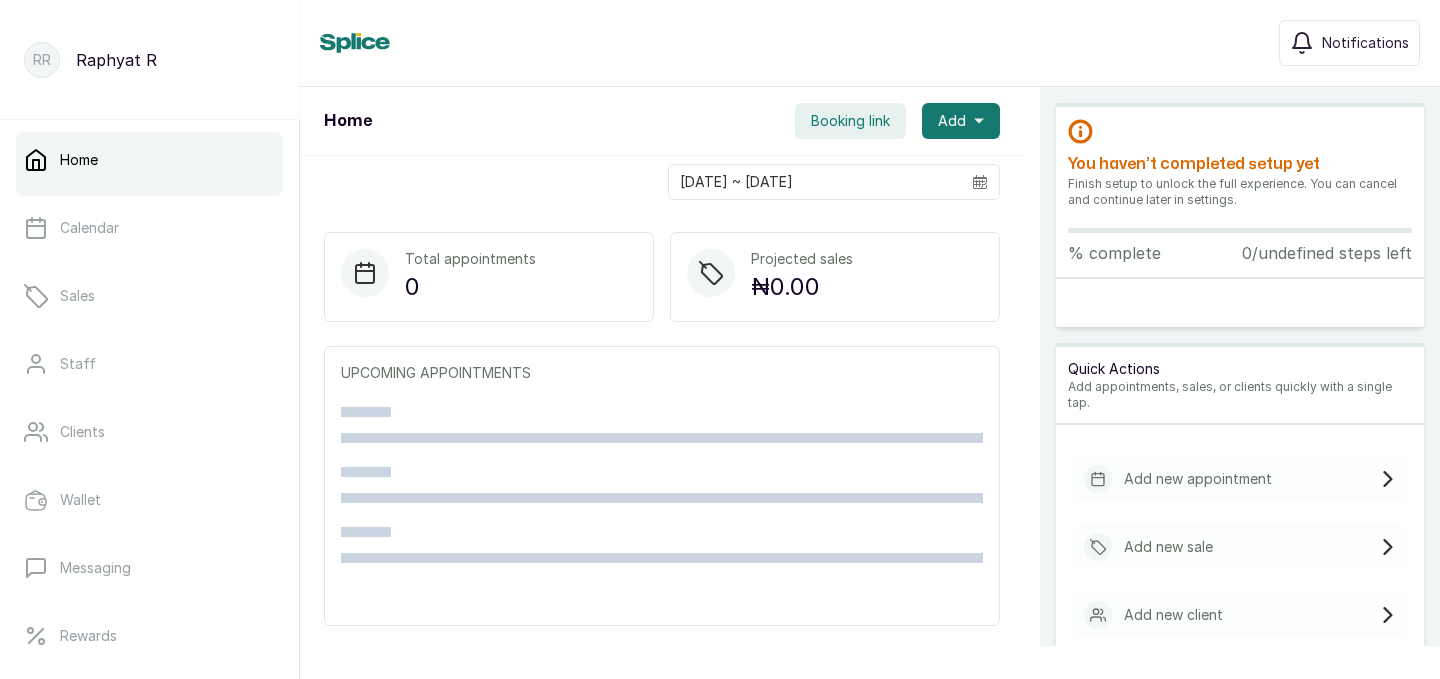scroll, scrollTop: 0, scrollLeft: 0, axis: both 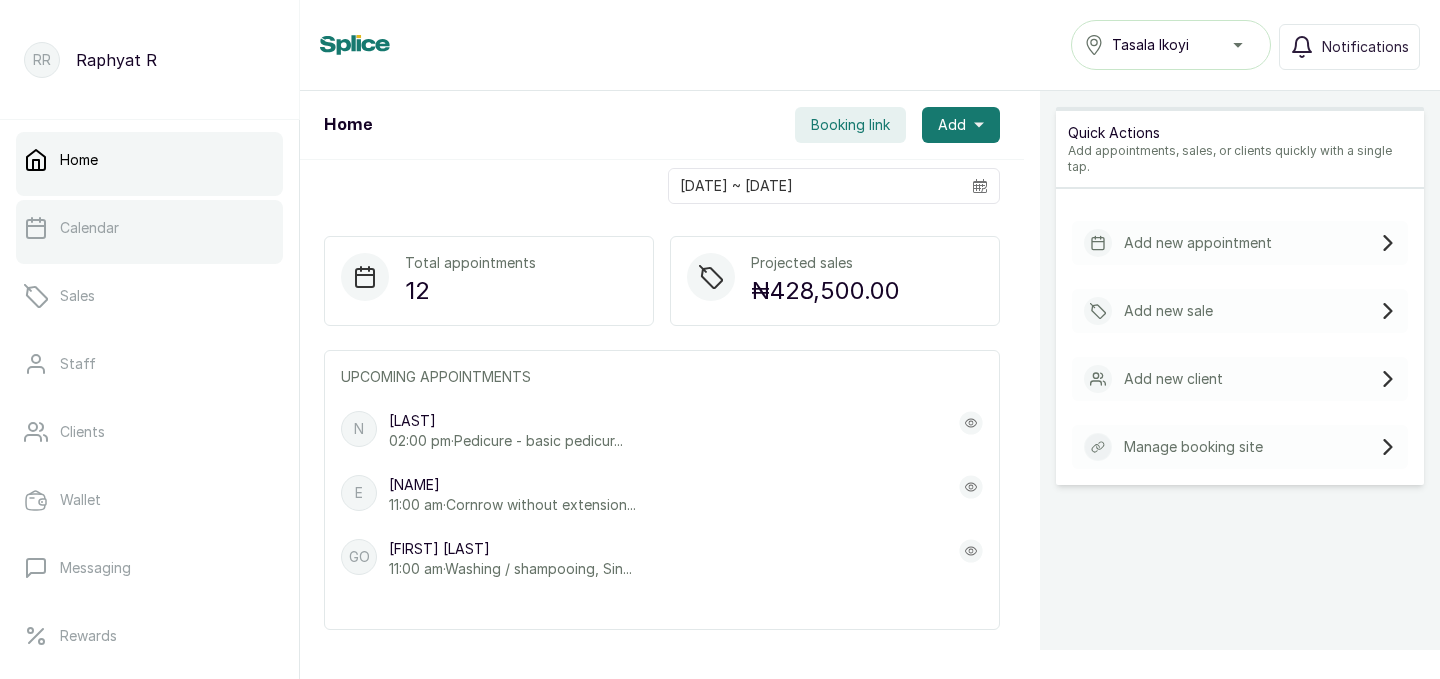 click on "Calendar" at bounding box center (89, 228) 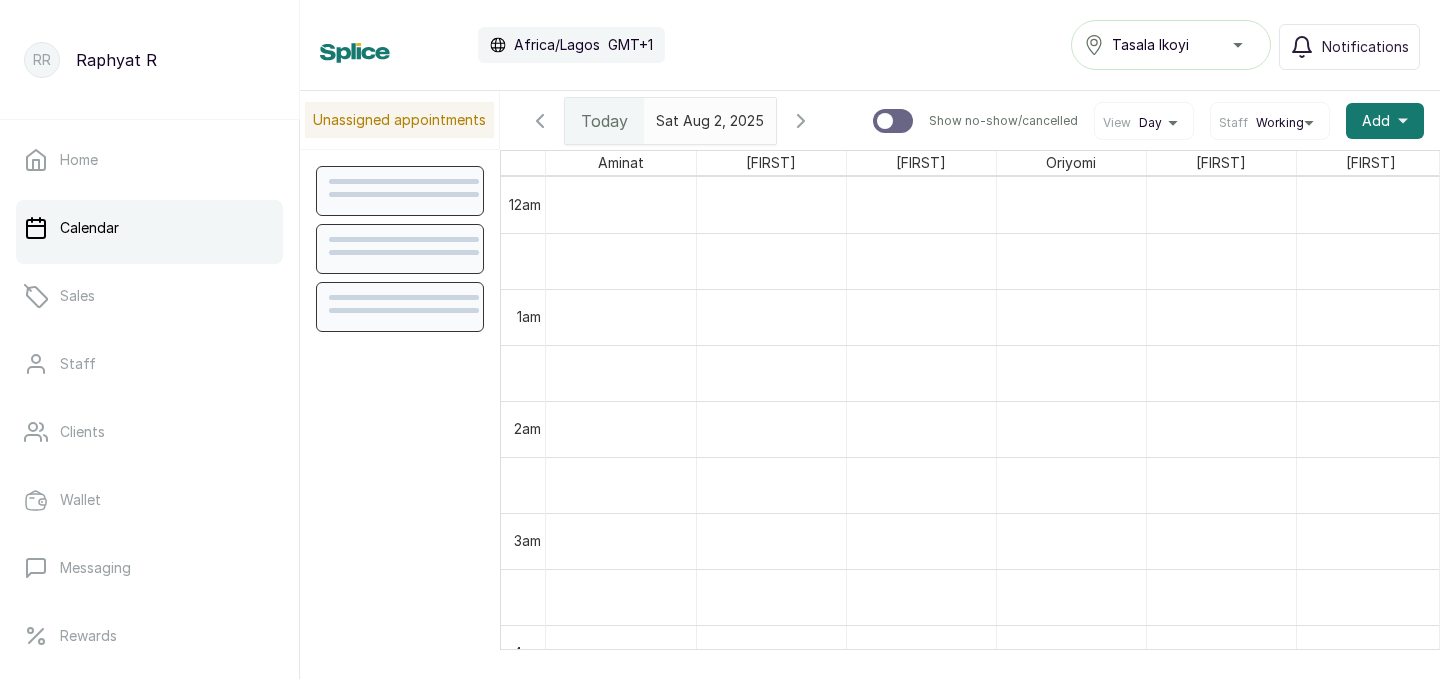 scroll, scrollTop: 673, scrollLeft: 0, axis: vertical 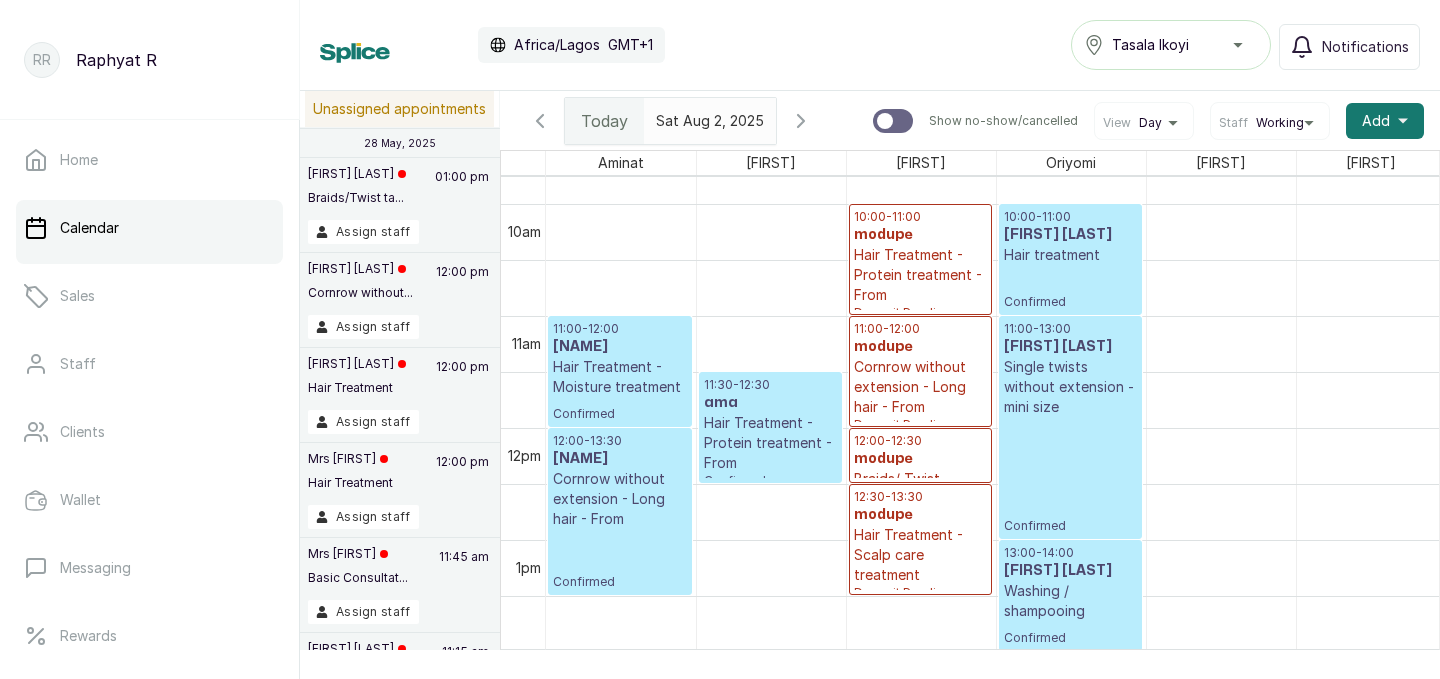 drag, startPoint x: 622, startPoint y: 535, endPoint x: 630, endPoint y: 578, distance: 43.737854 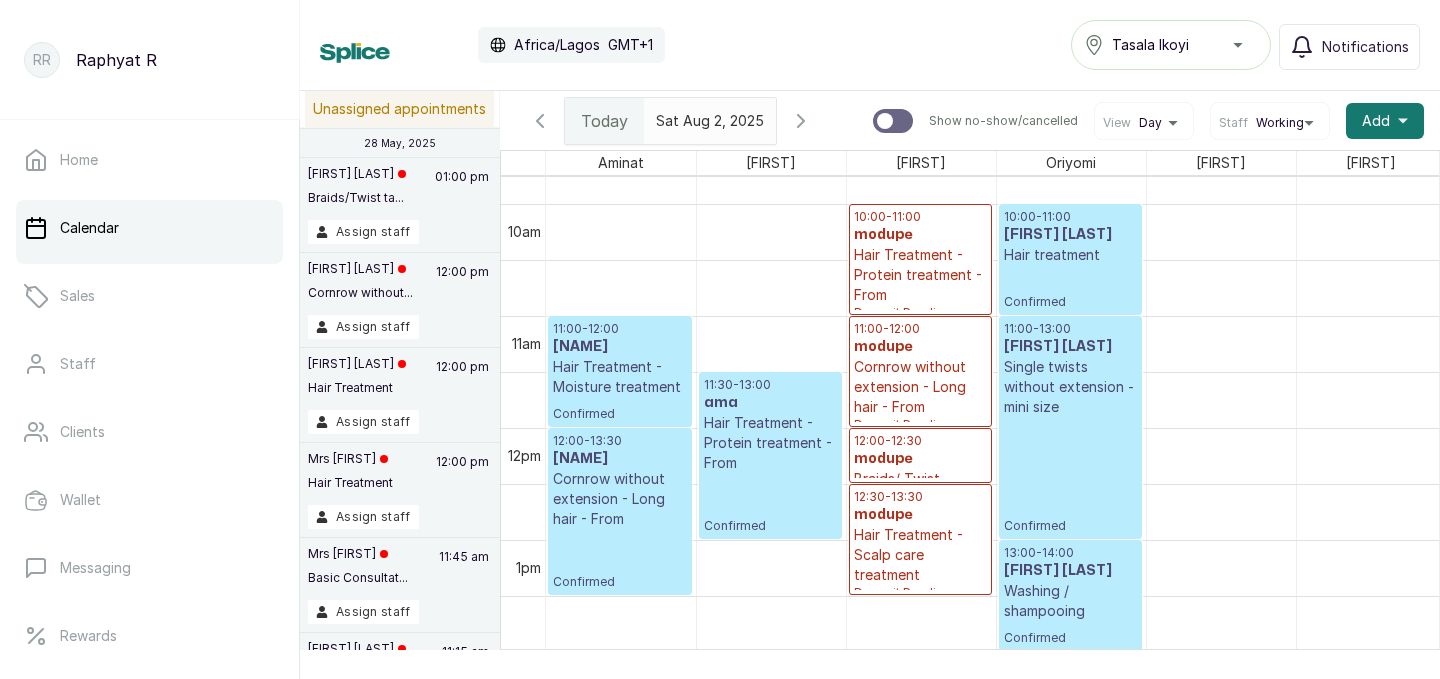 drag, startPoint x: 736, startPoint y: 482, endPoint x: 738, endPoint y: 530, distance: 48.04165 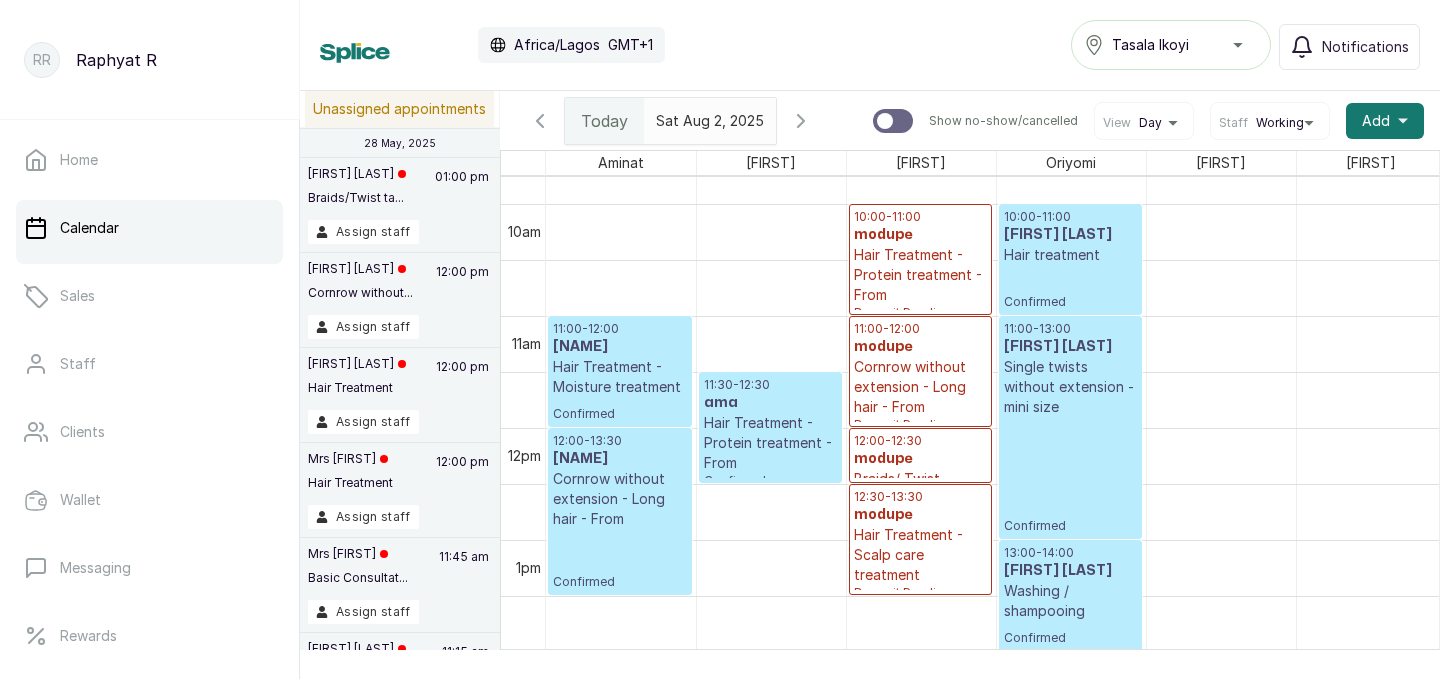 scroll, scrollTop: 1182, scrollLeft: 0, axis: vertical 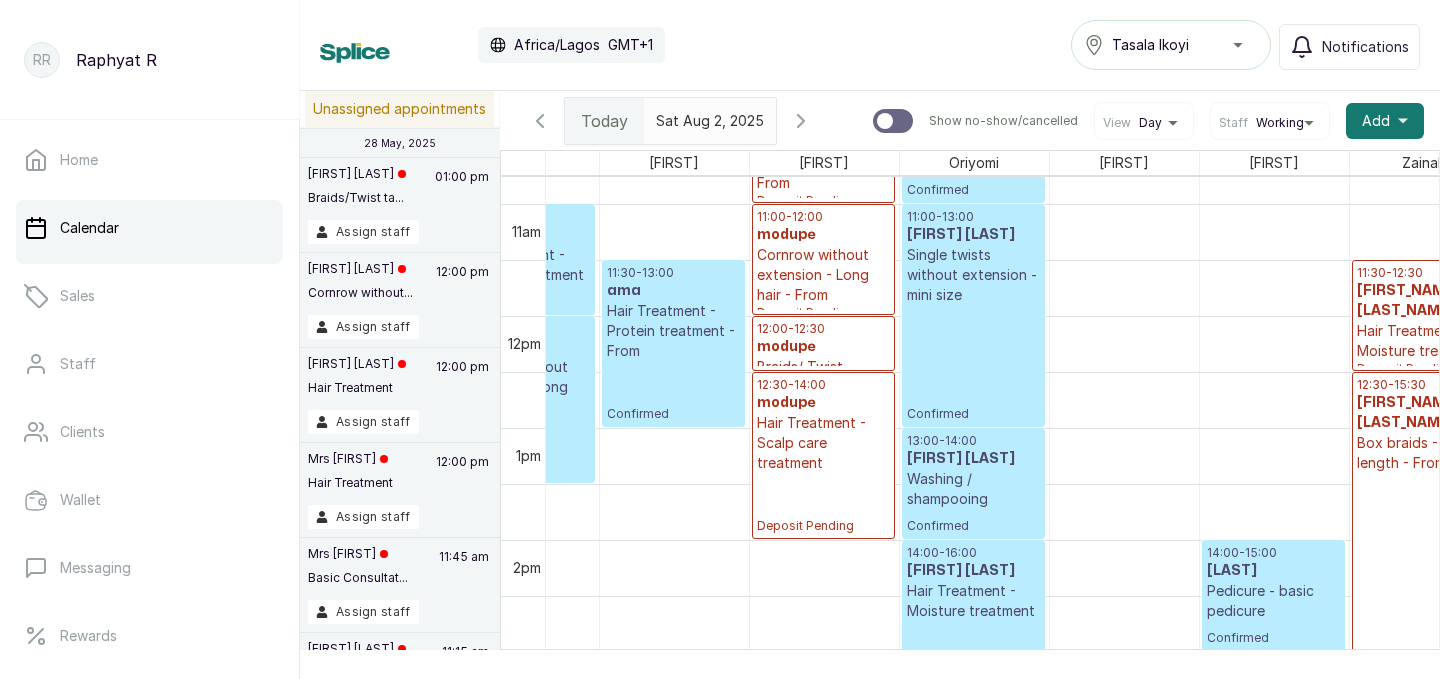 drag, startPoint x: 842, startPoint y: 481, endPoint x: 843, endPoint y: 517, distance: 36.013885 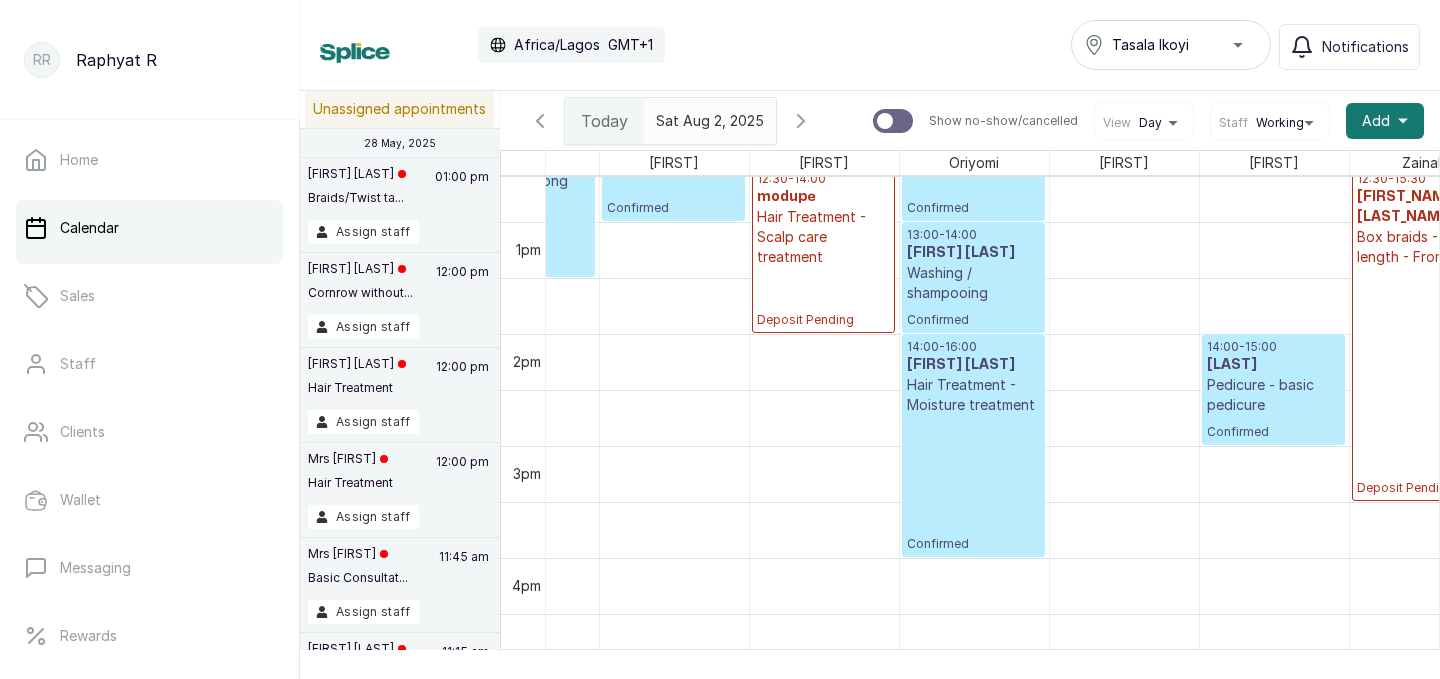 scroll, scrollTop: 1739, scrollLeft: 97, axis: both 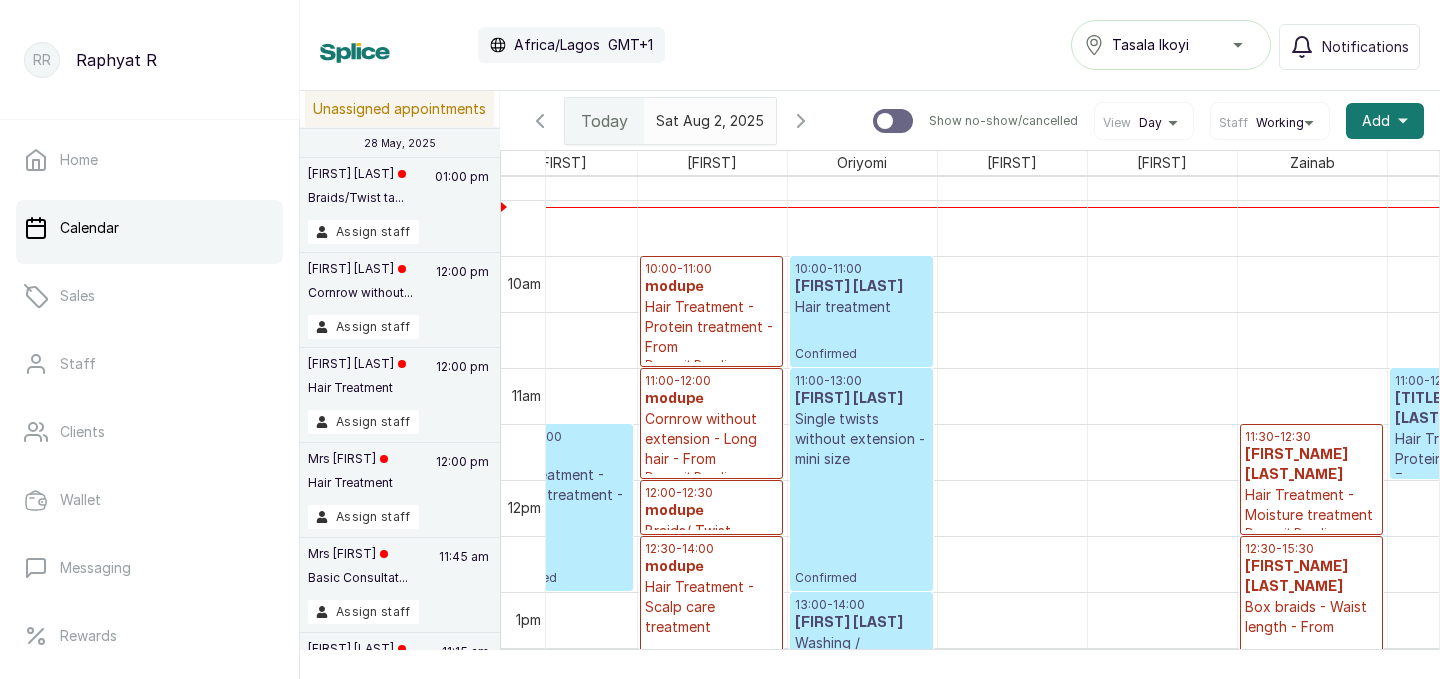 click on "10:00  -  11:00" at bounding box center [711, 269] 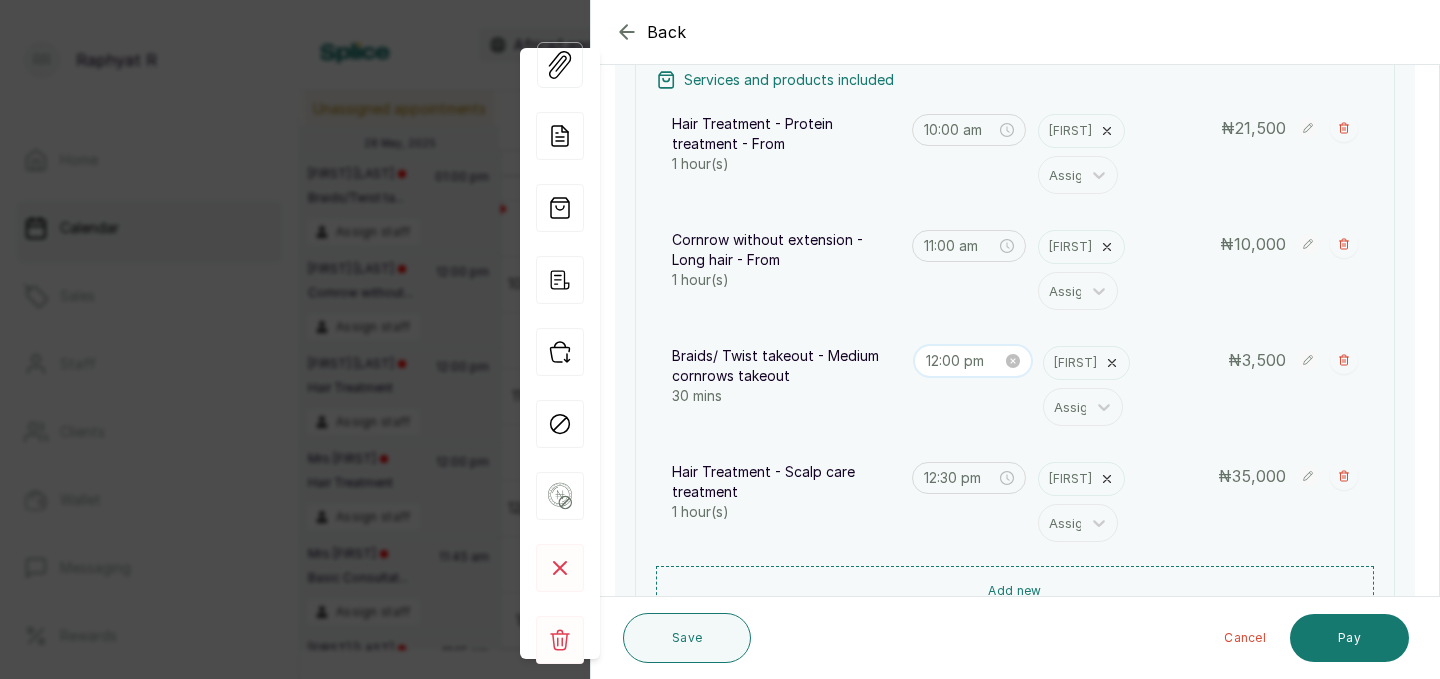click on "12:00 pm" at bounding box center [964, 361] 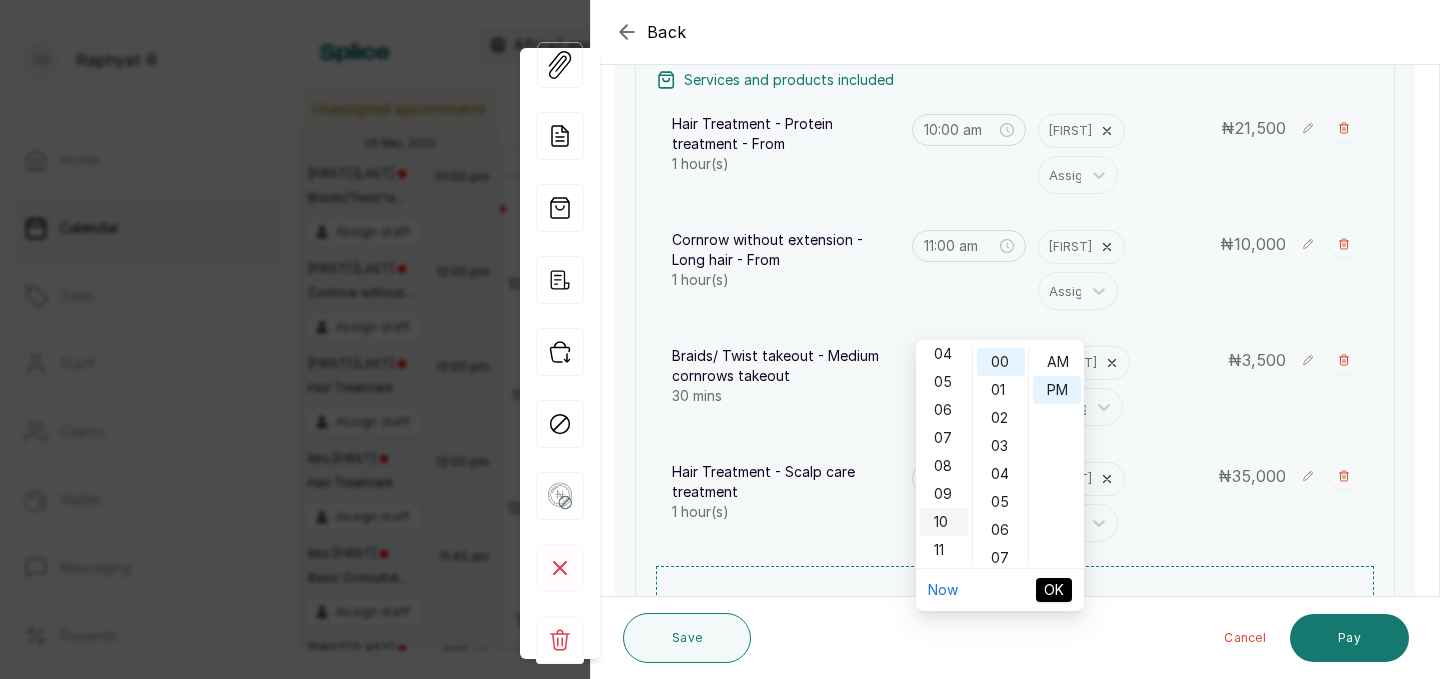 click on "10" at bounding box center [944, 522] 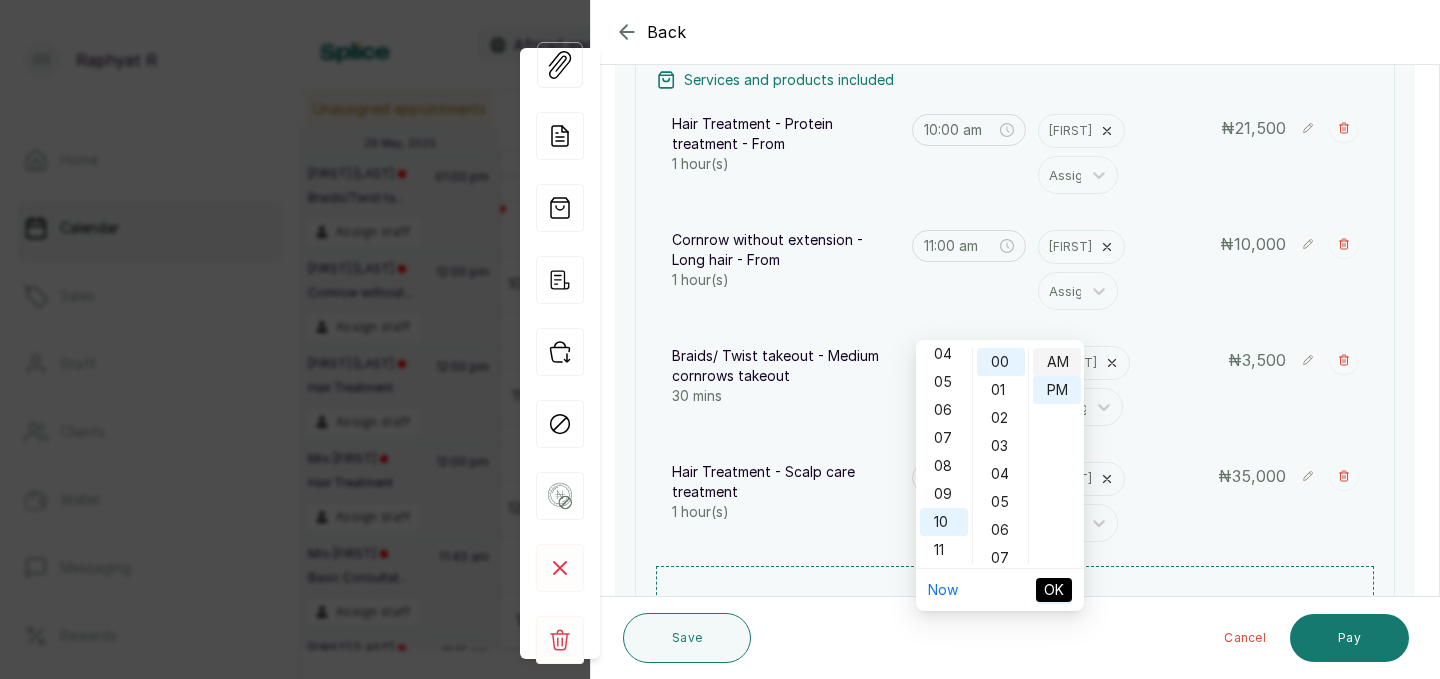 click on "AM" at bounding box center [1057, 362] 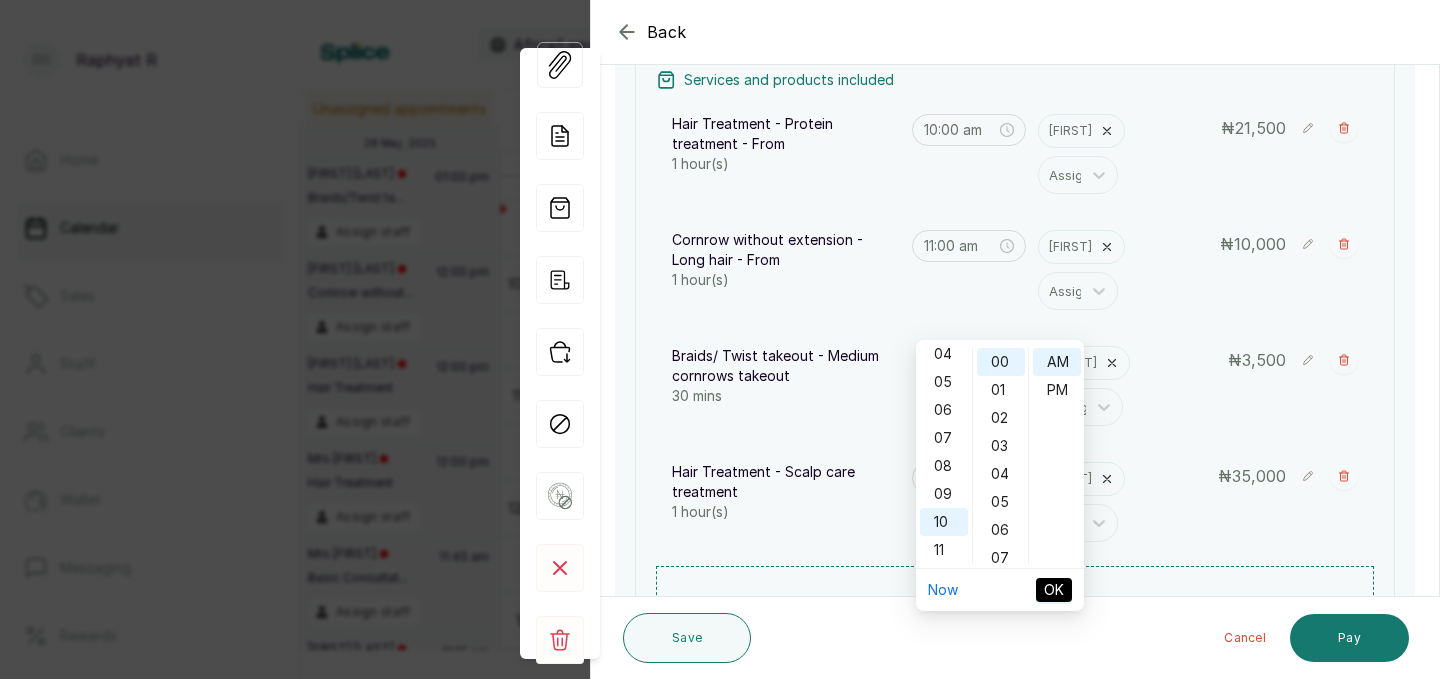 type on "10:00 am" 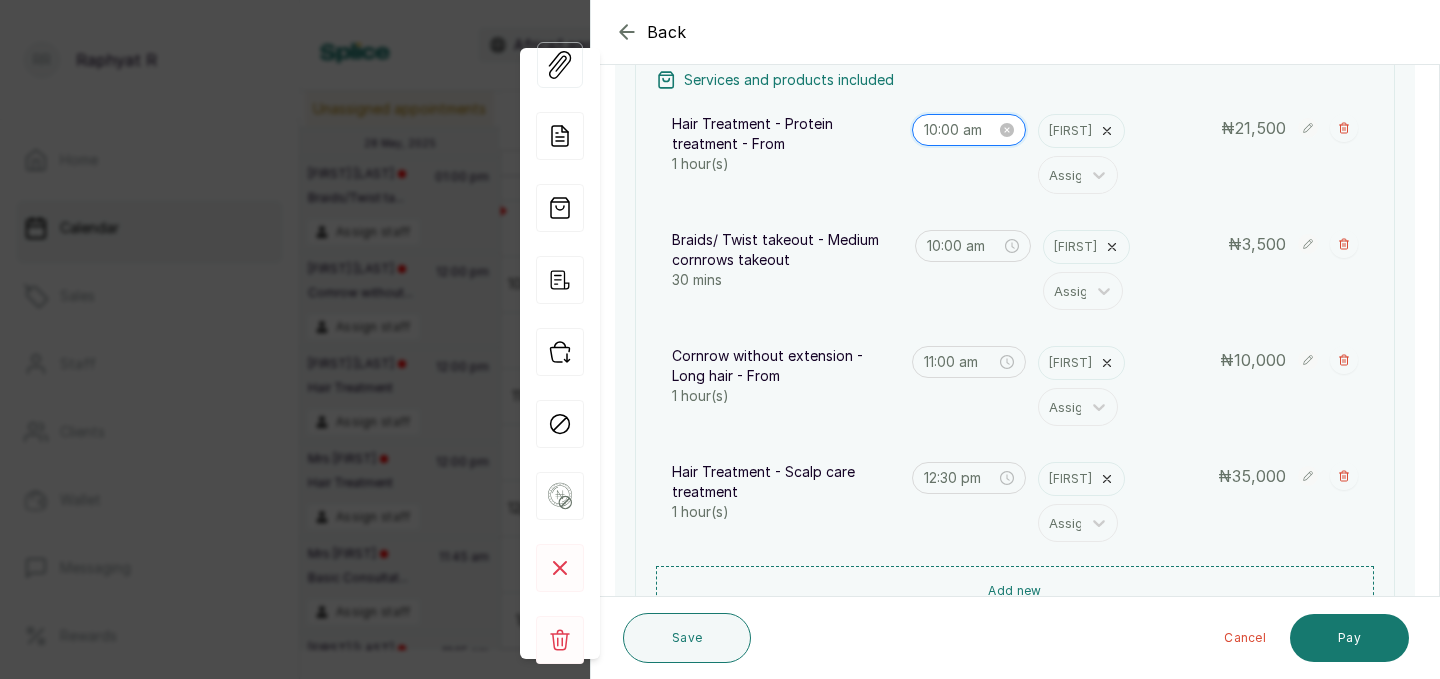 click on "10:00 am" at bounding box center (960, 130) 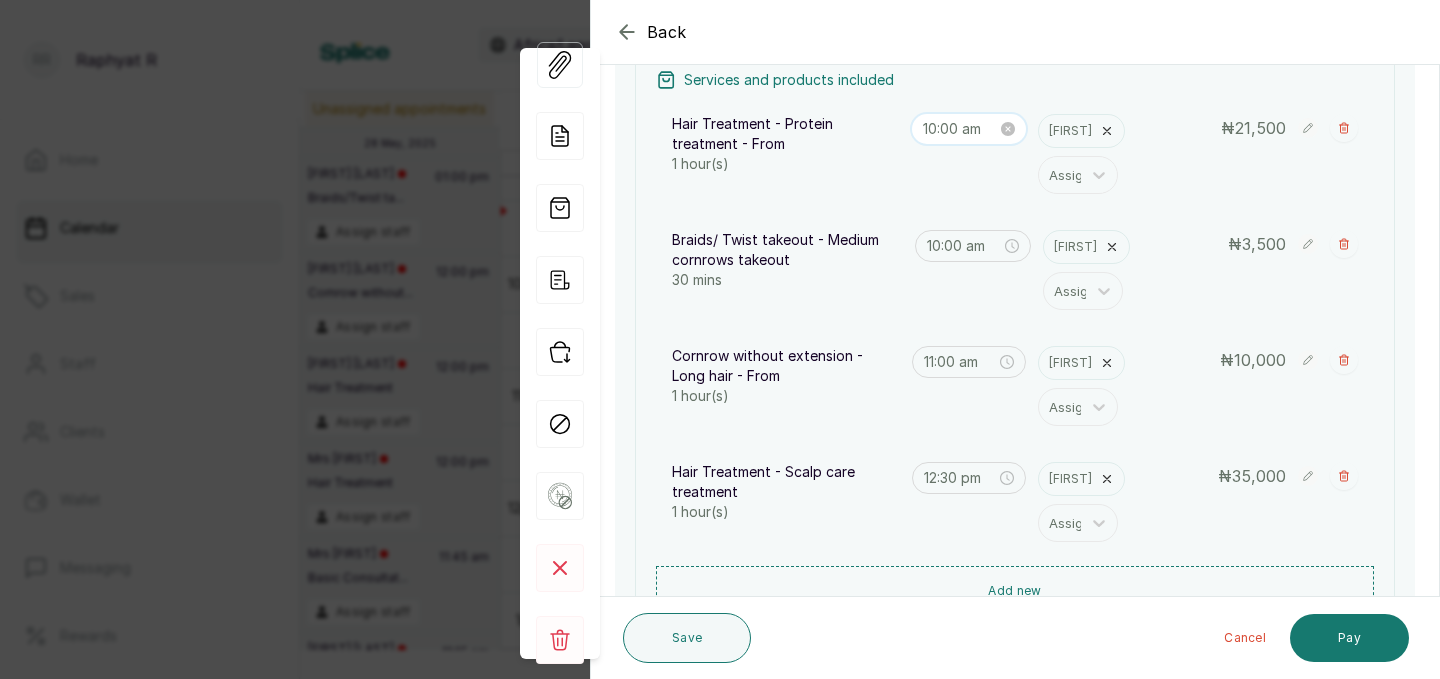 scroll, scrollTop: 120, scrollLeft: 0, axis: vertical 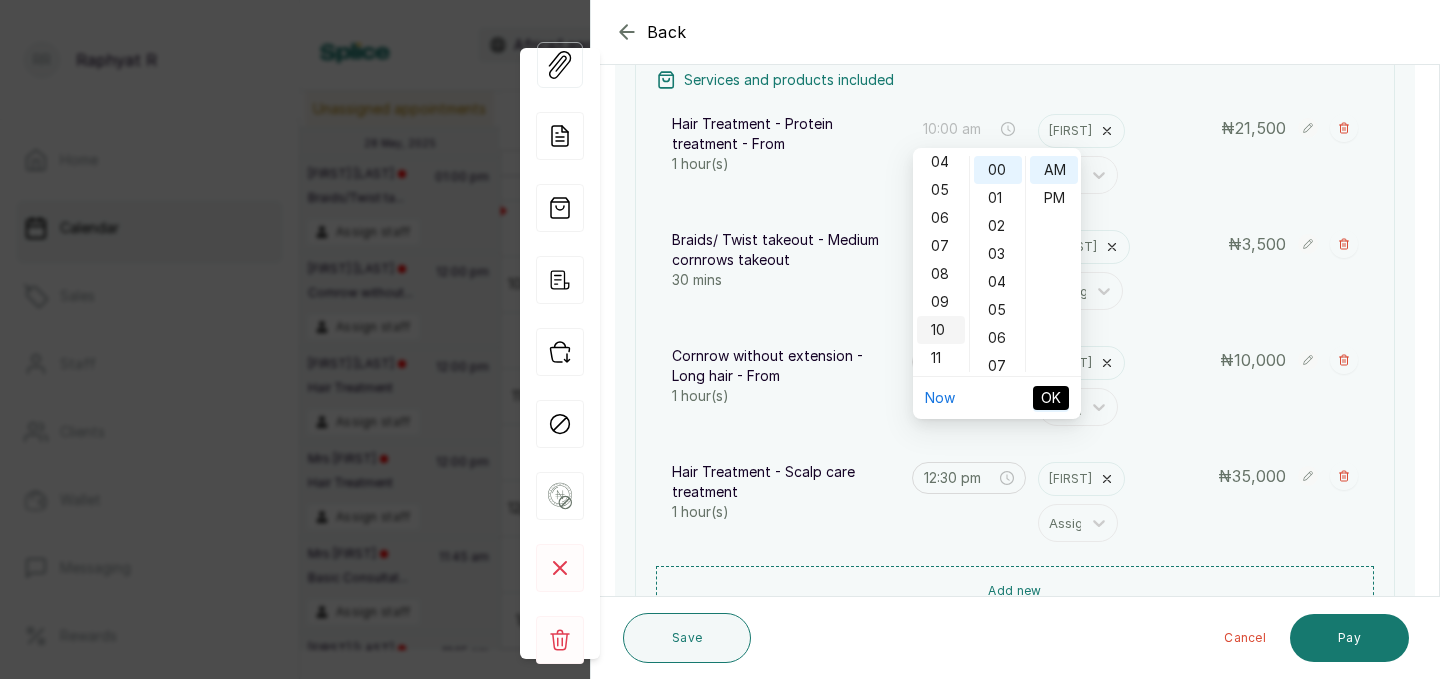click on "10" at bounding box center [941, 330] 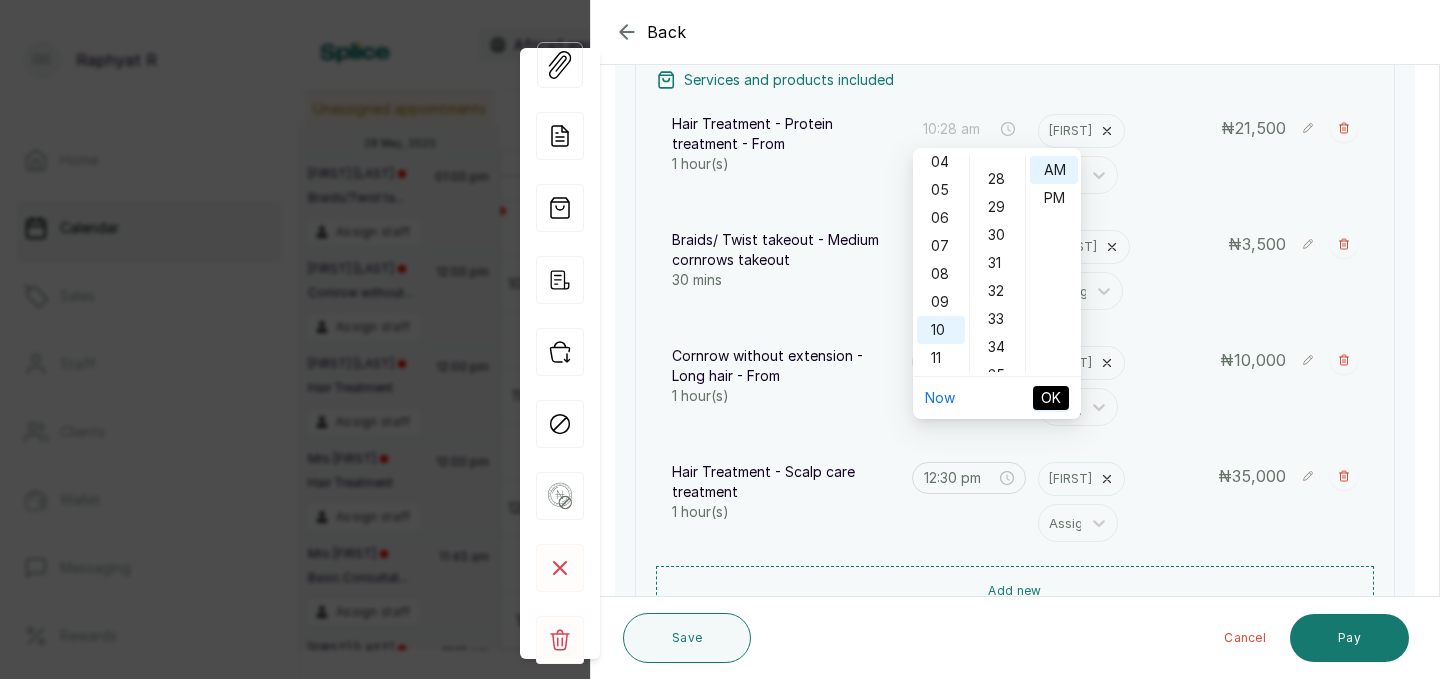 scroll, scrollTop: 781, scrollLeft: 0, axis: vertical 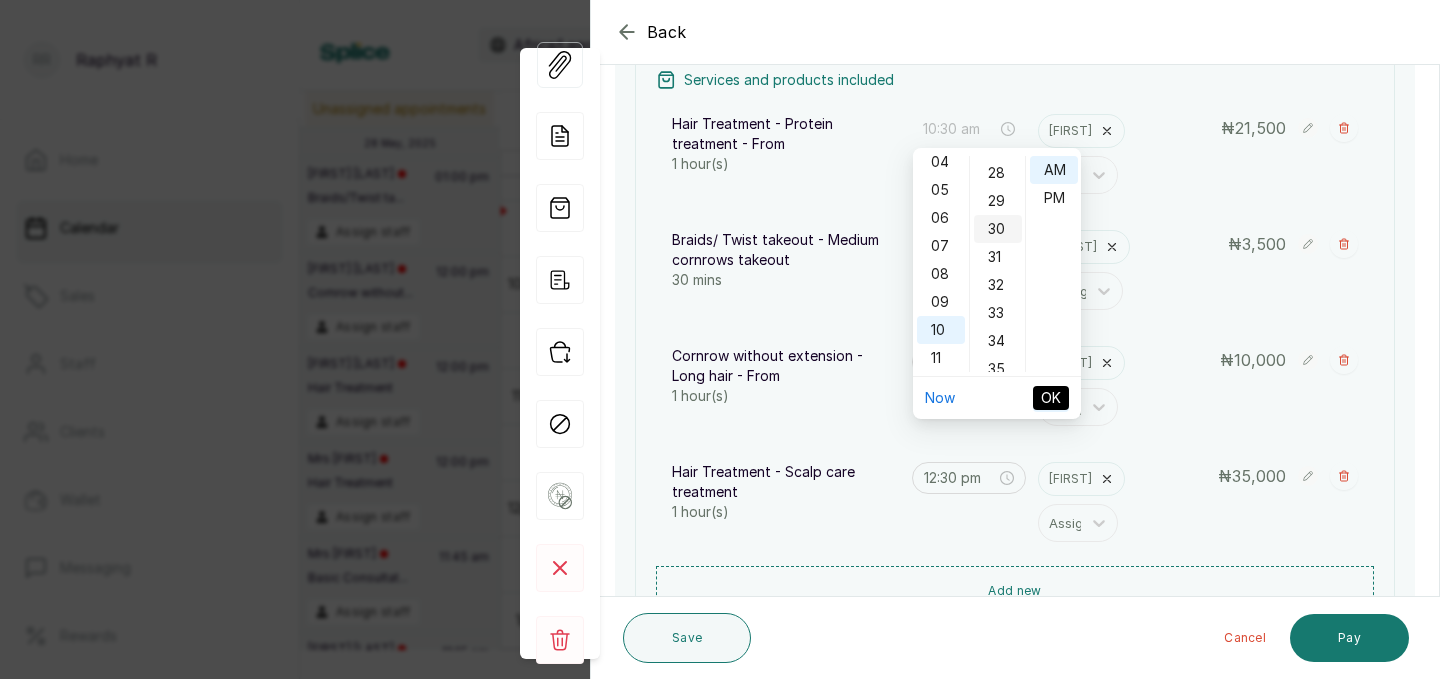 click on "30" at bounding box center [998, 229] 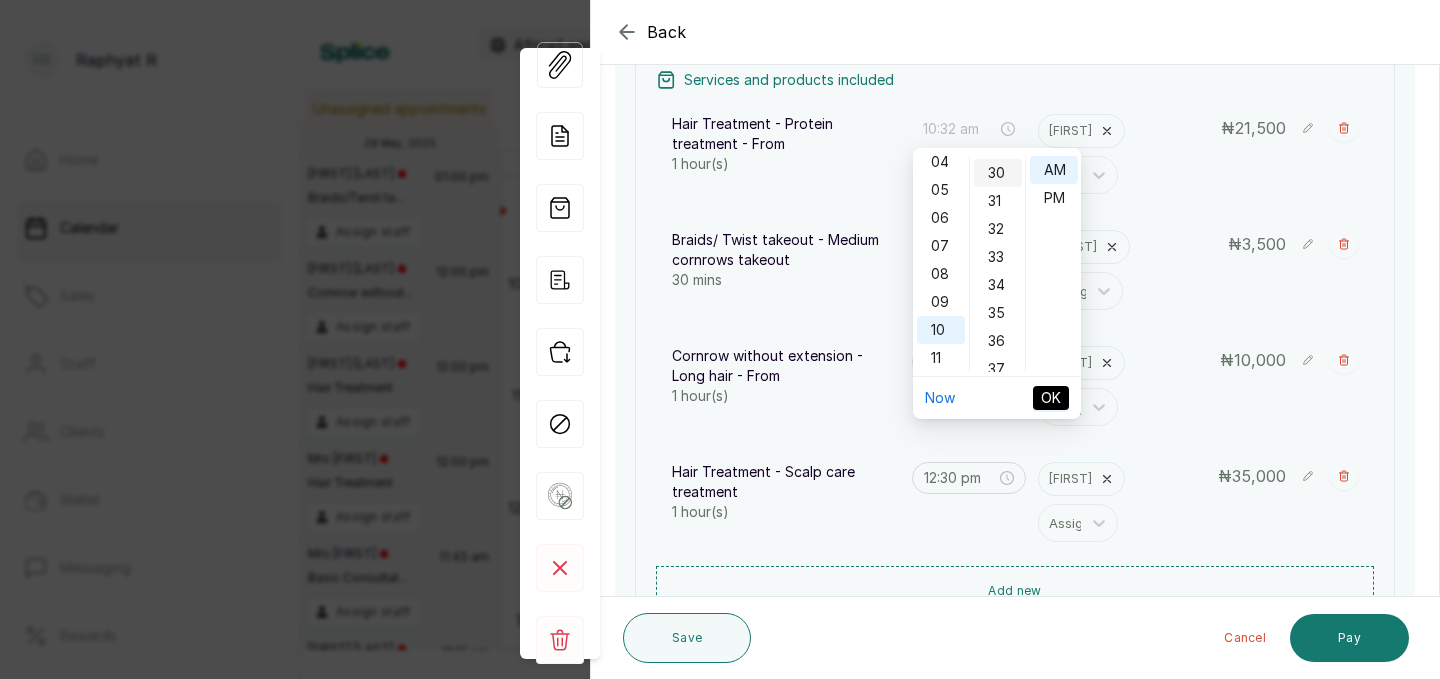 scroll, scrollTop: 838, scrollLeft: 0, axis: vertical 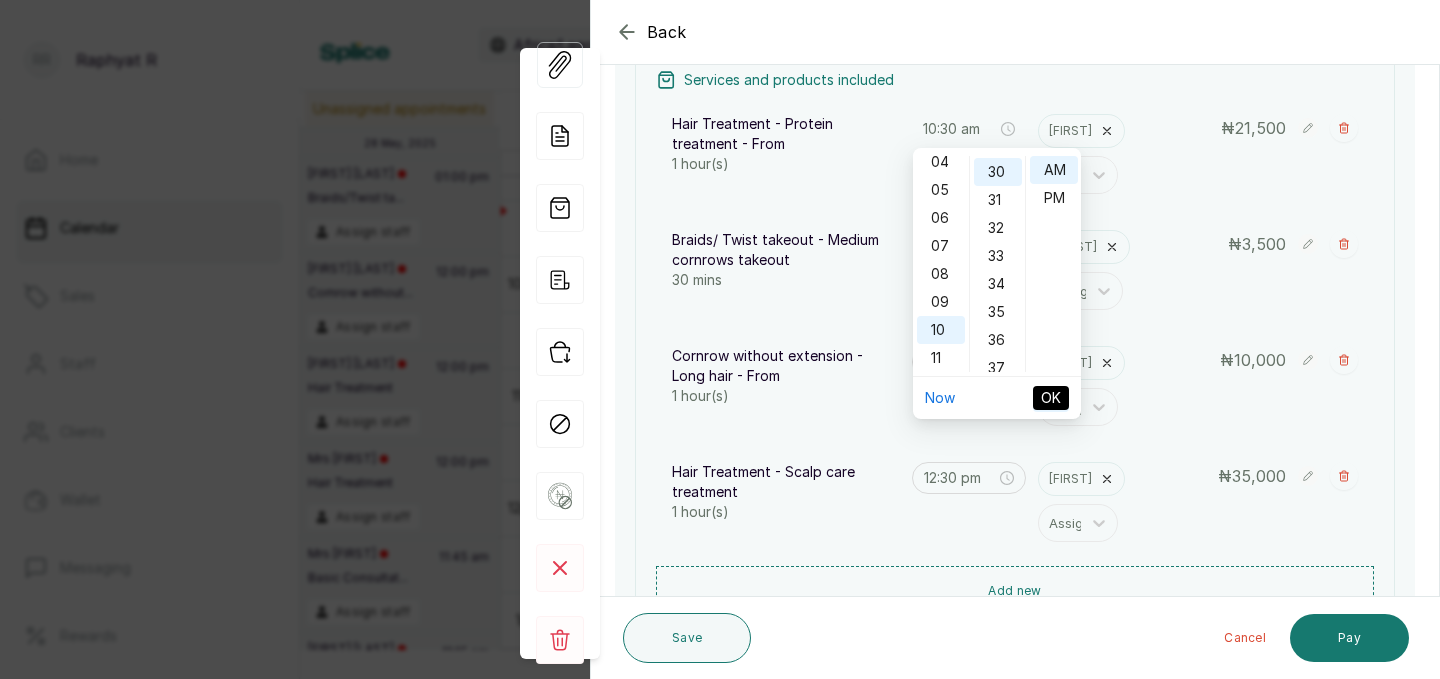 click on "OK" at bounding box center (1051, 398) 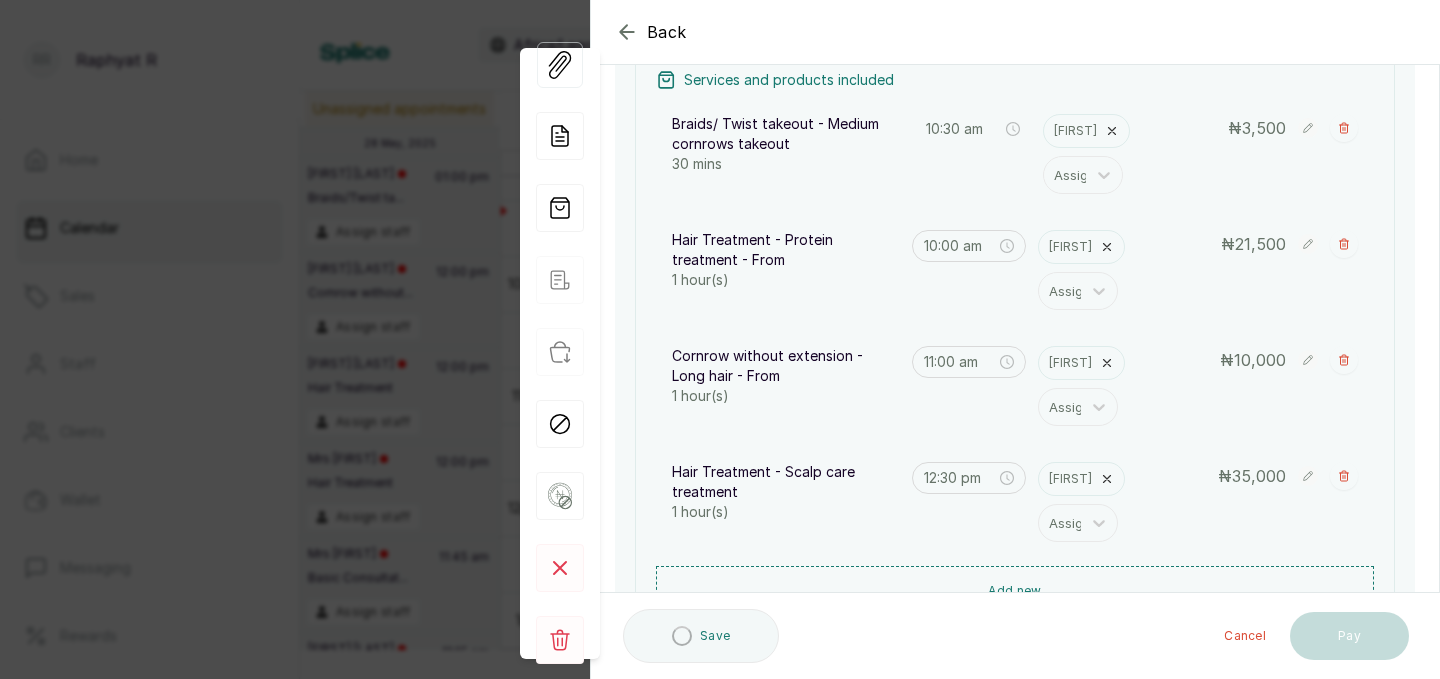 type on "10:00 am" 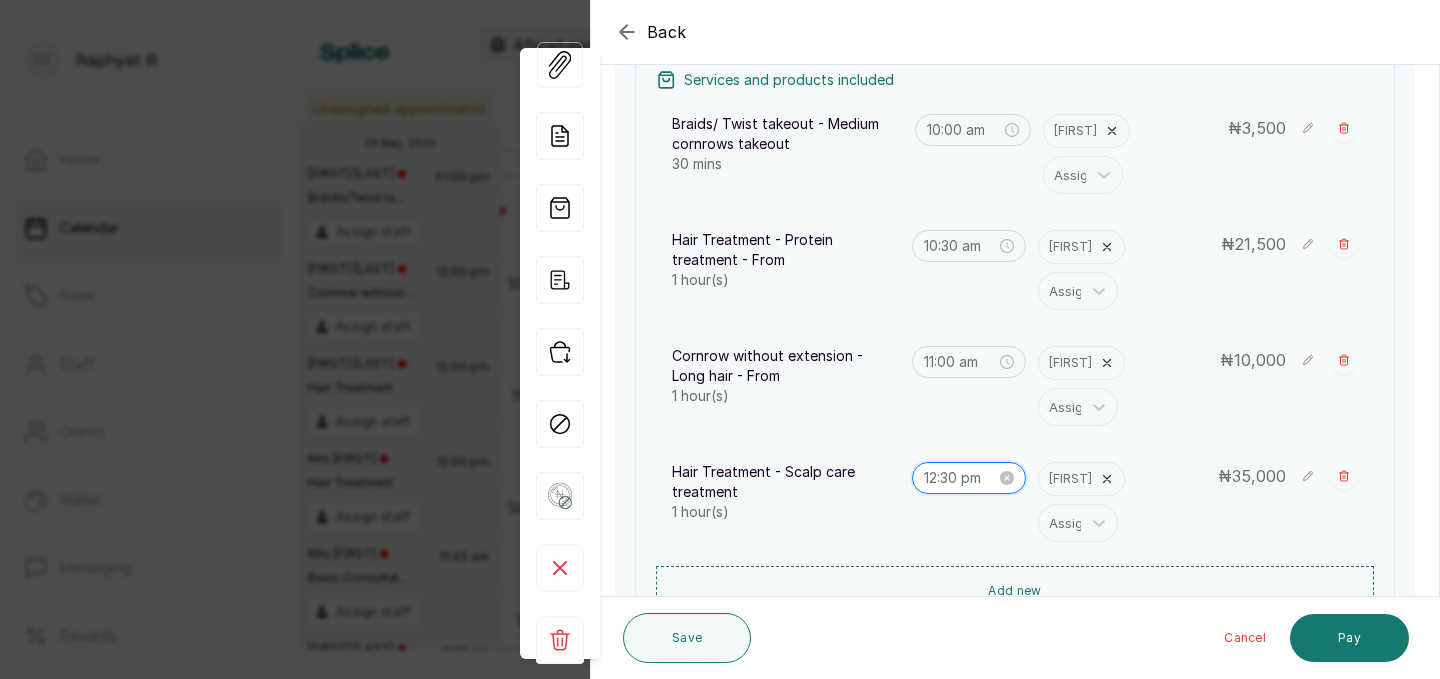 click on "12:30 pm" at bounding box center [960, 478] 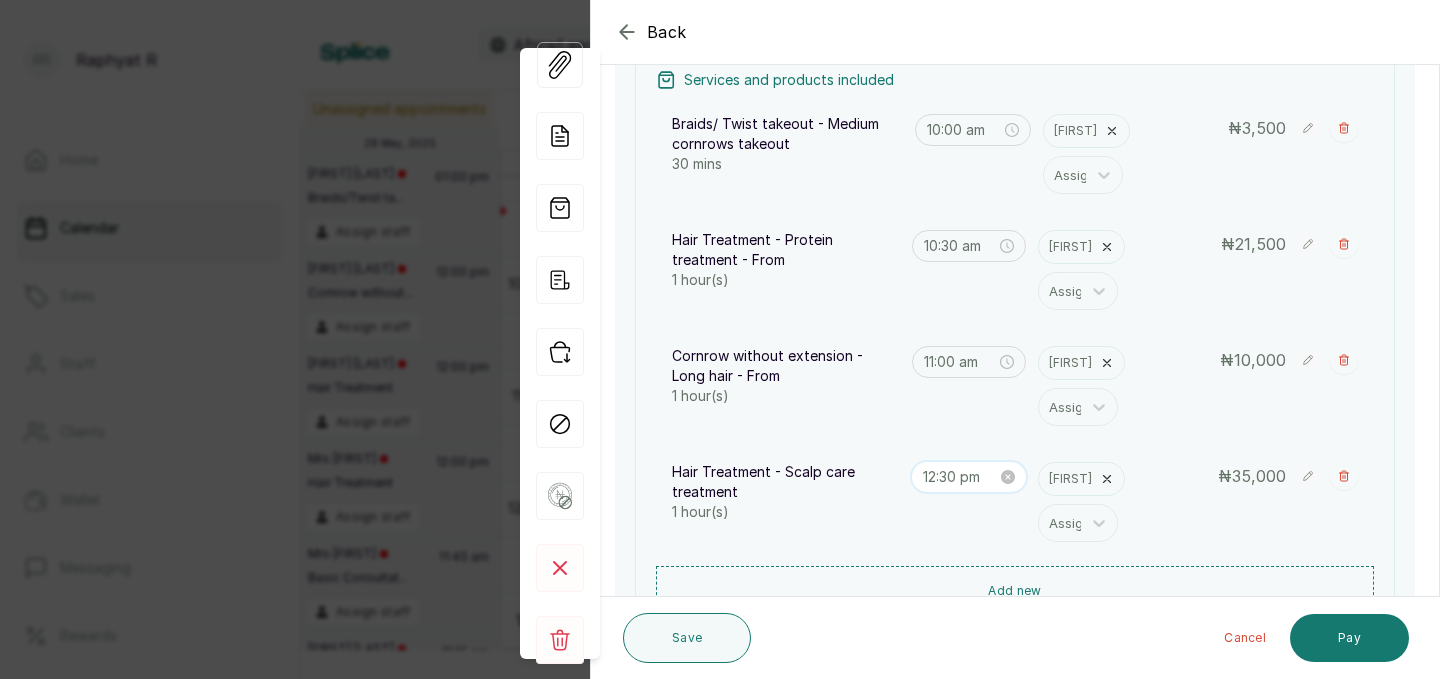 scroll, scrollTop: 838, scrollLeft: 0, axis: vertical 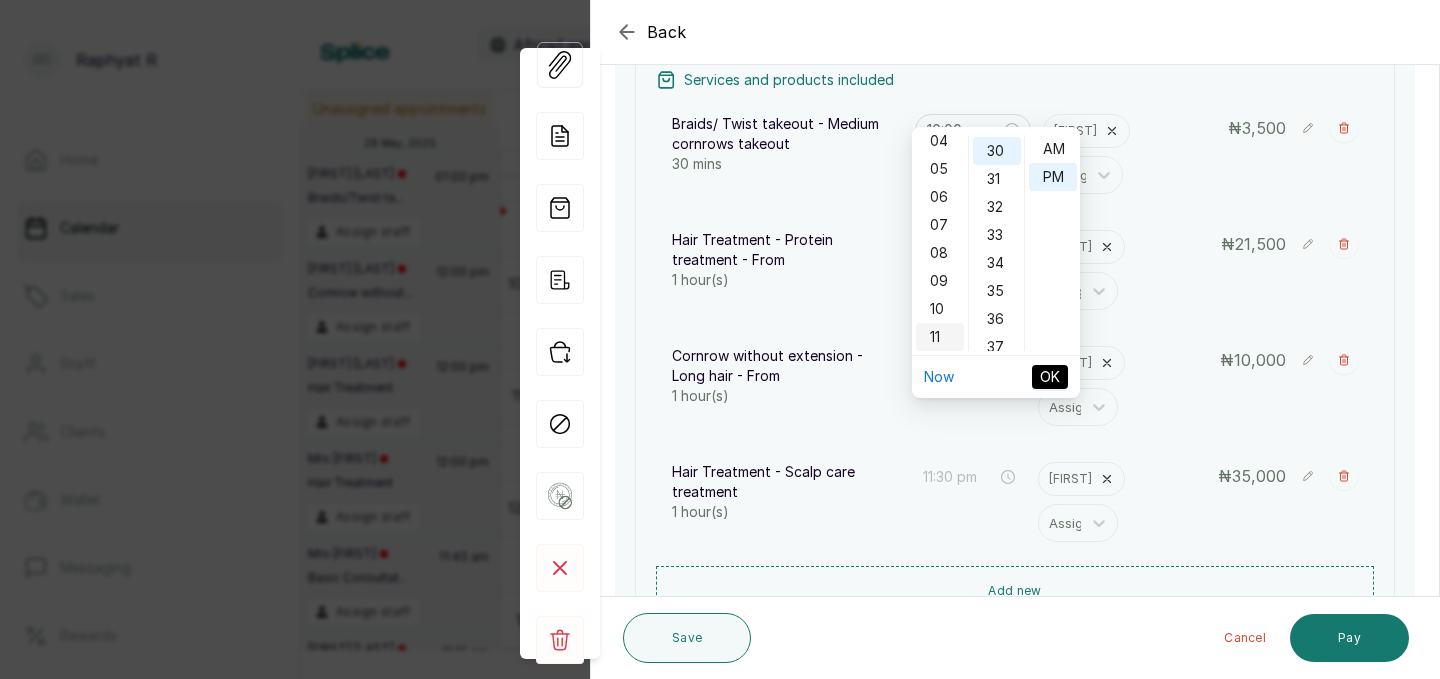 click on "11" at bounding box center (940, 337) 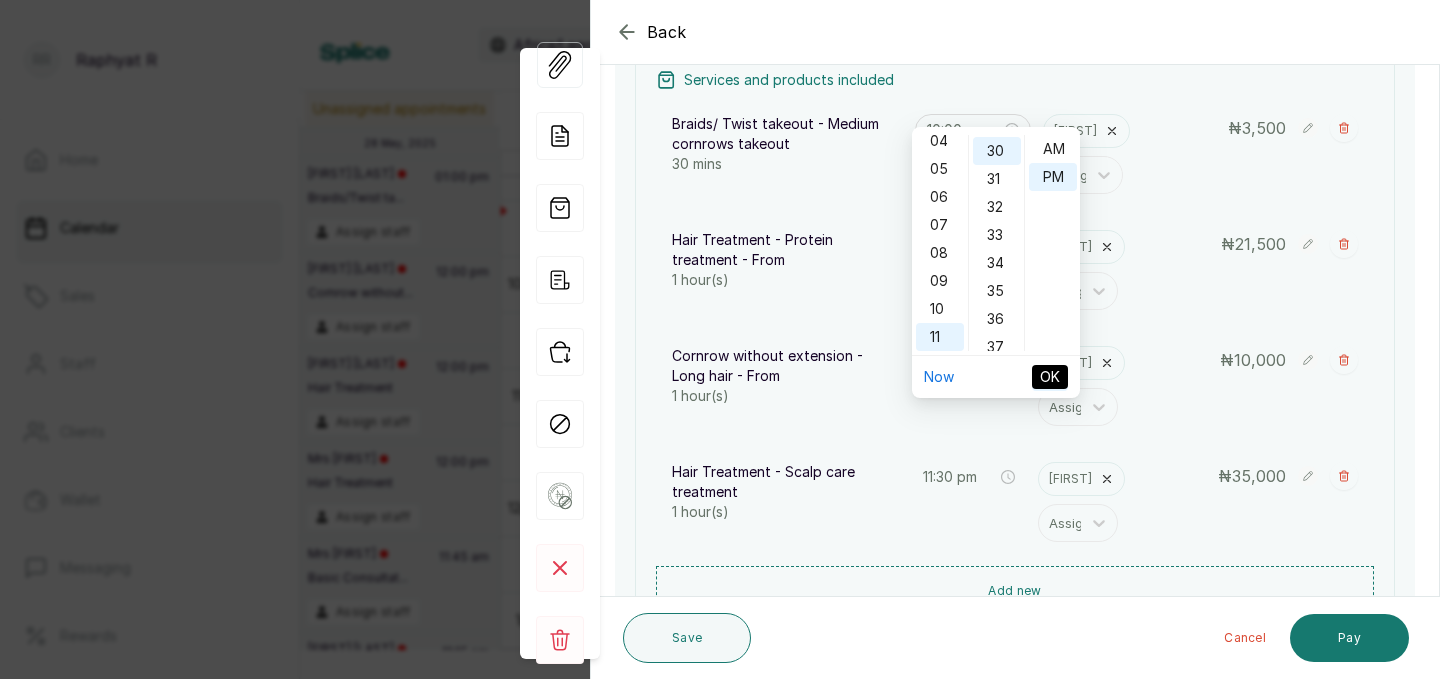 click on "OK" at bounding box center [1050, 377] 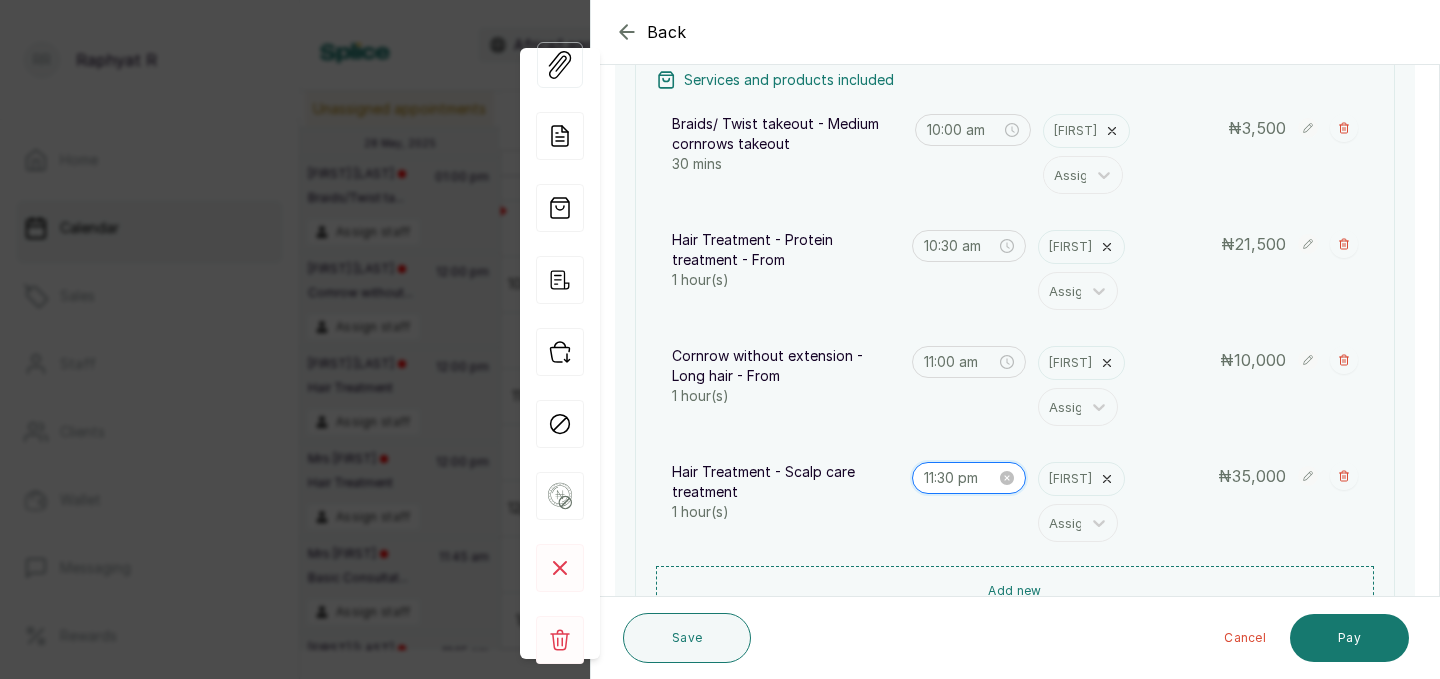 click on "11:30 pm" at bounding box center [960, 478] 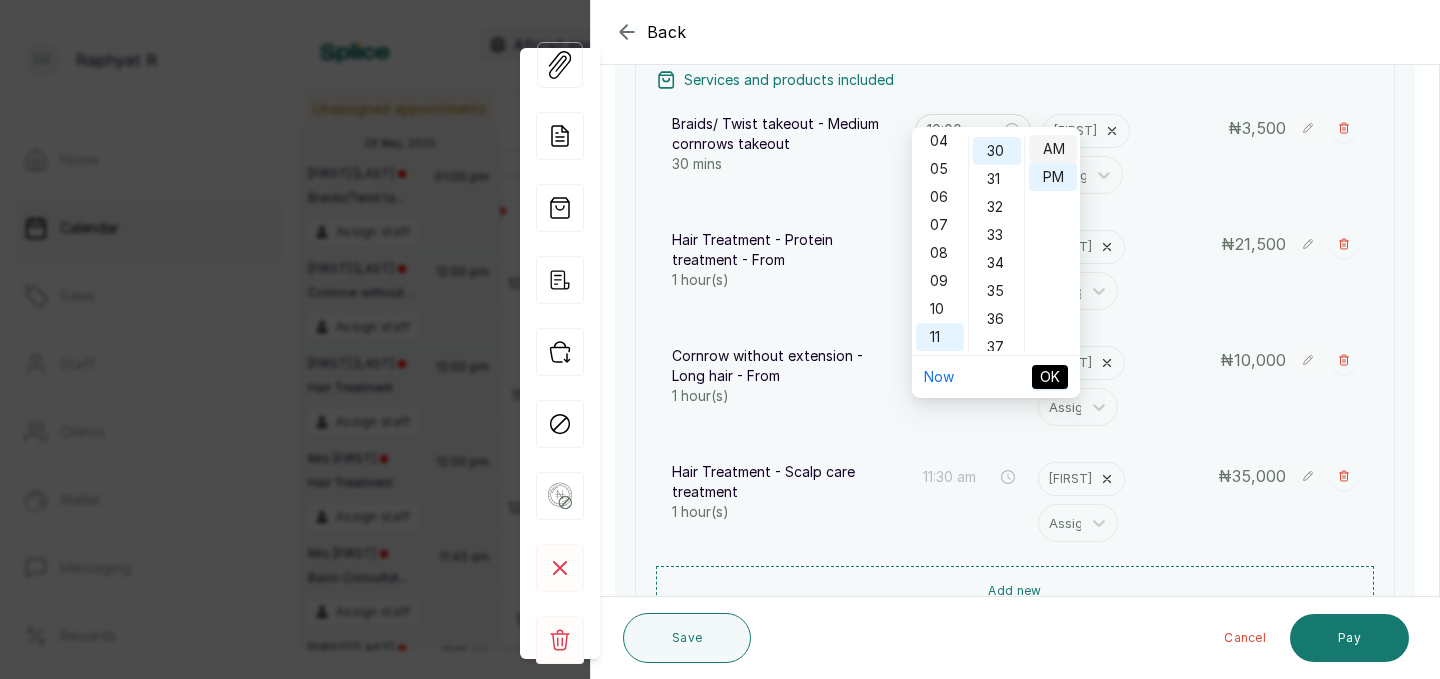 click on "AM" at bounding box center [1053, 149] 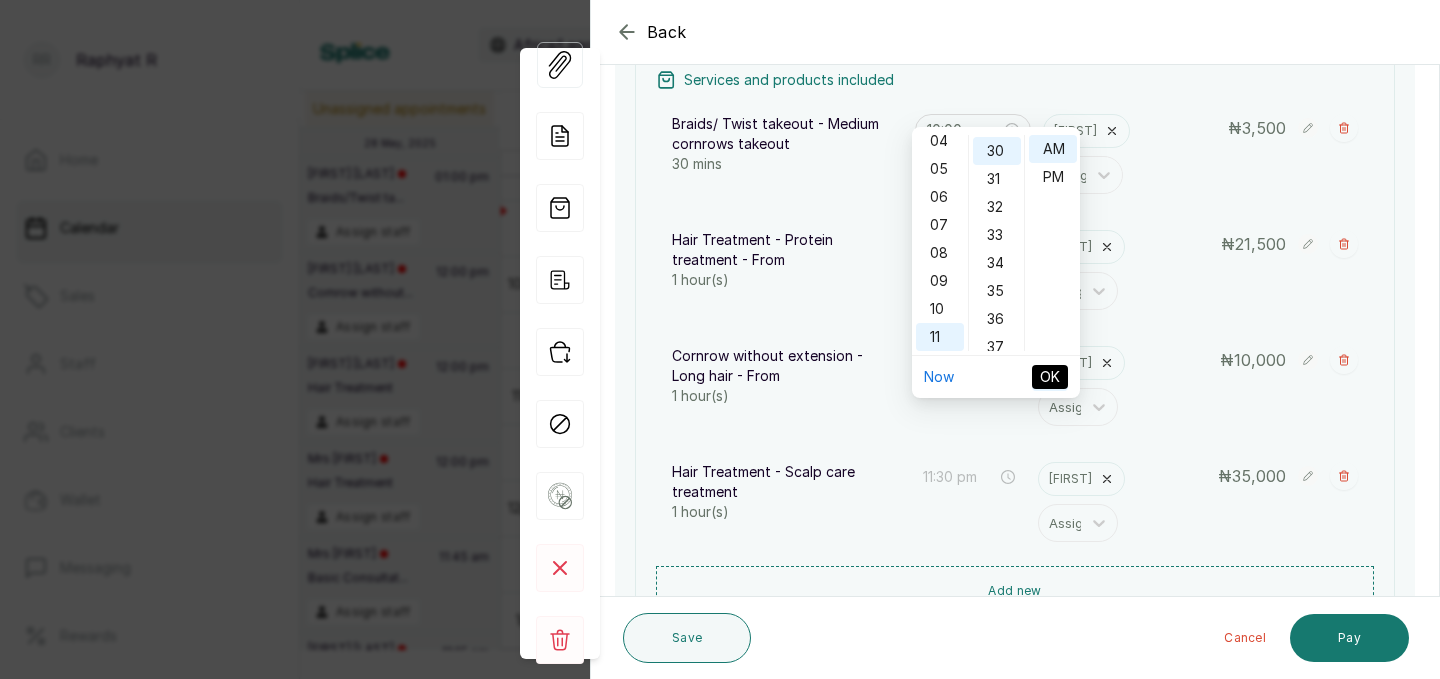 type on "11:30 am" 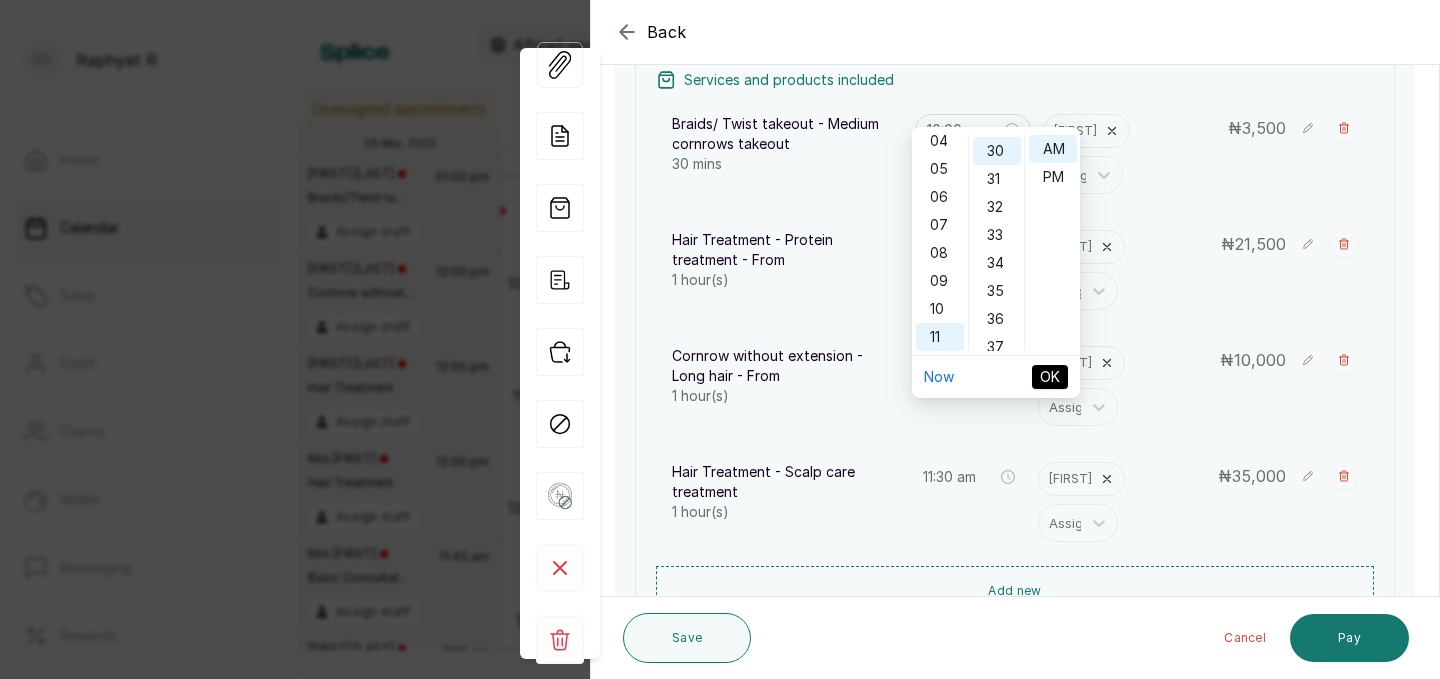click on "OK" at bounding box center [1050, 377] 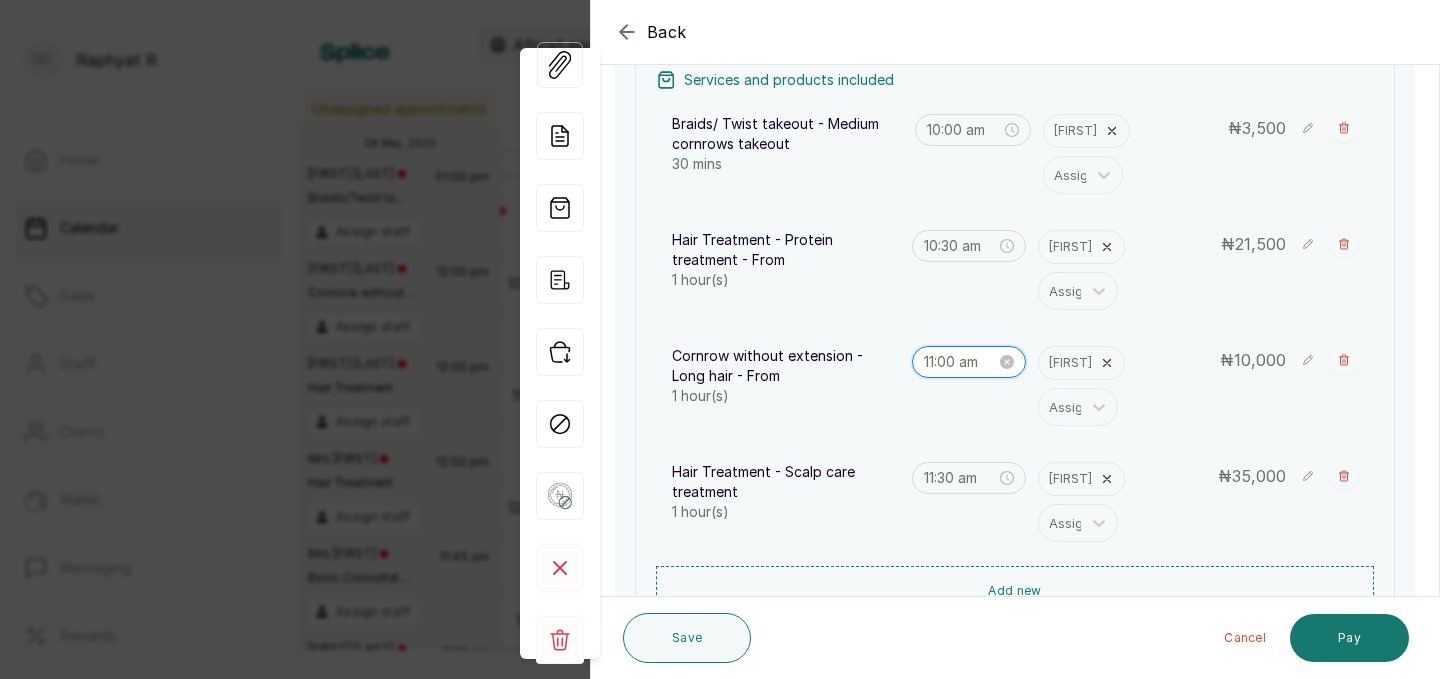 click on "11:00 am" at bounding box center [960, 362] 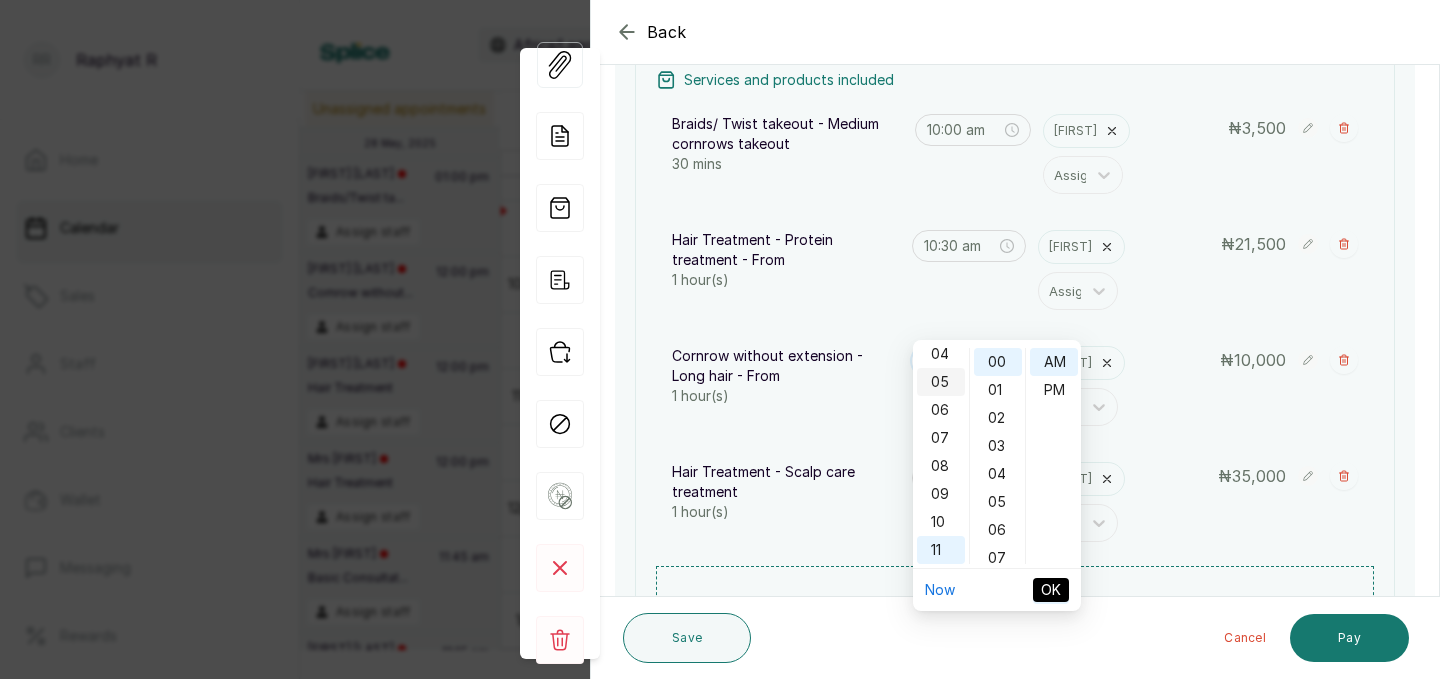 scroll, scrollTop: 0, scrollLeft: 0, axis: both 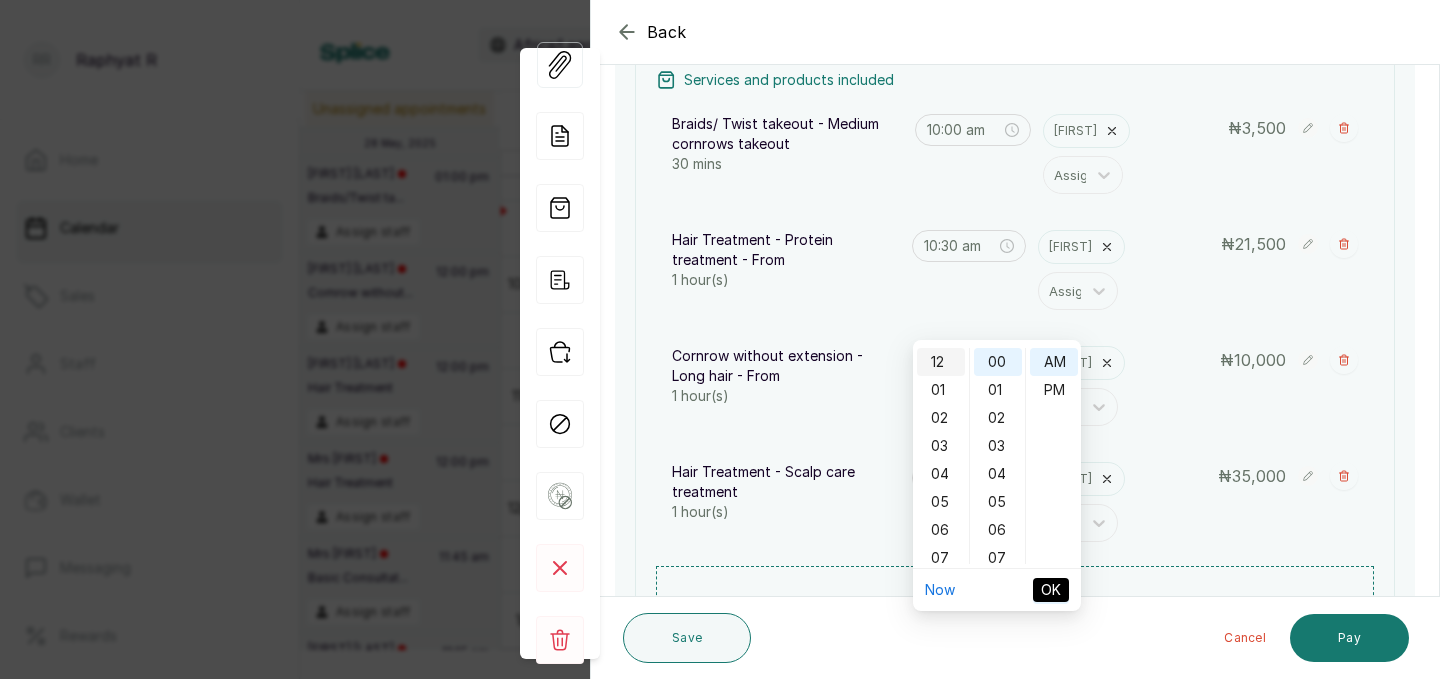 click on "12" at bounding box center [941, 362] 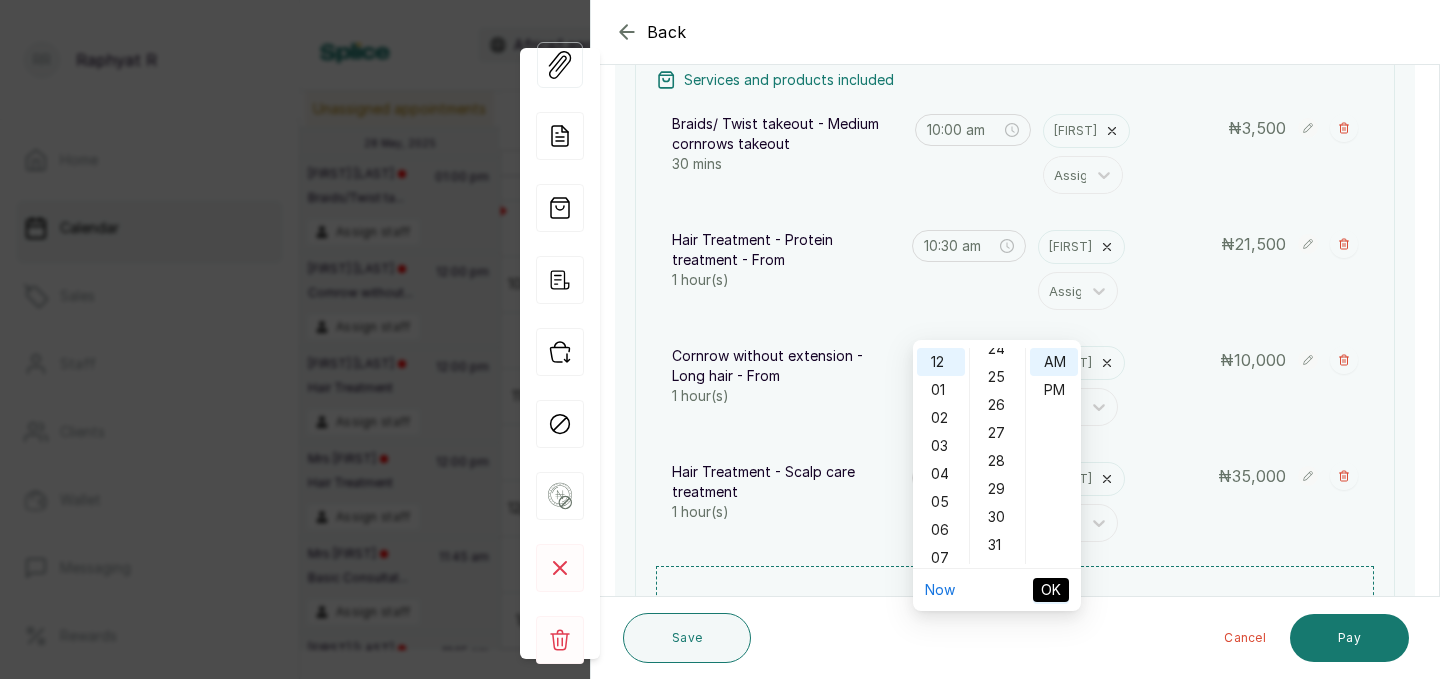 scroll, scrollTop: 705, scrollLeft: 0, axis: vertical 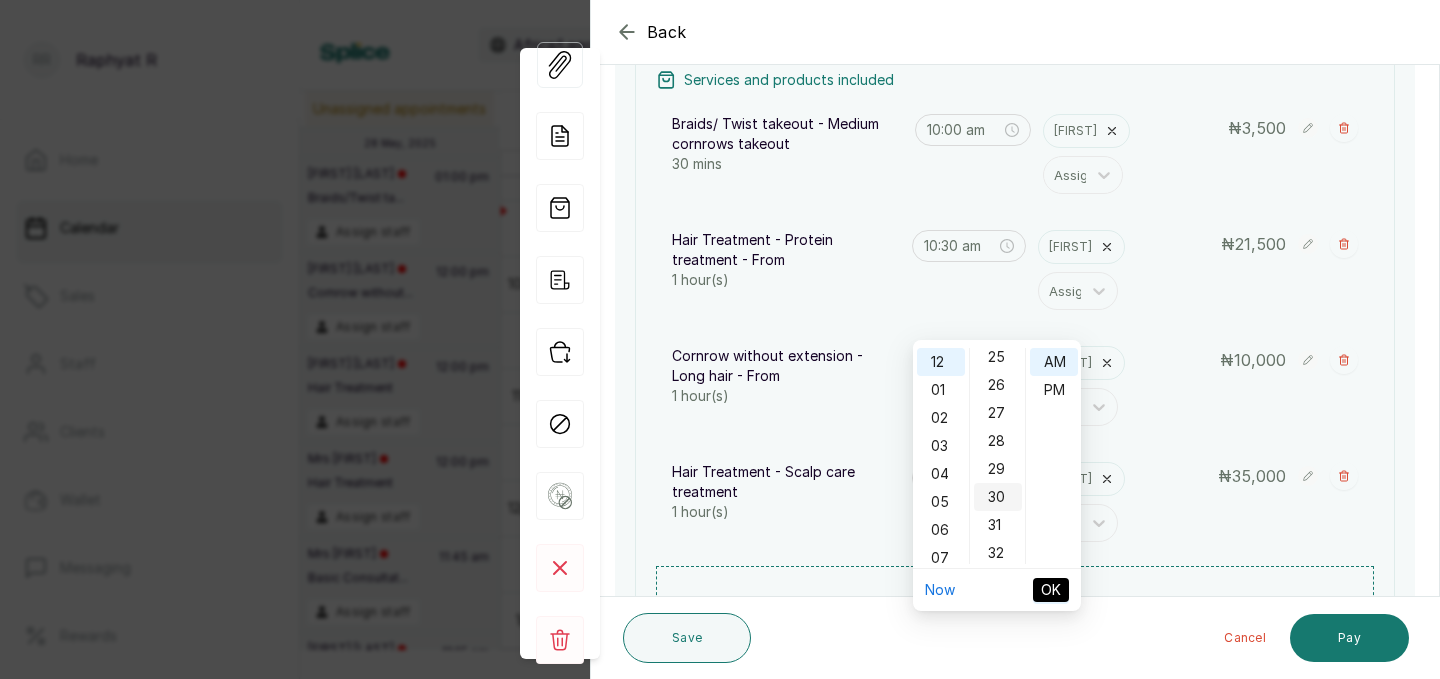 click on "30" at bounding box center [998, 497] 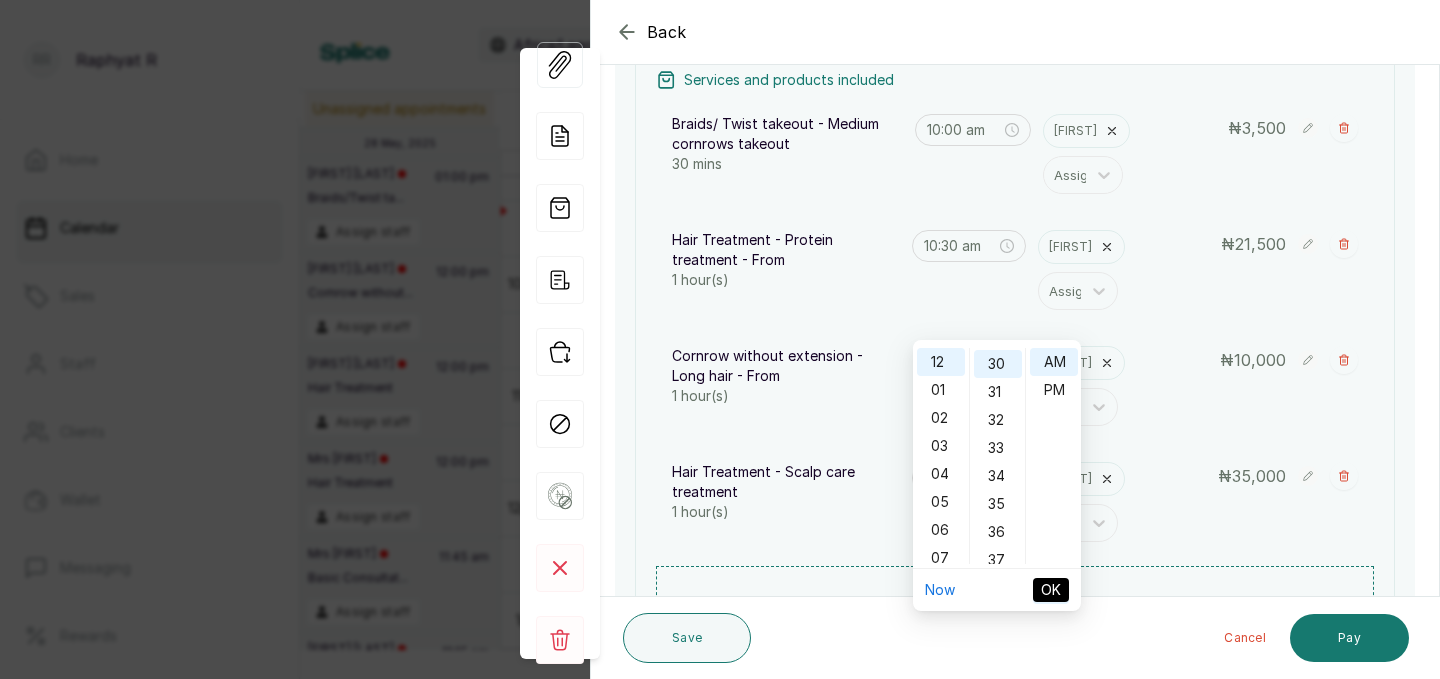 scroll, scrollTop: 838, scrollLeft: 0, axis: vertical 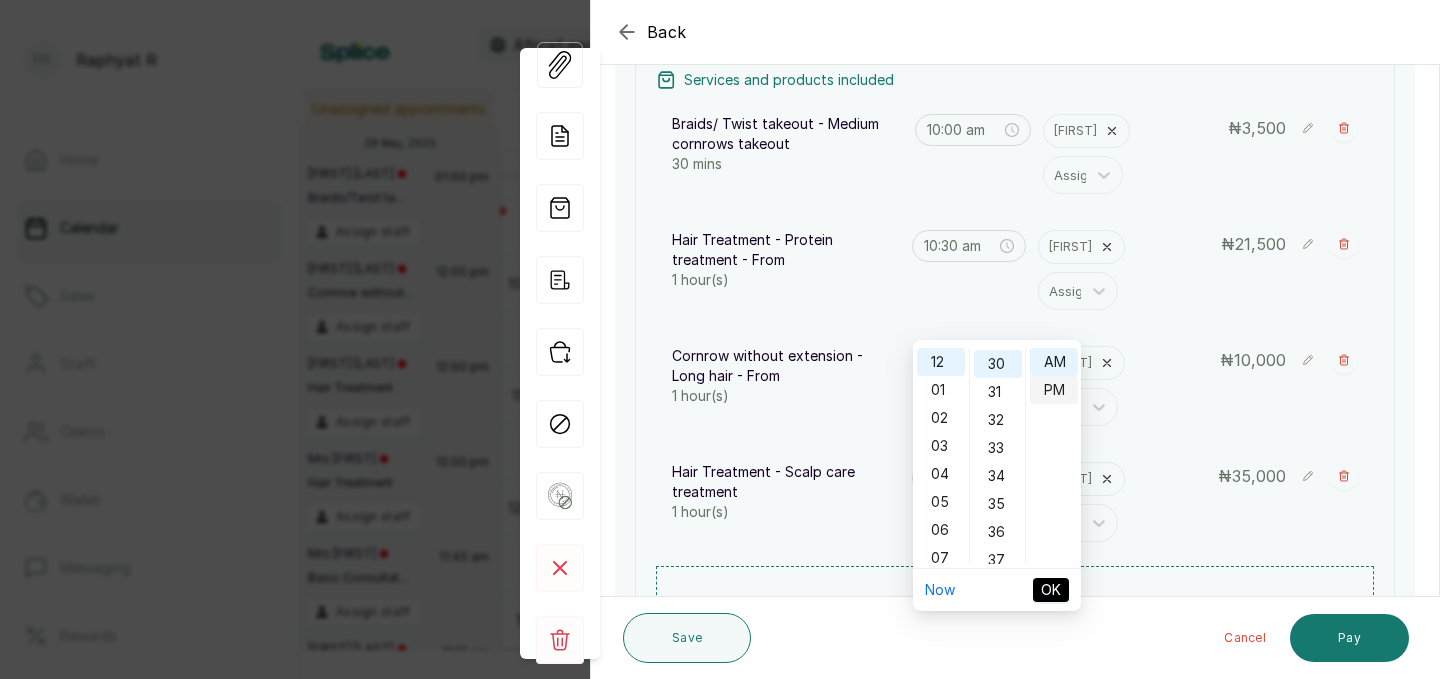 click on "PM" at bounding box center (1054, 390) 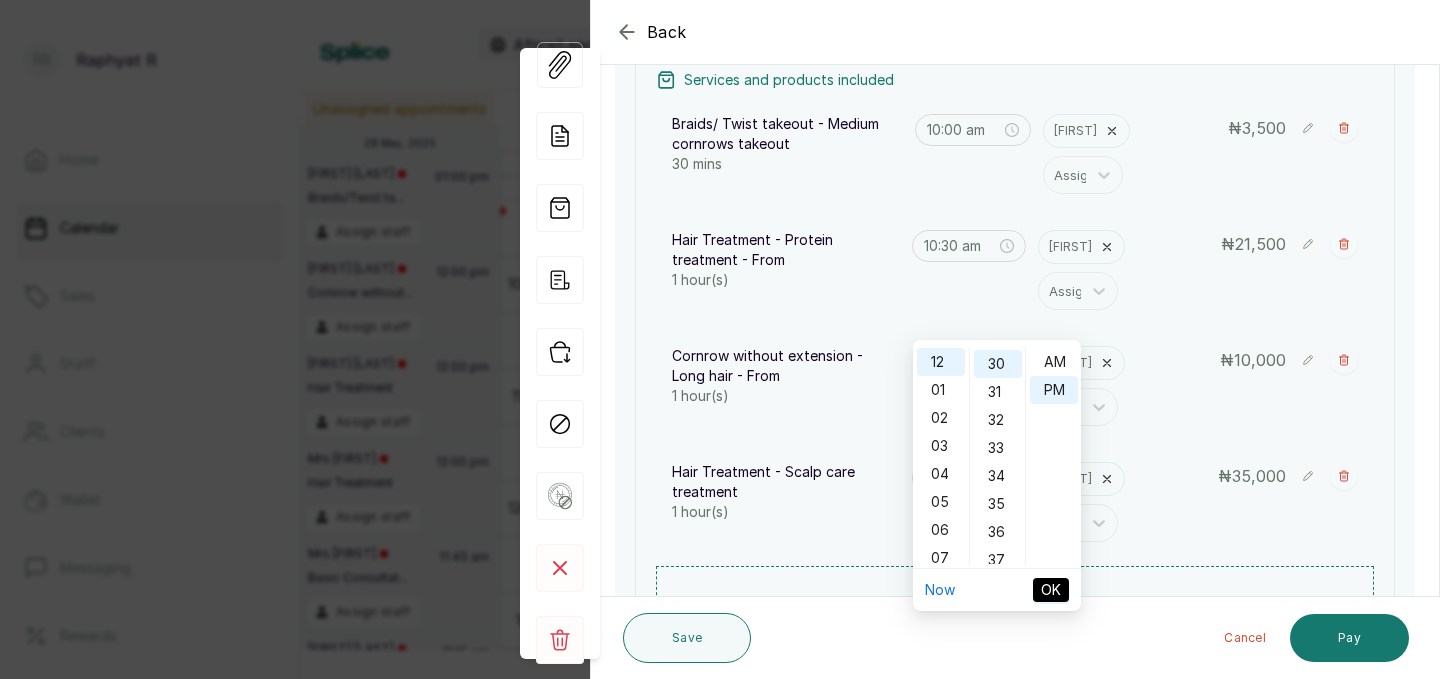 click on "OK" at bounding box center [1051, 590] 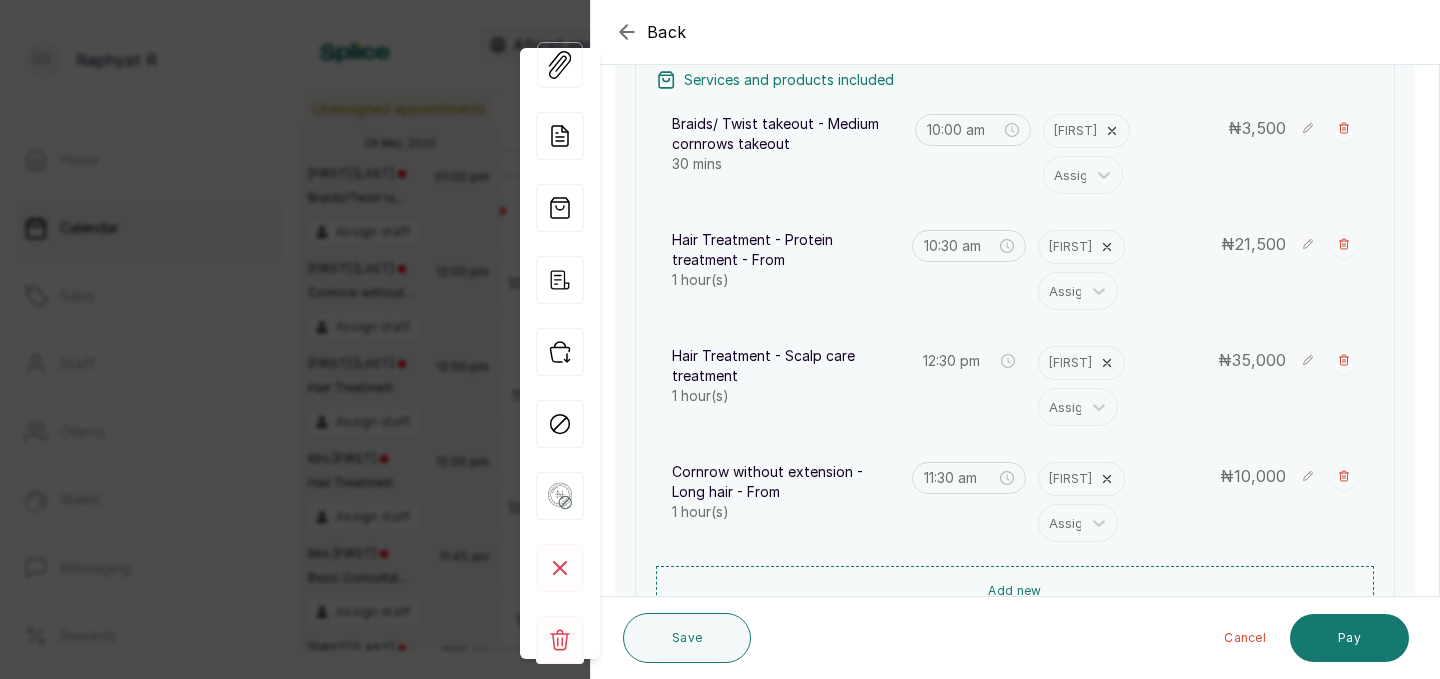type on "11:30 am" 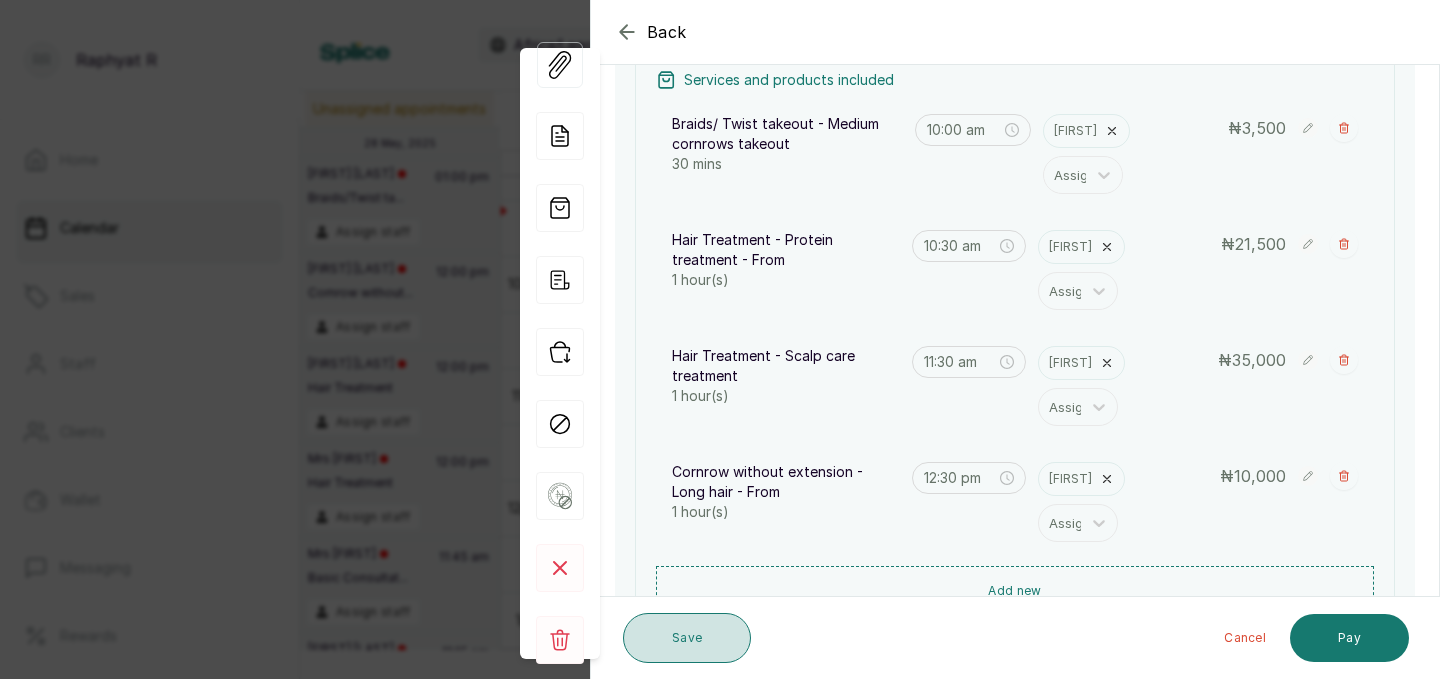 click on "Save" at bounding box center (687, 638) 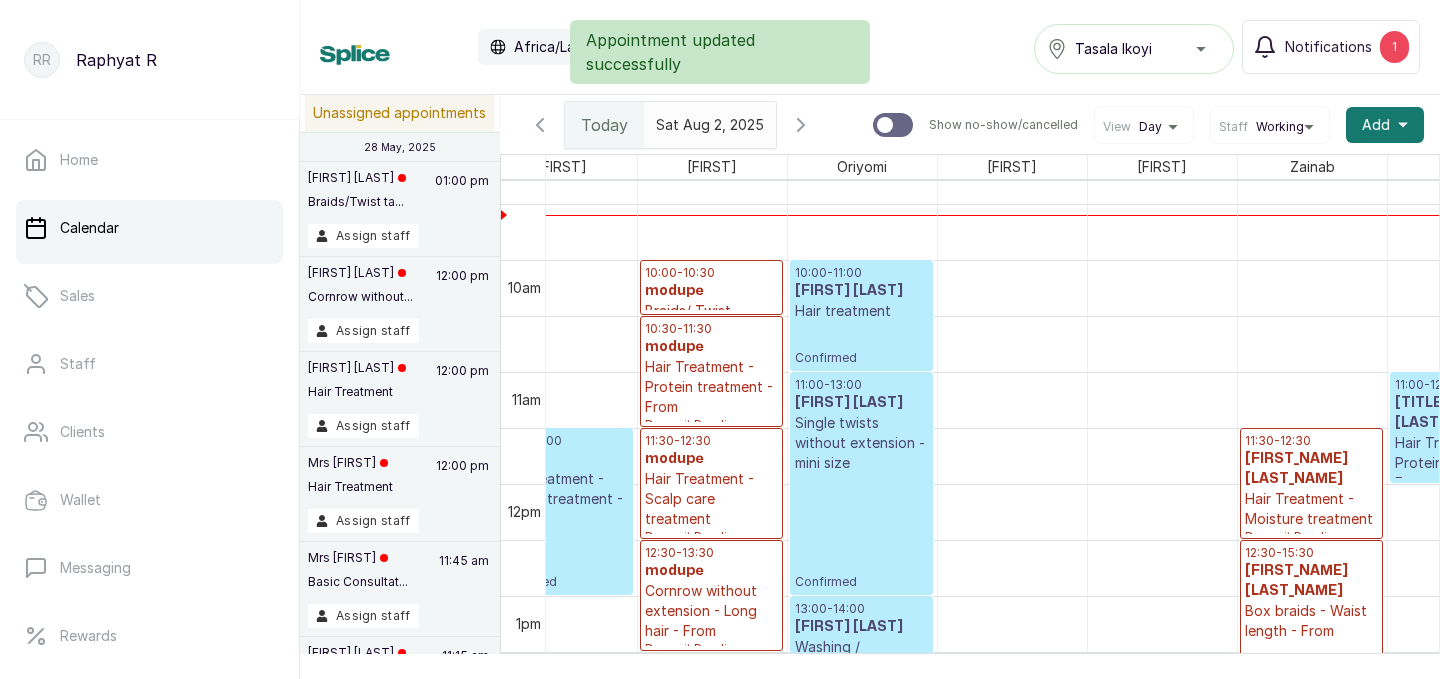 scroll, scrollTop: 1130, scrollLeft: 209, axis: both 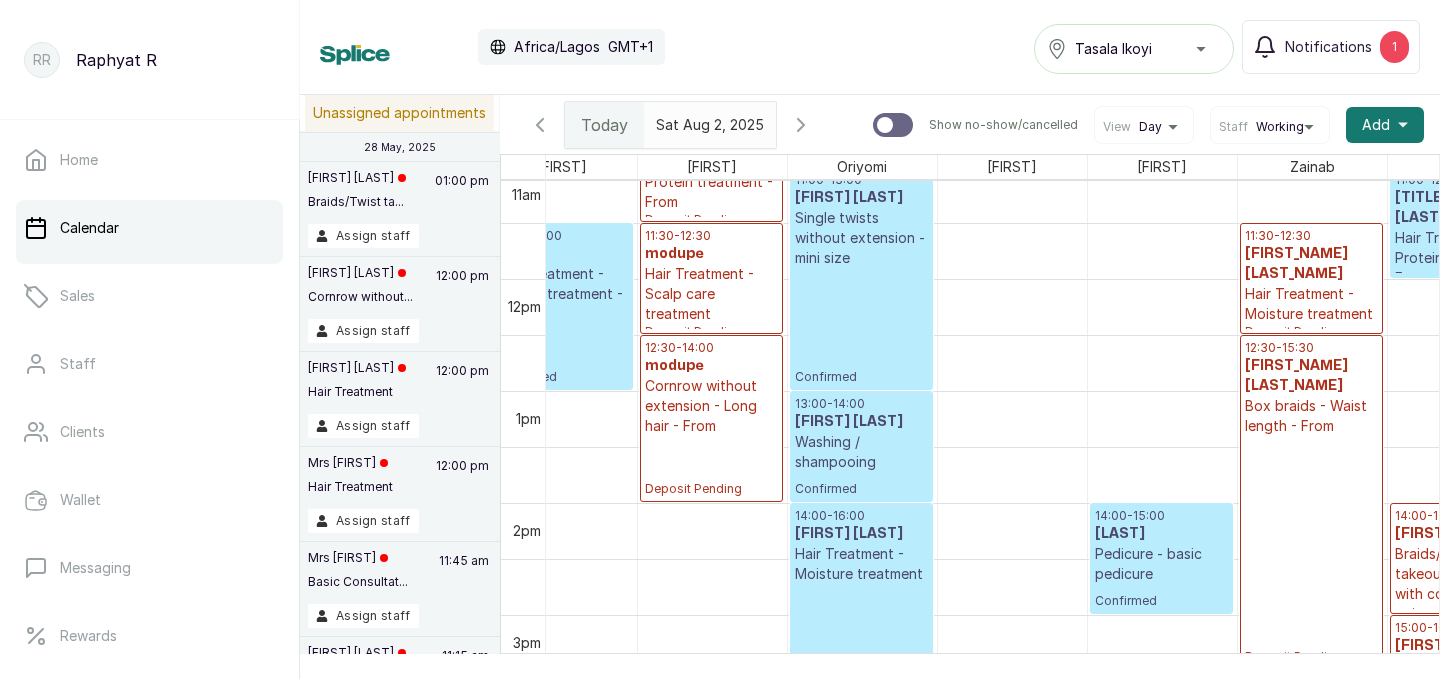 drag, startPoint x: 707, startPoint y: 443, endPoint x: 719, endPoint y: 525, distance: 82.8734 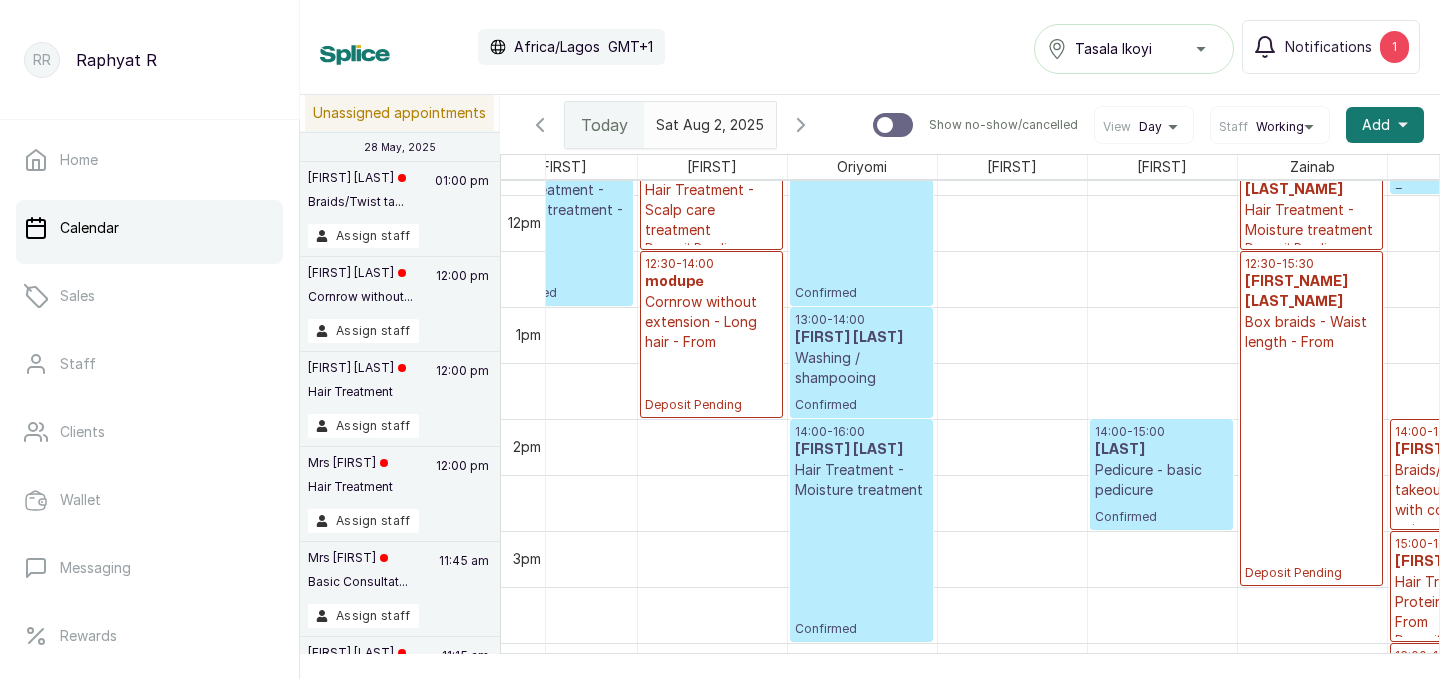 scroll, scrollTop: 1247, scrollLeft: 209, axis: both 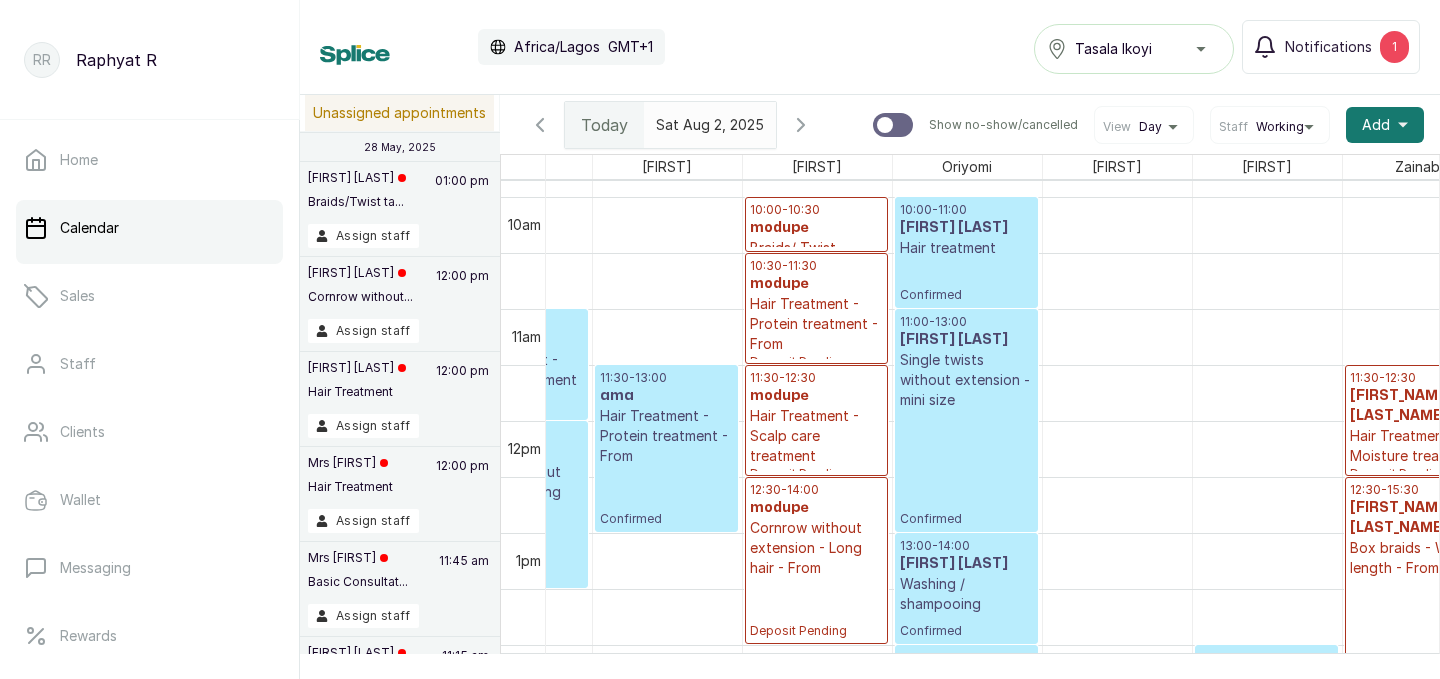 click on "10:00  -  11:00" at bounding box center [966, 210] 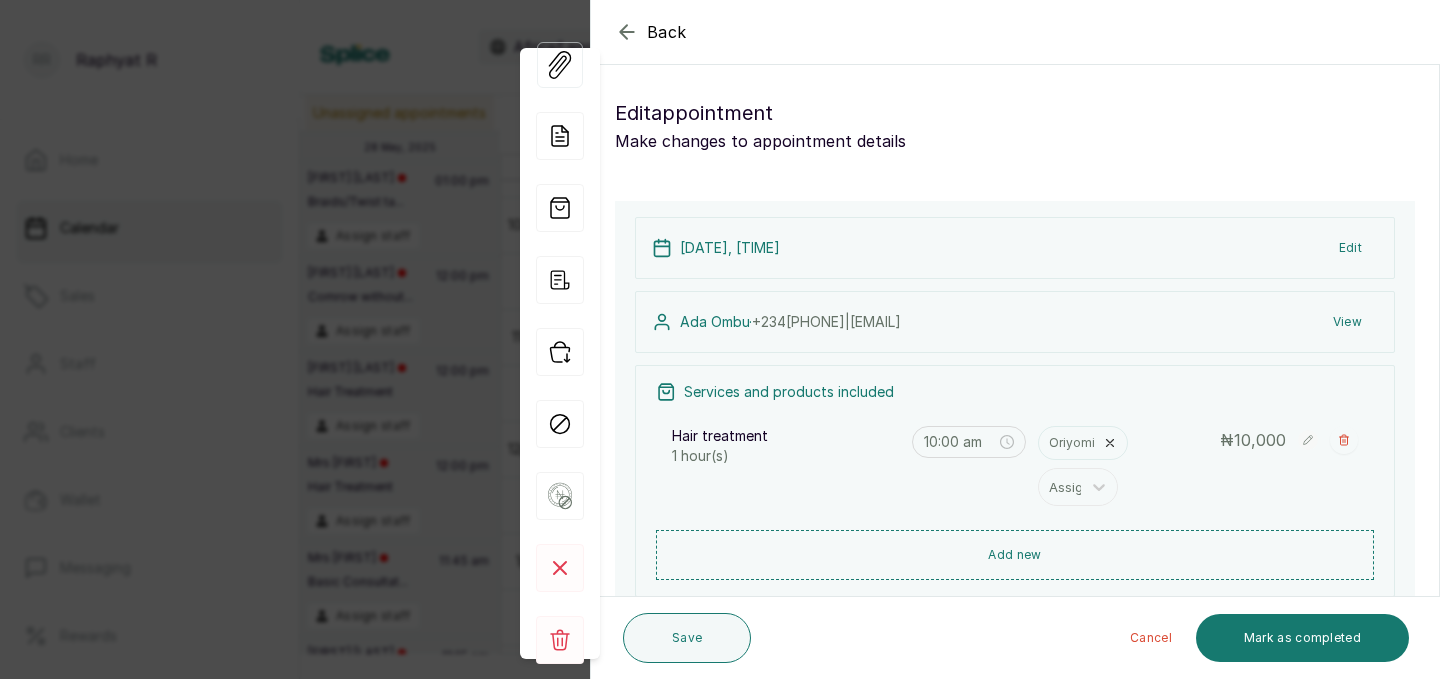 click 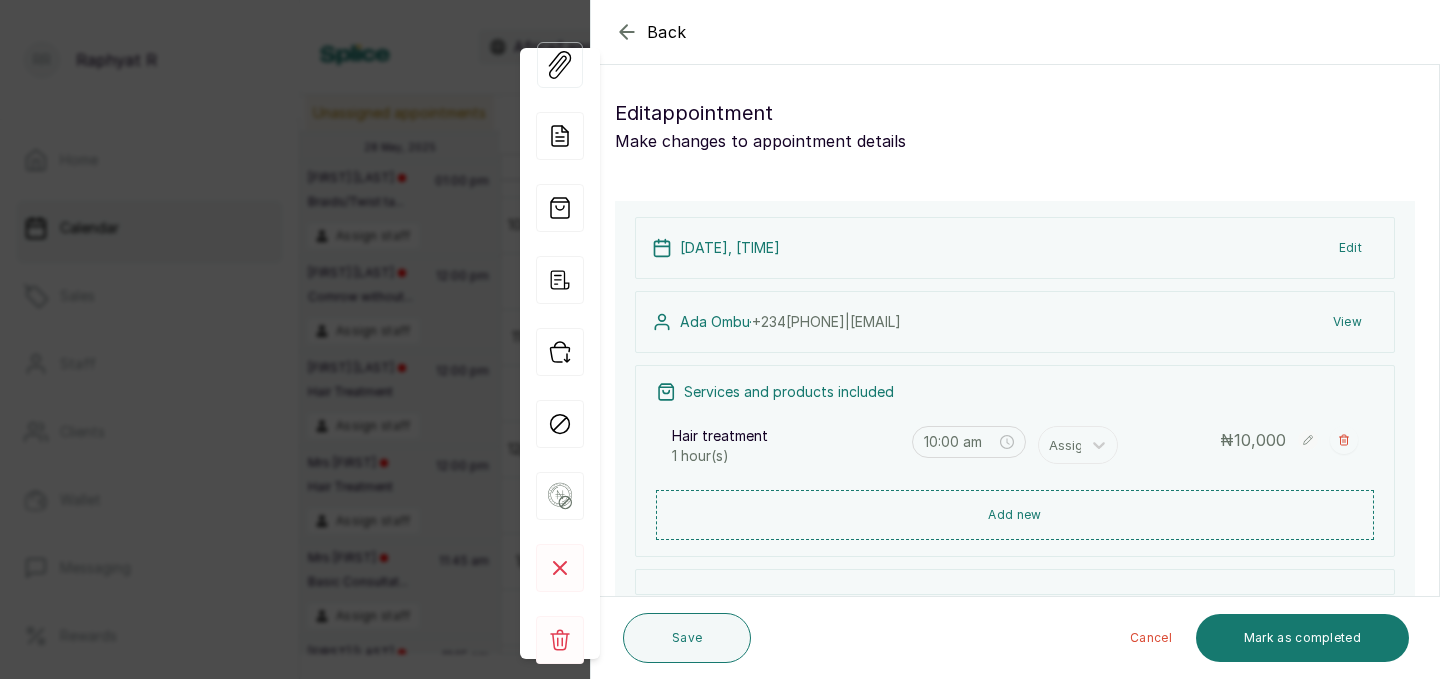 click 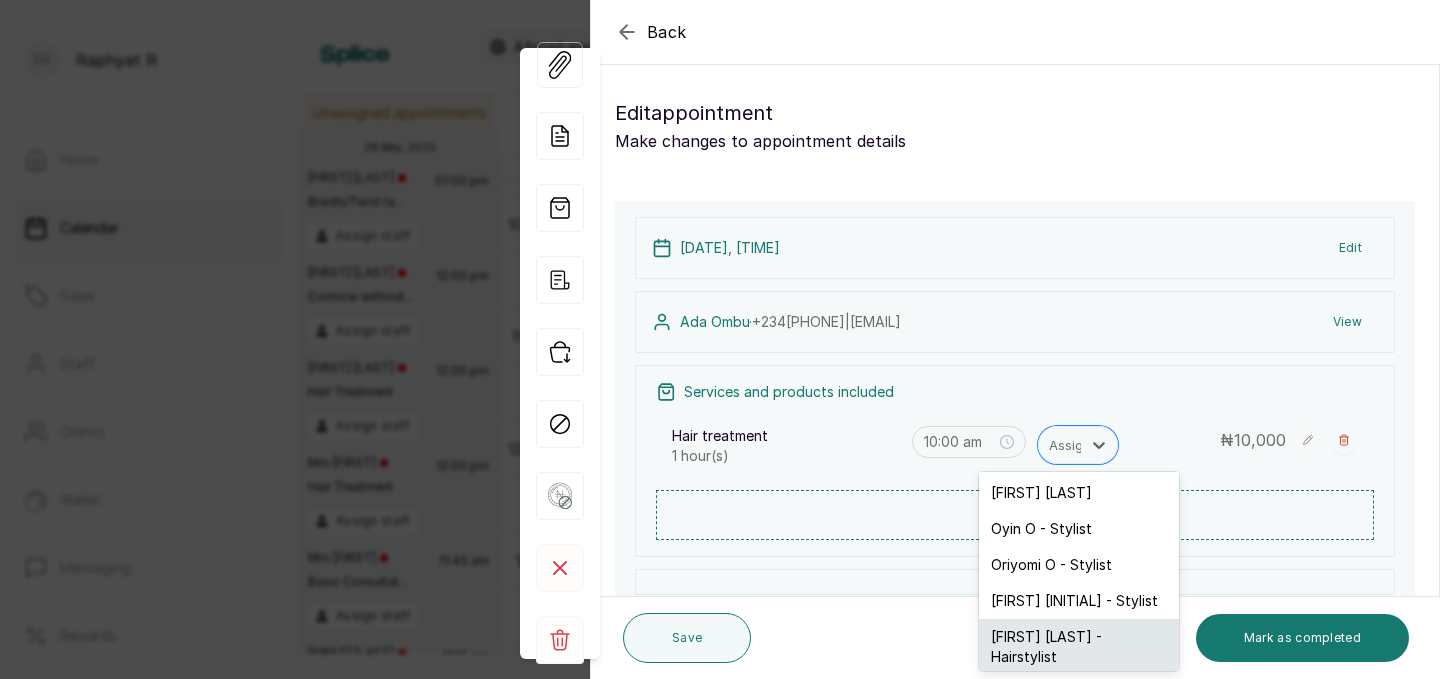 click on "[FIRST] [LAST] - Hairstylist" at bounding box center (1079, 647) 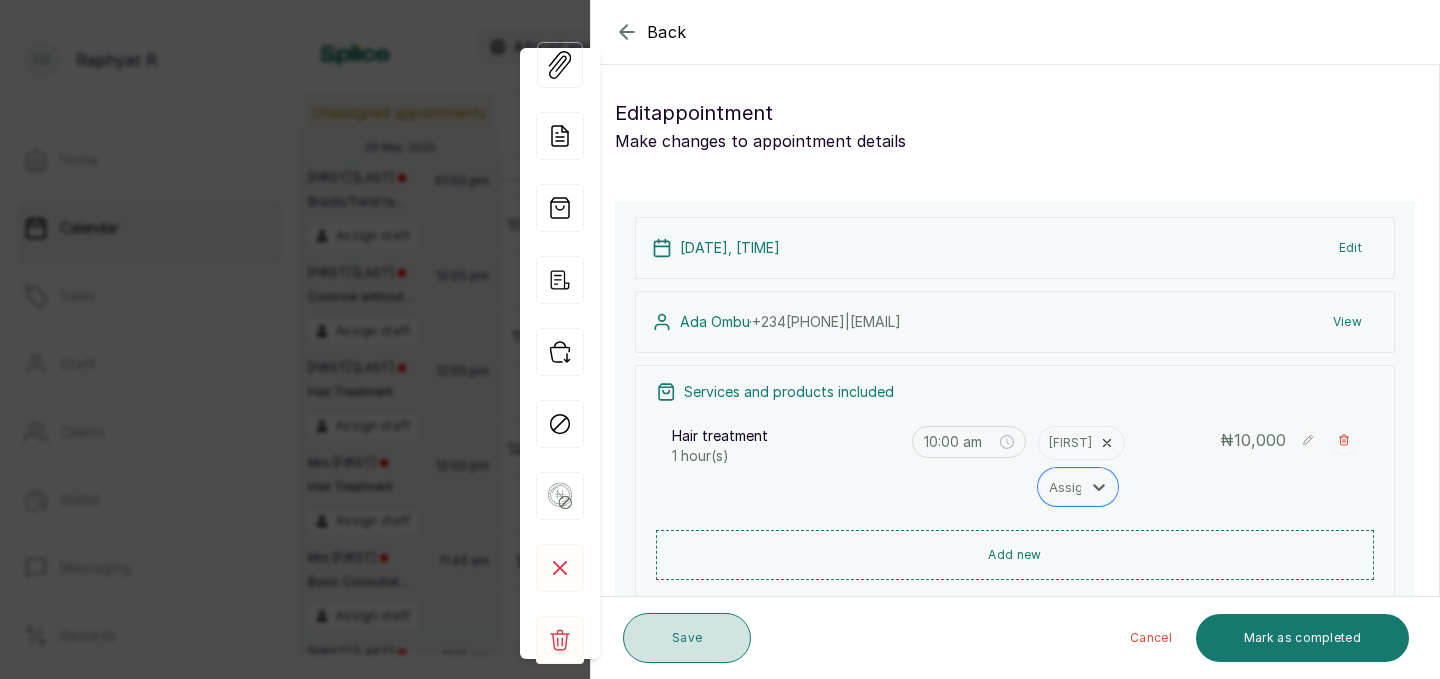 click on "Save" at bounding box center (687, 638) 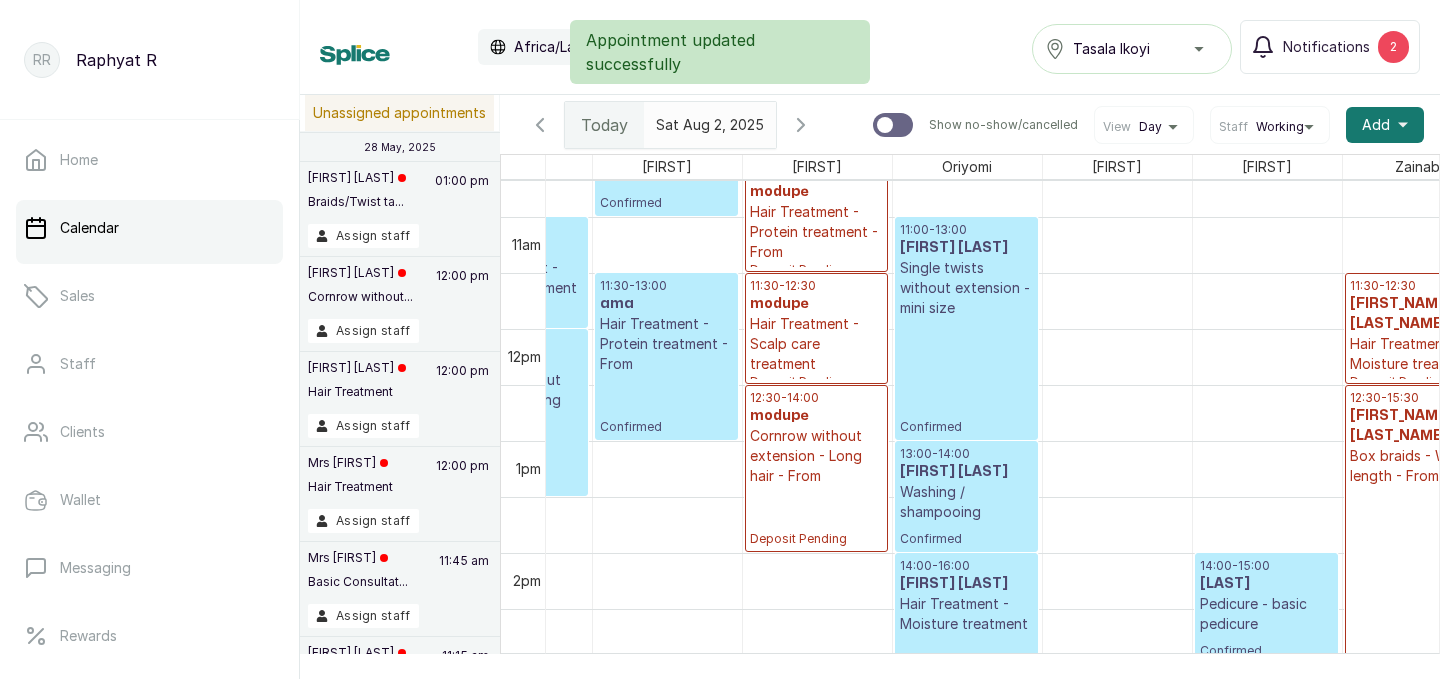 click on "11:00  -  13:00" at bounding box center [966, 230] 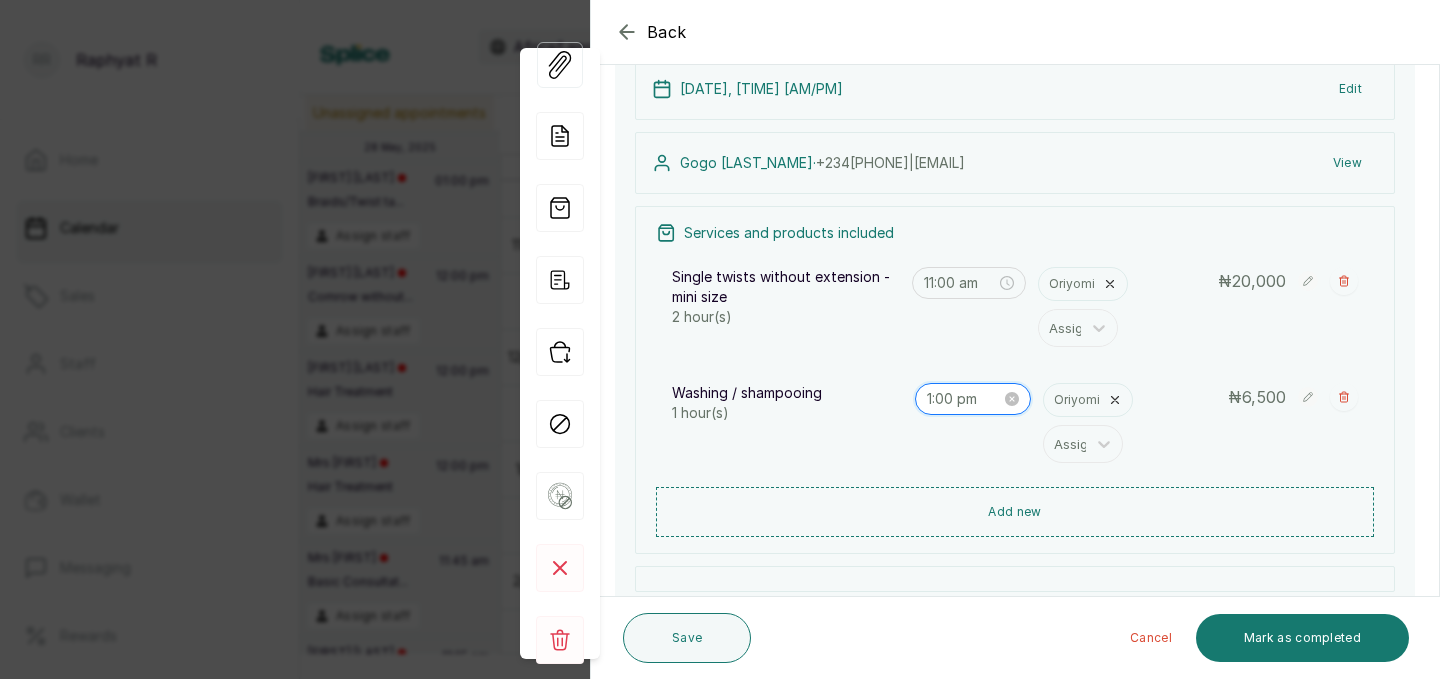 click on "1:00 pm" at bounding box center (964, 399) 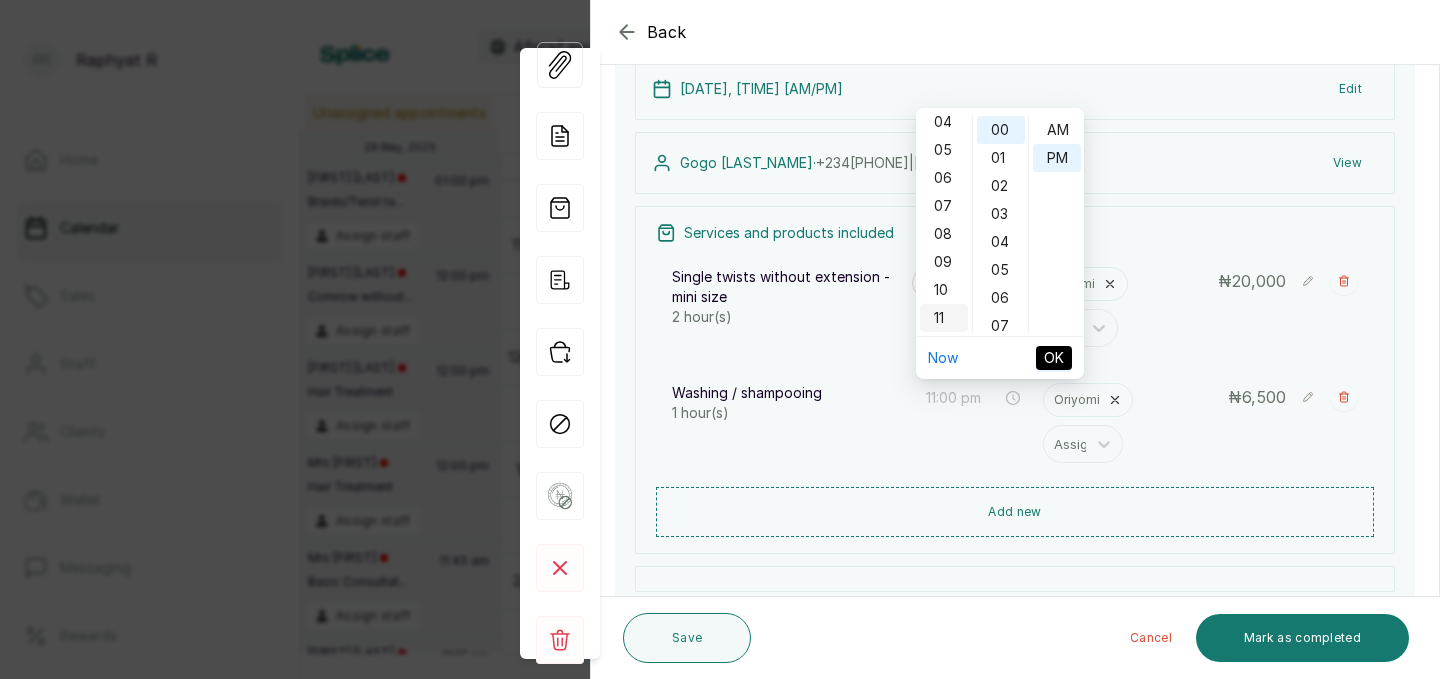 click on "11" at bounding box center (944, 318) 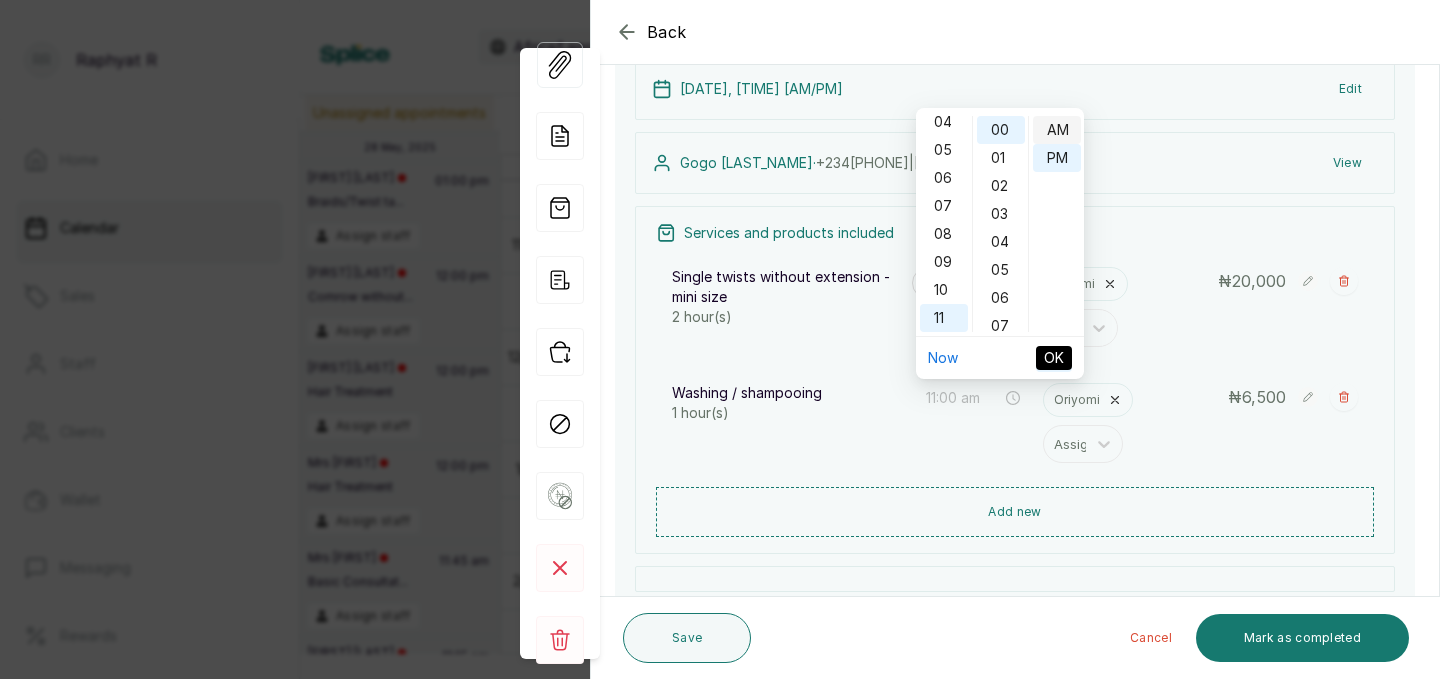 click on "AM" at bounding box center [1057, 130] 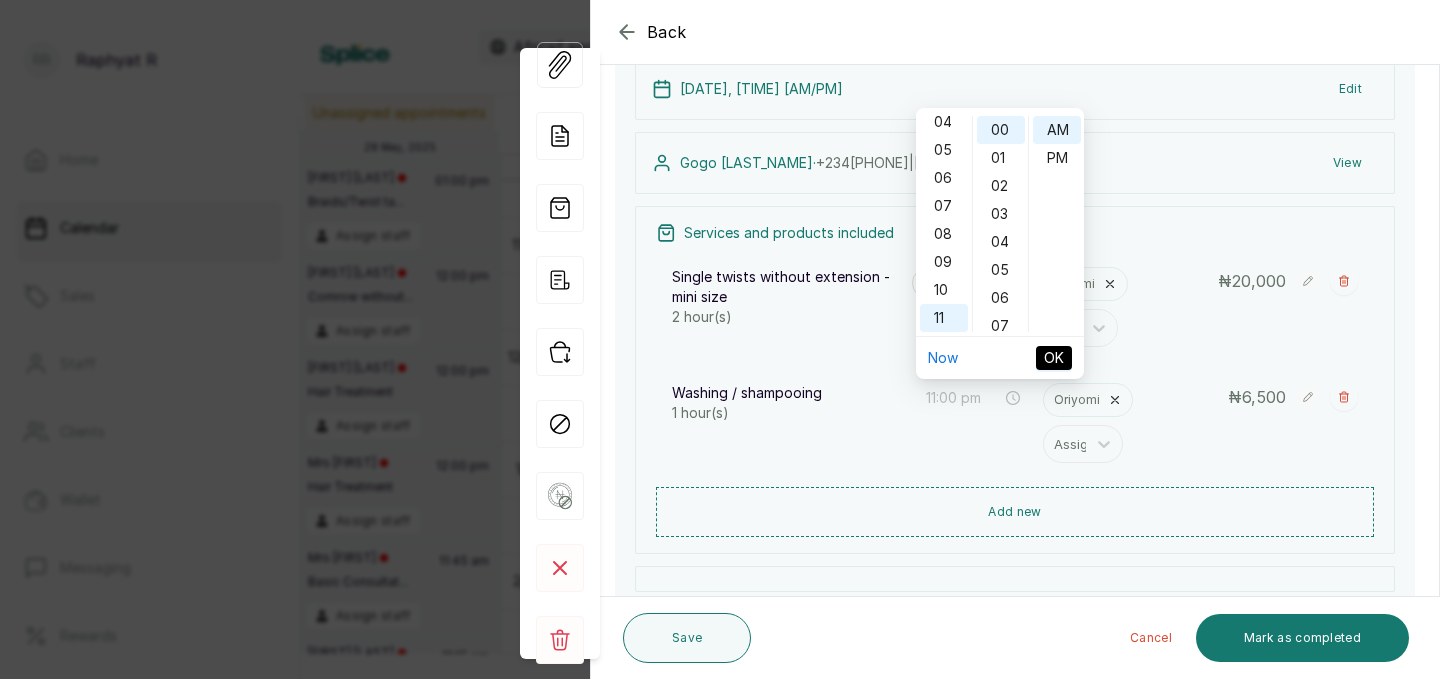 type on "11:00 am" 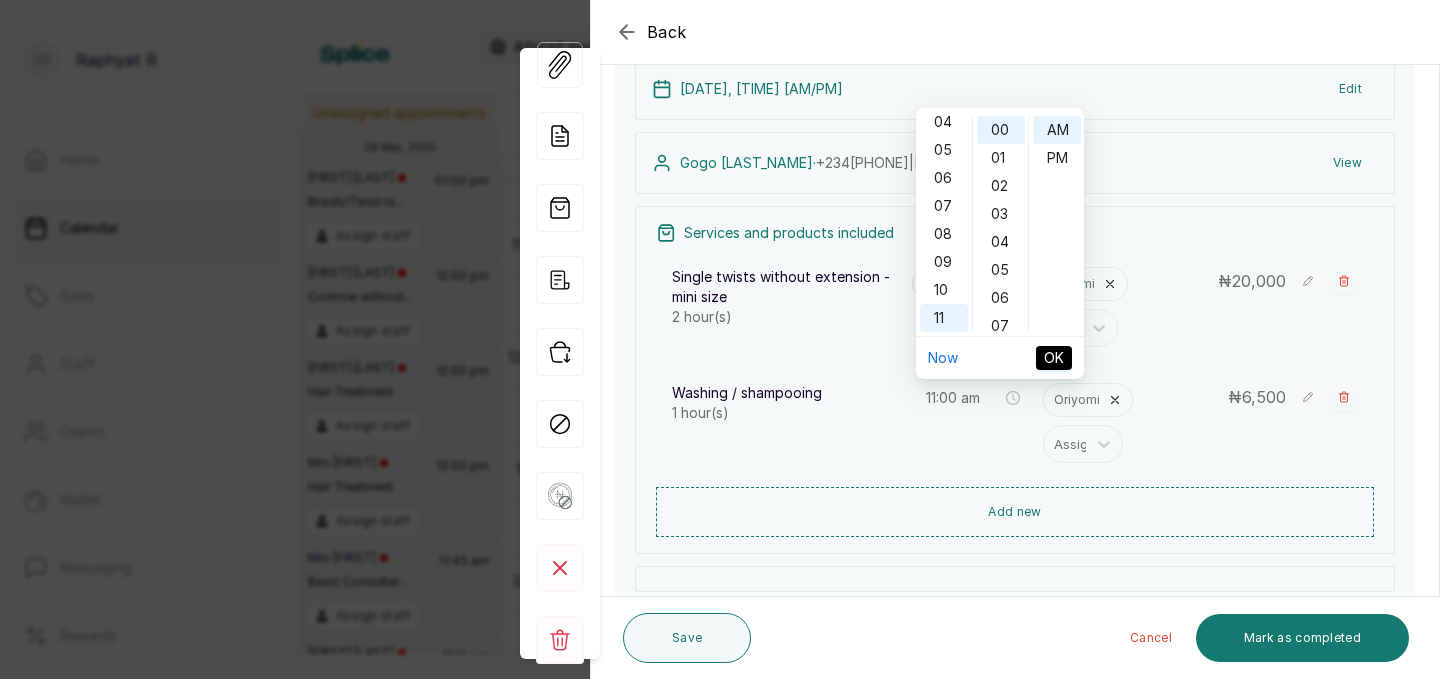 click on "OK" at bounding box center [1054, 358] 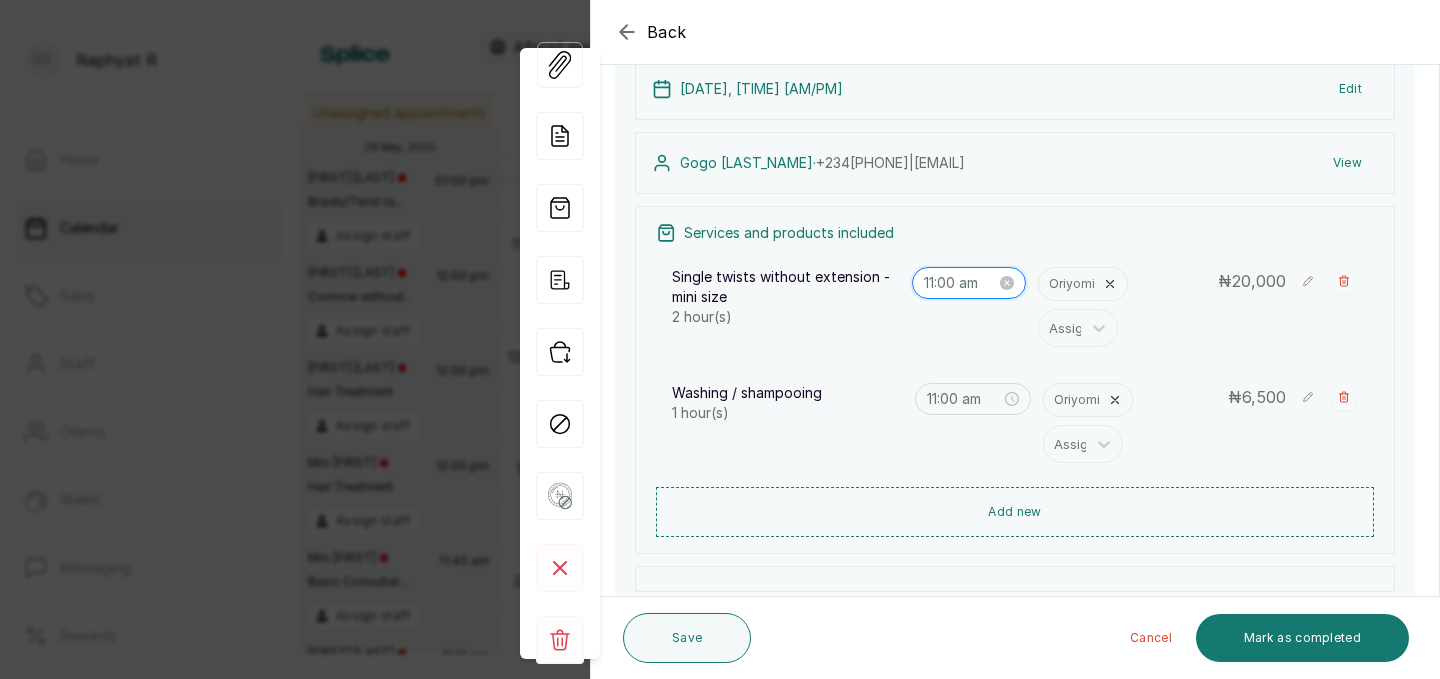 click on "11:00 am" at bounding box center [960, 283] 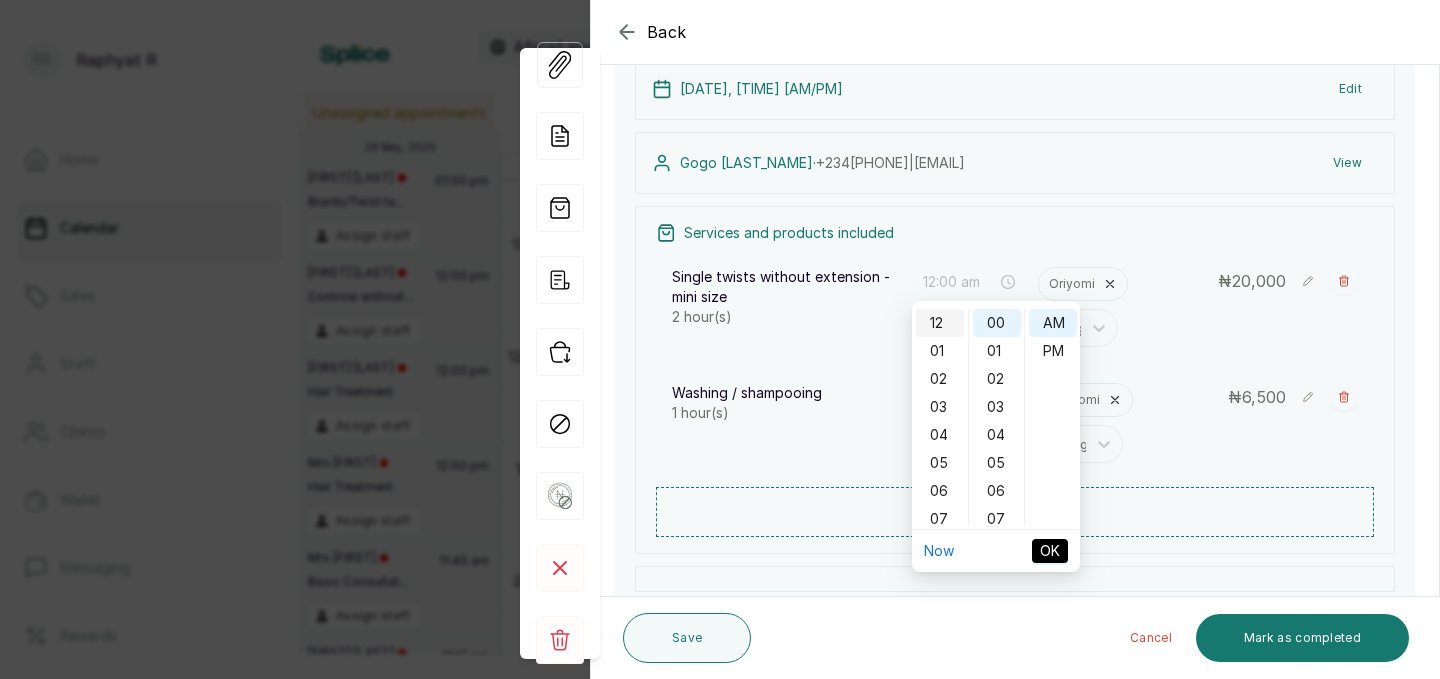 click on "12" at bounding box center [940, 323] 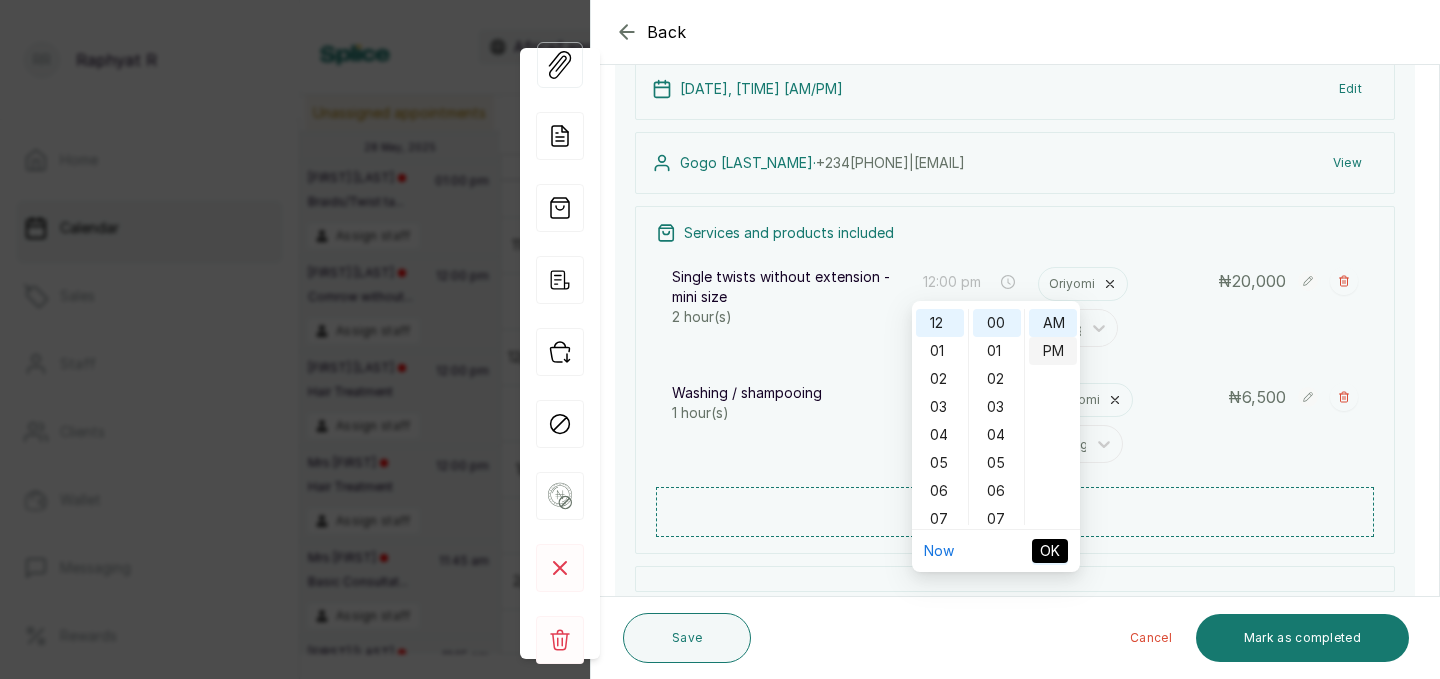 click on "PM" at bounding box center (1053, 351) 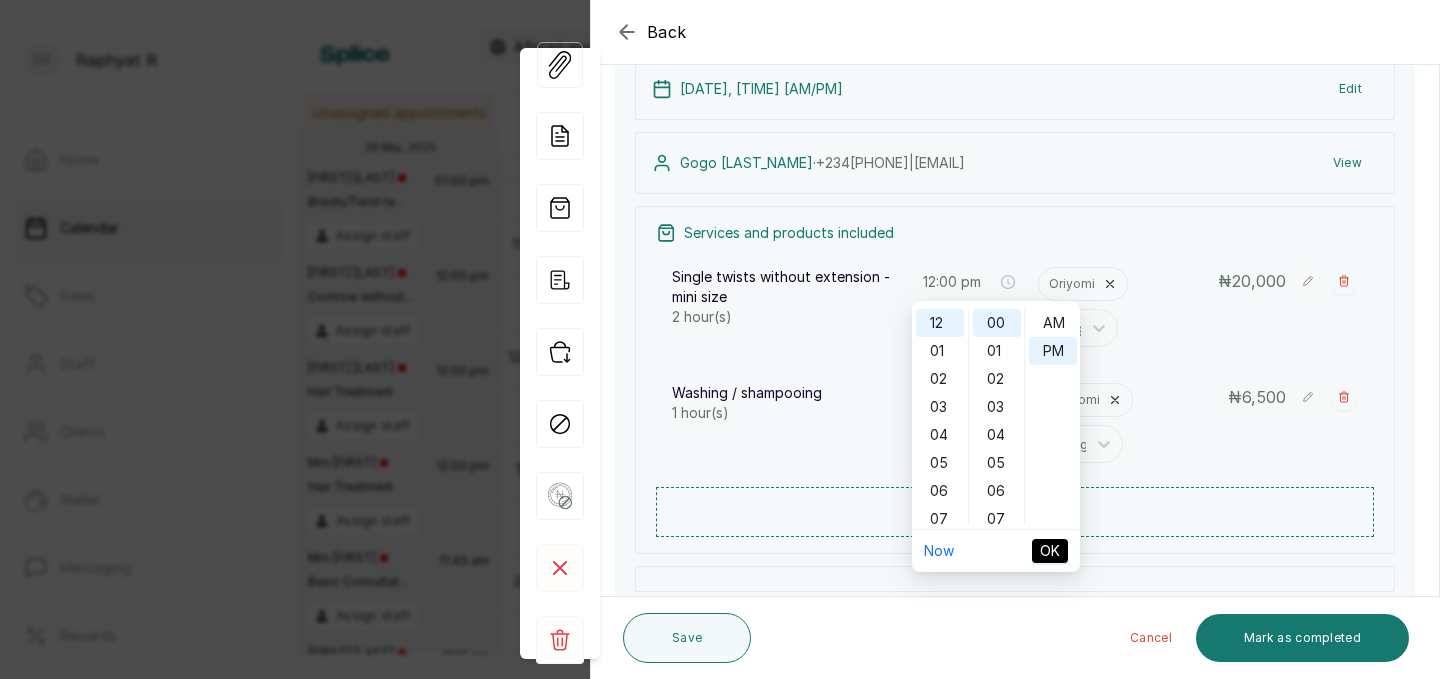 click on "OK" at bounding box center (1050, 551) 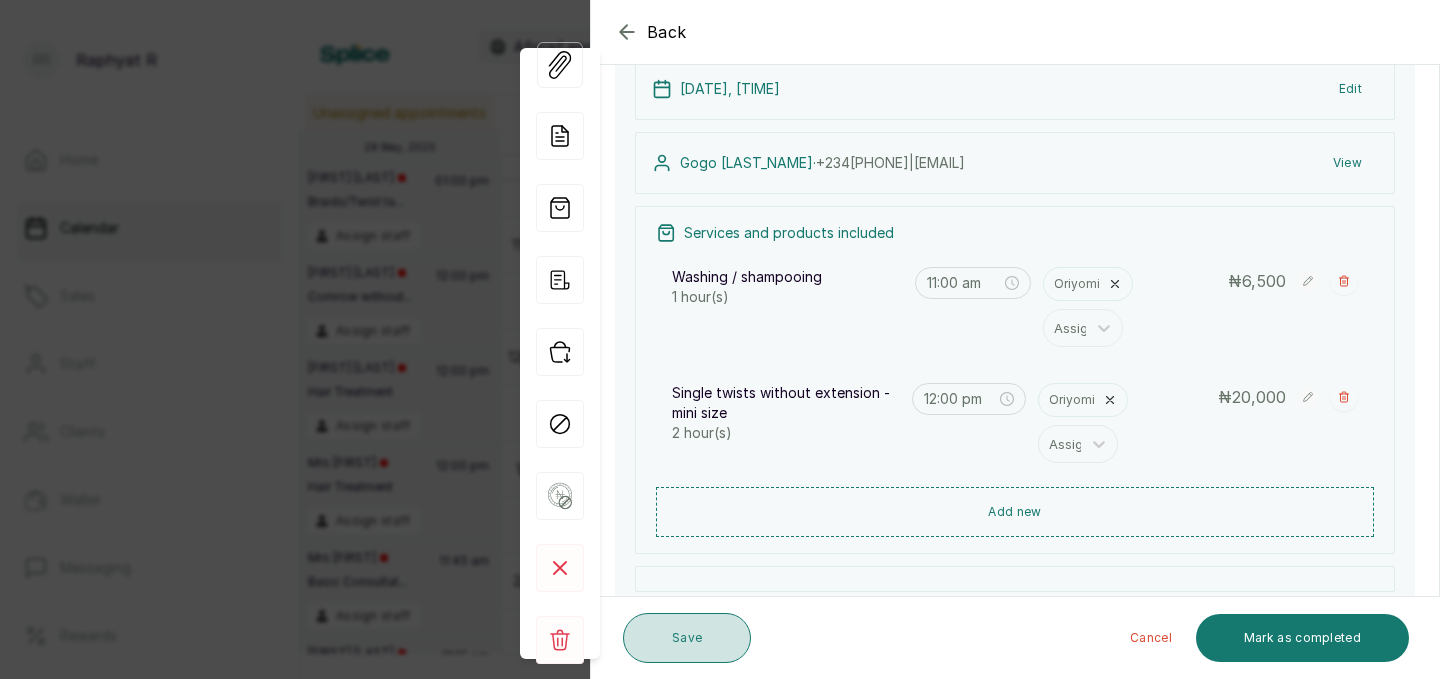 click on "Save" at bounding box center [687, 638] 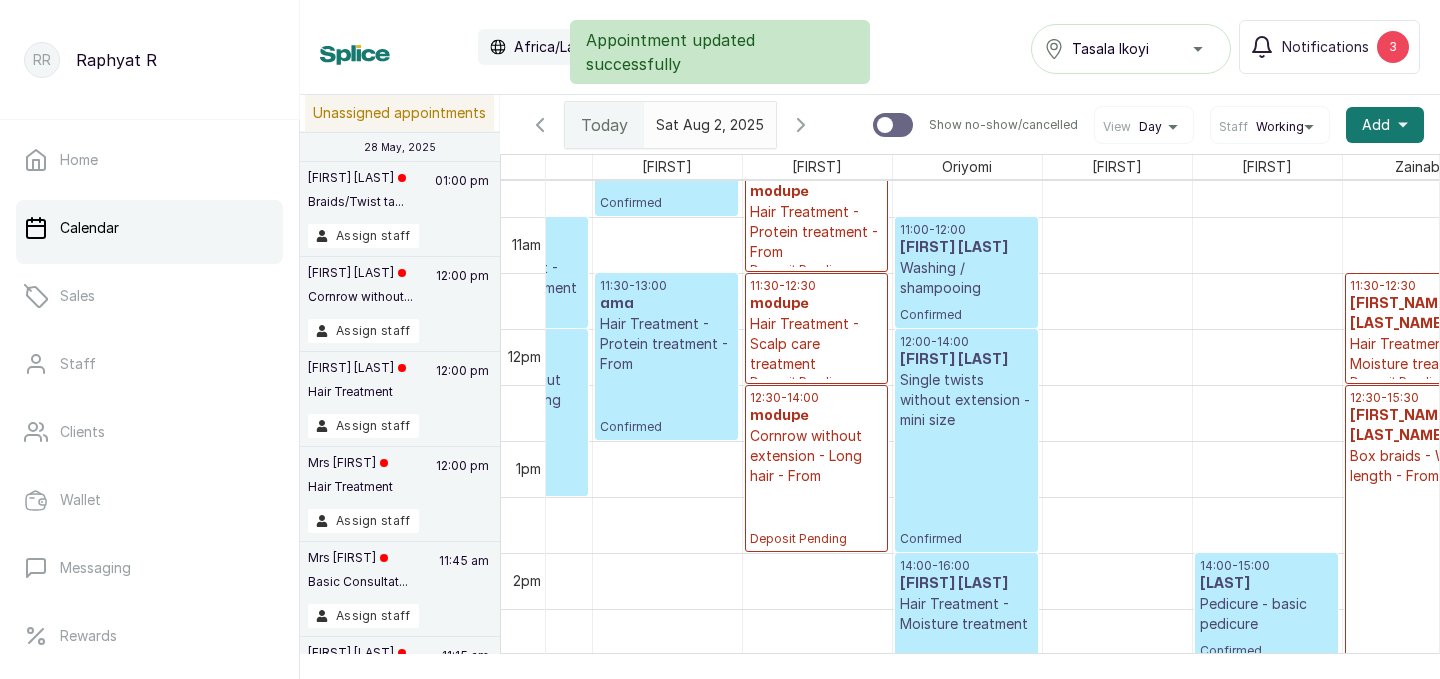 scroll, scrollTop: 1388, scrollLeft: 104, axis: both 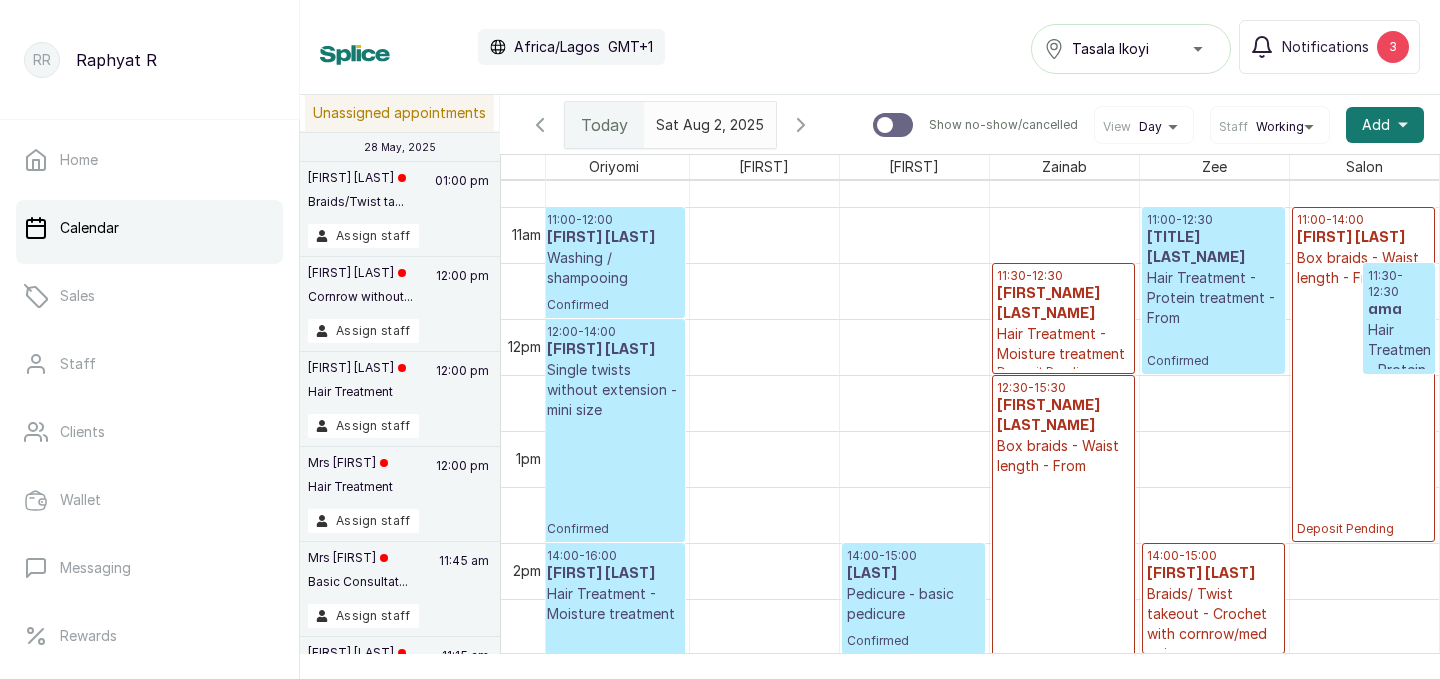 drag, startPoint x: 1219, startPoint y: 316, endPoint x: 1223, endPoint y: 355, distance: 39.20459 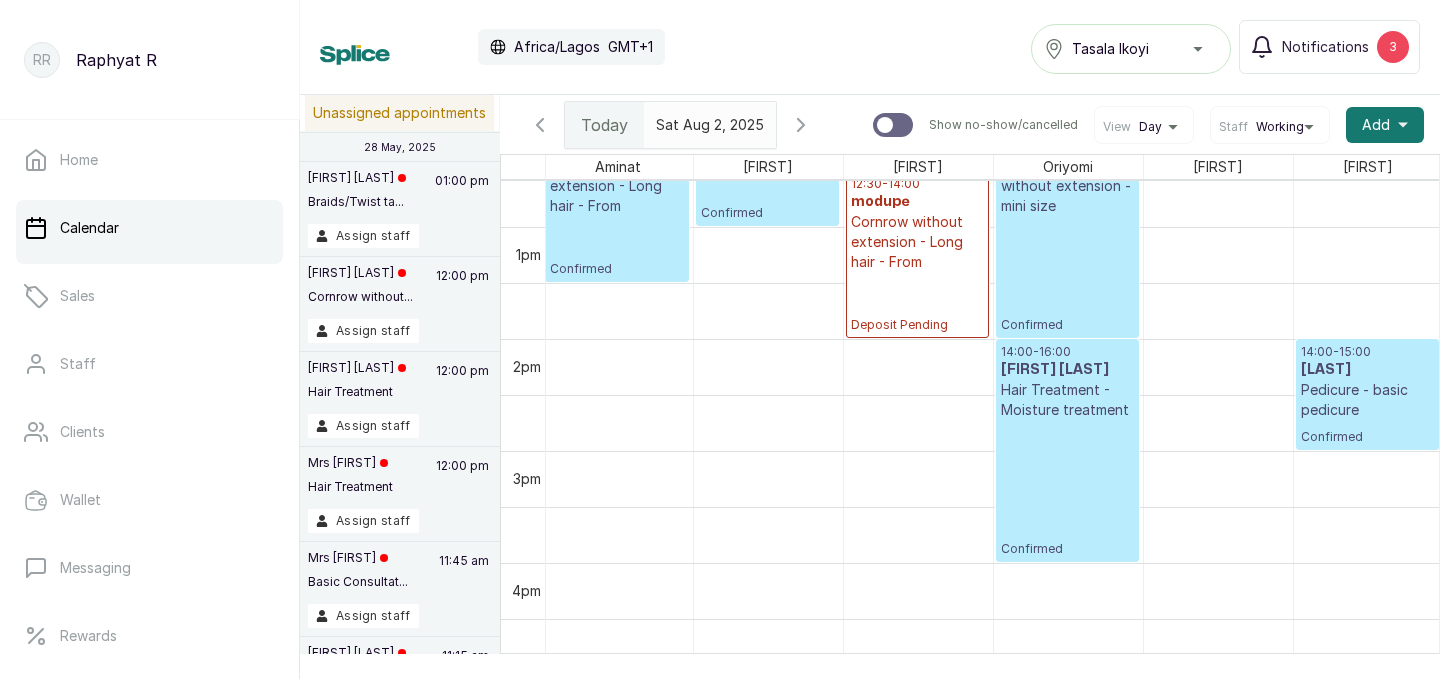 click on "14:00  -  16:00" at bounding box center (1067, 352) 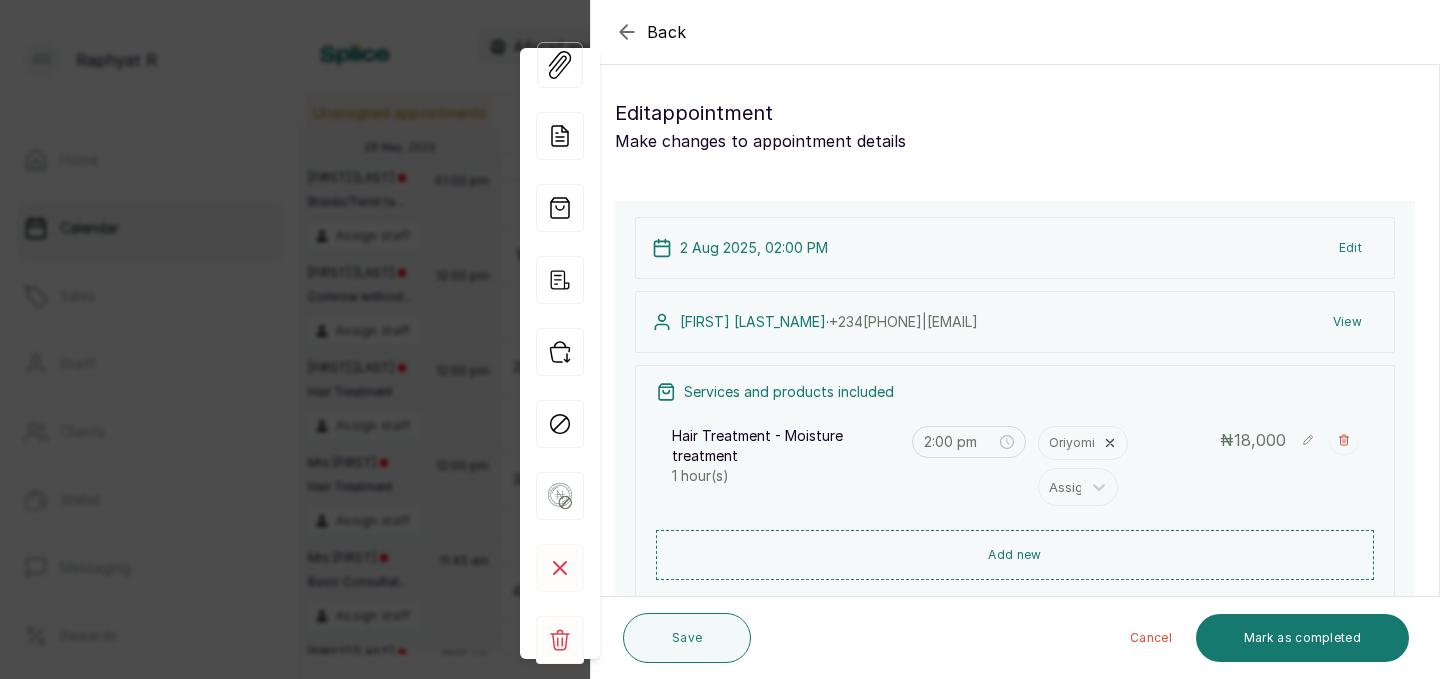 click 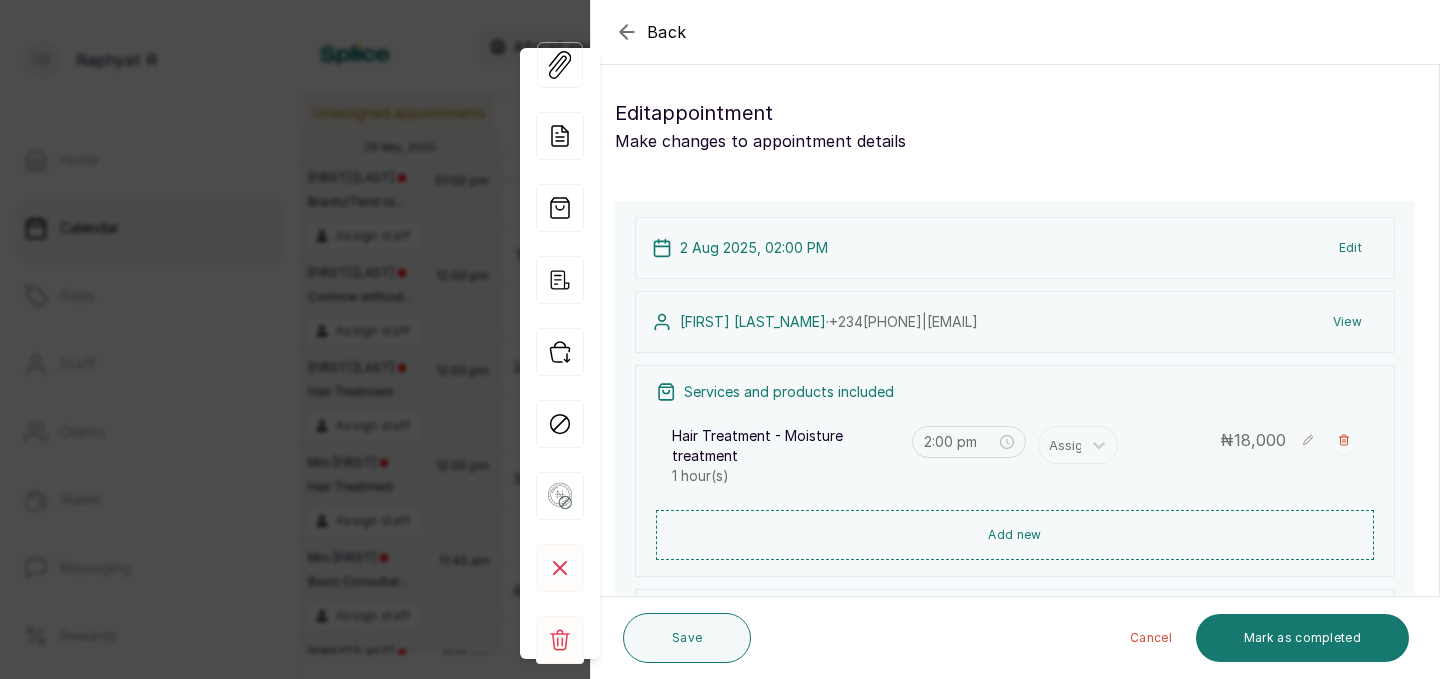click at bounding box center [1099, 445] 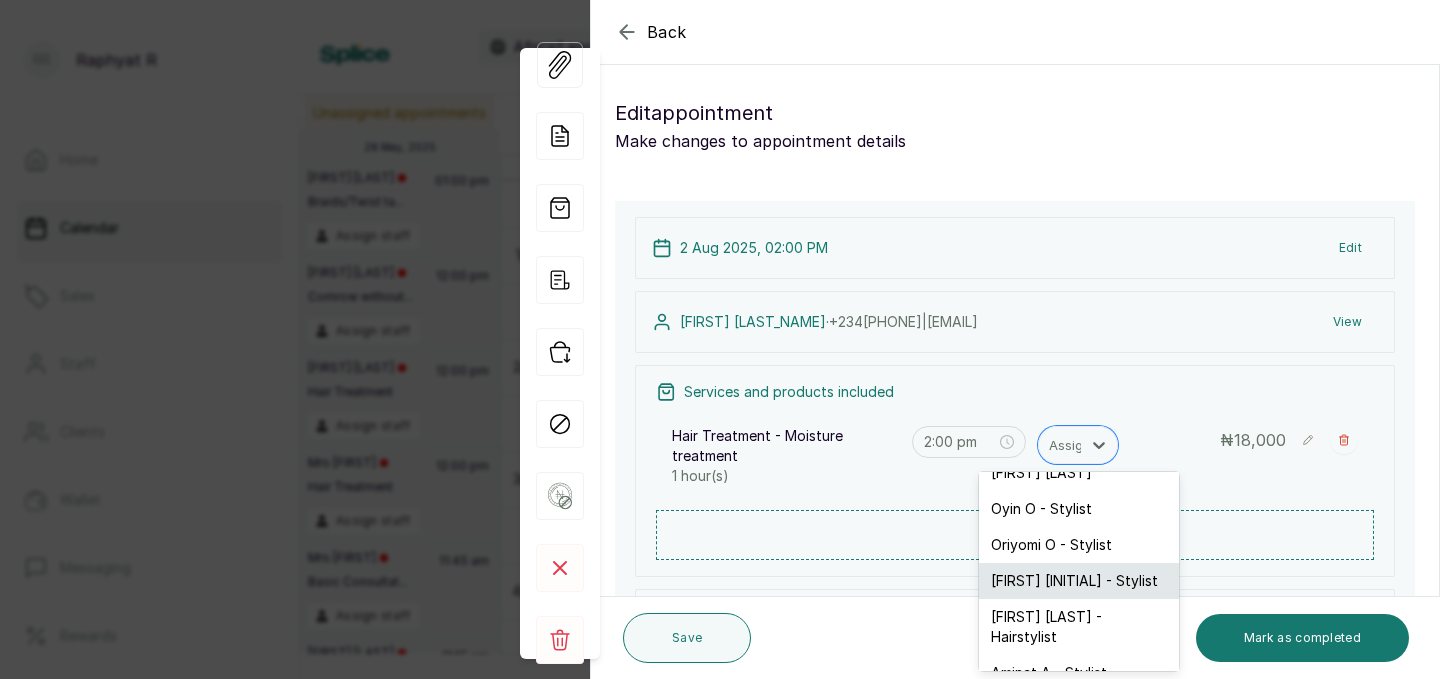 click on "[FIRST] [INITIAL] - Stylist" at bounding box center (1079, 581) 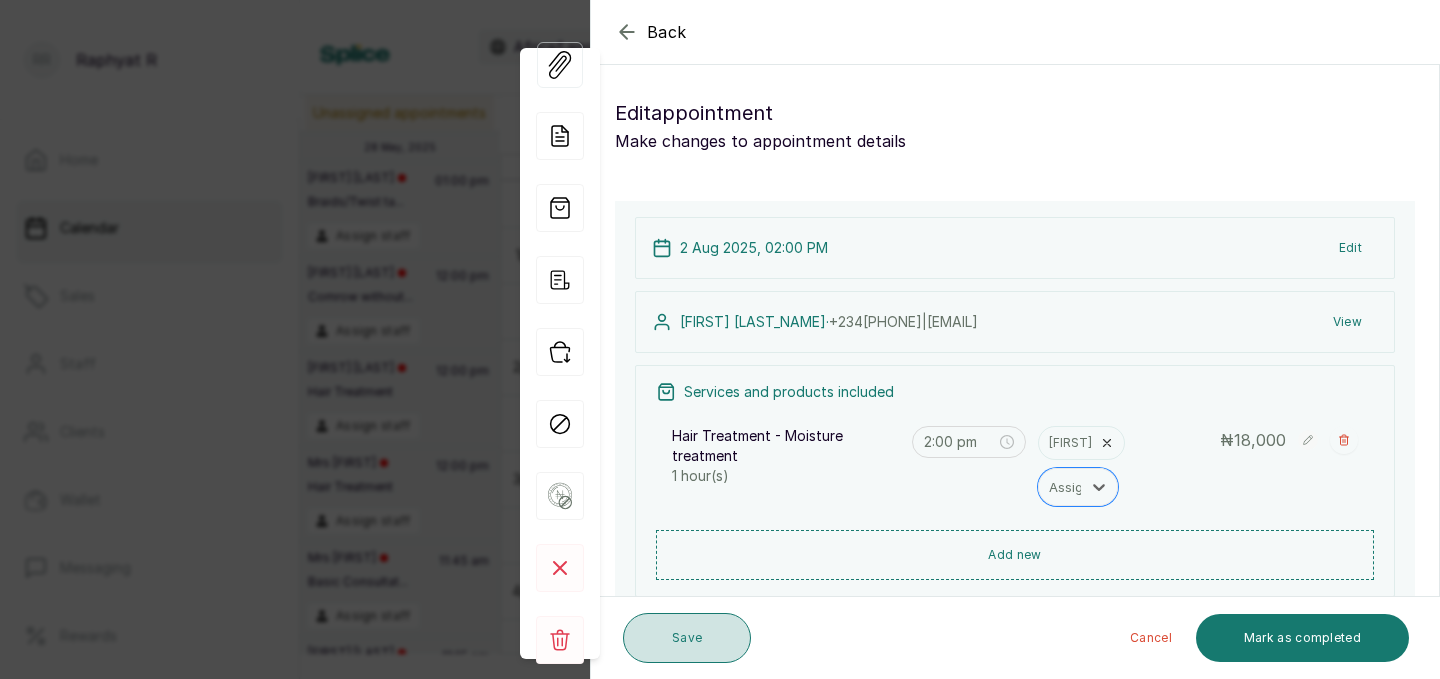 click on "Save" at bounding box center (687, 638) 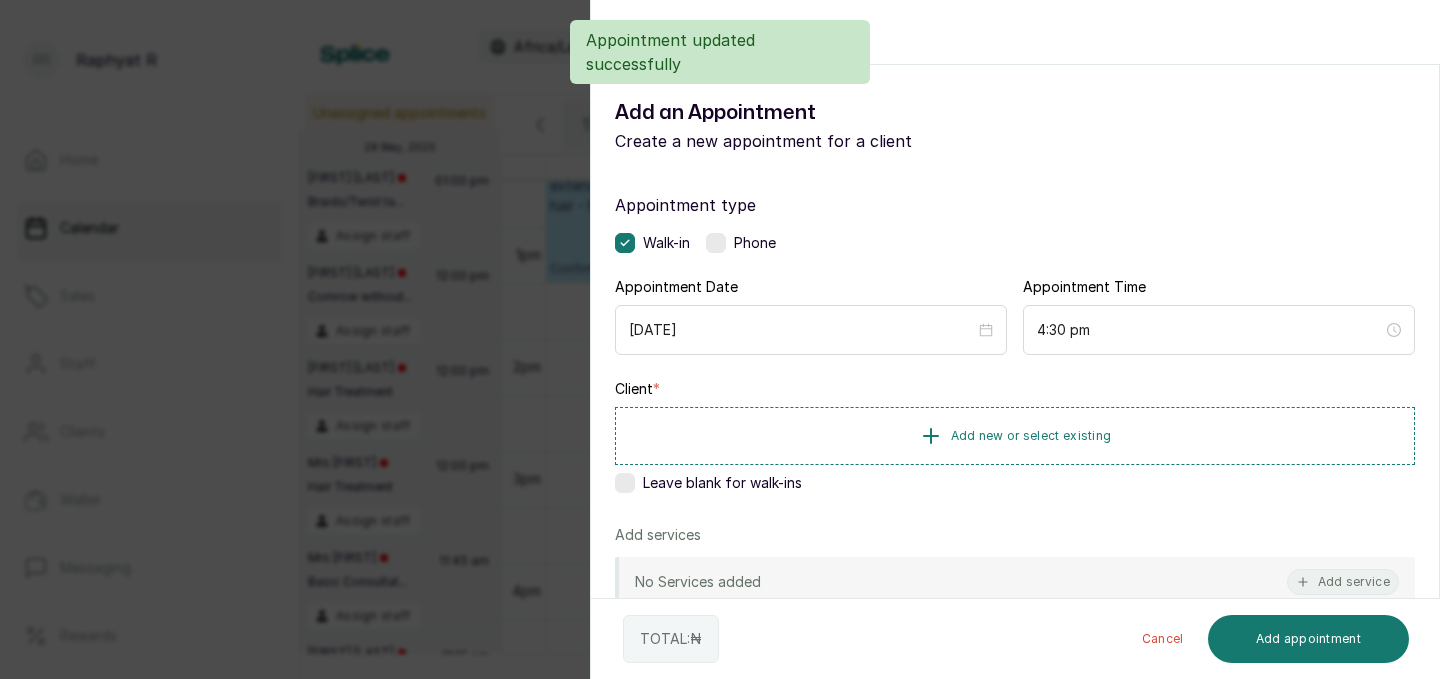 click on "Back Add Appointment Add an Appointment Create a new appointment for a client Appointment type Walk-in Phone Appointment Date [DATE] Appointment Time [TIME] Client * Add new or select existing Leave blank for walk-ins  Add services   No Services added Add service  Add products   No Products added Add product Add Extra Charge Add promo code Add discount Note 1000 of 1000 characters left TOTAL:  [PRICE] Cancel Add appointment" at bounding box center [720, 339] 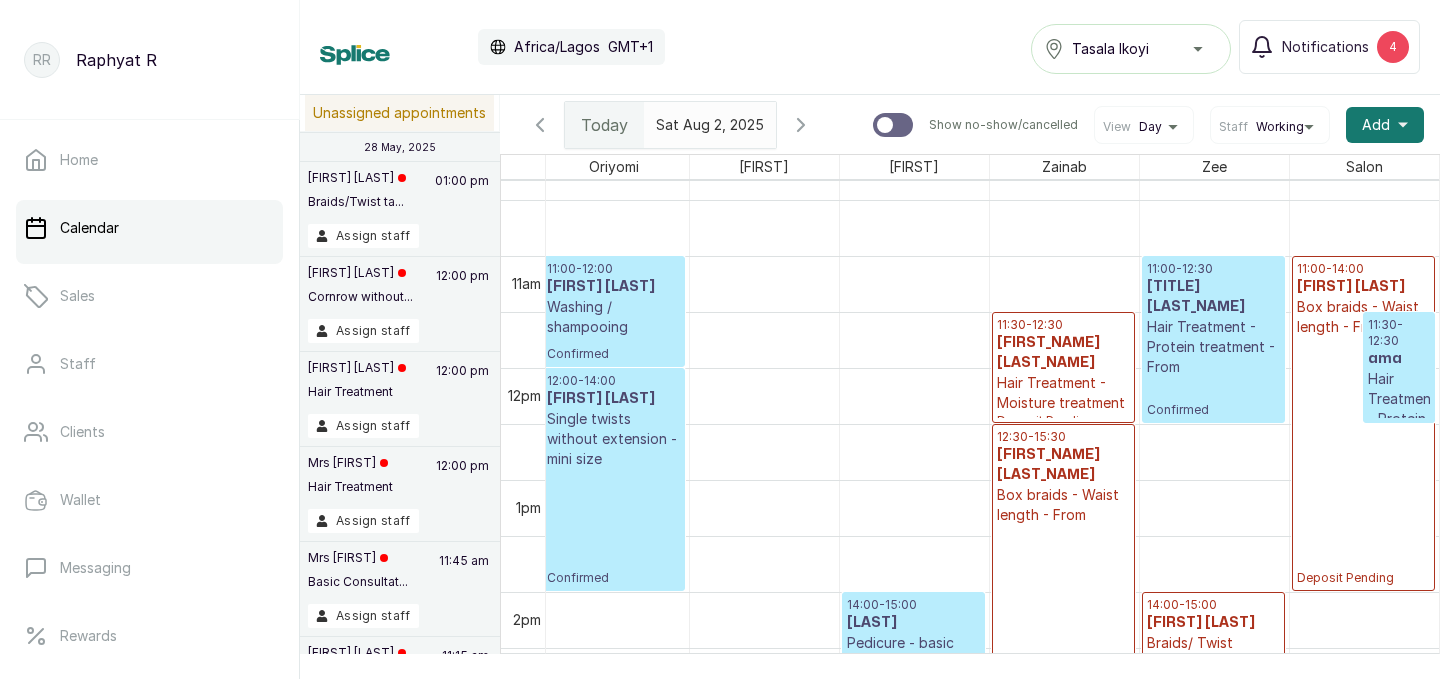 click on "11:00  -  14:00" at bounding box center (1364, 269) 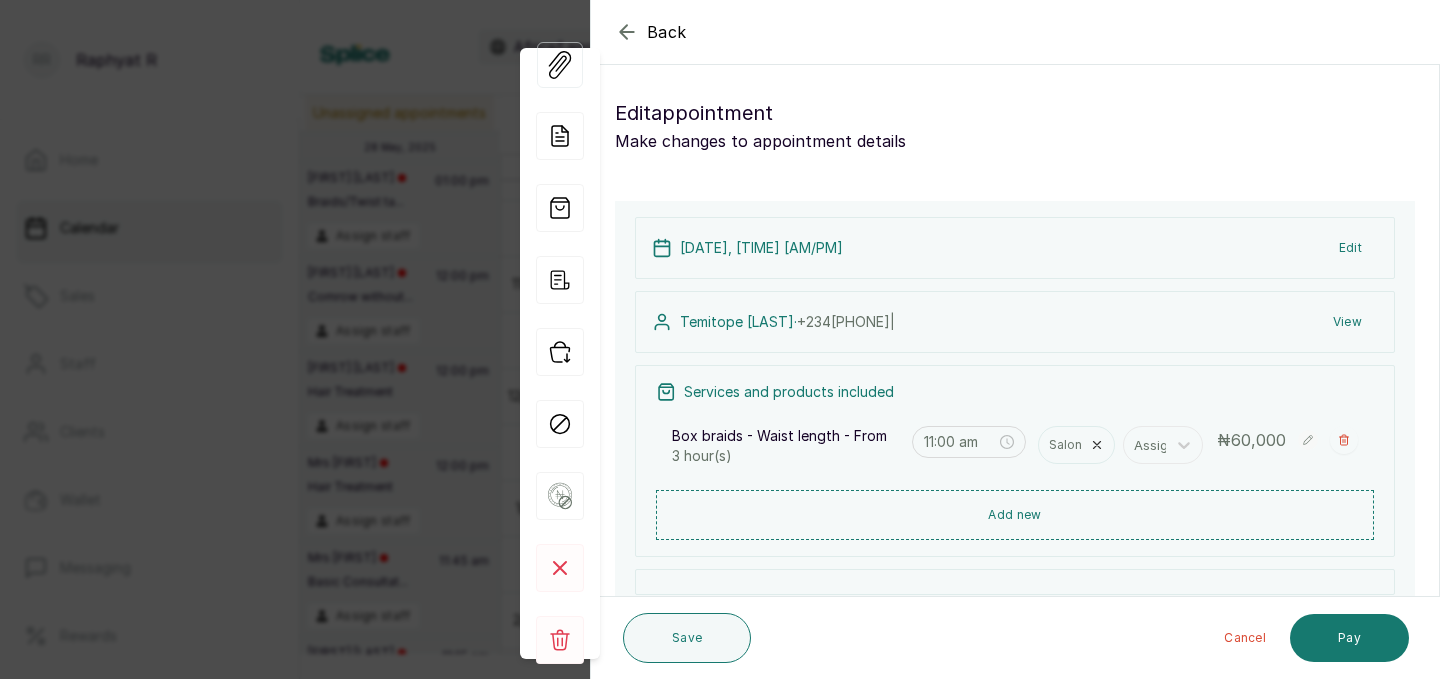 click on "Back" at bounding box center [1311, 32] 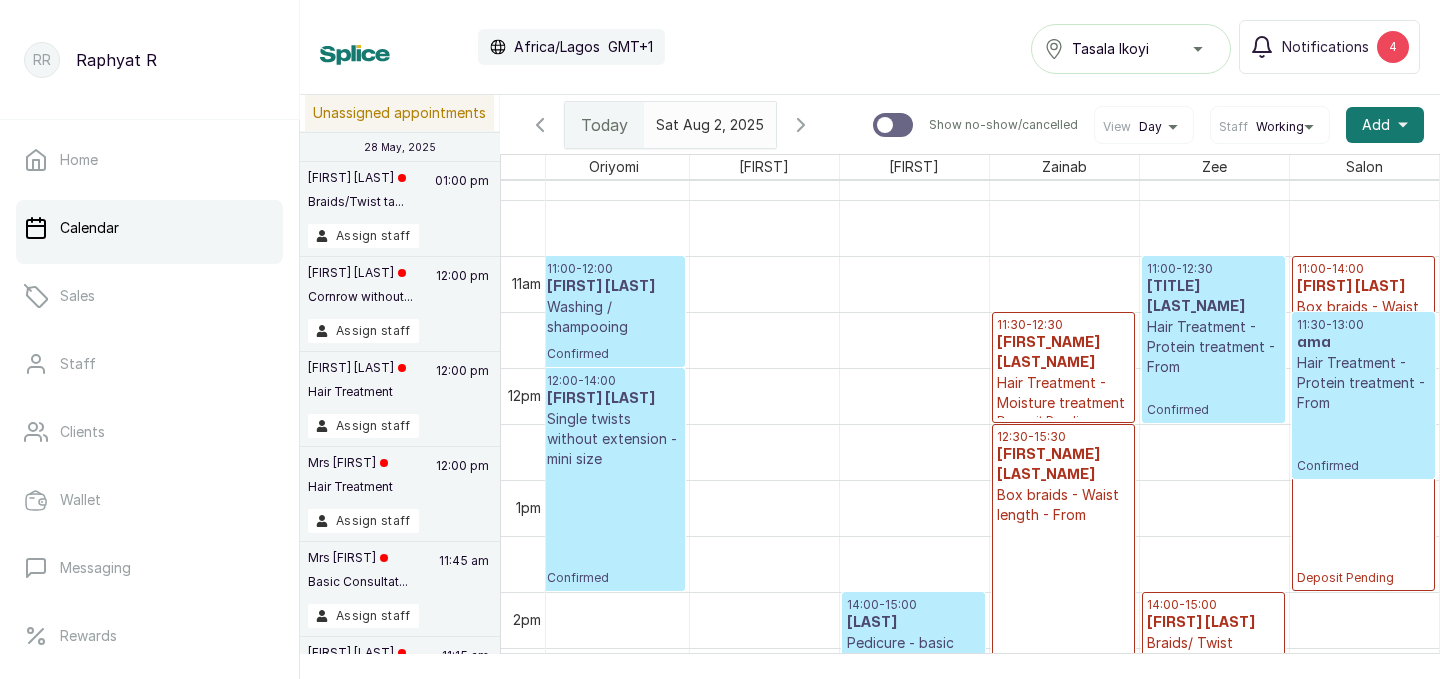 drag, startPoint x: 1407, startPoint y: 420, endPoint x: 1408, endPoint y: 455, distance: 35.014282 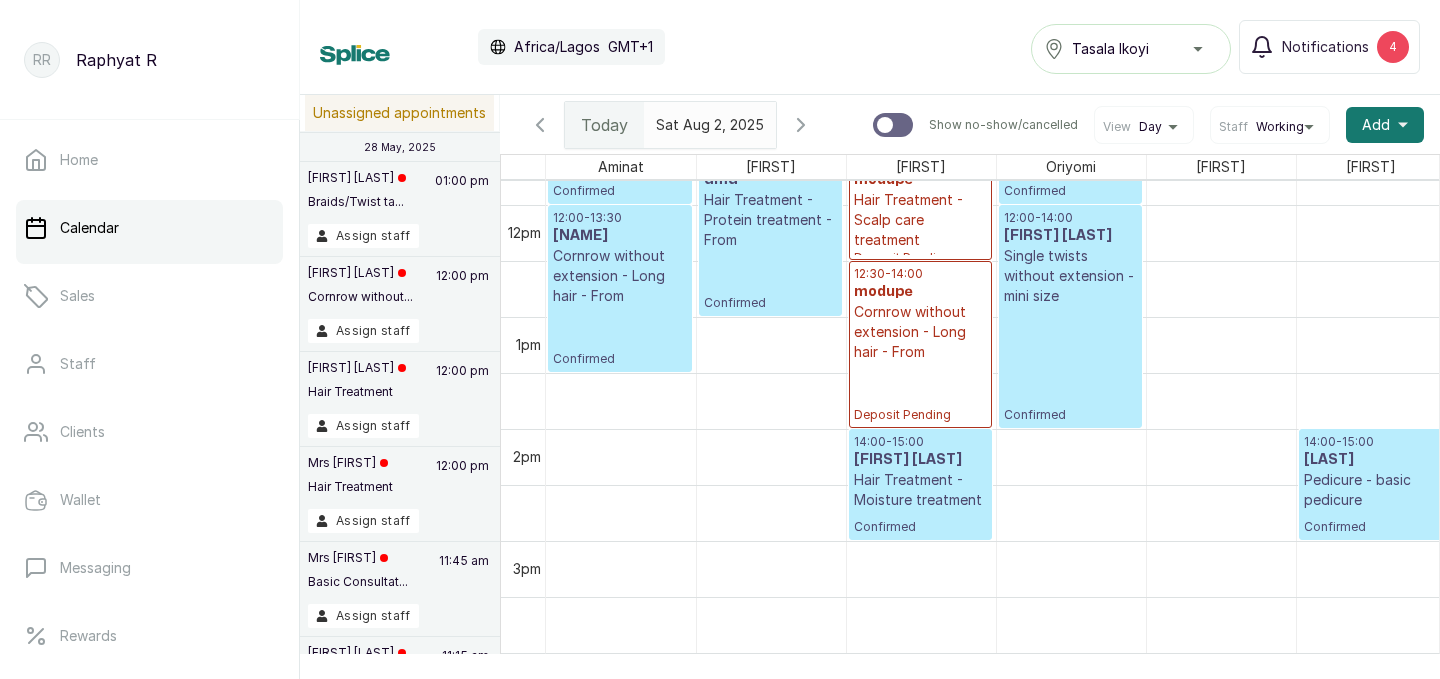 scroll, scrollTop: 1273, scrollLeft: 0, axis: vertical 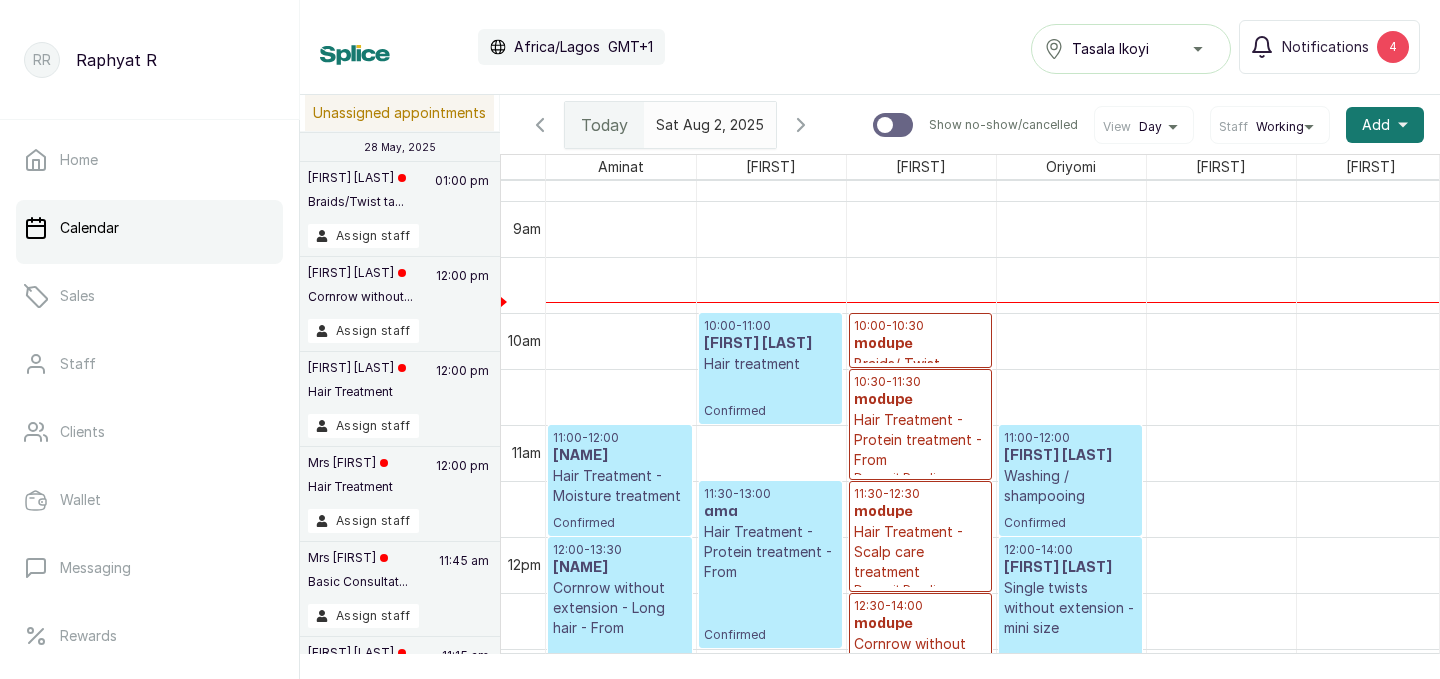click on "10:00  -  11:00" at bounding box center (770, 326) 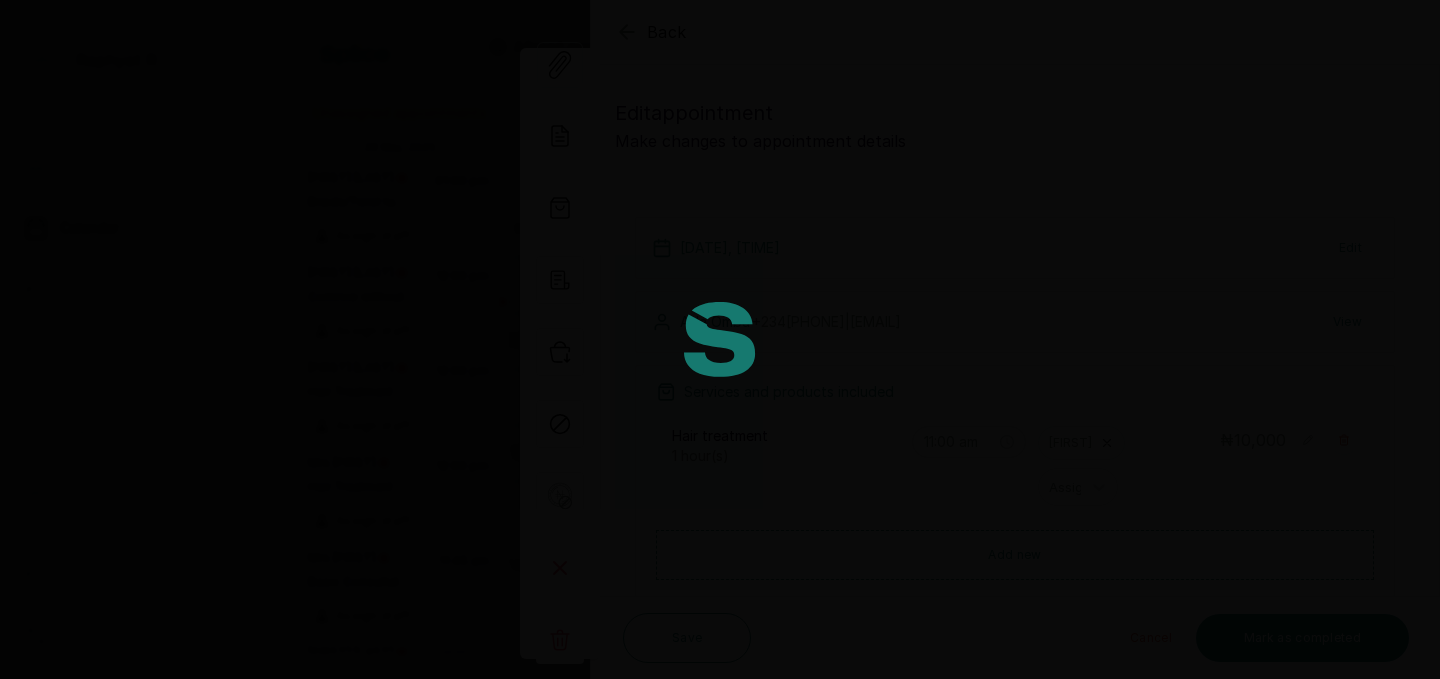 type on "10:00 am" 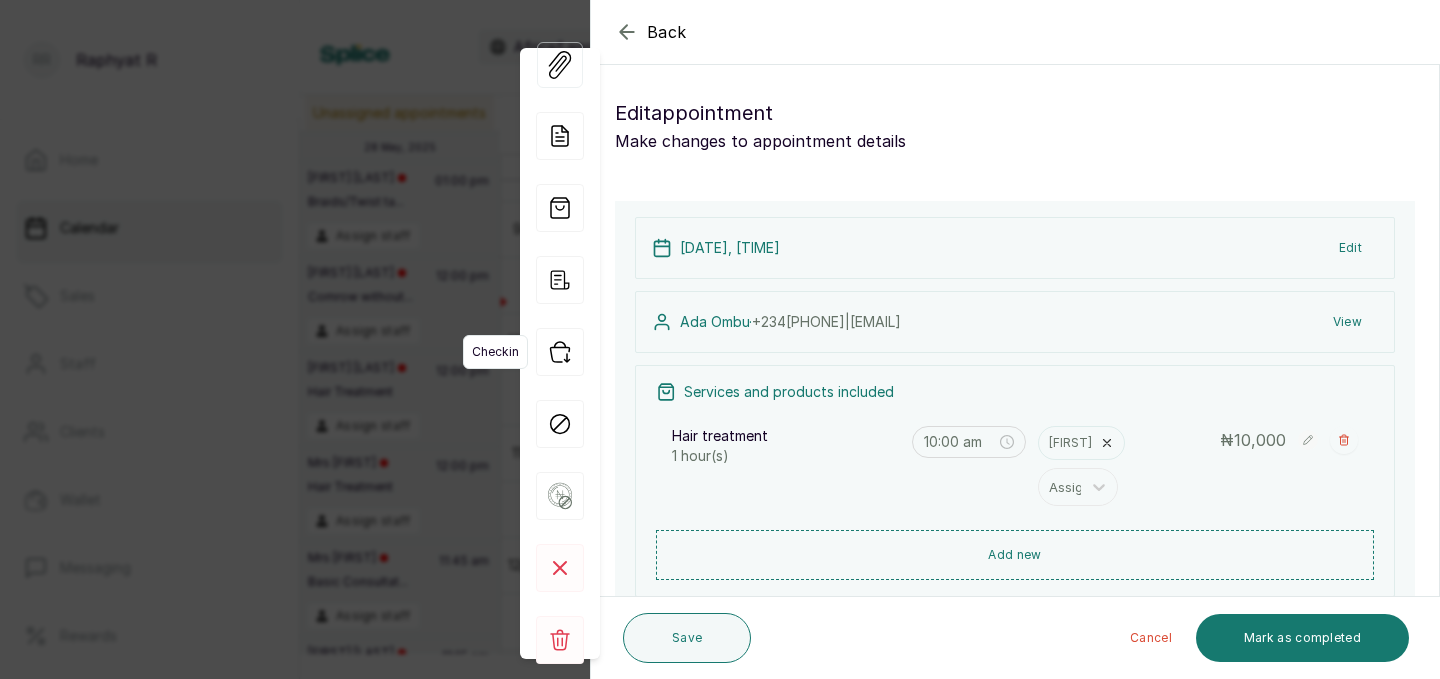 click 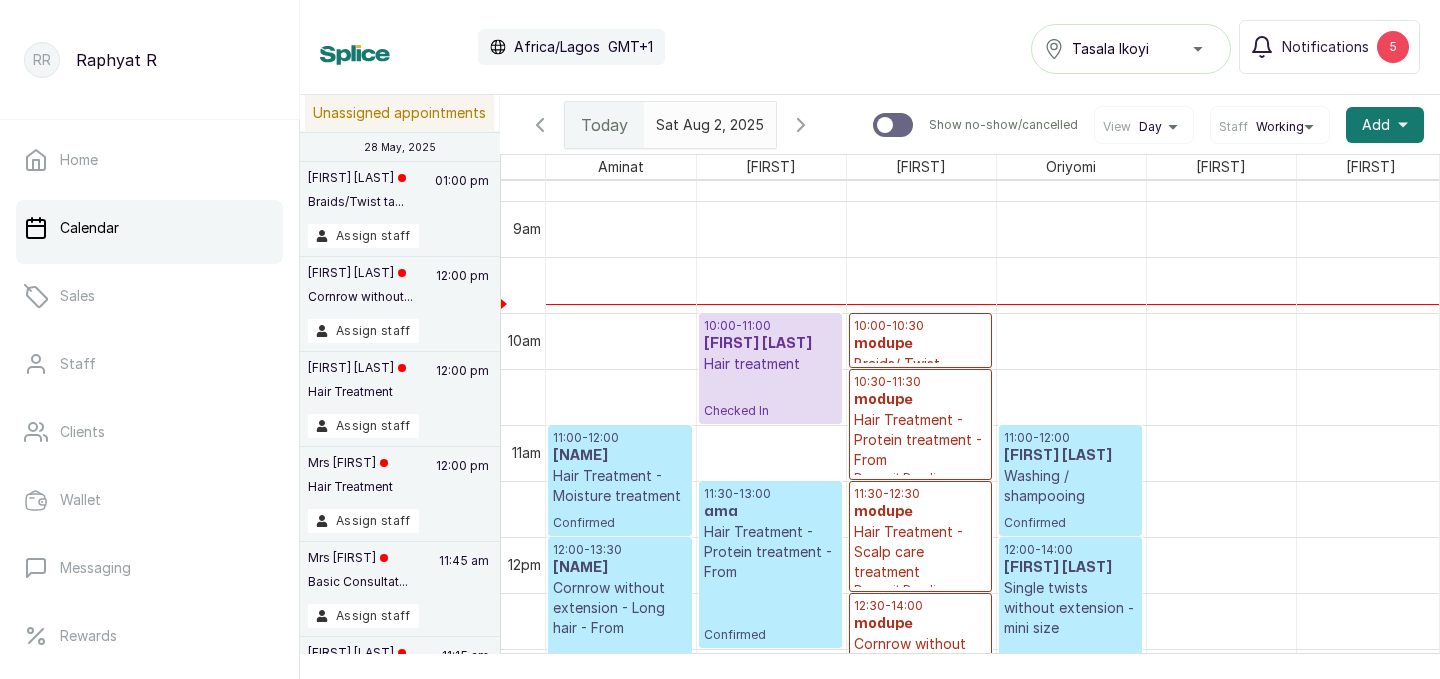scroll, scrollTop: 988, scrollLeft: 264, axis: both 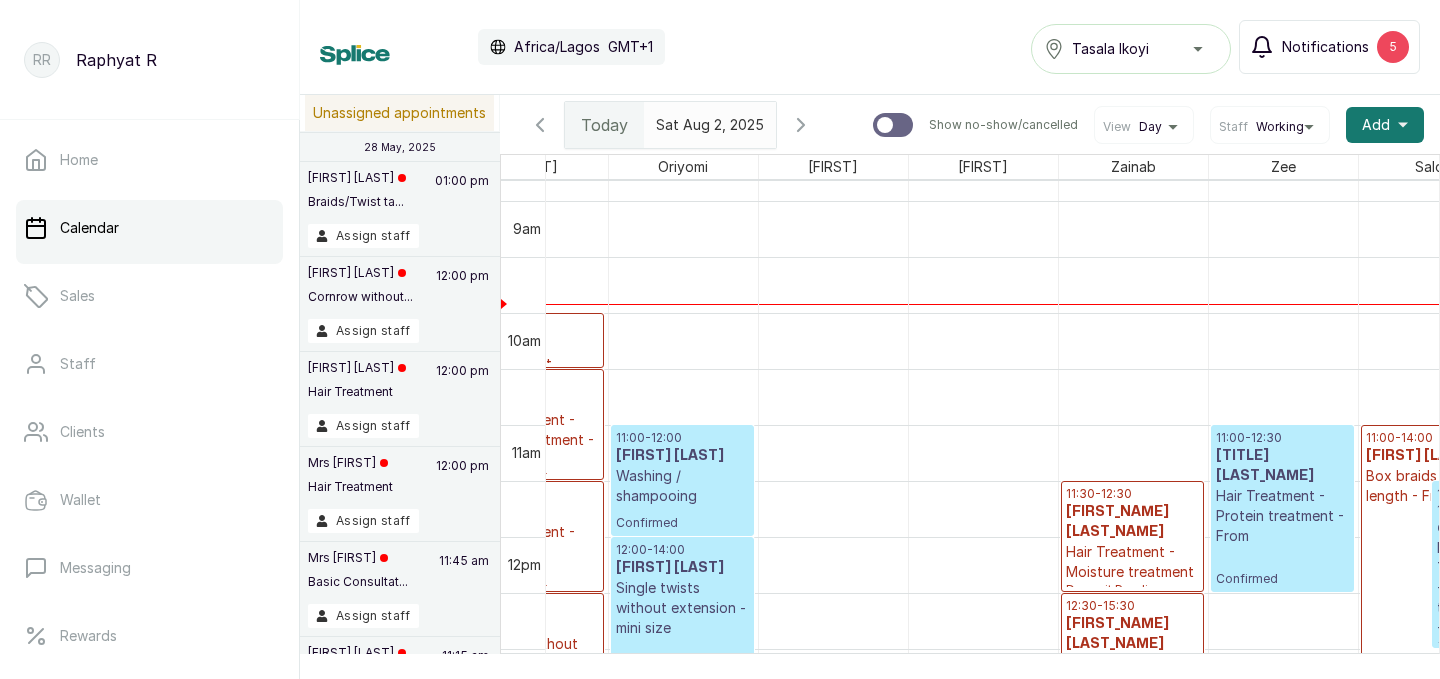 click on "5" at bounding box center [1393, 47] 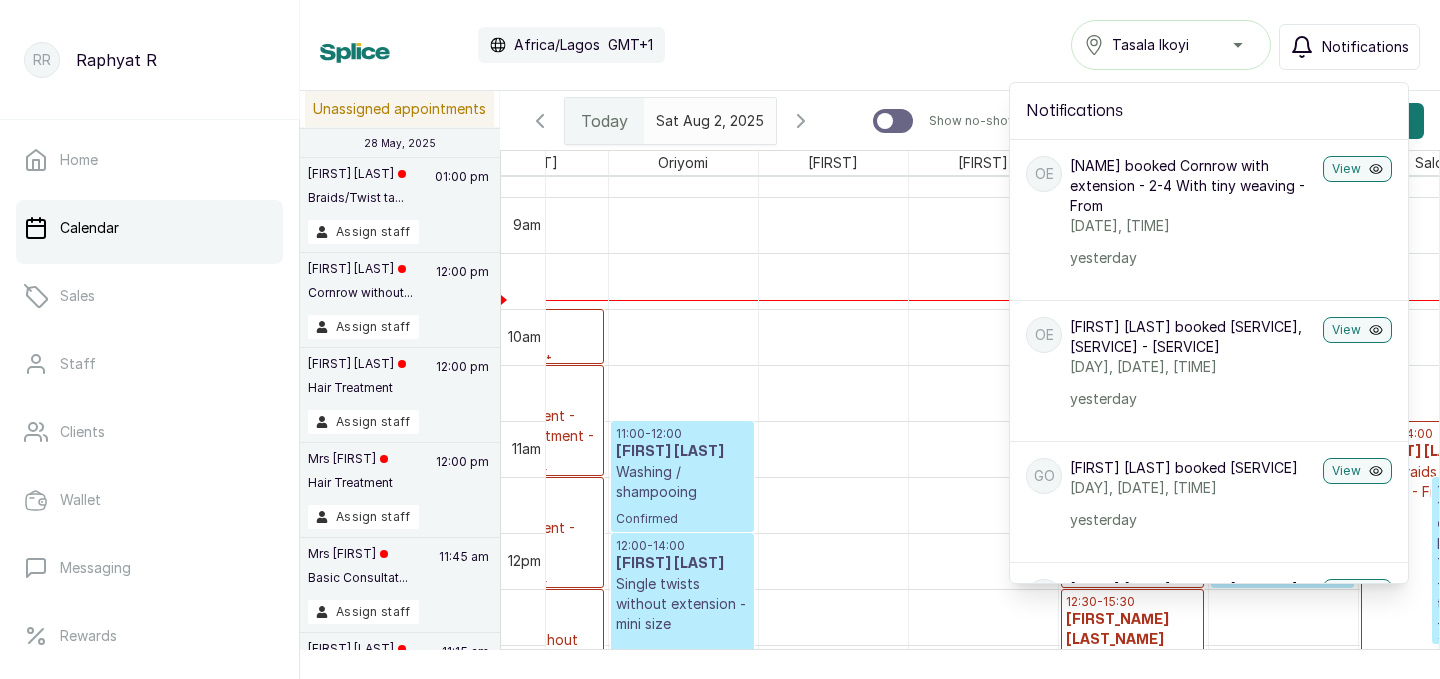 click on "[FIRST] [LAST] [FIRST] [LAST] [FIRST] [LAST] [FIRST] [LAST] [FIRST] [LAST] [FIRST] [LAST] [FIRST] [LAST] [FIRST] [LAST]" at bounding box center [870, 45] 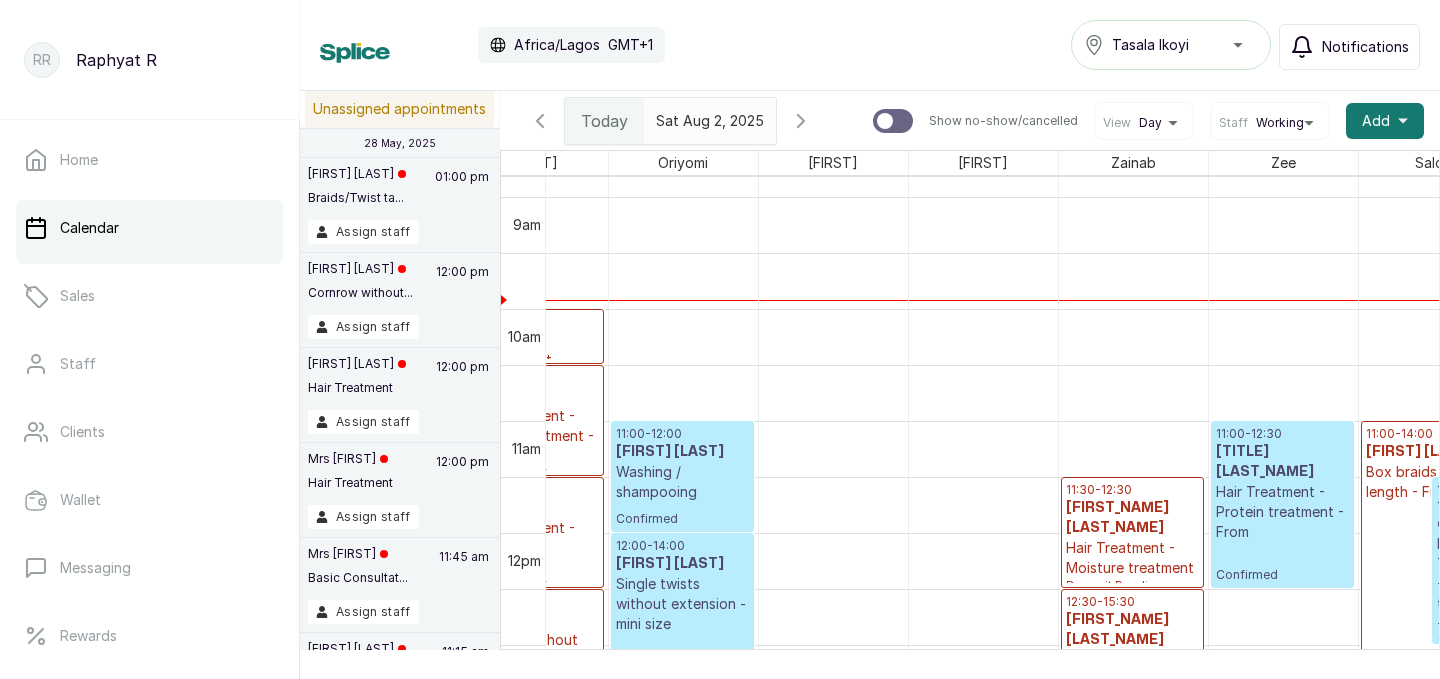 scroll, scrollTop: 993, scrollLeft: 0, axis: vertical 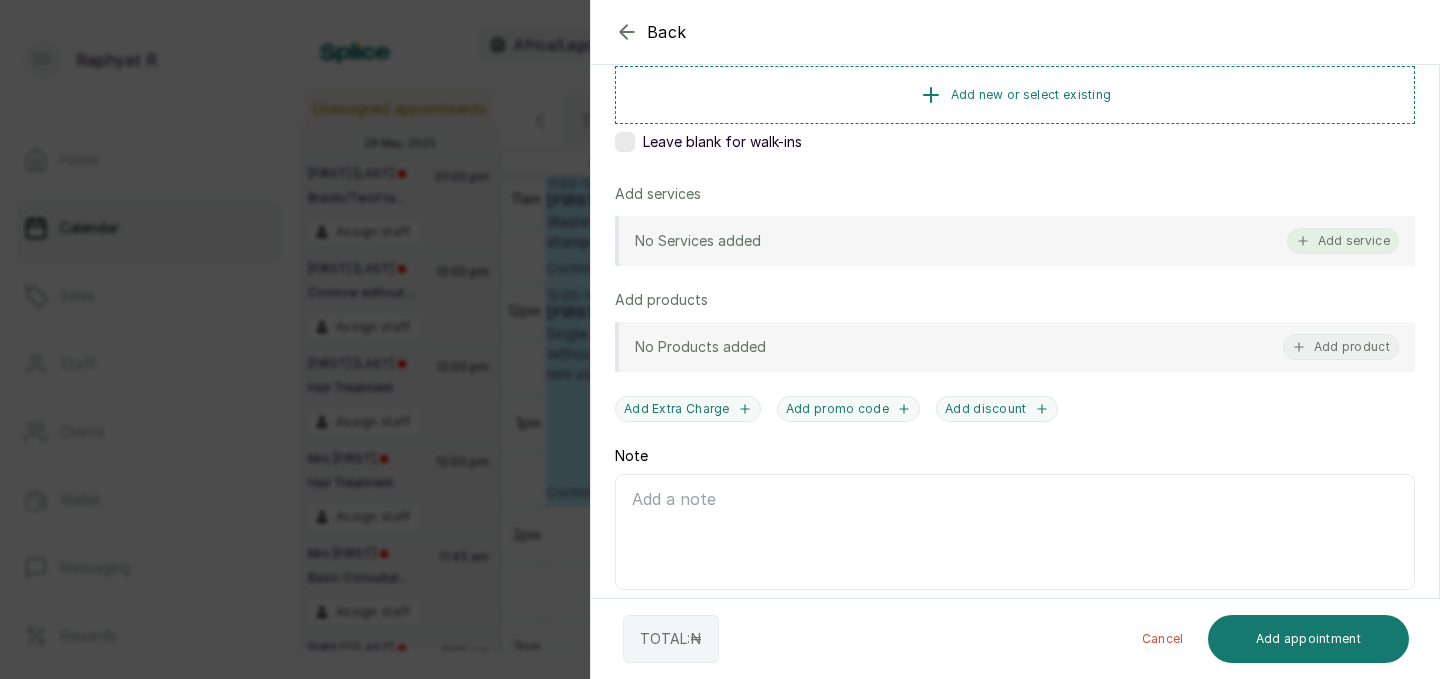 click on "Add service" at bounding box center [1343, 241] 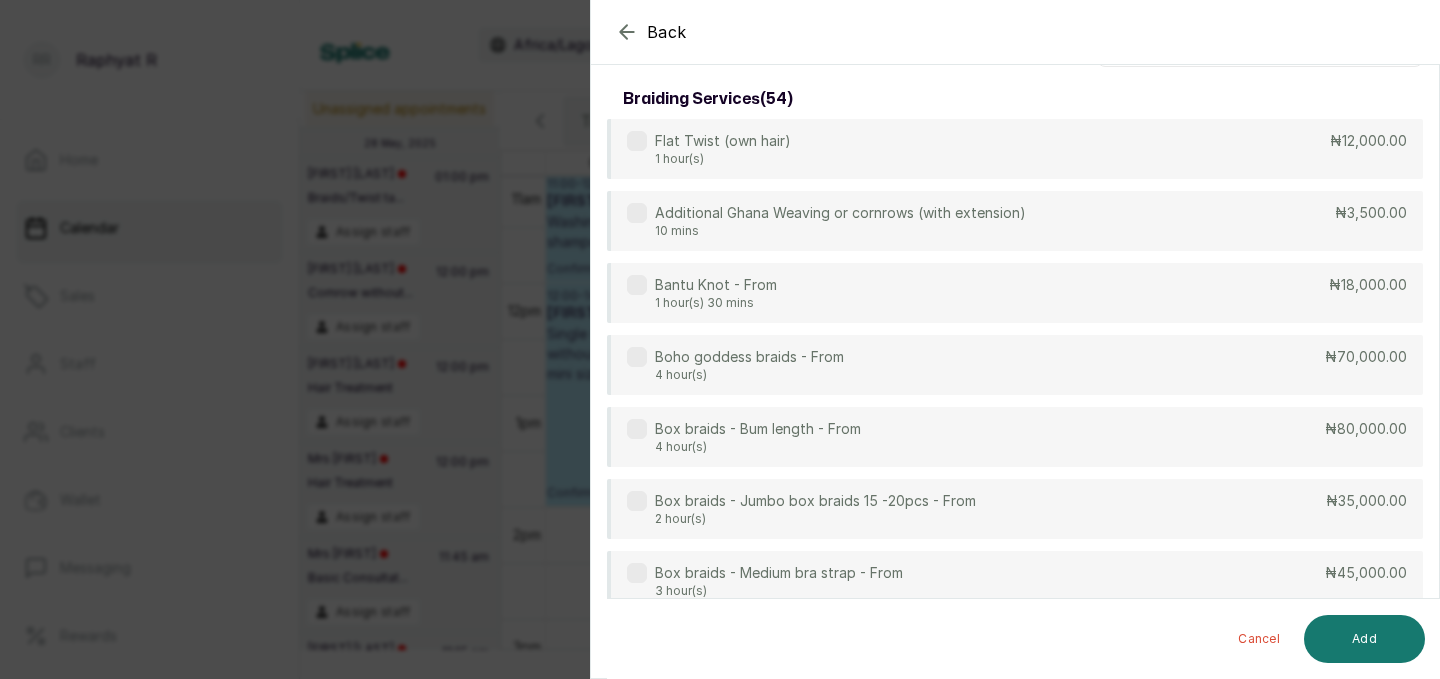 scroll, scrollTop: 0, scrollLeft: 0, axis: both 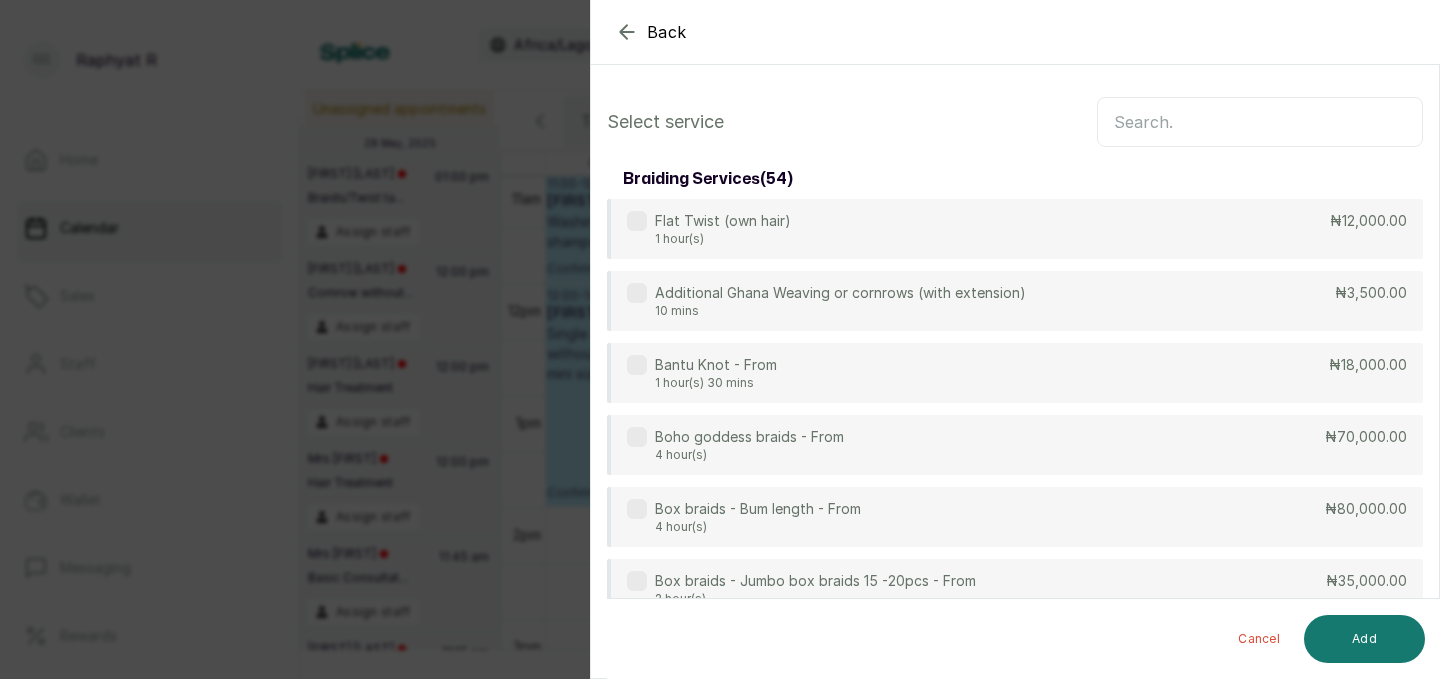 click at bounding box center [1260, 122] 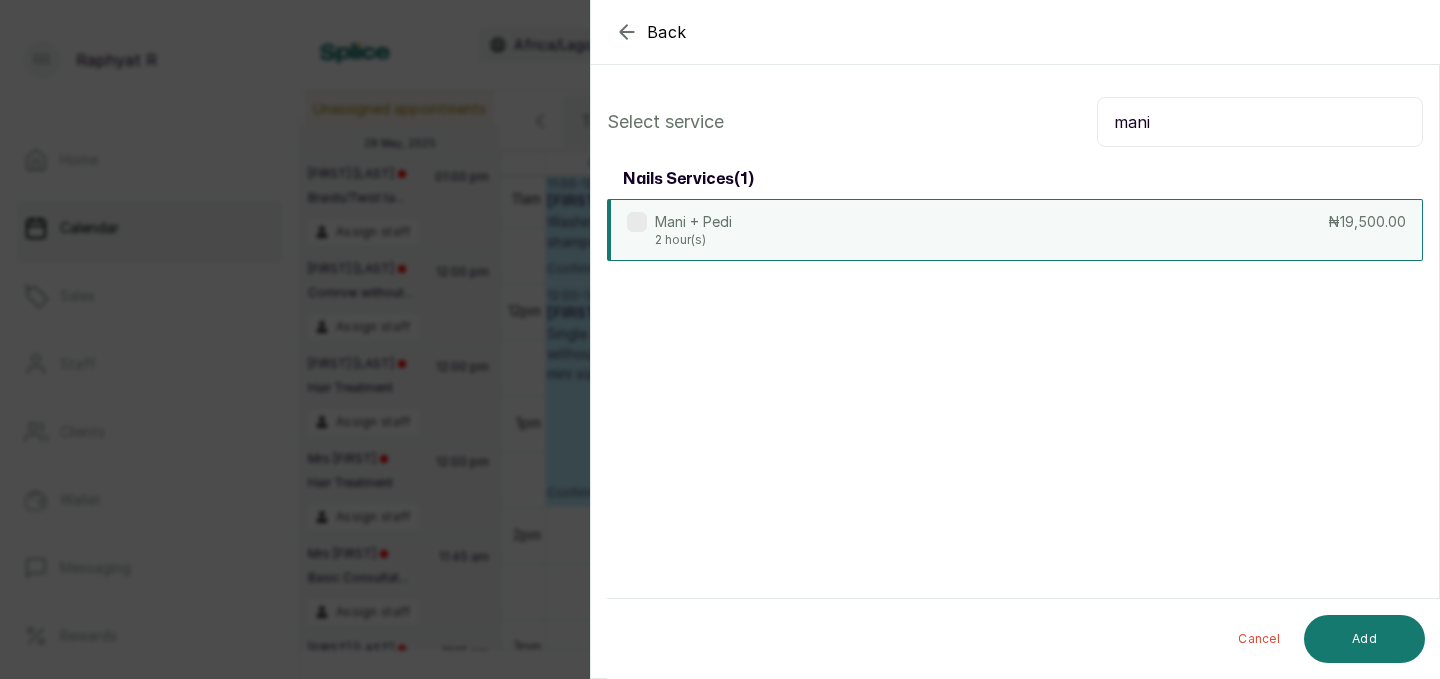 click on "Mani + Pedi 2 hour(s) ₦19,500.00" at bounding box center (1015, 230) 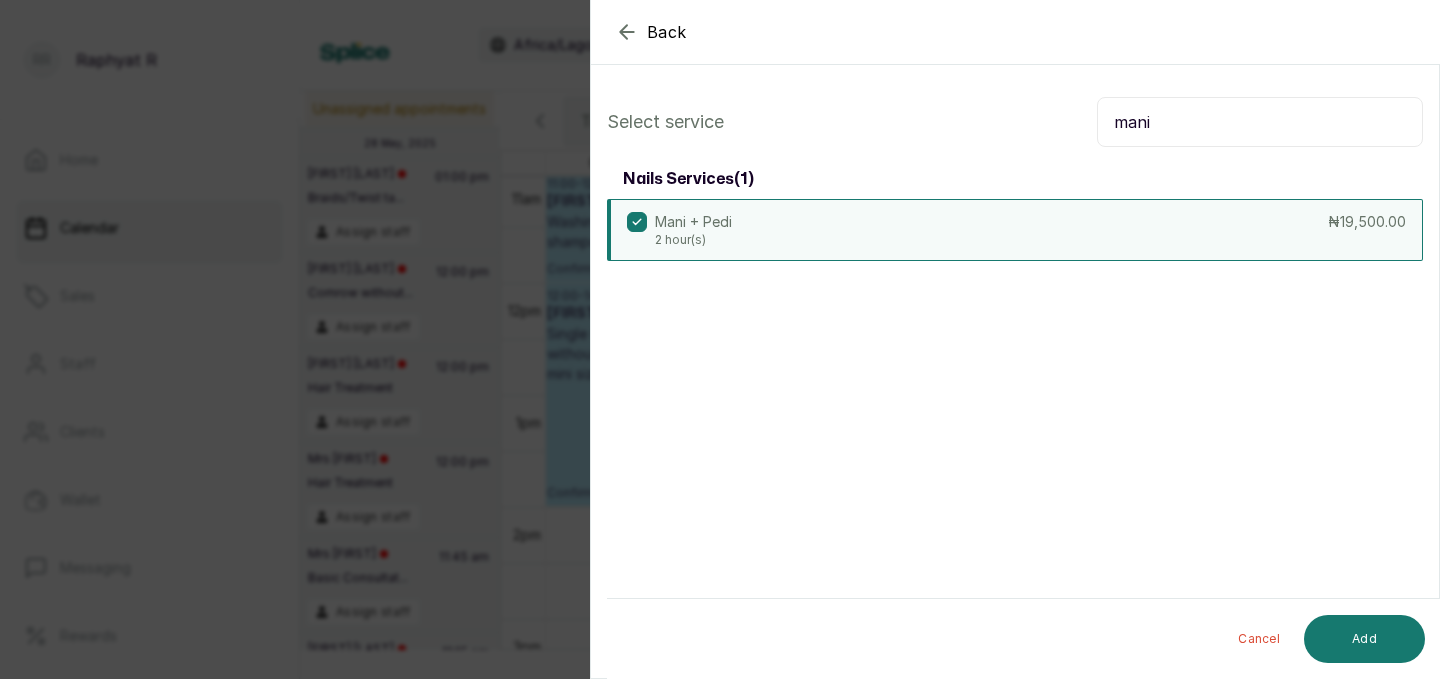 click on "mani" at bounding box center (1260, 122) 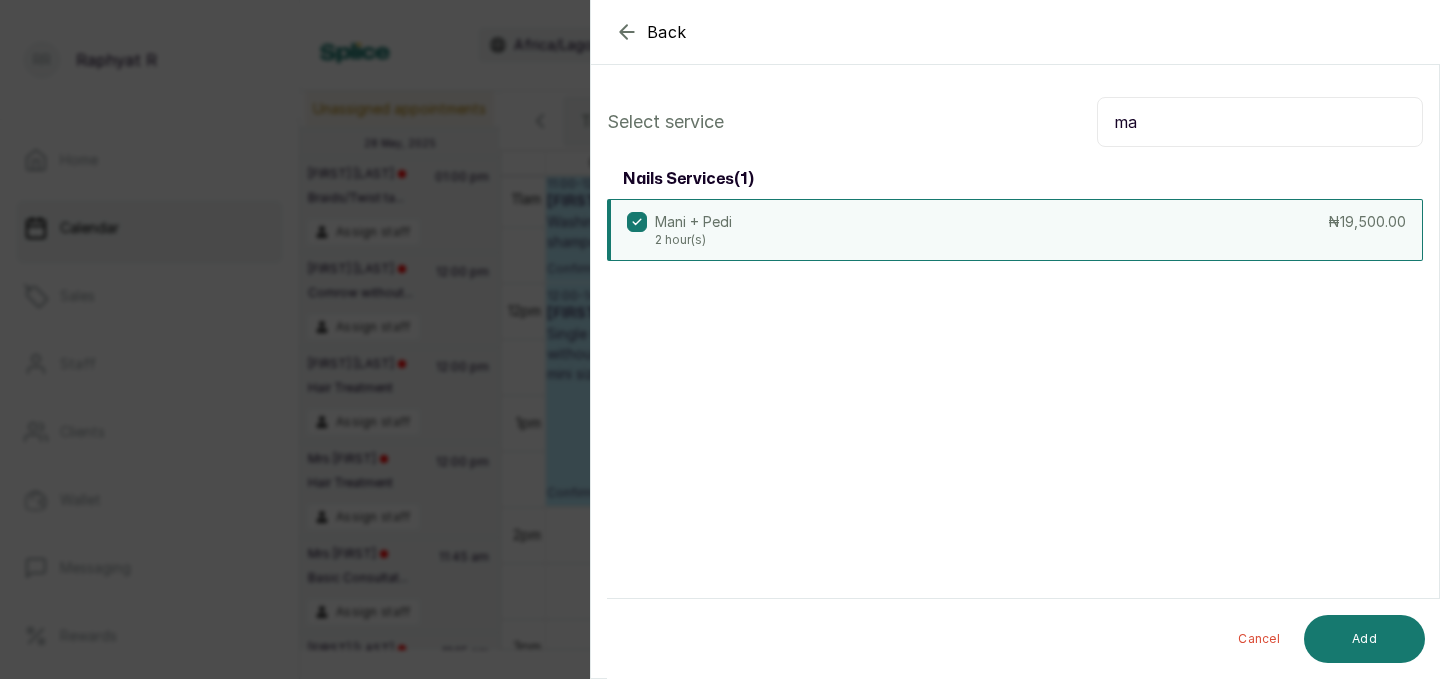type on "m" 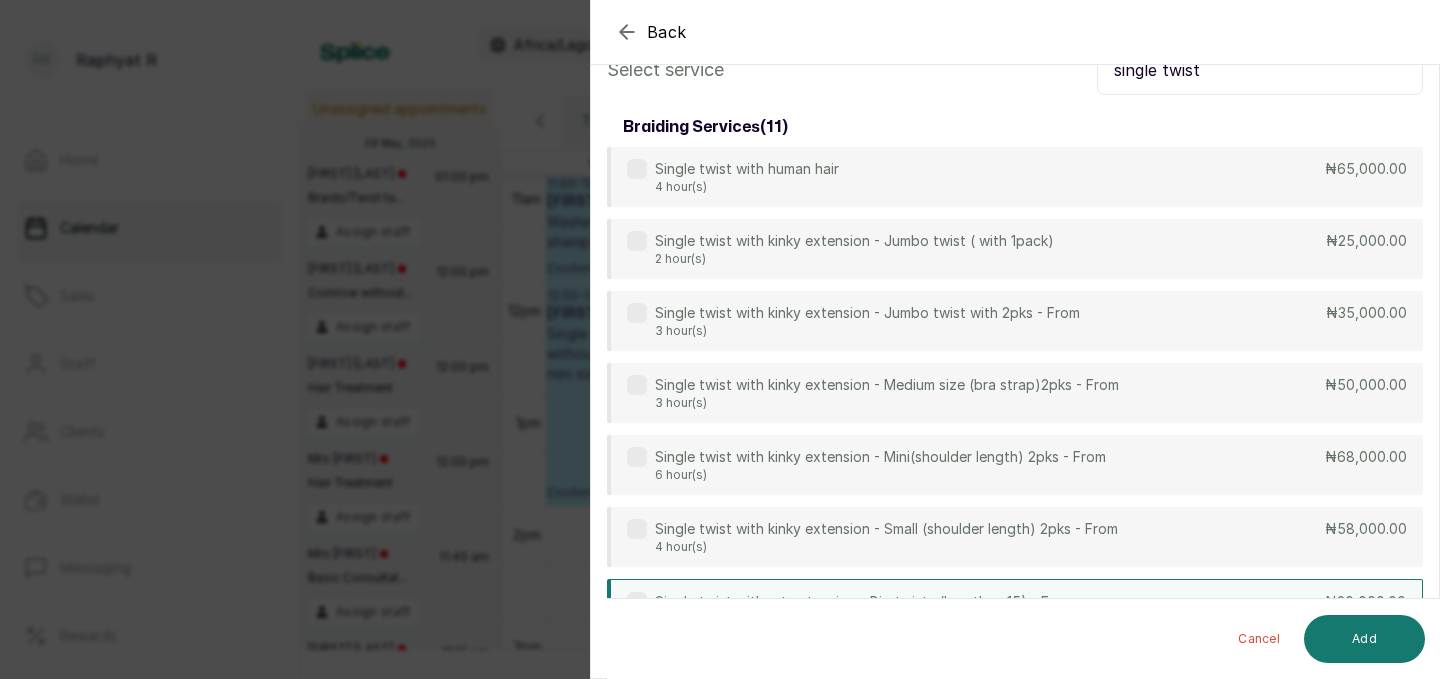 scroll, scrollTop: 0, scrollLeft: 0, axis: both 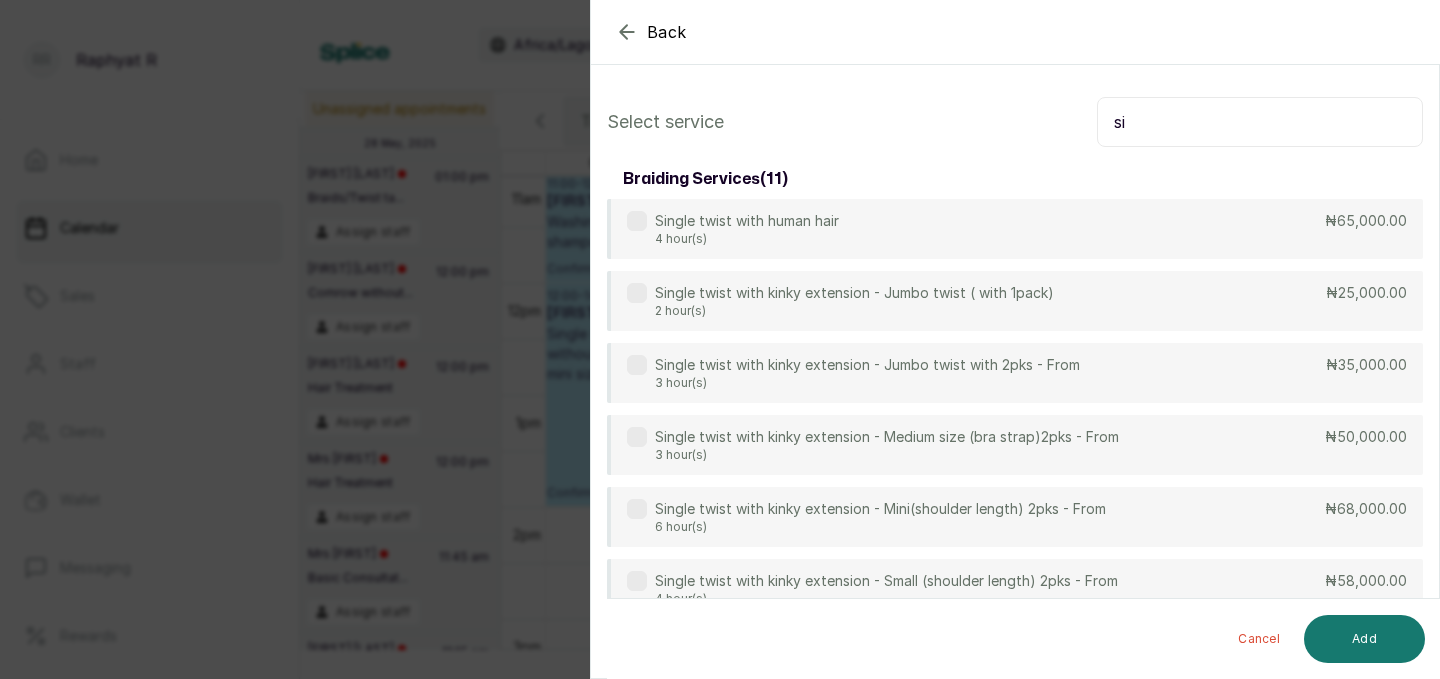 type on "s" 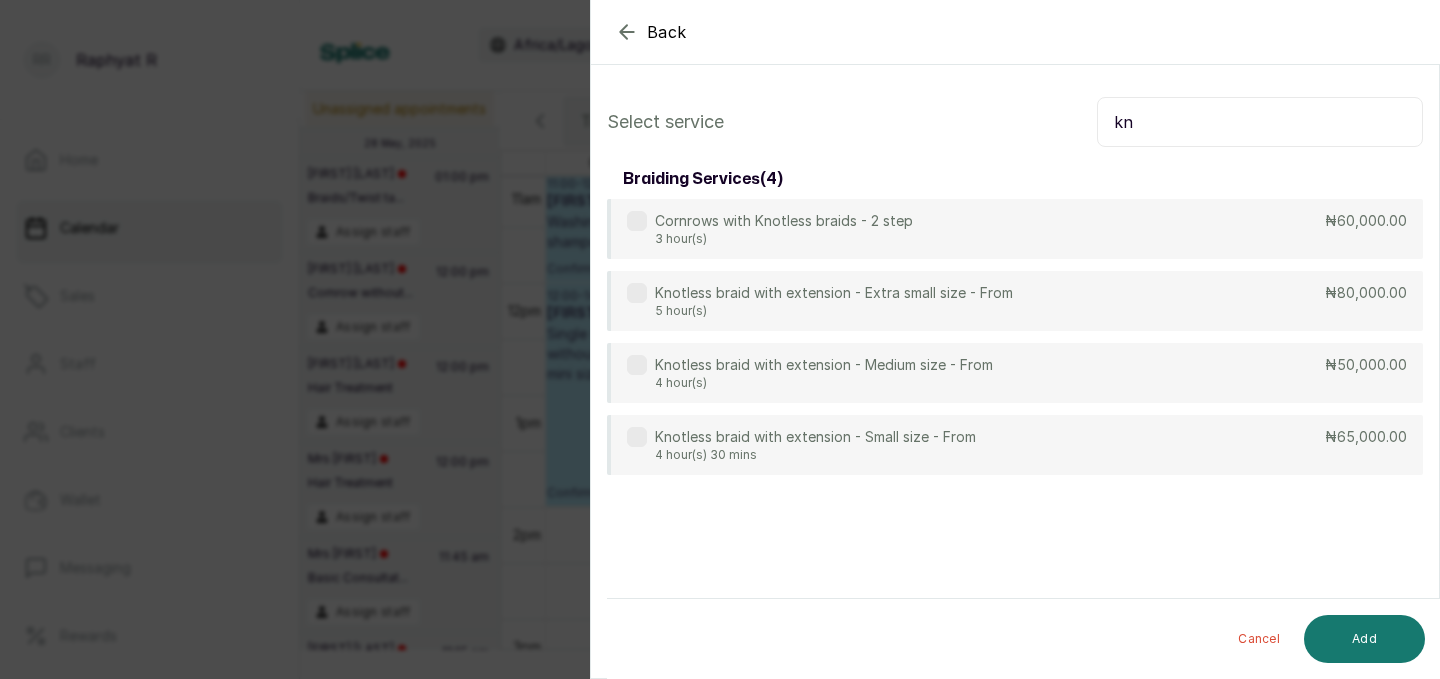 type on "k" 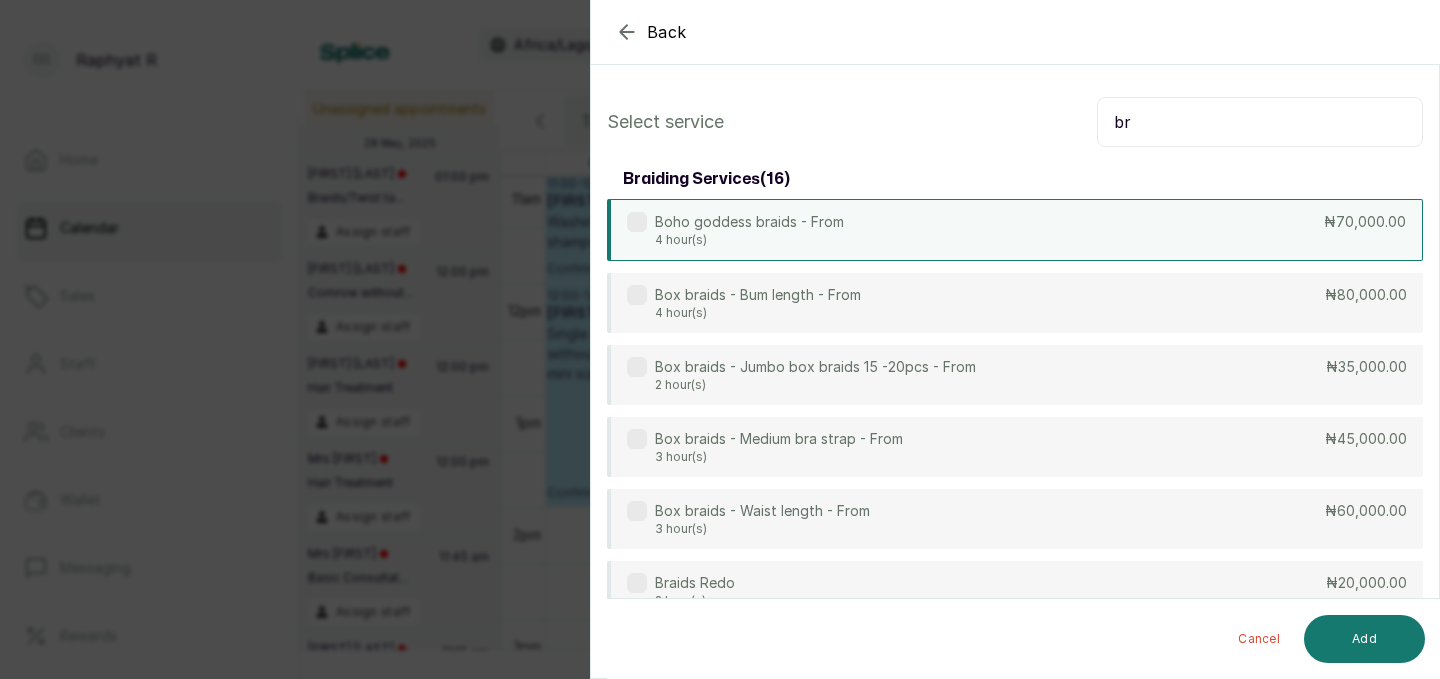 type on "b" 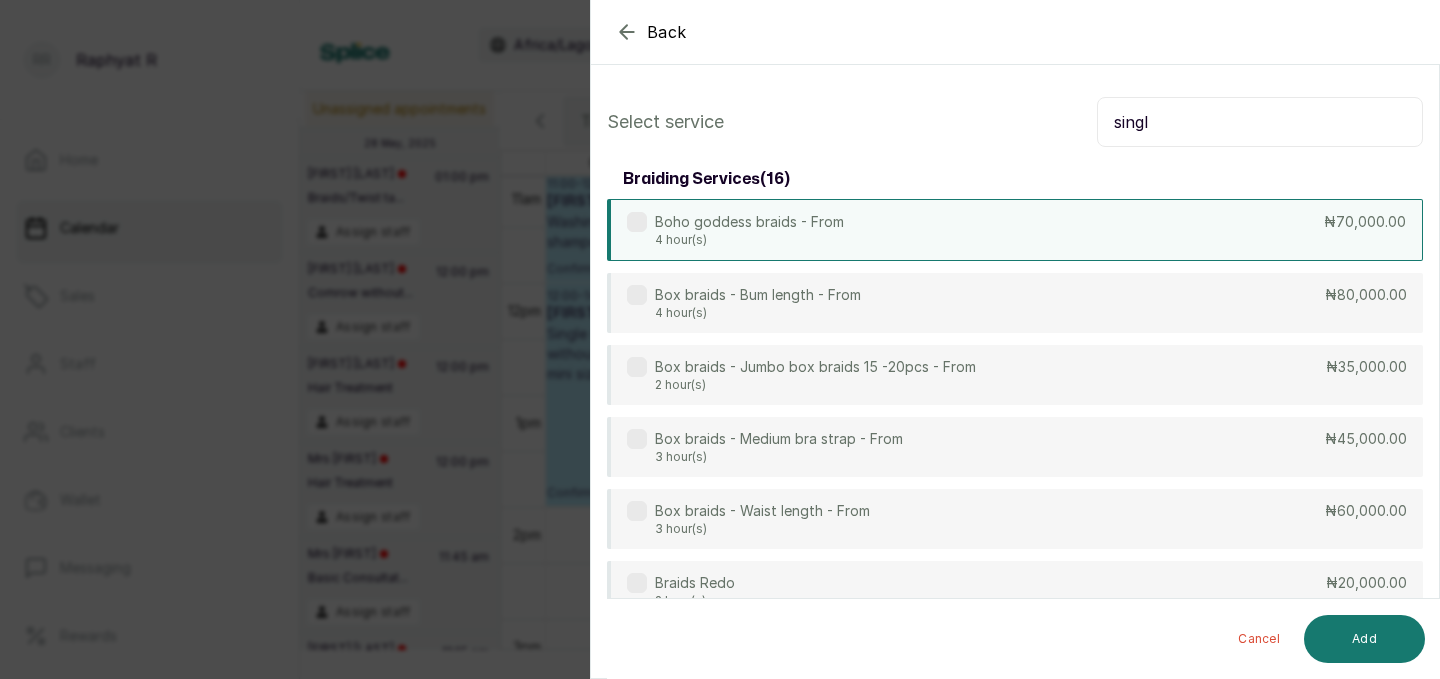 type on "single" 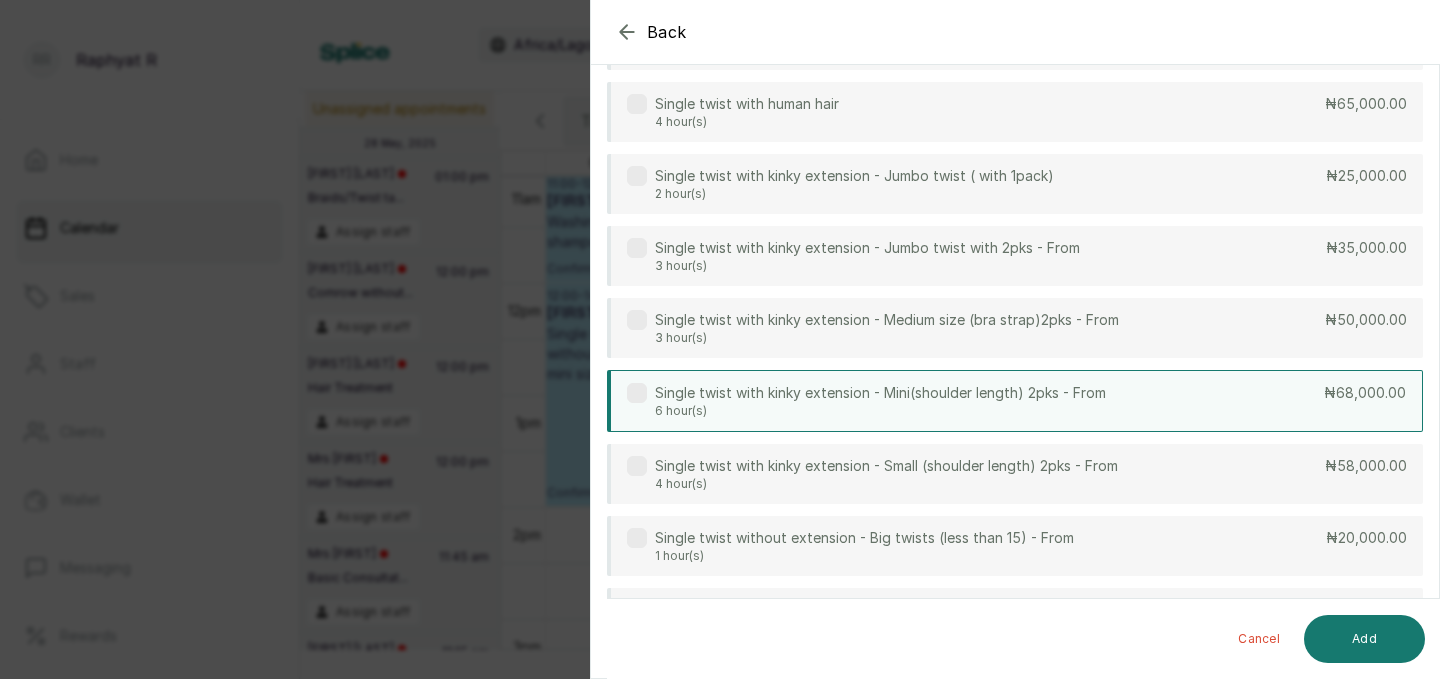 scroll, scrollTop: 294, scrollLeft: 0, axis: vertical 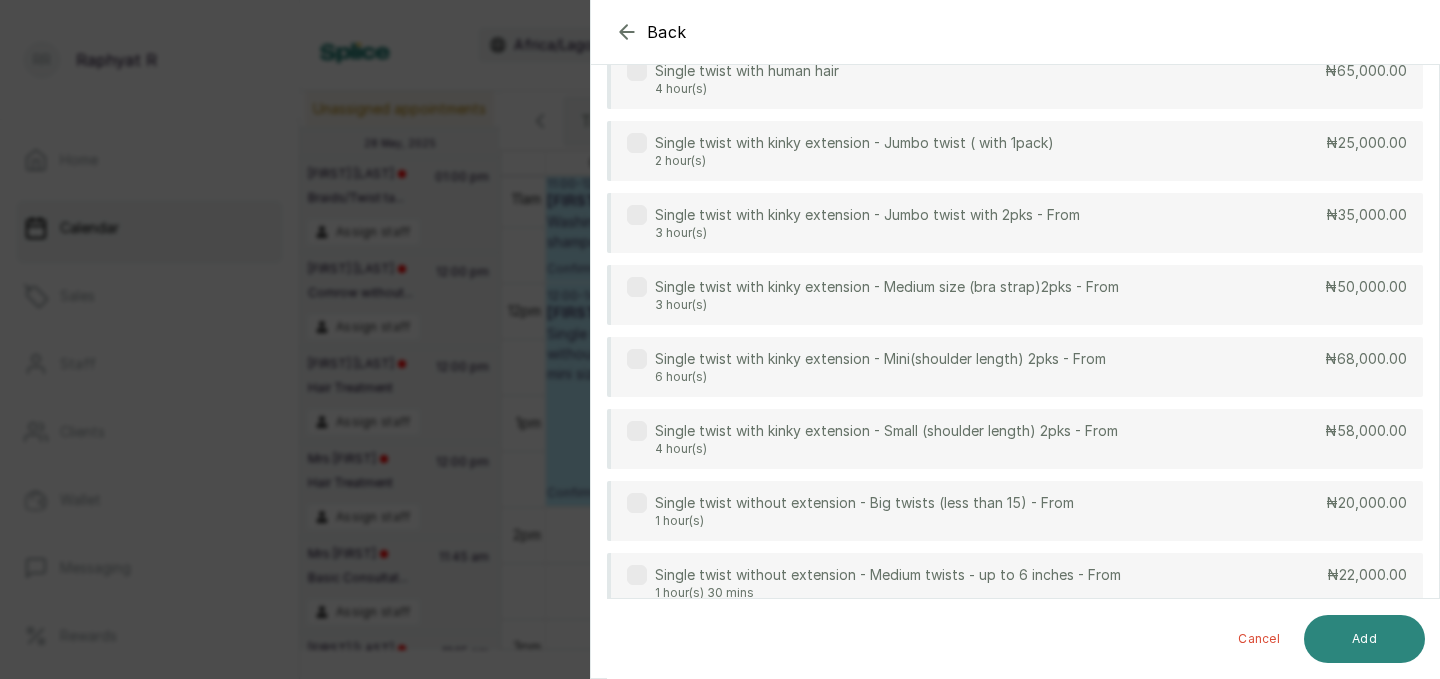 click on "Add" at bounding box center [1364, 639] 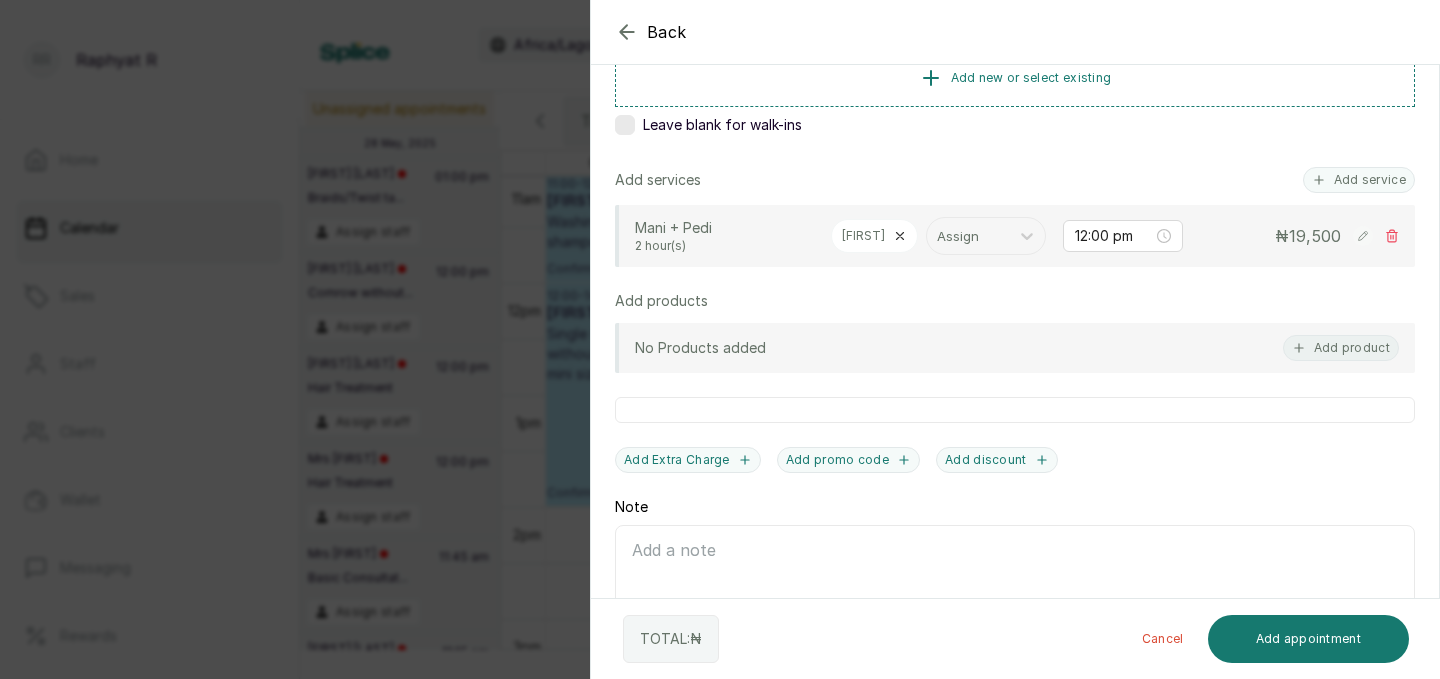 scroll, scrollTop: 359, scrollLeft: 0, axis: vertical 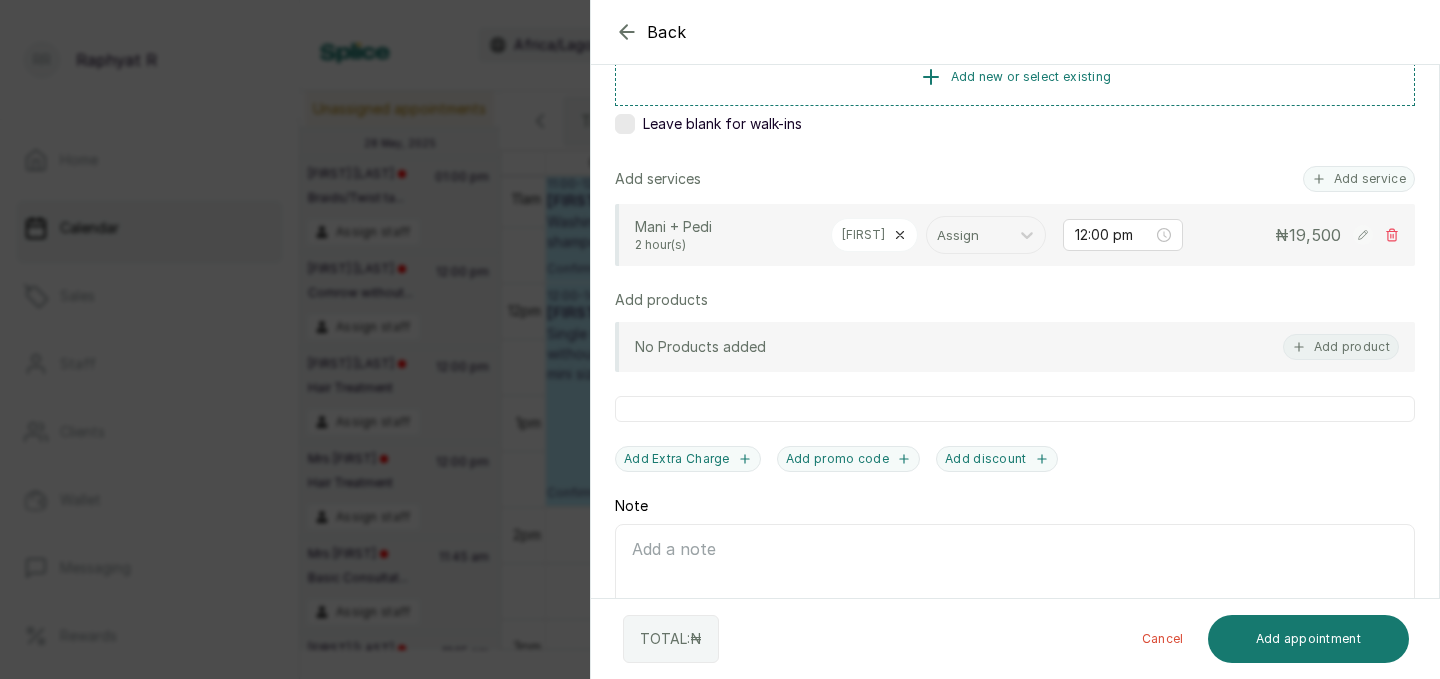 click on "Back" at bounding box center [1311, 32] 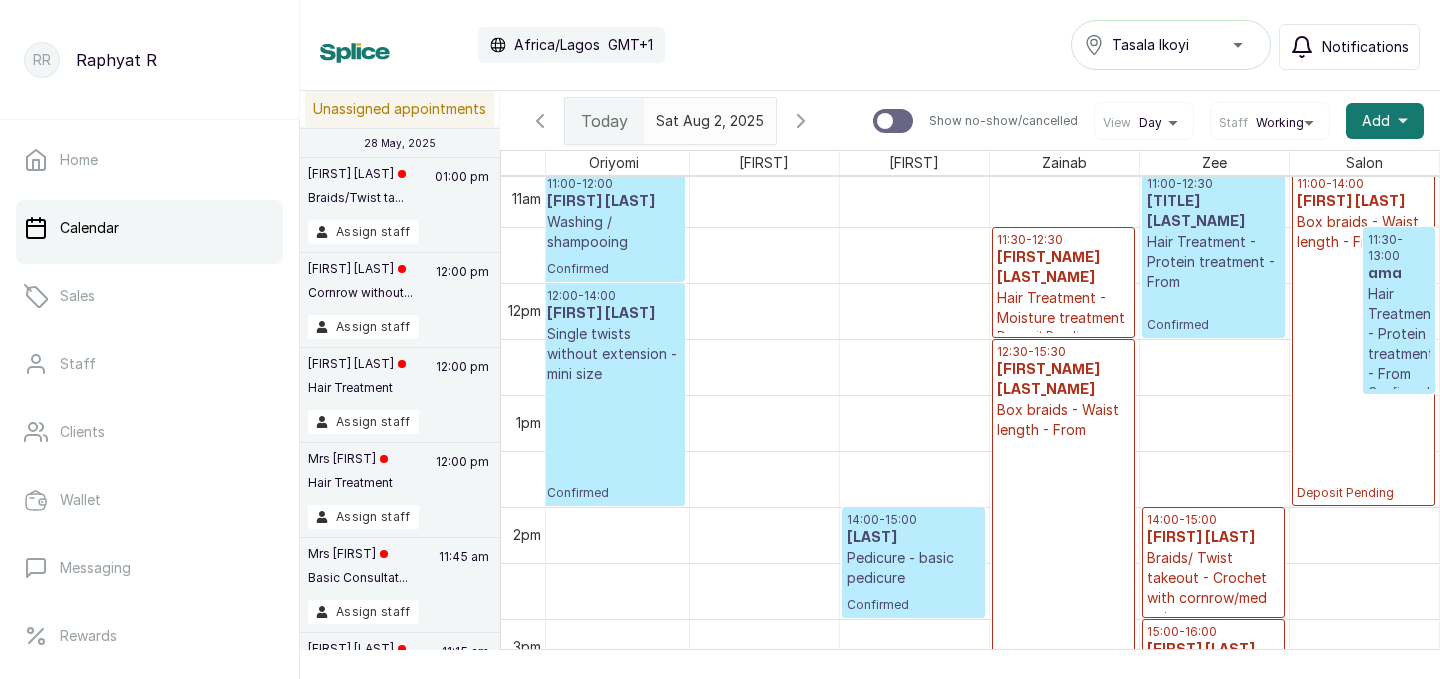 scroll, scrollTop: 1183, scrollLeft: 457, axis: both 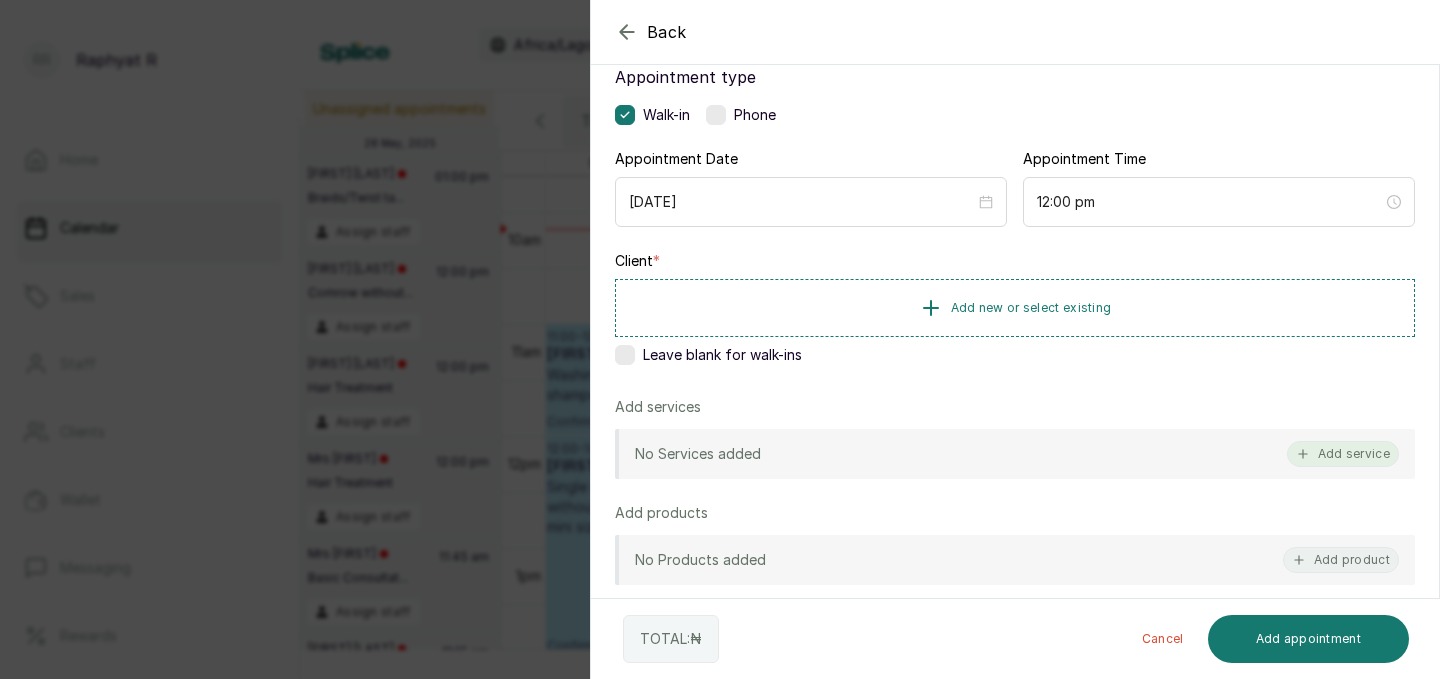 click on "Add service" at bounding box center (1343, 454) 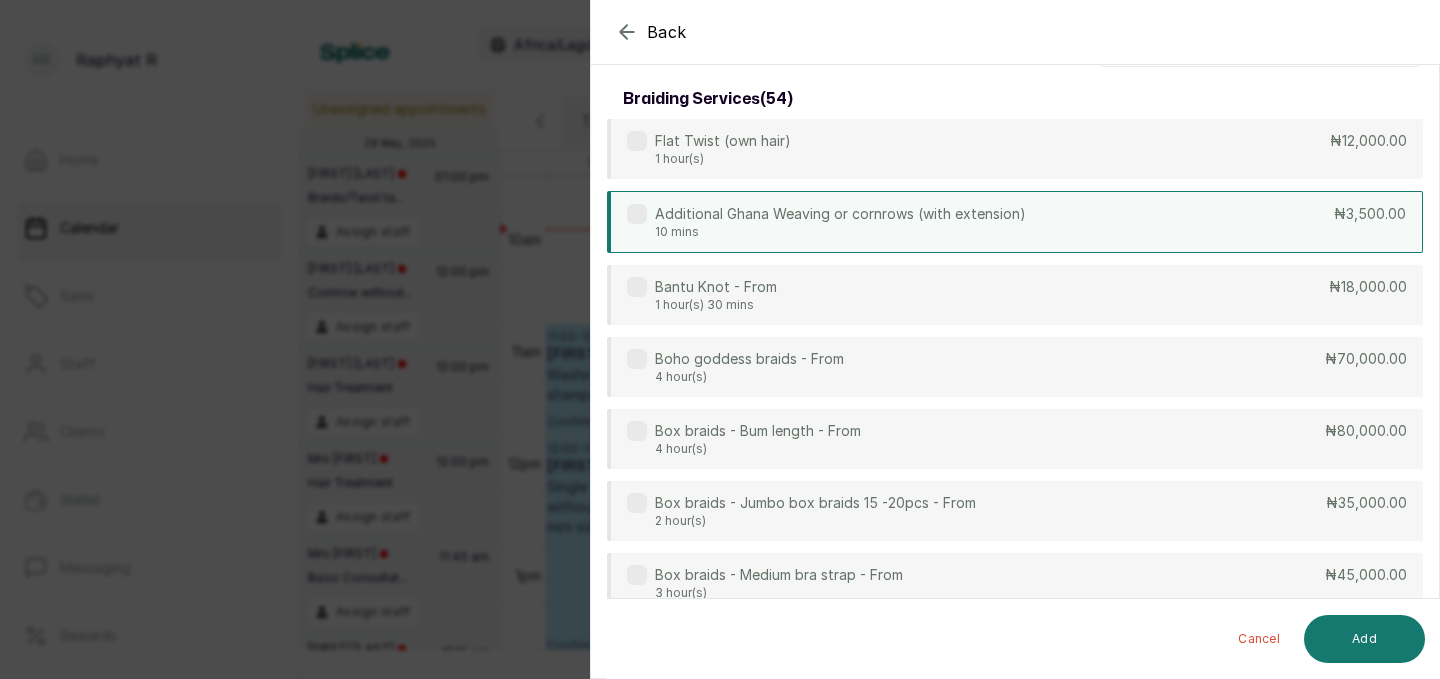 scroll, scrollTop: 0, scrollLeft: 0, axis: both 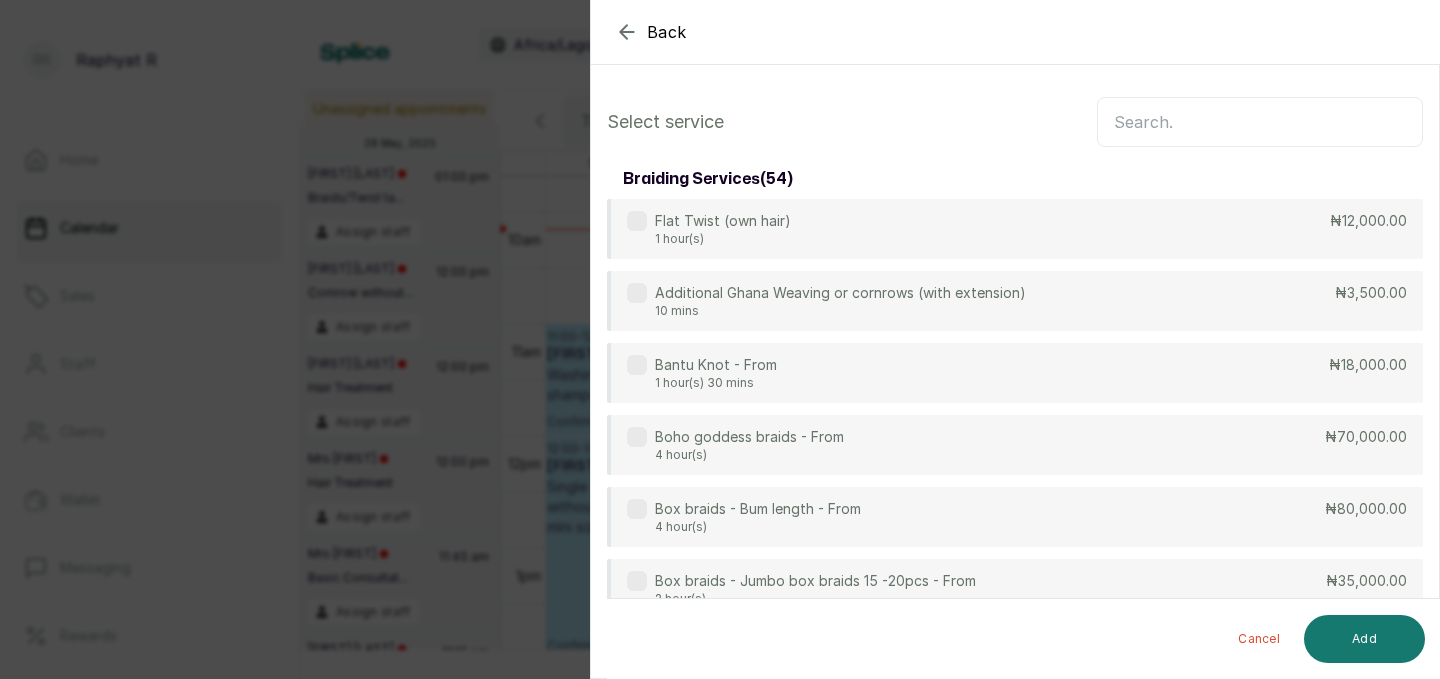 click at bounding box center [1260, 122] 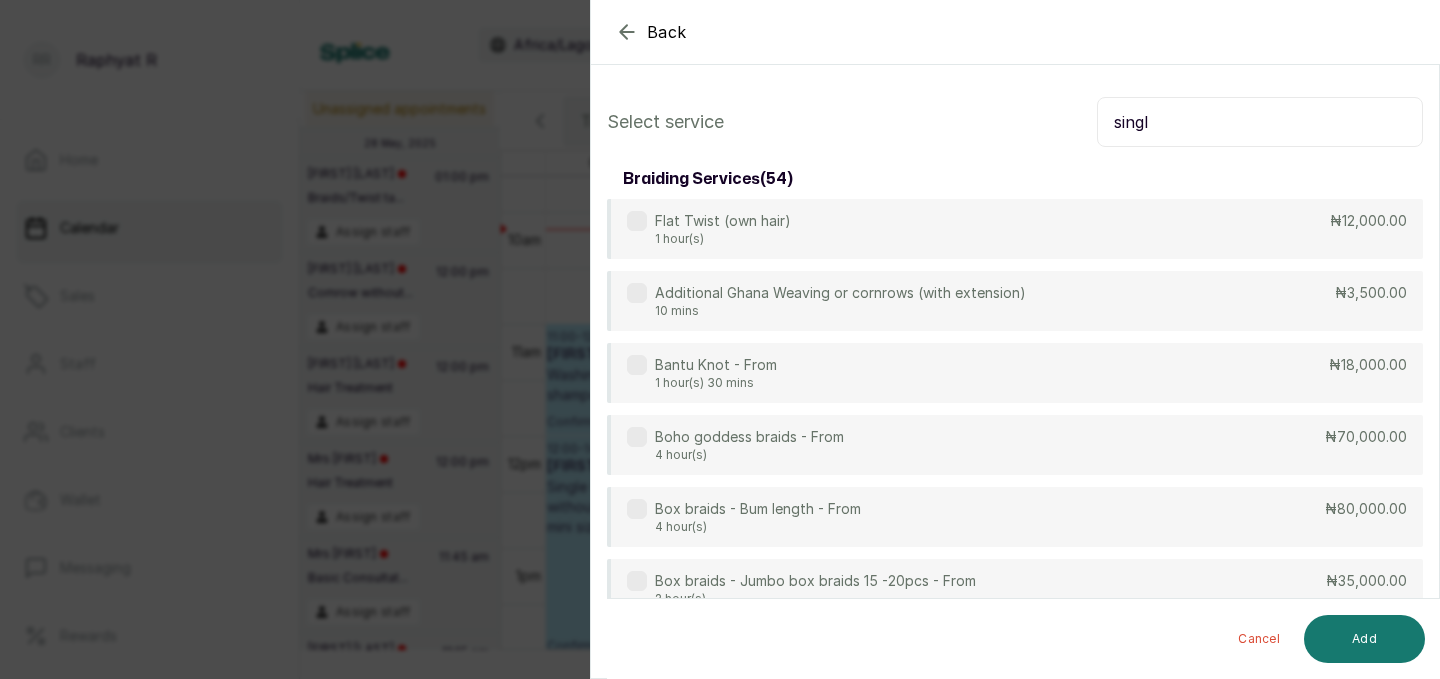 type on "single" 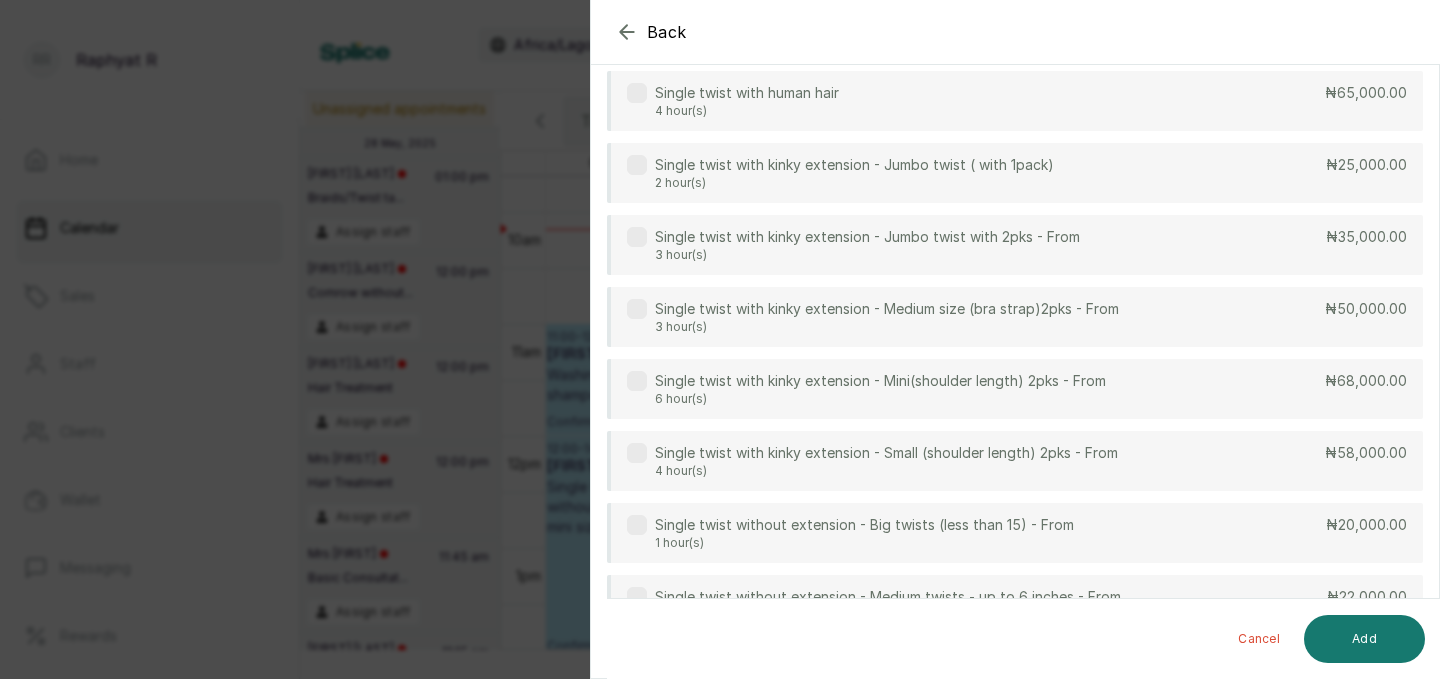 scroll, scrollTop: 332, scrollLeft: 0, axis: vertical 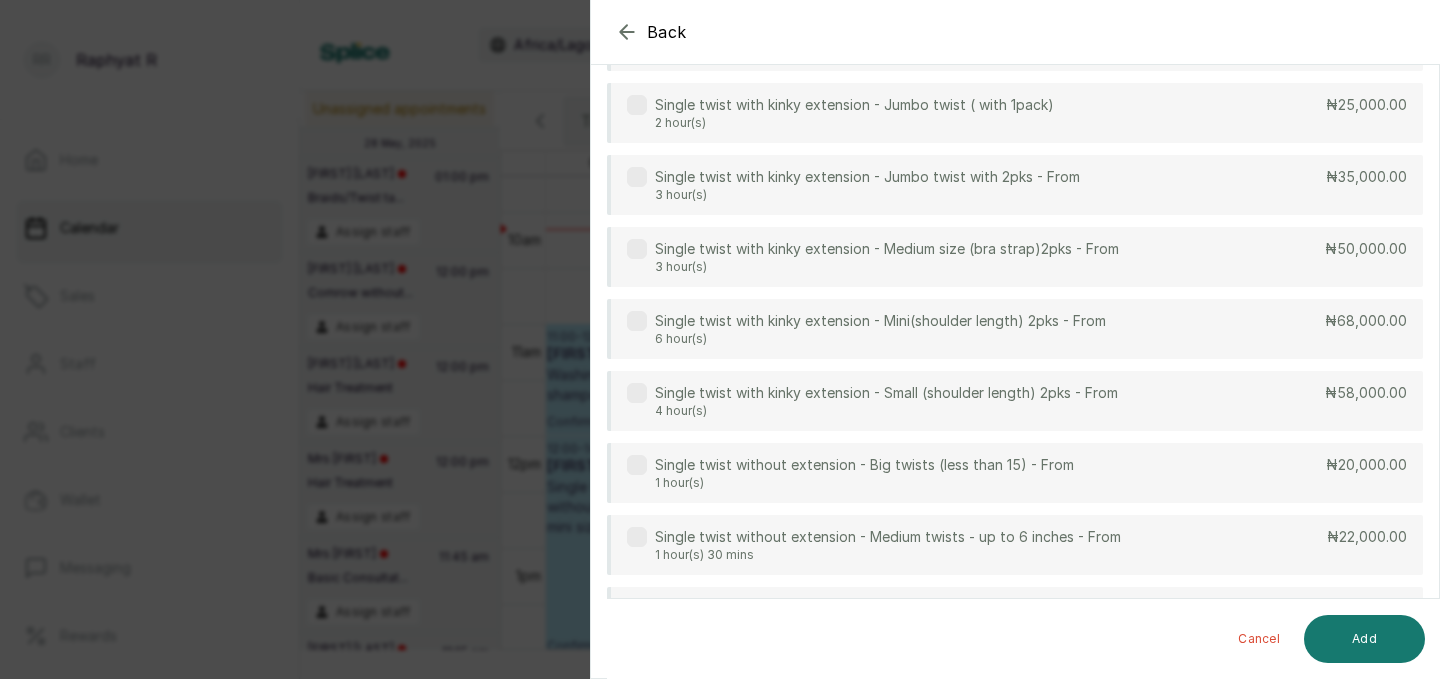 click 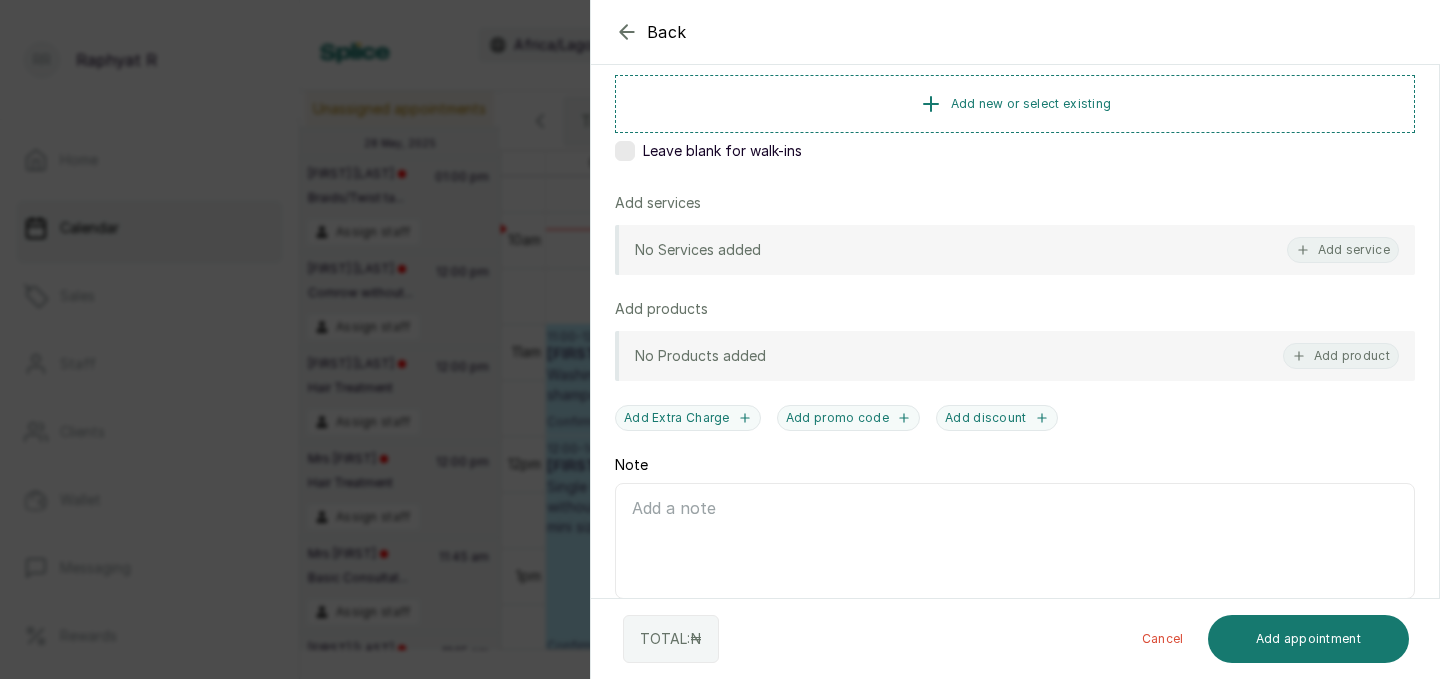 click 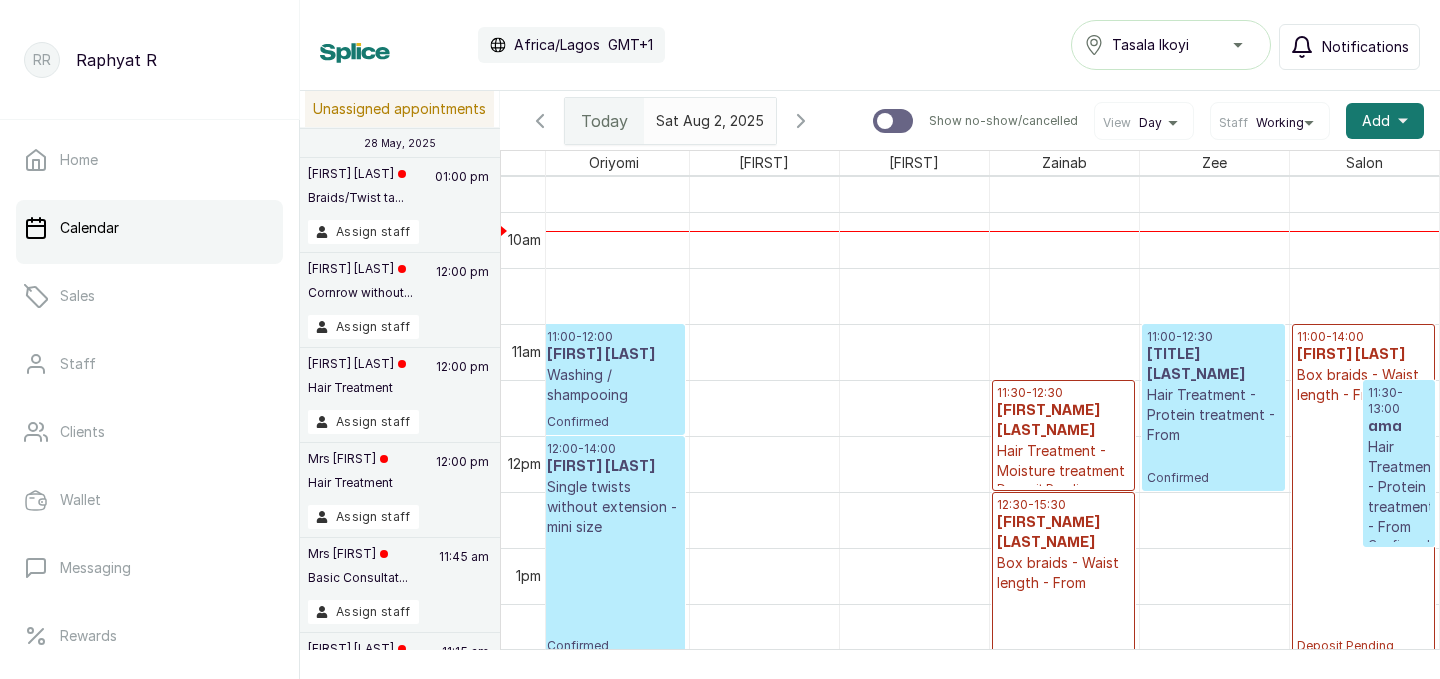 scroll, scrollTop: 1085, scrollLeft: 318, axis: both 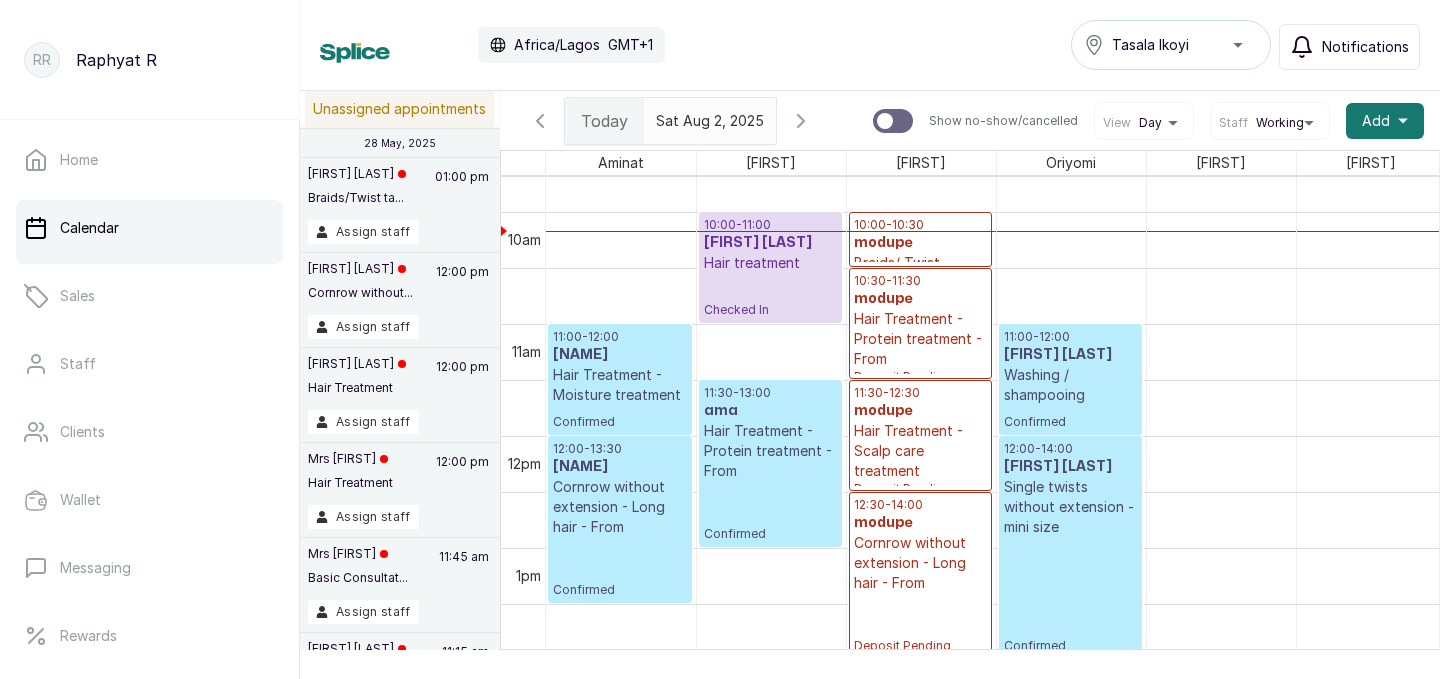 click on "[TIME]  -  [TIME]" at bounding box center (920, 225) 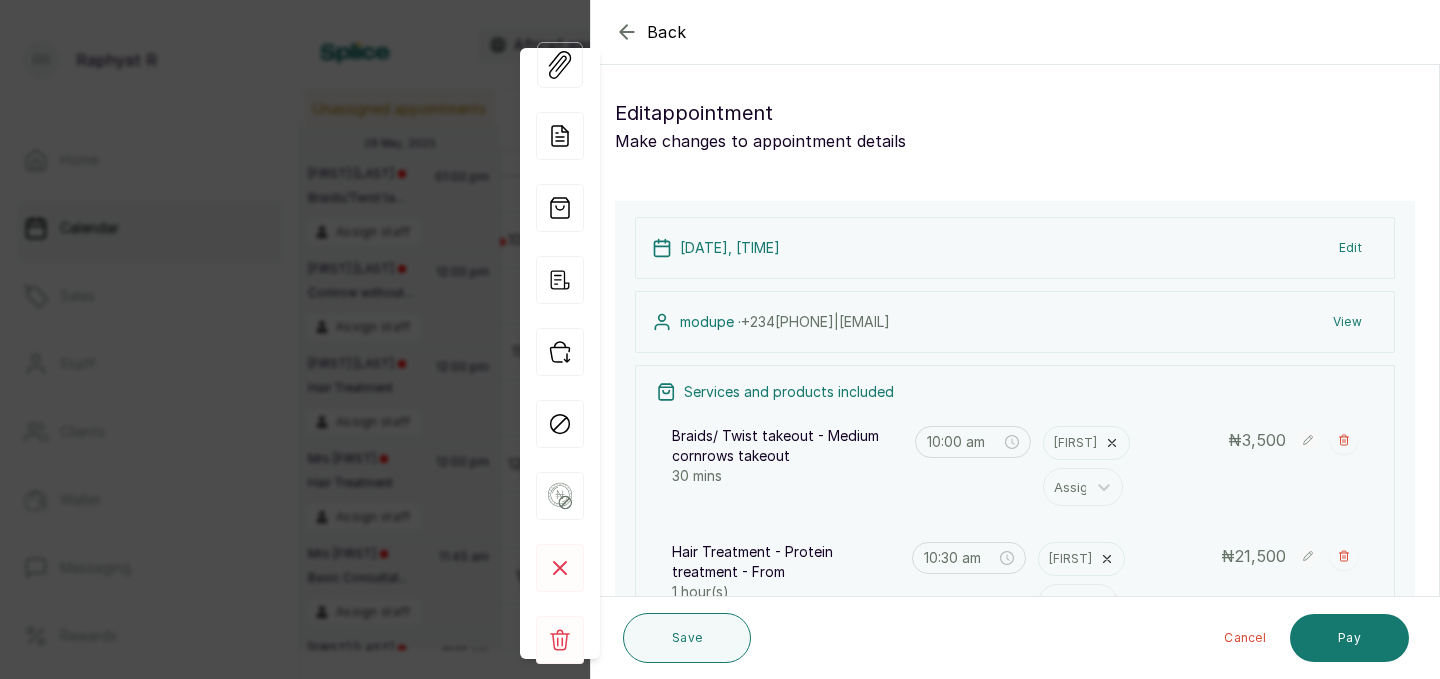 click 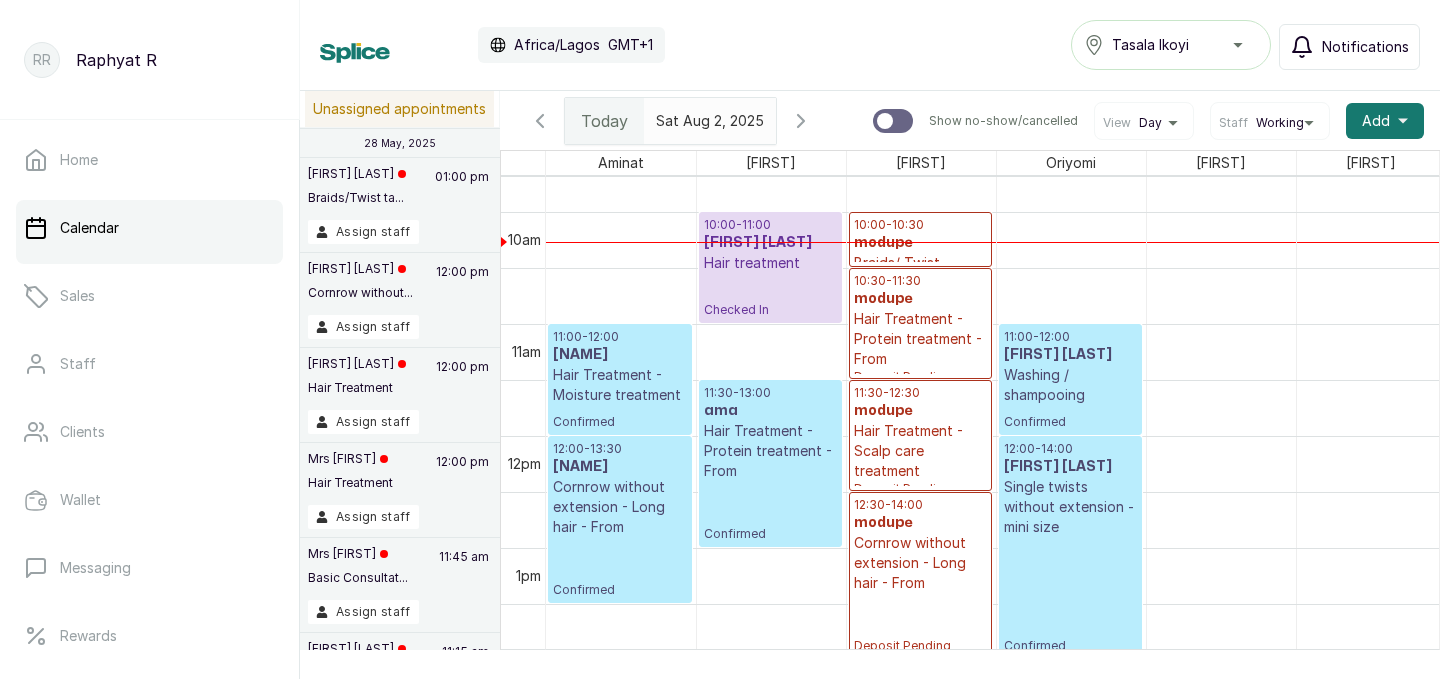 scroll, scrollTop: 1085, scrollLeft: 42, axis: both 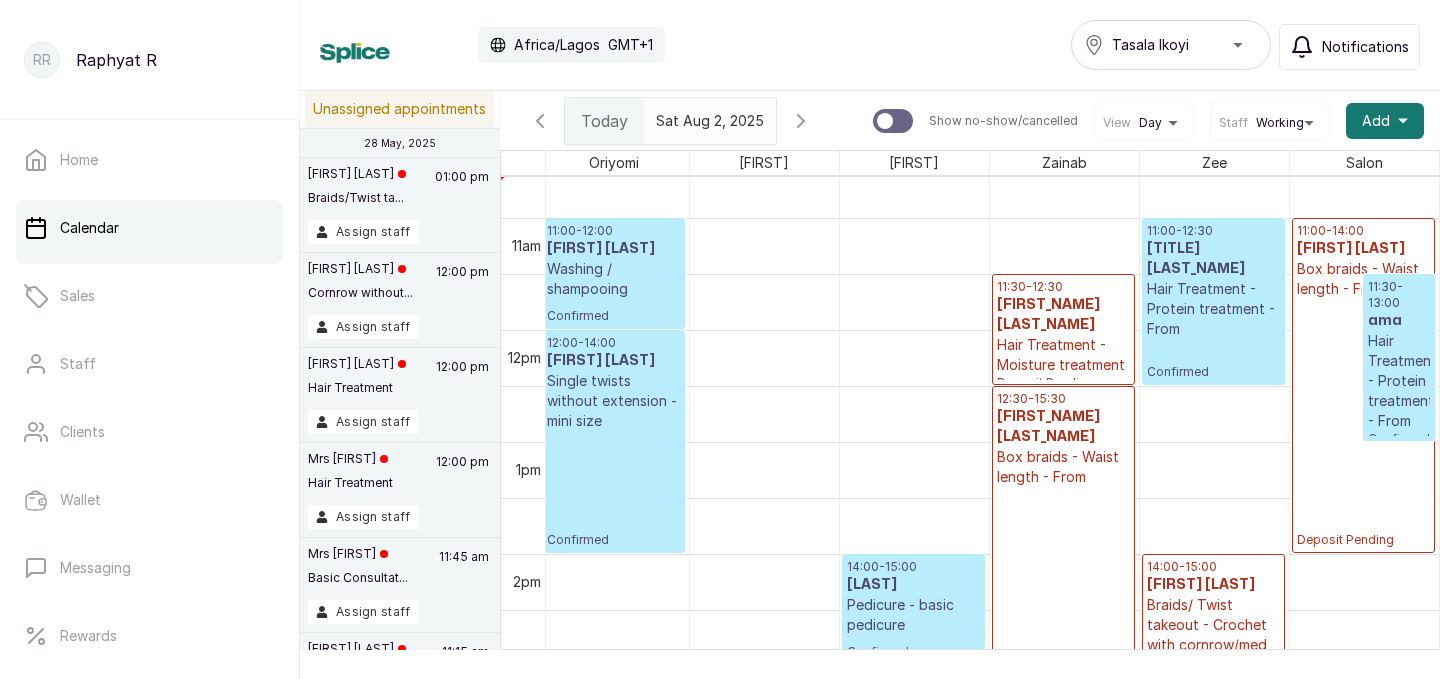 click on "11:00  -  14:00" at bounding box center [1364, 231] 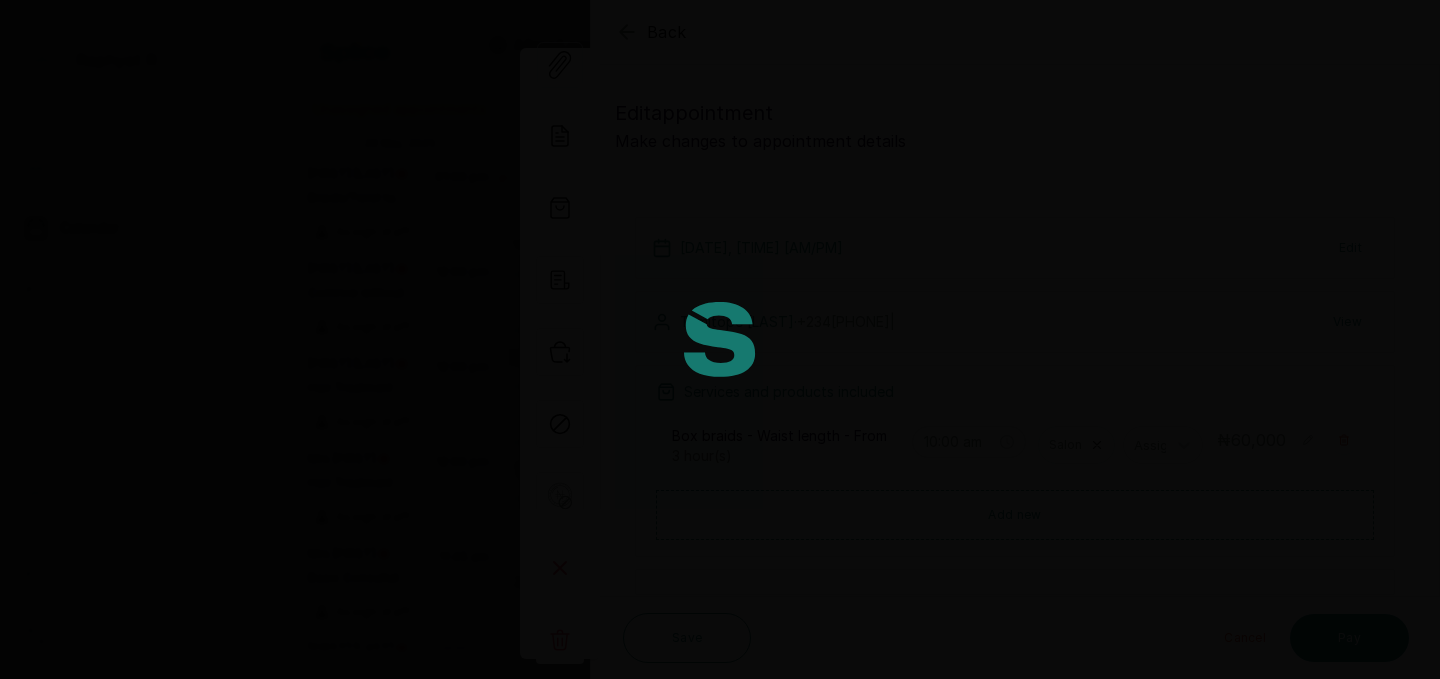 type on "11:00 am" 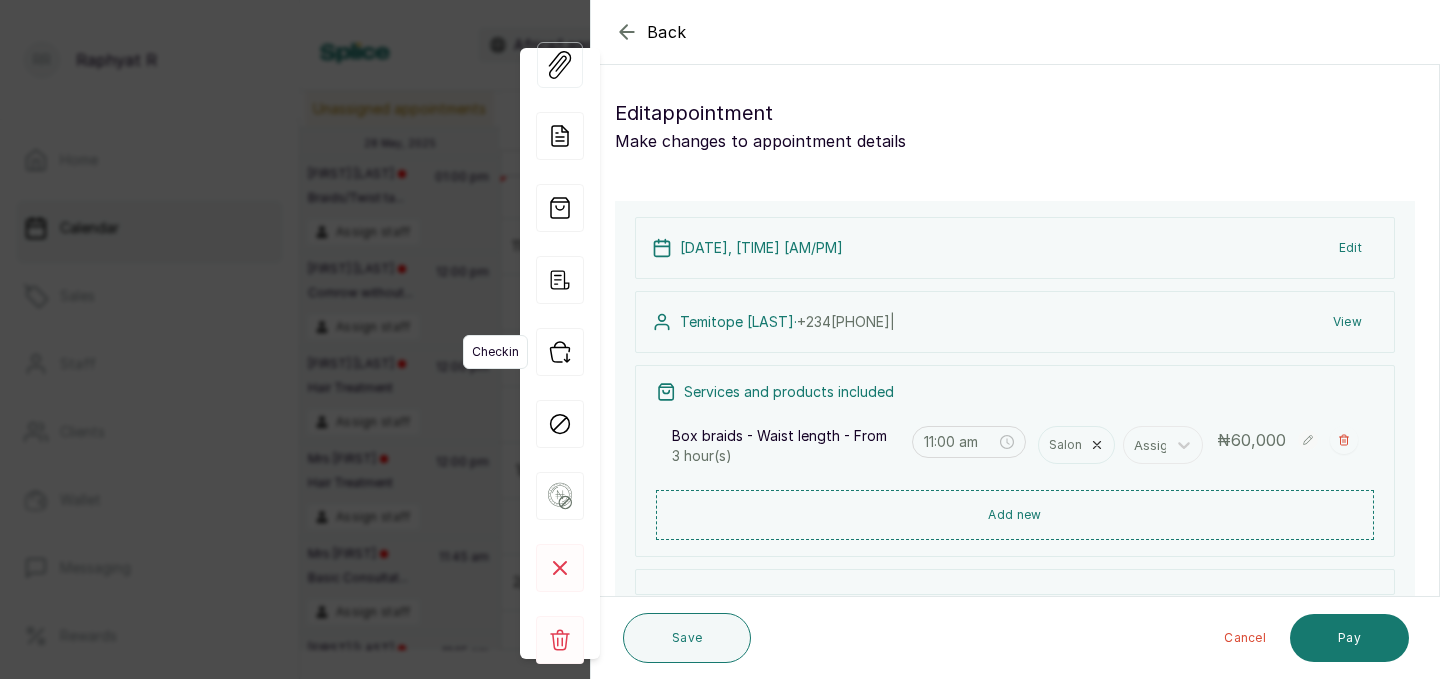 click 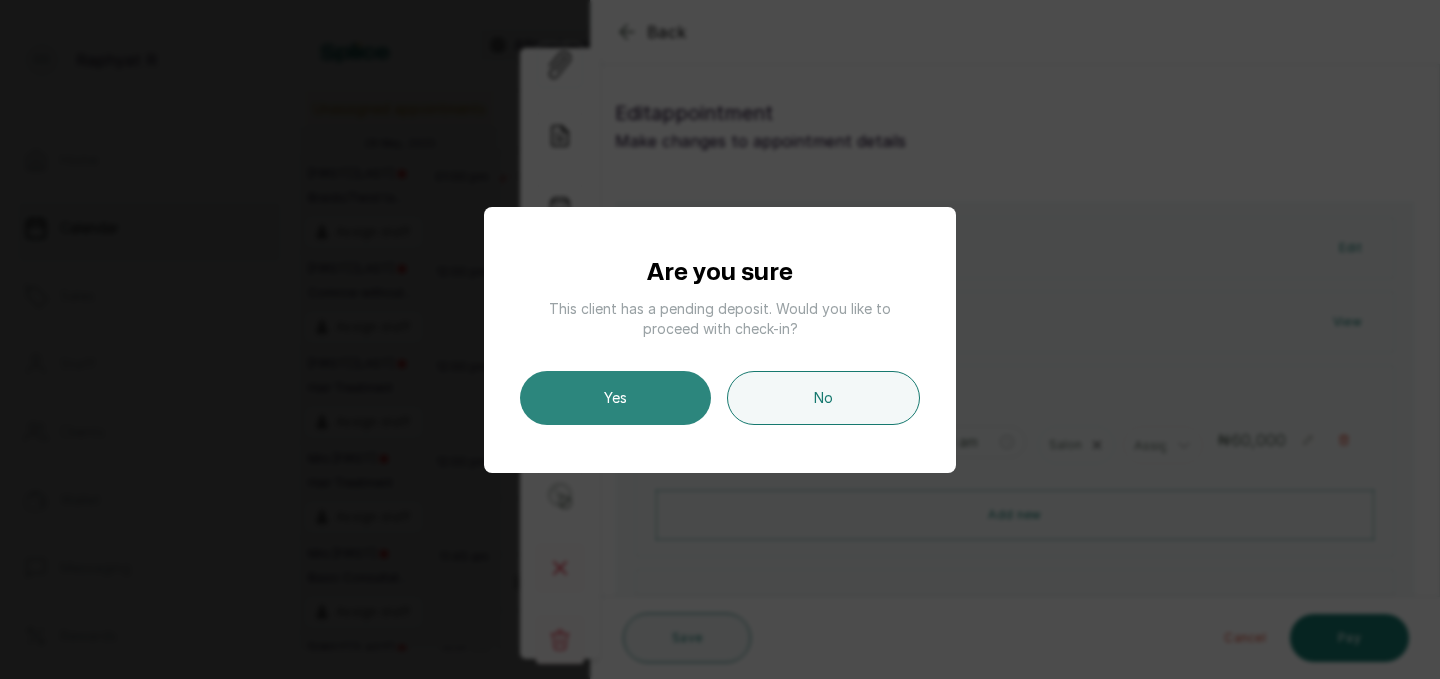 click on "Yes" at bounding box center [615, 398] 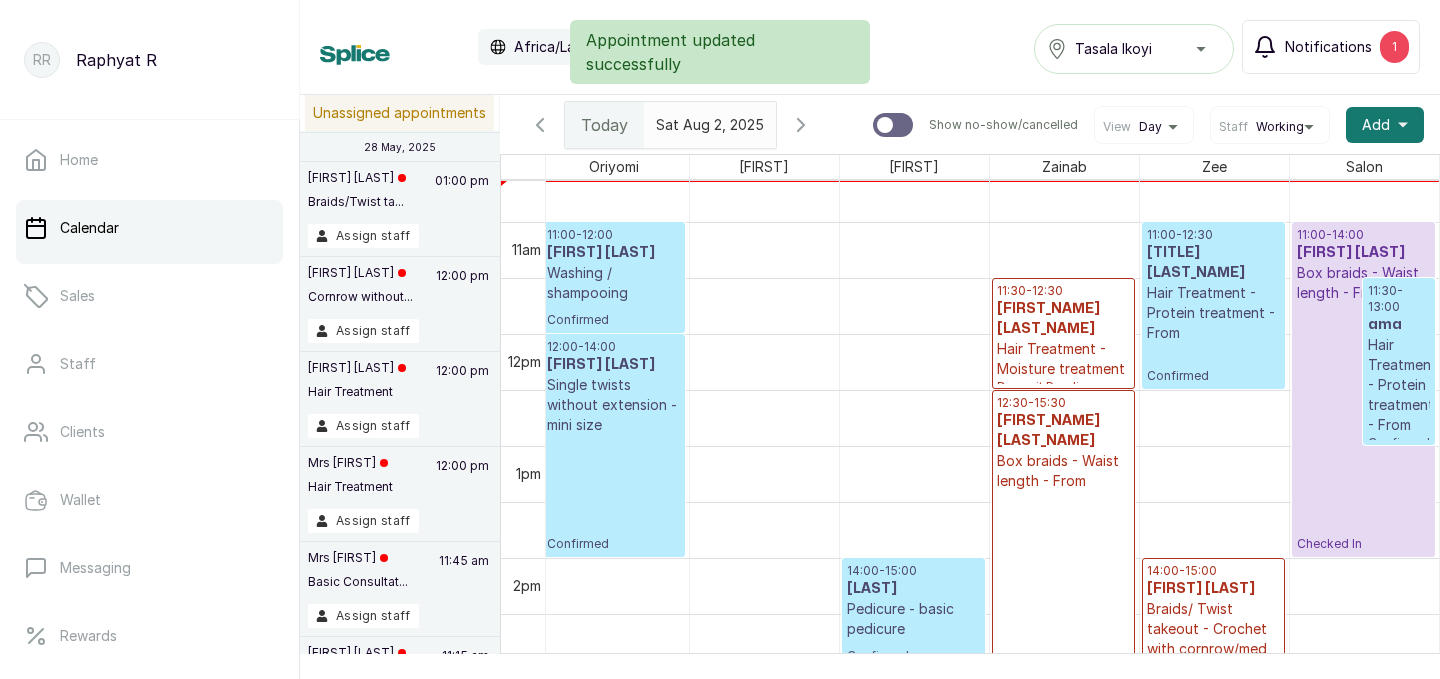 scroll, scrollTop: 673, scrollLeft: 457, axis: both 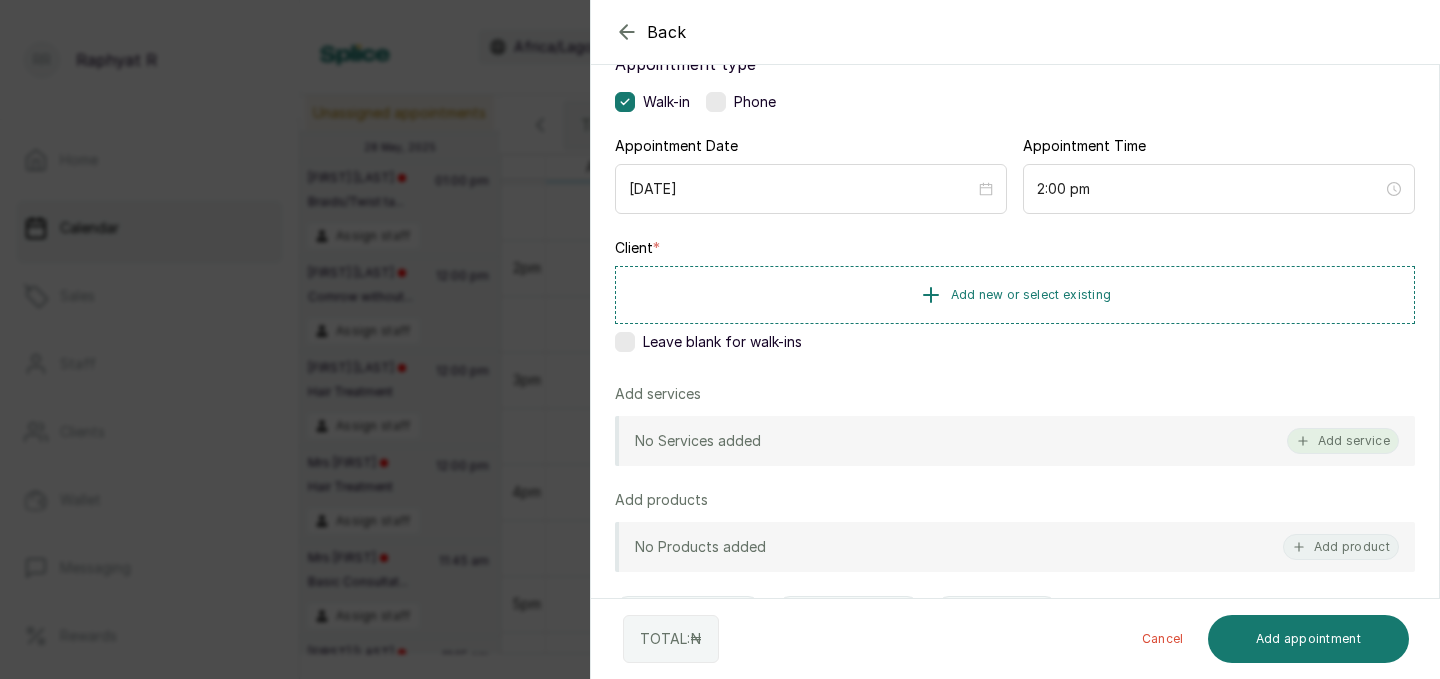 click on "Add service" at bounding box center (1343, 441) 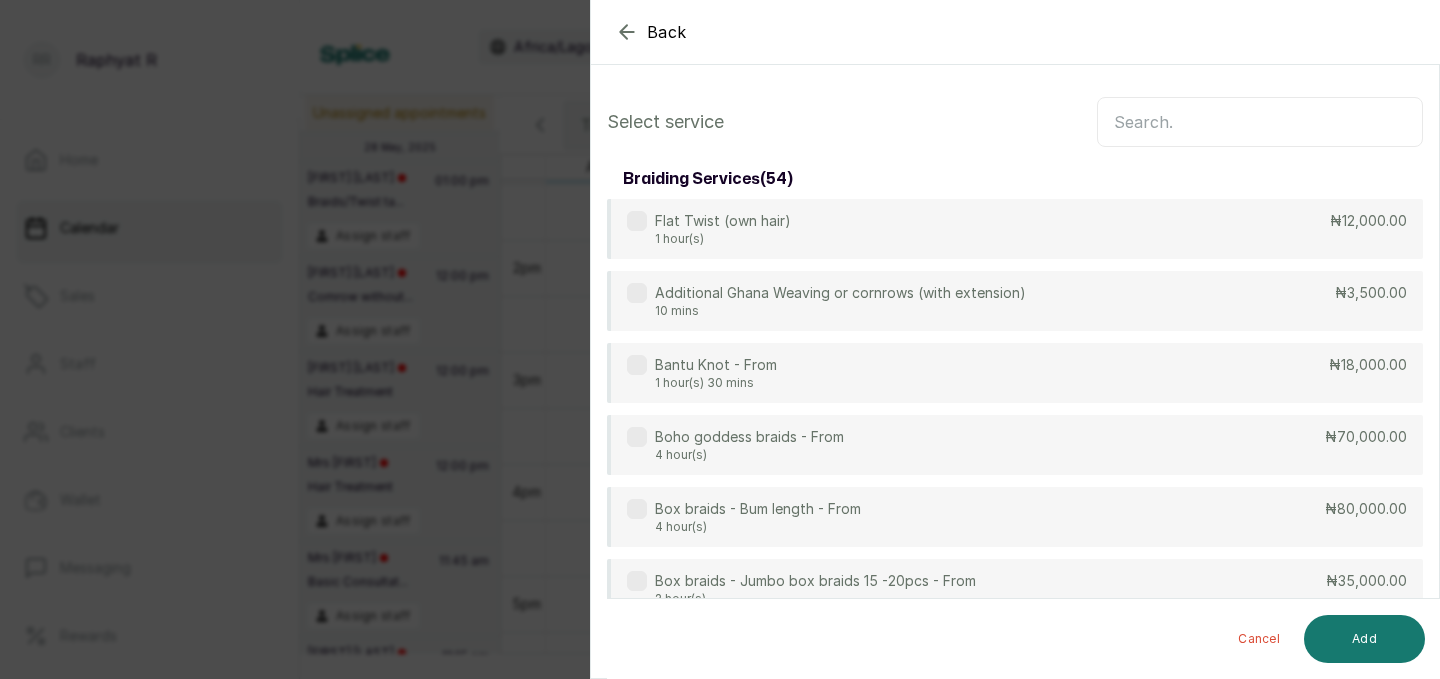 click at bounding box center (1260, 122) 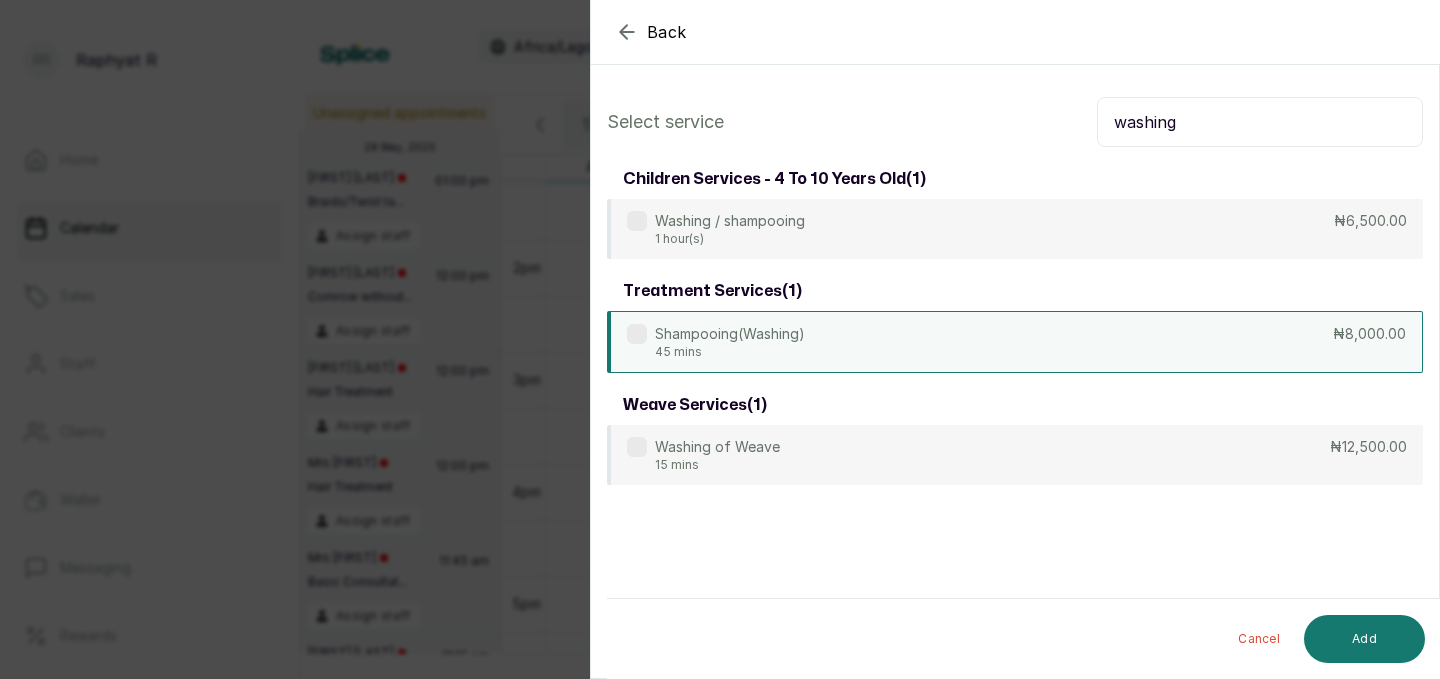 type on "washing" 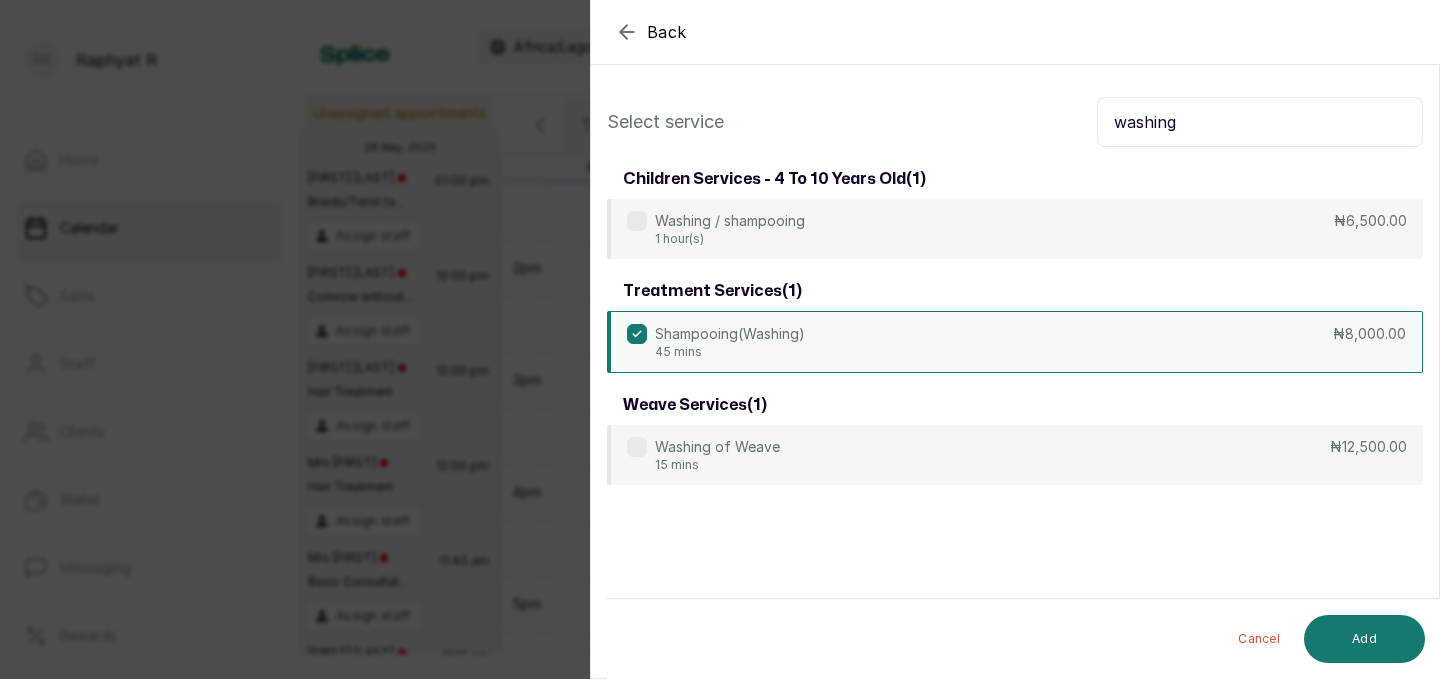 click on "washing" at bounding box center (1260, 122) 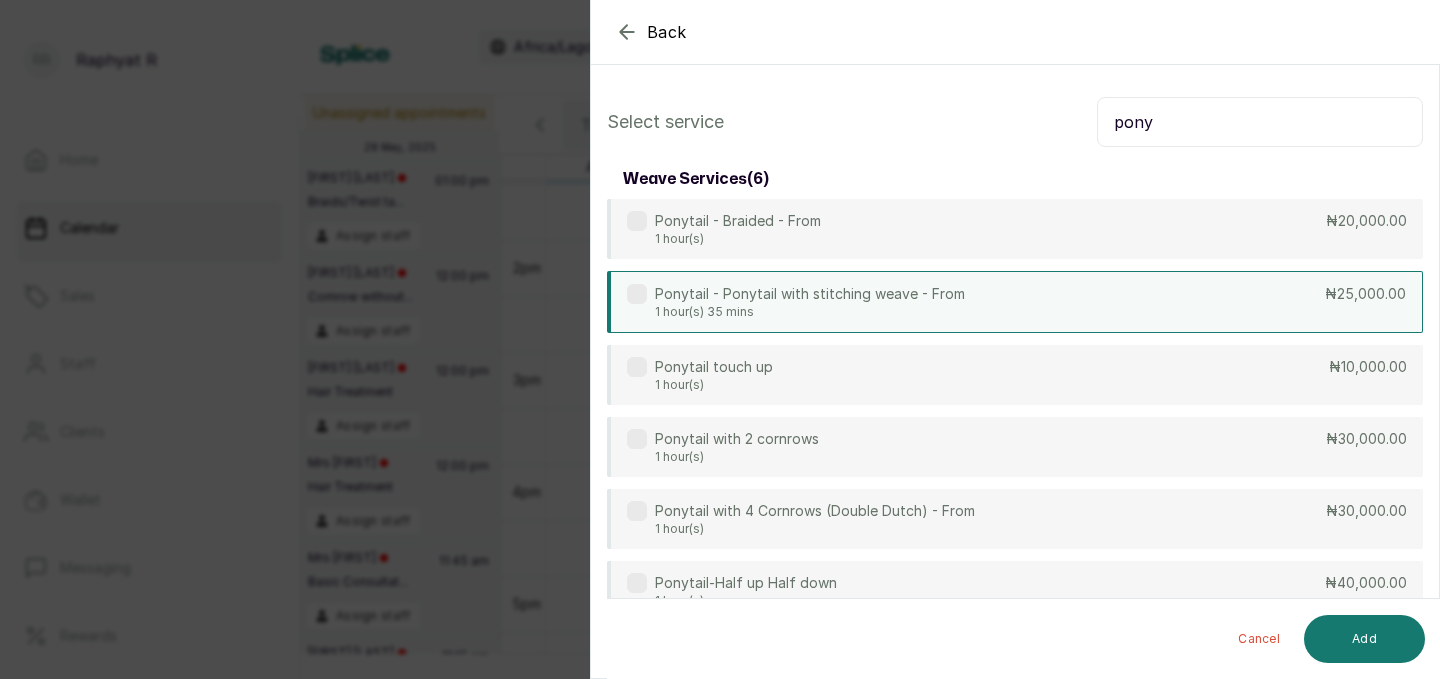 type on "pony" 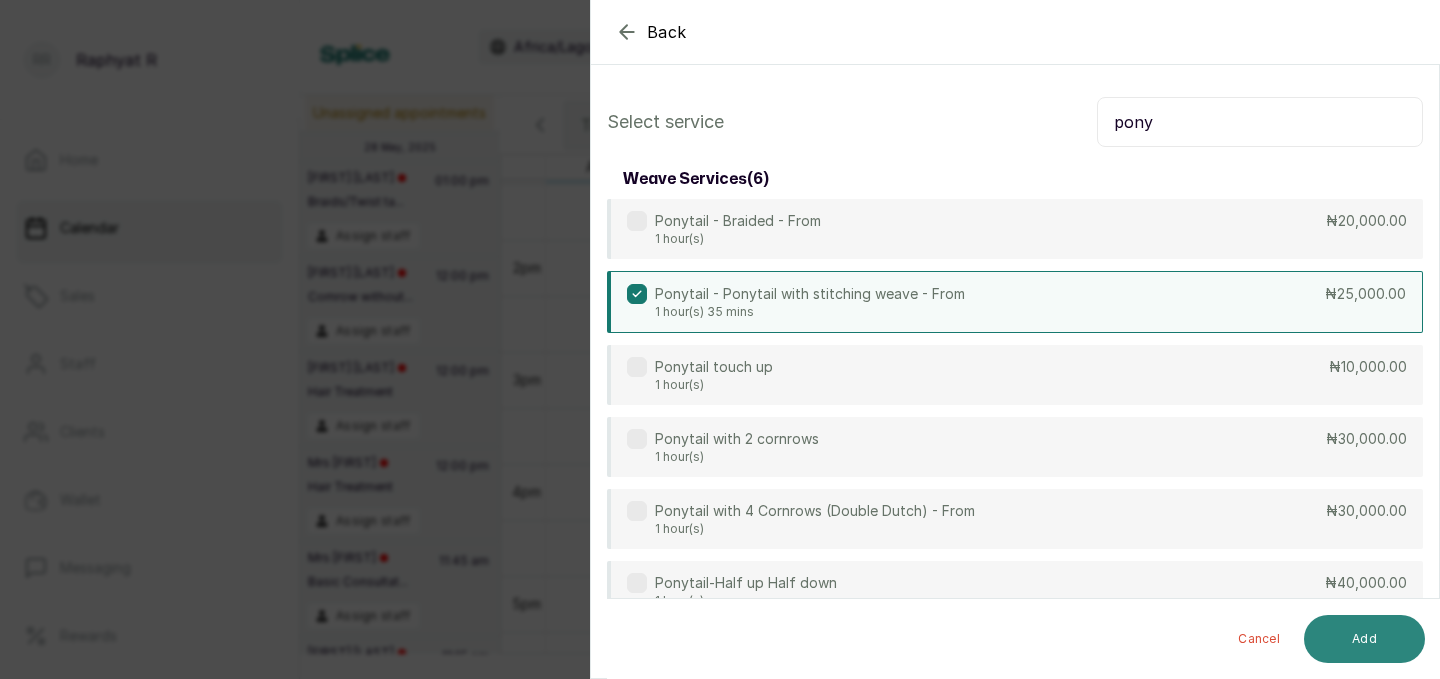 click on "Add" at bounding box center (1364, 639) 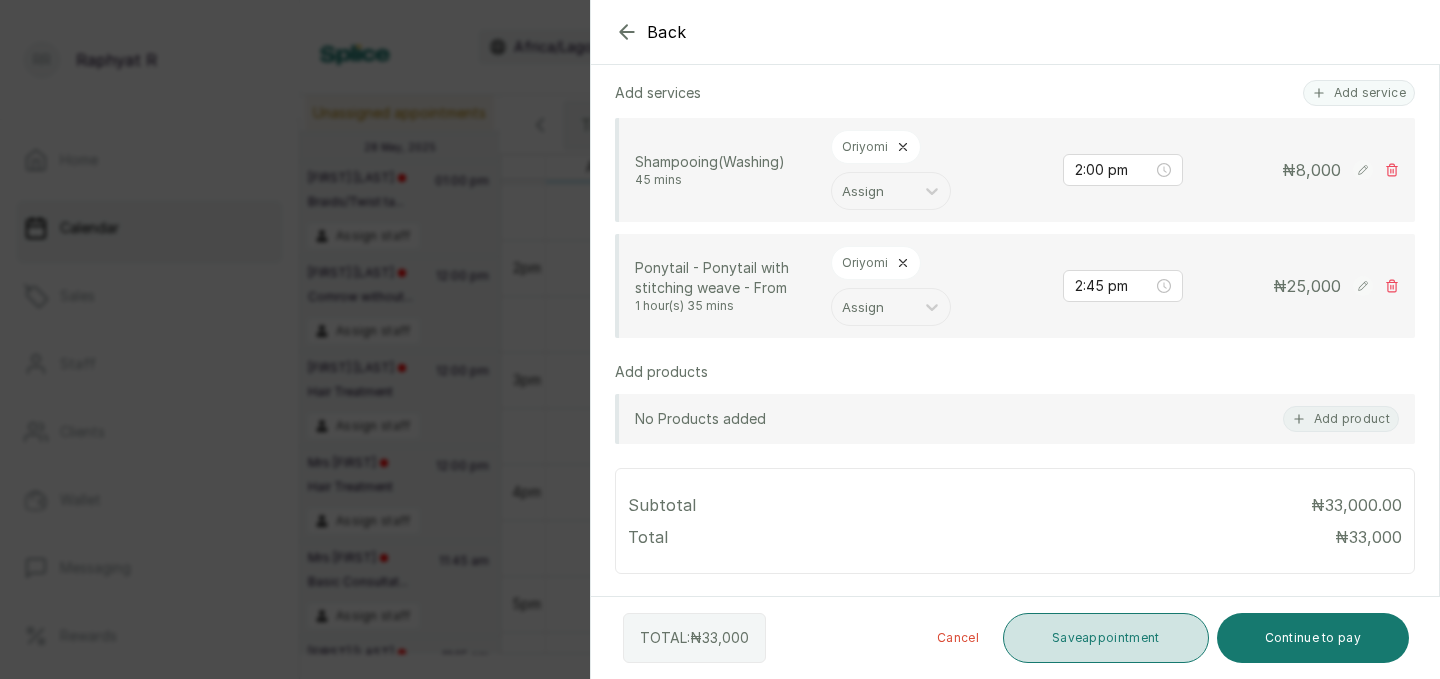 click on "Save  appointment" at bounding box center (1106, 638) 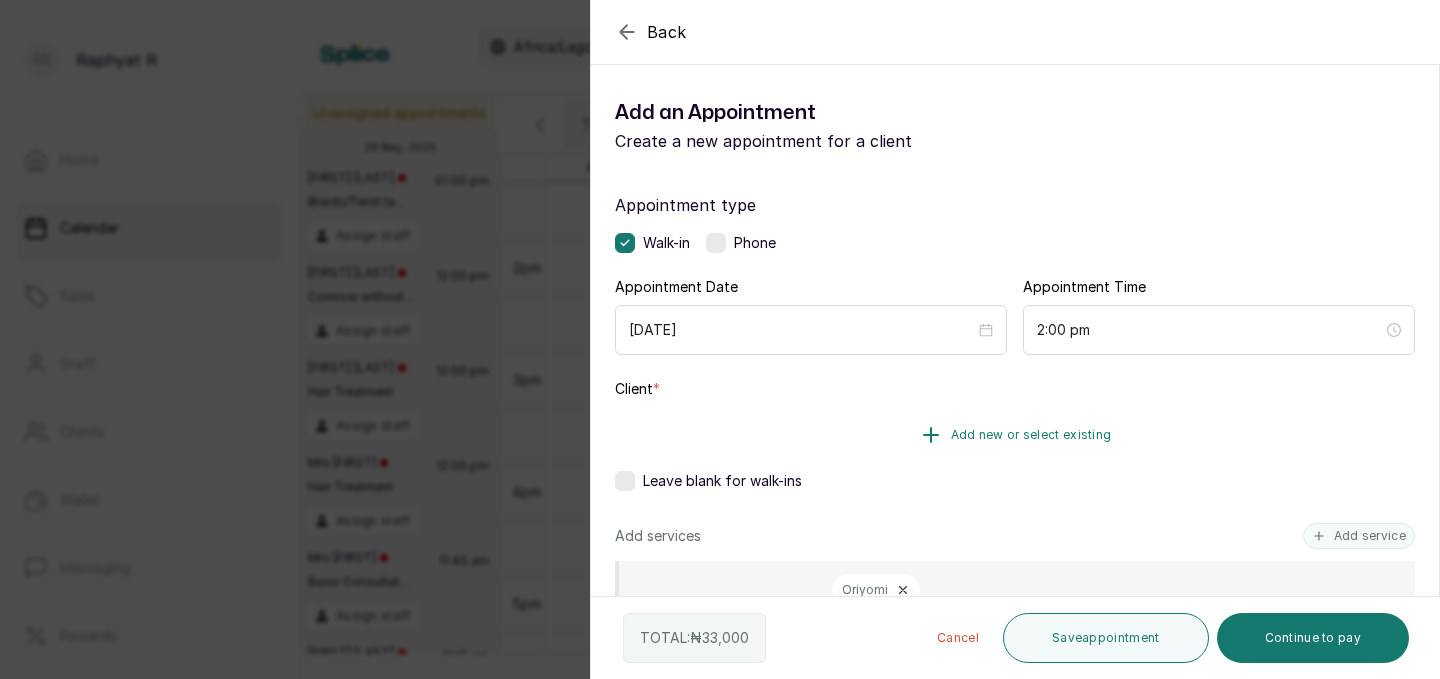 click on "Add new or select existing" at bounding box center [1015, 435] 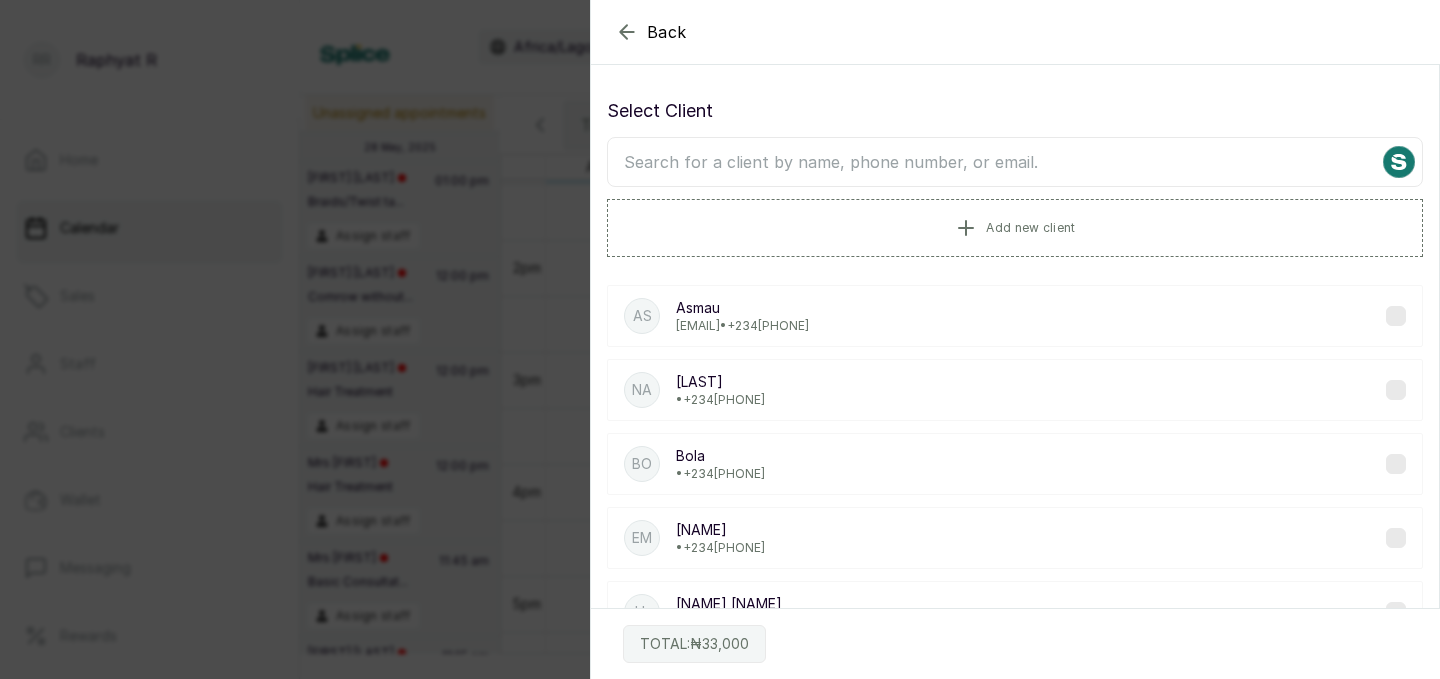 click at bounding box center [1015, 162] 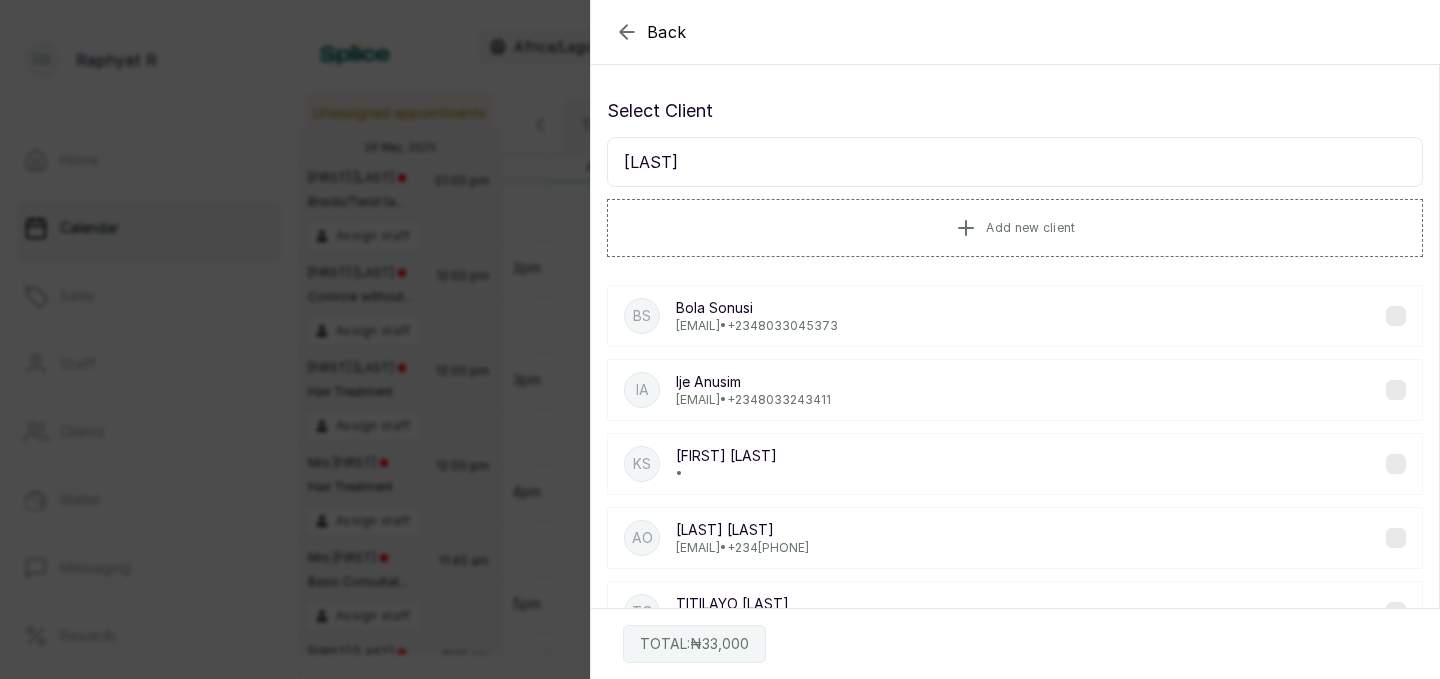 type on "[USERNAME_PREFIX] [LAST]" 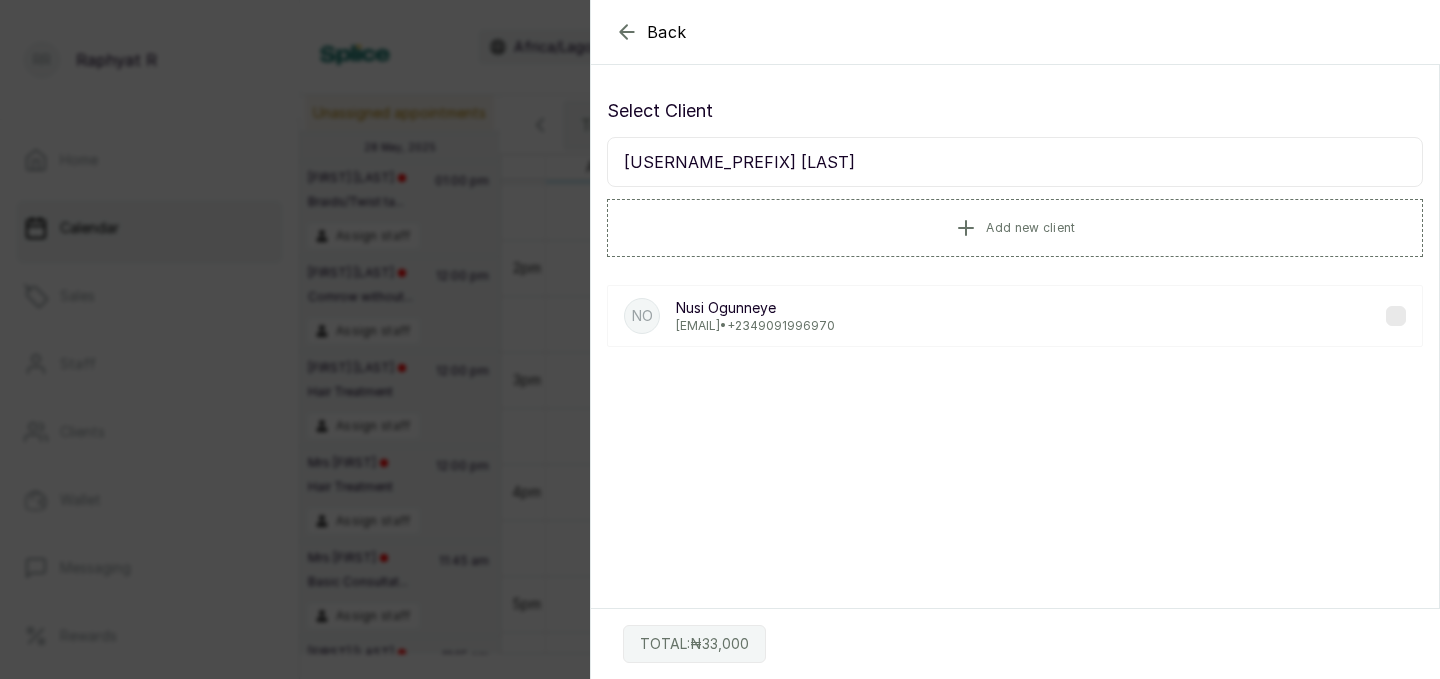 click on "NO [FIRST]   [LAST] [EMAIL]  •  [PHONE]" at bounding box center [1015, 316] 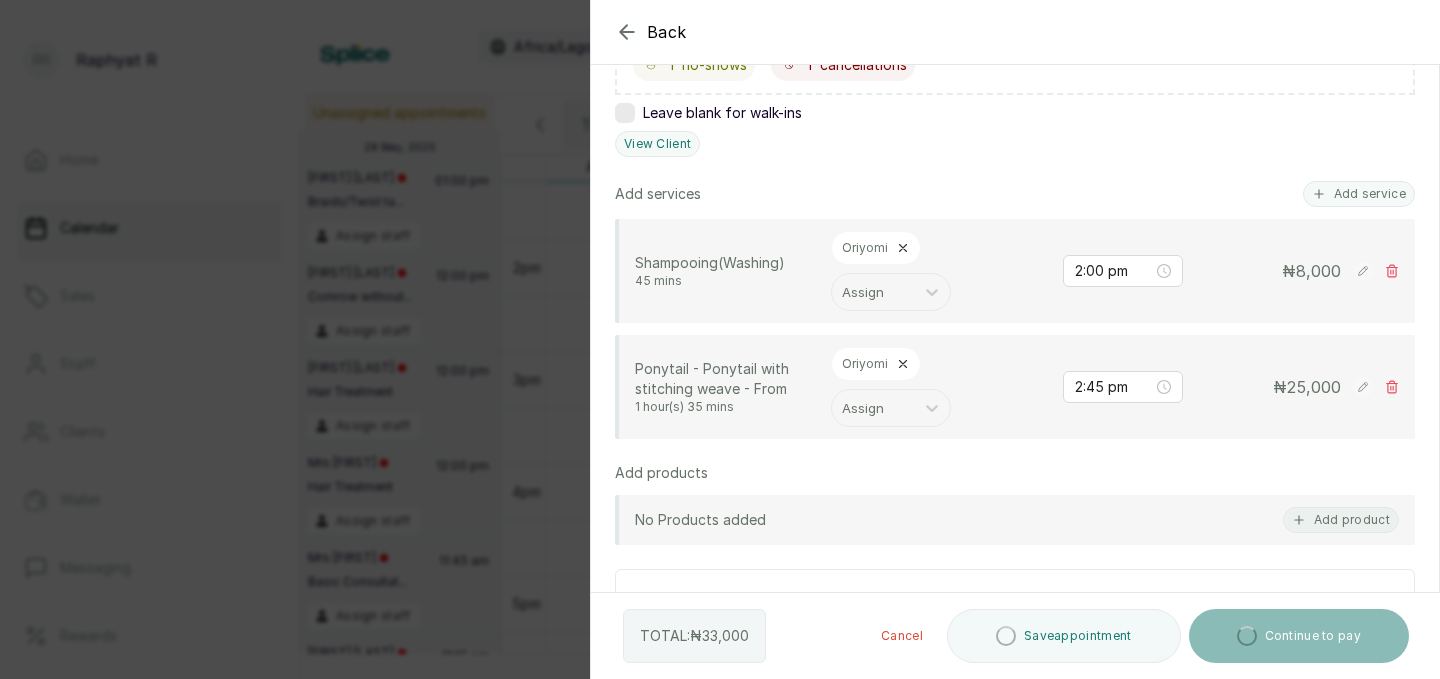 scroll, scrollTop: 417, scrollLeft: 0, axis: vertical 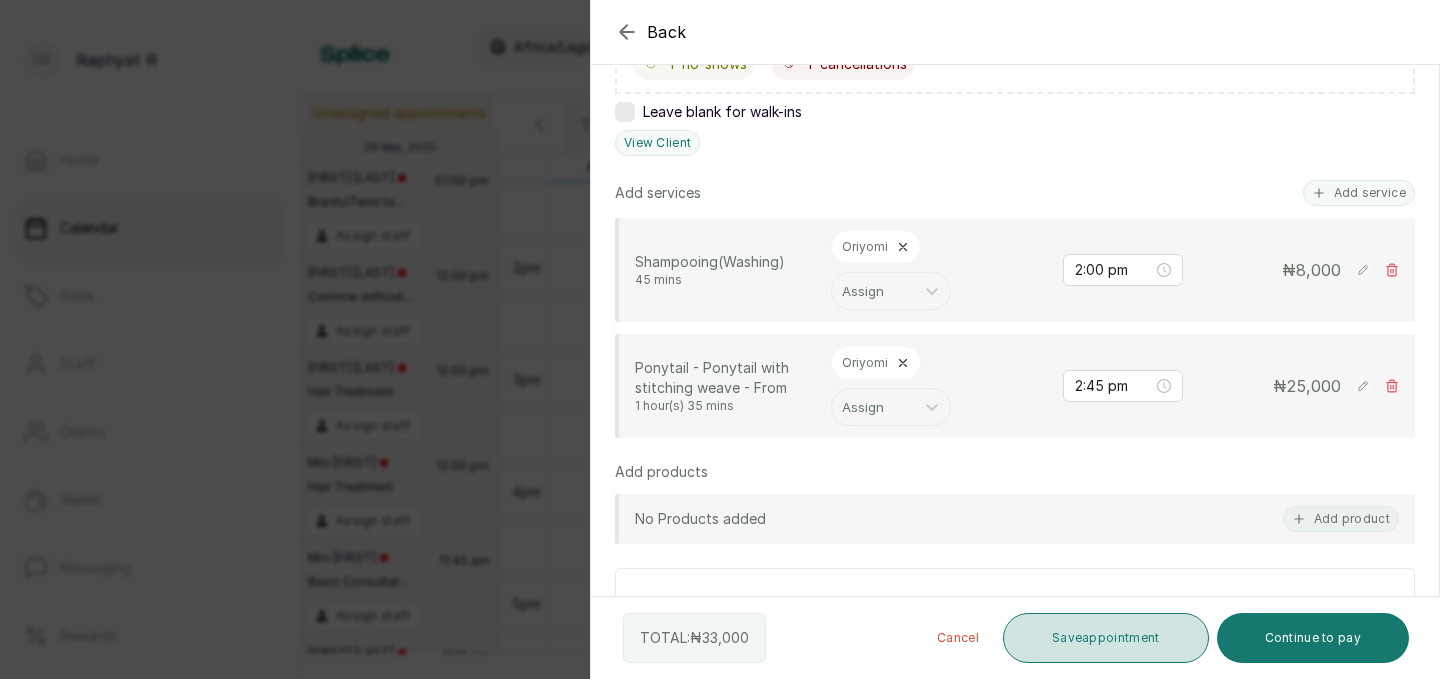 click on "Save  appointment" at bounding box center (1106, 638) 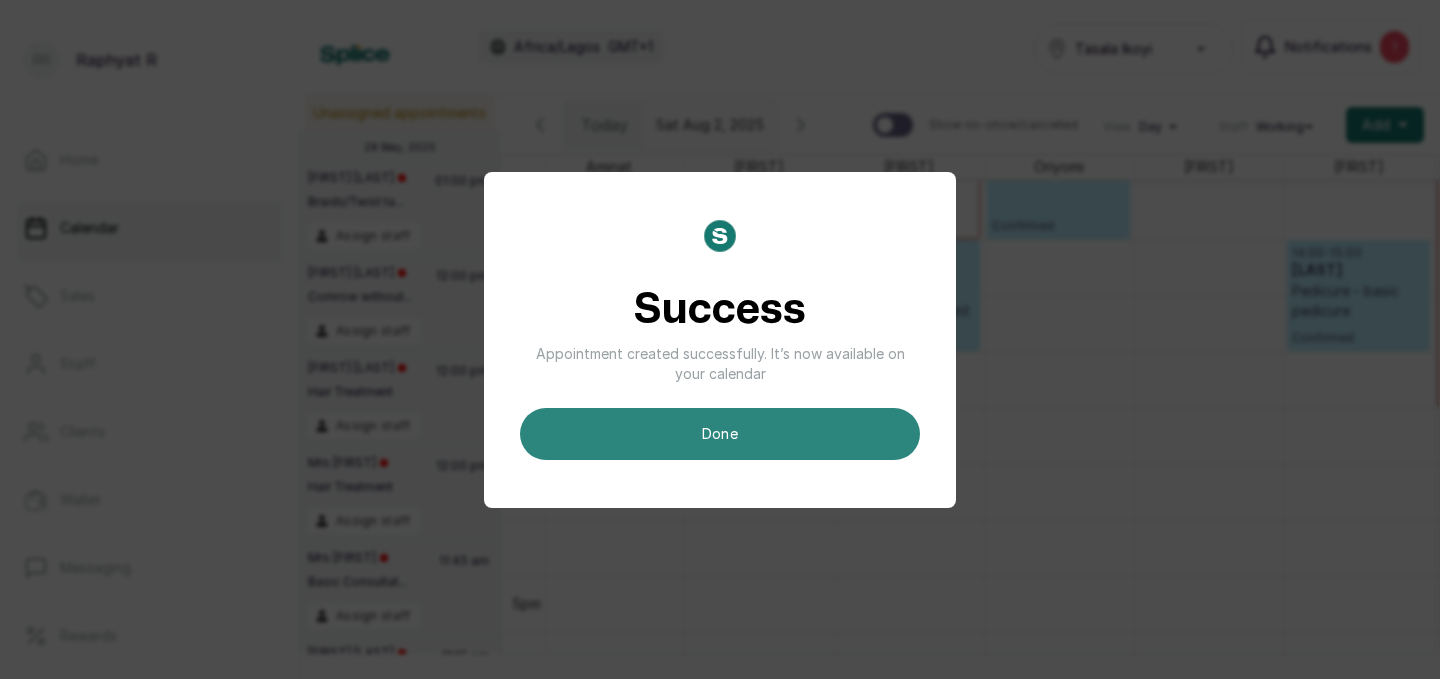 click on "done" at bounding box center [720, 434] 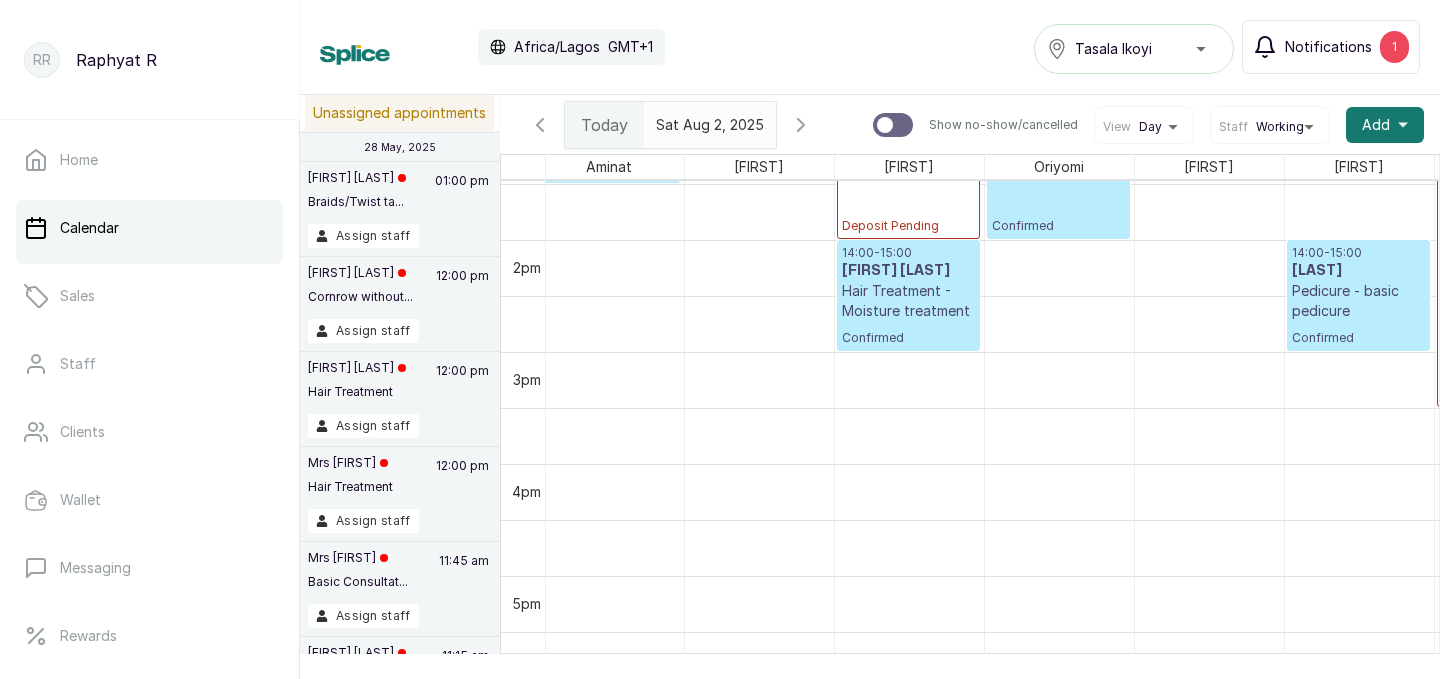 scroll, scrollTop: 1443, scrollLeft: 12, axis: both 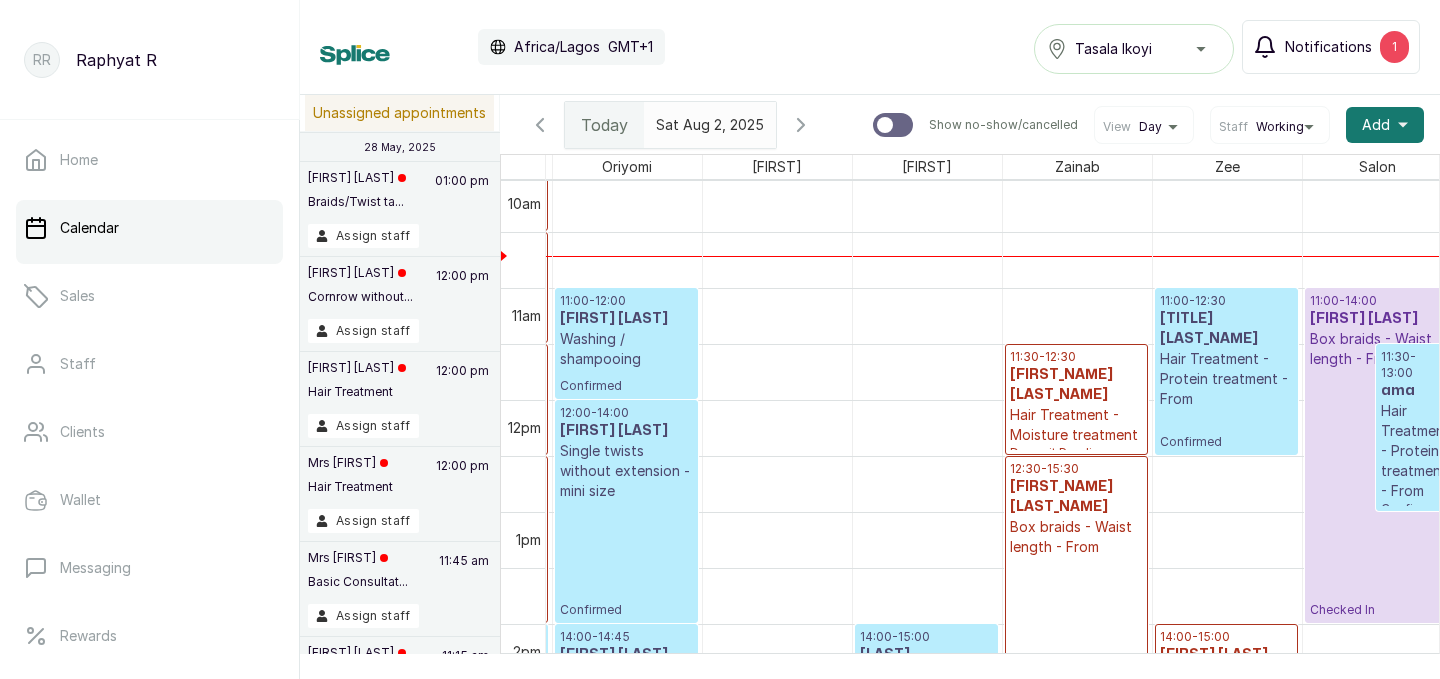 click on "[FIRST] [LAST]" at bounding box center [1377, 319] 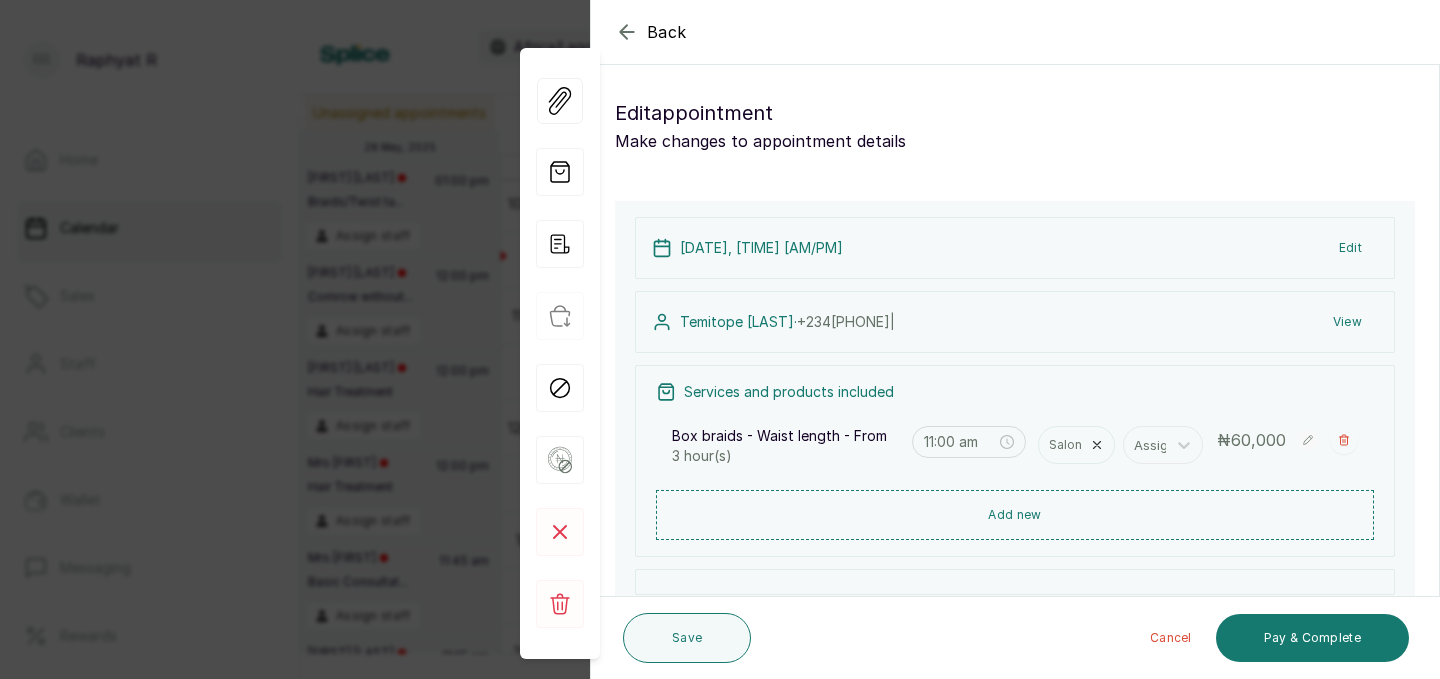 click 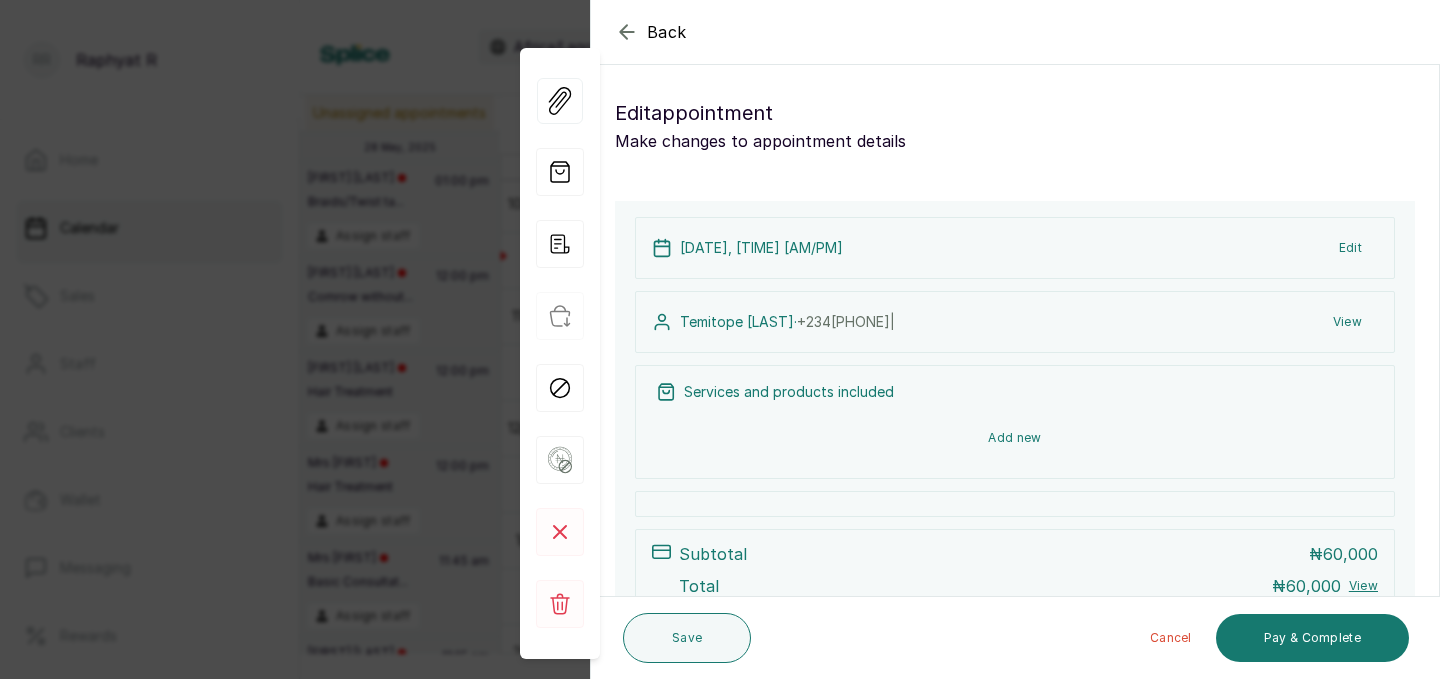 click on "Add new" at bounding box center [1015, 438] 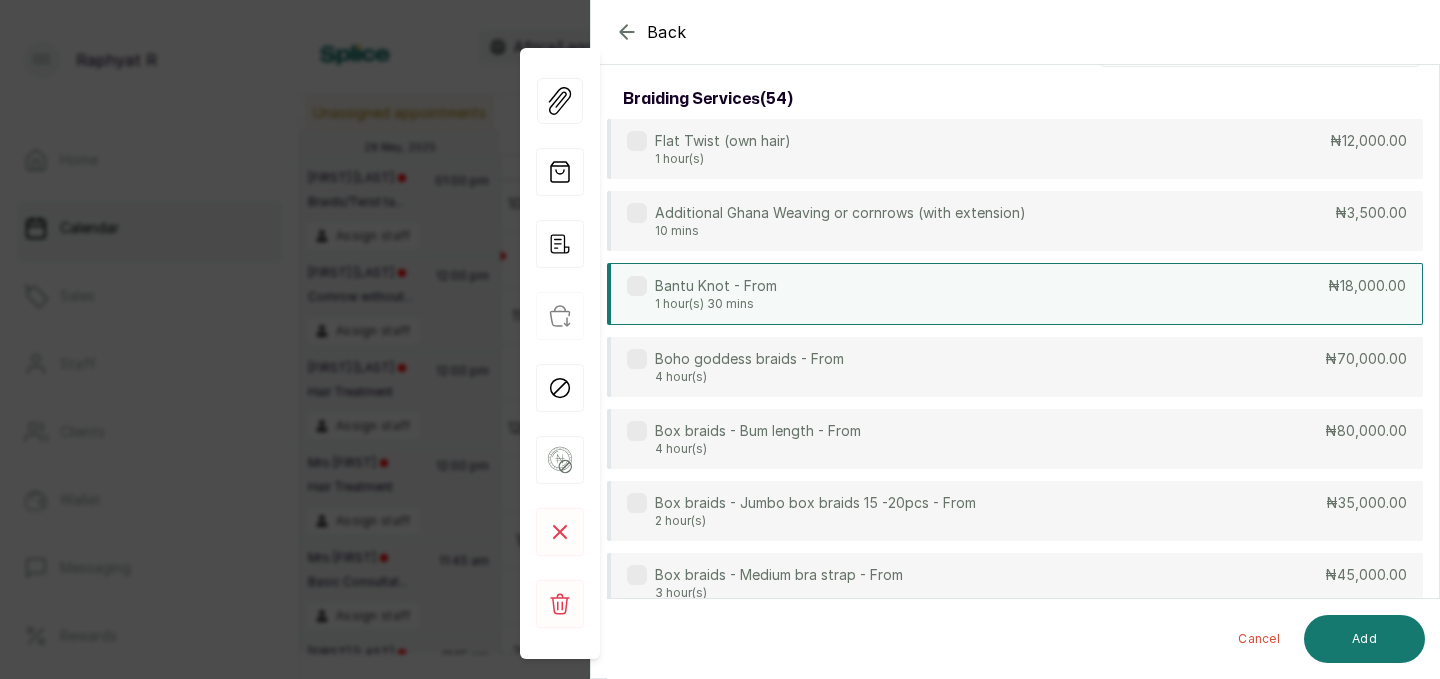 scroll, scrollTop: 0, scrollLeft: 0, axis: both 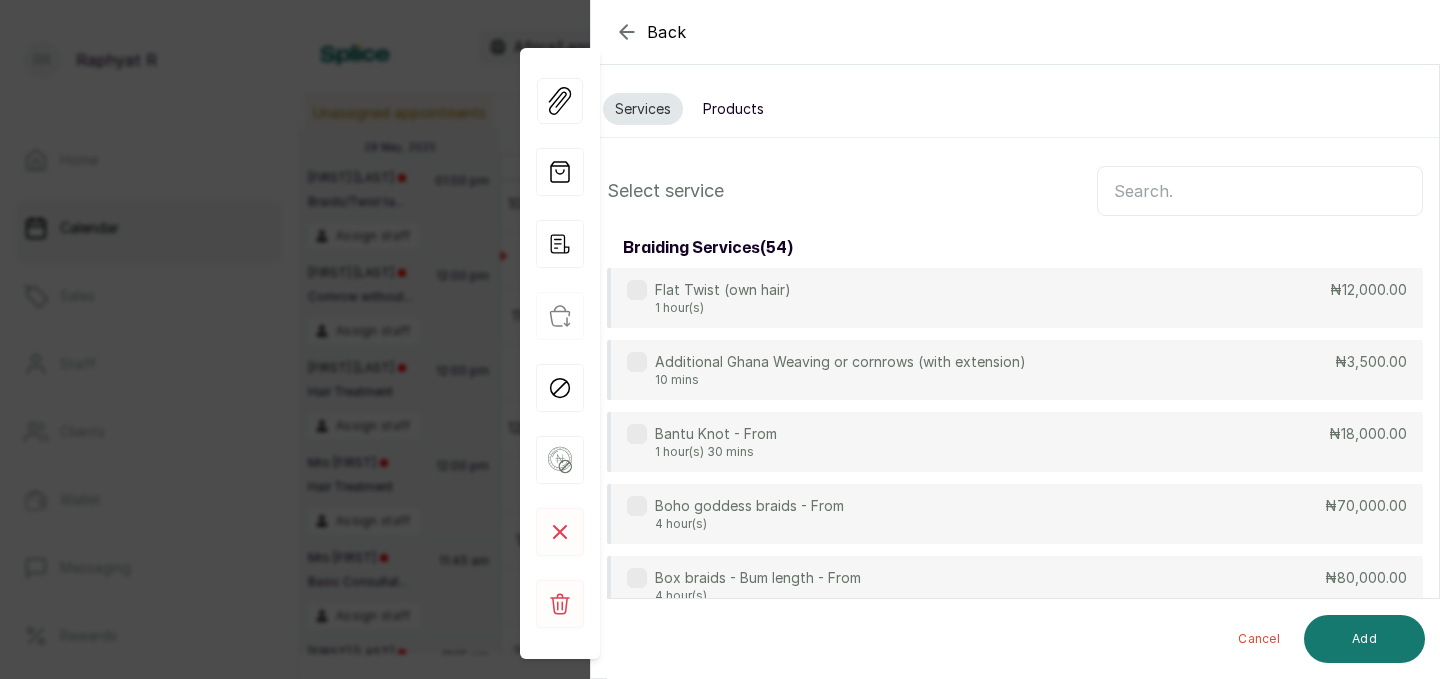 click at bounding box center (1260, 191) 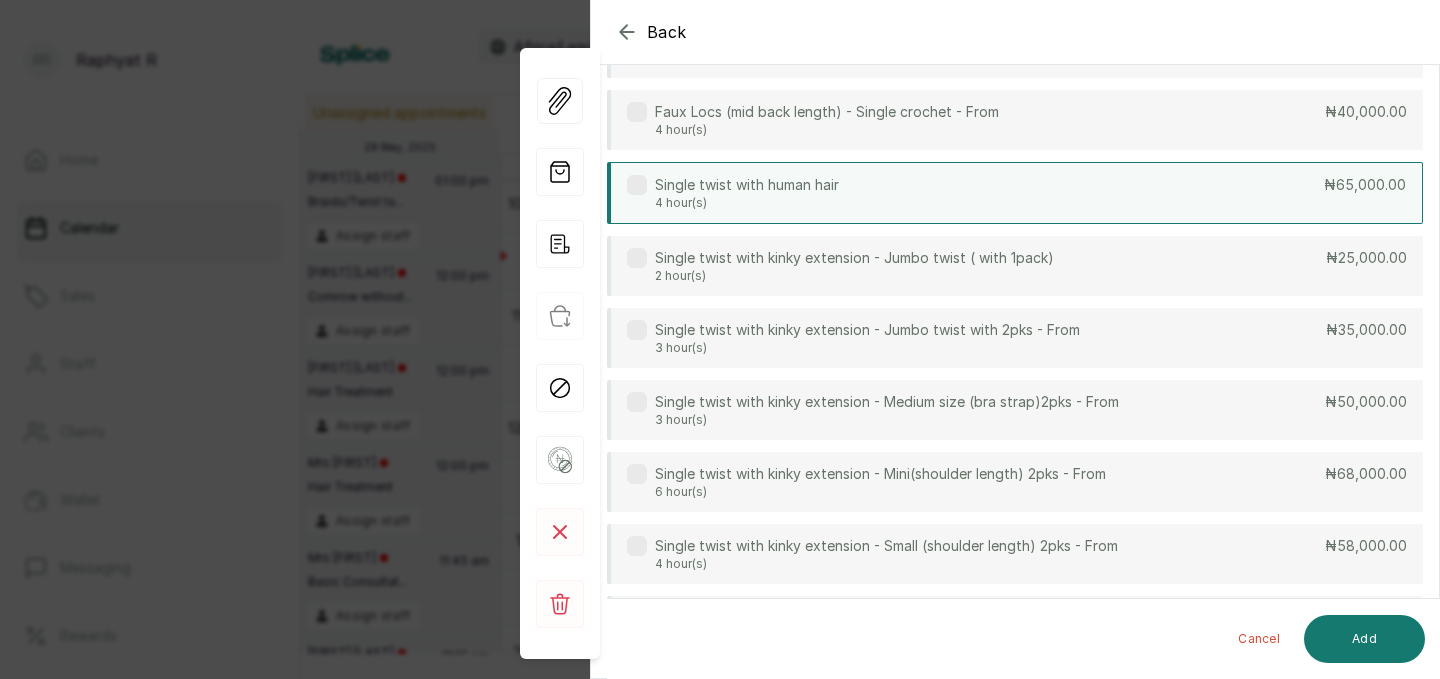scroll, scrollTop: 251, scrollLeft: 0, axis: vertical 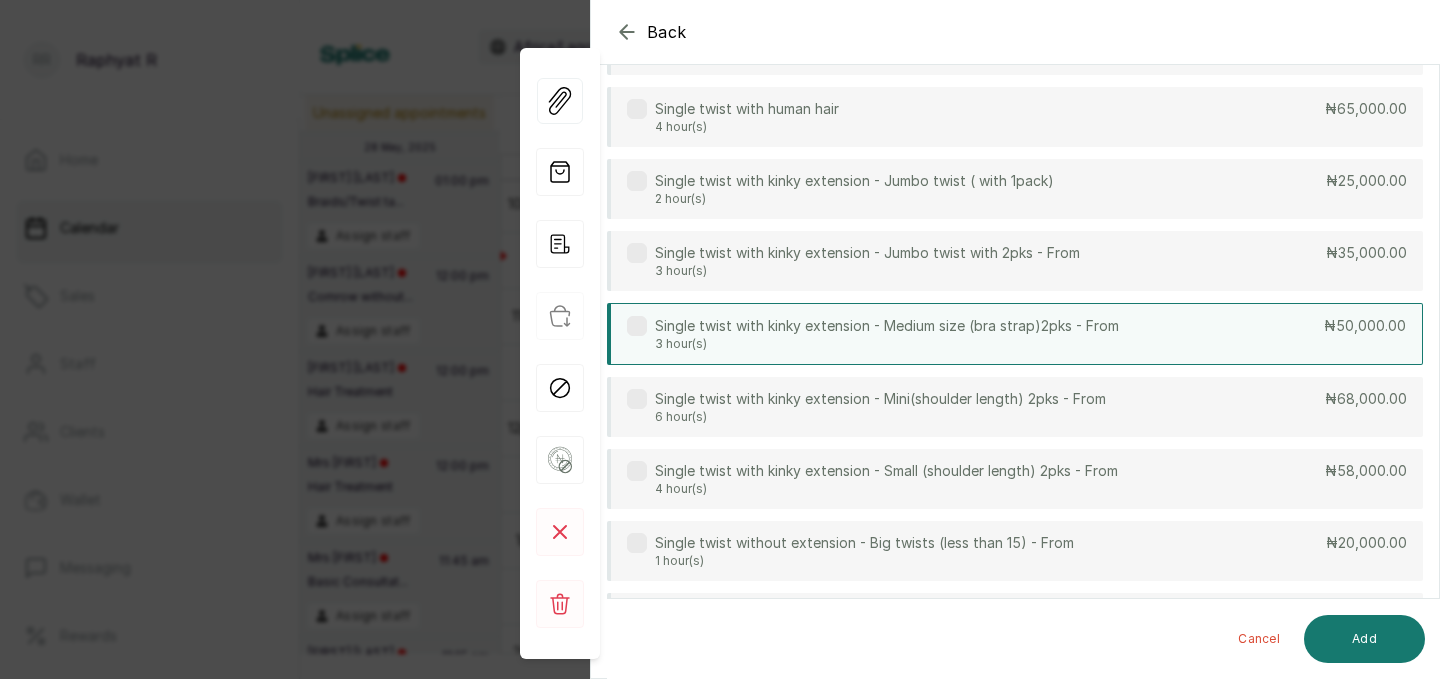 type on "single" 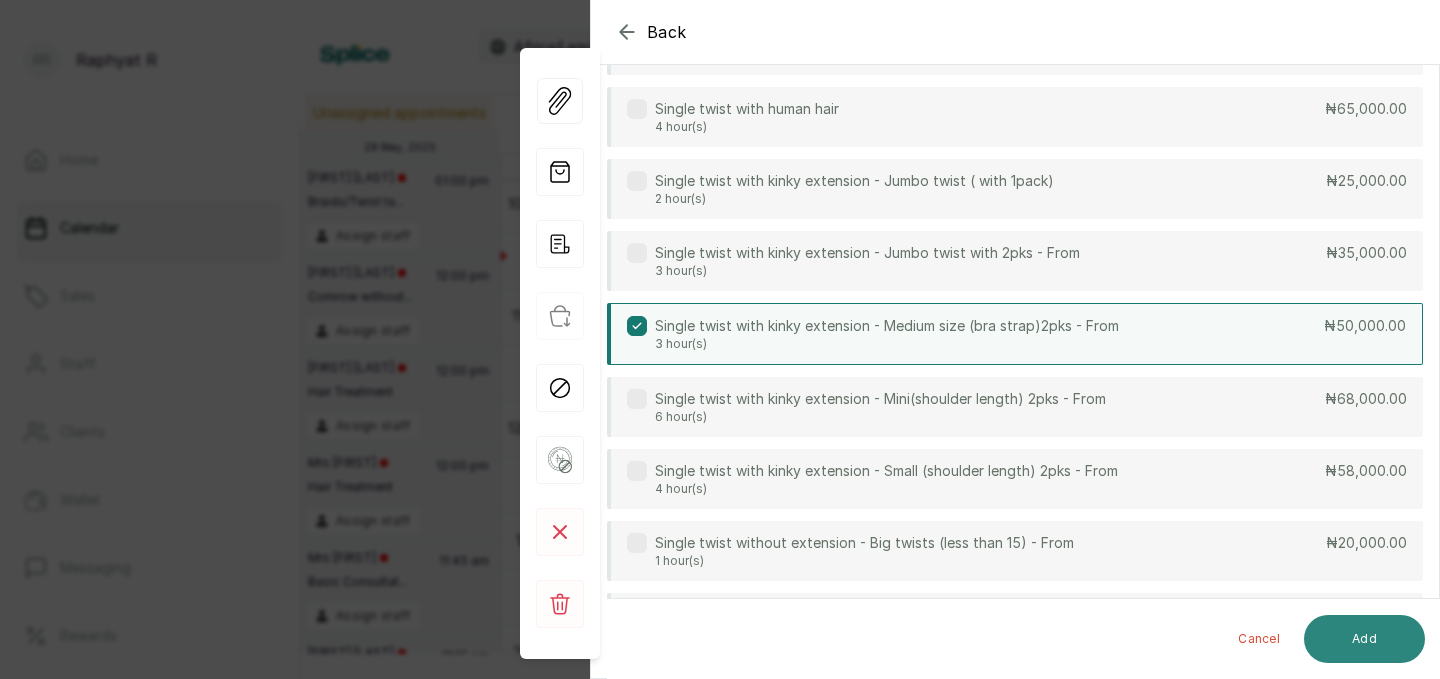 click on "Add" at bounding box center (1364, 639) 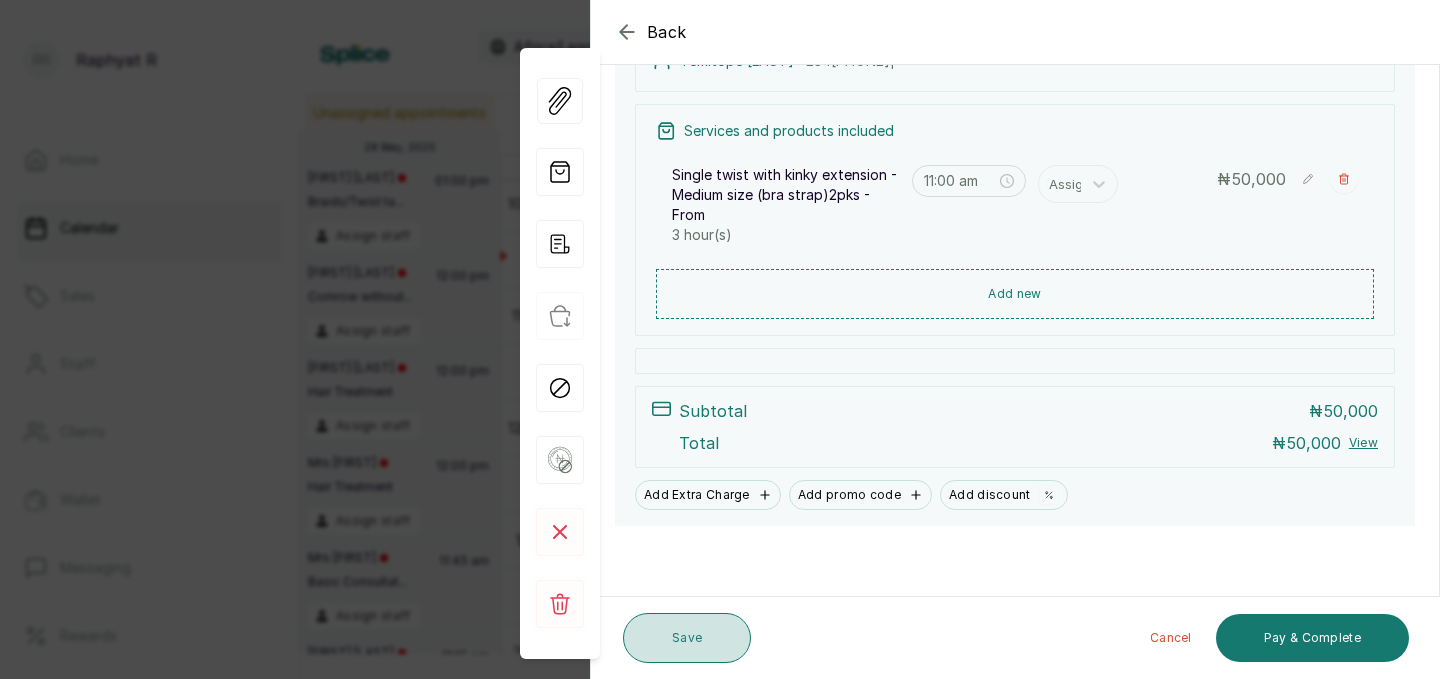 click on "Save" at bounding box center (687, 638) 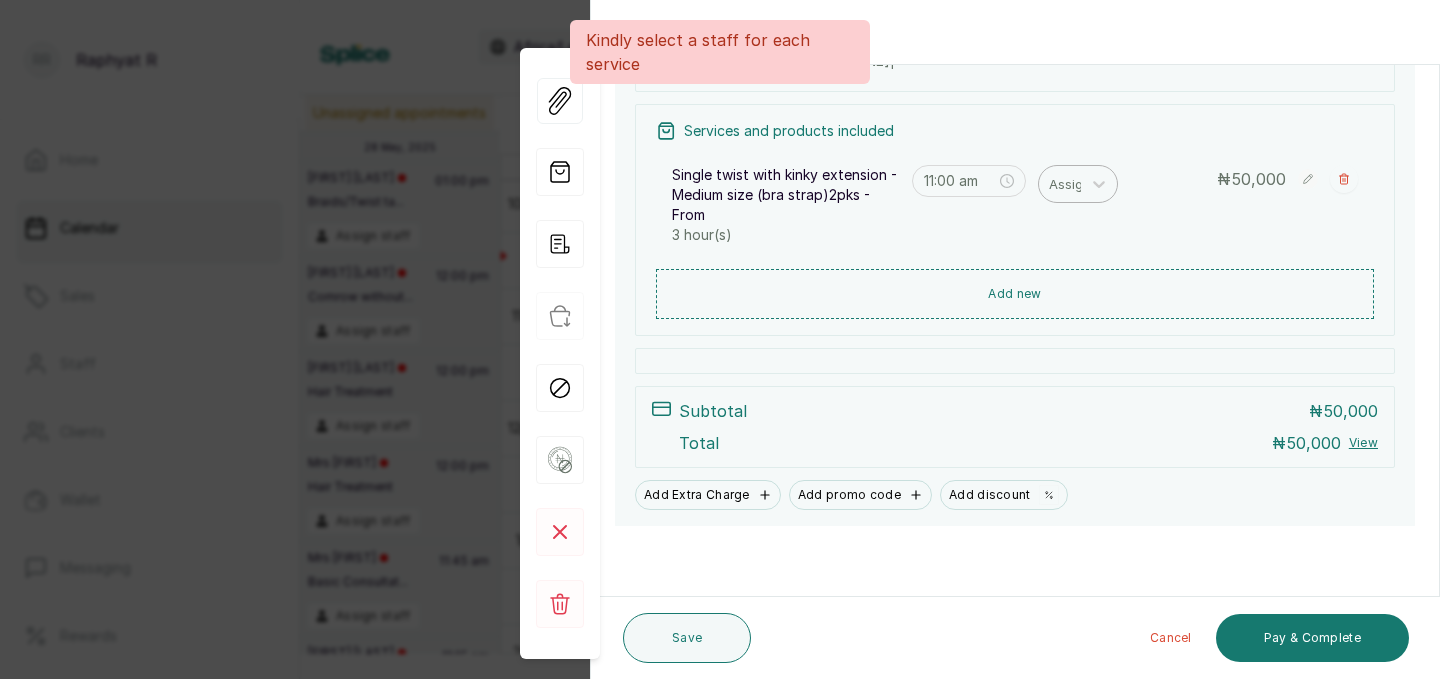 click at bounding box center [1070, 184] 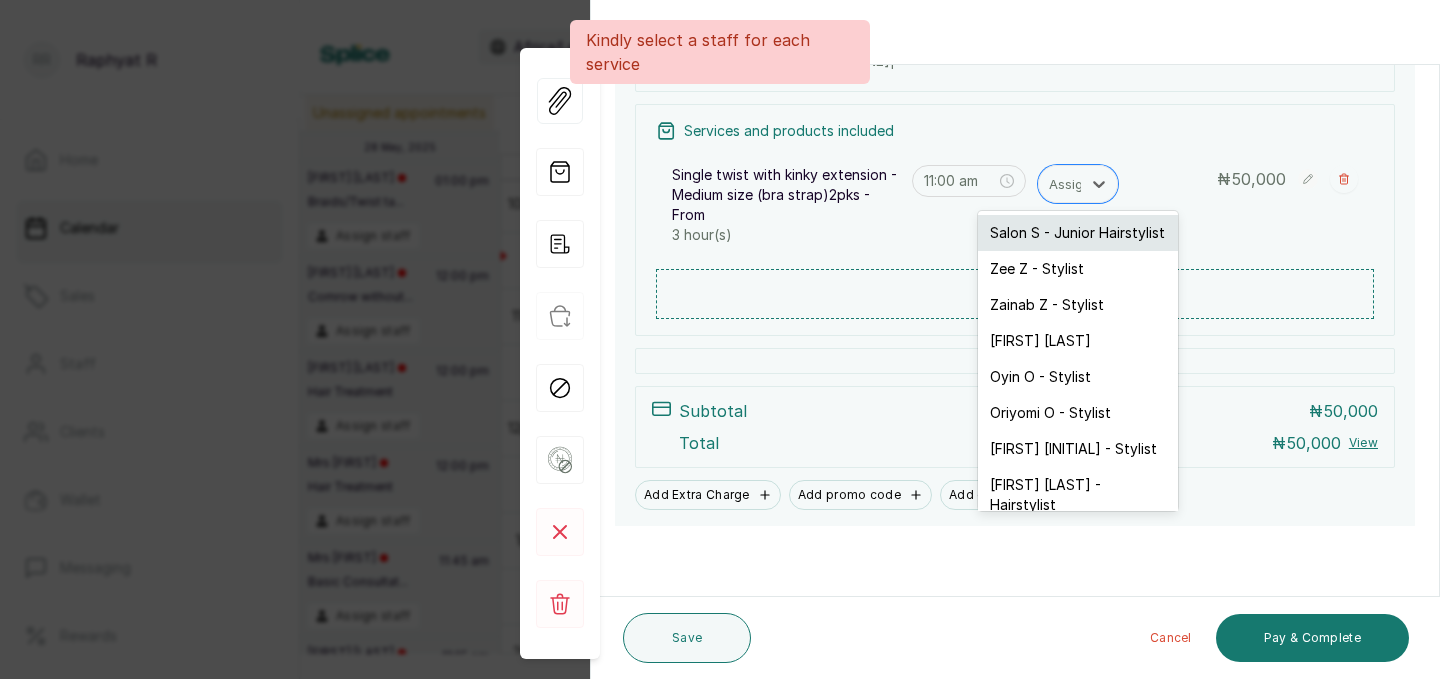 click on "Salon S - Junior Hairstylist" at bounding box center [1078, 233] 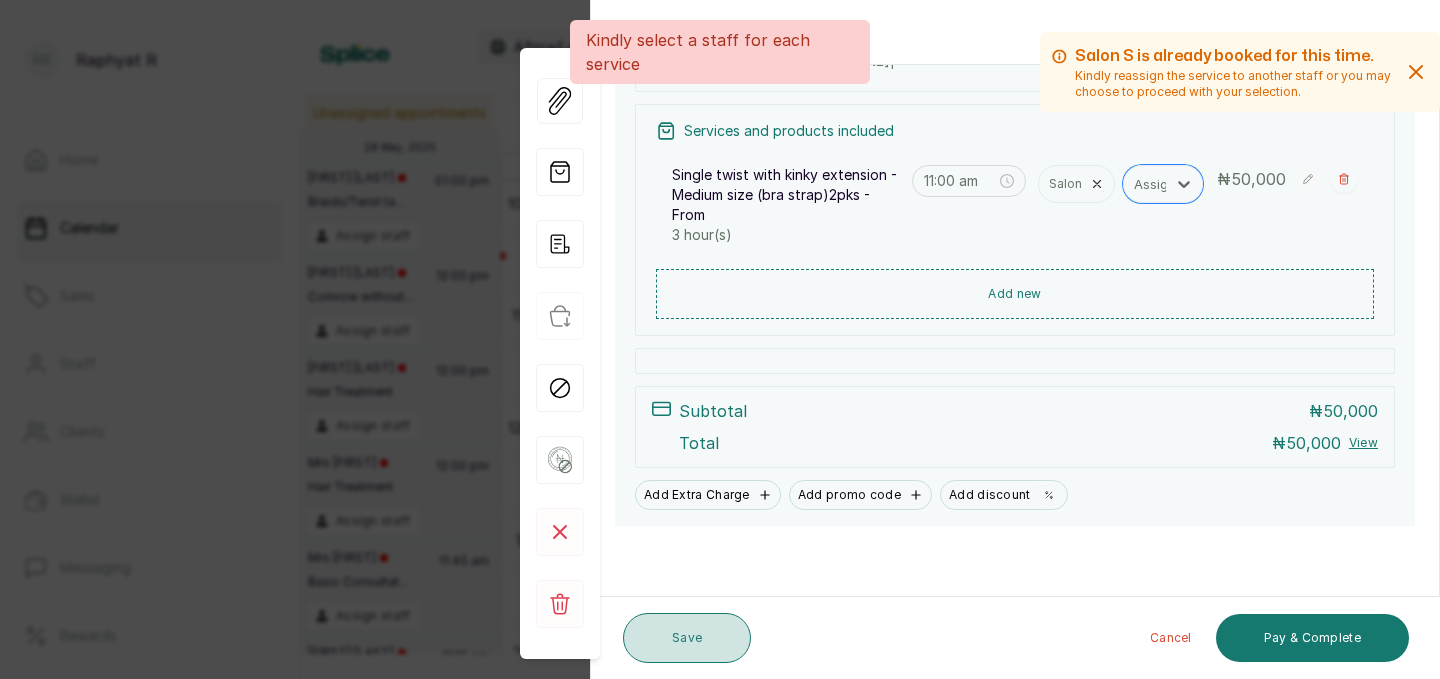 click on "Save" at bounding box center [687, 638] 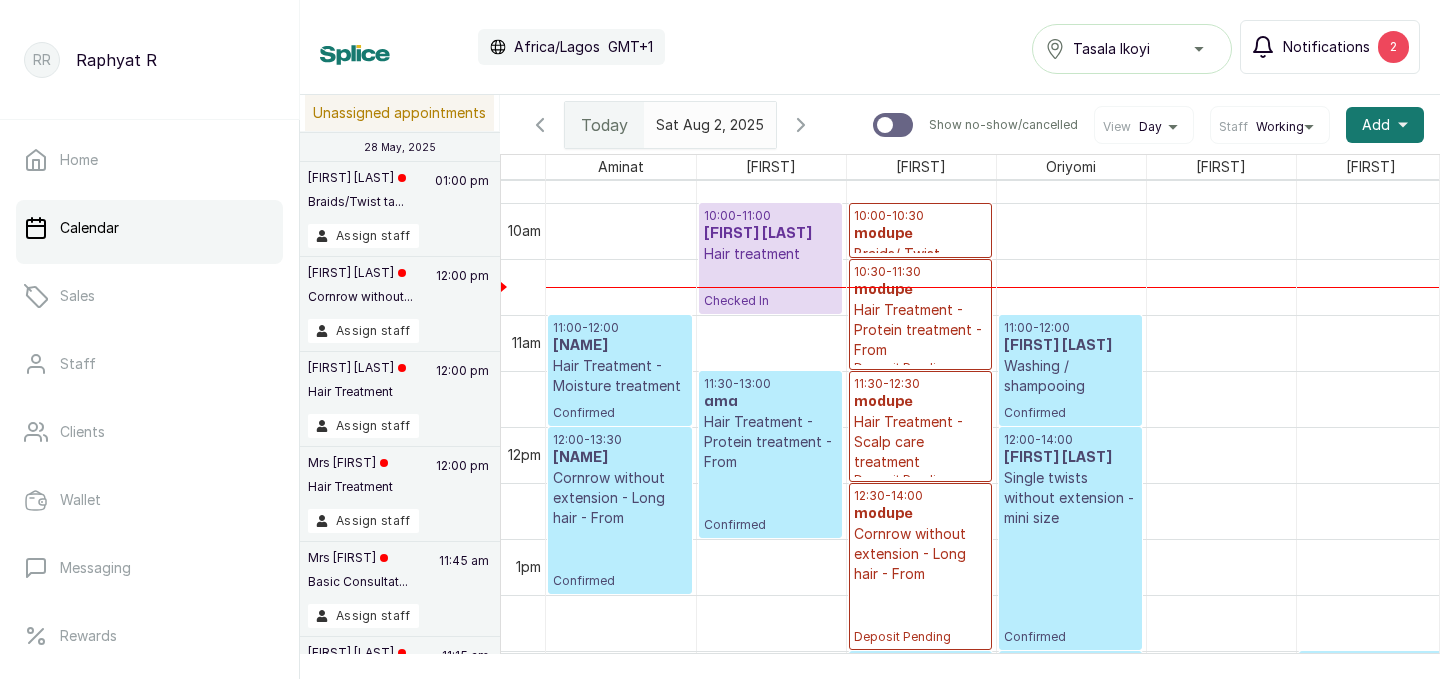 scroll, scrollTop: 1098, scrollLeft: 56, axis: both 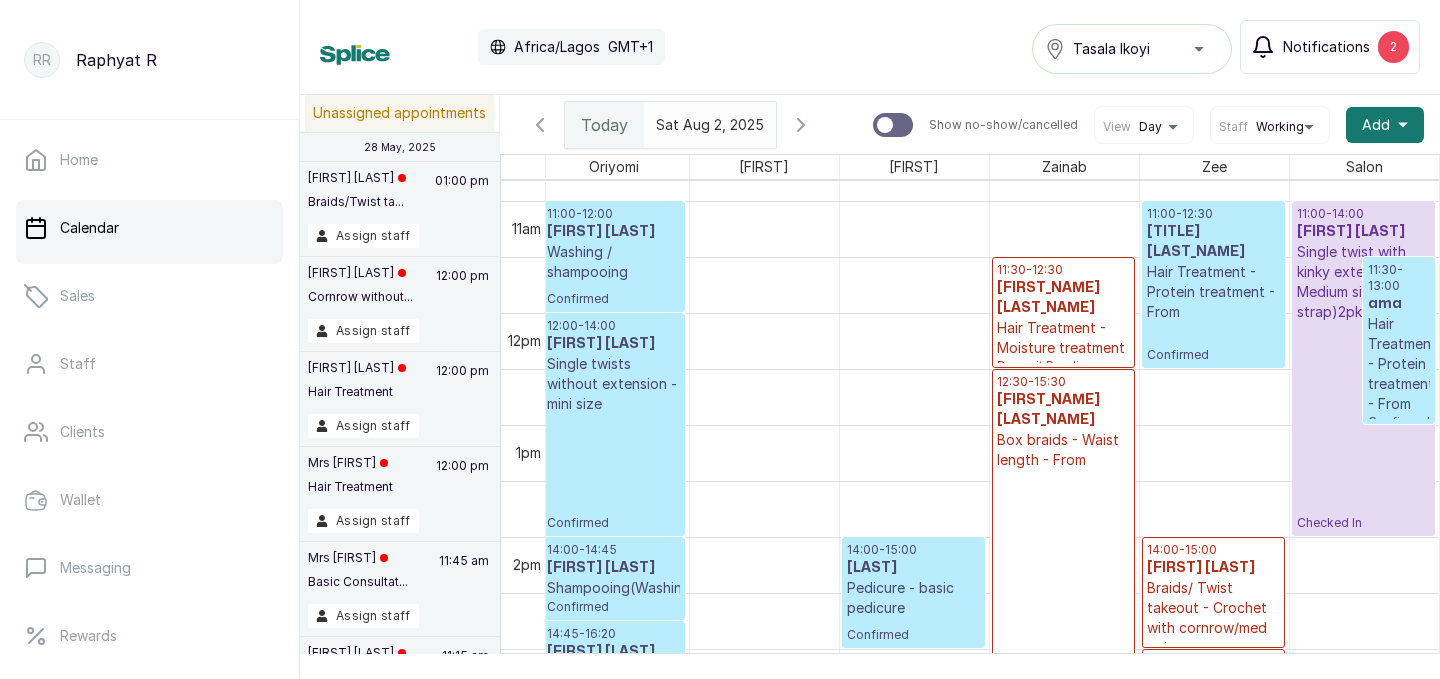 click at bounding box center (756, 120) 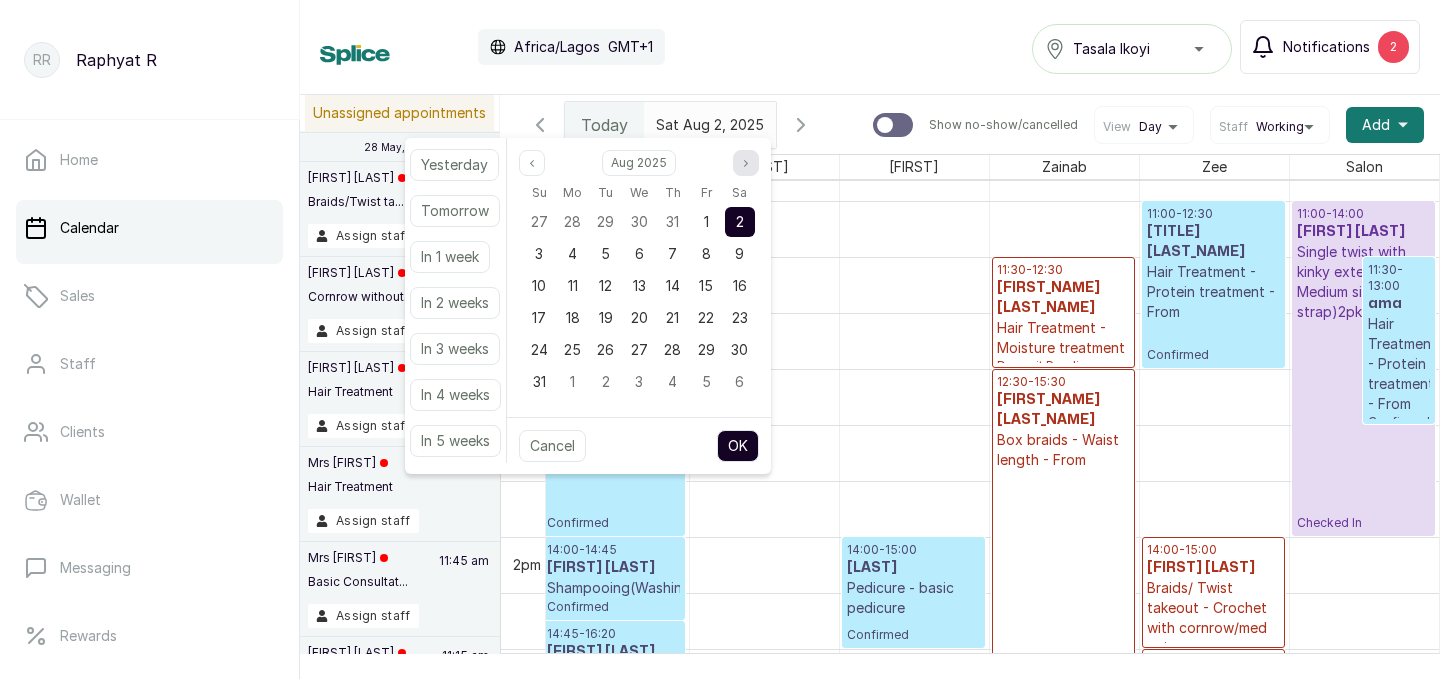 click 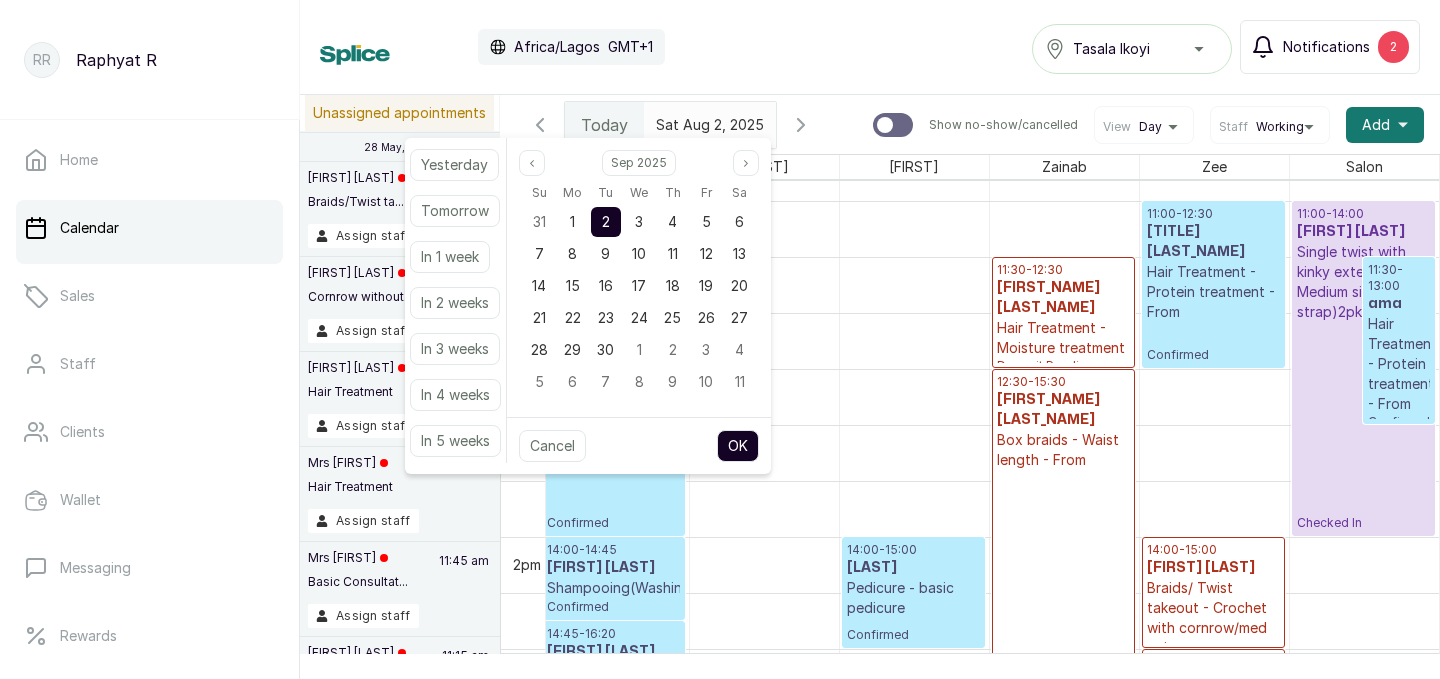 click on "OK" at bounding box center (738, 446) 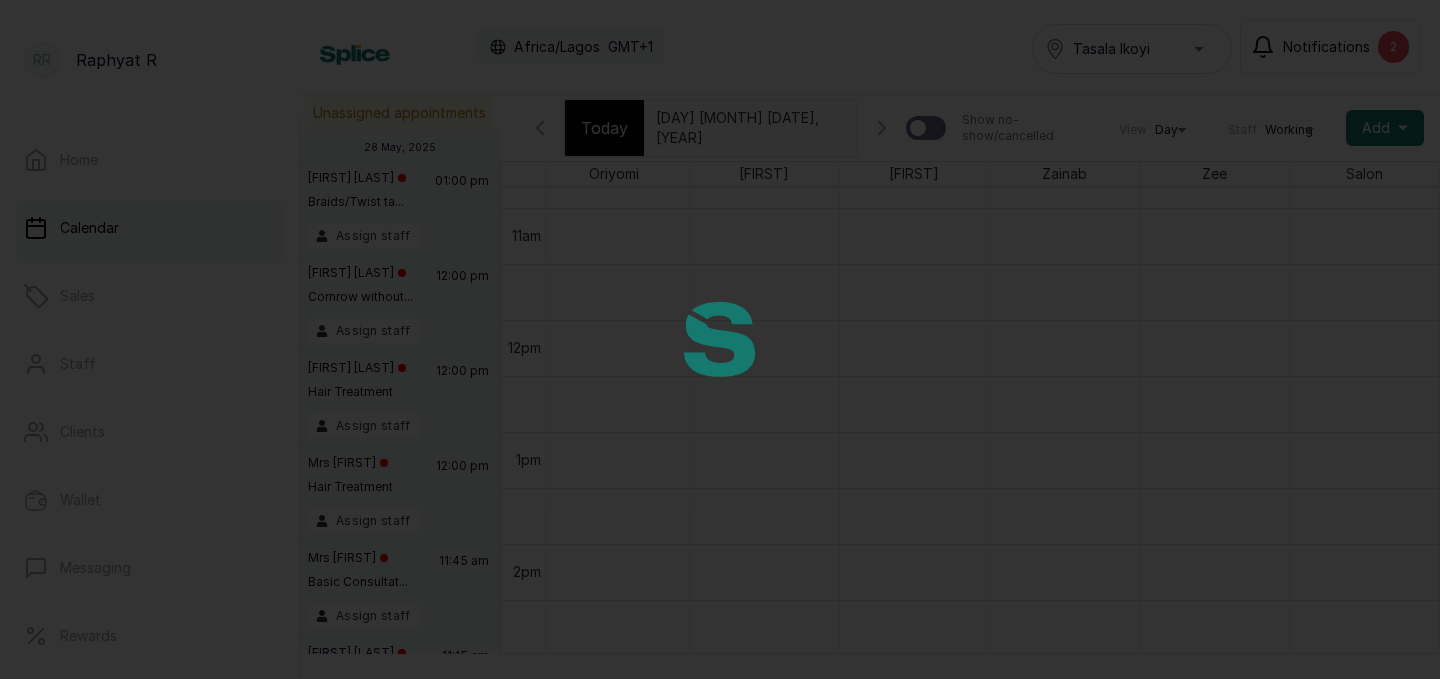 scroll, scrollTop: 673, scrollLeft: 457, axis: both 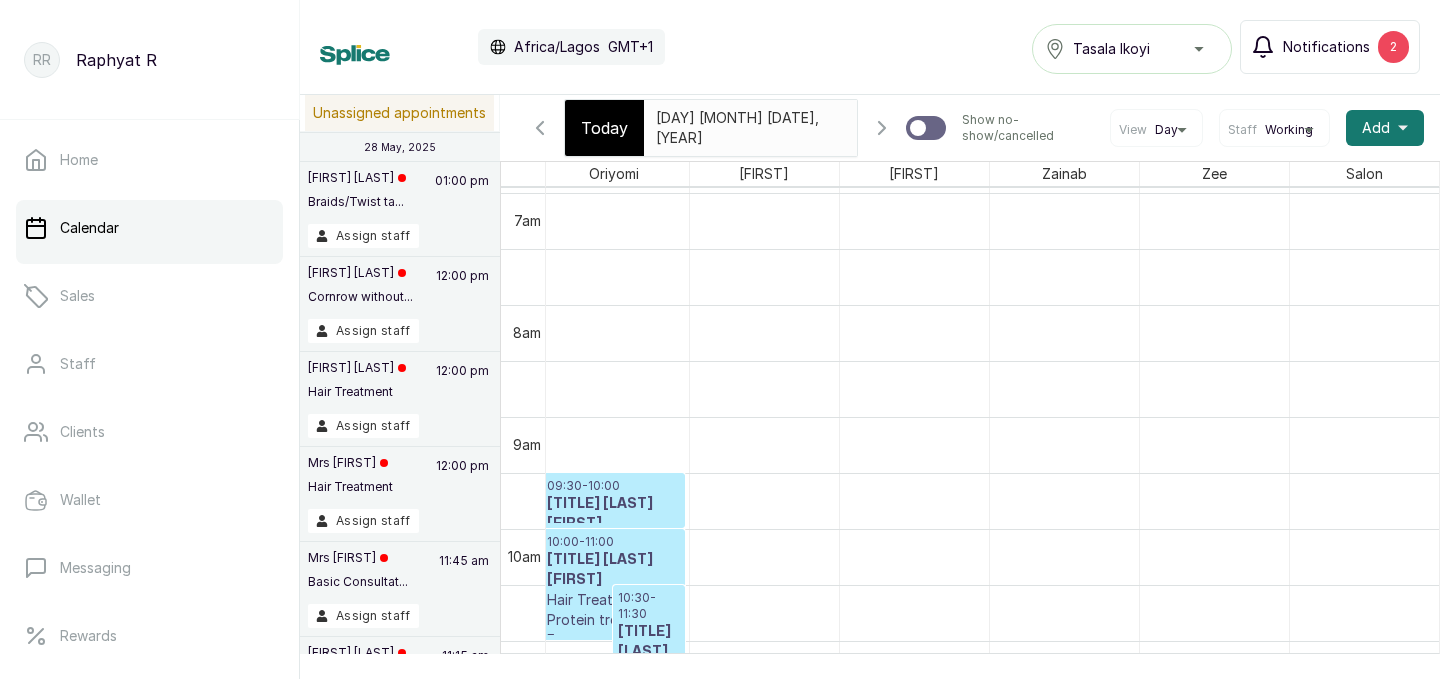 click on "[DATE]" at bounding box center (731, 118) 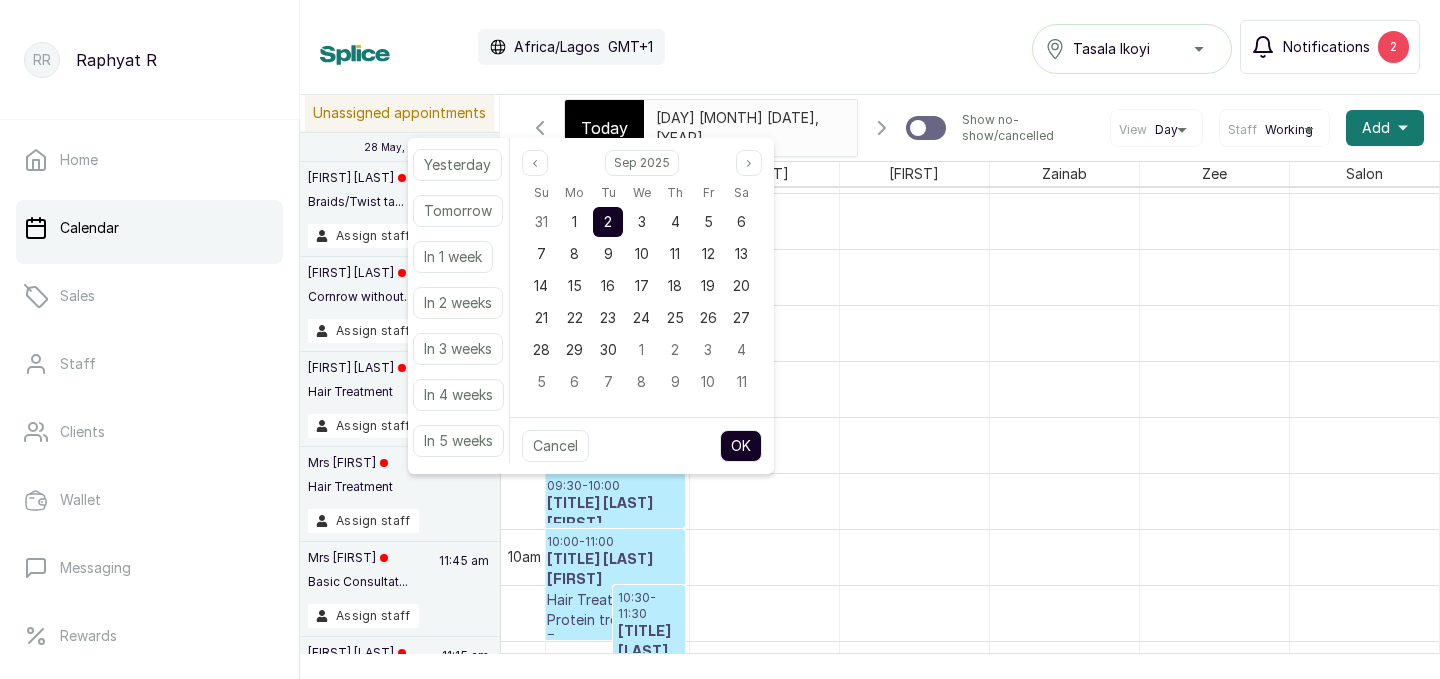 click on "2" at bounding box center (608, 221) 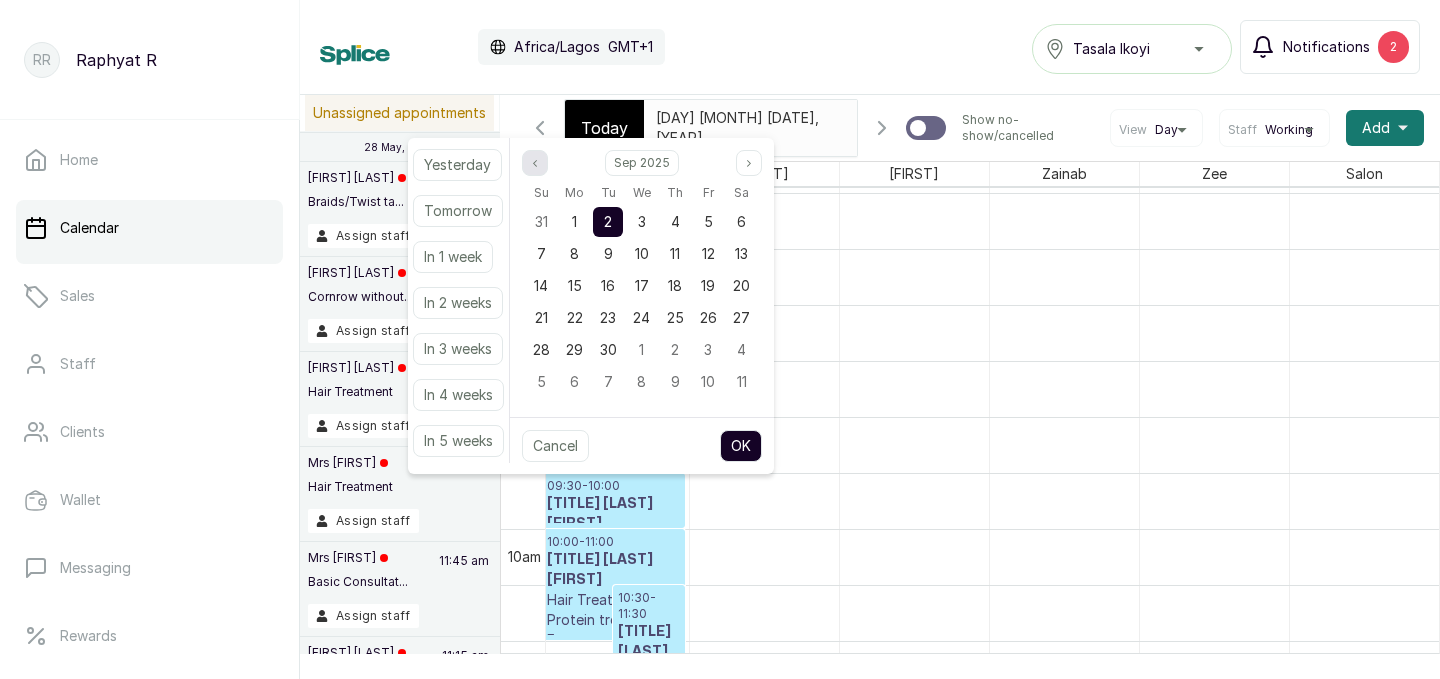 click 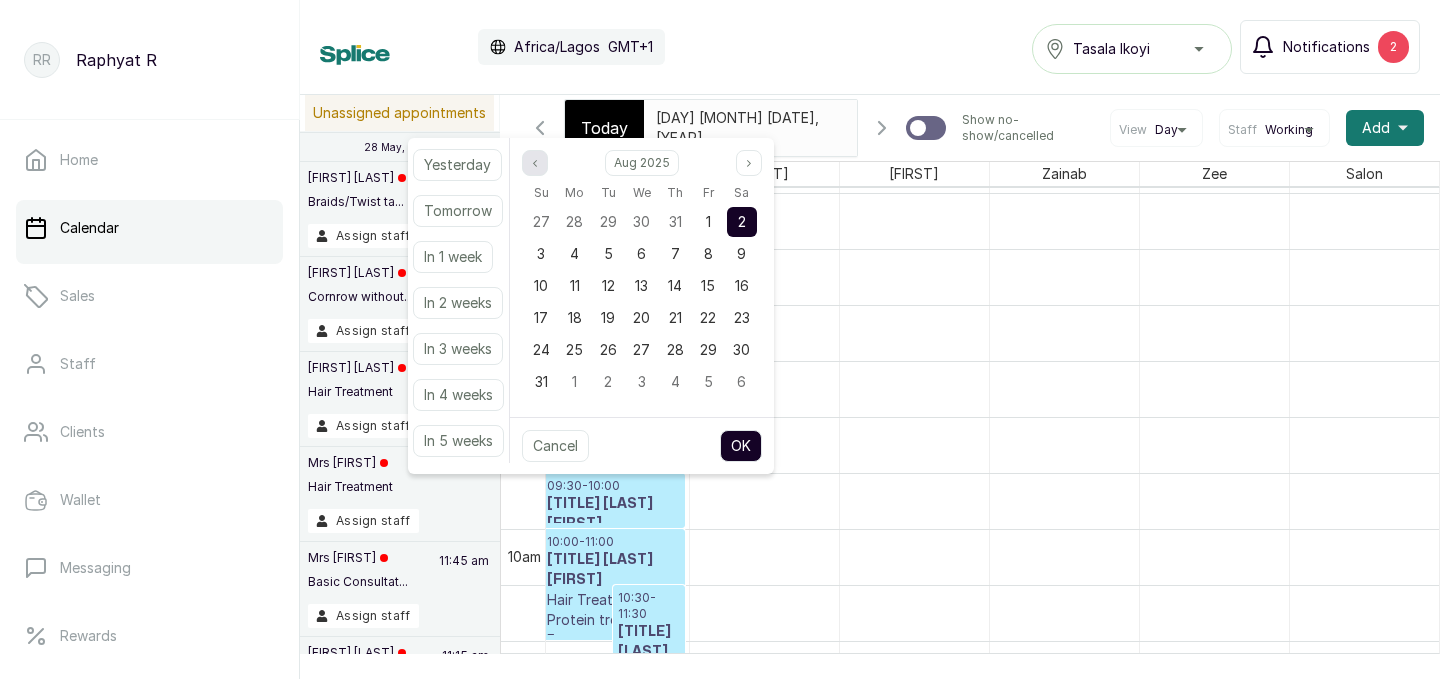 click at bounding box center (535, 163) 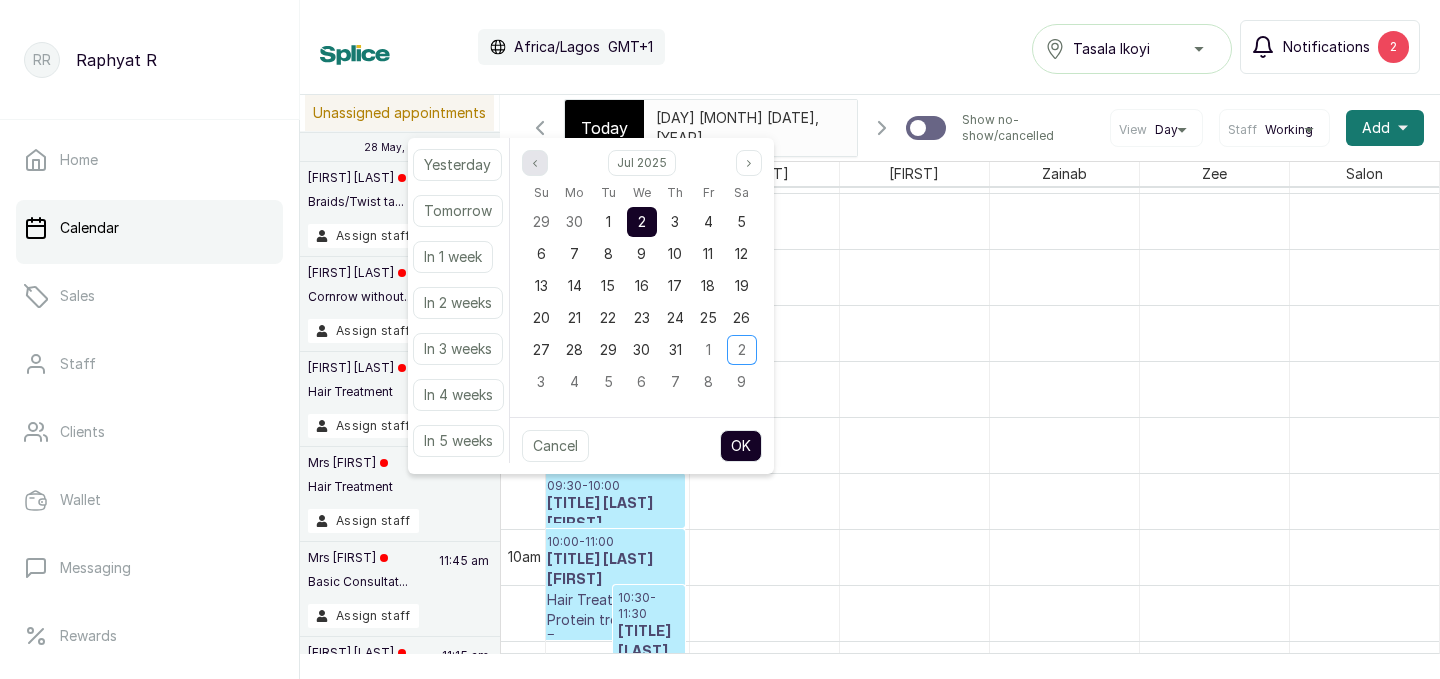 click at bounding box center [535, 163] 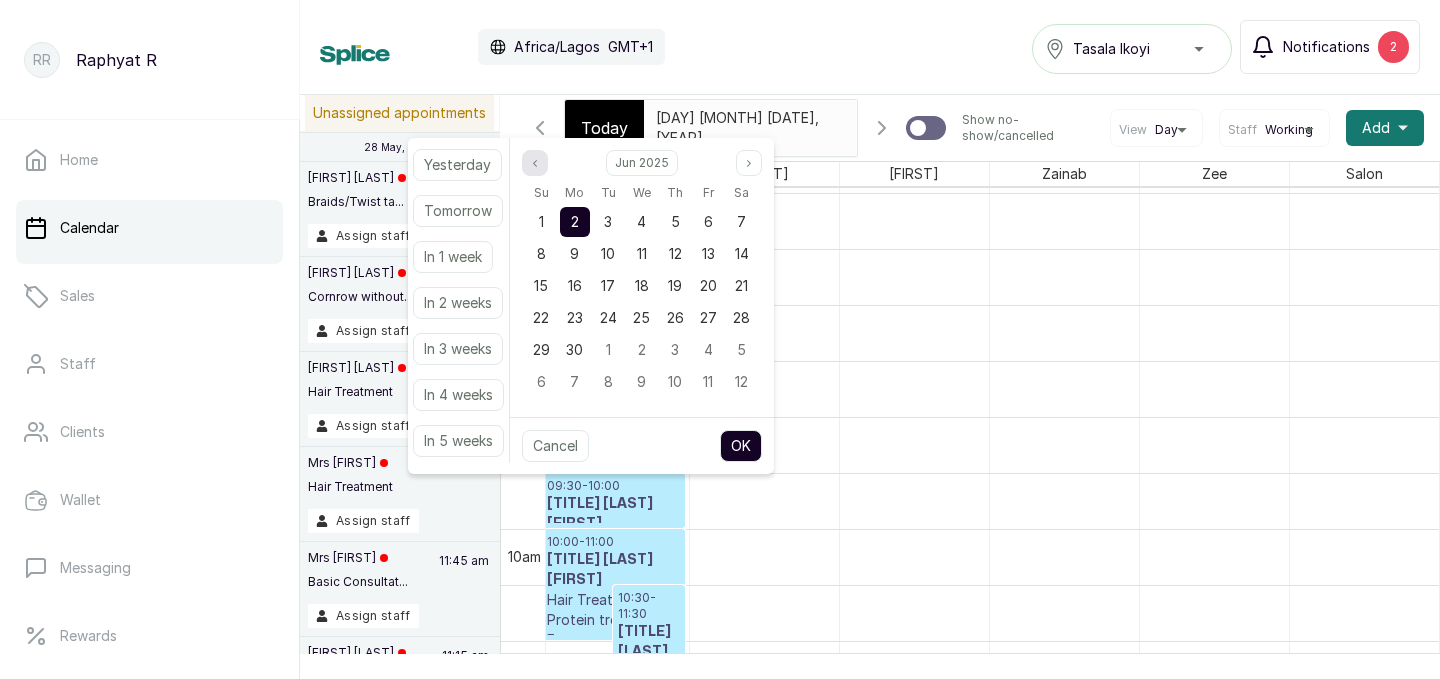 click at bounding box center [535, 163] 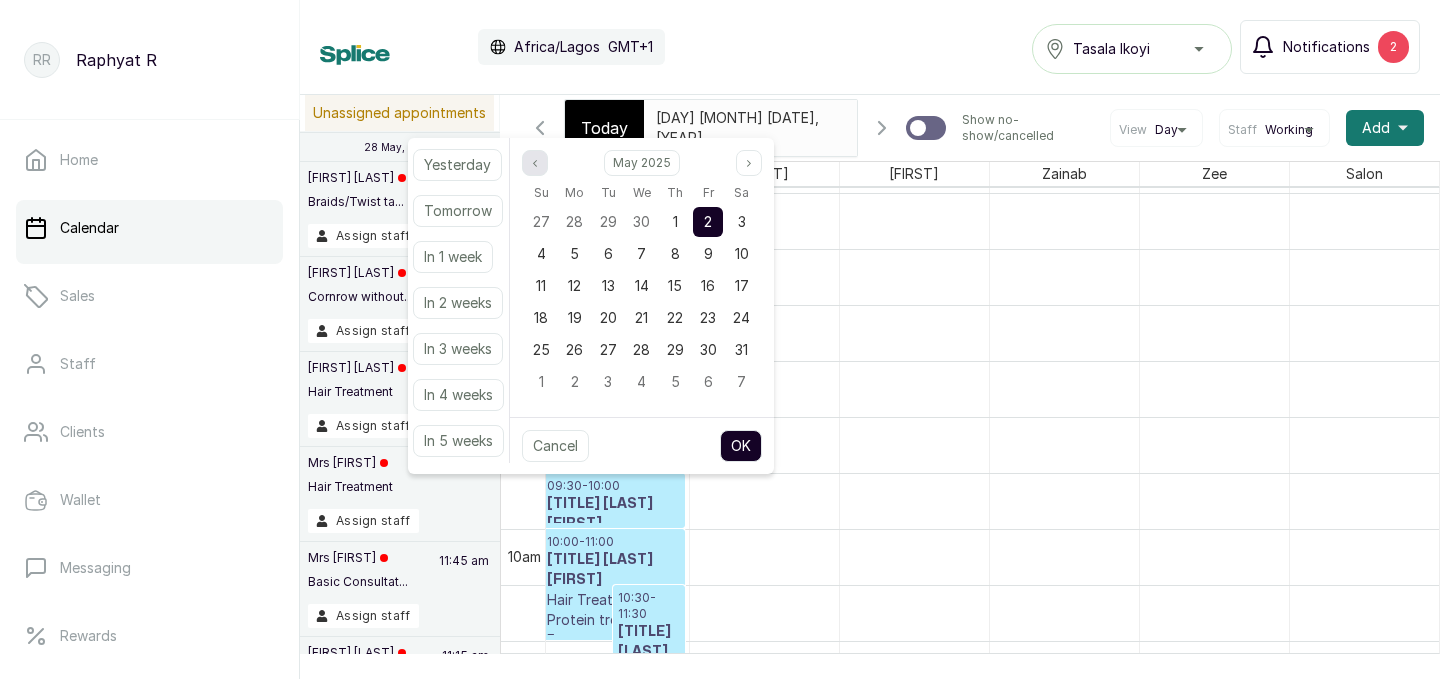 click at bounding box center (535, 163) 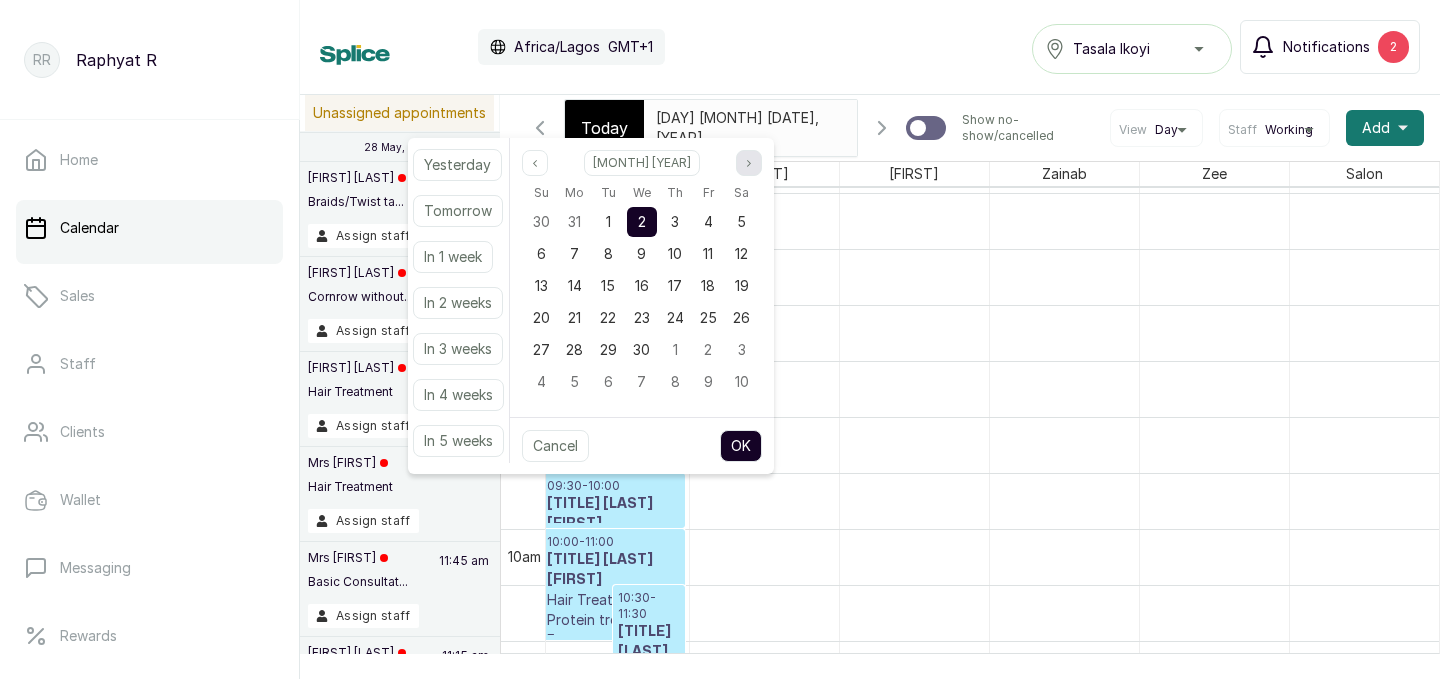 click 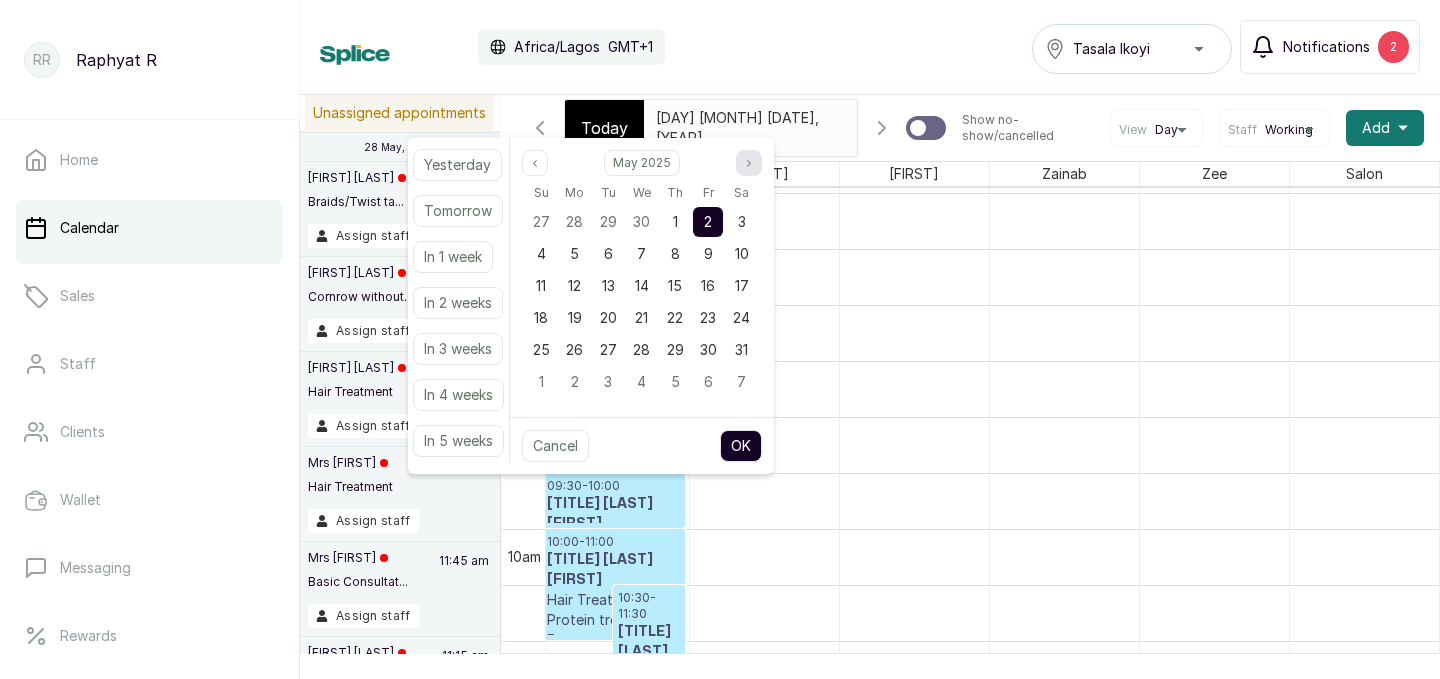 click 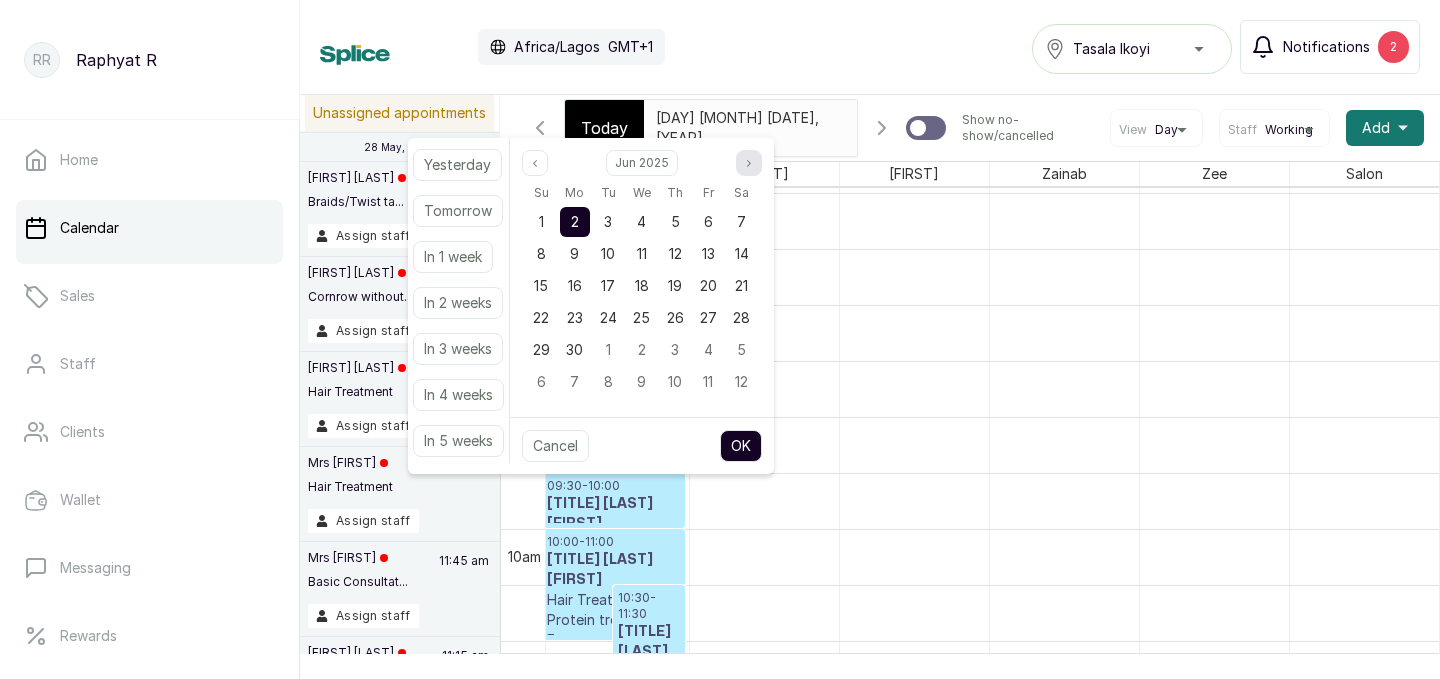 click 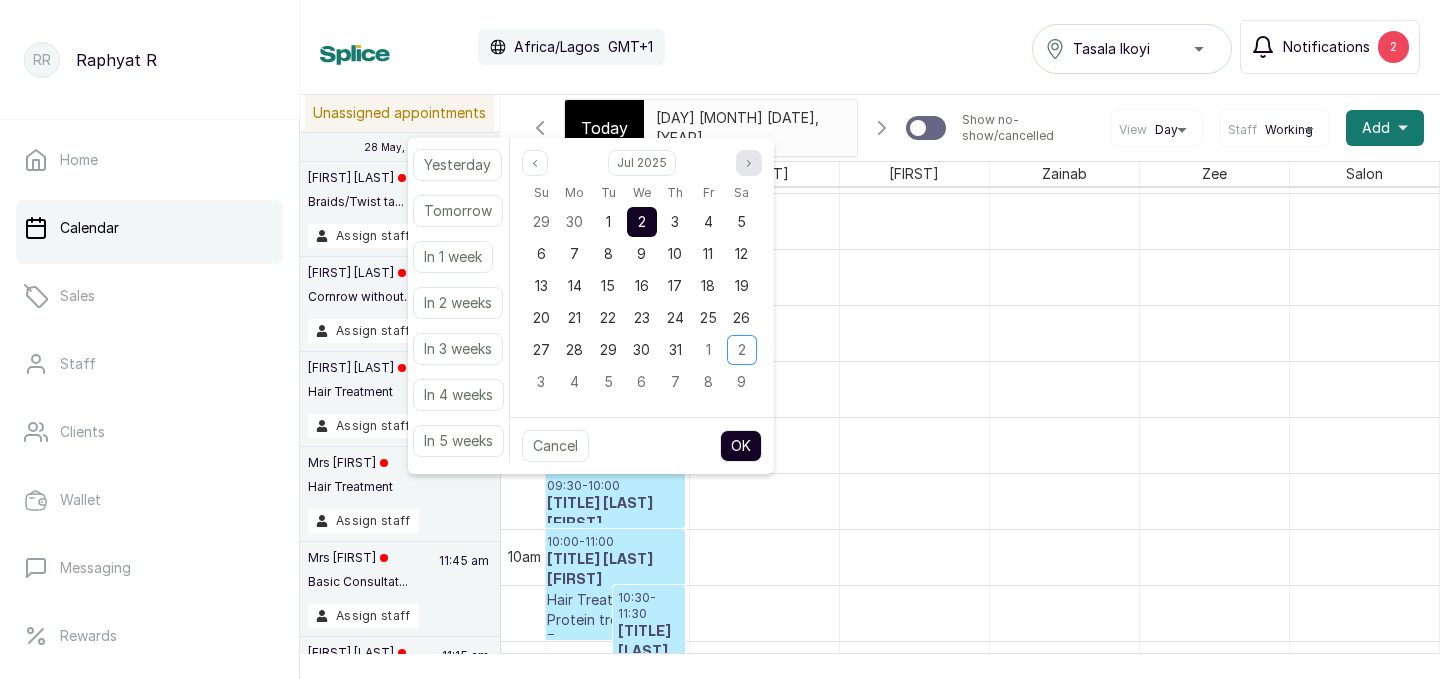 click 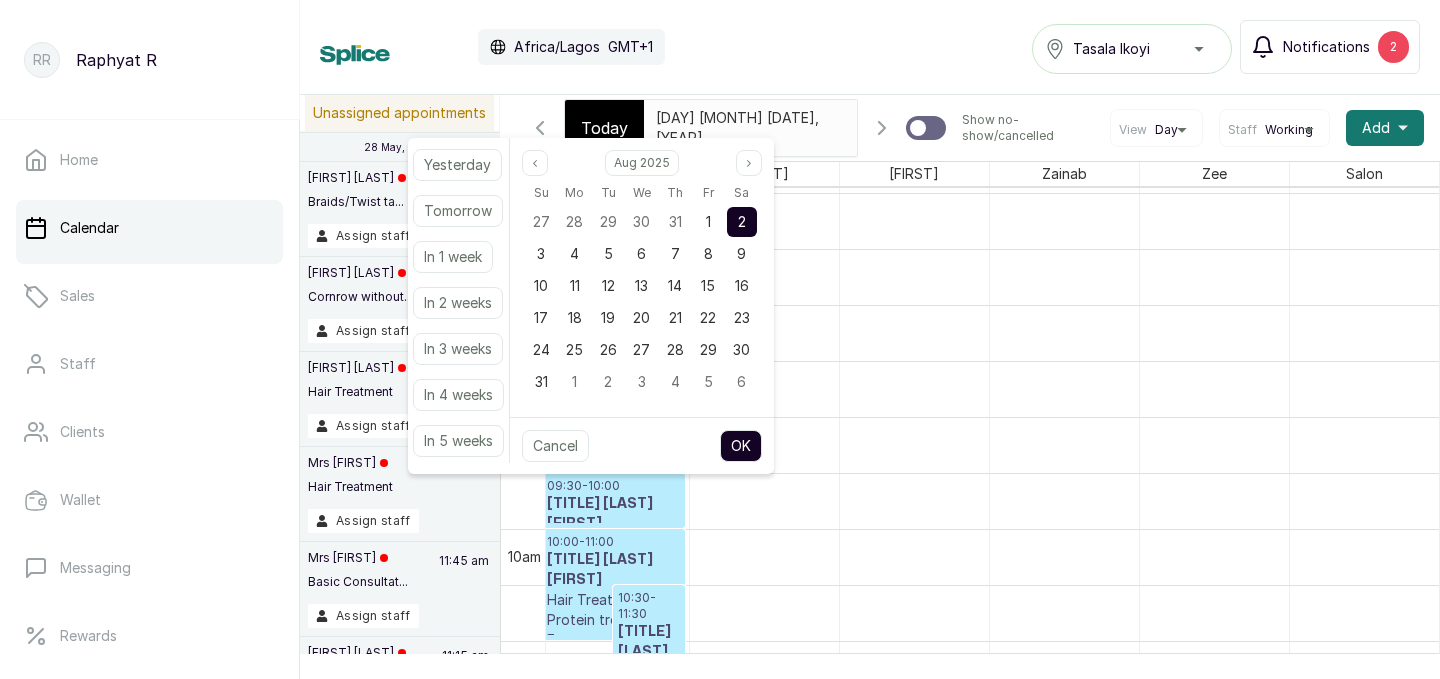 click on "OK" at bounding box center [741, 446] 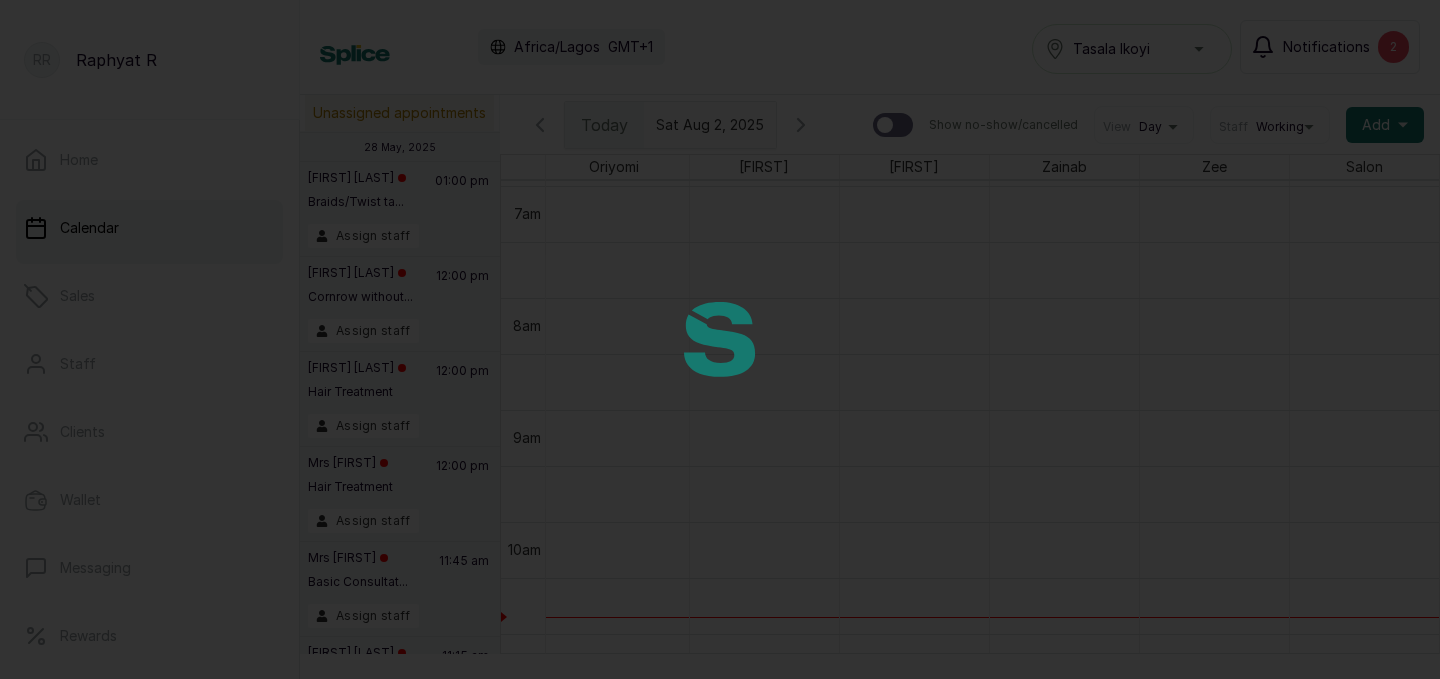 scroll, scrollTop: 673, scrollLeft: 457, axis: both 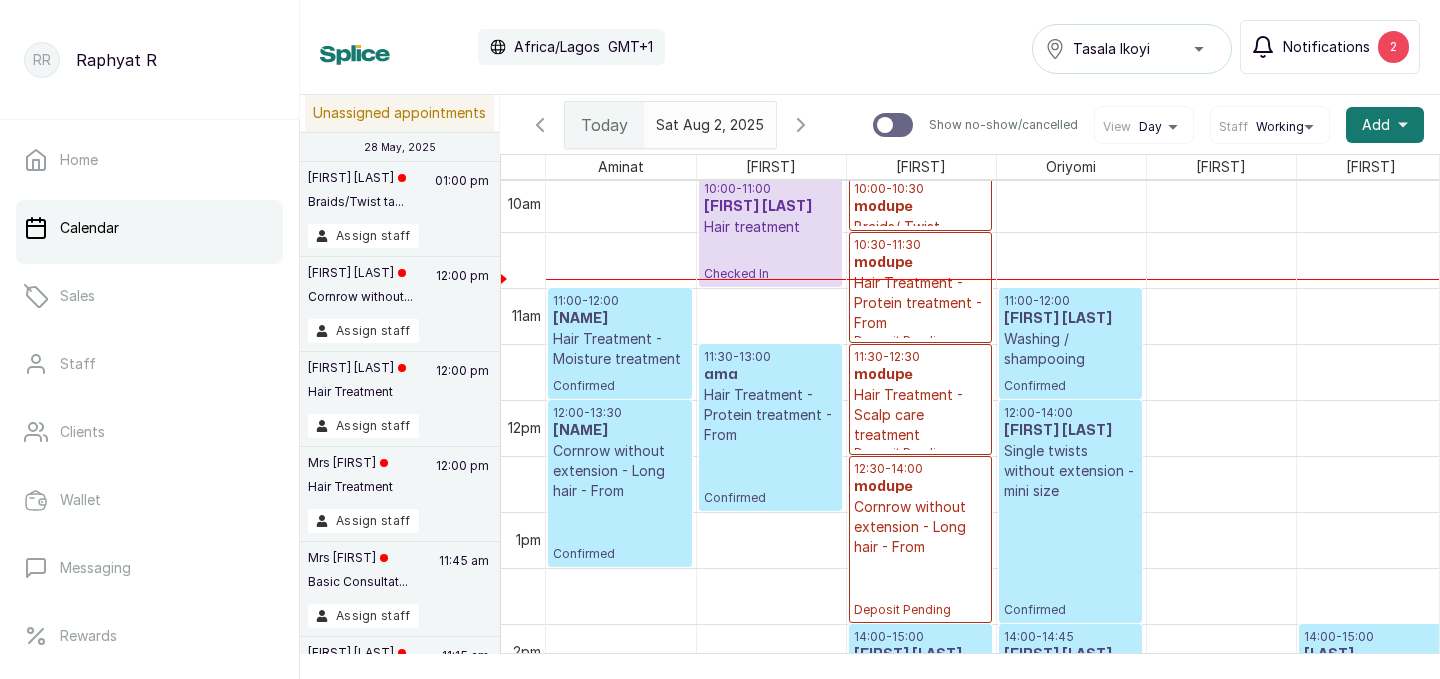 click on "2025-08-02" at bounding box center [691, 120] 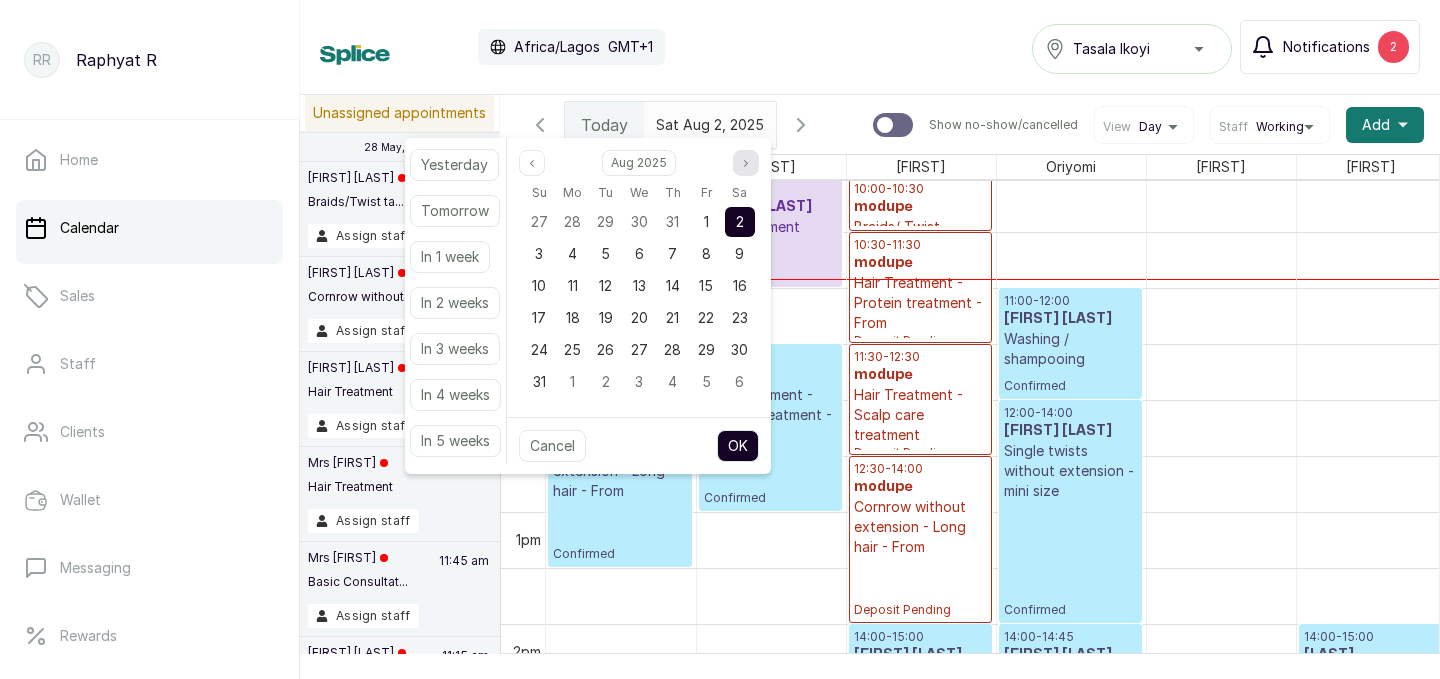 click at bounding box center [746, 163] 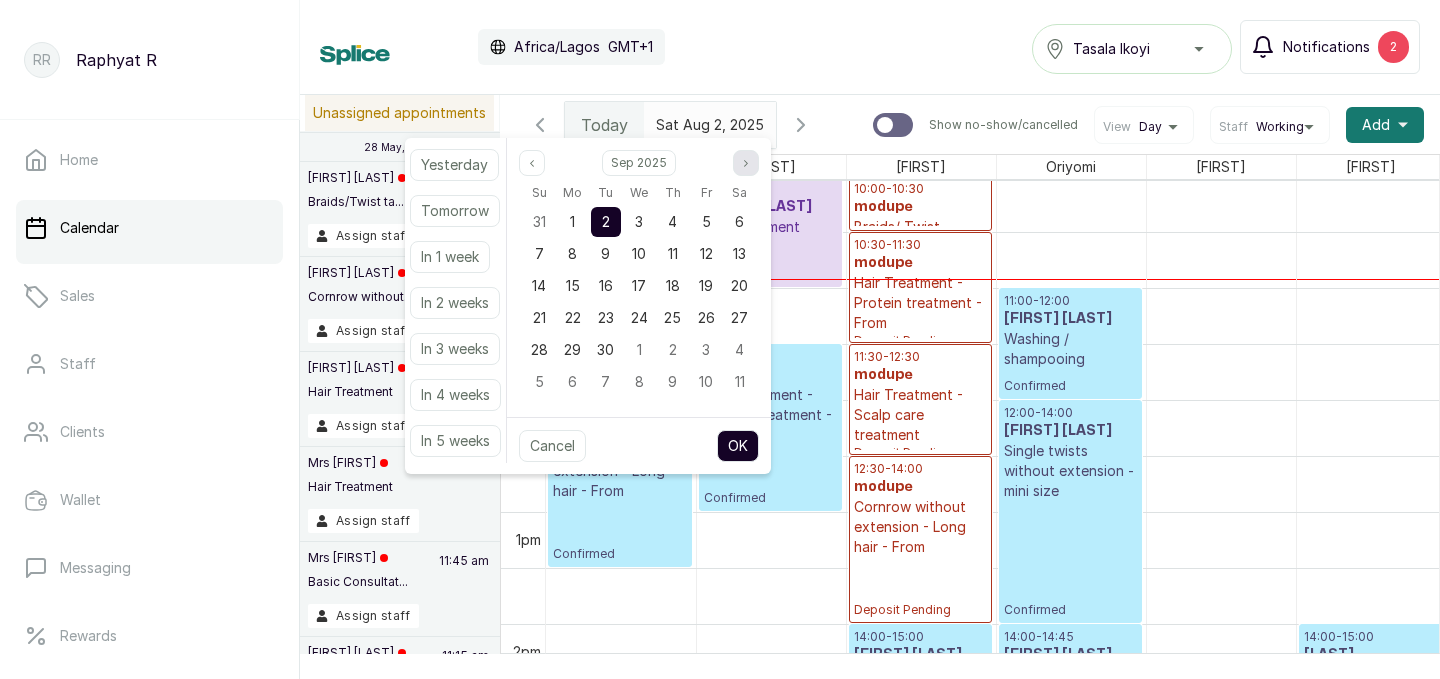 scroll, scrollTop: 0, scrollLeft: 0, axis: both 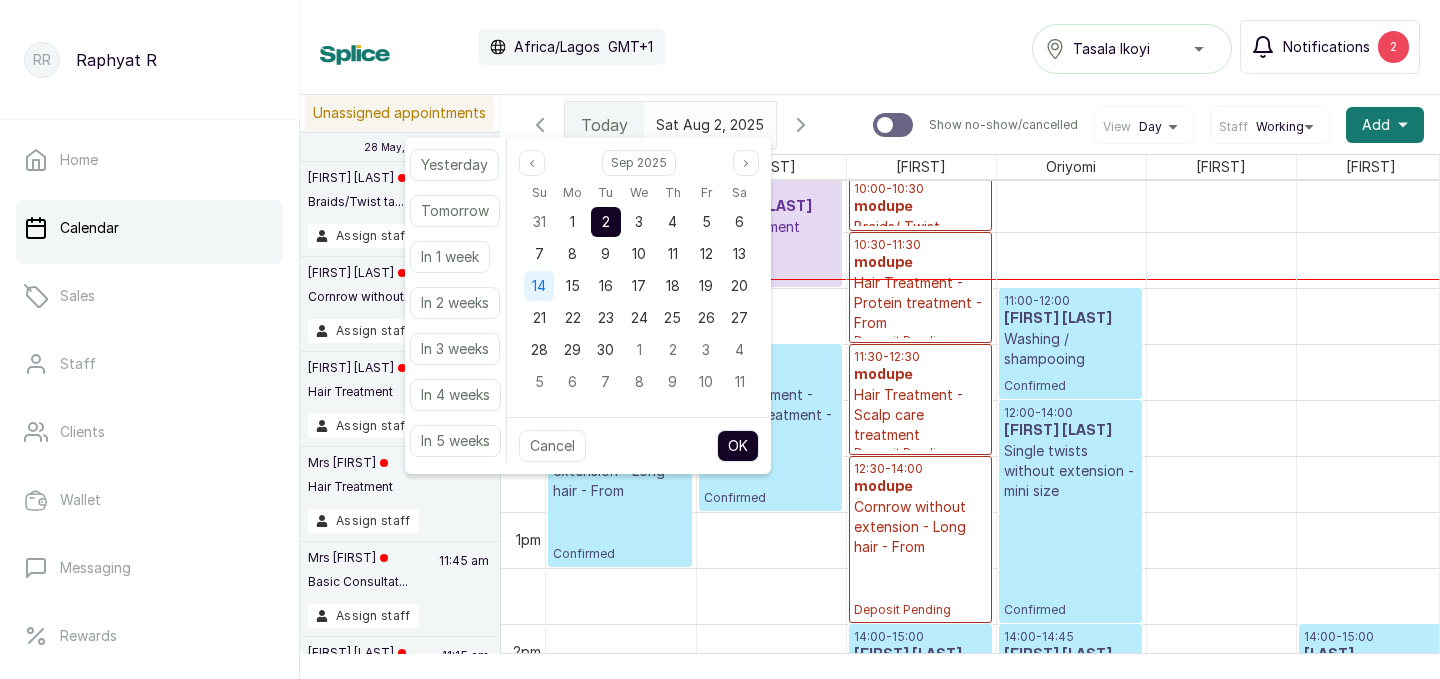 click on "14" at bounding box center (539, 286) 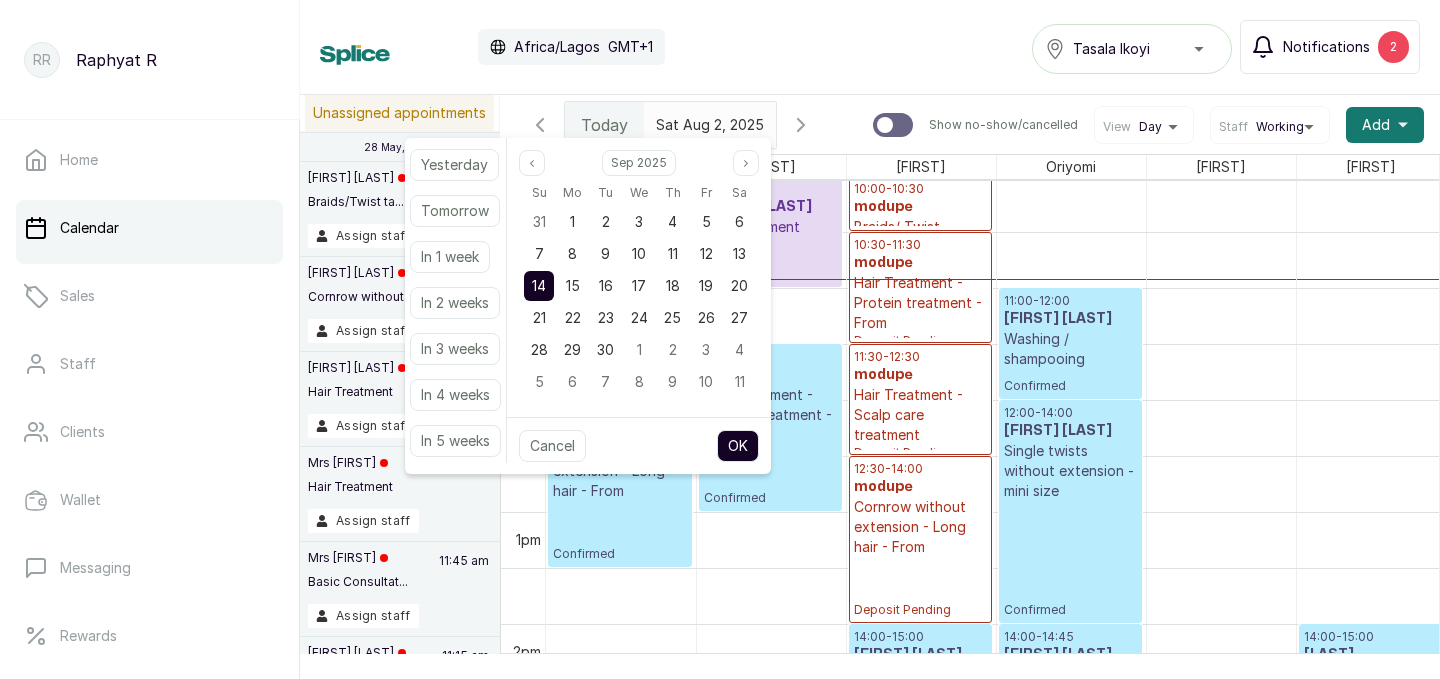 click on "OK" at bounding box center (738, 446) 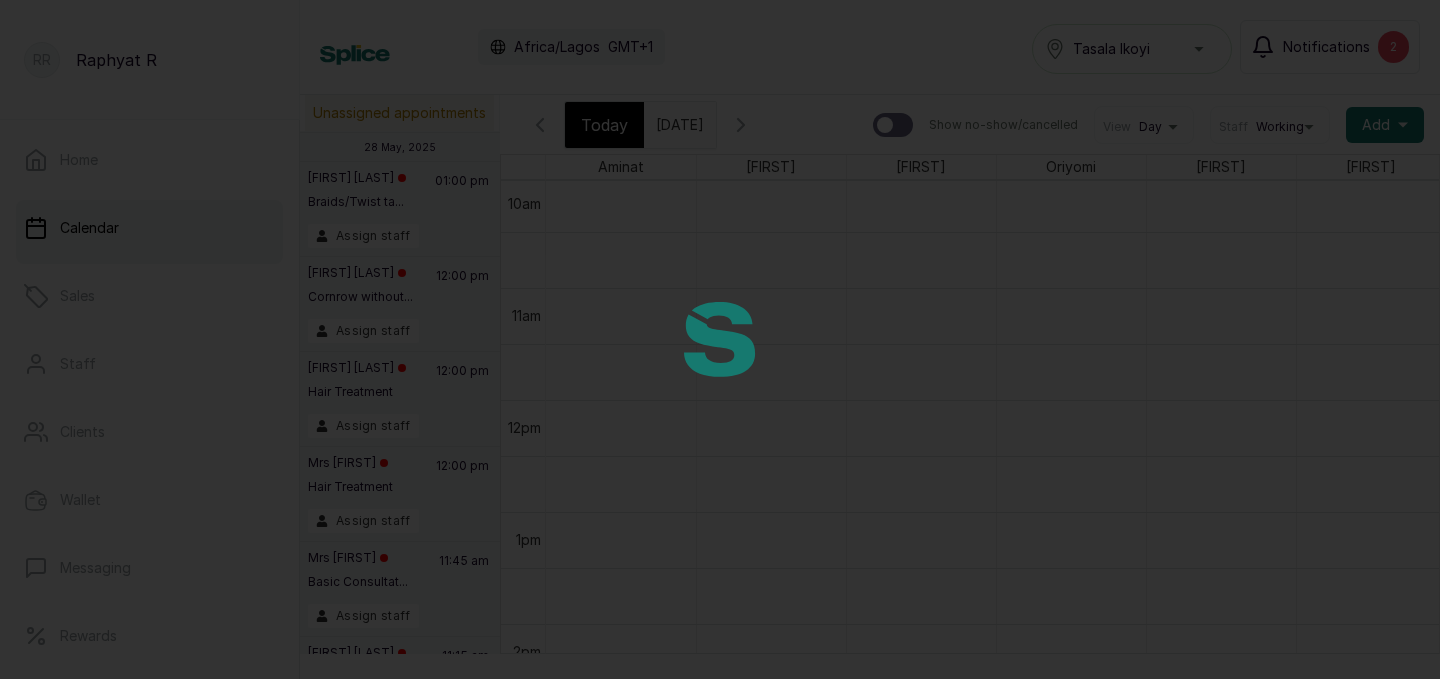 type on "[DATE]" 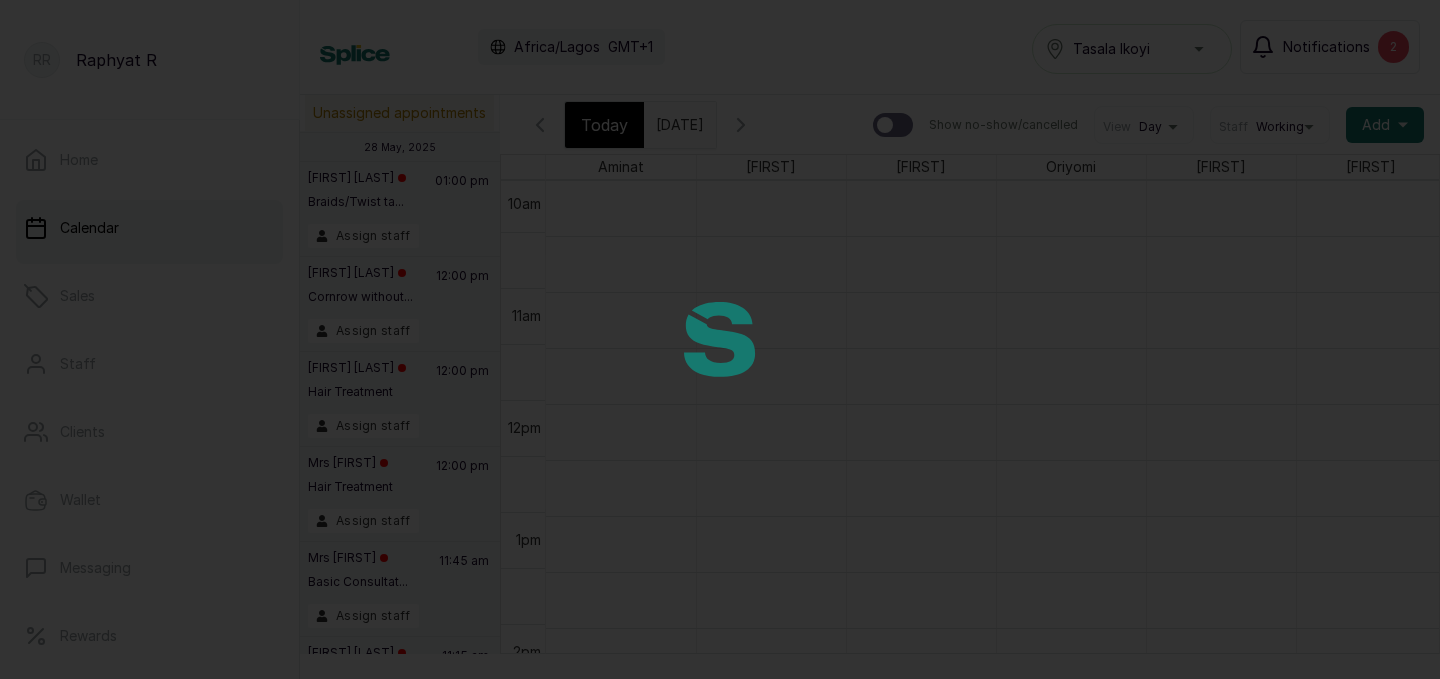 scroll, scrollTop: 673, scrollLeft: 0, axis: vertical 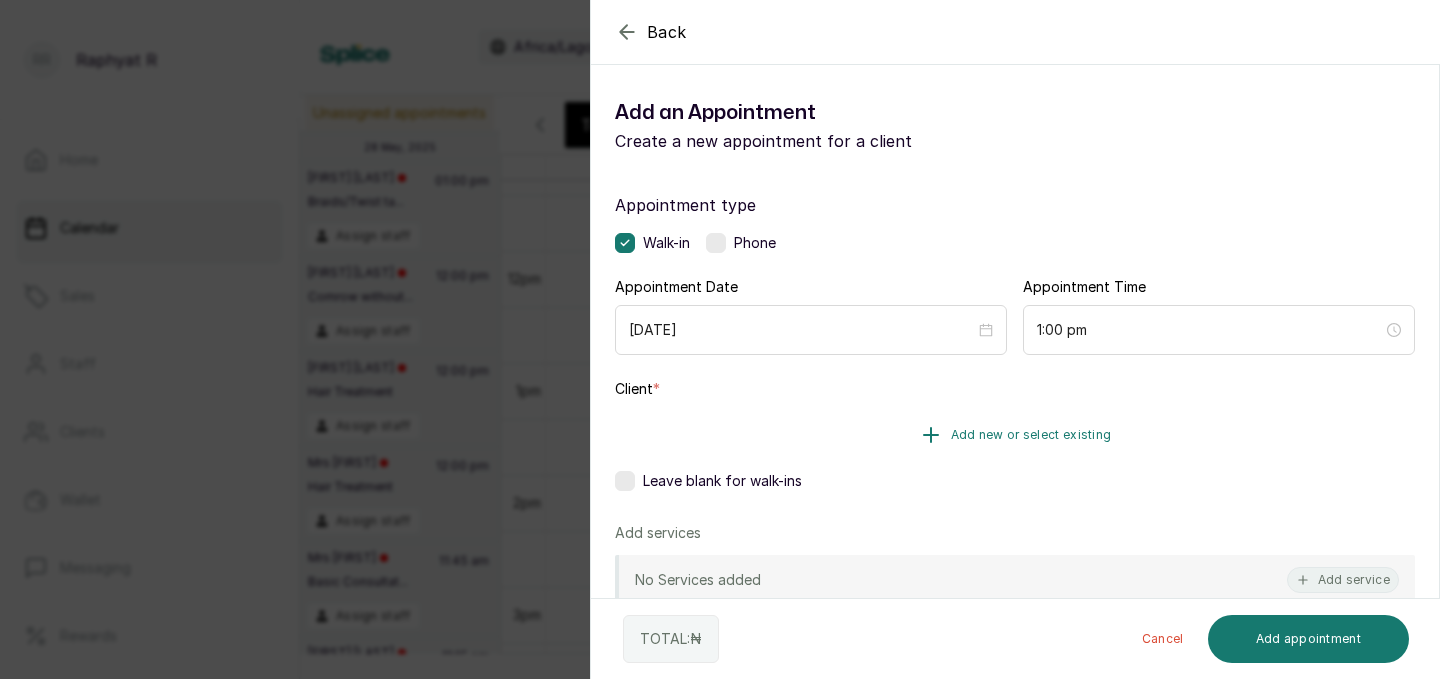 click on "Add new or select existing" at bounding box center (1015, 435) 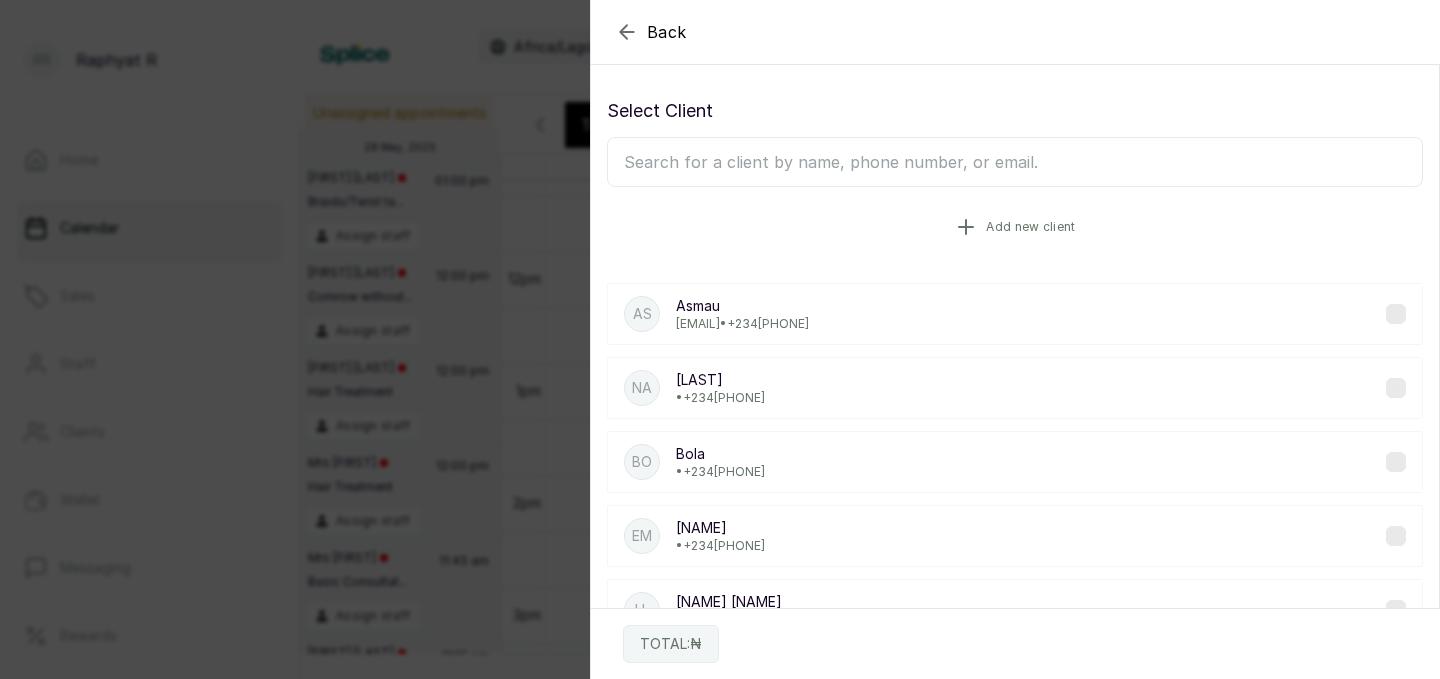 click on "Add new client" at bounding box center (1015, 227) 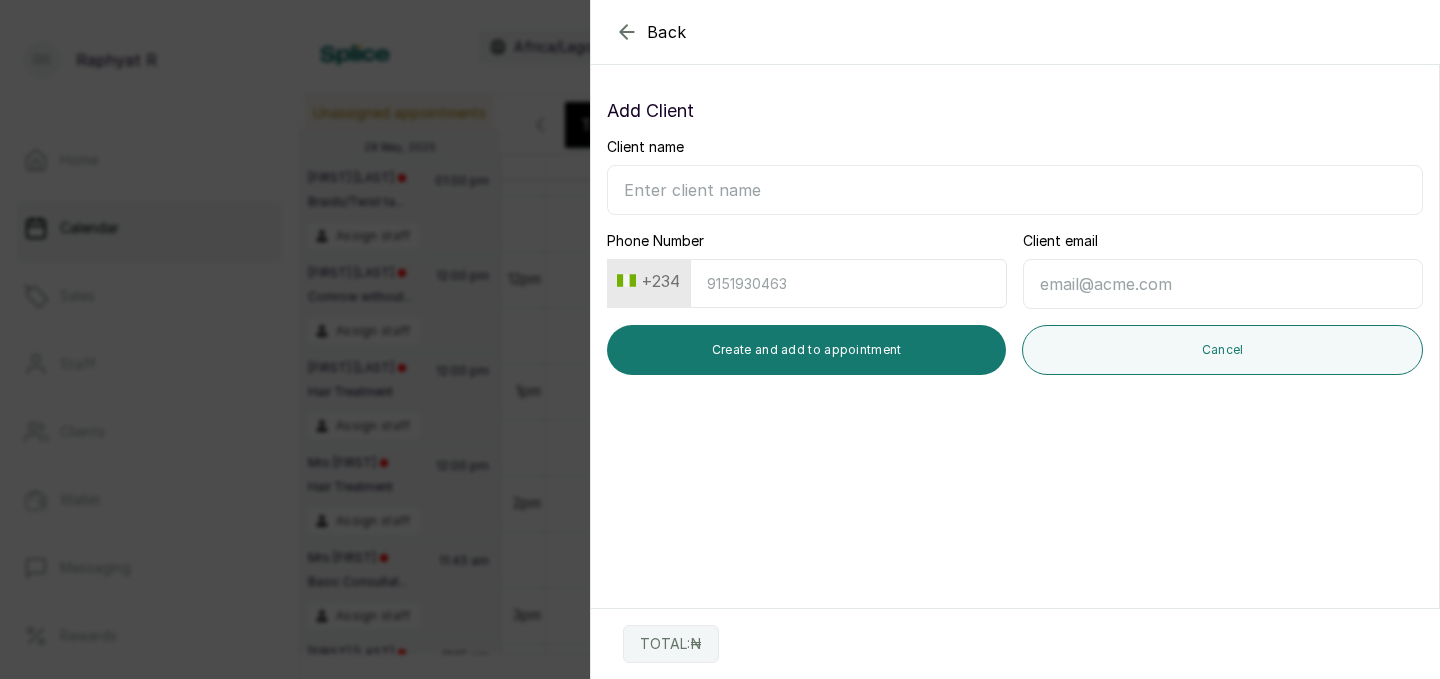 click on "Client name" at bounding box center (1015, 190) 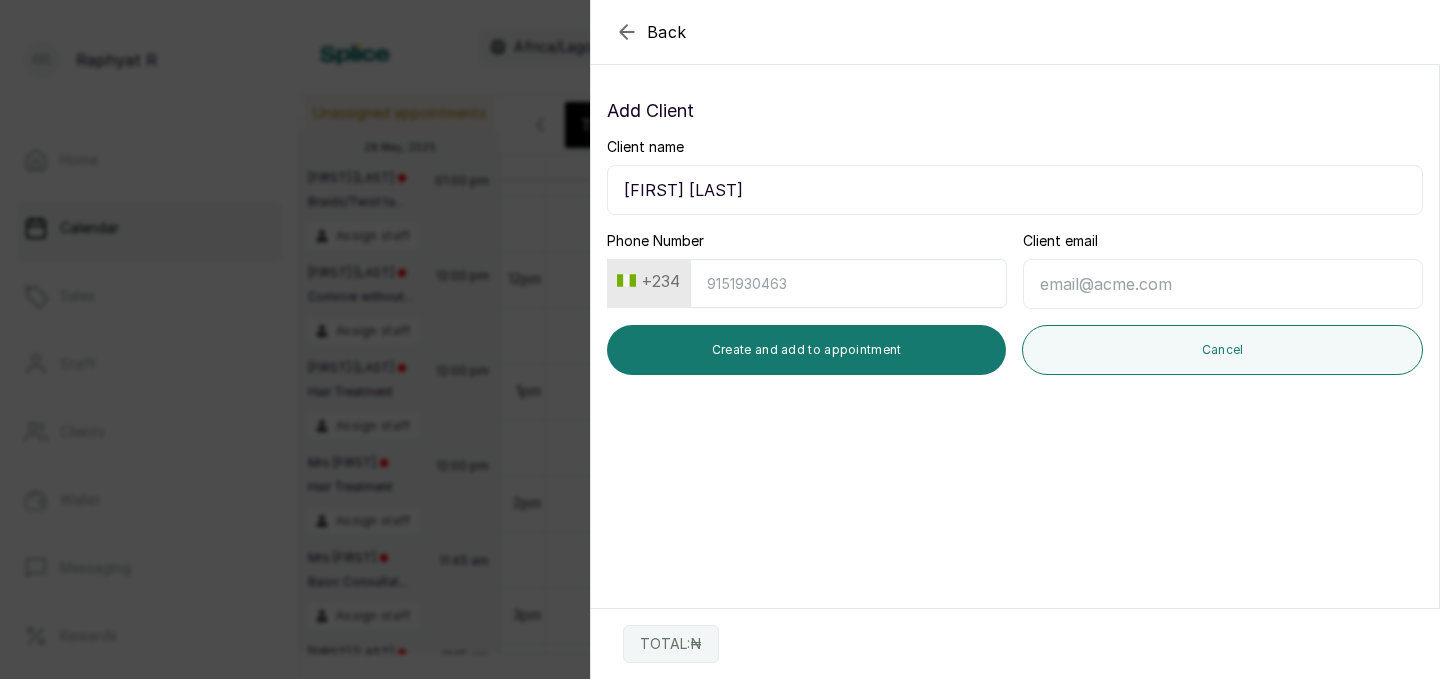 type on "[FIRST] [LAST]" 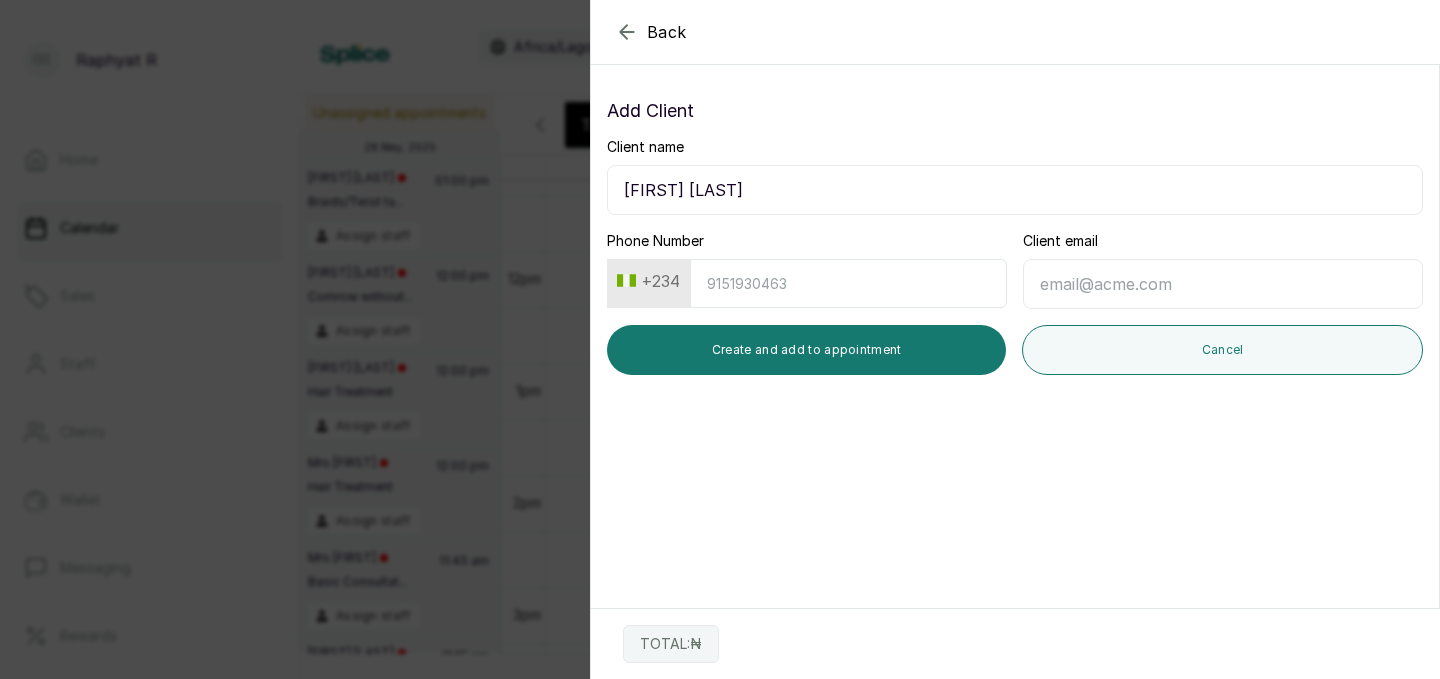 click on "Phone Number" at bounding box center (848, 283) 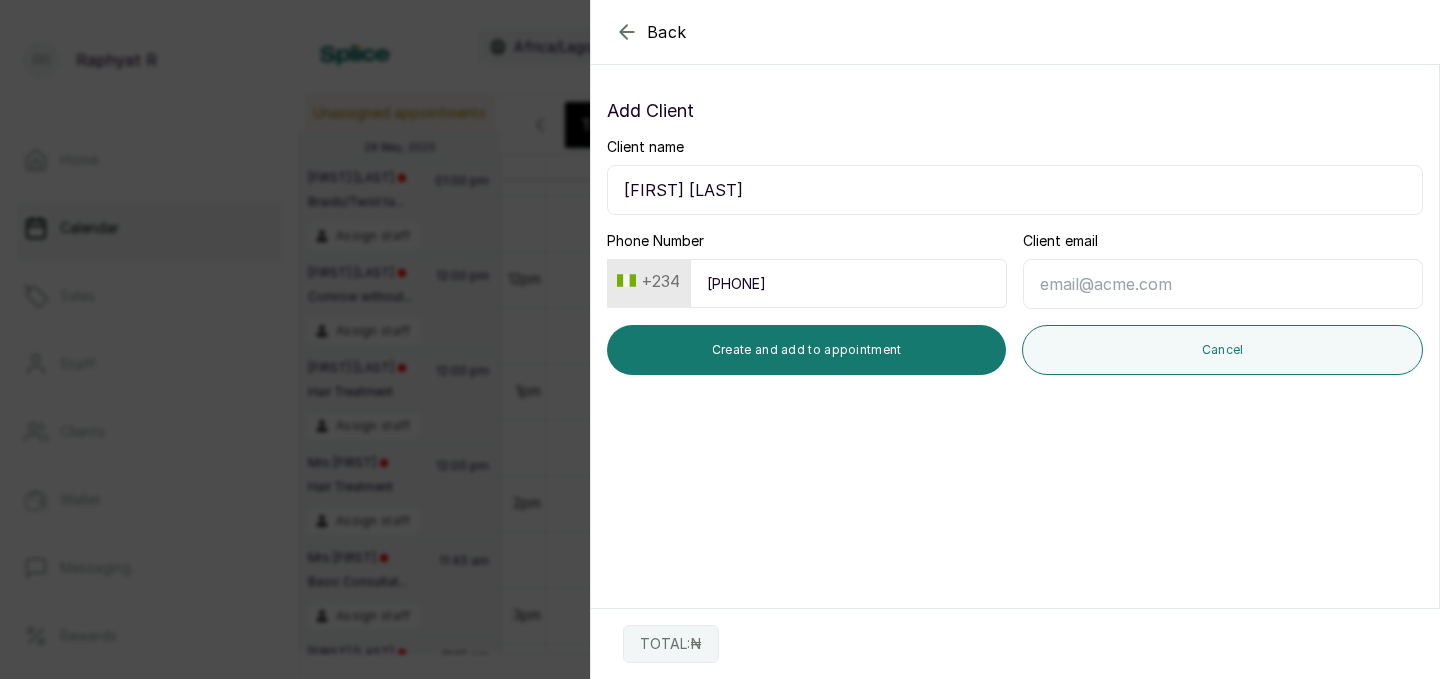 type on "[PHONE]" 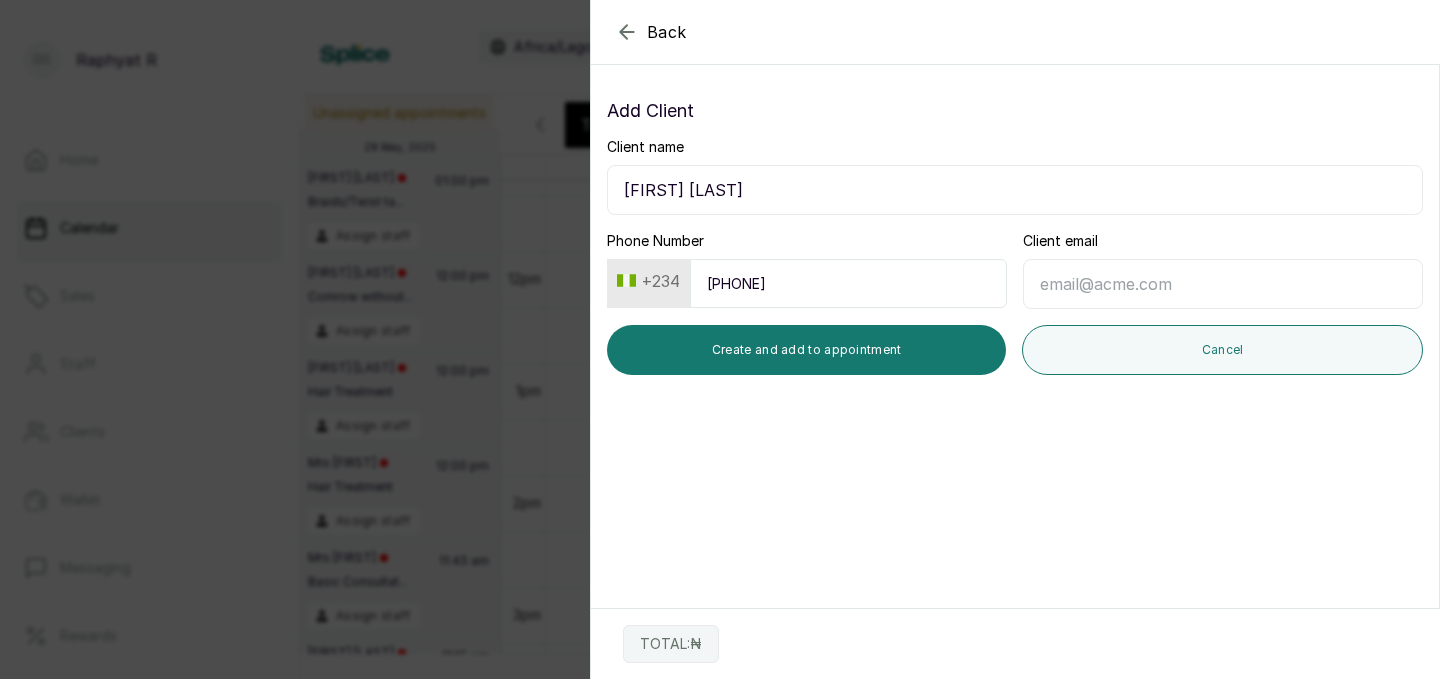 click on "Client email" at bounding box center (1223, 284) 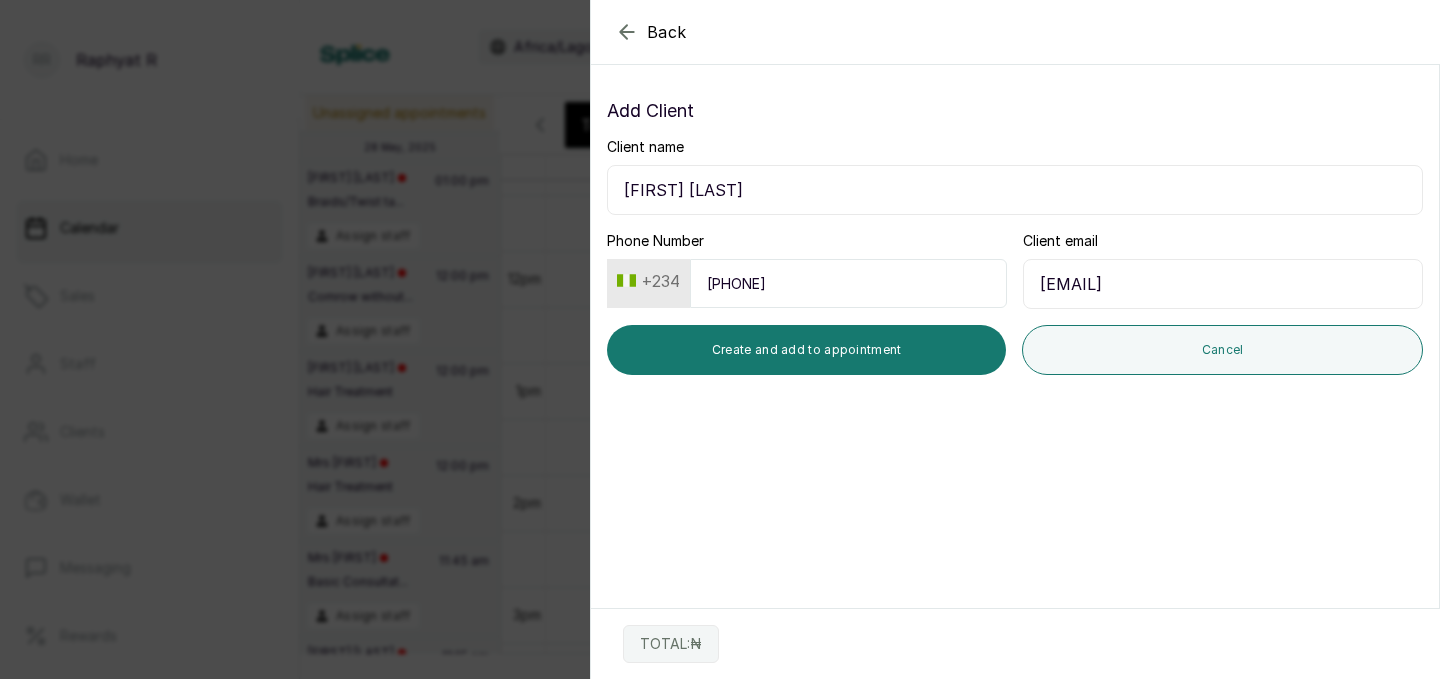 type on "[EMAIL]" 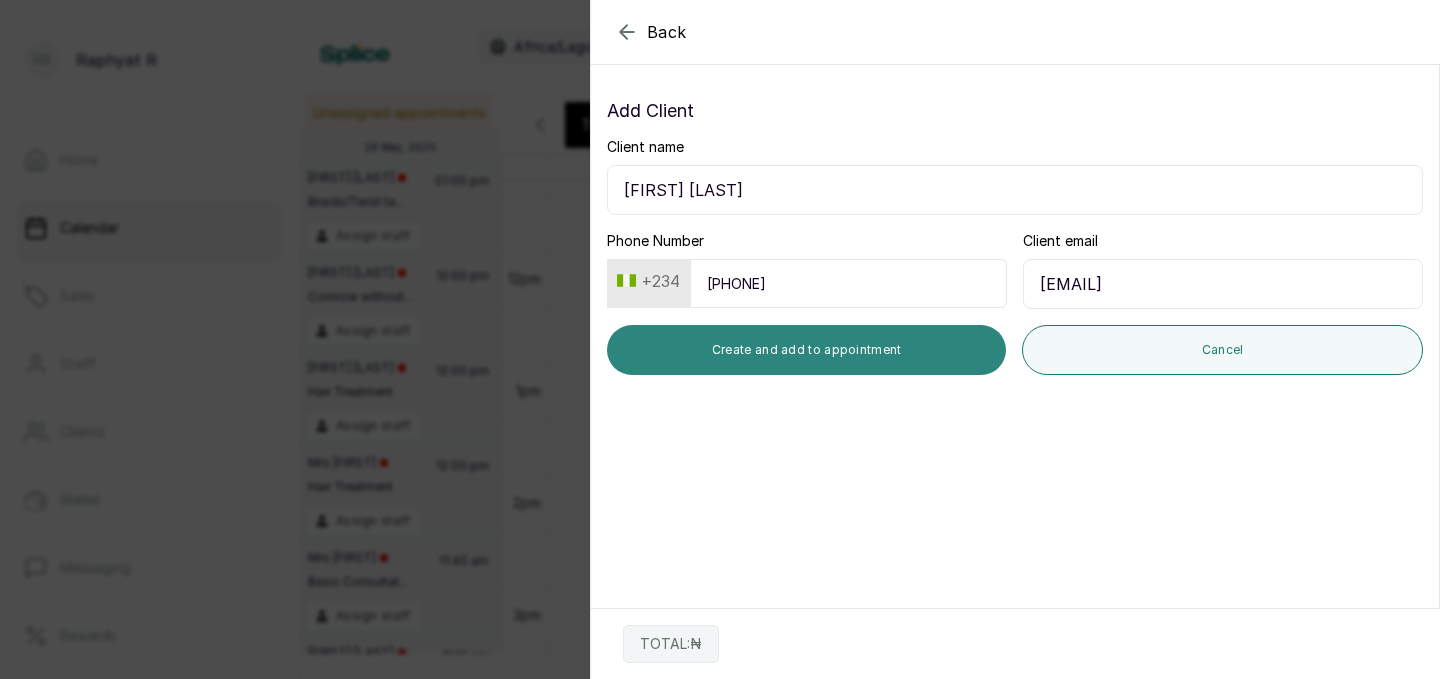click on "Create and add to appointment" at bounding box center (806, 350) 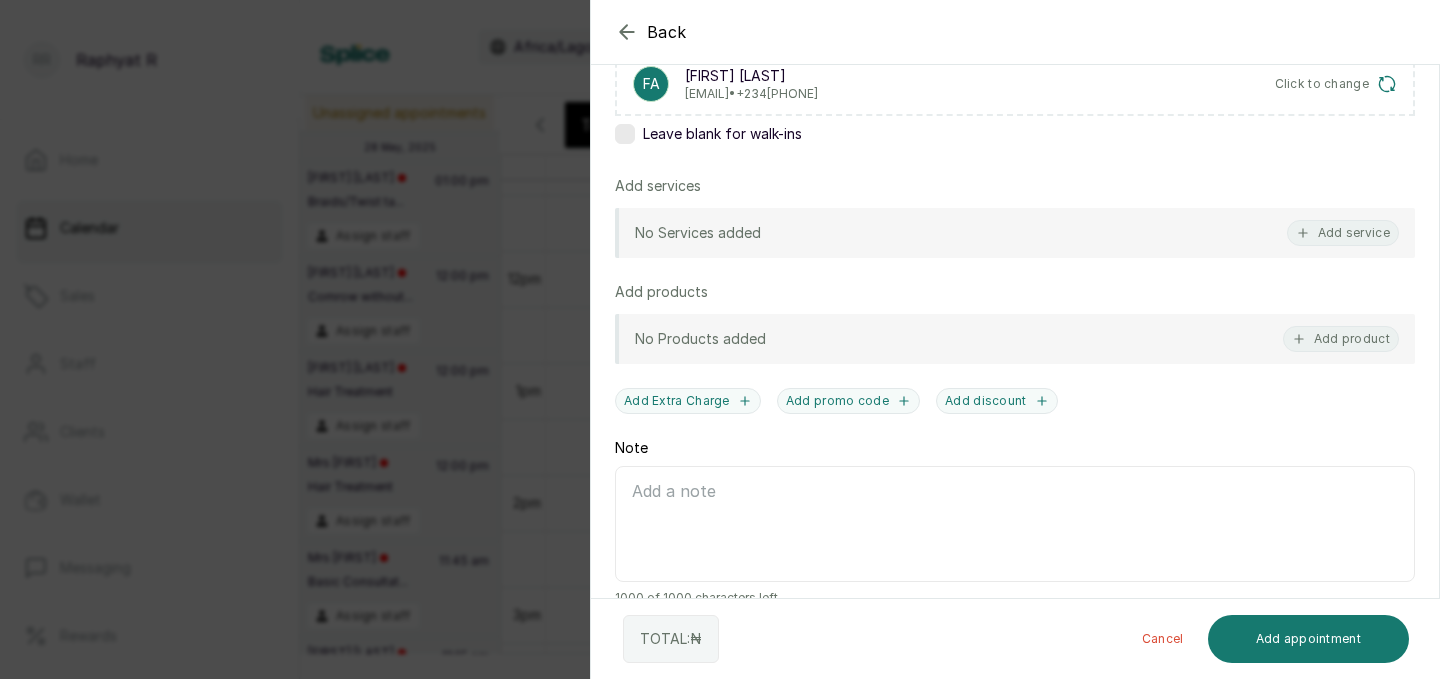 scroll, scrollTop: 374, scrollLeft: 0, axis: vertical 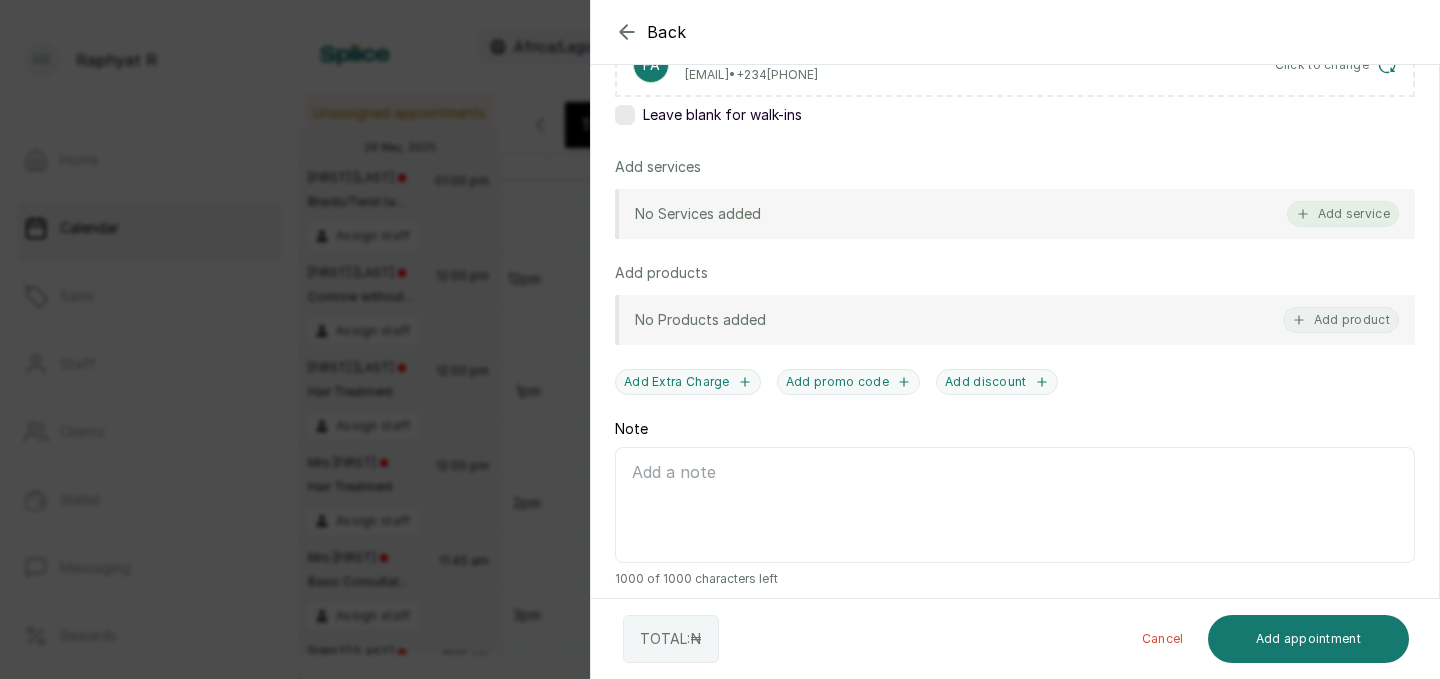 click on "Add service" at bounding box center (1343, 214) 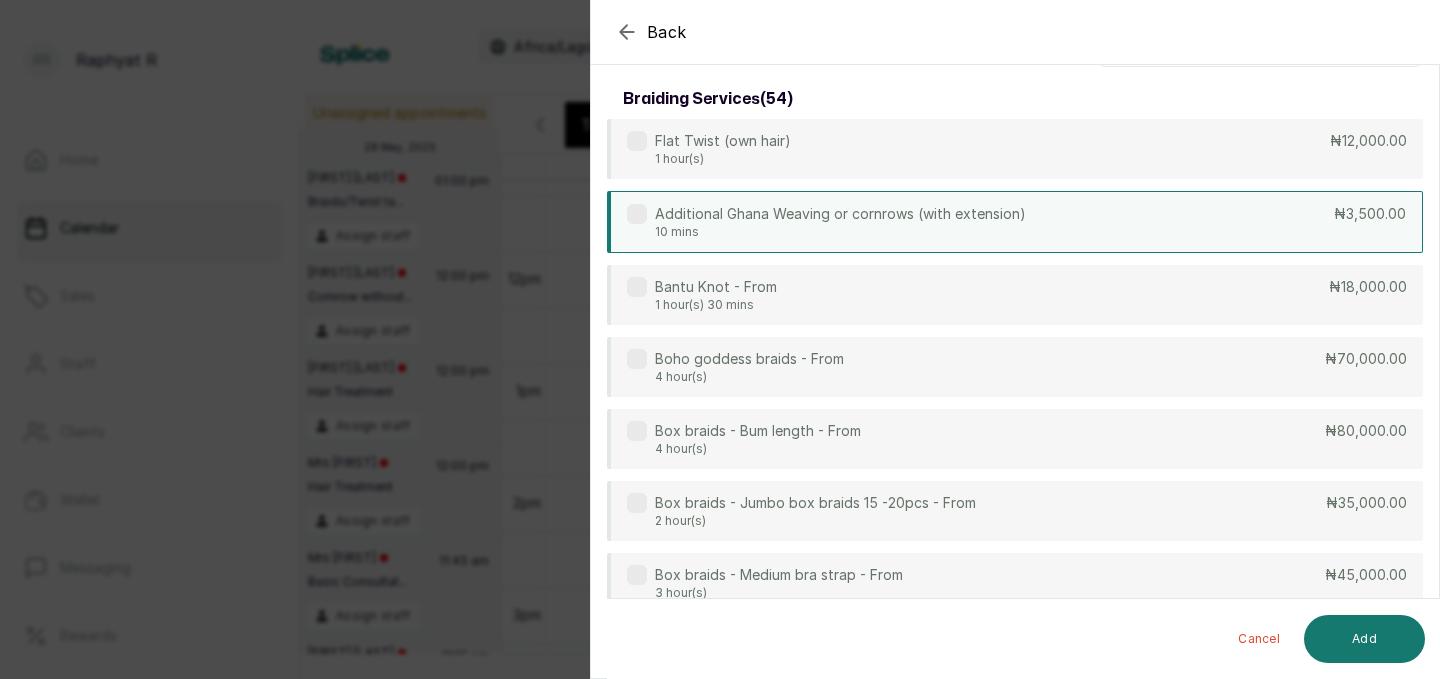 scroll, scrollTop: 0, scrollLeft: 0, axis: both 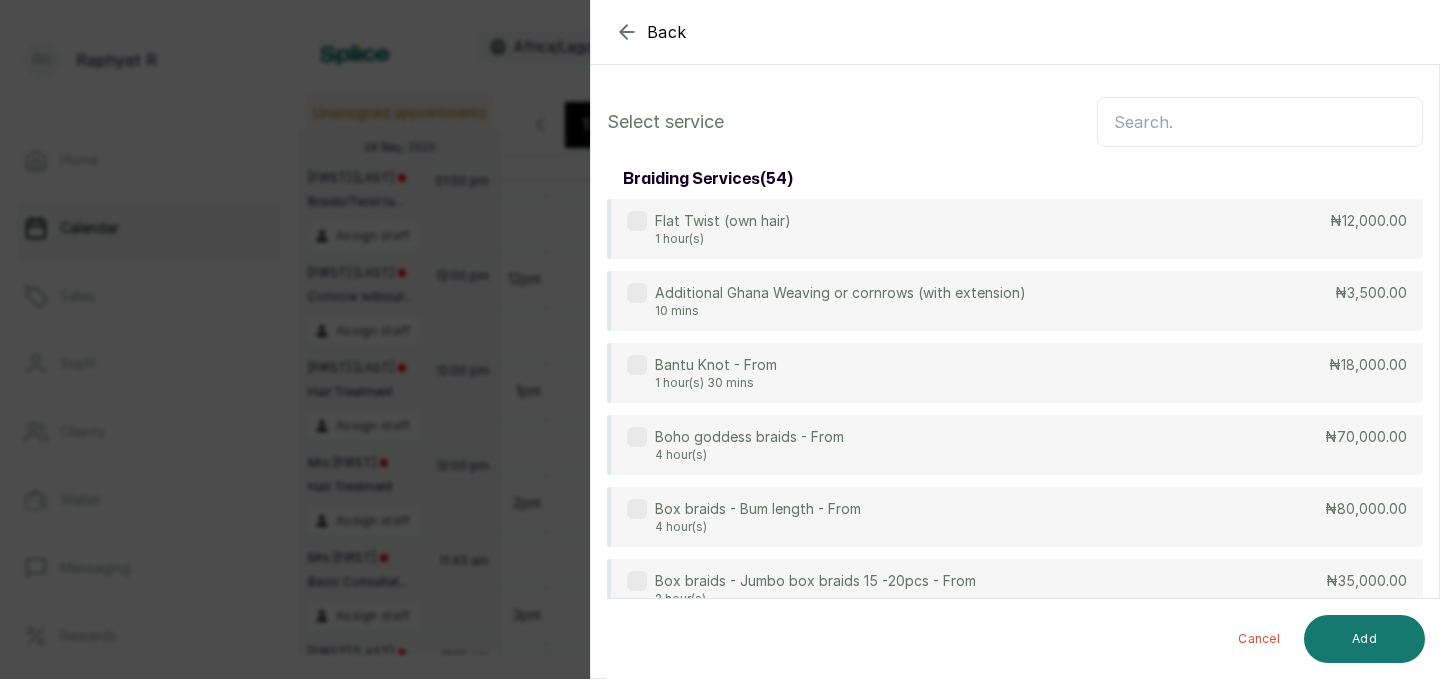 click at bounding box center [1260, 122] 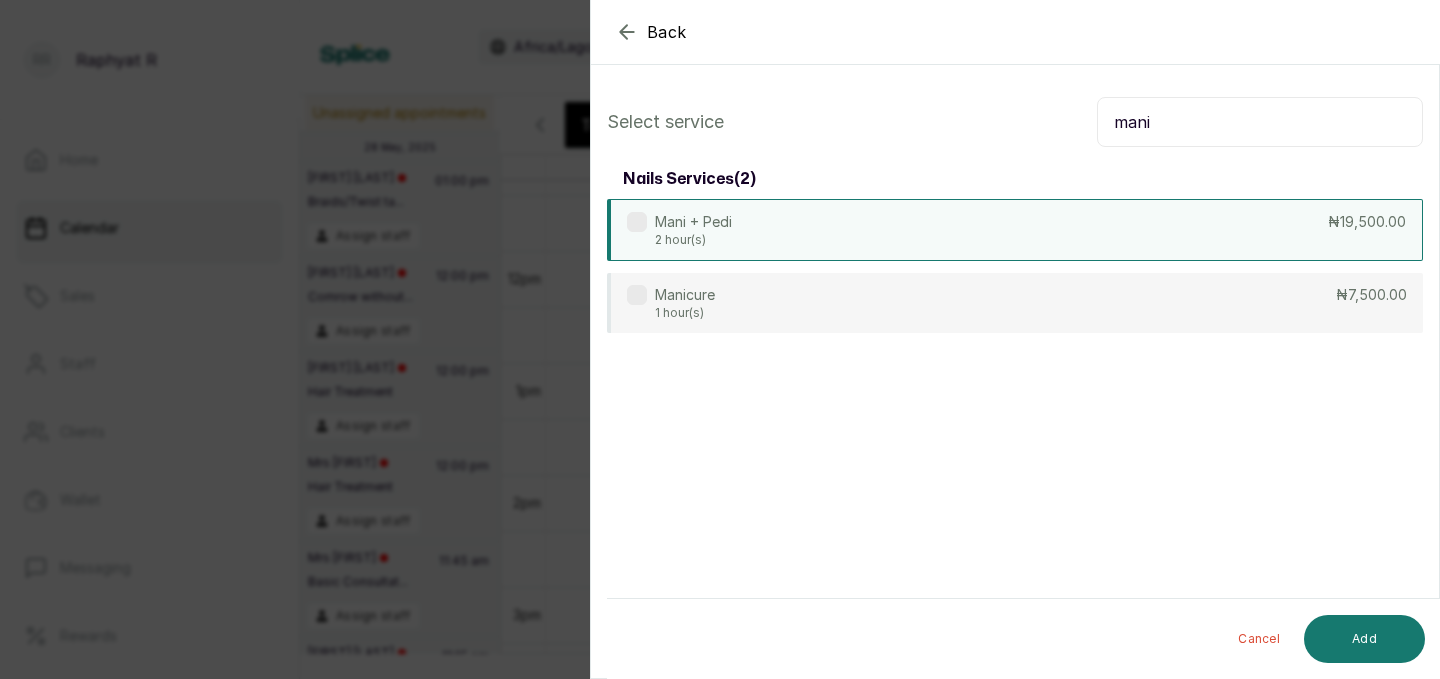 click on "Mani + Pedi 2 hour(s) ₦19,500.00" at bounding box center [1015, 230] 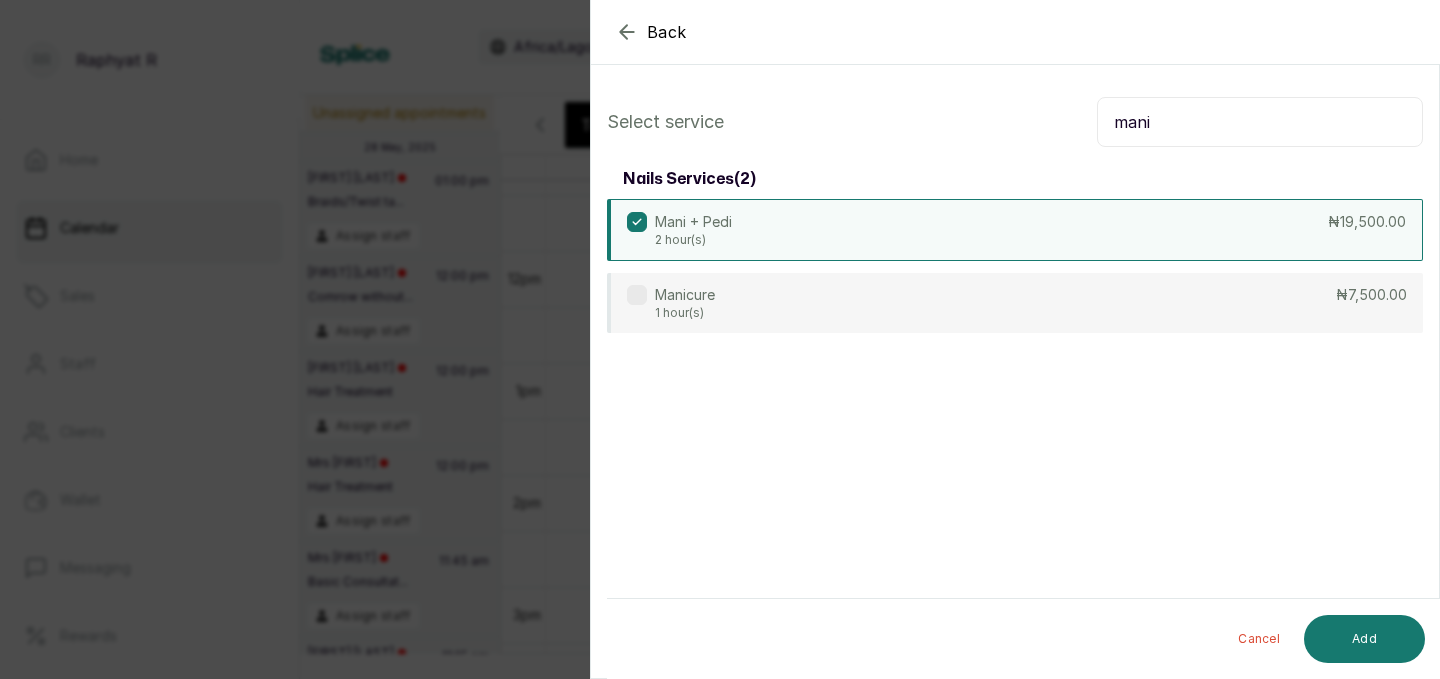 click on "mani" at bounding box center [1260, 122] 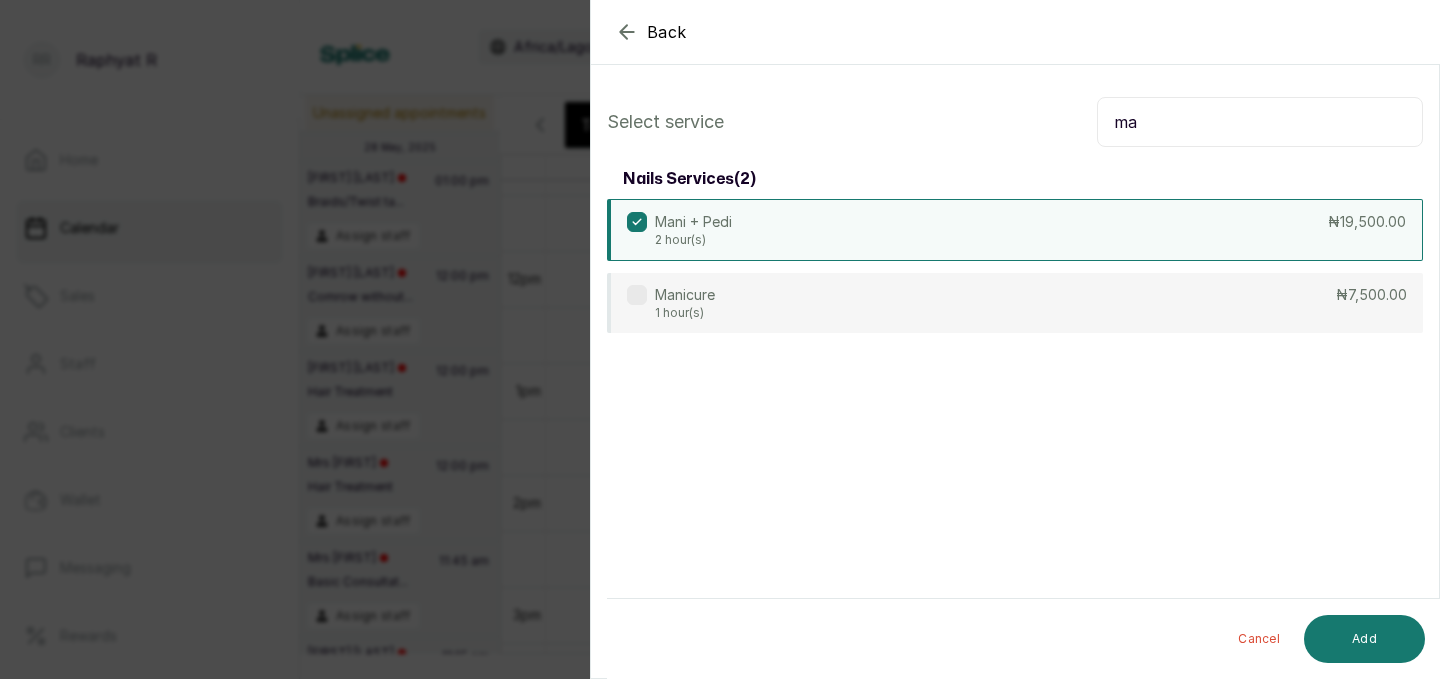 type on "m" 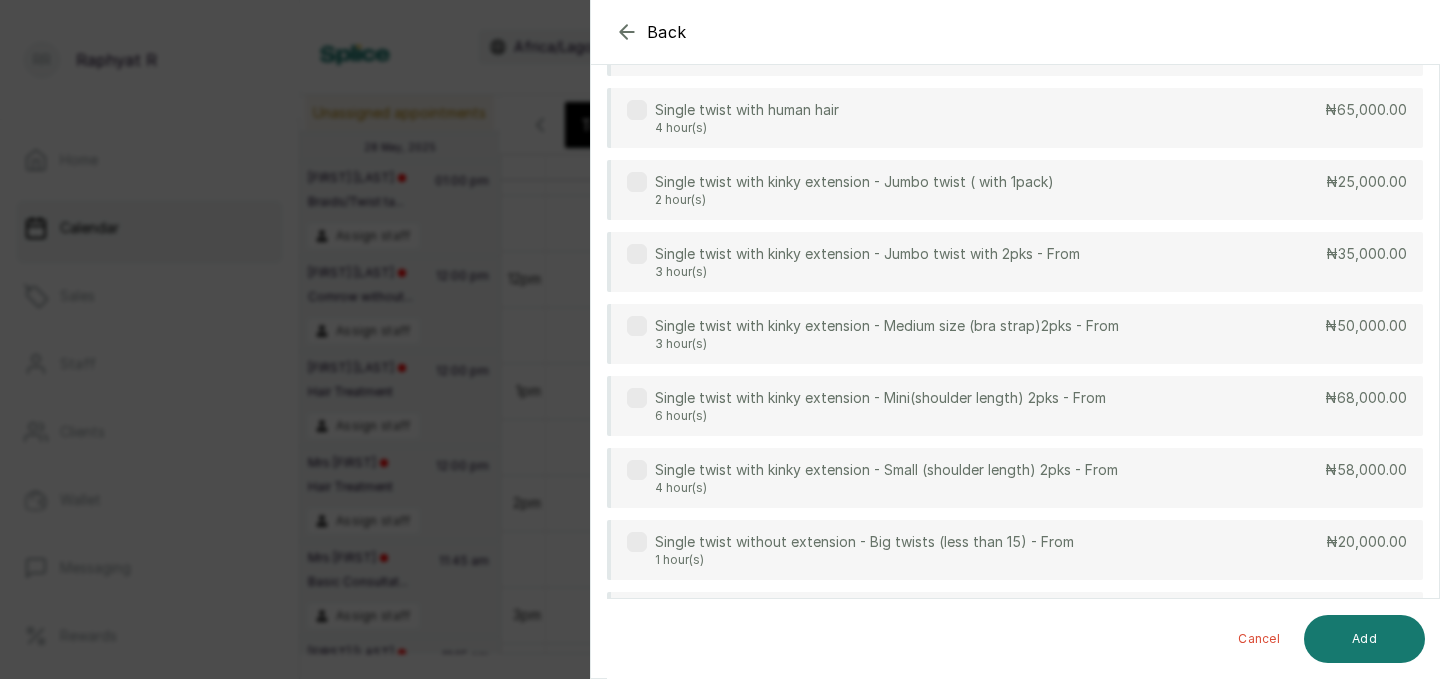scroll, scrollTop: 257, scrollLeft: 0, axis: vertical 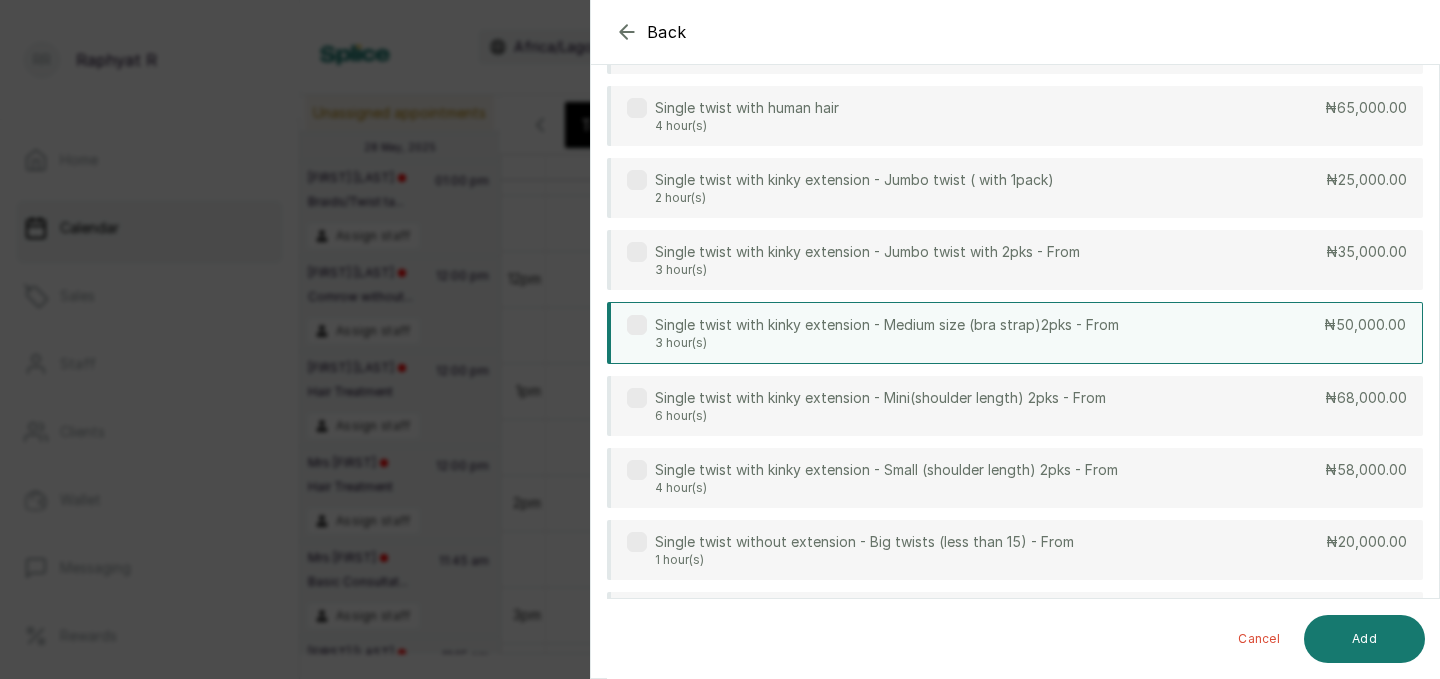 type on "single" 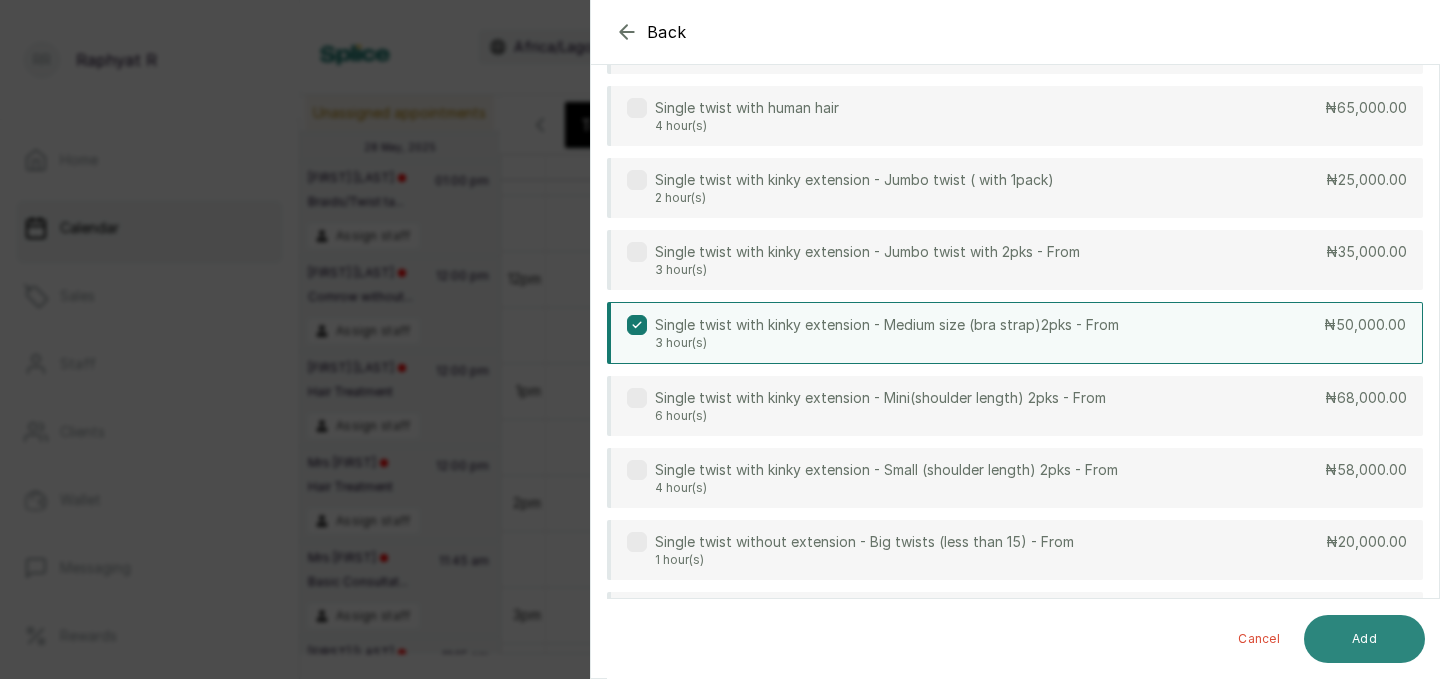 click on "Add" at bounding box center (1364, 639) 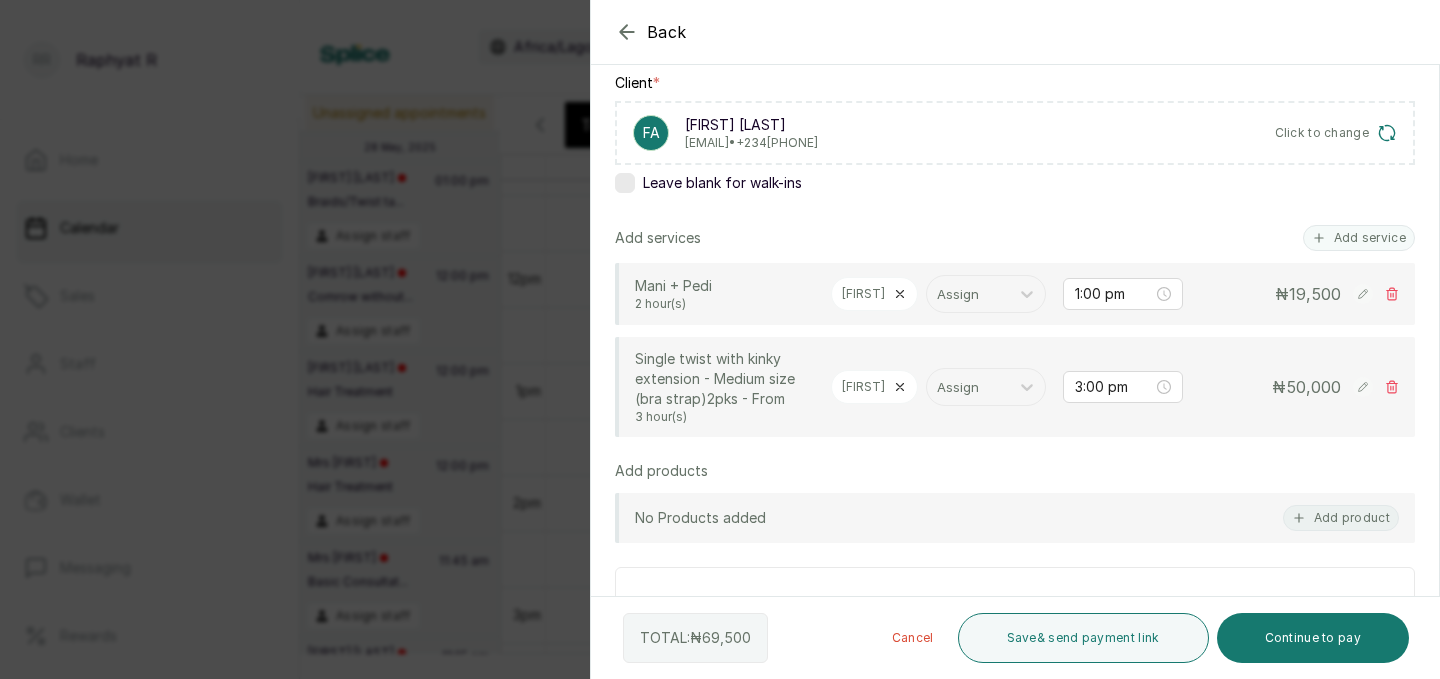 scroll, scrollTop: 333, scrollLeft: 0, axis: vertical 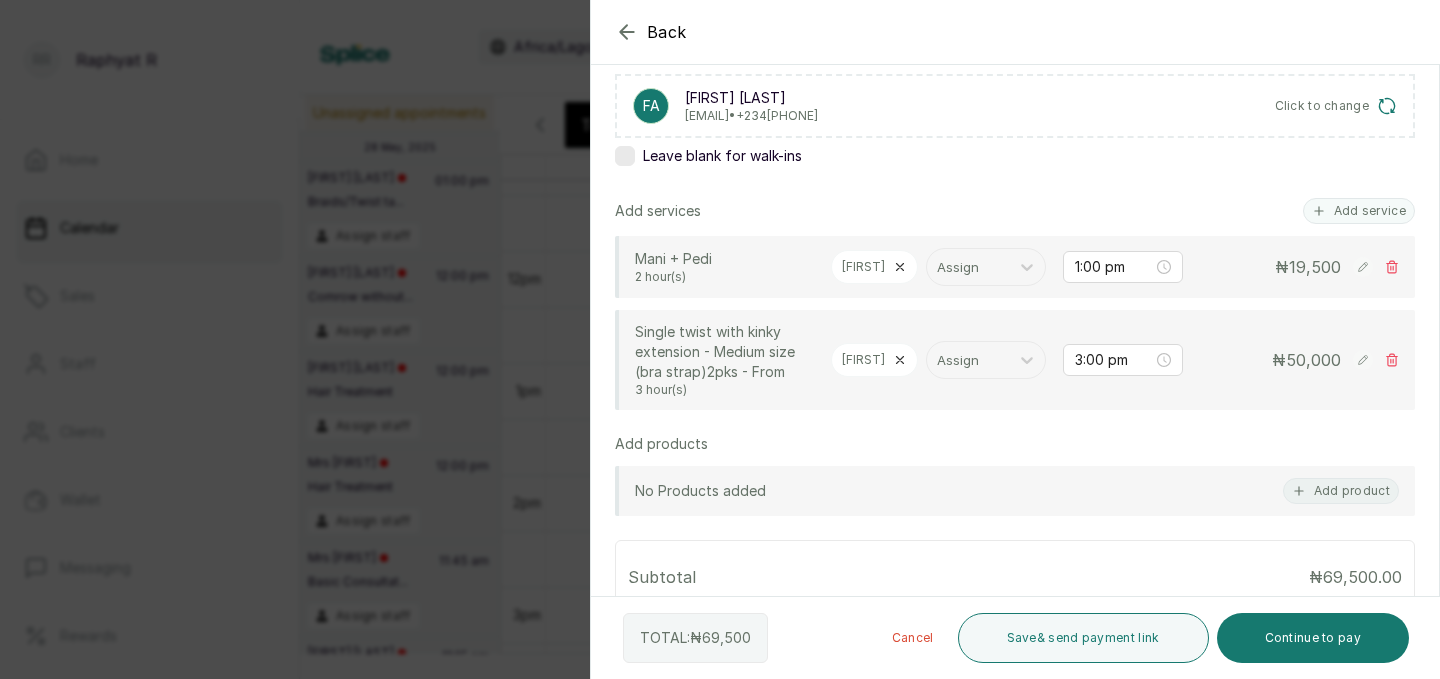 click 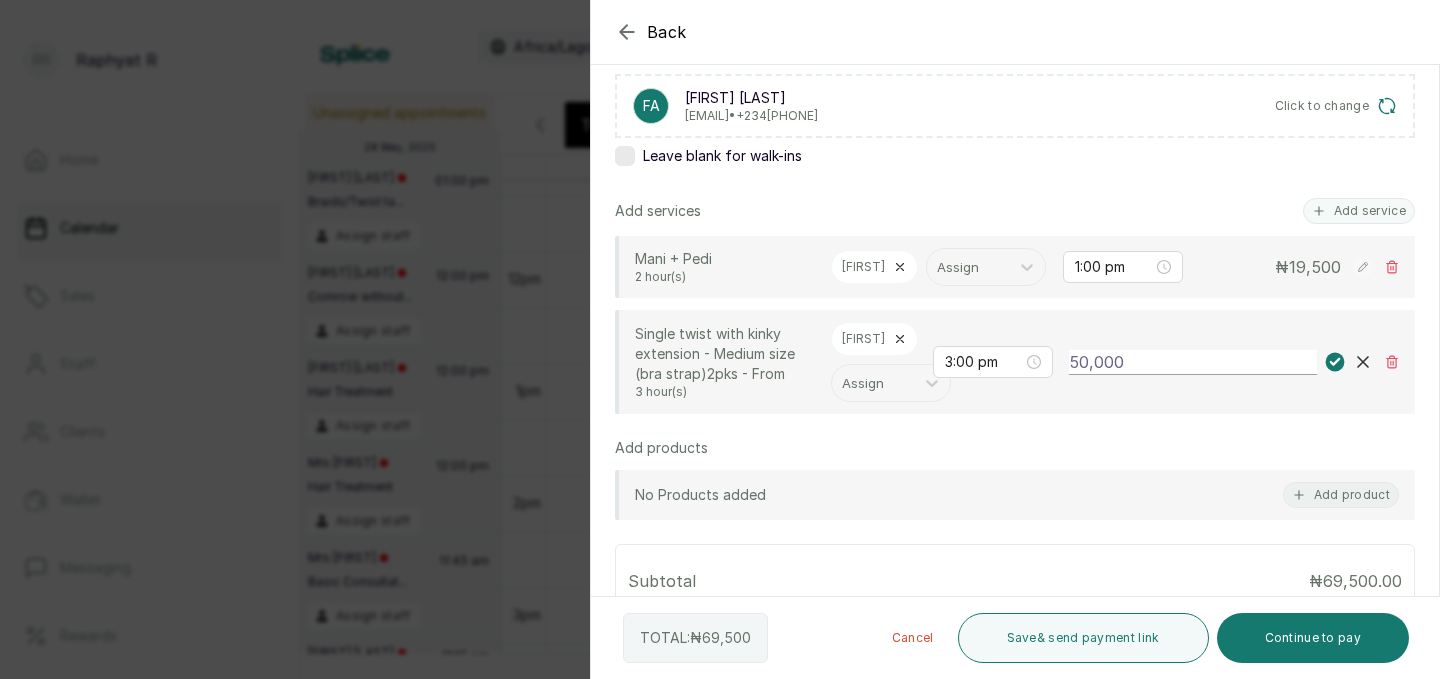 click on "50,000" at bounding box center [1193, 362] 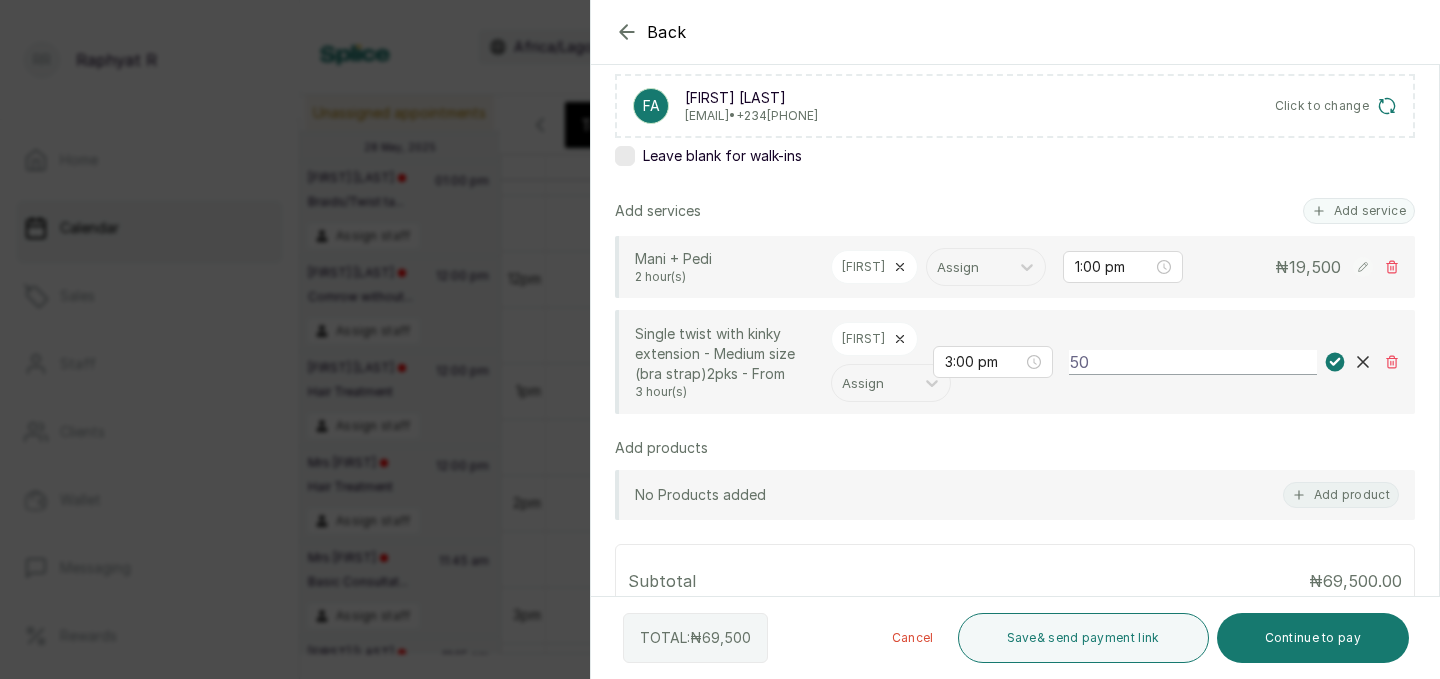 type on "5" 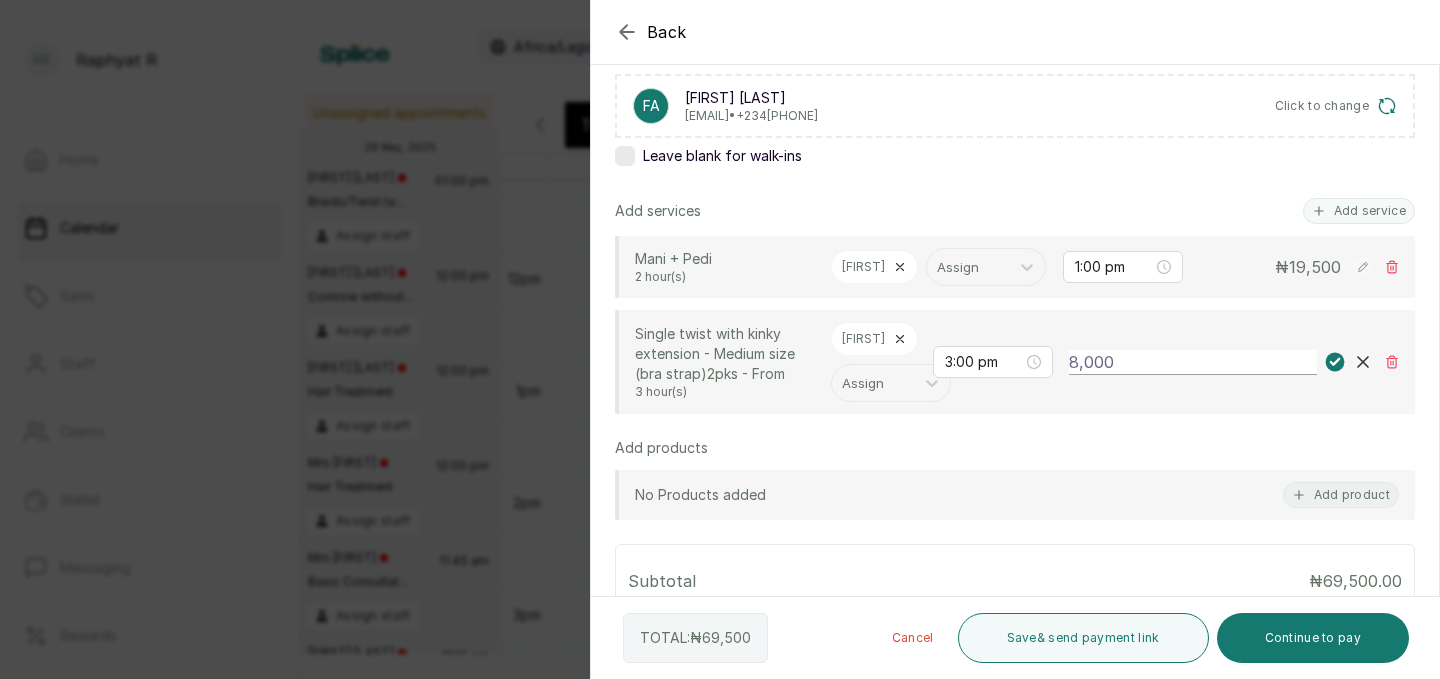 type on "80,000" 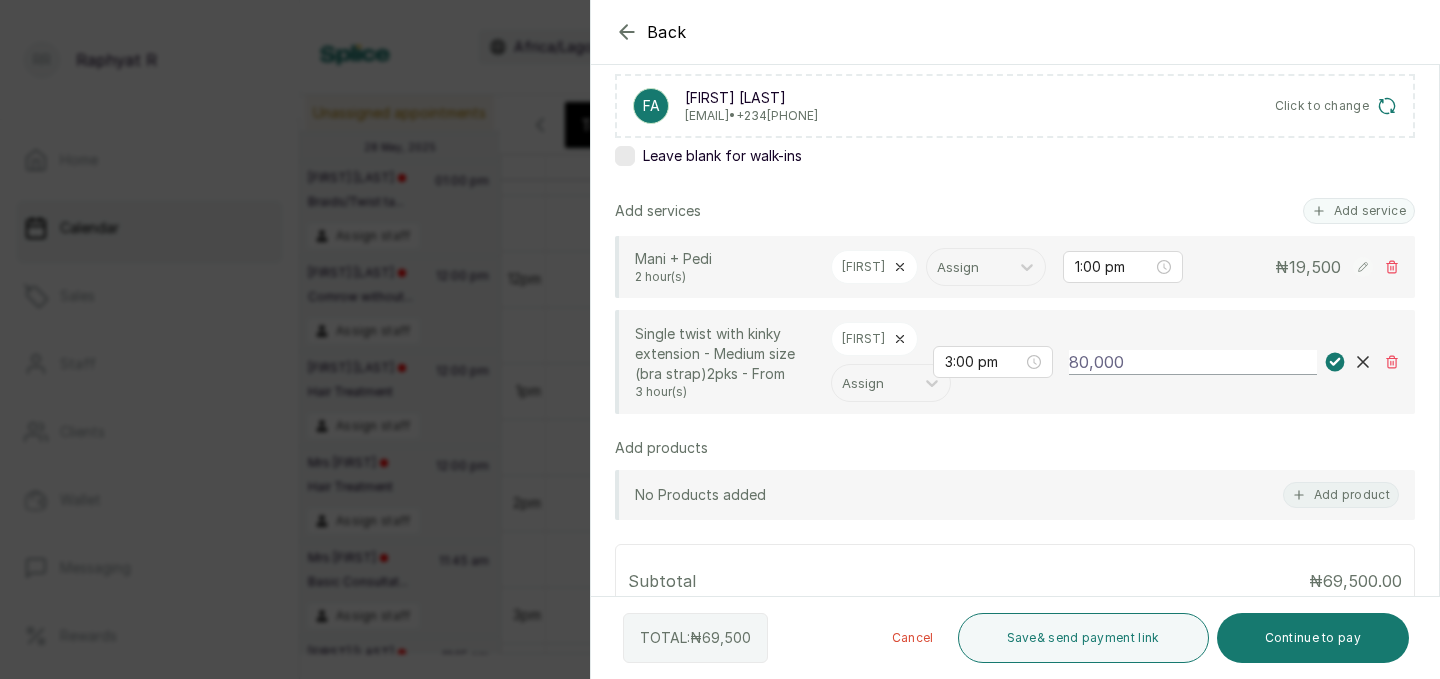 click 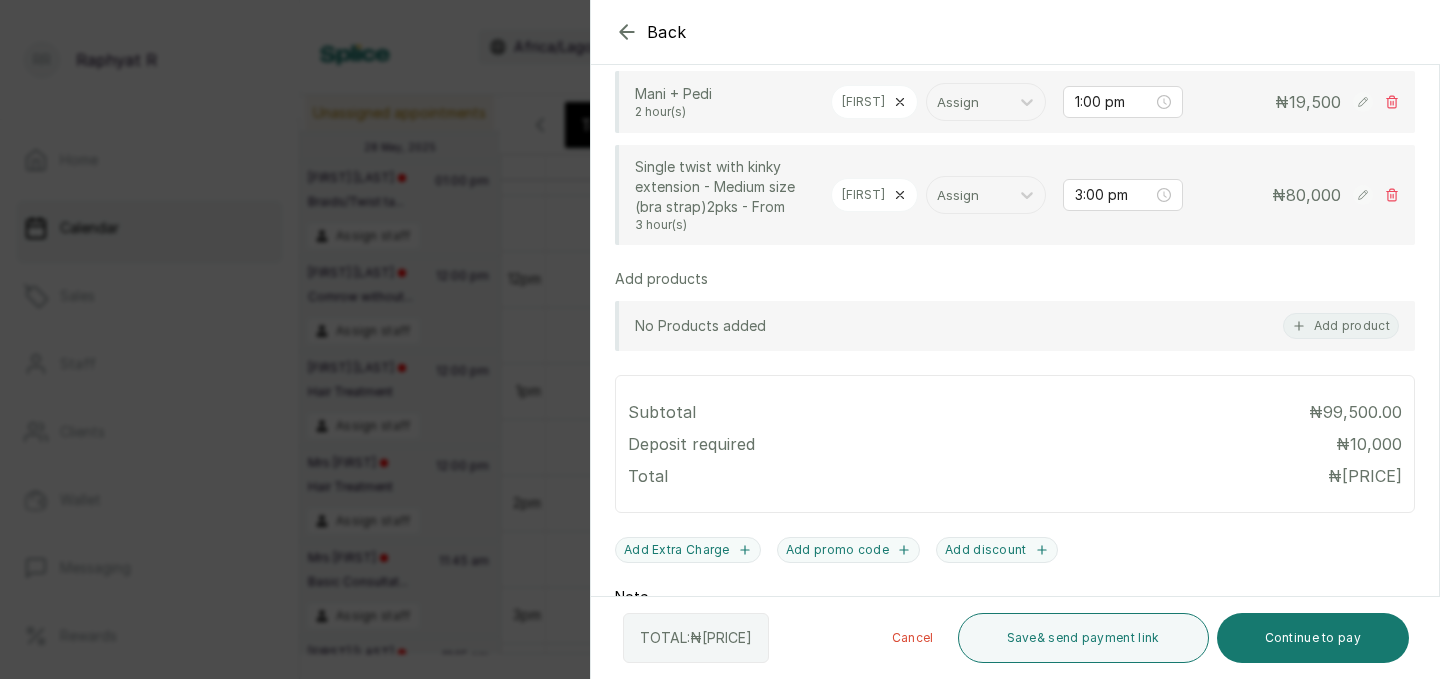 scroll, scrollTop: 501, scrollLeft: 0, axis: vertical 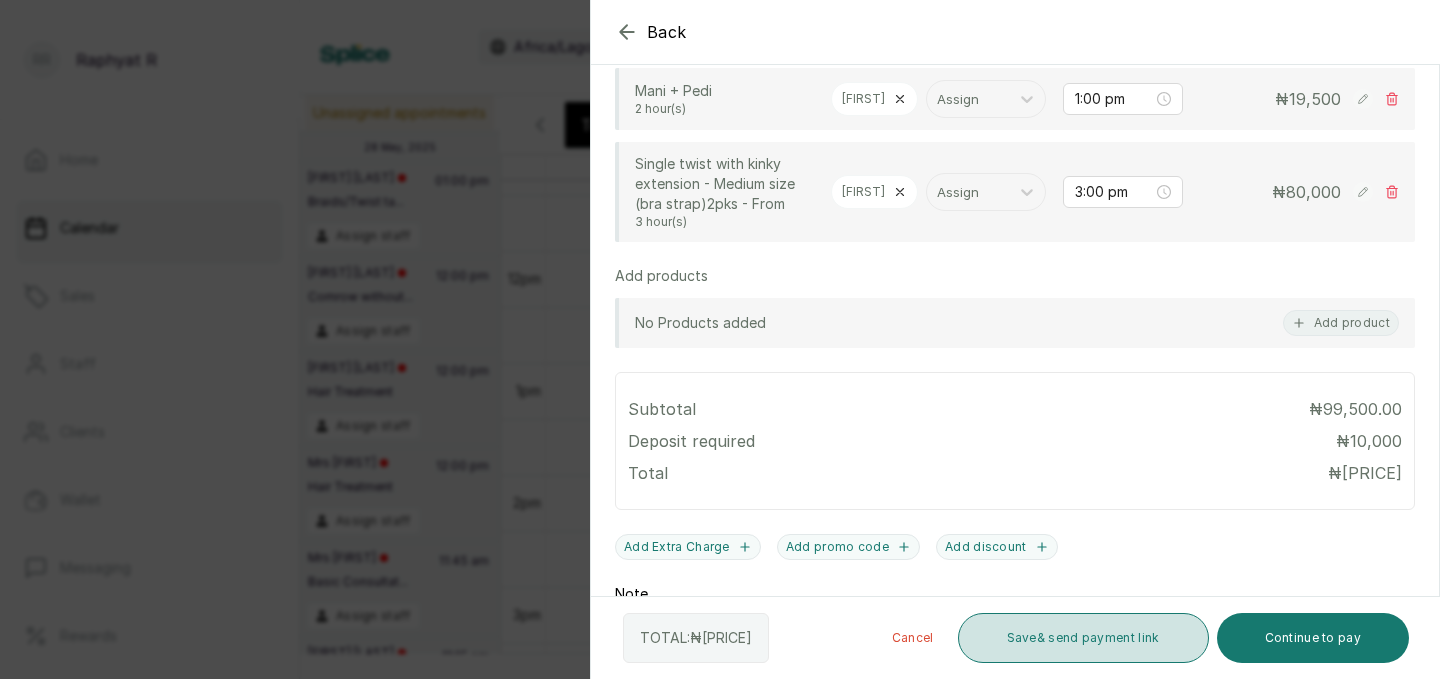 click on "Save  & send payment link" at bounding box center [1083, 638] 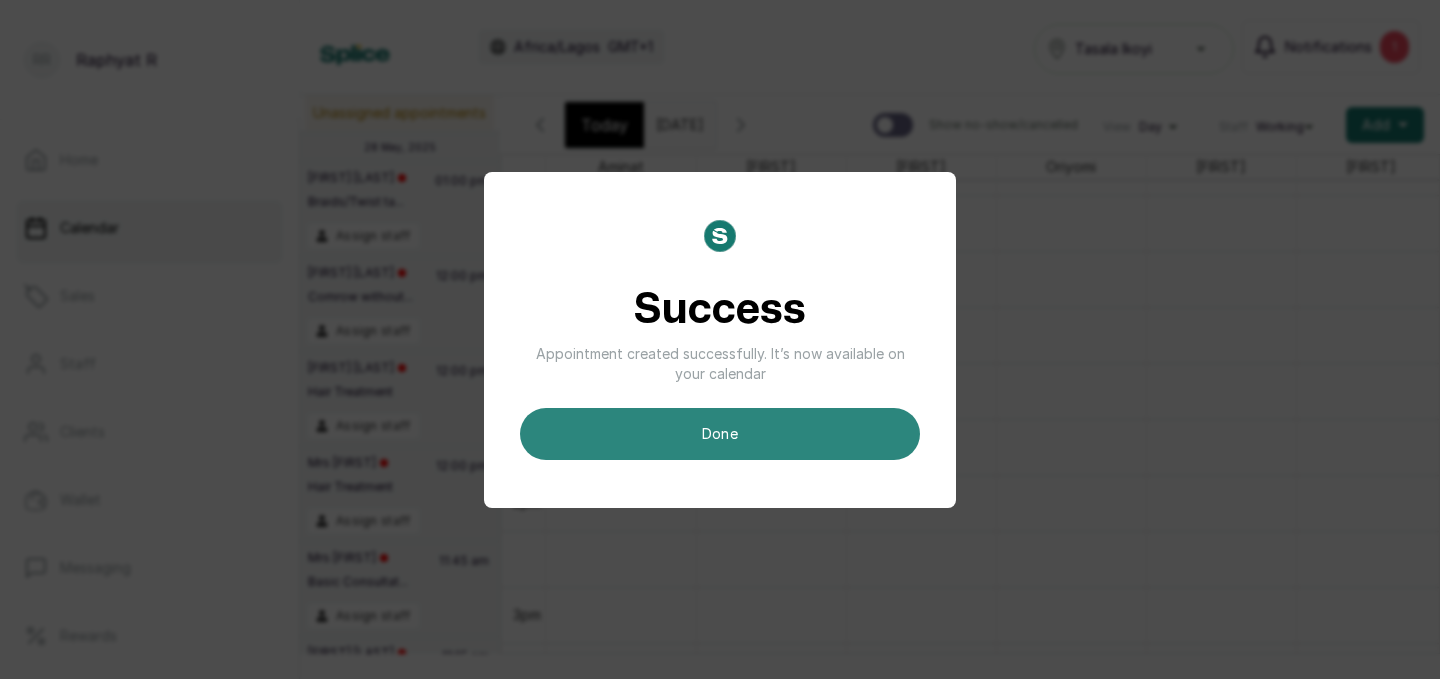 click on "done" at bounding box center [720, 434] 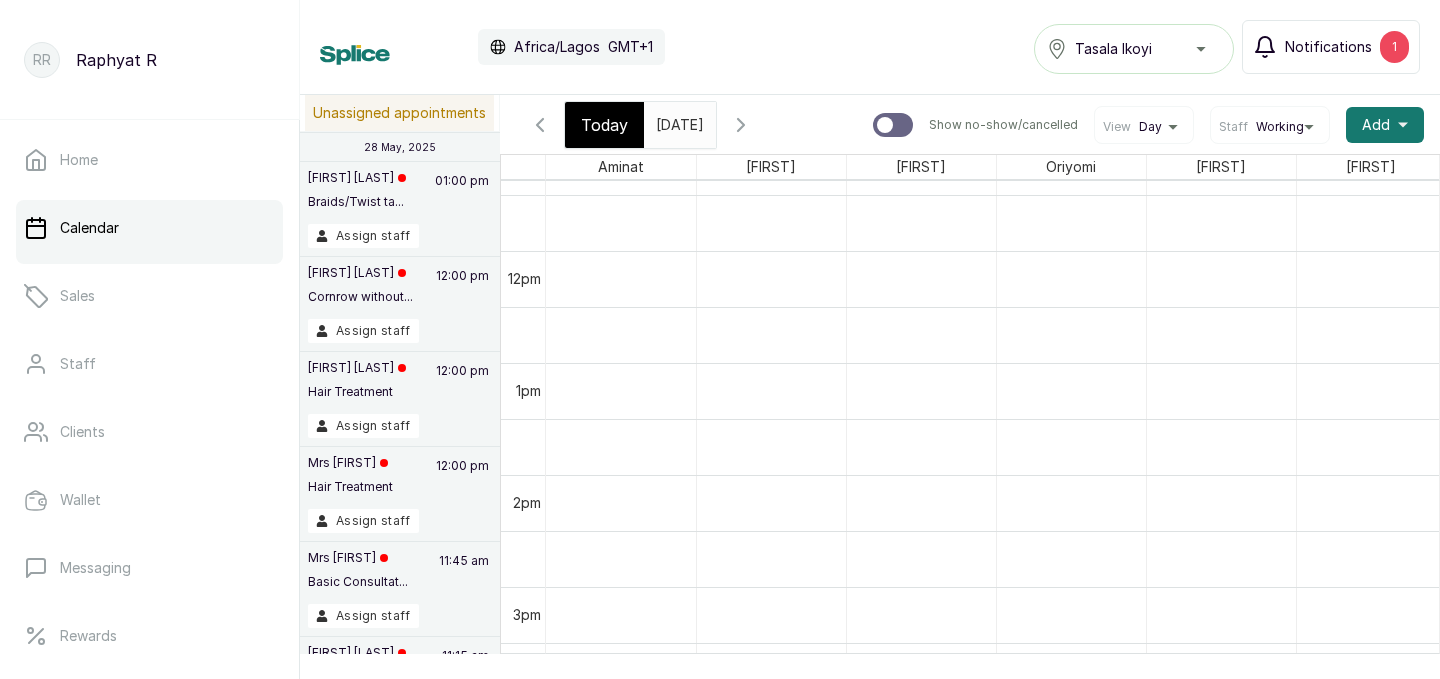 scroll, scrollTop: 1823, scrollLeft: 0, axis: vertical 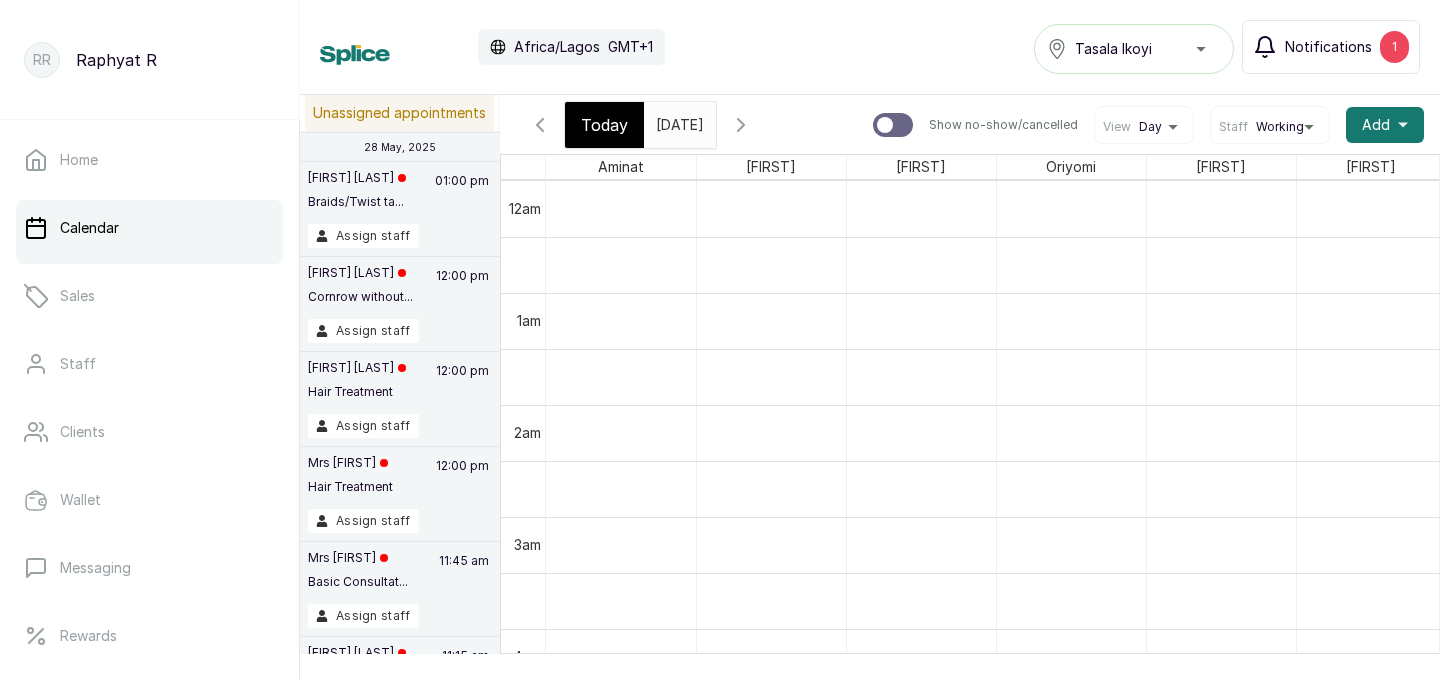 click on "[DATE]" at bounding box center (661, 120) 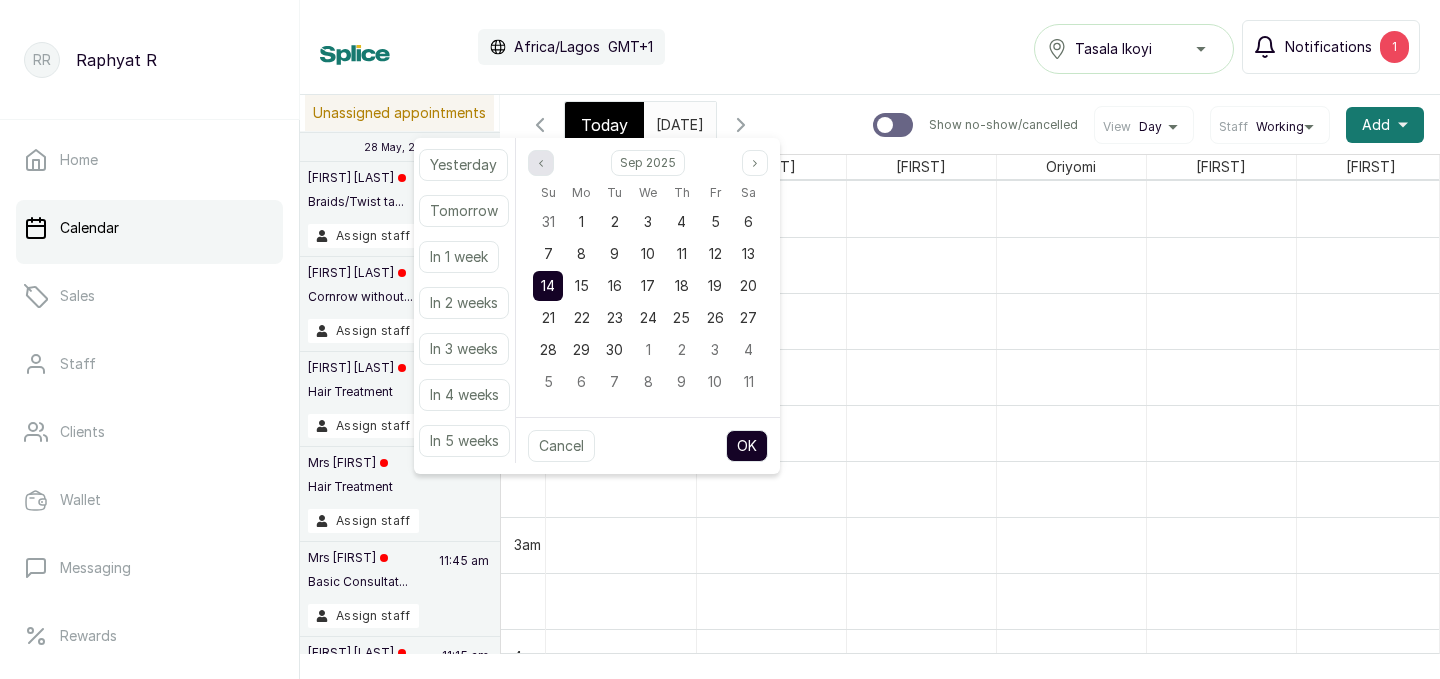 click at bounding box center (541, 163) 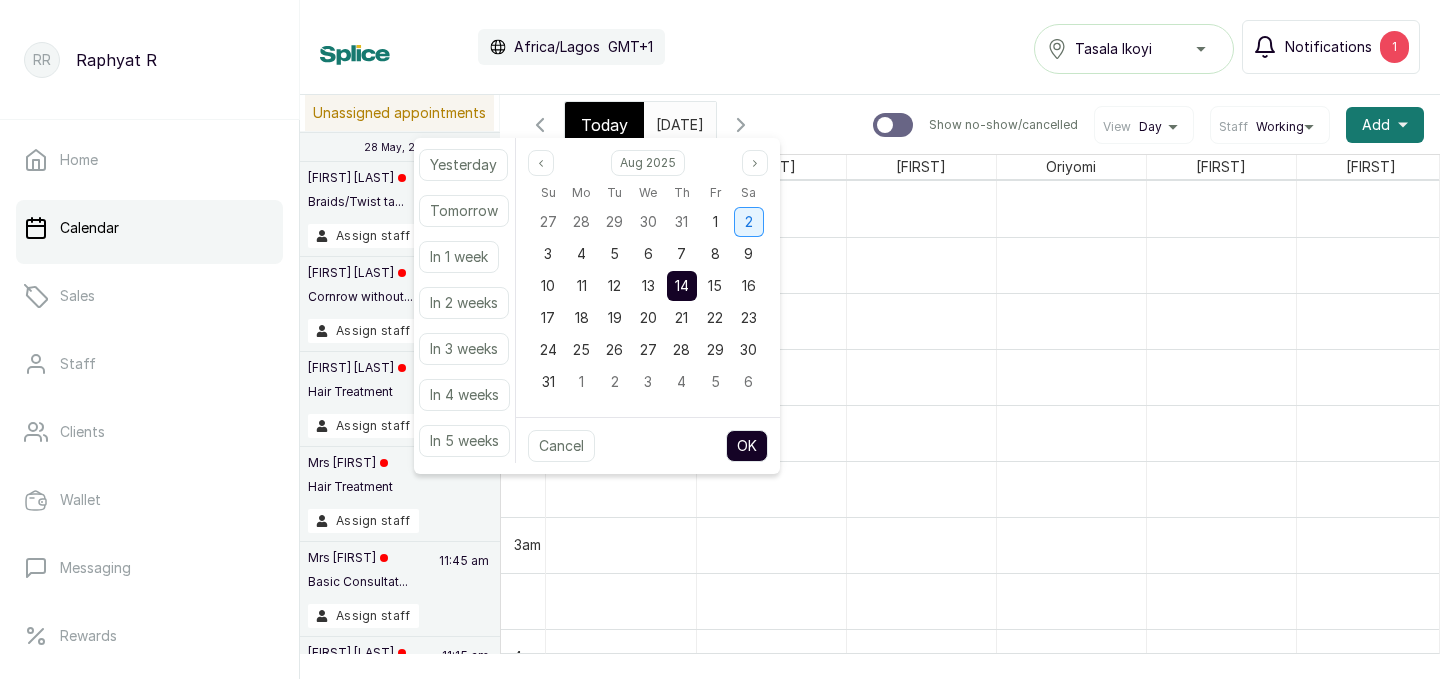 click on "2" at bounding box center (749, 222) 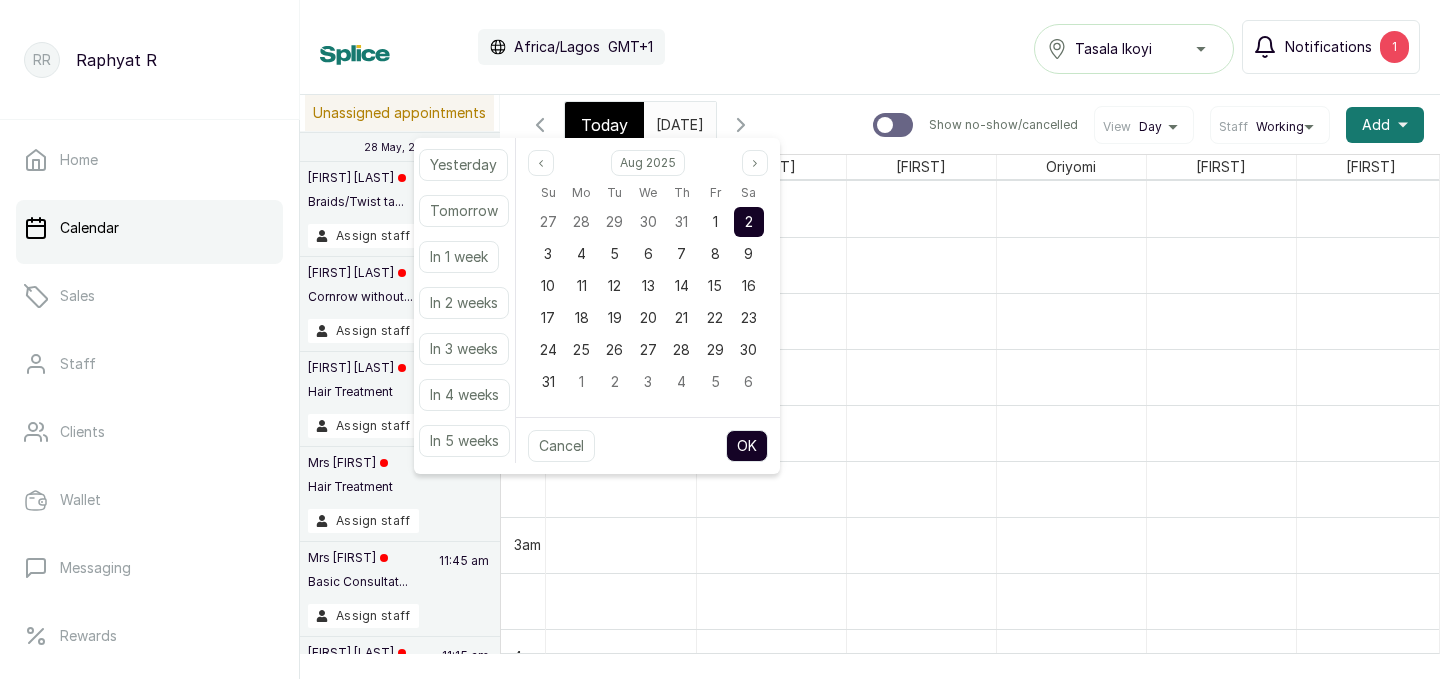 click on "OK" at bounding box center [747, 446] 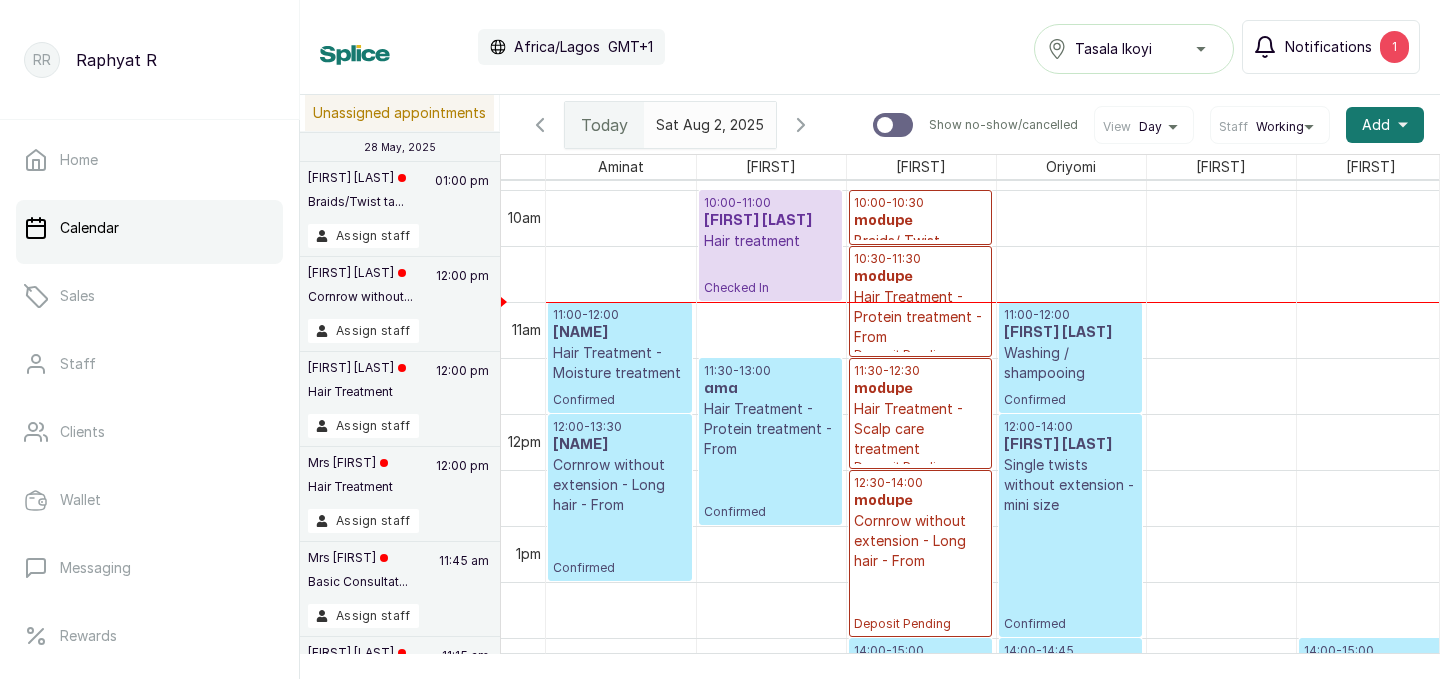 click on "10:00  -  11:00" at bounding box center [770, 203] 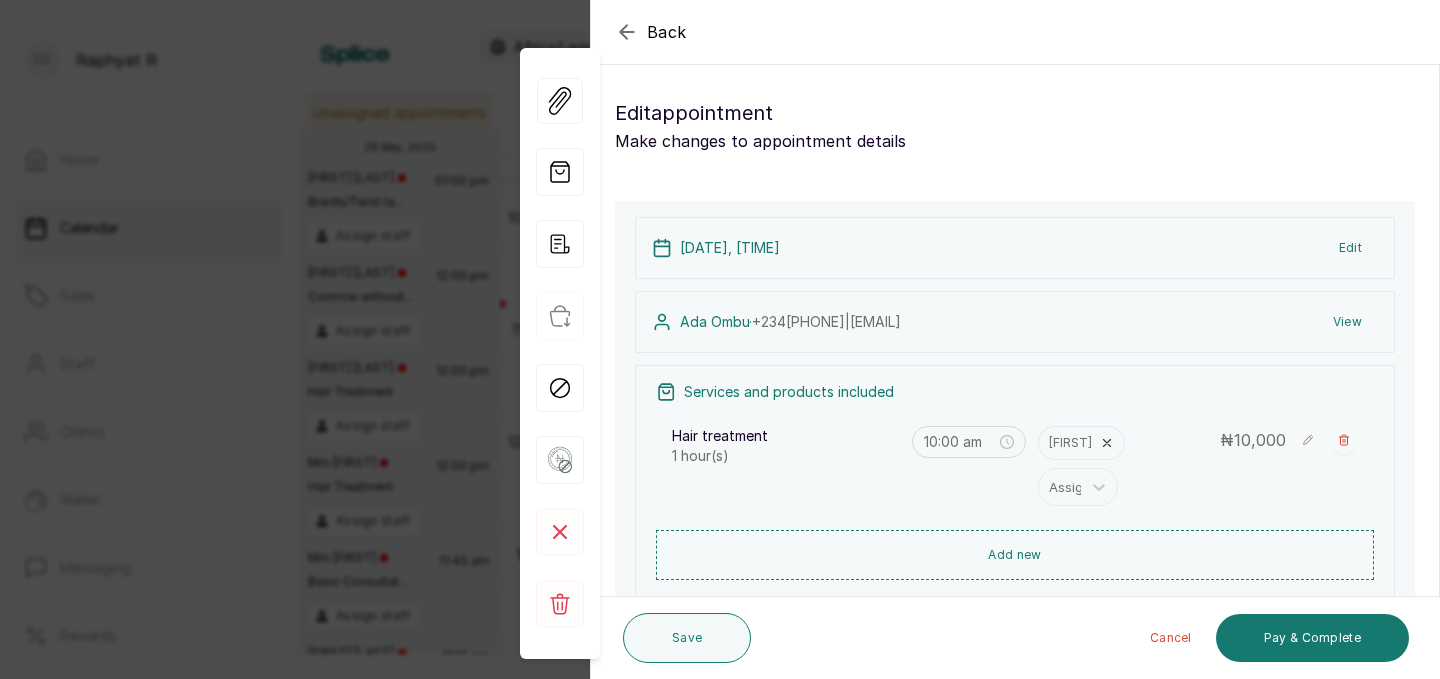 click 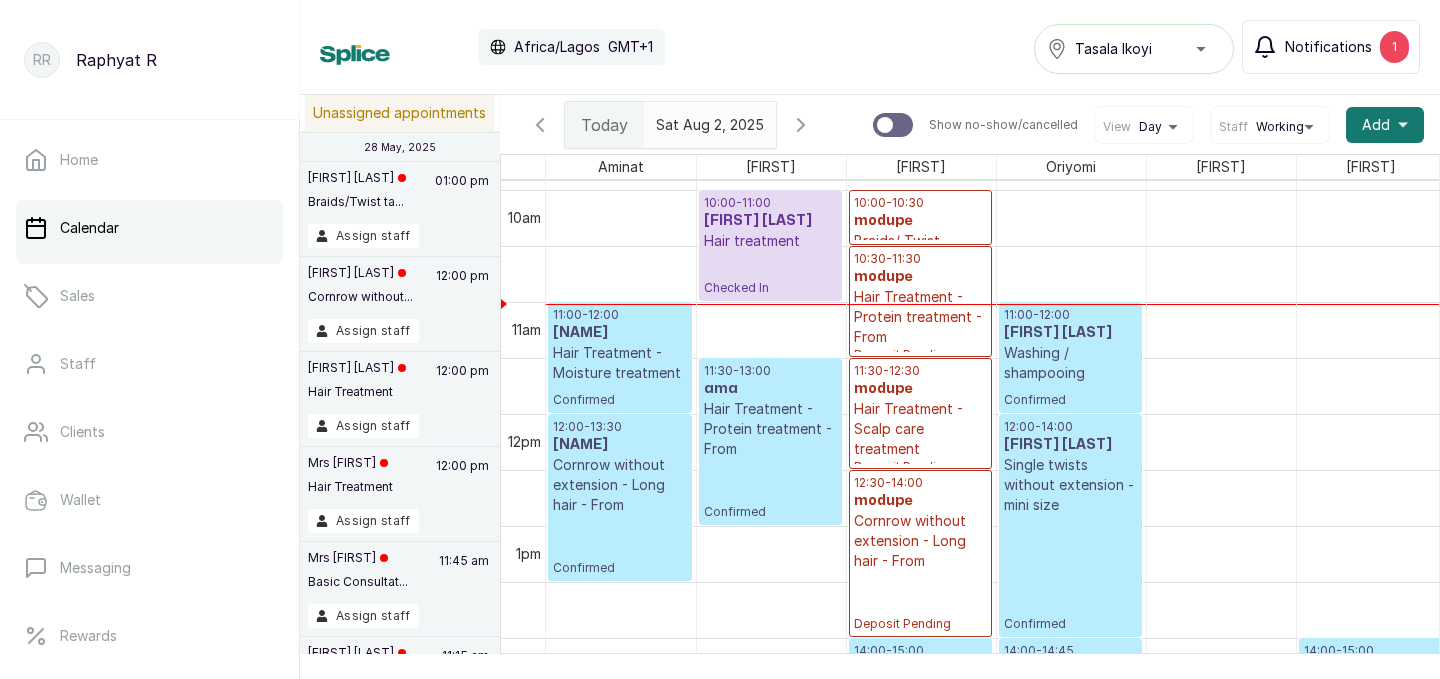 scroll, scrollTop: 0, scrollLeft: 2, axis: horizontal 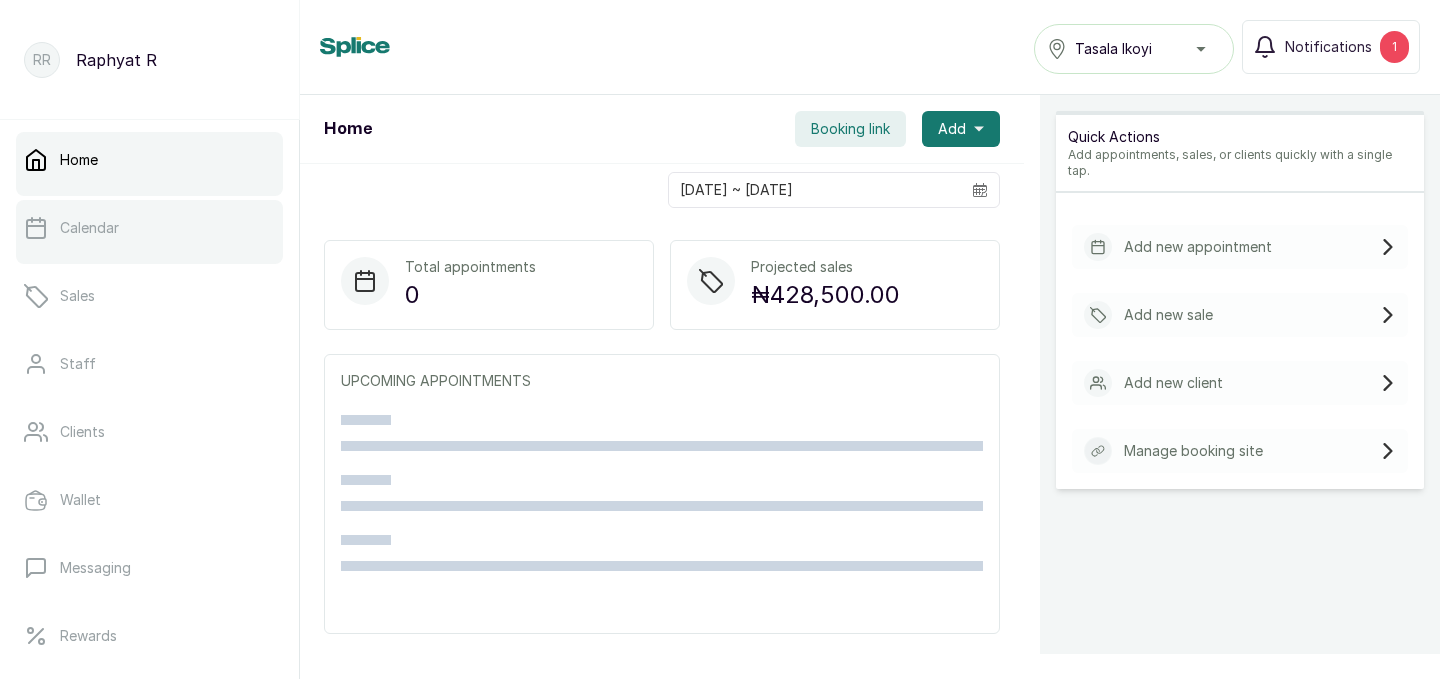 click on "Calendar" at bounding box center (149, 228) 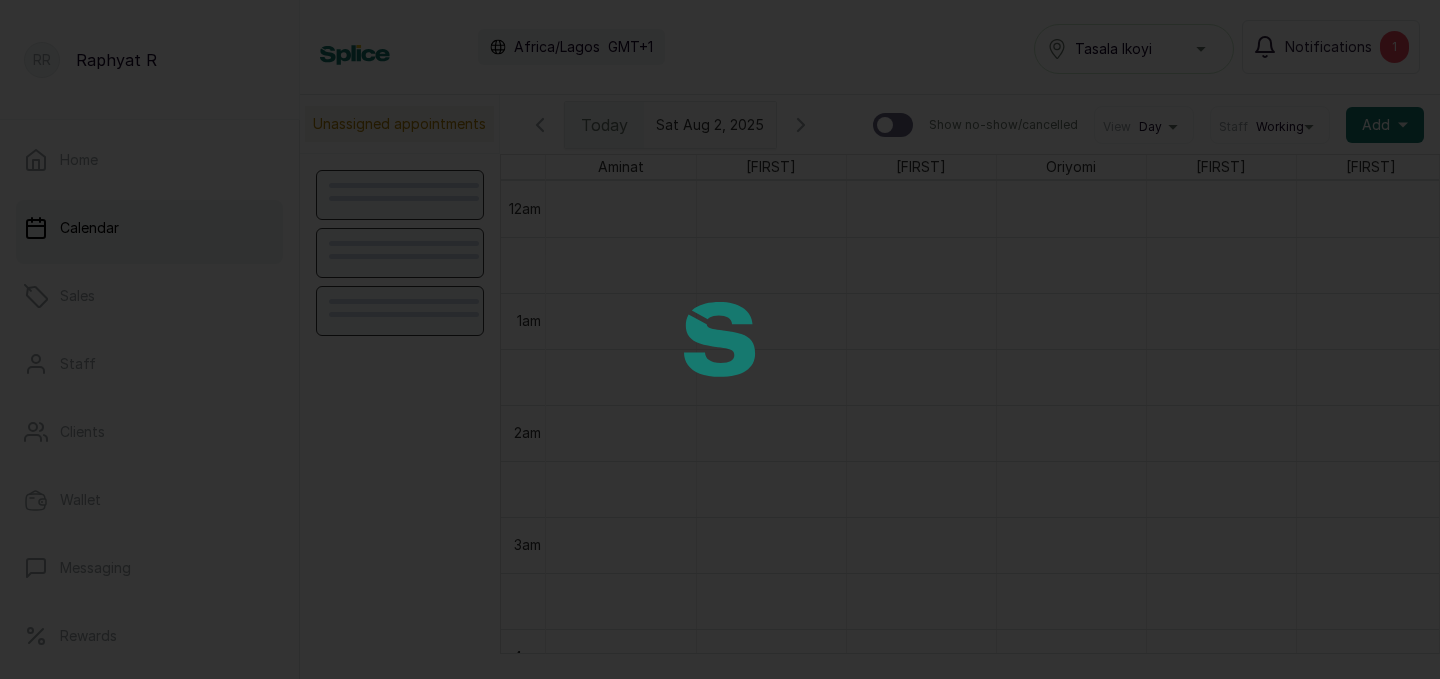 scroll, scrollTop: 673, scrollLeft: 0, axis: vertical 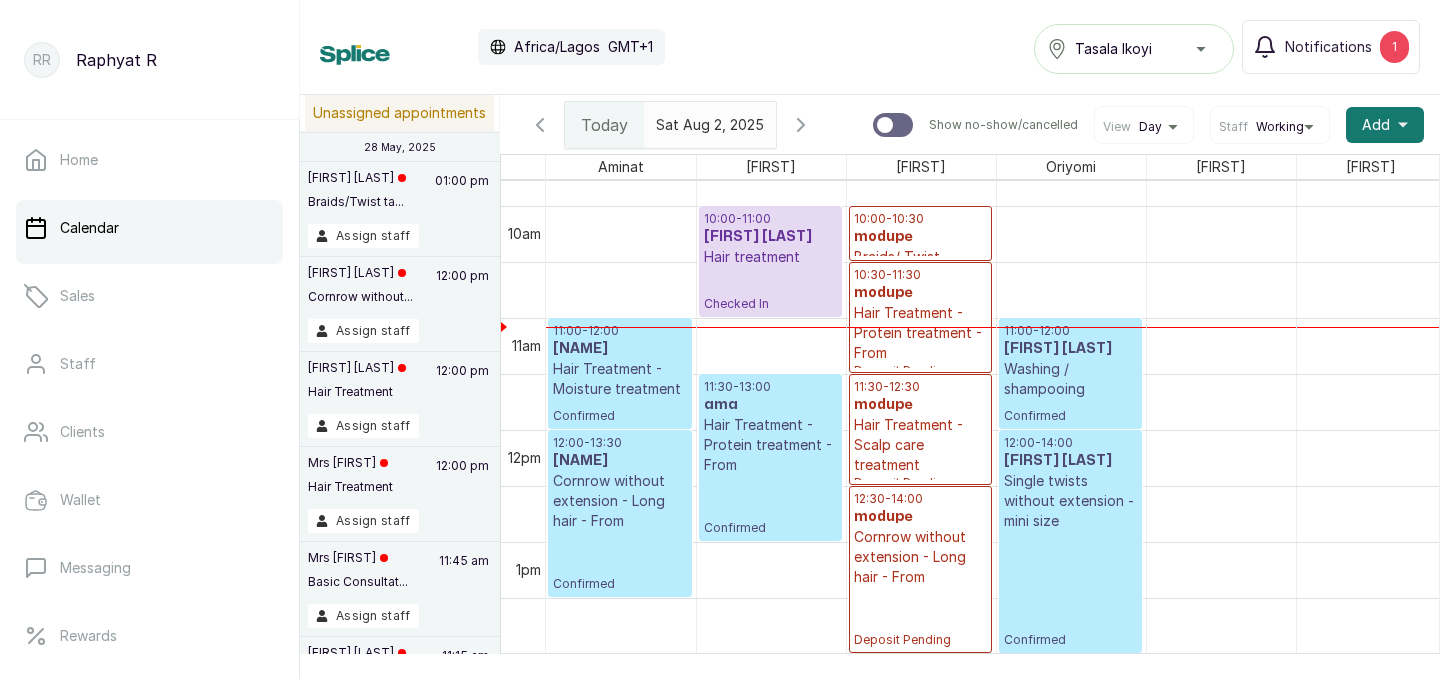 click on "[TIME]  -  [TIME]" at bounding box center [920, 219] 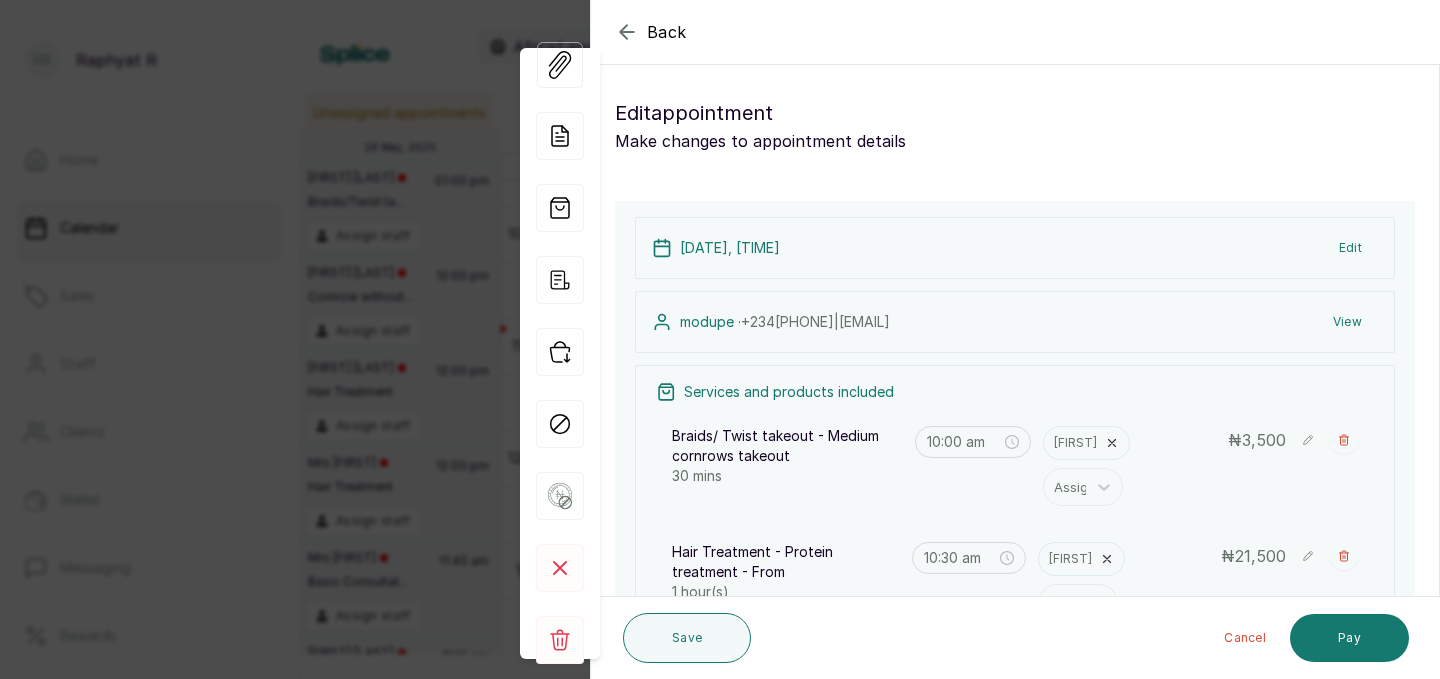 click 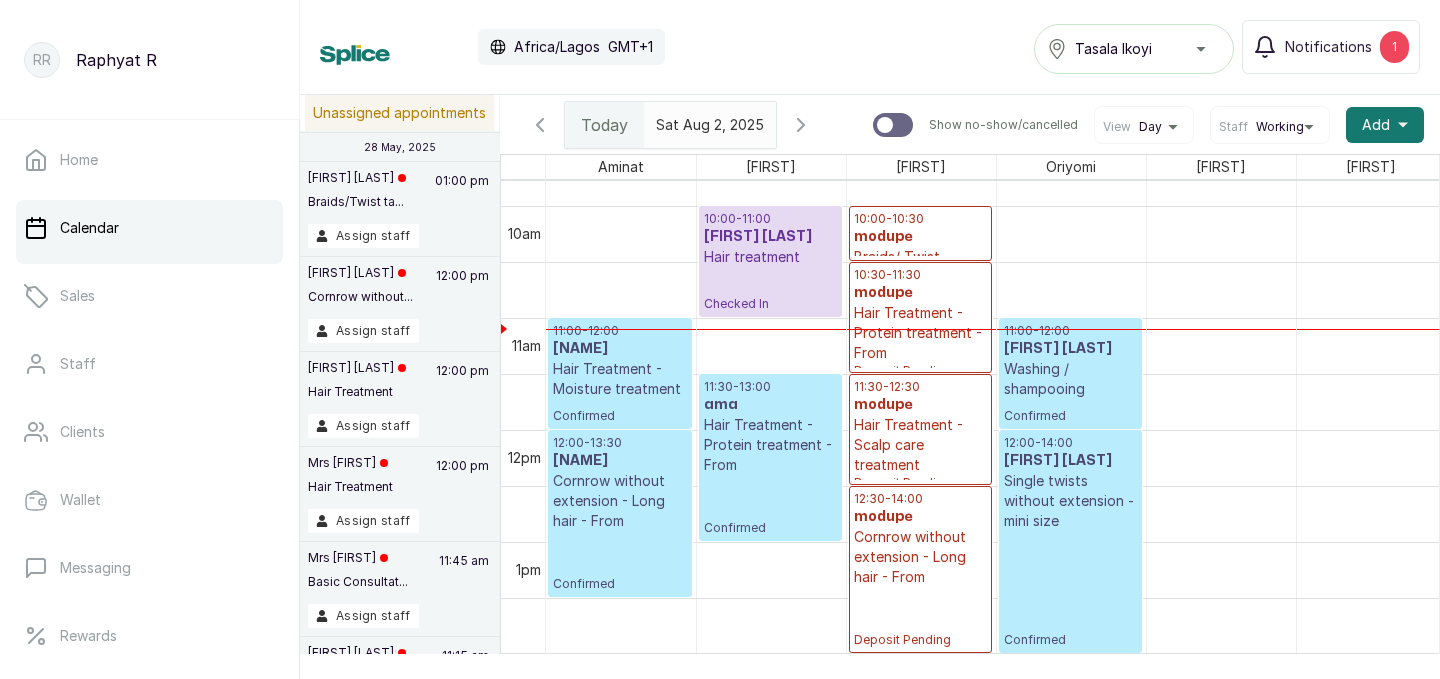 click on "[TIME]  -  [TIME]" at bounding box center [920, 219] 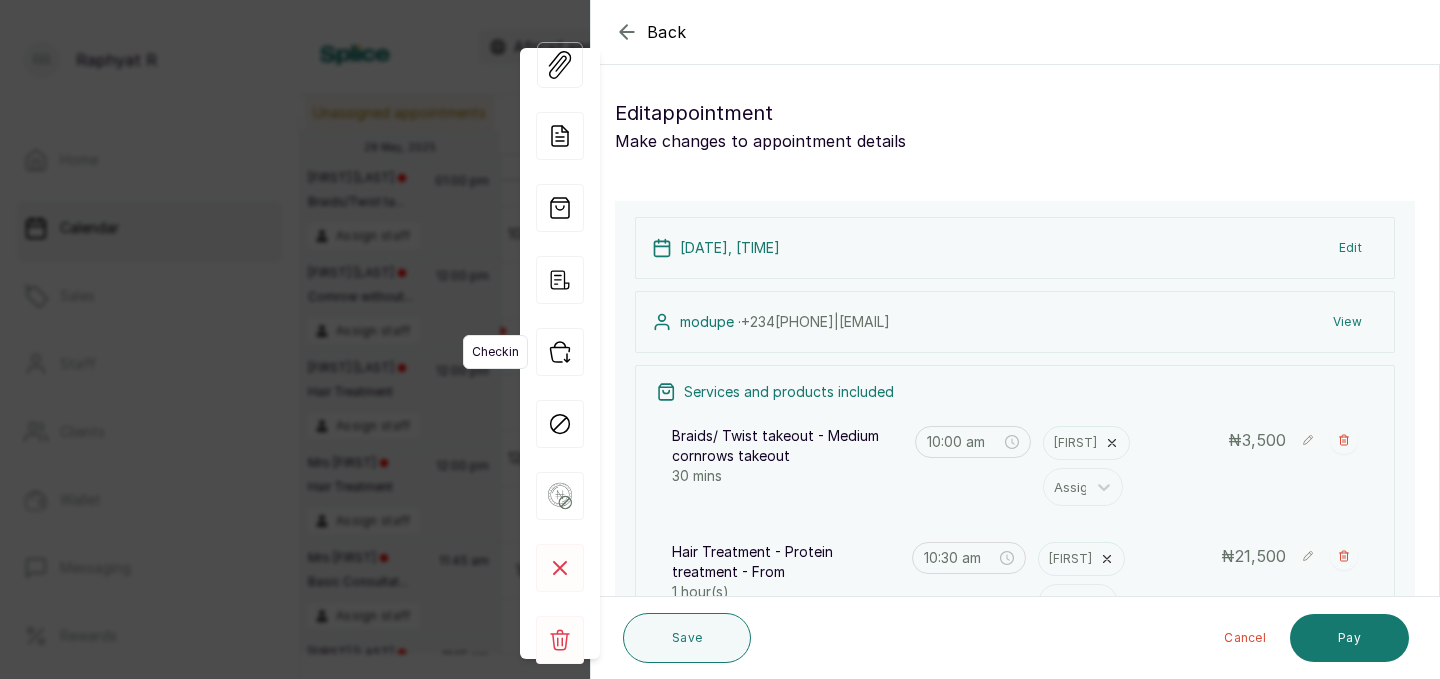 click 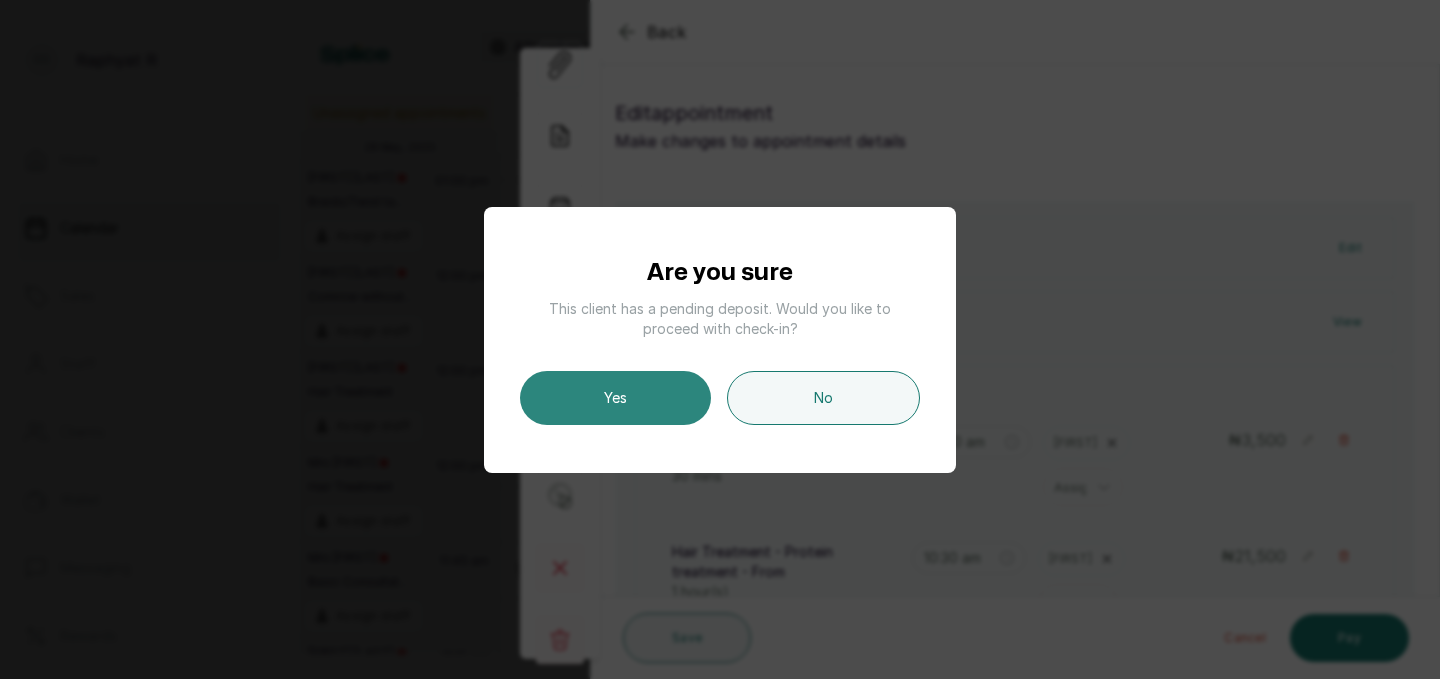 click on "Yes" at bounding box center (615, 398) 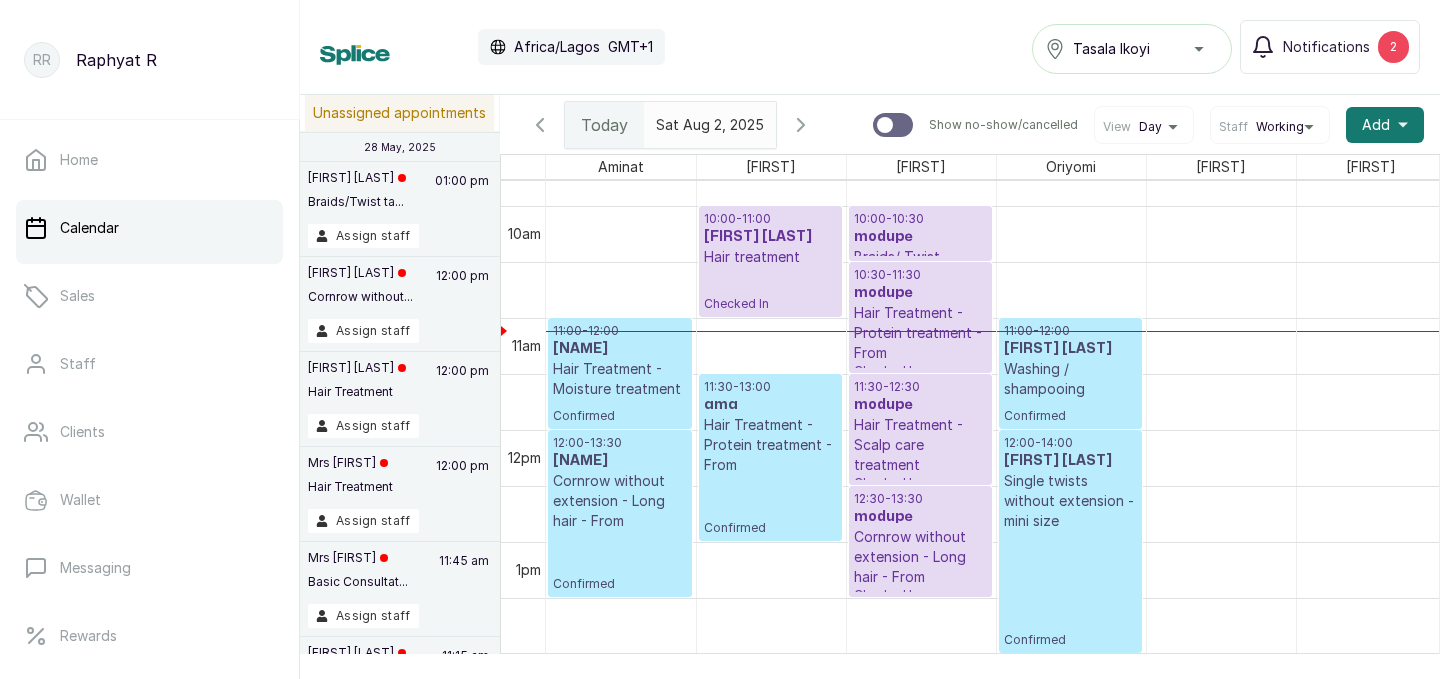 scroll, scrollTop: 1095, scrollLeft: 90, axis: both 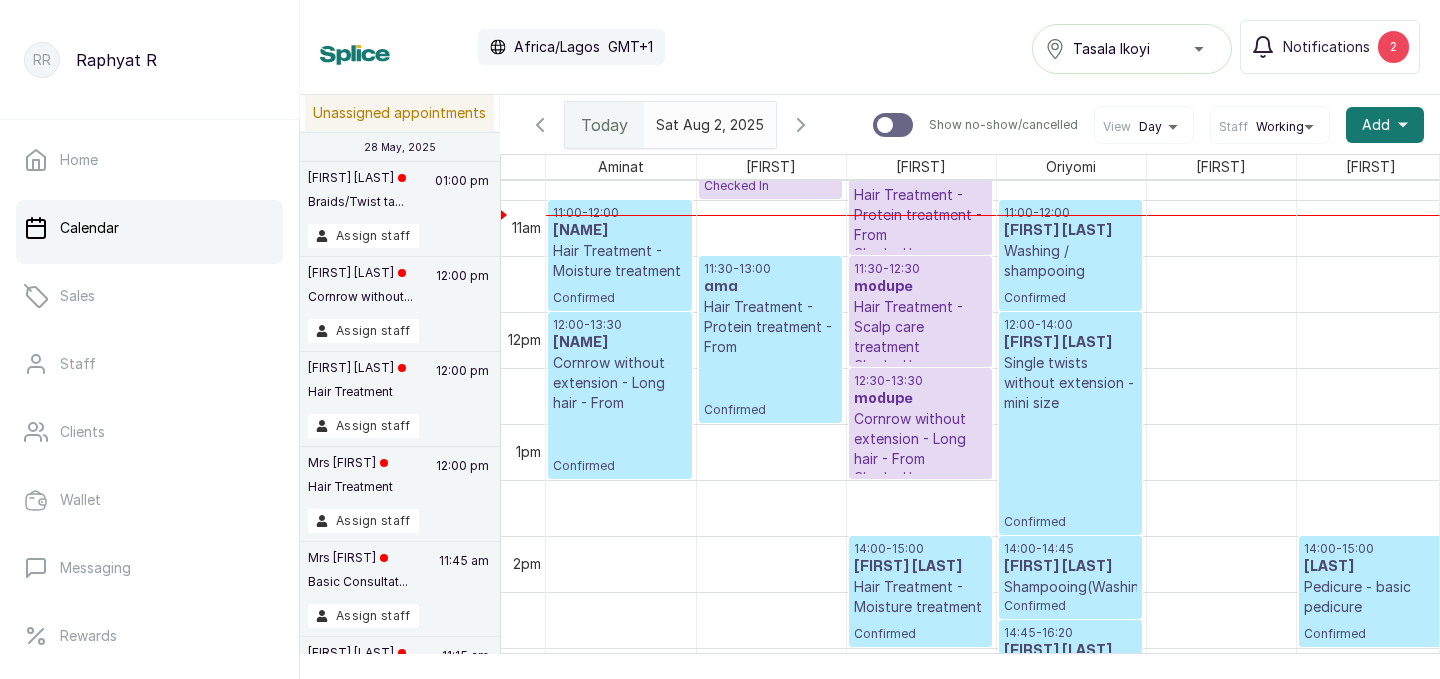 click on "[NAME]" at bounding box center (620, 231) 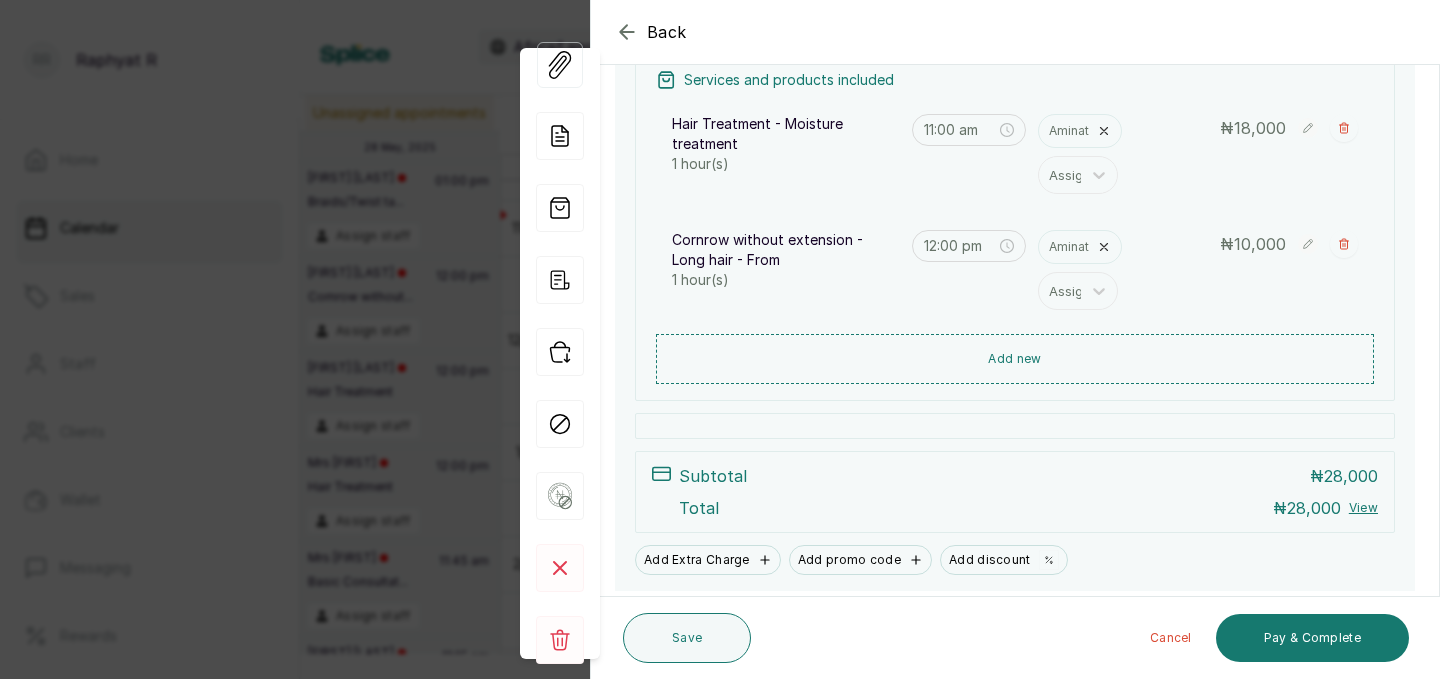 click 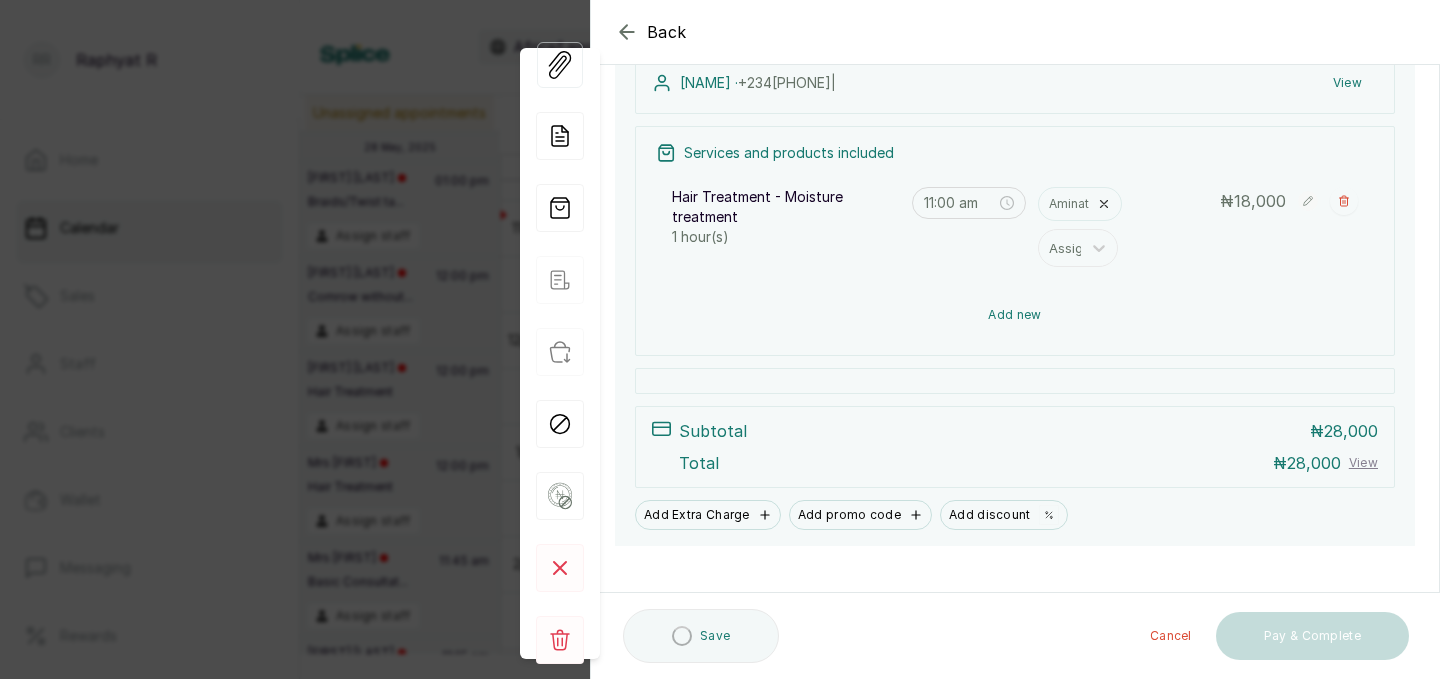 click on "Add new" at bounding box center [1015, 315] 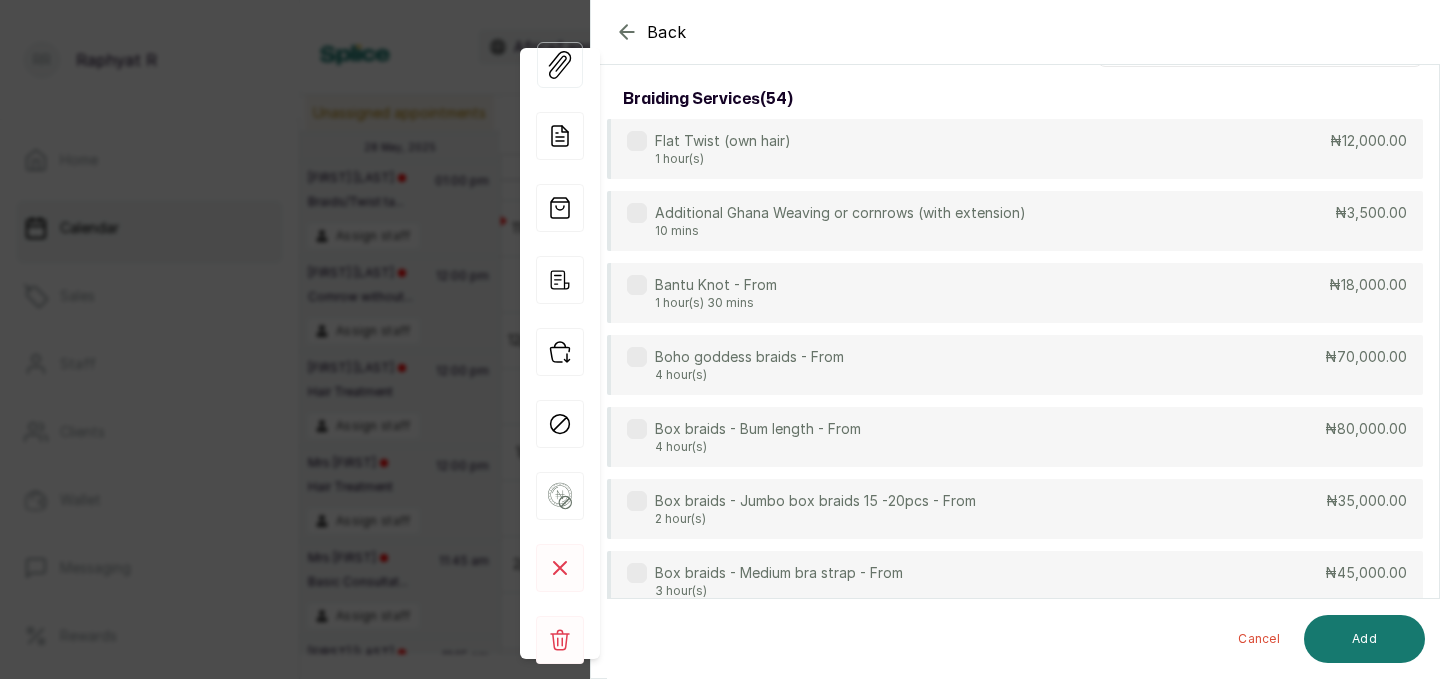 click 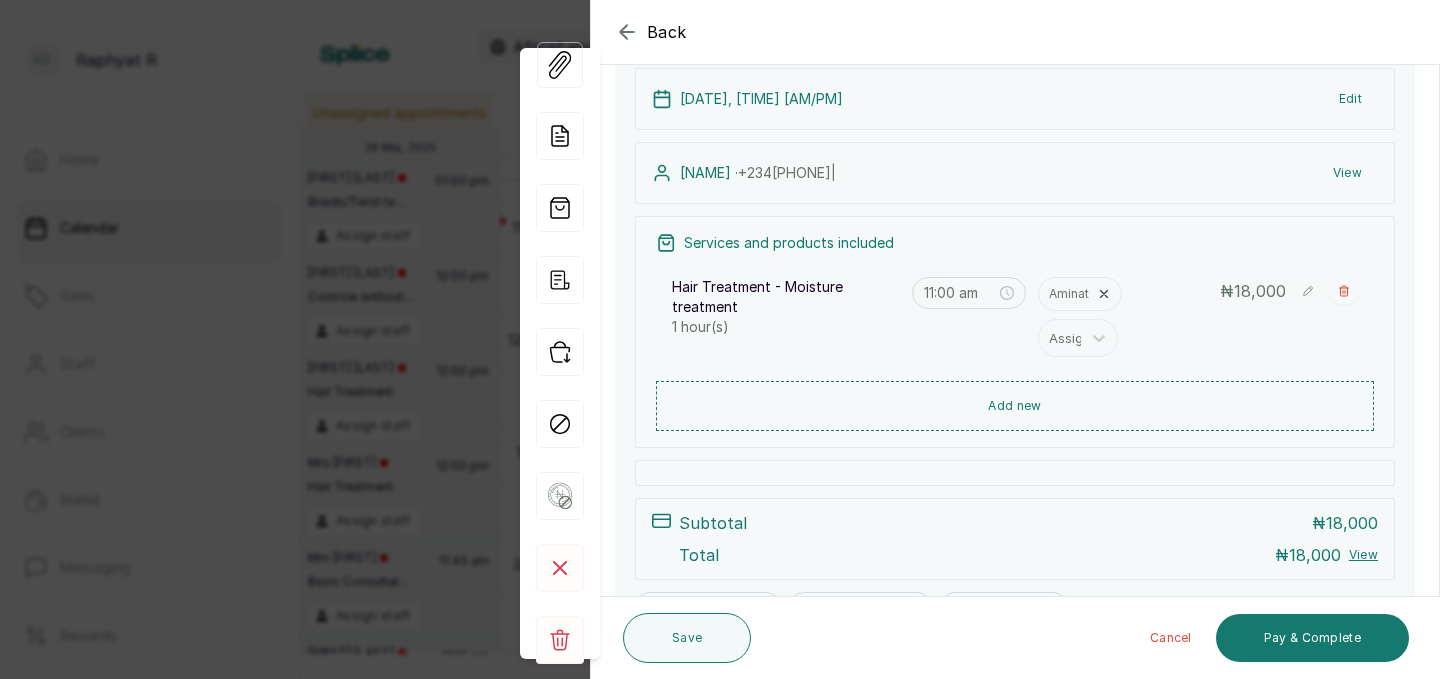 click 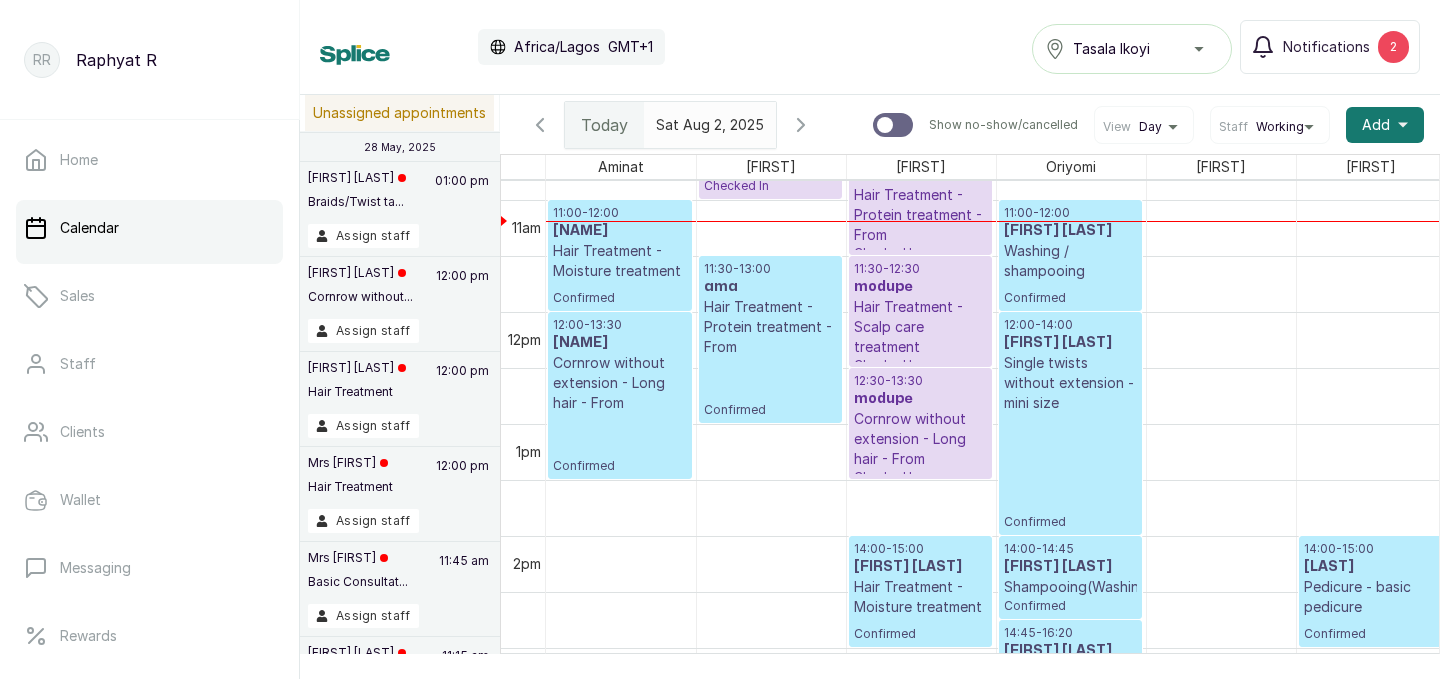 scroll, scrollTop: 1213, scrollLeft: 247, axis: both 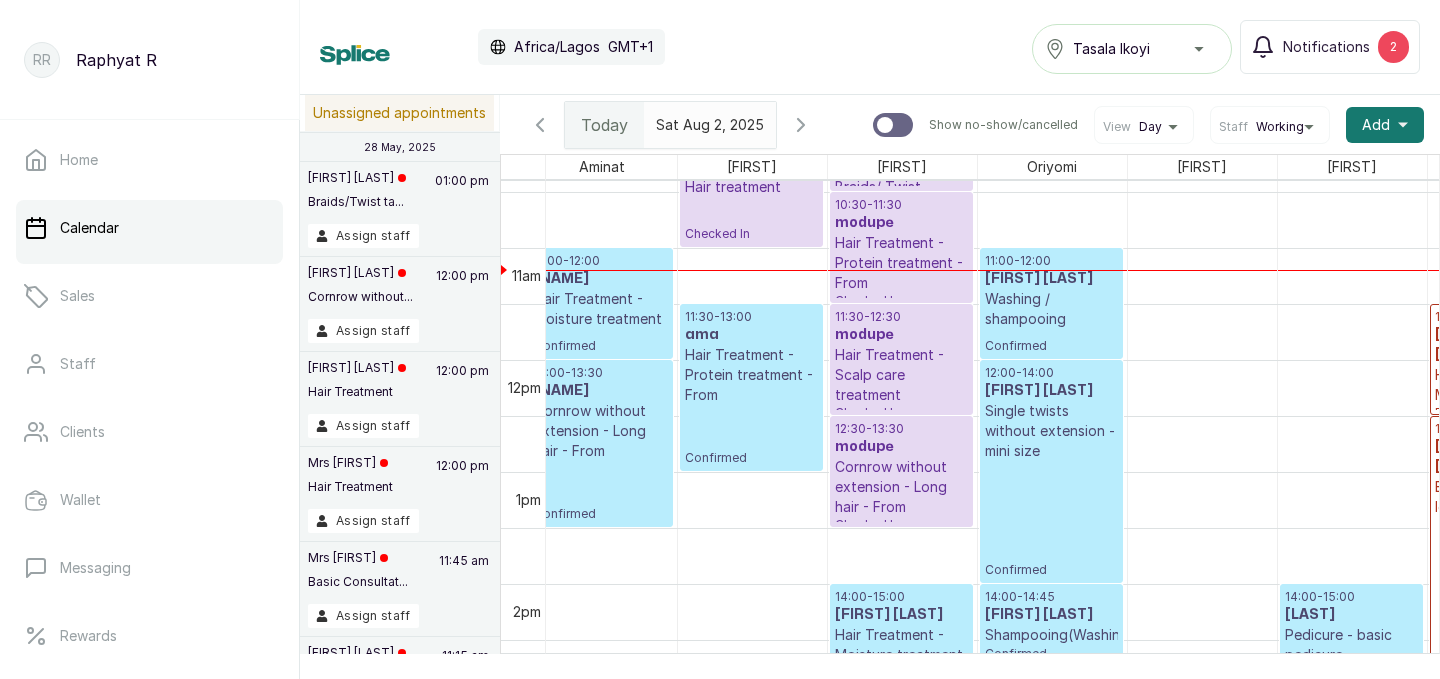 click on "11:00  -  12:00" at bounding box center [601, 261] 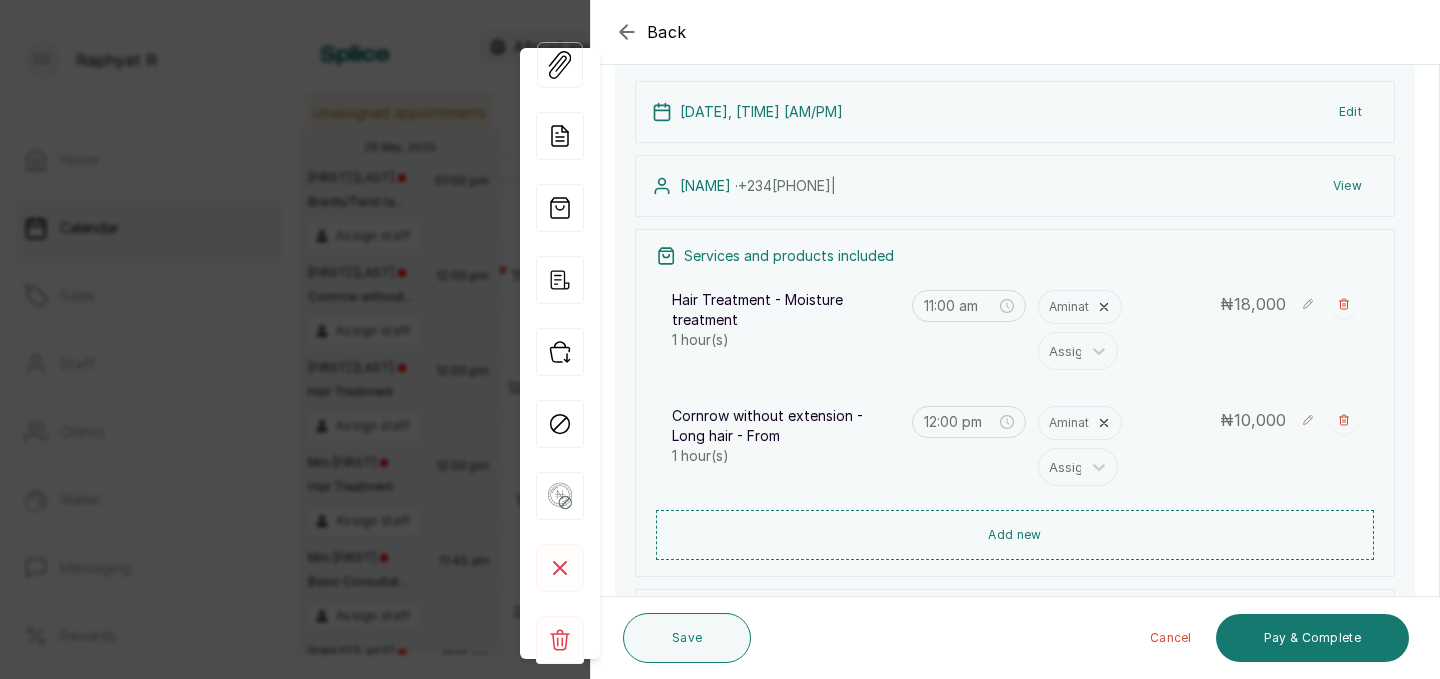 click on "Show no-show/cancelled" at bounding box center [1344, 420] 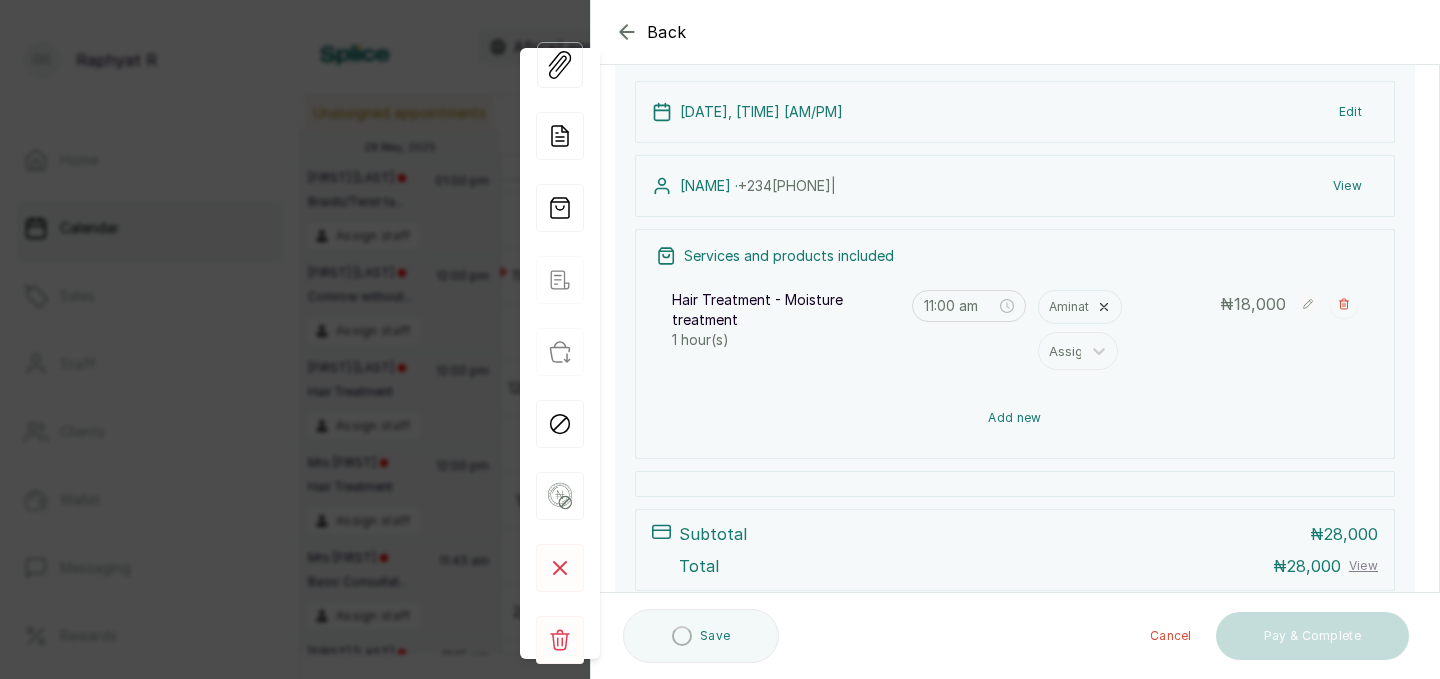 click on "Add new" at bounding box center [1015, 418] 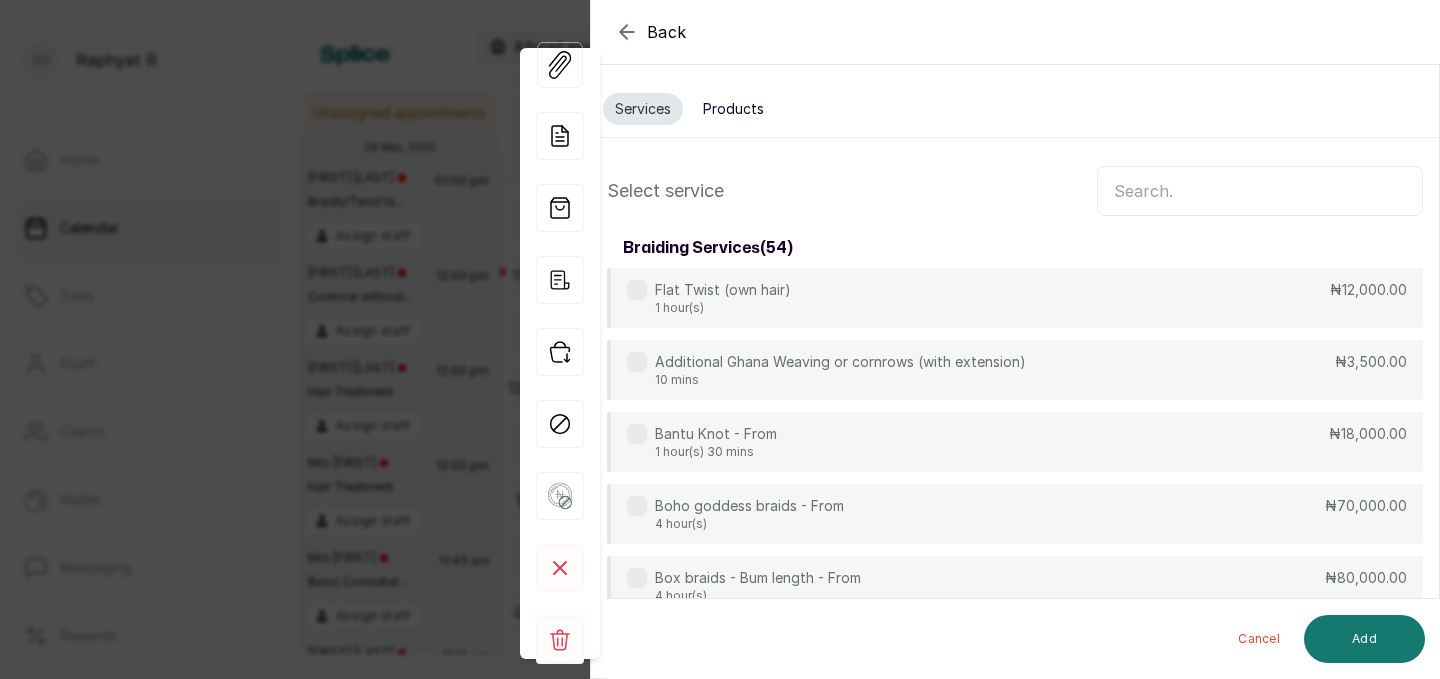 click at bounding box center (1260, 191) 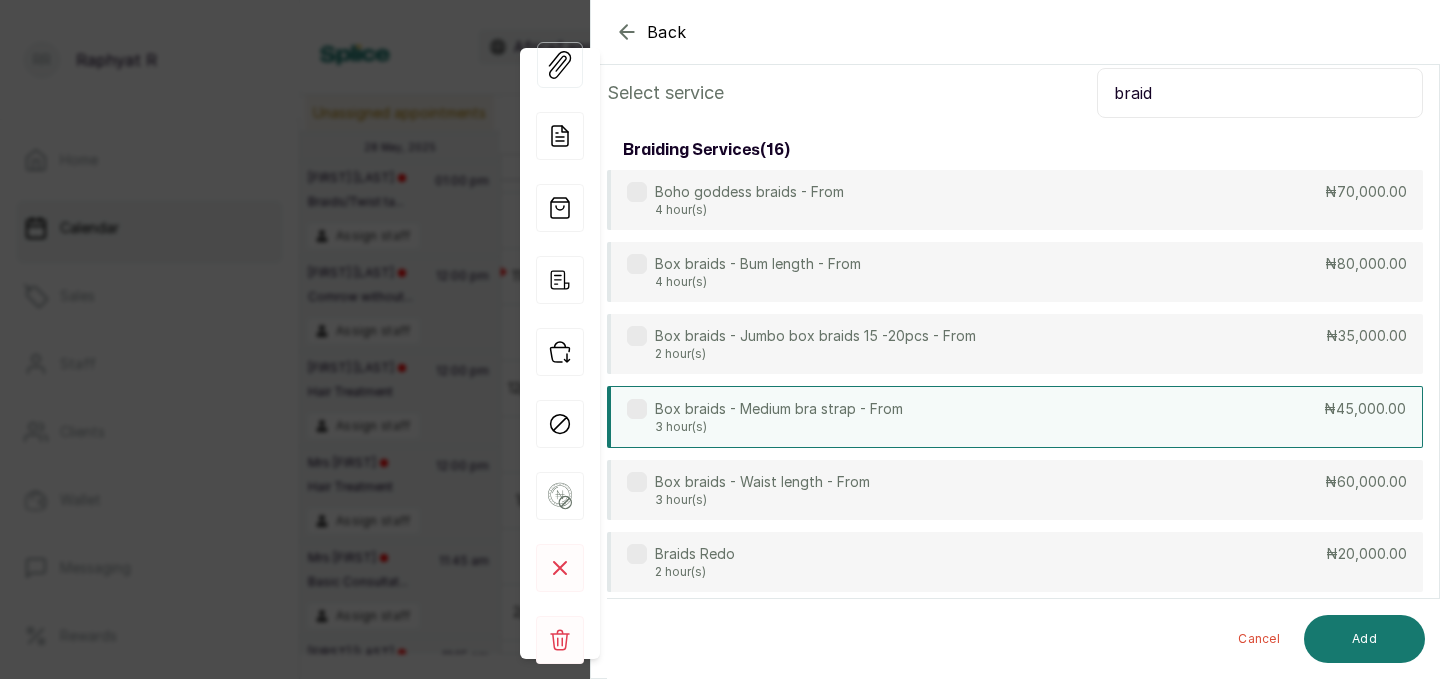 type on "braid" 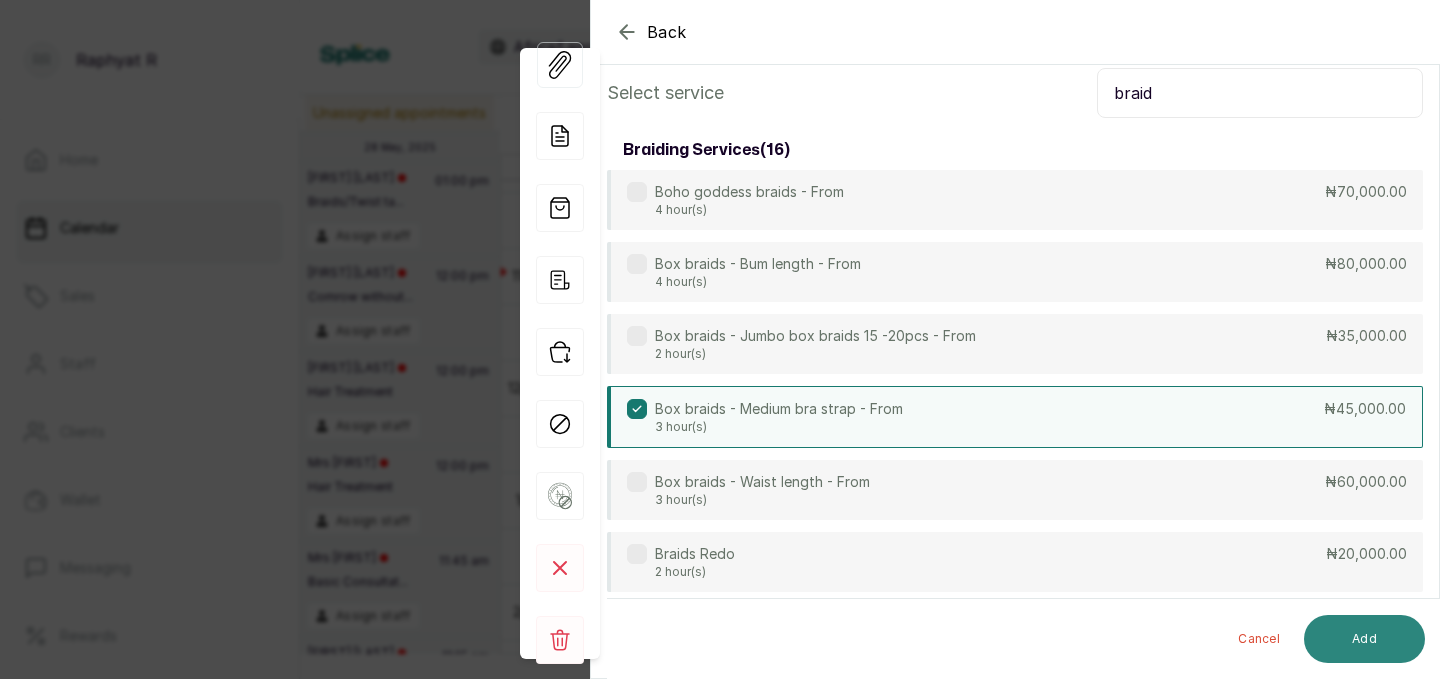 click on "Add" at bounding box center [1364, 639] 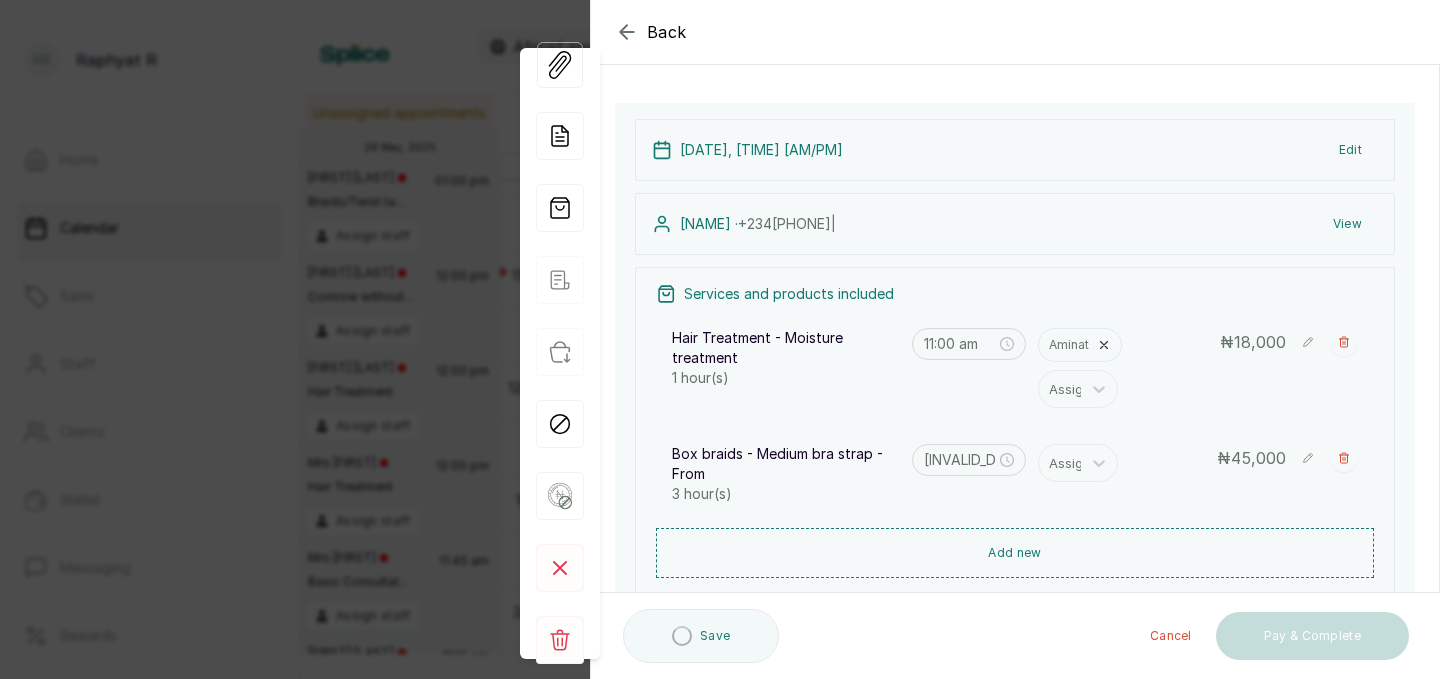 type on "12:00 pm" 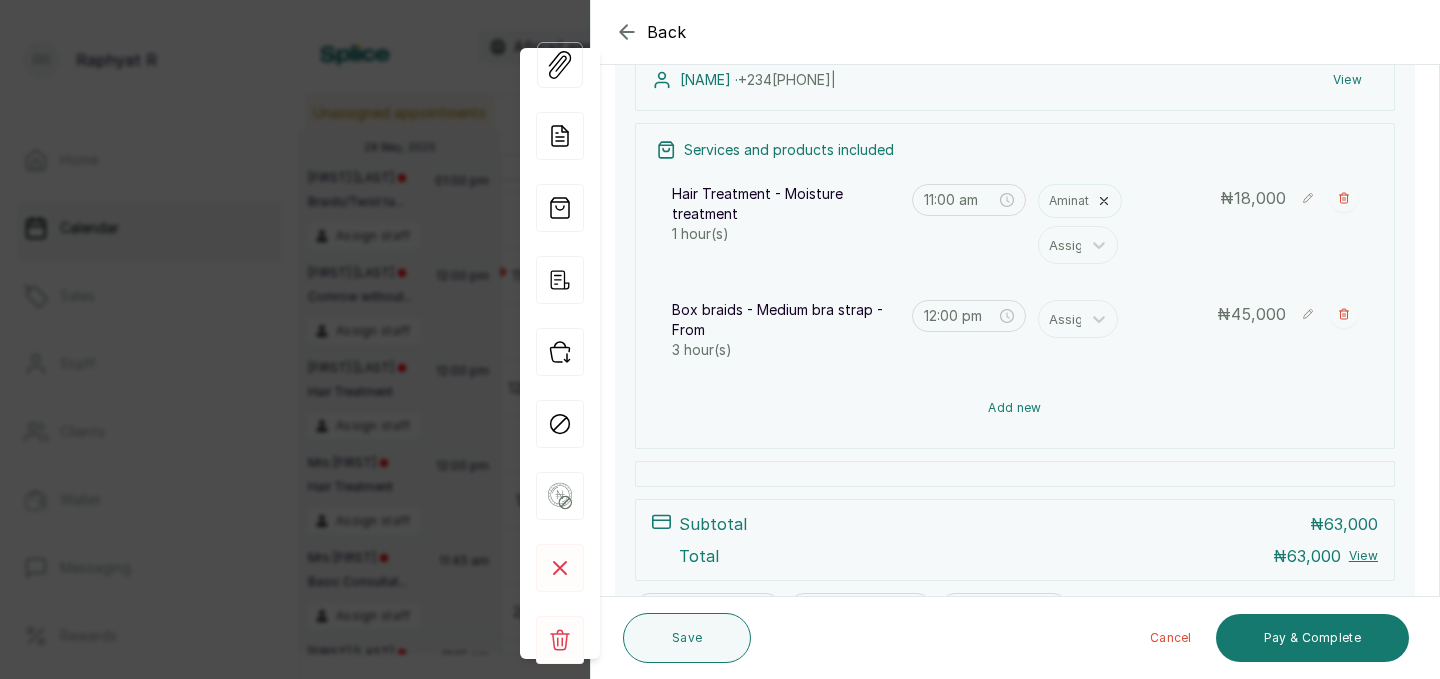 click on "Add new" at bounding box center [1015, 408] 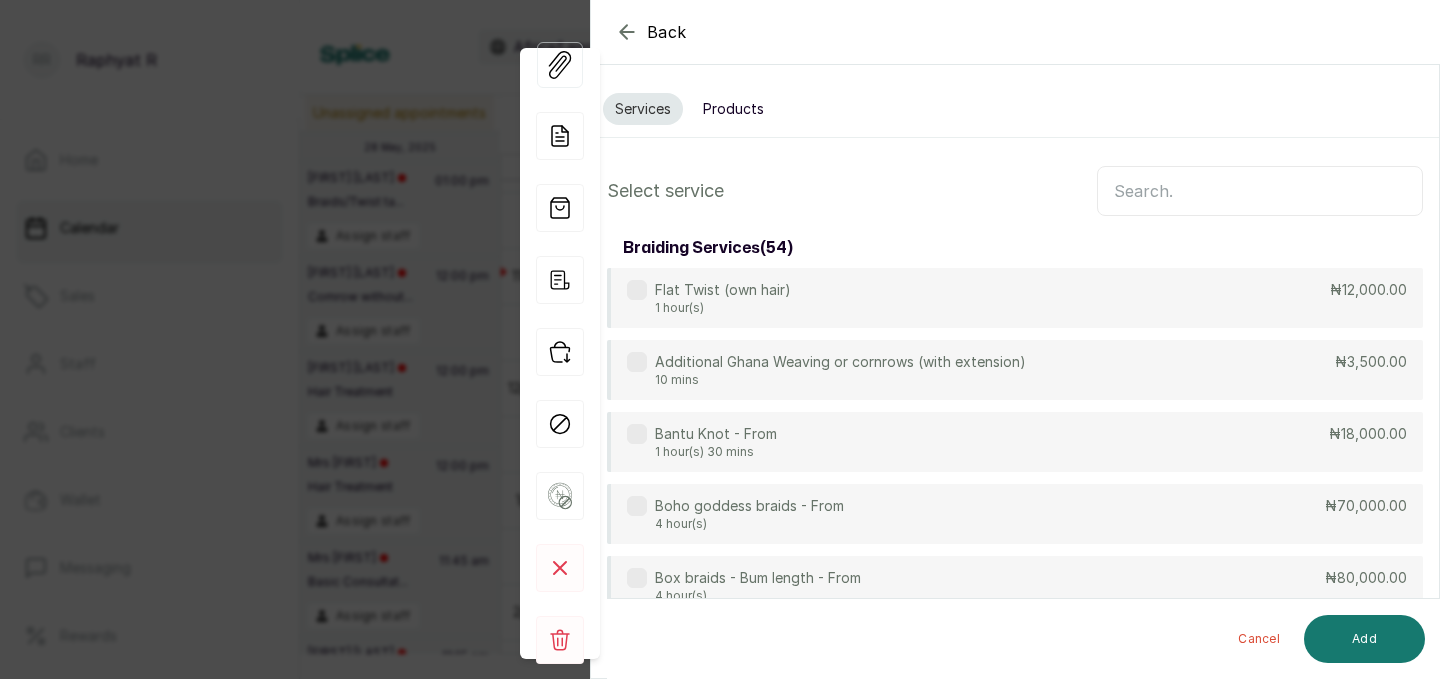 click at bounding box center [1260, 191] 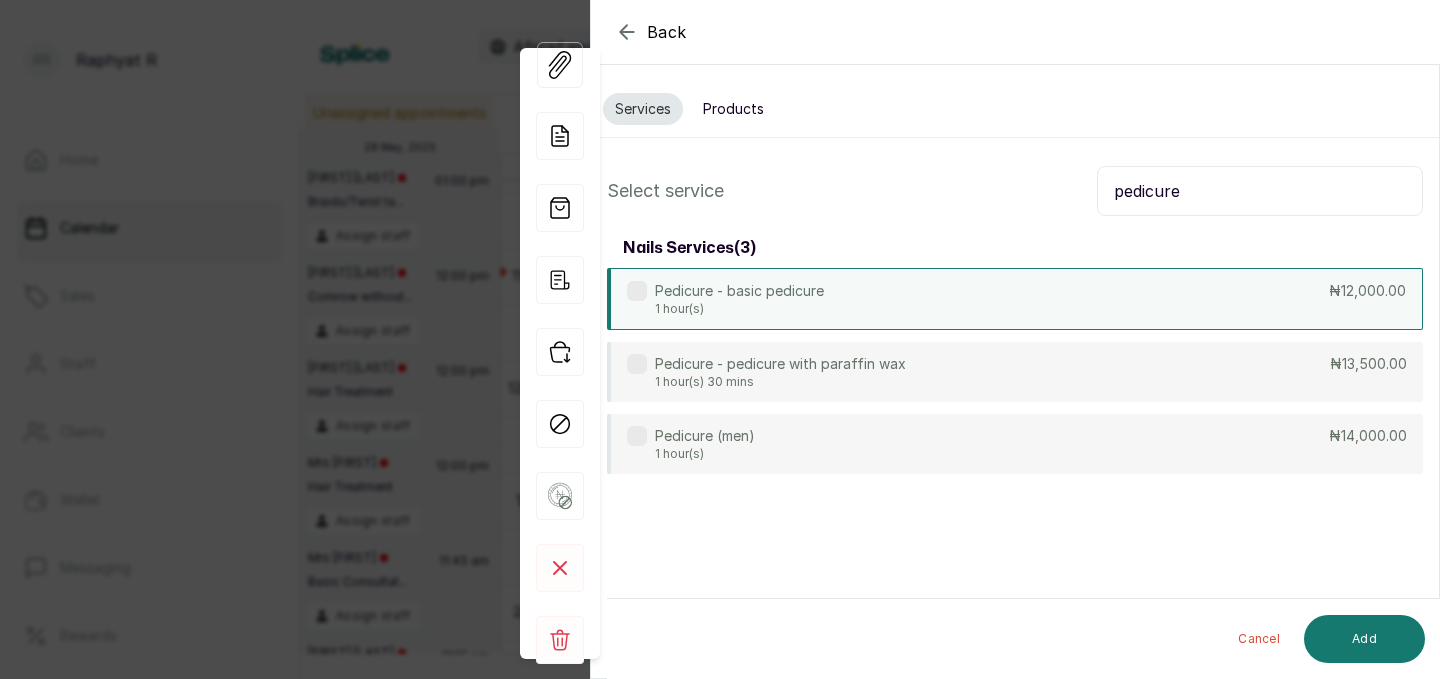 type on "pedicure" 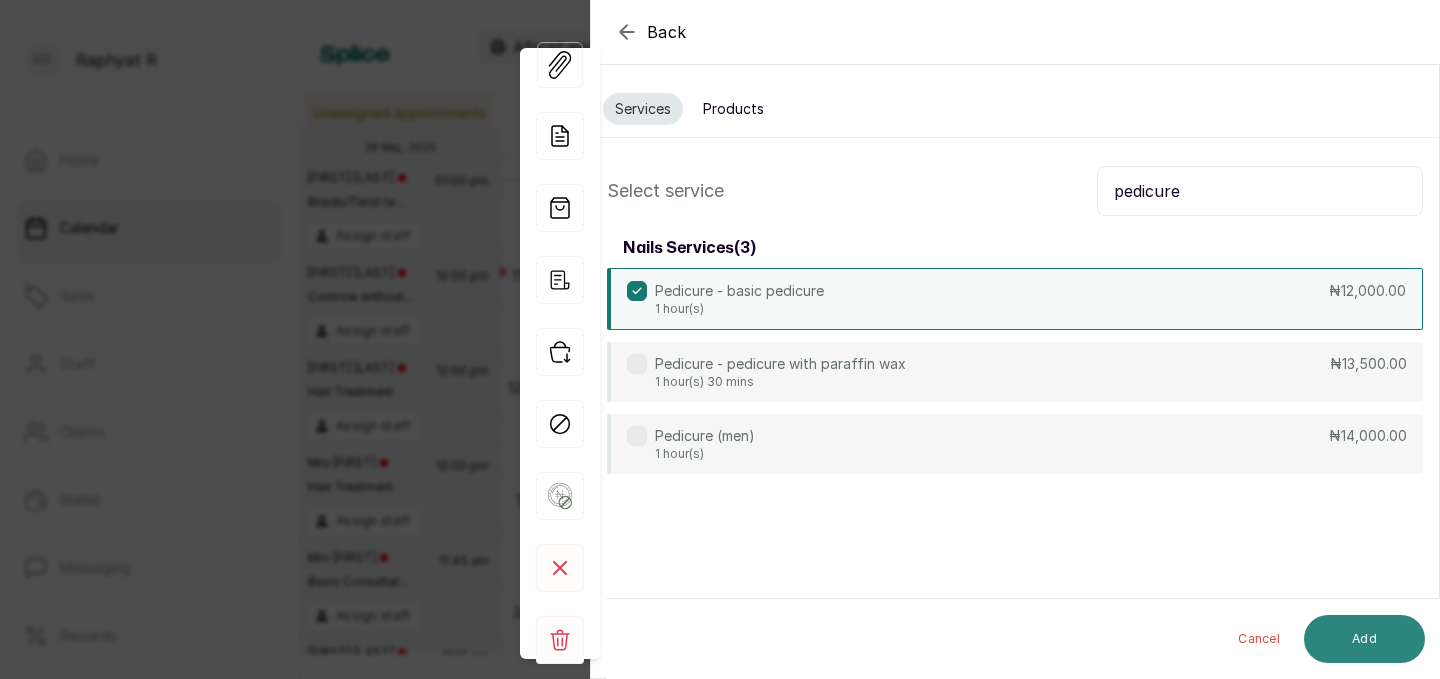click on "Add" at bounding box center (1364, 639) 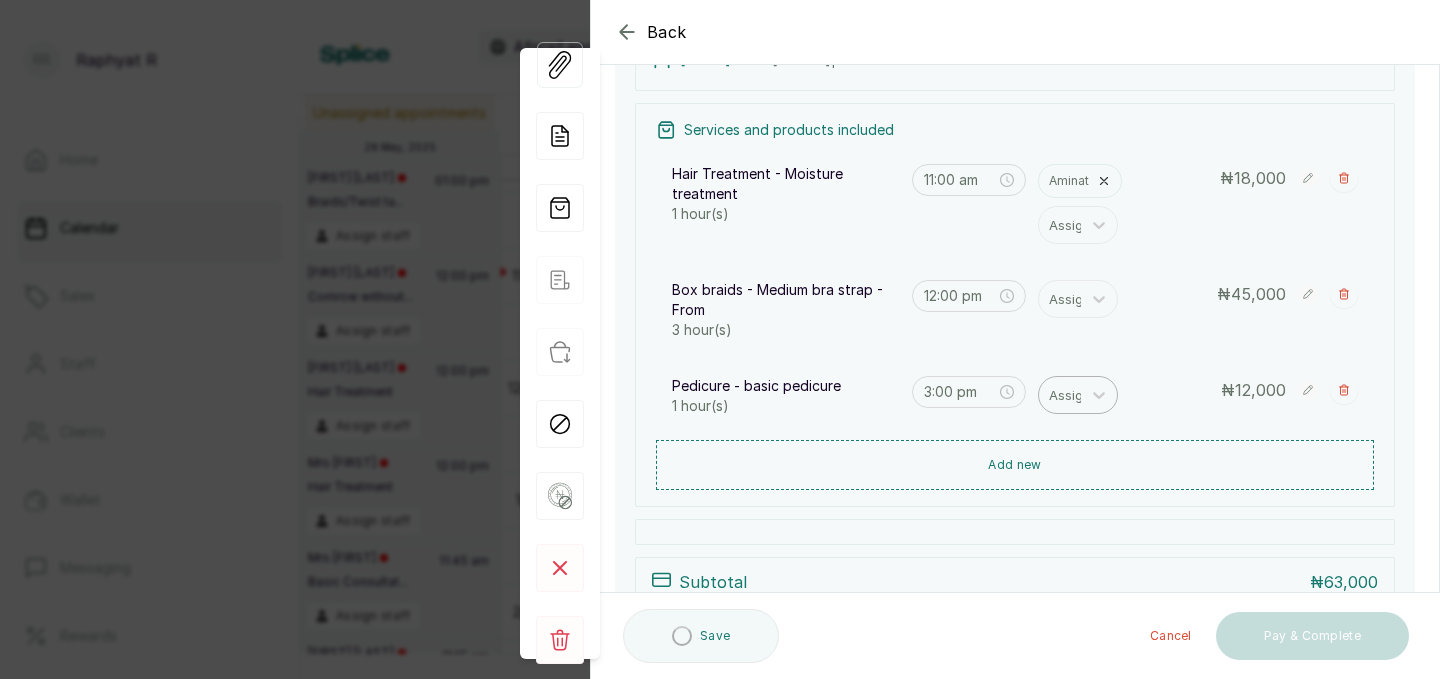click at bounding box center [1070, 395] 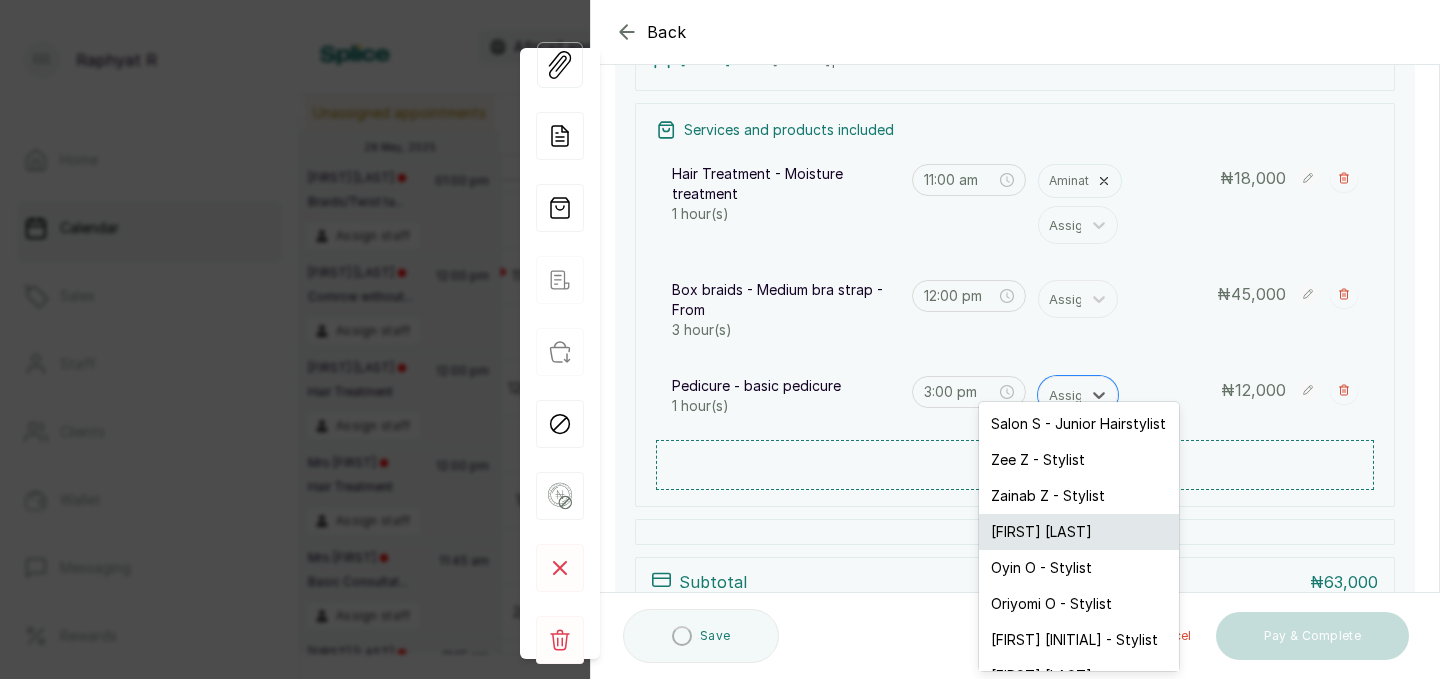 click on "[FIRST] [LAST]" at bounding box center [1079, 532] 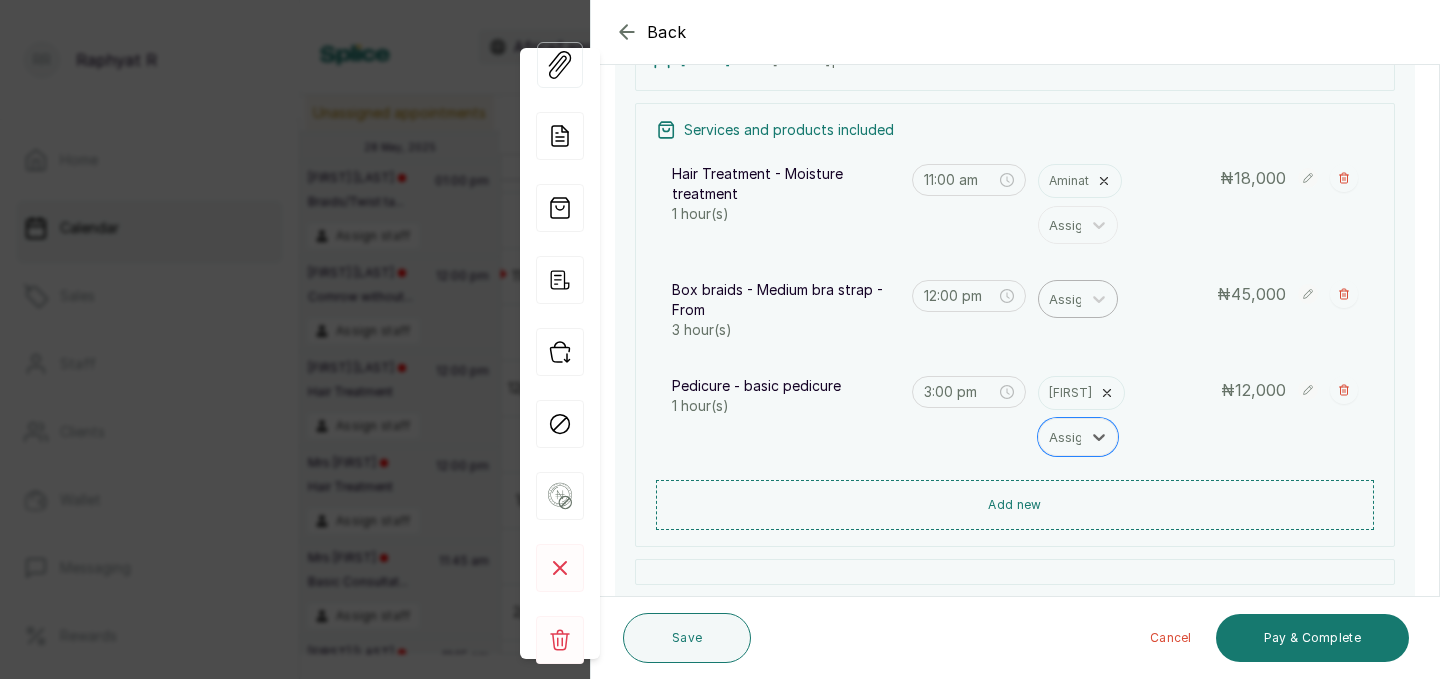 click at bounding box center [1070, 299] 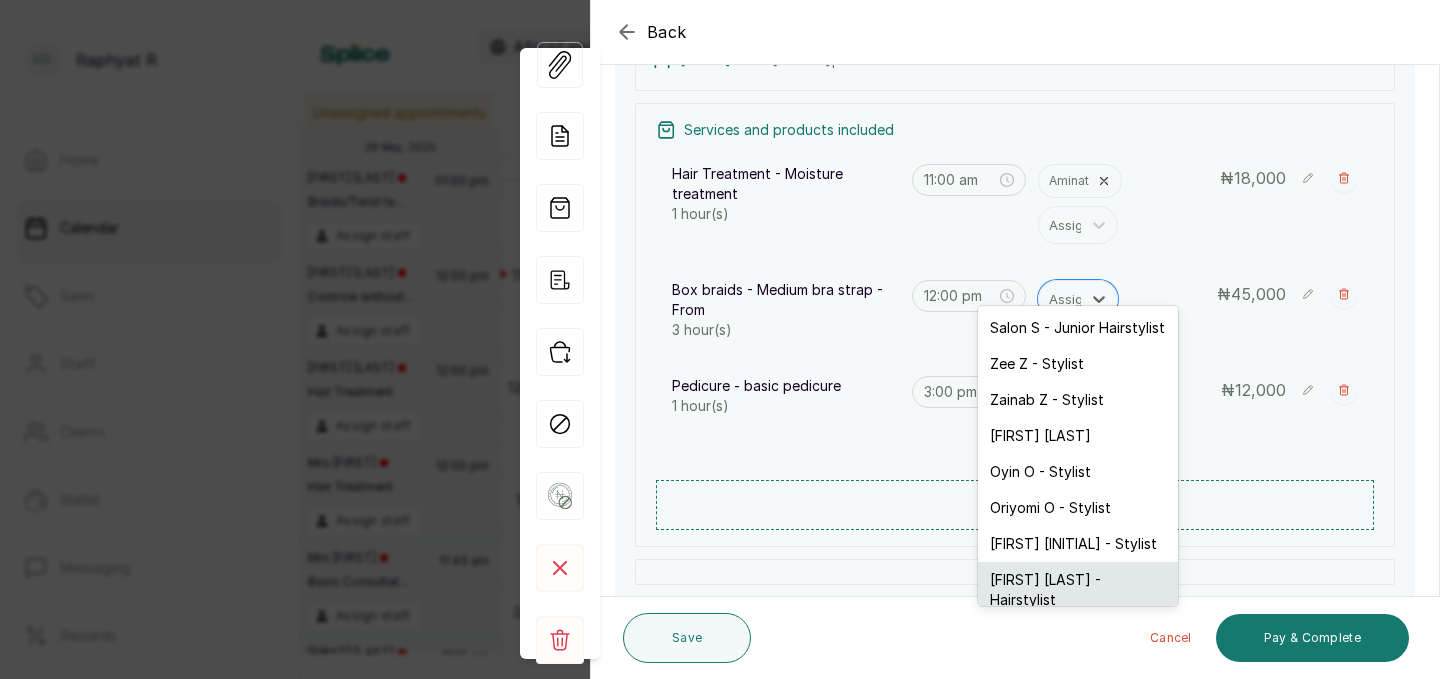 scroll, scrollTop: 32, scrollLeft: 0, axis: vertical 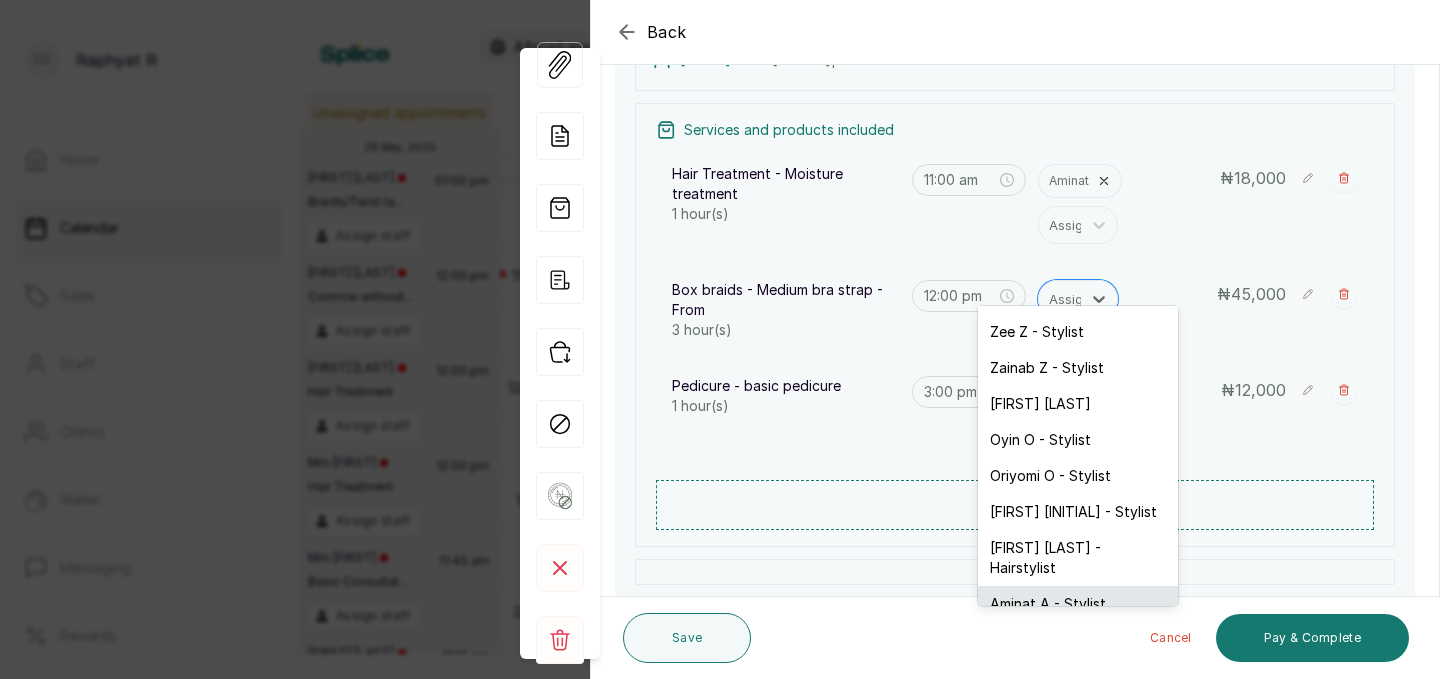click on "Aminat A - Stylist" at bounding box center (1078, 604) 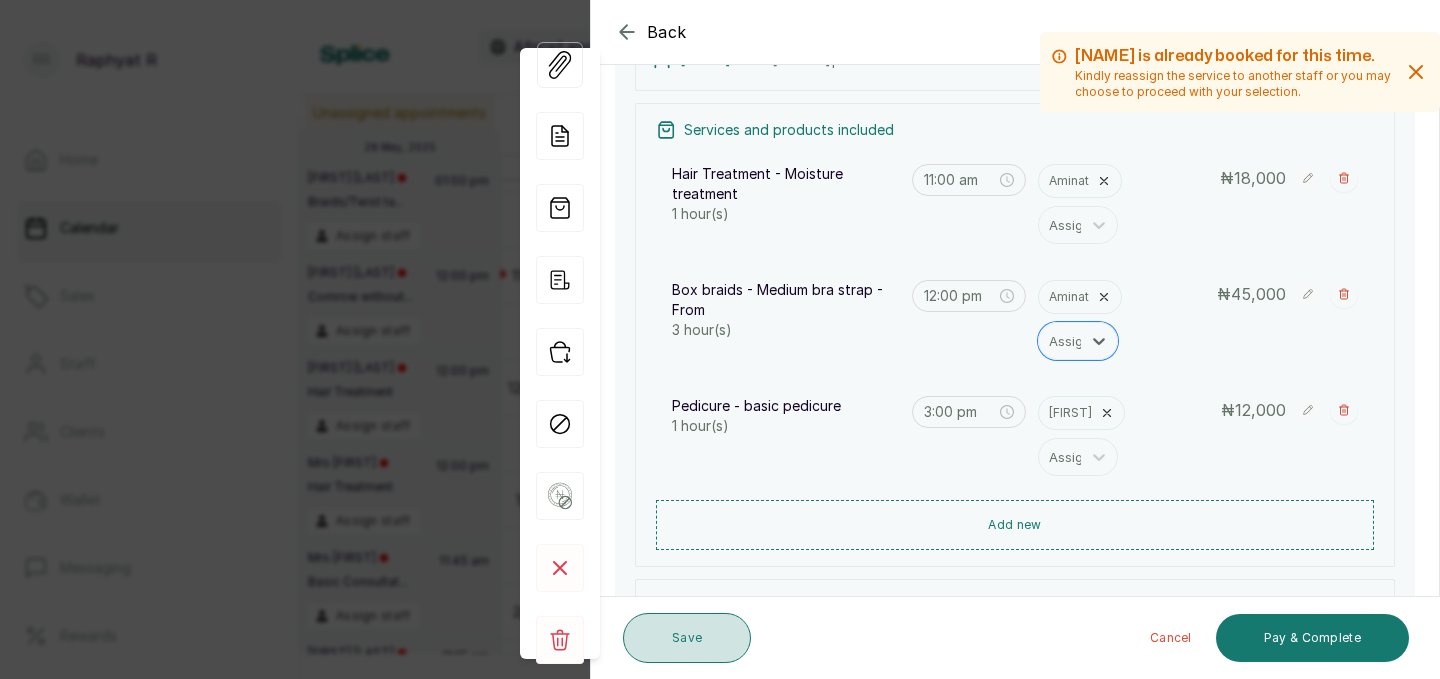 click on "Save" at bounding box center [687, 638] 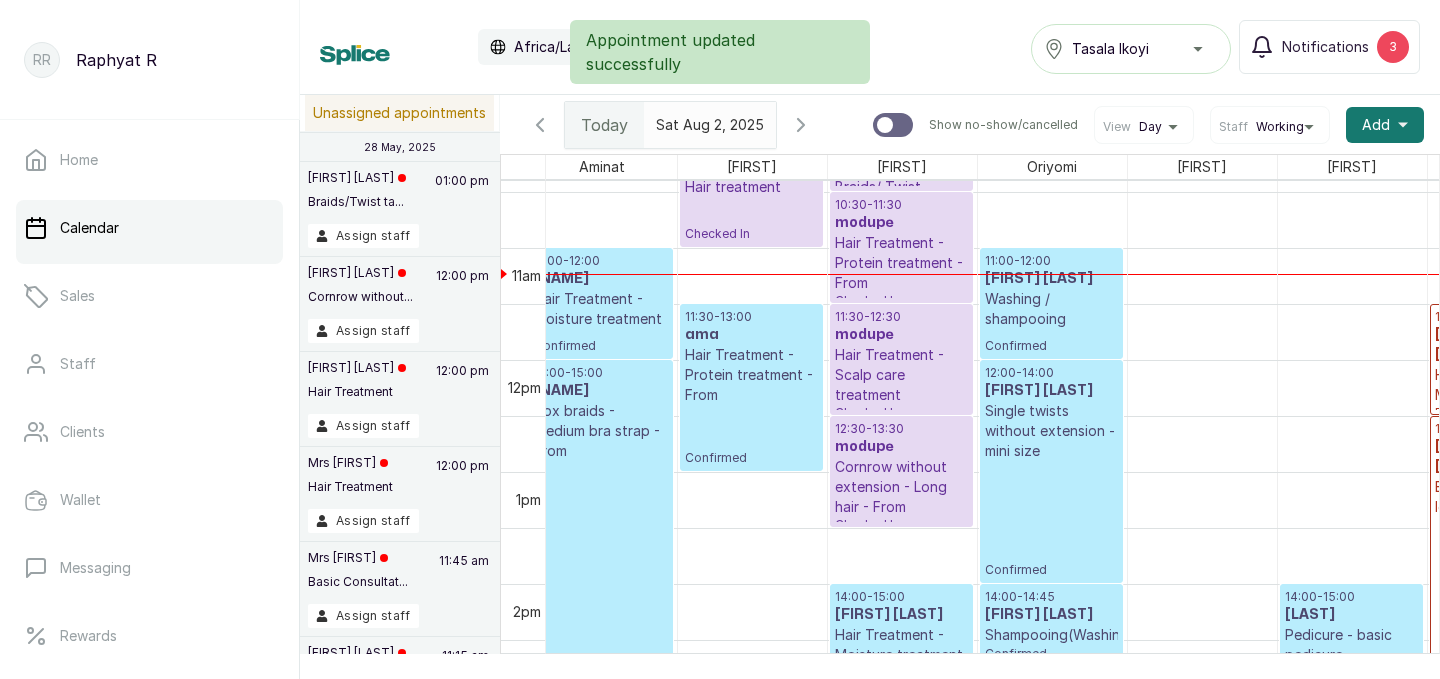 scroll, scrollTop: 1165, scrollLeft: 194, axis: both 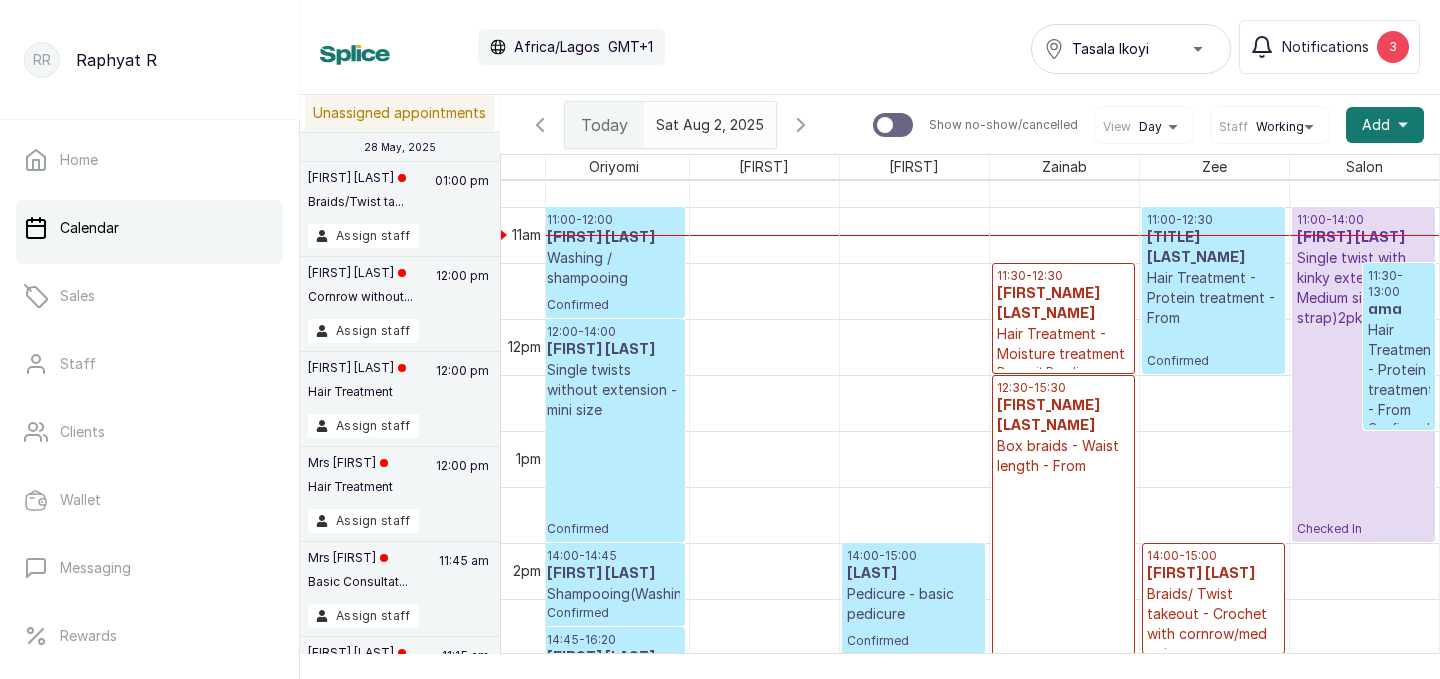 click on "11:00  -  12:30" at bounding box center [1213, 220] 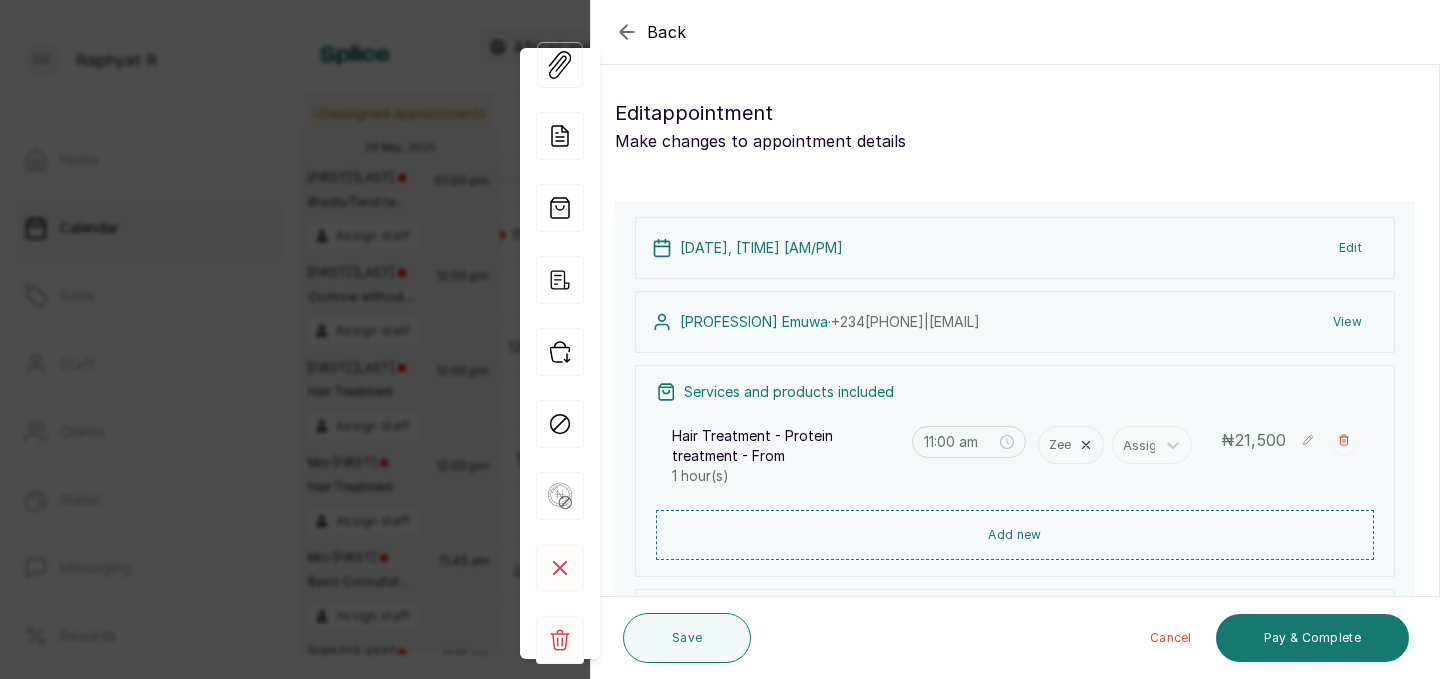 click 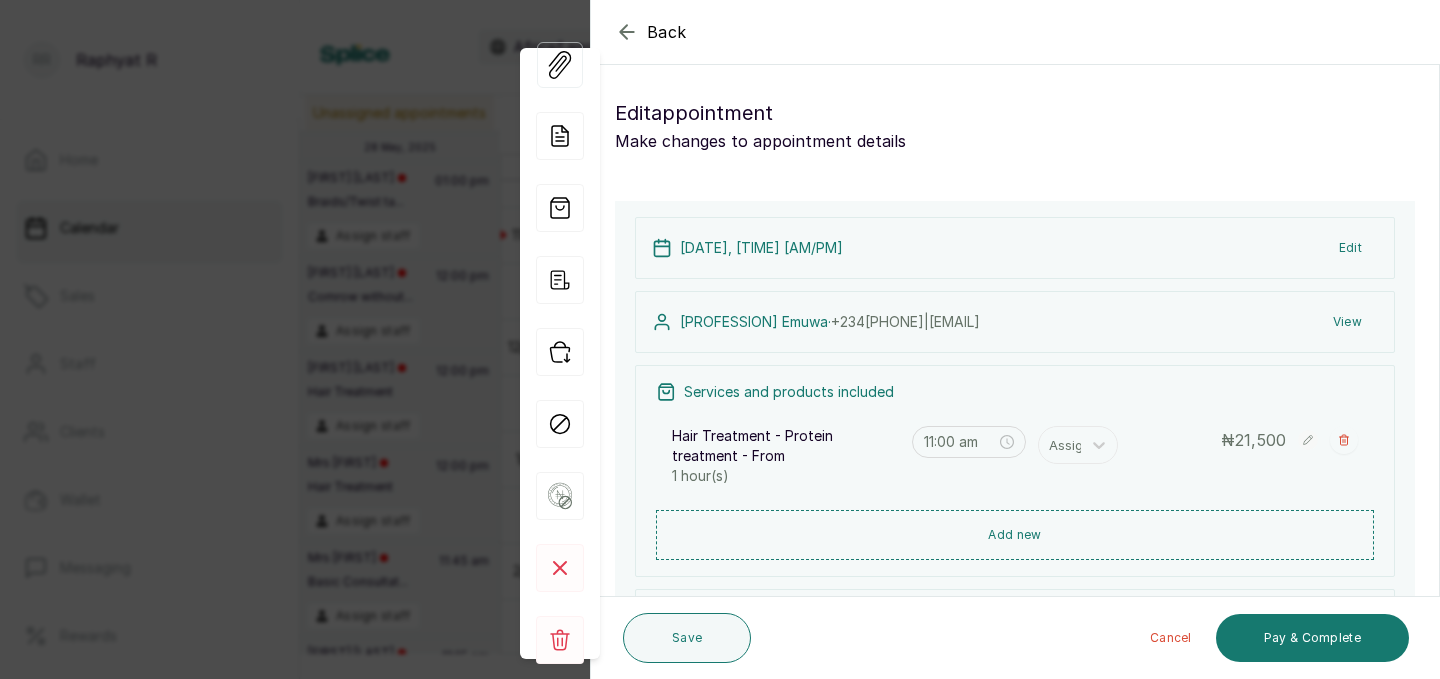 click 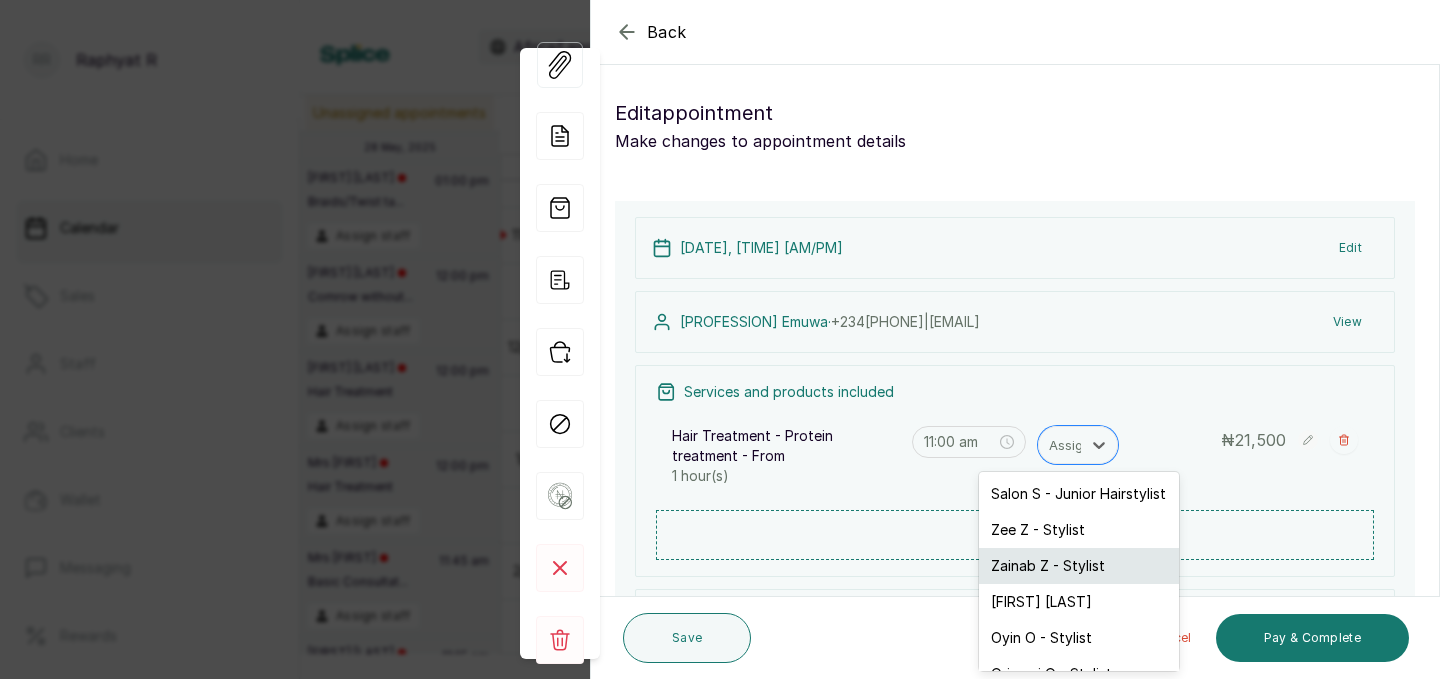 click on "Zainab Z - Stylist" at bounding box center [1079, 566] 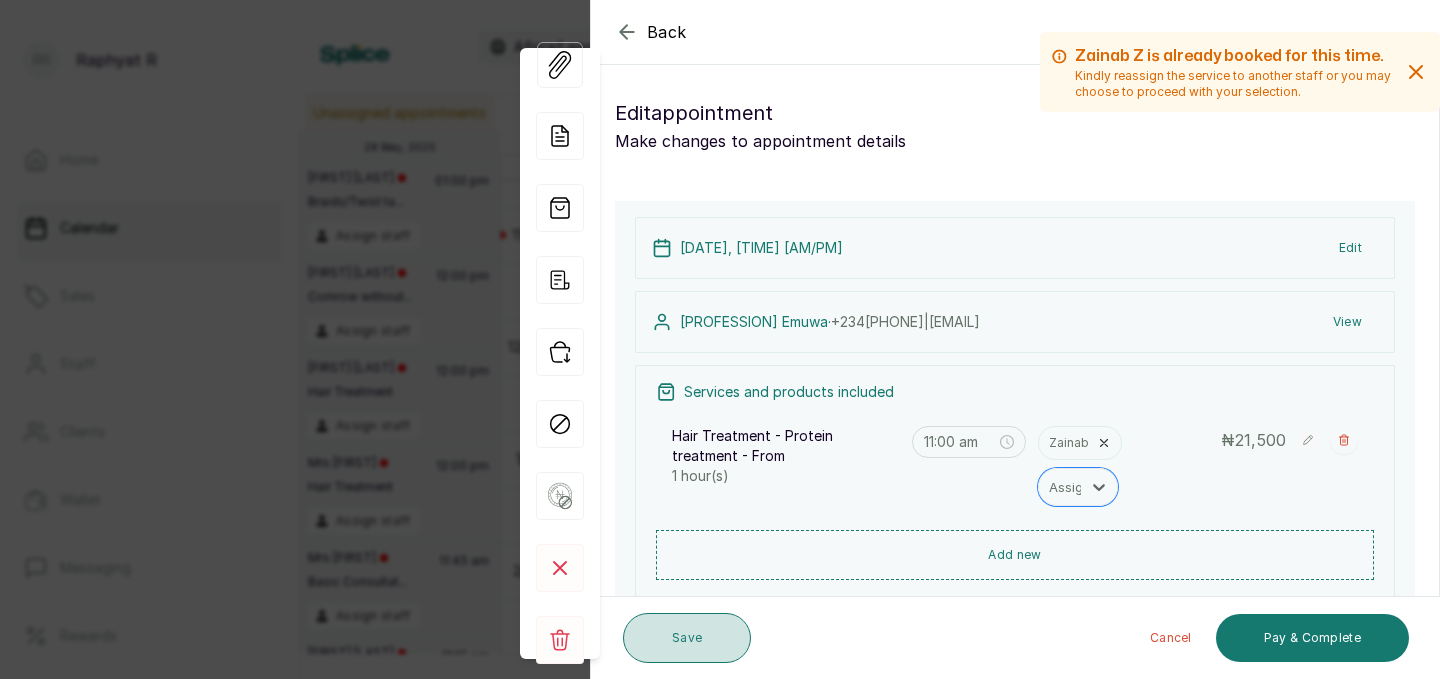 click on "Save" at bounding box center (687, 638) 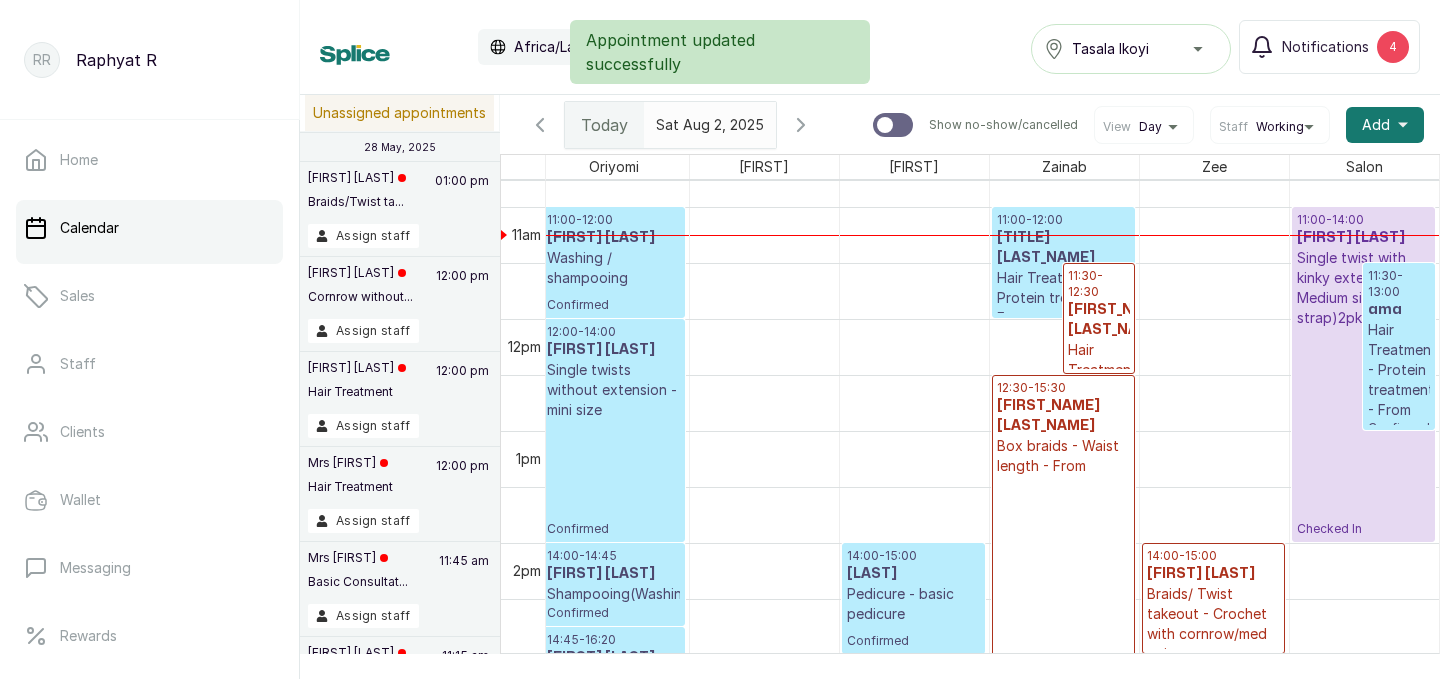 scroll, scrollTop: 1454, scrollLeft: 457, axis: both 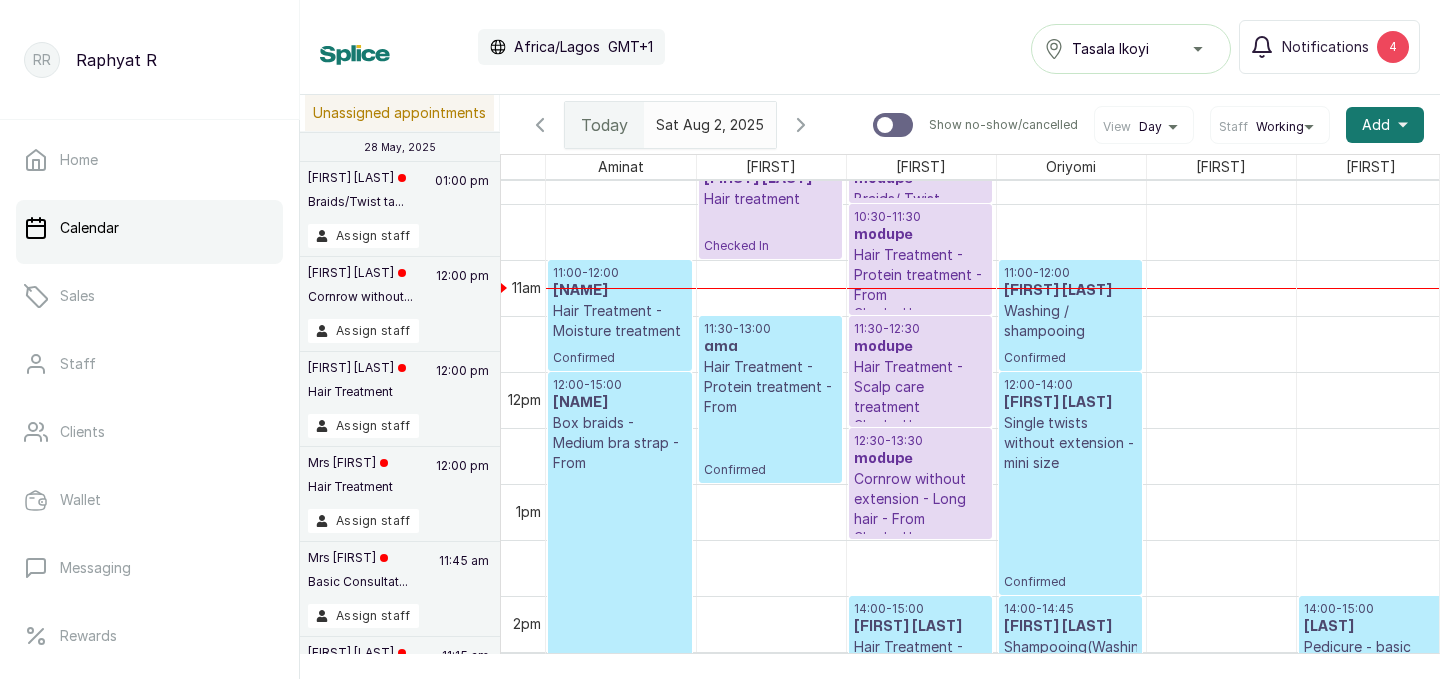 click on "11:00  -  12:00" at bounding box center (620, 273) 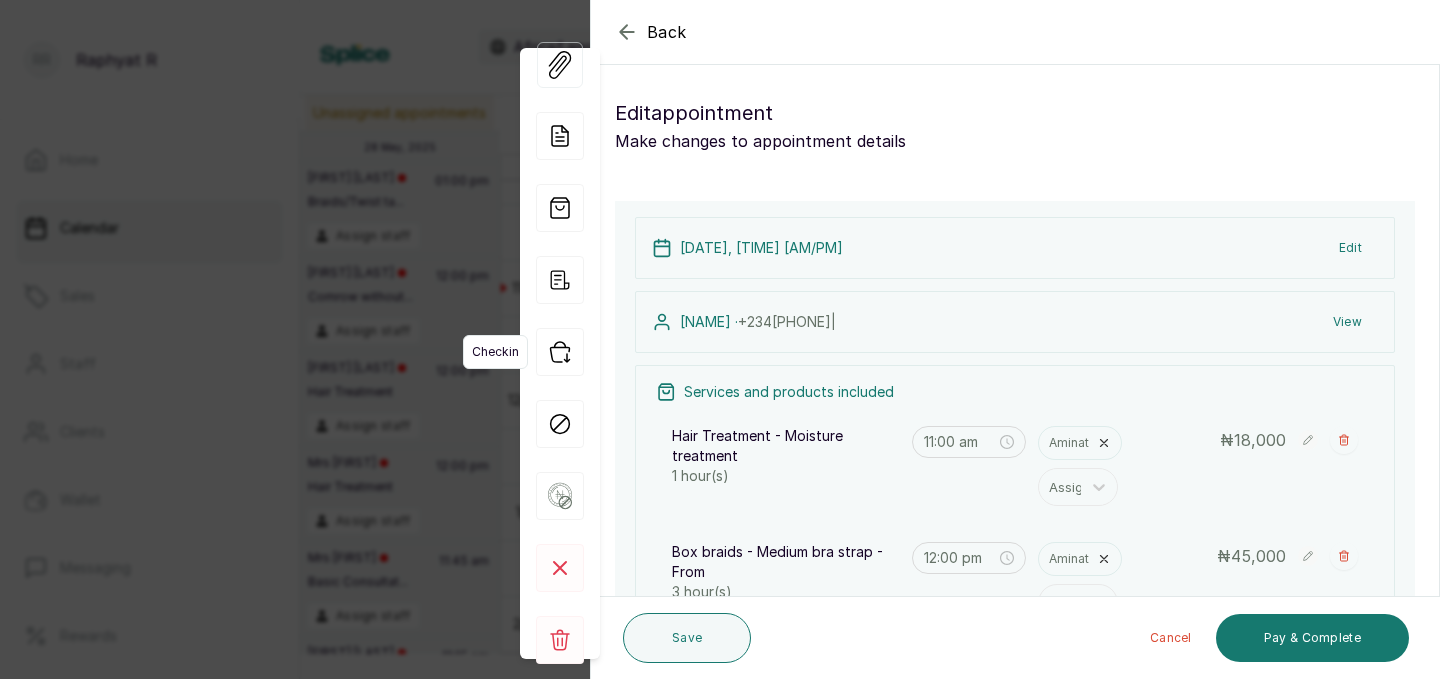click 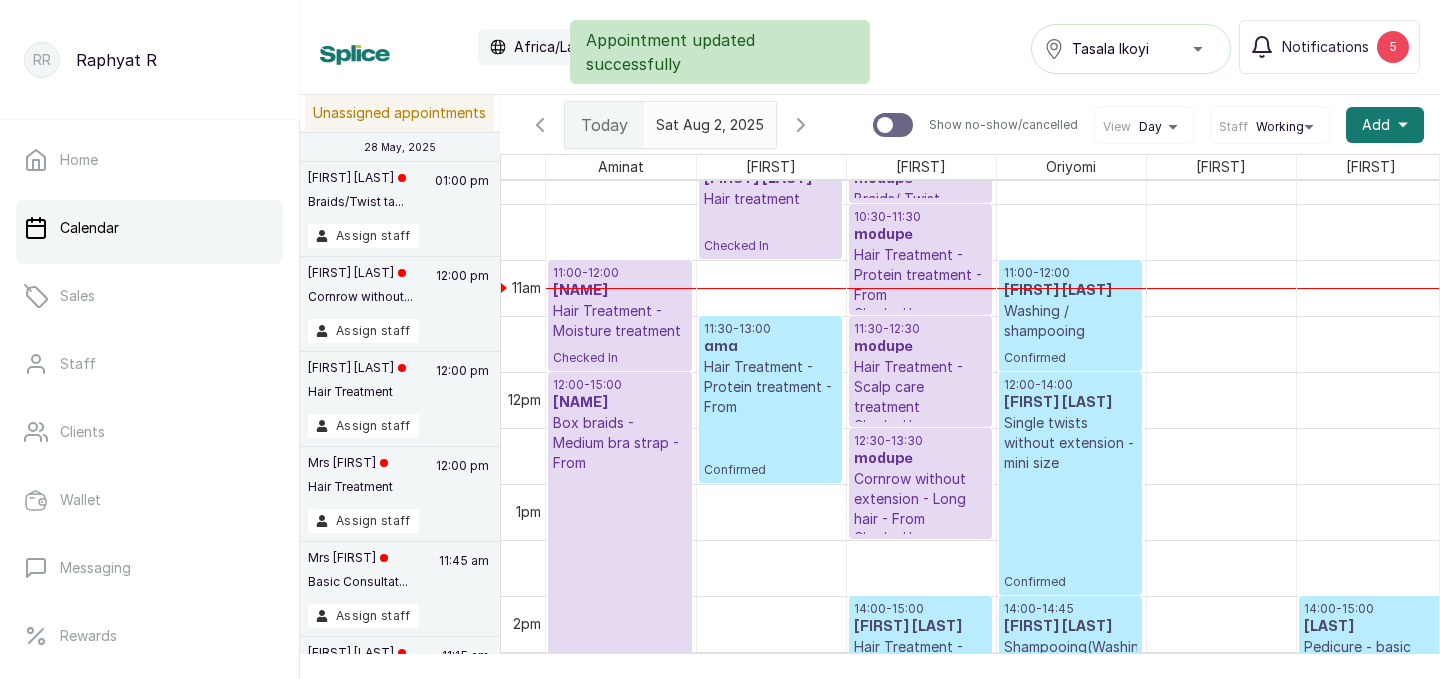 click on "11:30  -  13:00" at bounding box center (770, 329) 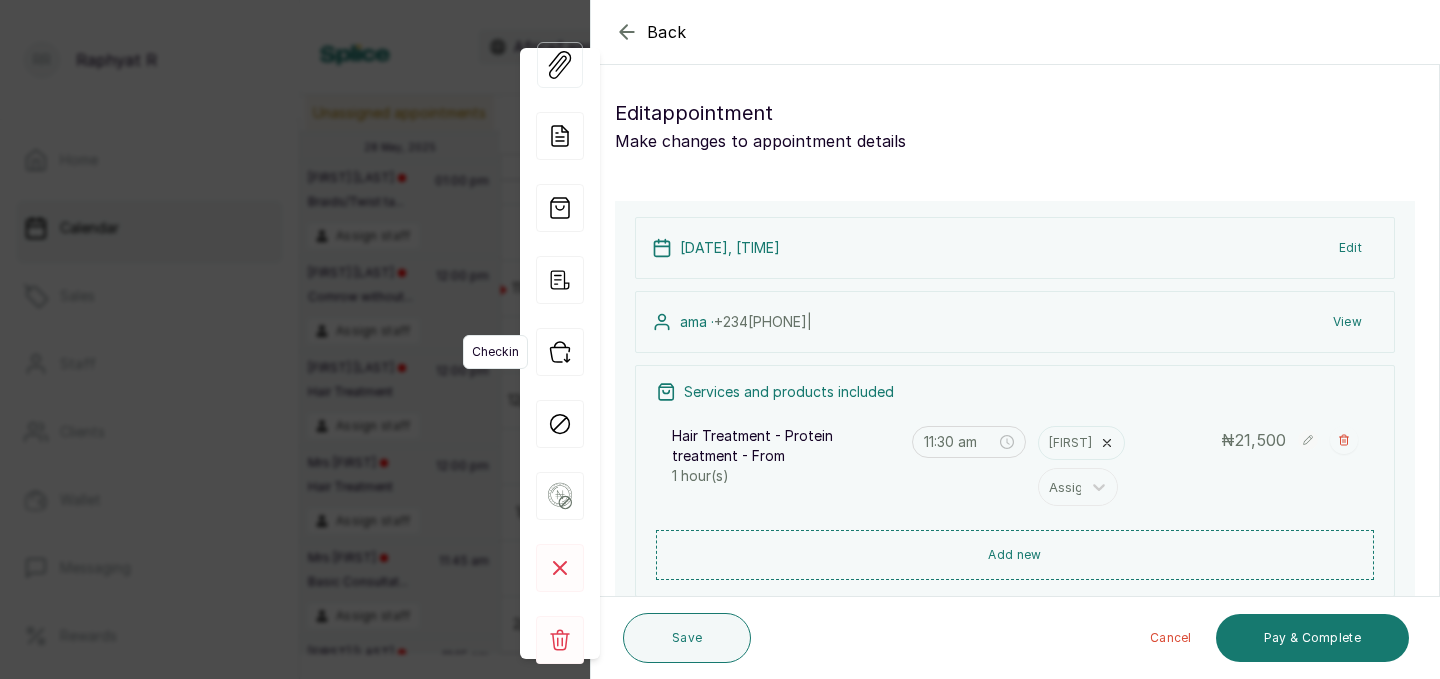 click 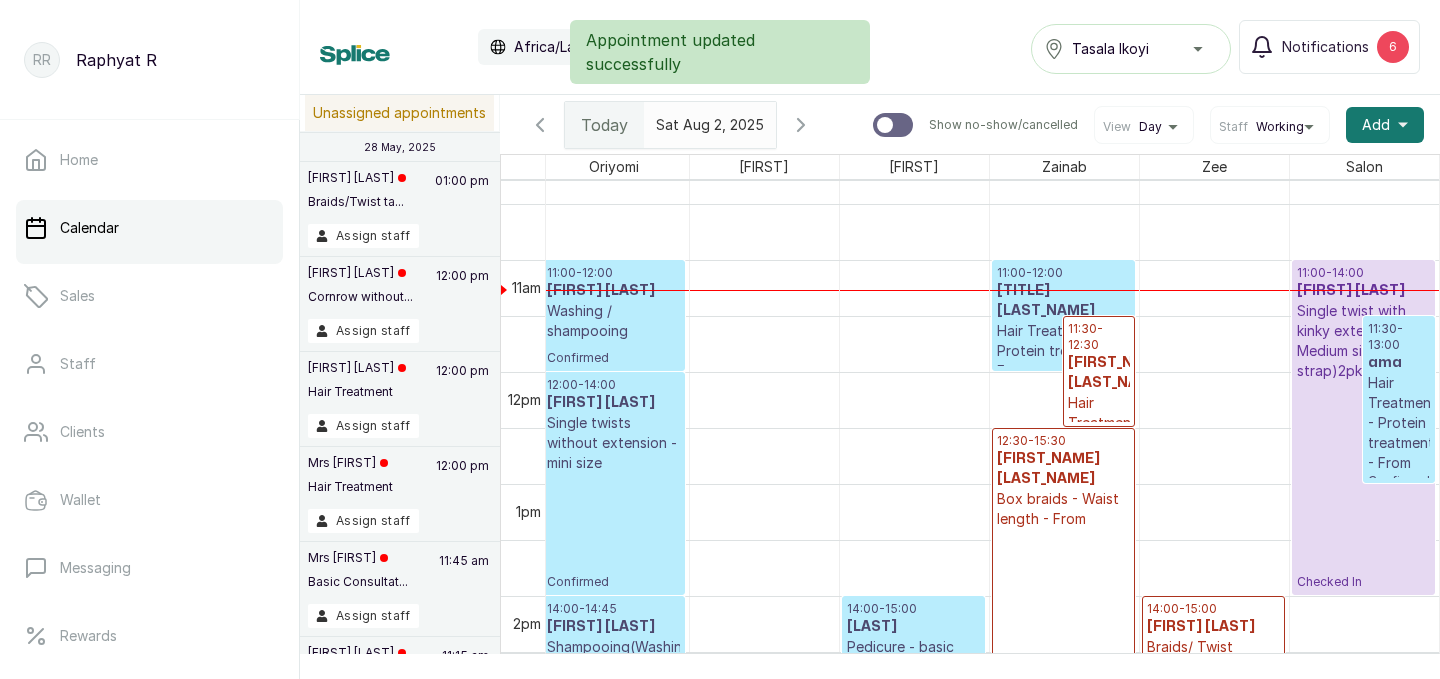 click on "11:30  -  13:00" at bounding box center [1399, 337] 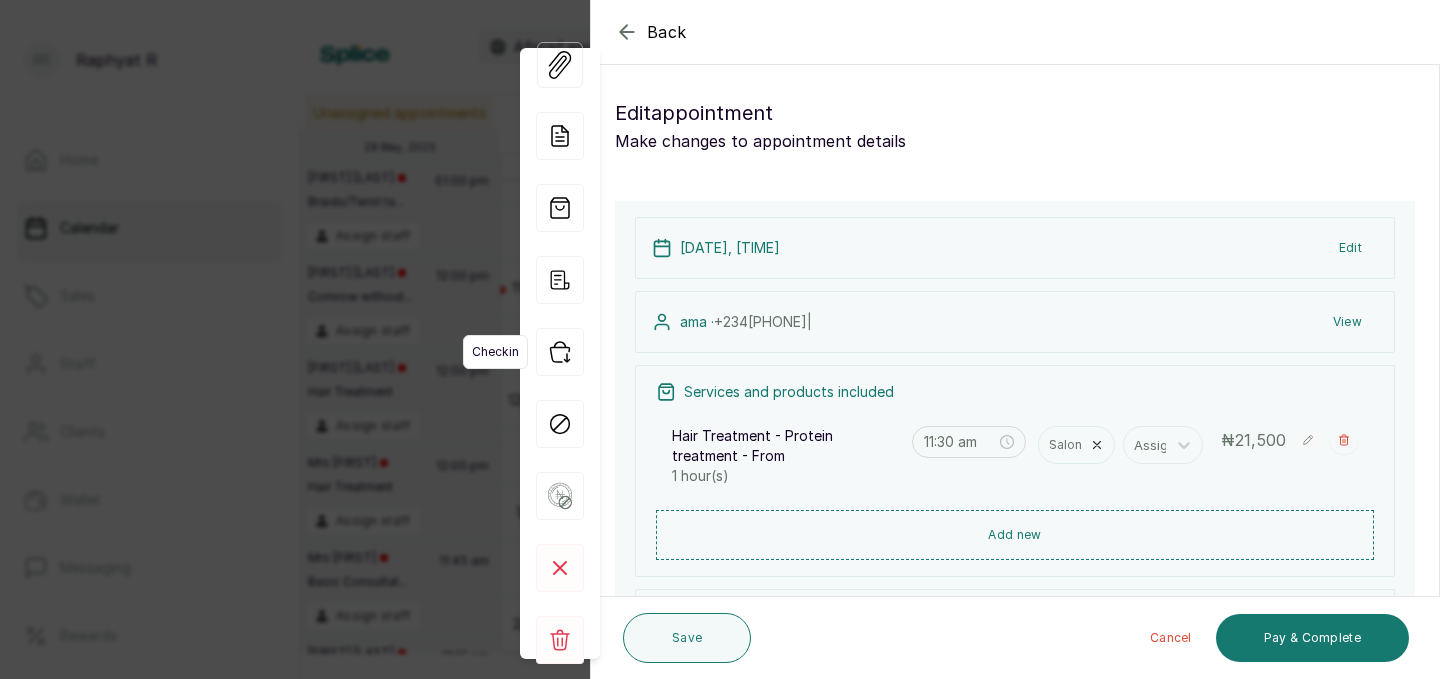 click 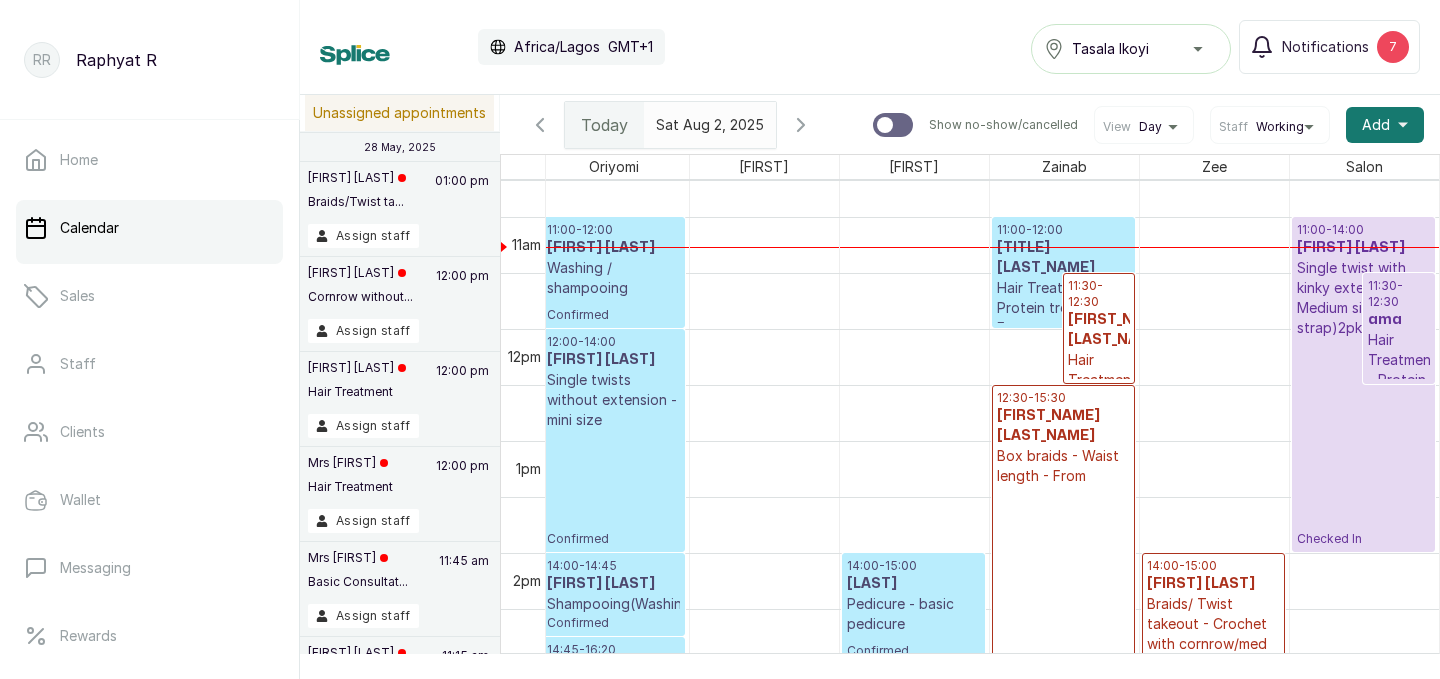 click on "11:30  -  12:30" at bounding box center [1099, 294] 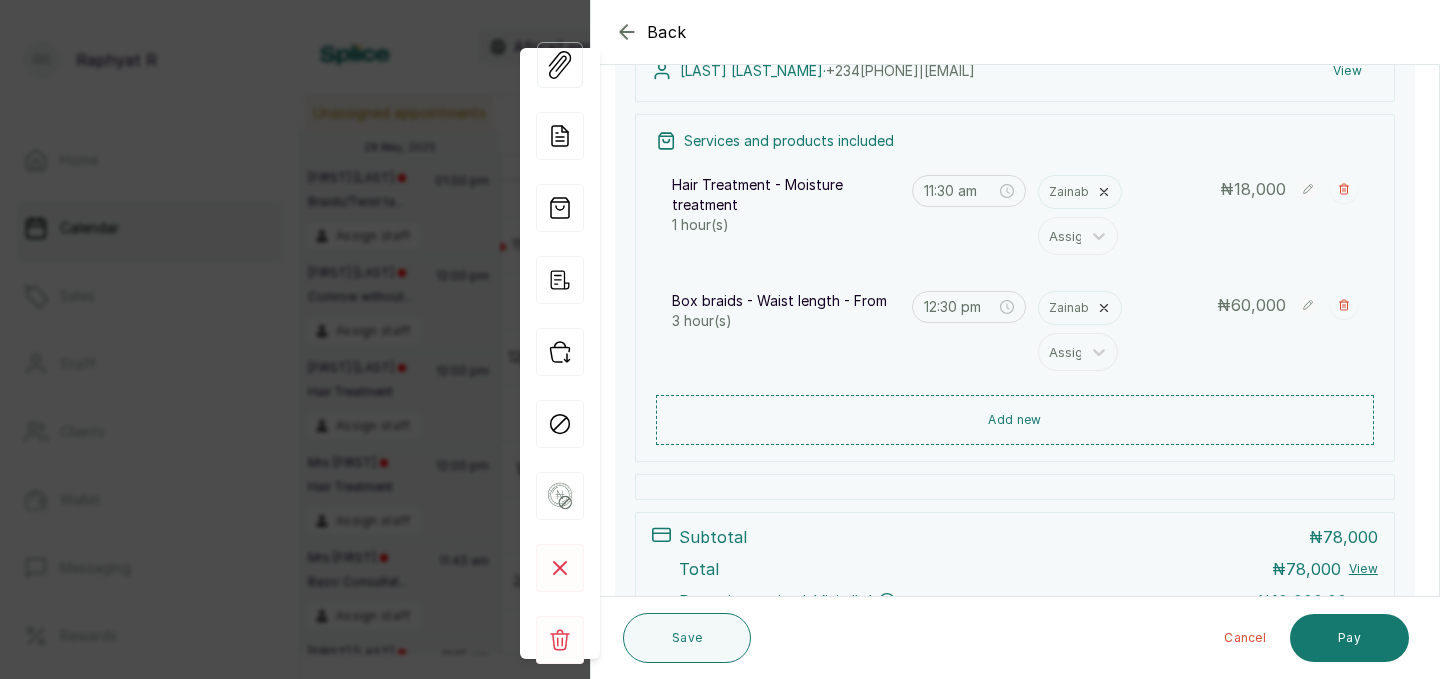 scroll, scrollTop: 258, scrollLeft: 0, axis: vertical 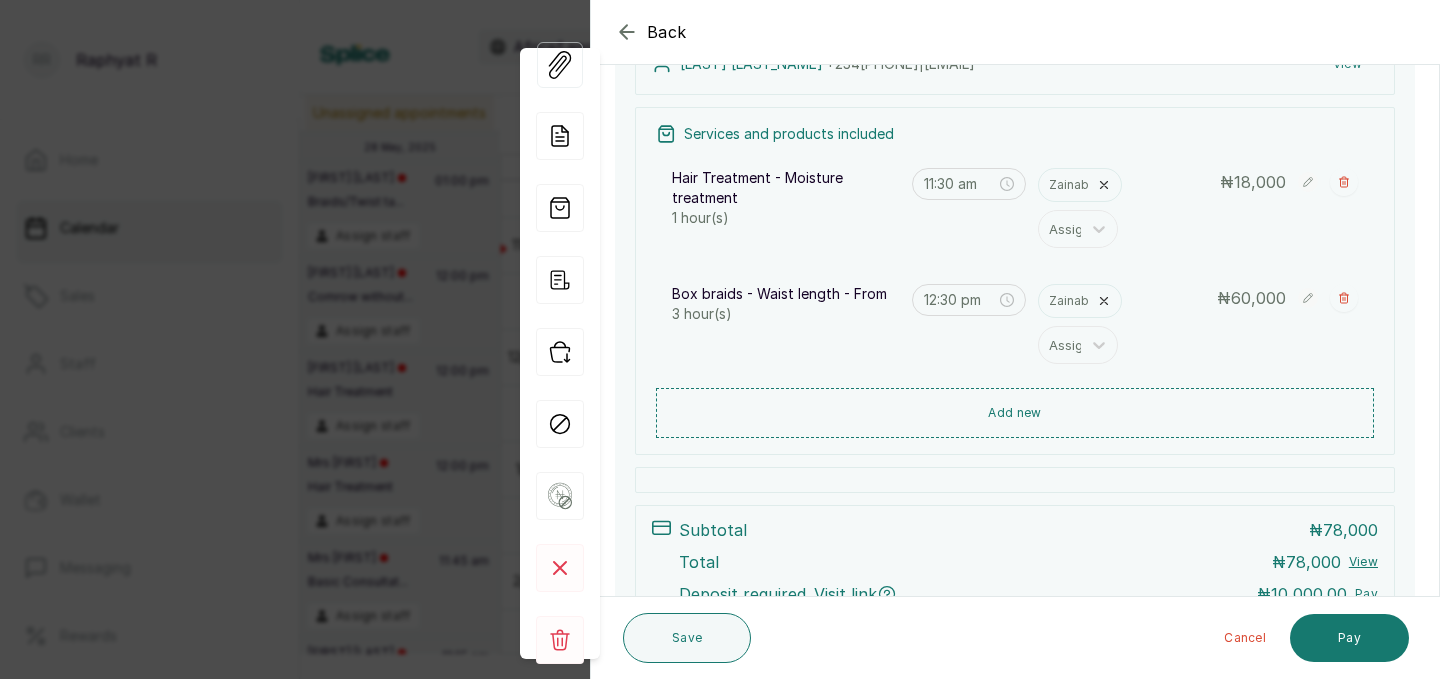 click 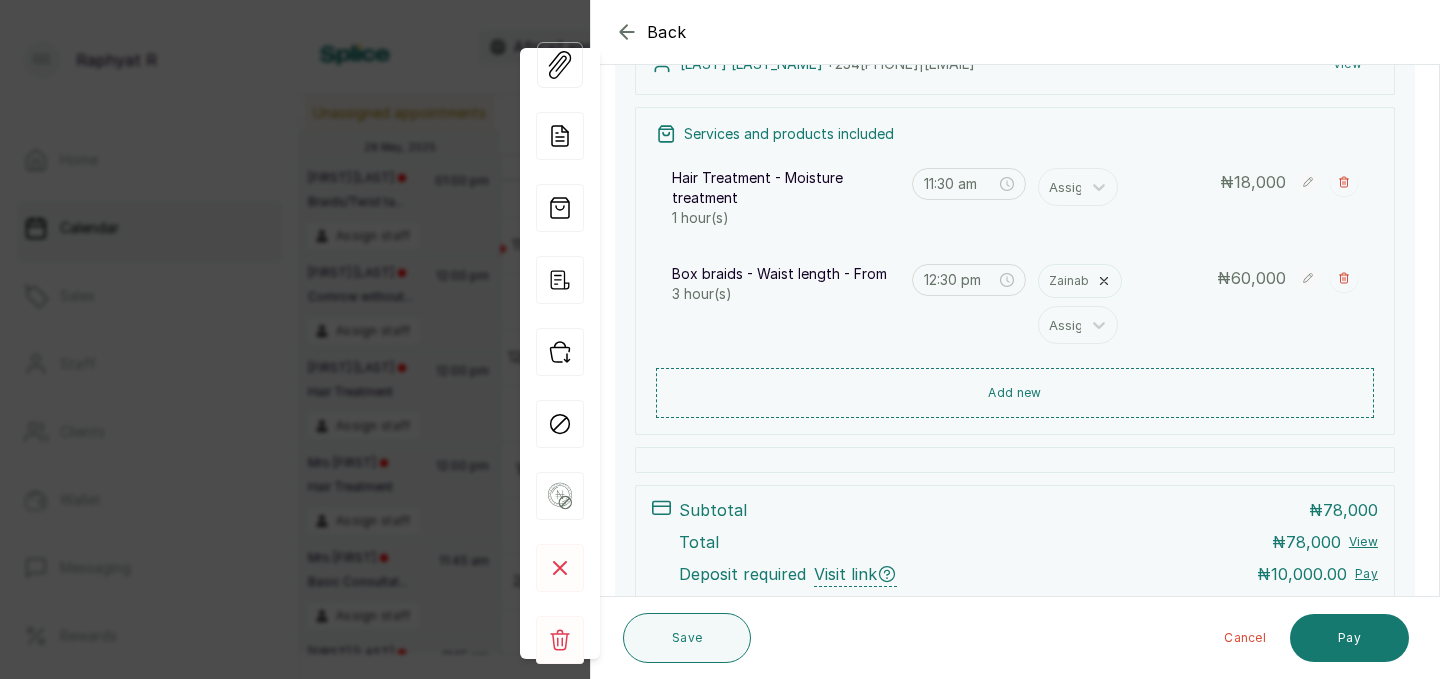 click 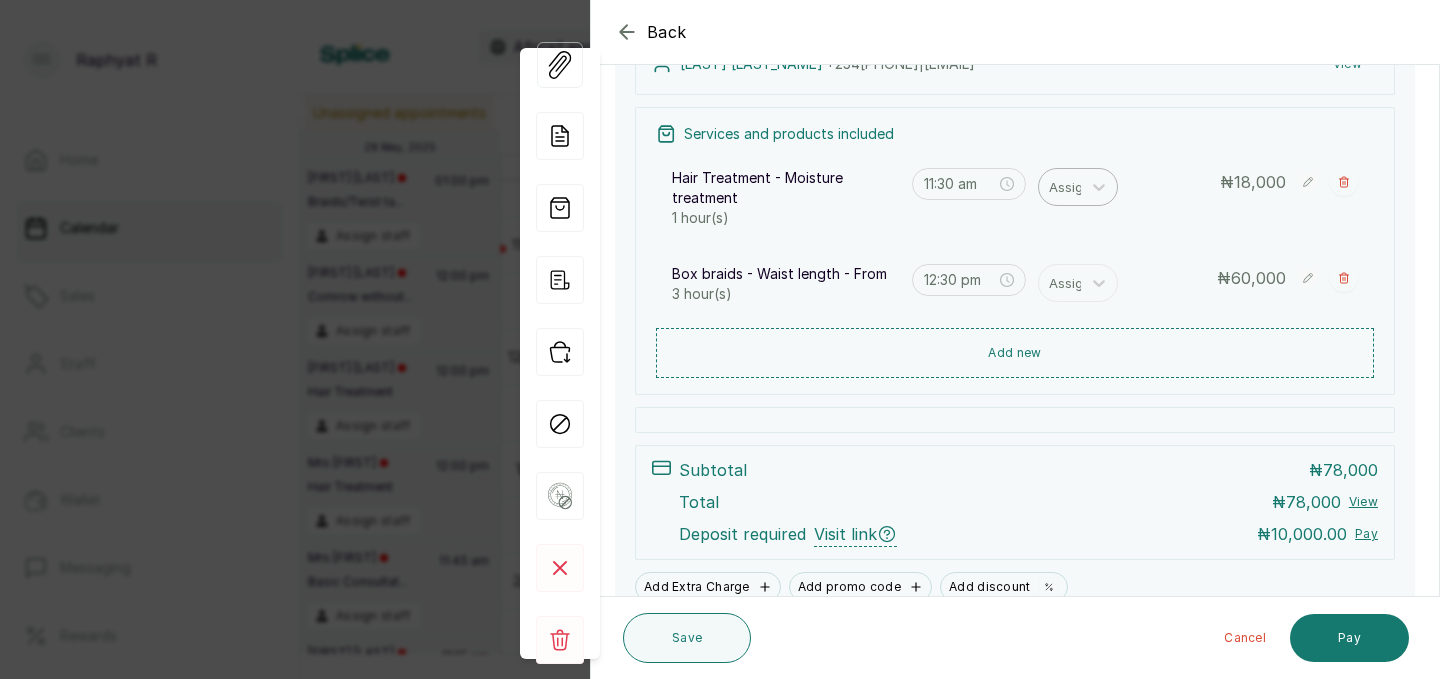 click at bounding box center [1070, 187] 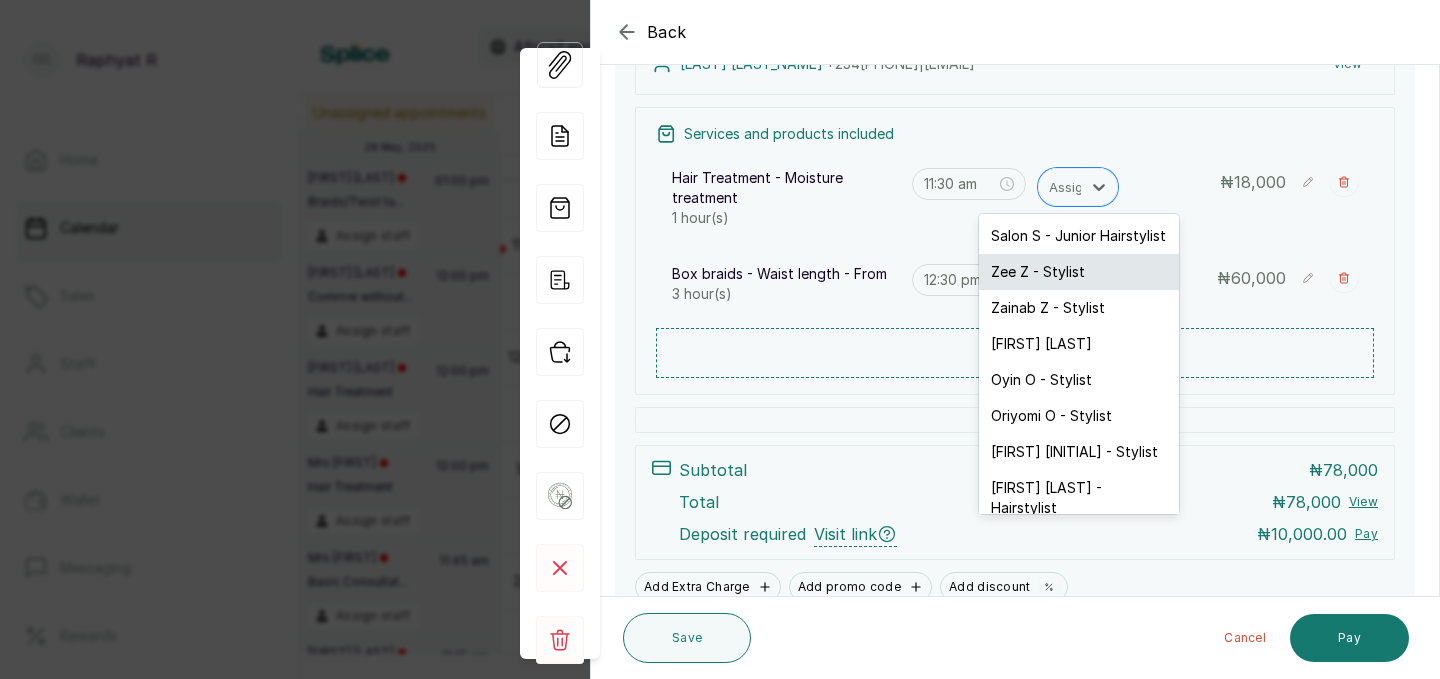 click on "Zee Z - Stylist" at bounding box center (1079, 272) 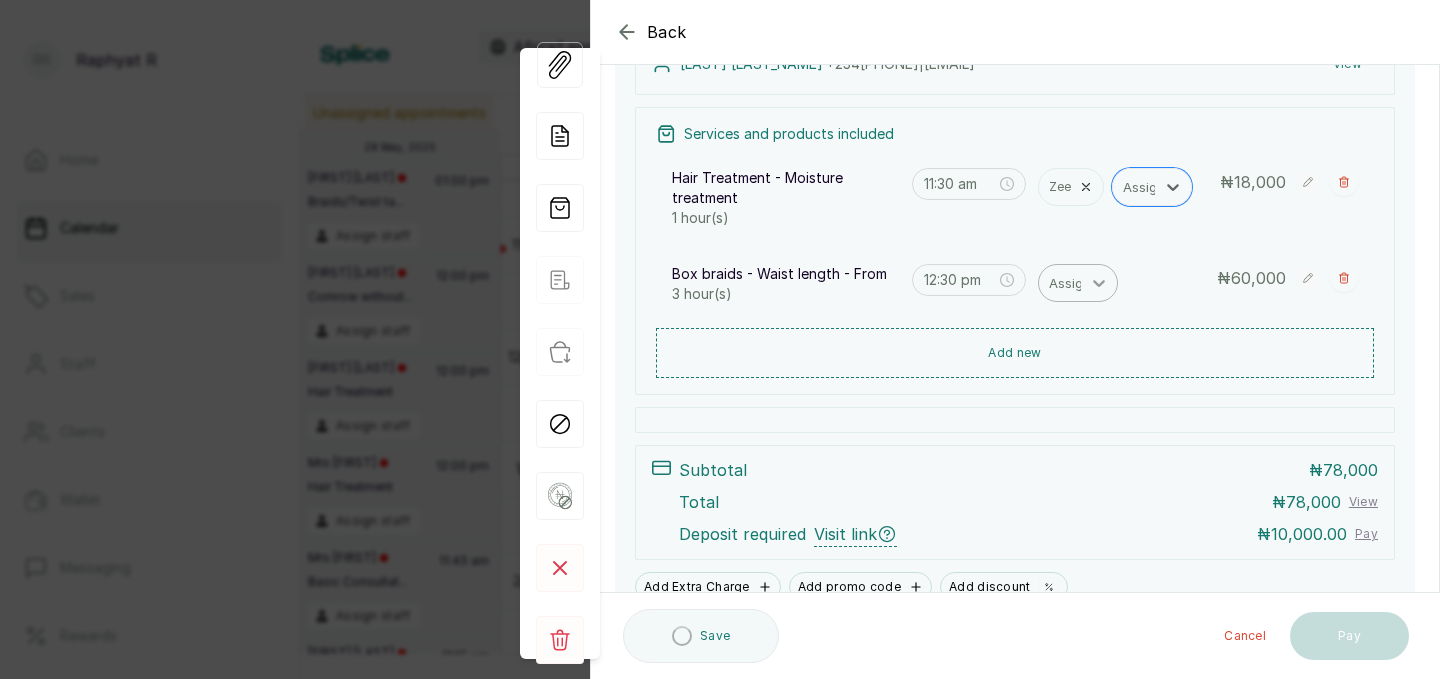 click at bounding box center (1099, 283) 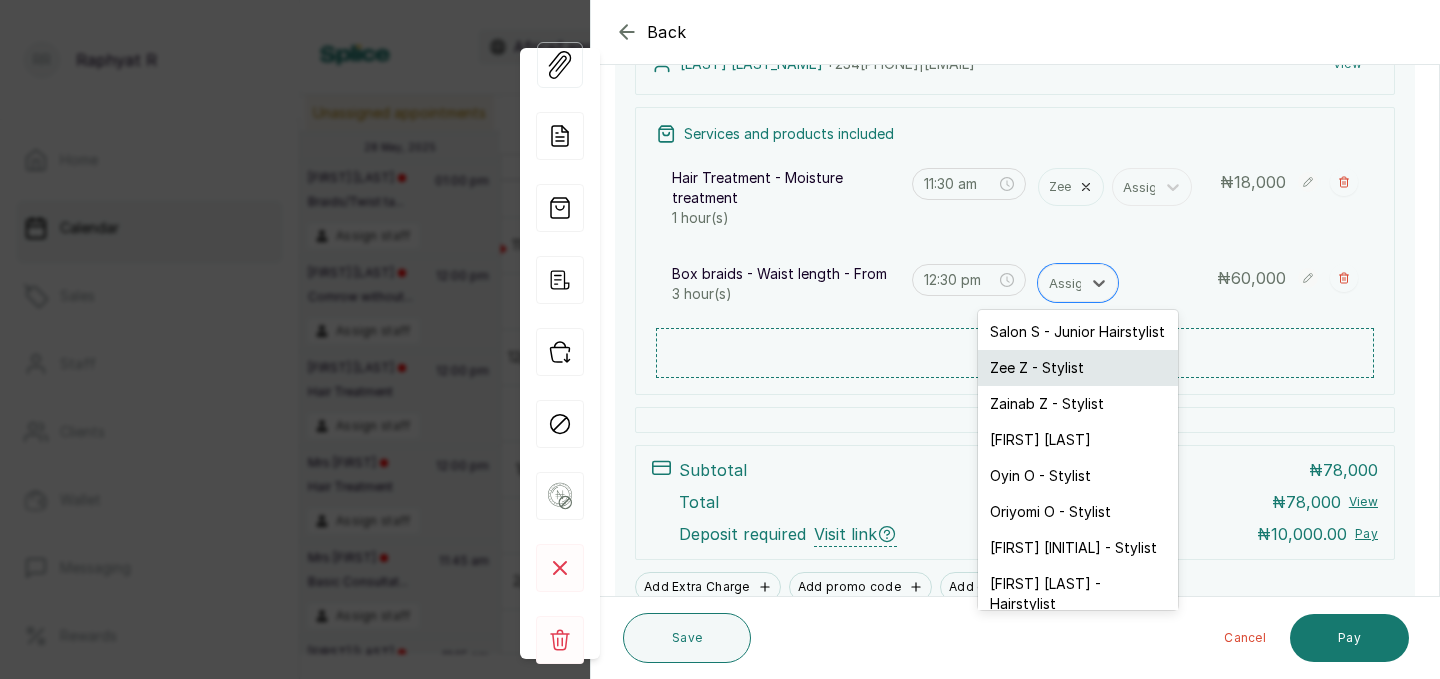 click on "Zee Z - Stylist" at bounding box center (1078, 368) 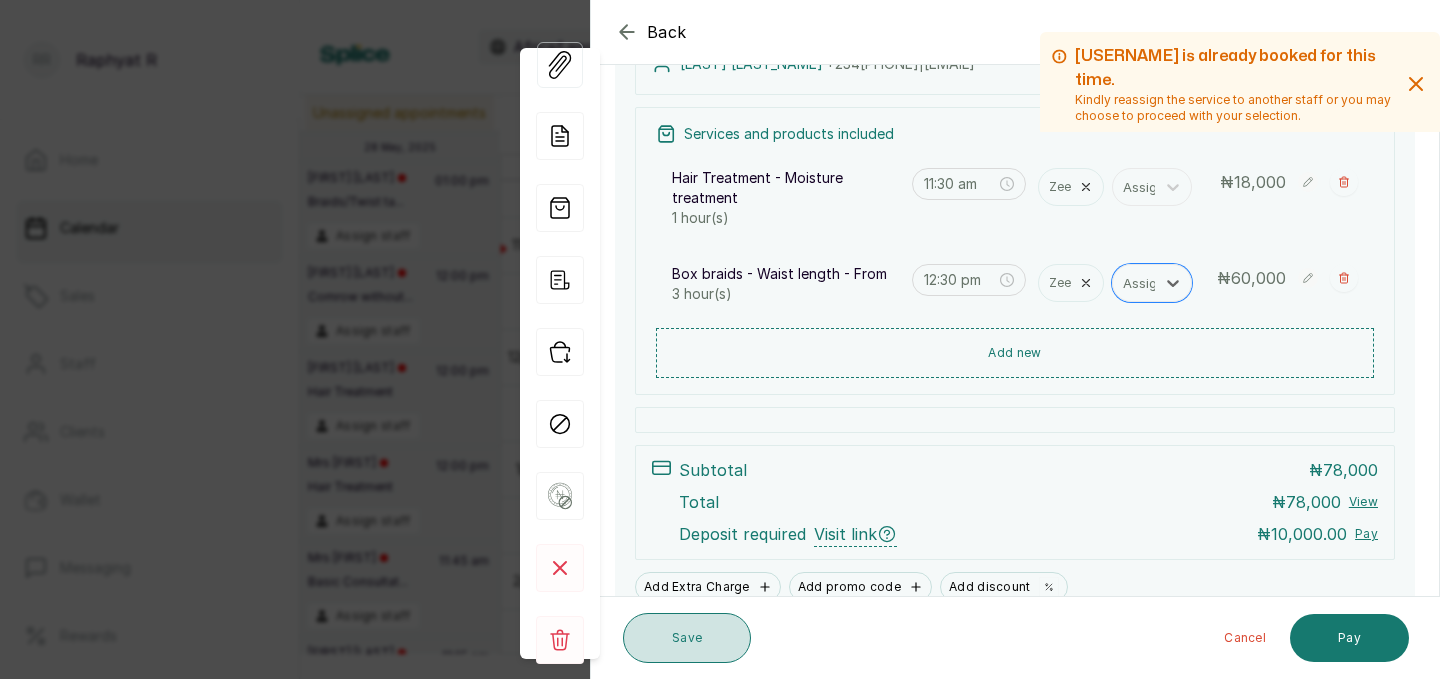 click on "Save" at bounding box center (687, 638) 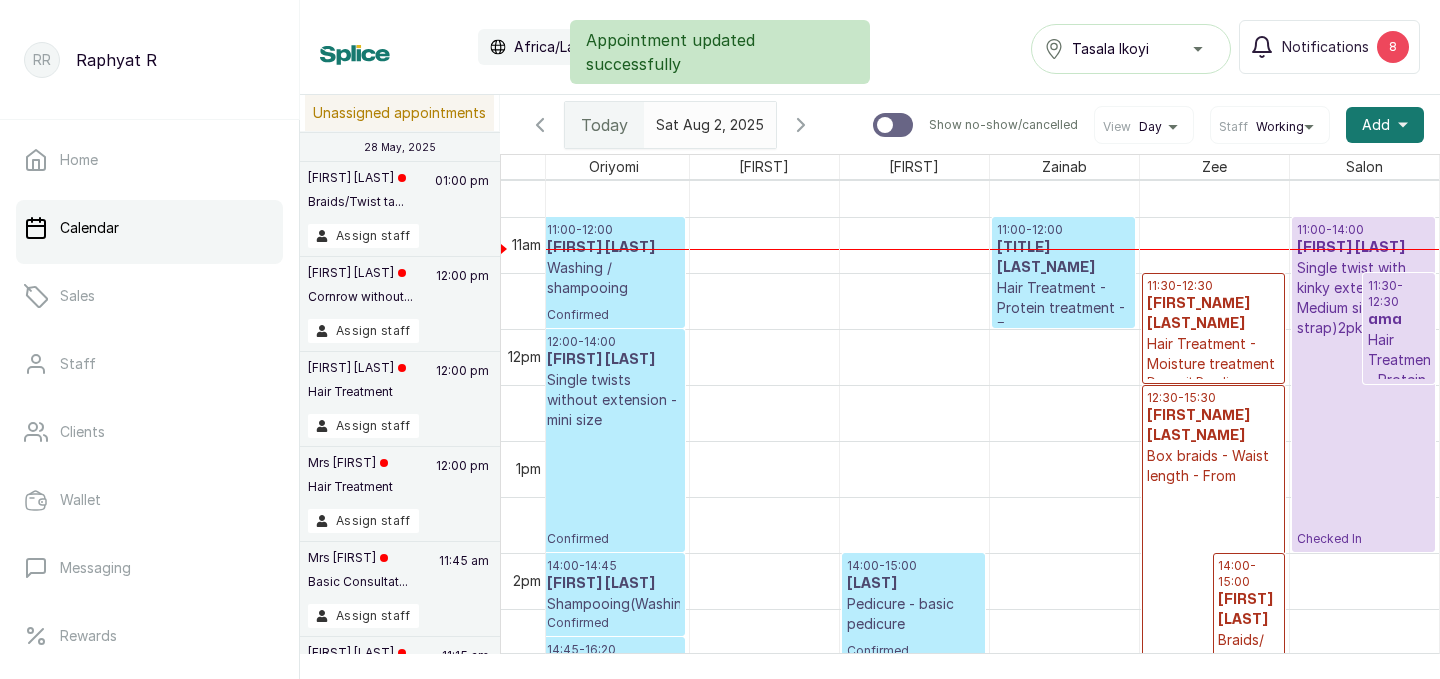 scroll, scrollTop: 1196, scrollLeft: 270, axis: both 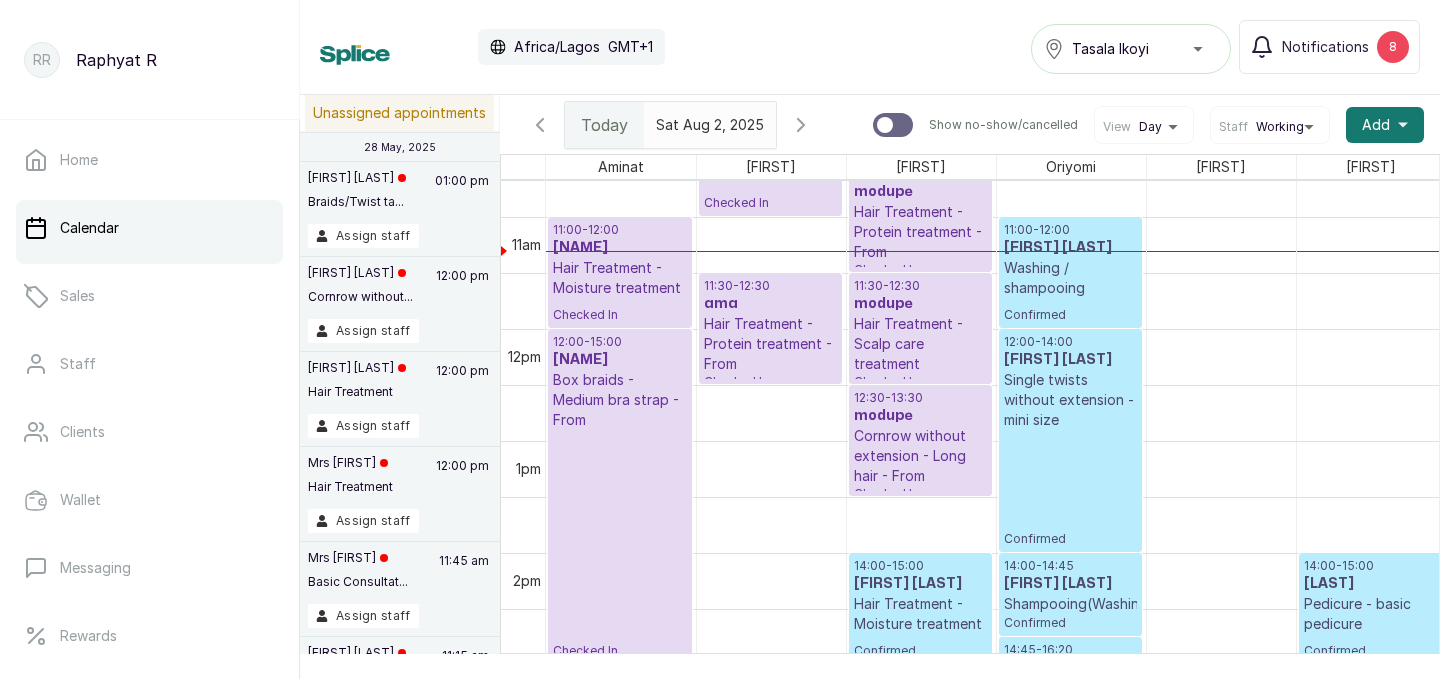 click on "11:00  -  12:00" at bounding box center (1070, 230) 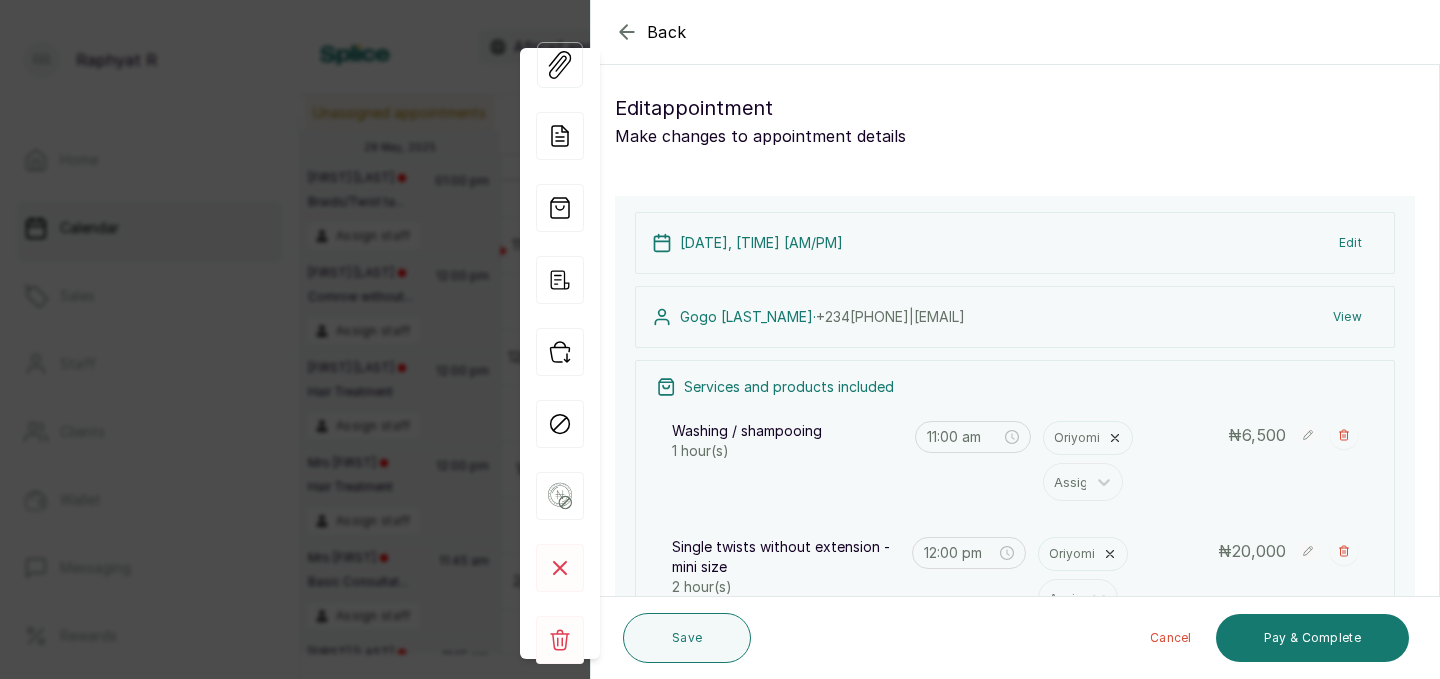 scroll, scrollTop: 0, scrollLeft: 0, axis: both 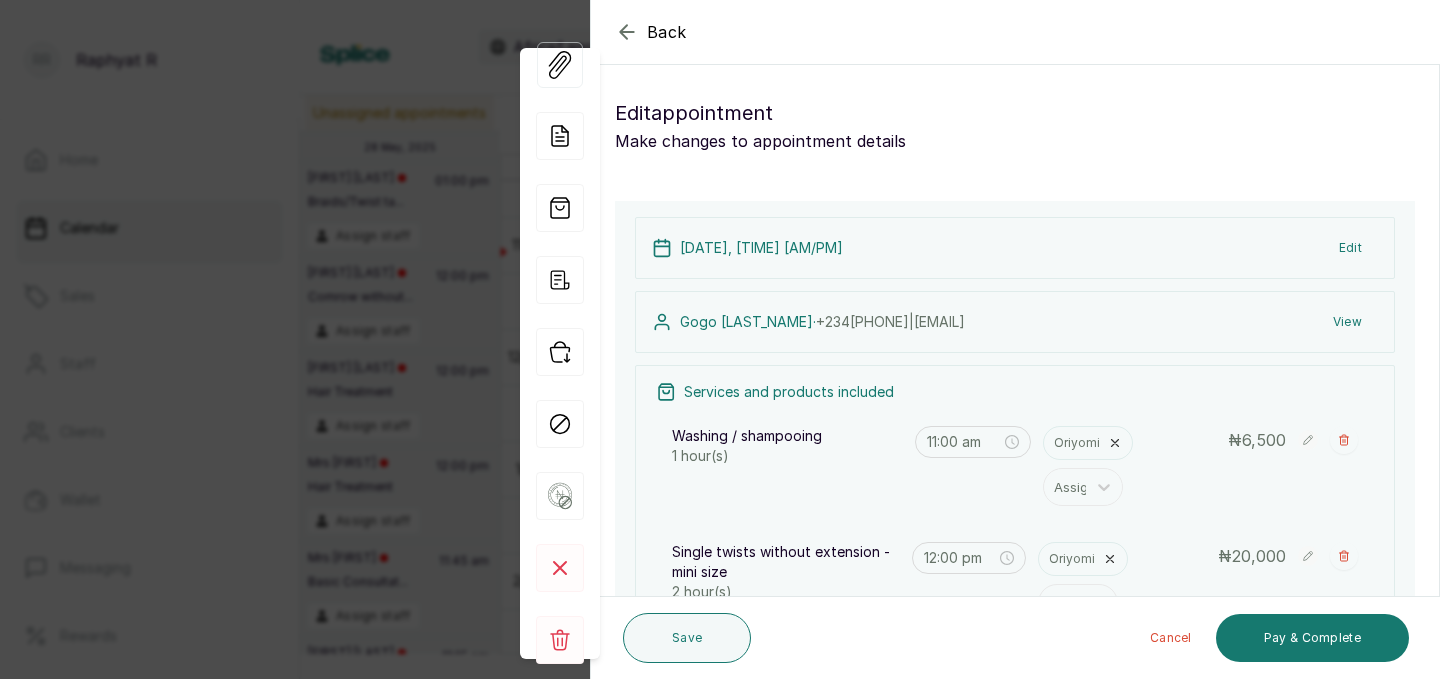 click 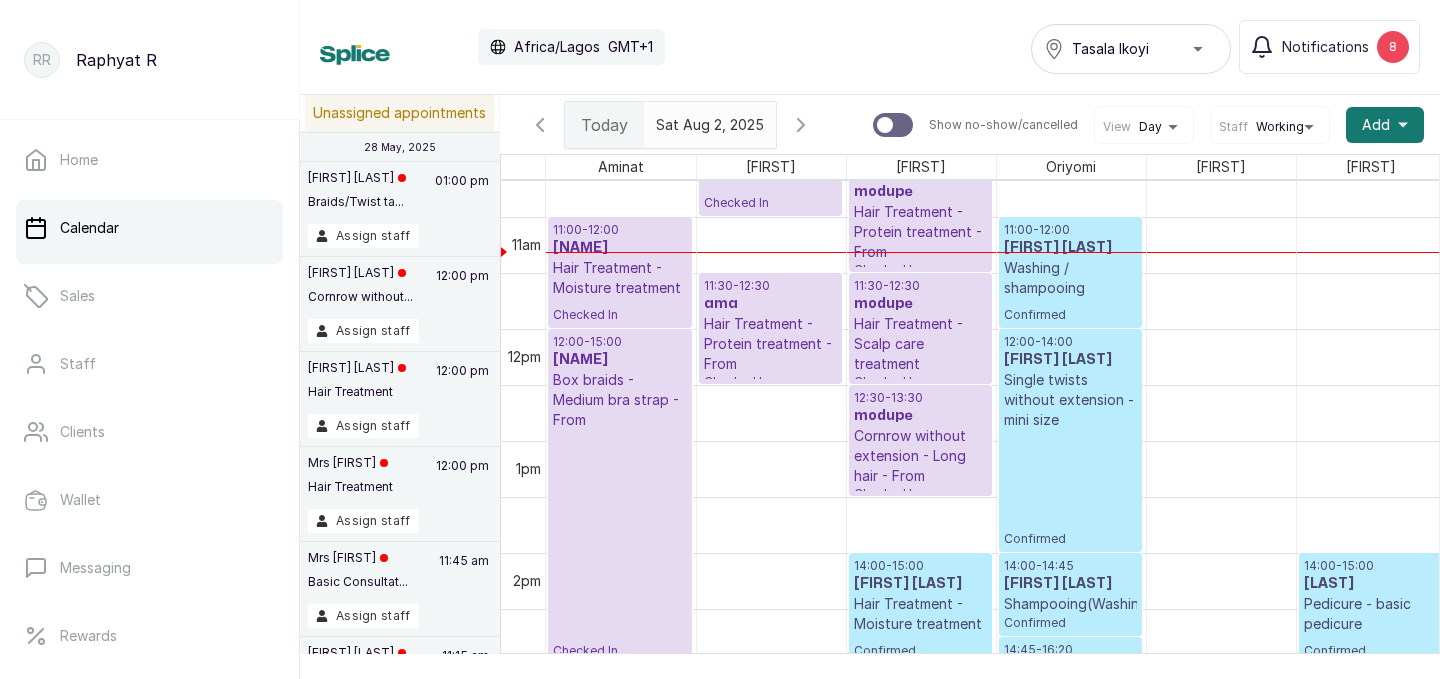 click on "11:30  -  12:30" at bounding box center [770, 286] 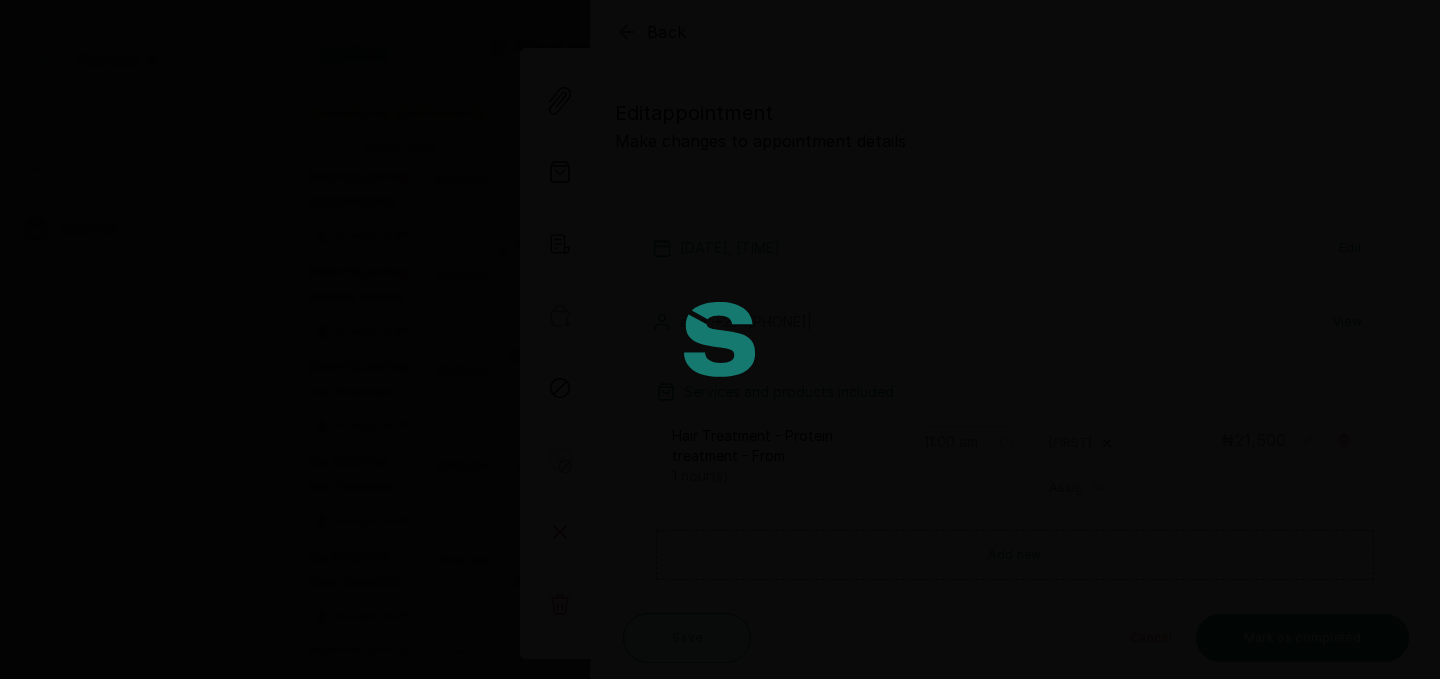 type on "11:30 am" 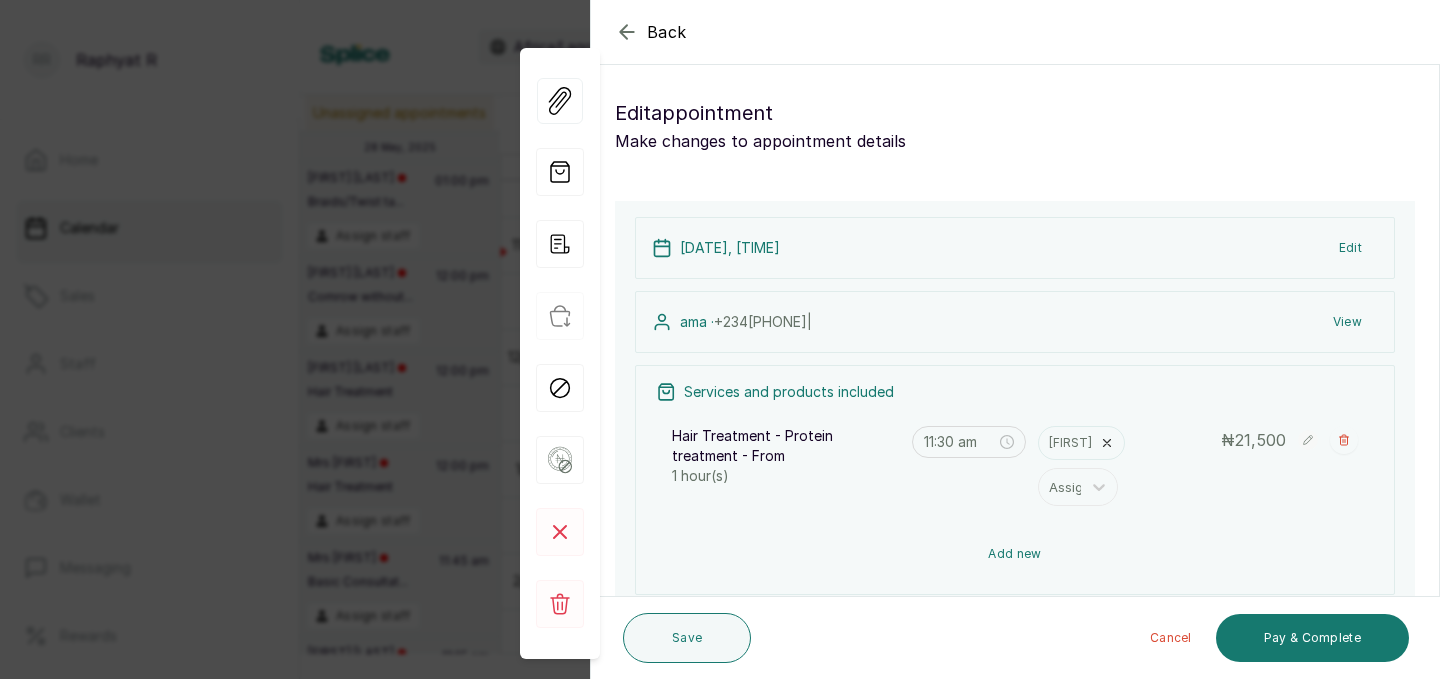 click on "Add new" at bounding box center (1015, 554) 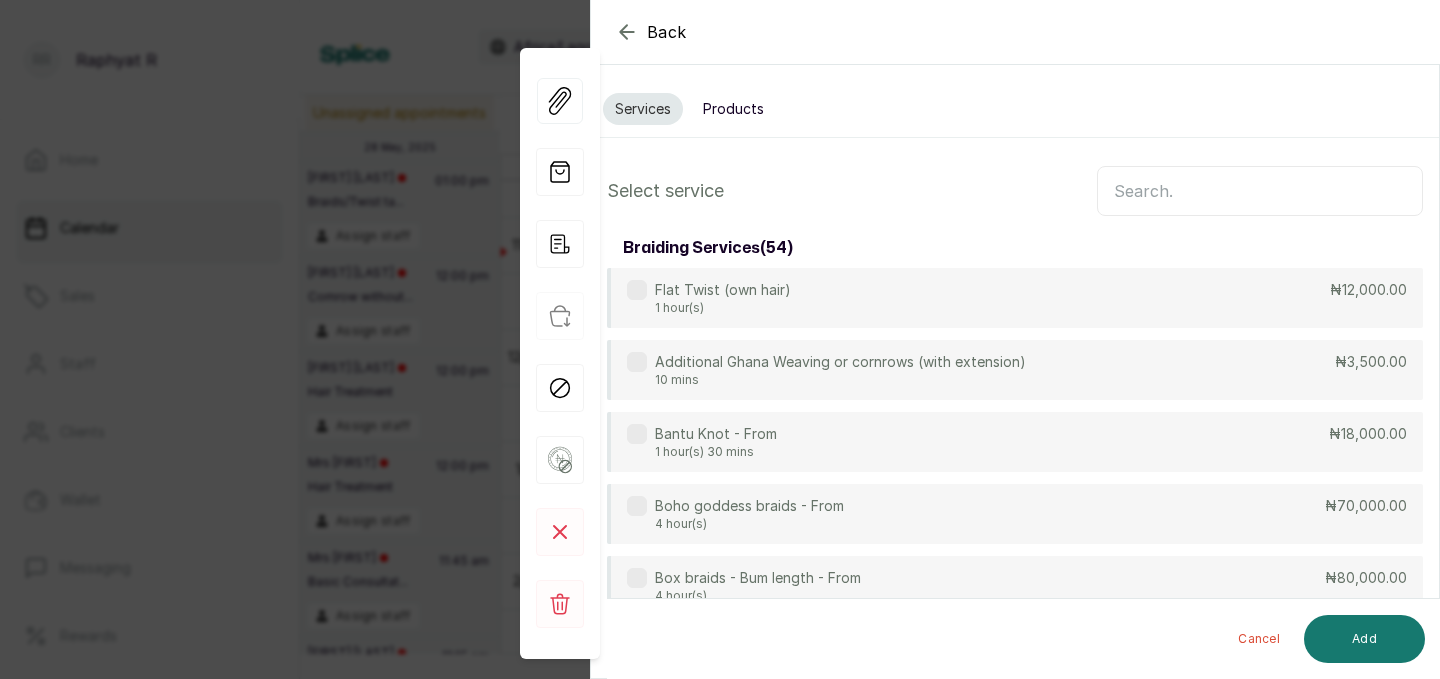 click at bounding box center (1260, 191) 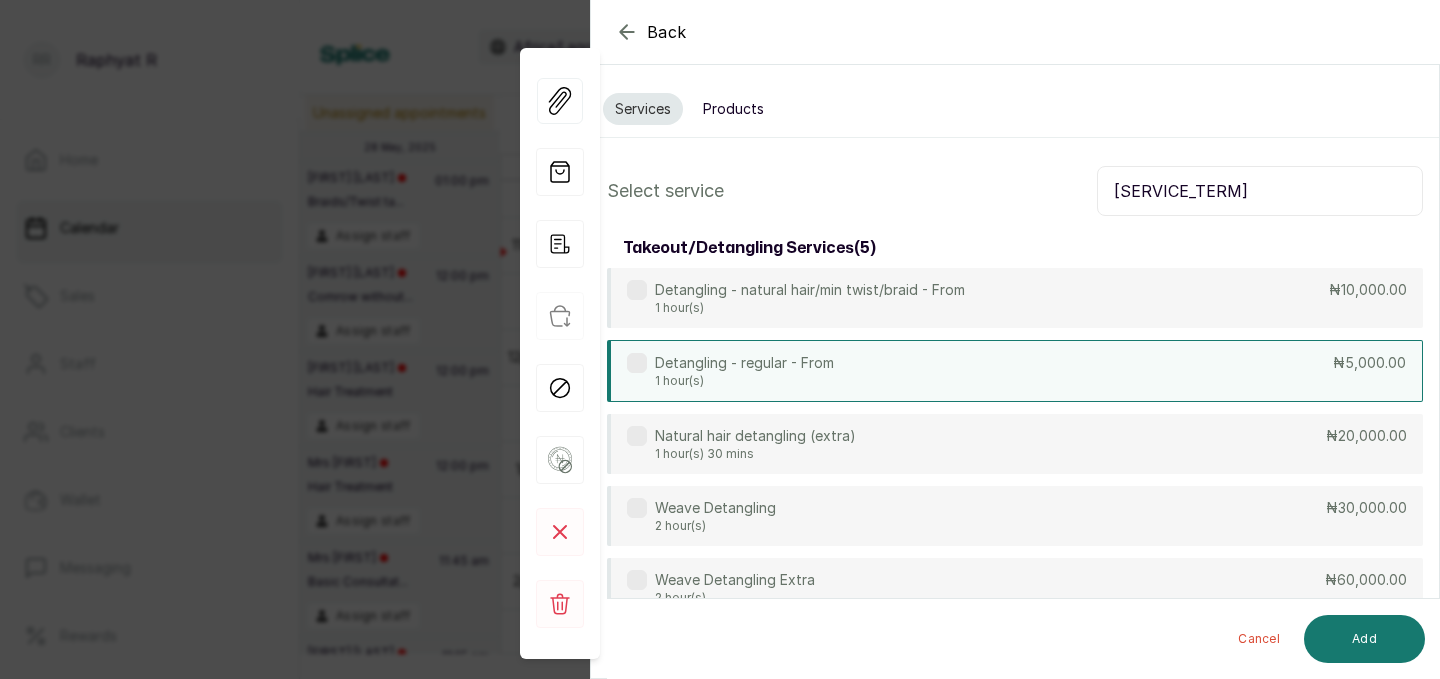 type on "[SERVICE_TERM]" 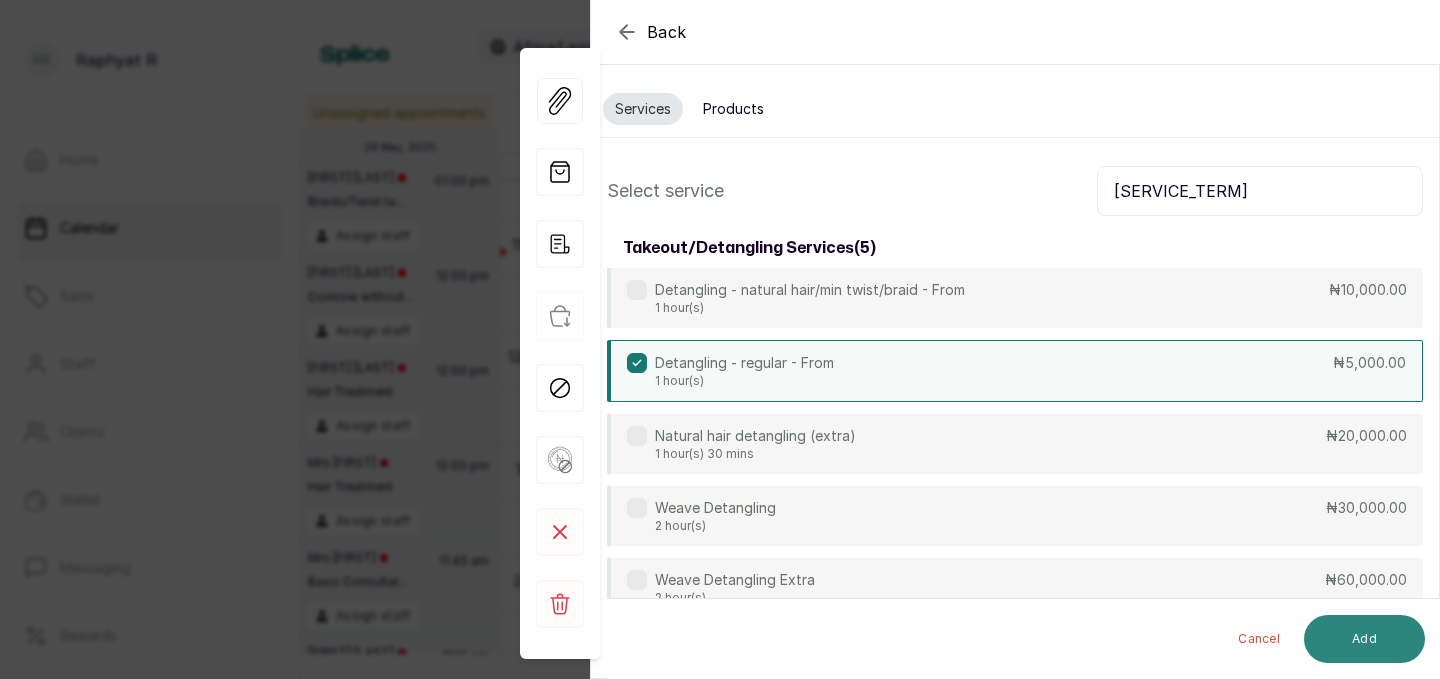 click on "Add" at bounding box center (1364, 639) 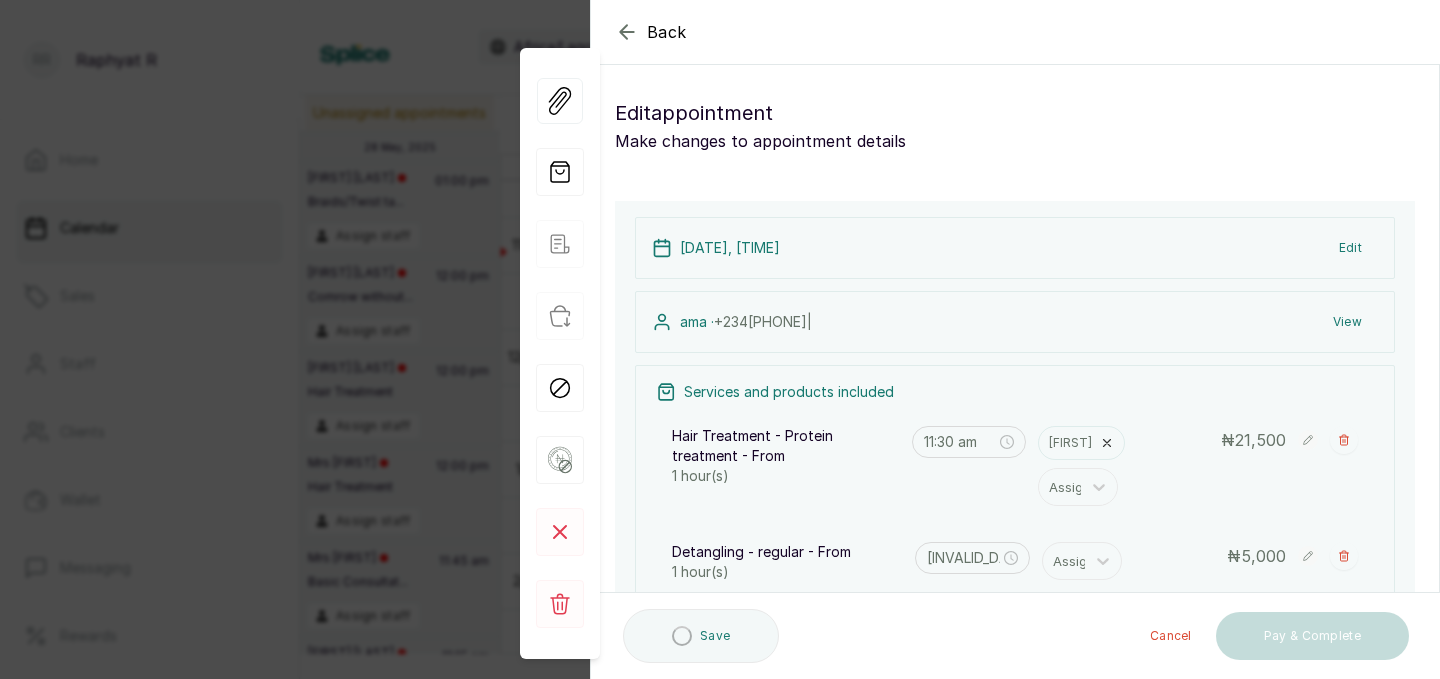 type on "12:30 pm" 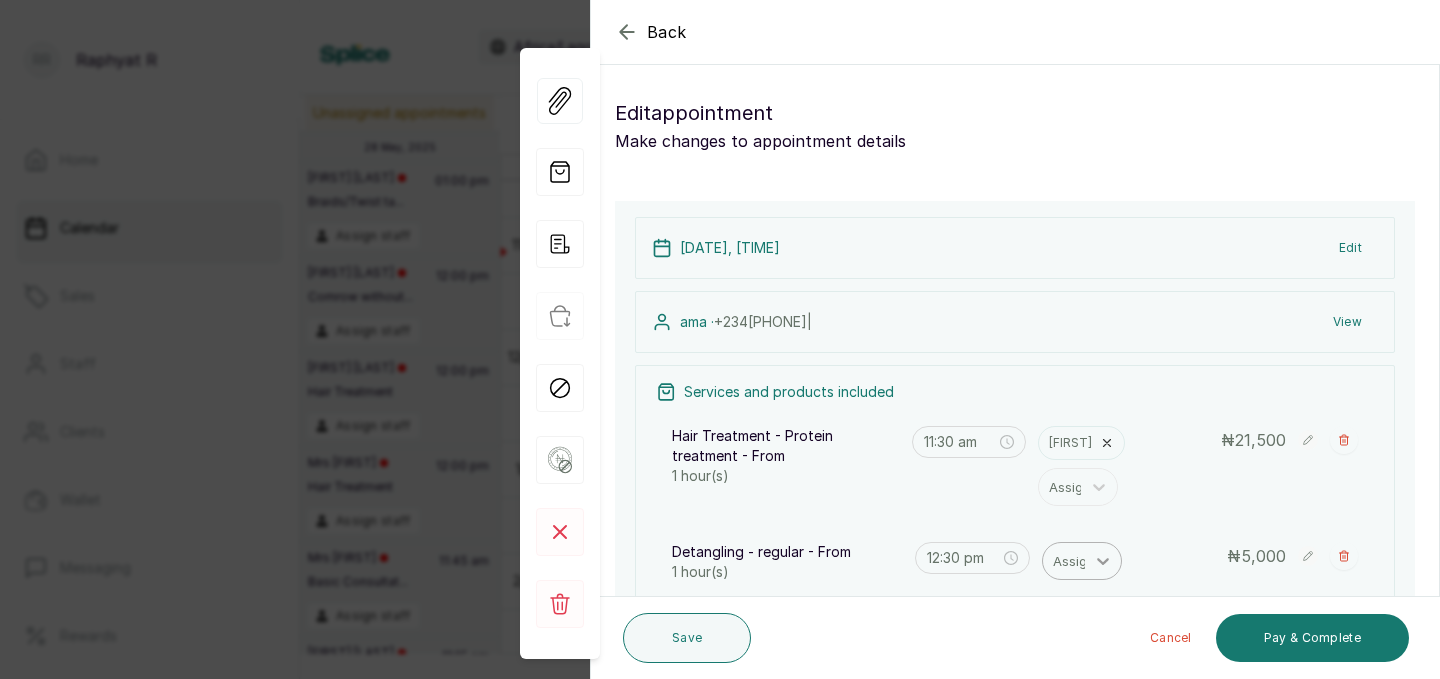 click at bounding box center (1103, 561) 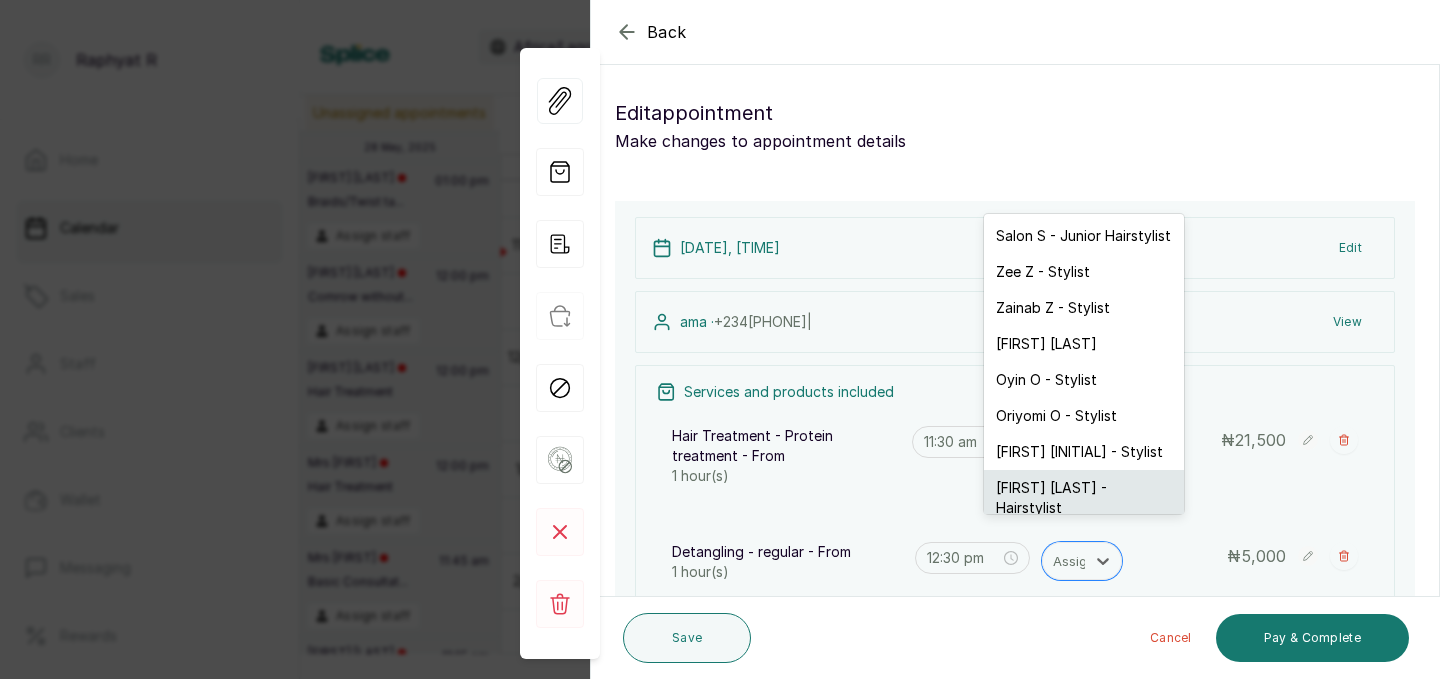 click on "[FIRST] [LAST] - Hairstylist" at bounding box center (1084, 498) 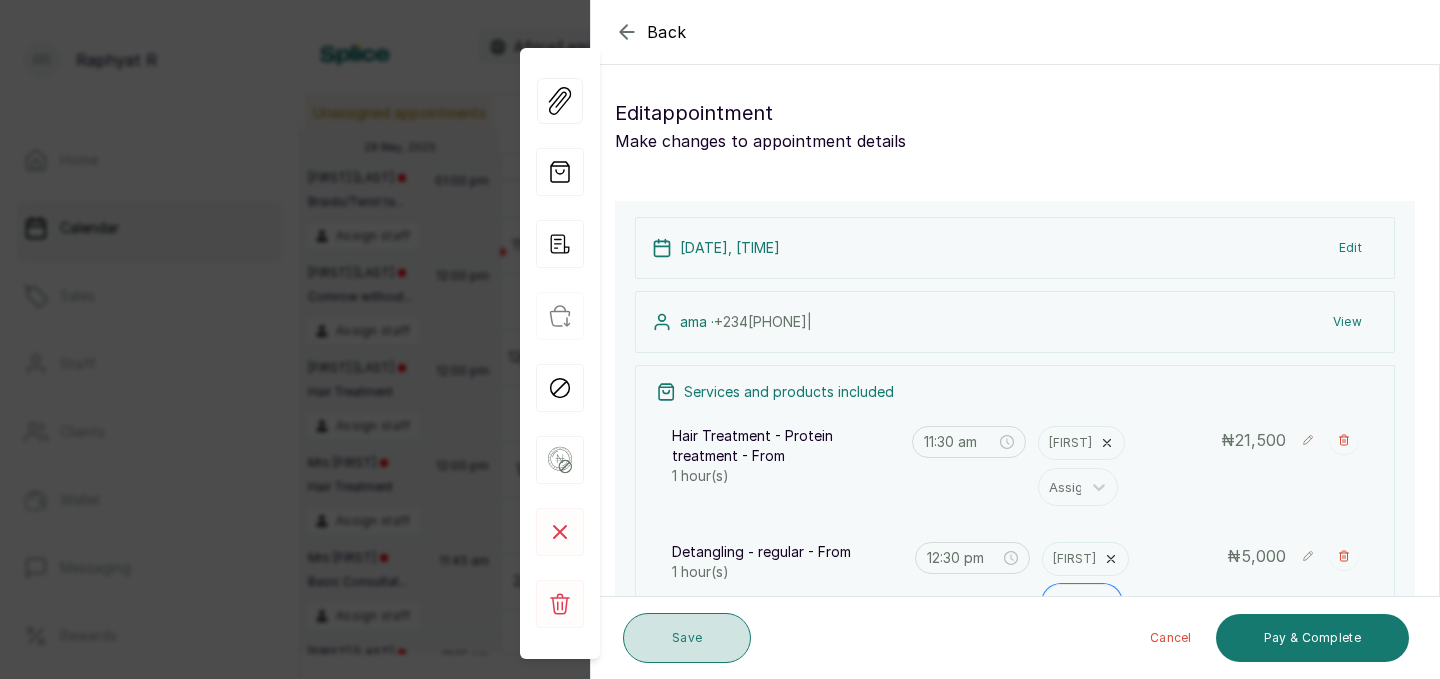 click on "Save" at bounding box center [687, 638] 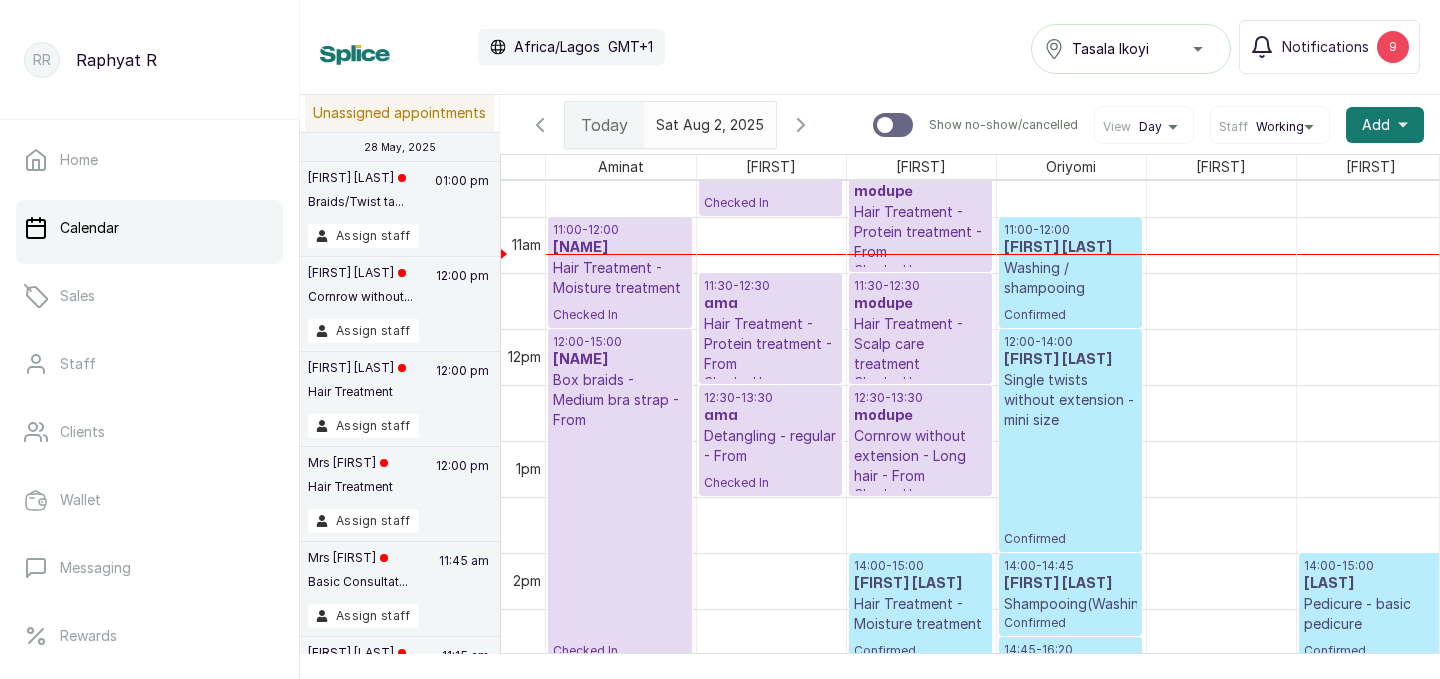 scroll, scrollTop: 1196, scrollLeft: 187, axis: both 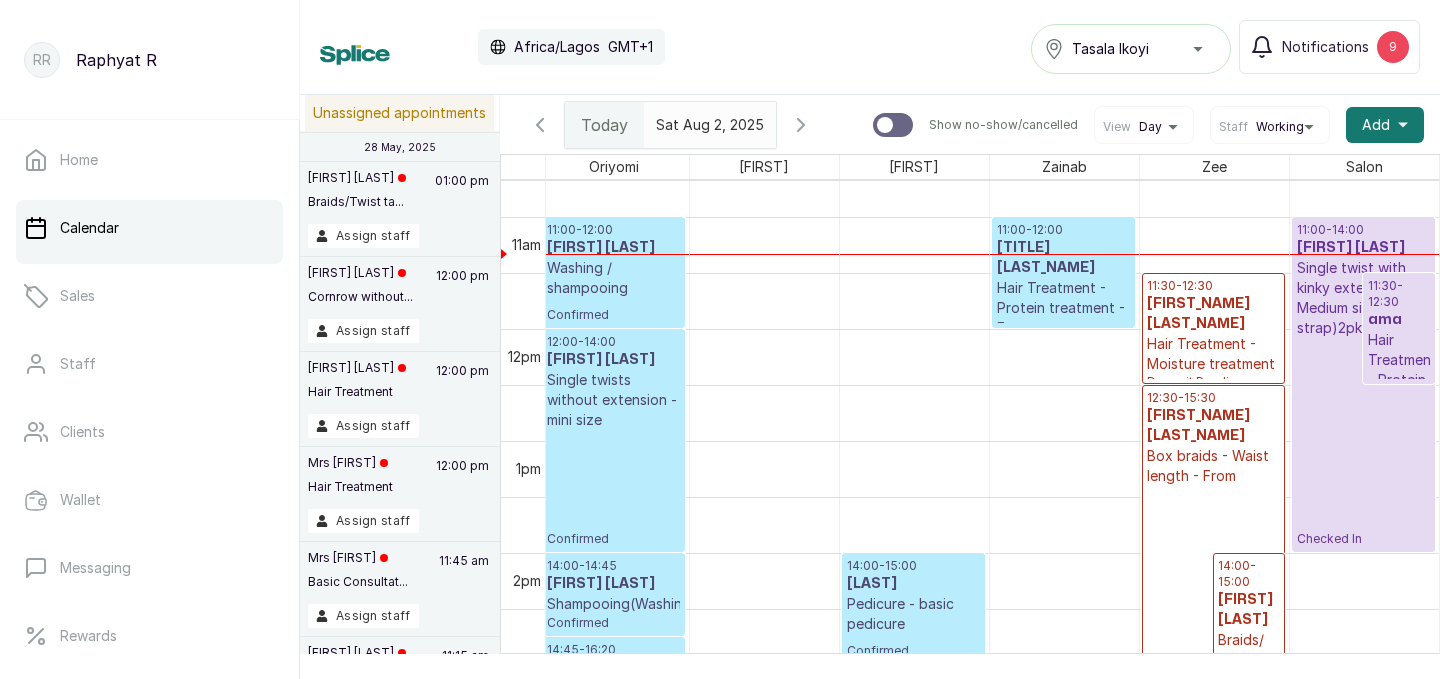click on "11:00  -  12:00" at bounding box center (1063, 230) 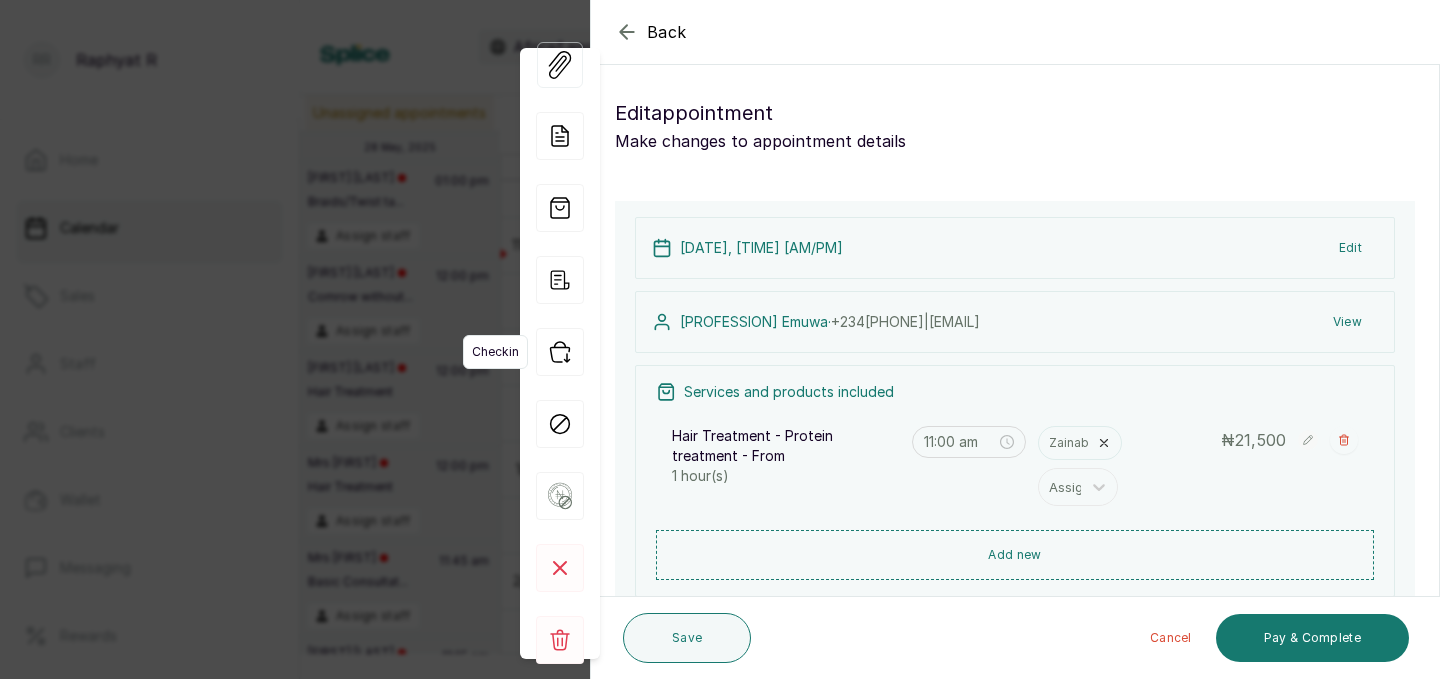 click 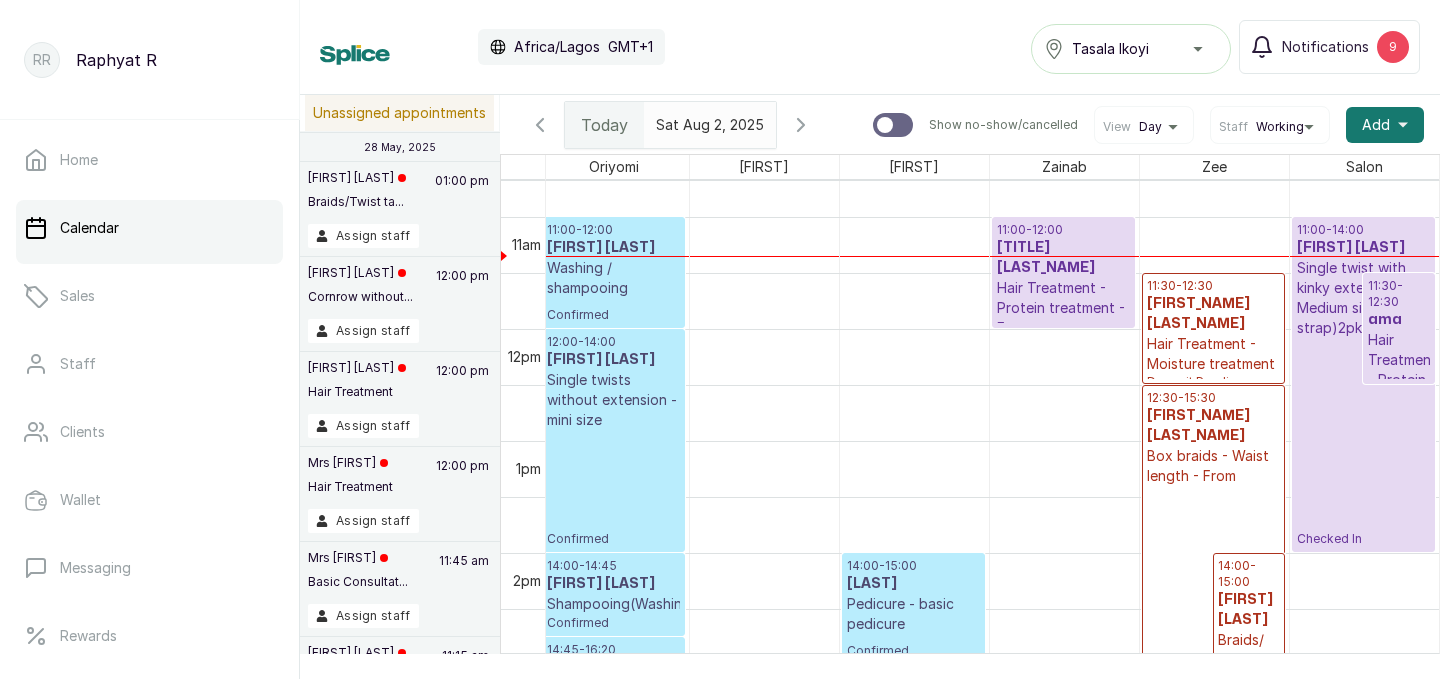 scroll, scrollTop: 1196, scrollLeft: 0, axis: vertical 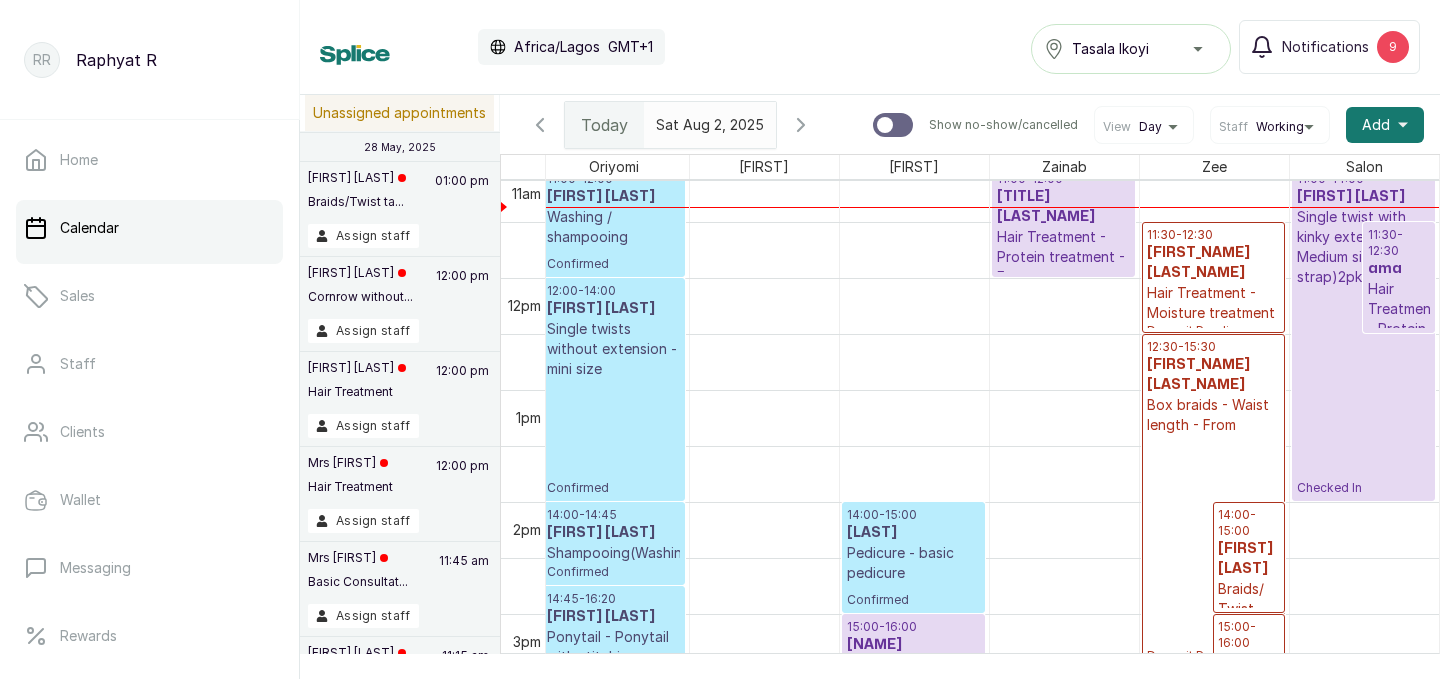 click on "[FIRST] [LAST]" at bounding box center [613, 197] 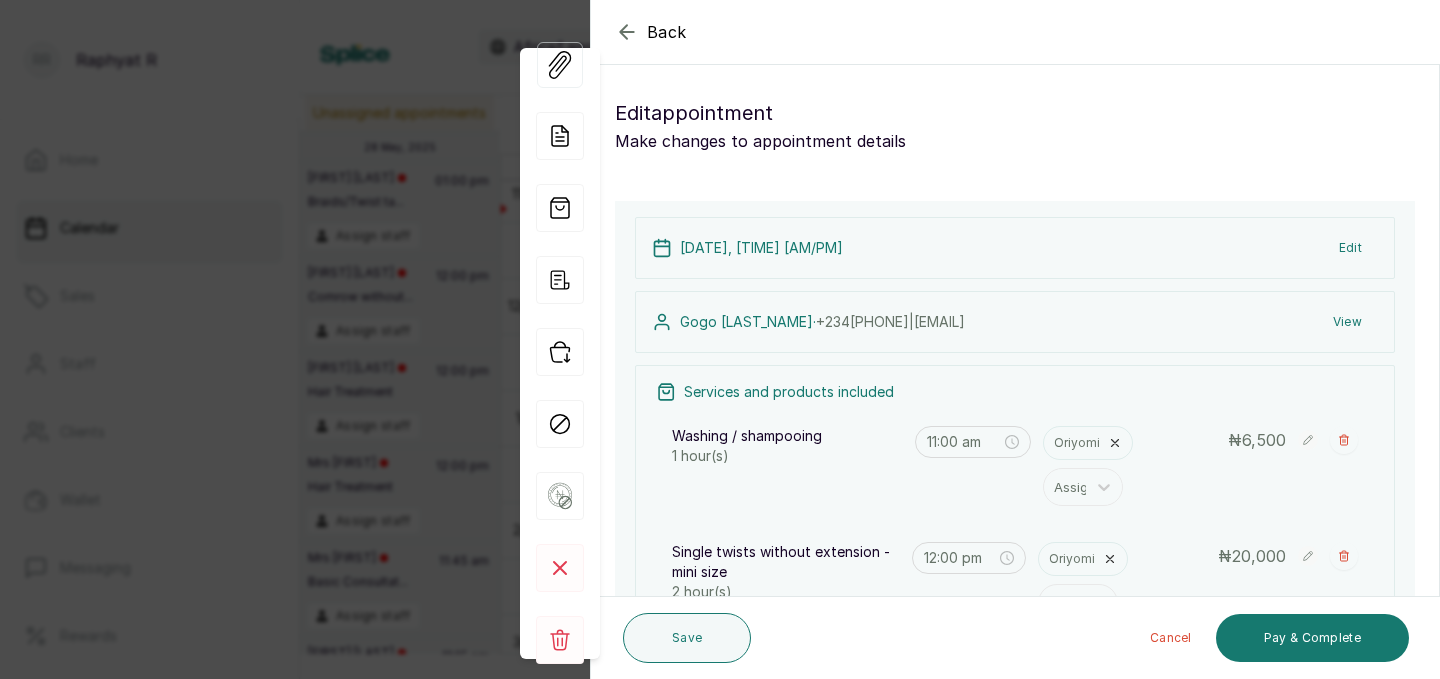 click 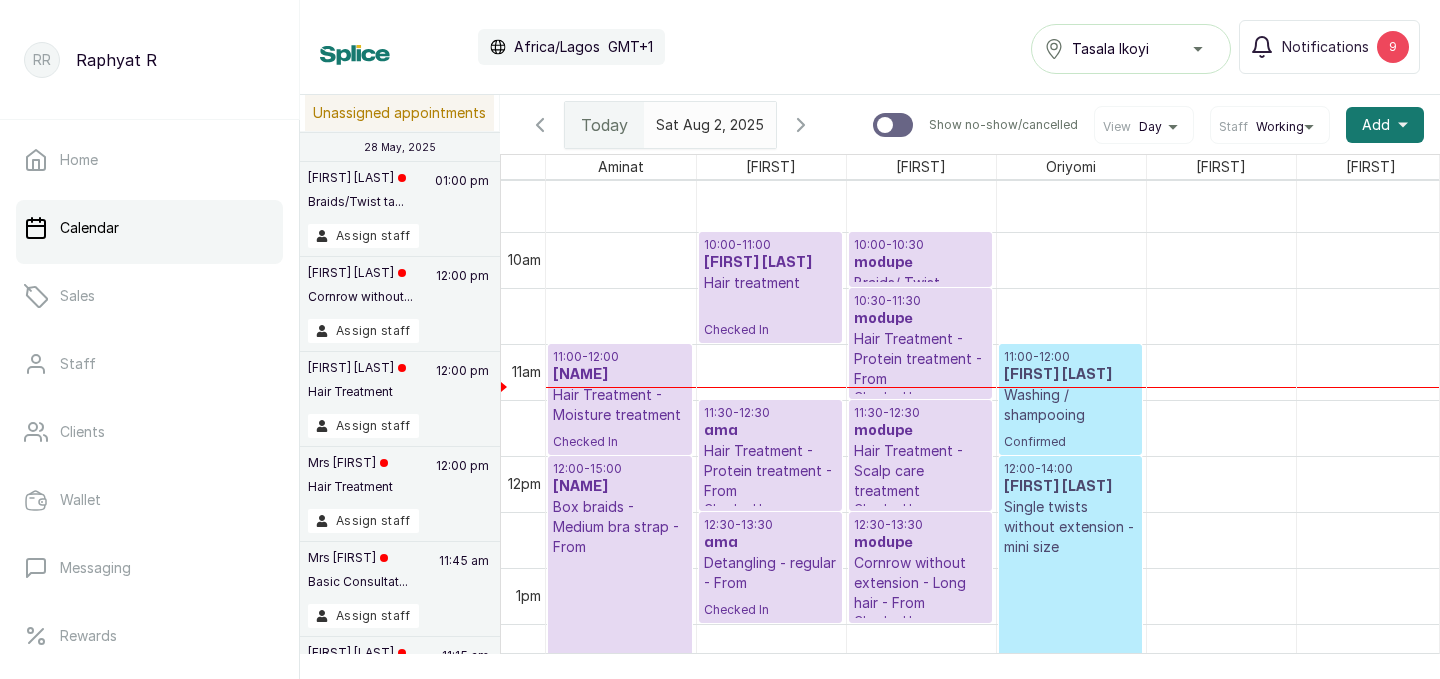 scroll, scrollTop: 1069, scrollLeft: 457, axis: both 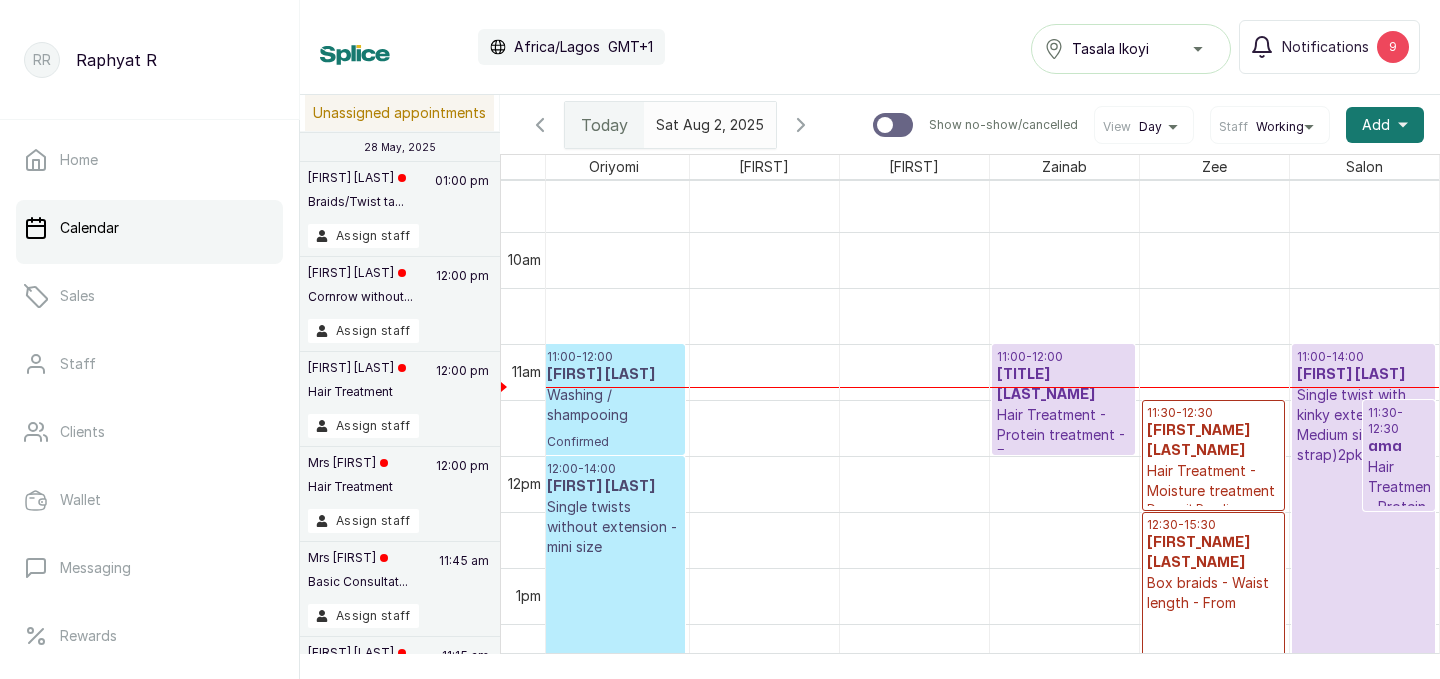 click on "11:00  -  12:00" at bounding box center (613, 357) 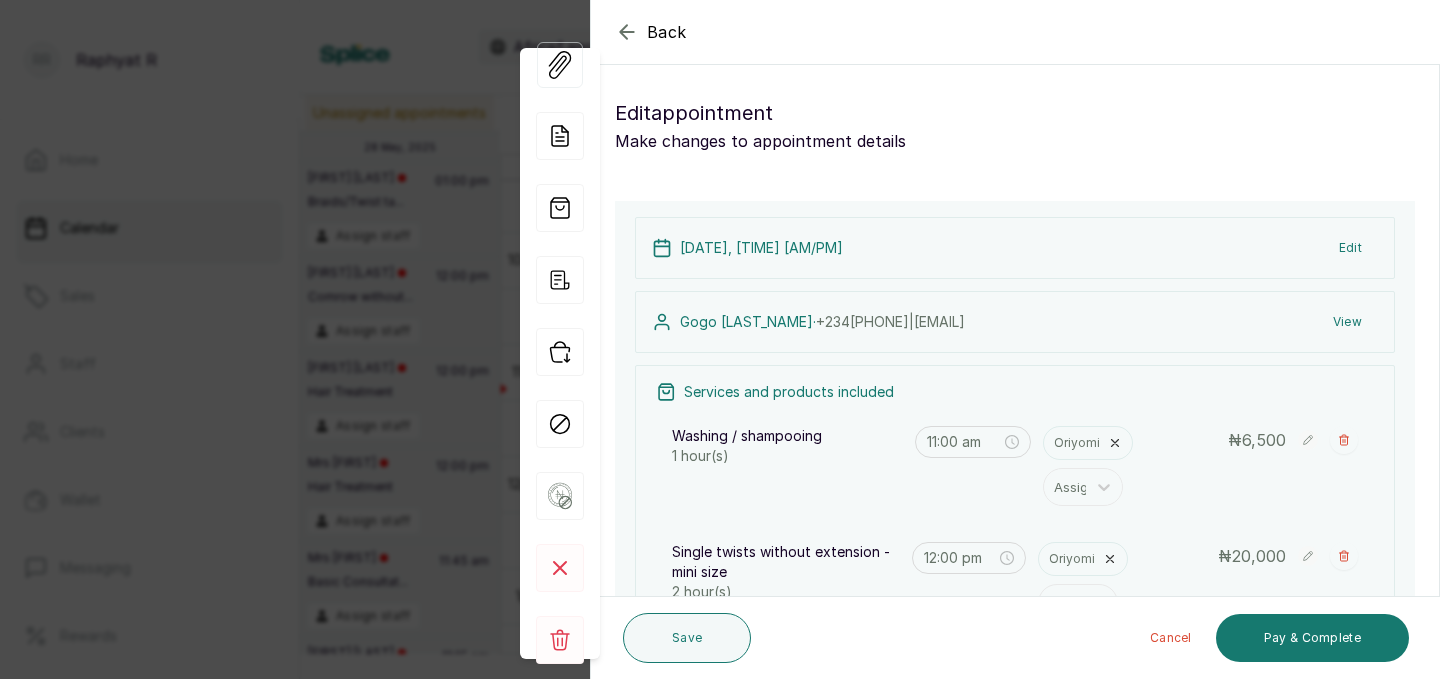 click 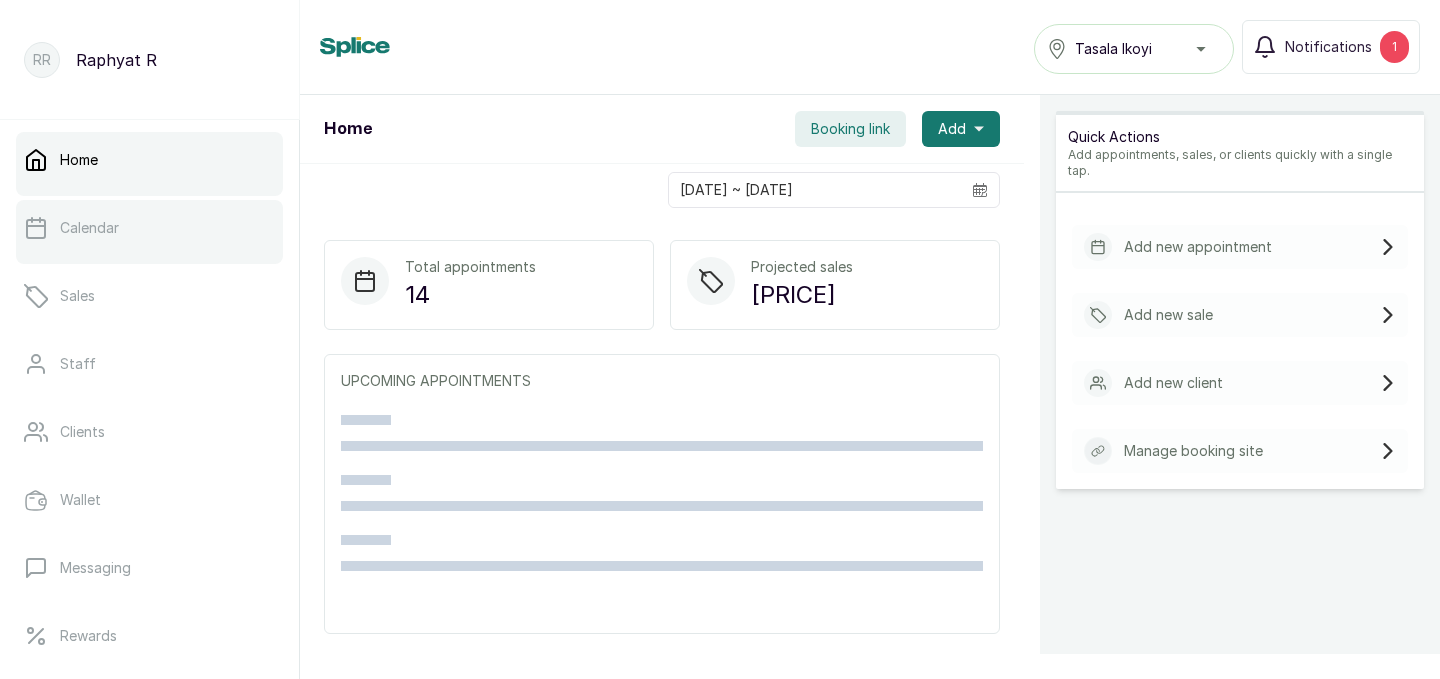 click on "Calendar" at bounding box center (149, 228) 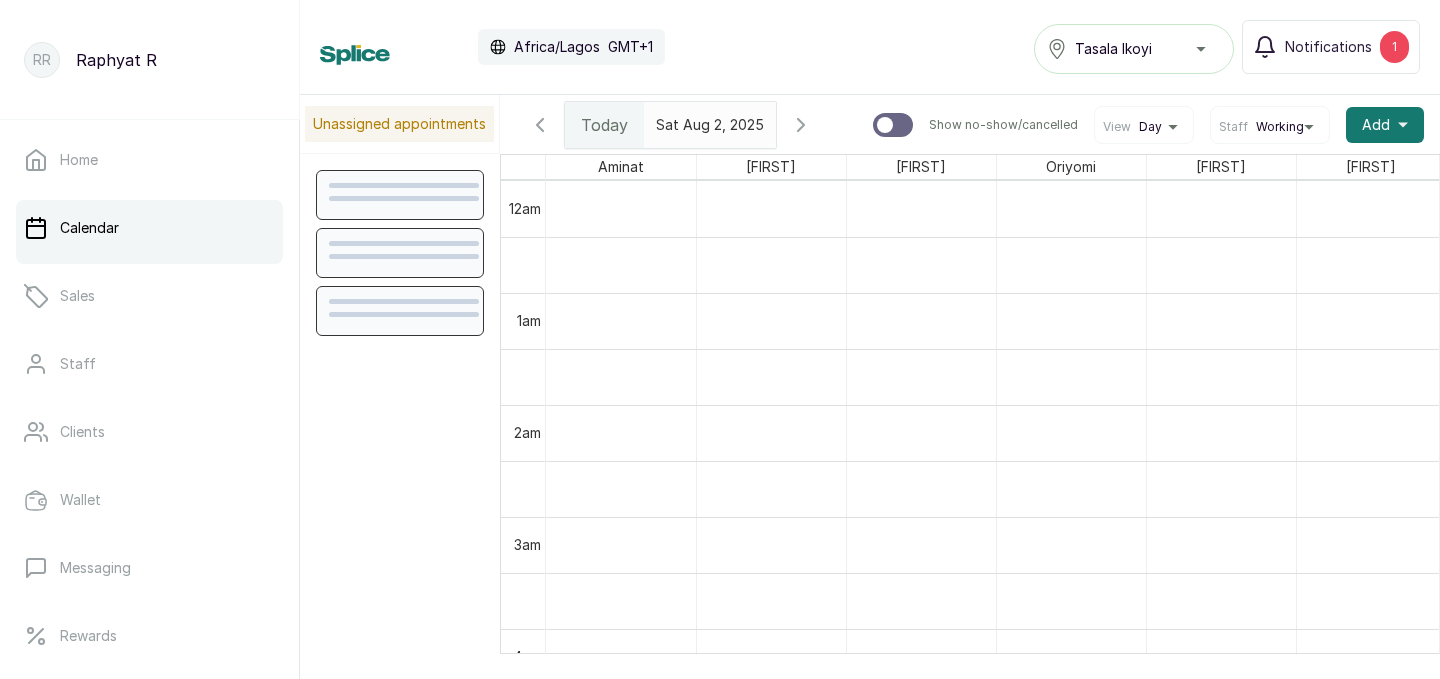 scroll, scrollTop: 673, scrollLeft: 0, axis: vertical 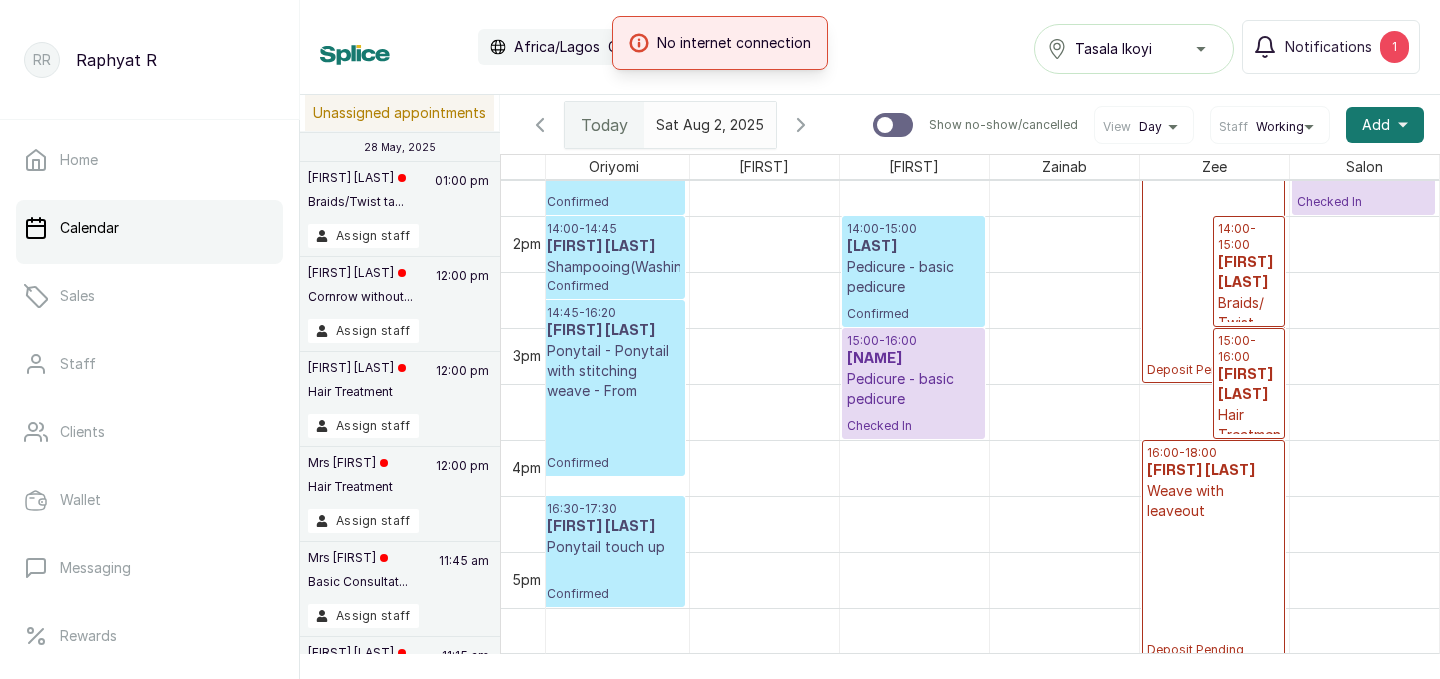 click on "14:00  -  15:00" at bounding box center (1249, 237) 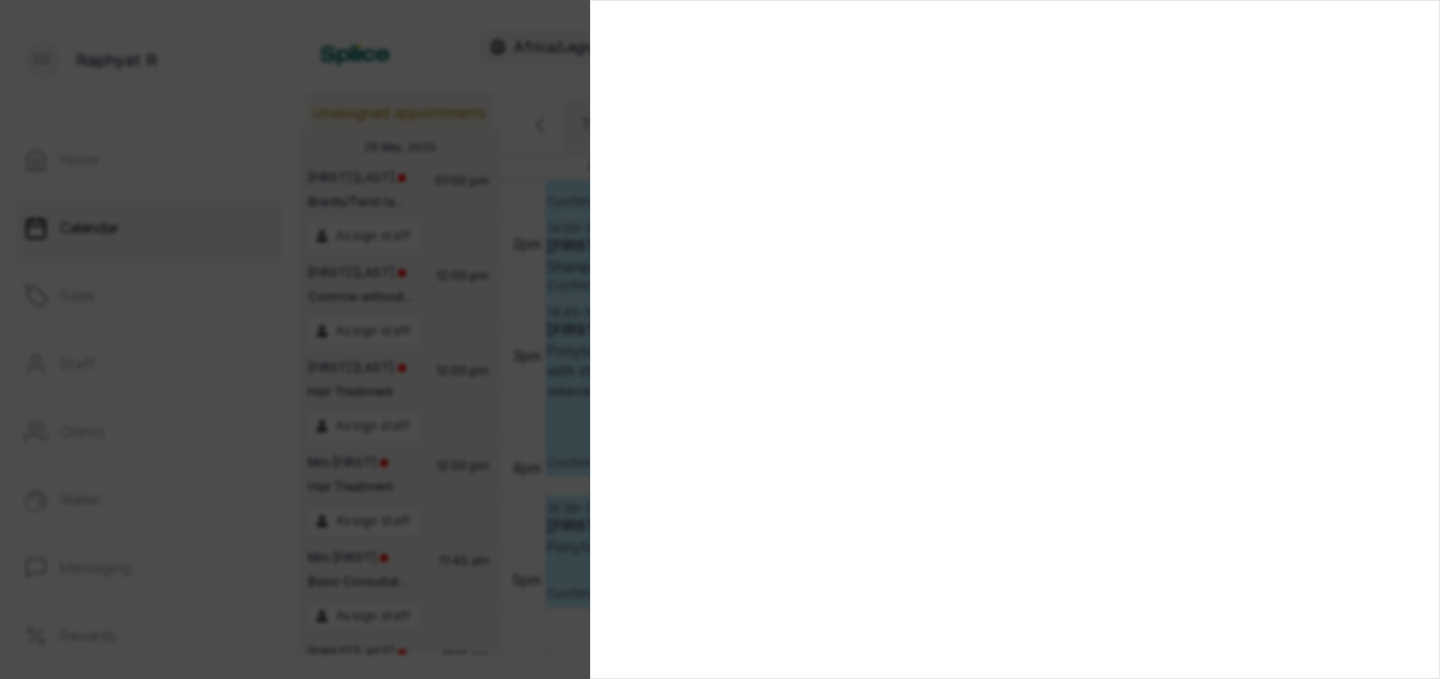 click at bounding box center [720, 339] 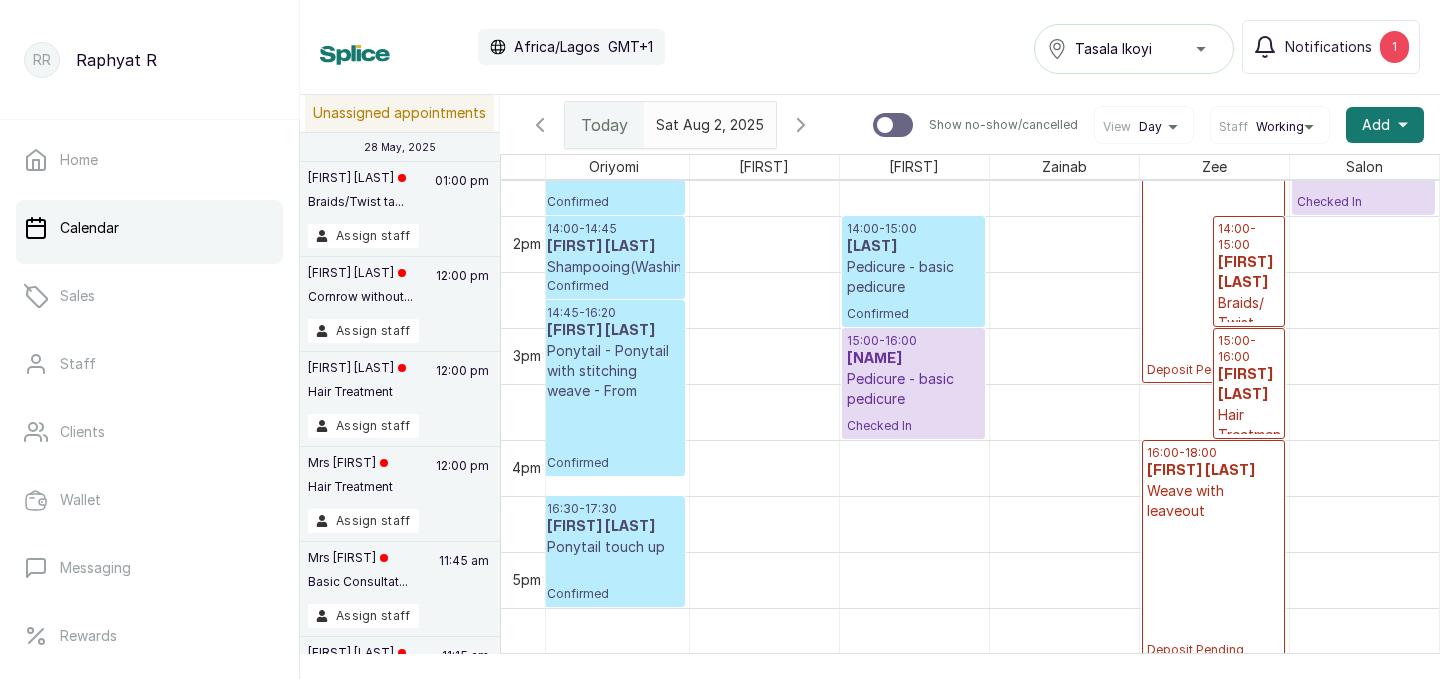 click on "14:00  -  15:00" at bounding box center (1249, 237) 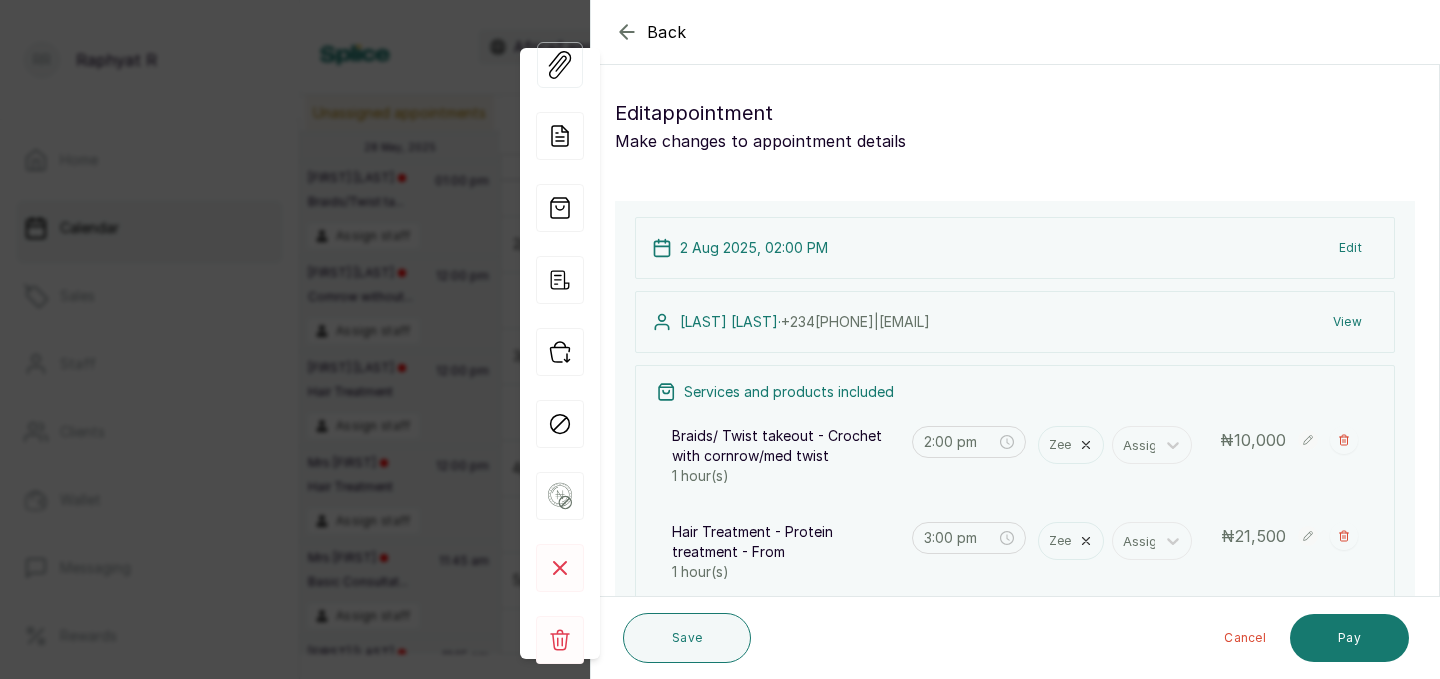 click on "Zee" at bounding box center (1071, 445) 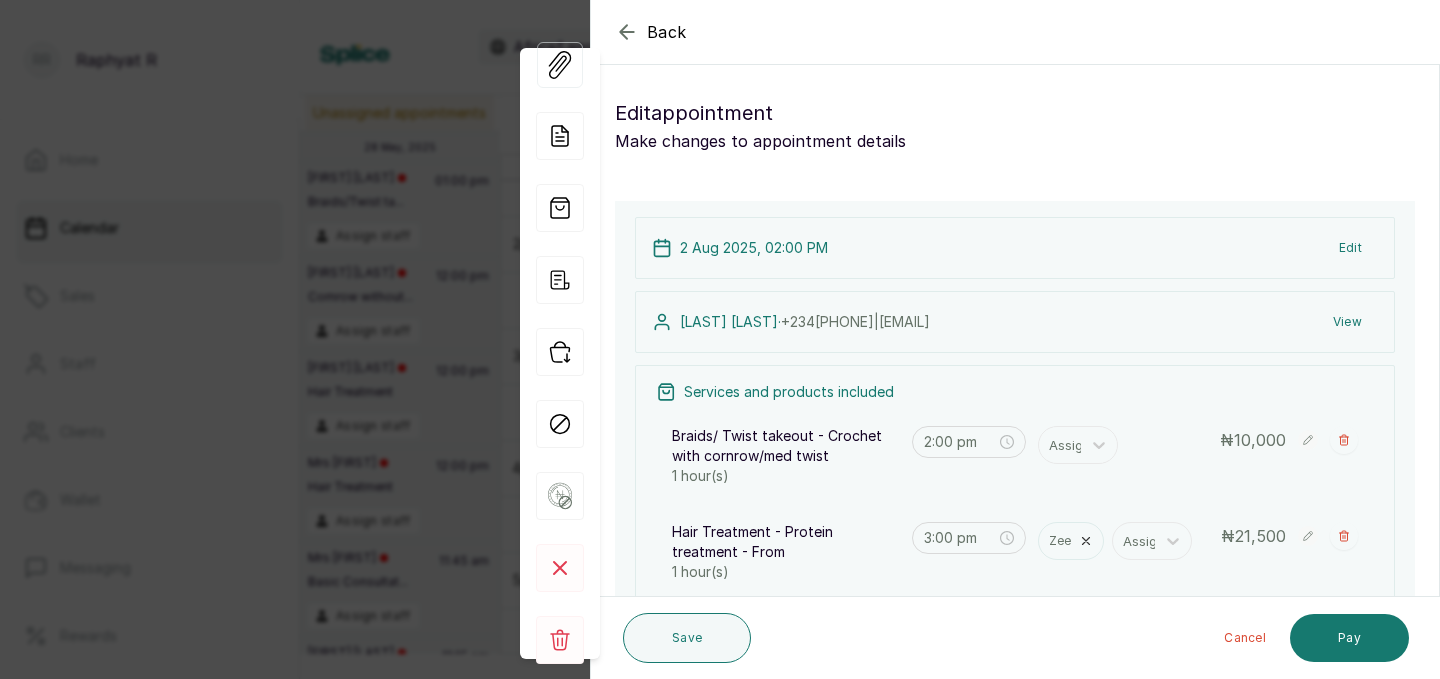 scroll, scrollTop: 21, scrollLeft: 0, axis: vertical 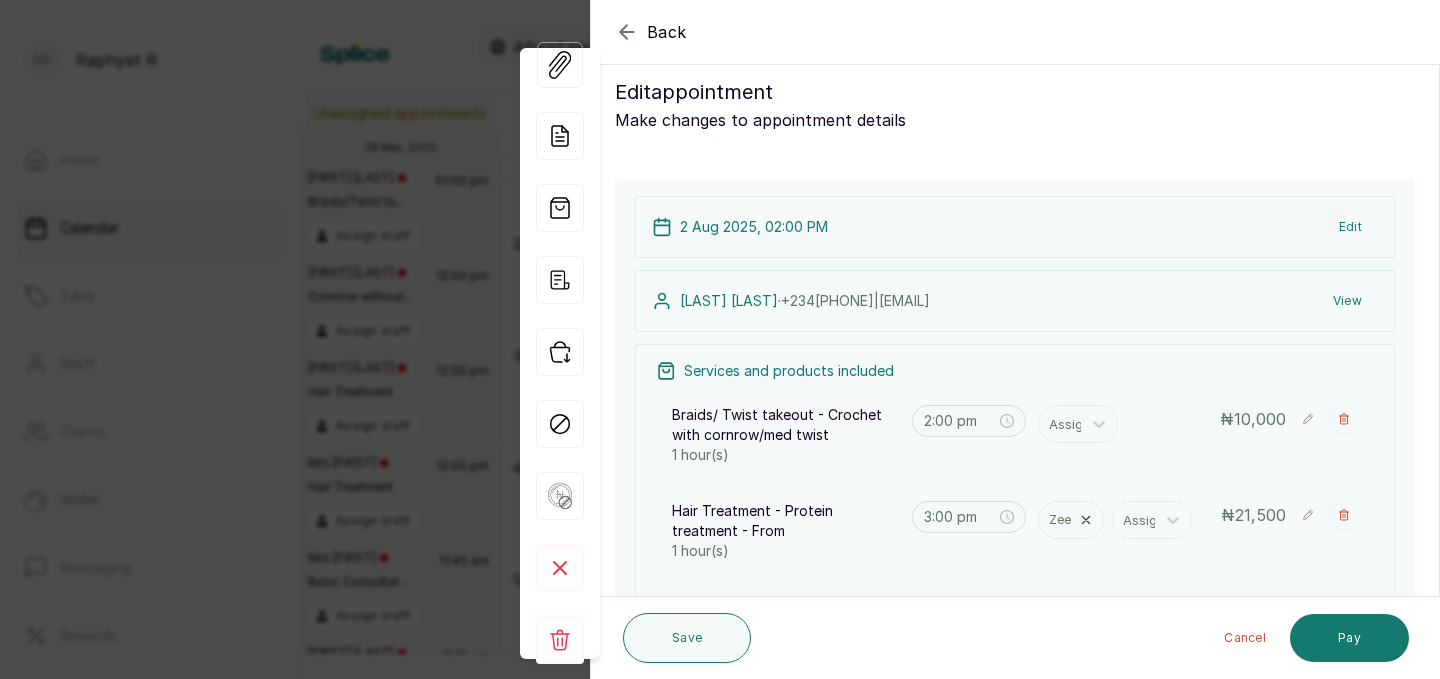 click 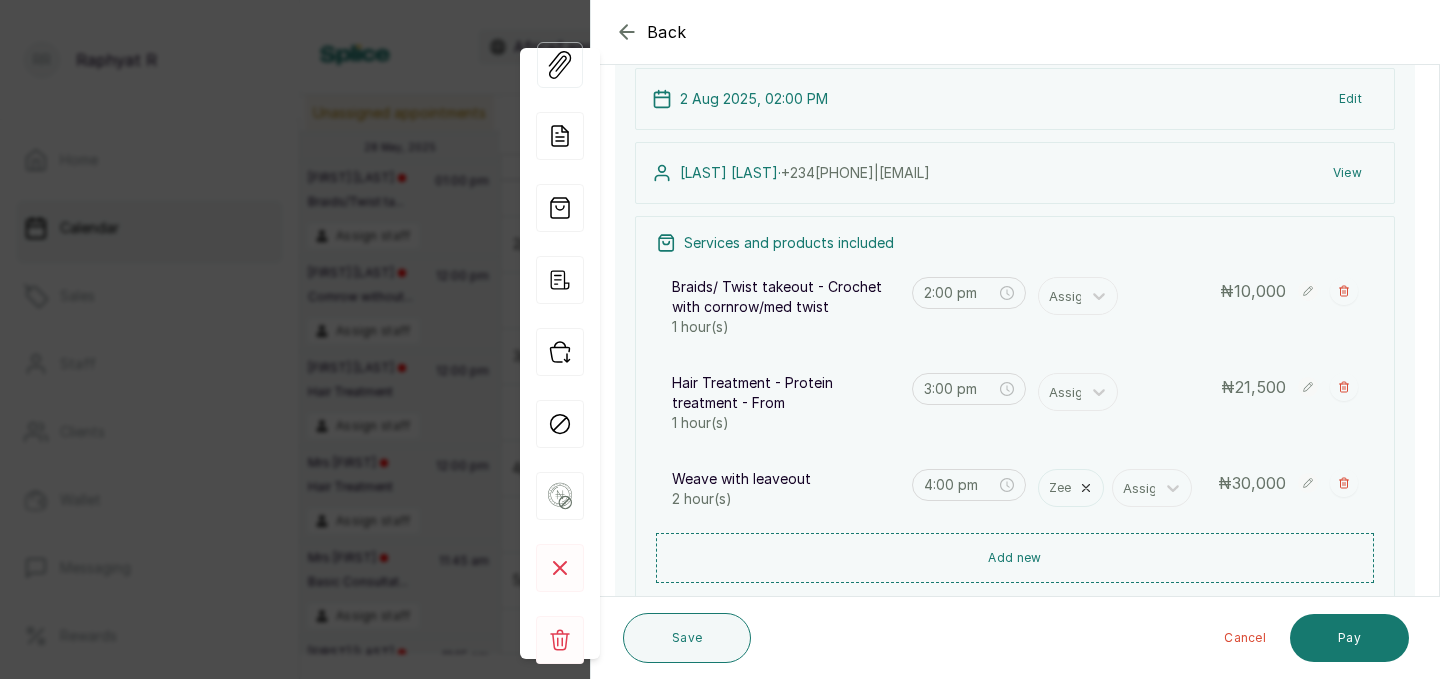scroll, scrollTop: 153, scrollLeft: 0, axis: vertical 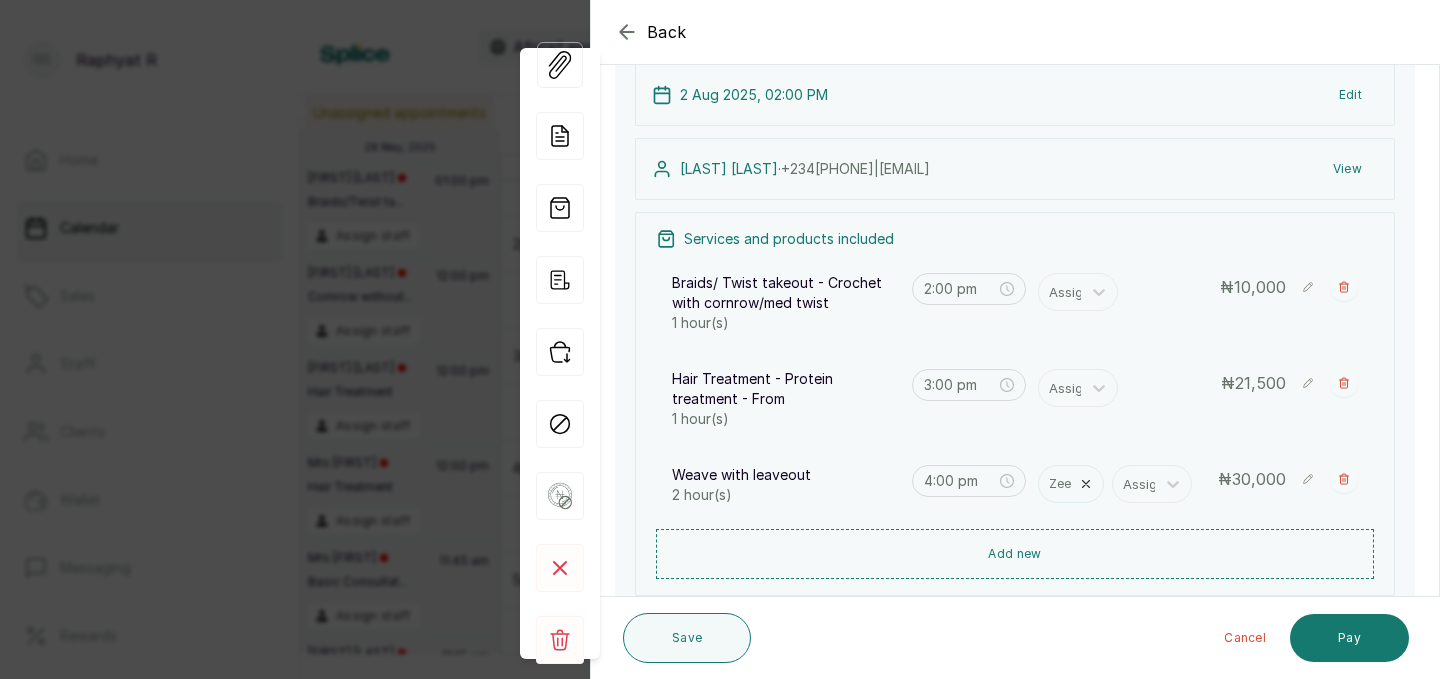 click 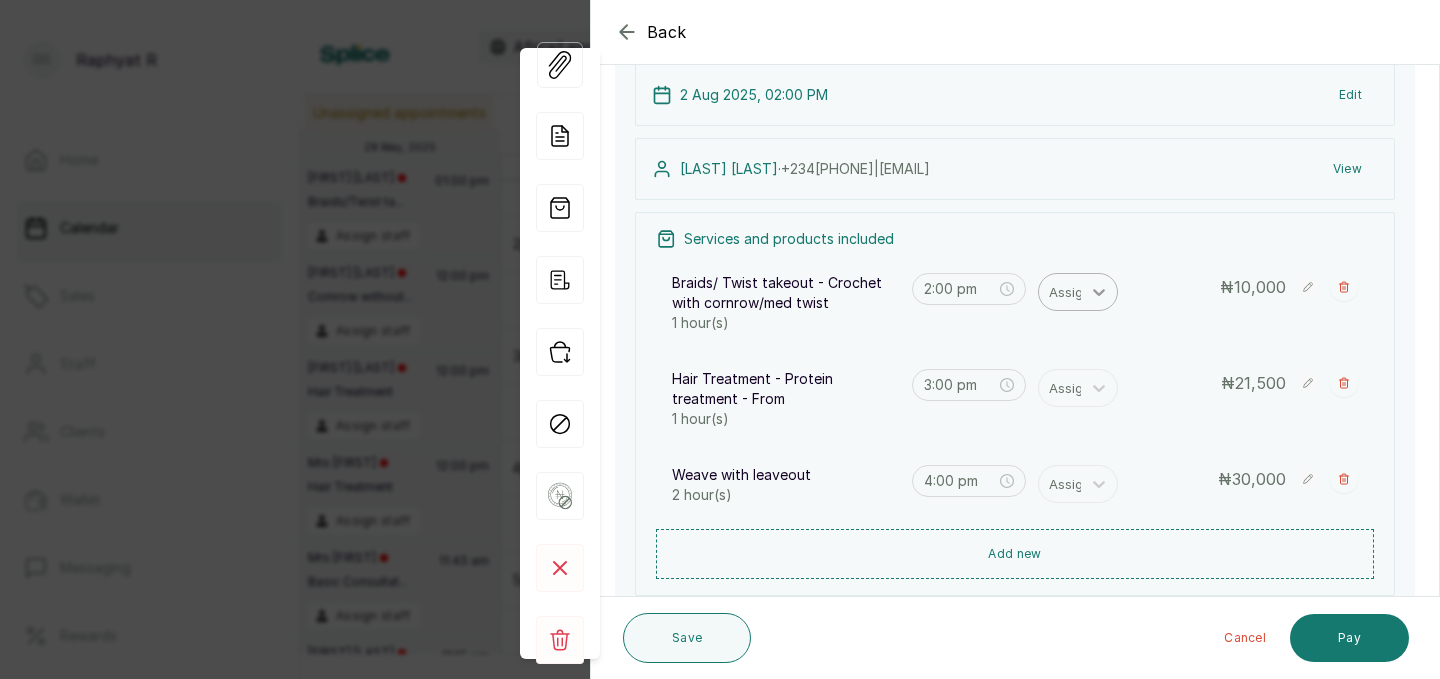 click 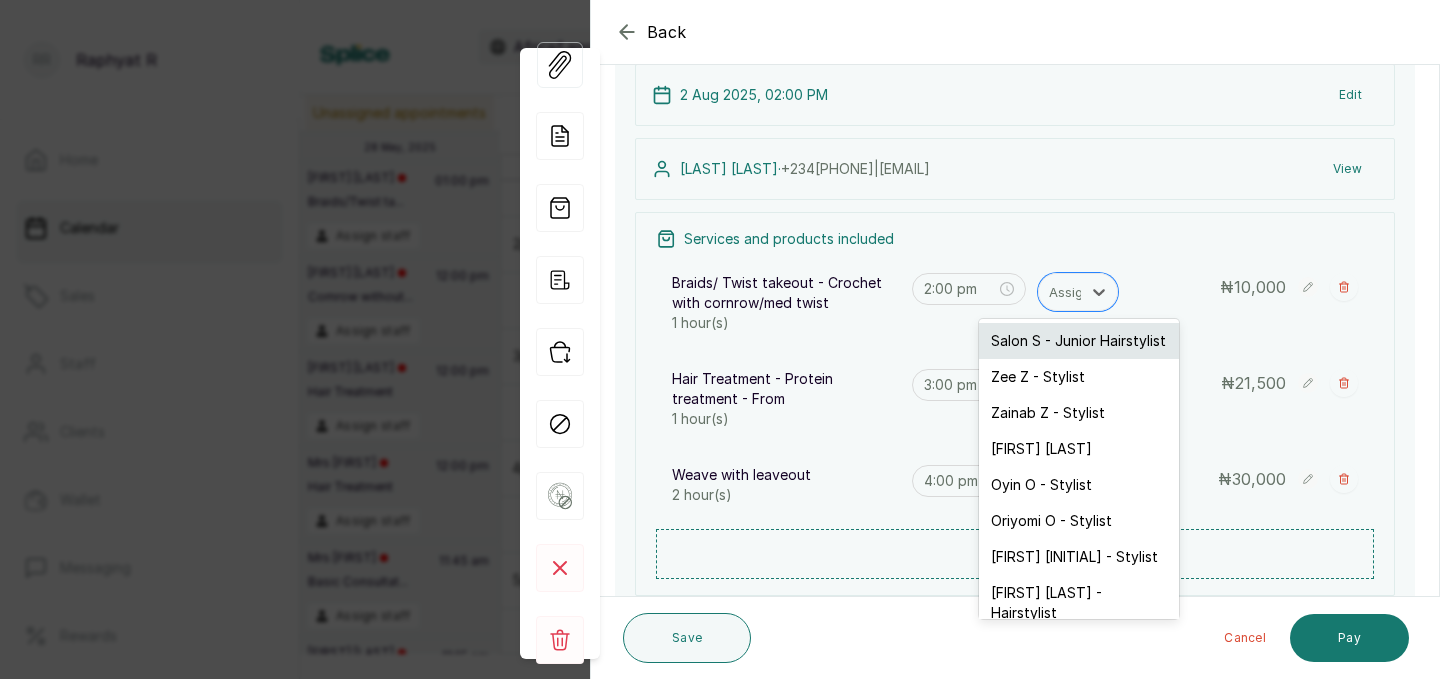 click on "Salon S - Junior Hairstylist" at bounding box center (1079, 341) 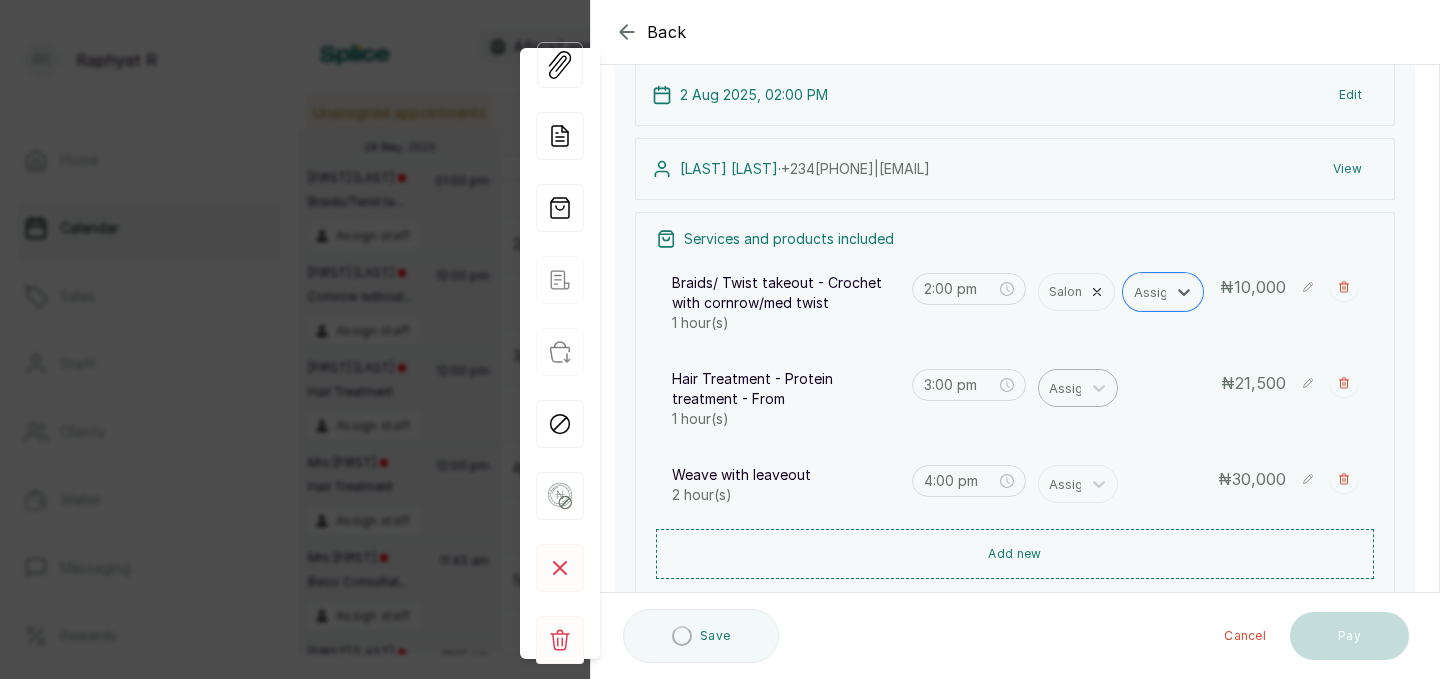 click at bounding box center (1070, 388) 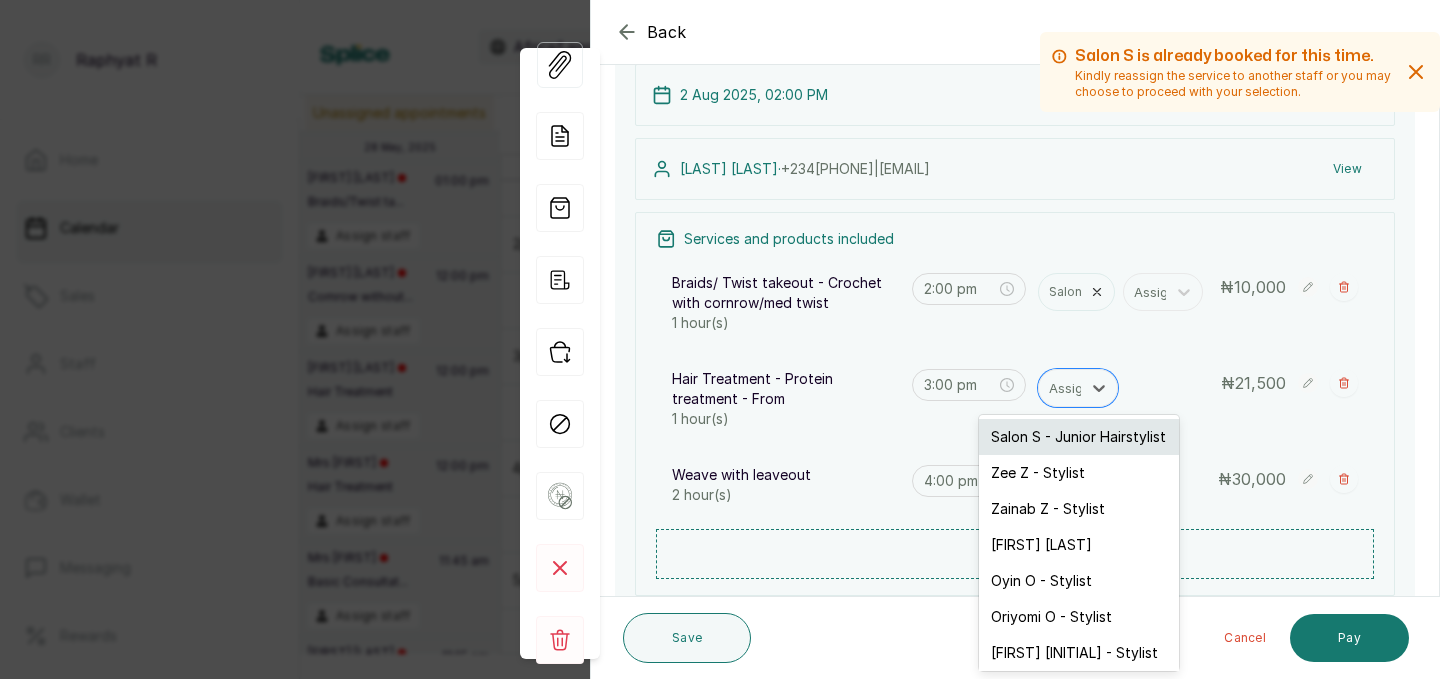 click on "Salon S - Junior Hairstylist" at bounding box center (1079, 437) 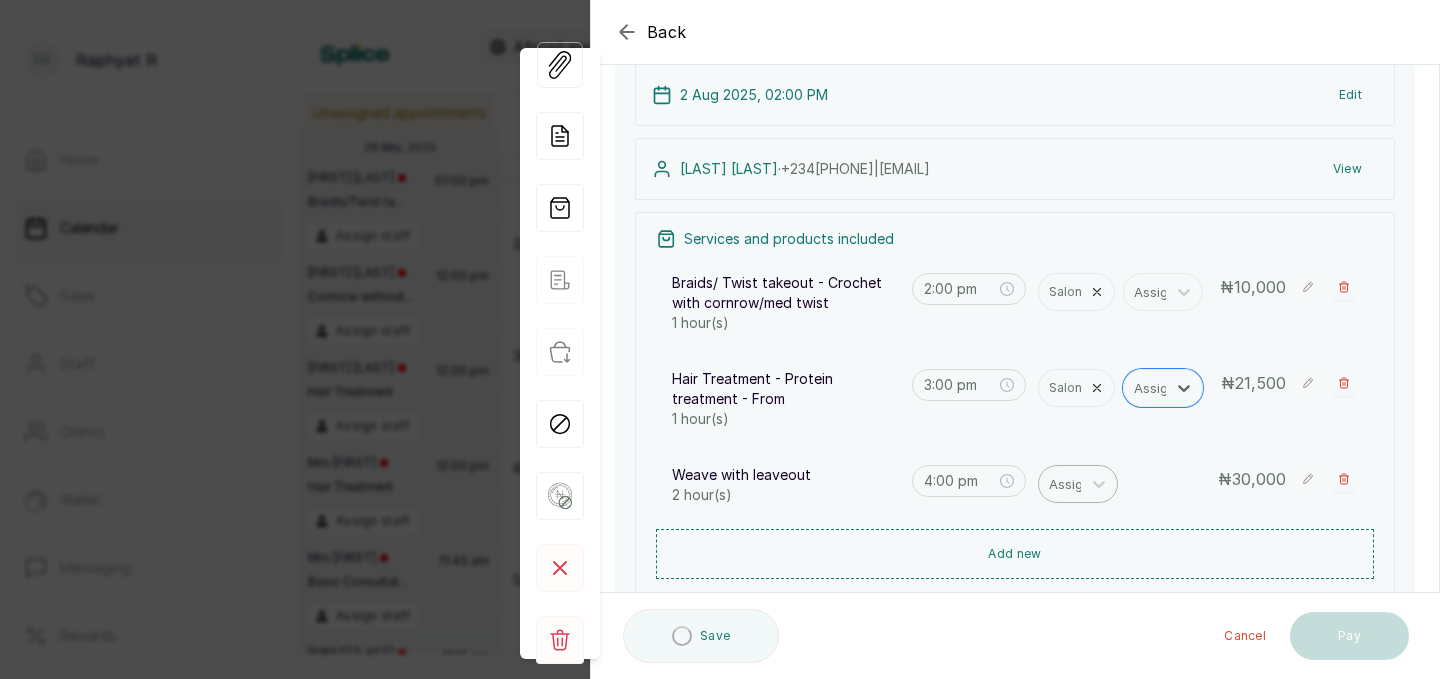 click at bounding box center (1070, 484) 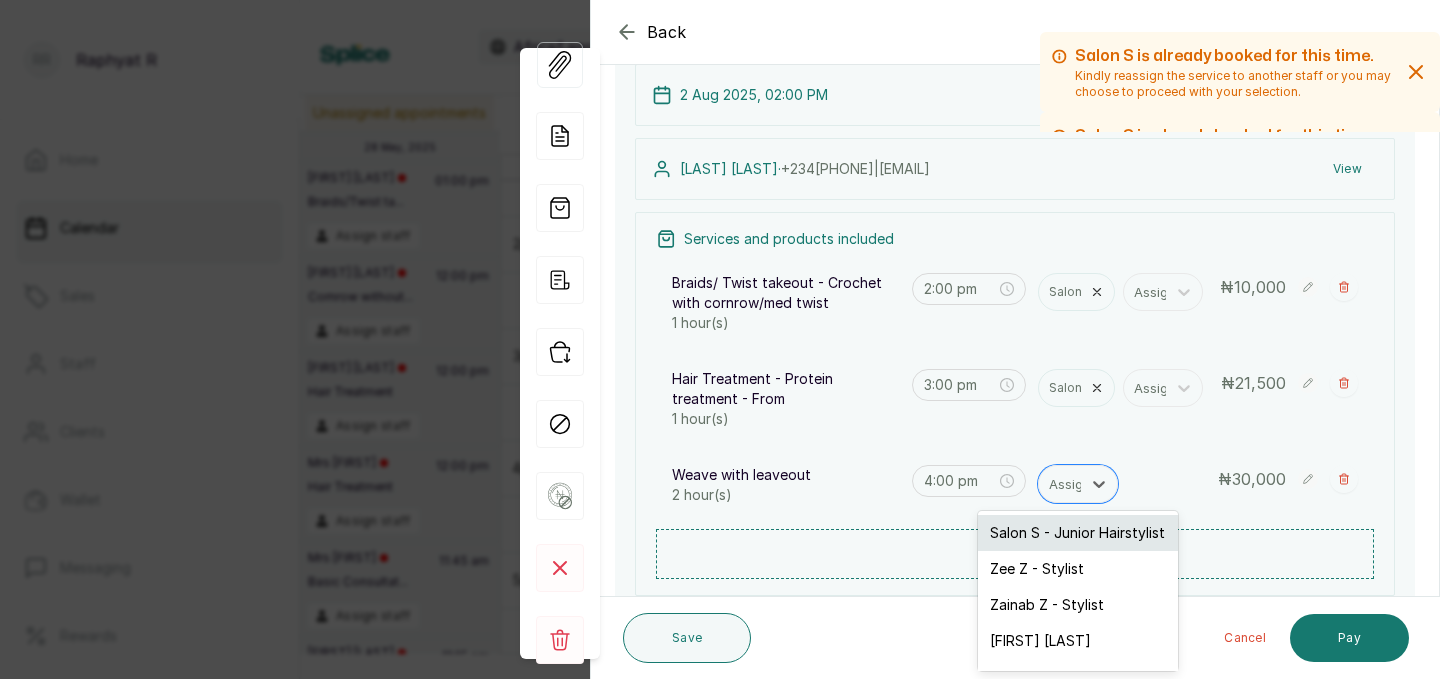 click on "Salon S - Junior Hairstylist" at bounding box center (1078, 533) 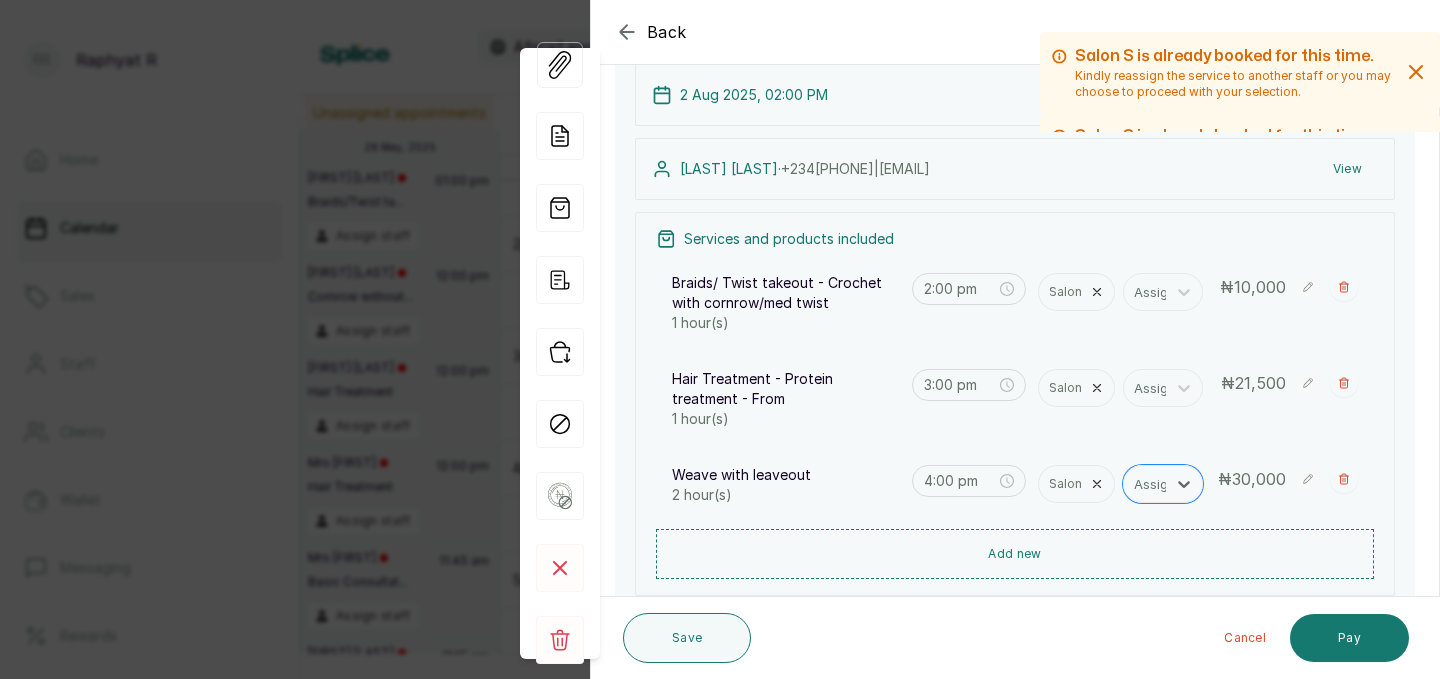 click on "Save Cancel Pay" at bounding box center (1016, 638) 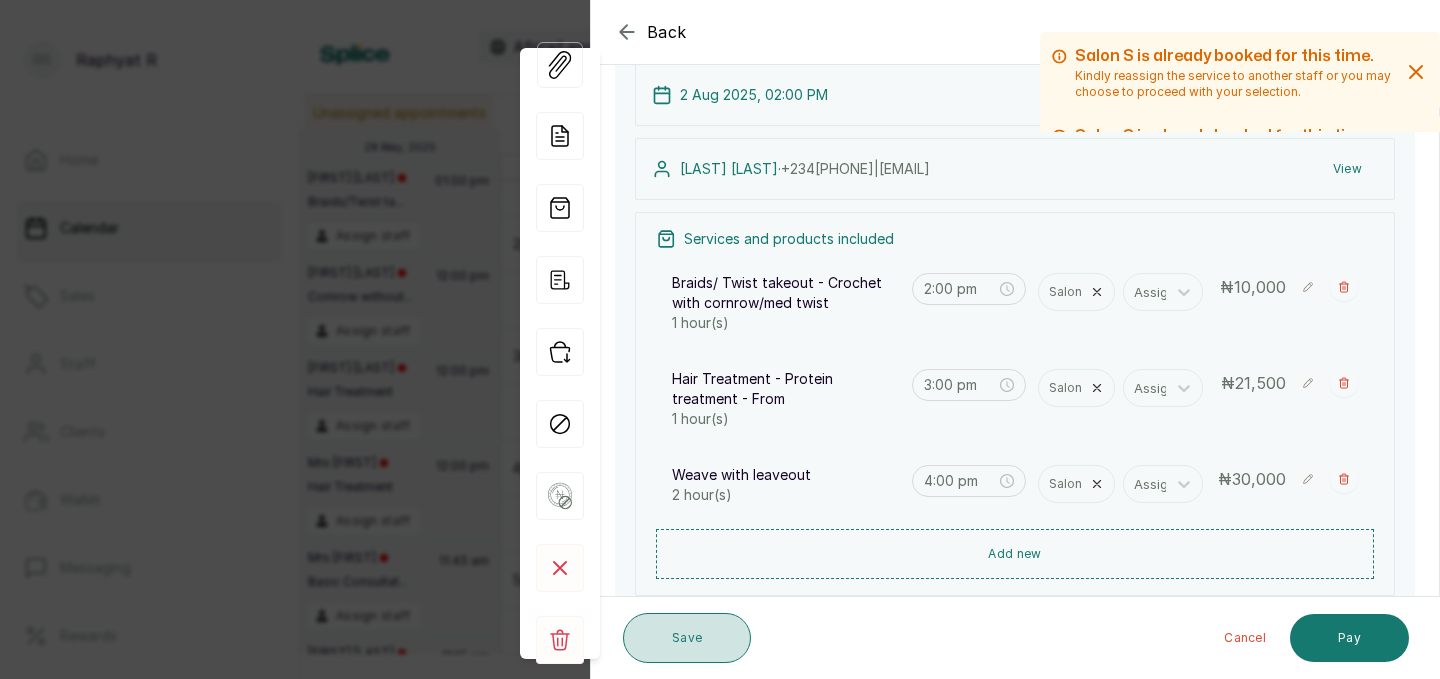 click on "Save" at bounding box center [687, 638] 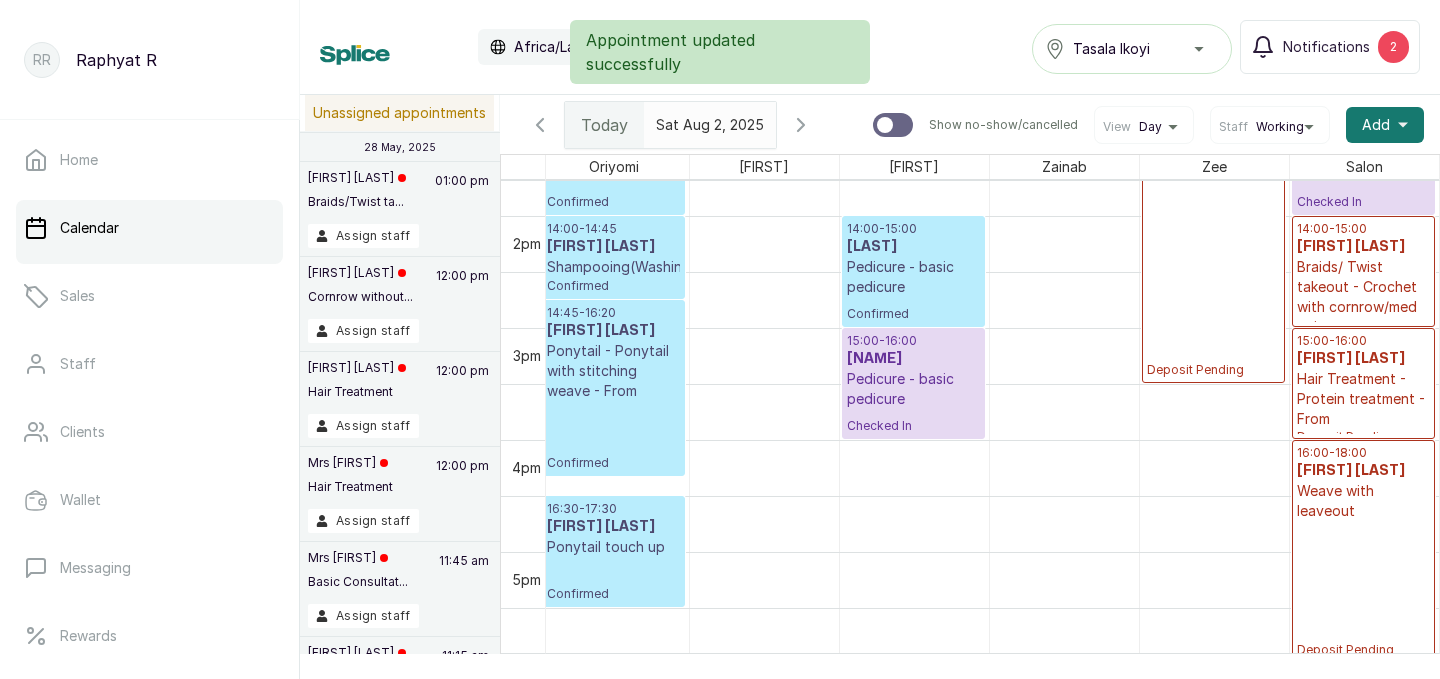 click on "14:00  -  15:00" at bounding box center [1364, 229] 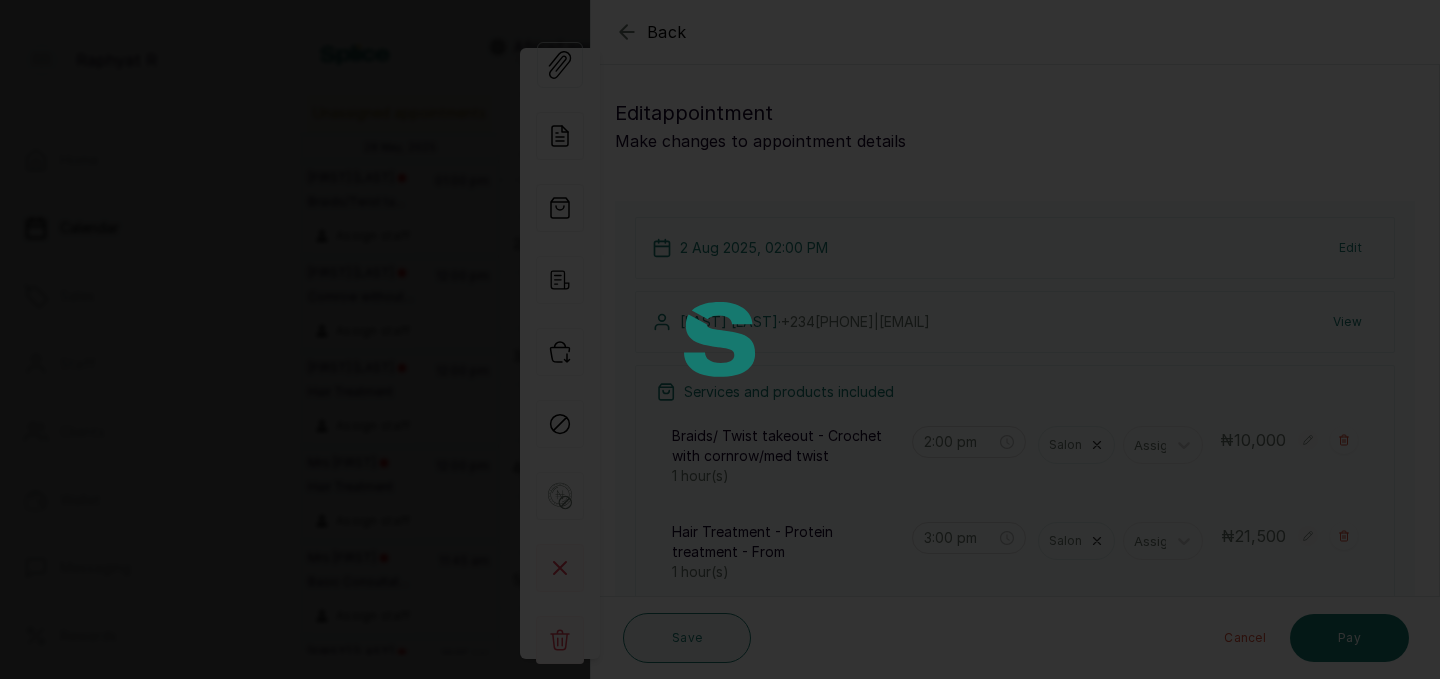 click at bounding box center (720, 339) 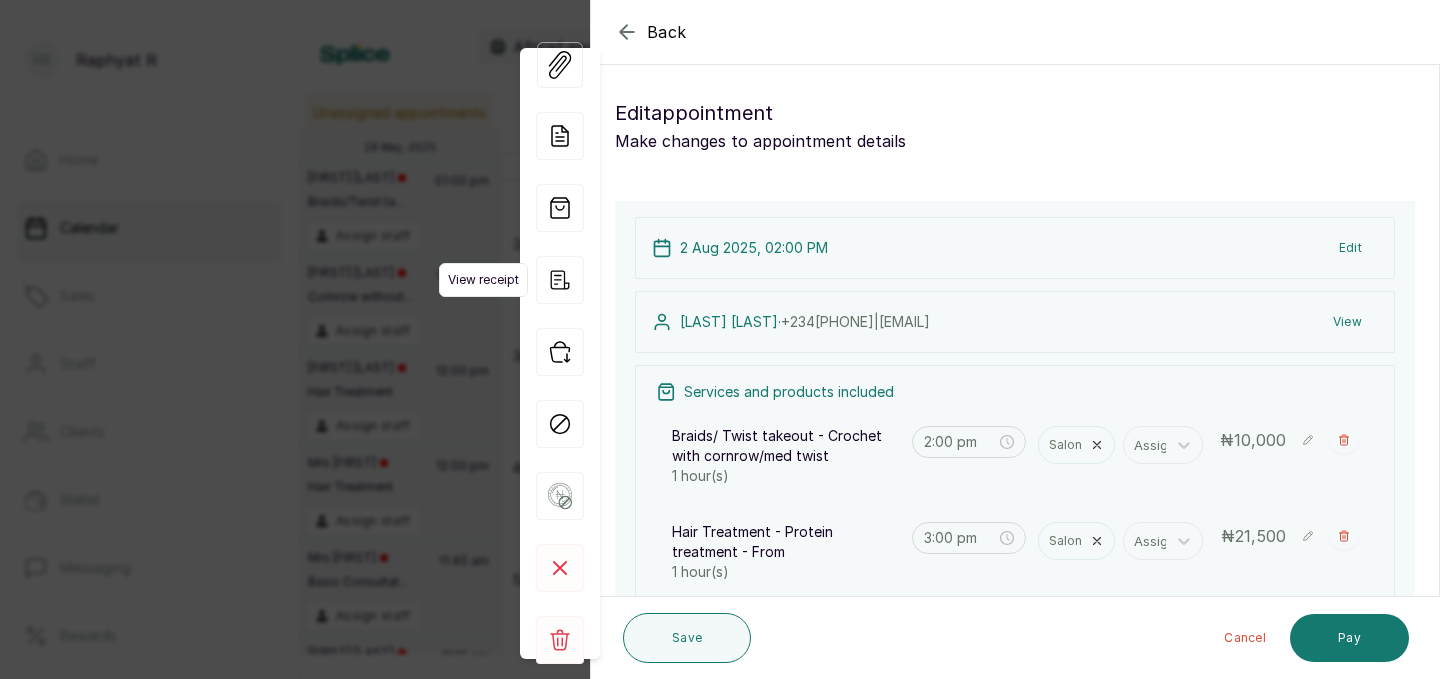 click on "View receipt" at bounding box center (483, 280) 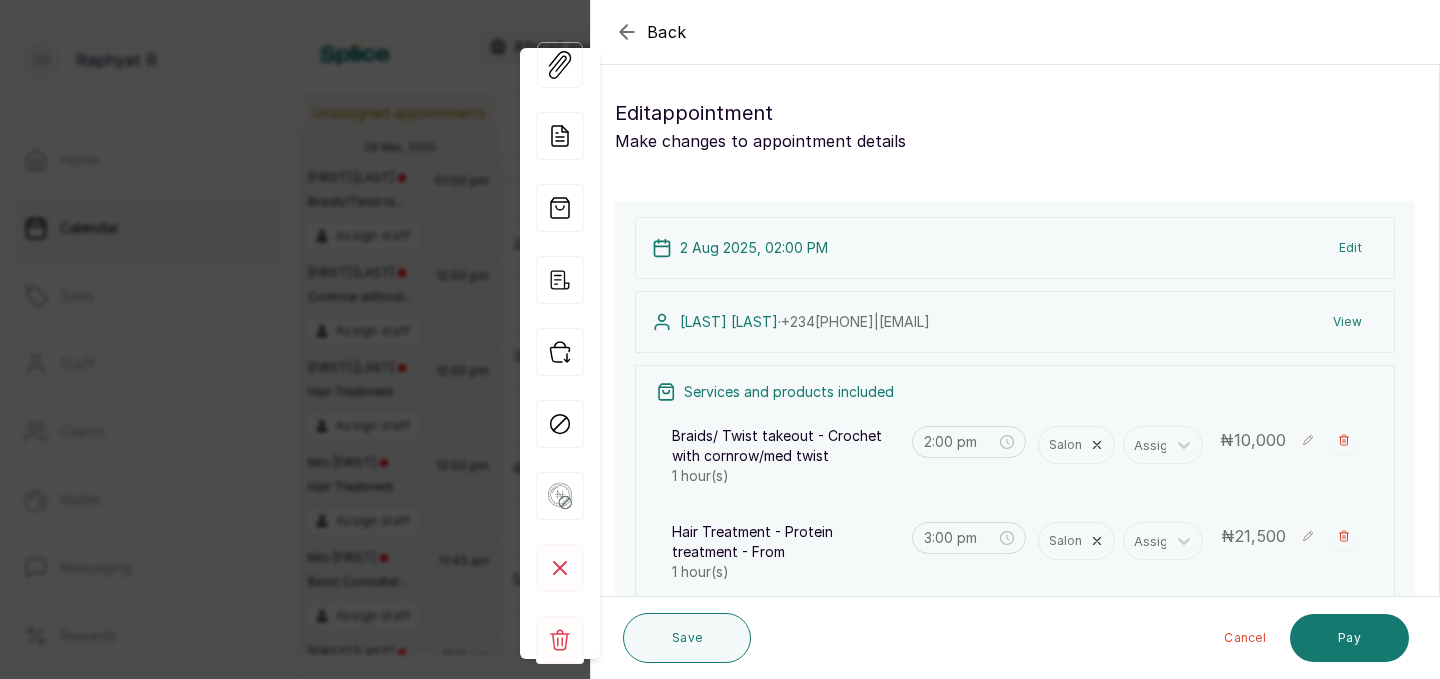click on "Back Appointment Details Edit  appointment   Make changes to appointment details Appointment type Online Walk-in Phone Appointment Date [DATE] Appointment Time [TIME]  Add services  Add service   Braids/ Twist takeout - Crochet with cornrow/med twist   1 hour(s) Salon Assign [TIME] ₦ 10,000   Hair Treatment  - Protein treatment  - From   1 hour(s) Salon Assign [TIME] ₦ 21,500   Weave with leaveout   2 hour(s) Salon Assign [TIME] ₦ 30,000  Add products   No Products added Add product Subtotal ₦61,500.00 Deposit Required ₦5,000.00 Total ₦ 61,500 Add Extra Charge Add promo code Add discount Note 1000 of 1000 characters left Client has made payment Visit link  [DATE], [TIME] Edit [FIRST]   [LAST]  ·  [PHONE]  |  [EMAIL] View Services and products included Braids/ Twist takeout - Crochet with cornrow/med twist 1 hour(s) [TIME] Salon Assign ₦ 10,000 Hair Treatment  - Protein treatment  - From 1 hour(s) [TIME] Salon Assign ₦ 21,500 Weave with leaveout ₦" at bounding box center [720, 339] 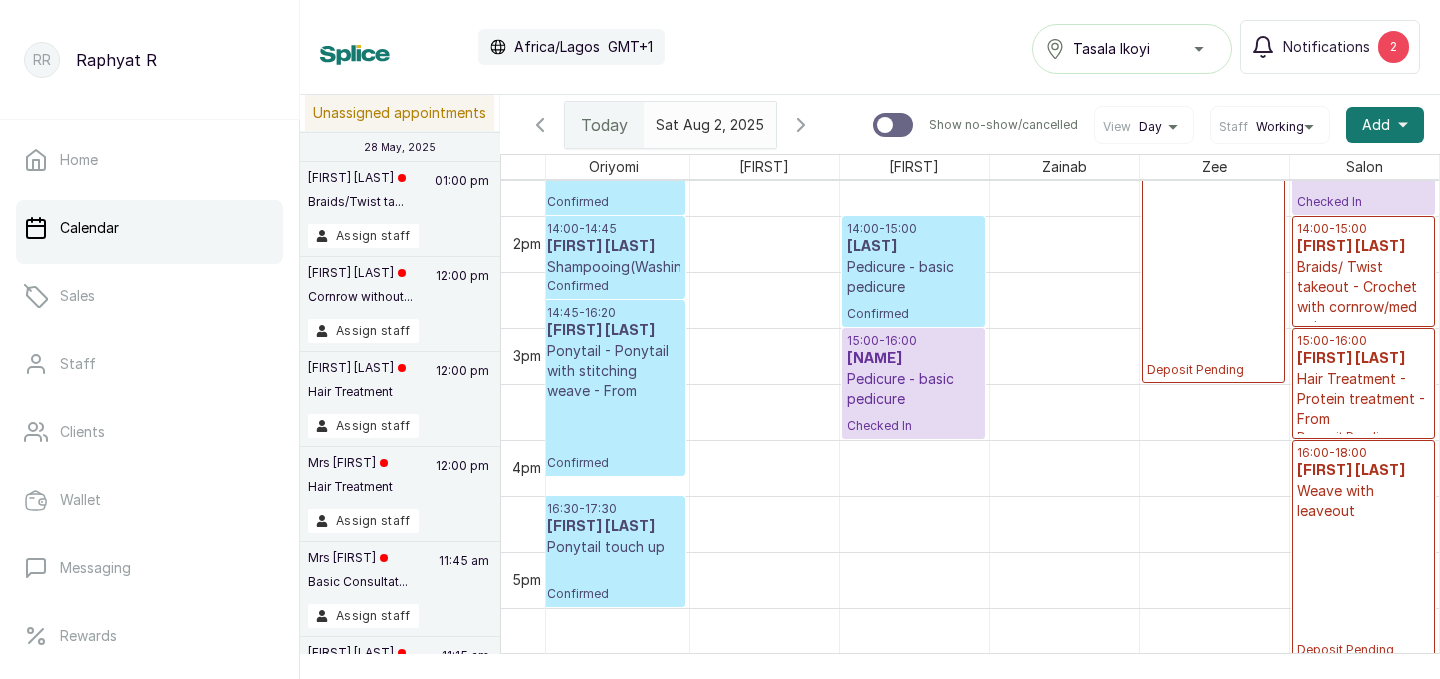 scroll, scrollTop: 1403, scrollLeft: 457, axis: both 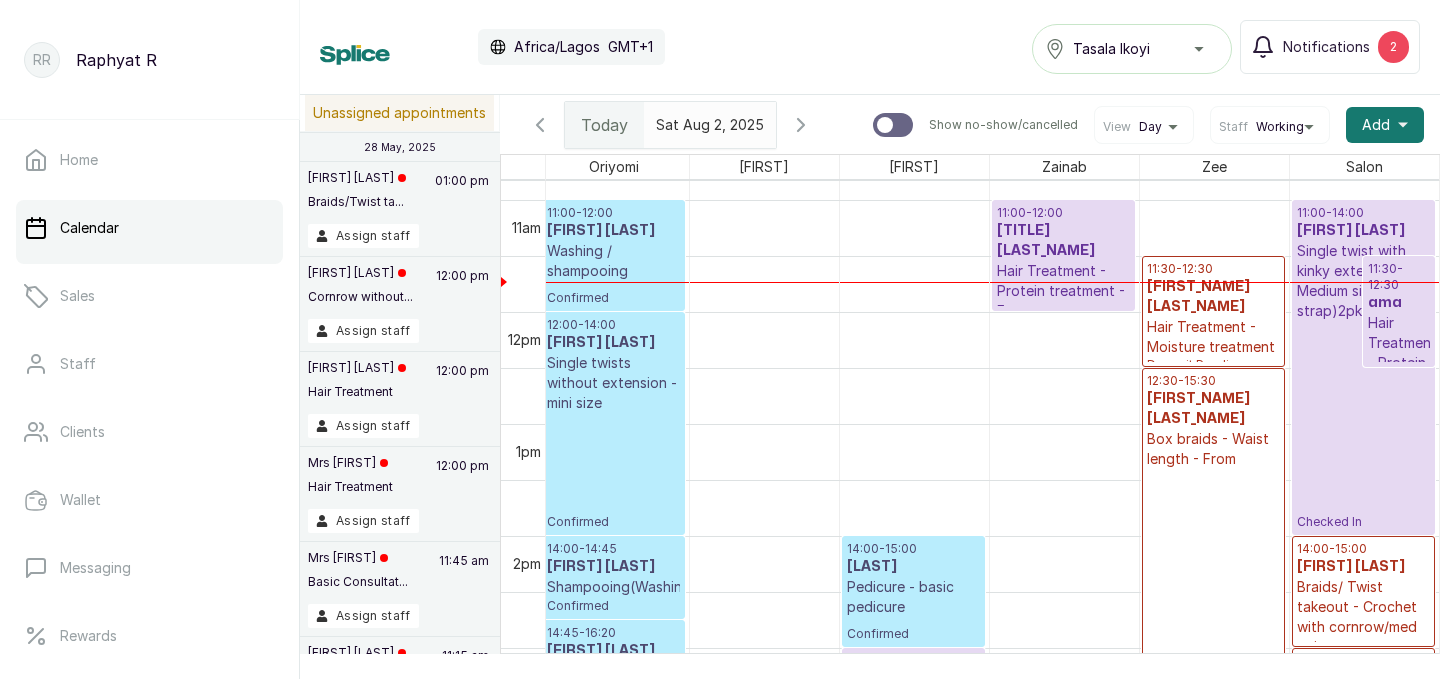 click on "11:30  -  12:30" at bounding box center (1213, 269) 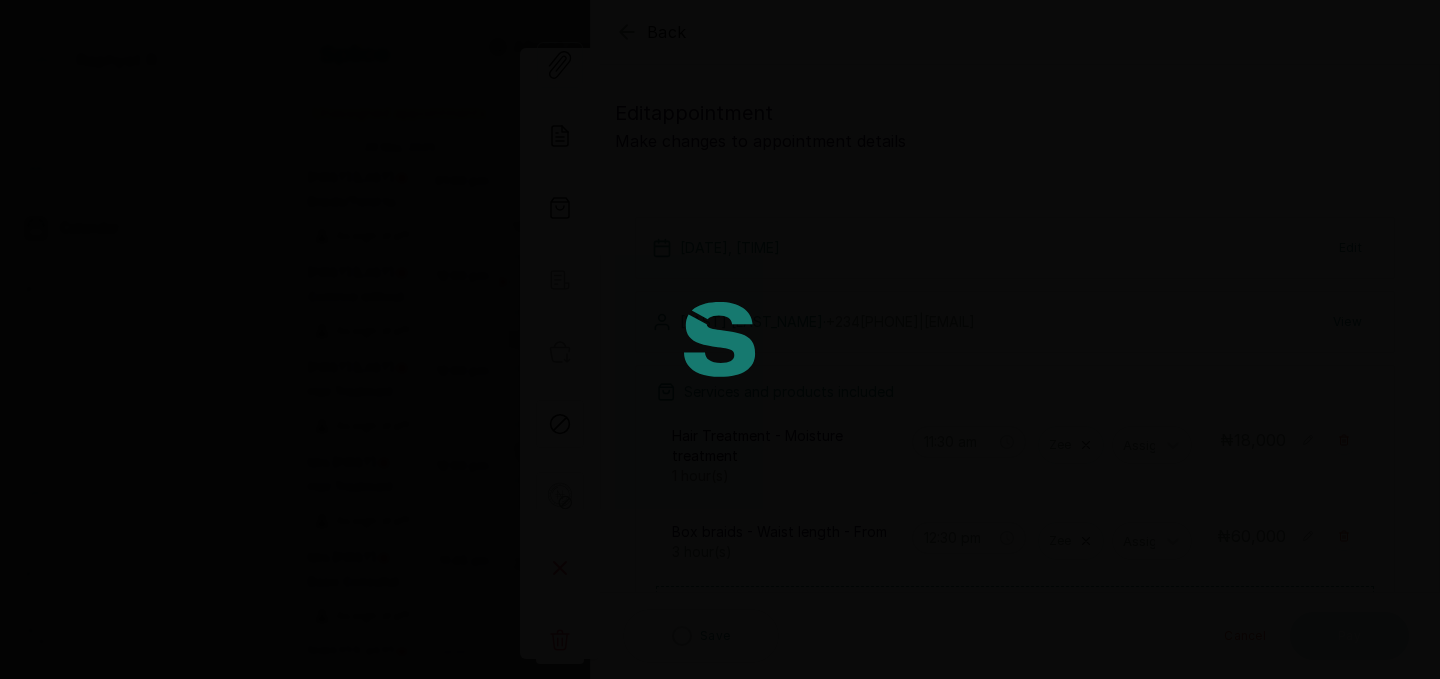 type on "11:30 am" 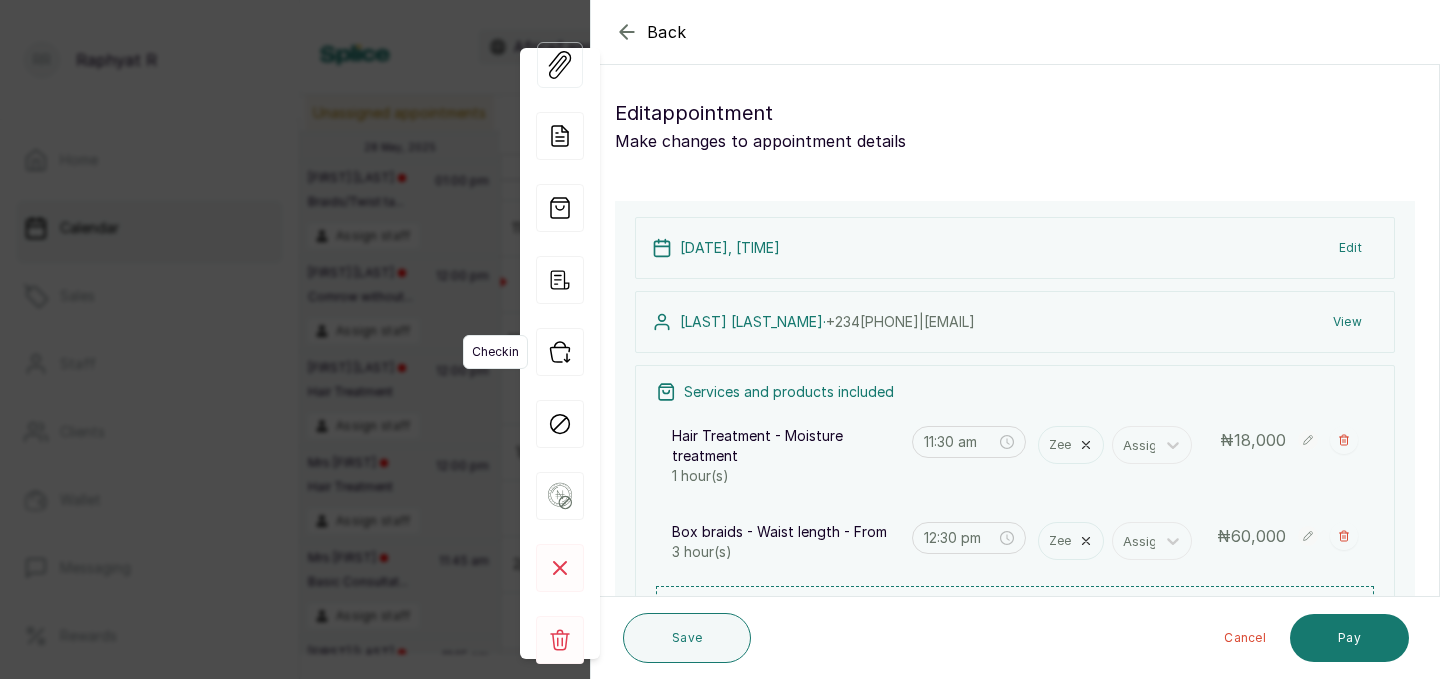 click 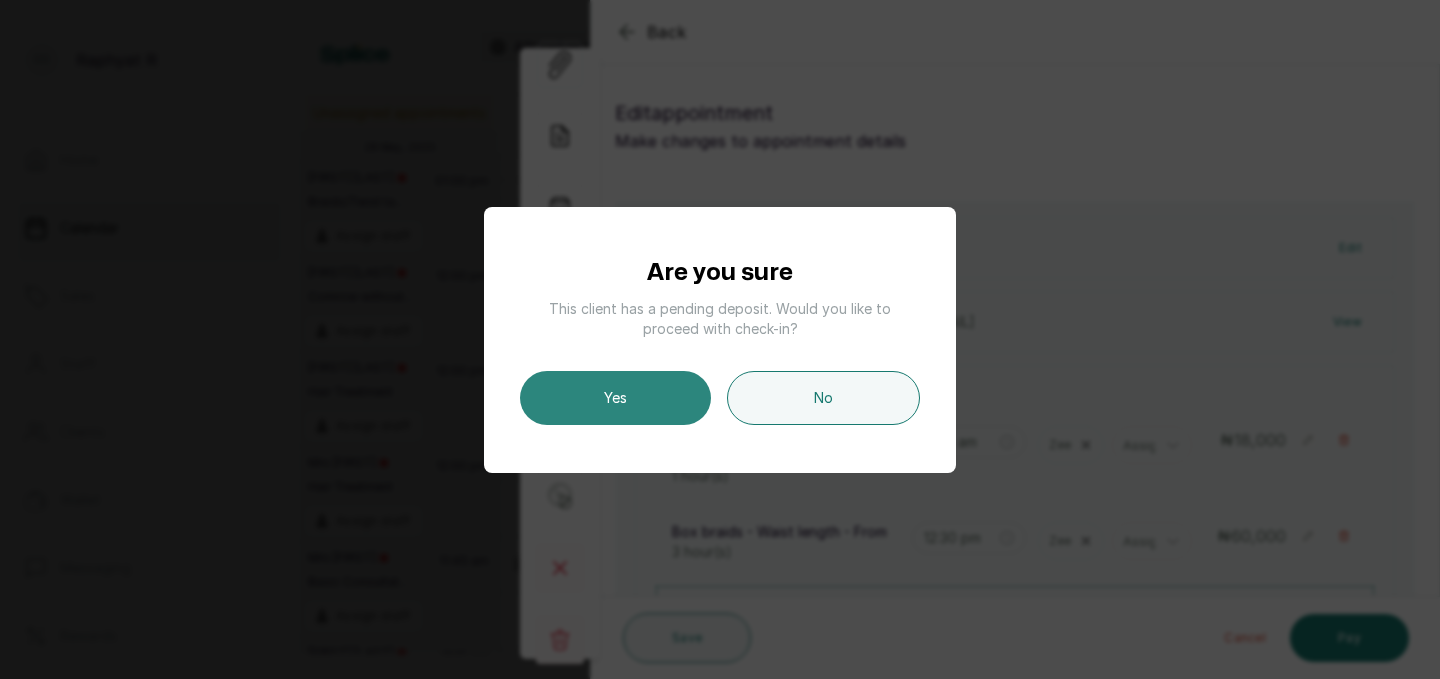 click on "Yes" at bounding box center (615, 398) 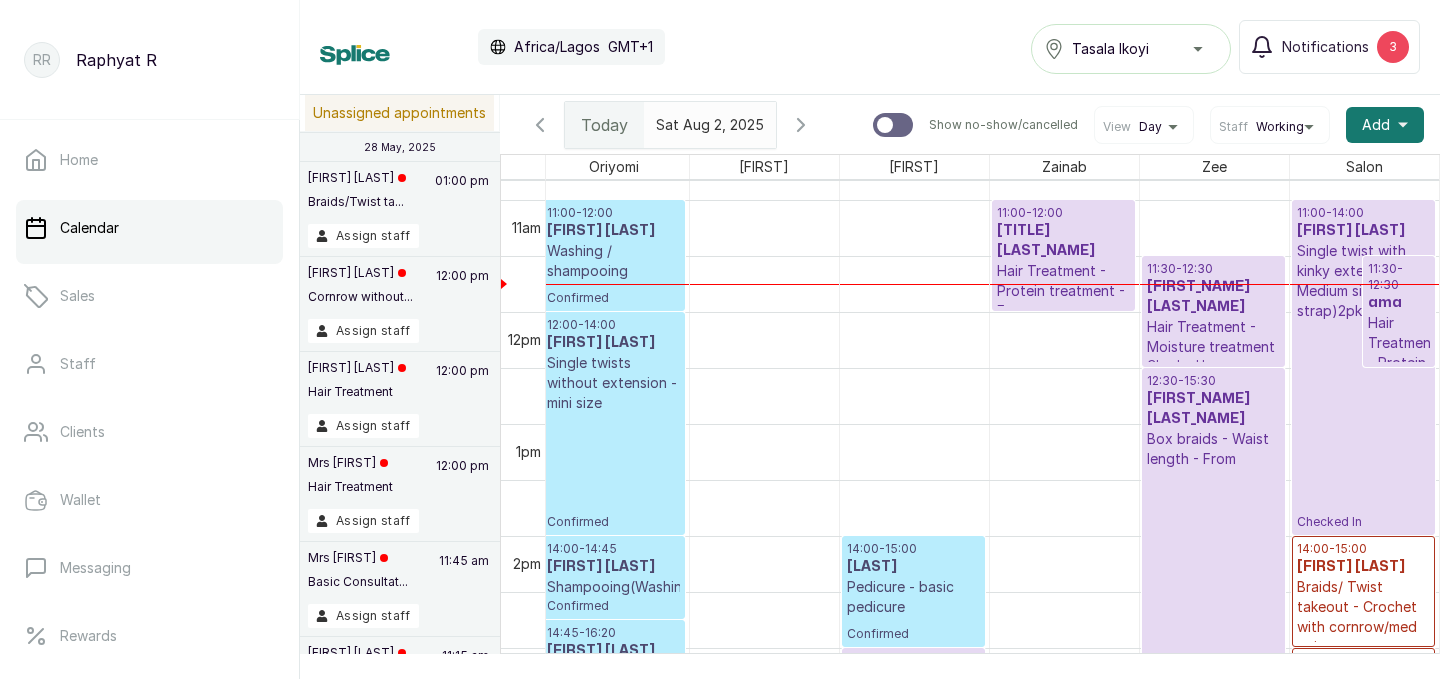 scroll, scrollTop: 1213, scrollLeft: 330, axis: both 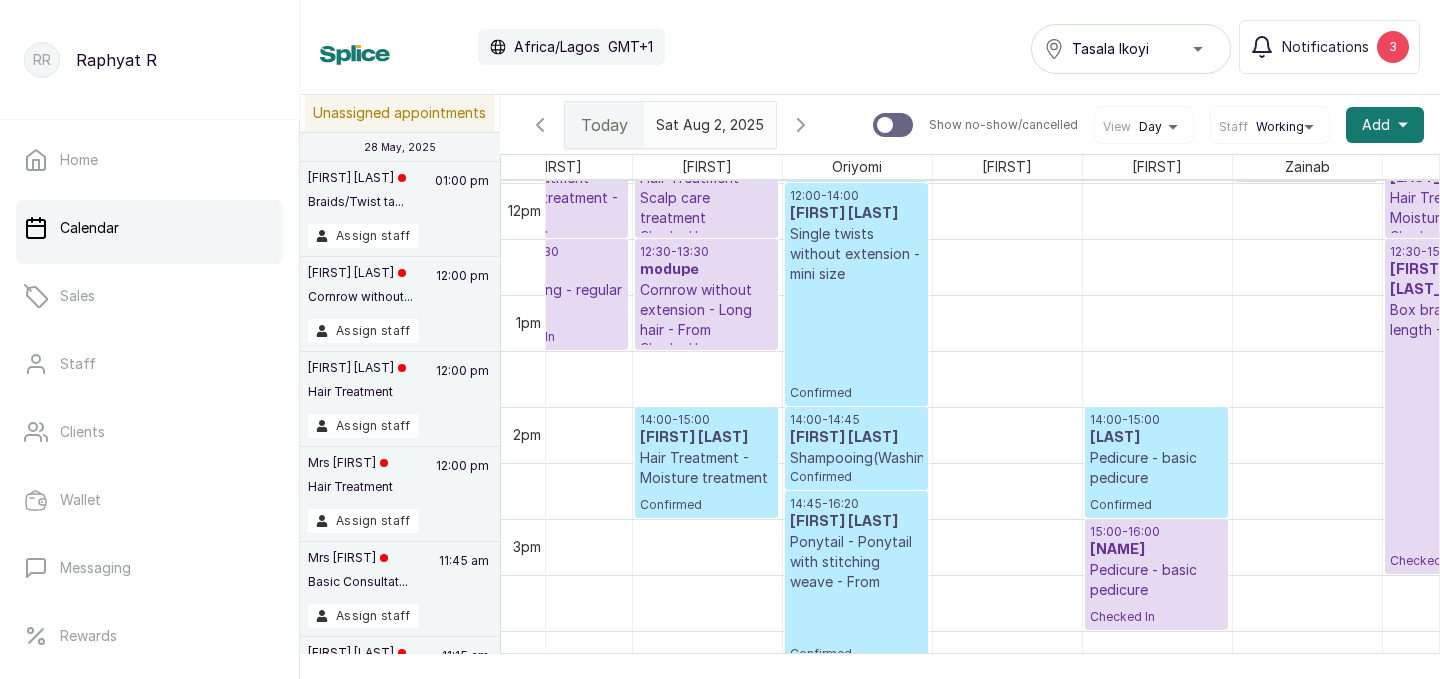 click on "15:00  -  16:00" at bounding box center [1156, 532] 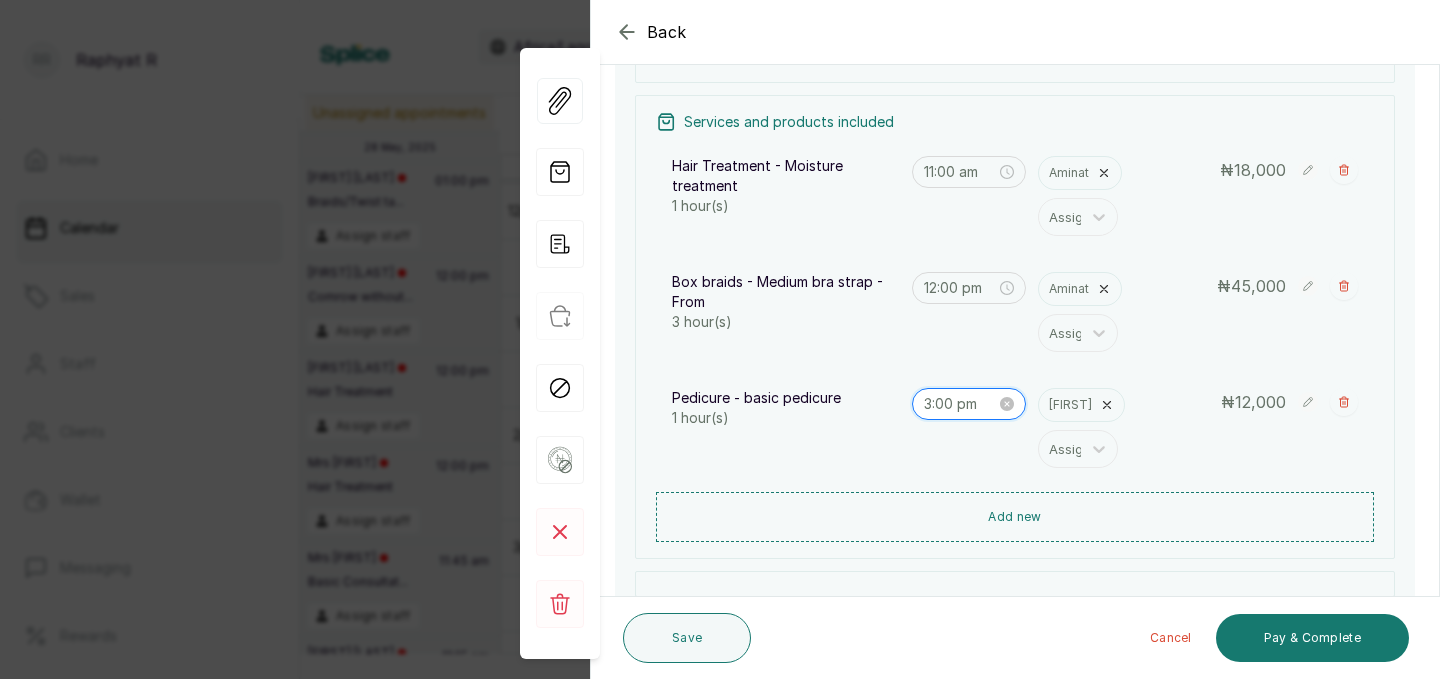 click on "3:00 pm" at bounding box center [960, 404] 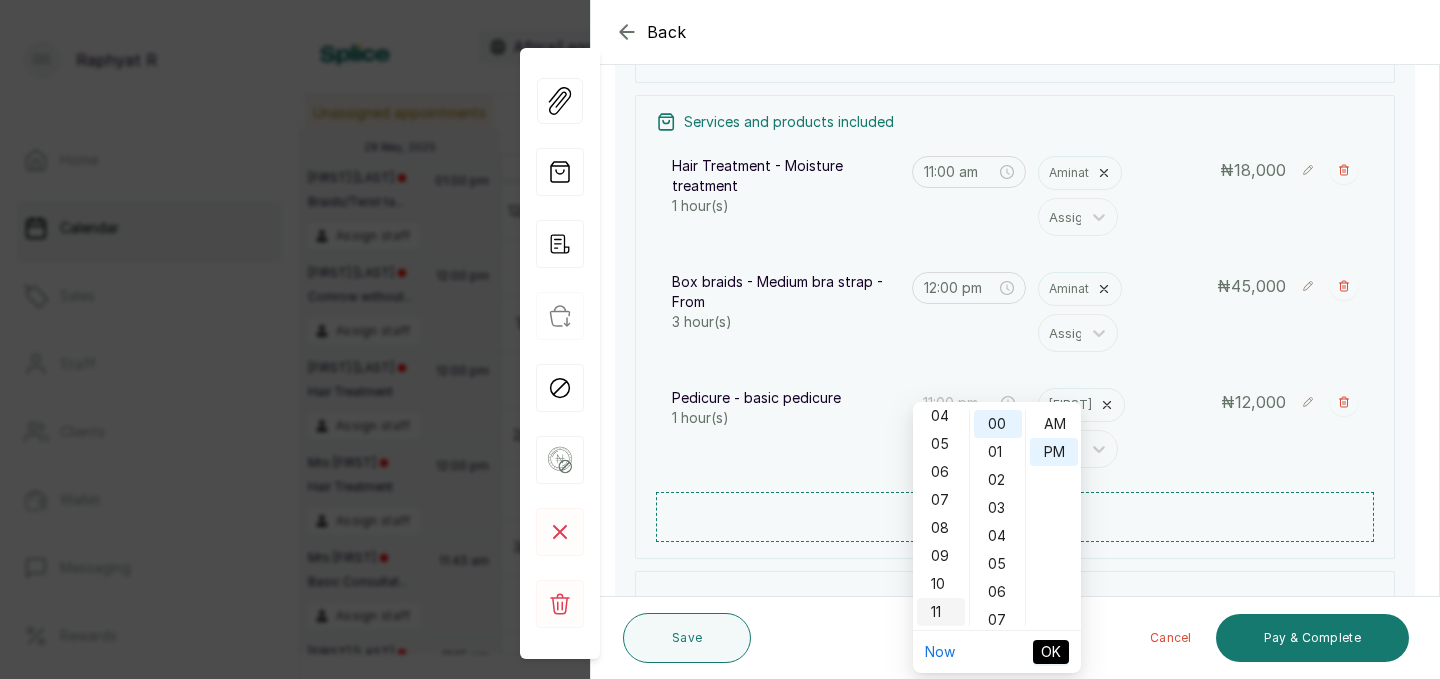 click on "11" at bounding box center (941, 612) 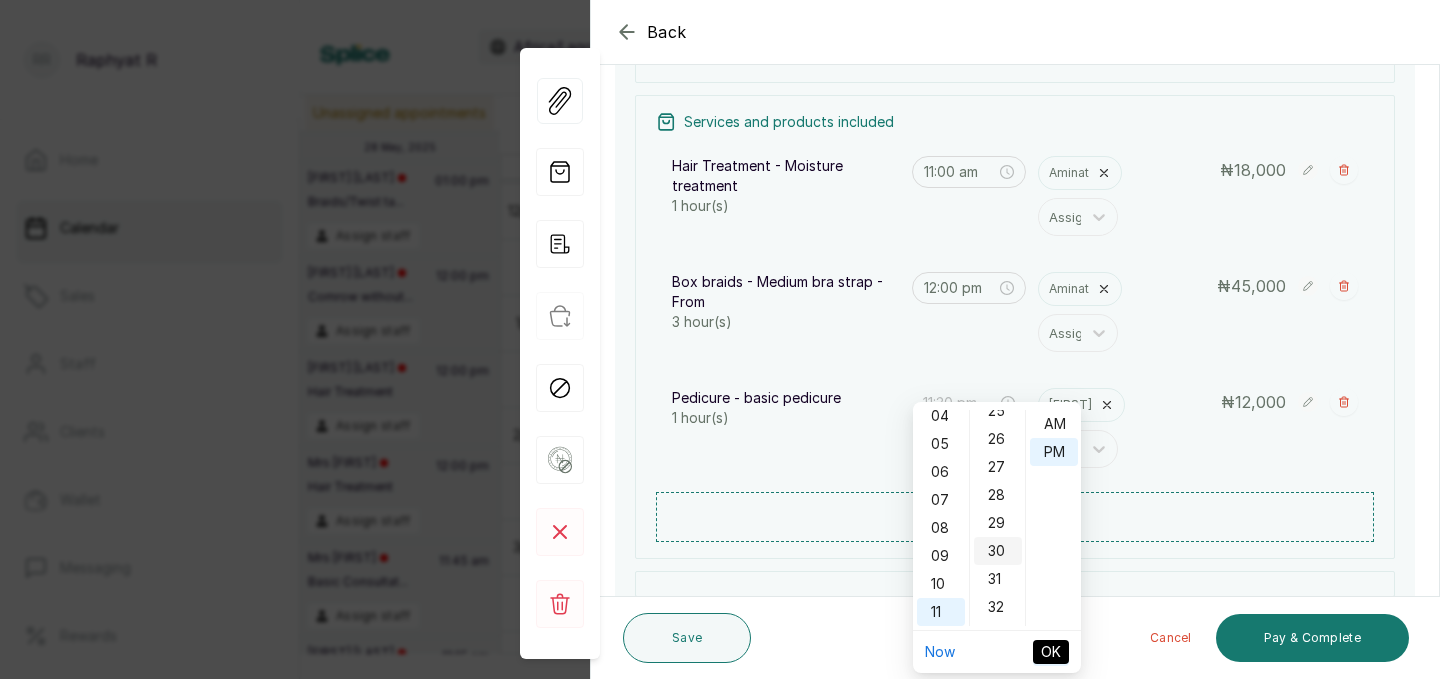 click on "30" at bounding box center (998, 551) 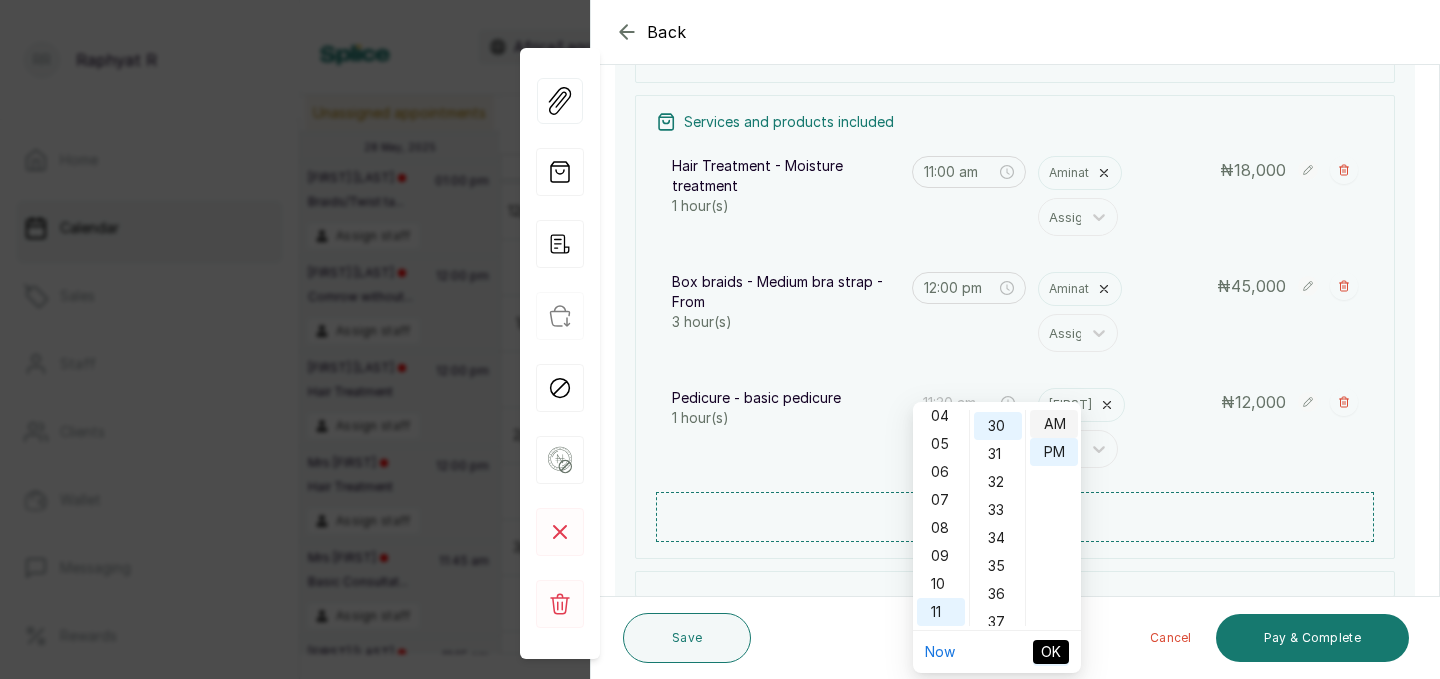 click on "AM" at bounding box center [1054, 424] 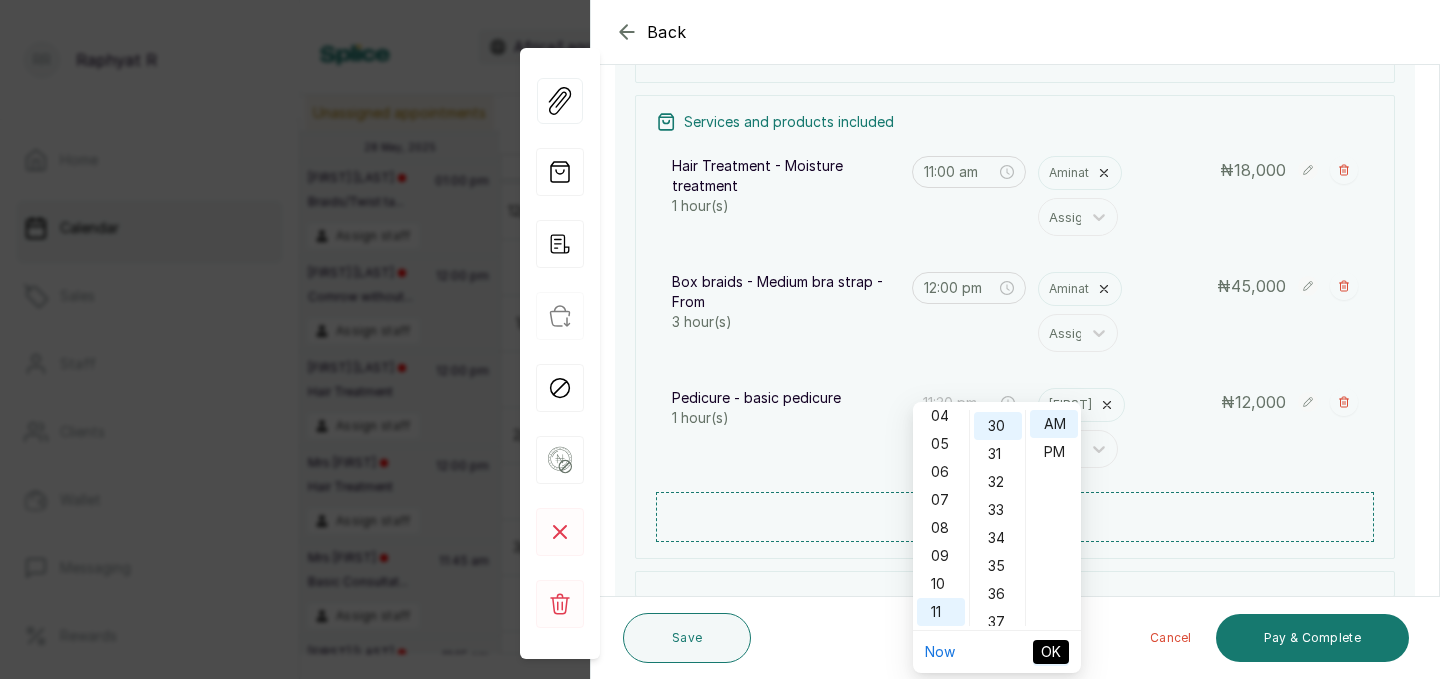 type on "11:30 am" 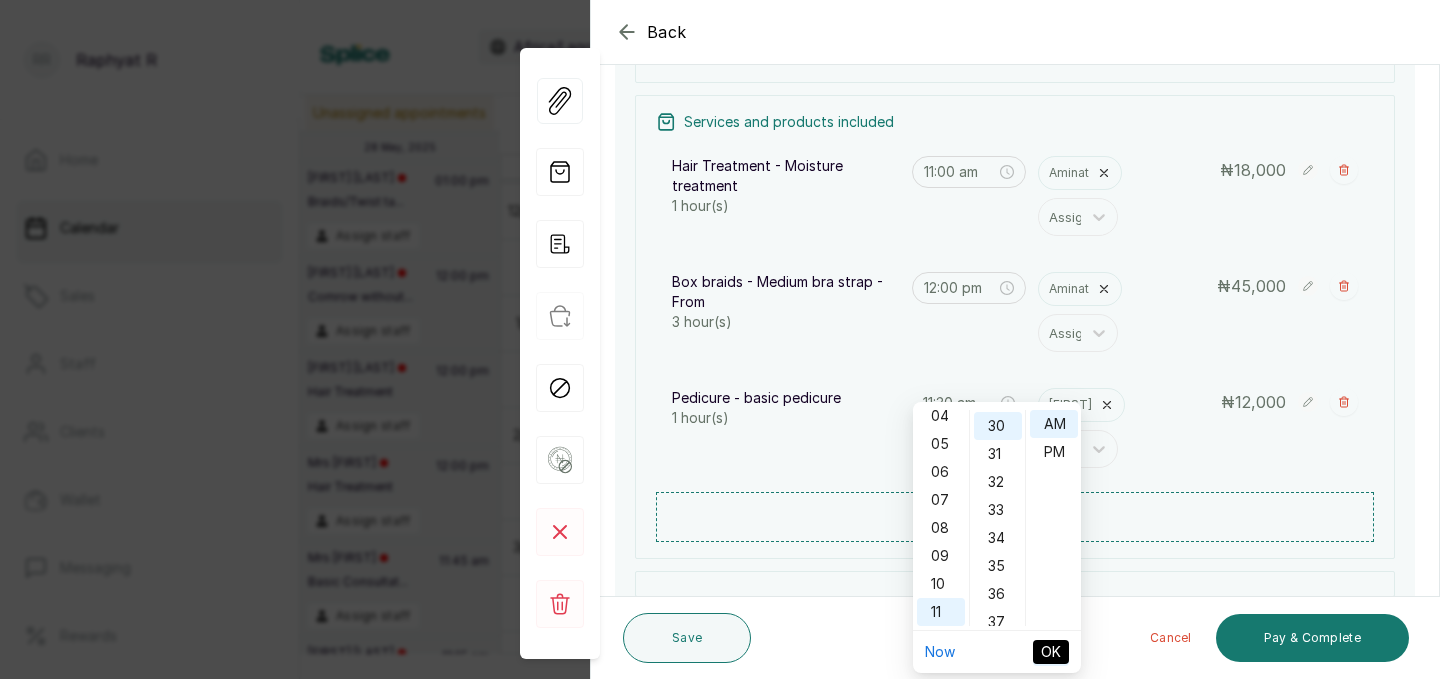 click on "OK" at bounding box center (1051, 652) 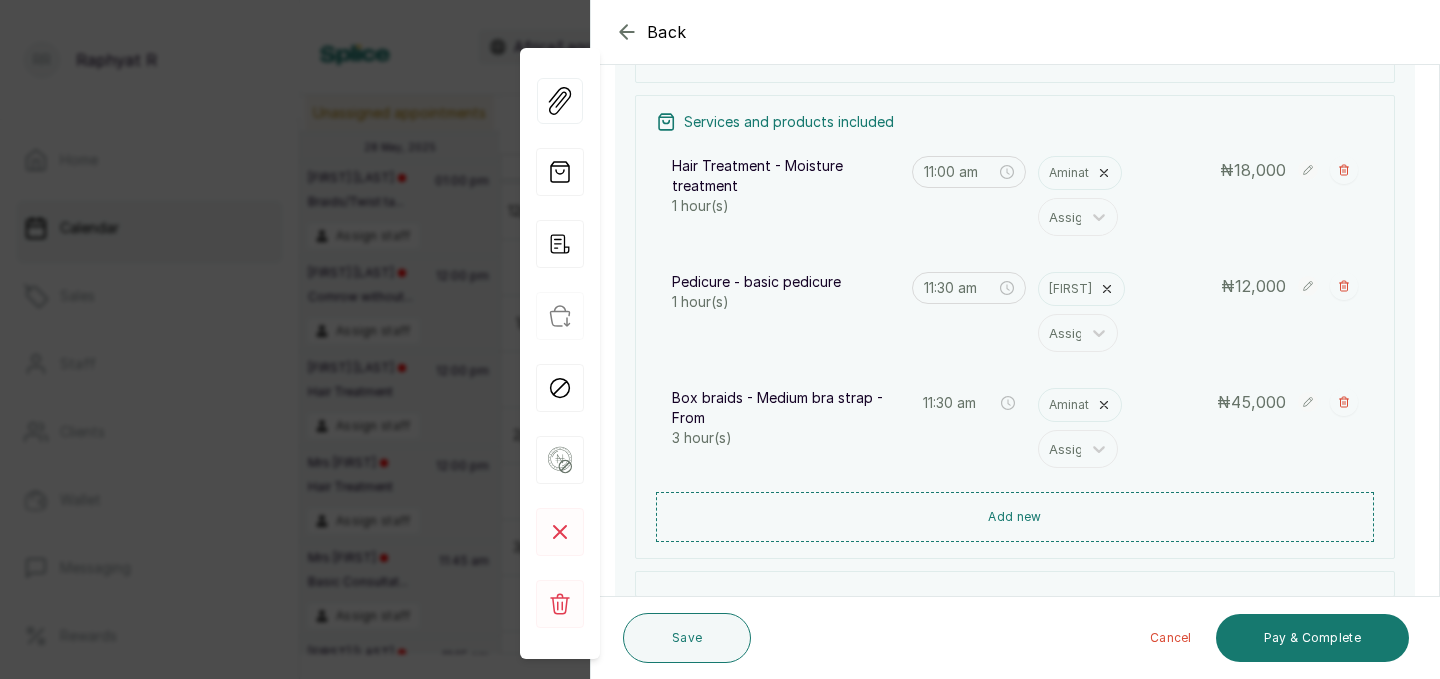 type on "11:30 am" 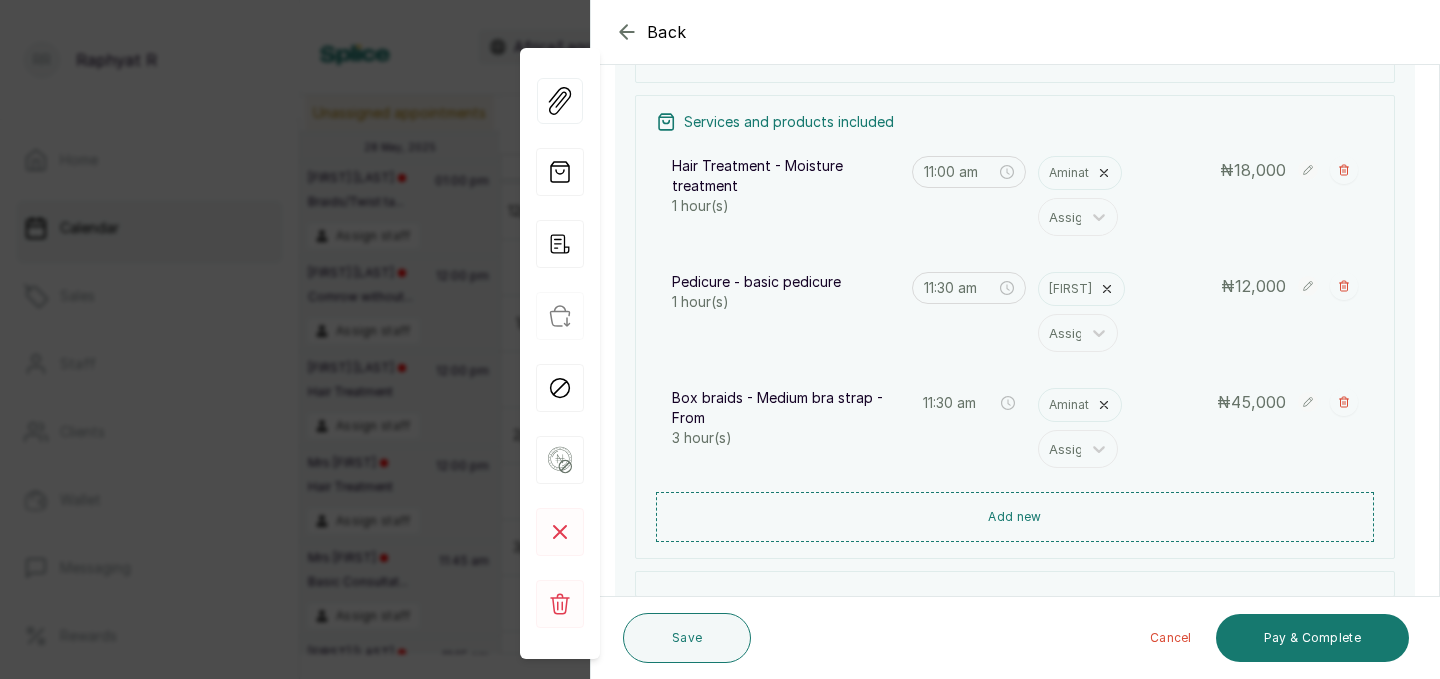 type on "12:00 pm" 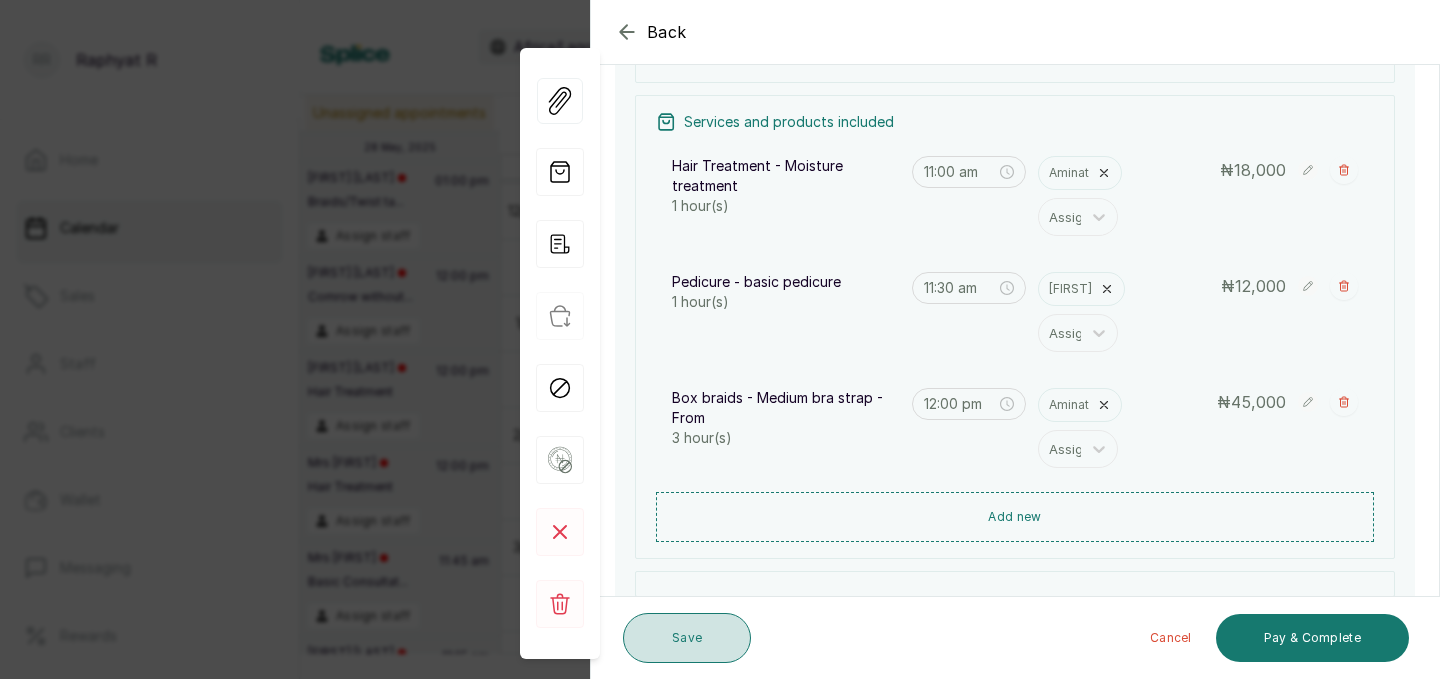 click on "Save" at bounding box center (687, 638) 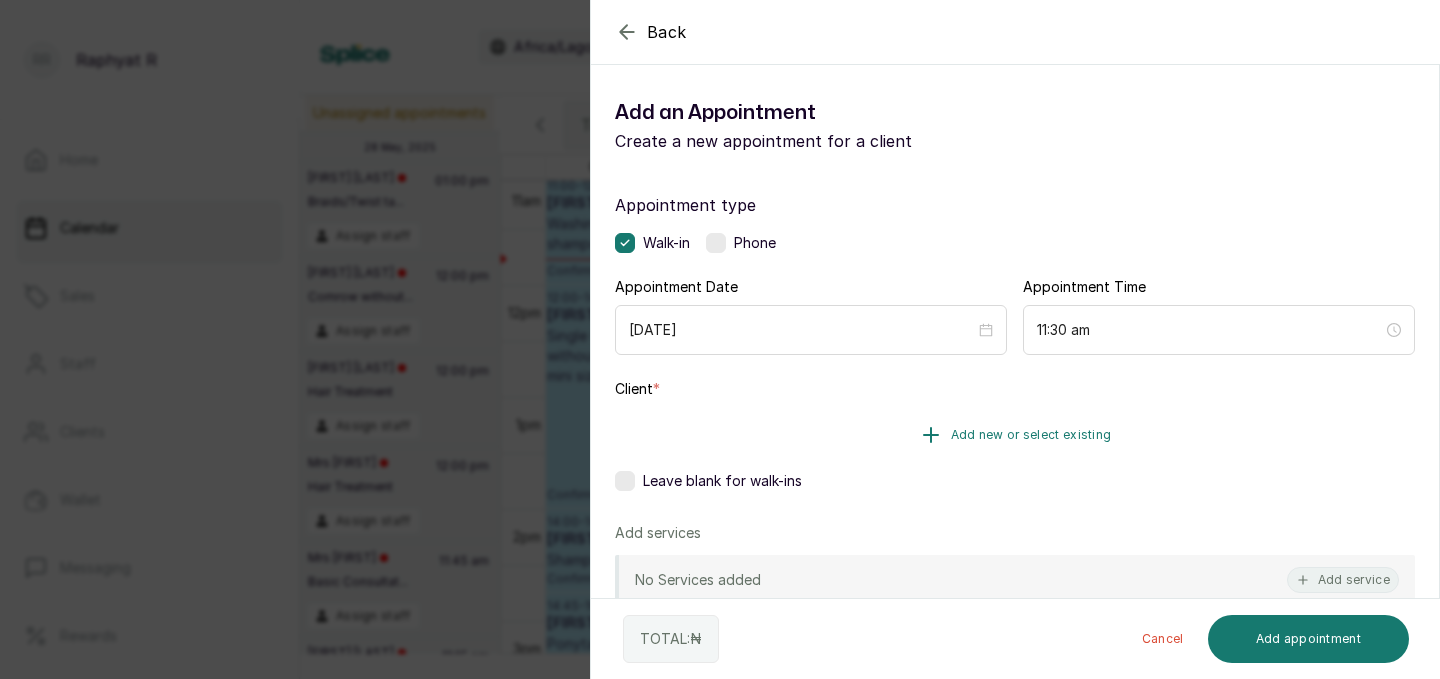click on "Add new or select existing" at bounding box center [1031, 435] 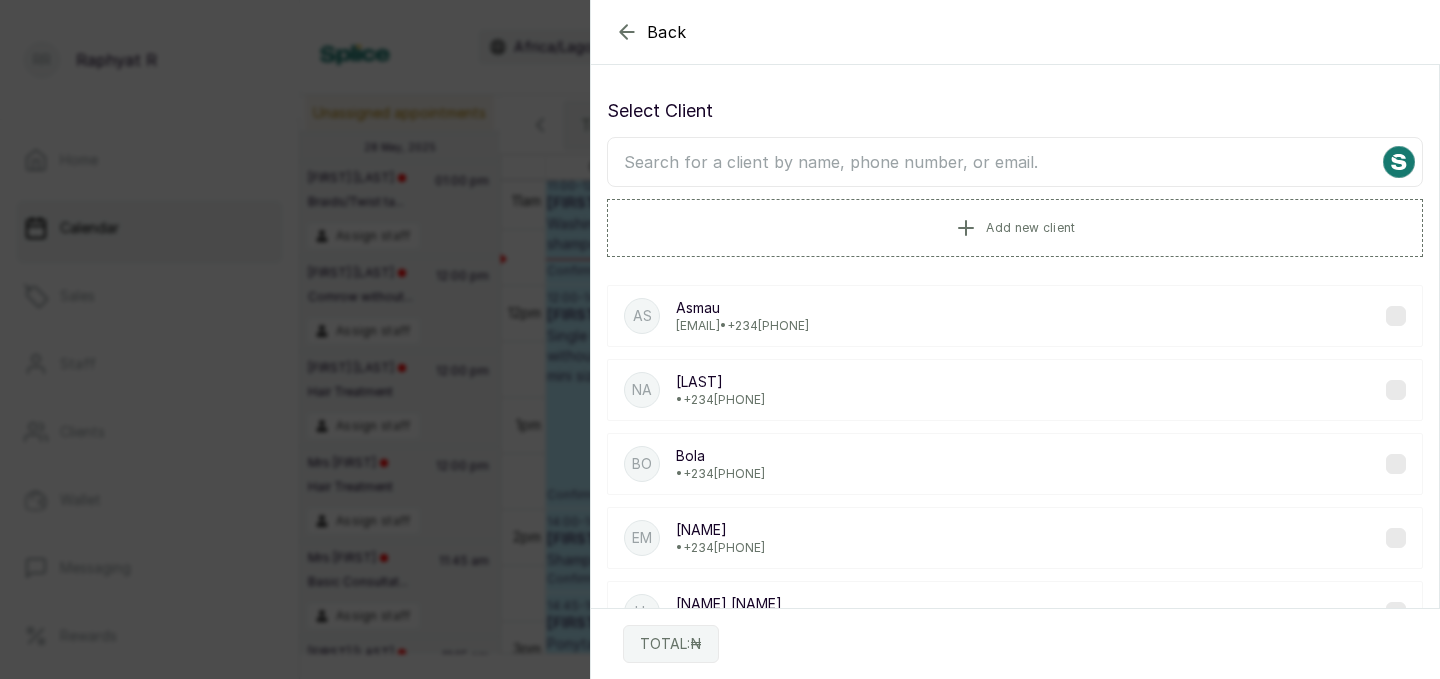 click at bounding box center (1015, 162) 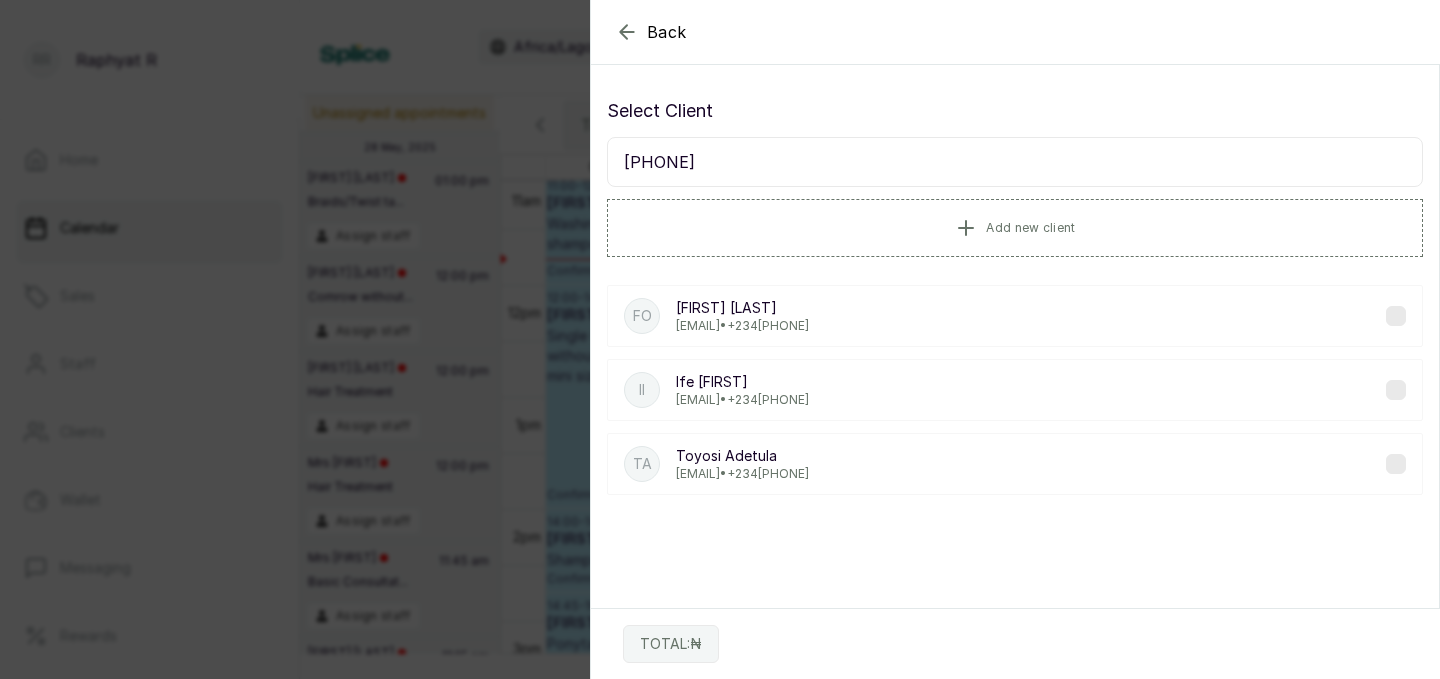 type on "[PHONE]" 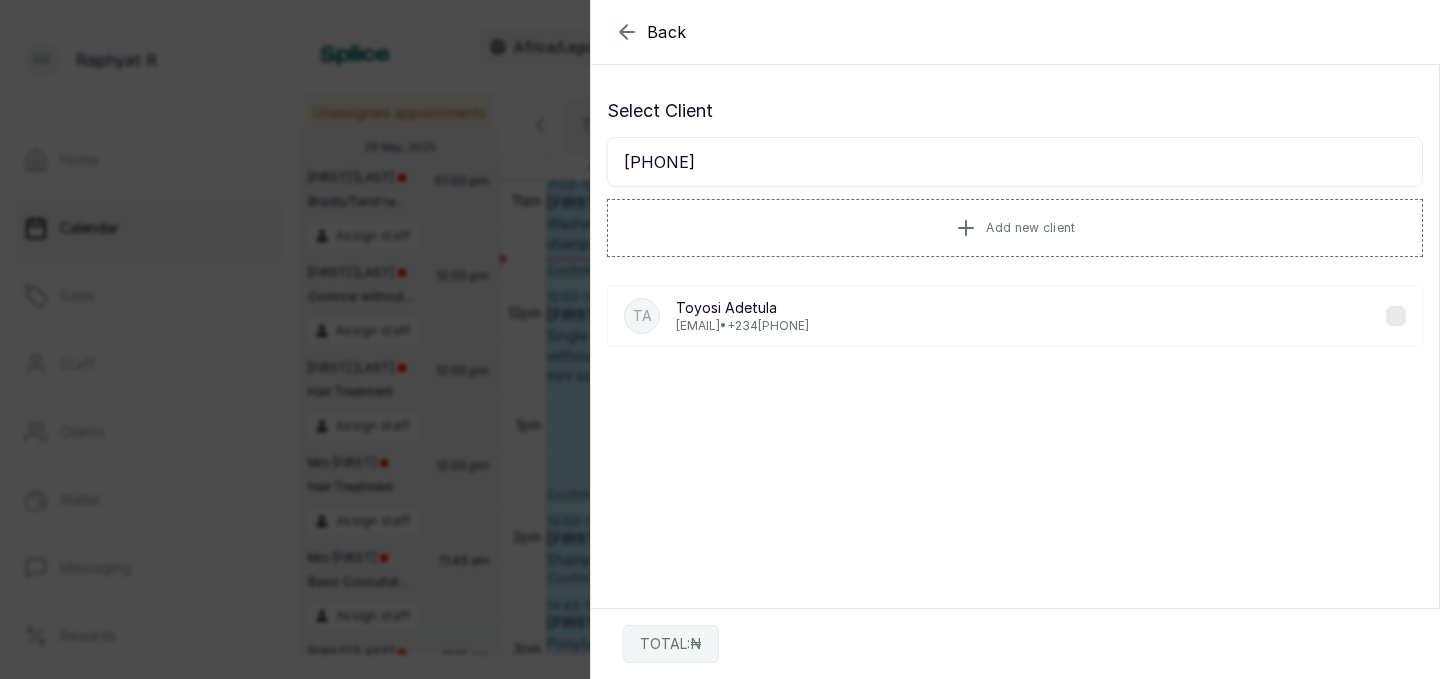 click on "[EMAIL]  •  [PHONE]" at bounding box center [742, 326] 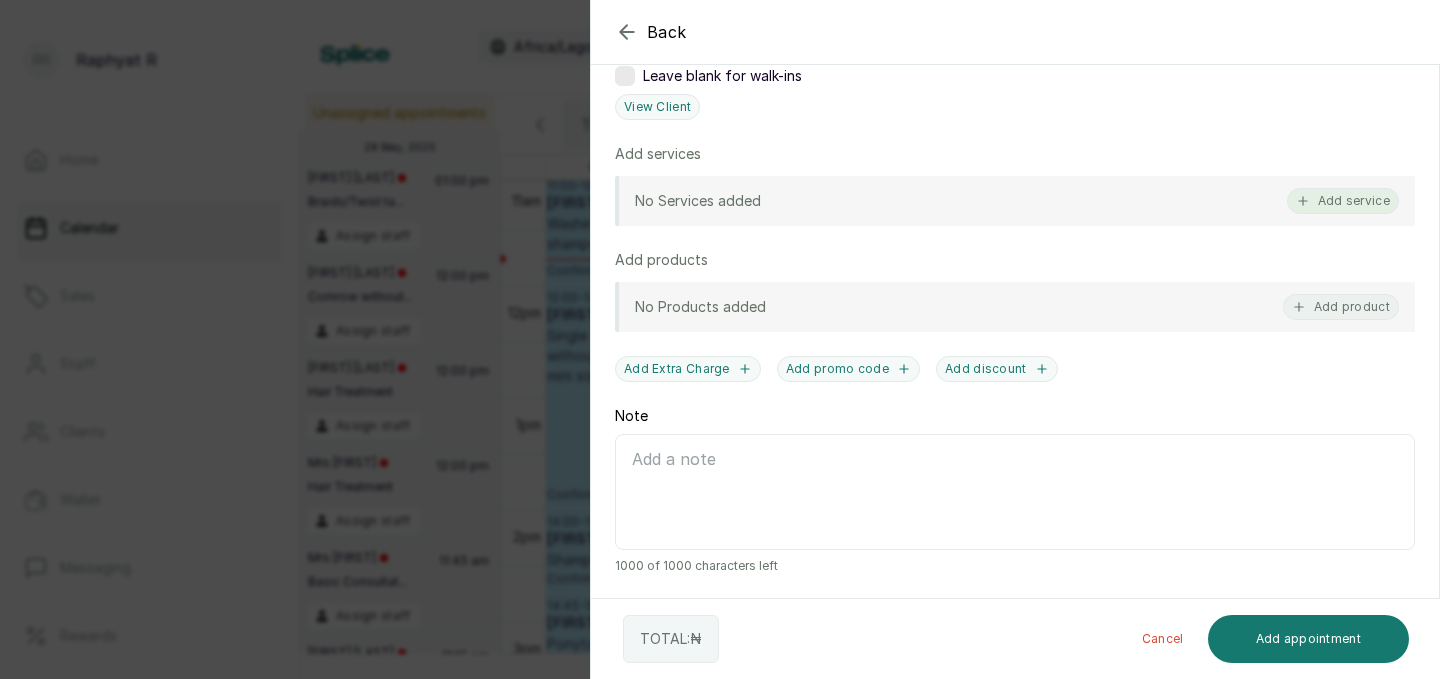 click on "Add service" at bounding box center [1343, 201] 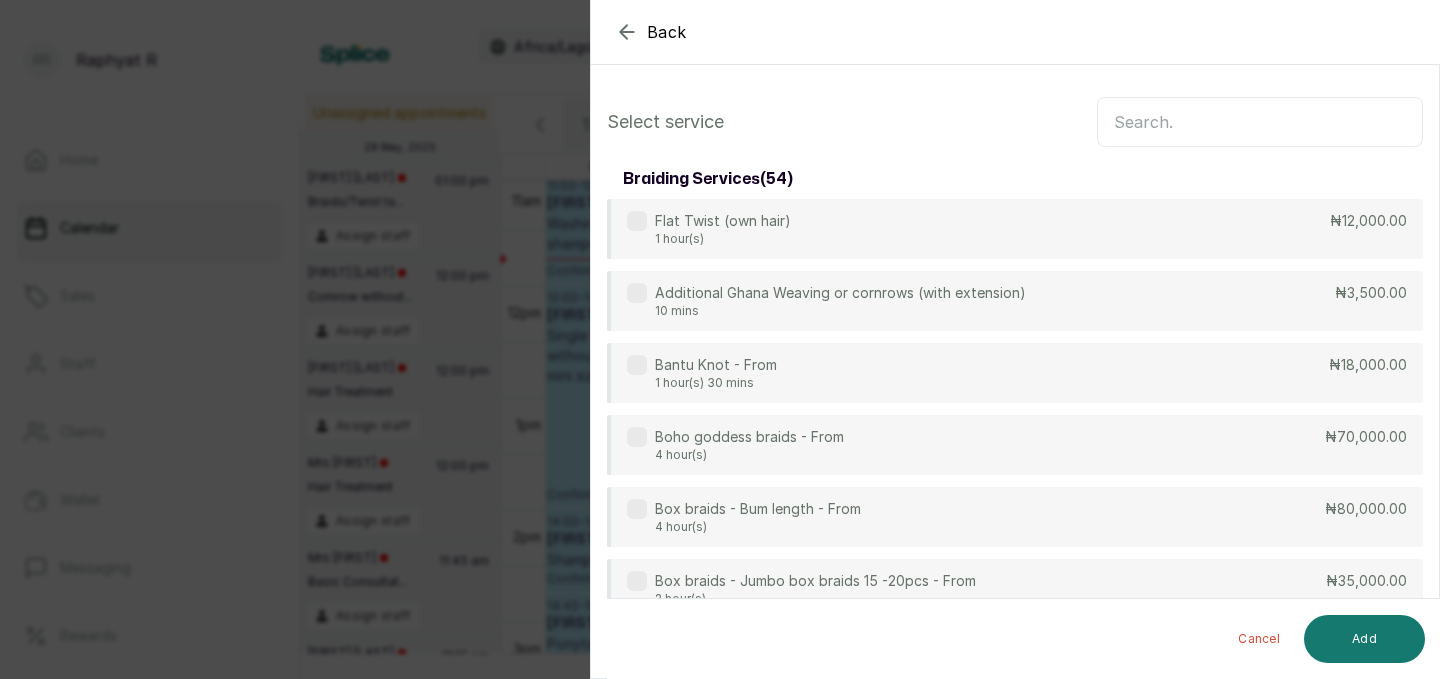 click at bounding box center [1260, 122] 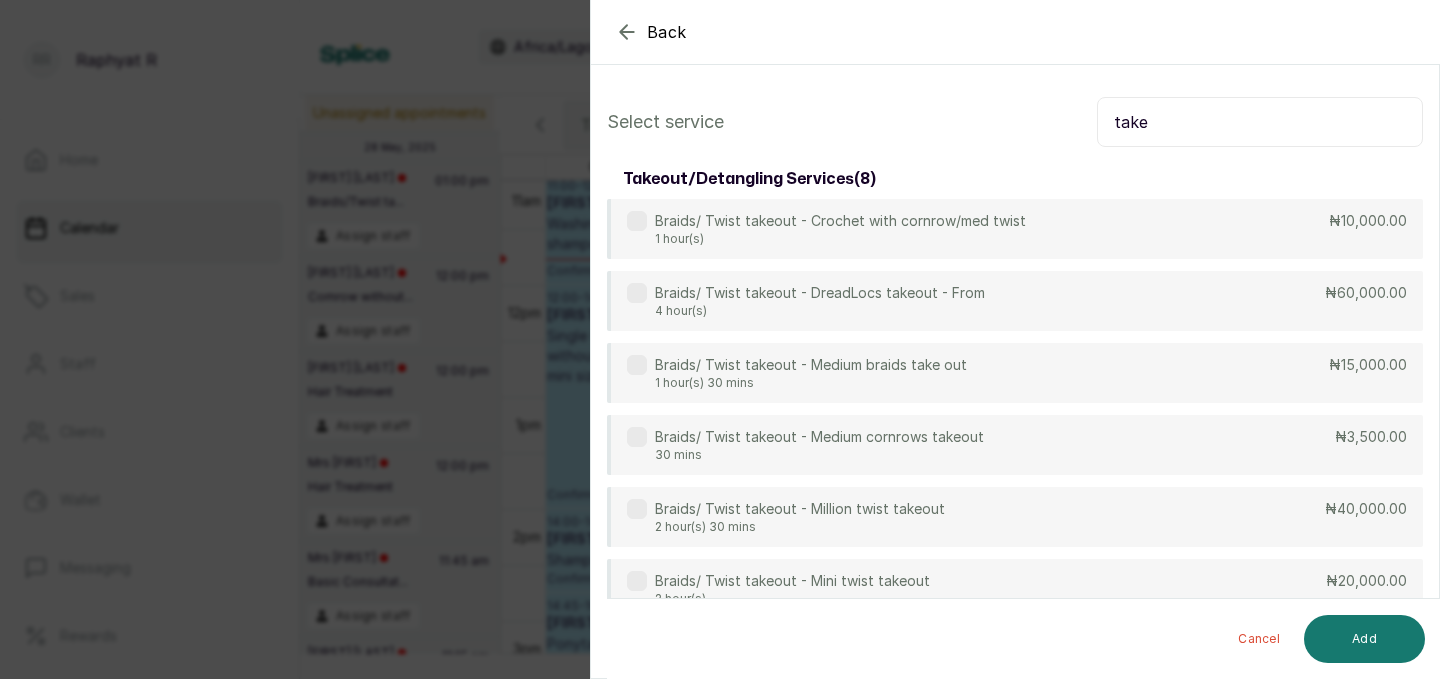 type on "take" 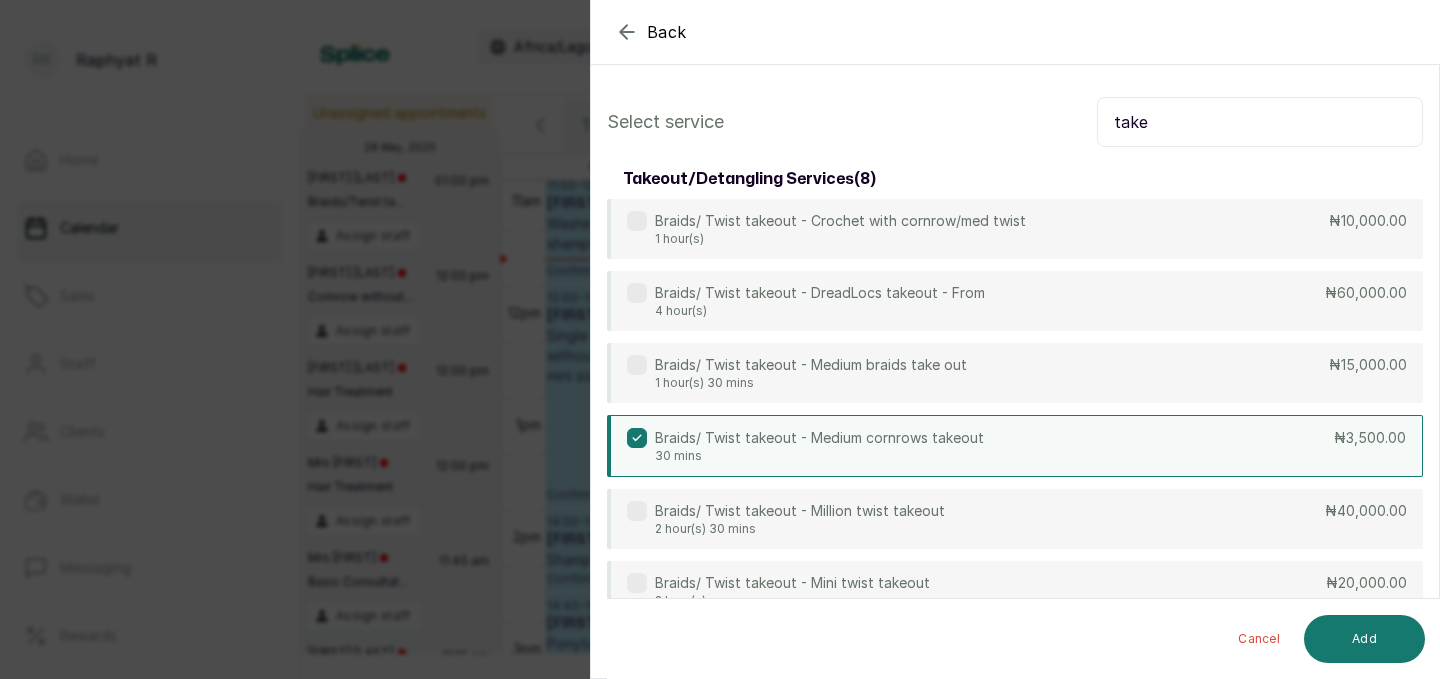 click on "take" at bounding box center (1260, 122) 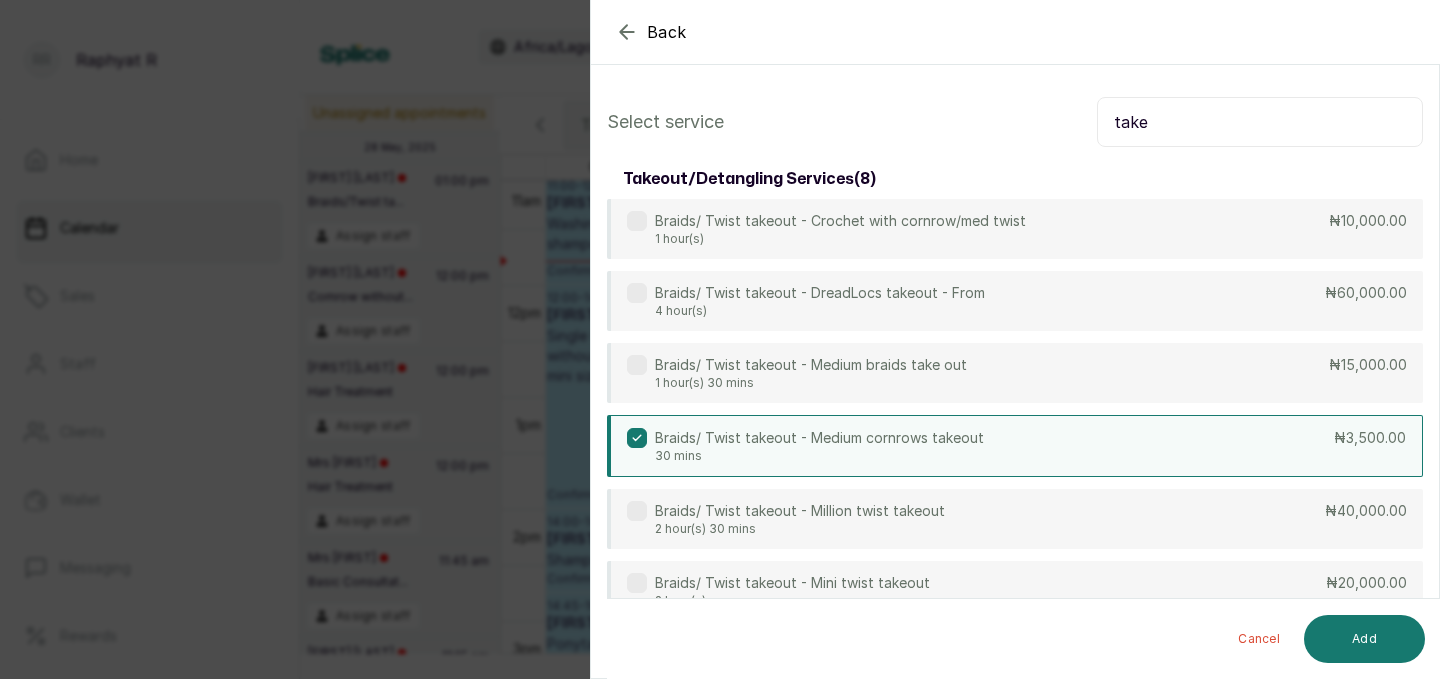 click on "take" at bounding box center [1260, 122] 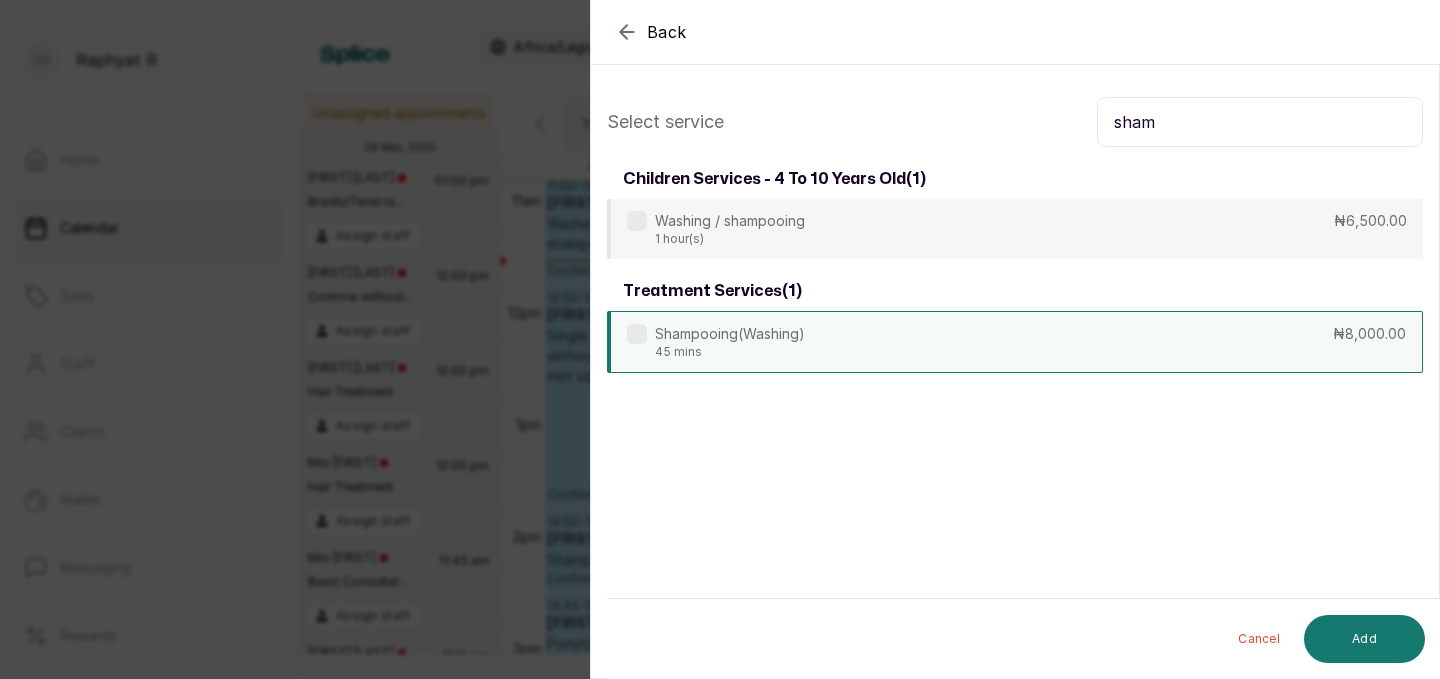 type on "sham" 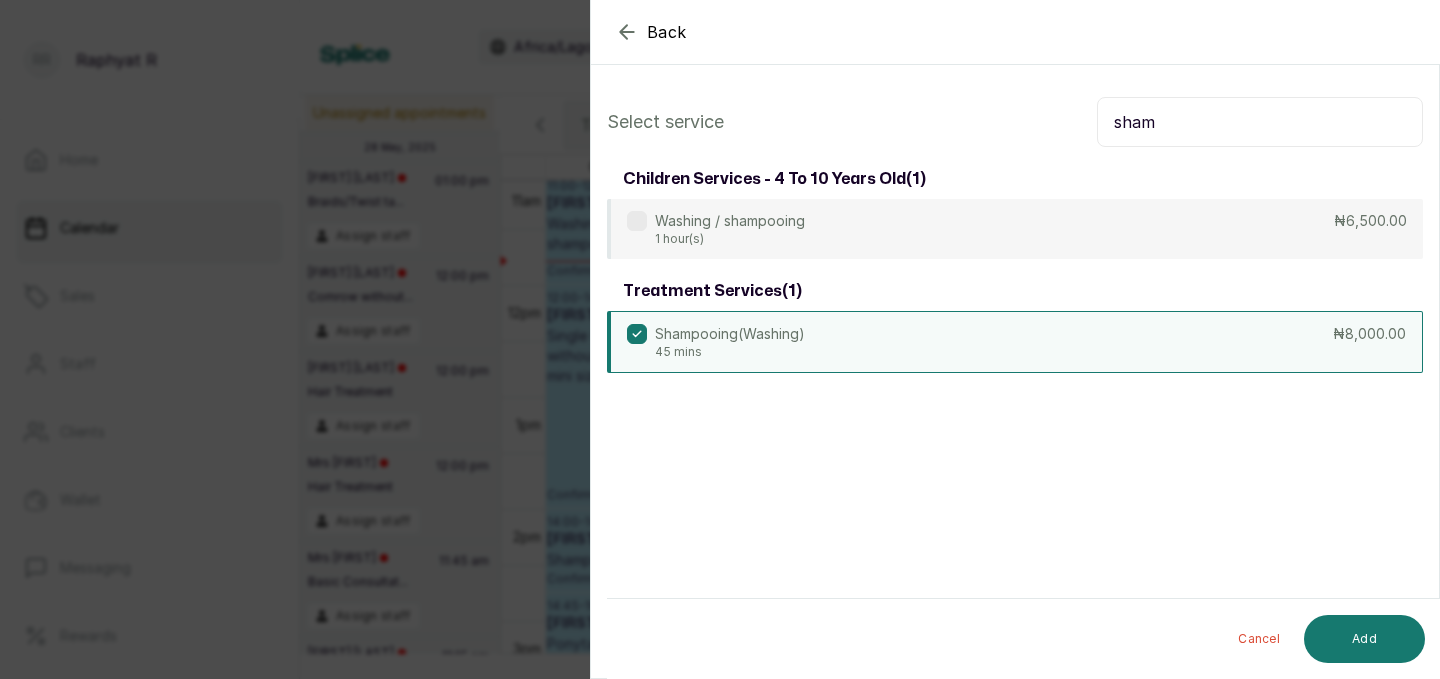 click on "sham" at bounding box center (1260, 122) 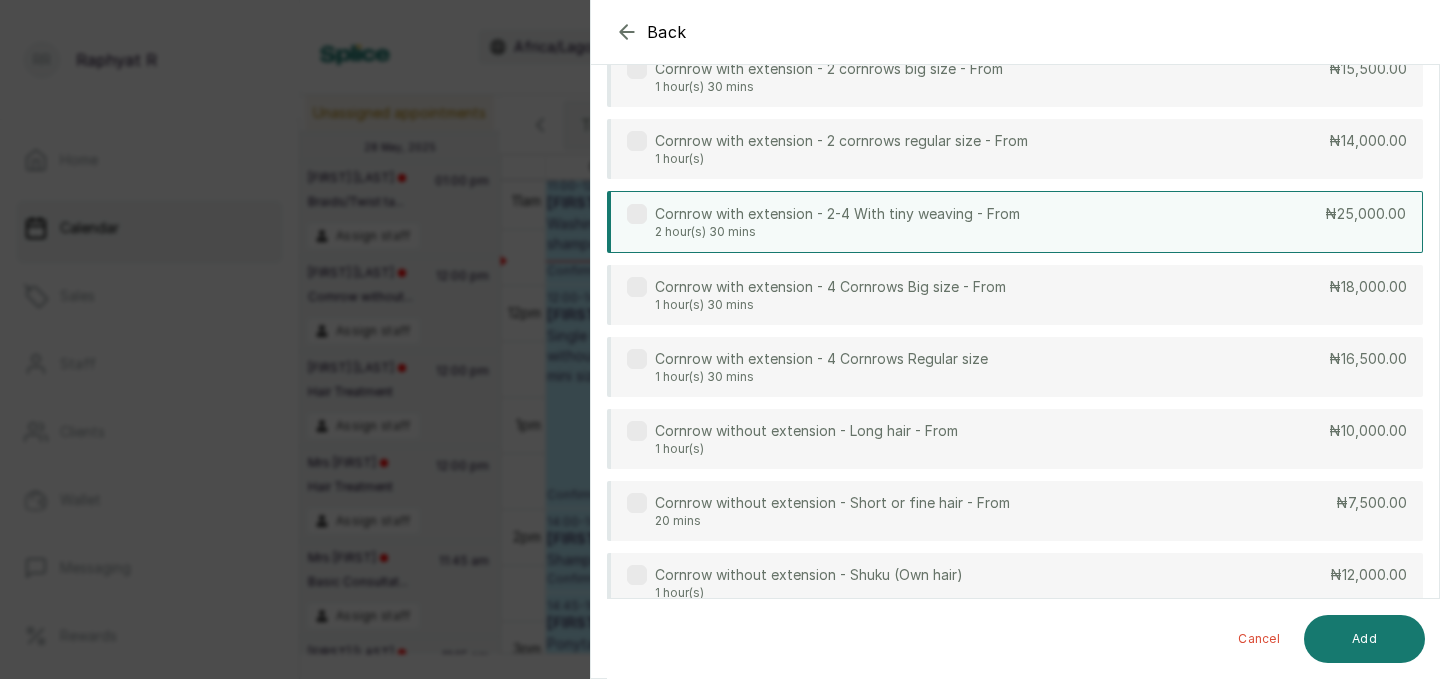 scroll, scrollTop: 296, scrollLeft: 0, axis: vertical 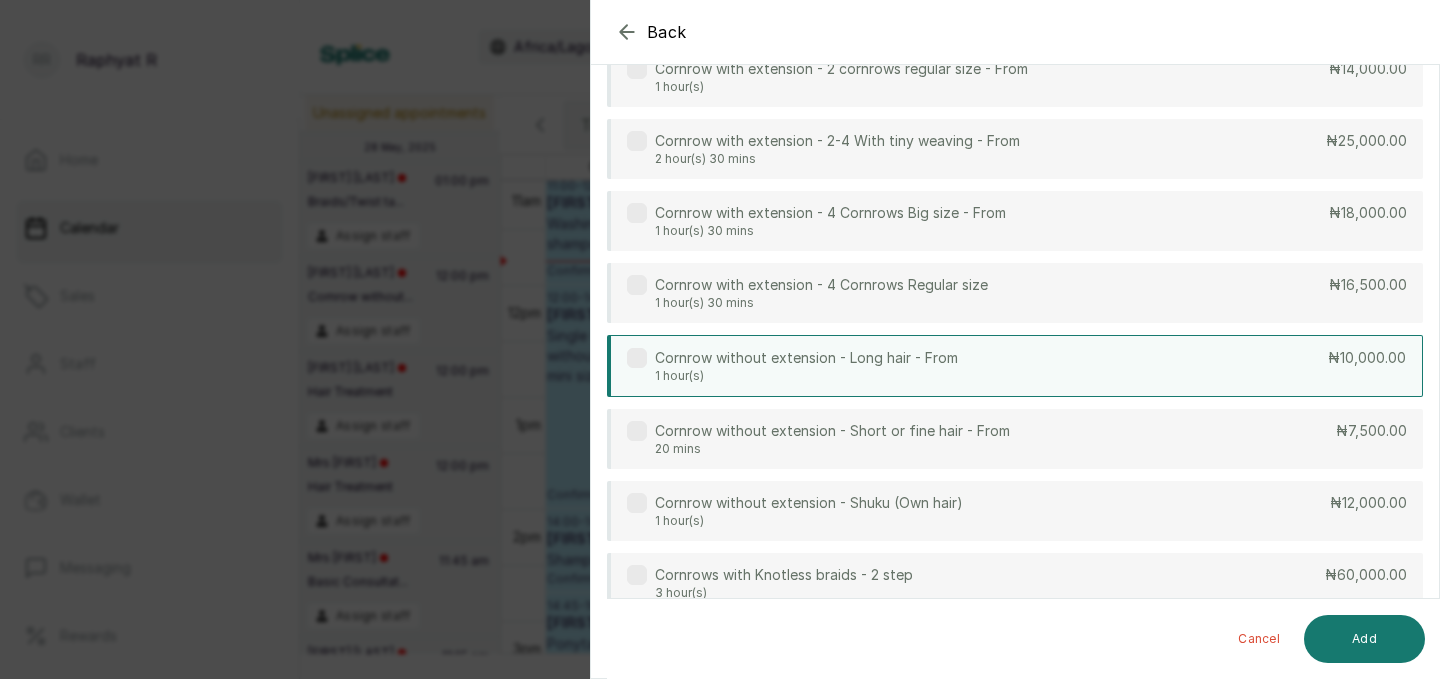 type on "corn" 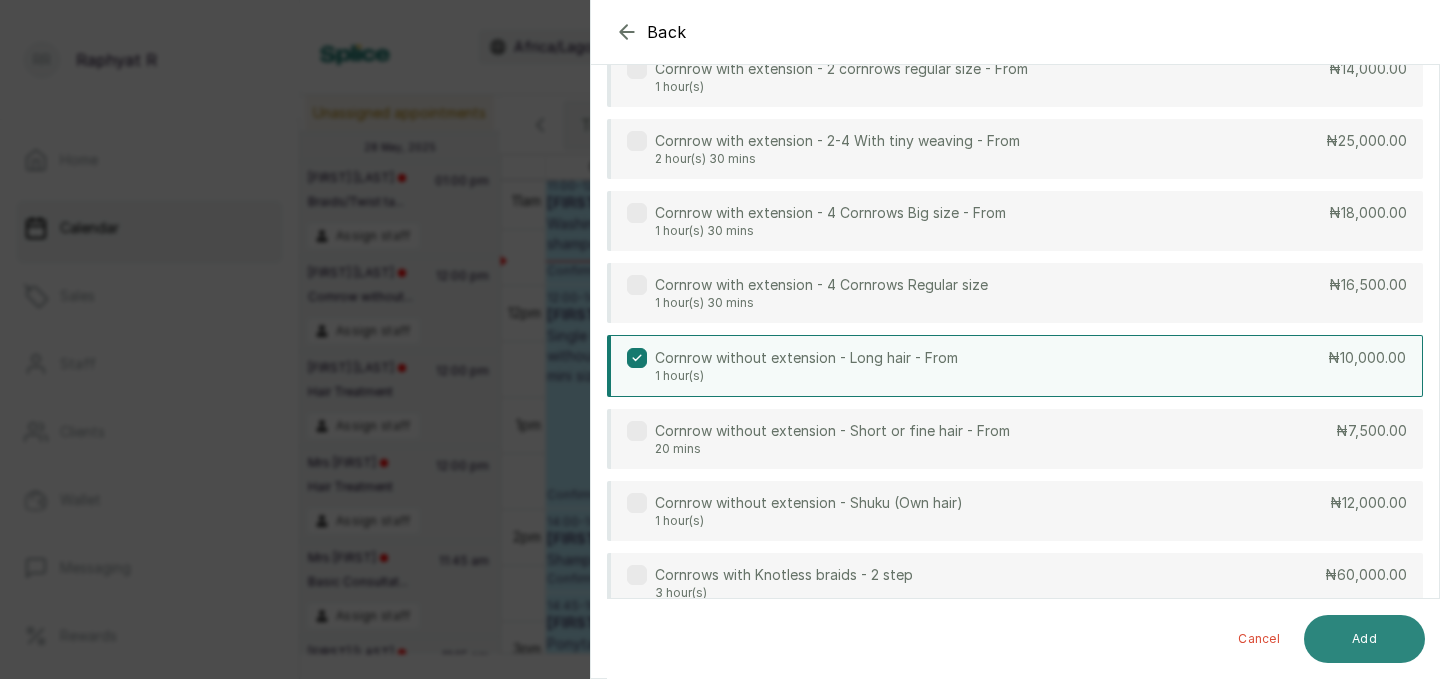 click on "Add" at bounding box center (1364, 639) 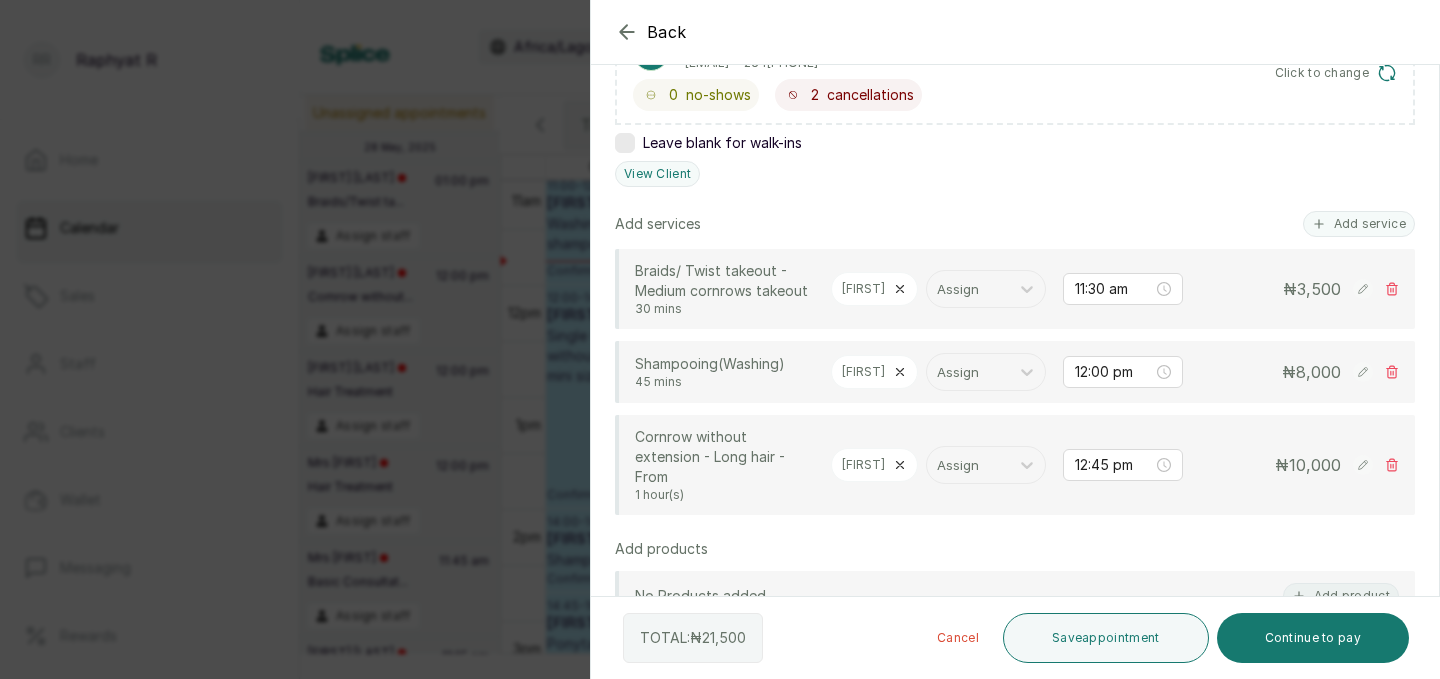 scroll, scrollTop: 421, scrollLeft: 0, axis: vertical 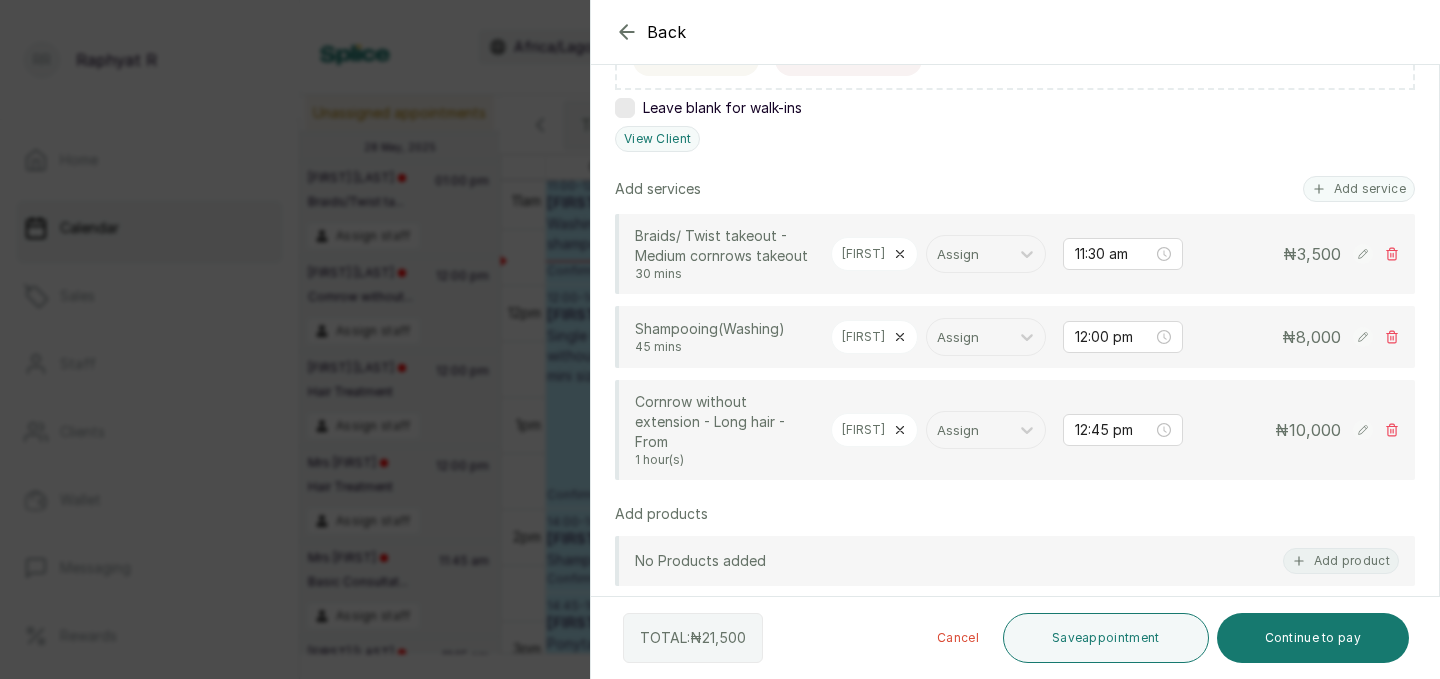 click 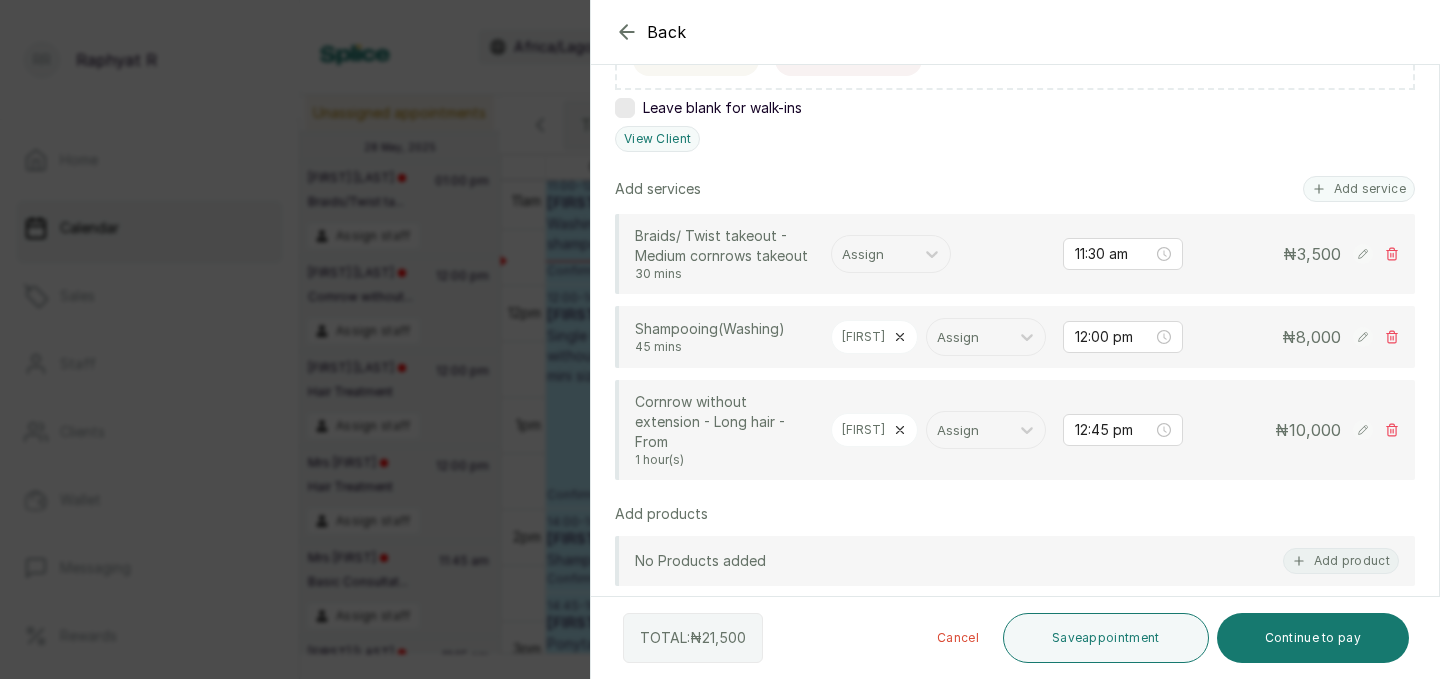 click 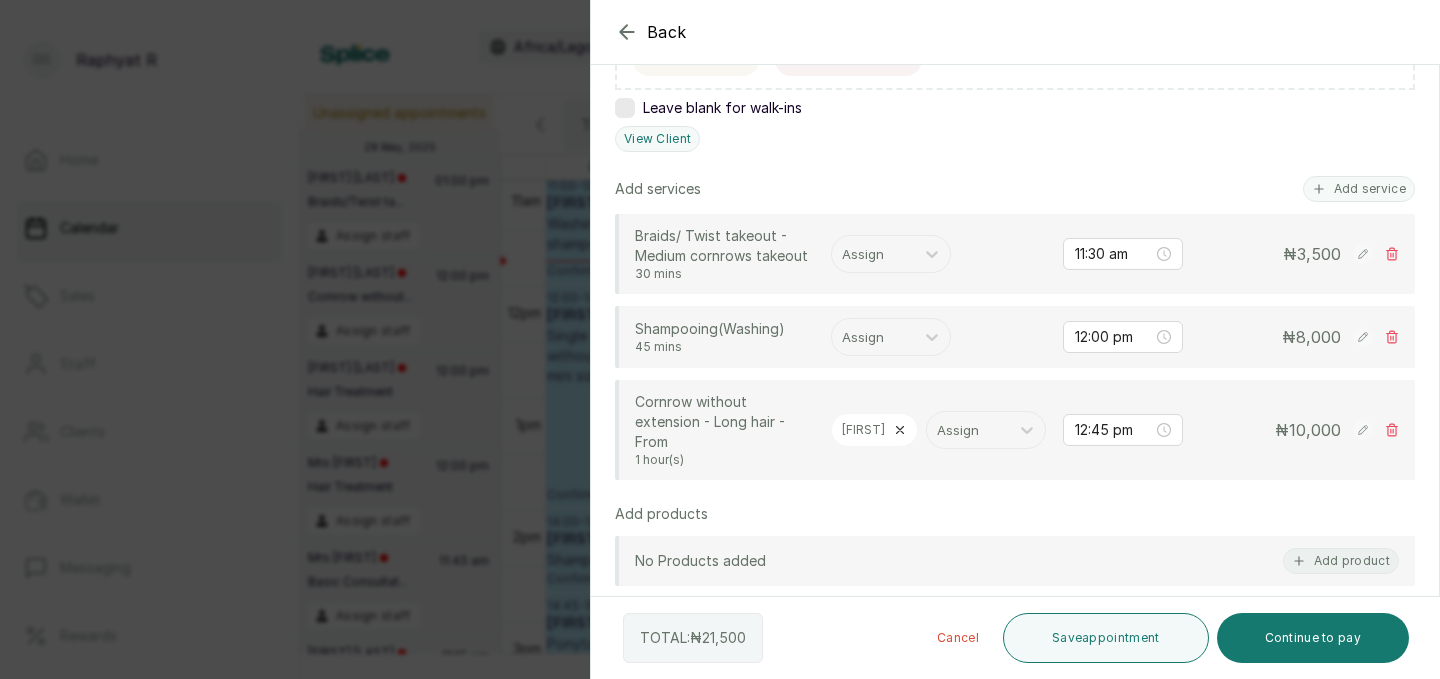 click 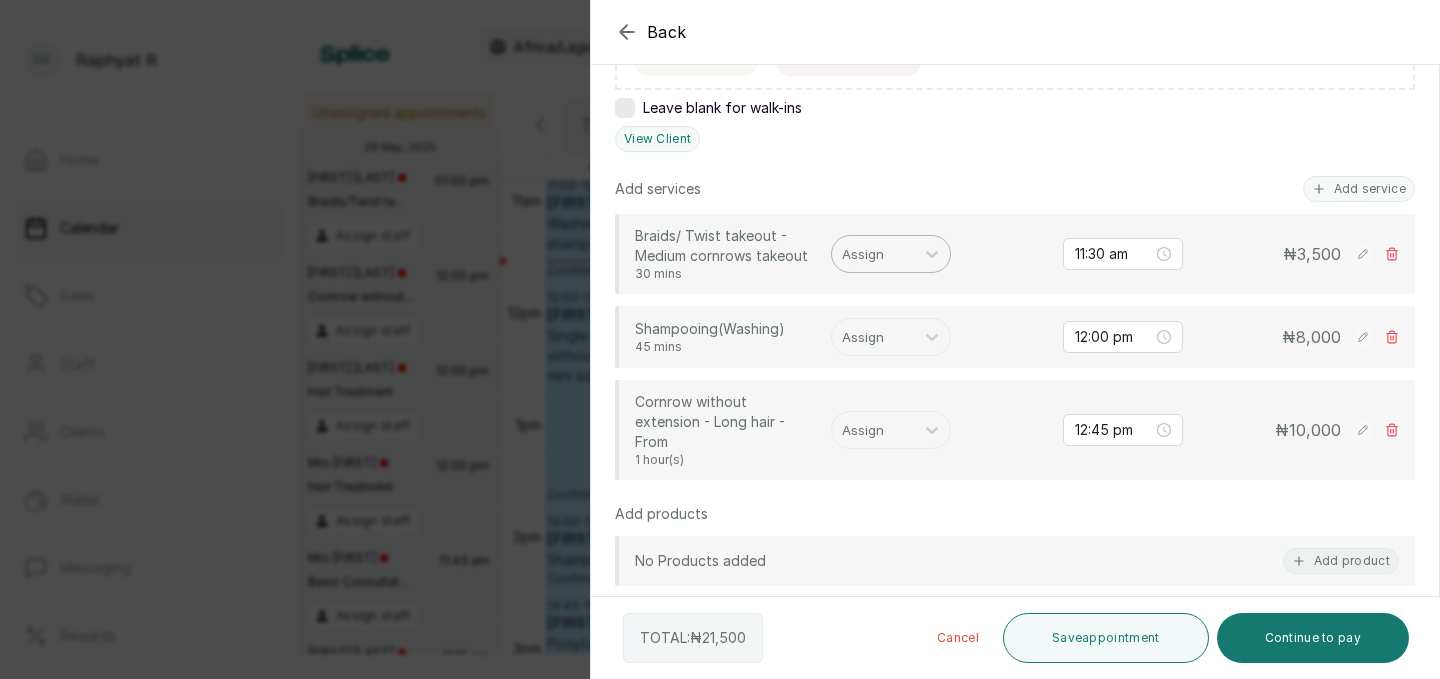 click at bounding box center (873, 254) 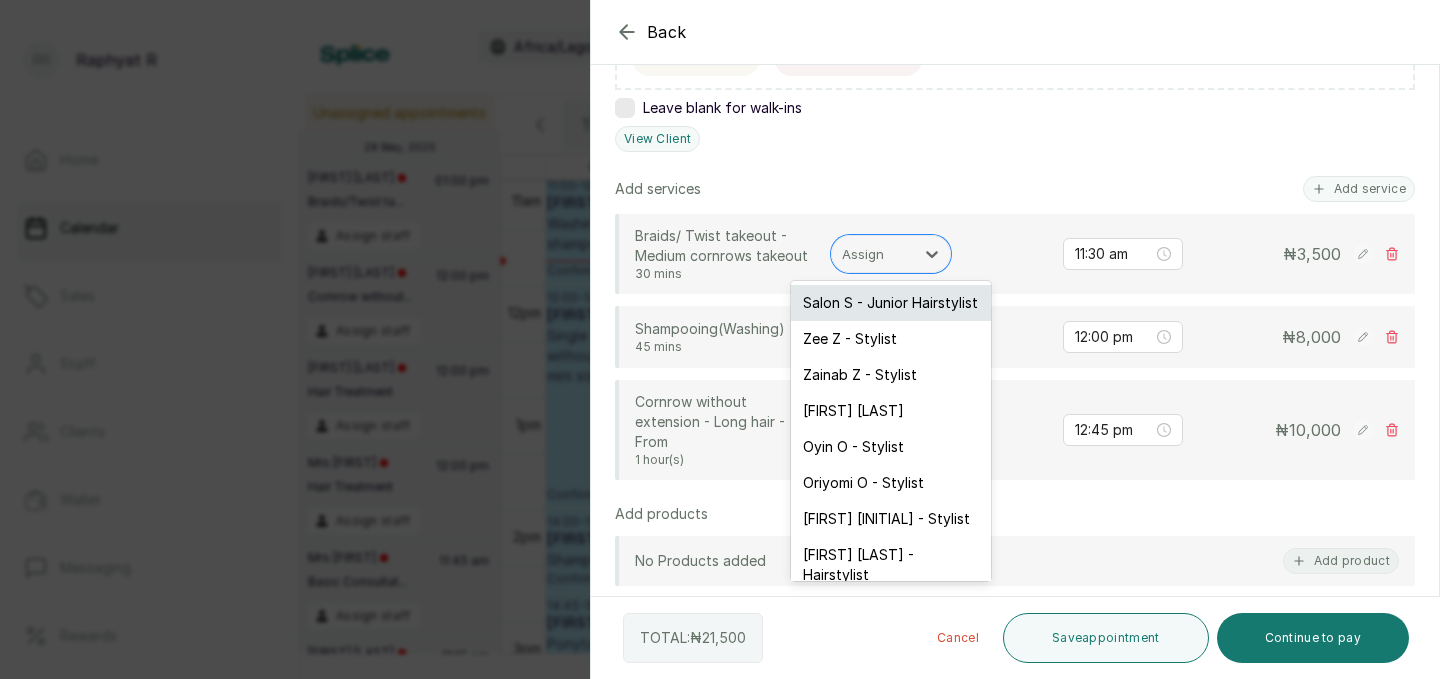 click on "Salon S - Junior Hairstylist" at bounding box center [891, 303] 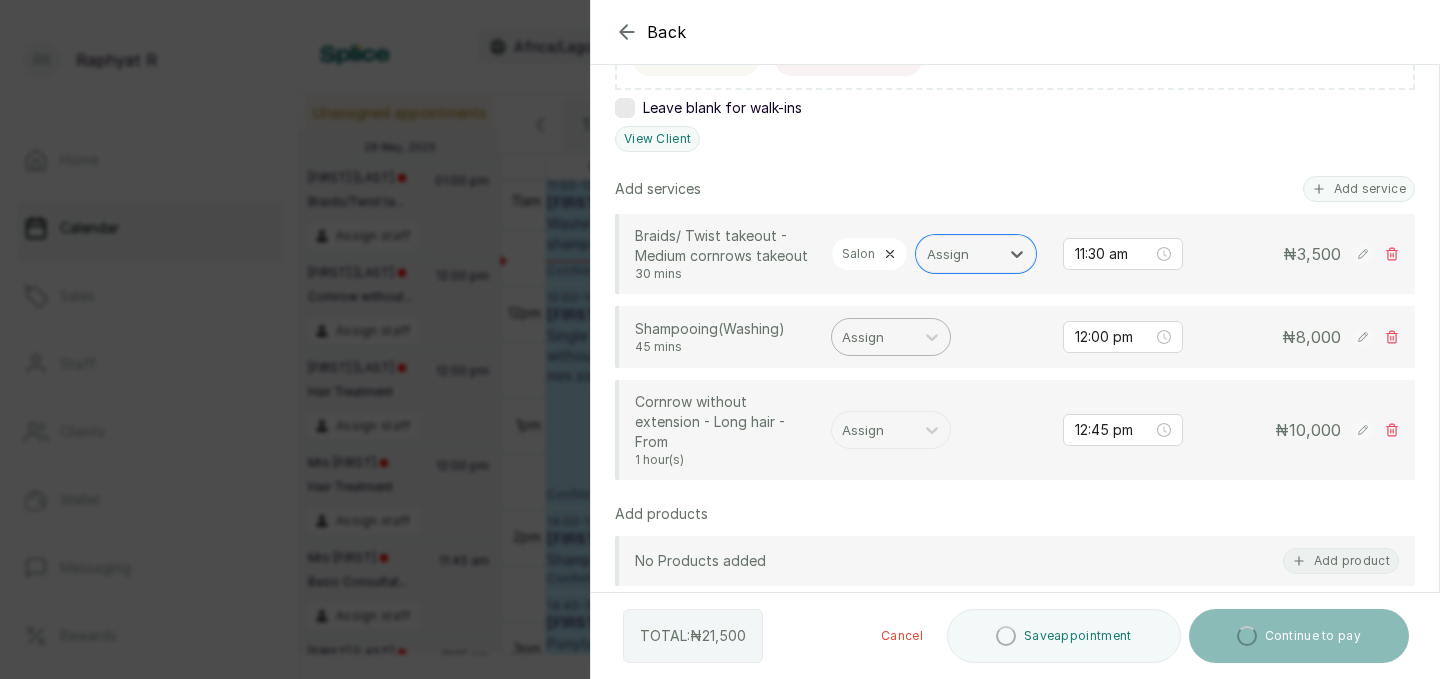 click at bounding box center (873, 337) 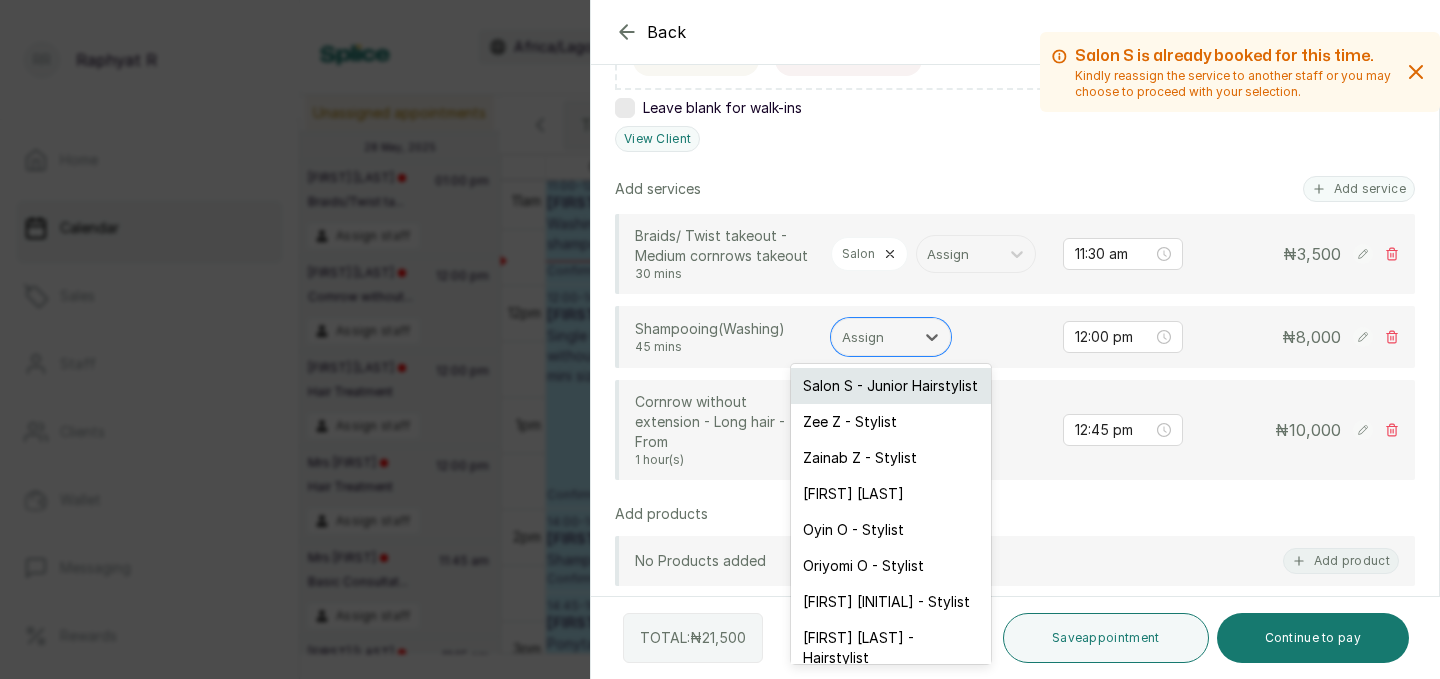 click on "Salon S - Junior Hairstylist" at bounding box center (891, 386) 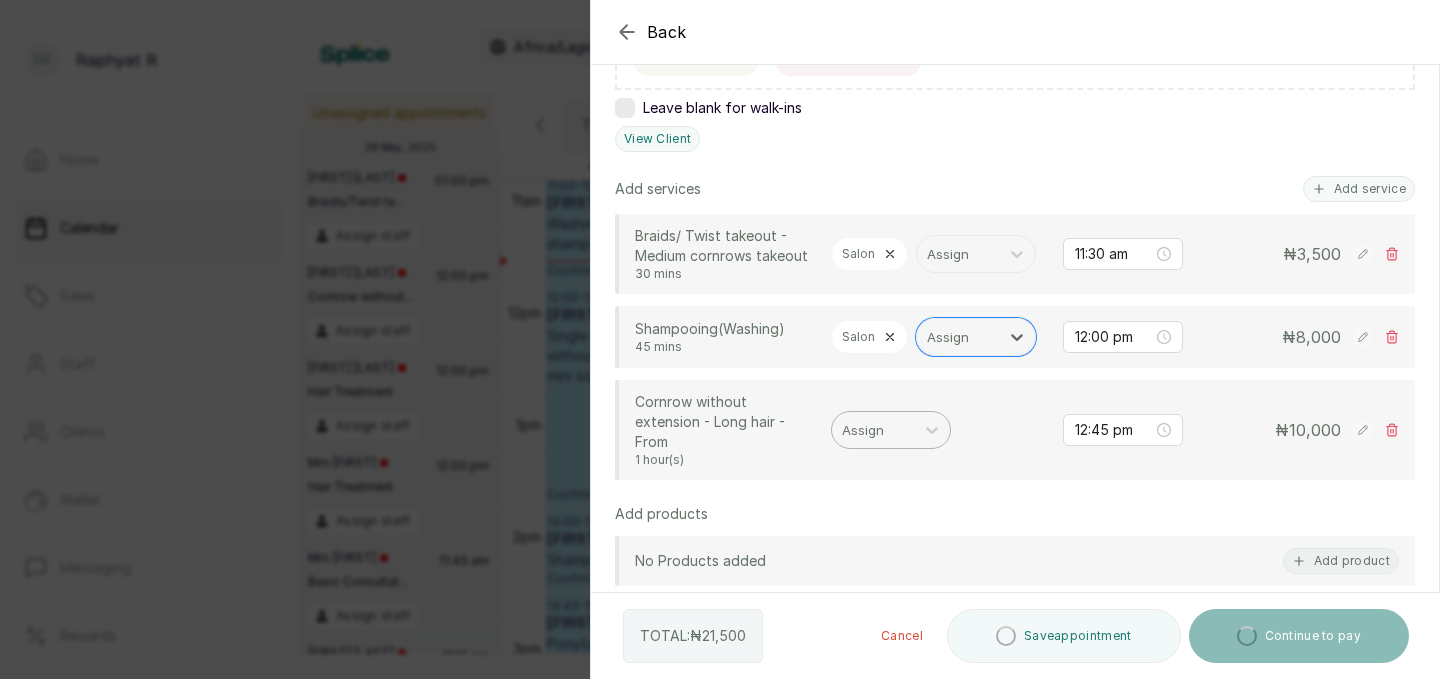 click at bounding box center [873, 430] 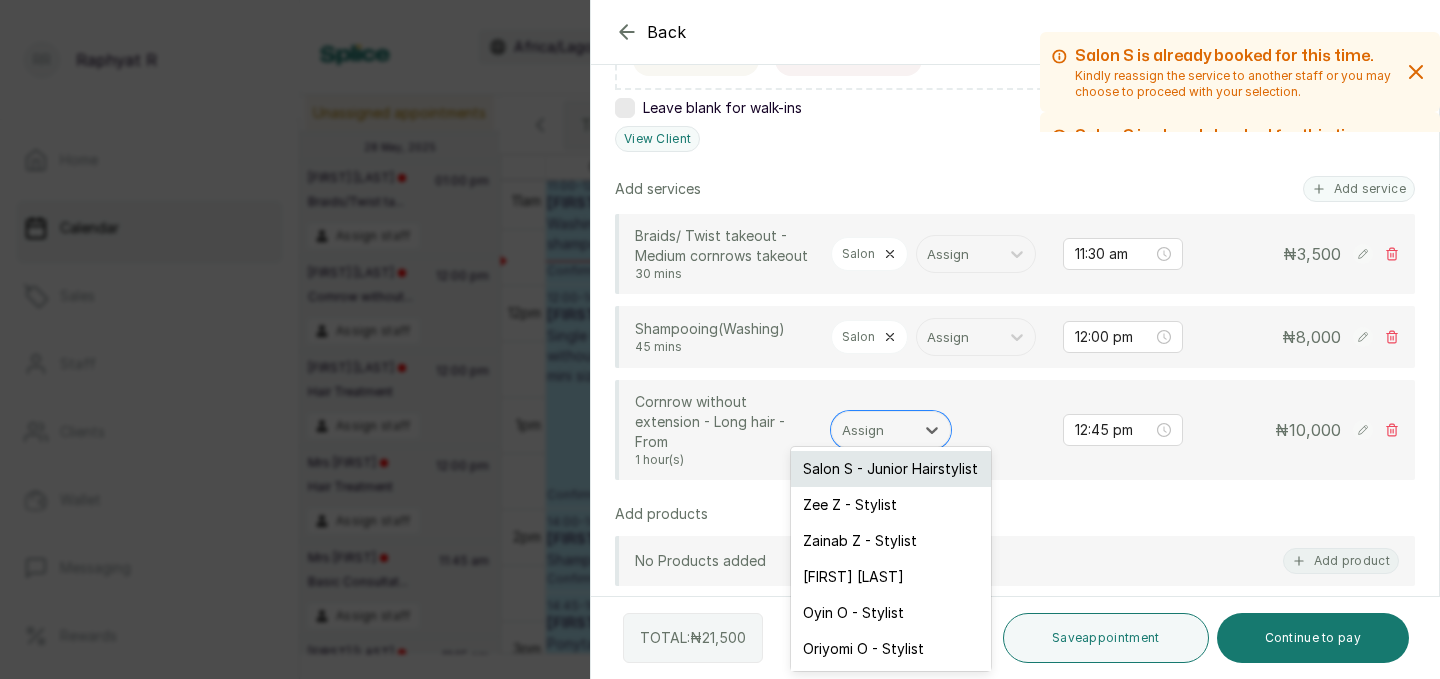click on "Salon S - Junior Hairstylist" at bounding box center (891, 469) 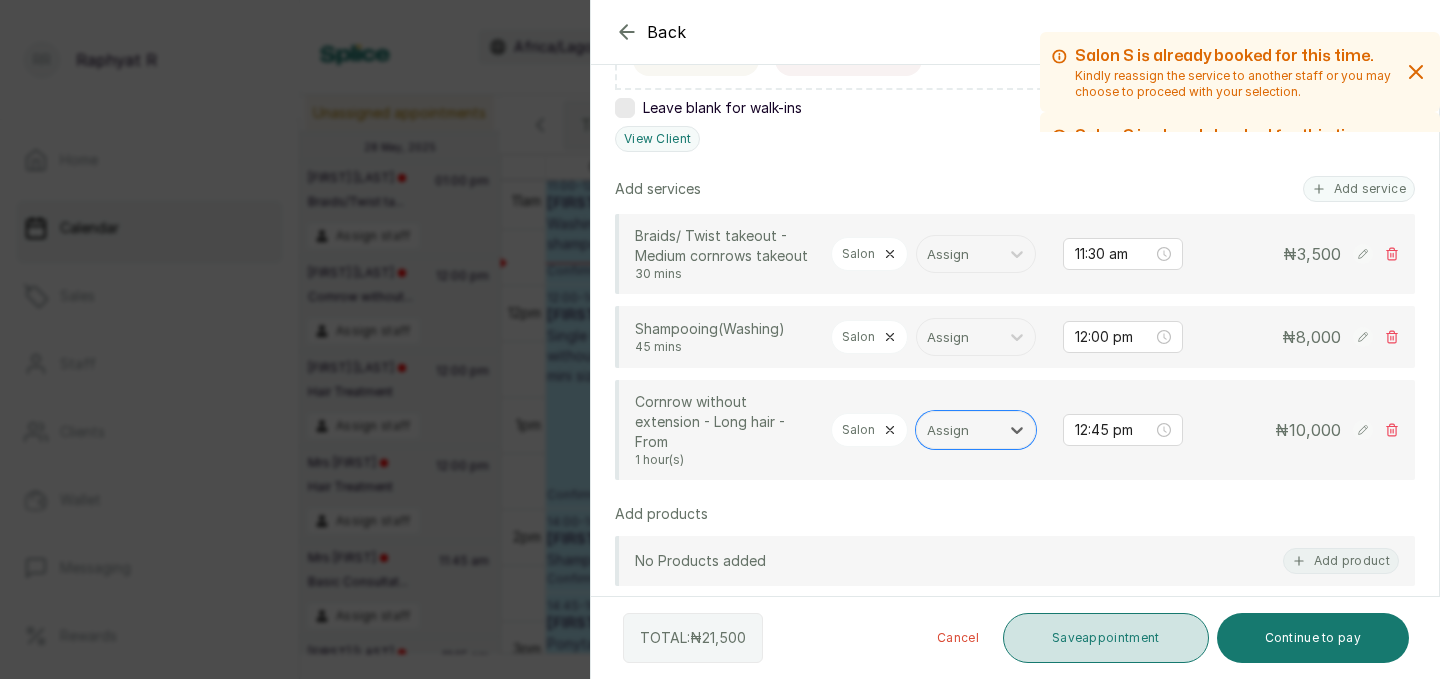 click on "Save  appointment" at bounding box center (1106, 638) 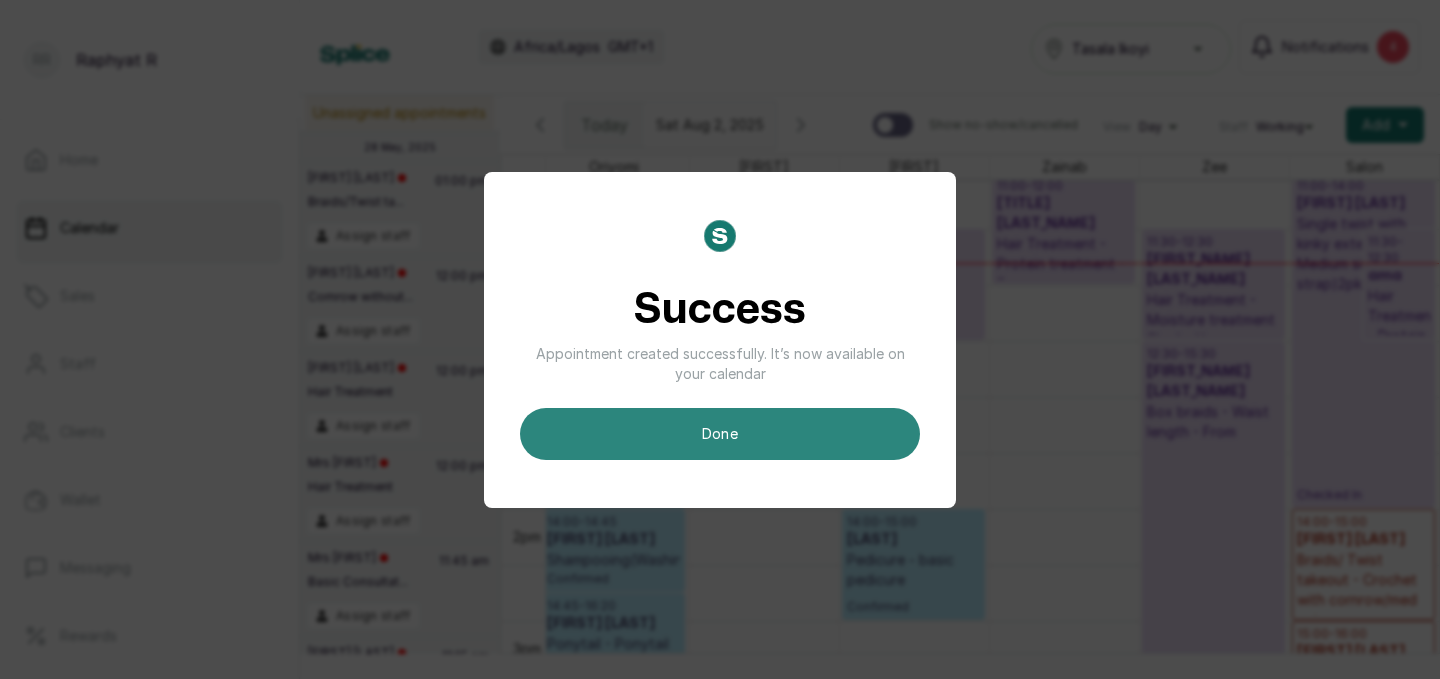 click on "done" at bounding box center (720, 434) 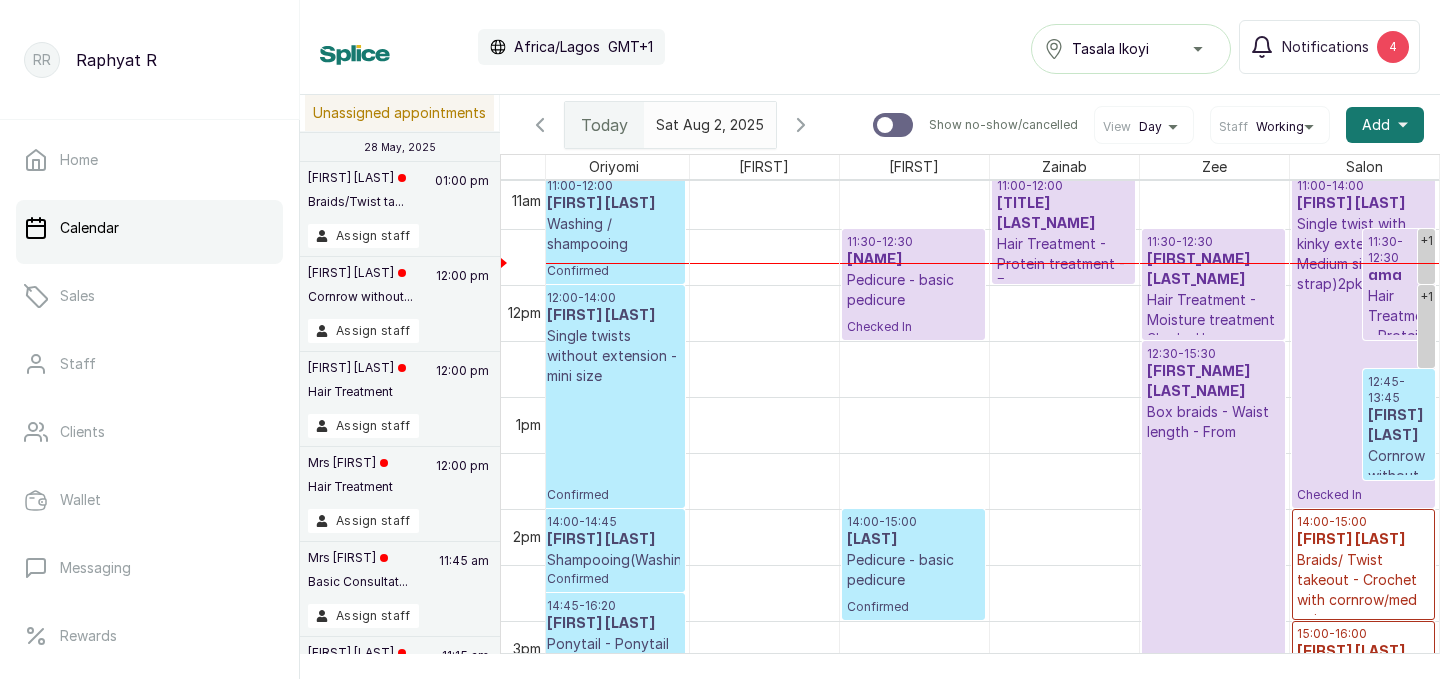 scroll, scrollTop: 671, scrollLeft: 457, axis: both 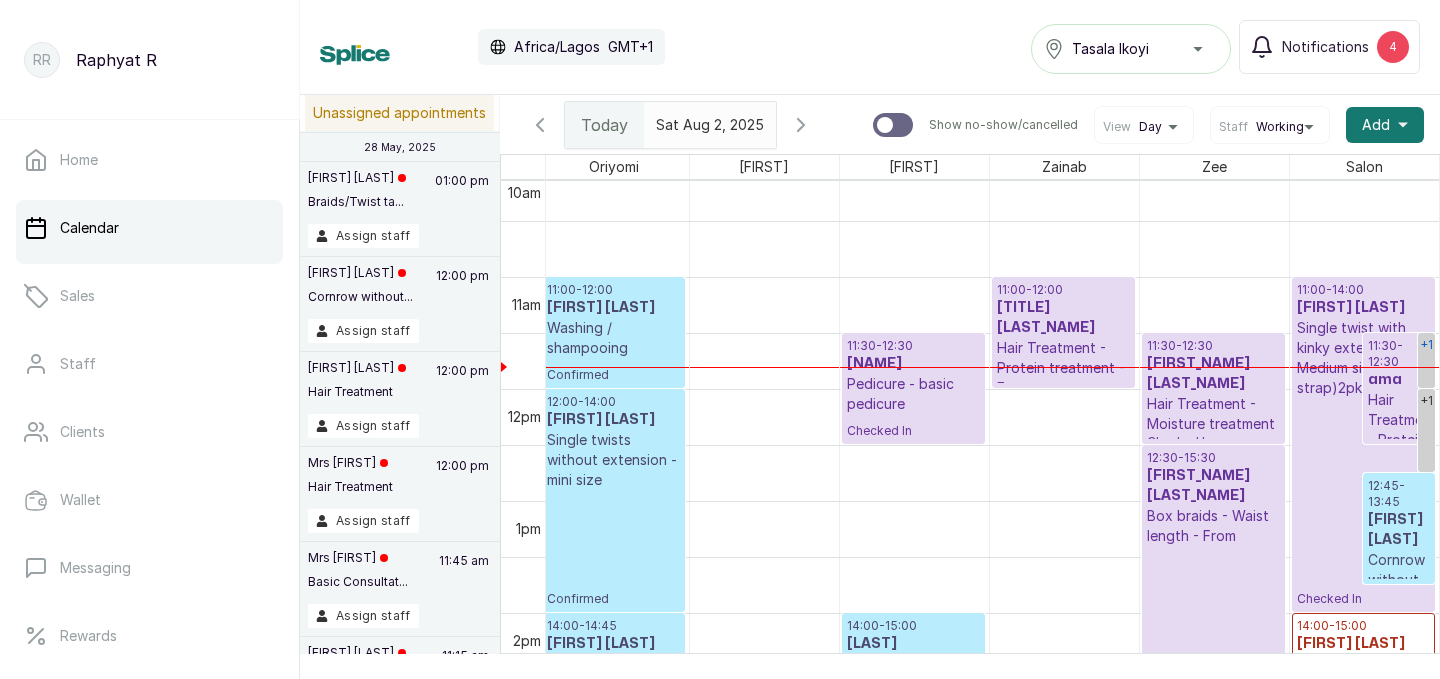 click on "+1" at bounding box center [1426, 344] 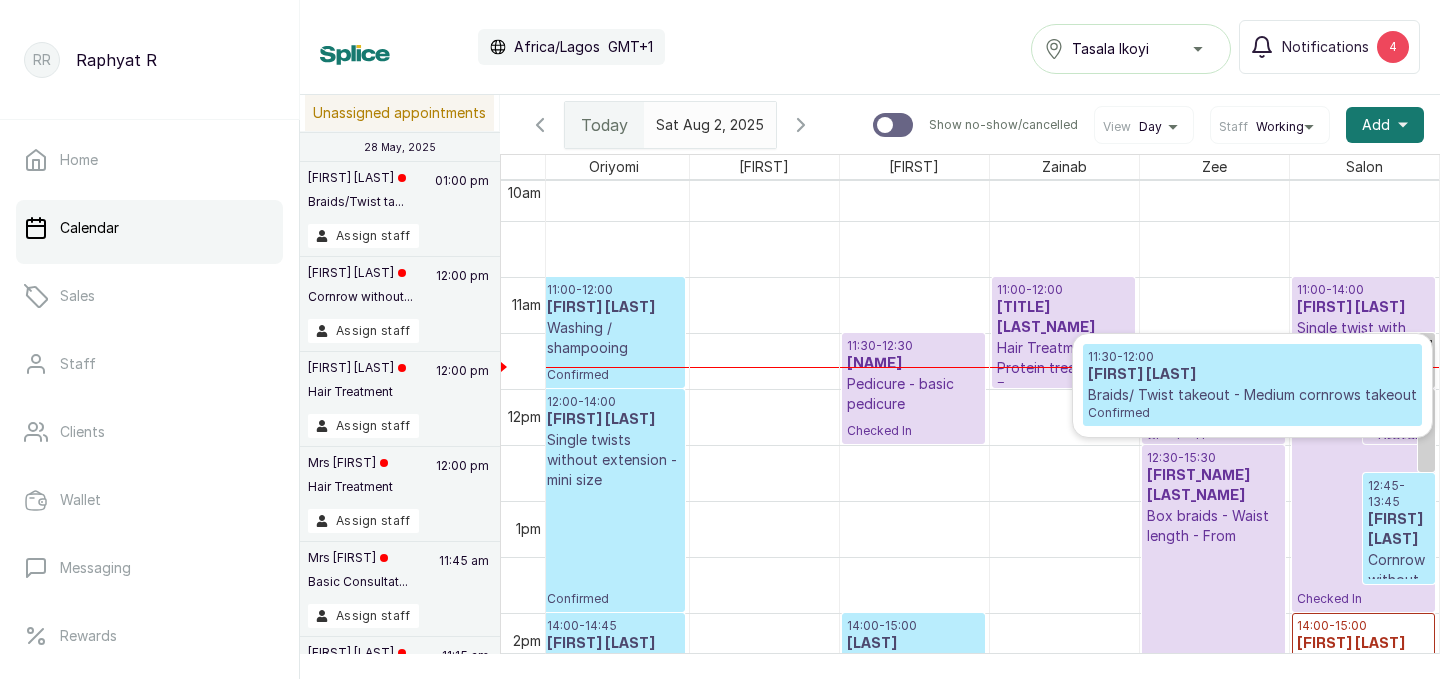 click on "[FIRST] [LAST]" at bounding box center (1252, 375) 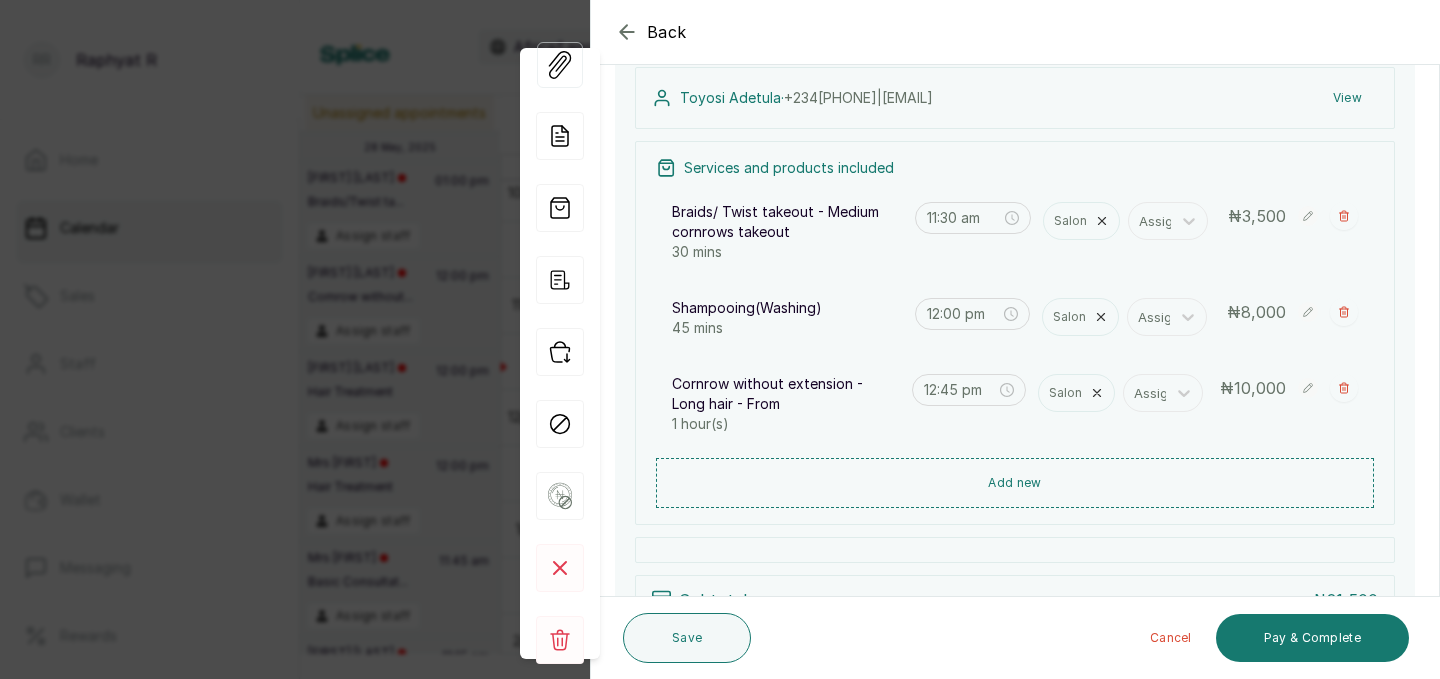 scroll, scrollTop: 200, scrollLeft: 0, axis: vertical 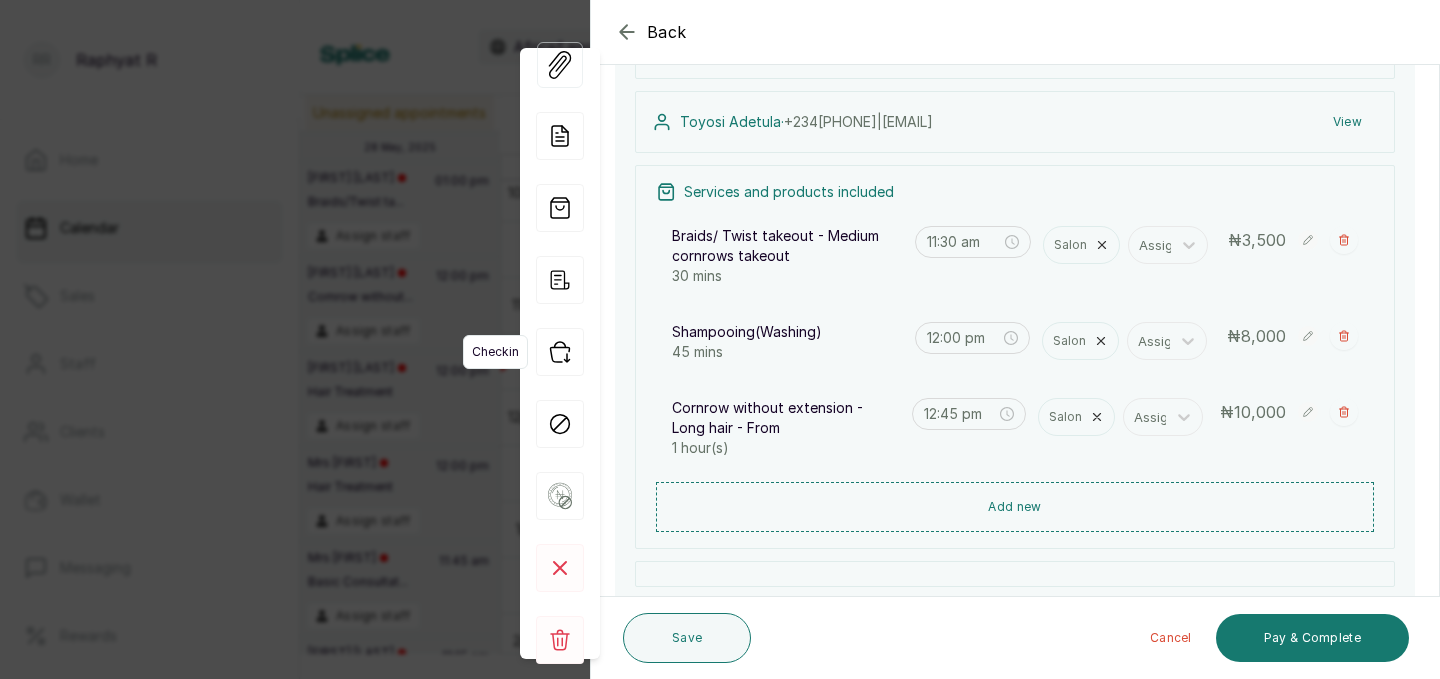 click 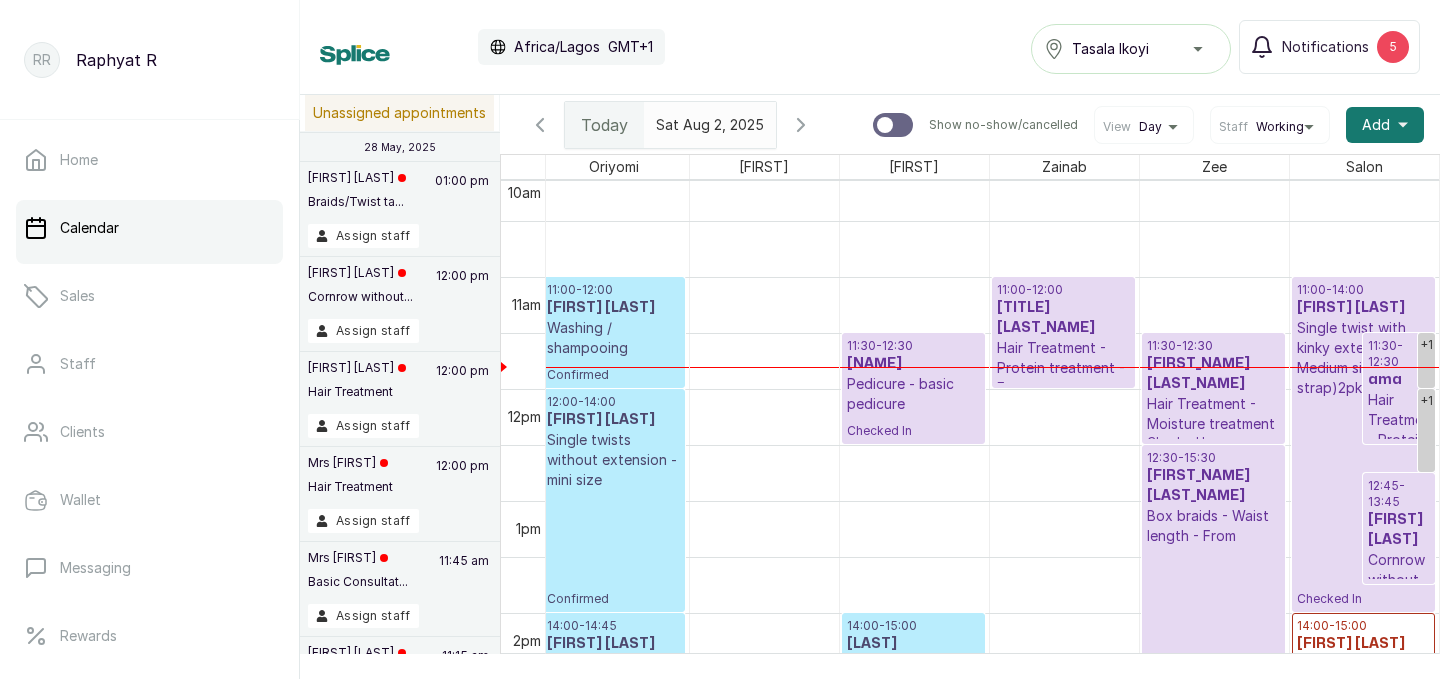 scroll, scrollTop: 1599, scrollLeft: 457, axis: both 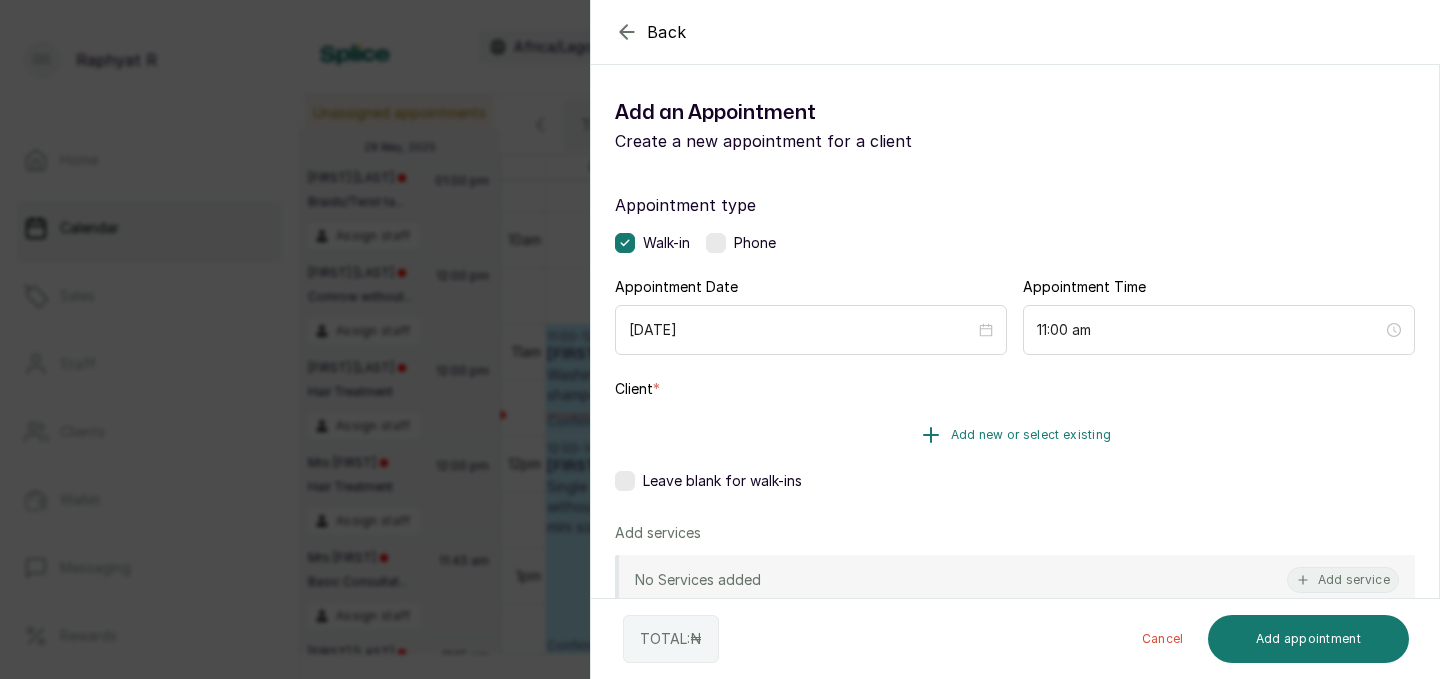click on "Add new or select existing" at bounding box center (1031, 435) 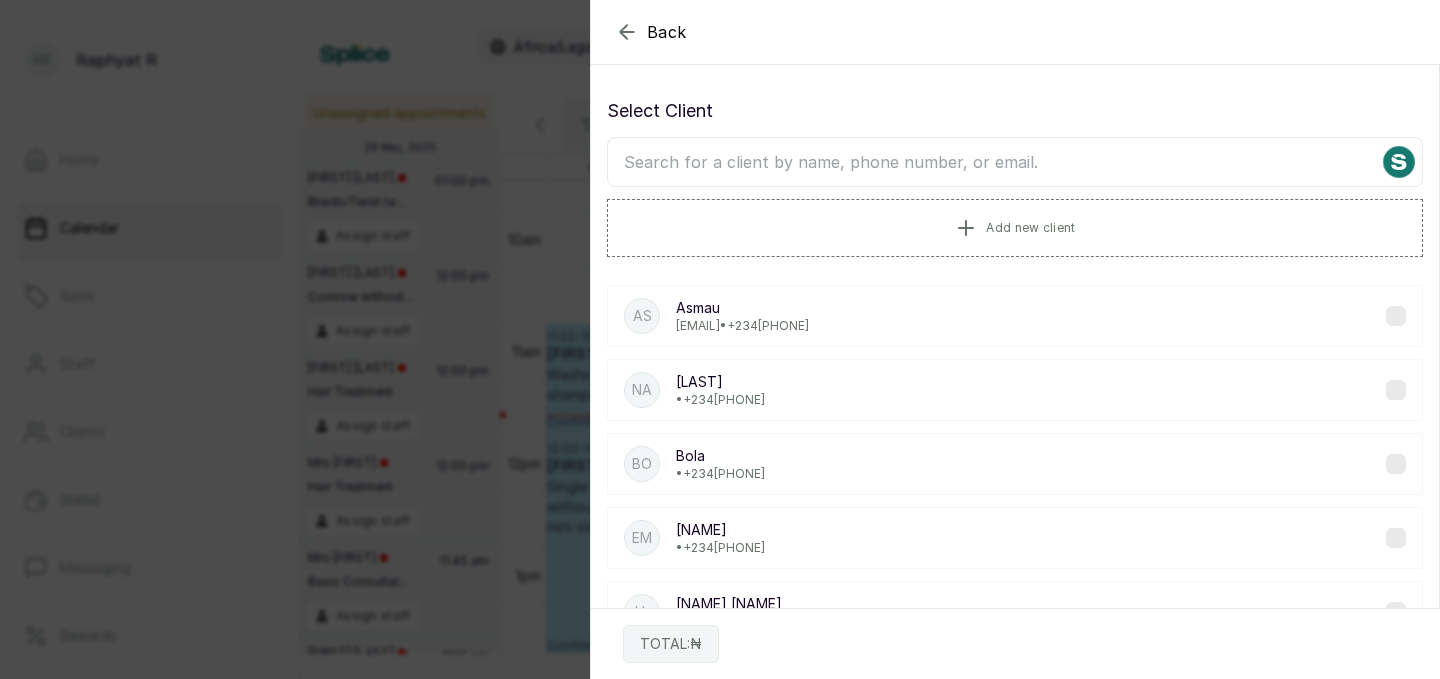 click at bounding box center [1015, 162] 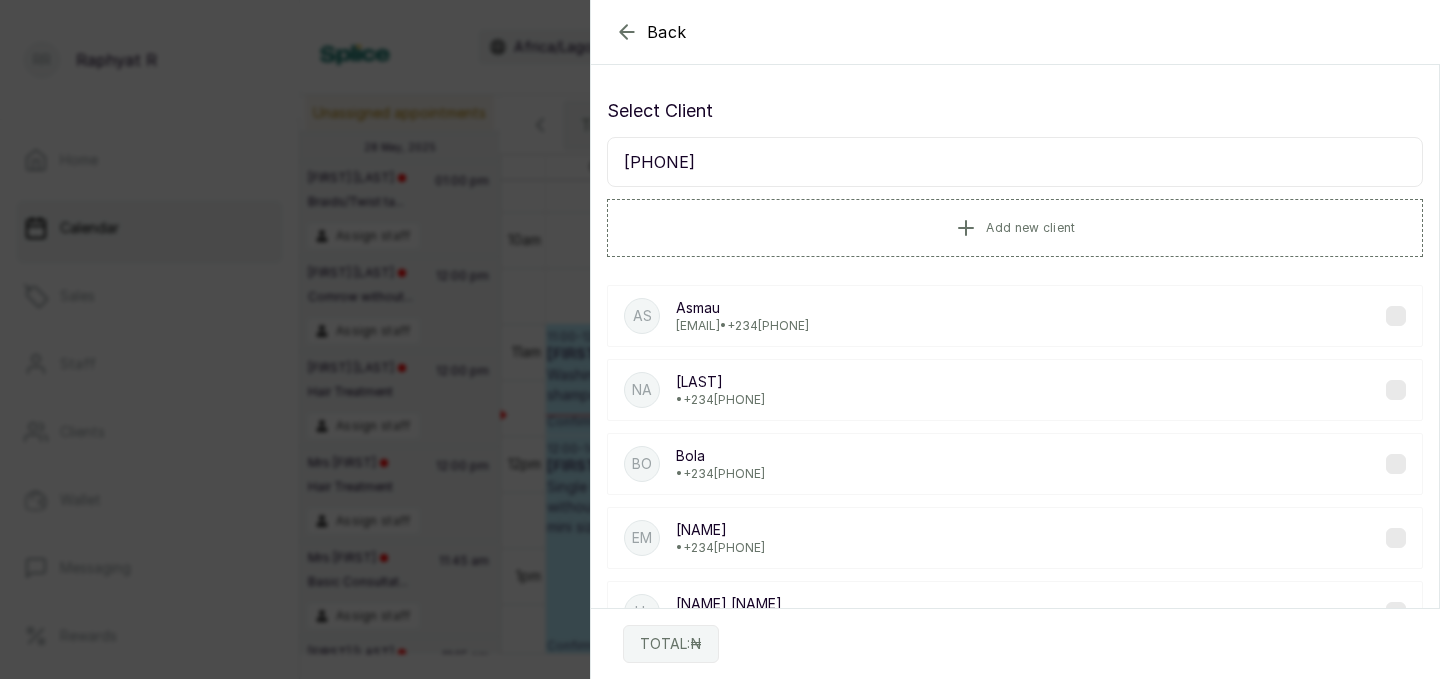 type on "[PHONE]" 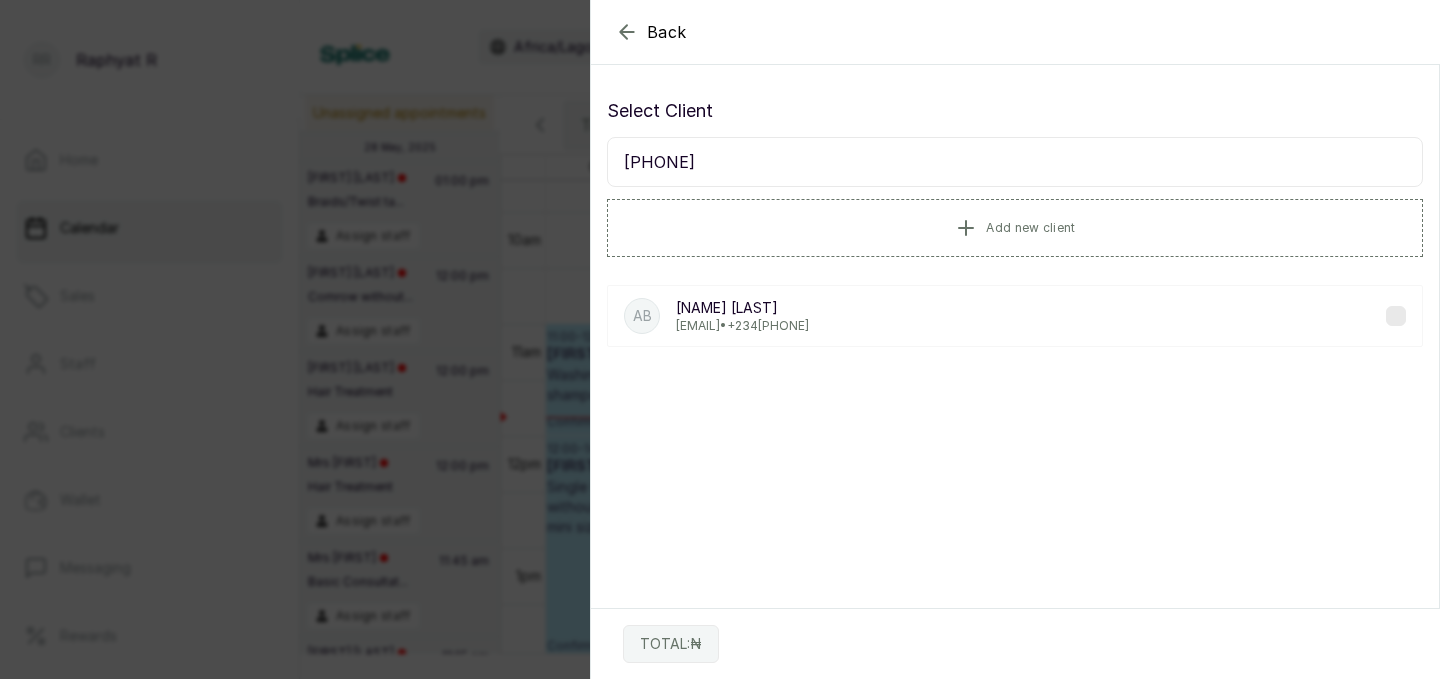 click on "[FIRST] [LAST] [EMAIL]  •  [PHONE]" at bounding box center [1015, 316] 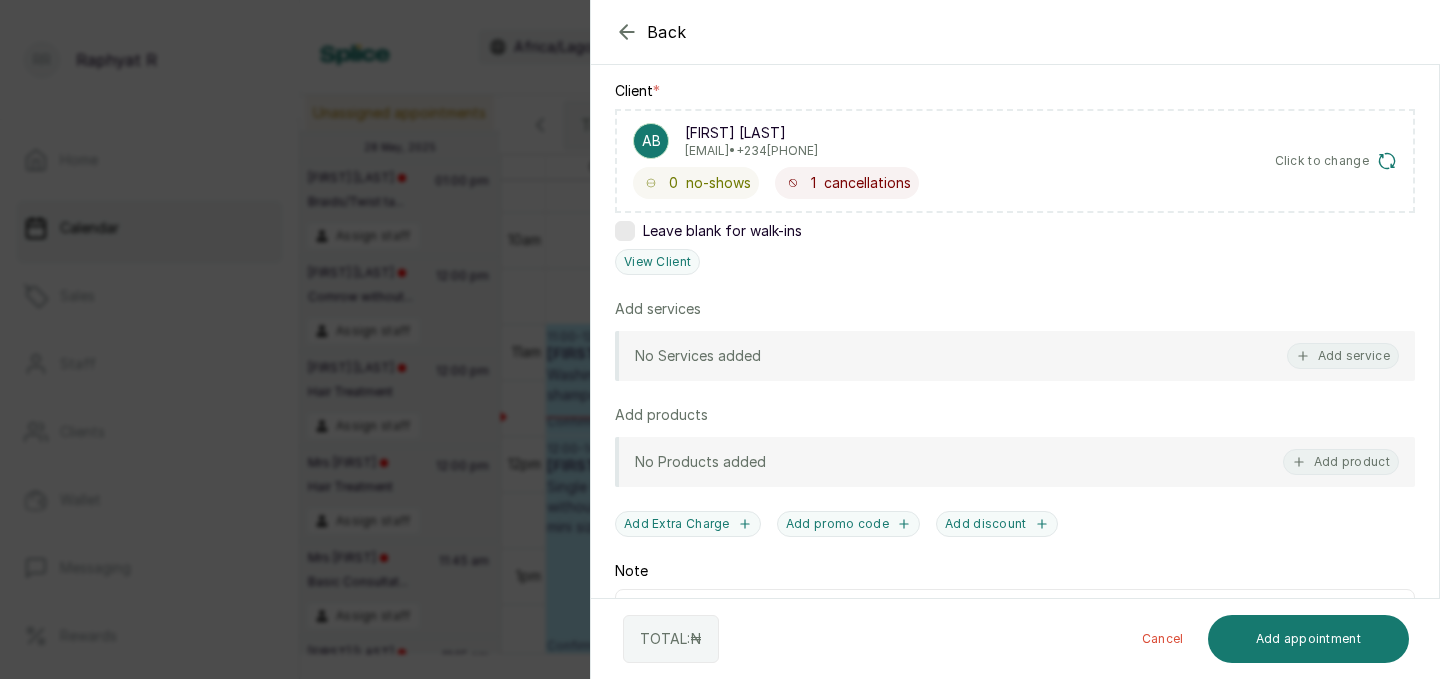 scroll, scrollTop: 320, scrollLeft: 0, axis: vertical 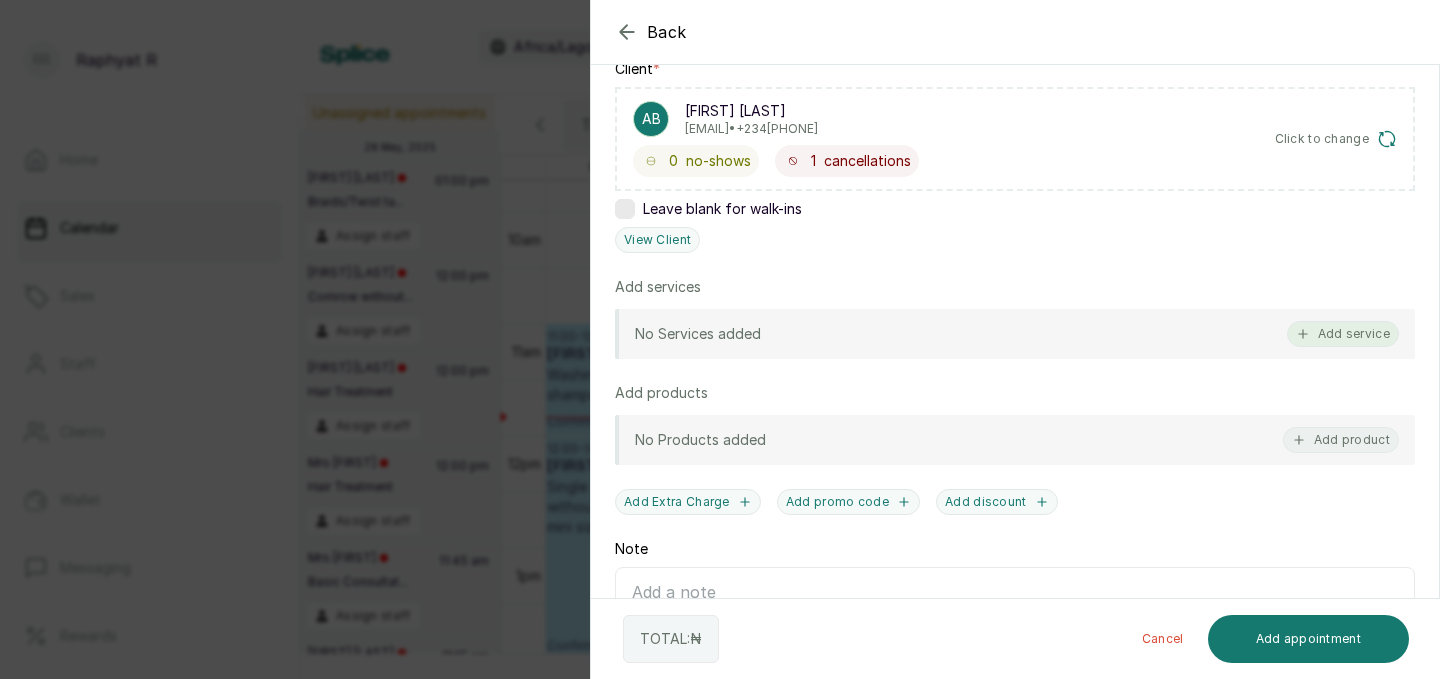 click on "Add service" at bounding box center (1343, 334) 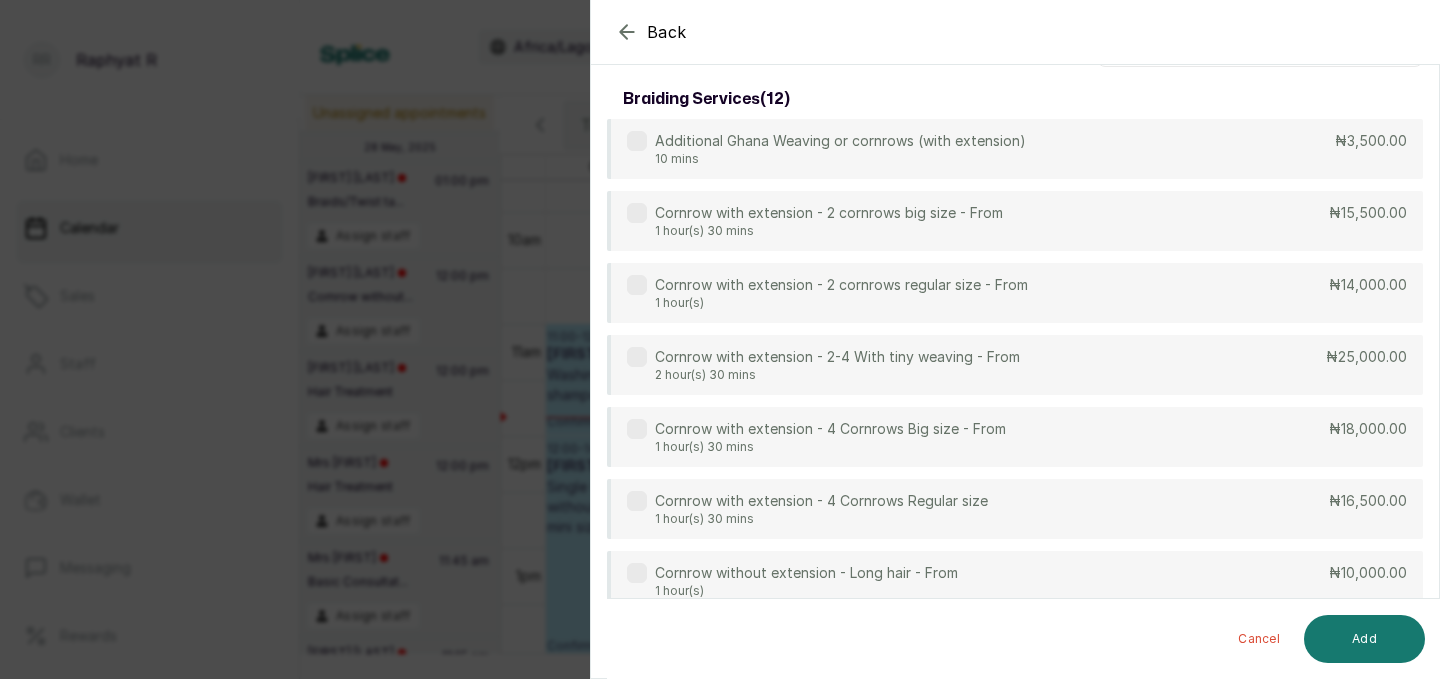 scroll, scrollTop: 0, scrollLeft: 0, axis: both 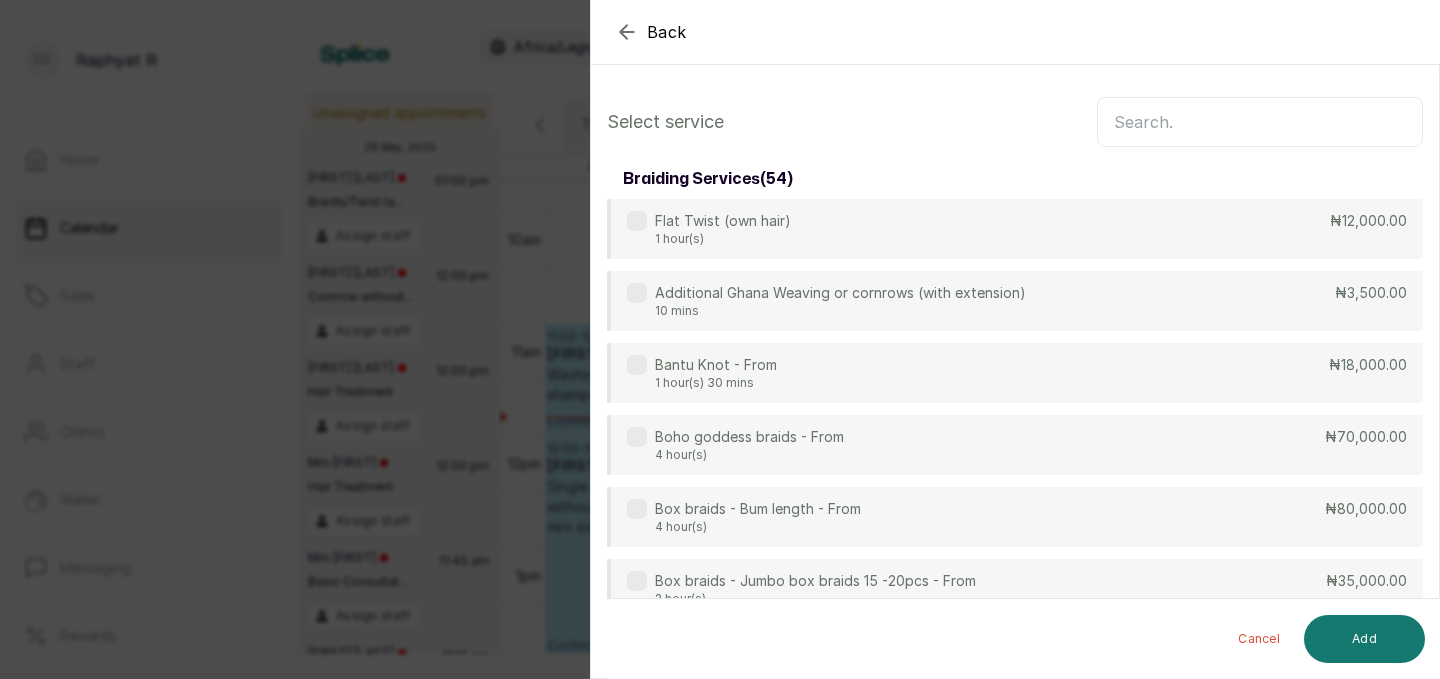 click at bounding box center (1260, 122) 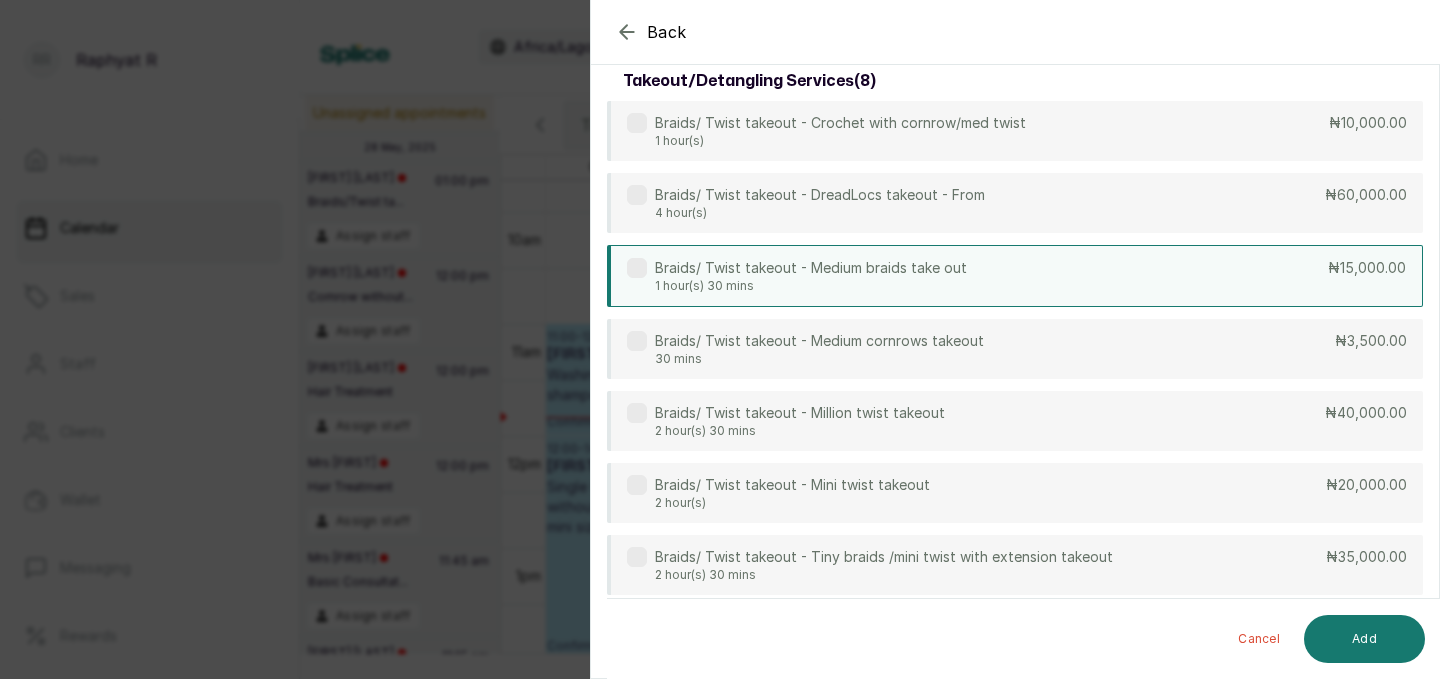 scroll, scrollTop: 87, scrollLeft: 0, axis: vertical 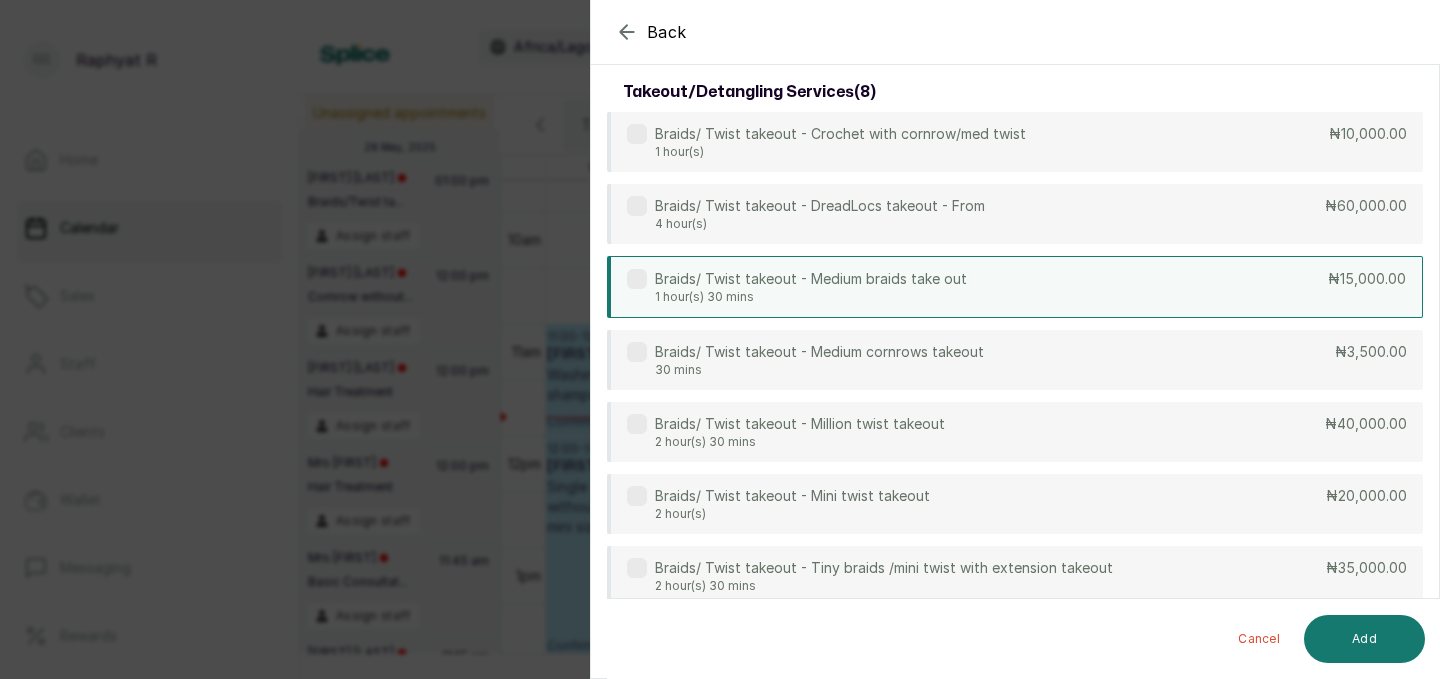 type on "take" 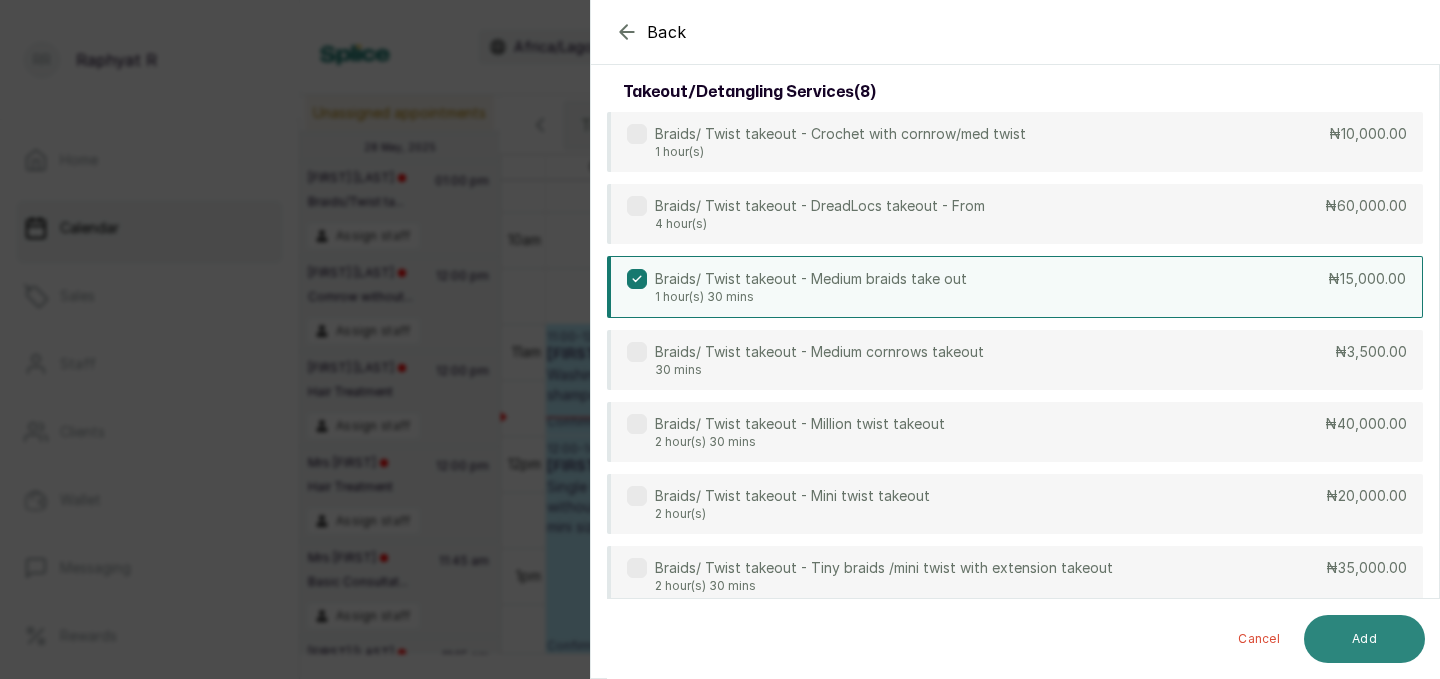 click on "Add" at bounding box center [1364, 639] 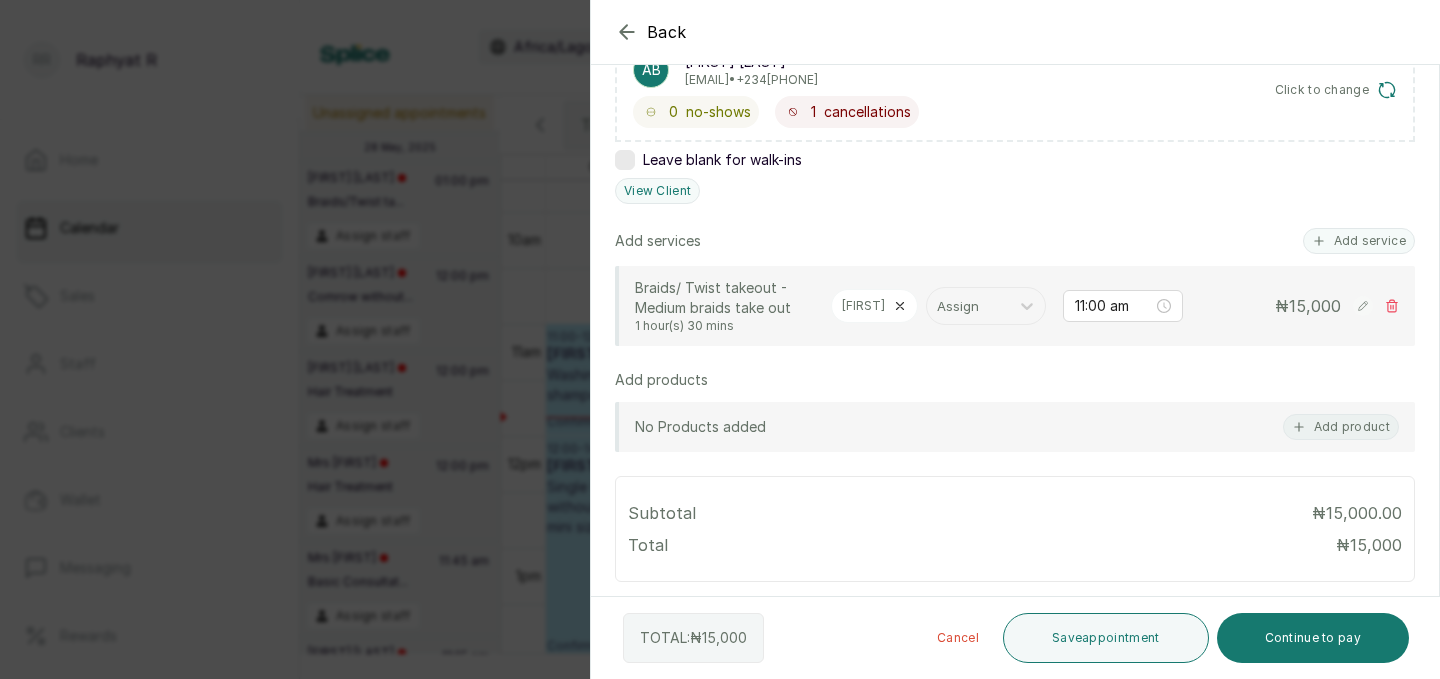 scroll, scrollTop: 386, scrollLeft: 0, axis: vertical 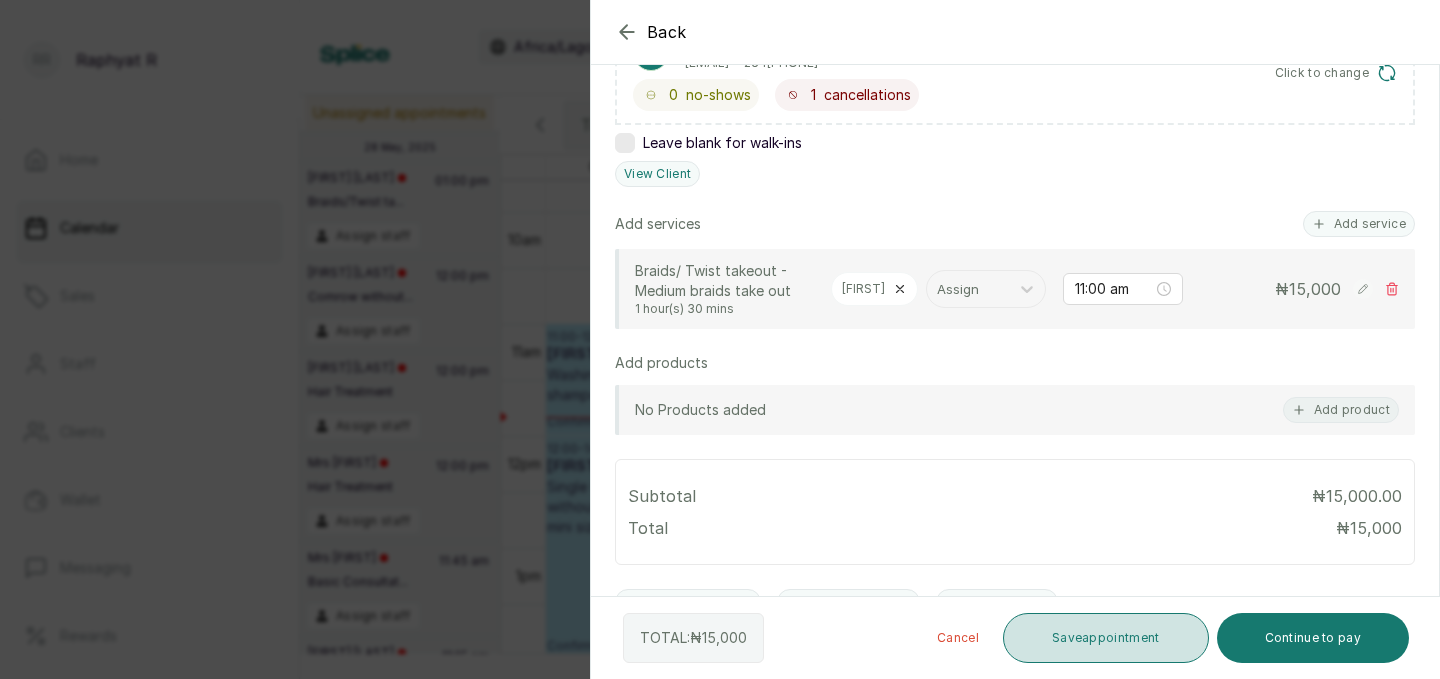 click on "Save  appointment" at bounding box center (1106, 638) 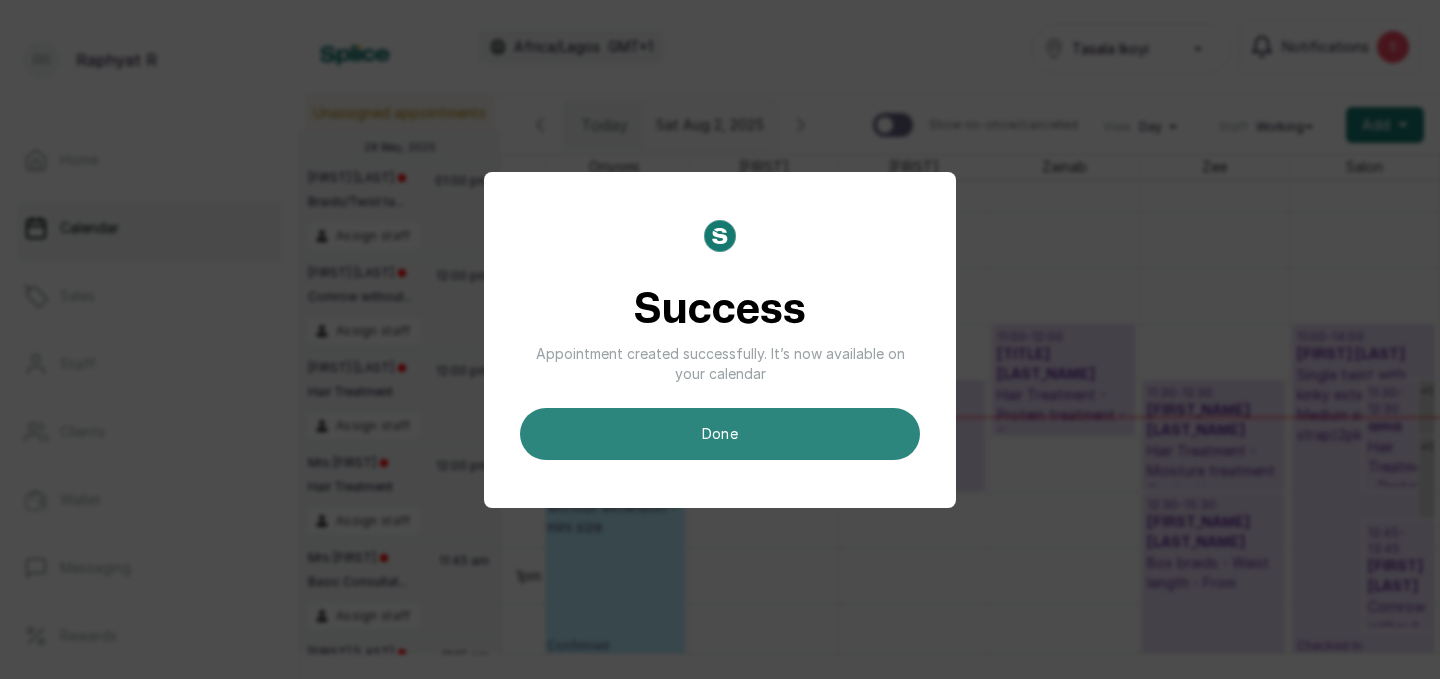 click on "done" at bounding box center [720, 434] 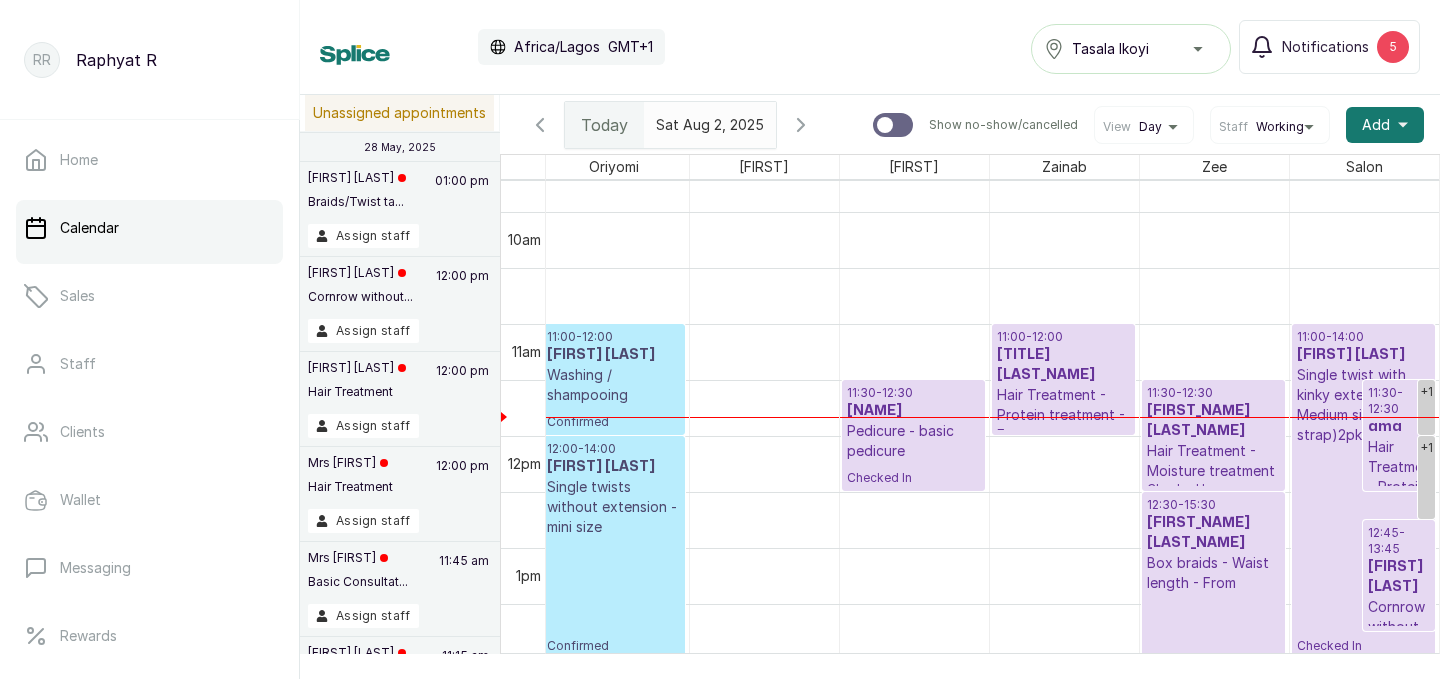 scroll, scrollTop: 1089, scrollLeft: 303, axis: both 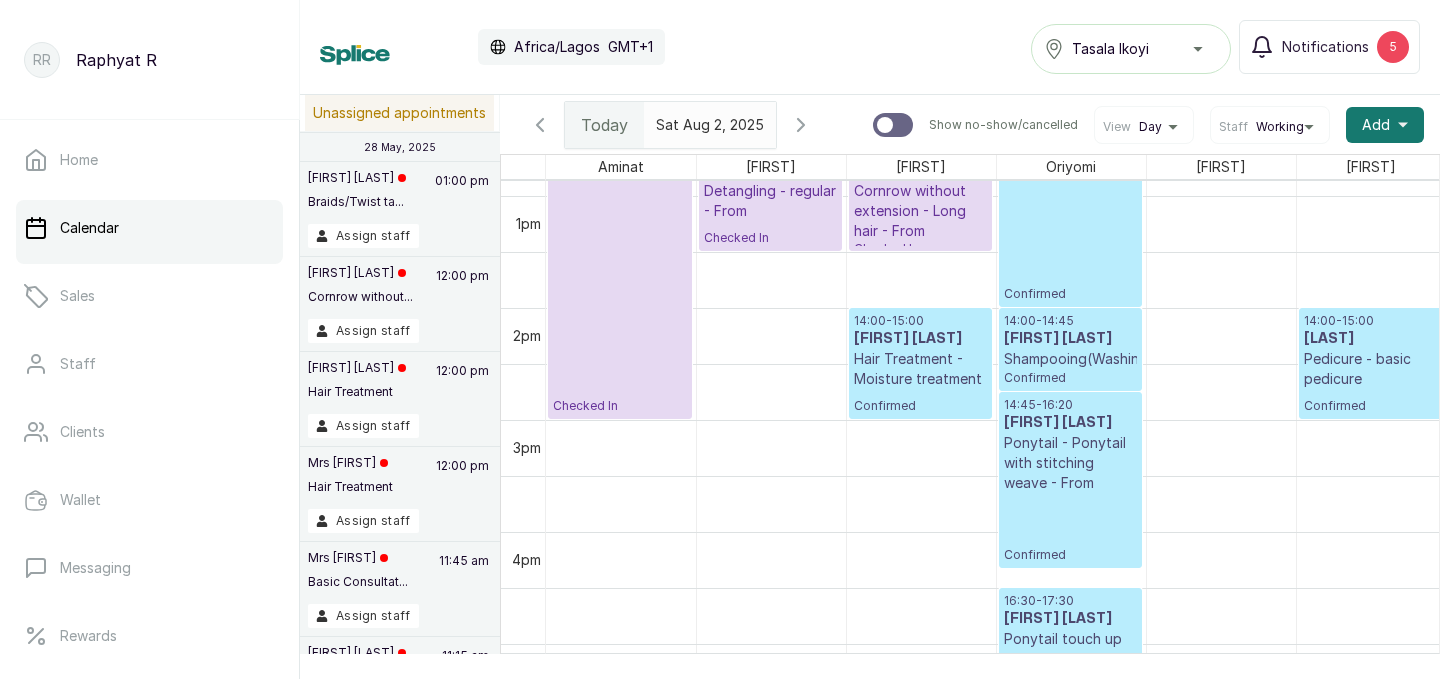 click on "14:00  -  14:45" at bounding box center (1070, 321) 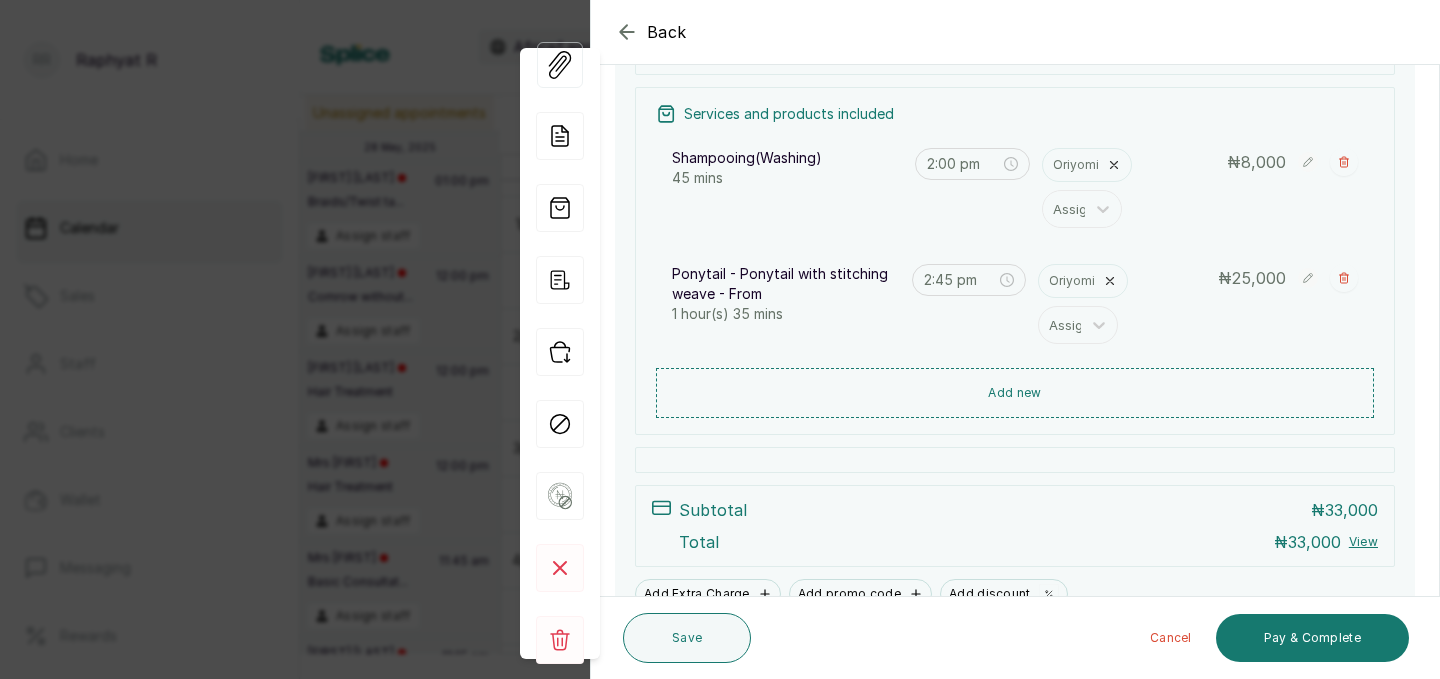 click 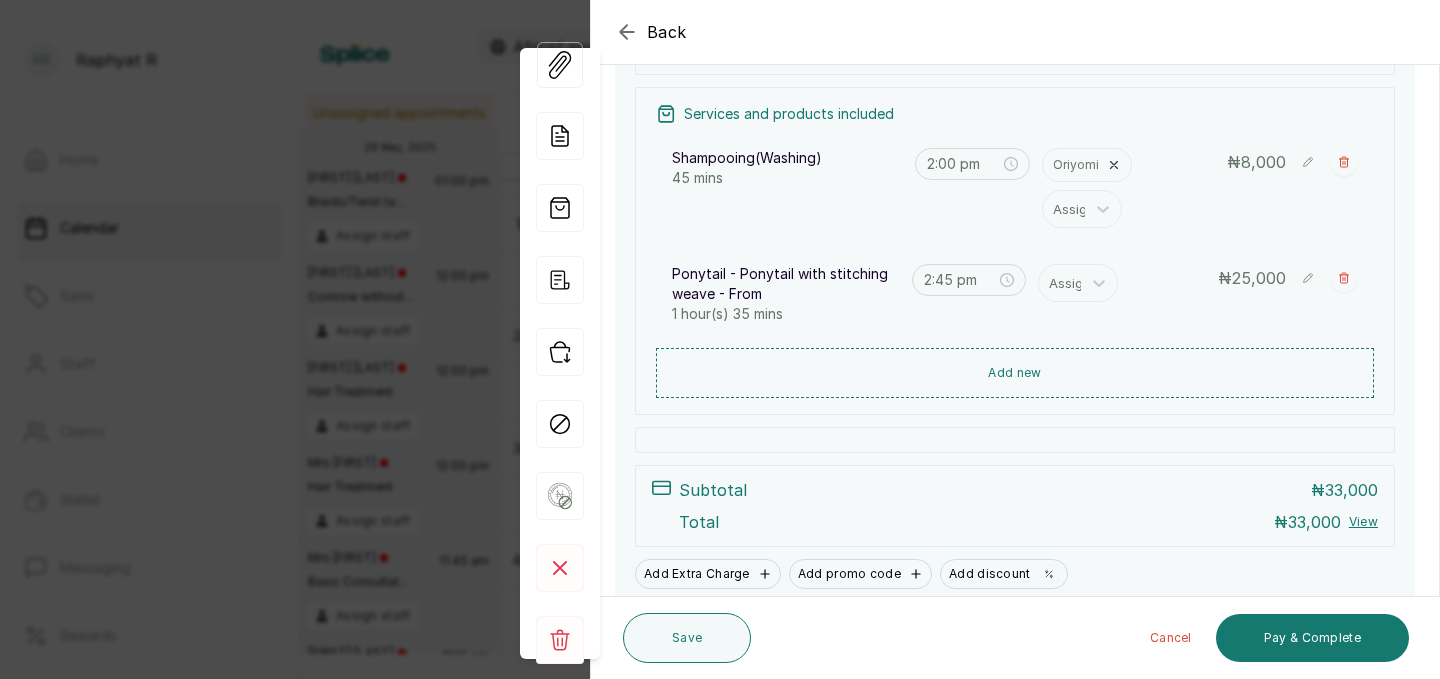 click 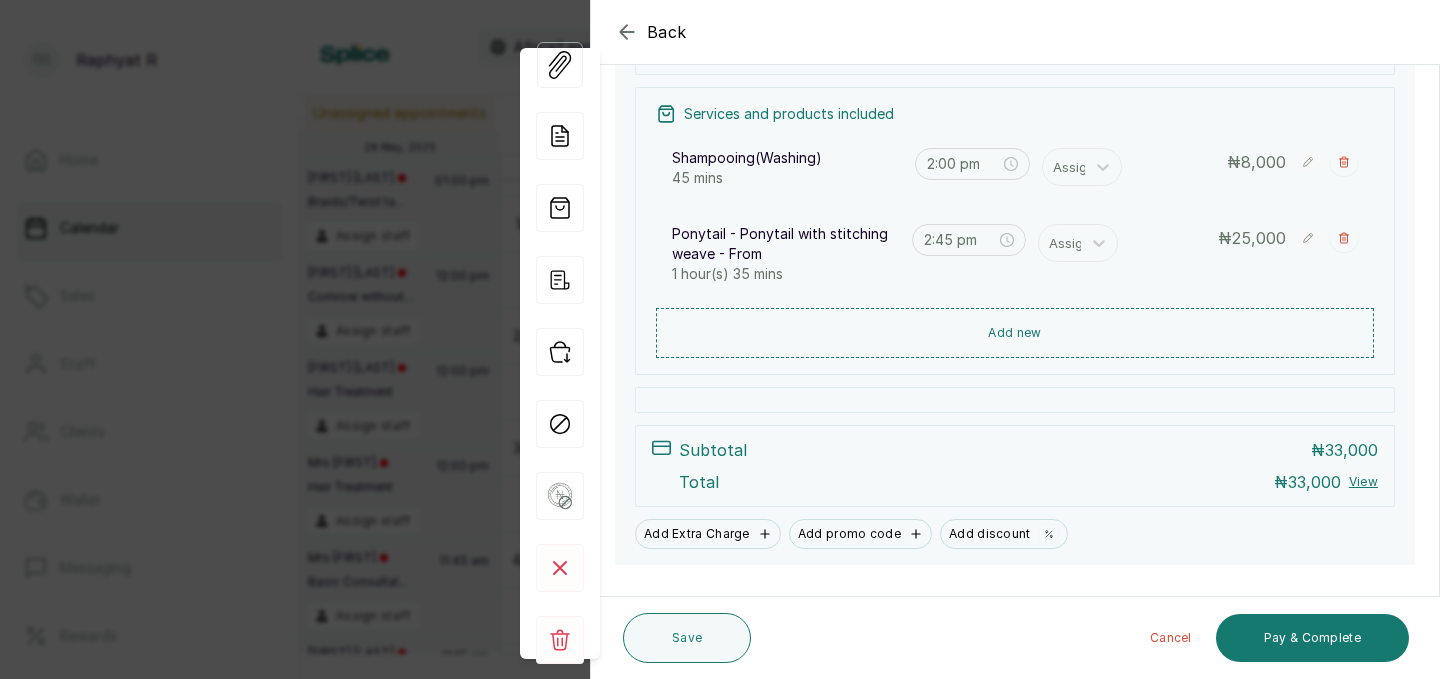 click 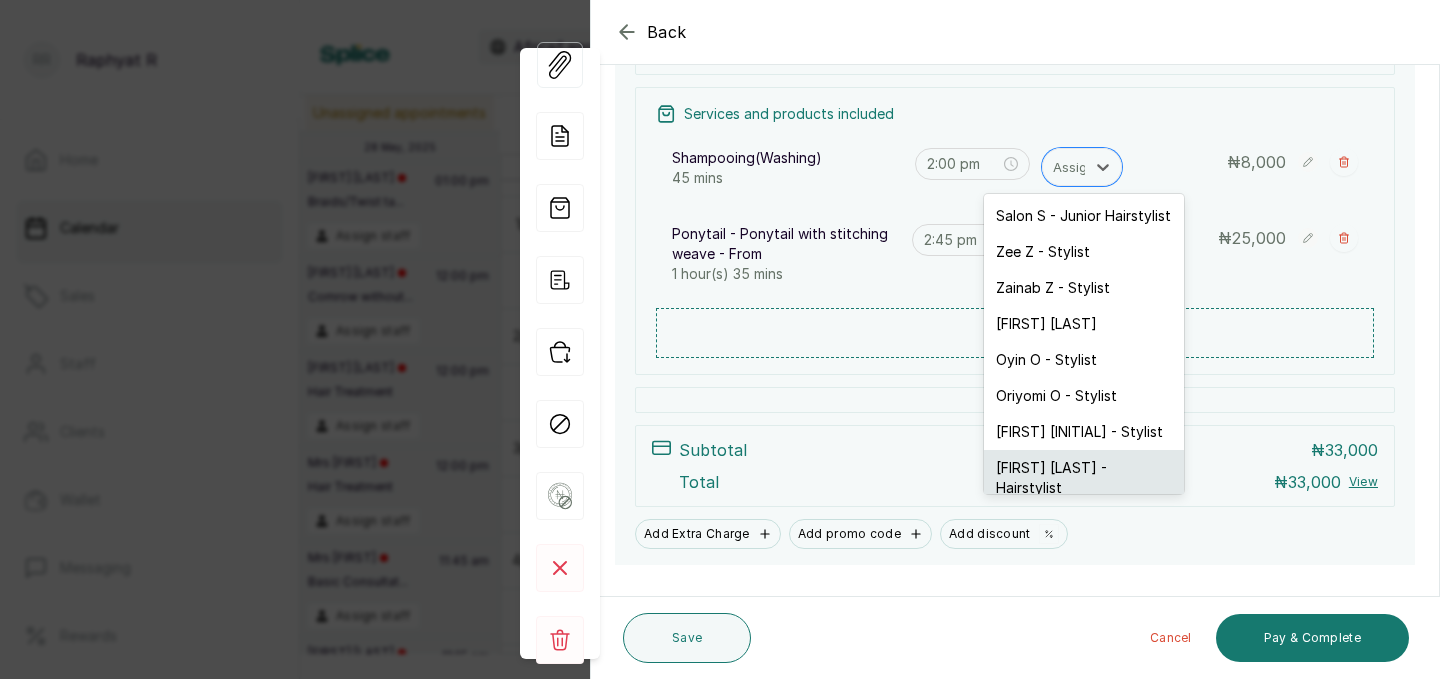 click on "[FIRST] [LAST] - Hairstylist" at bounding box center (1084, 478) 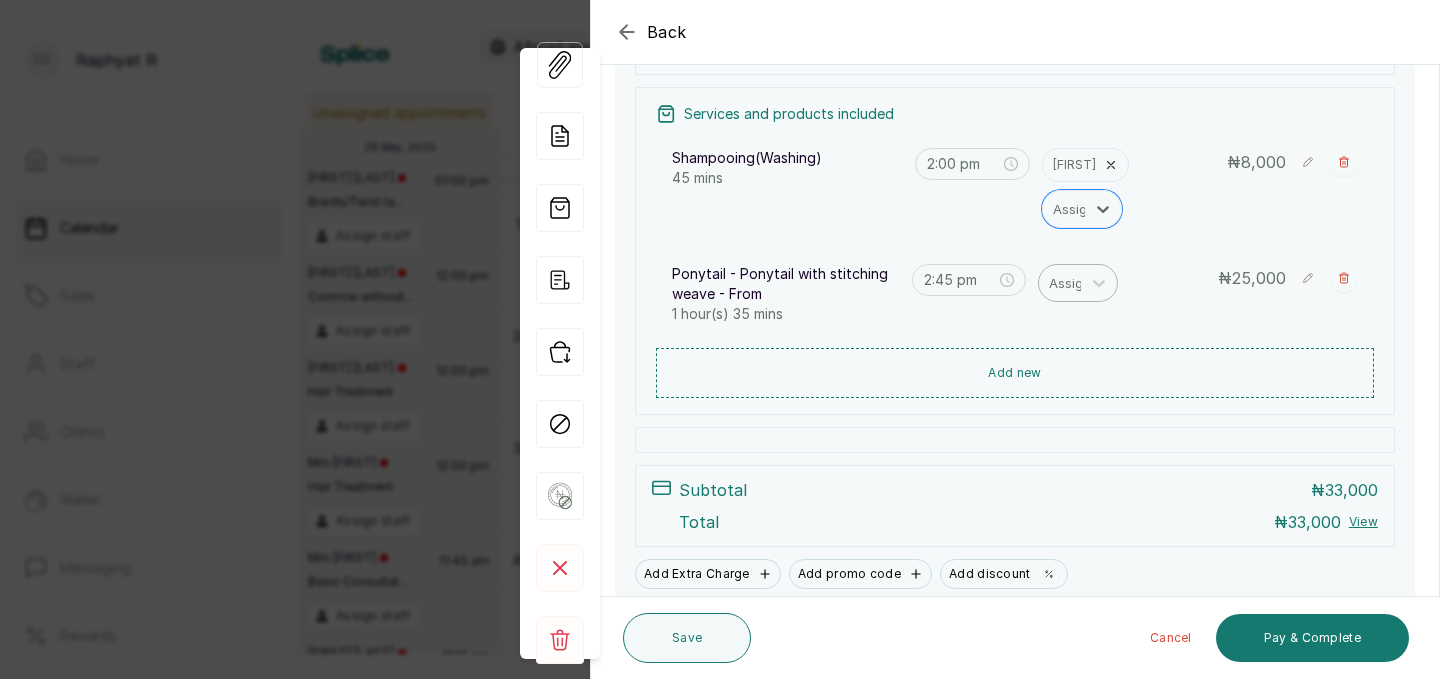 click at bounding box center (1070, 283) 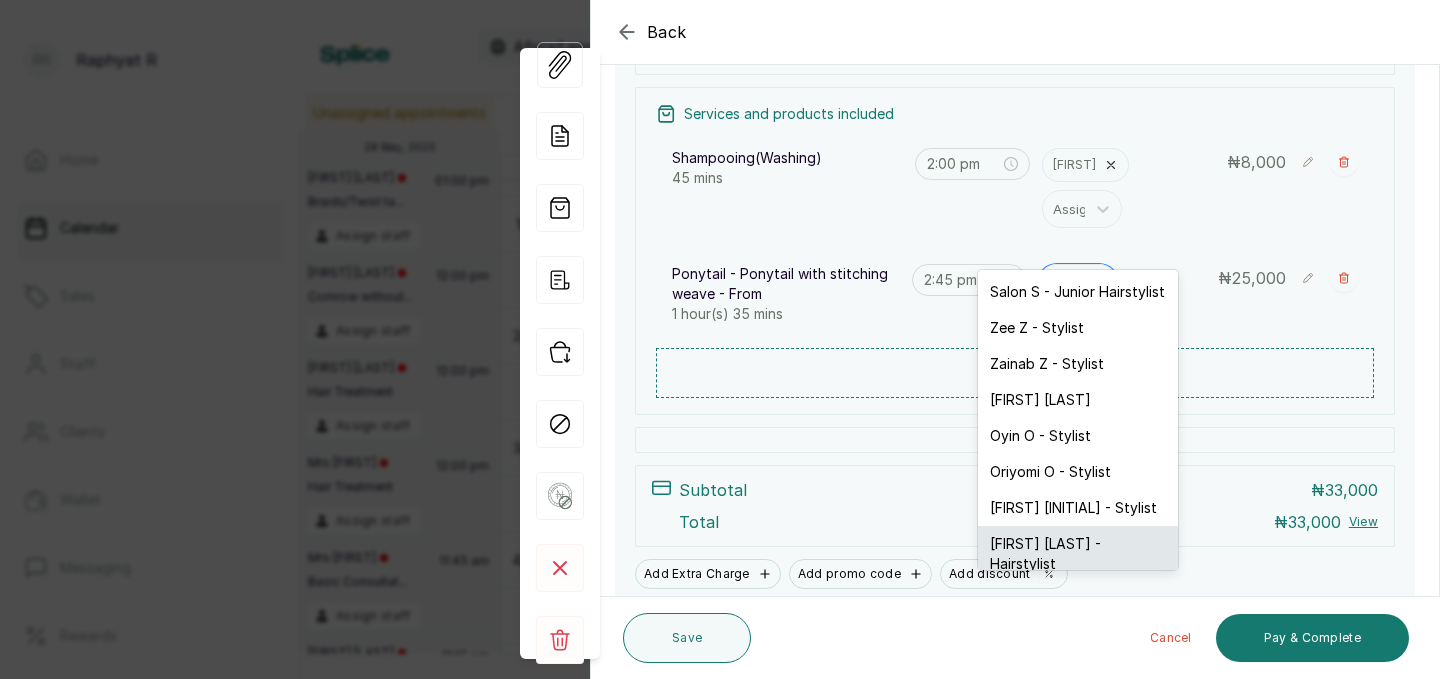 click on "[FIRST] [LAST] - Hairstylist" at bounding box center [1078, 554] 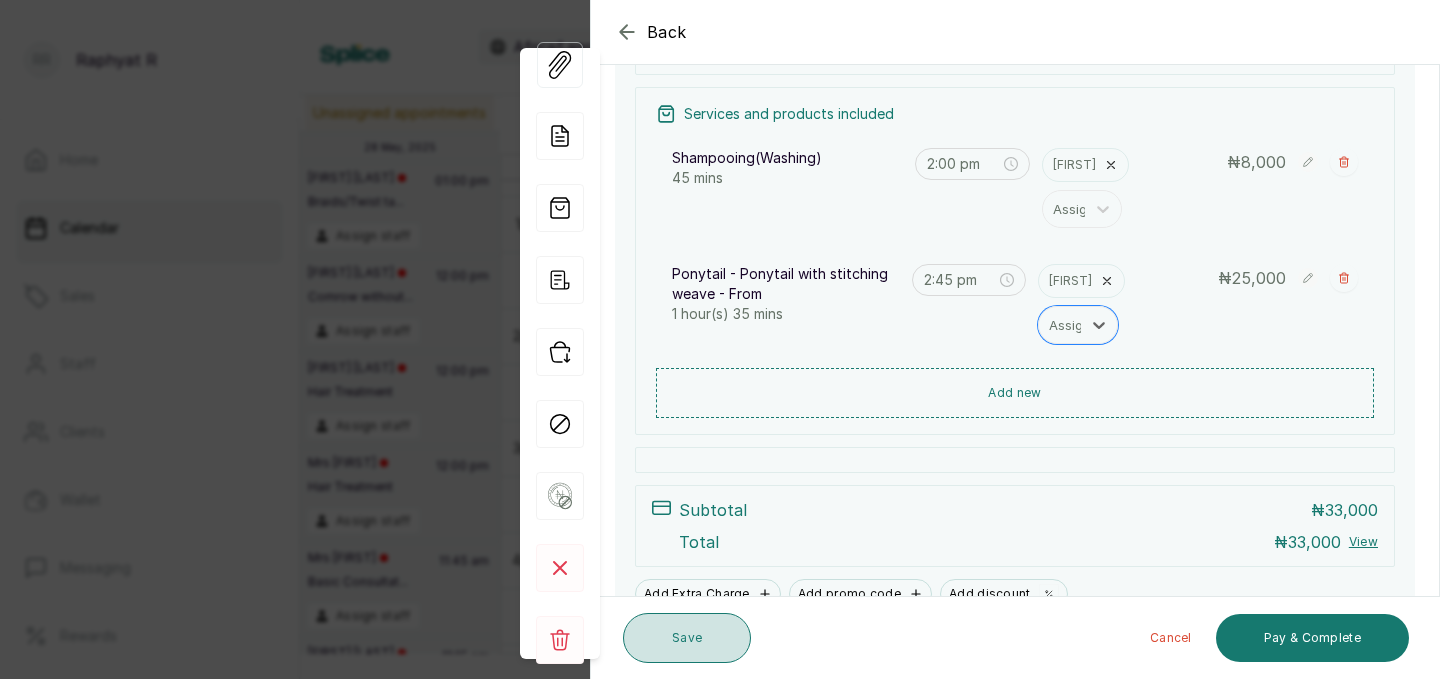 click on "Save" at bounding box center (687, 638) 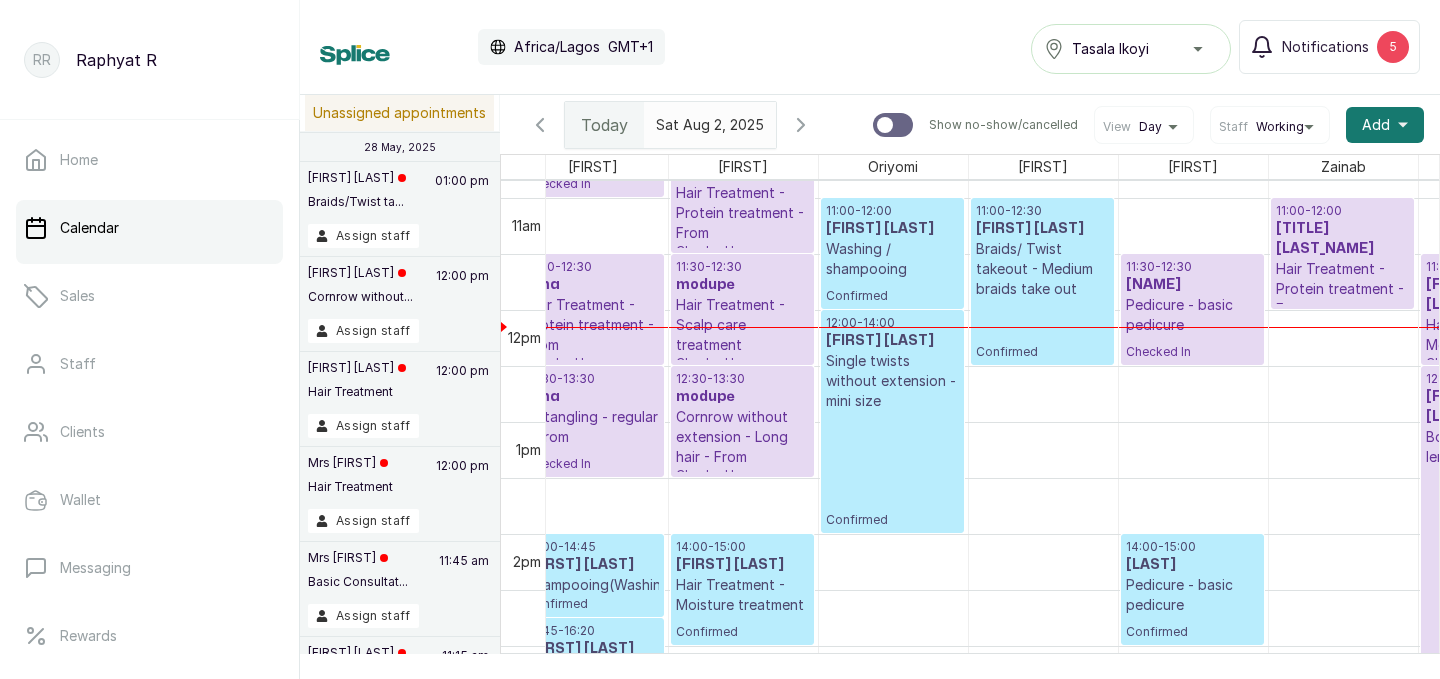 scroll, scrollTop: 1172, scrollLeft: 178, axis: both 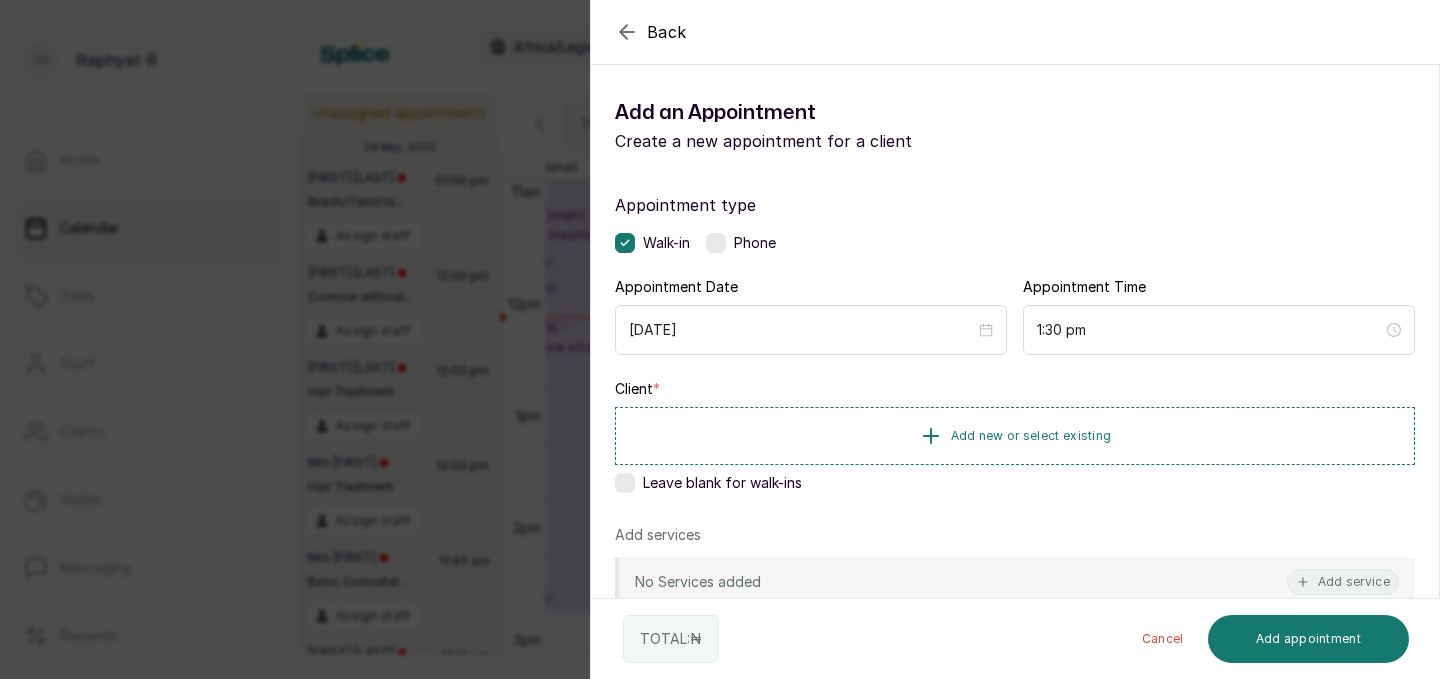 click 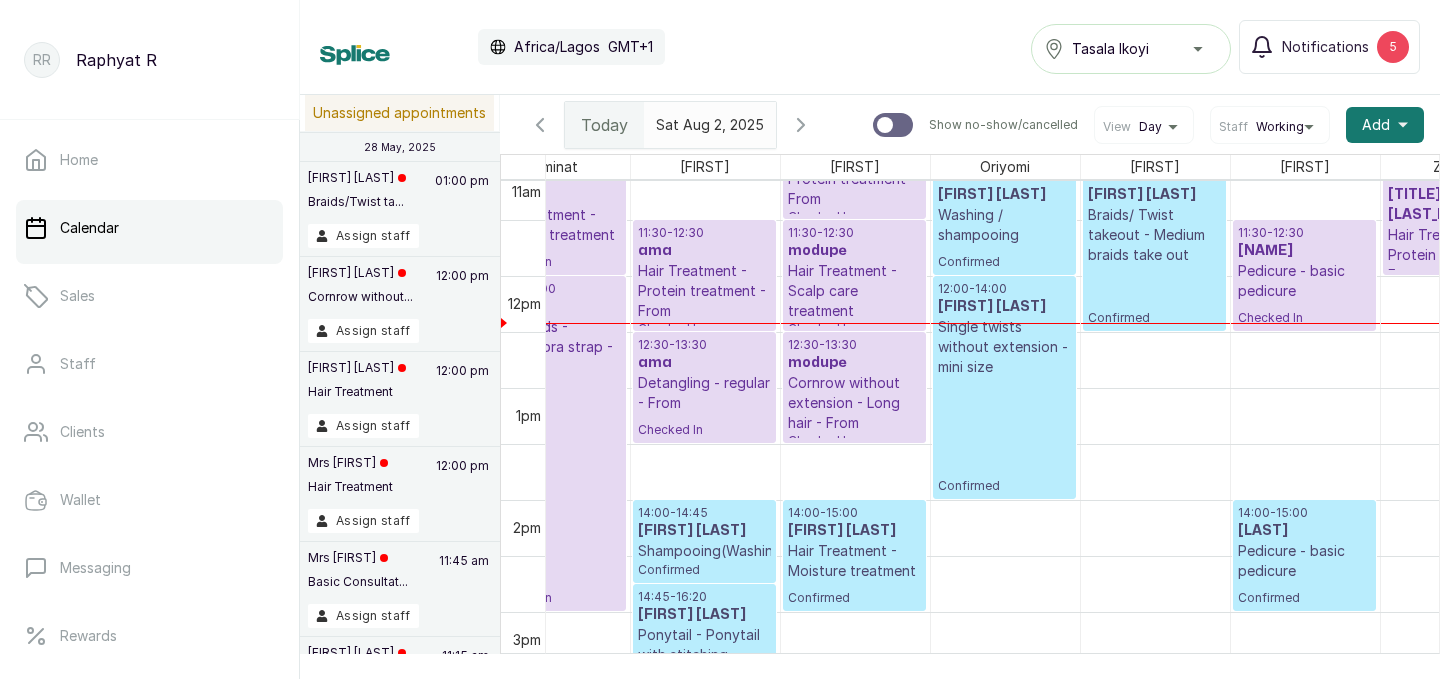 scroll, scrollTop: 1175, scrollLeft: 66, axis: both 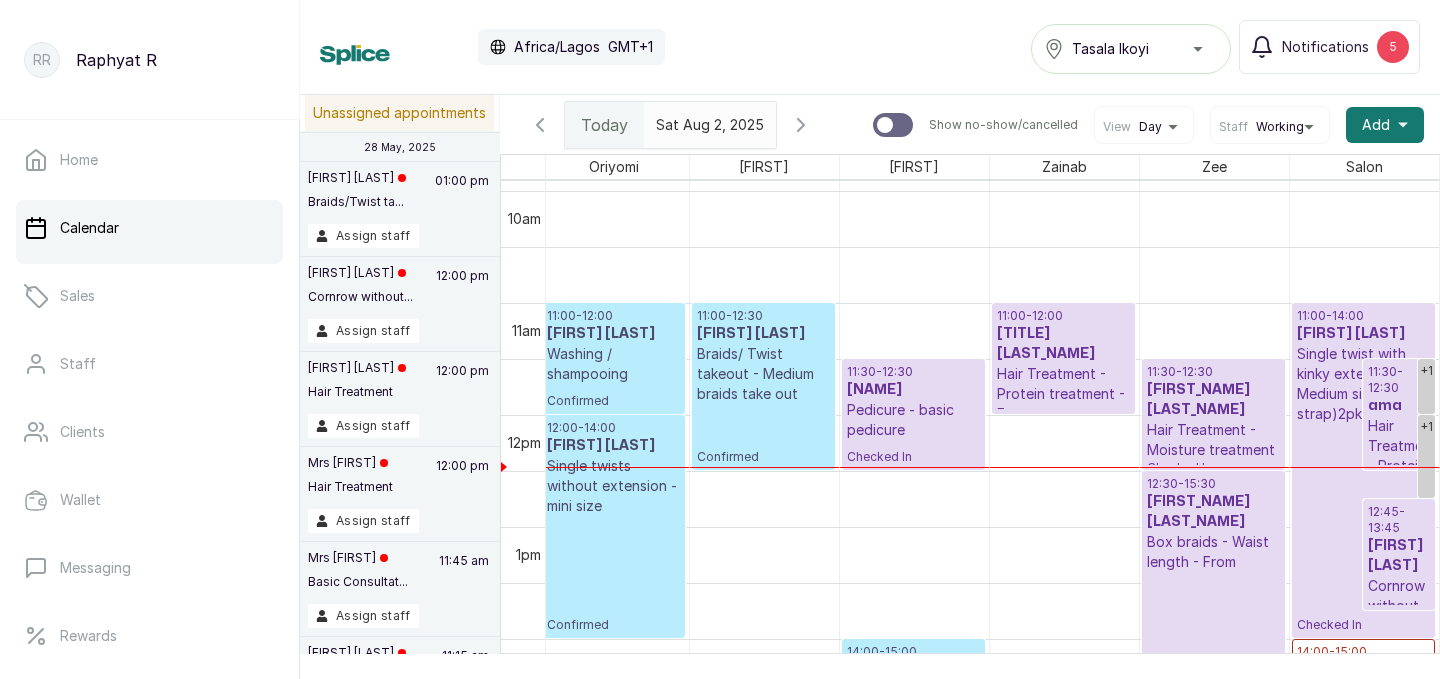 click on "Hair Treatment  - Protein treatment  - From" at bounding box center (1063, 394) 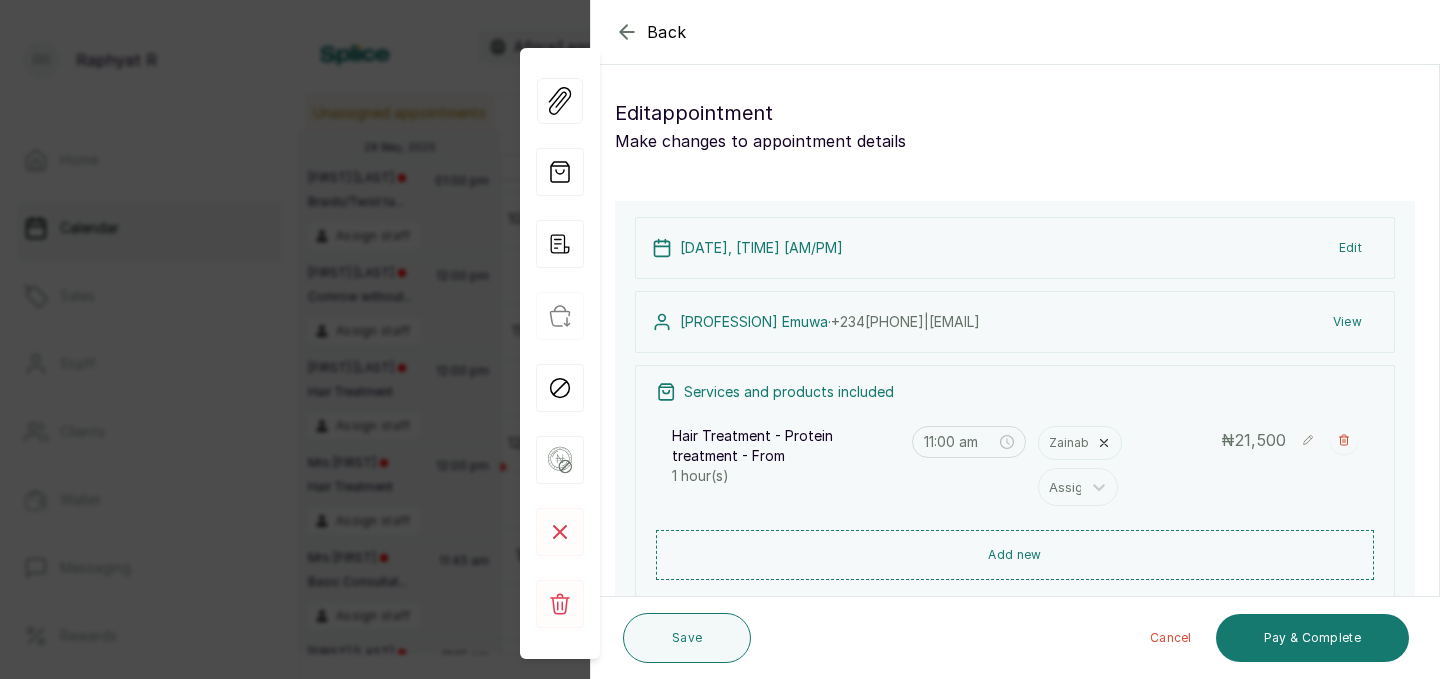 click 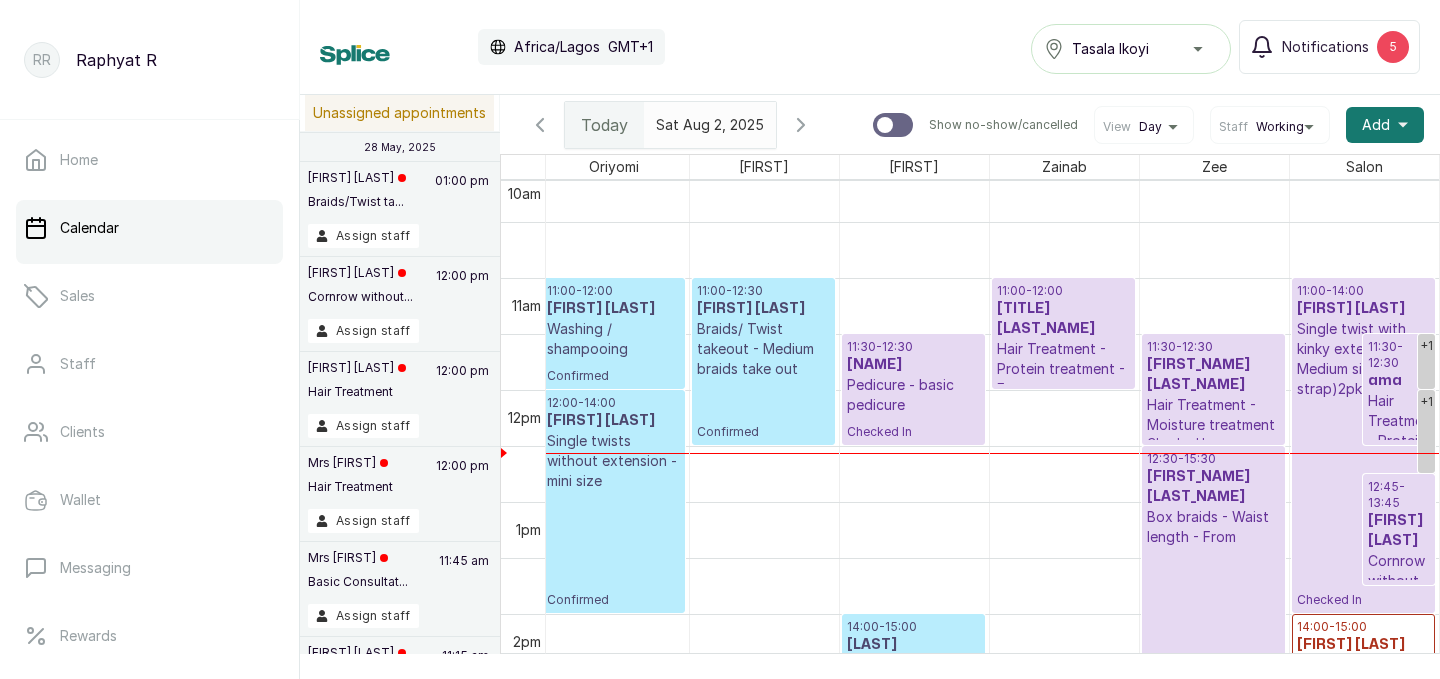 scroll, scrollTop: 1073, scrollLeft: 457, axis: both 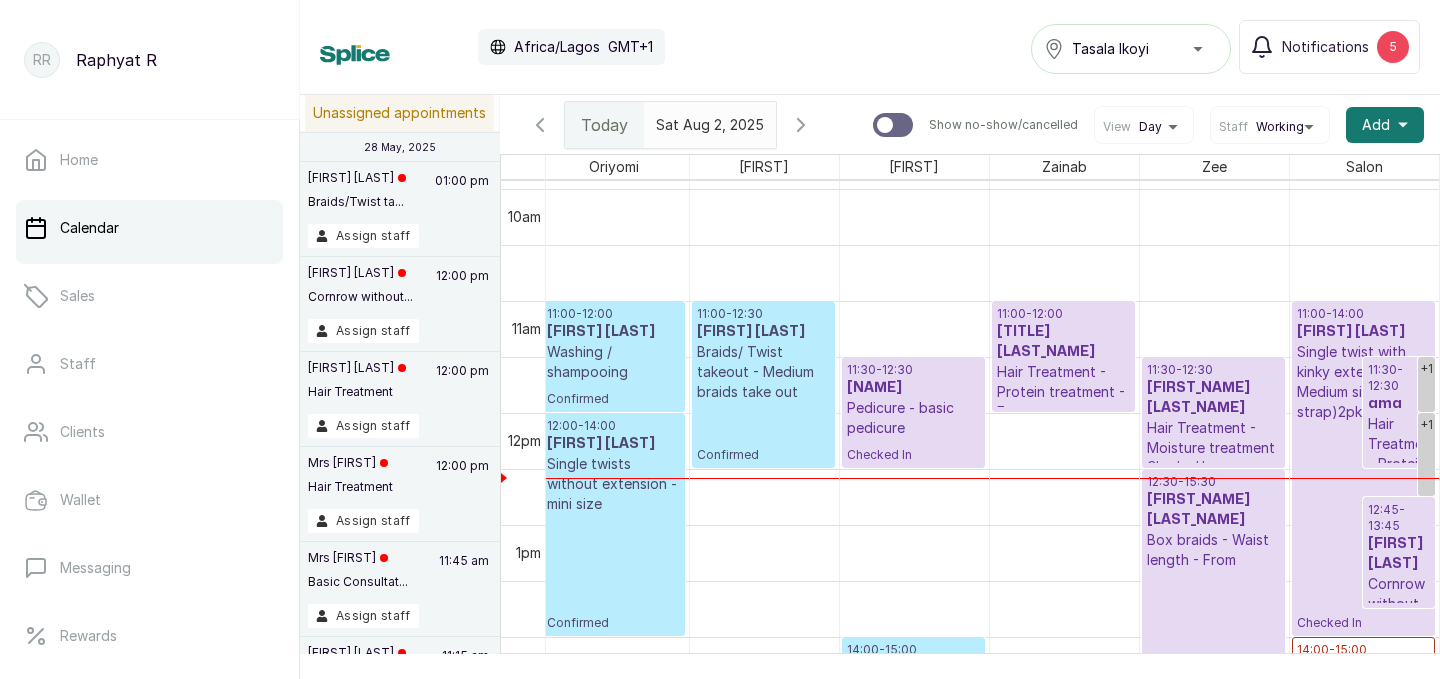 click on "11:30  -  12:30" at bounding box center [1399, 378] 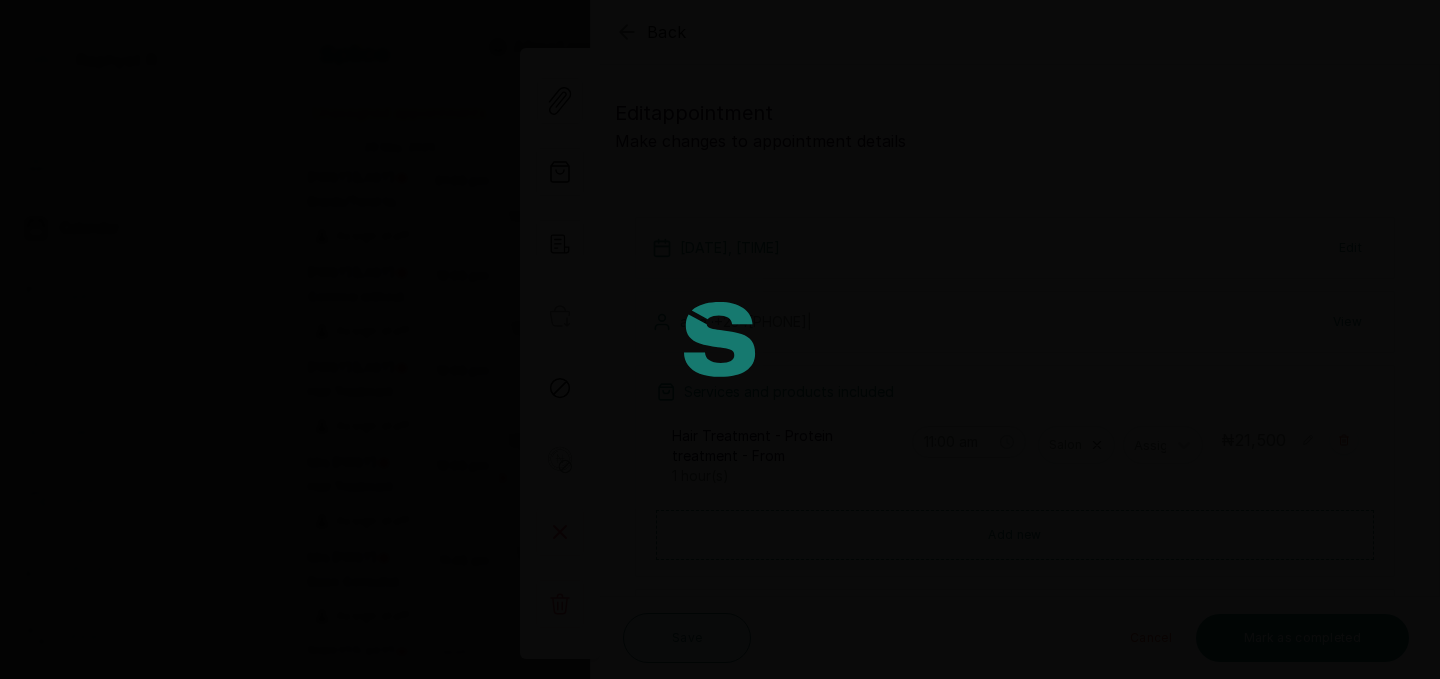 type on "11:30 am" 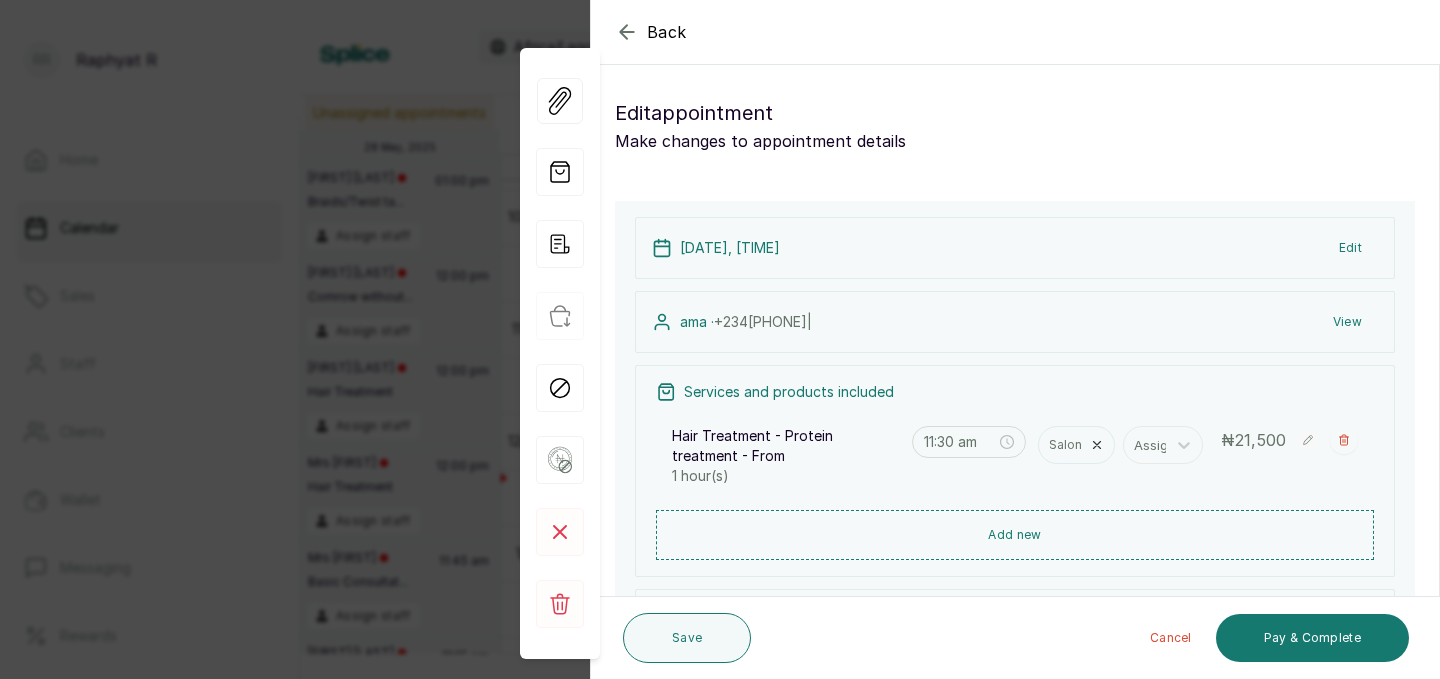 click 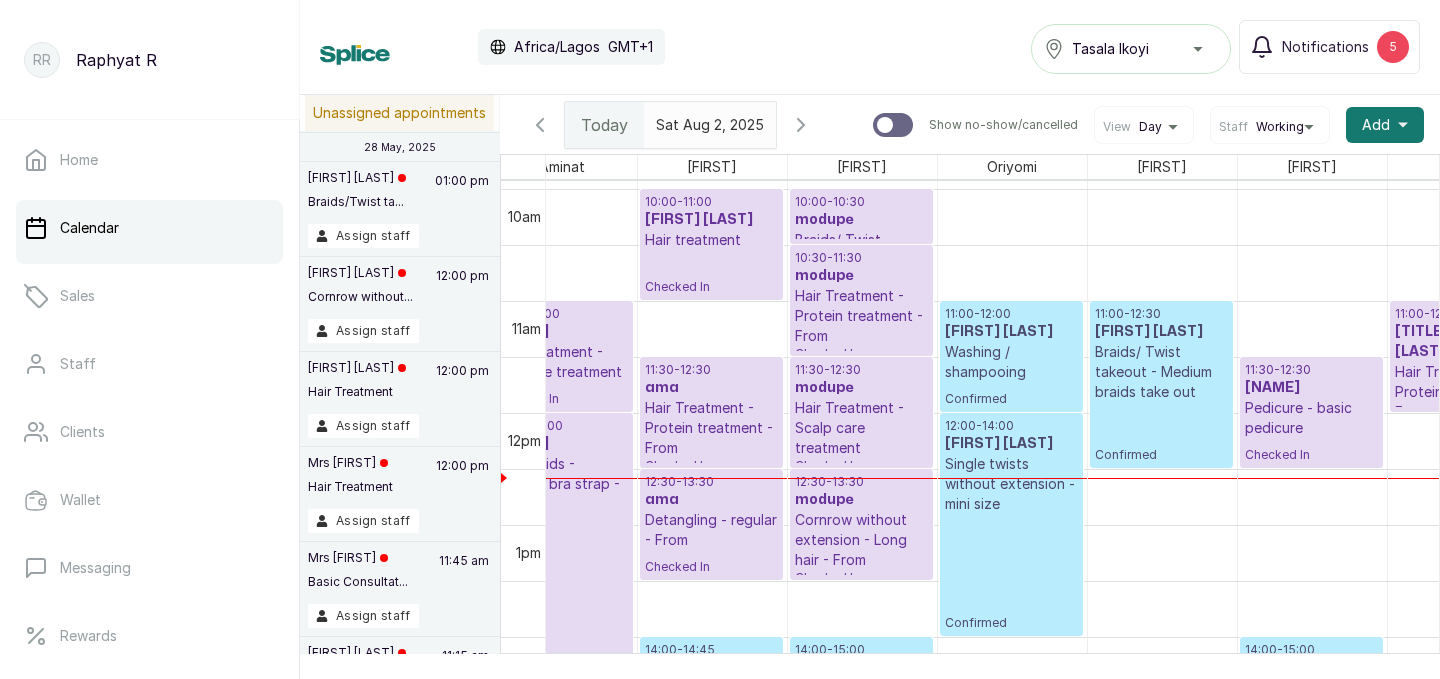 click on "Hair Treatment  - Protein treatment  - From" at bounding box center (711, 428) 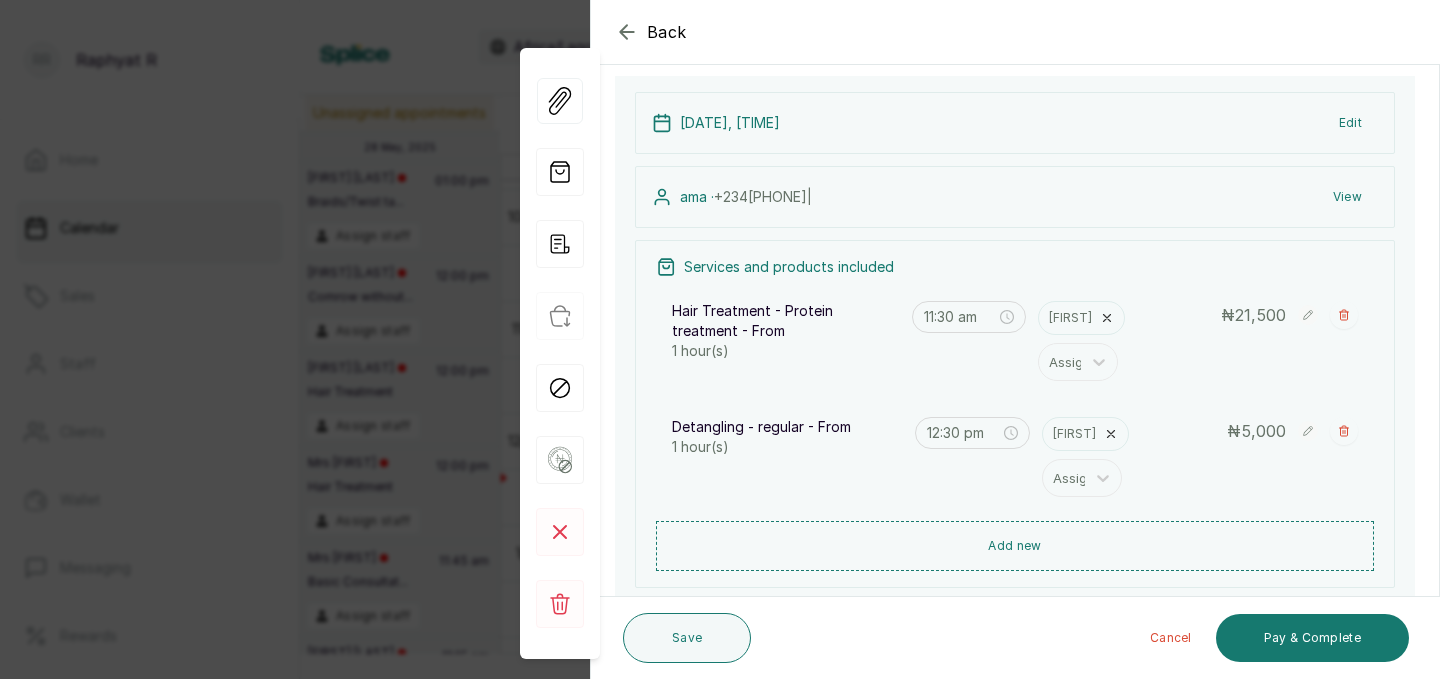 click 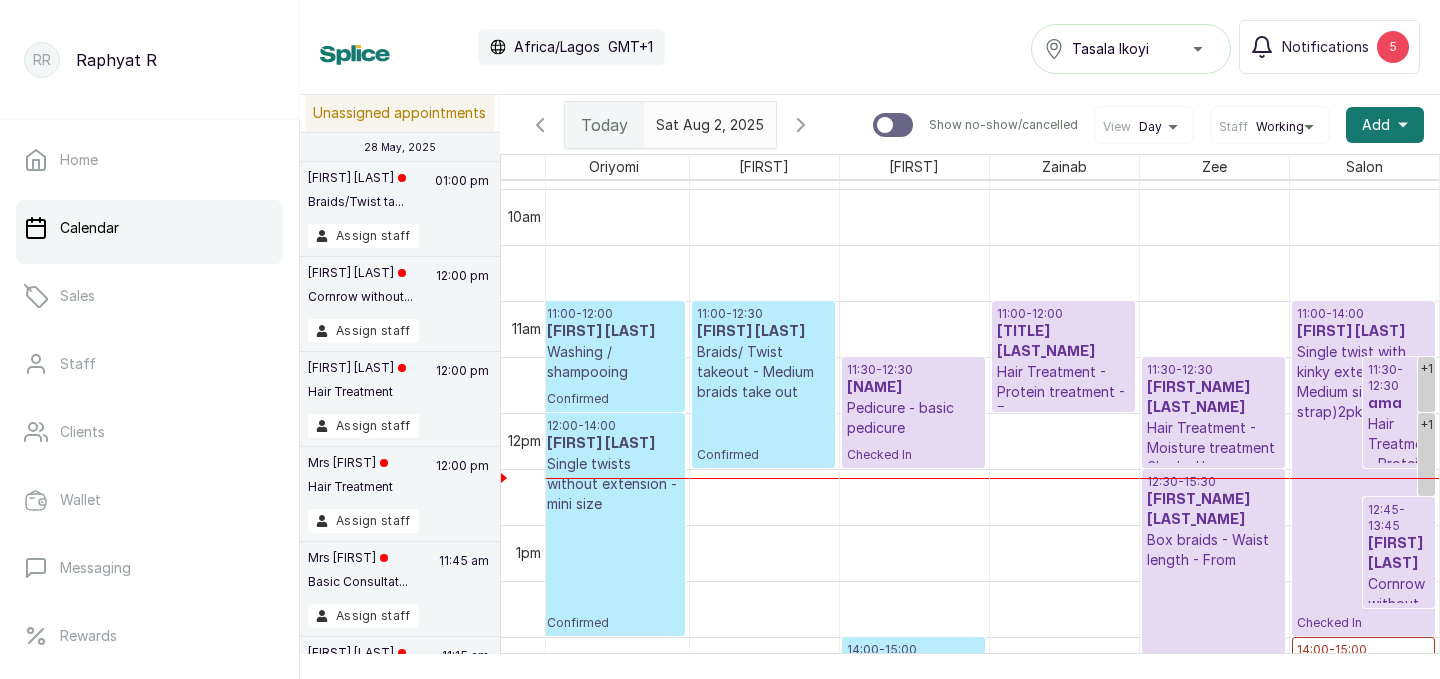 click on "Hair Treatment  - Protein treatment  - From" at bounding box center (1399, 464) 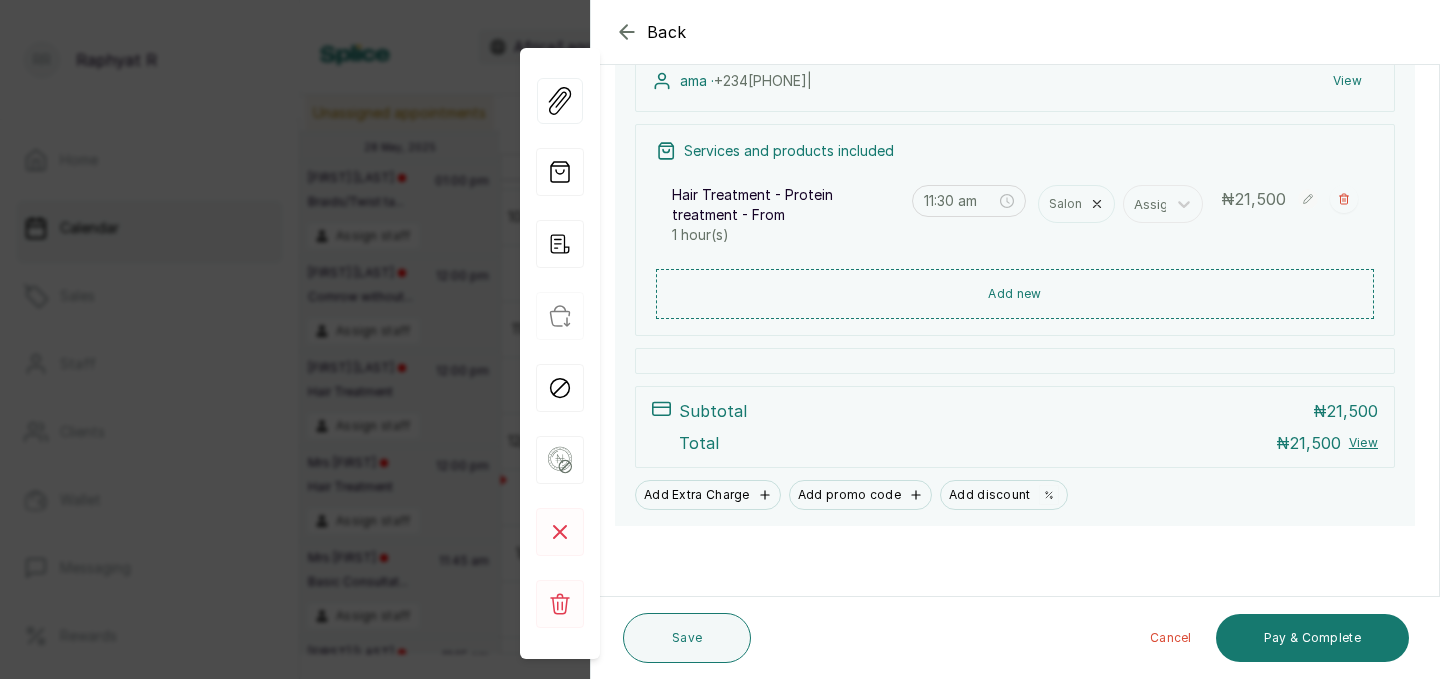 click 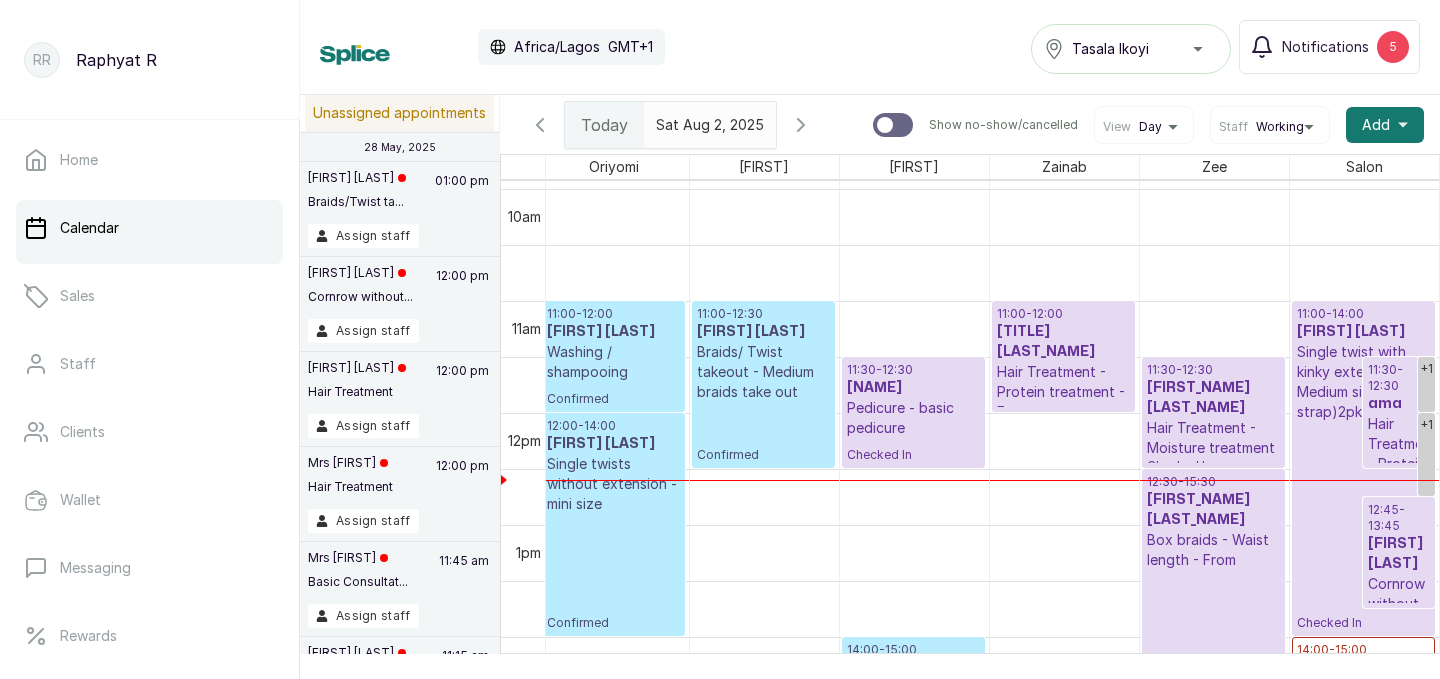 scroll, scrollTop: 1112, scrollLeft: 368, axis: both 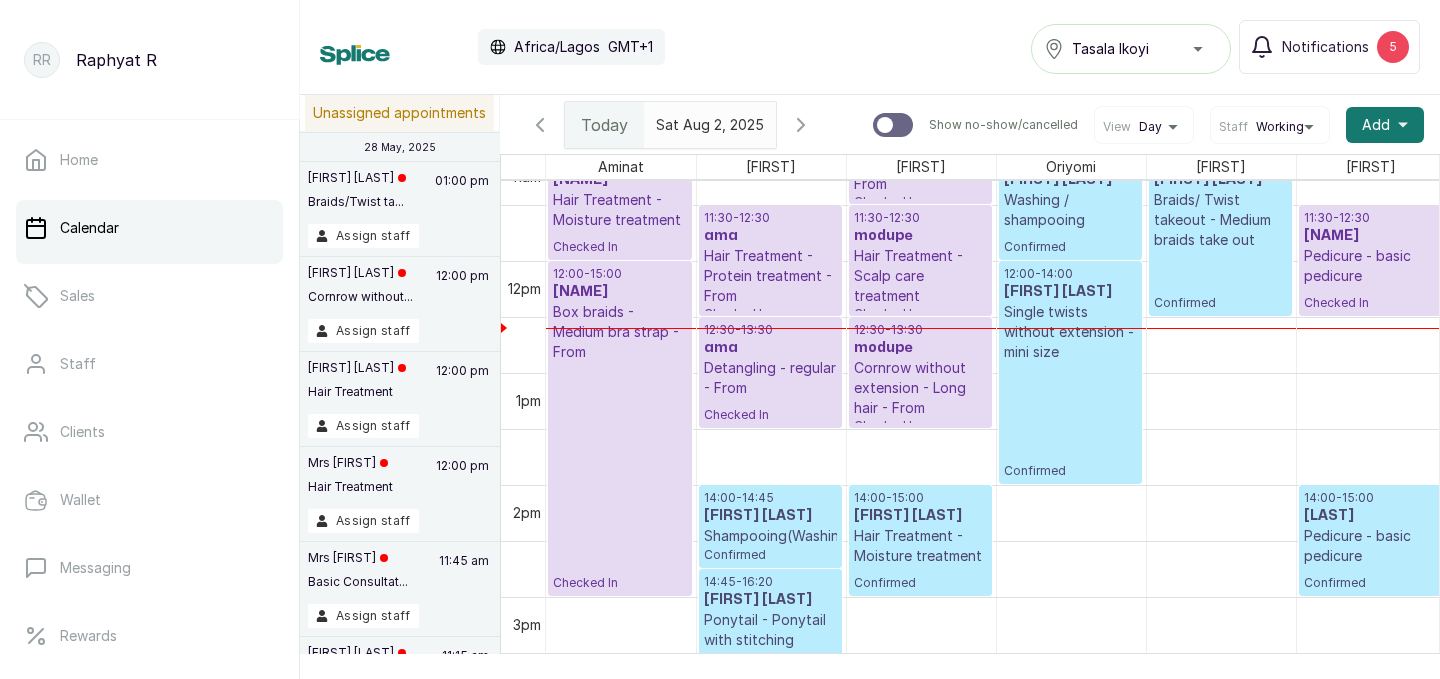 click on "Hair Treatment  - Protein treatment  - From" at bounding box center (770, 276) 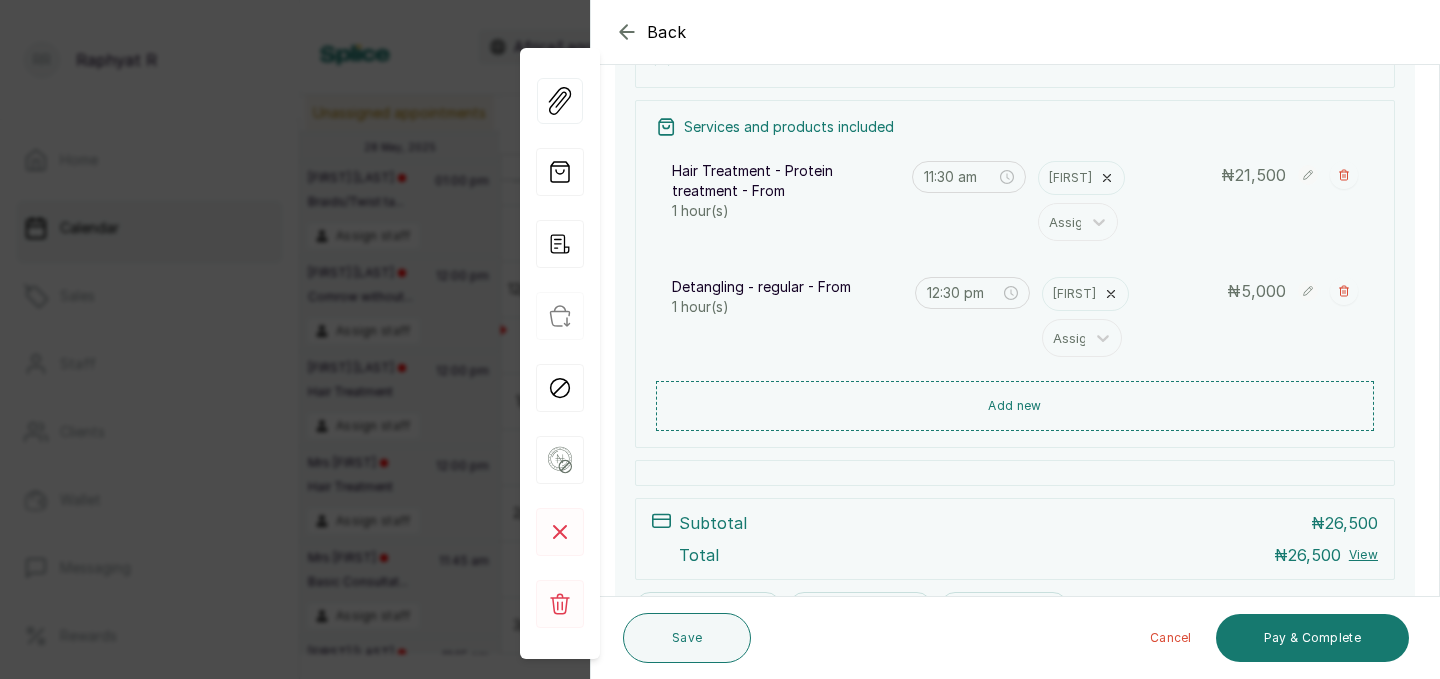 scroll, scrollTop: 317, scrollLeft: 0, axis: vertical 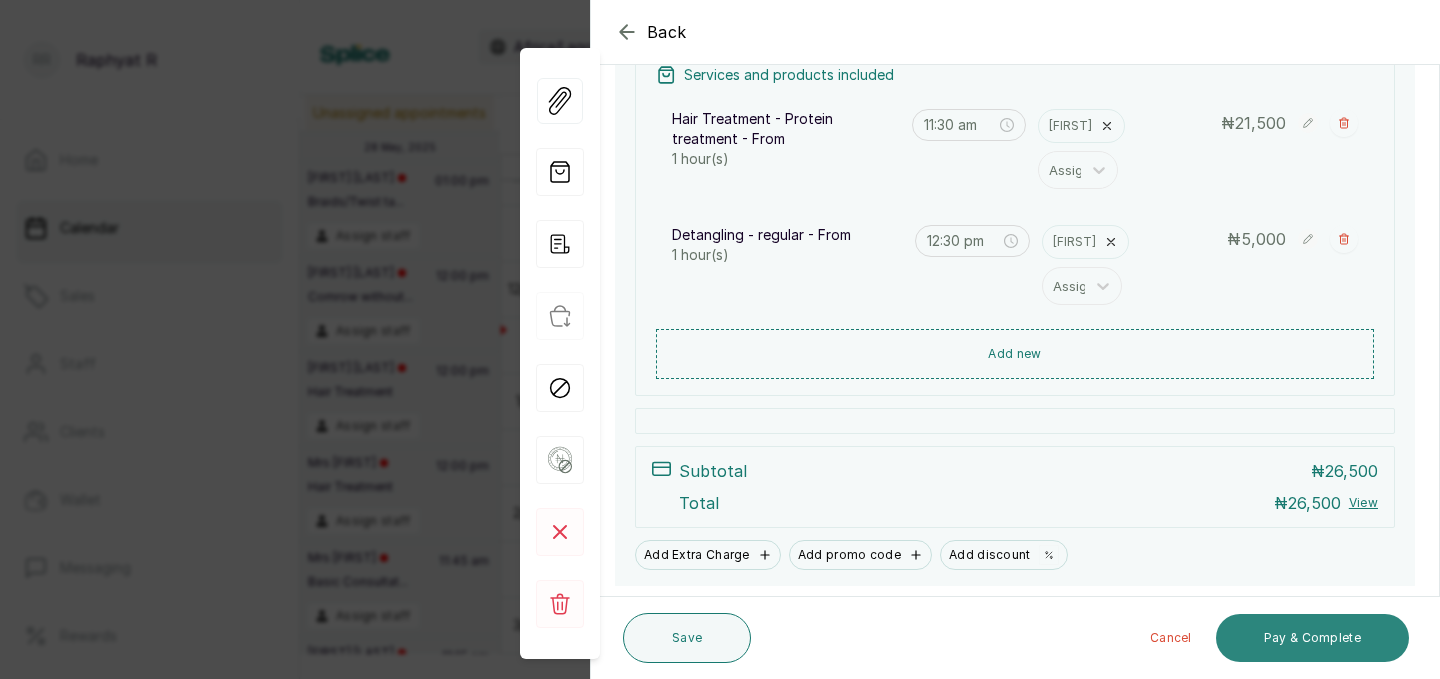 click on "Pay & Complete" at bounding box center (1312, 638) 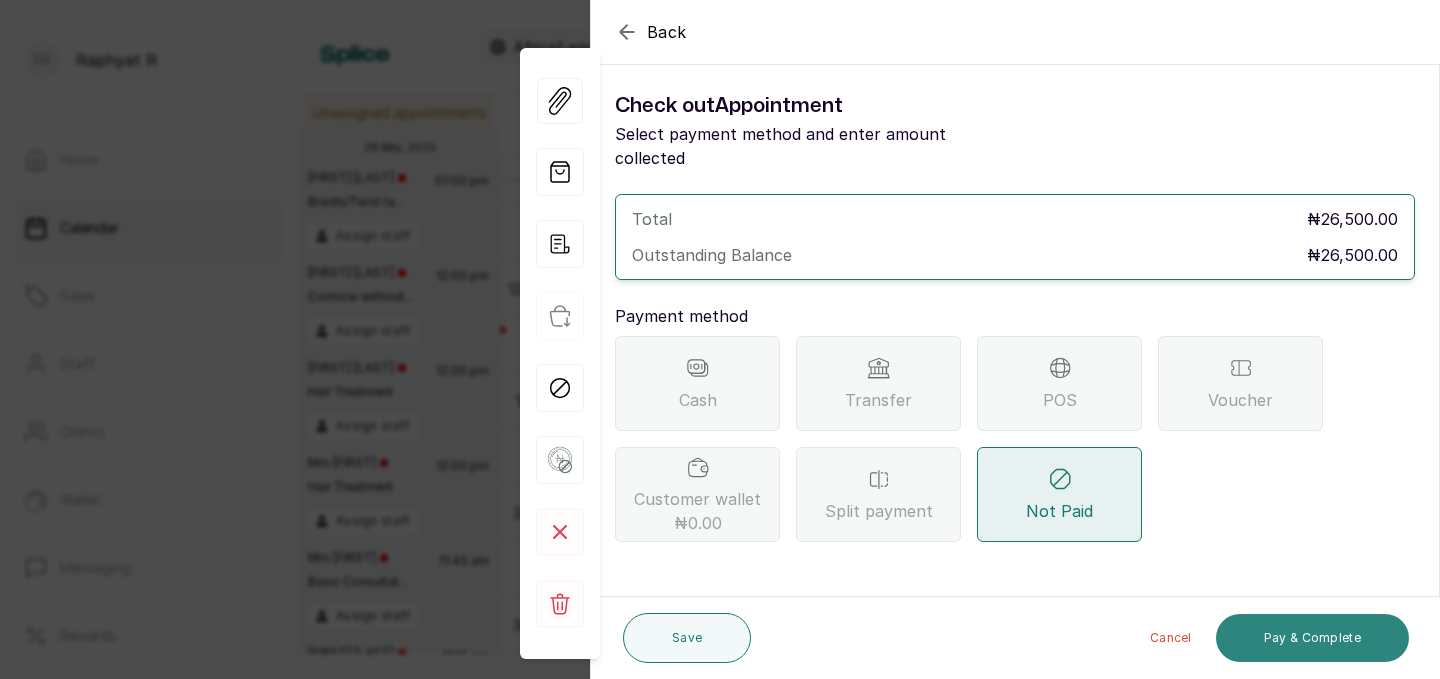 scroll, scrollTop: 0, scrollLeft: 0, axis: both 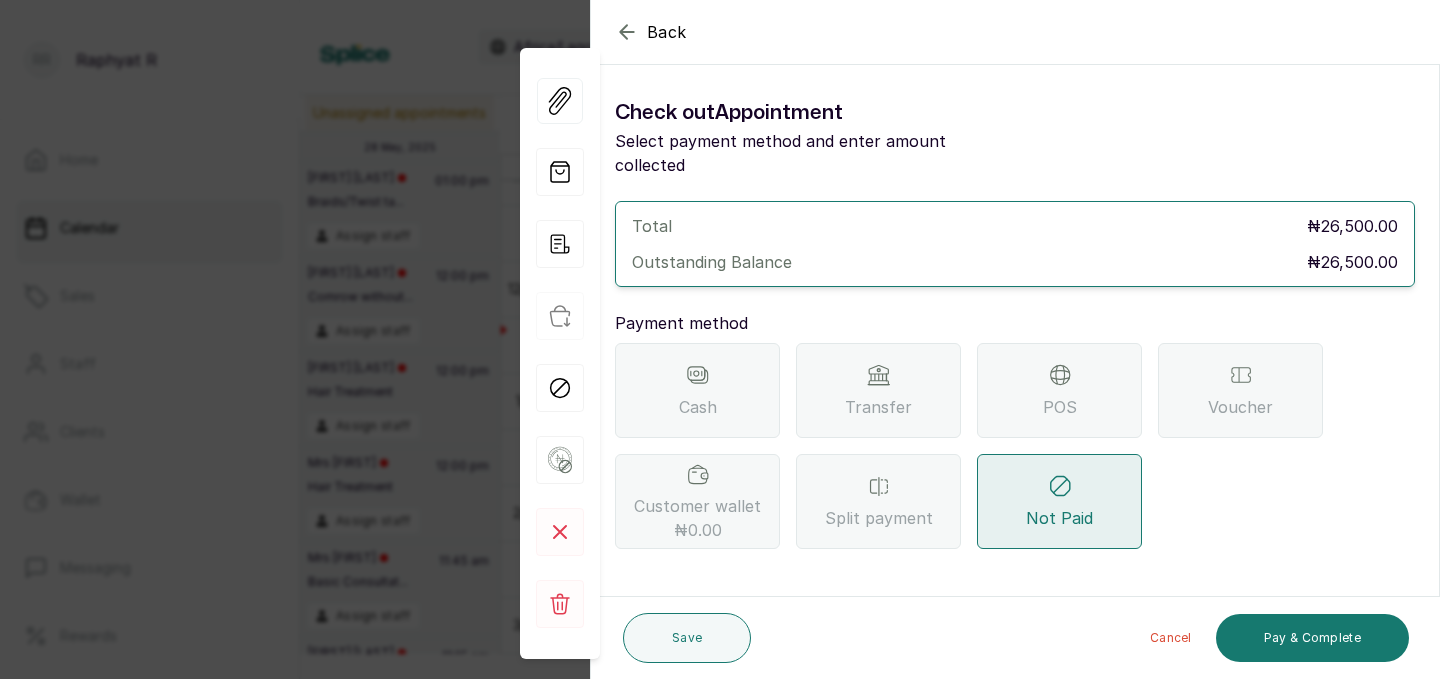 click 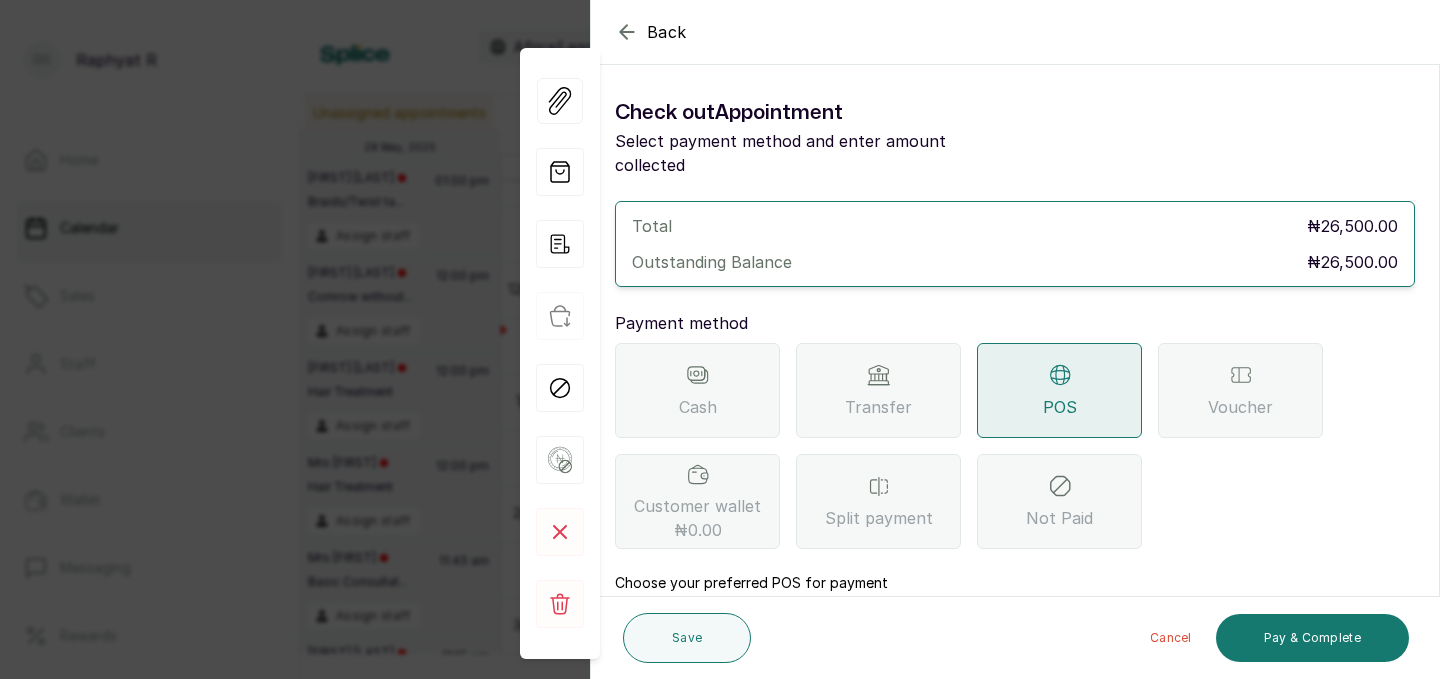 scroll, scrollTop: 59, scrollLeft: 0, axis: vertical 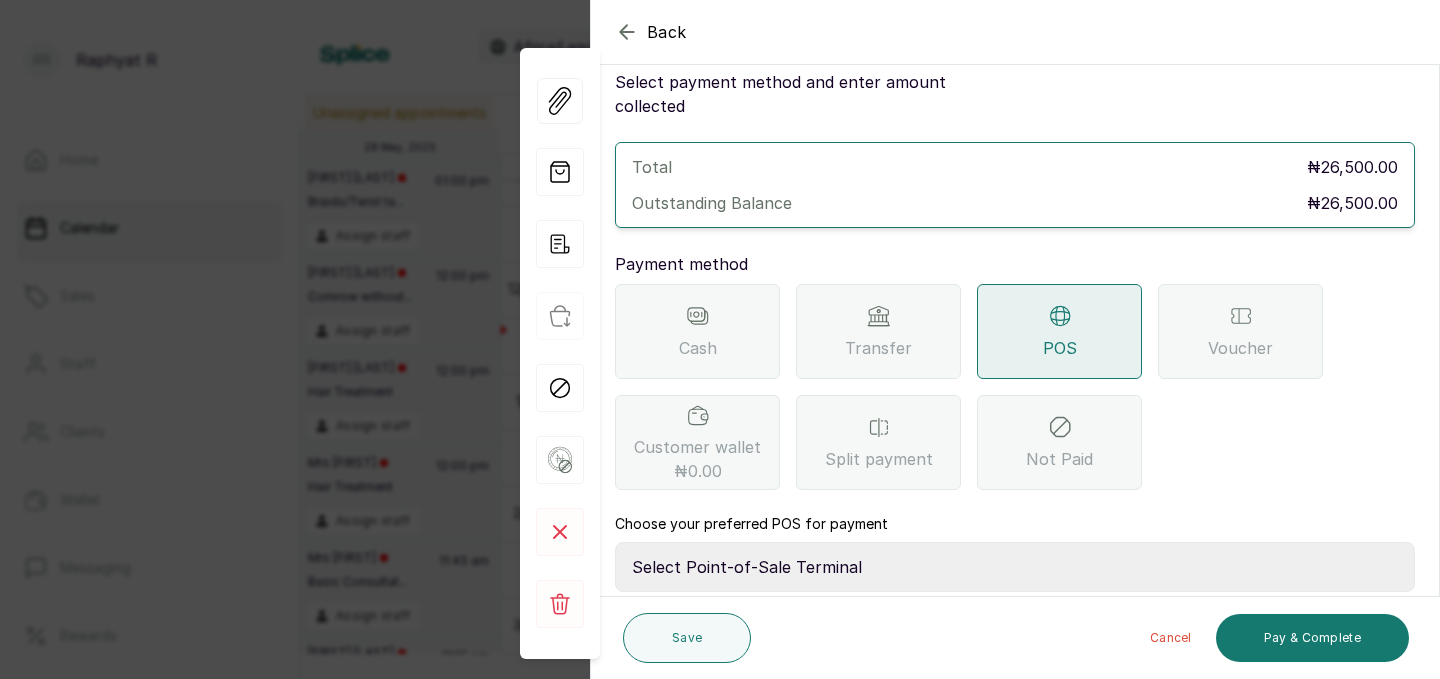 click on "Select Point-of-Sale Terminal Traction Providus Bank" at bounding box center (1015, 567) 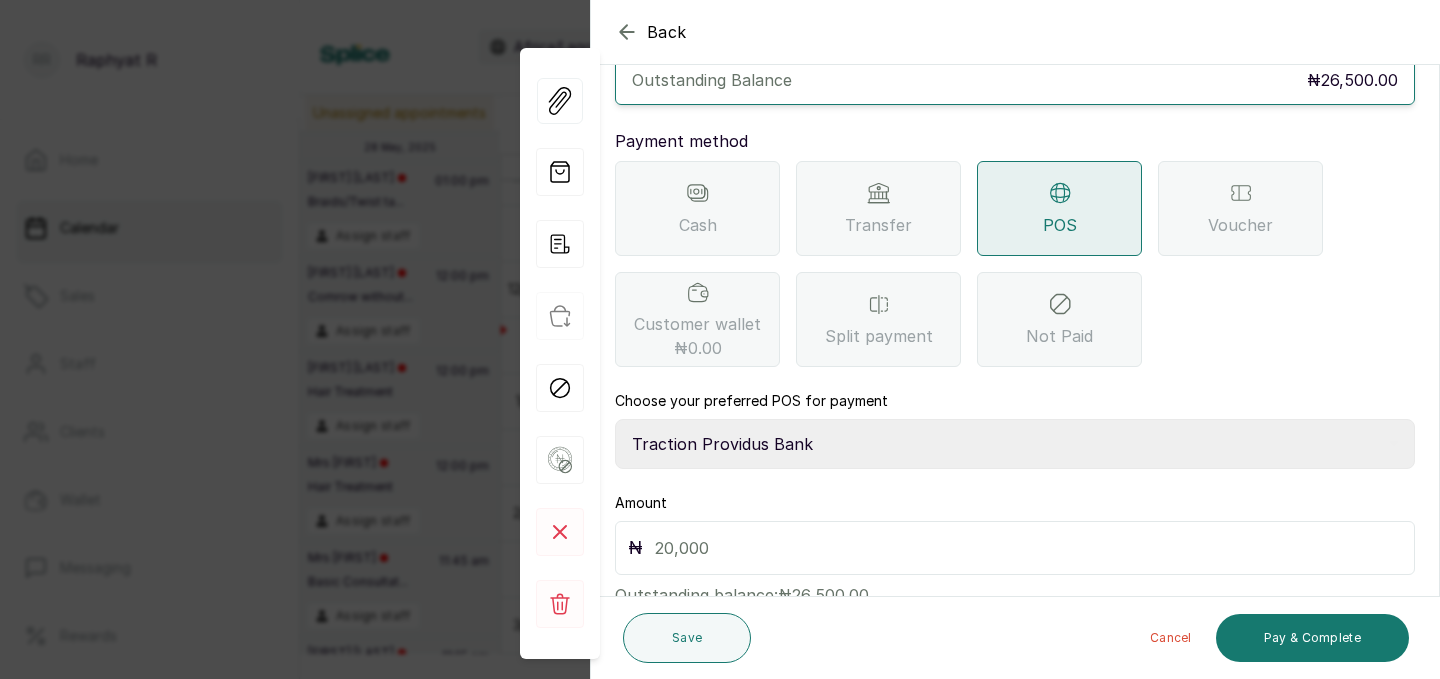 scroll, scrollTop: 223, scrollLeft: 0, axis: vertical 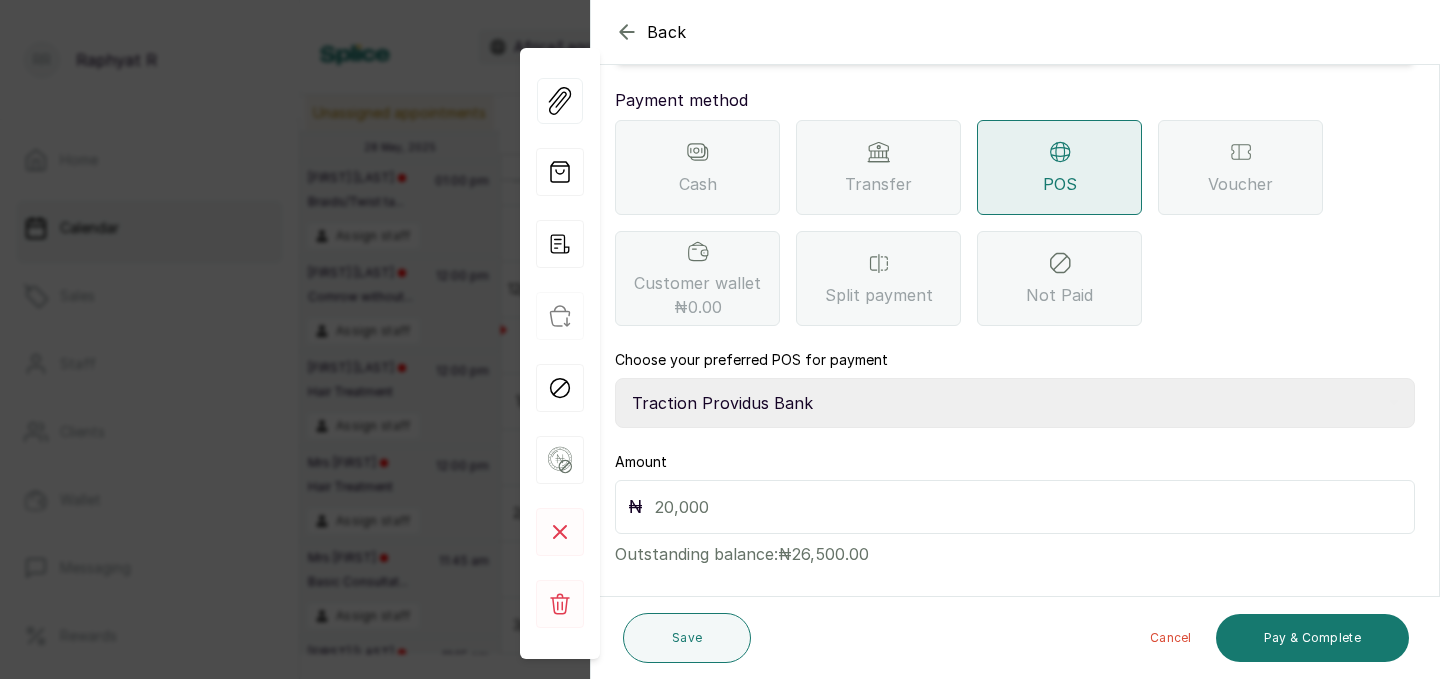 click at bounding box center (1028, 507) 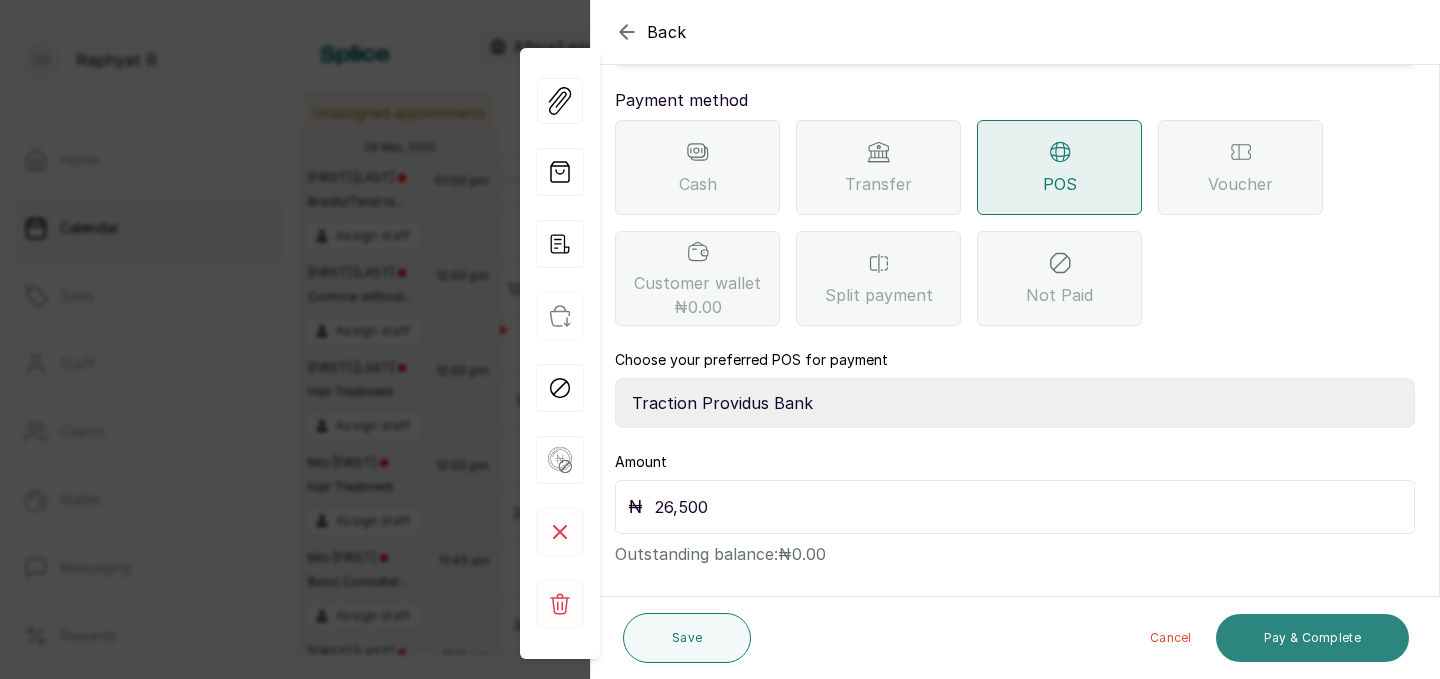 type on "26,500" 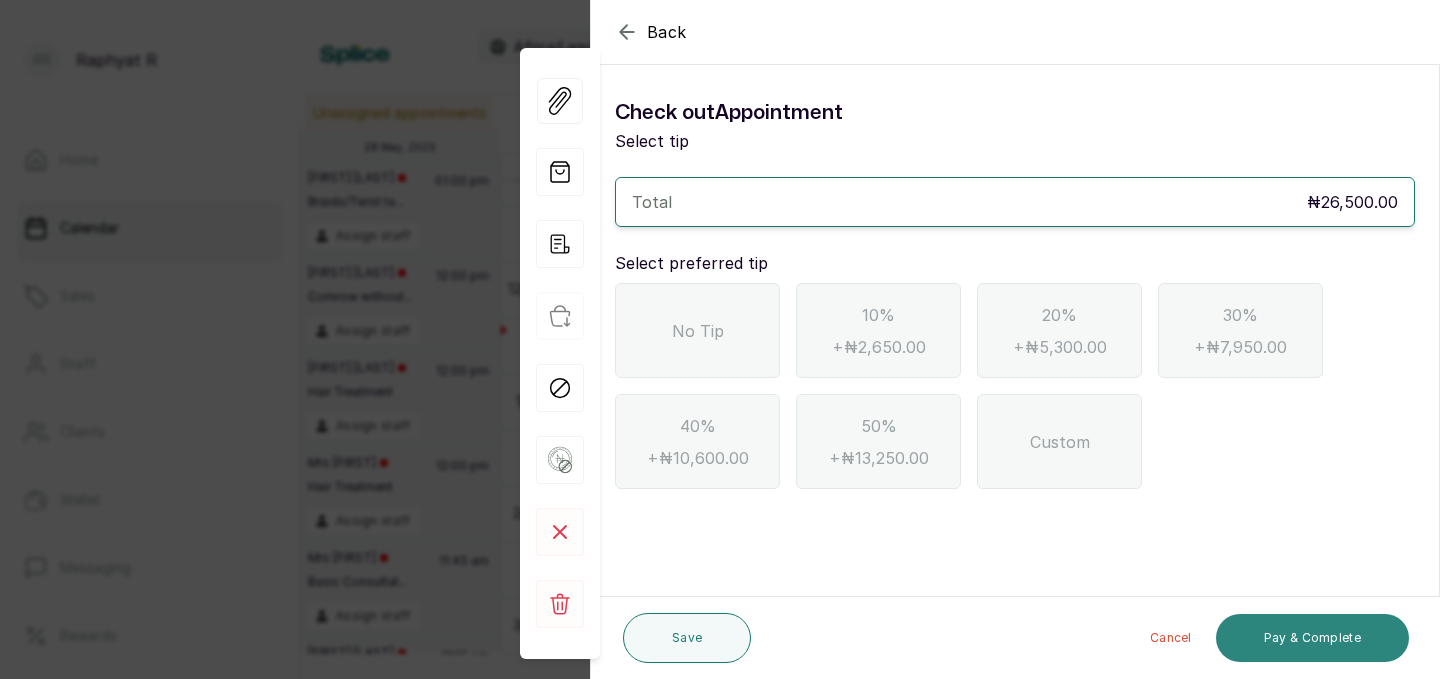 scroll, scrollTop: 0, scrollLeft: 0, axis: both 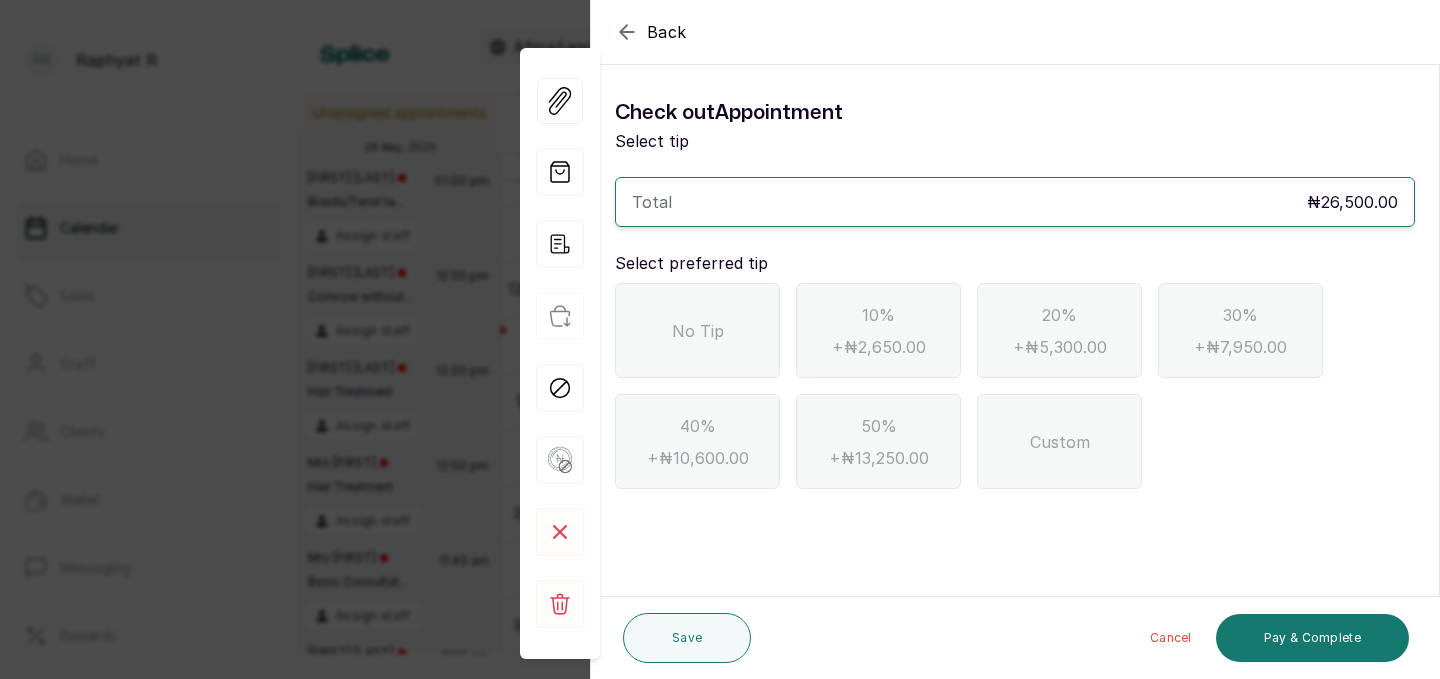 click on "No Tip" at bounding box center [698, 331] 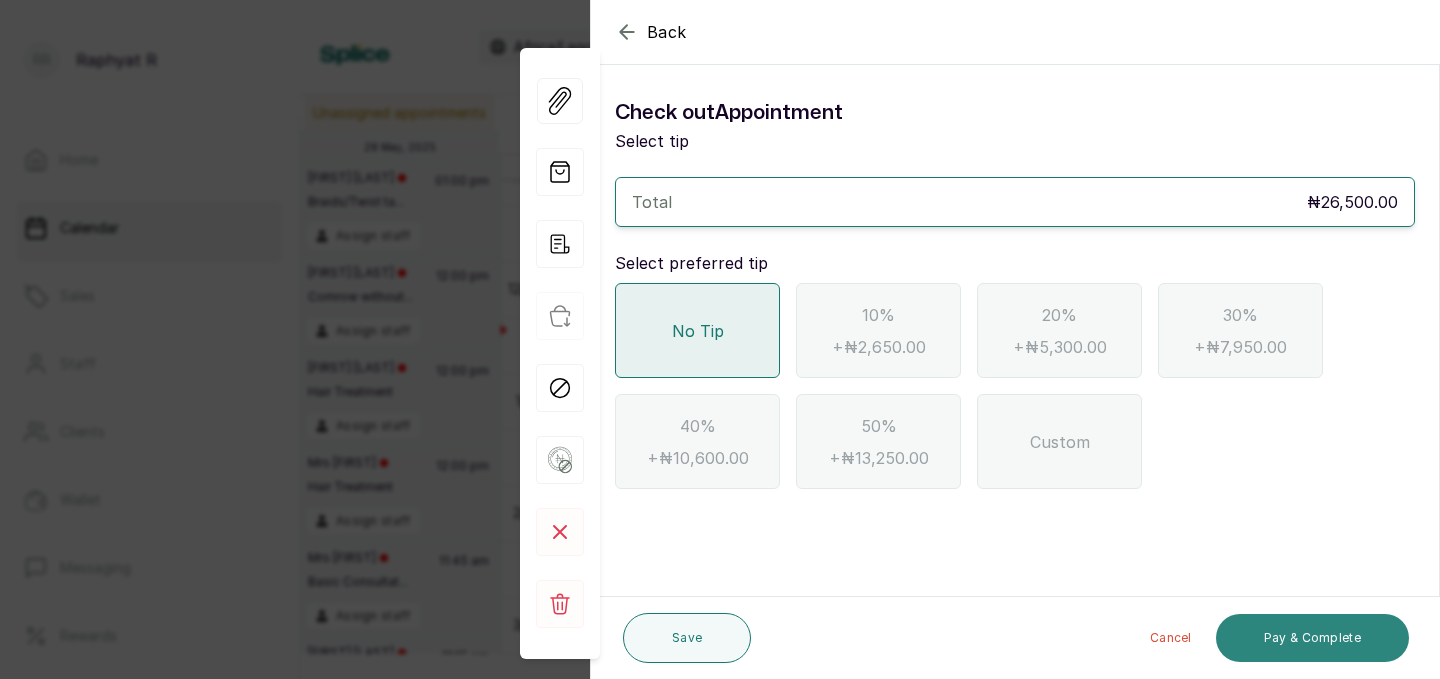 click on "Pay & Complete" at bounding box center (1312, 638) 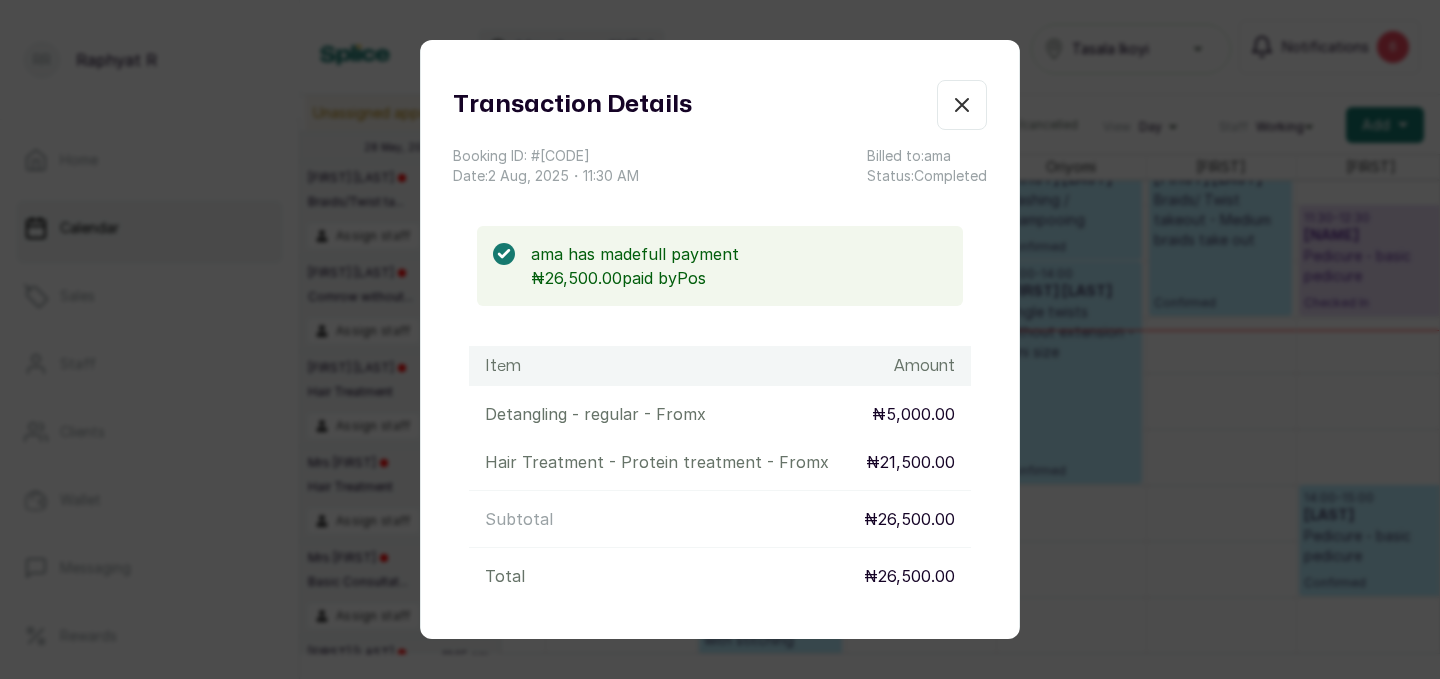 scroll, scrollTop: 0, scrollLeft: 0, axis: both 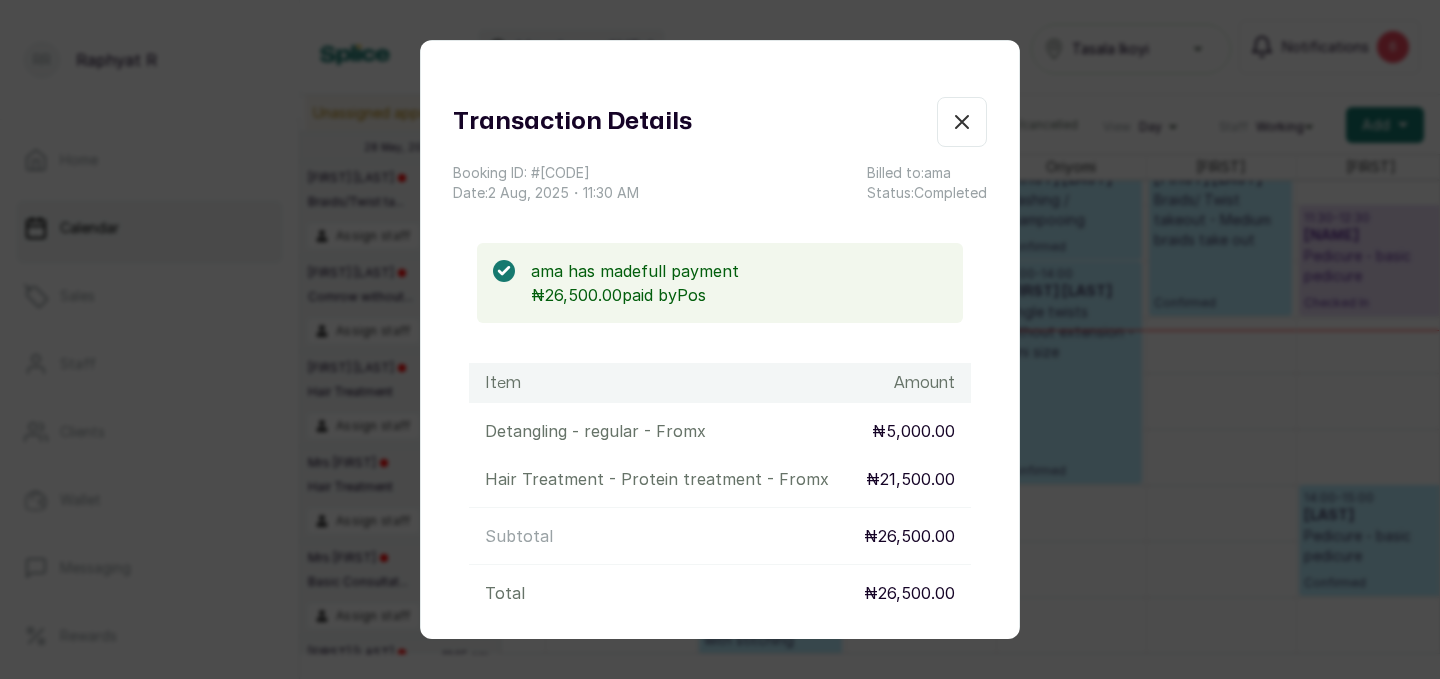 click 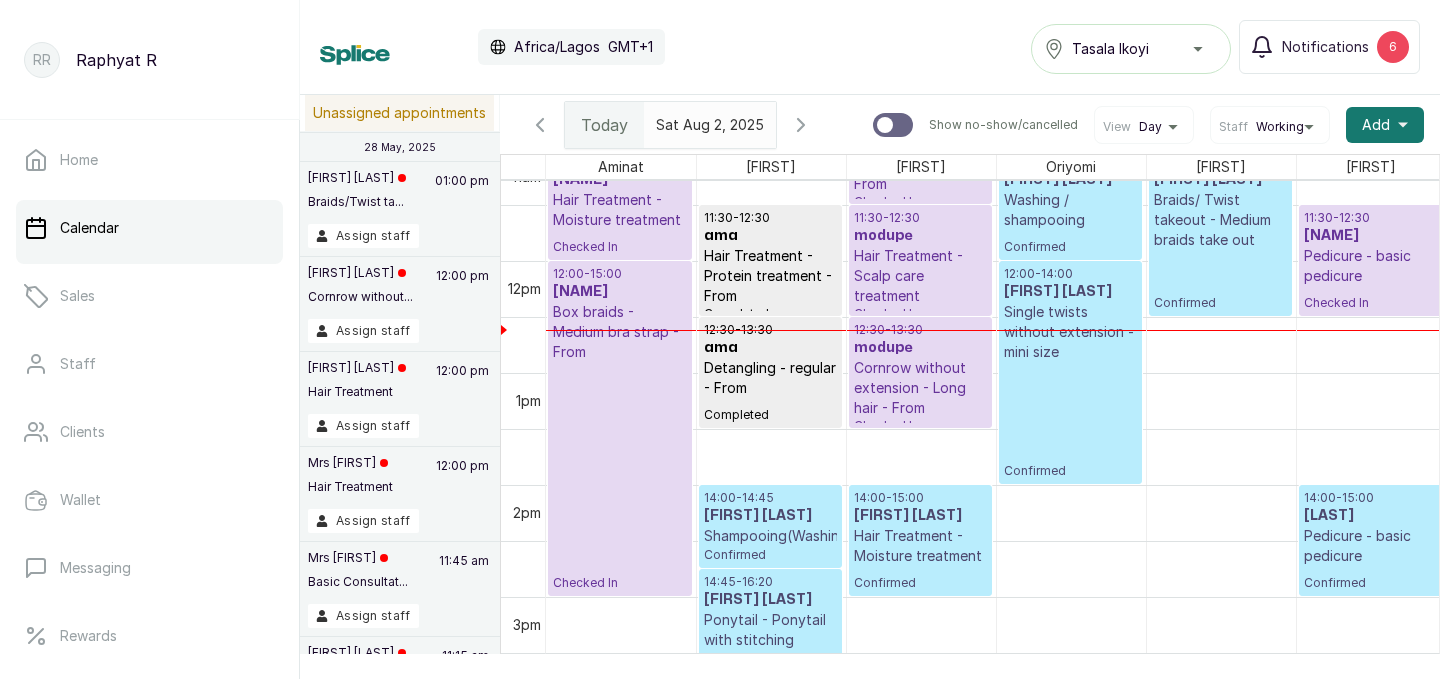 scroll, scrollTop: 1224, scrollLeft: 0, axis: vertical 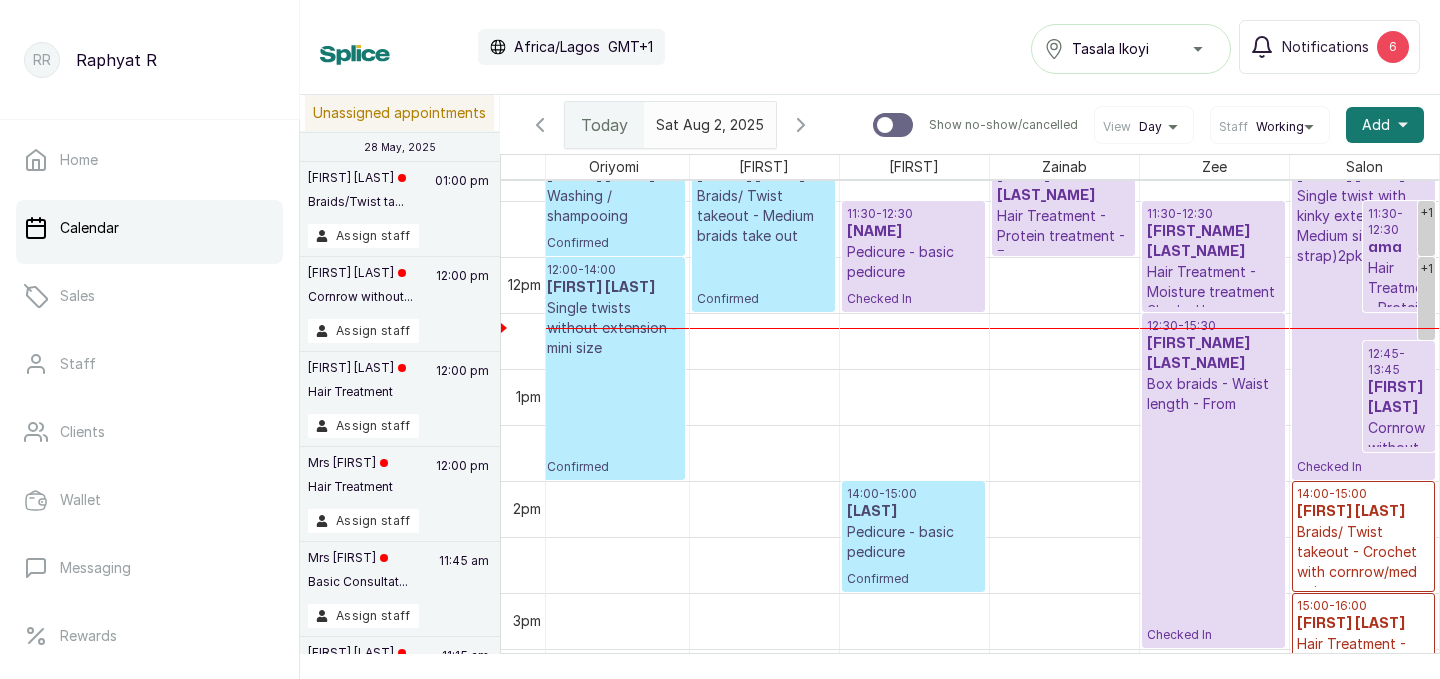 click on "Hair Treatment  - Protein treatment  - From" at bounding box center [1399, 308] 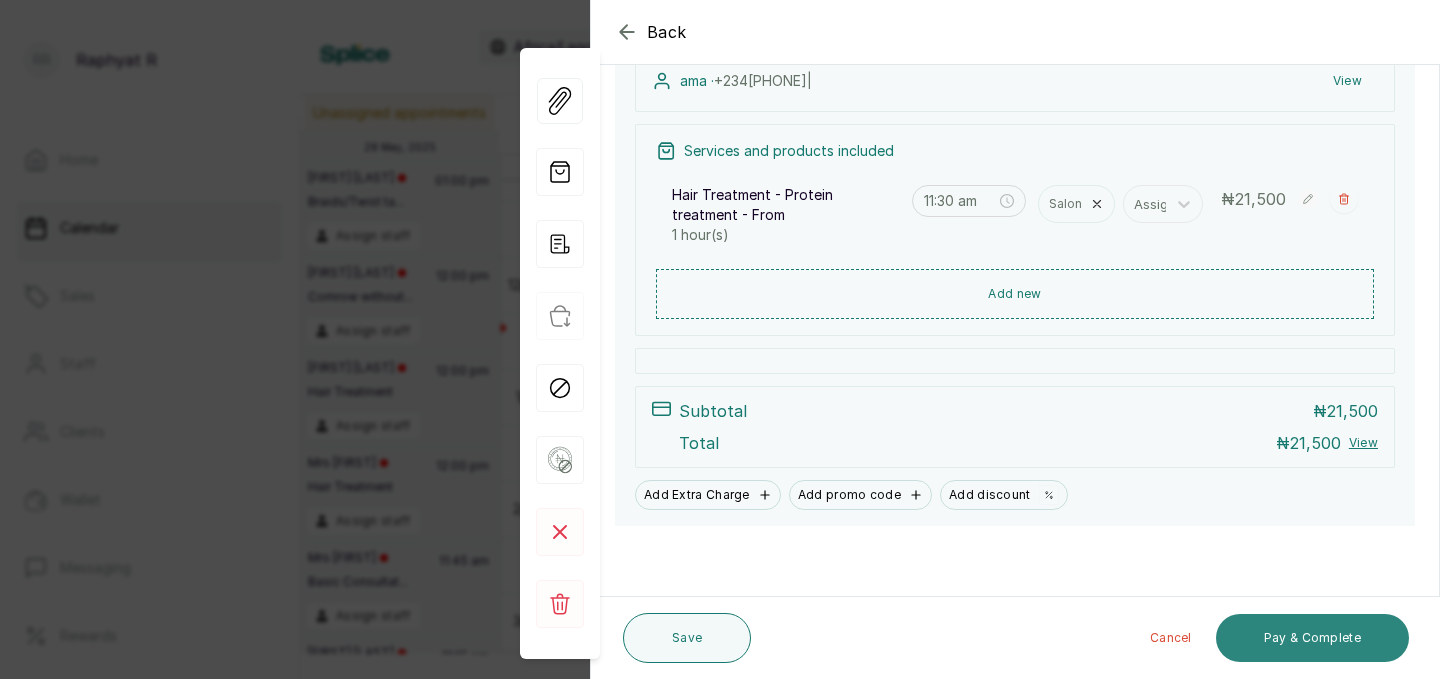 click on "Pay & Complete" at bounding box center [1312, 638] 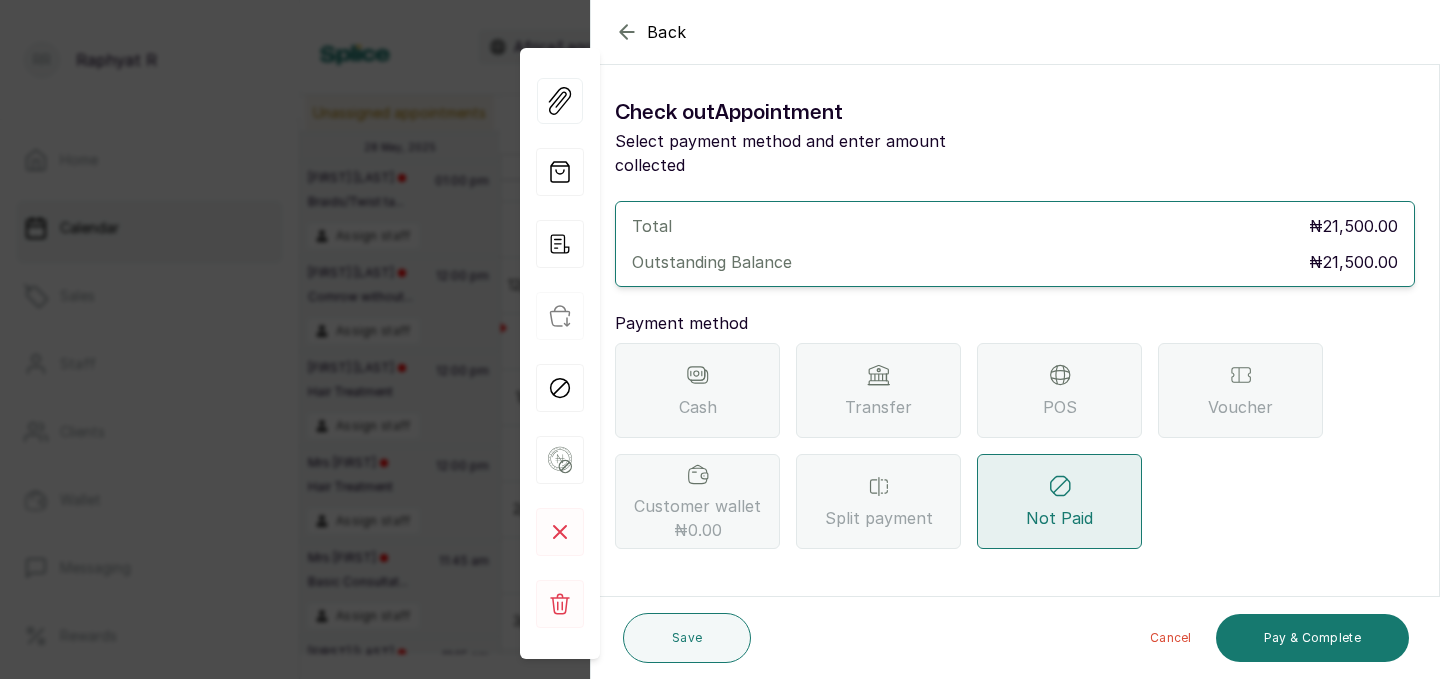 click on "POS" at bounding box center [1059, 390] 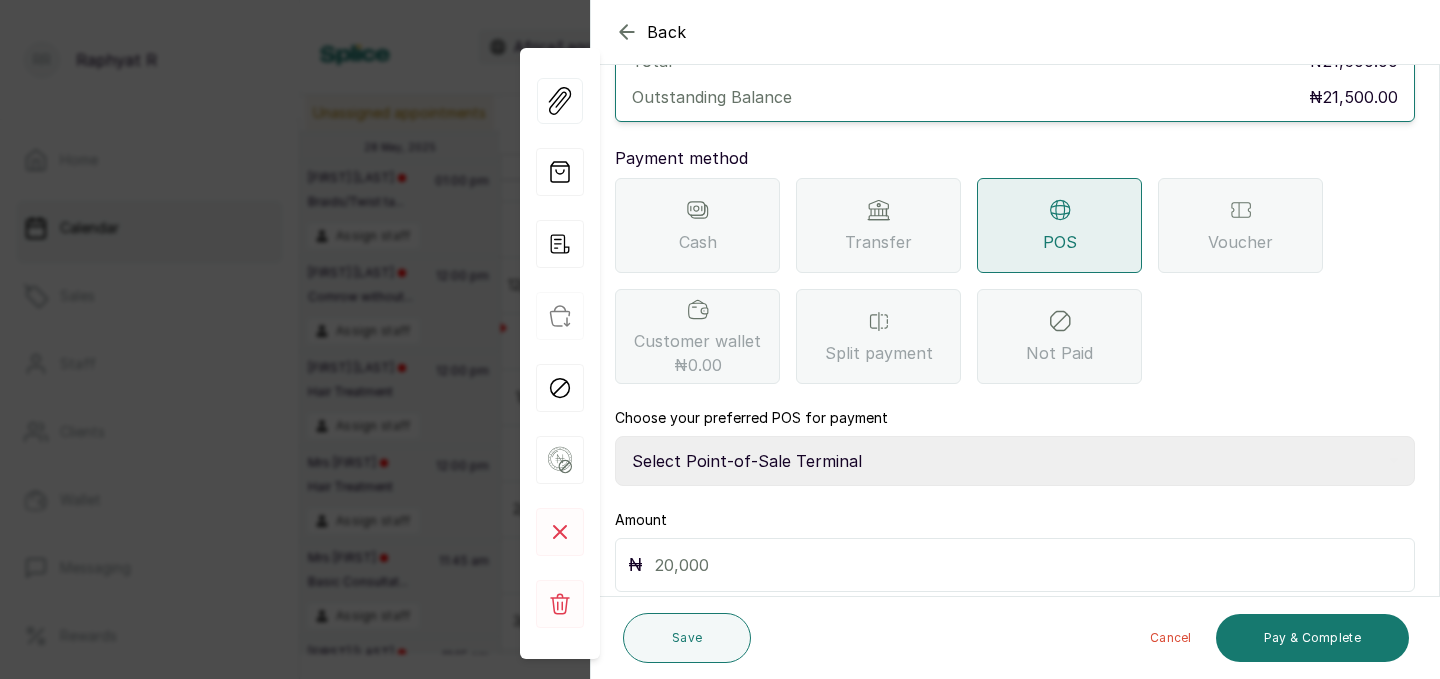 click on "Select Point-of-Sale Terminal Traction Providus Bank" at bounding box center [1015, 461] 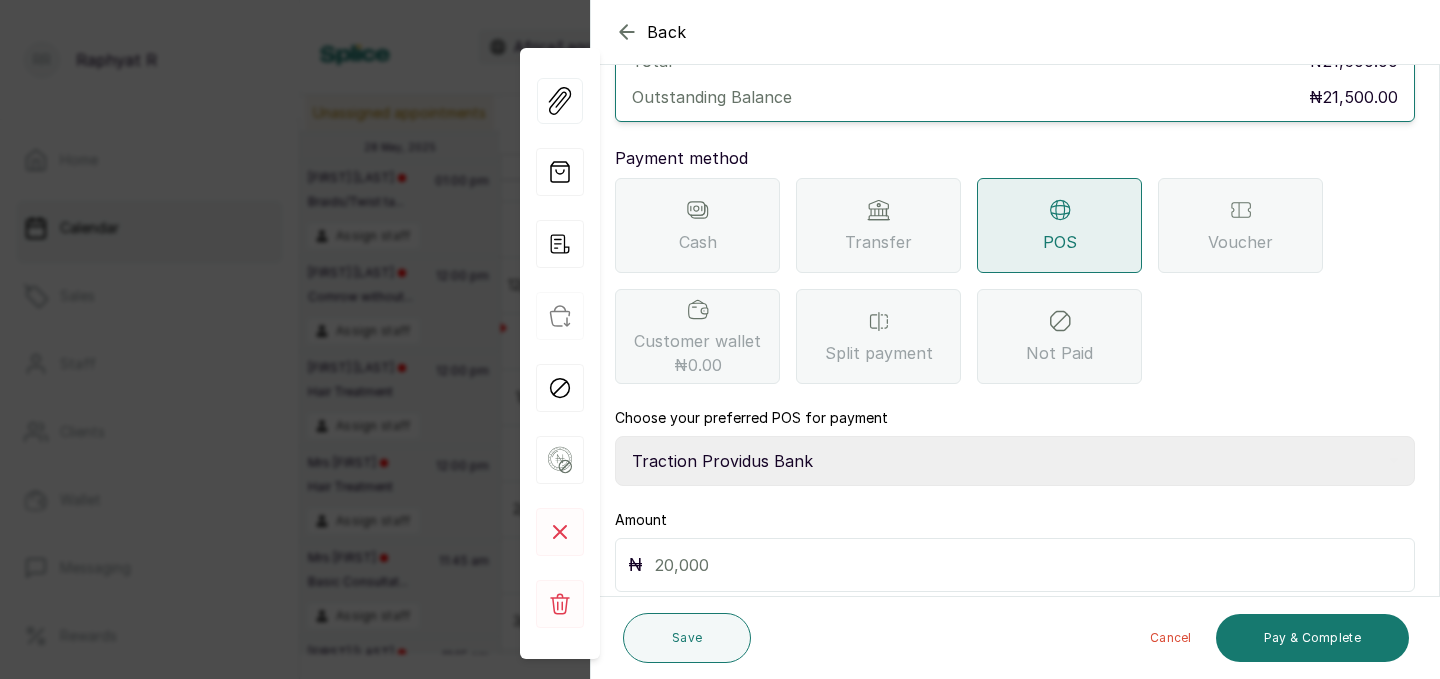 click at bounding box center (1028, 565) 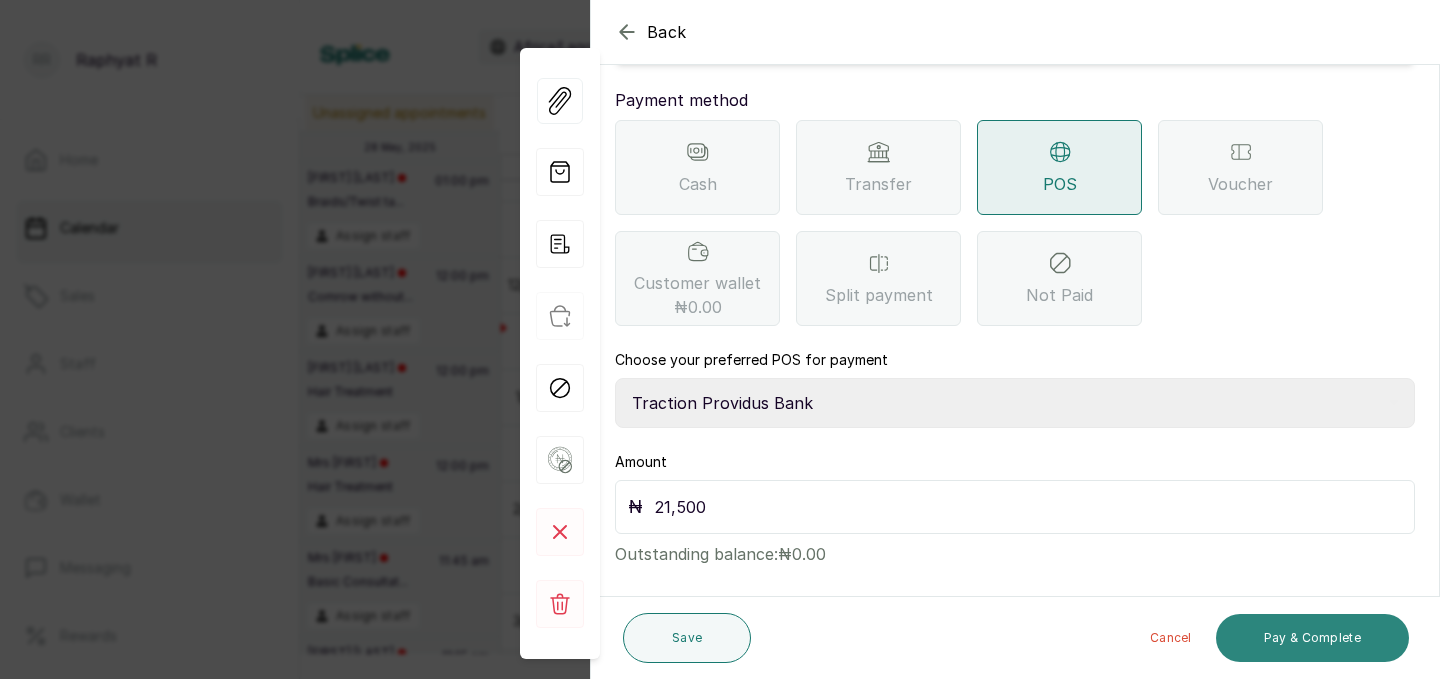 type on "21,500" 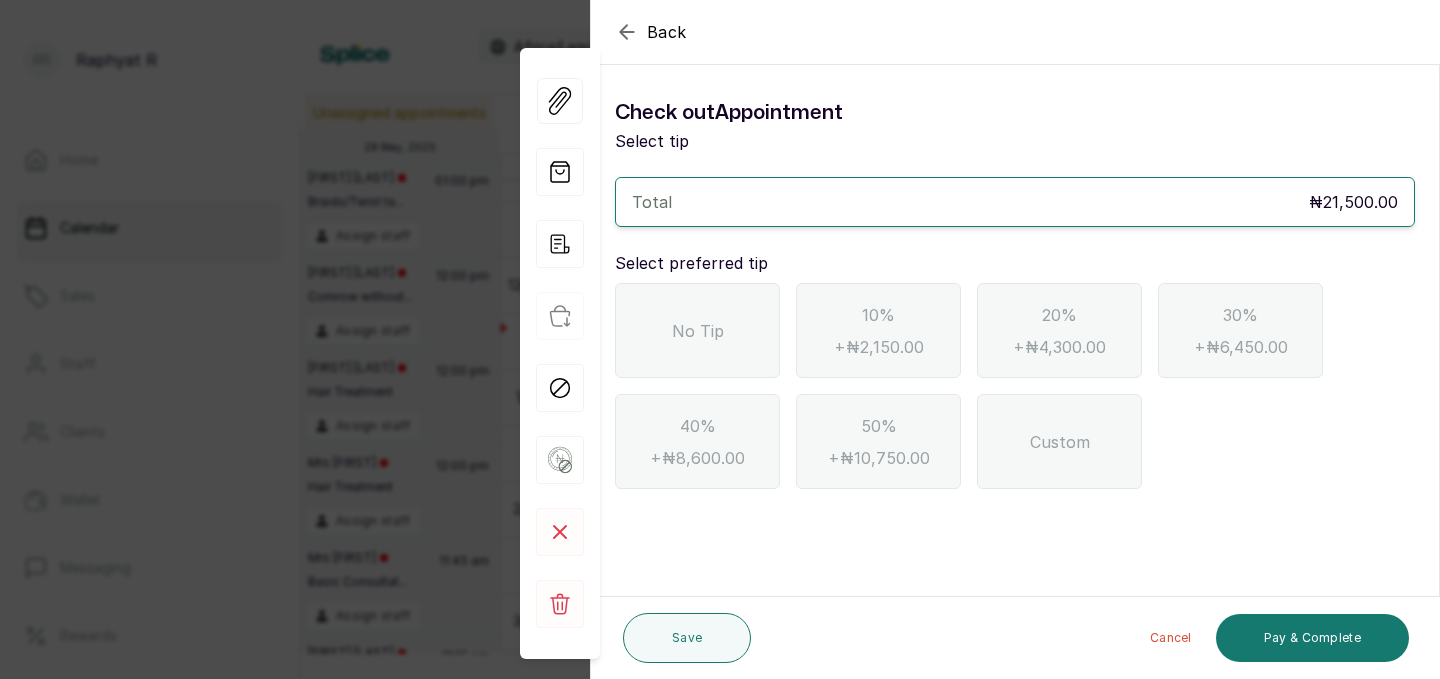 click on "No Tip" at bounding box center (698, 331) 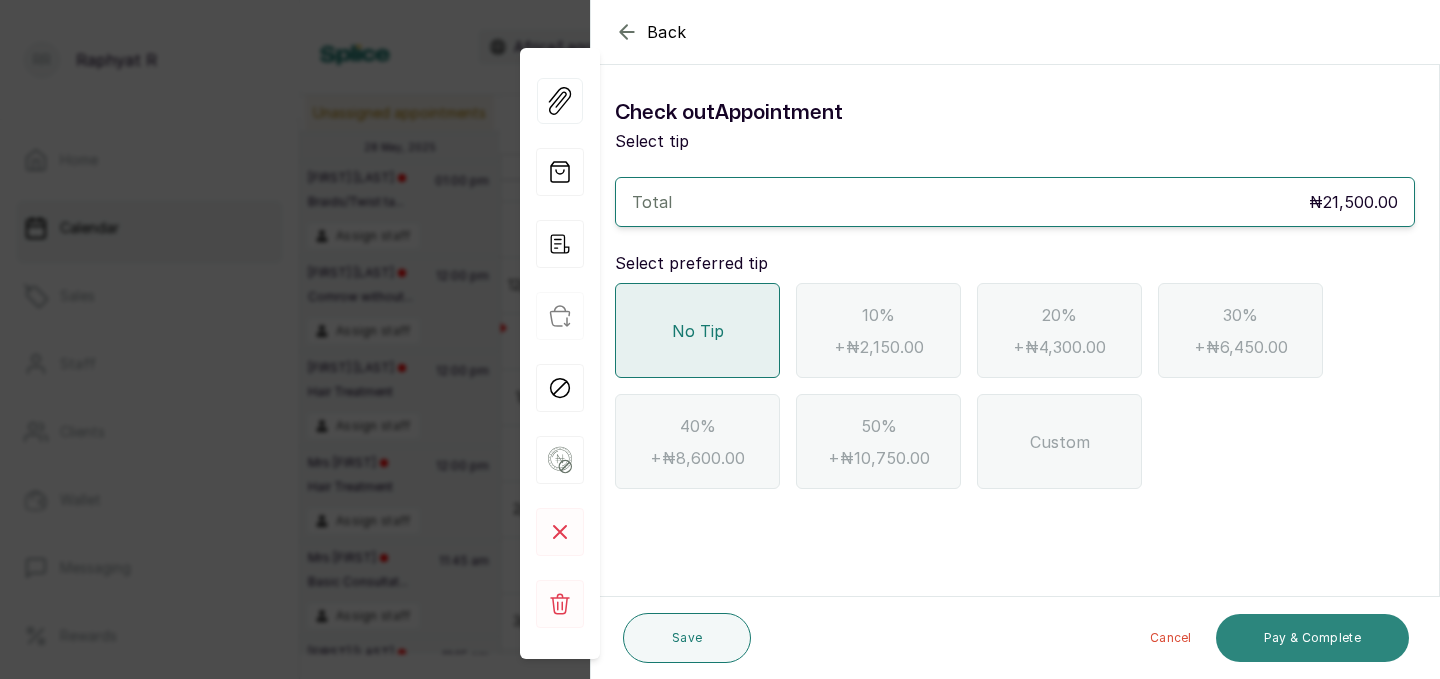 click on "Pay & Complete" at bounding box center [1312, 638] 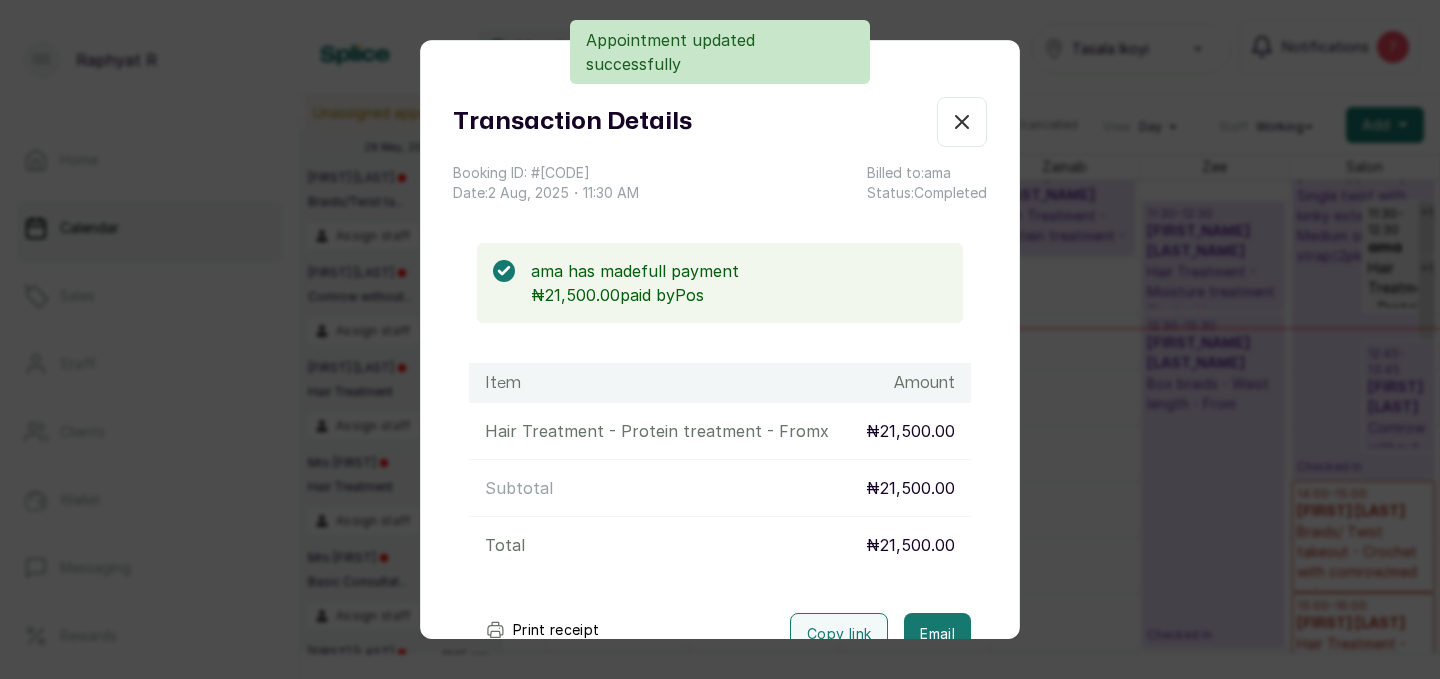click 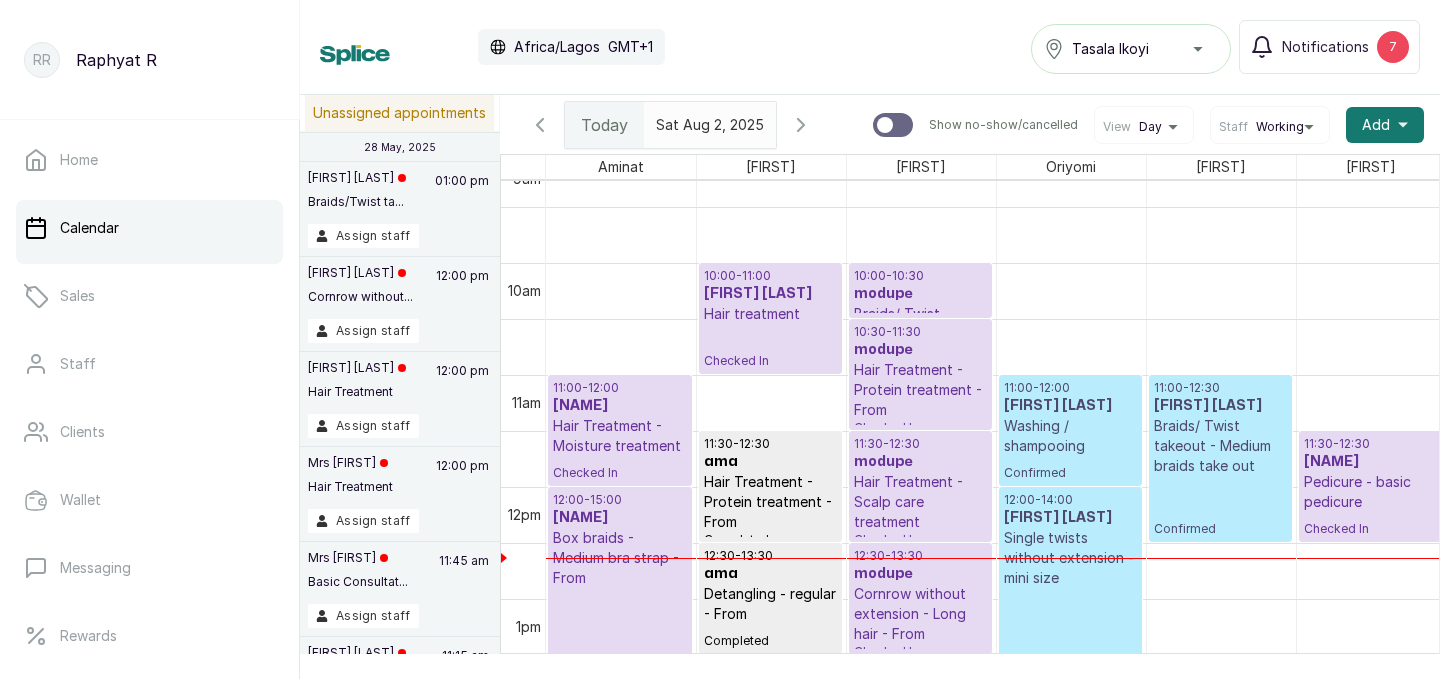 click on "[TIME] [FIRST] Hair treatment Checked In" at bounding box center [770, 318] 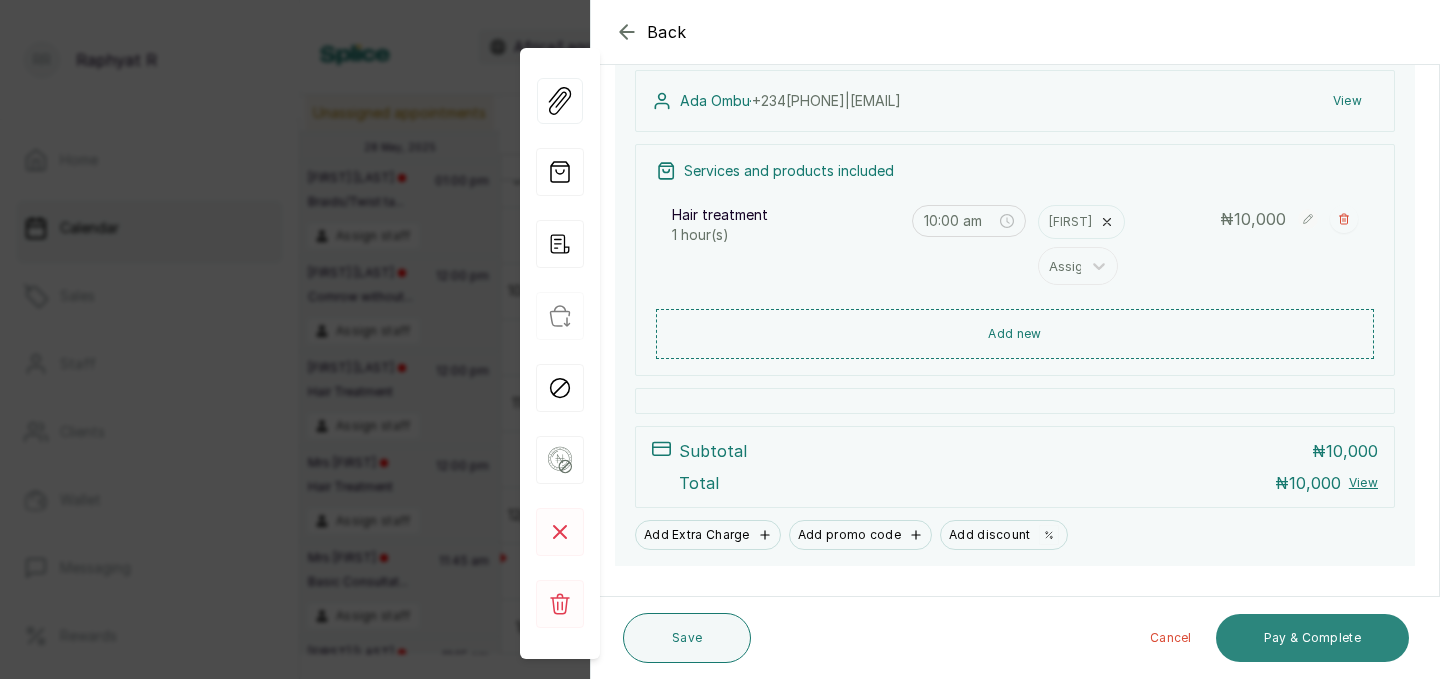 click on "Pay & Complete" at bounding box center (1312, 638) 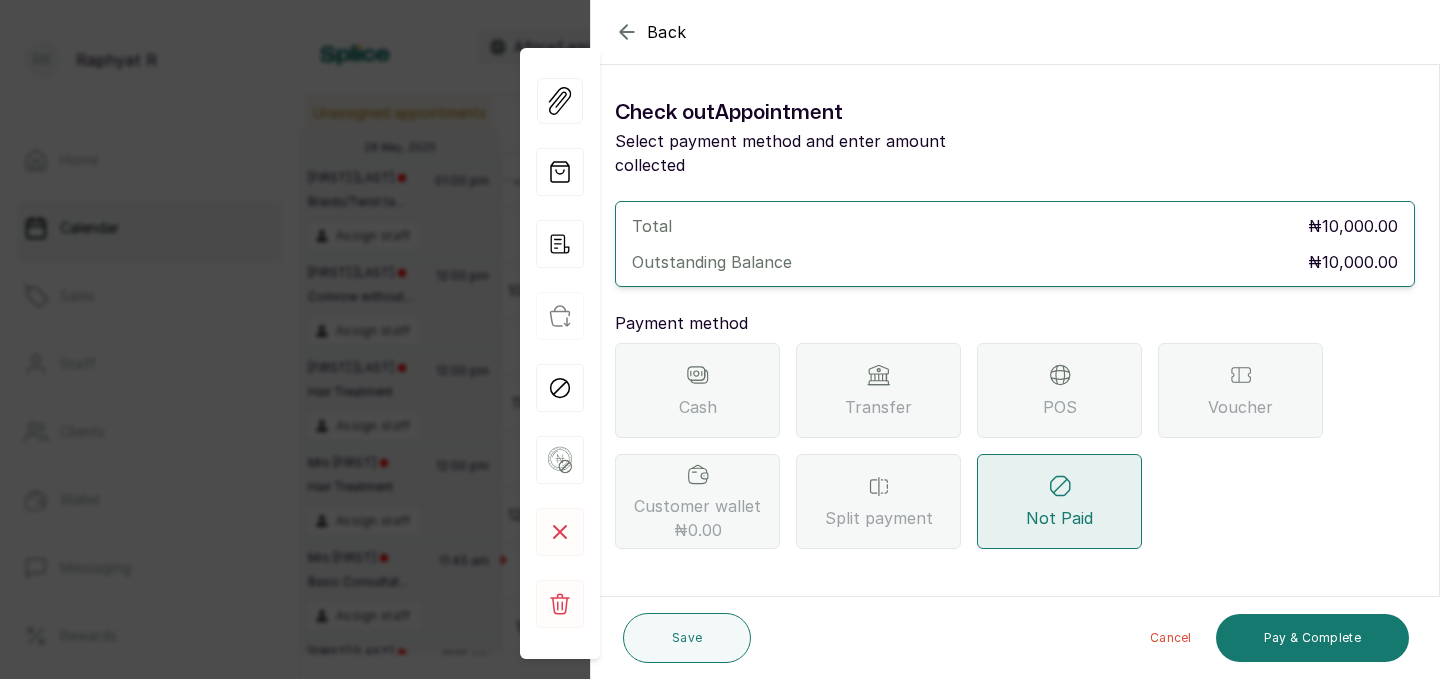click on "Transfer" at bounding box center [878, 390] 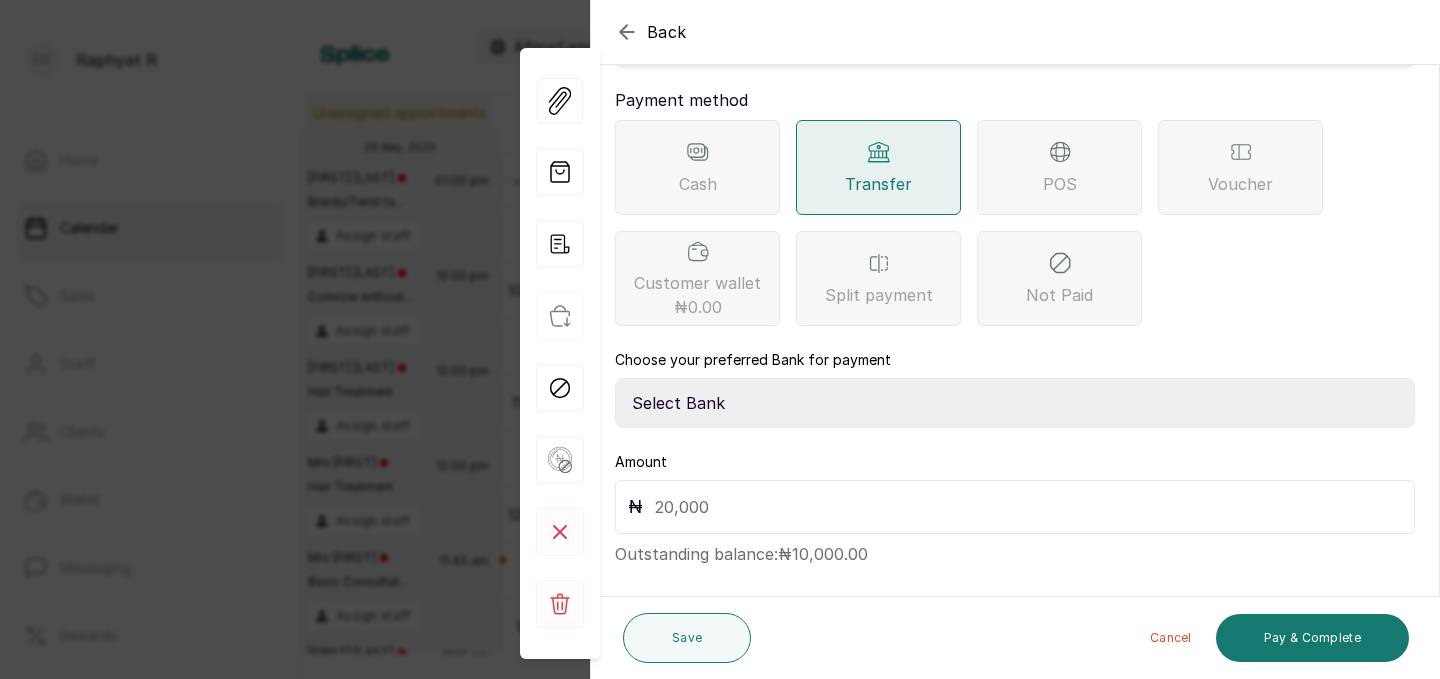 click on "Select Bank TRACTION(TRACTION) Providus Bank TASALAHQ HAIR AND BEAUTY Guaranty Trust Bank" at bounding box center (1015, 403) 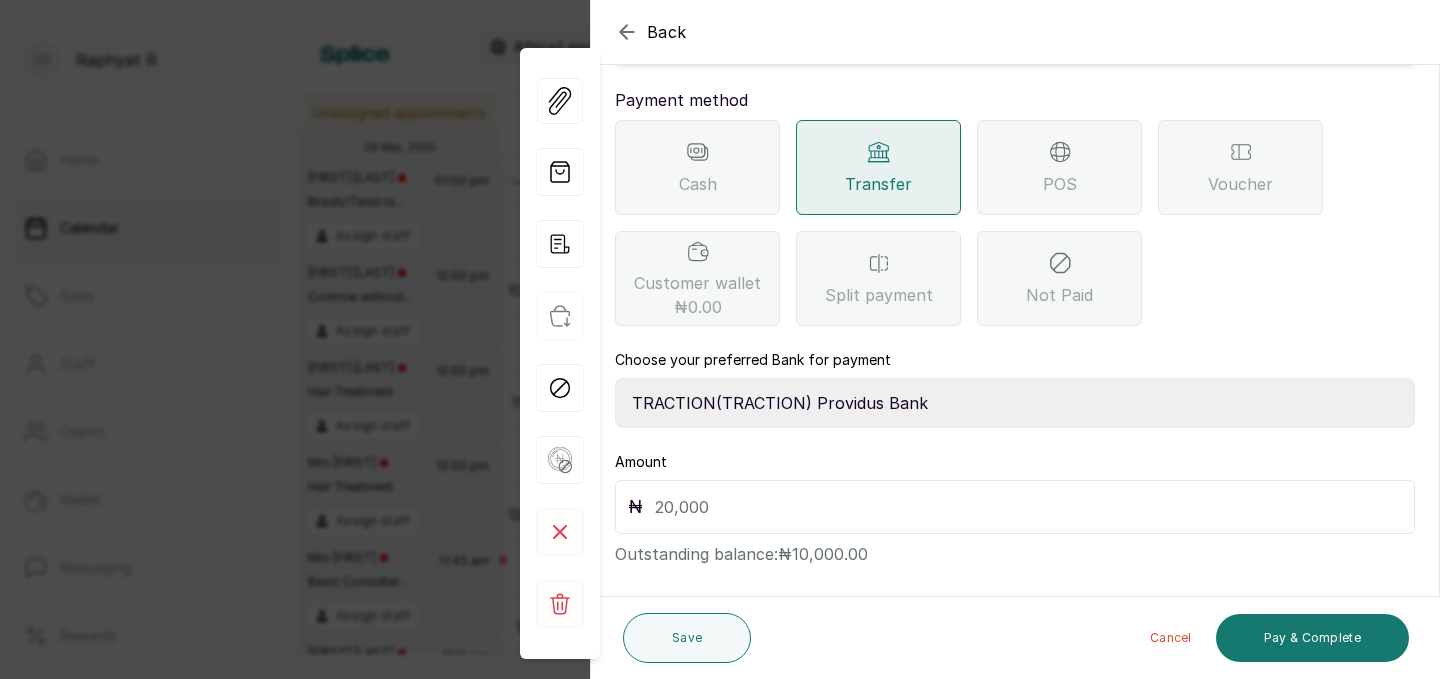 click at bounding box center (1028, 507) 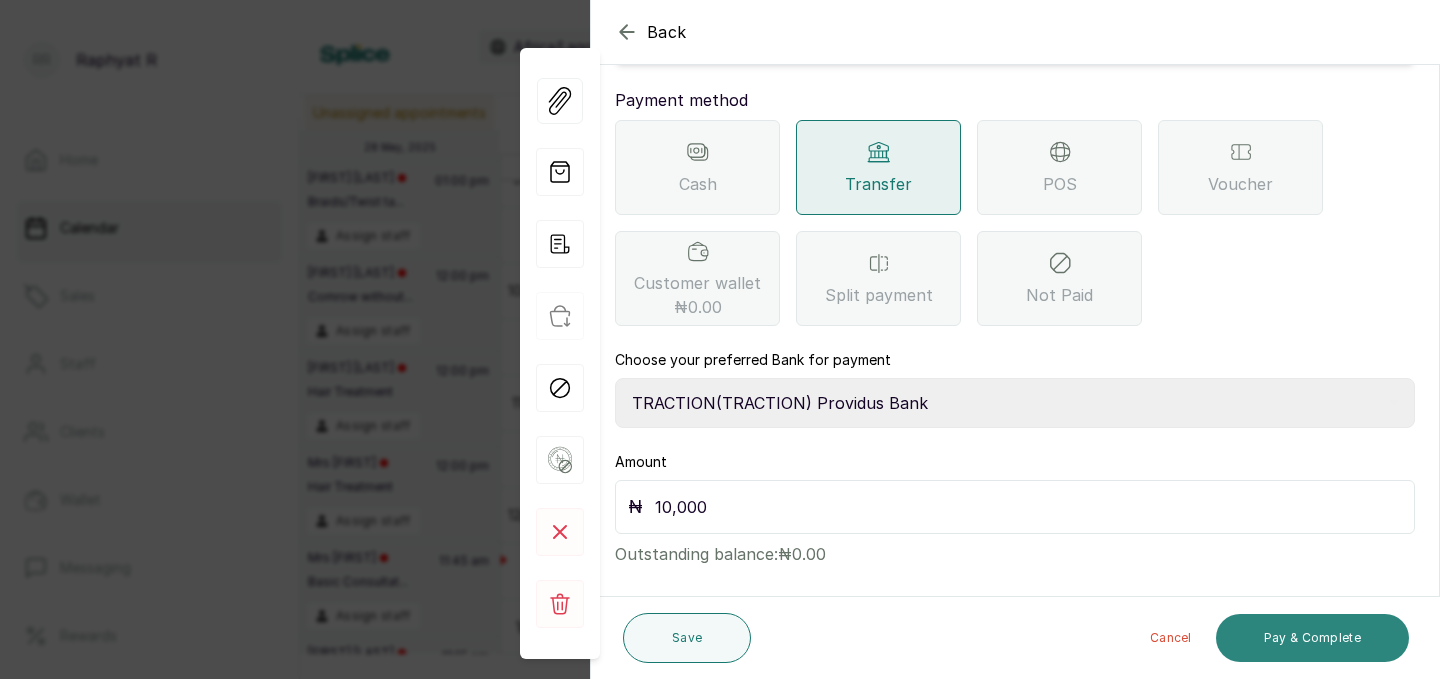 type on "10,000" 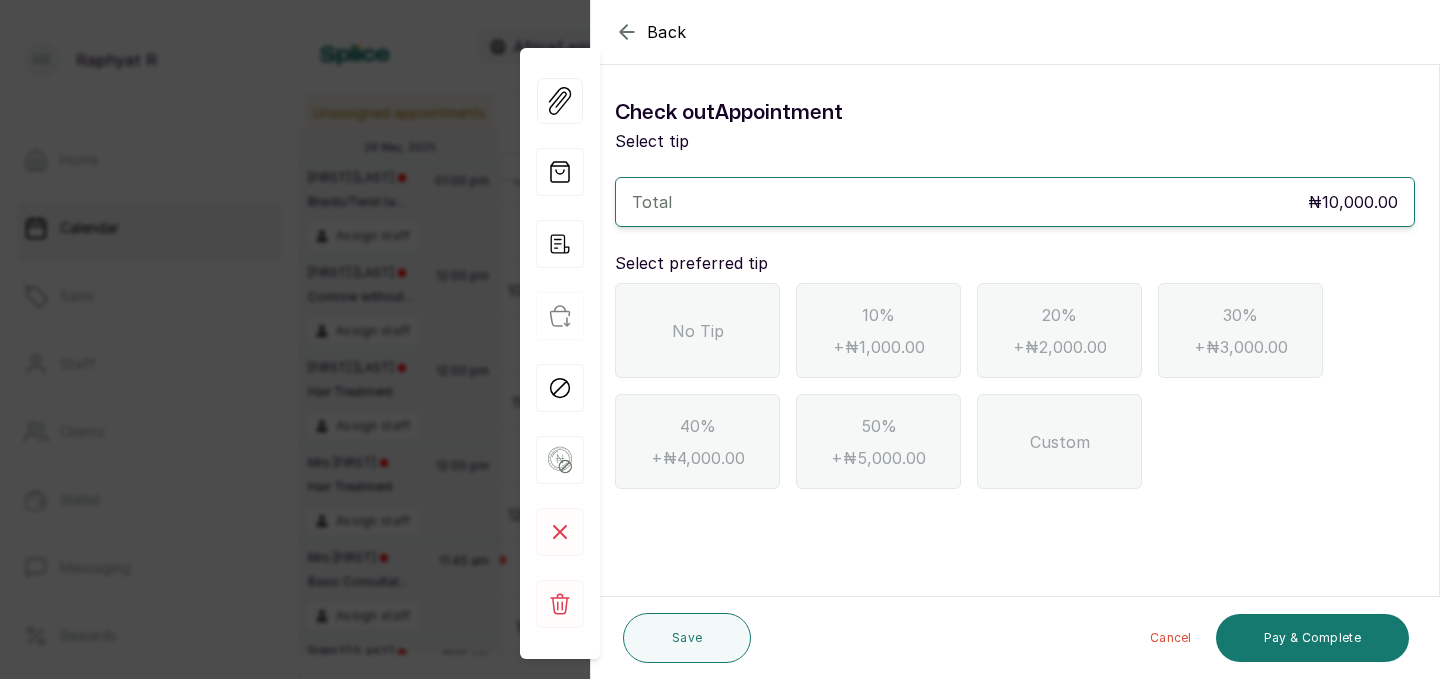 click on "No Tip" at bounding box center (698, 331) 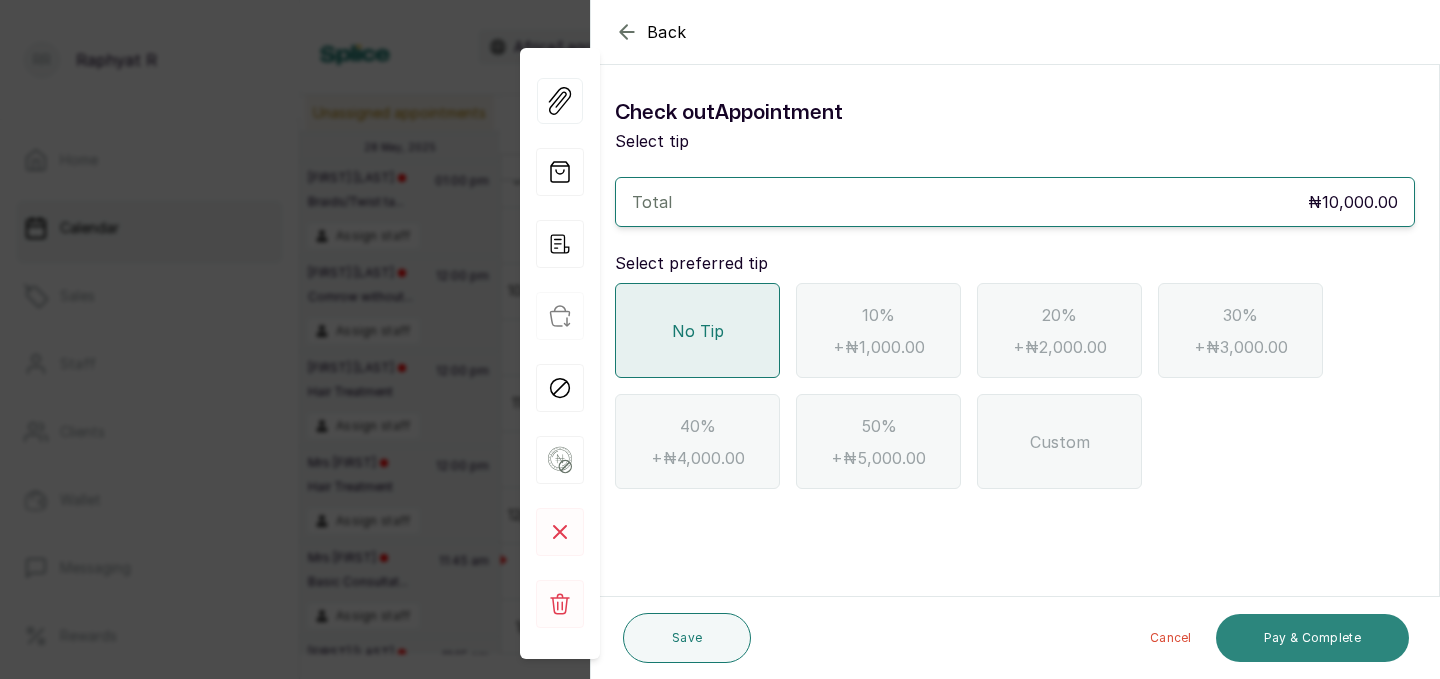 click on "Pay & Complete" at bounding box center (1312, 638) 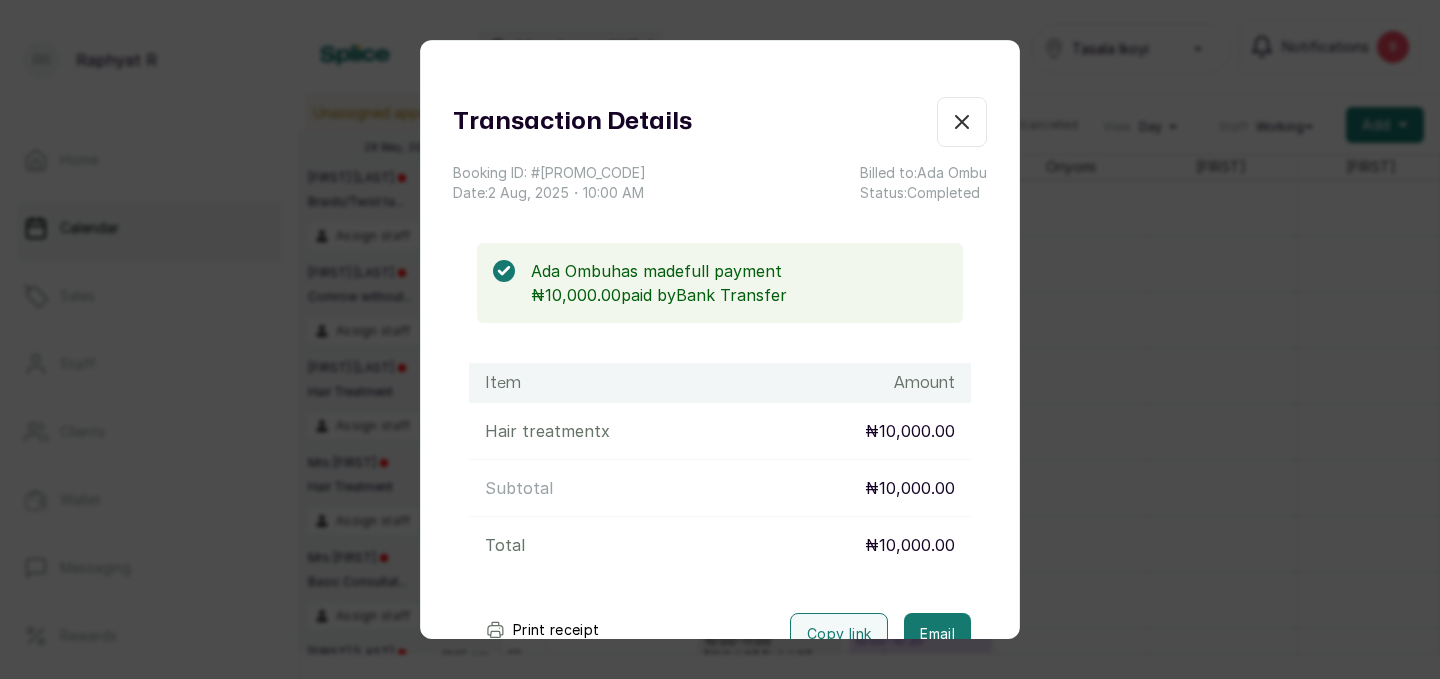 click 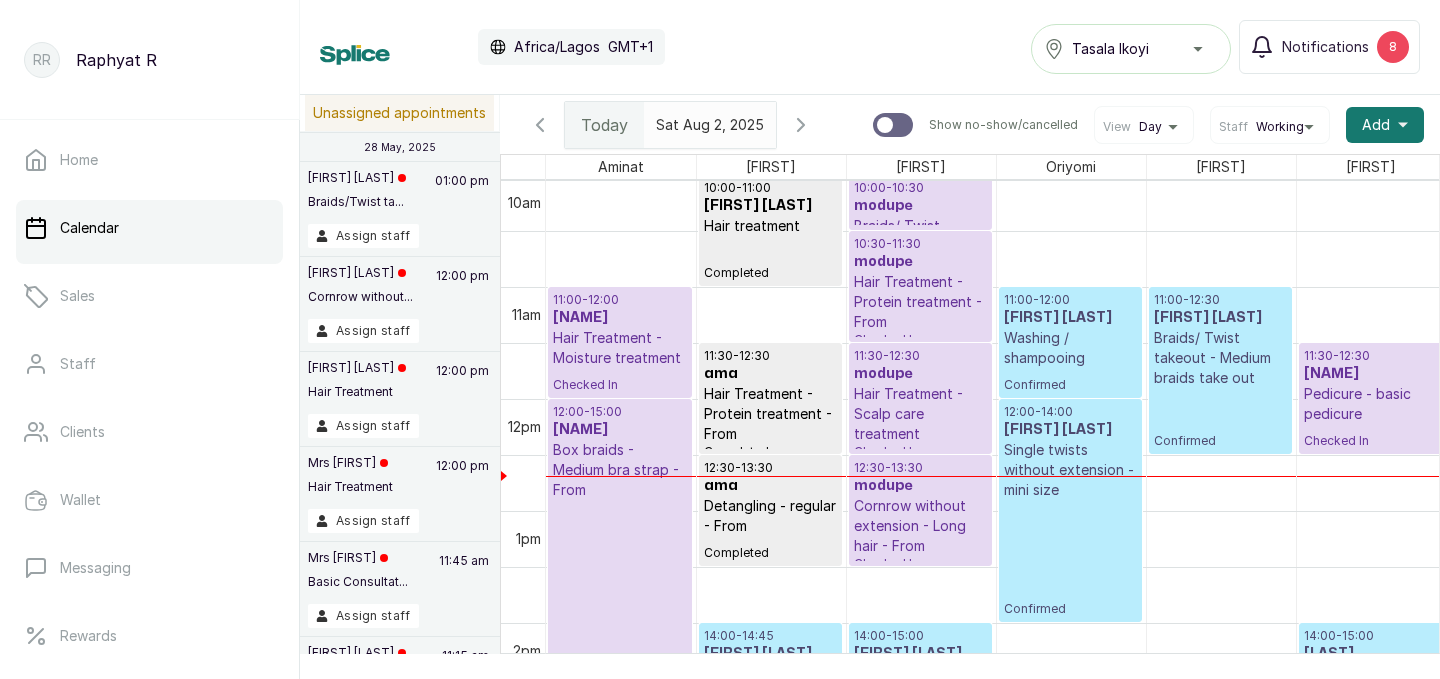 click 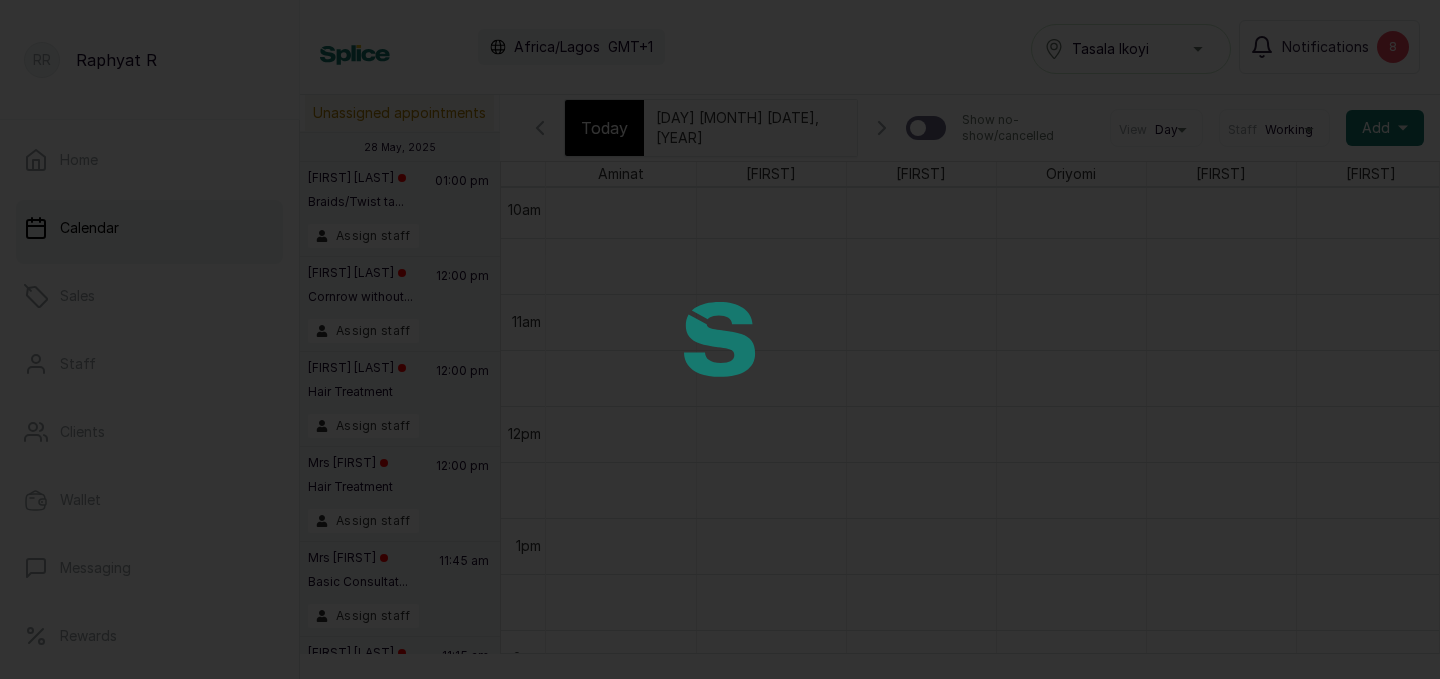 scroll, scrollTop: 673, scrollLeft: 0, axis: vertical 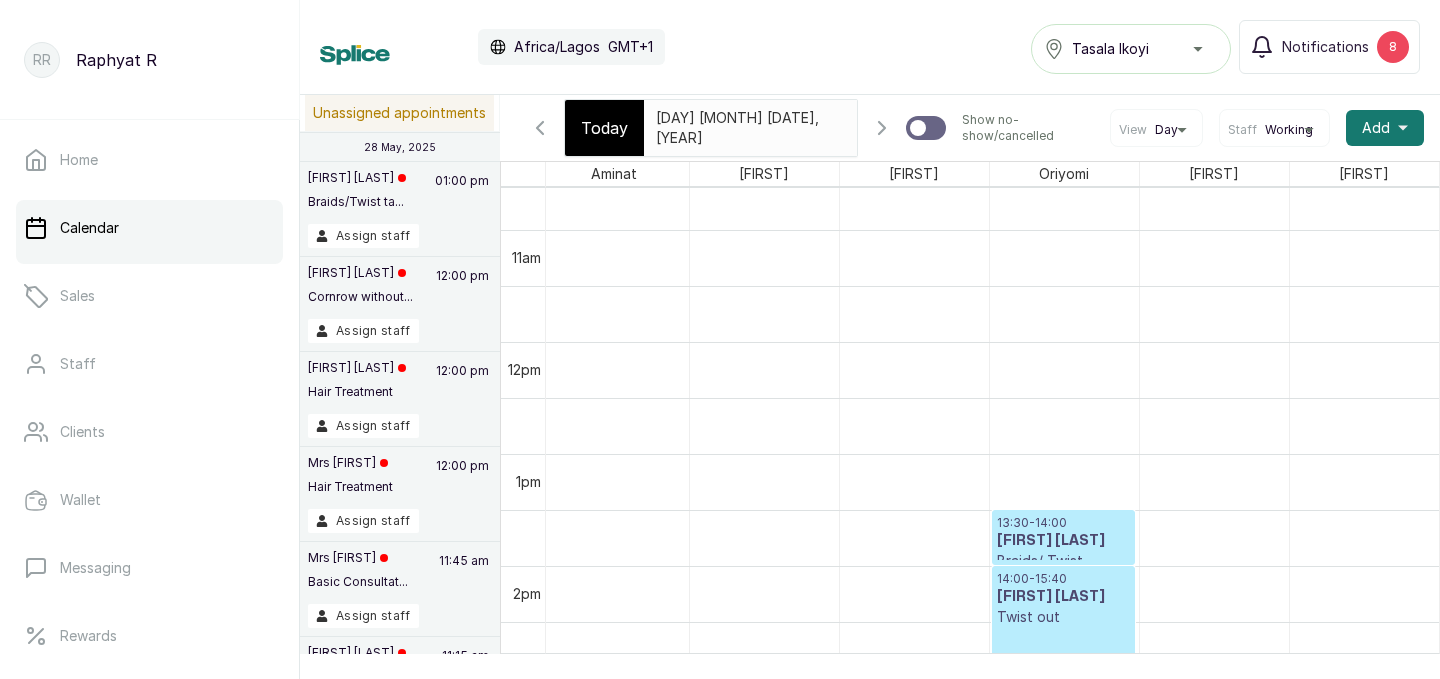 click 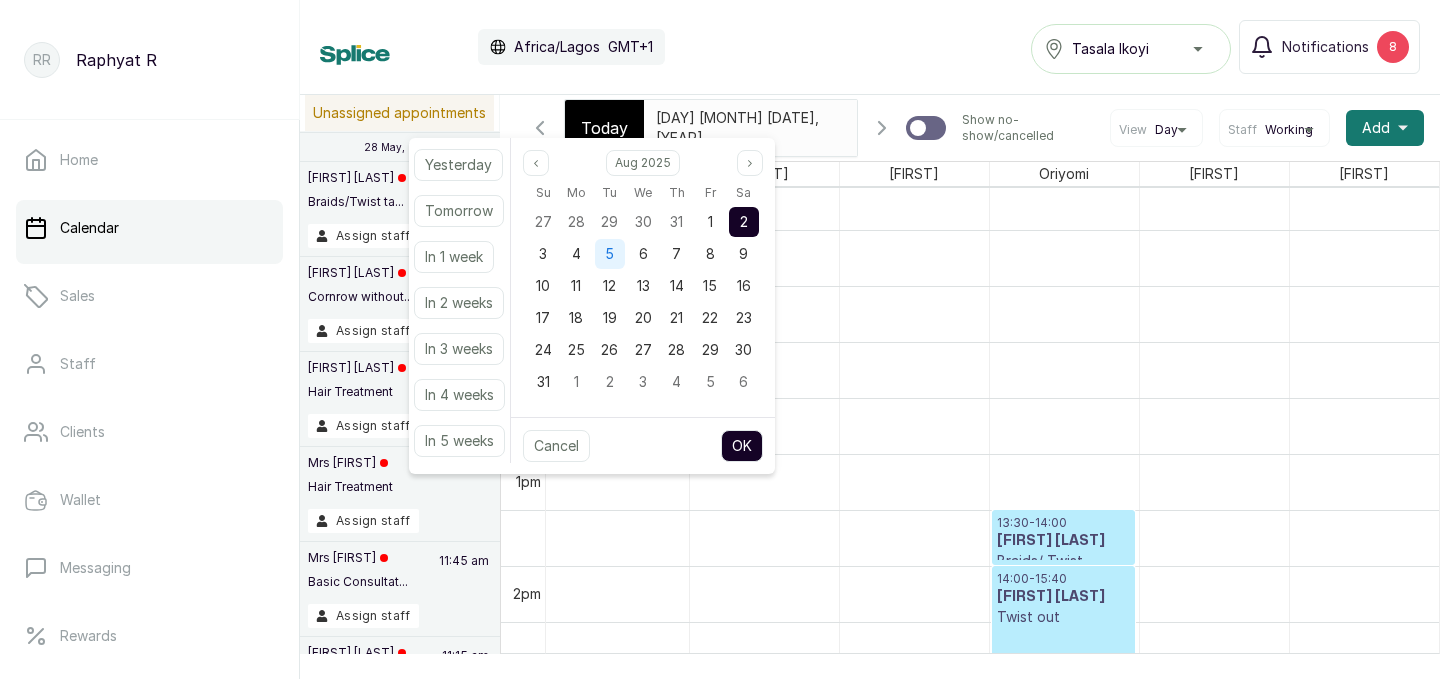 click on "5" at bounding box center (609, 253) 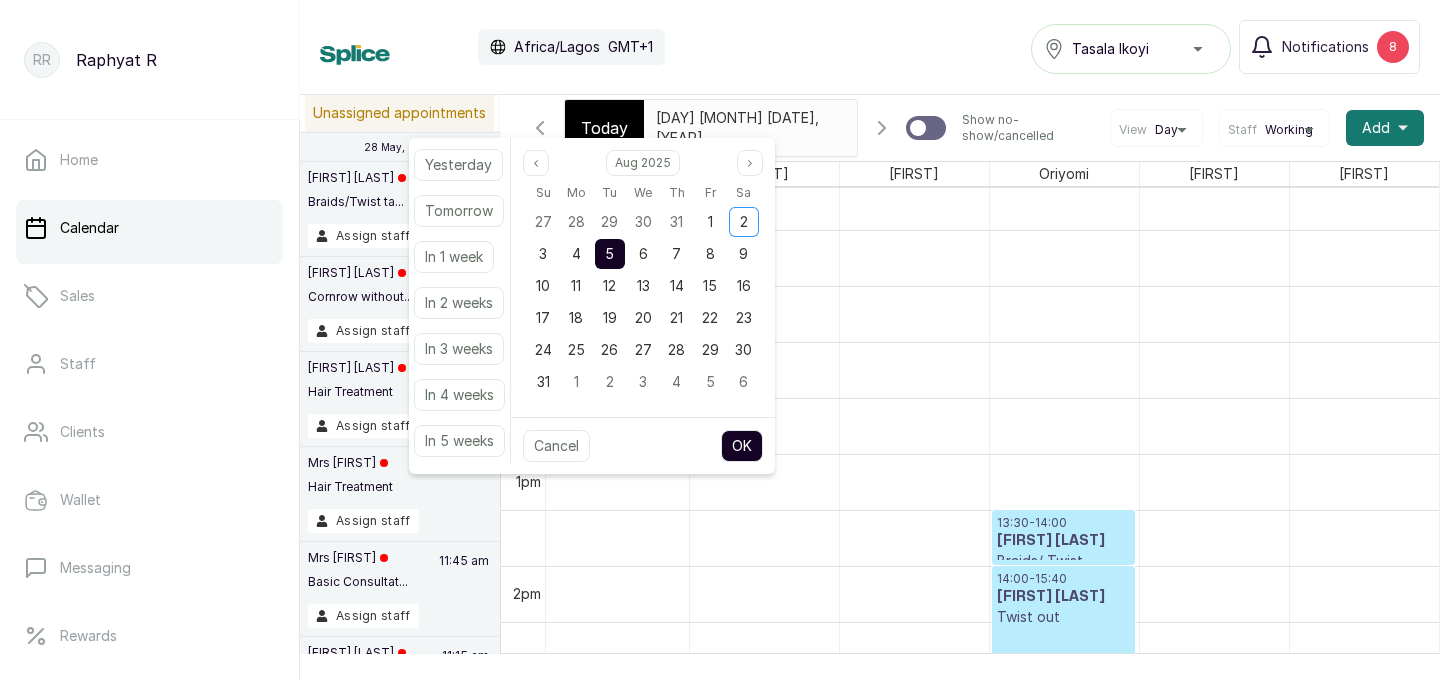 click on "OK" at bounding box center [742, 446] 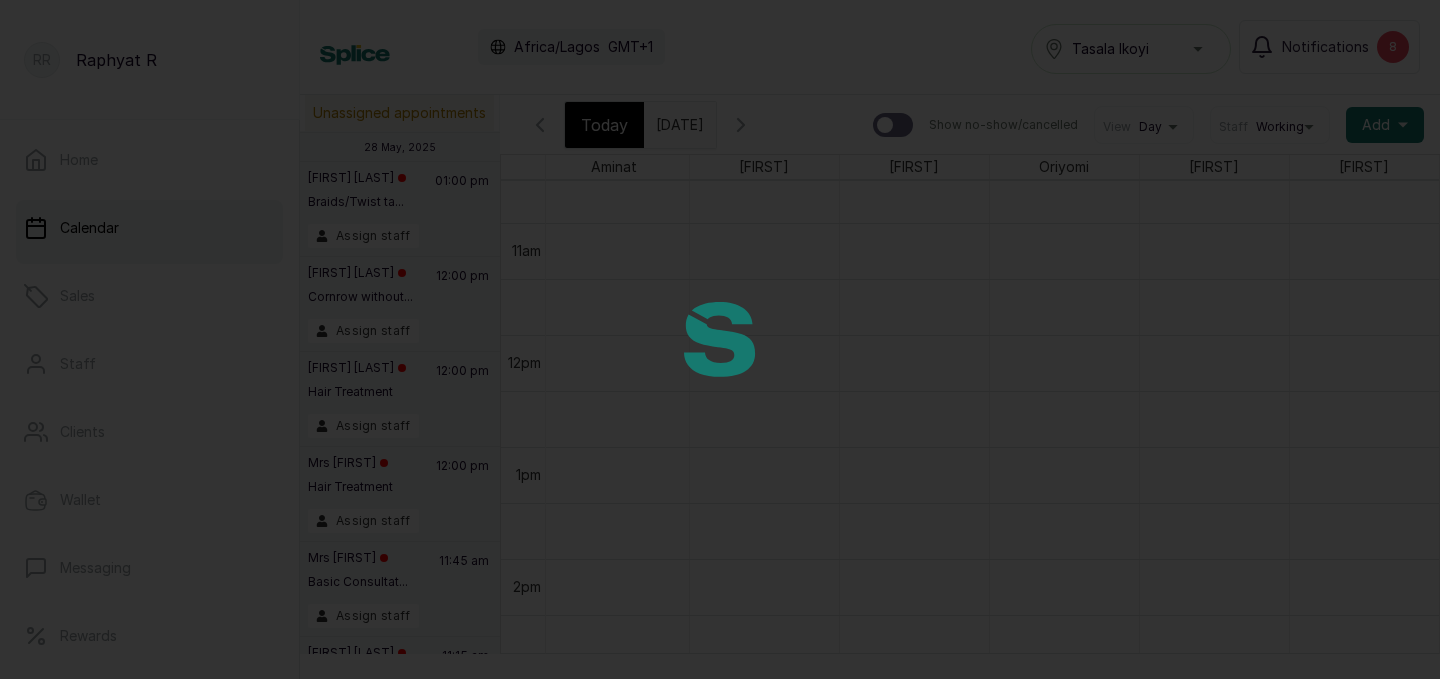 type on "[DATE]" 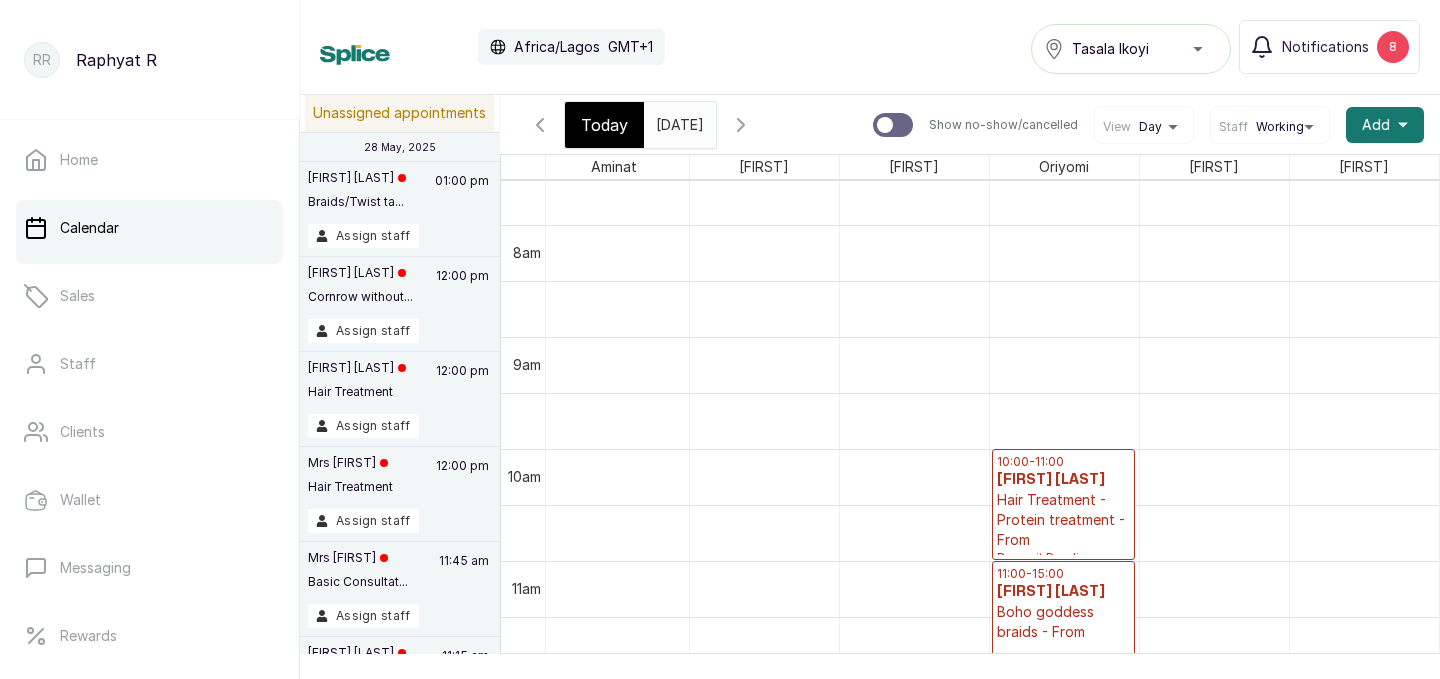 scroll, scrollTop: 916, scrollLeft: 7, axis: both 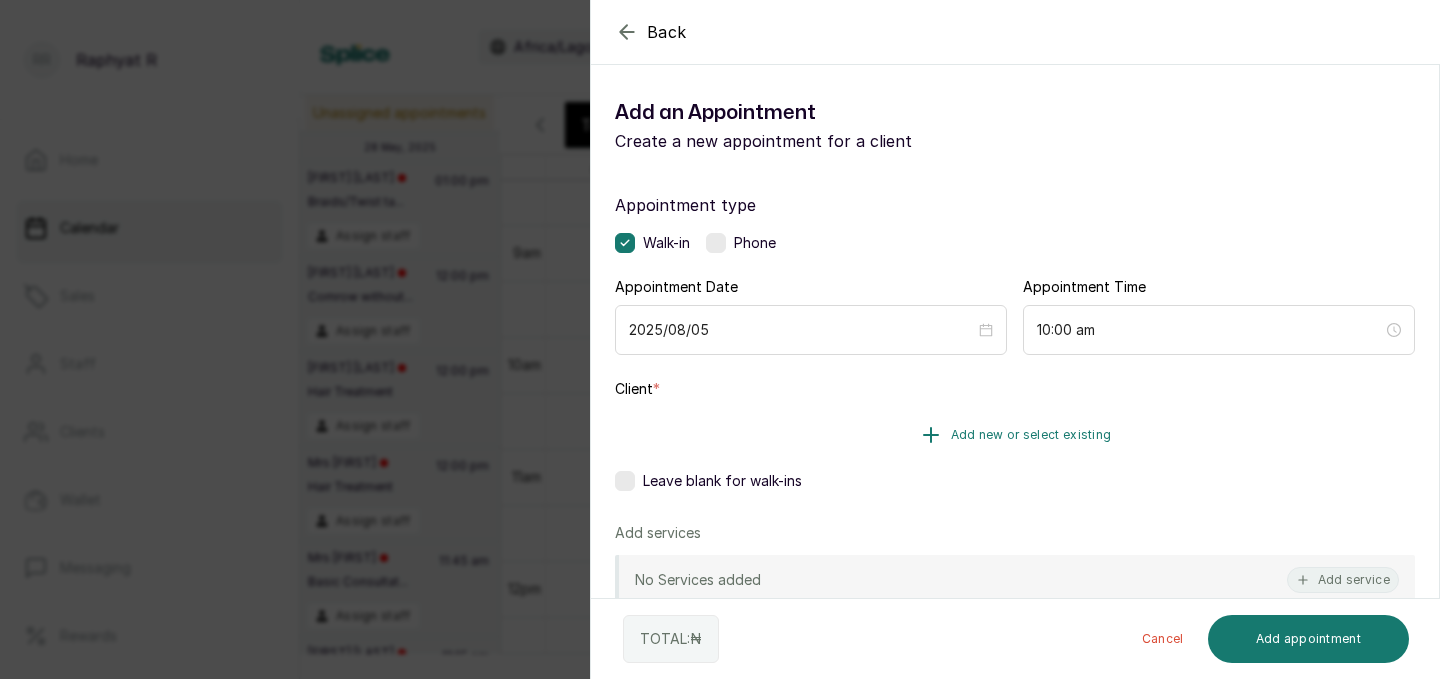 click on "Add new or select existing" at bounding box center [1031, 435] 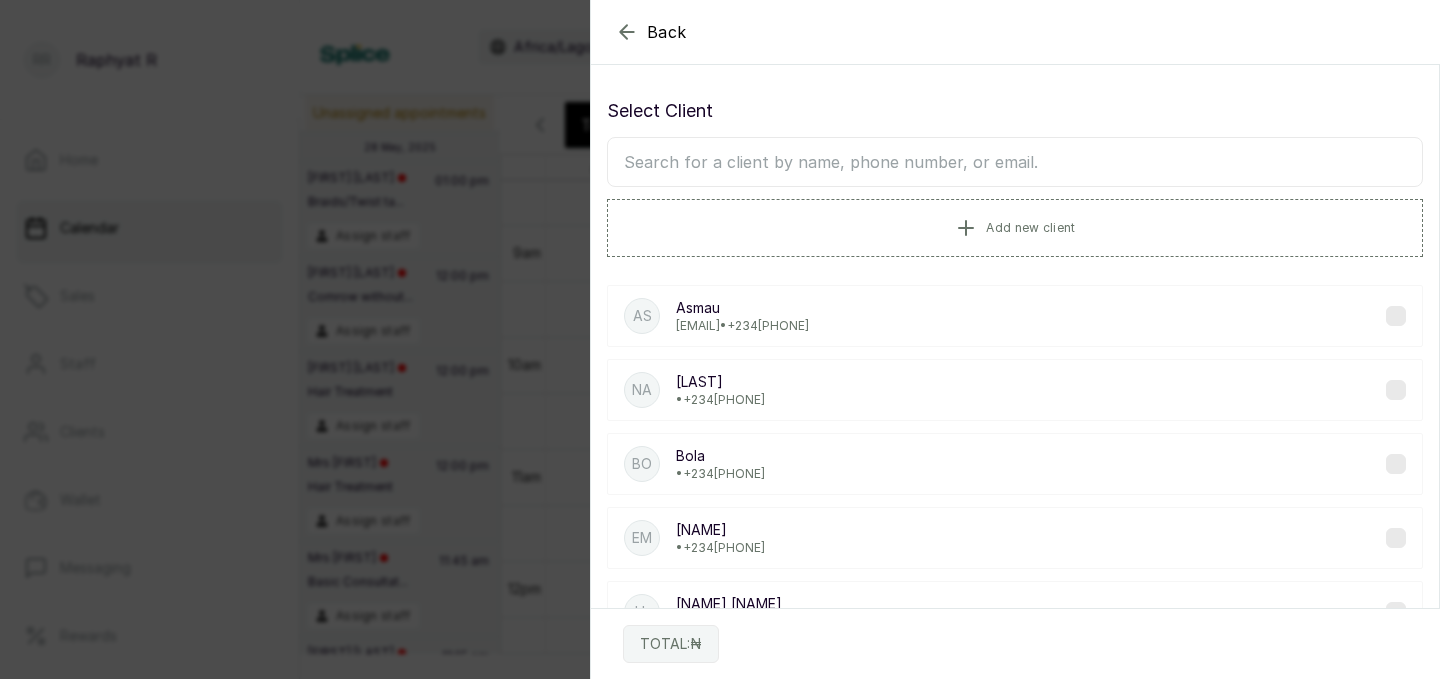 click at bounding box center [1015, 162] 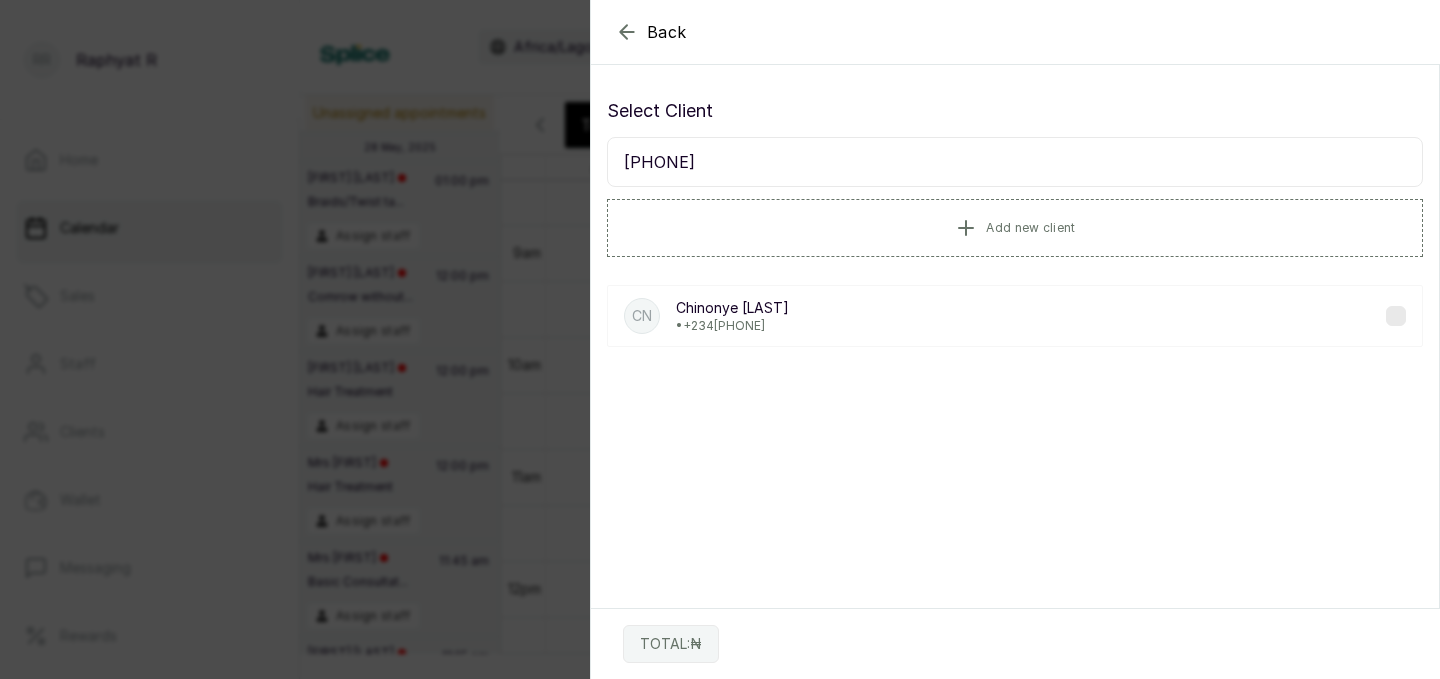 type on "[PHONE]" 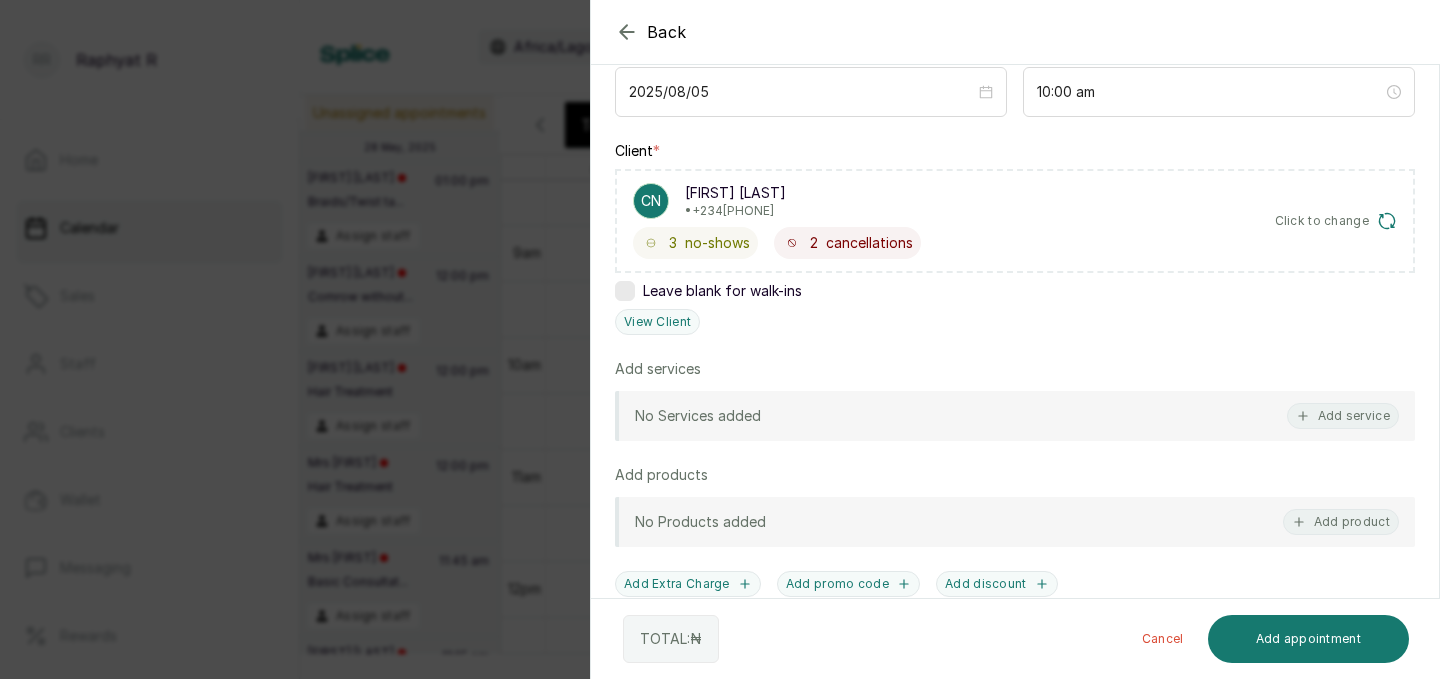 scroll, scrollTop: 240, scrollLeft: 0, axis: vertical 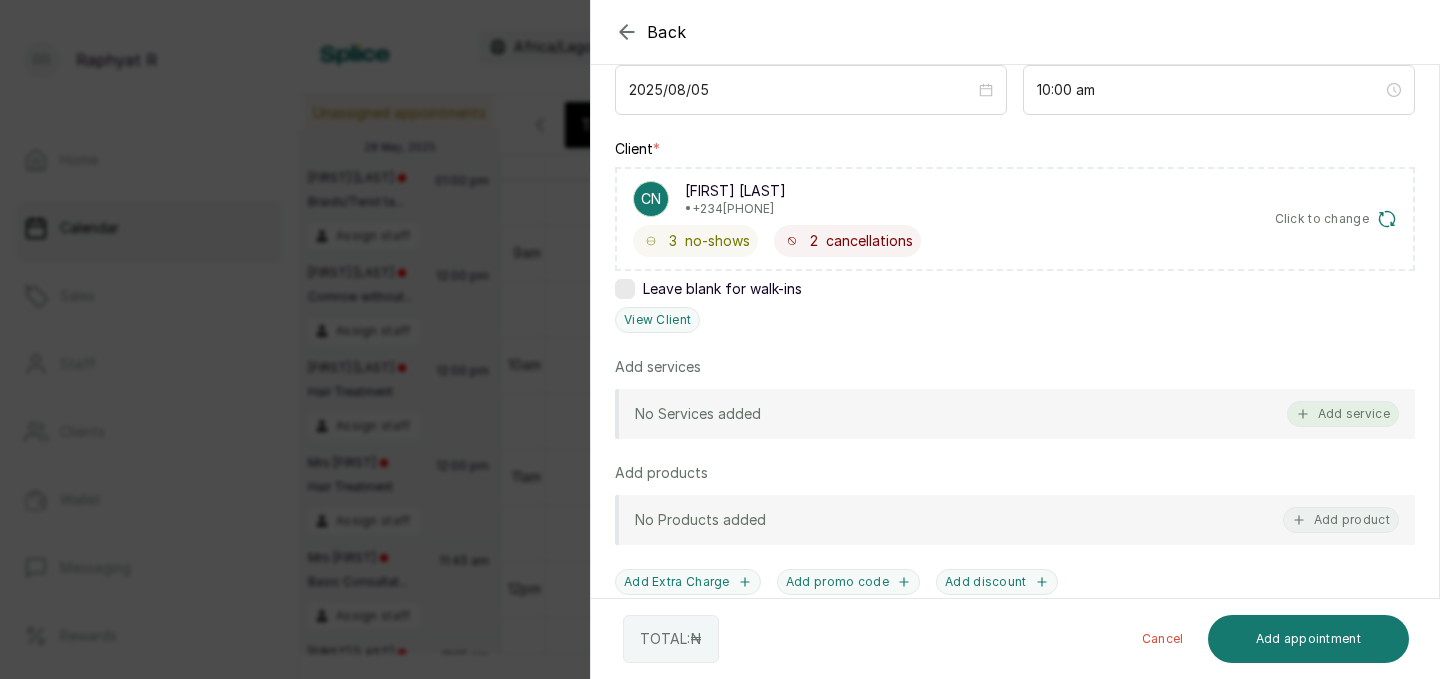 click on "Add service" at bounding box center [1343, 414] 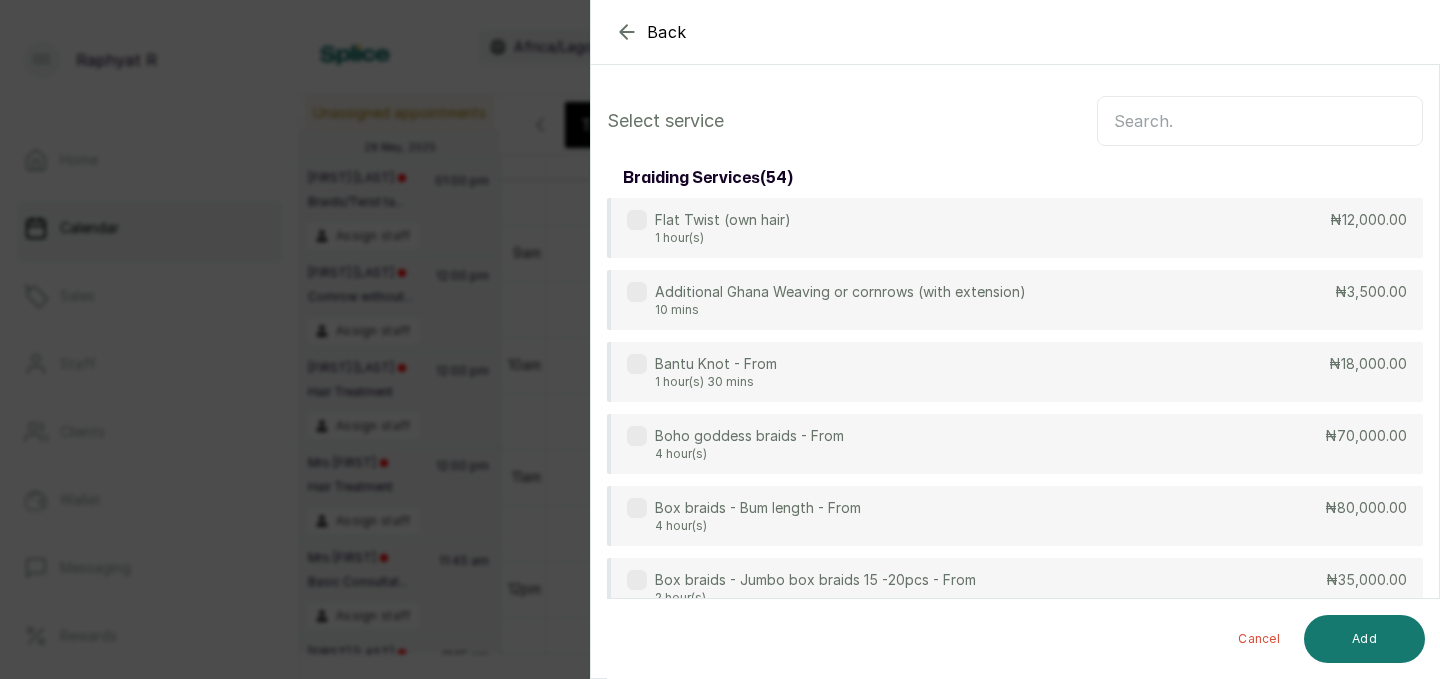 scroll, scrollTop: 0, scrollLeft: 0, axis: both 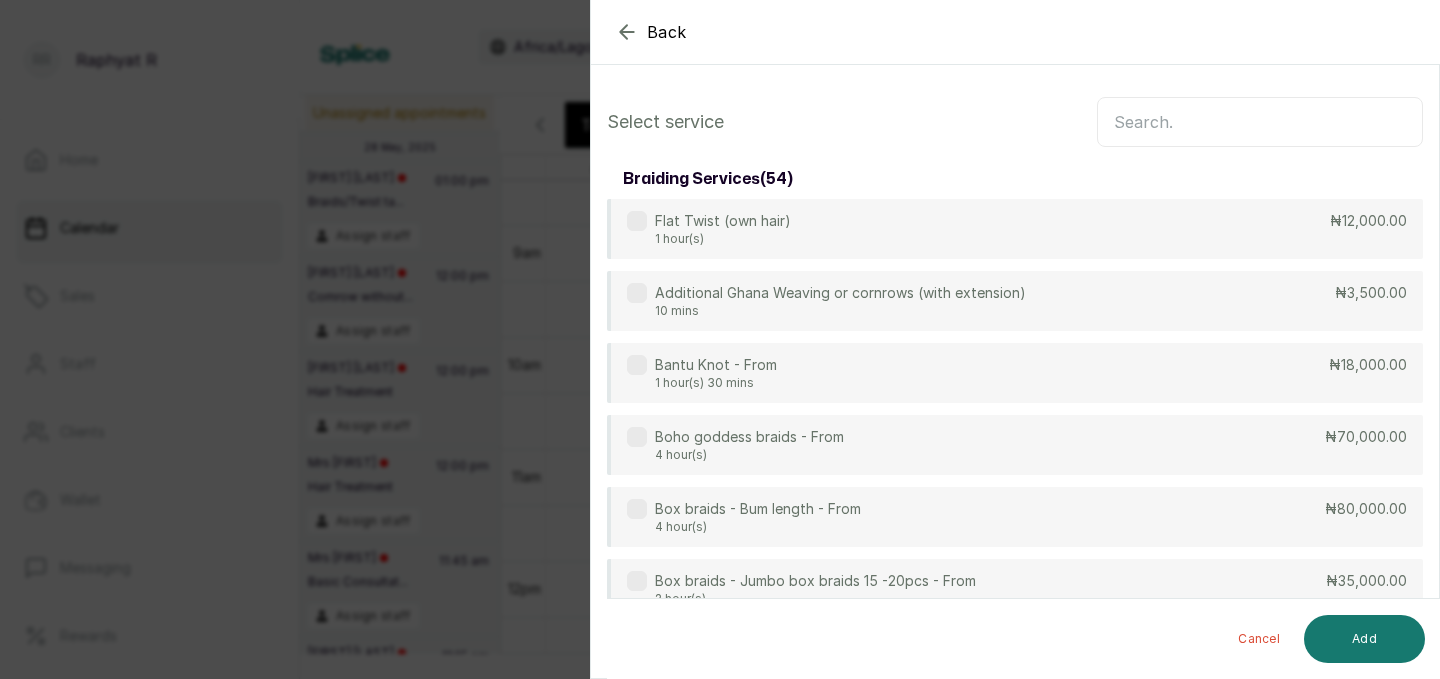 click at bounding box center (1260, 122) 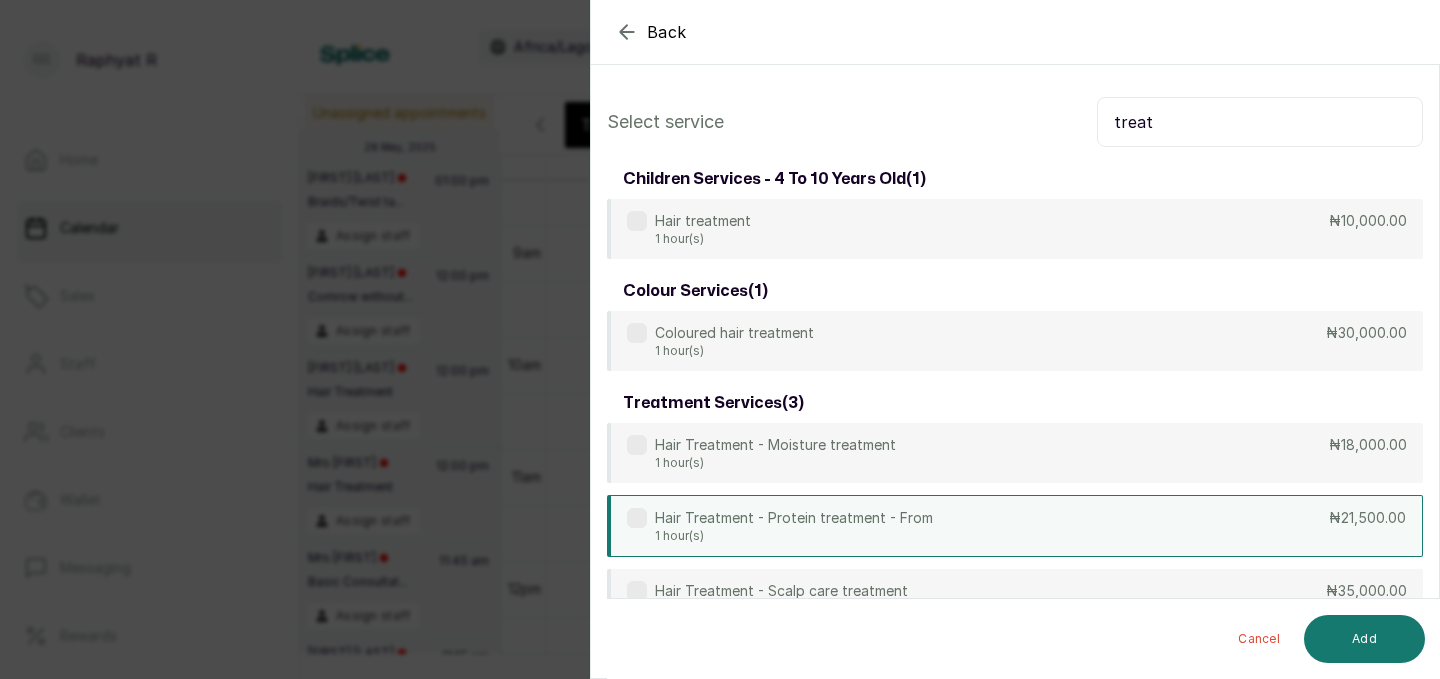 type on "treat" 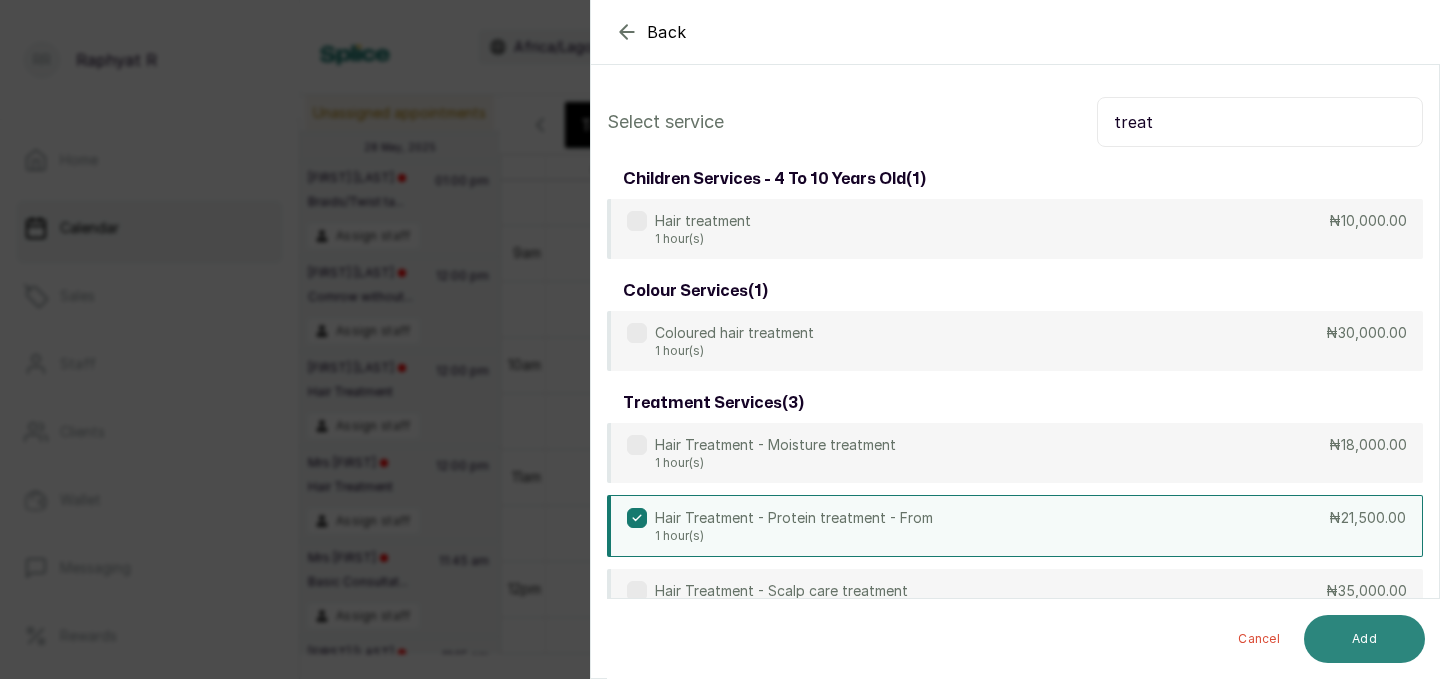 click on "Add" at bounding box center [1364, 639] 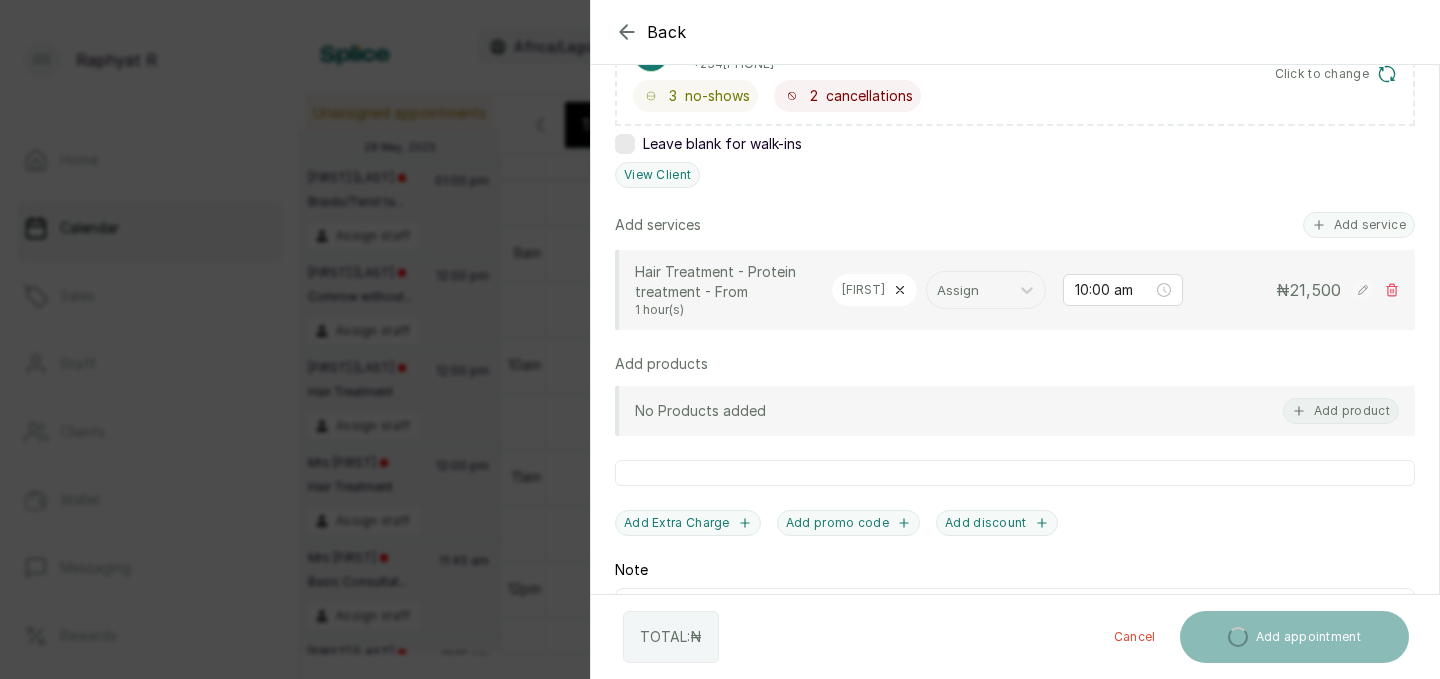 scroll, scrollTop: 388, scrollLeft: 0, axis: vertical 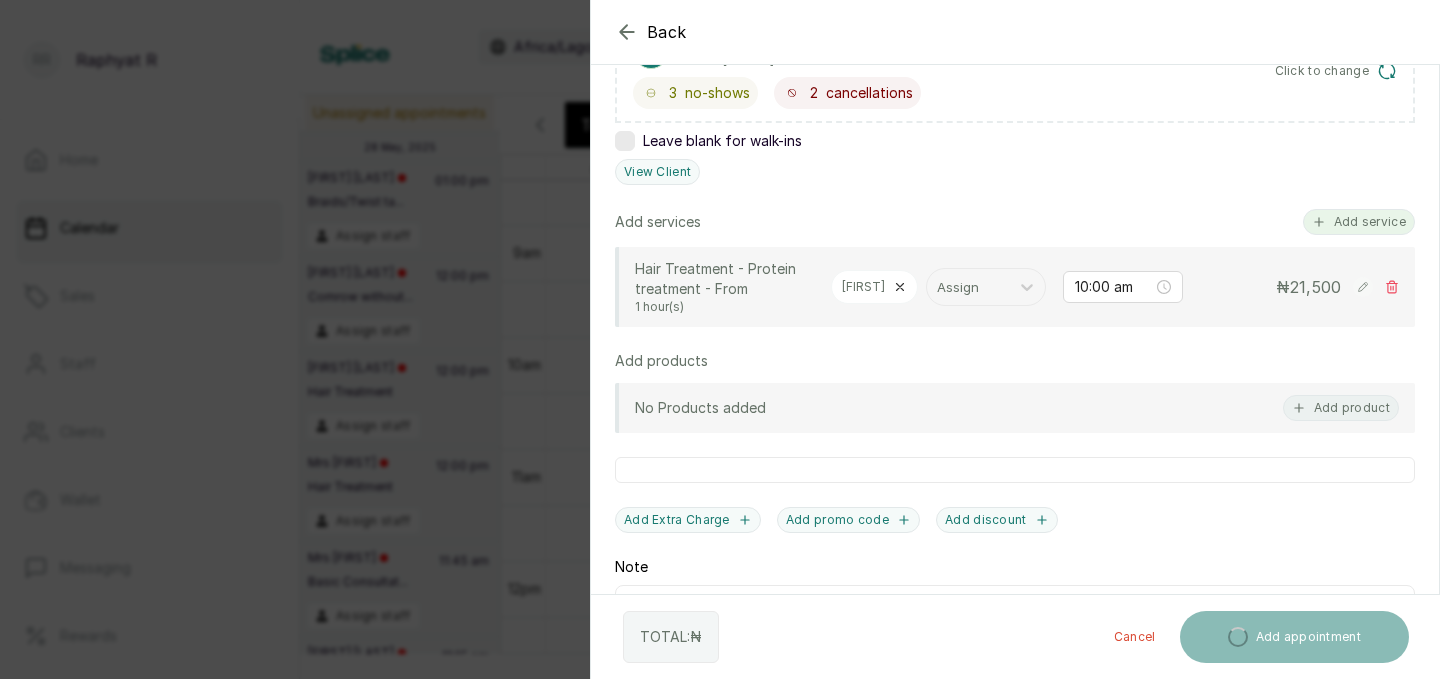 click on "Add service" at bounding box center (1359, 222) 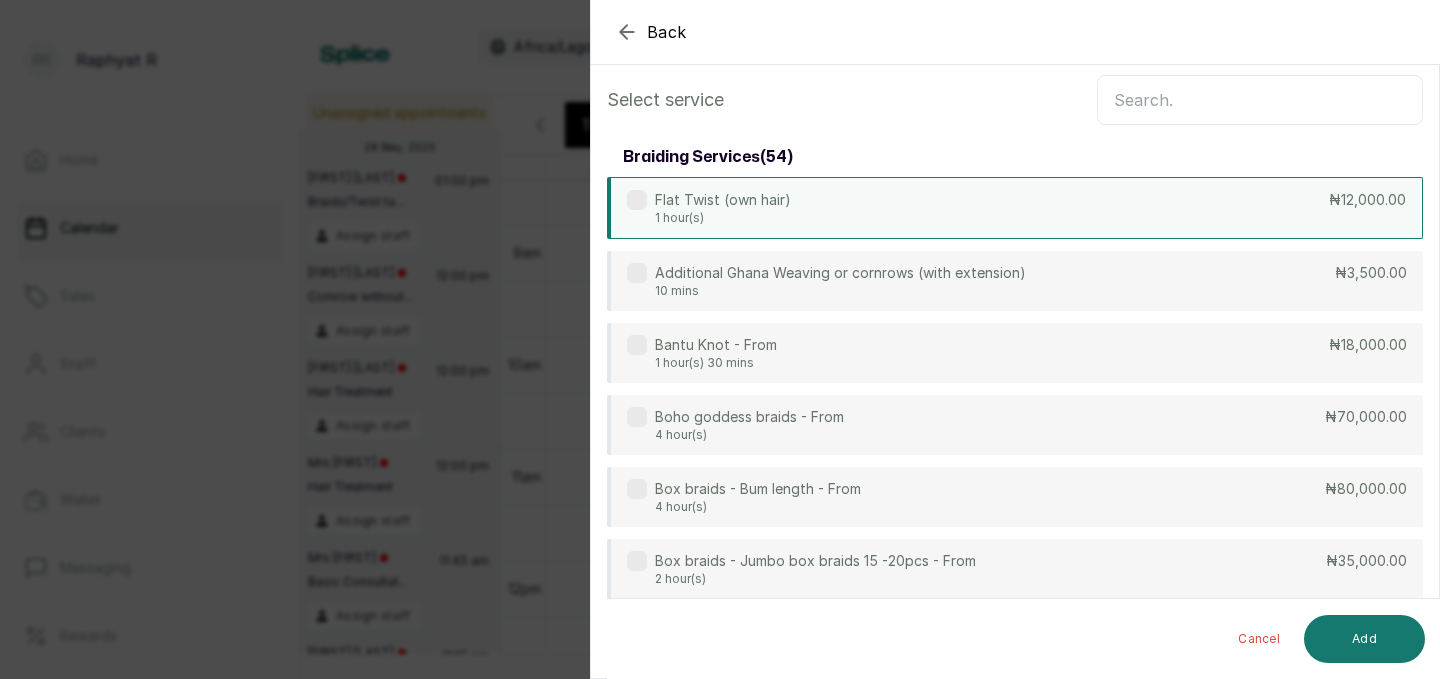 scroll, scrollTop: 0, scrollLeft: 0, axis: both 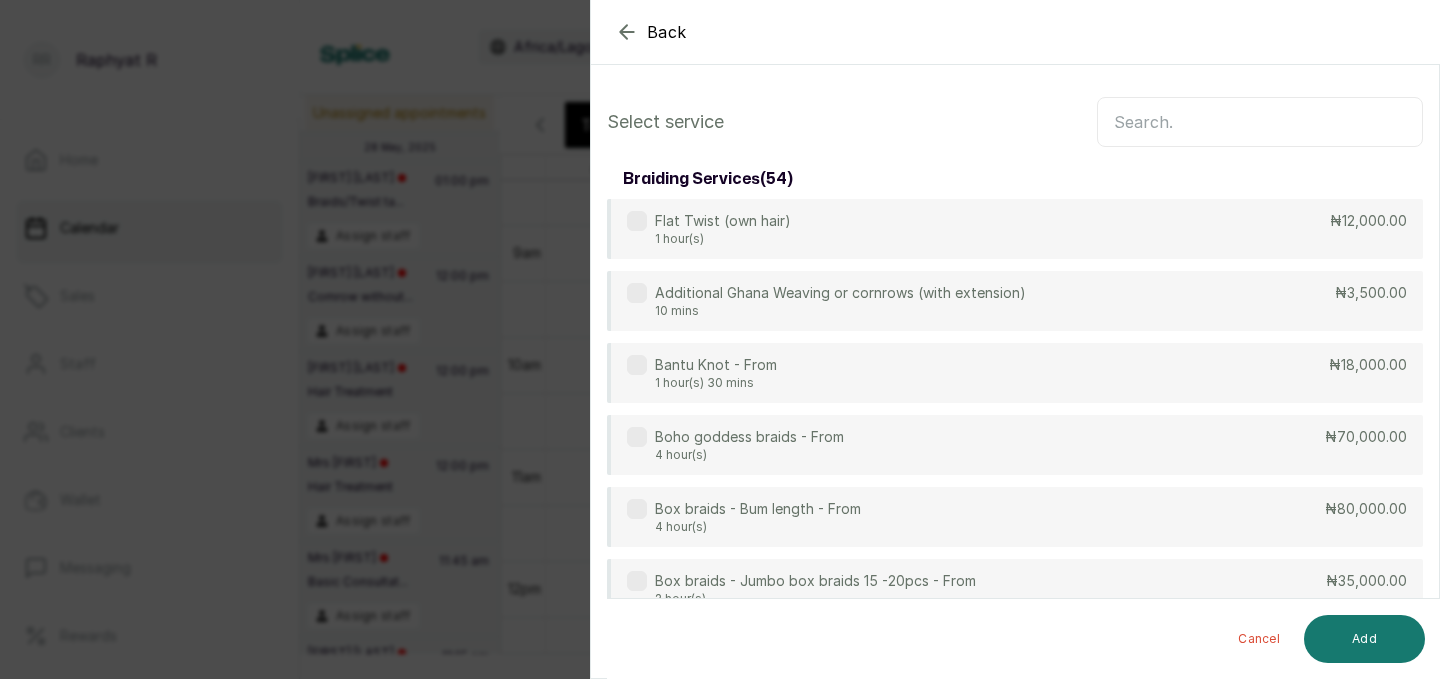 click at bounding box center (1260, 122) 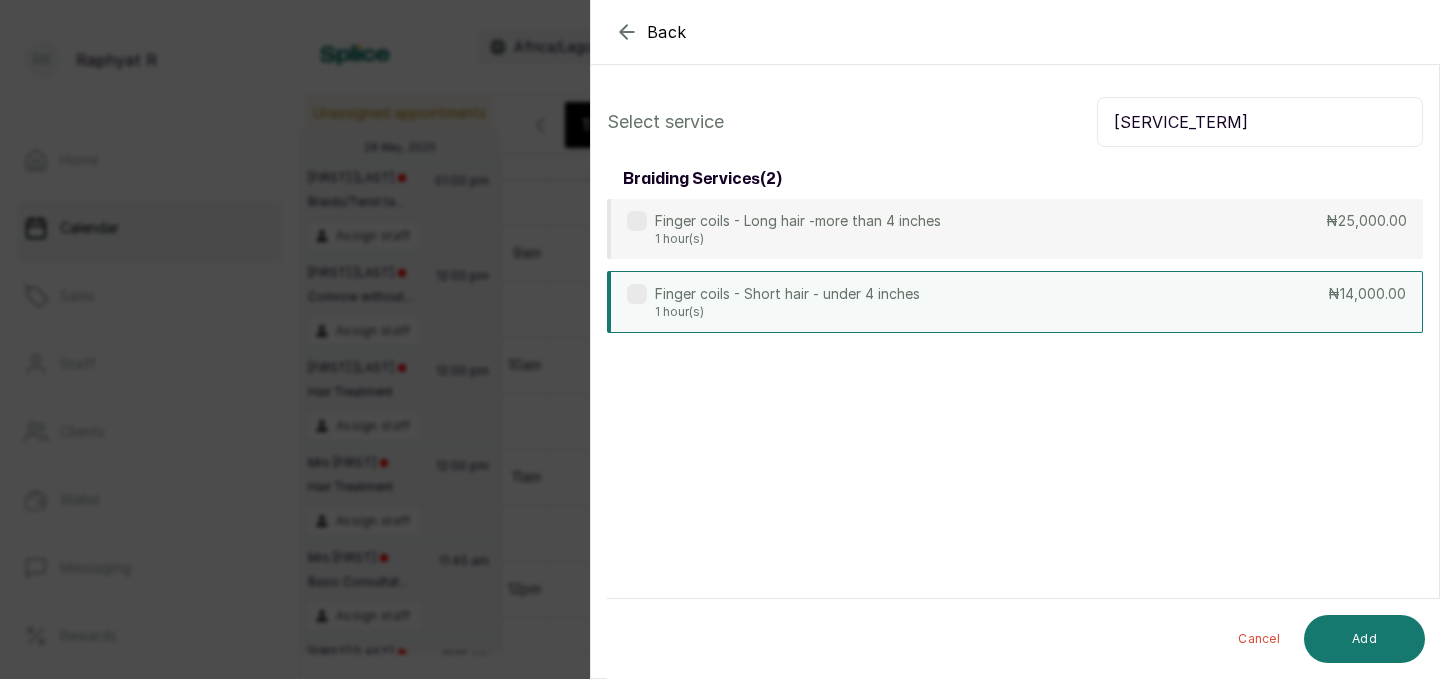 type on "[SERVICE_TERM]" 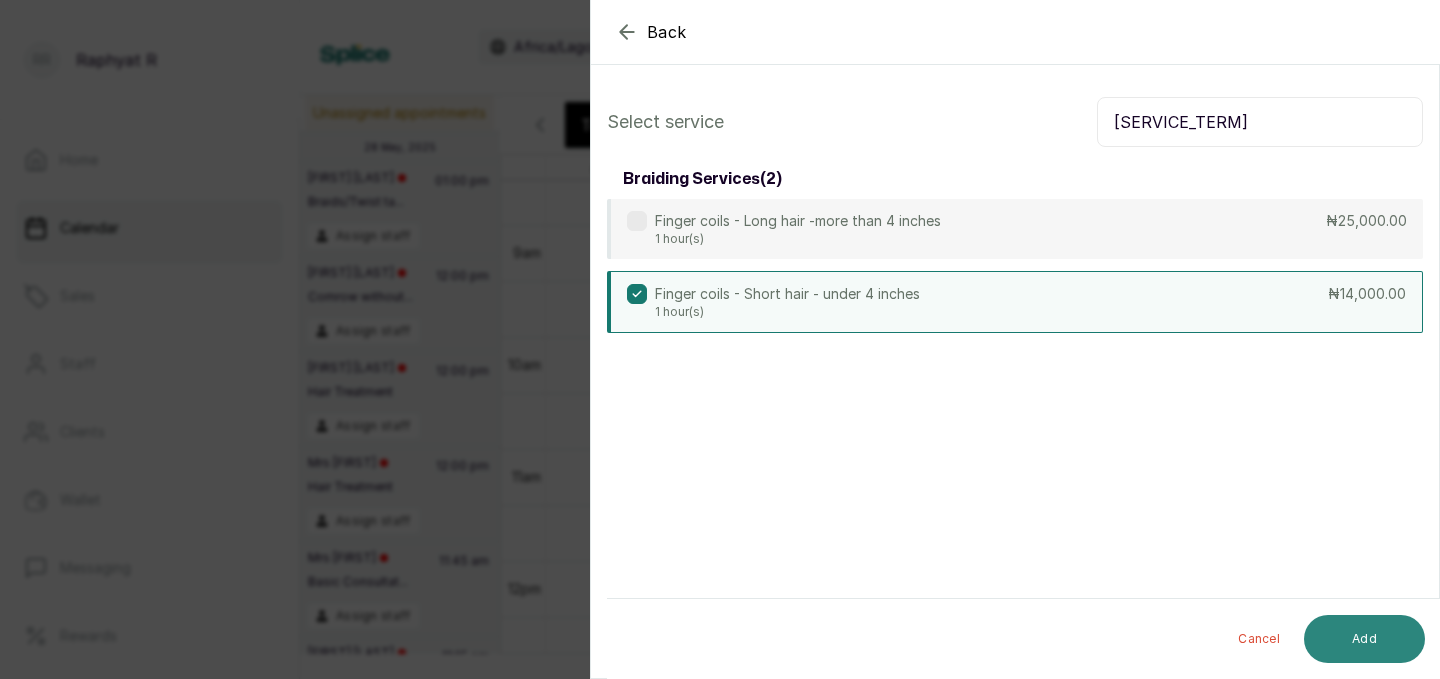 click on "Add" at bounding box center [1364, 639] 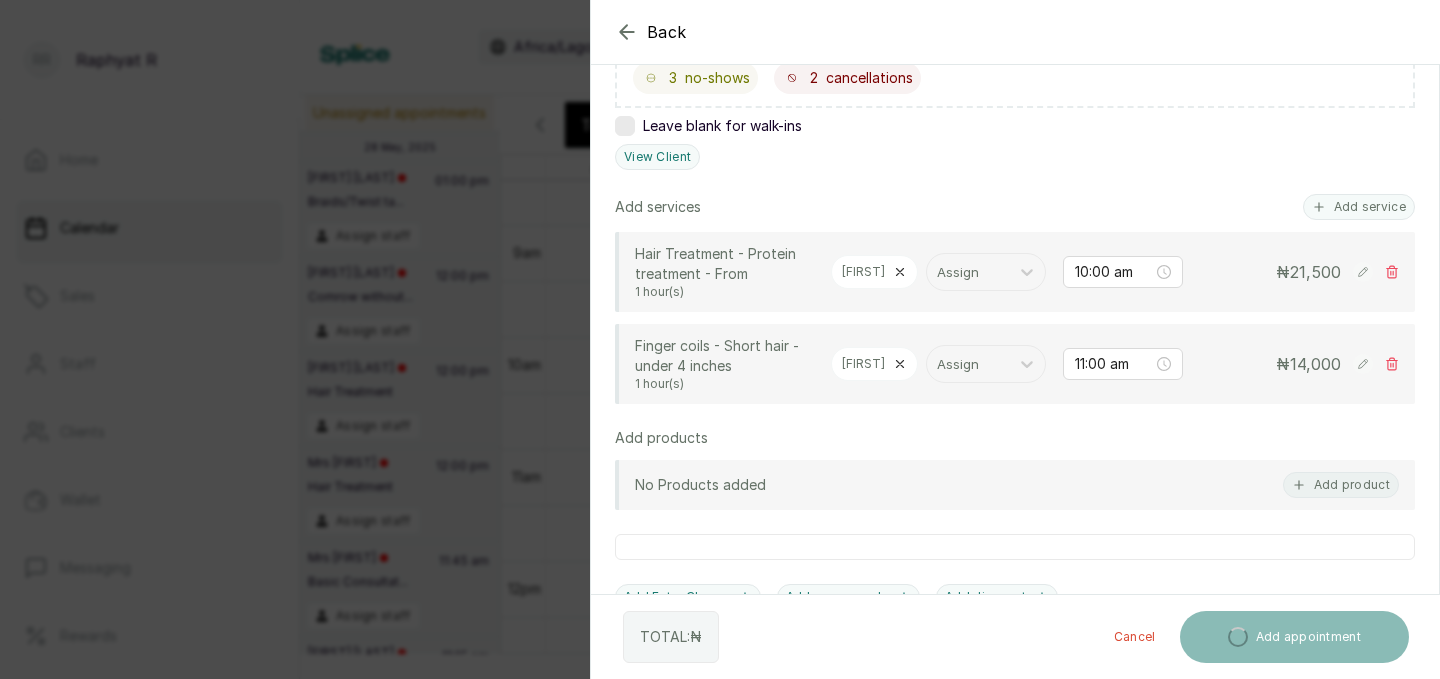 scroll, scrollTop: 404, scrollLeft: 0, axis: vertical 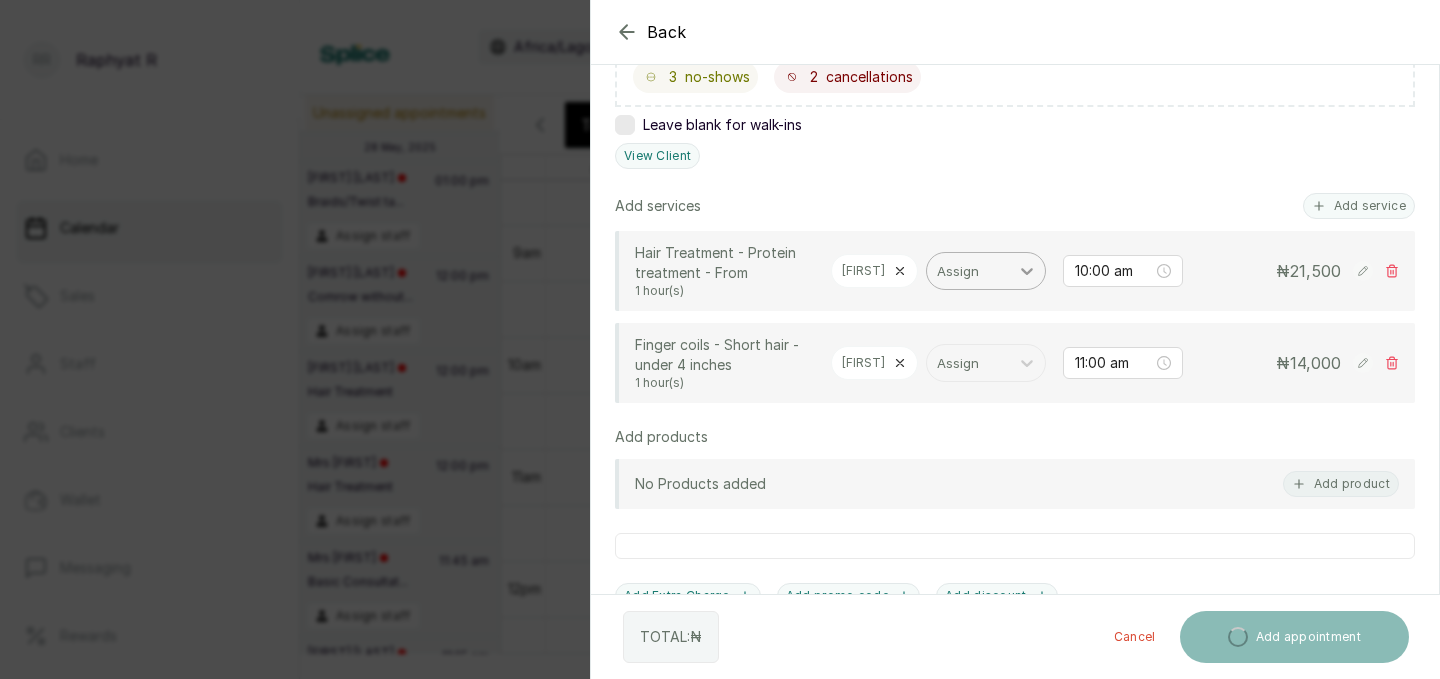 click at bounding box center (1027, 271) 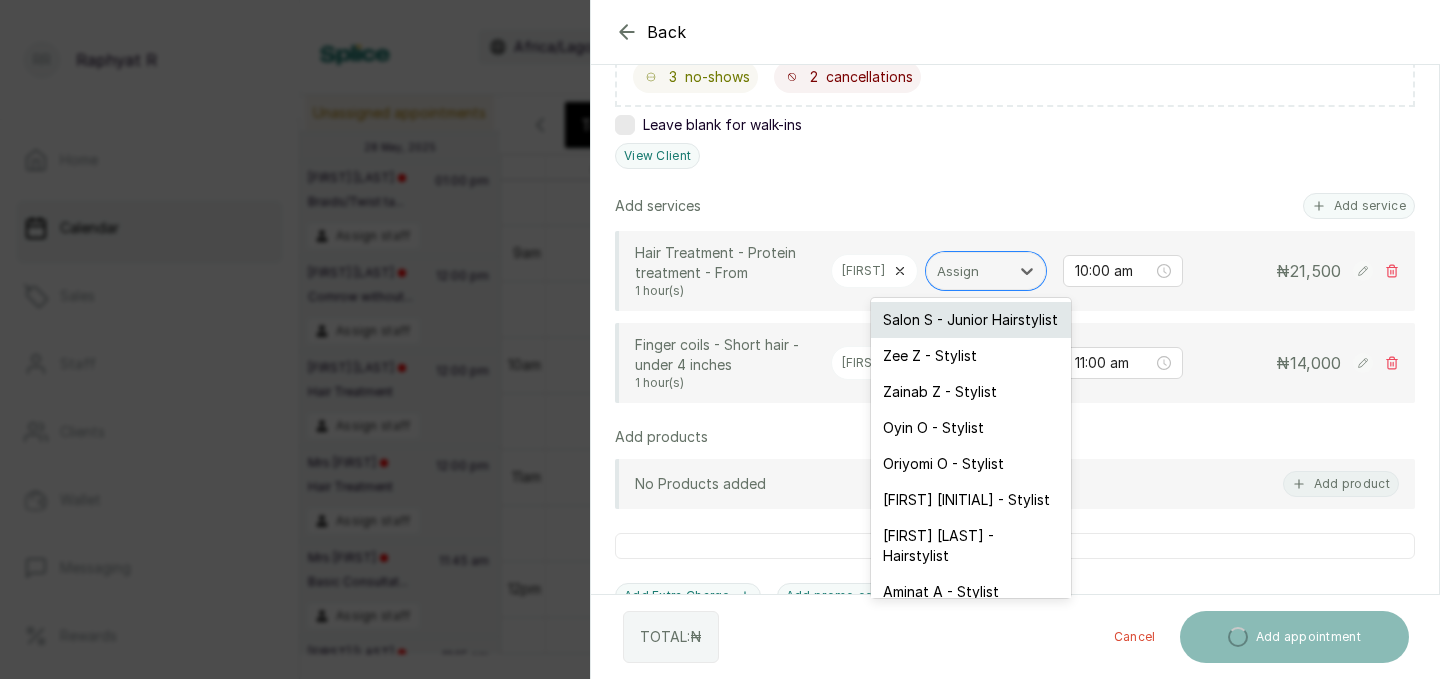 click on "Salon S - Junior Hairstylist" at bounding box center (971, 320) 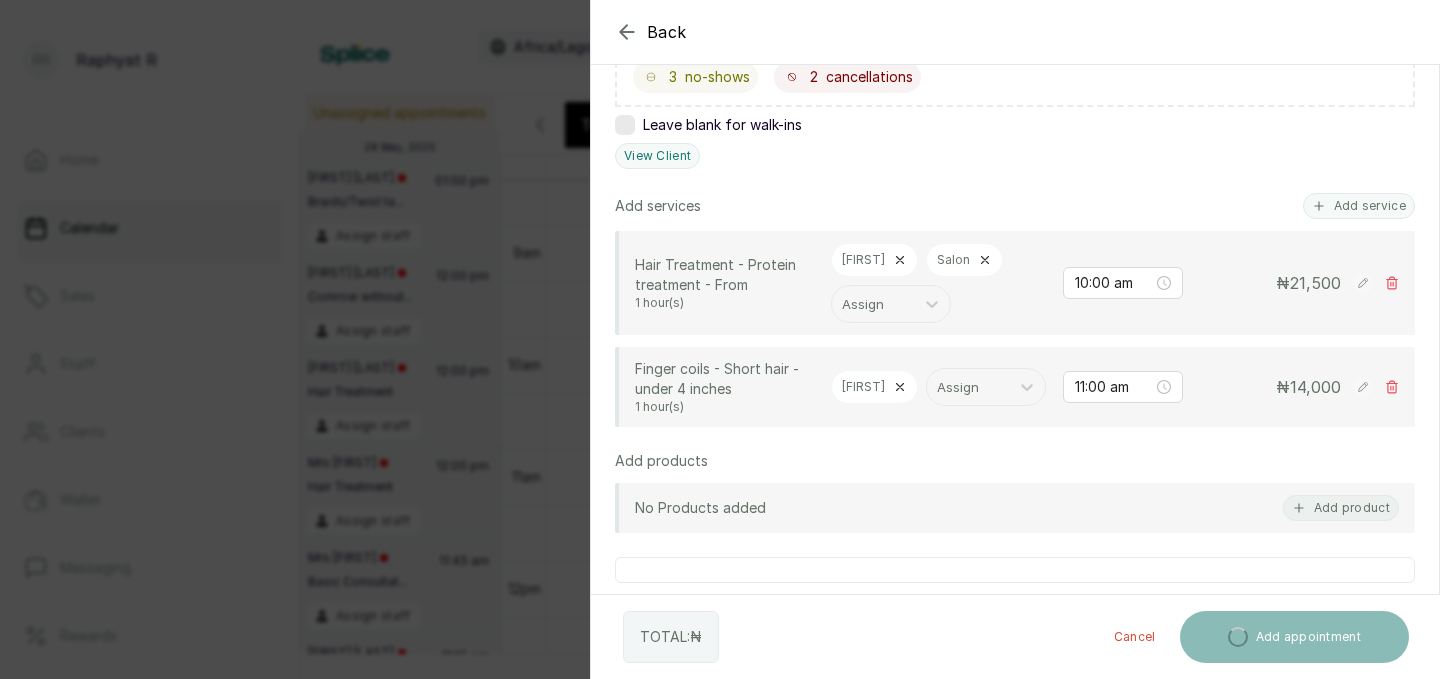 click 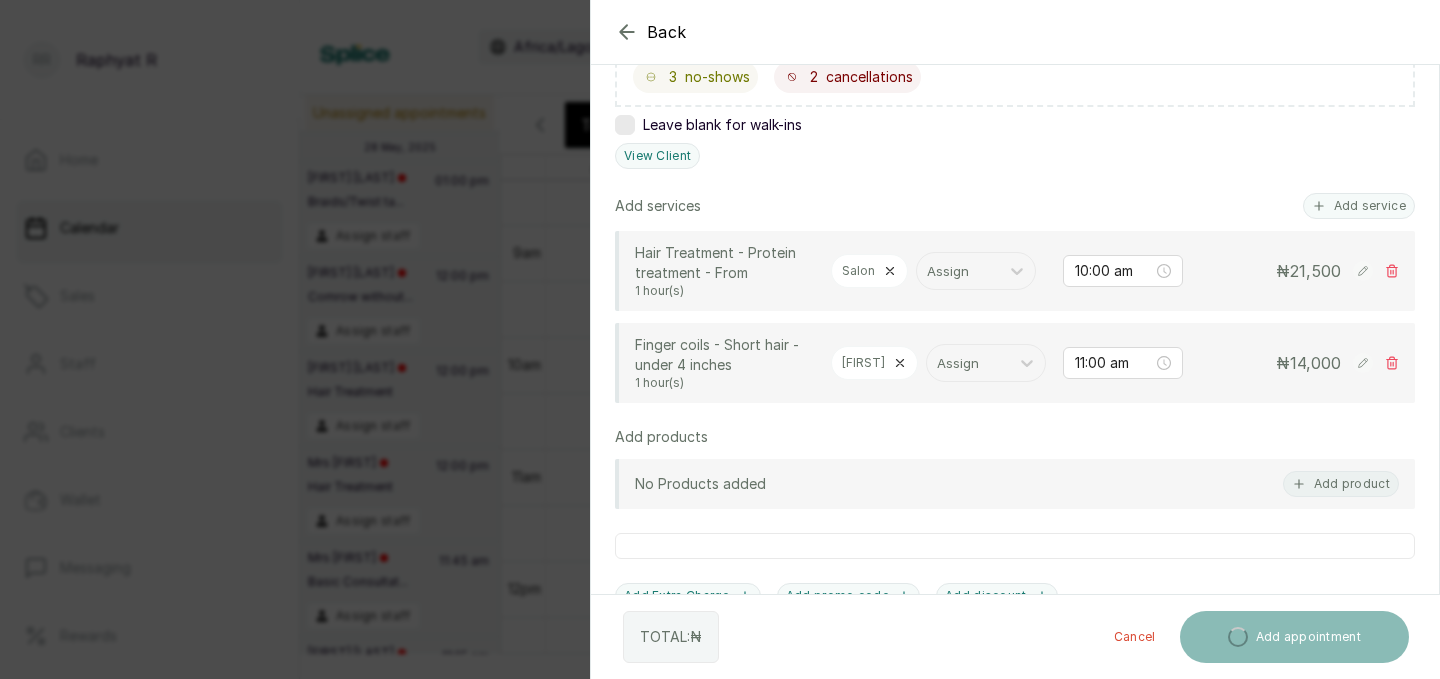 click 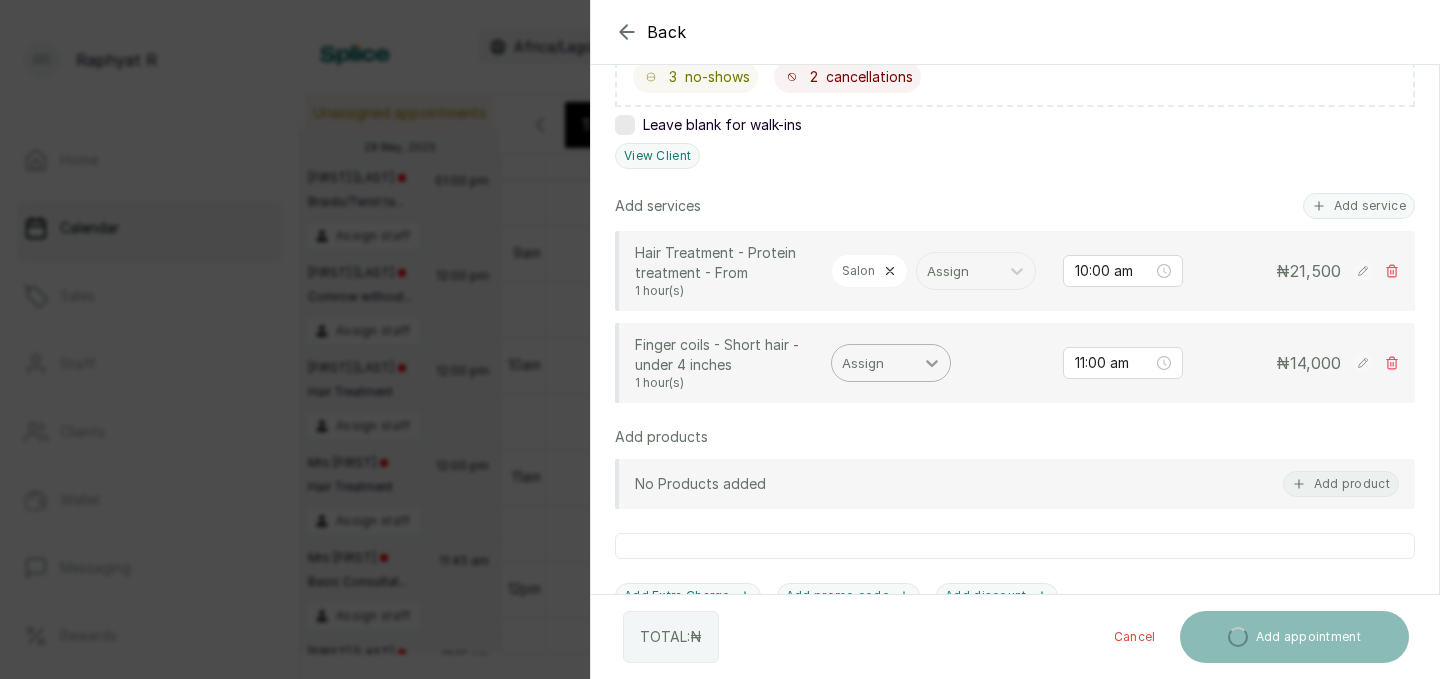 click 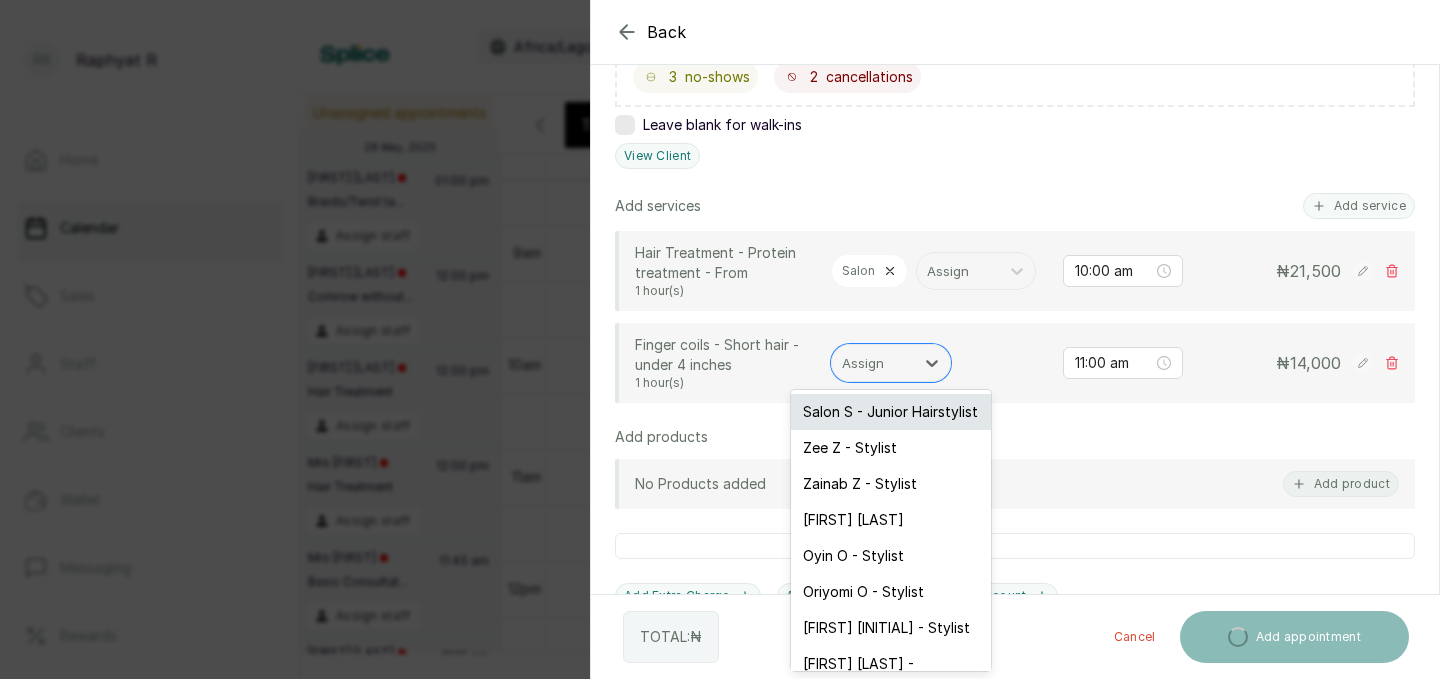 click on "Salon S - Junior Hairstylist" at bounding box center [891, 412] 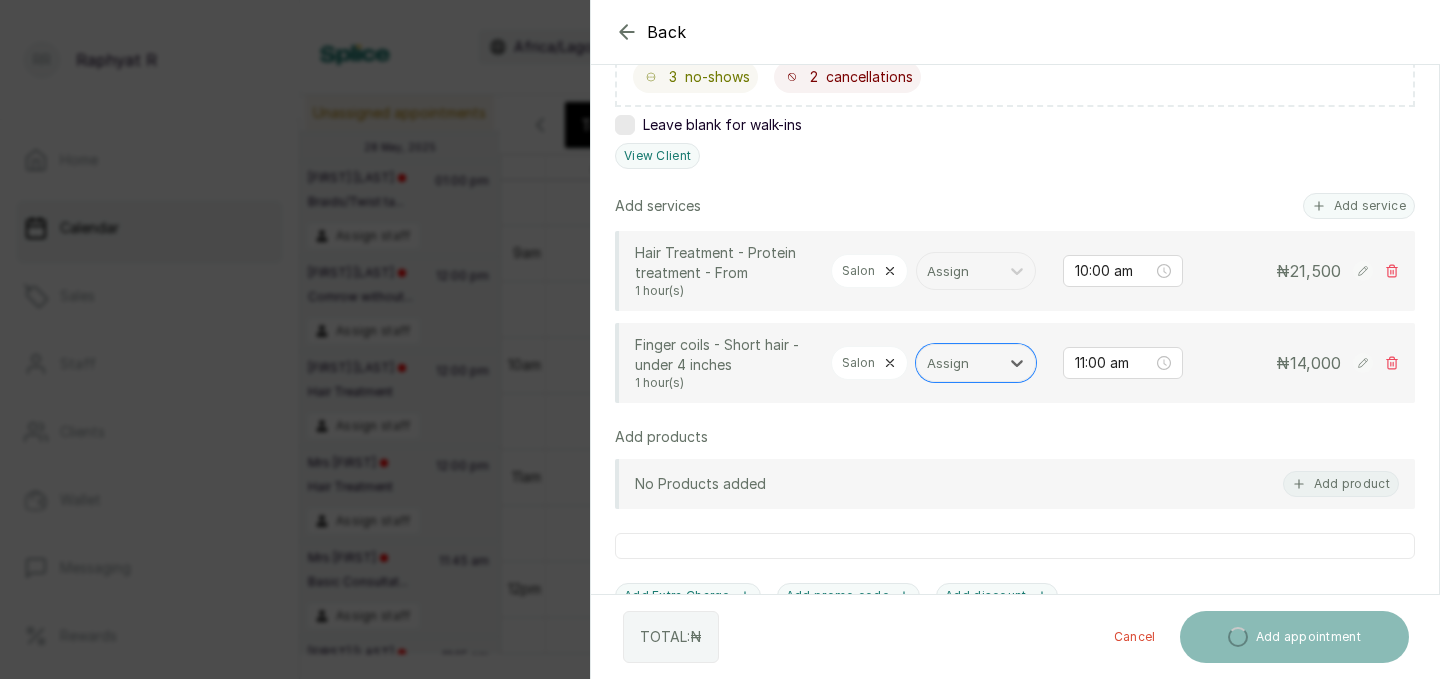 click on "Add products" at bounding box center (1015, 437) 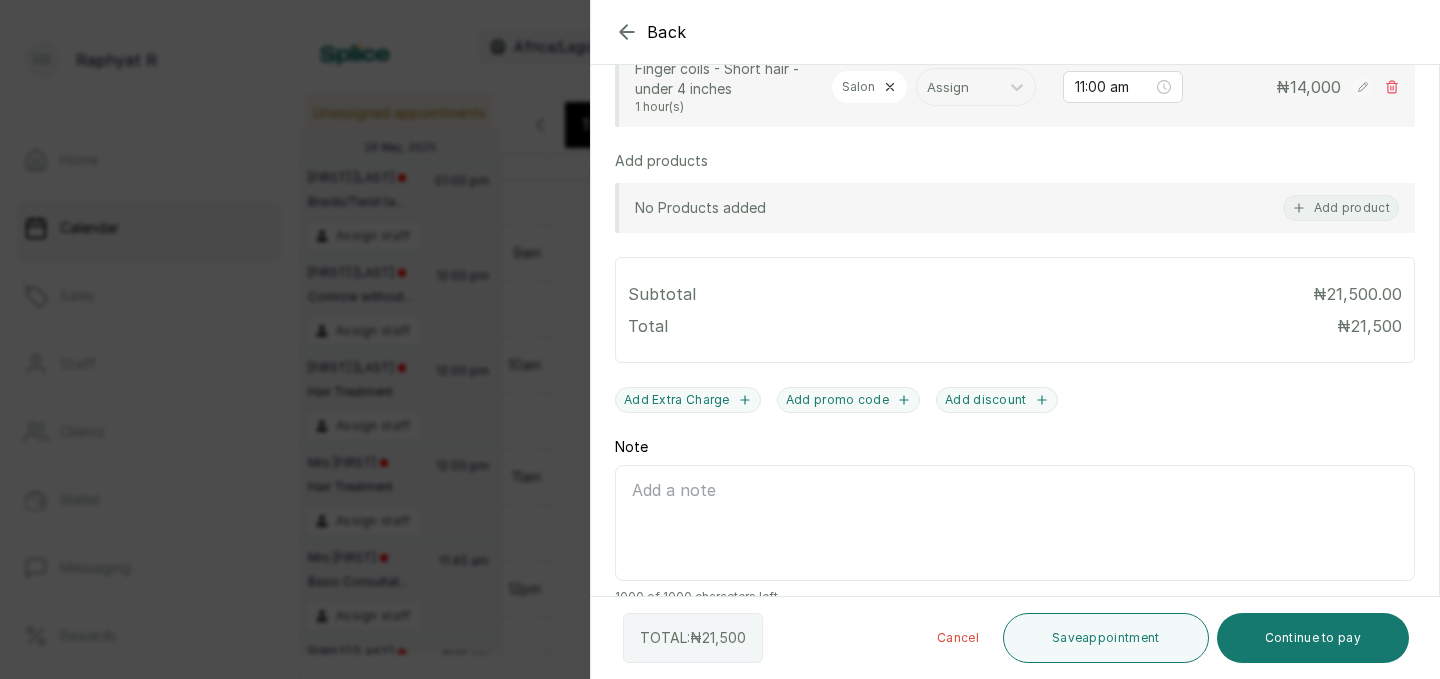 scroll, scrollTop: 696, scrollLeft: 0, axis: vertical 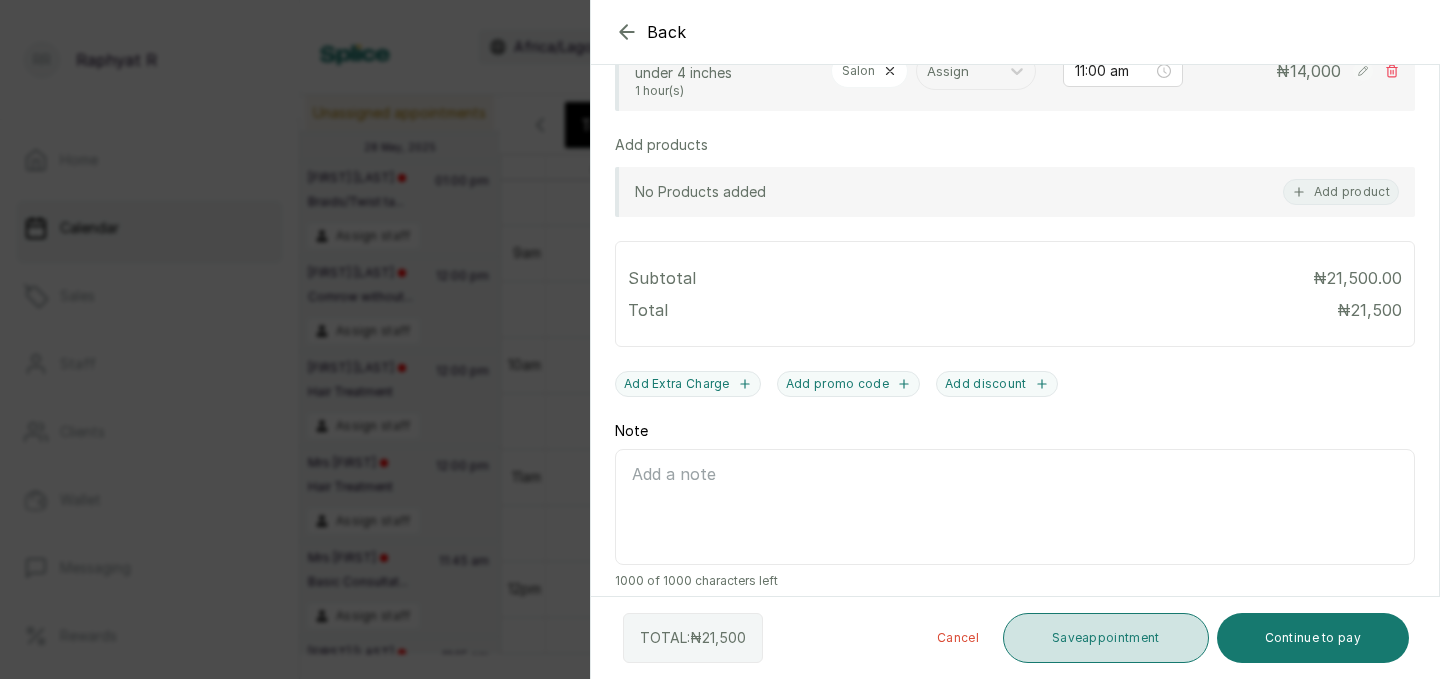 click on "Save  appointment" at bounding box center [1106, 638] 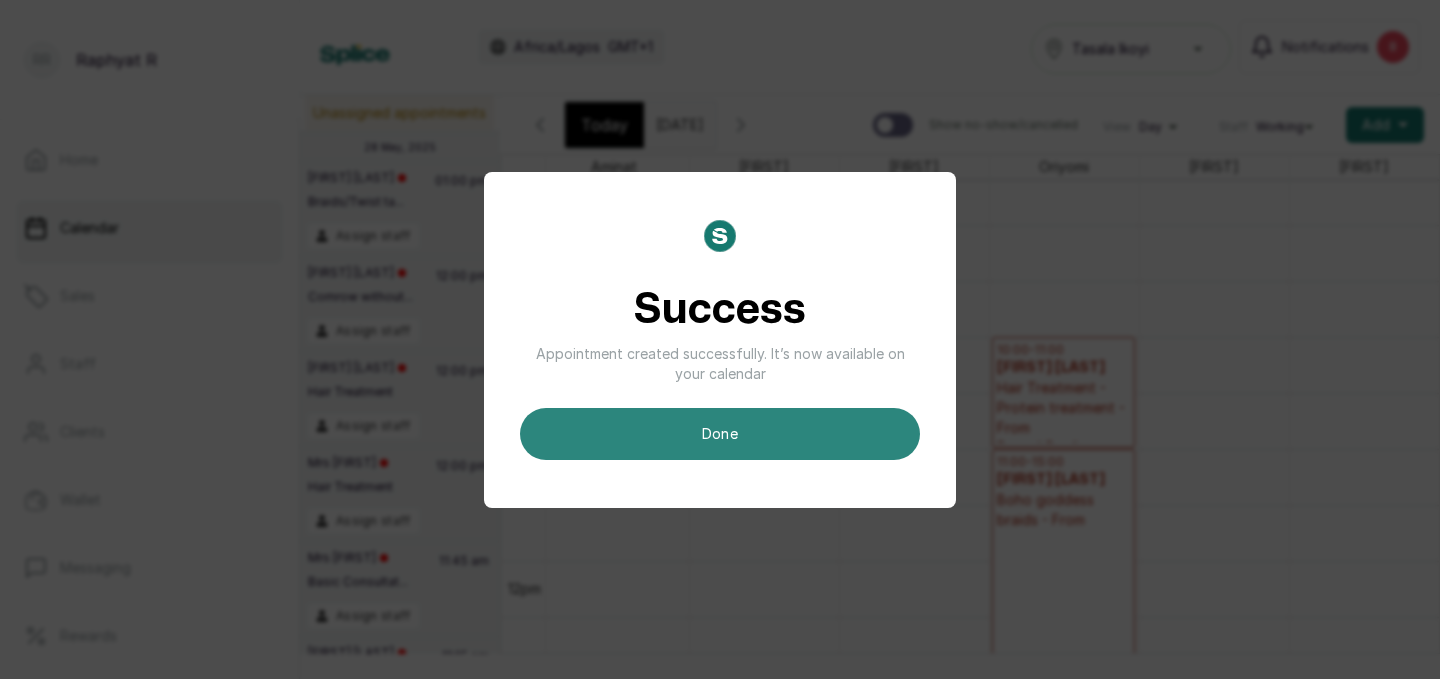 click on "done" at bounding box center (720, 434) 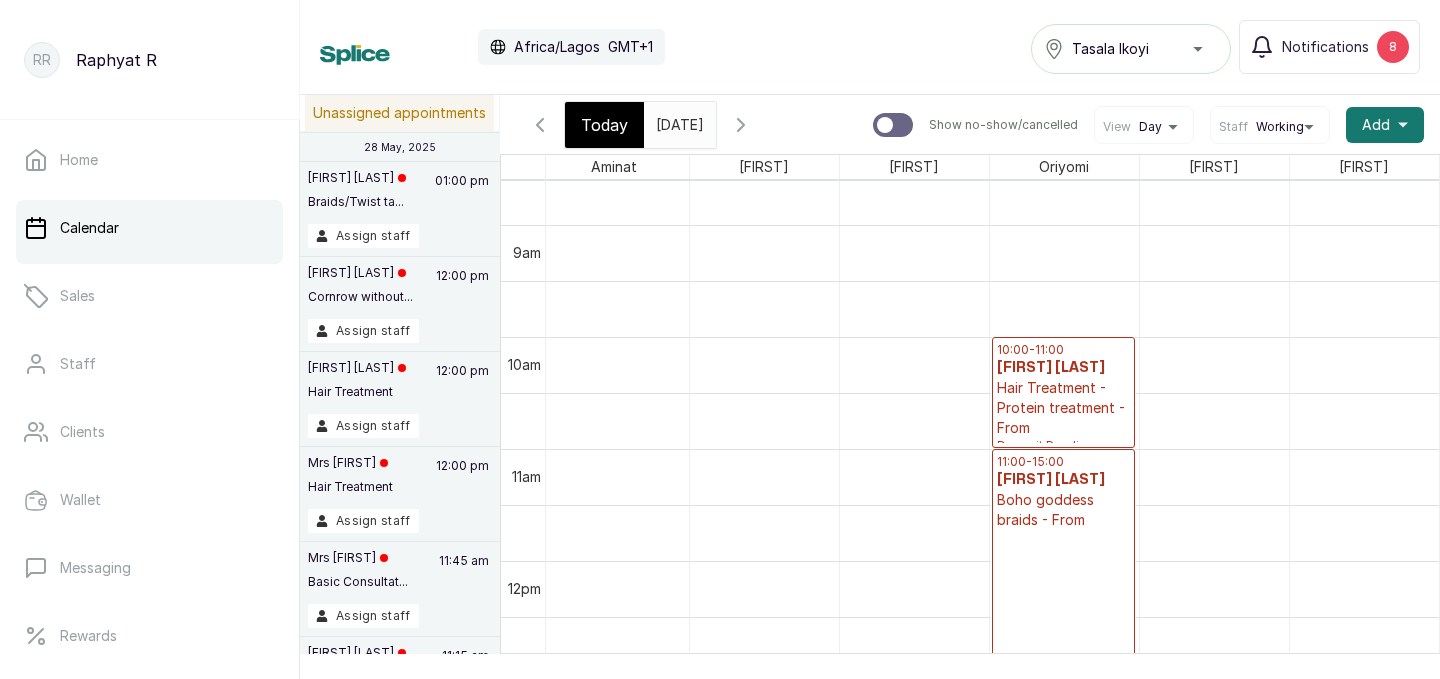scroll, scrollTop: 673, scrollLeft: 7, axis: both 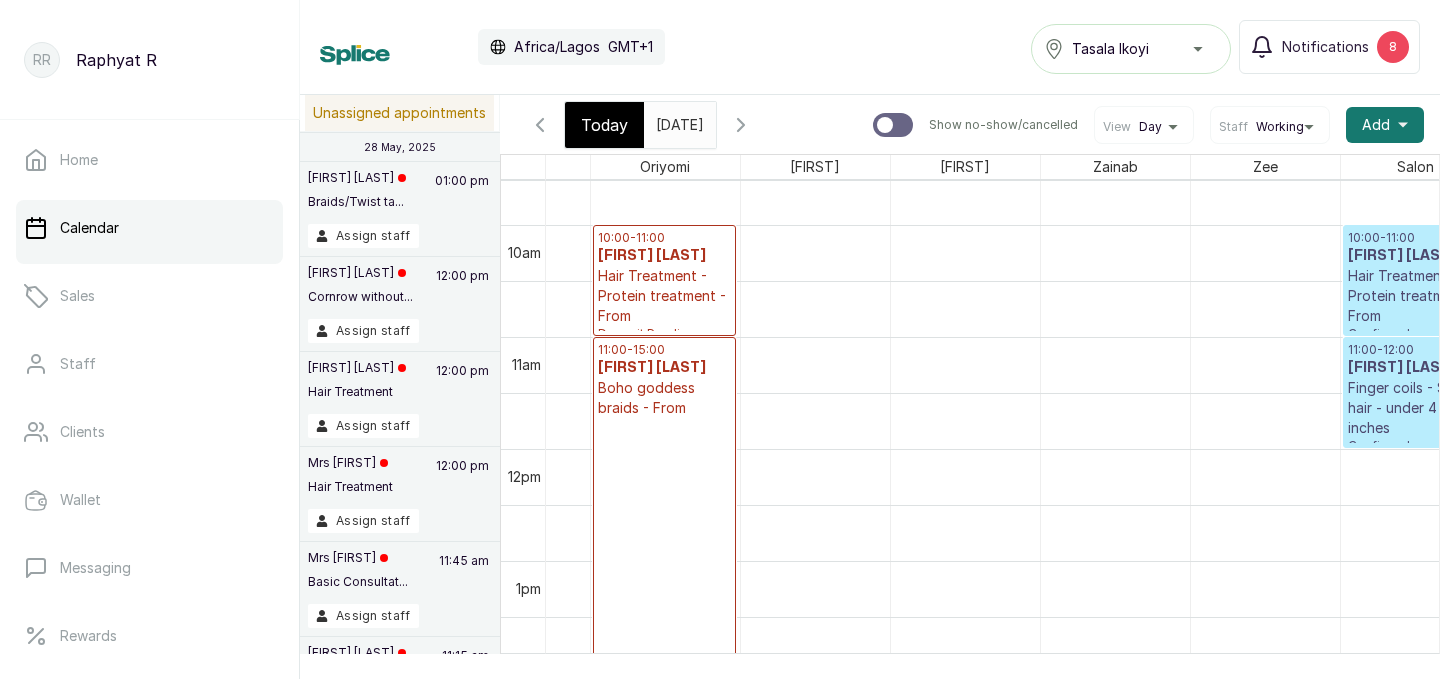 click on "Today" at bounding box center [604, 125] 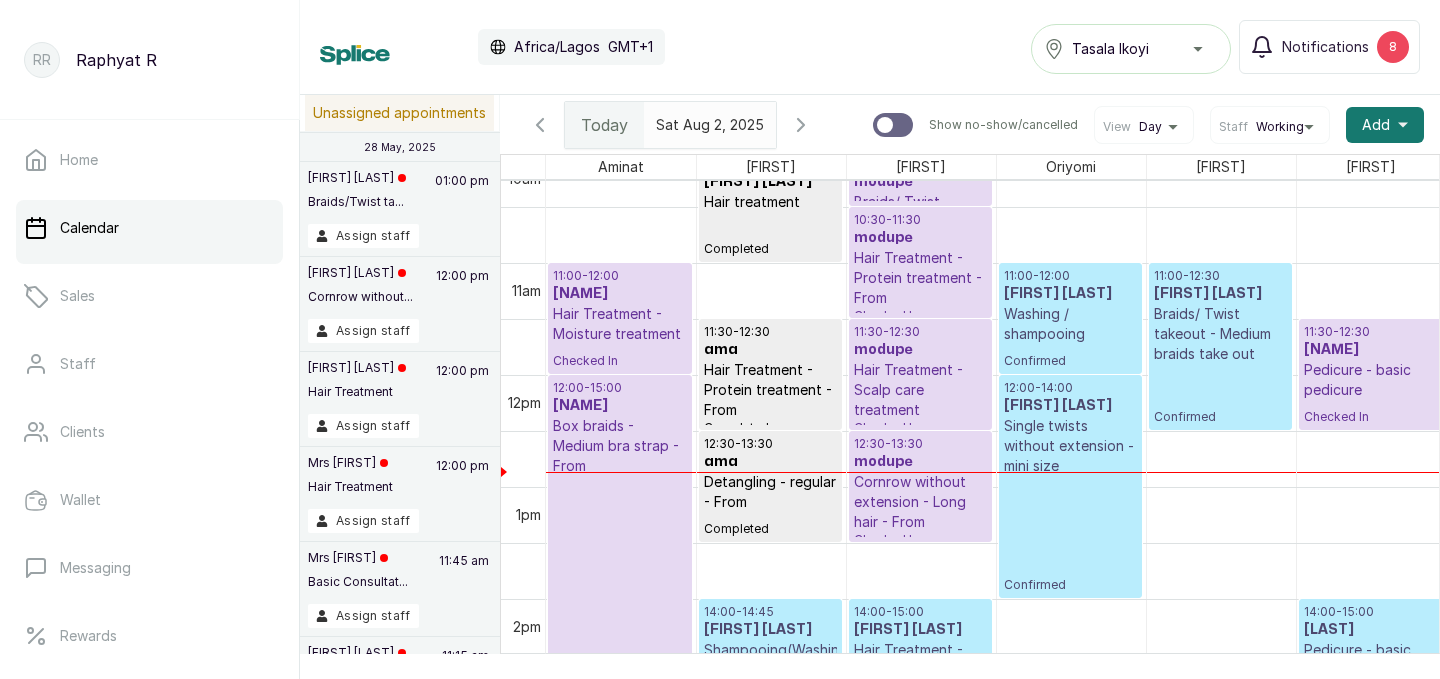scroll, scrollTop: 1174, scrollLeft: 0, axis: vertical 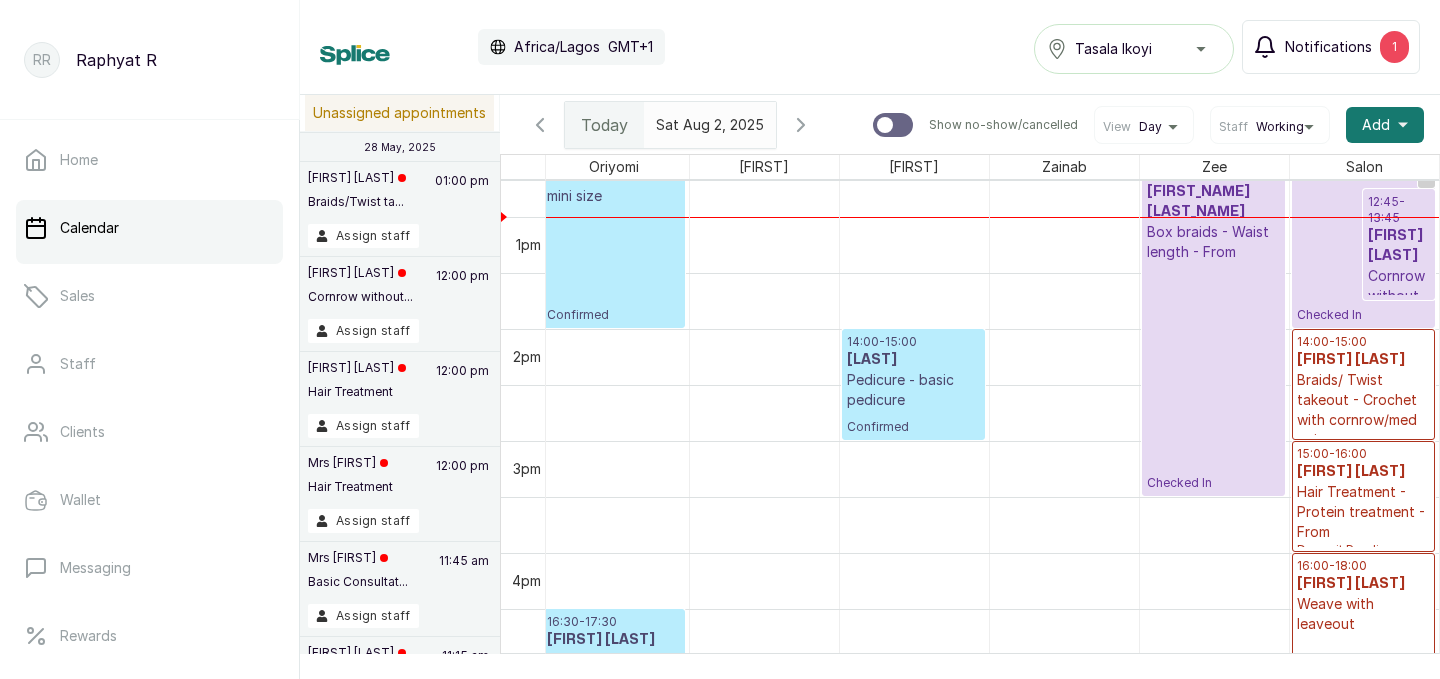 click on "Notifications" at bounding box center (1328, 47) 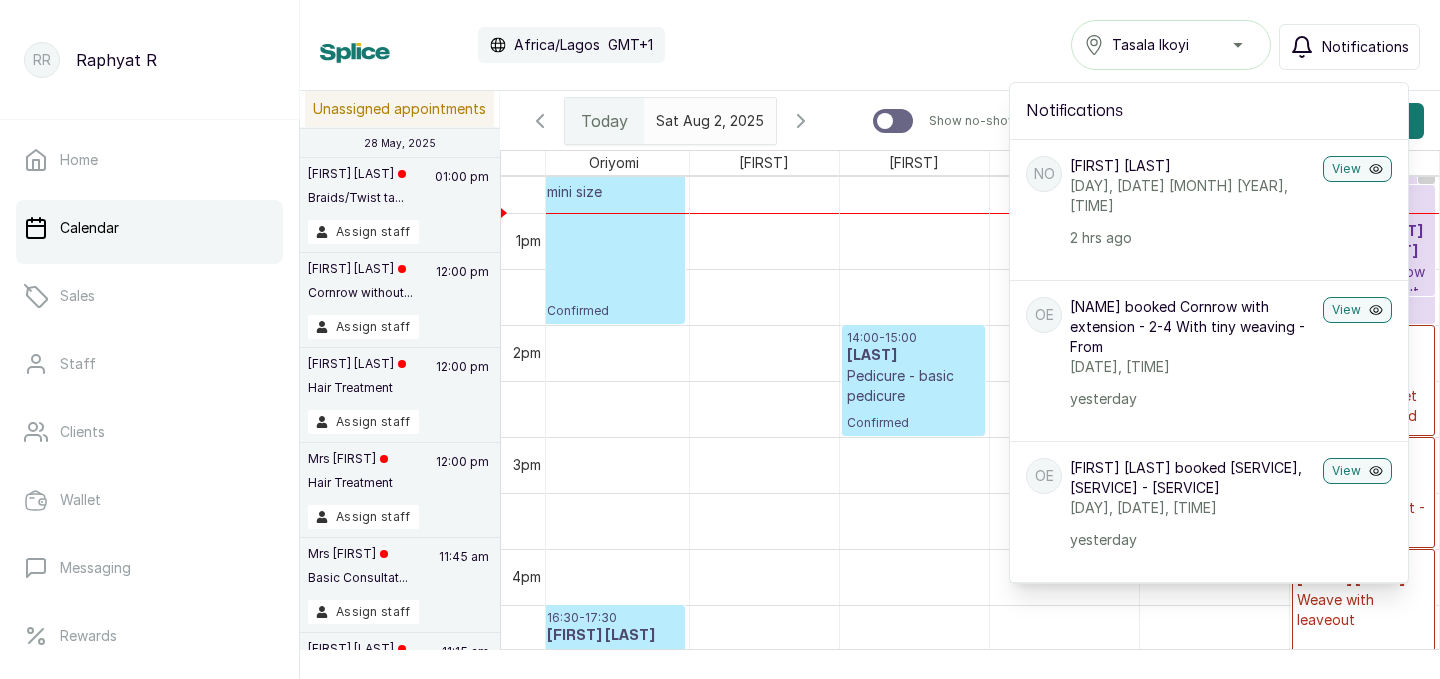click on "Calendar Africa/Lagos GMT+1 Tasala Ikoyi Notifications Notifications NO [FIRST] [LAST] booked [SERVICE] [DAY], [DATE] [MONTH] [YEAR], [TIME] [TIME_AGO] View   OE [FIRST] [LAST] booked [SERVICE]  -  From [DAY], [DATE] [MONTH] [YEAR], [TIME] [TIME_AGO] View   OE [FIRST] [LAST] booked [SERVICE] - [SERVICE] [DAY], [DATE] [MONTH] [YEAR], [TIME] [TIME_AGO] View   GO [FIRST] [LAST] booked [SERVICE], [SERVICE] - [SERVICE] [DAY], [DATE] [MONTH] [YEAR], [TIME] [TIME_AGO] View   TO [INITIALS]. [LAST] booked [SERVICE] - From [DAY], [DATE] [MONTH] [YEAR], [TIME] [TIME_AGO] View   New Transaction Amount: NGN [AMOUNT] [TIME_AGO] View   D [FIRST]  booked [SERVICE], [SERVICE]  - [SERVICE] , [SERVICE] - [SERVICE] [DAY], [DATE] [MONTH] [YEAR], [TIME] [TIME_AGO] View   AO [INITIALS]. [LAST] booked [SERVICE] [DAY], [DATE] [MONTH] [YEAR], [TIME] [TIME_AGO] View   MA [FIRST] [LAST] booked [SERVICE]" at bounding box center [870, 45] 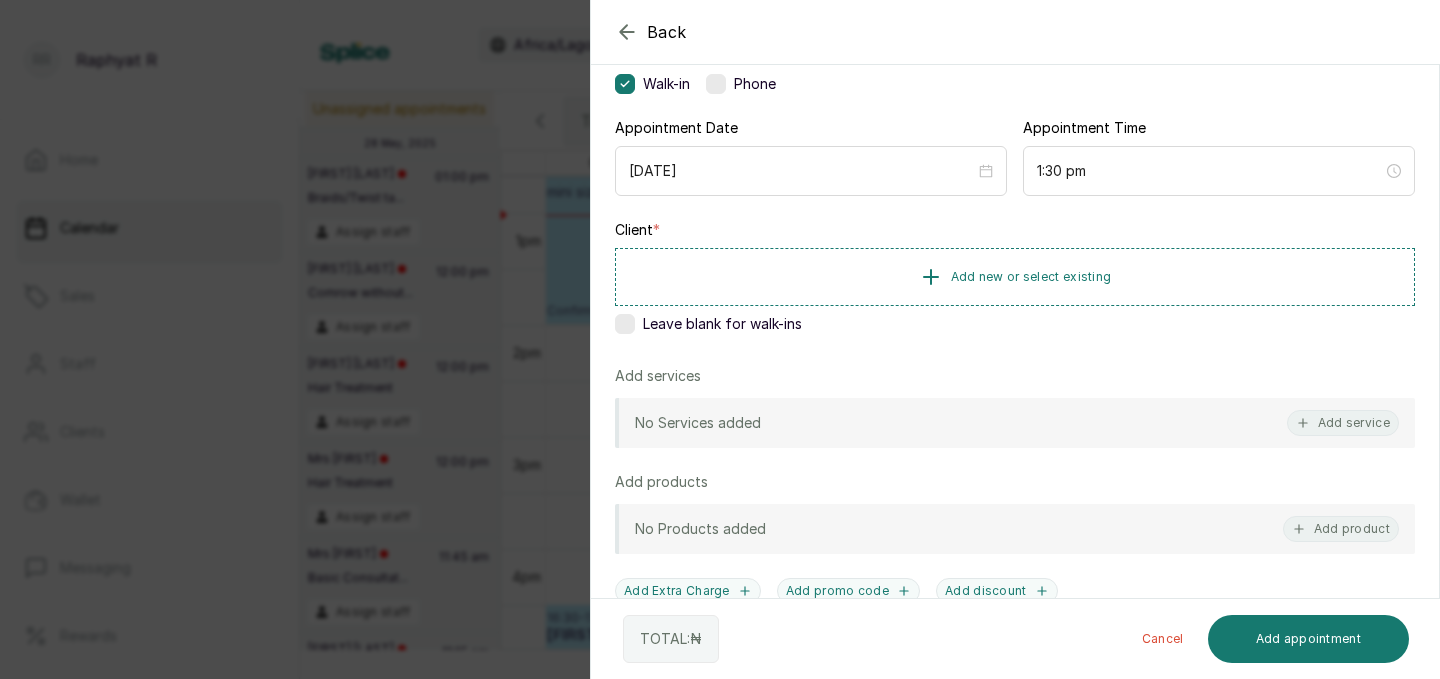 scroll, scrollTop: 162, scrollLeft: 0, axis: vertical 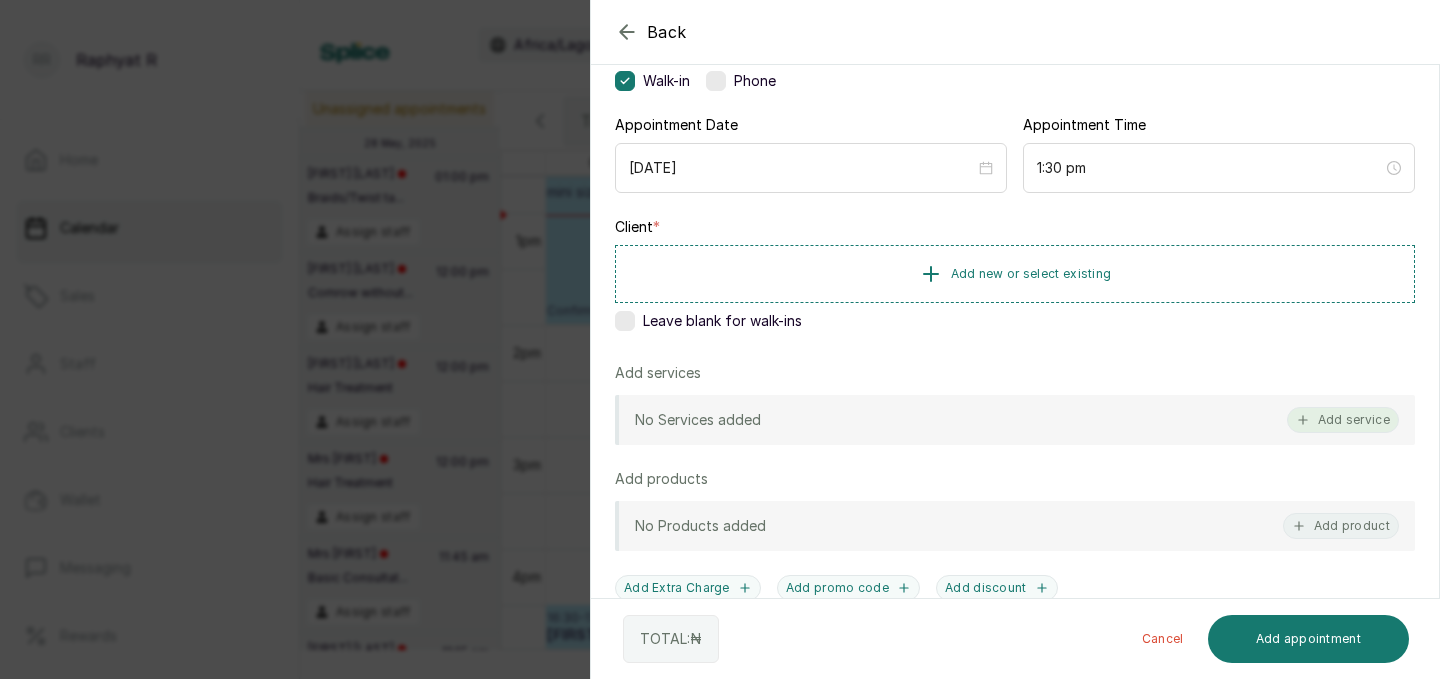 click on "Add service" at bounding box center [1343, 420] 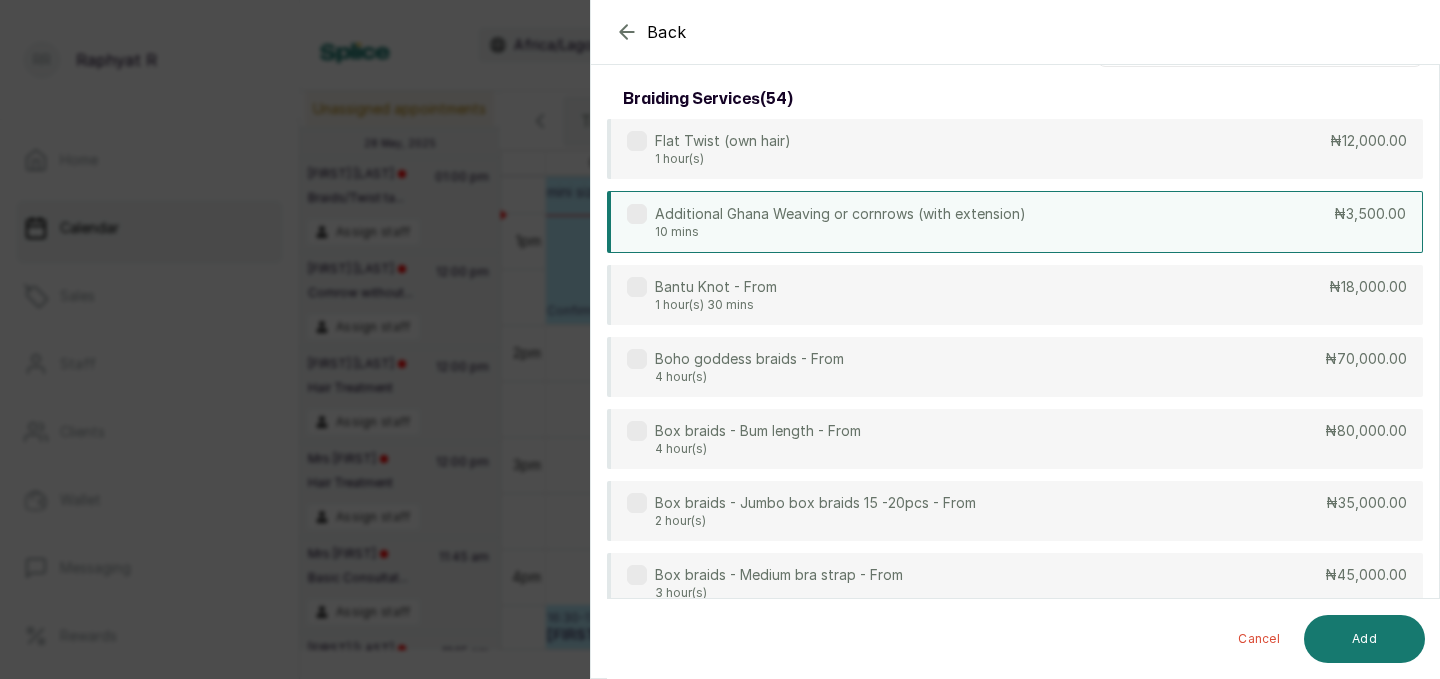 scroll, scrollTop: 0, scrollLeft: 0, axis: both 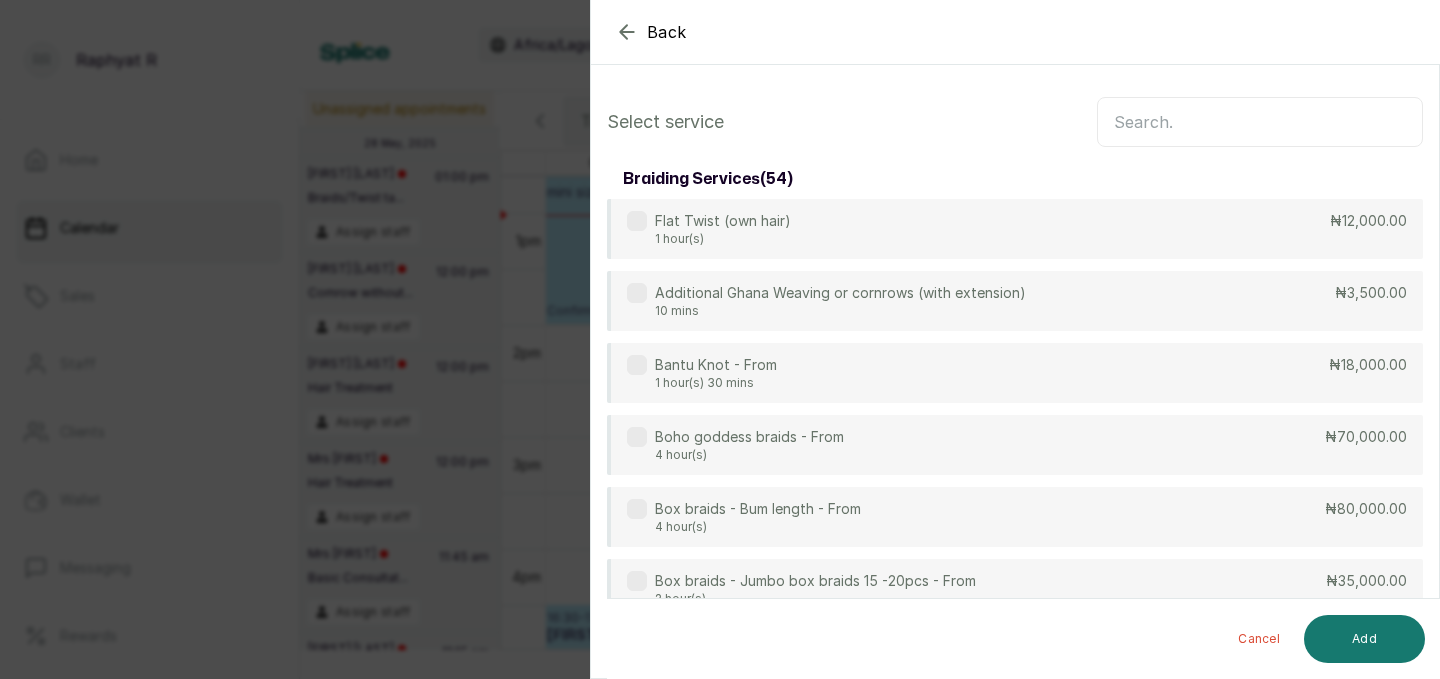 click at bounding box center [1260, 122] 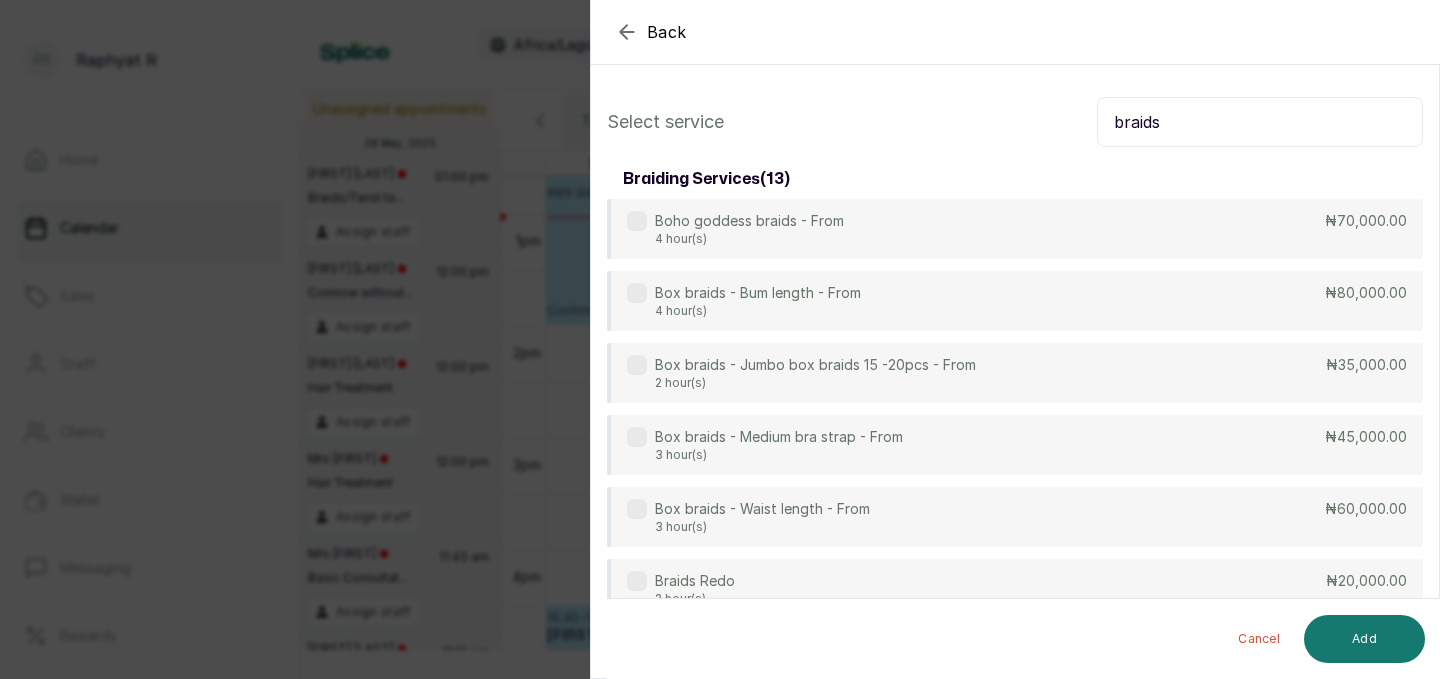 scroll, scrollTop: 28, scrollLeft: 0, axis: vertical 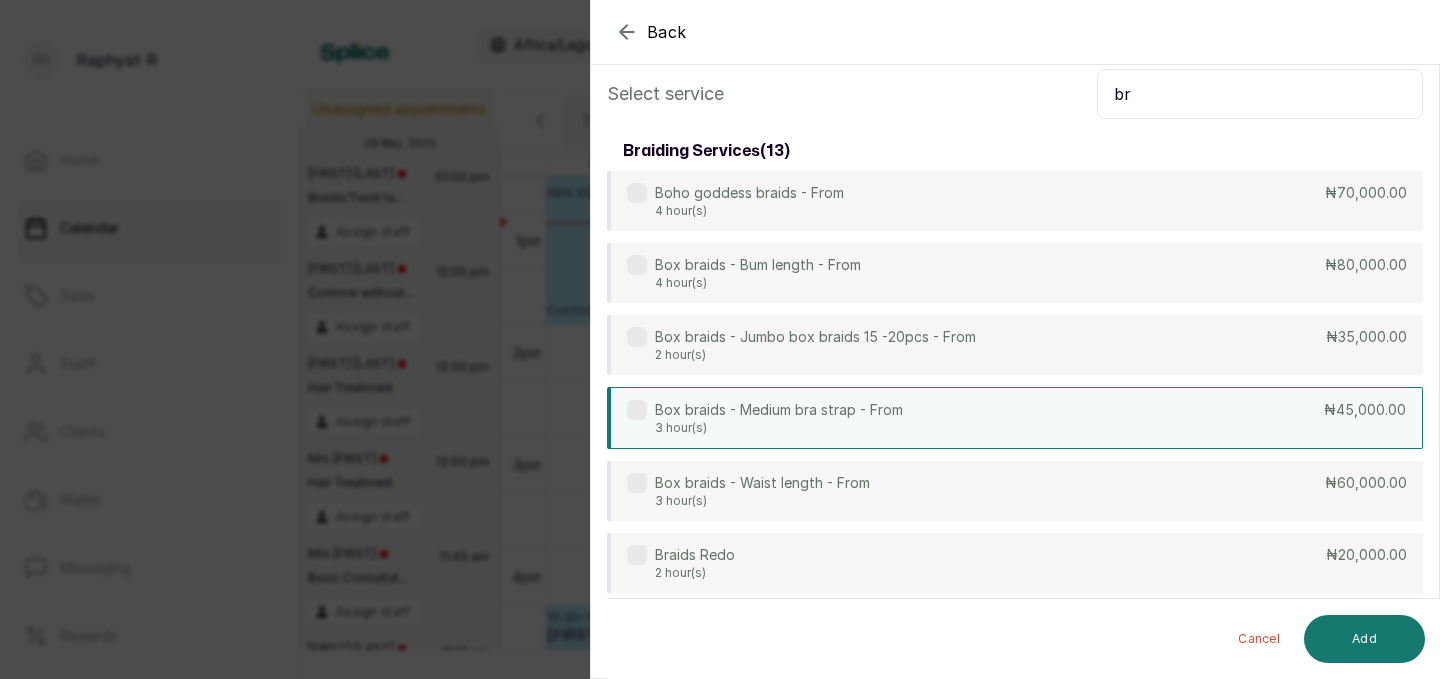 type on "b" 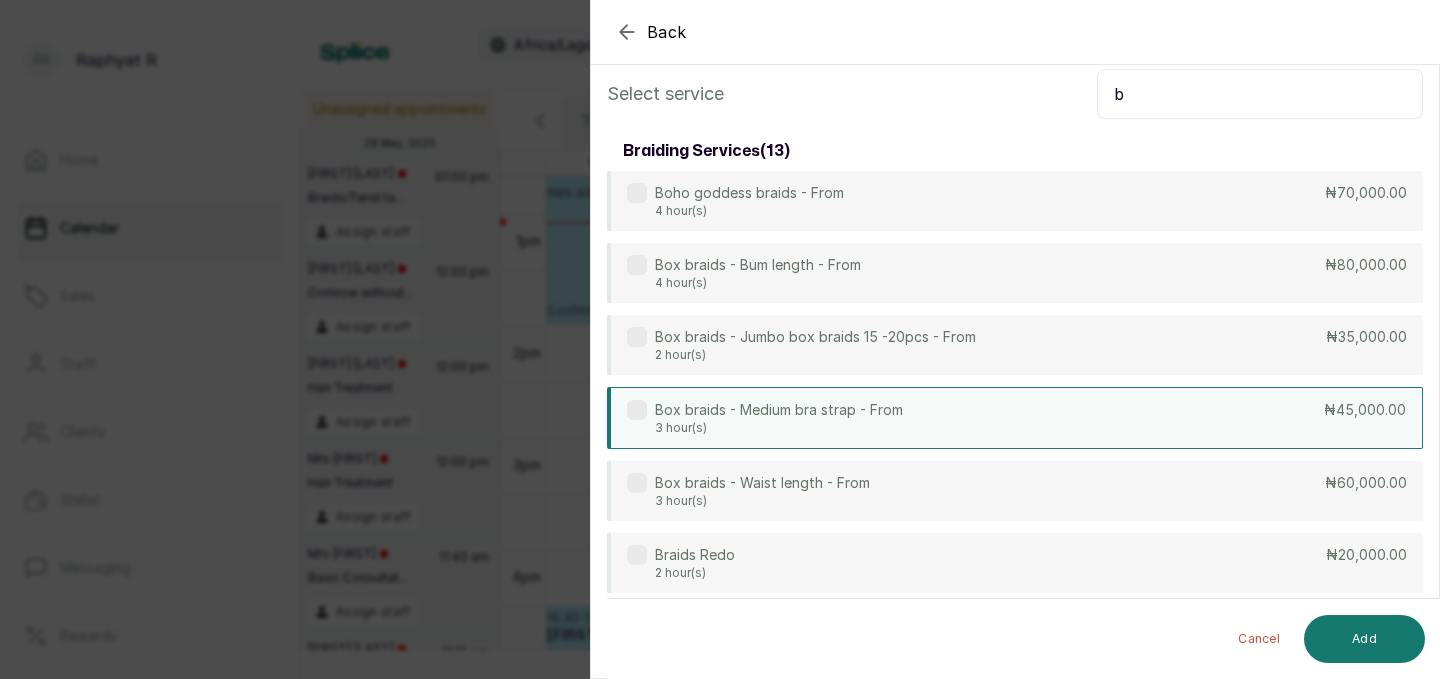 type 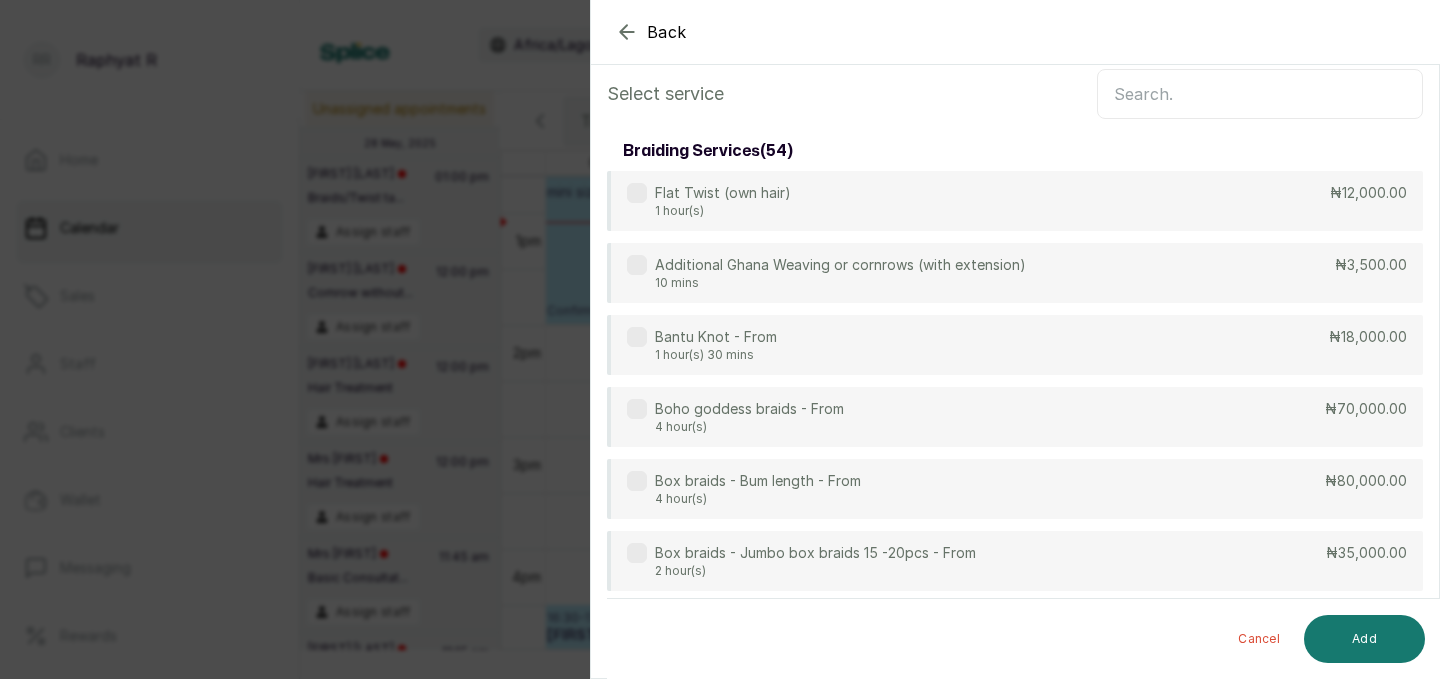 click 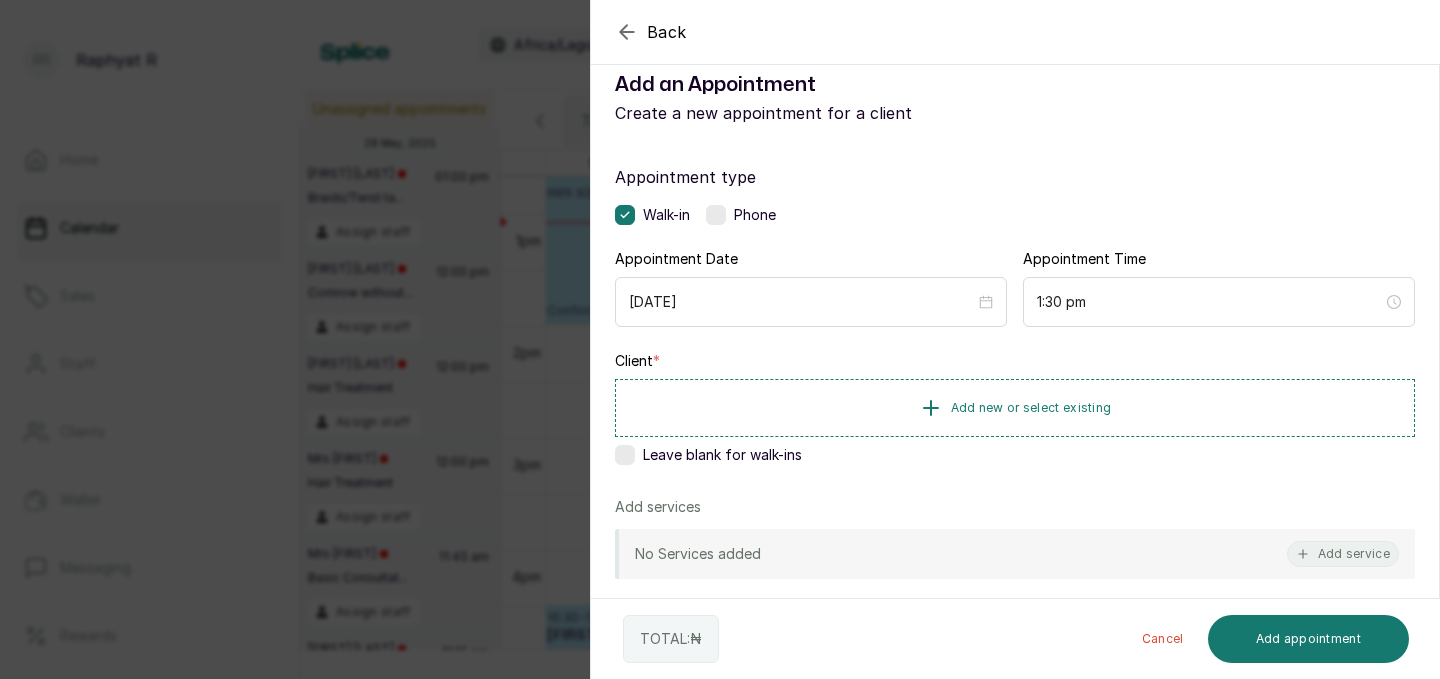 click 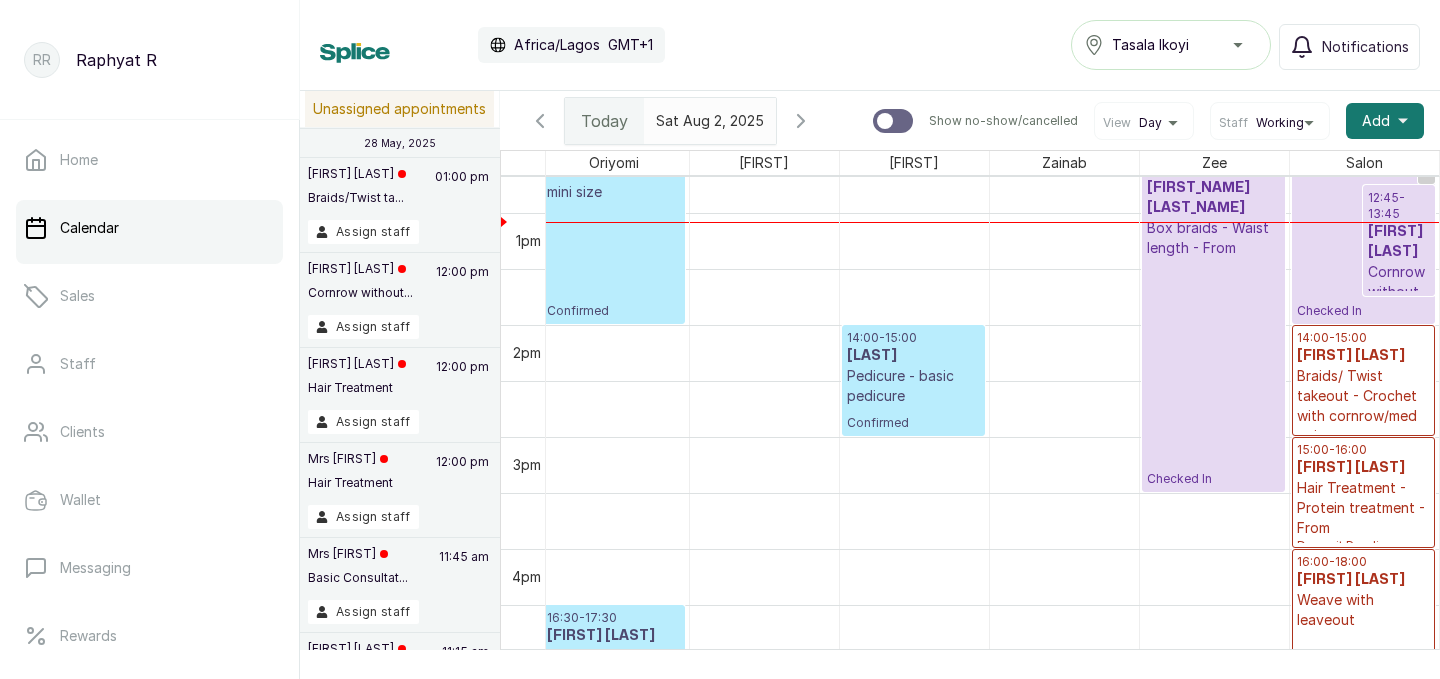scroll, scrollTop: 1313, scrollLeft: 457, axis: both 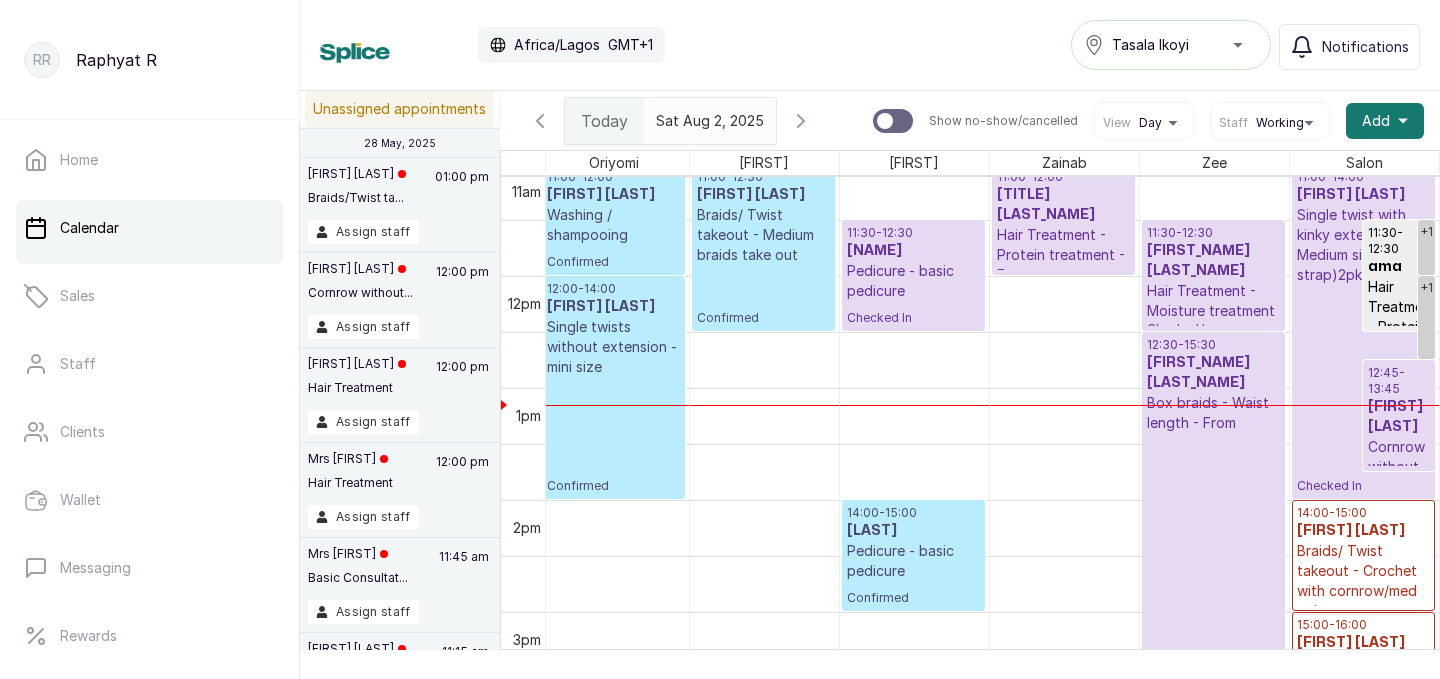 click on "[FIRST] [LAST]" at bounding box center (1399, 417) 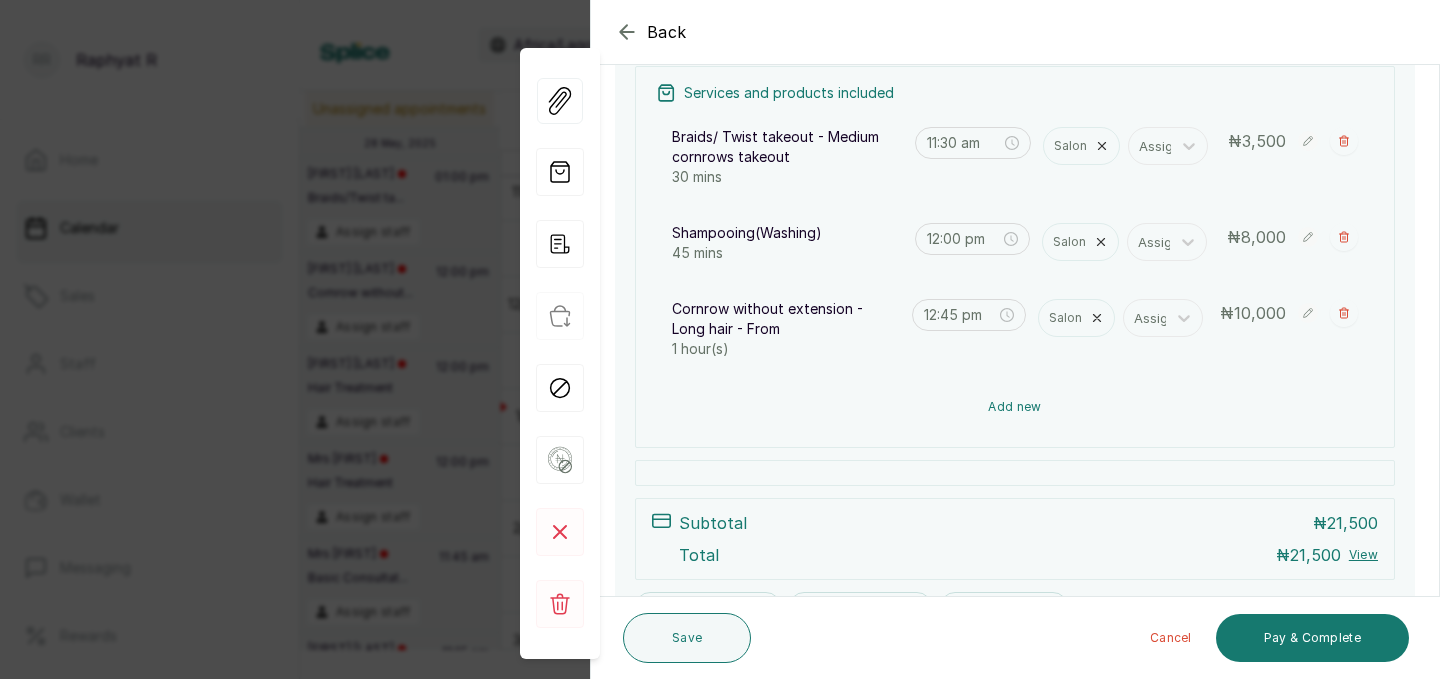 click on "Add new" at bounding box center (1015, 407) 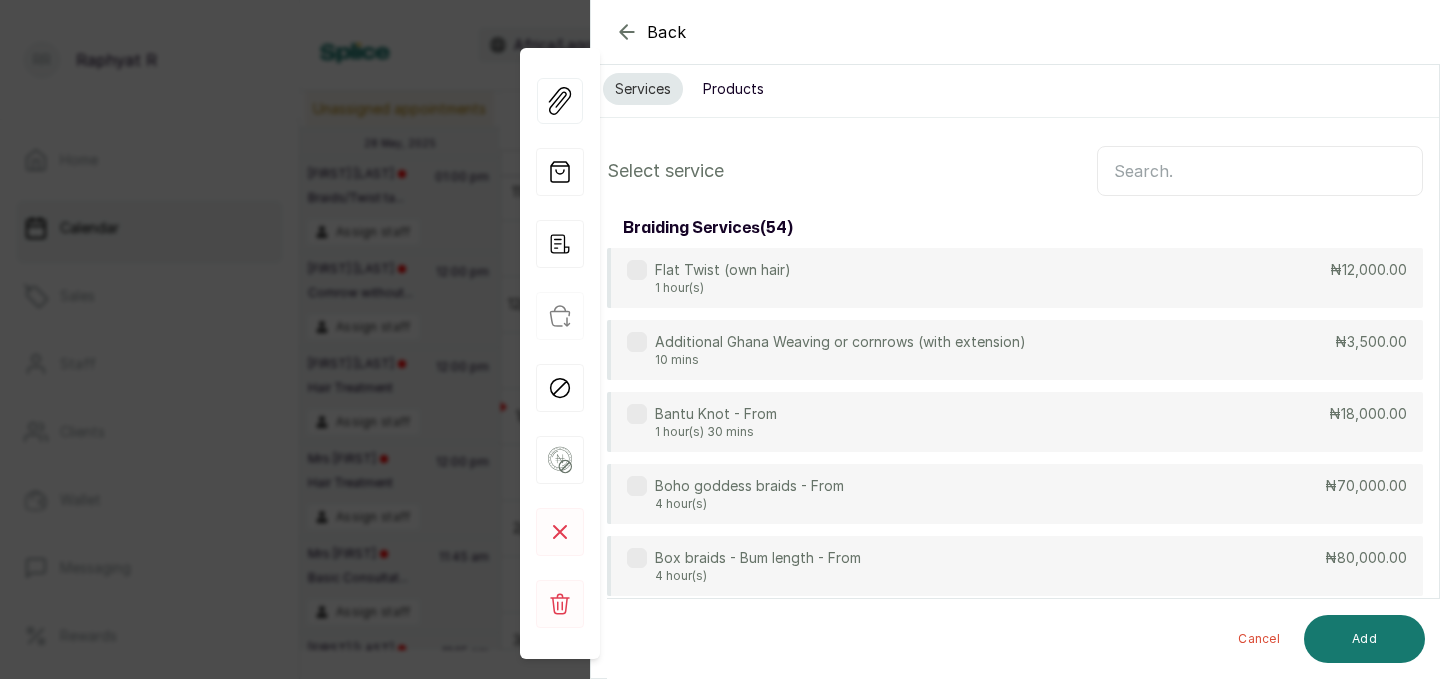 scroll, scrollTop: 0, scrollLeft: 0, axis: both 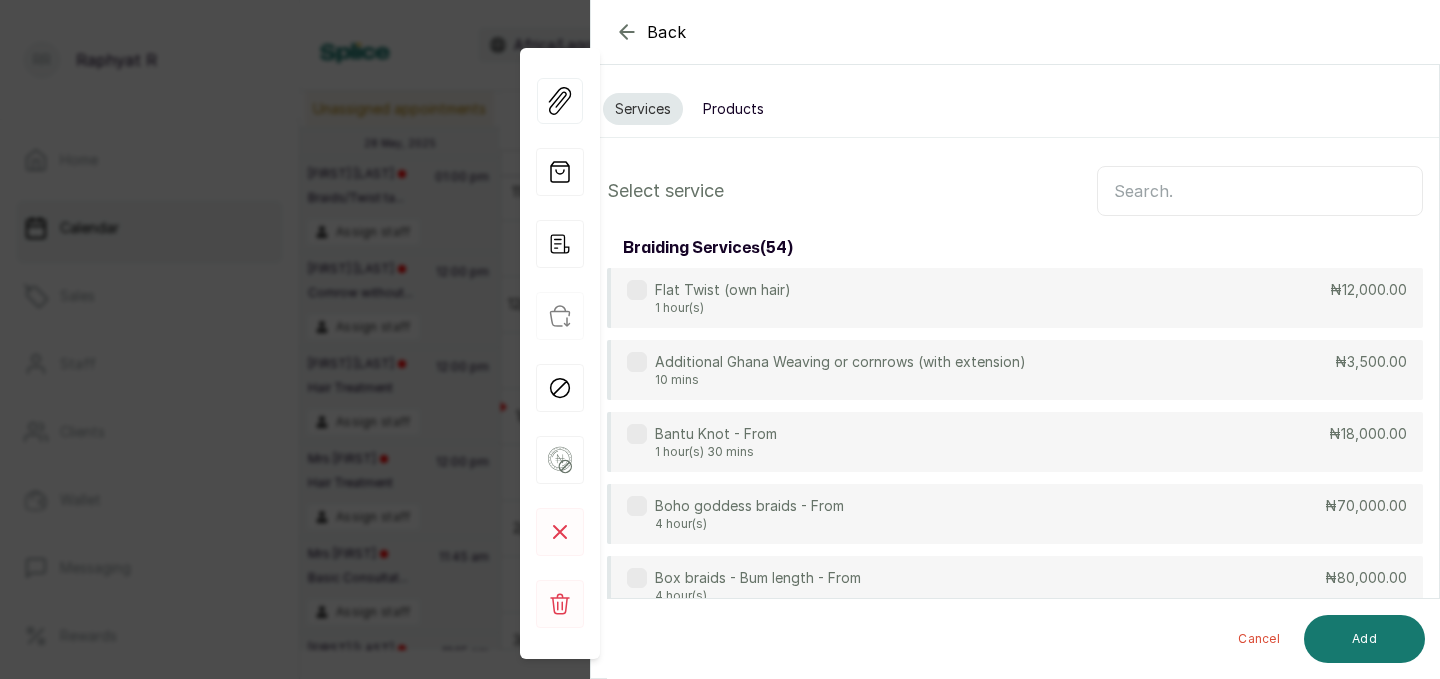 click on "Products" at bounding box center (733, 109) 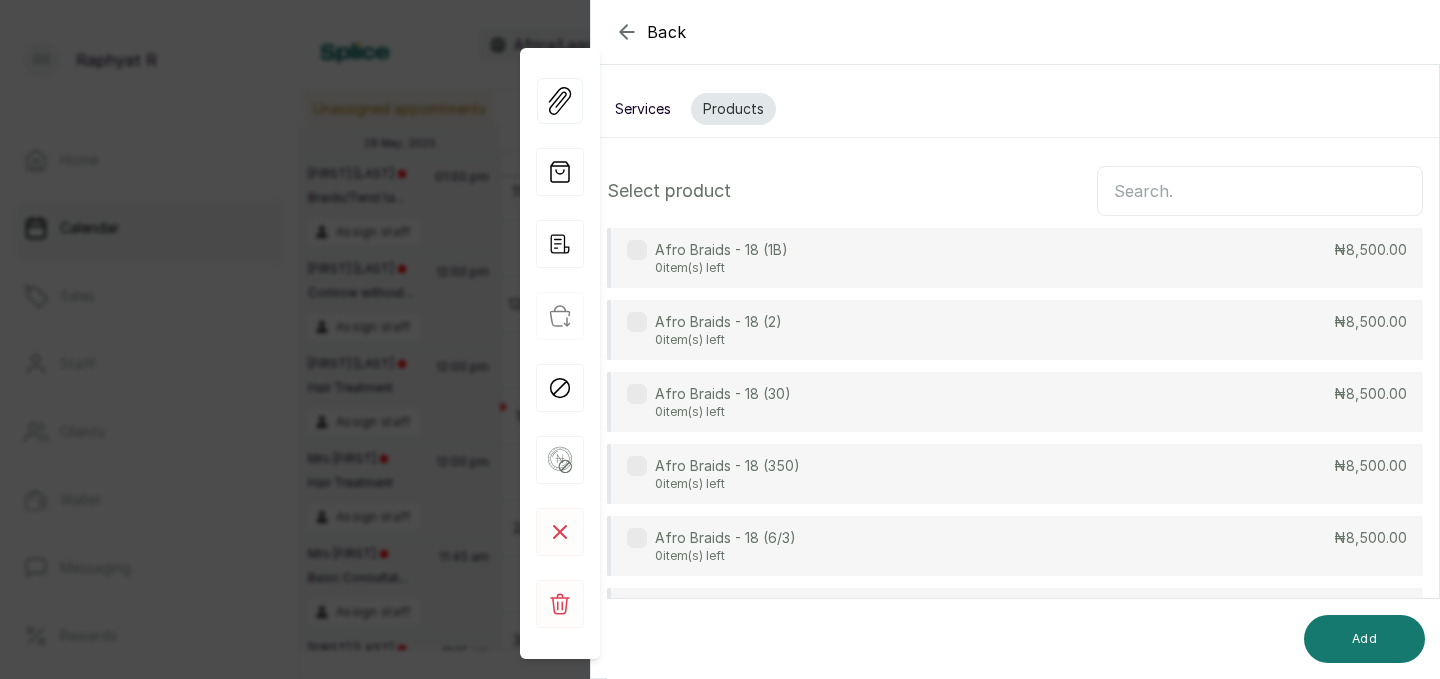 click at bounding box center [1260, 191] 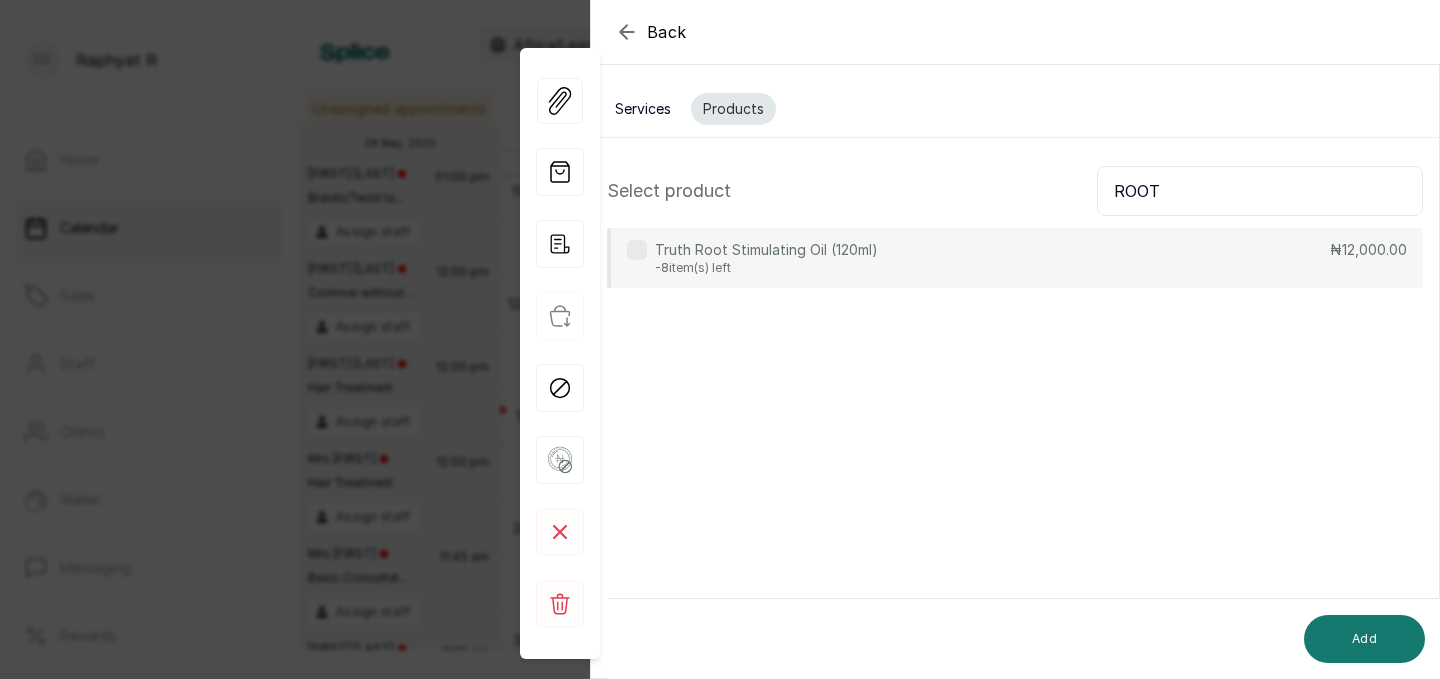 type on "ROOT" 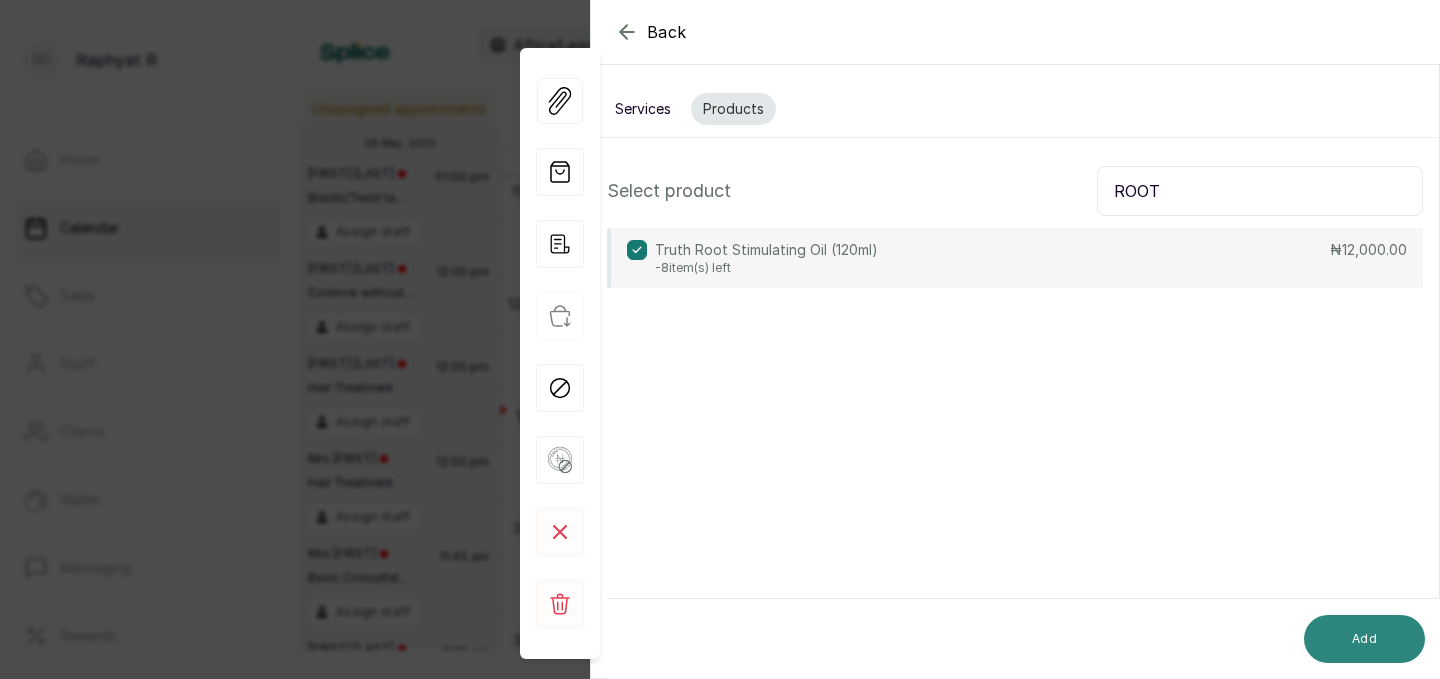 click on "Add" at bounding box center (1364, 639) 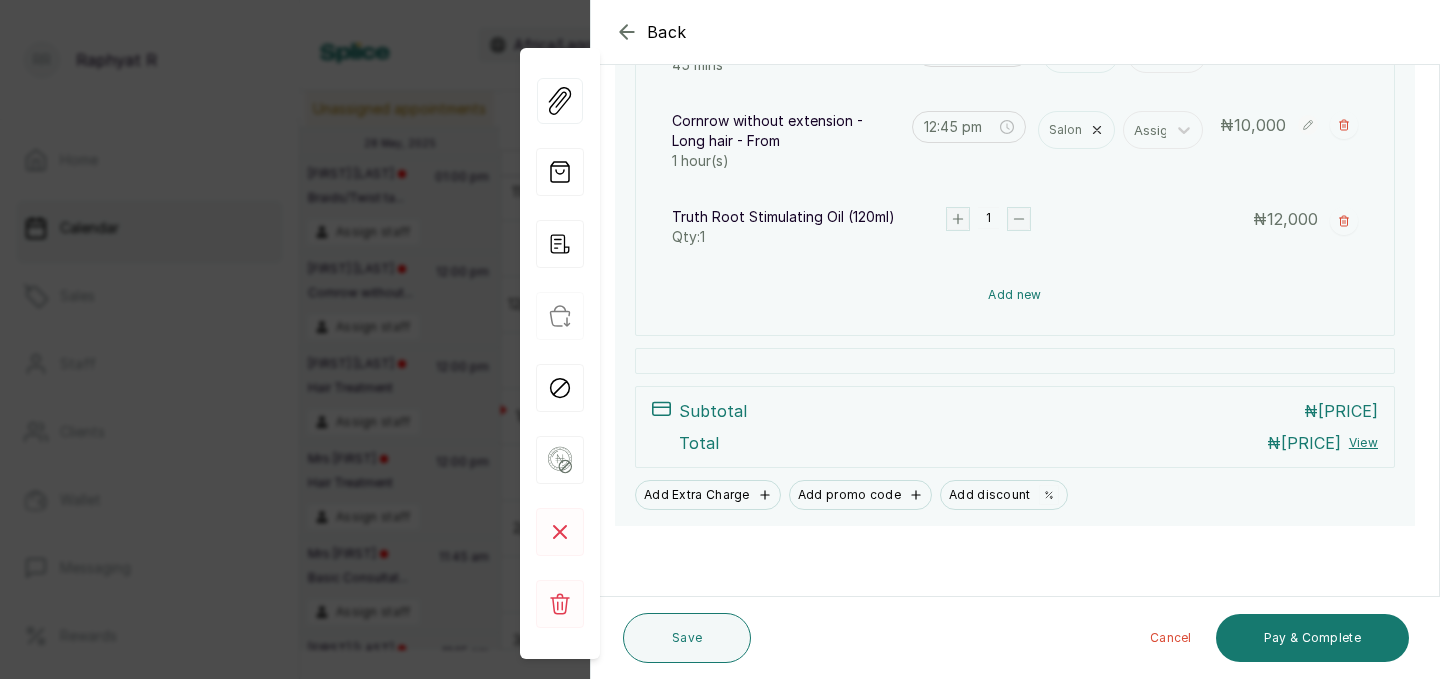 scroll, scrollTop: 487, scrollLeft: 0, axis: vertical 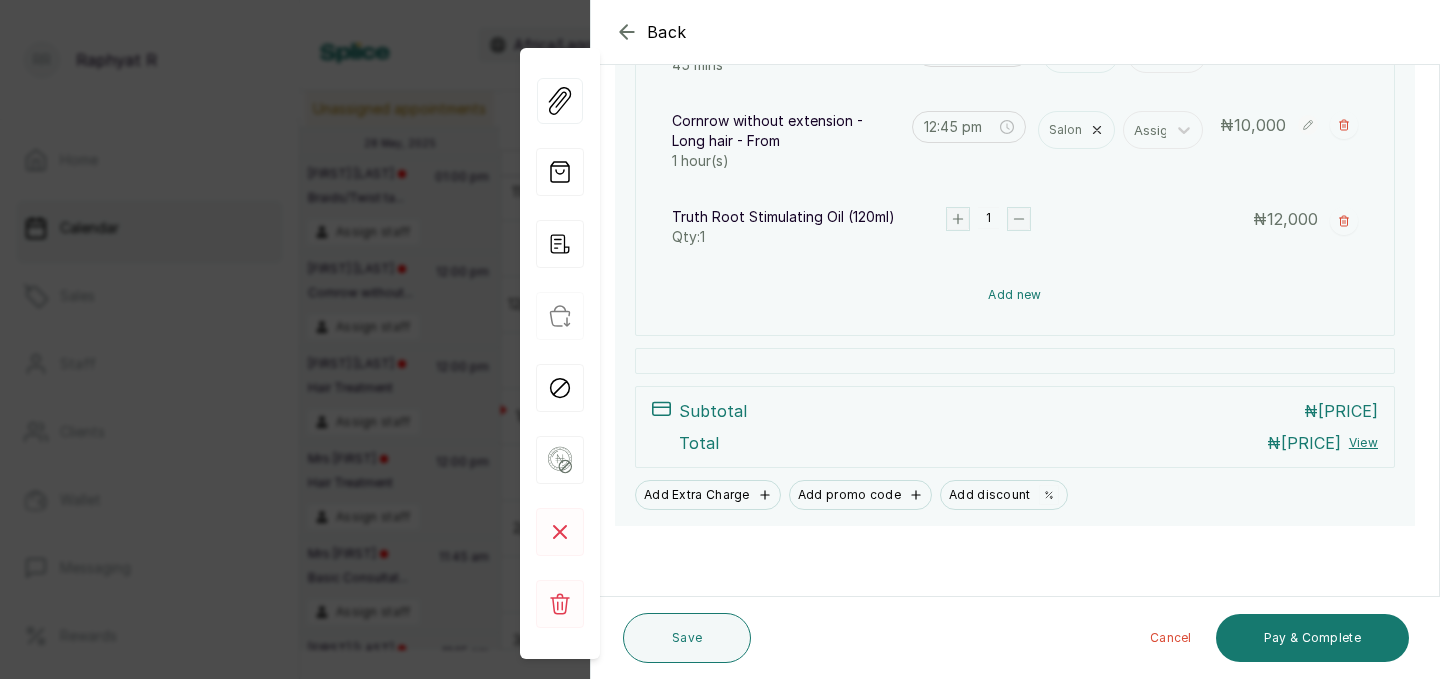 click on "Add new" at bounding box center [1015, 295] 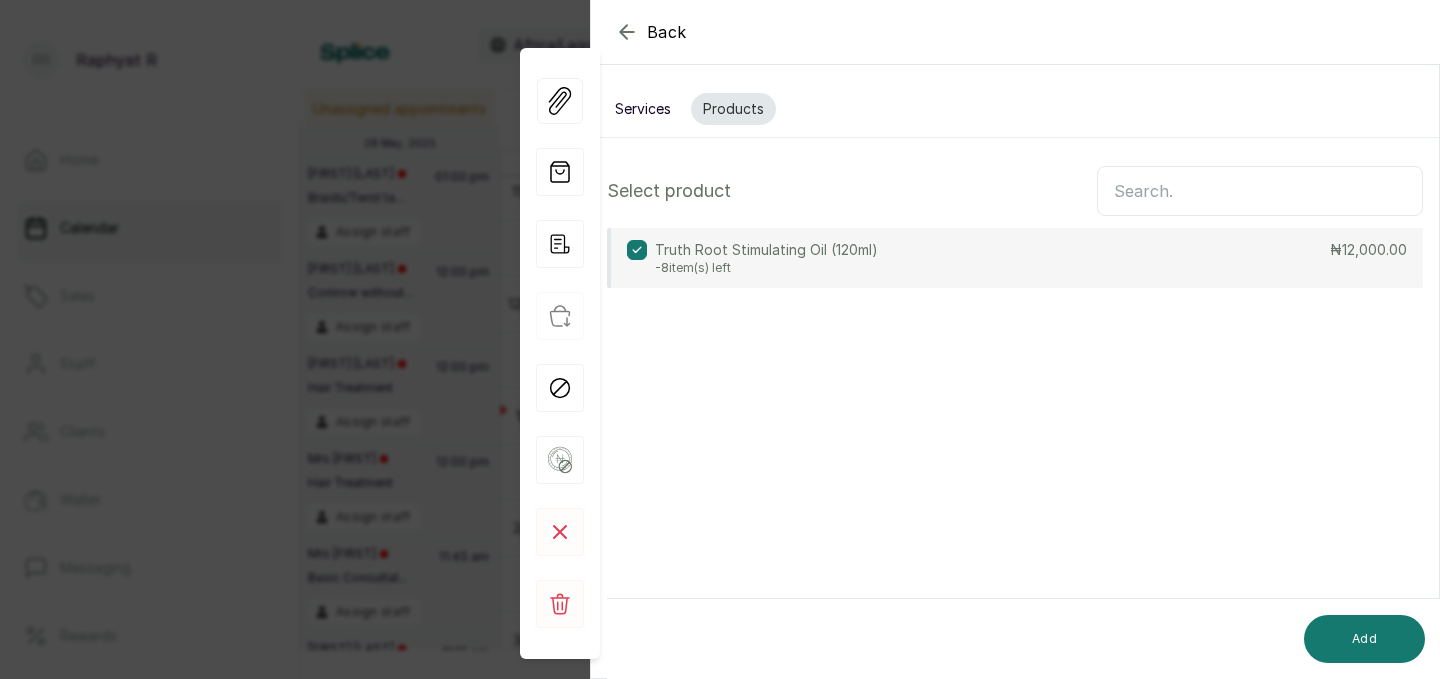 scroll, scrollTop: 0, scrollLeft: 0, axis: both 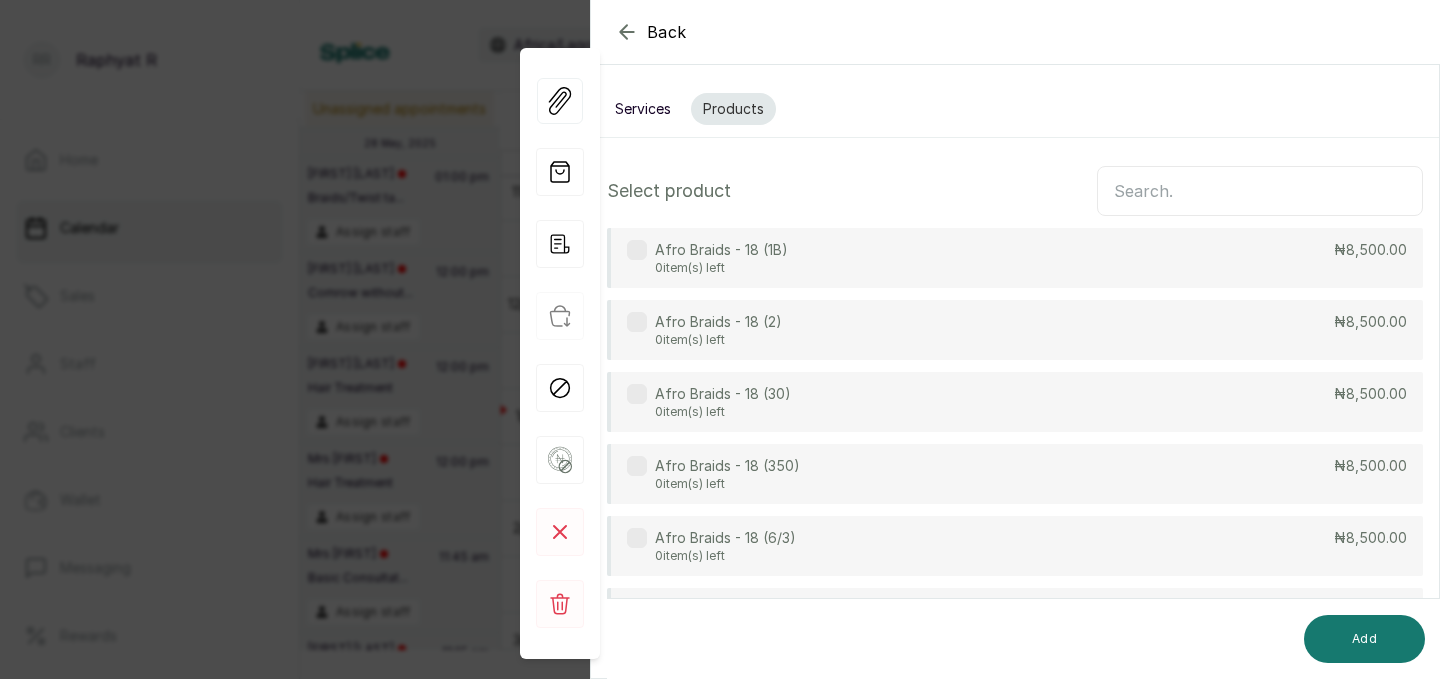 click at bounding box center [1260, 191] 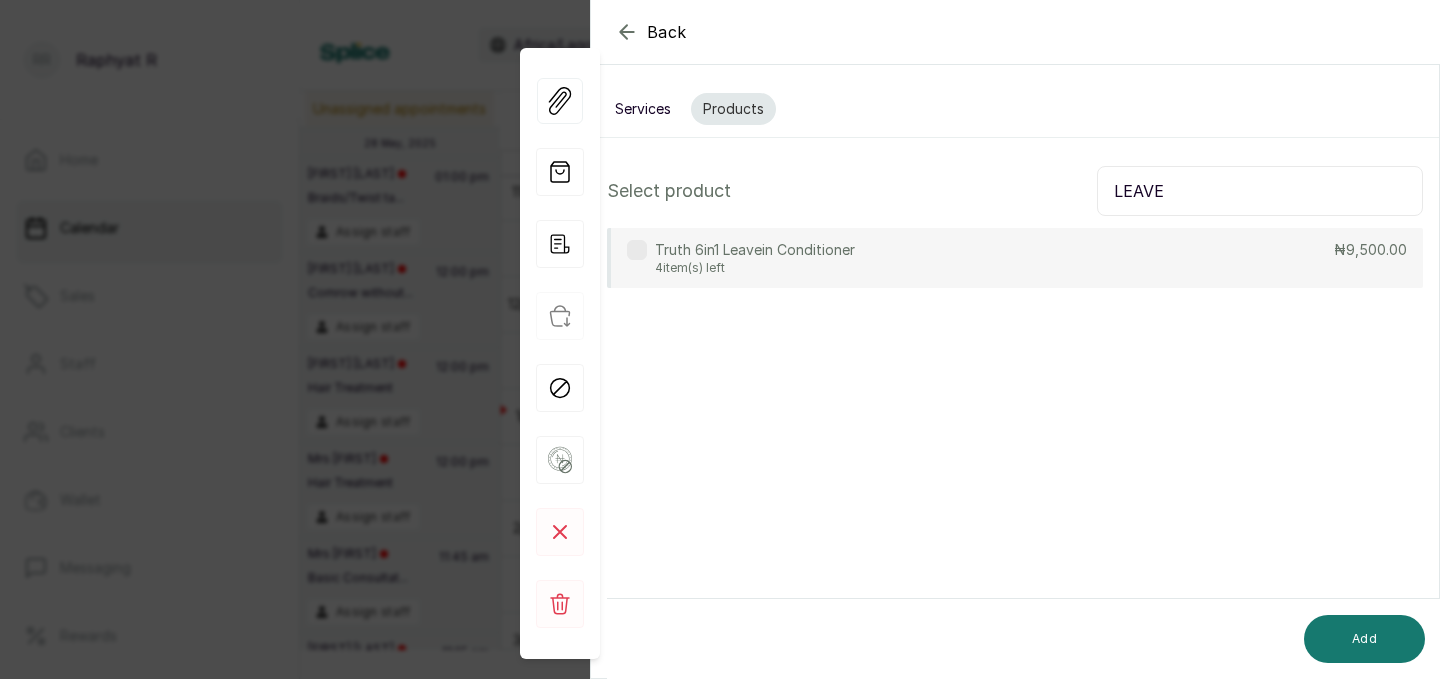 type on "LEAVE" 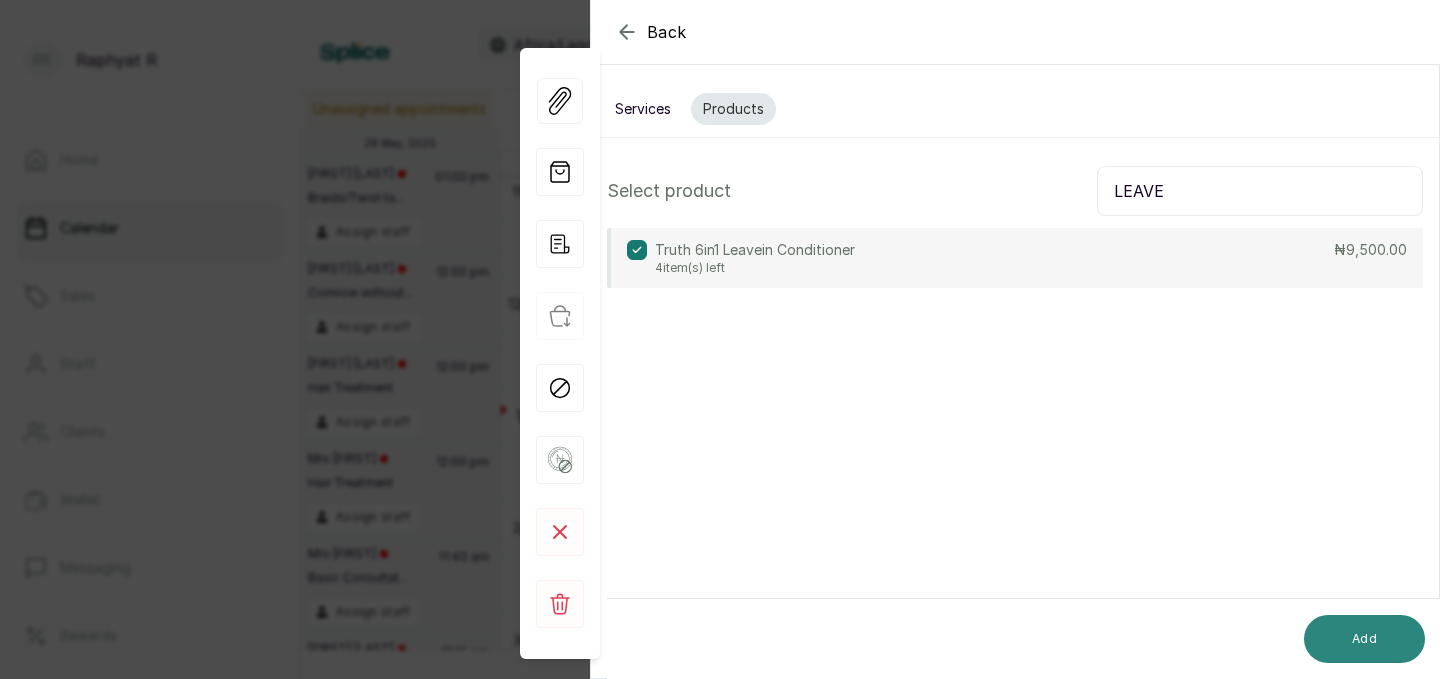 click on "Add" at bounding box center (1364, 639) 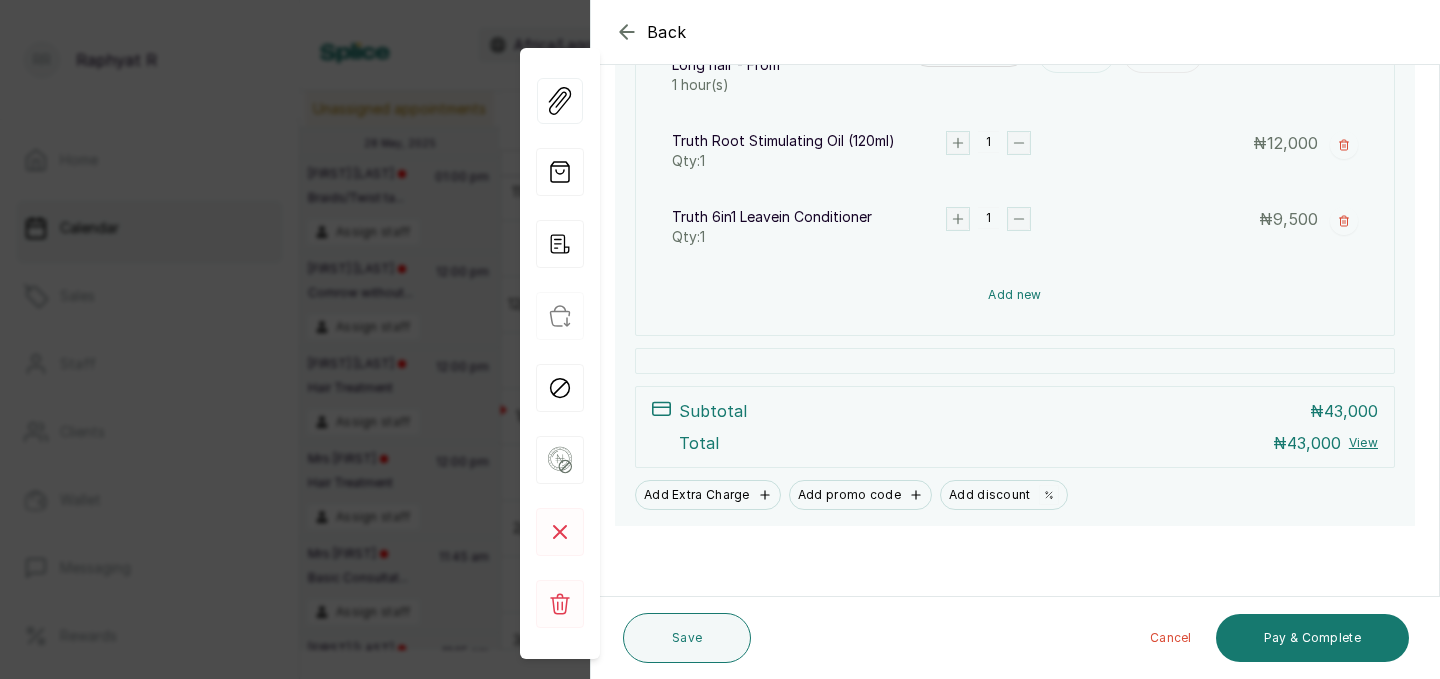 scroll, scrollTop: 563, scrollLeft: 0, axis: vertical 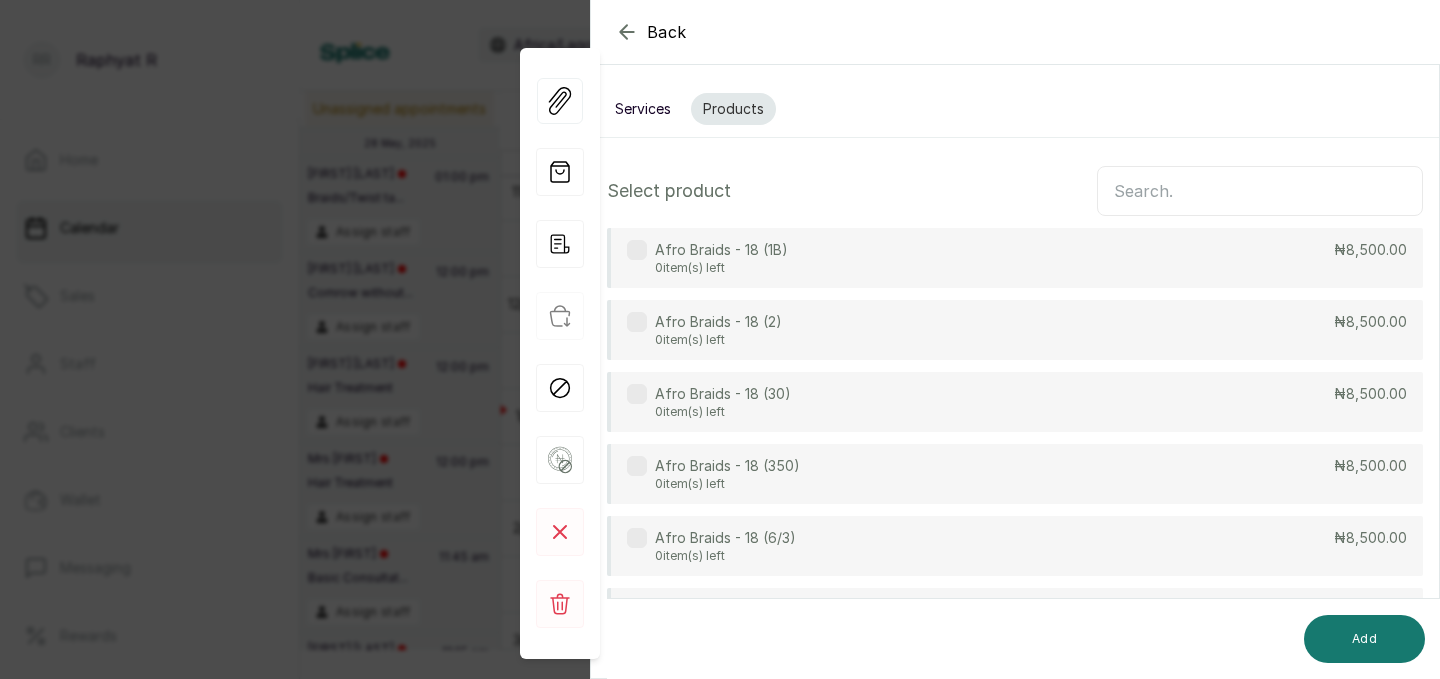 click at bounding box center (1260, 191) 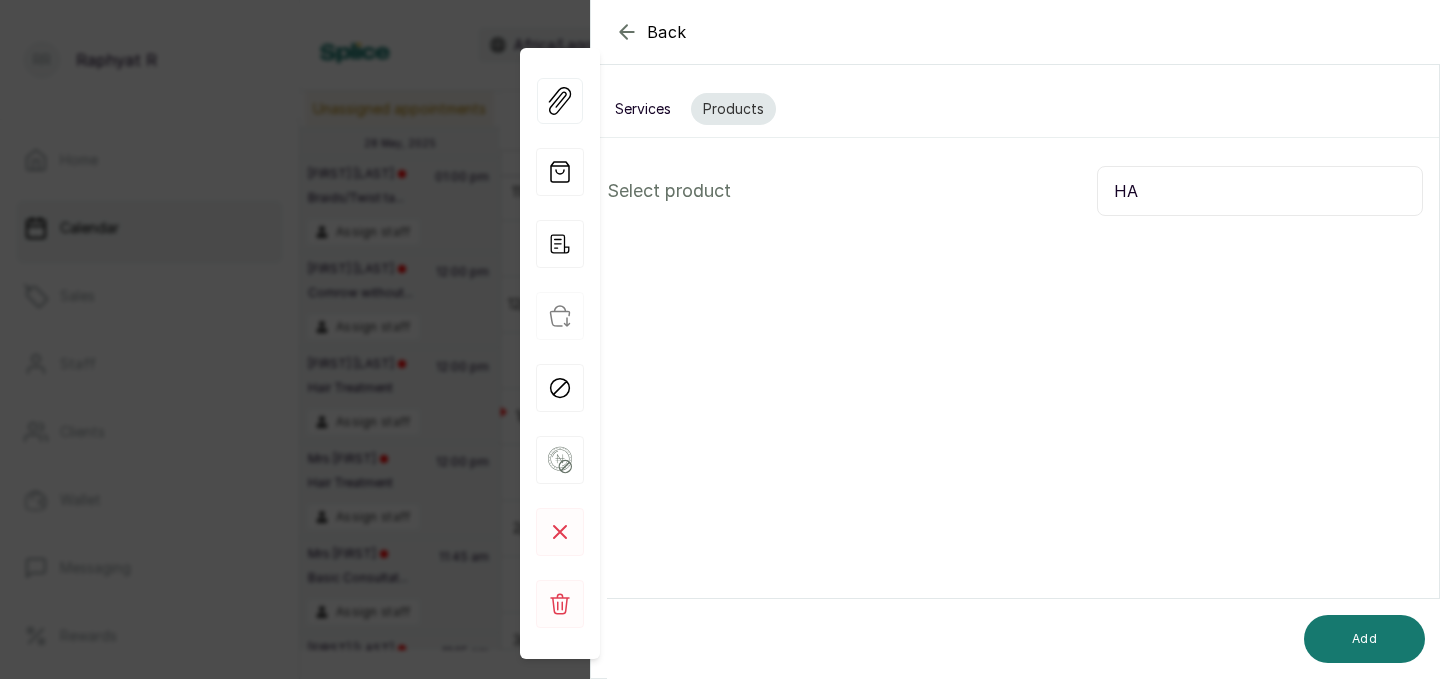 type on "H" 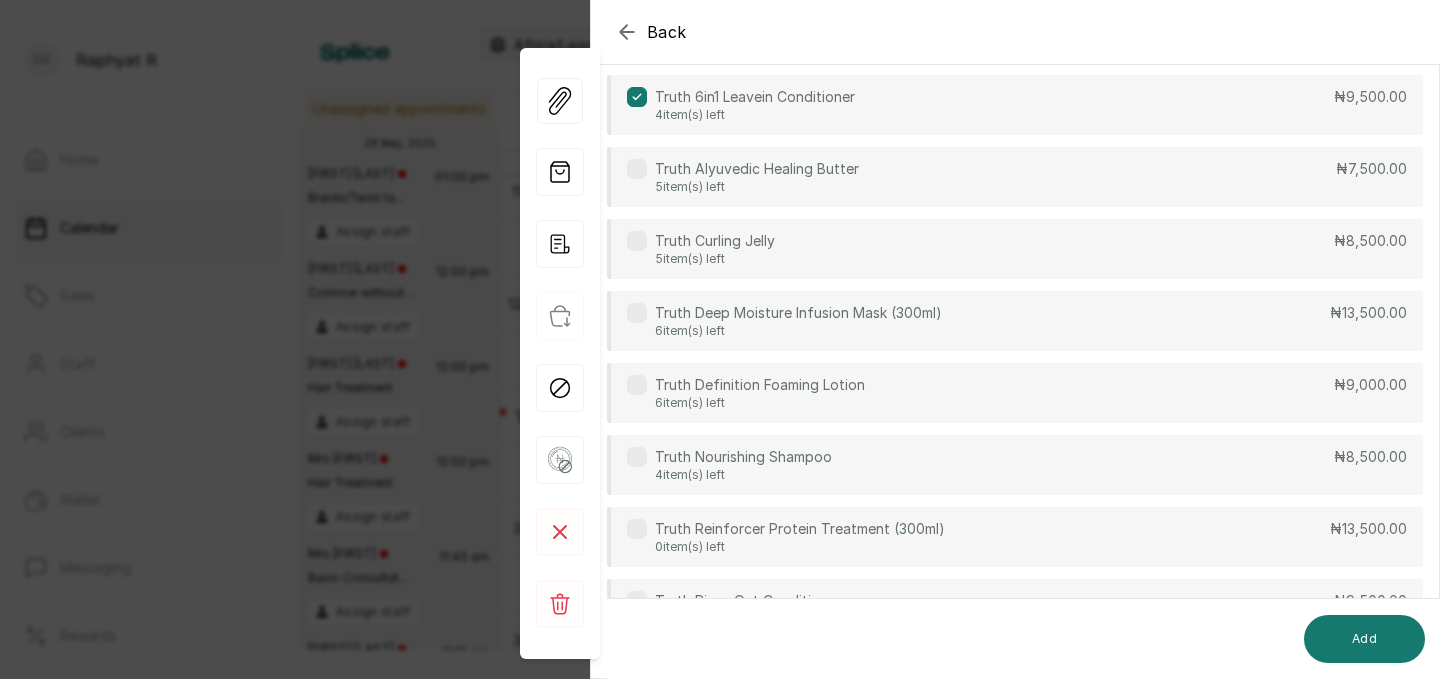 scroll, scrollTop: 179, scrollLeft: 0, axis: vertical 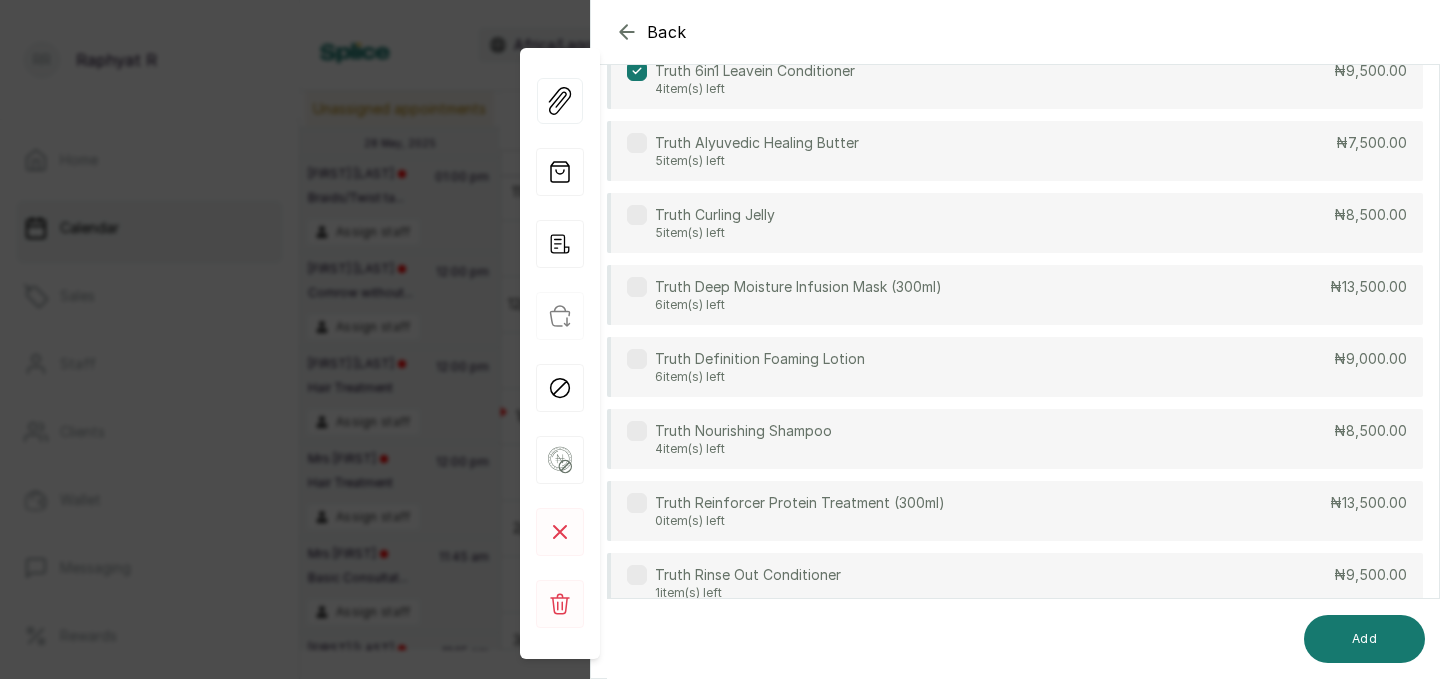 type on "TRUT" 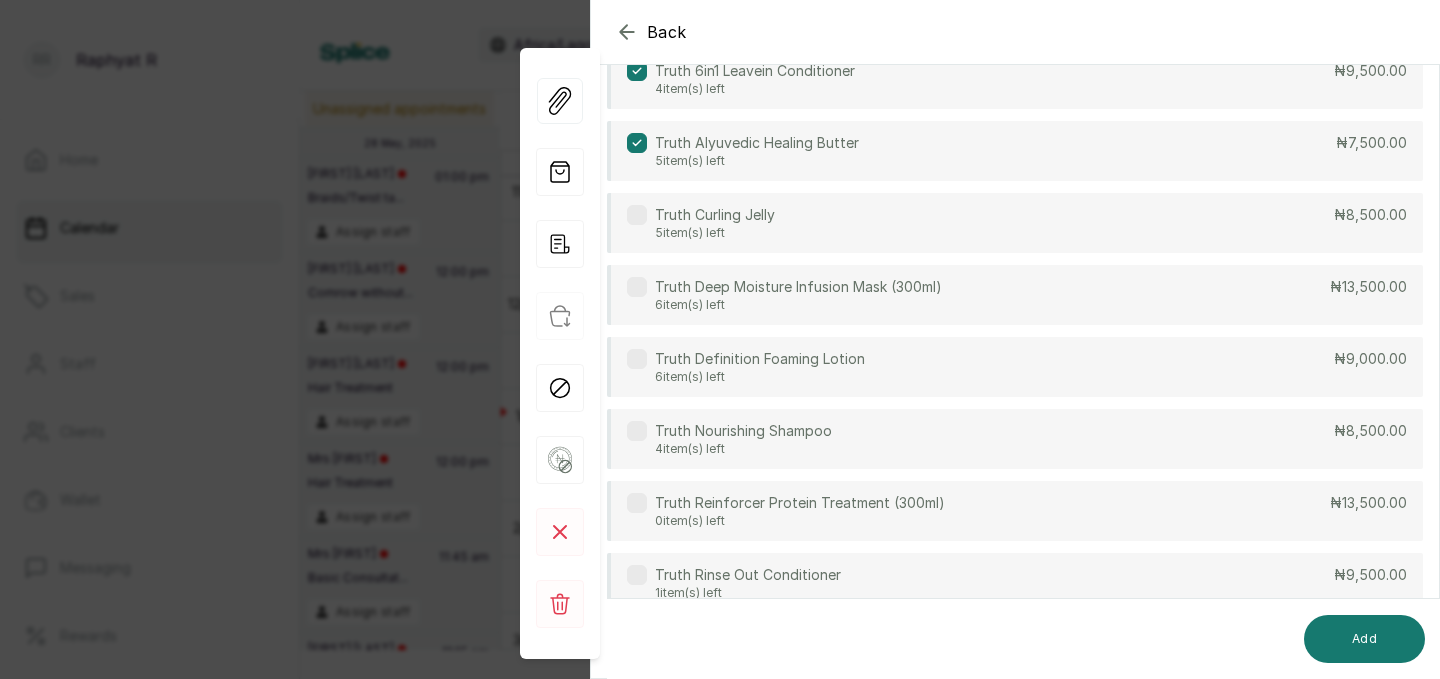 click on "Truth Curling Jelly  5  item(s) left ₦8,500.00" at bounding box center (1015, 223) 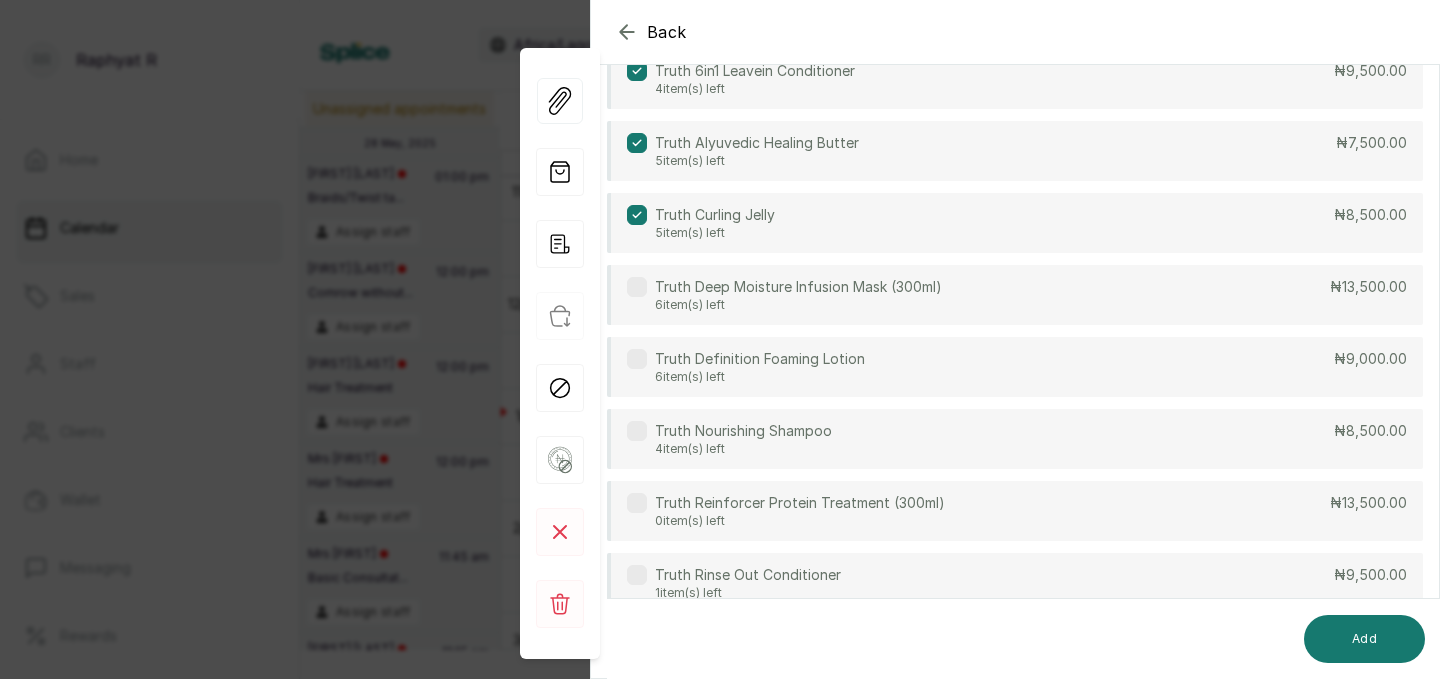 click on "Truth Reinforcer Protein Treatment (300ml)" at bounding box center [800, 503] 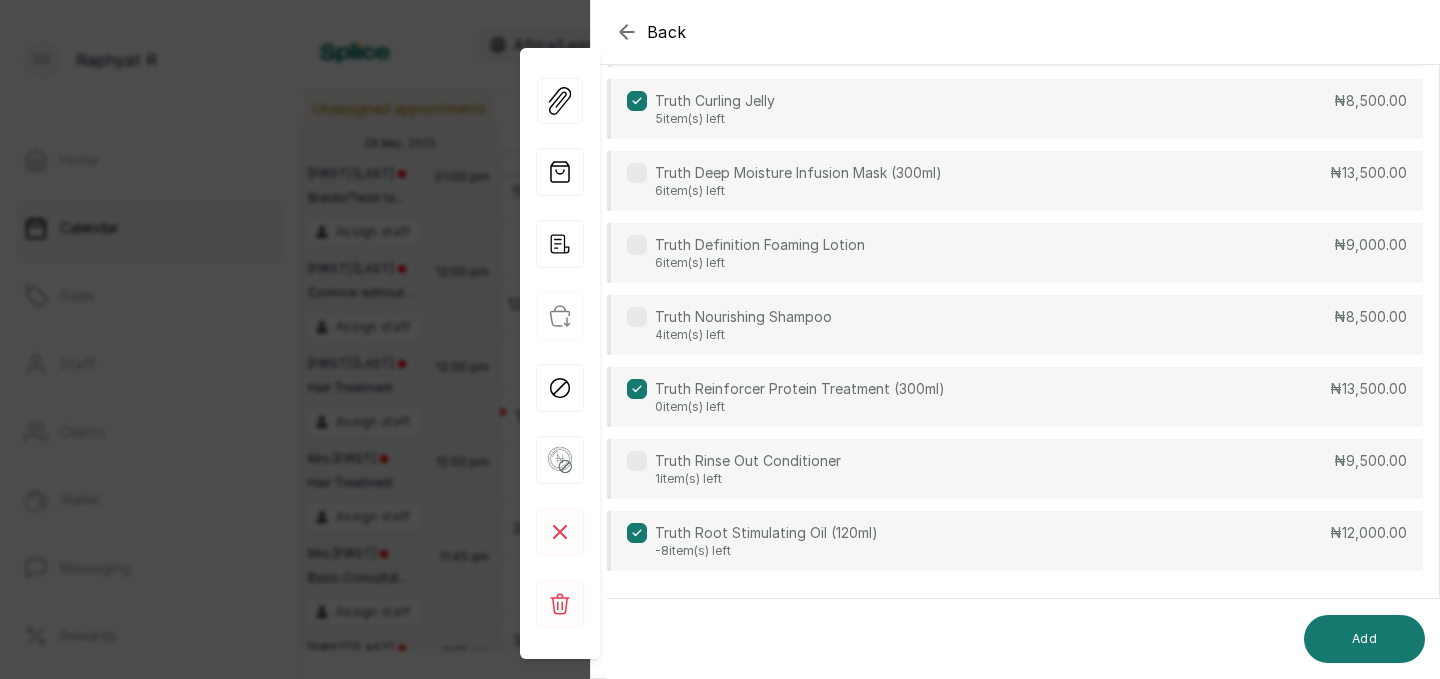scroll, scrollTop: 322, scrollLeft: 0, axis: vertical 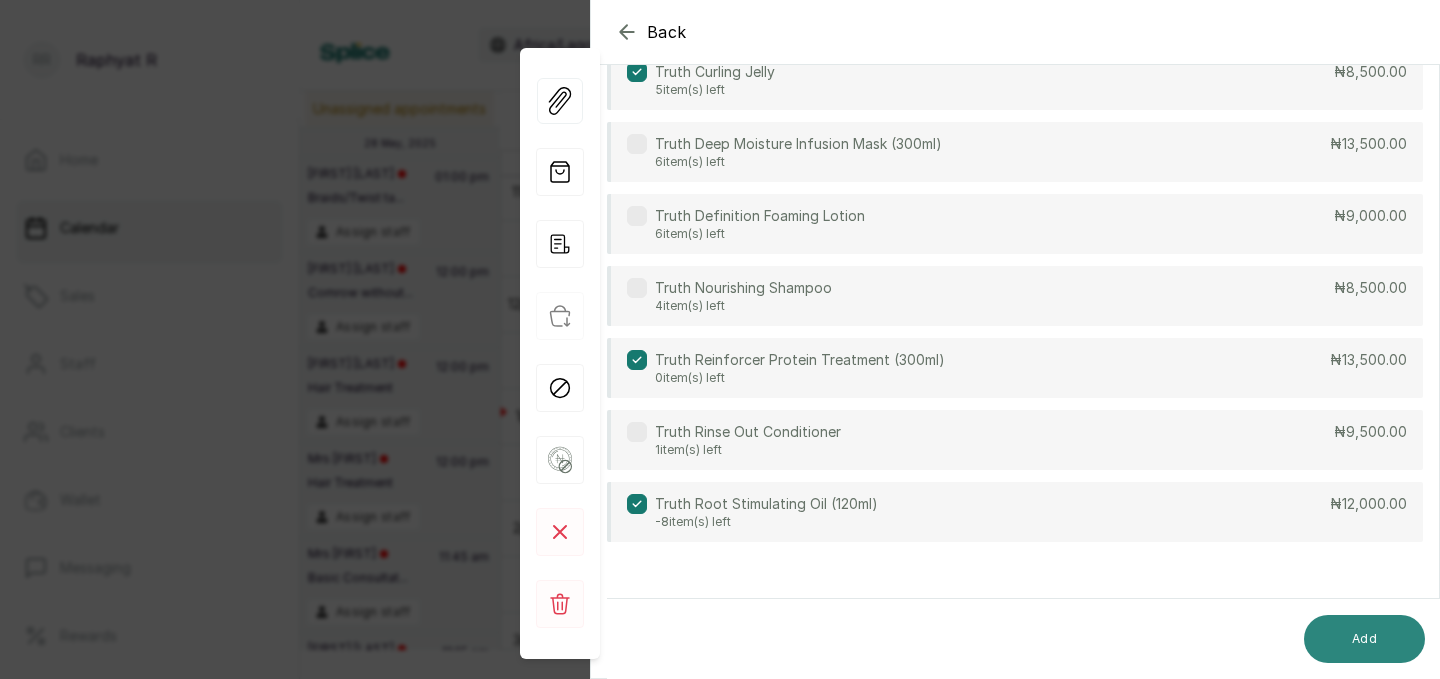 click on "Add" at bounding box center [1364, 639] 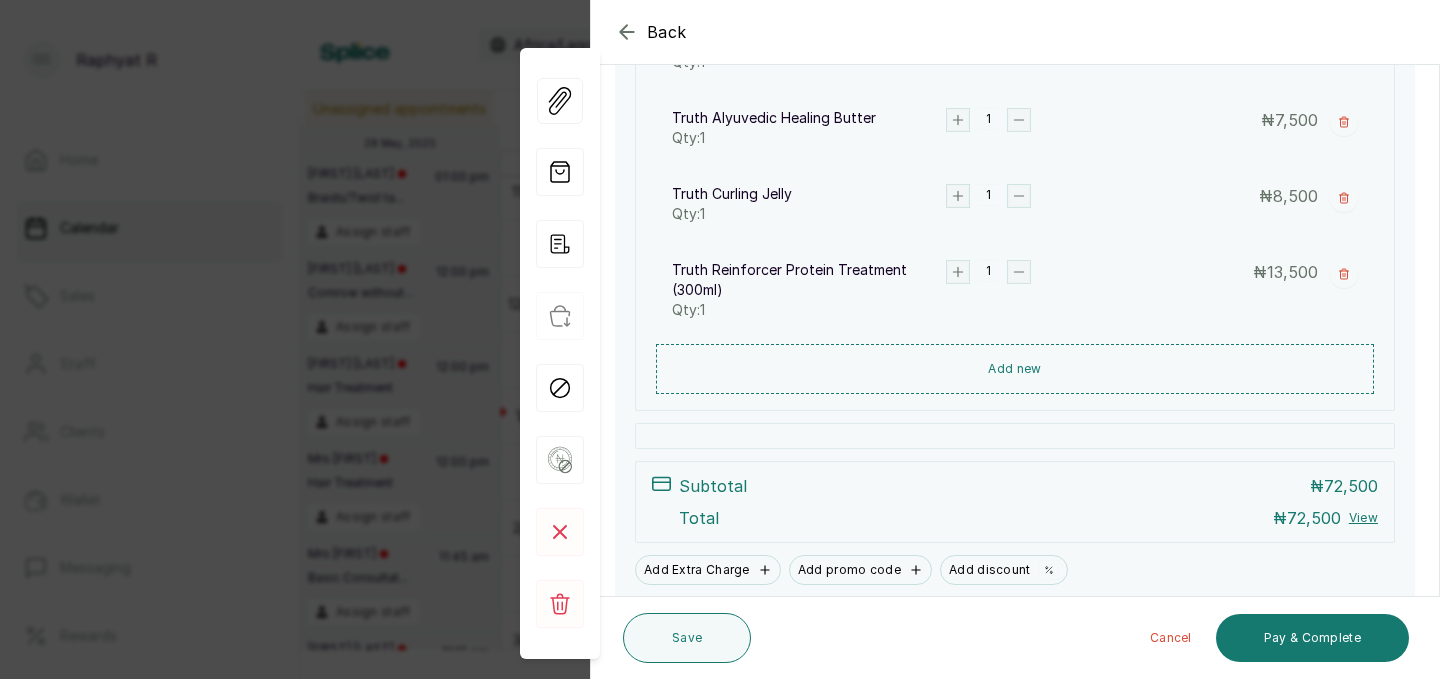 scroll, scrollTop: 813, scrollLeft: 0, axis: vertical 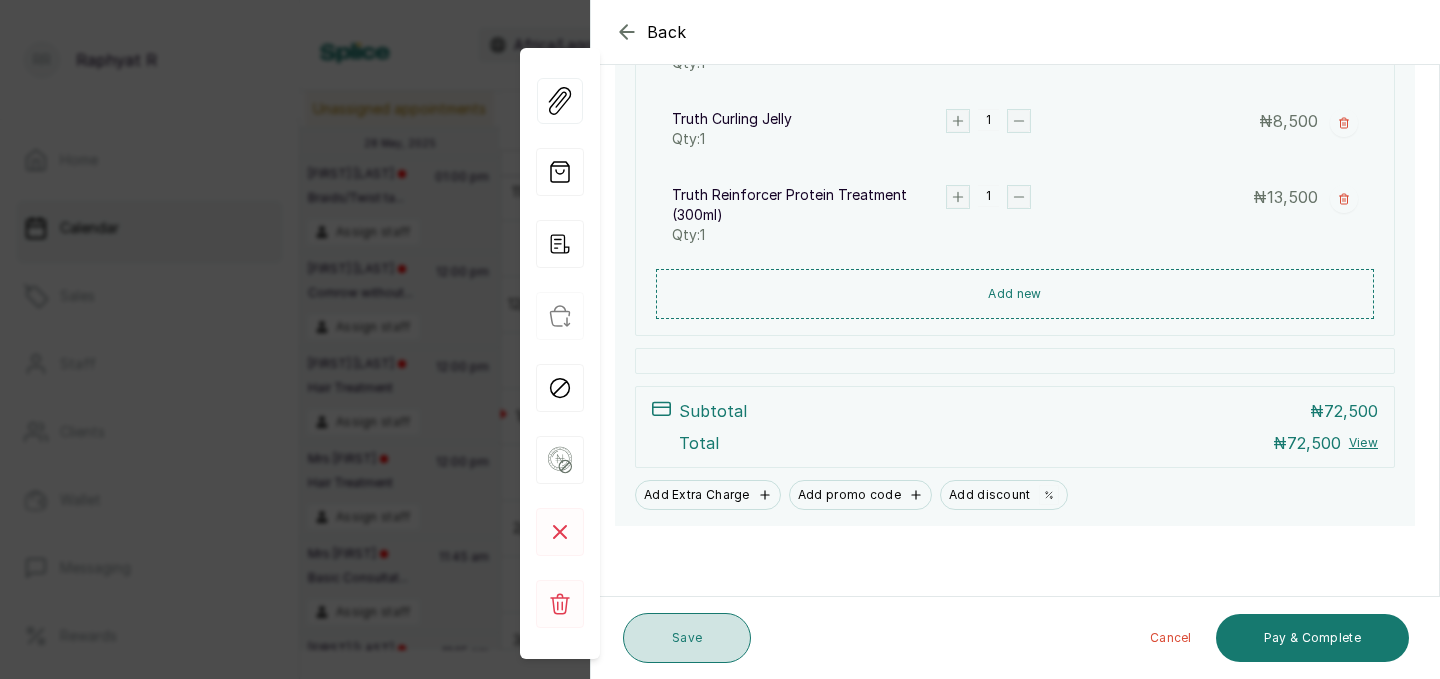 click on "Save" at bounding box center [687, 638] 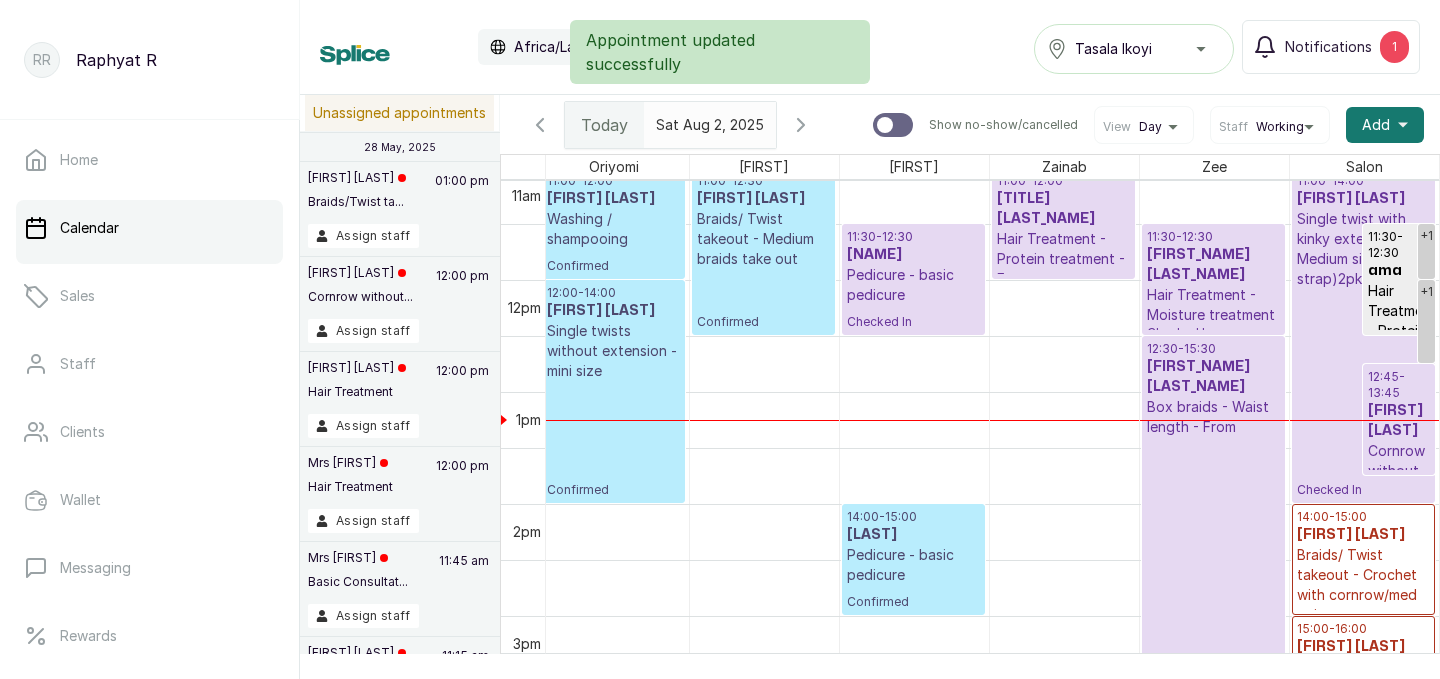 scroll, scrollTop: 1191, scrollLeft: 457, axis: both 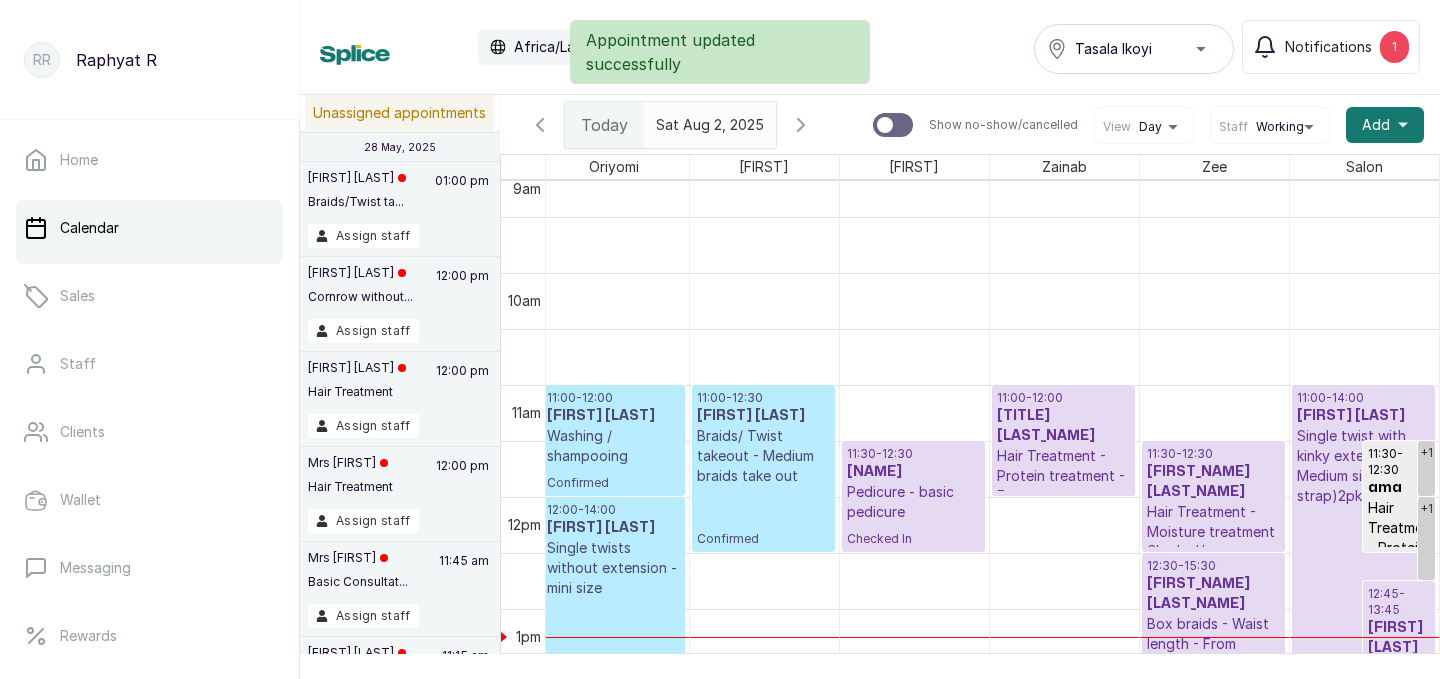 click on "11:00  -  12:00" at bounding box center (1063, 398) 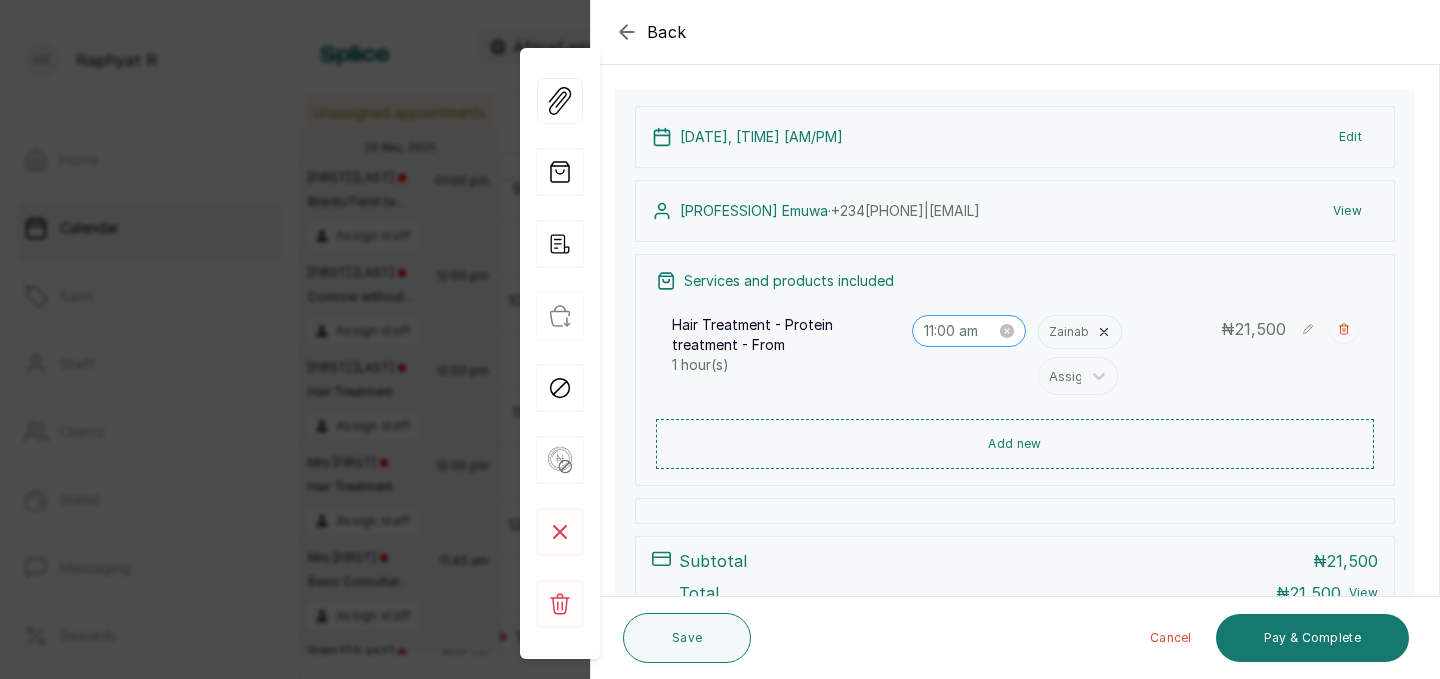 scroll, scrollTop: 152, scrollLeft: 0, axis: vertical 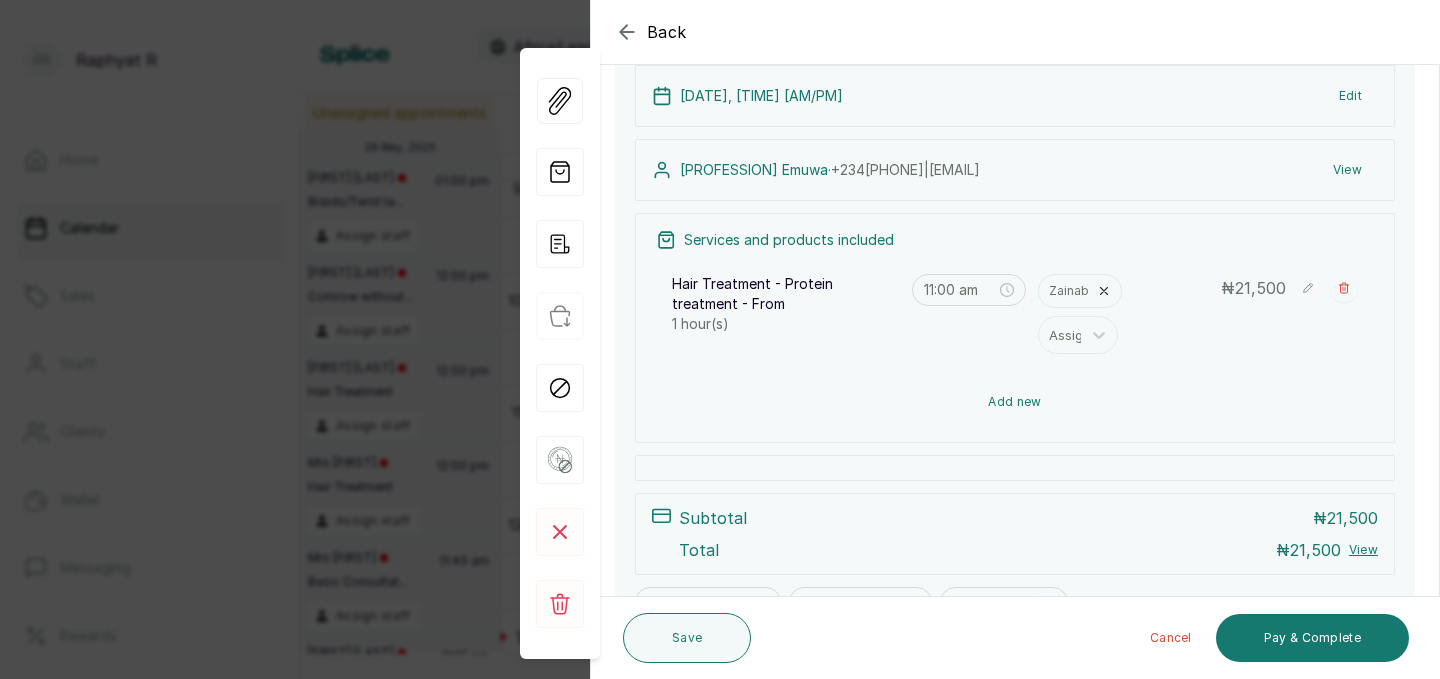 click on "Add new" at bounding box center [1015, 402] 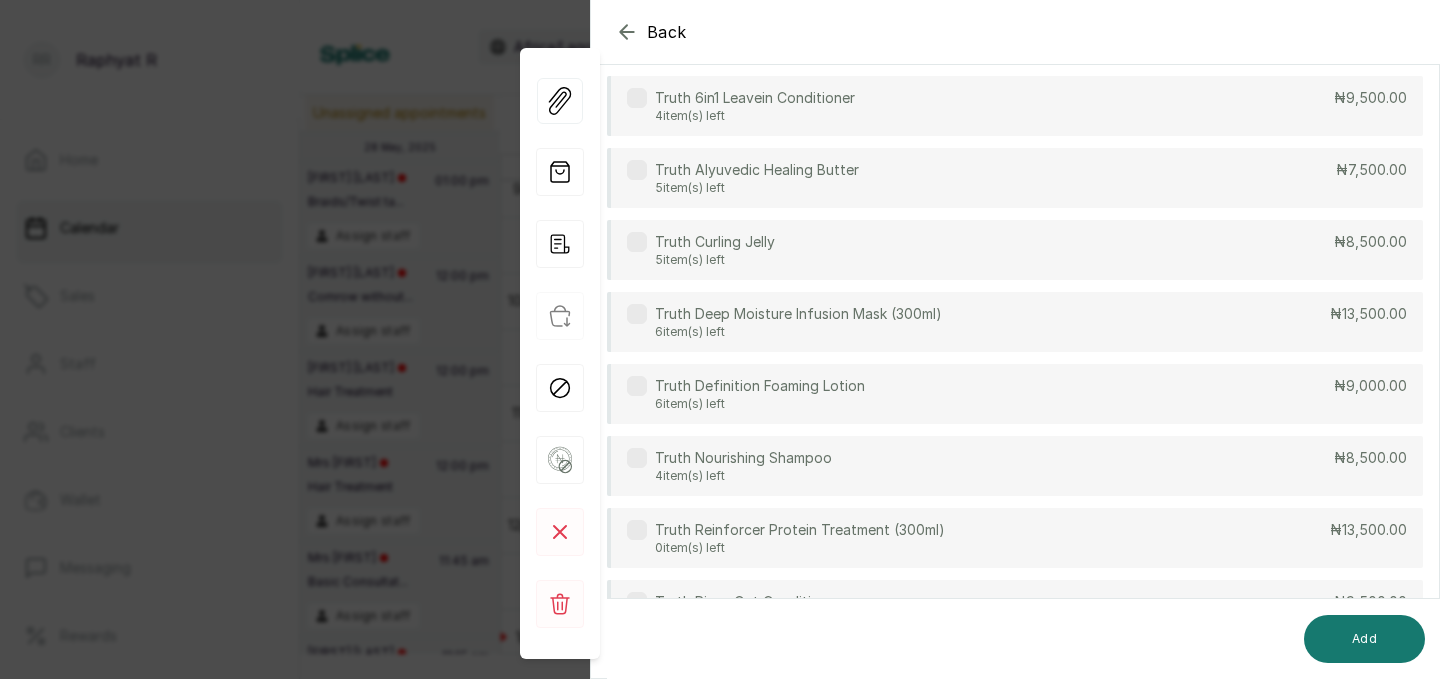 scroll, scrollTop: 0, scrollLeft: 0, axis: both 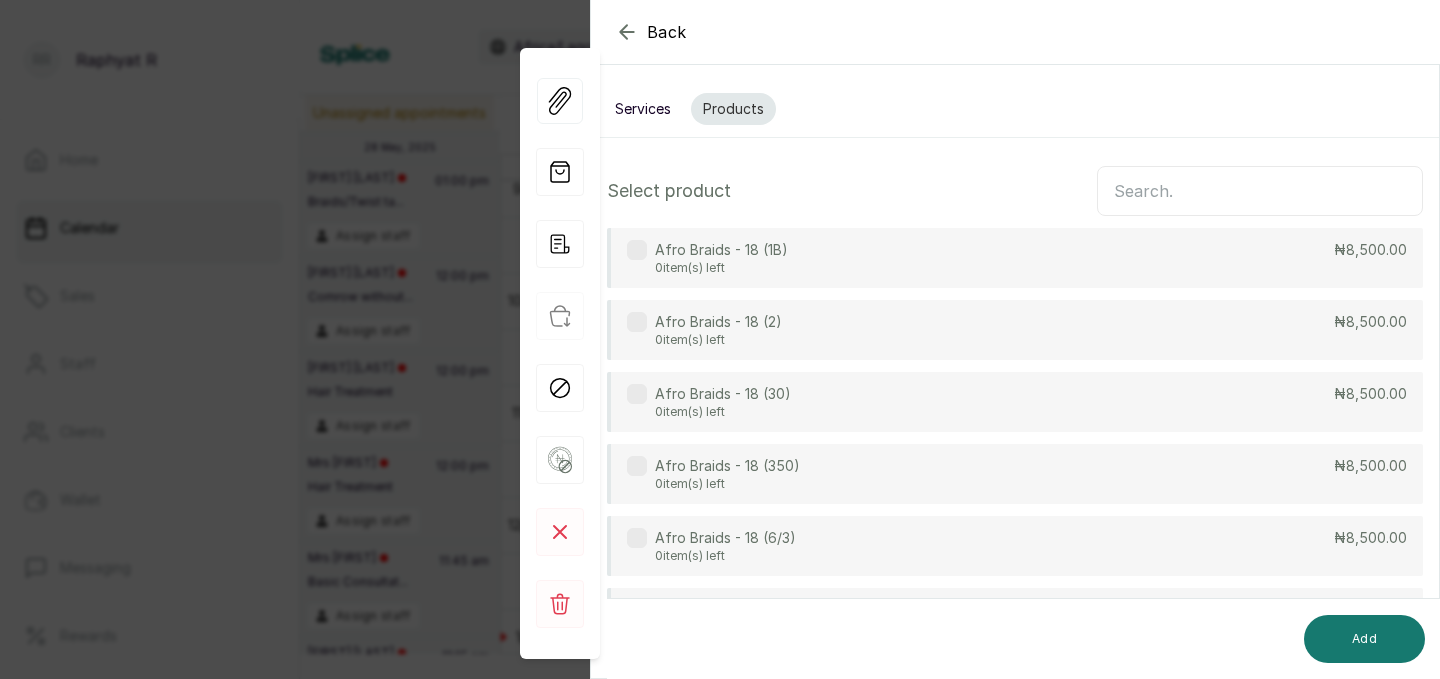 click at bounding box center (1260, 191) 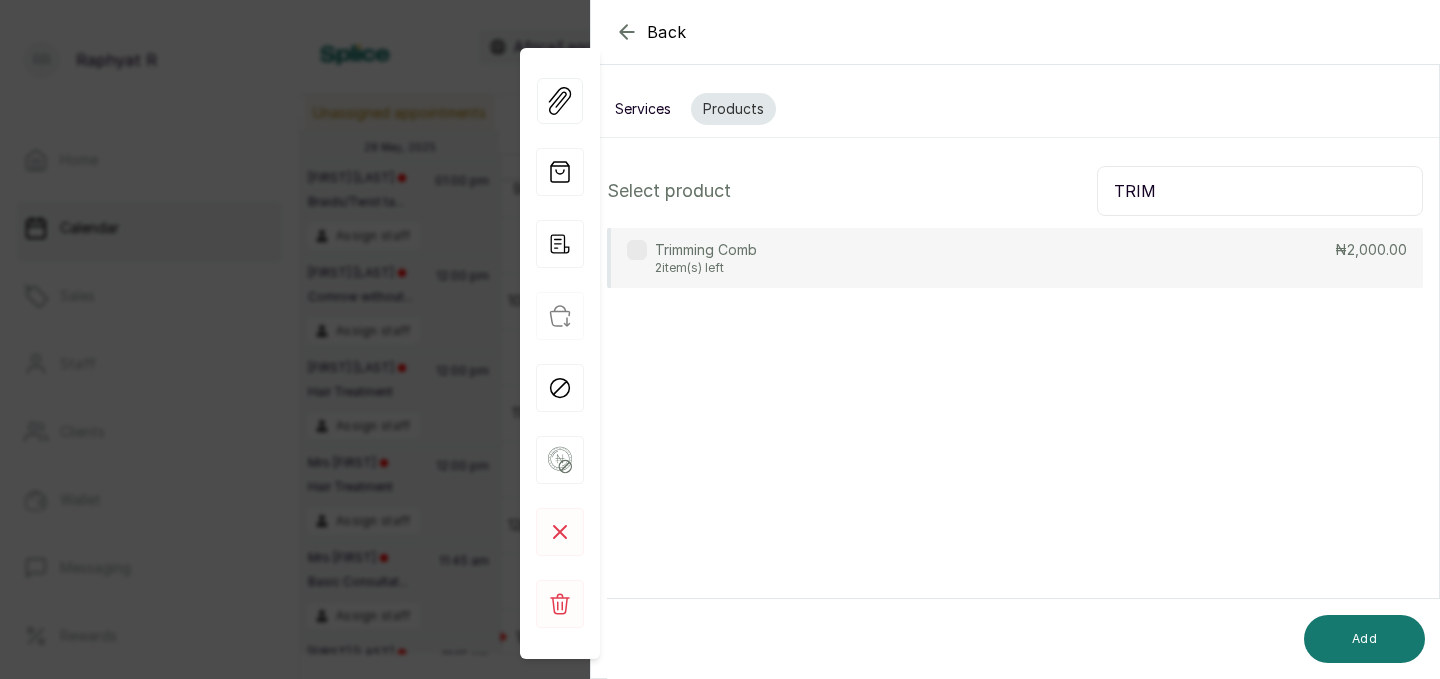 click on "Trimming Comb 2  item(s) left ₦2,000.00" at bounding box center (1015, 258) 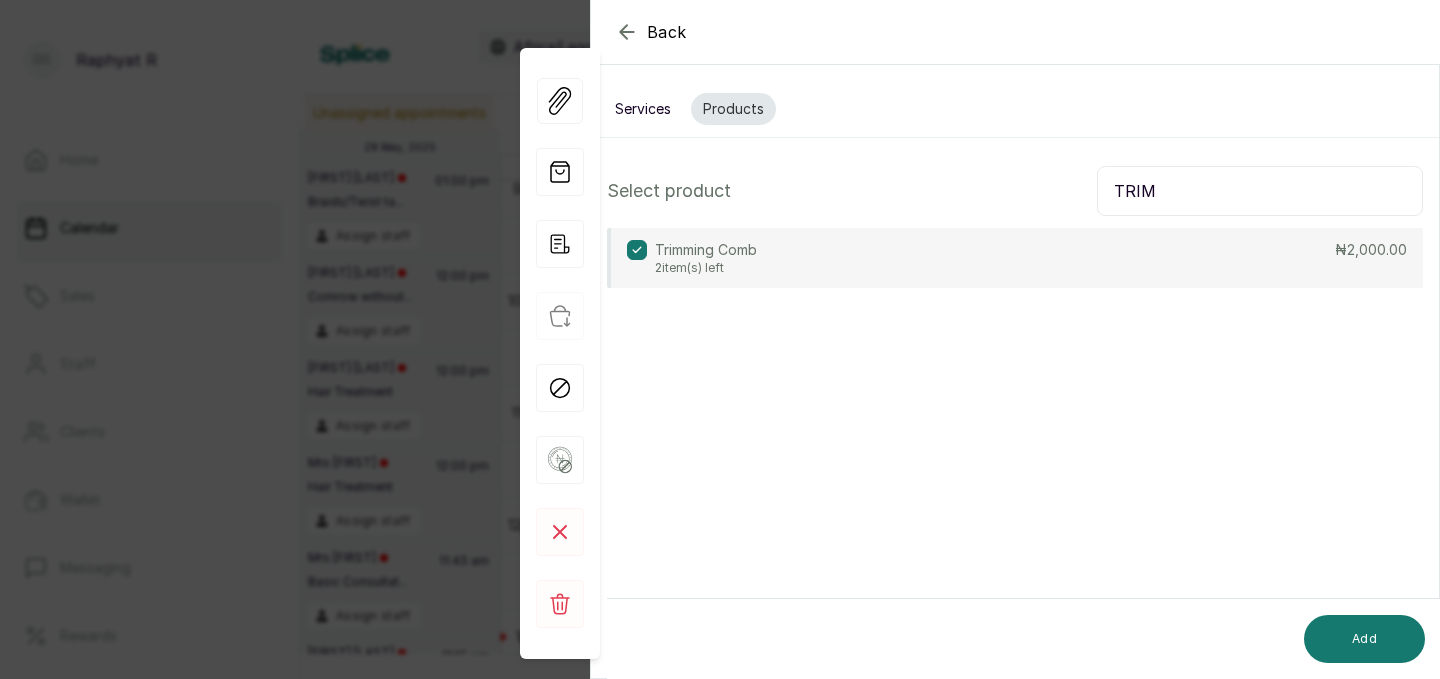 click on "TRIM" at bounding box center [1260, 191] 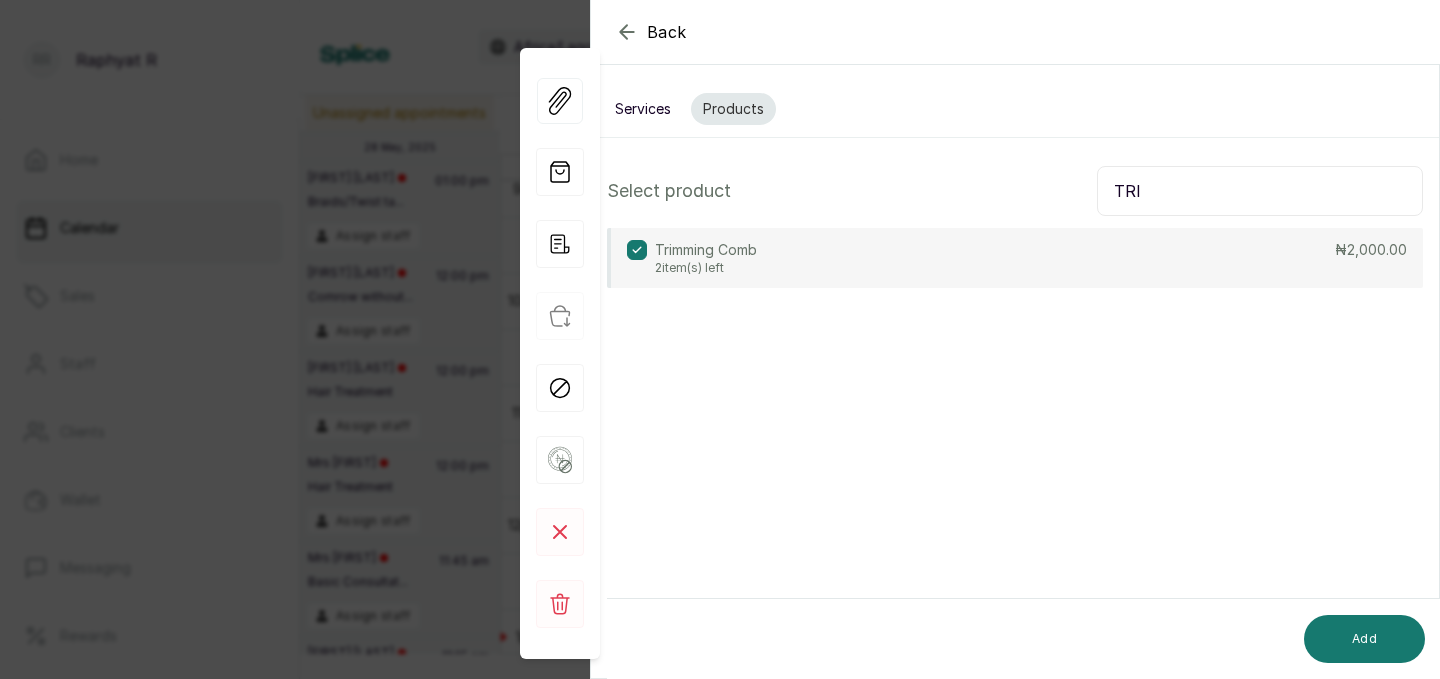 click on "Trimming Comb 2  item(s) left ₦2,000.00" at bounding box center [1015, 258] 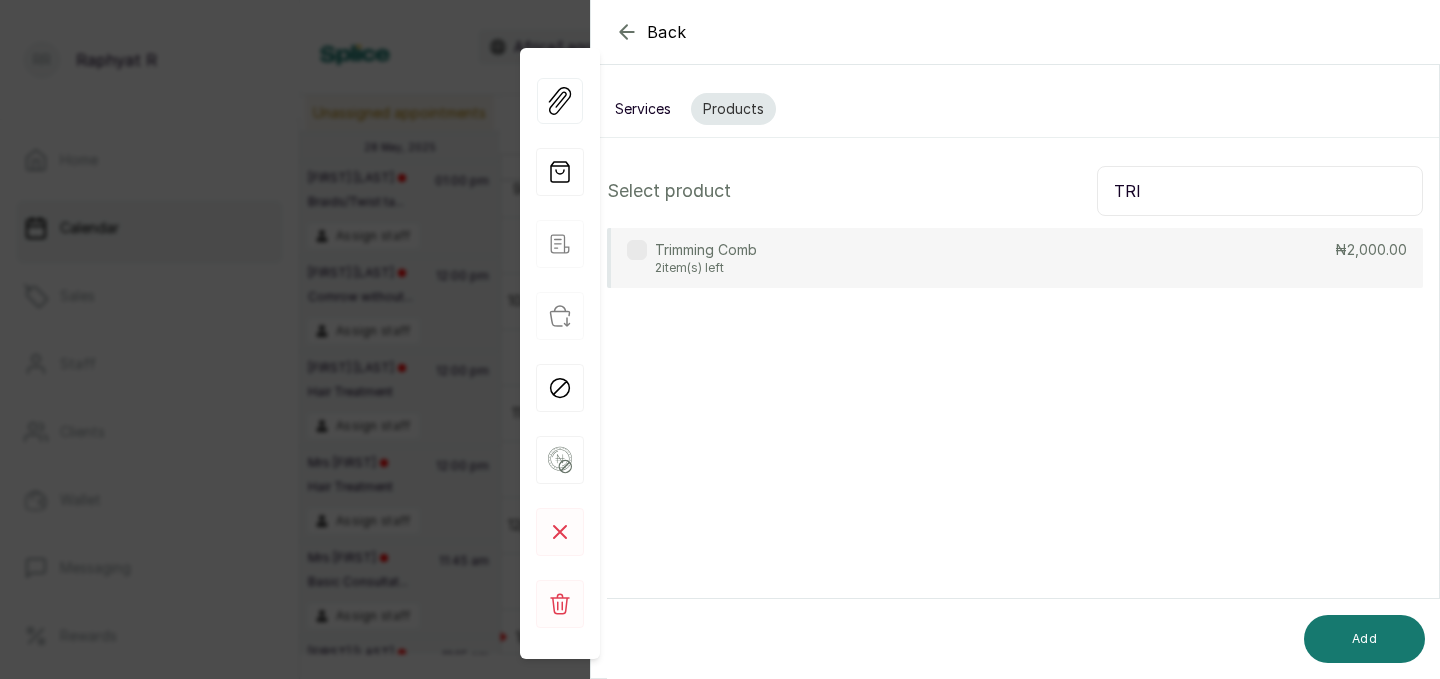 click on "TRI" at bounding box center [1260, 191] 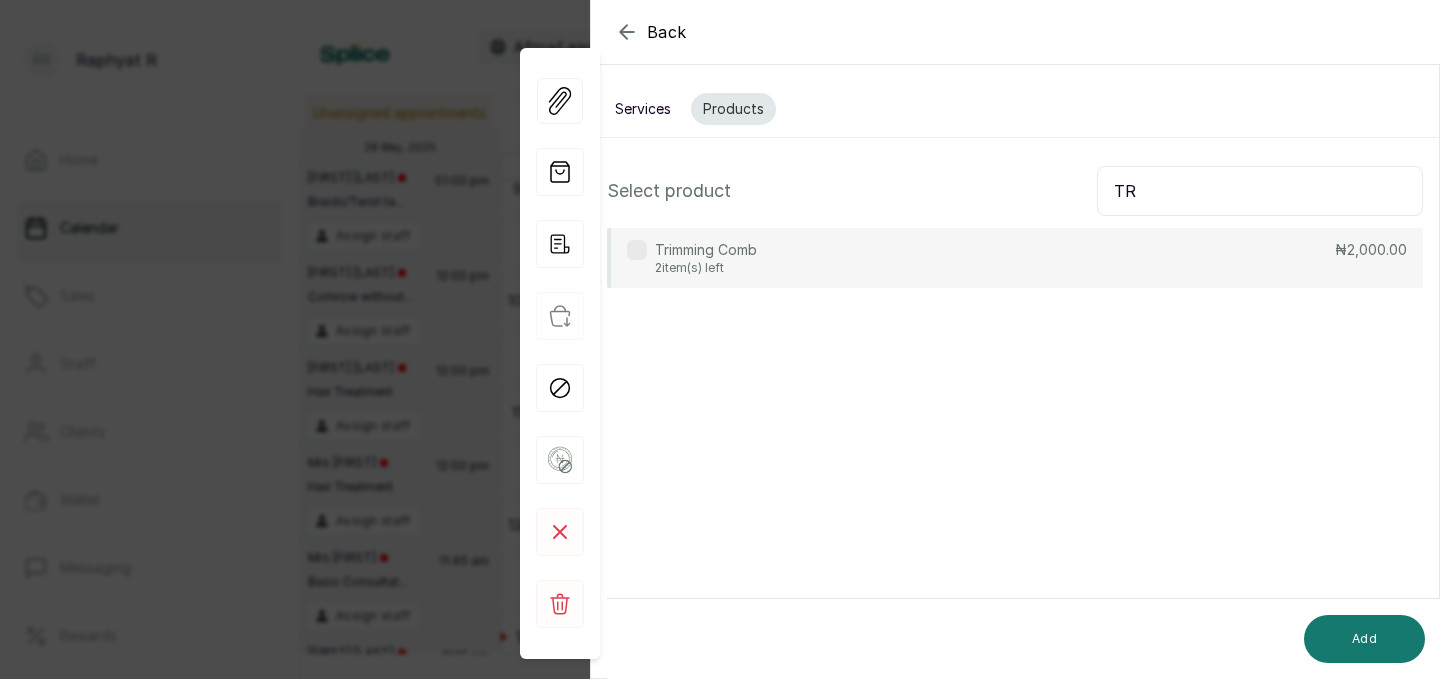 type on "T" 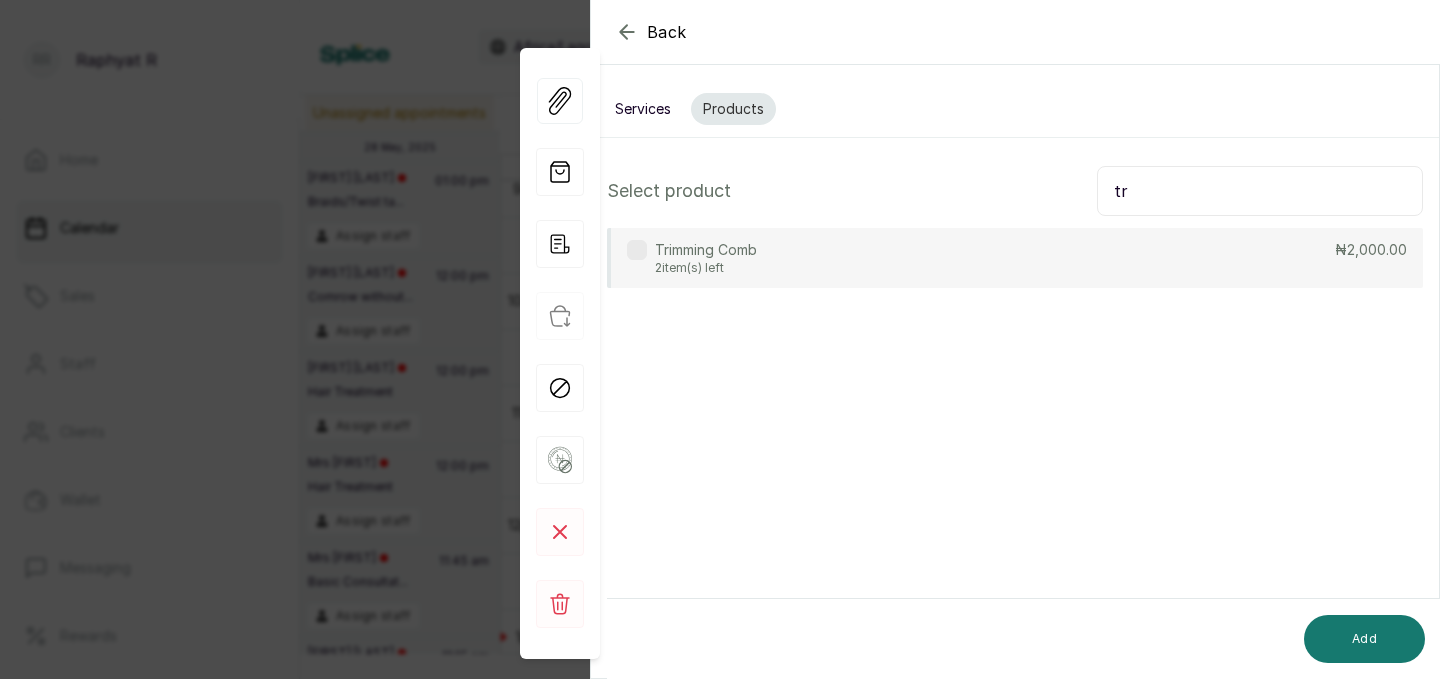 type on "t" 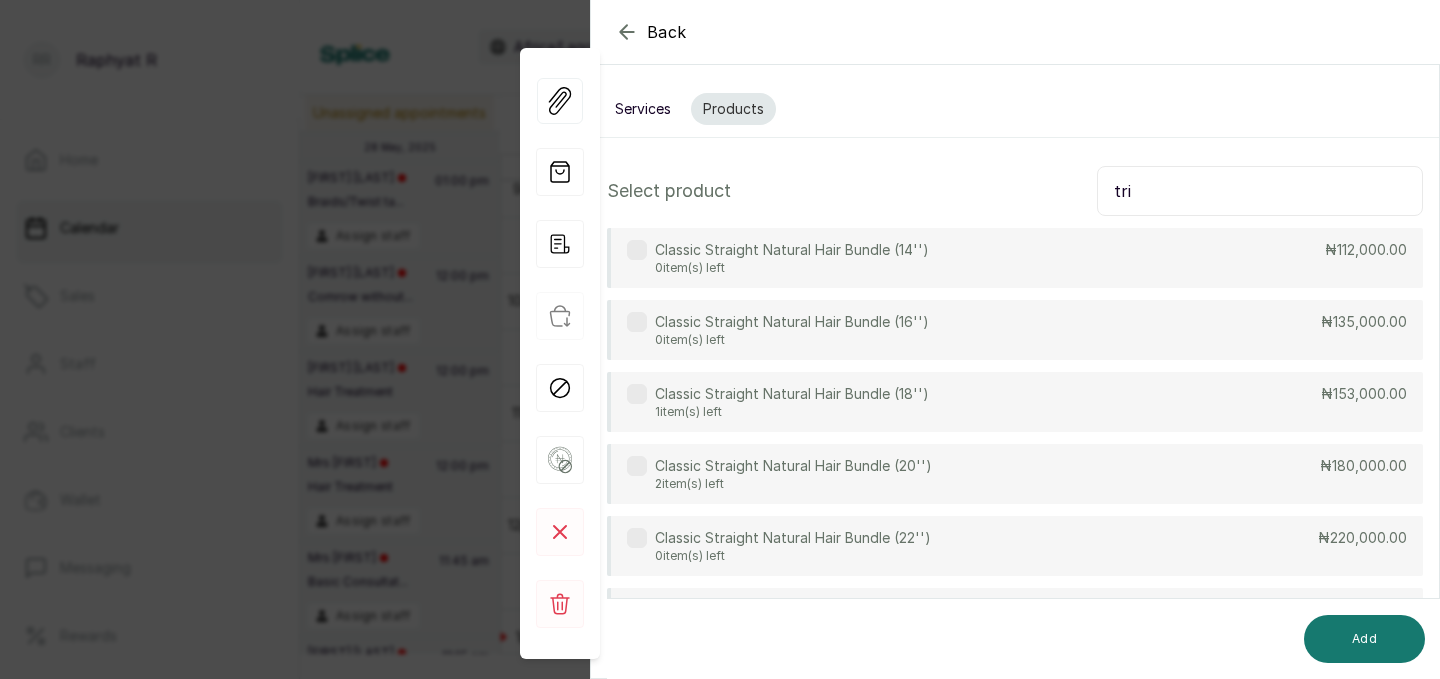 type on "trim" 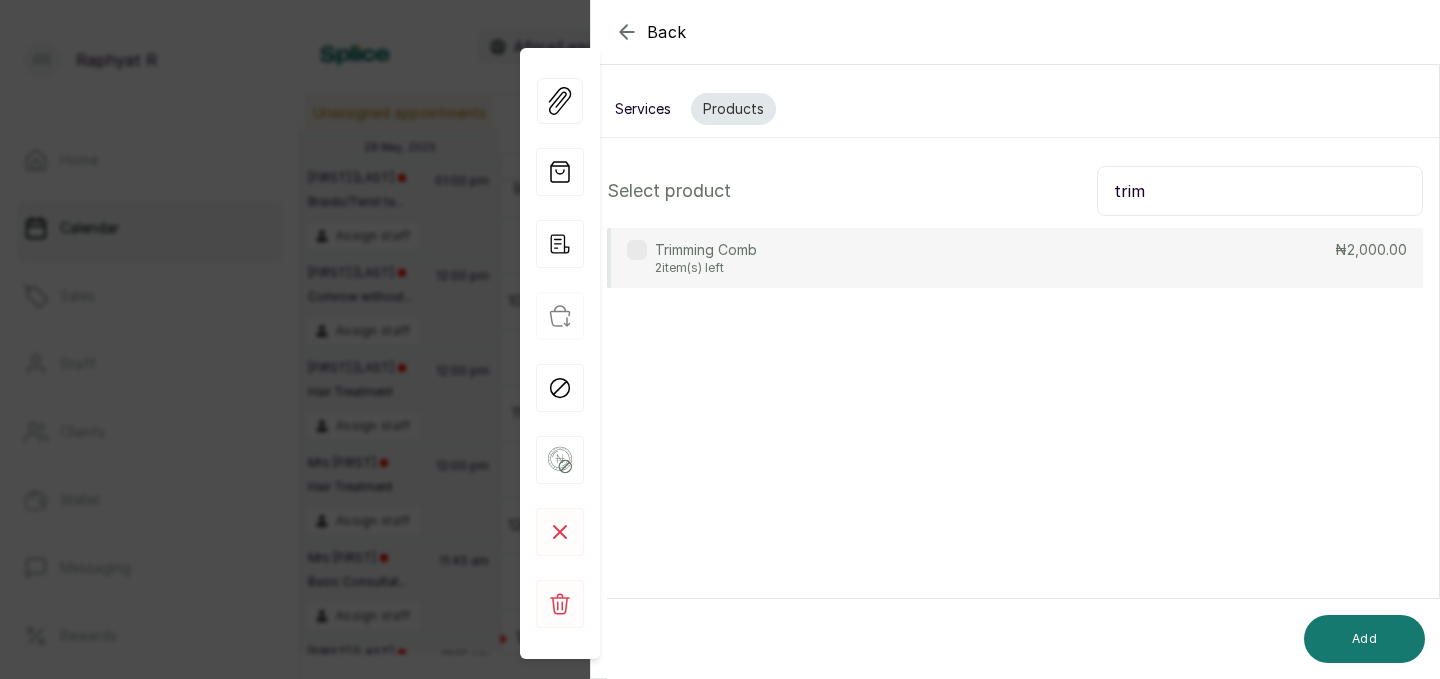 click on "Services" at bounding box center (643, 109) 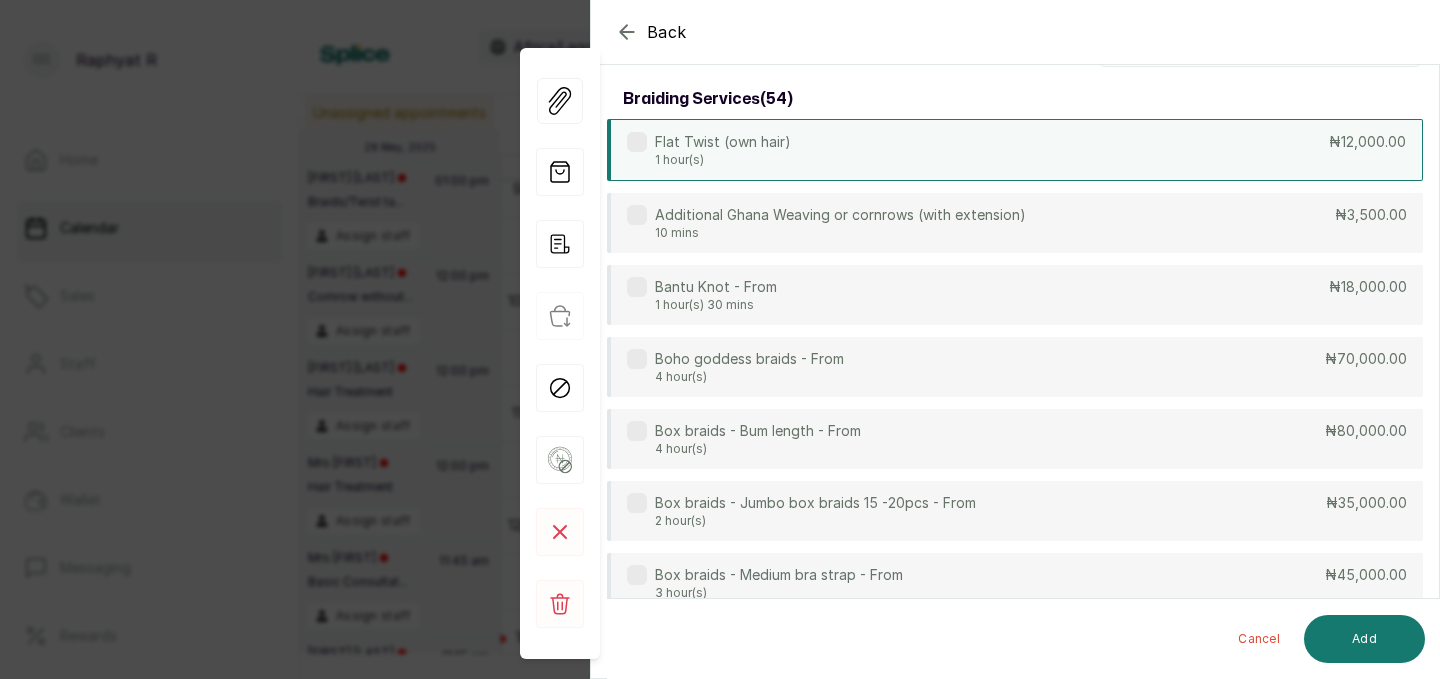 scroll, scrollTop: 0, scrollLeft: 0, axis: both 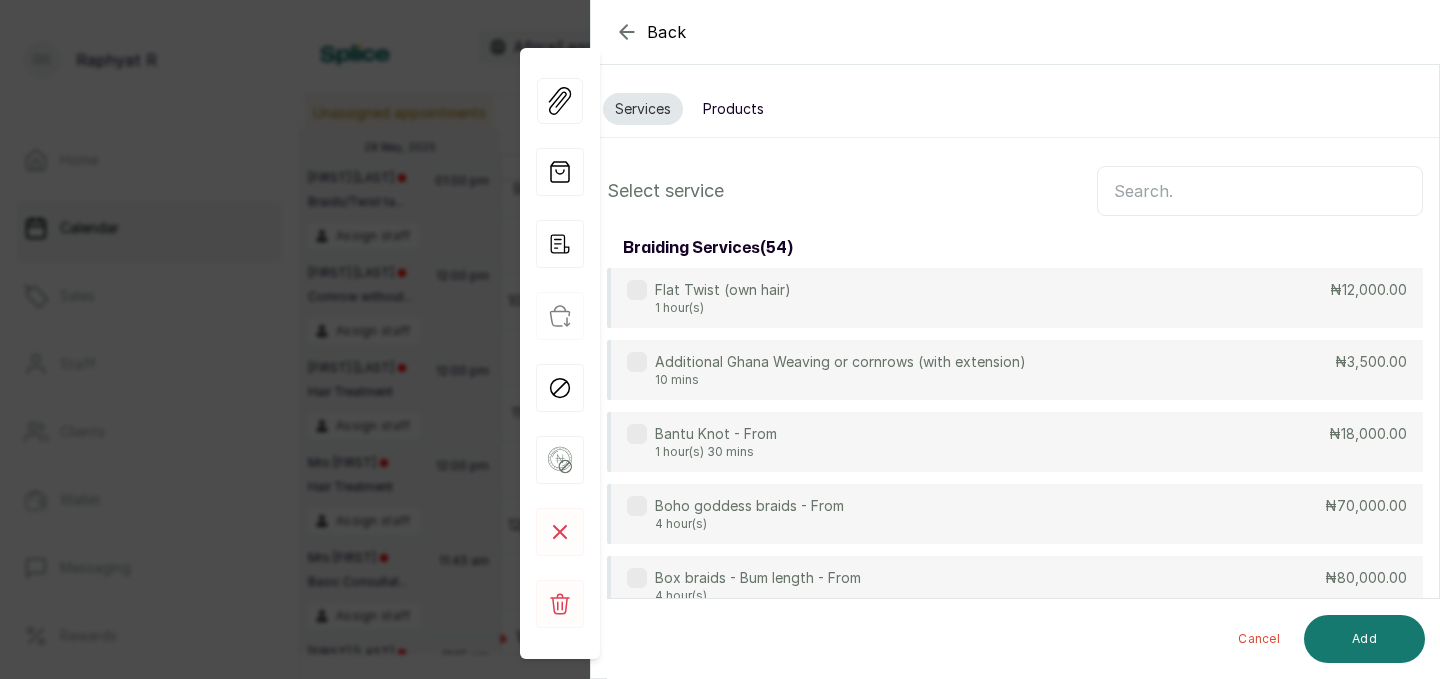click at bounding box center (1260, 191) 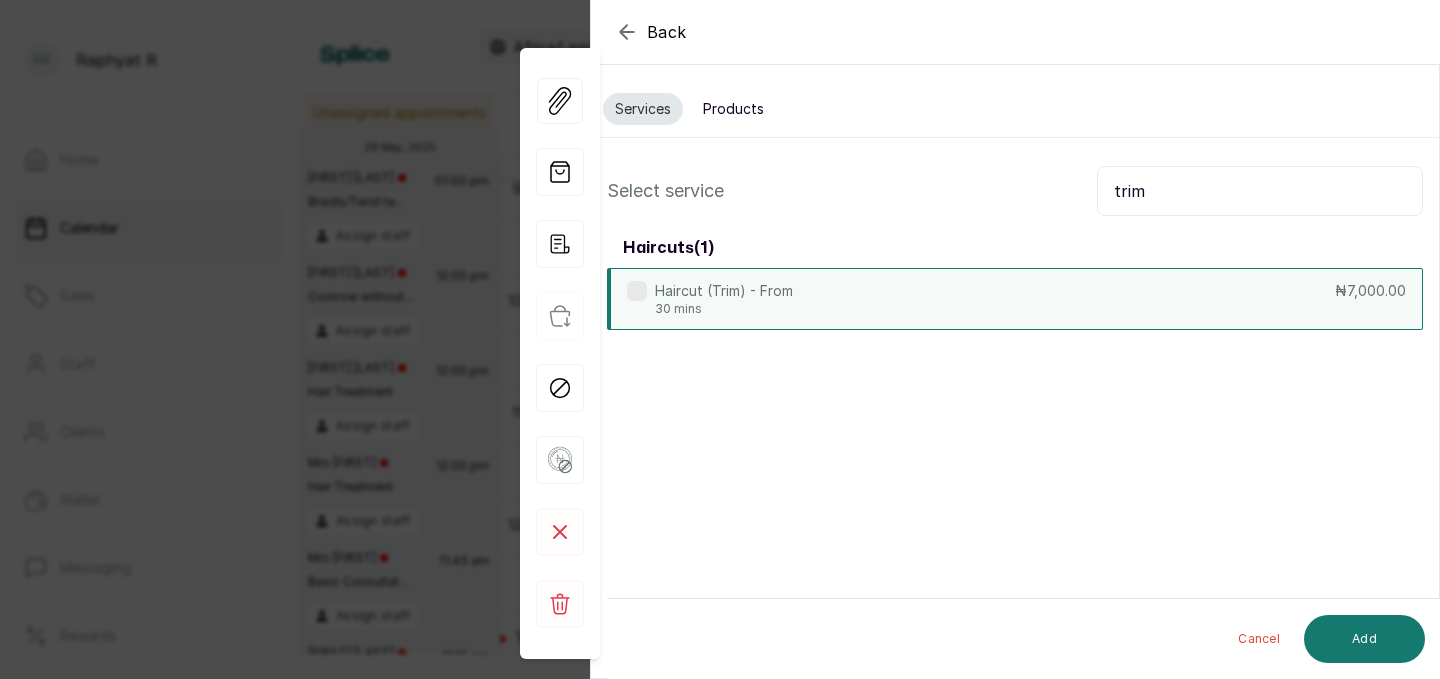 type on "trim" 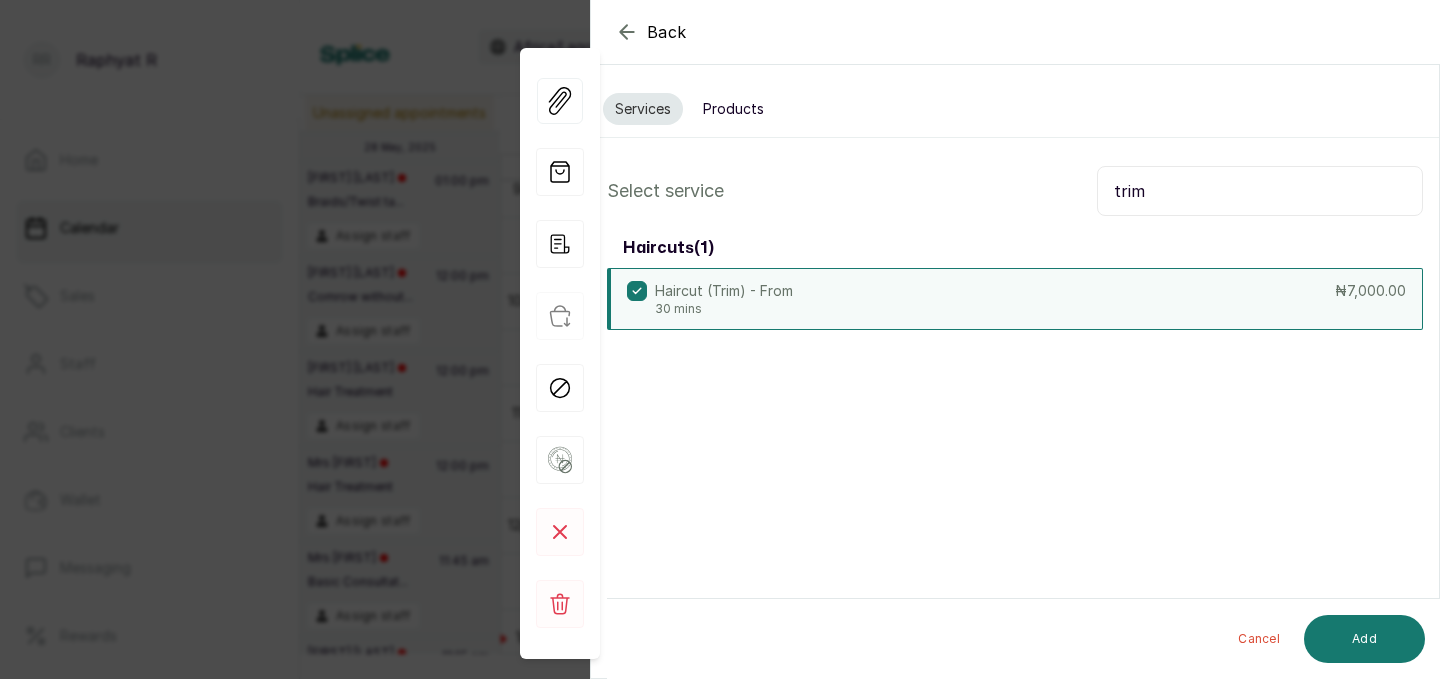 click on "trim" at bounding box center (1260, 191) 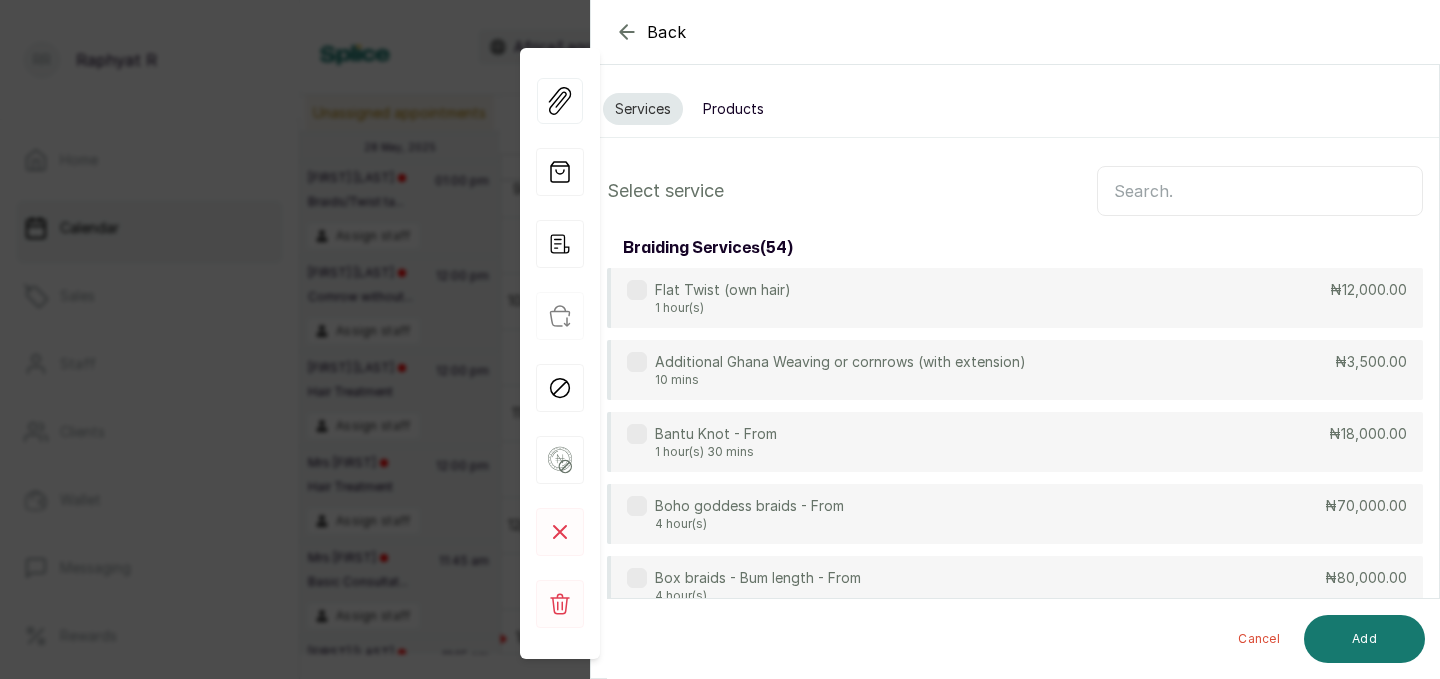 click on "Products" at bounding box center (733, 109) 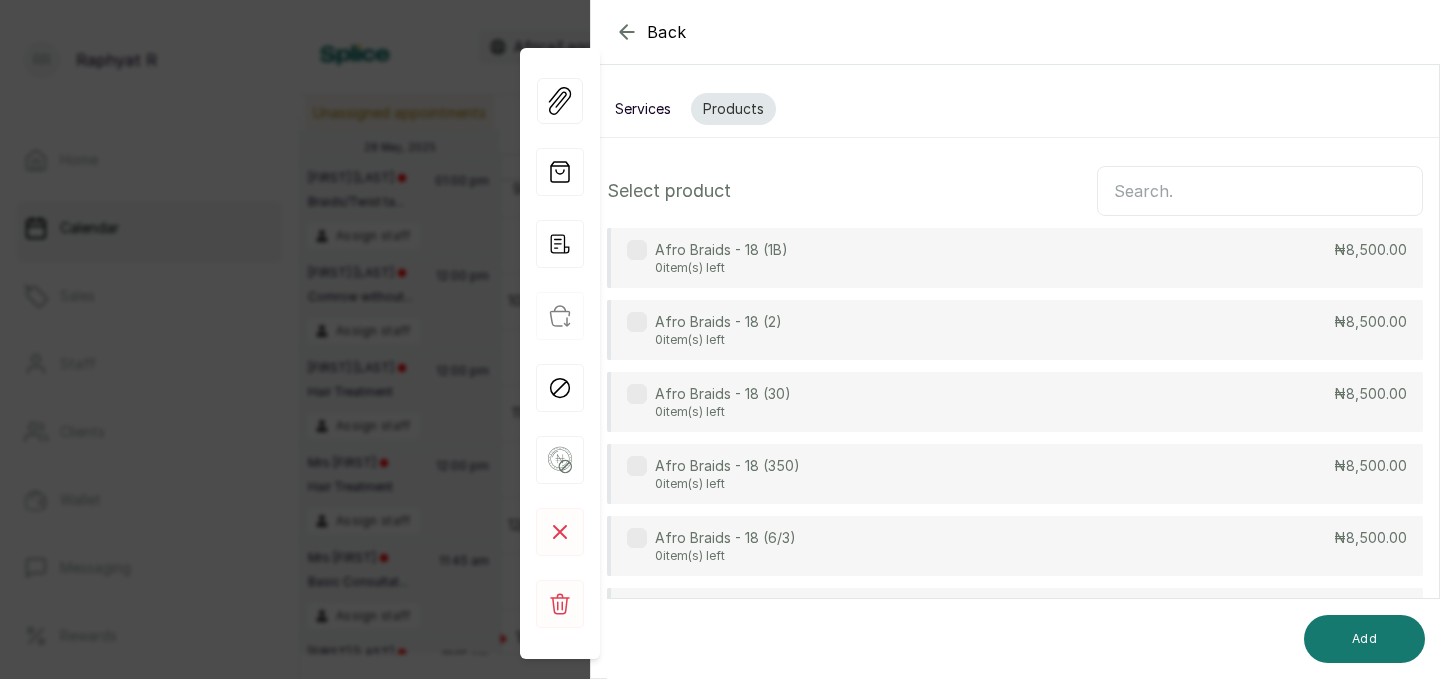 click at bounding box center [1260, 191] 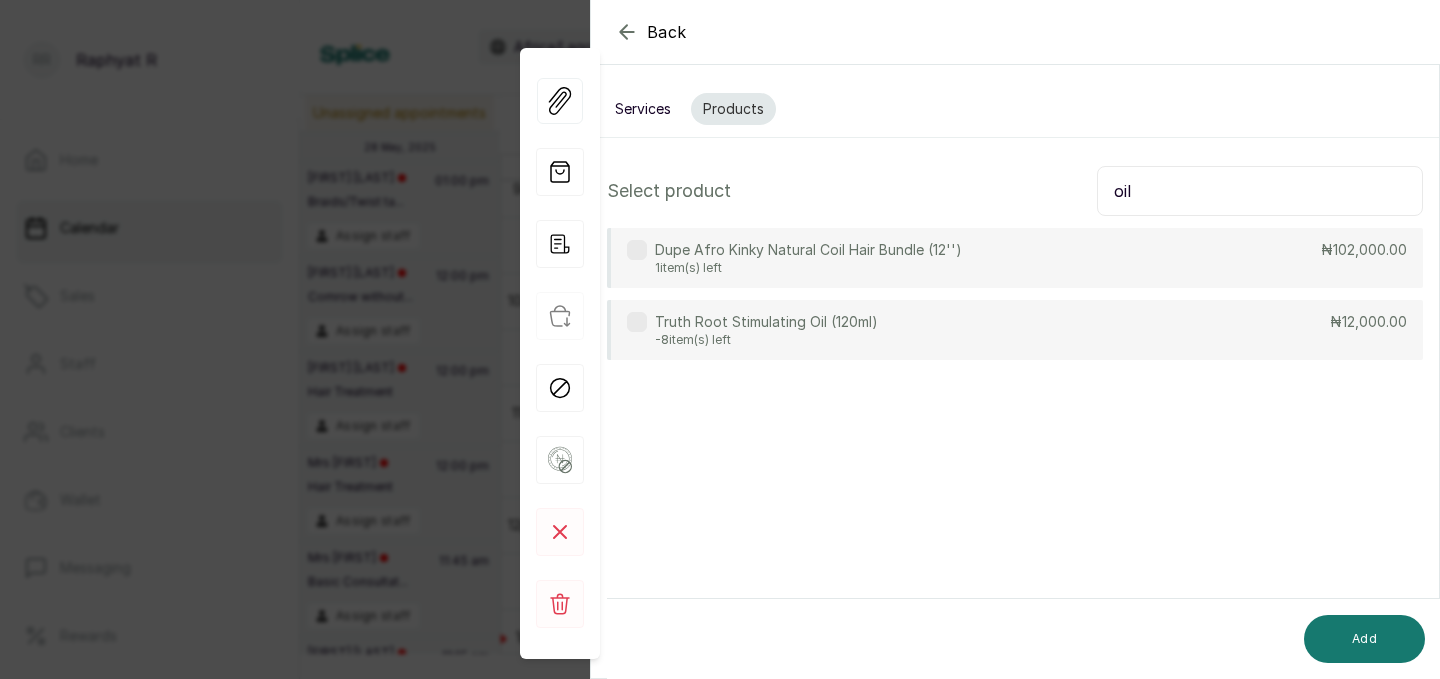 type on "oil" 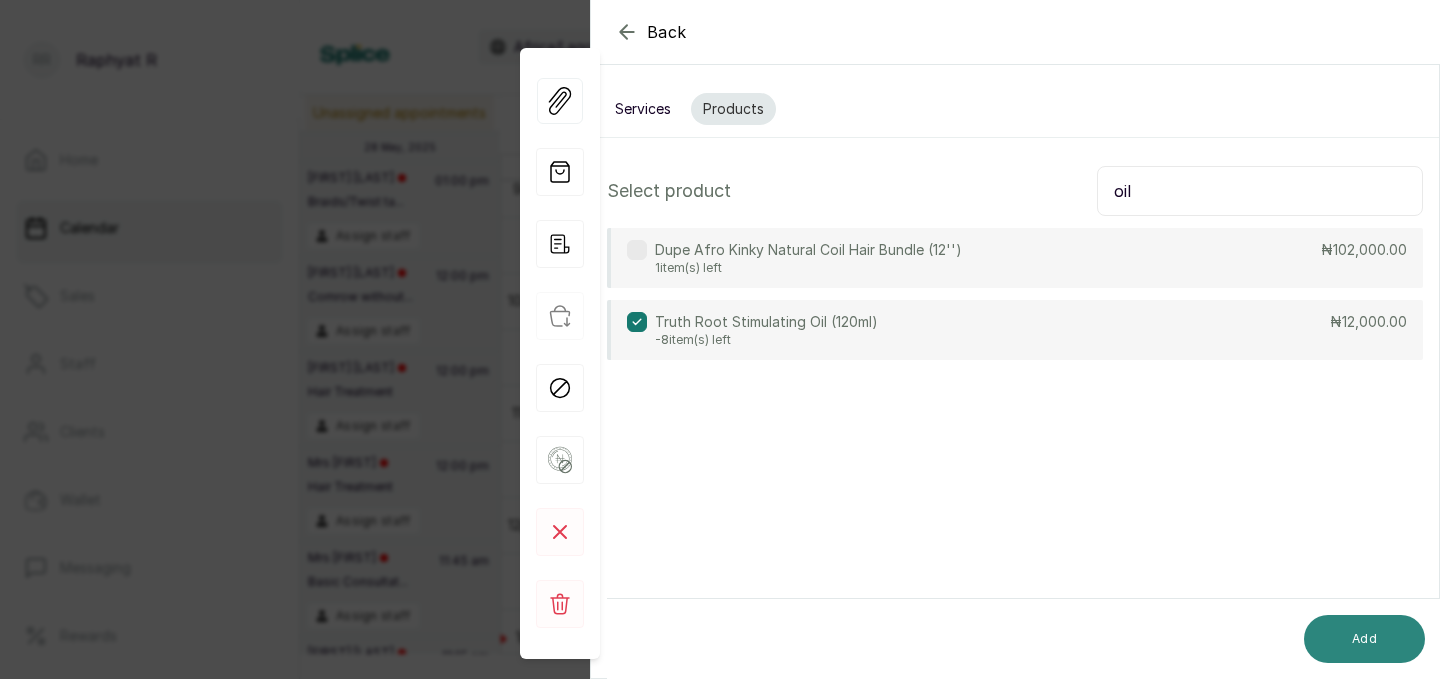 click on "Add" at bounding box center (1364, 639) 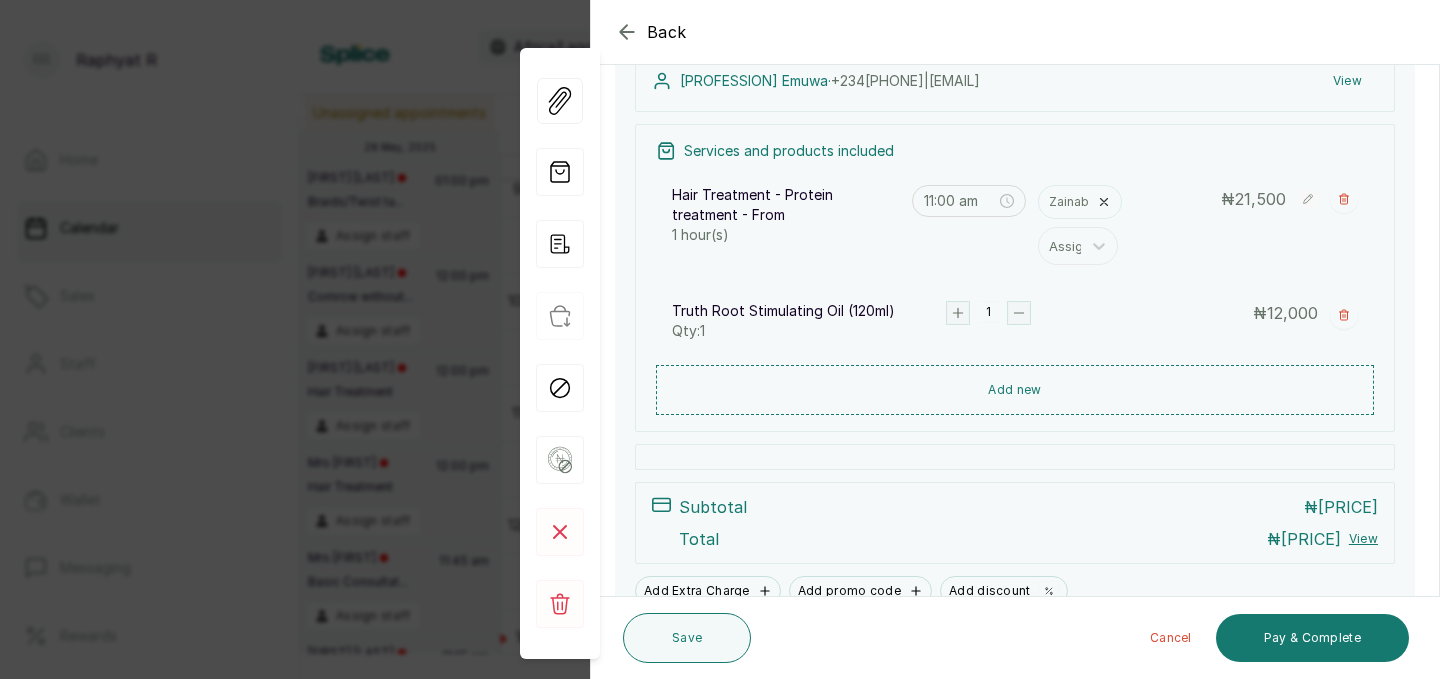scroll, scrollTop: 246, scrollLeft: 0, axis: vertical 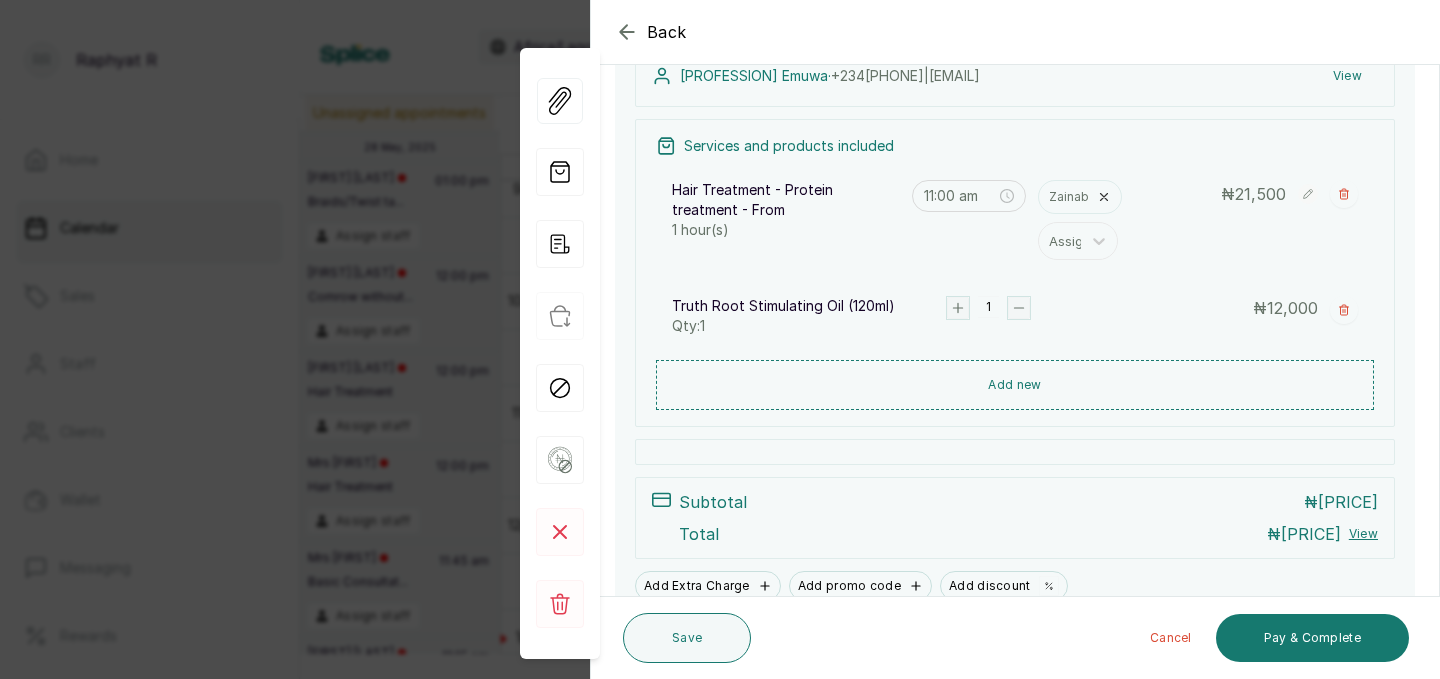 click 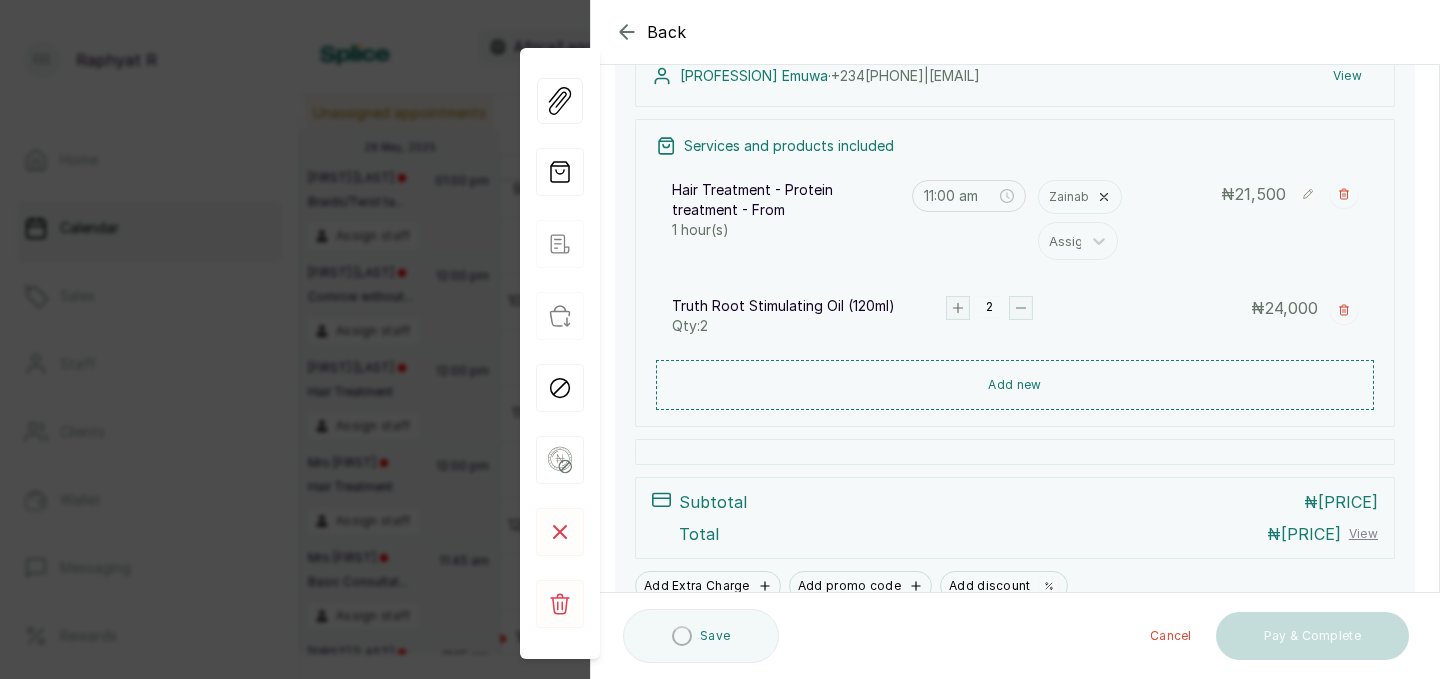 click 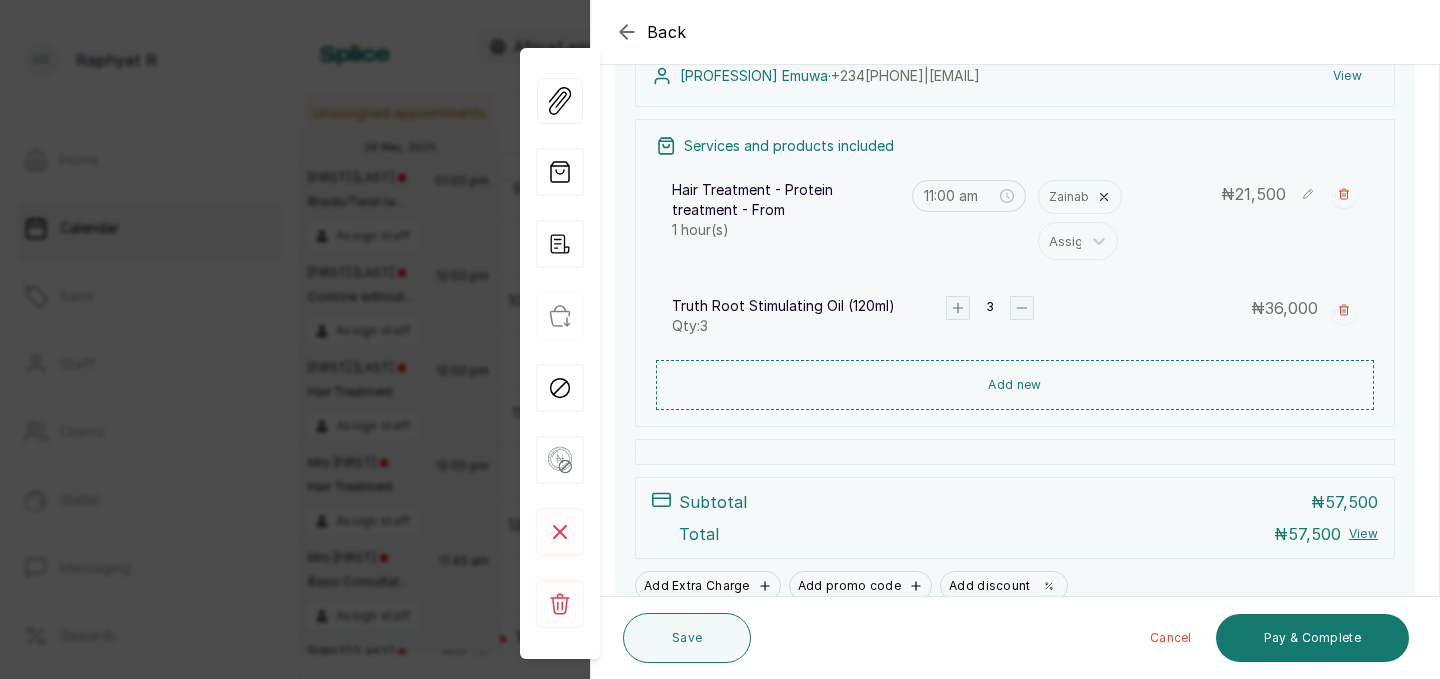 click 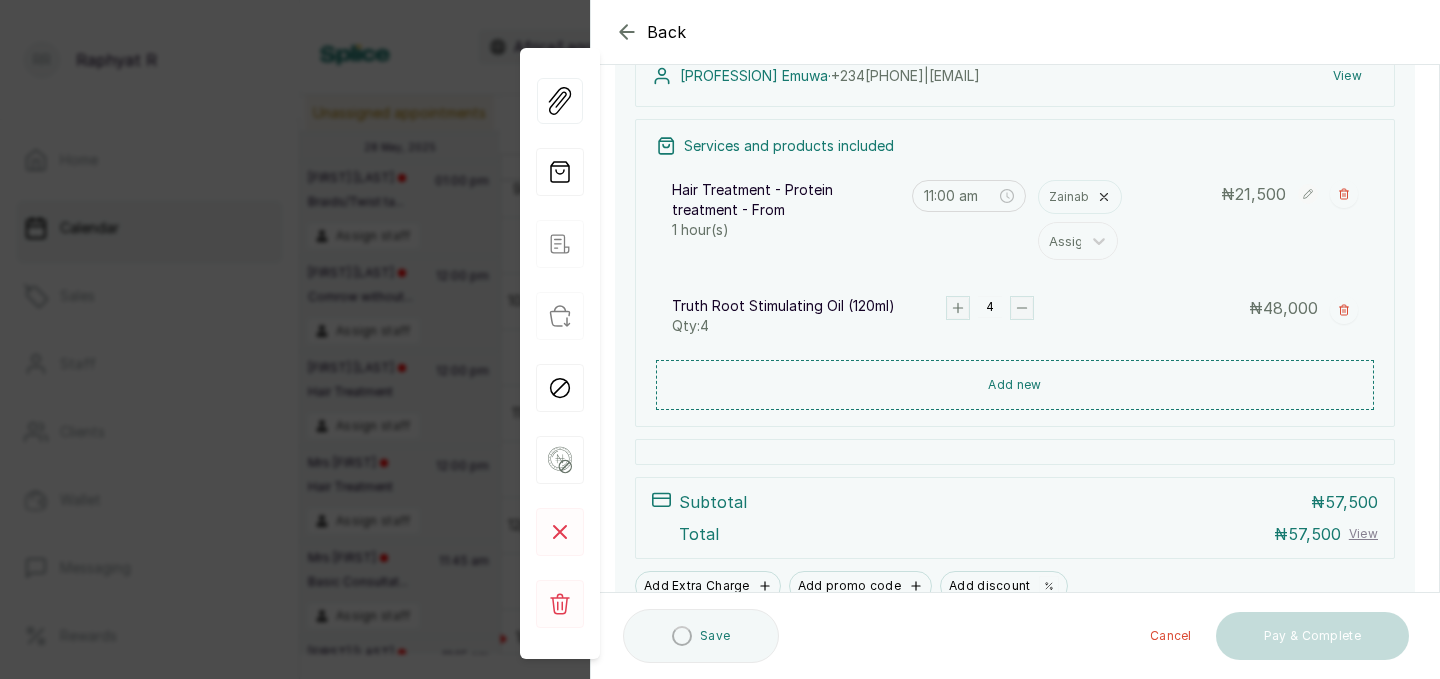 click 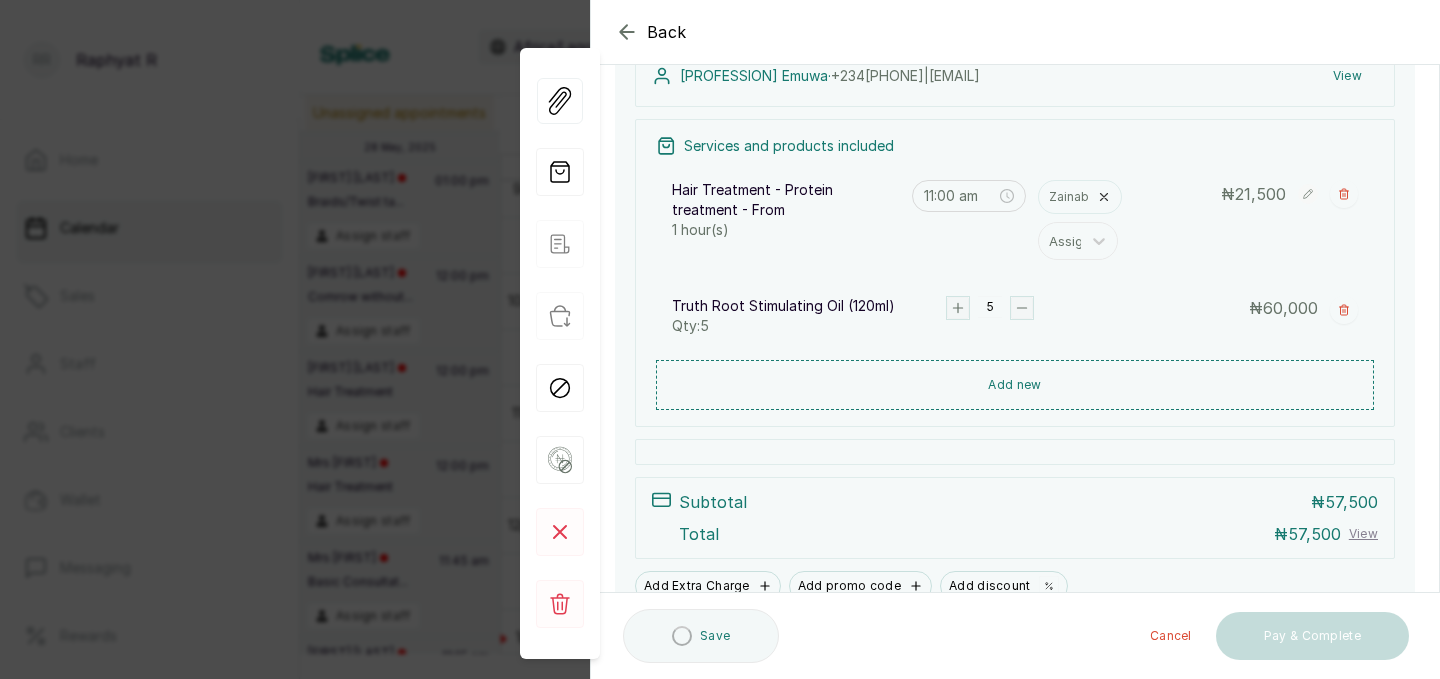 click 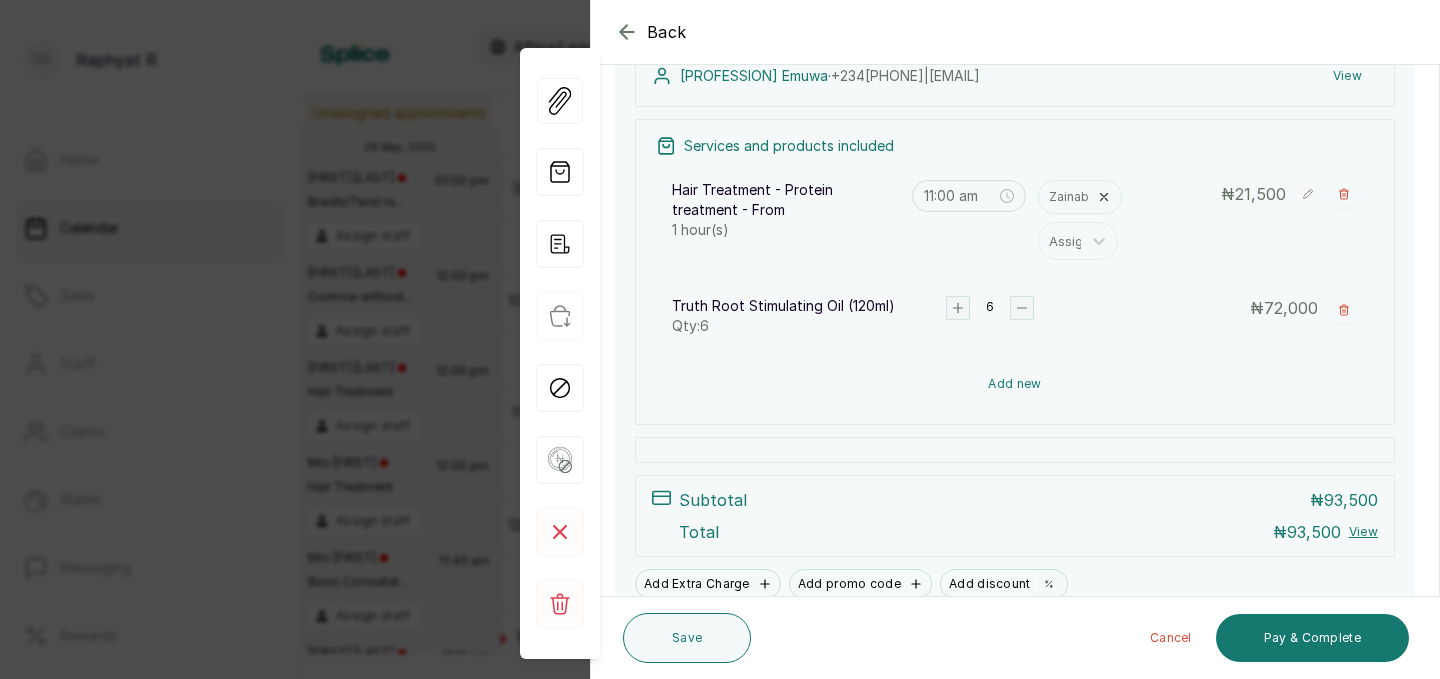 click on "Add new" at bounding box center (1015, 384) 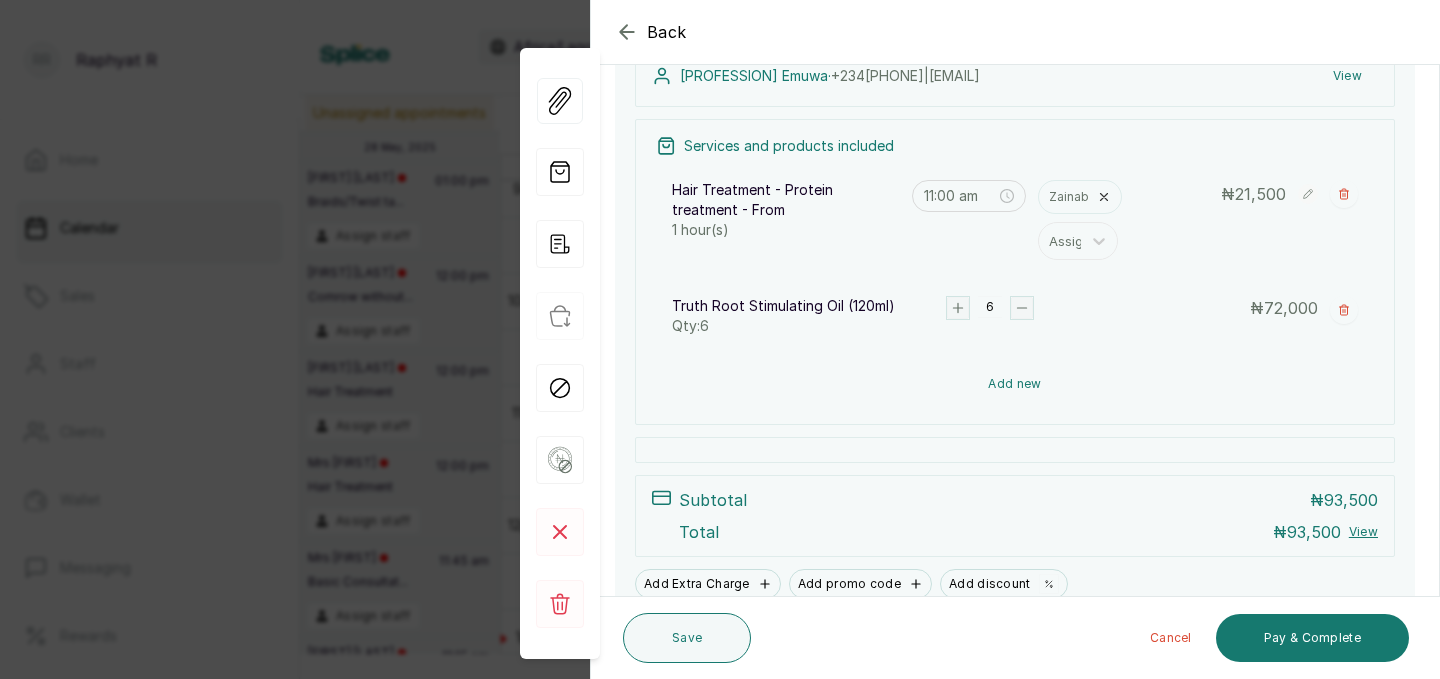scroll, scrollTop: 0, scrollLeft: 0, axis: both 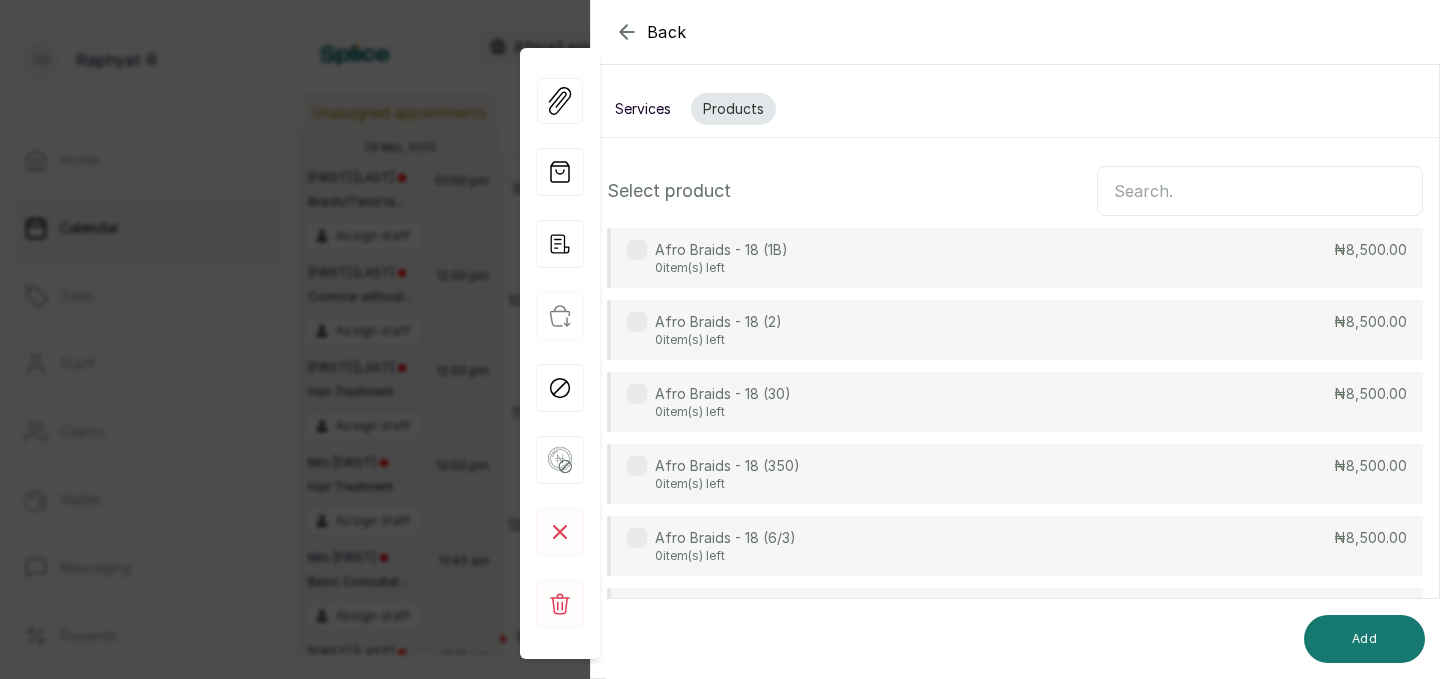 click at bounding box center (1260, 191) 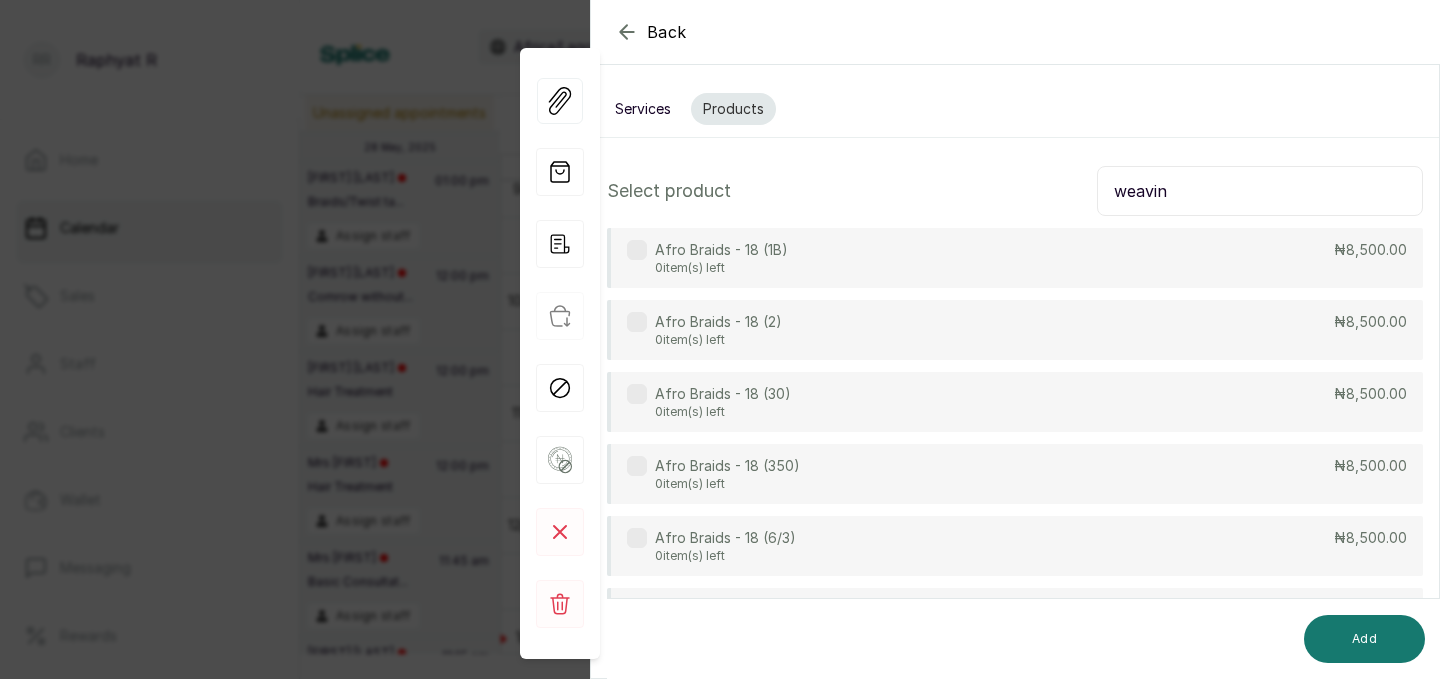 type on "weaving" 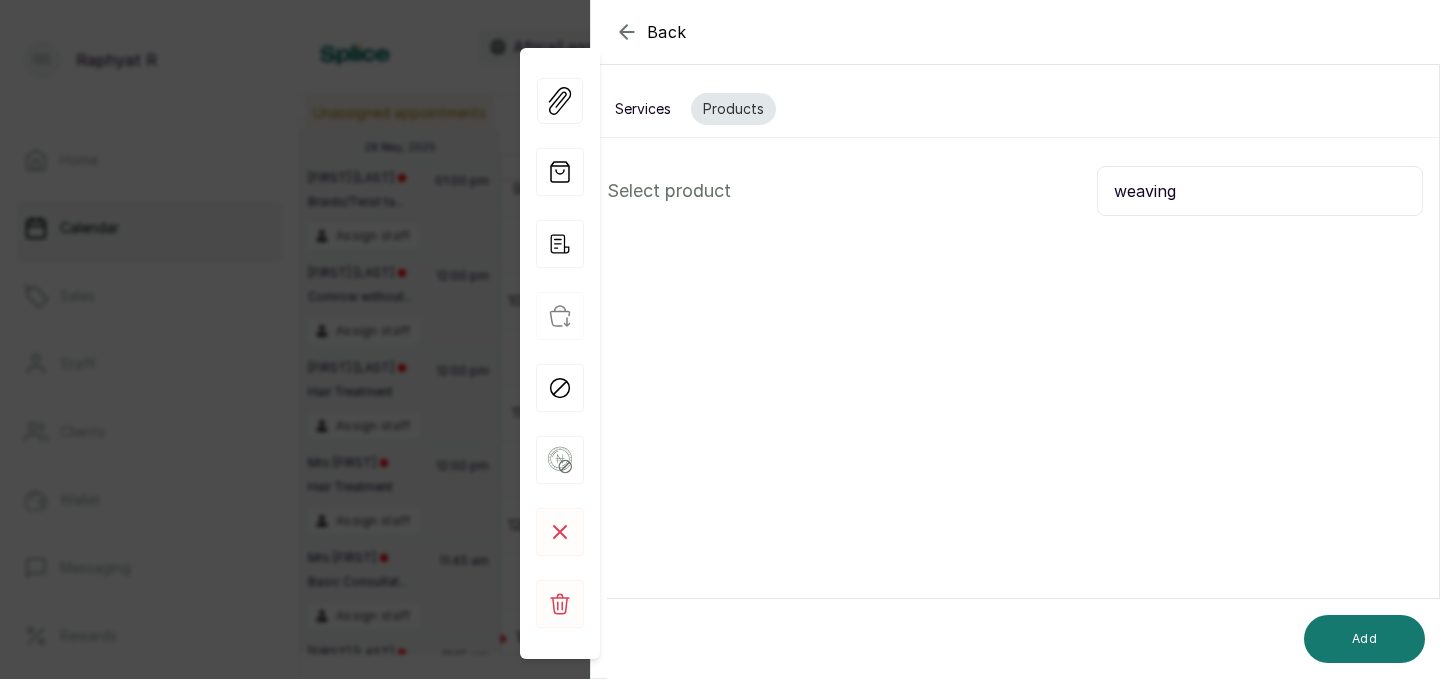 click on "Services" at bounding box center (643, 109) 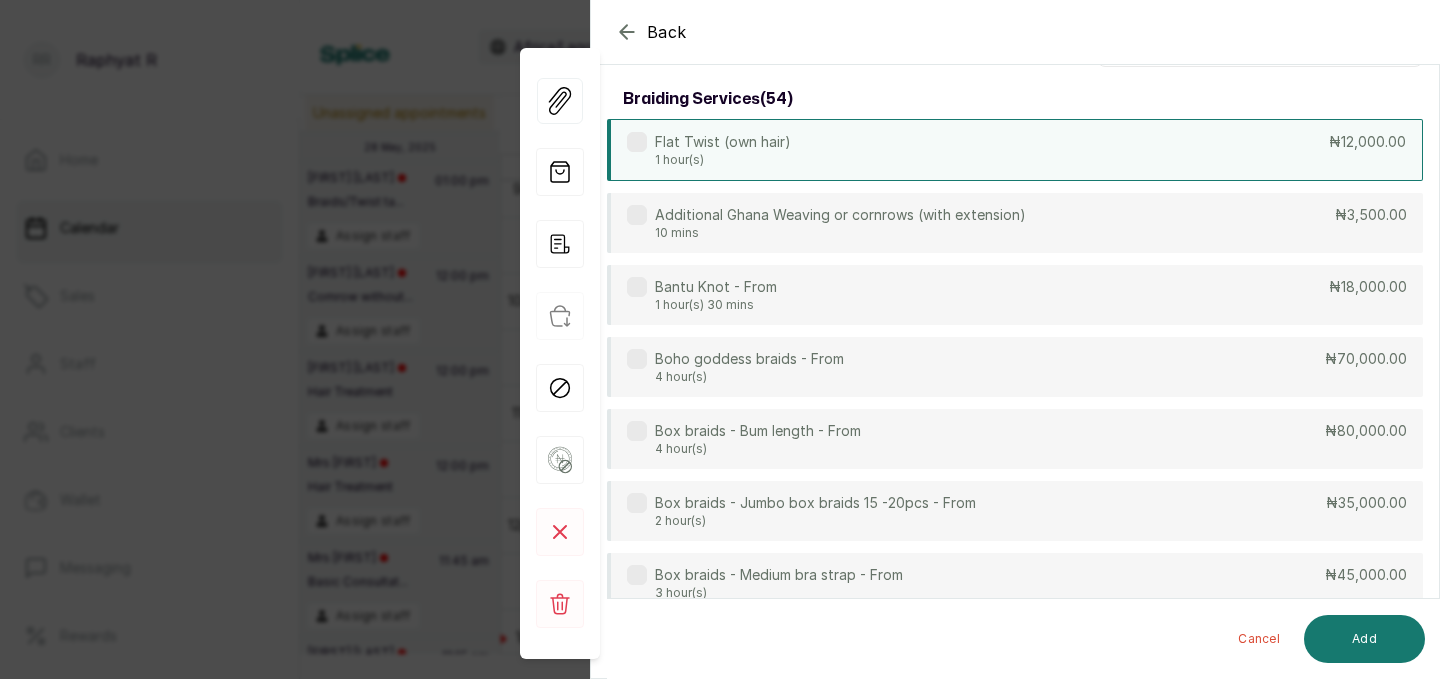 scroll, scrollTop: 116, scrollLeft: 0, axis: vertical 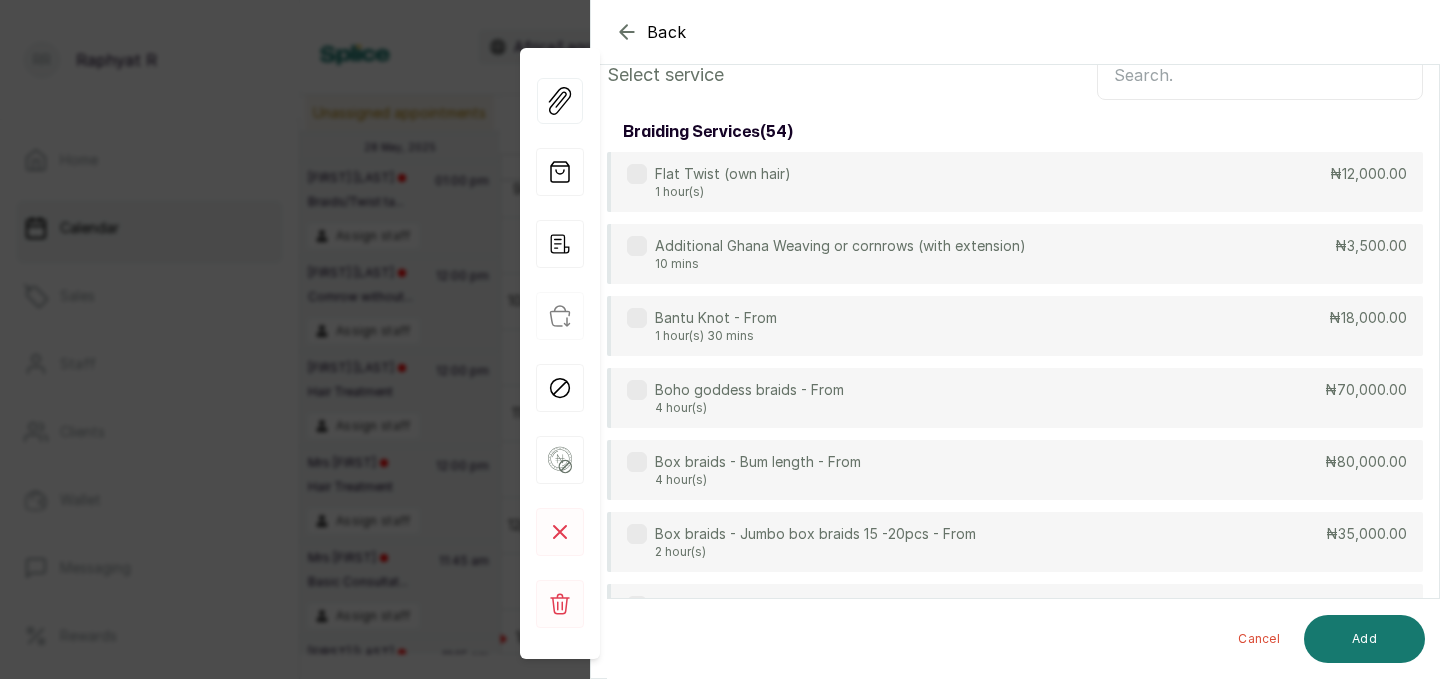 click at bounding box center [1260, 75] 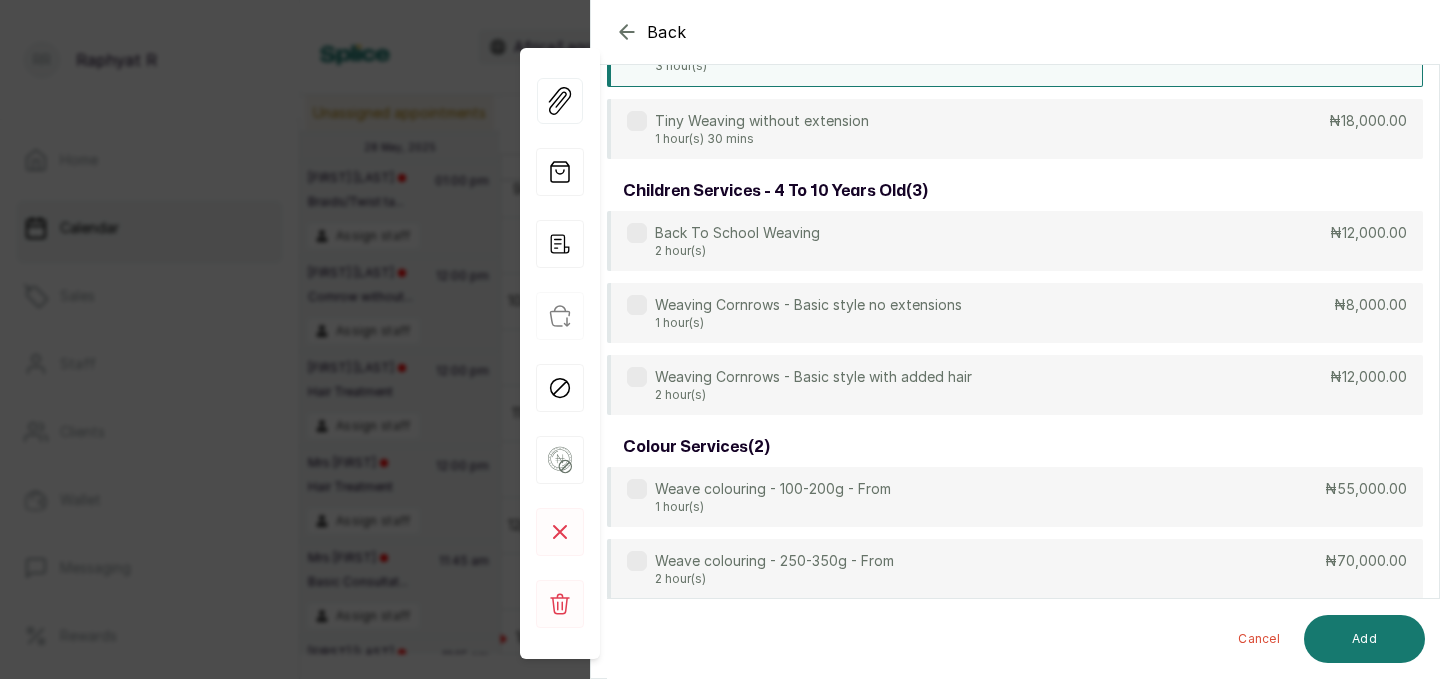 scroll, scrollTop: 0, scrollLeft: 0, axis: both 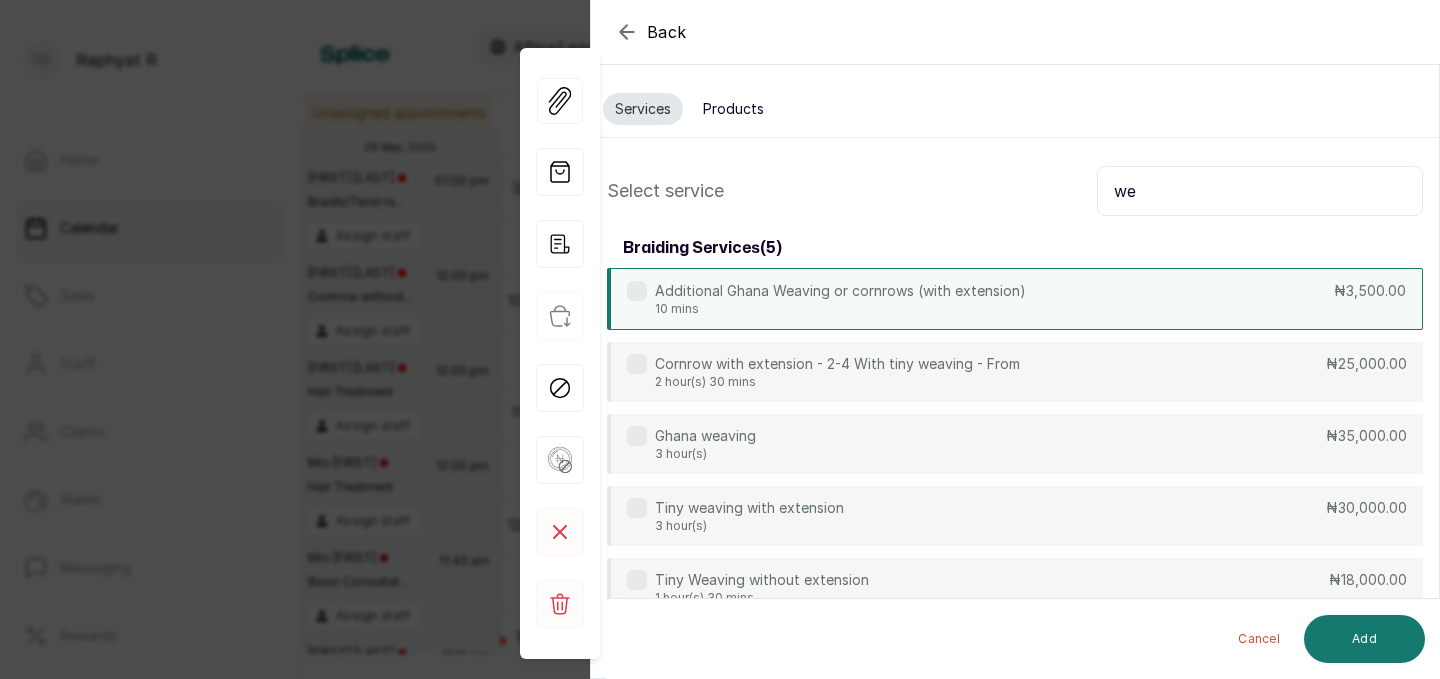type on "w" 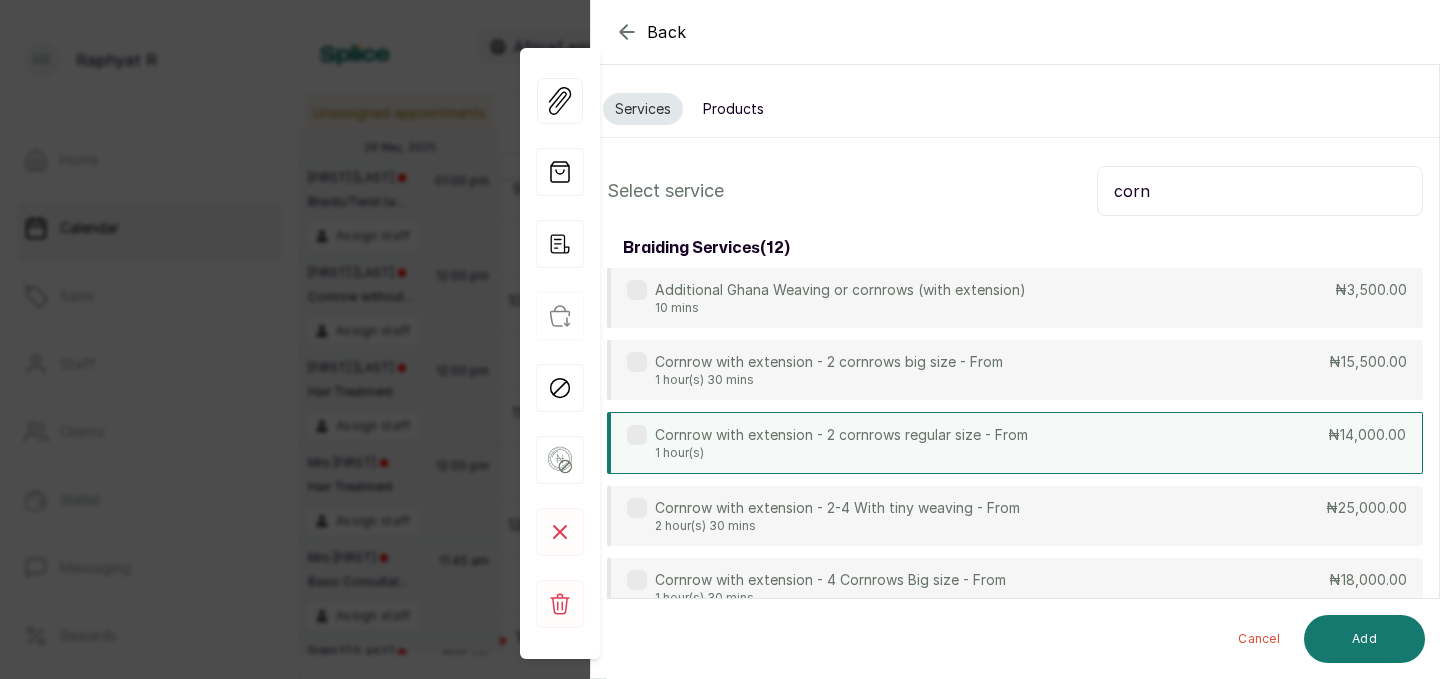 type on "corn" 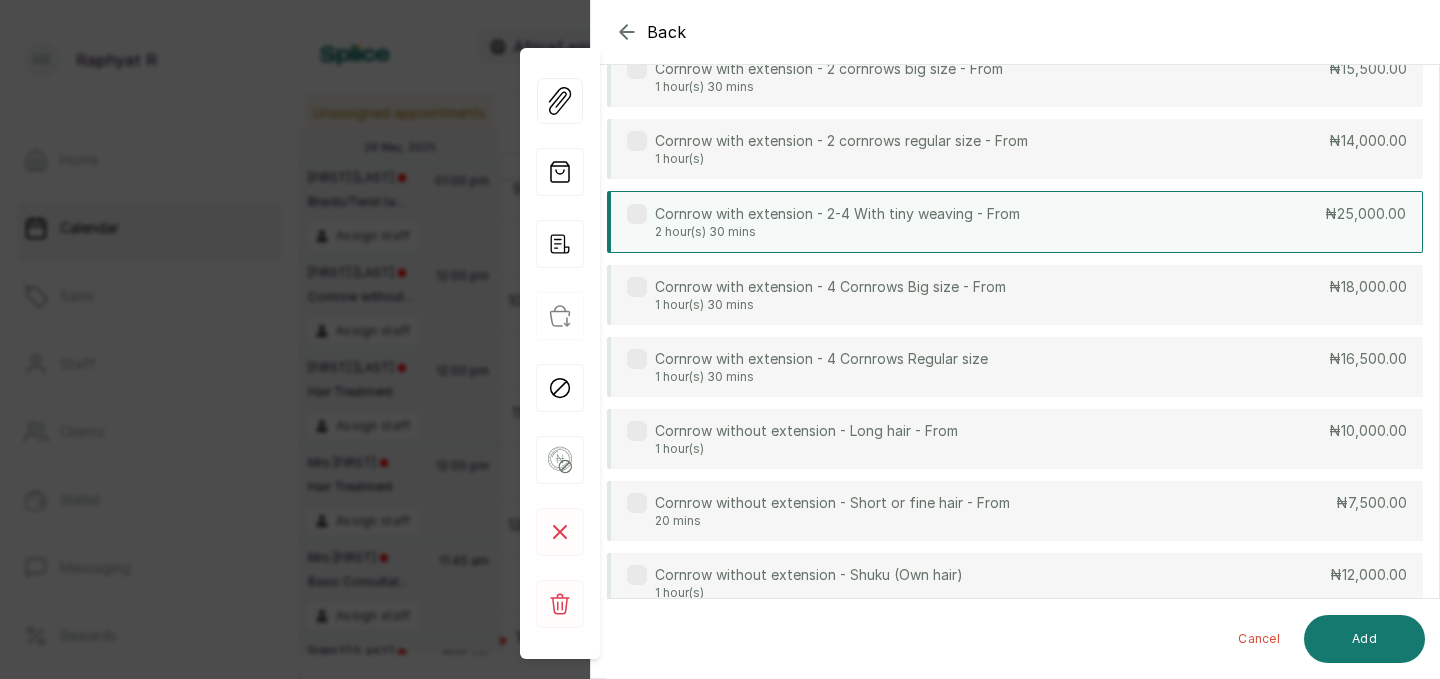 scroll, scrollTop: 300, scrollLeft: 0, axis: vertical 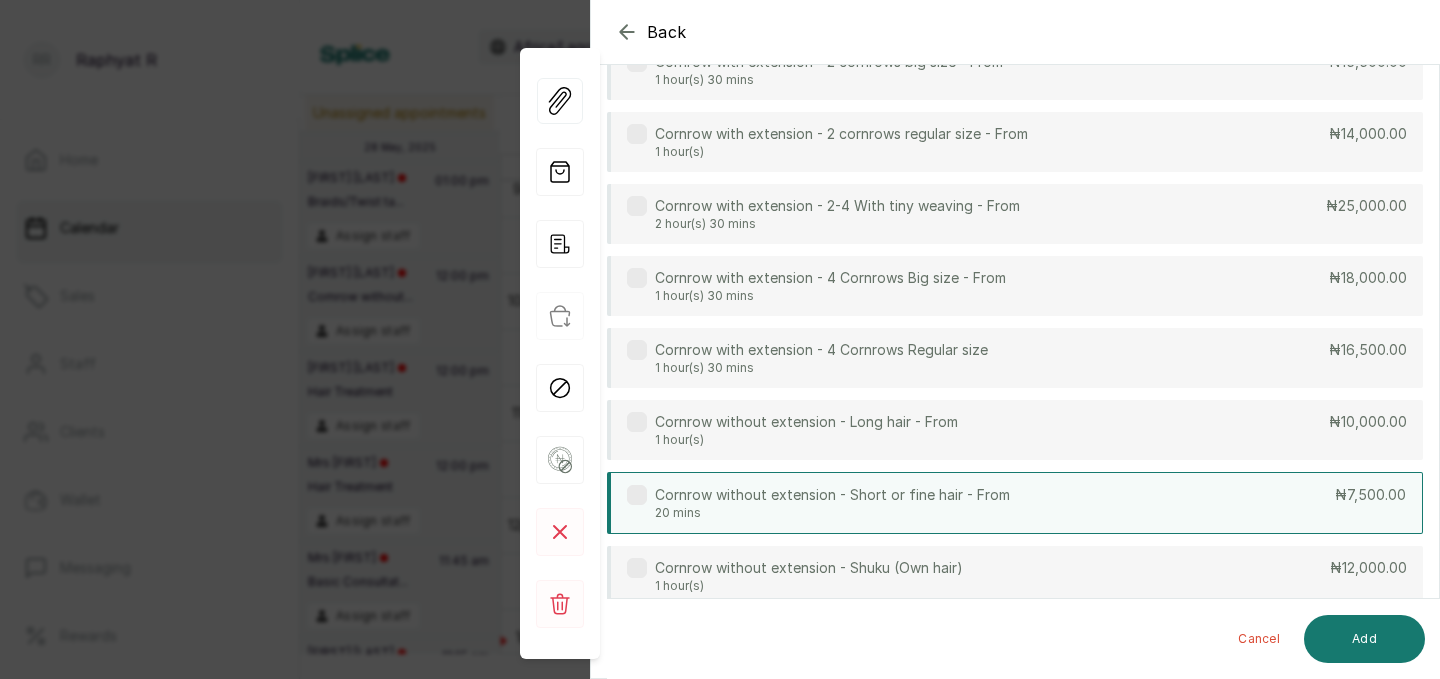 click on "Cornrow without extension - Short or fine hair - From 20 mins ₦7,500.00" at bounding box center (1015, 503) 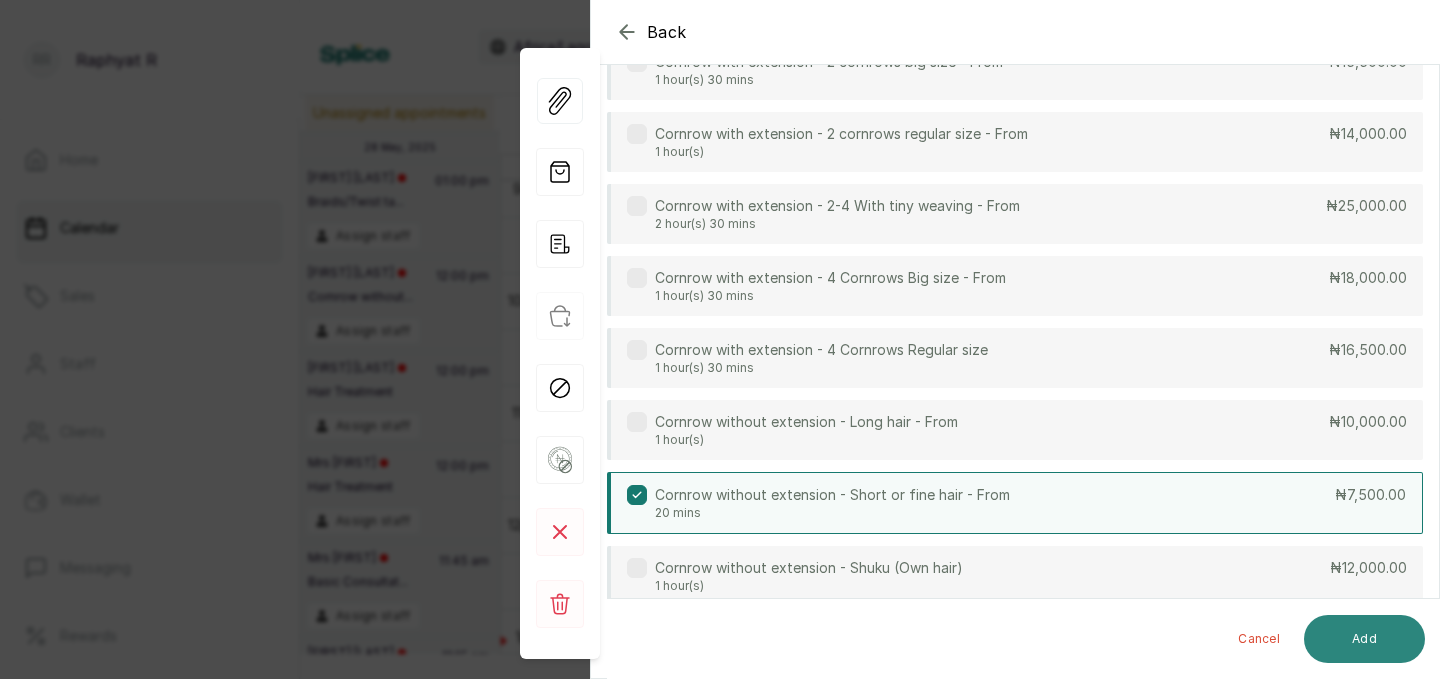 click on "Add" at bounding box center [1364, 639] 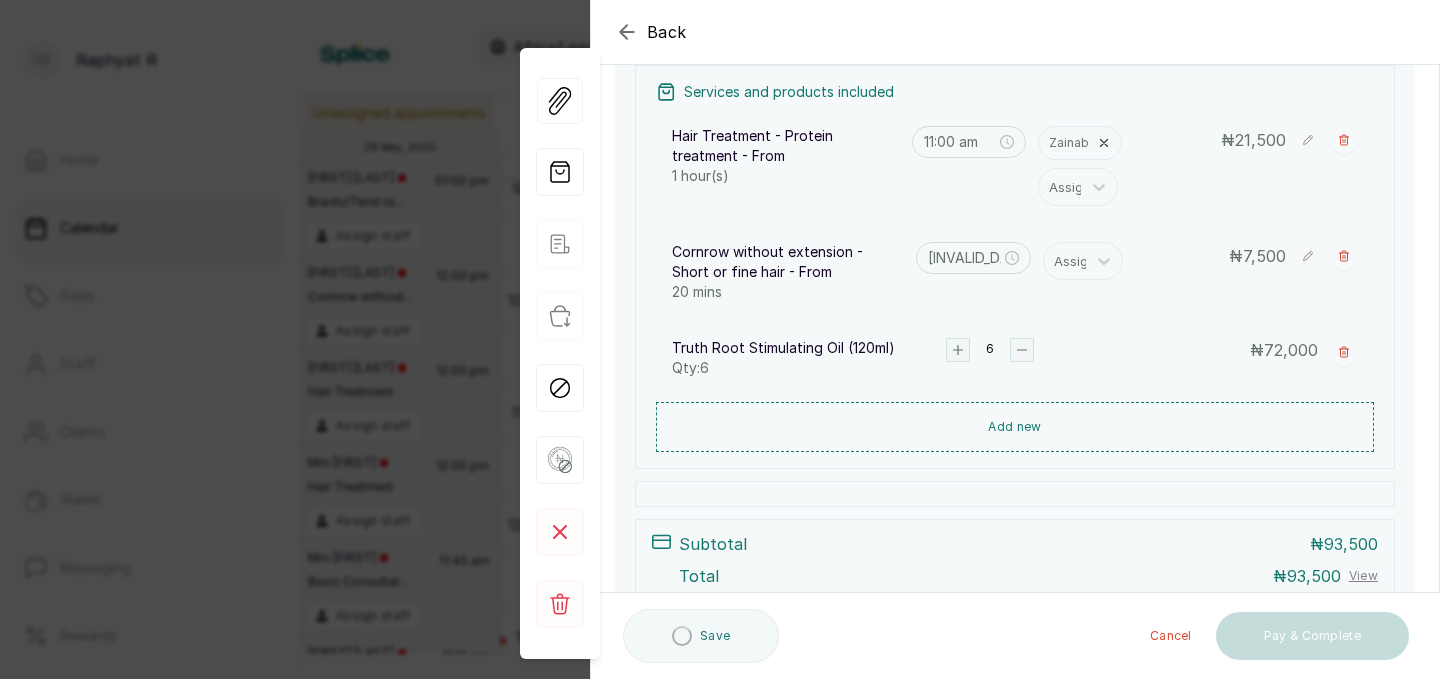type on "12:00 pm" 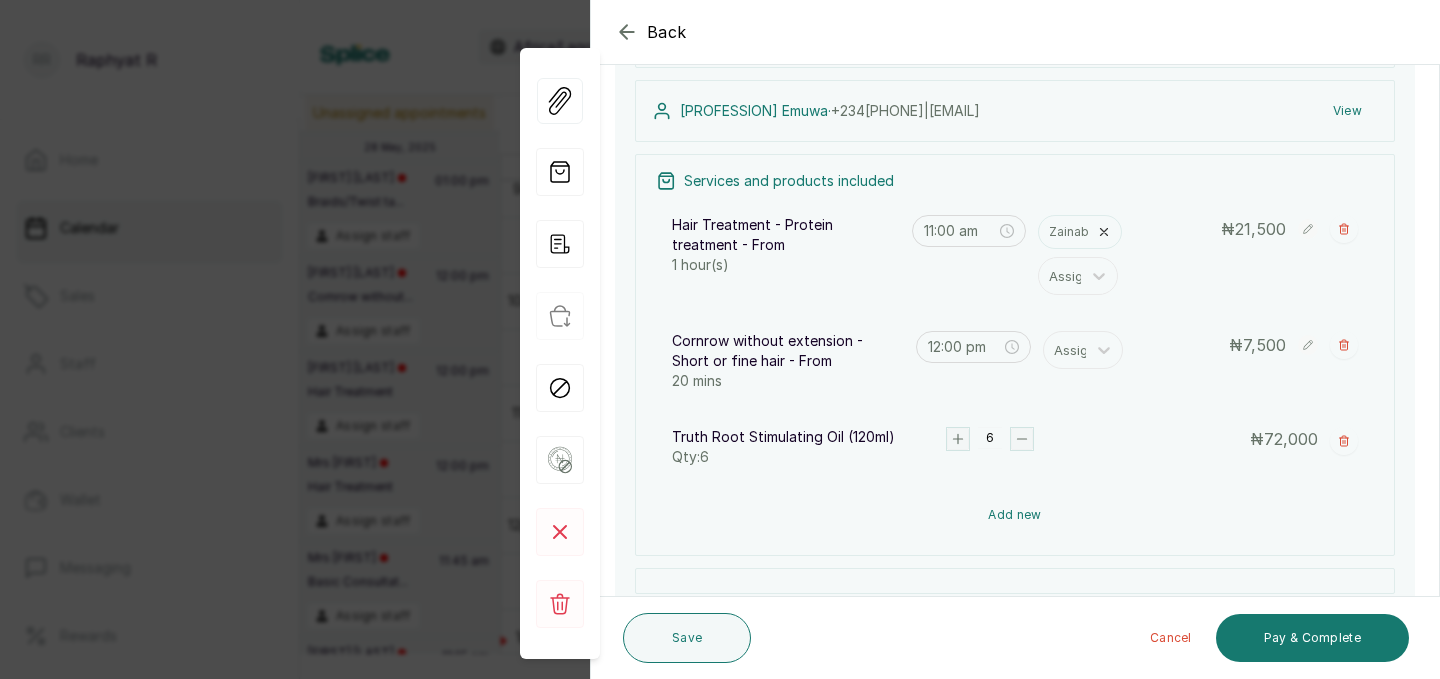 click on "Add new" at bounding box center [1015, 515] 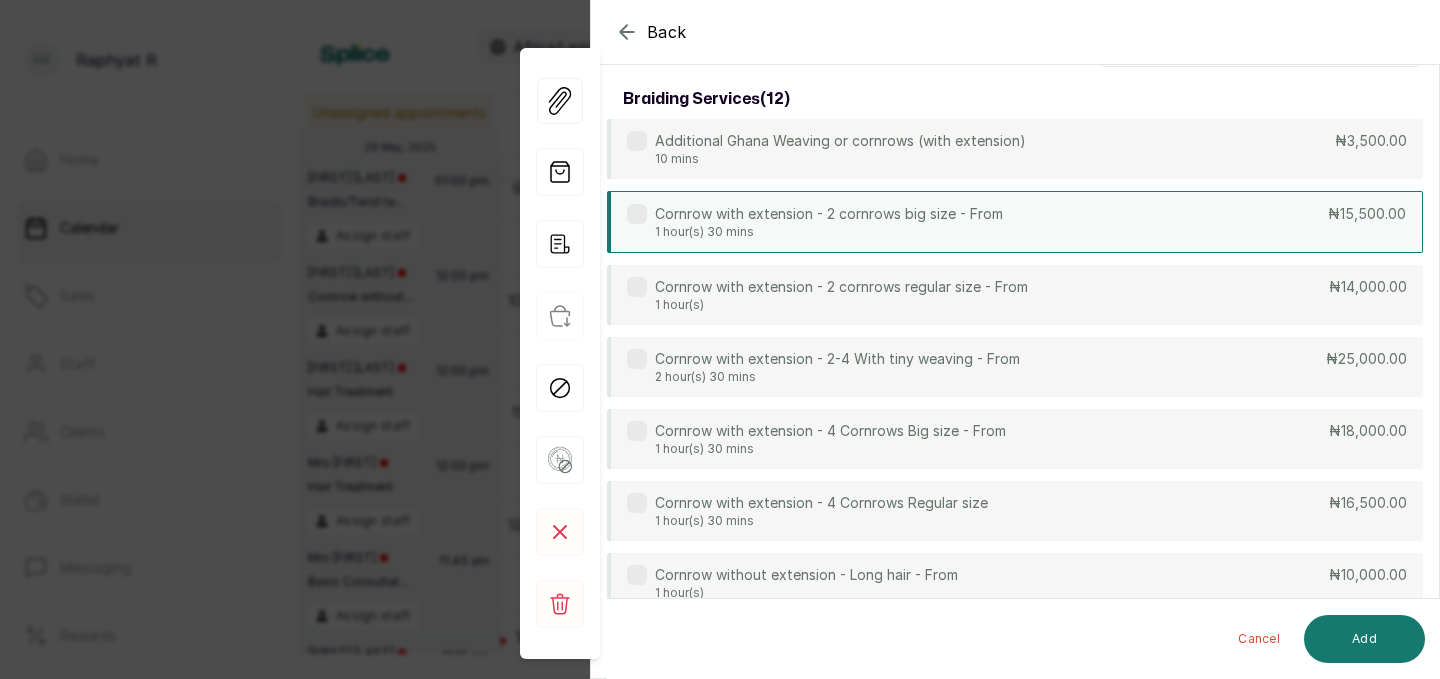 scroll, scrollTop: 0, scrollLeft: 0, axis: both 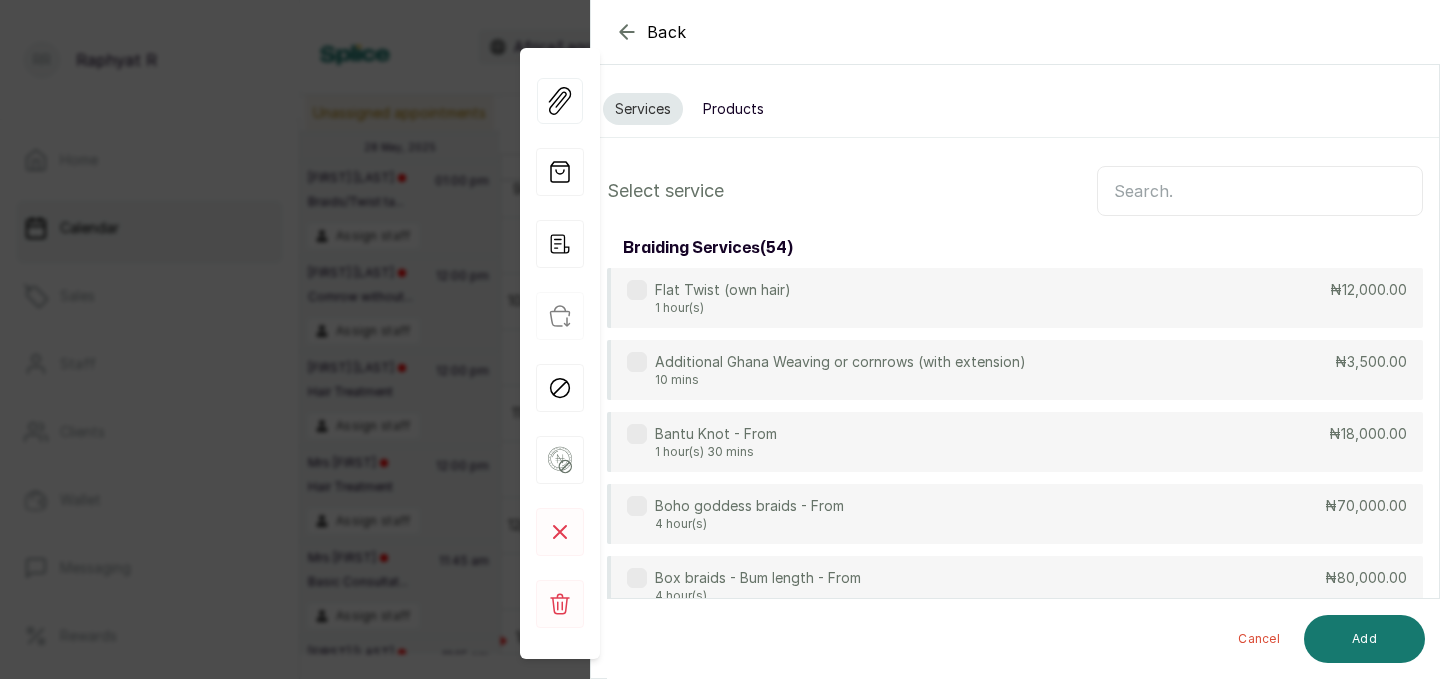 click at bounding box center [1260, 191] 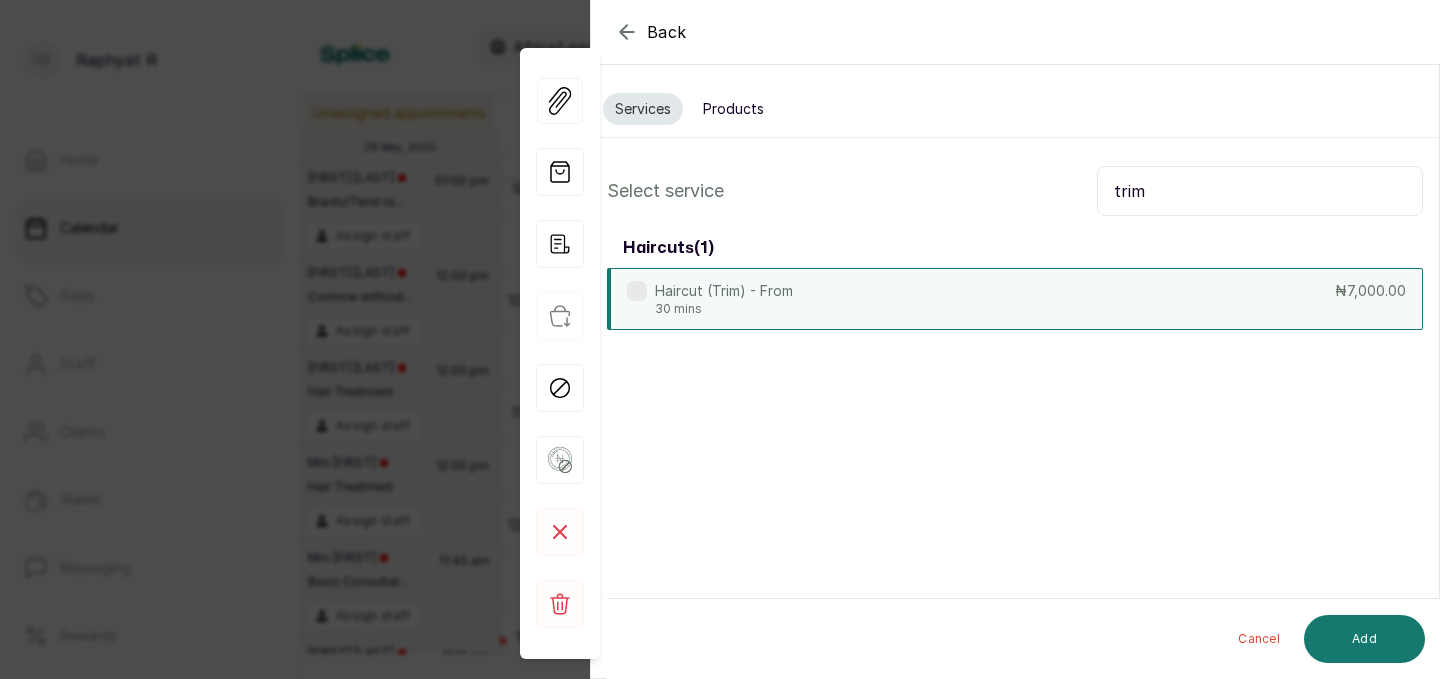 type on "trim" 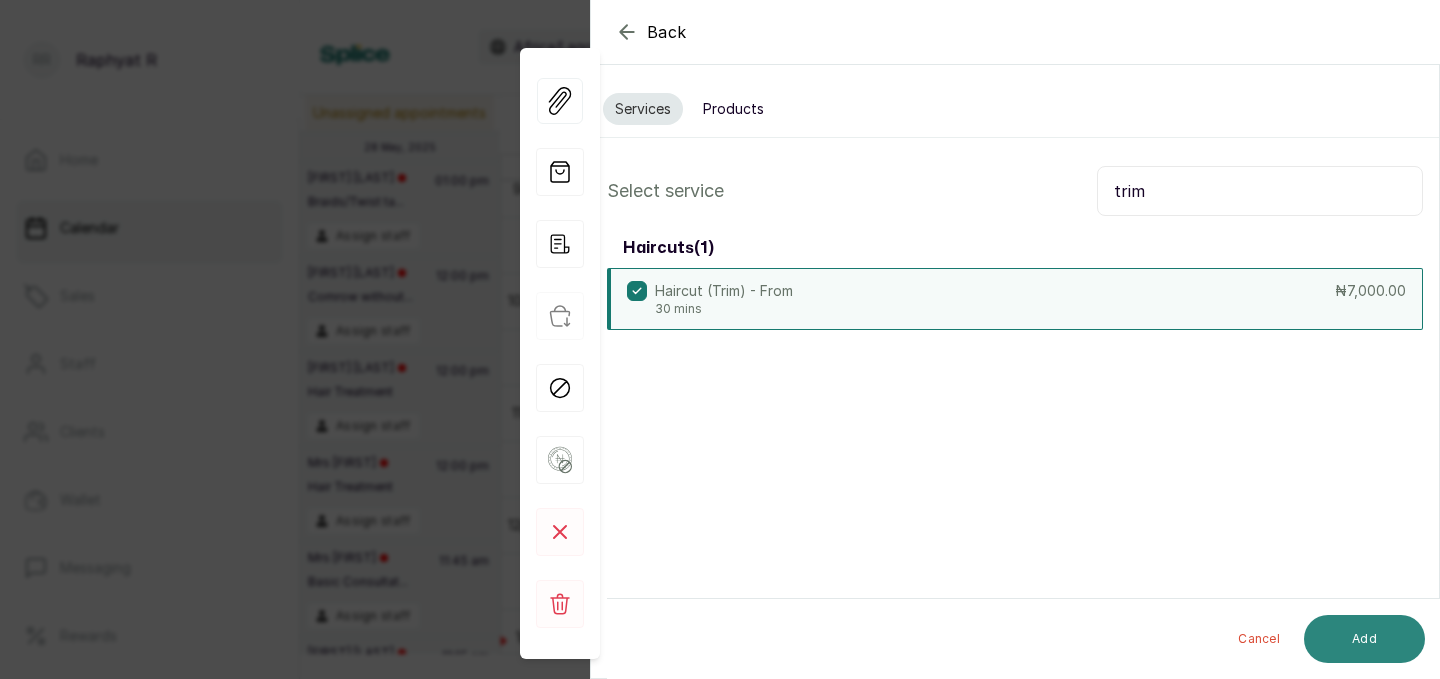click on "Add" at bounding box center [1364, 639] 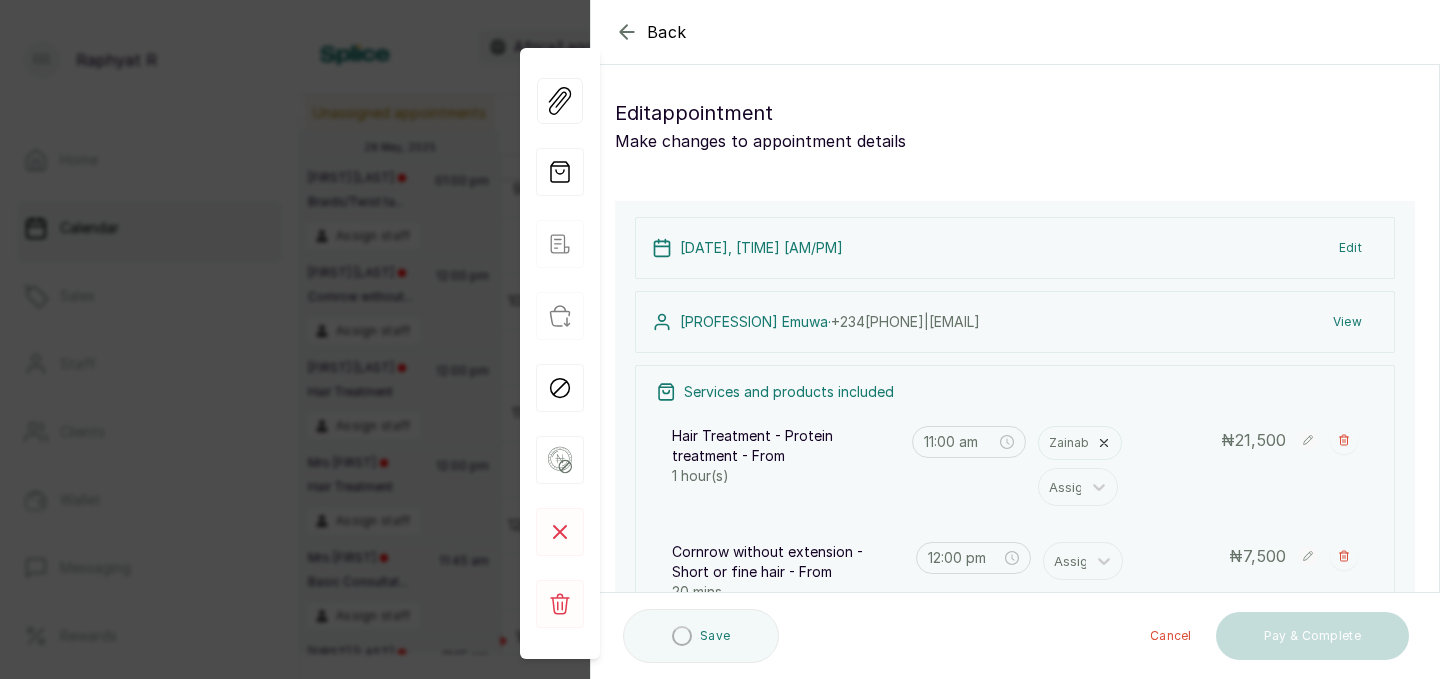 type on "12:20 pm" 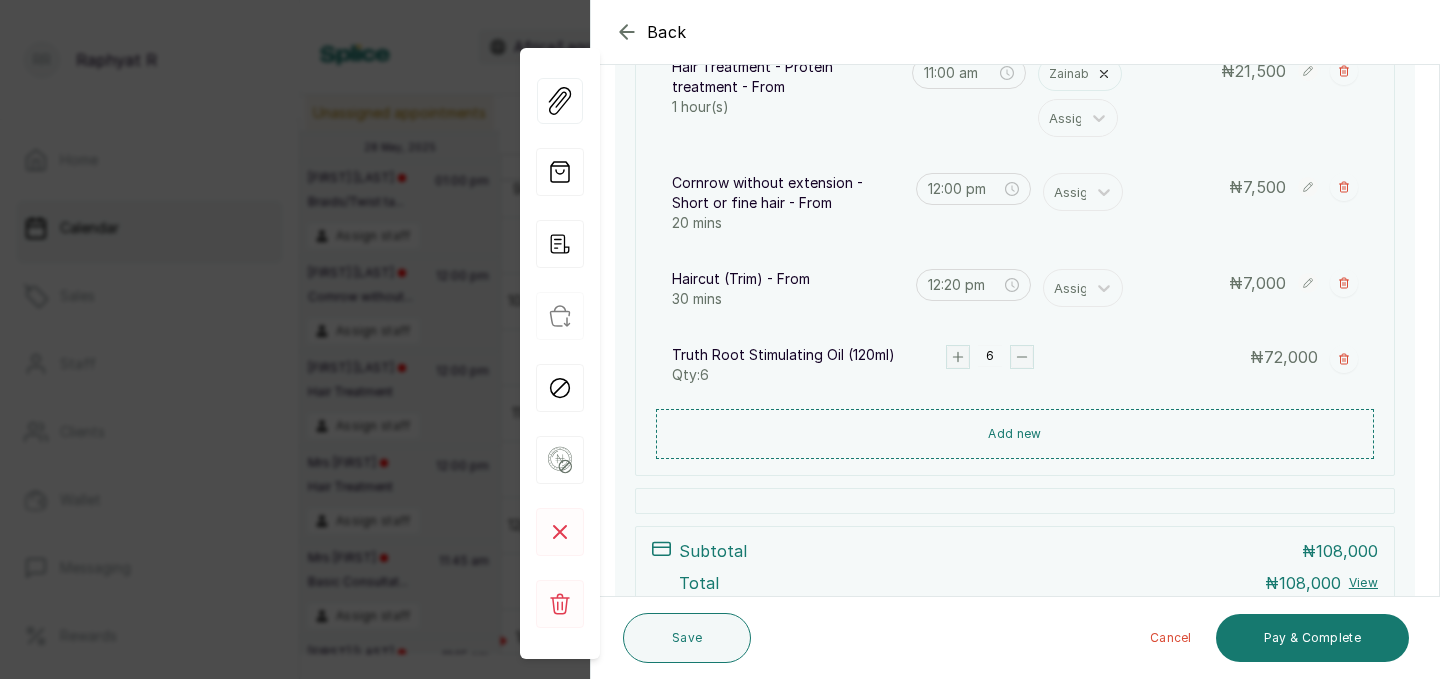 scroll, scrollTop: 382, scrollLeft: 0, axis: vertical 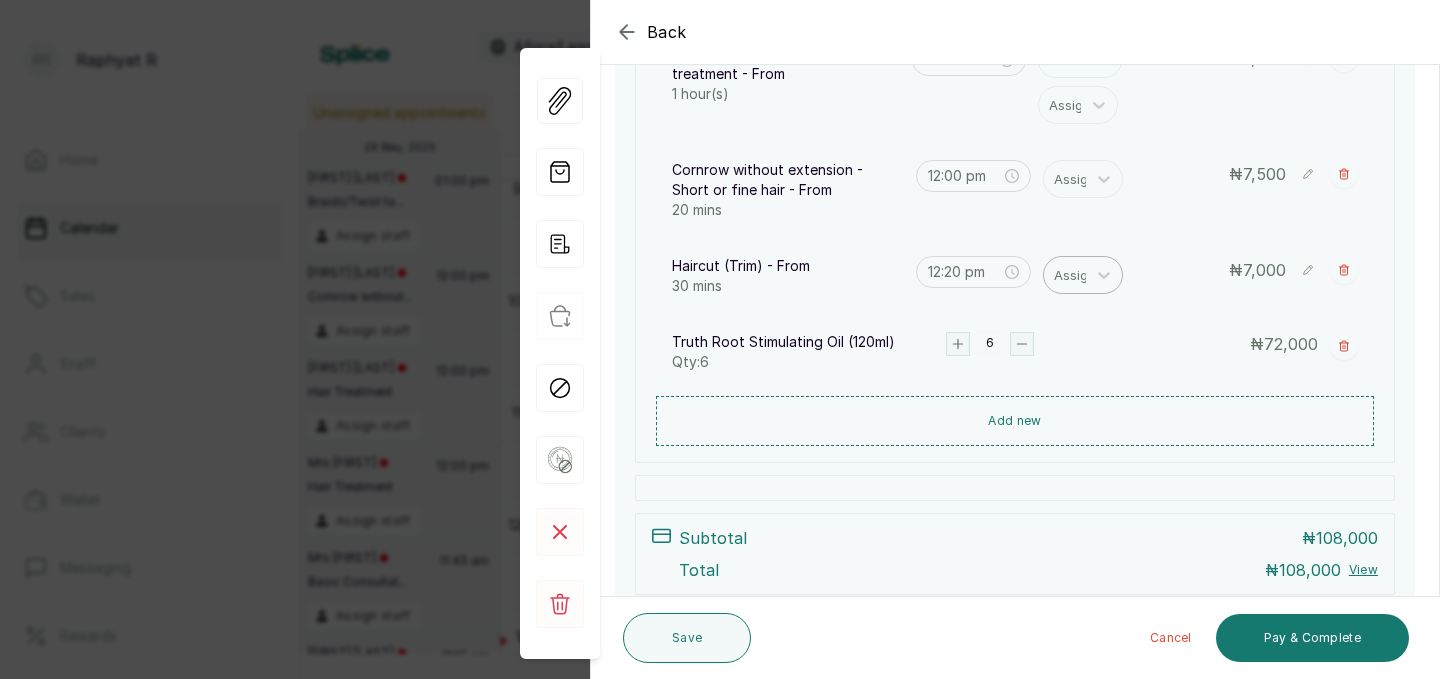 click at bounding box center (1075, 275) 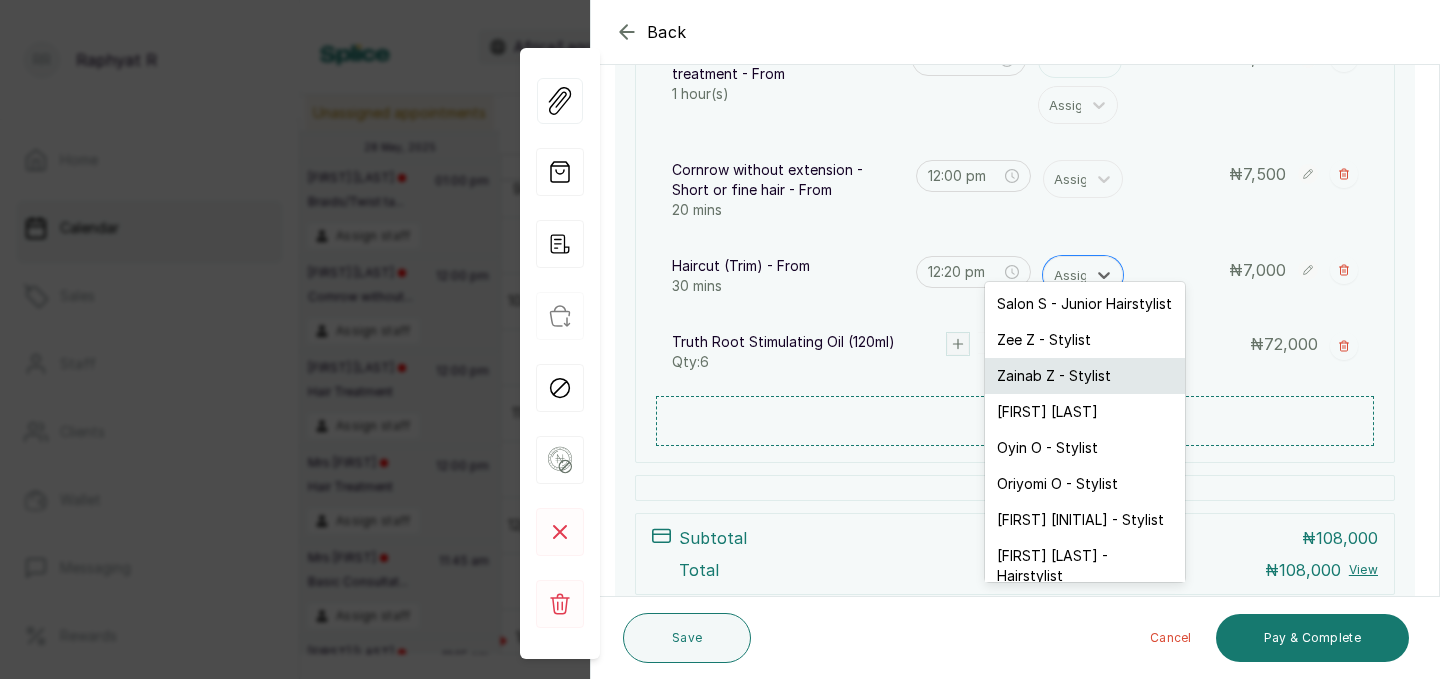 click on "Zainab Z - Stylist" at bounding box center [1085, 376] 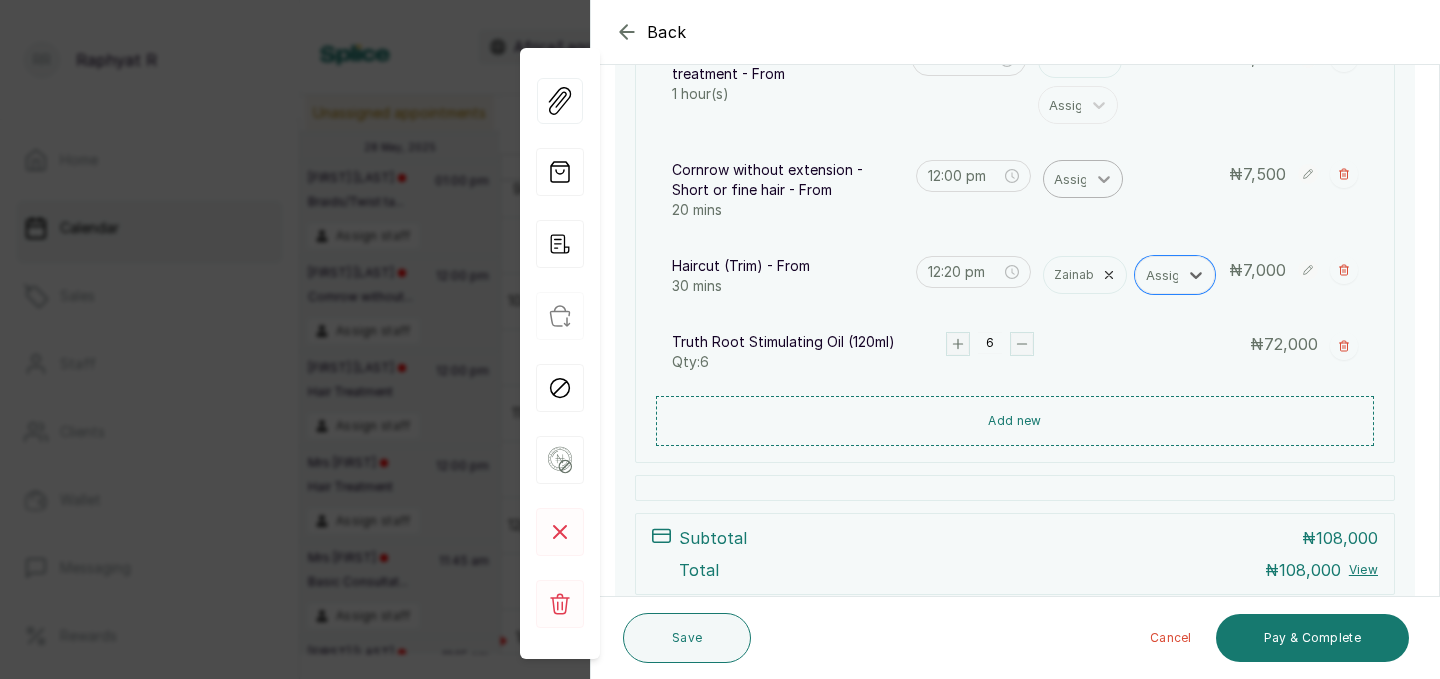 click at bounding box center [1104, 179] 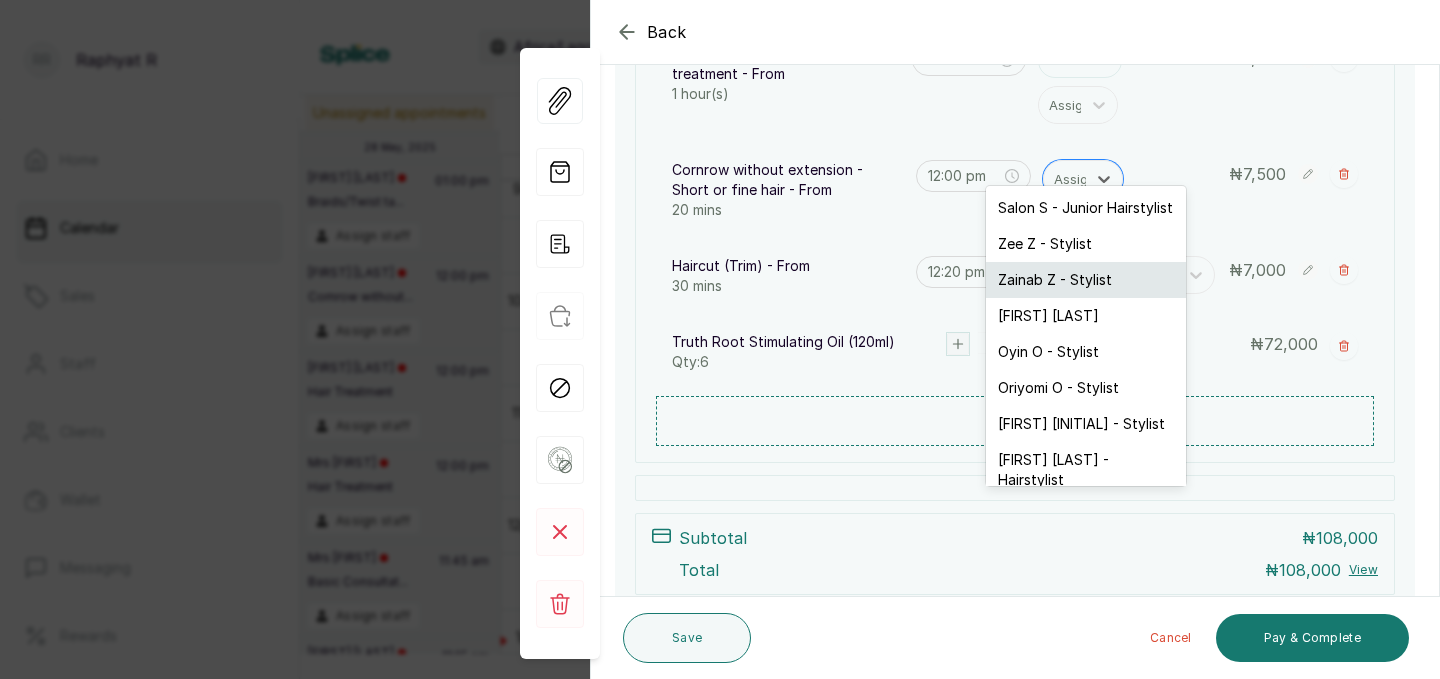 click on "Zainab Z - Stylist" at bounding box center (1086, 280) 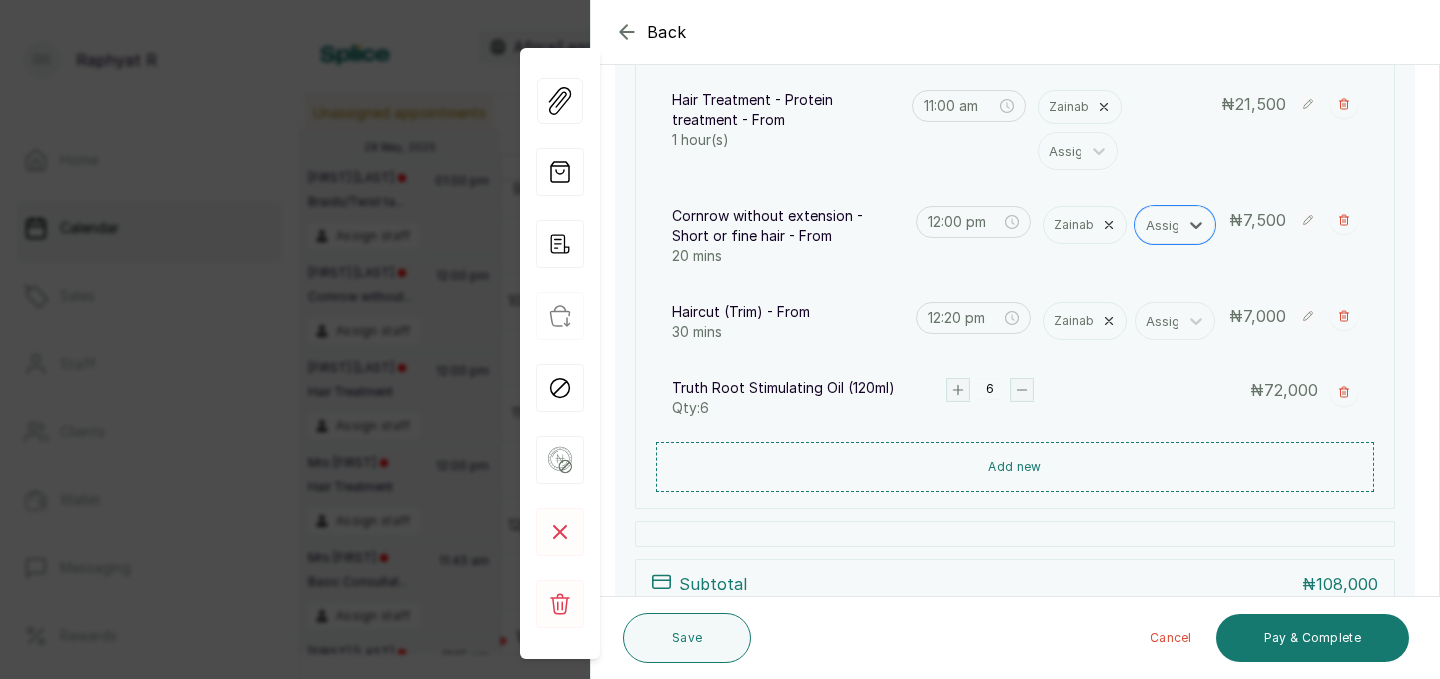 scroll, scrollTop: 267, scrollLeft: 0, axis: vertical 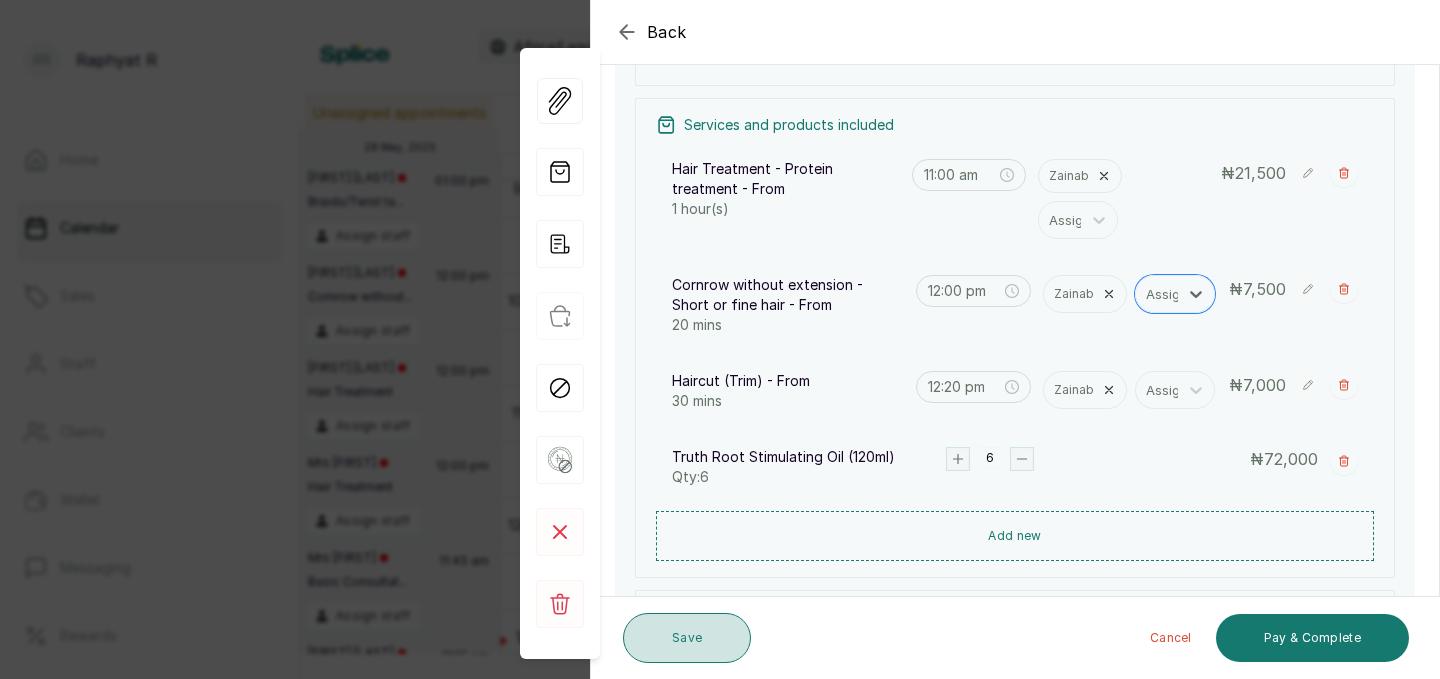 click on "Save" at bounding box center [687, 638] 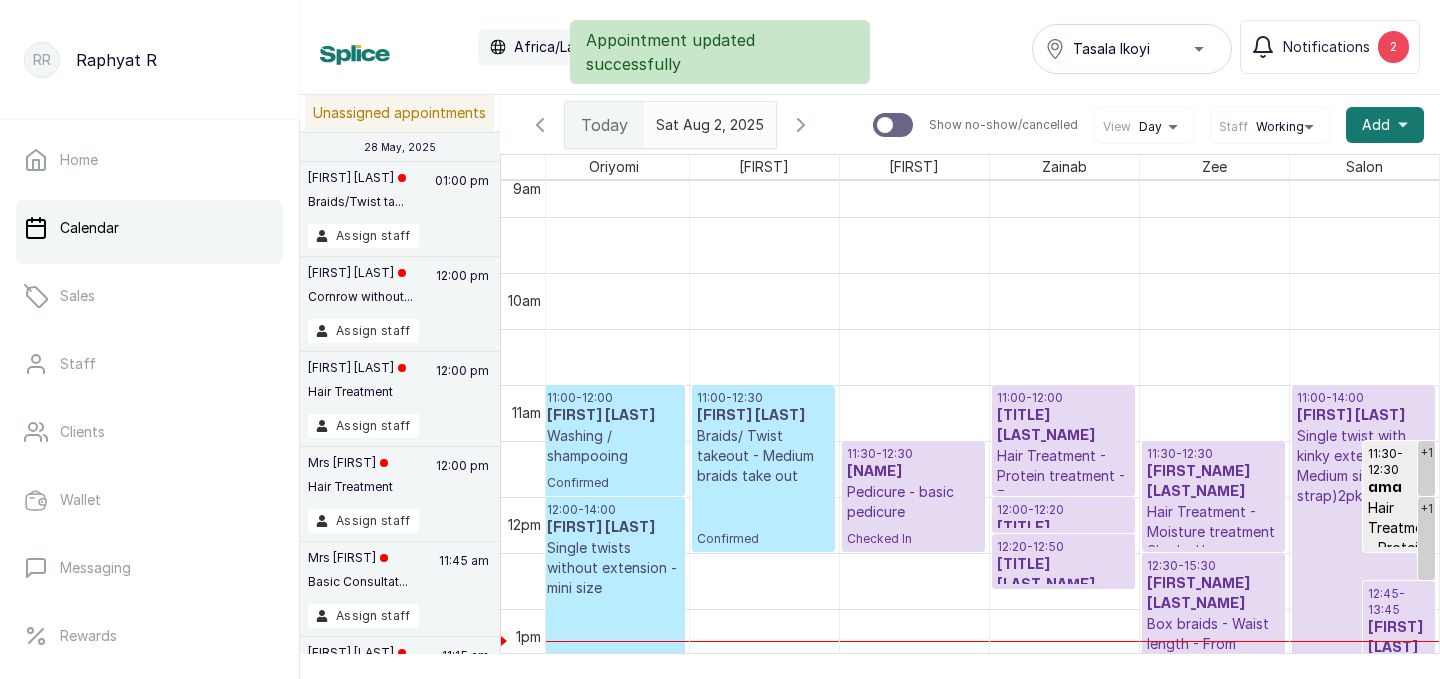 scroll, scrollTop: 1151, scrollLeft: 457, axis: both 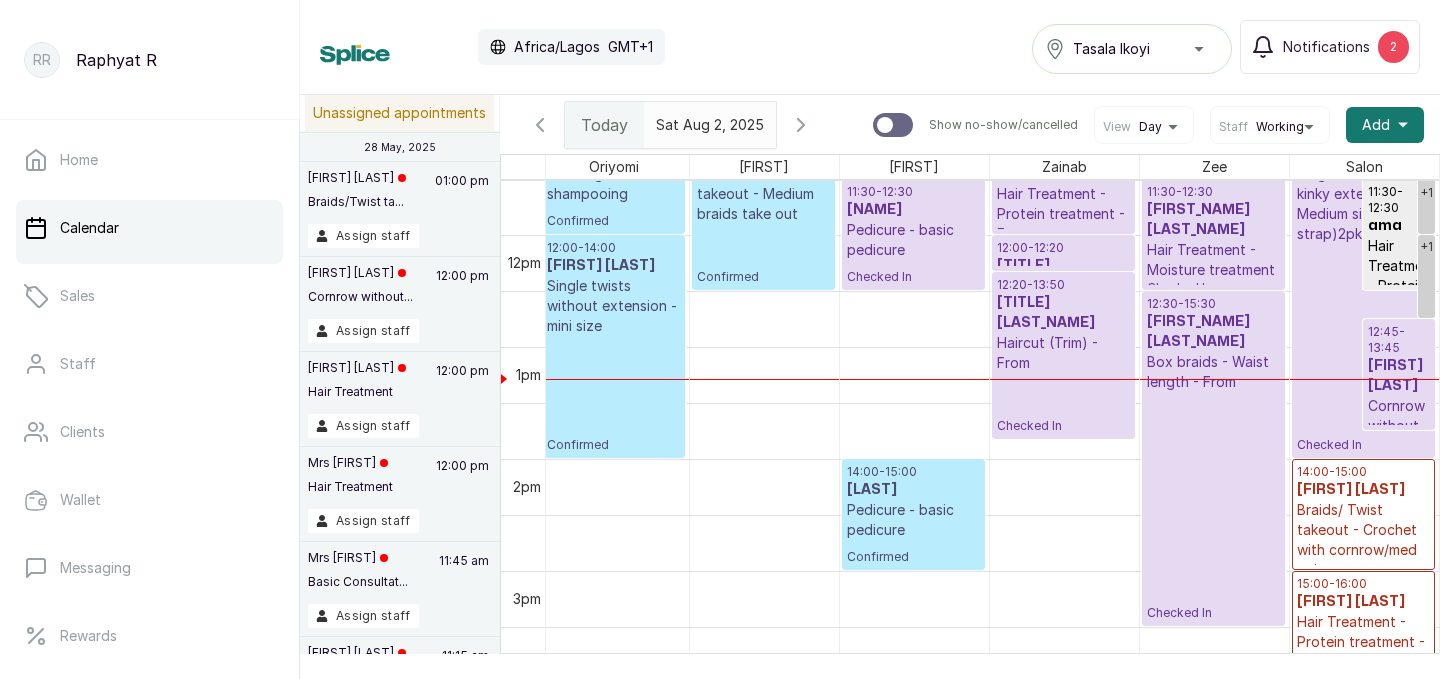 drag, startPoint x: 1026, startPoint y: 324, endPoint x: 1037, endPoint y: 434, distance: 110.54863 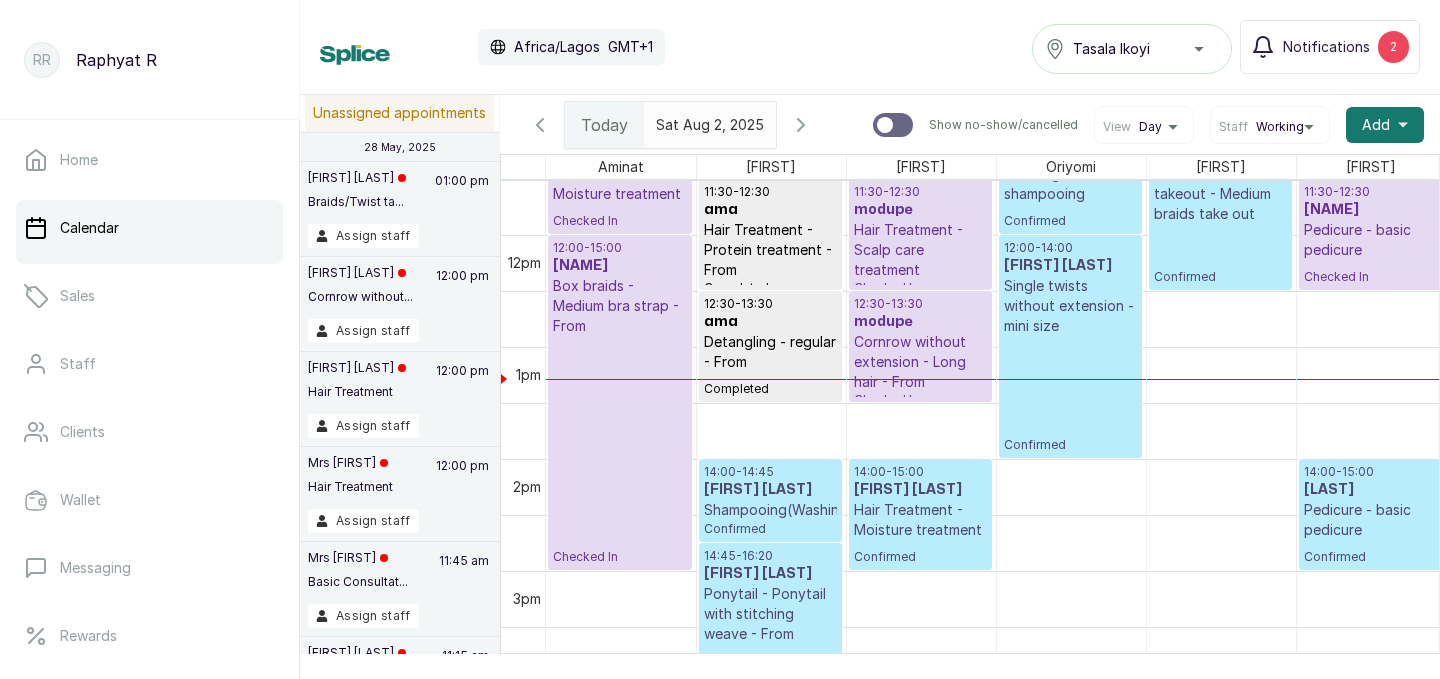 scroll, scrollTop: 1147, scrollLeft: 0, axis: vertical 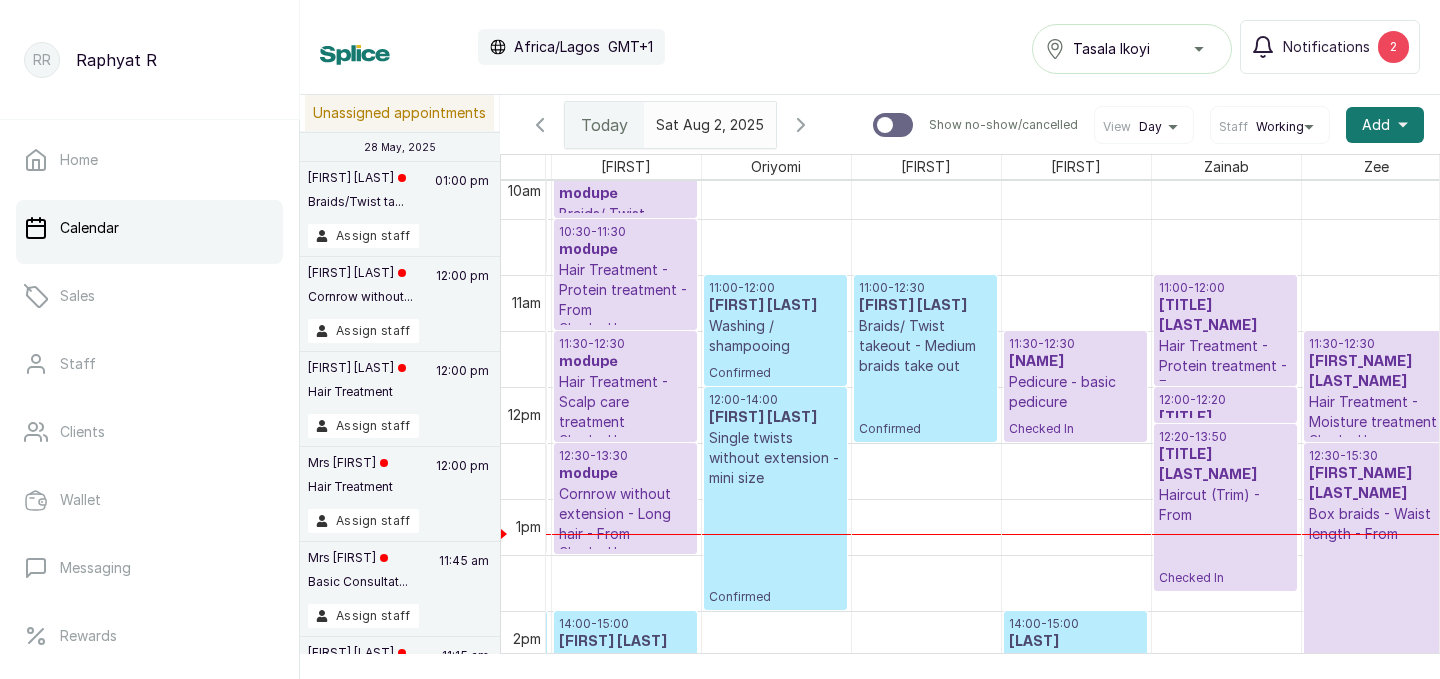 click on "11:00  -  12:00" at bounding box center (1225, 288) 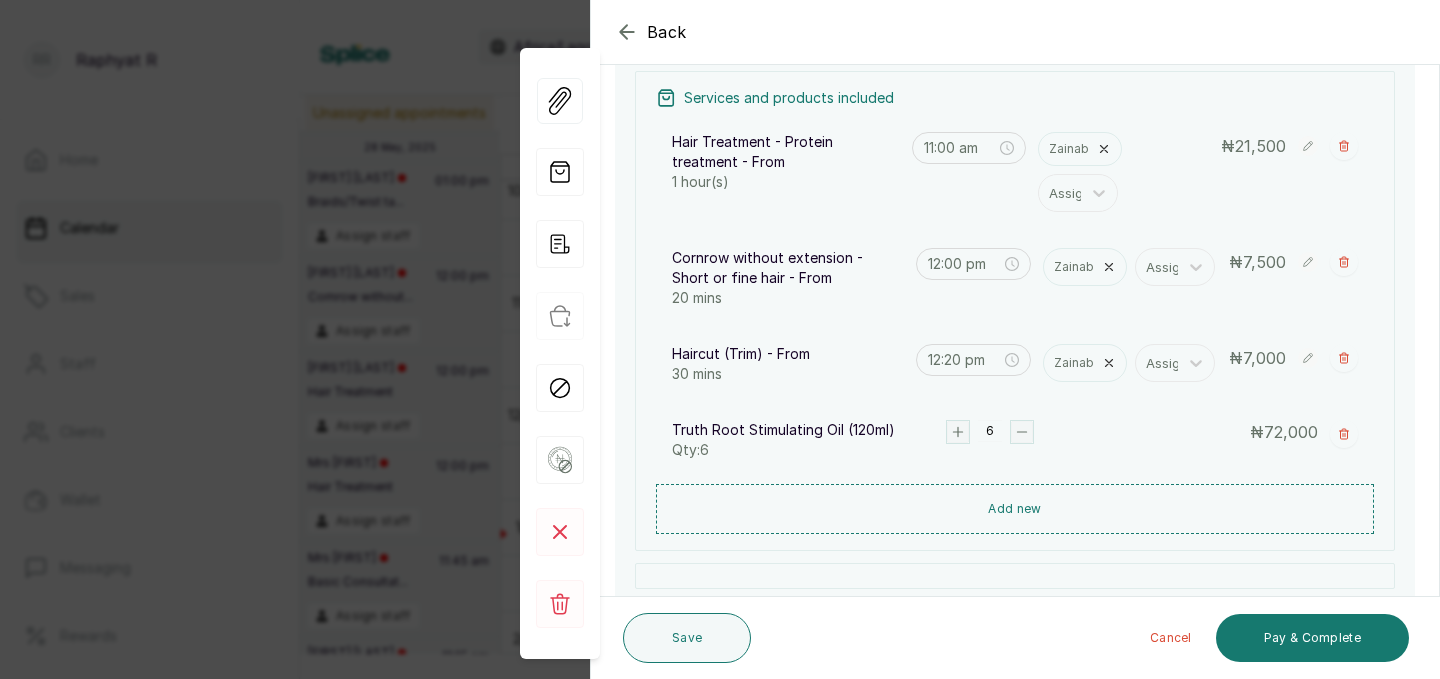scroll, scrollTop: 329, scrollLeft: 0, axis: vertical 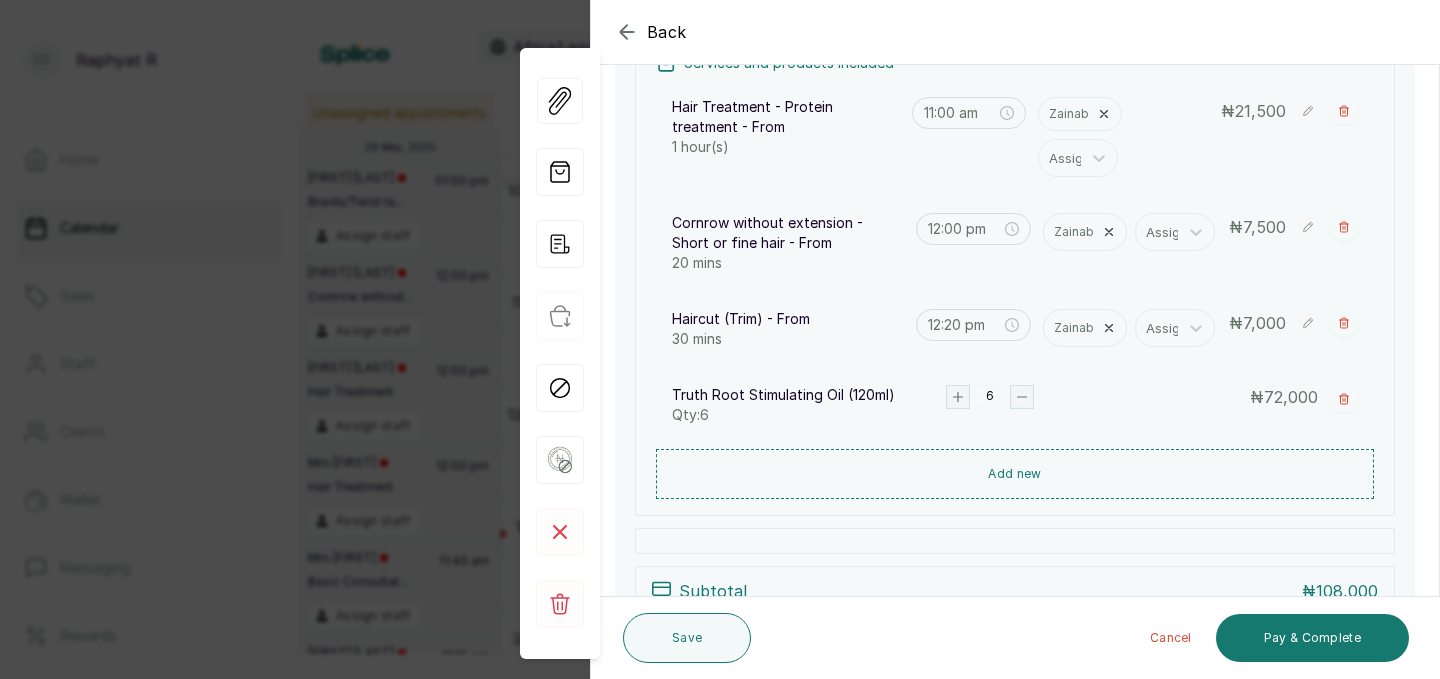 click 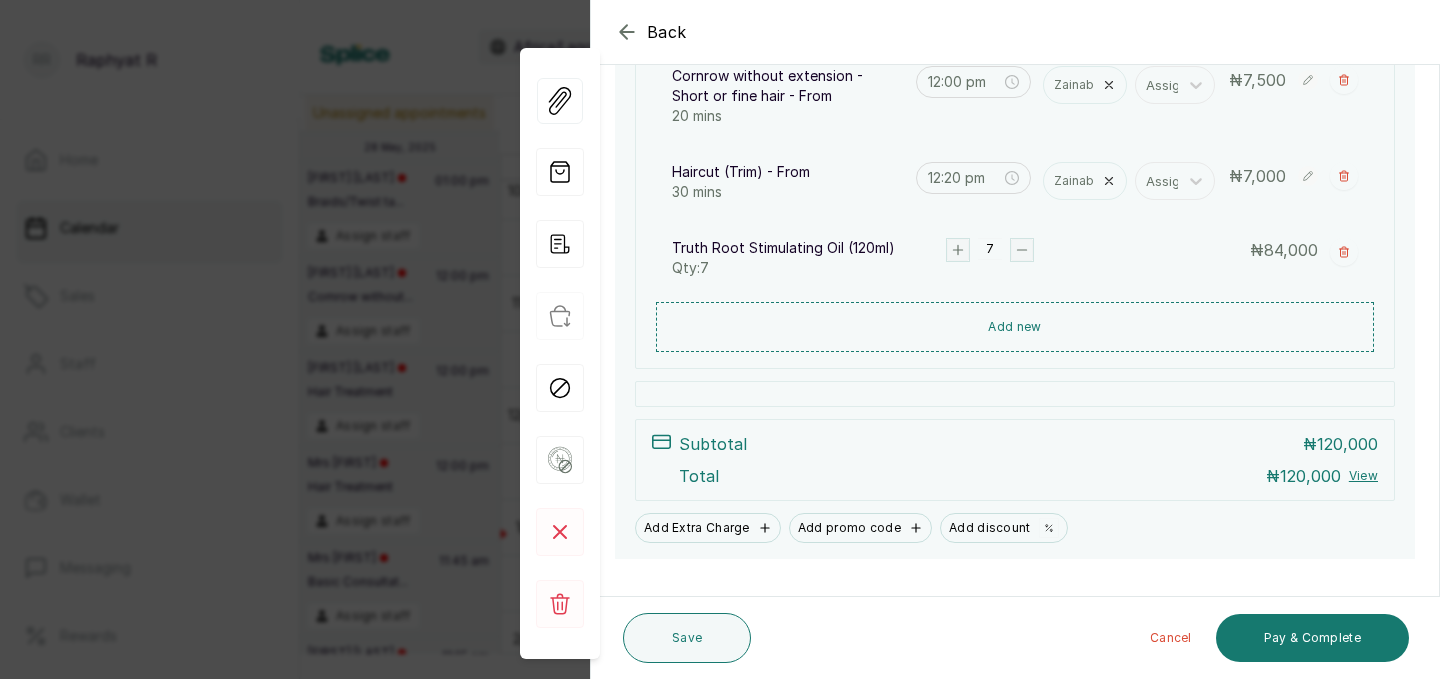 scroll, scrollTop: 489, scrollLeft: 0, axis: vertical 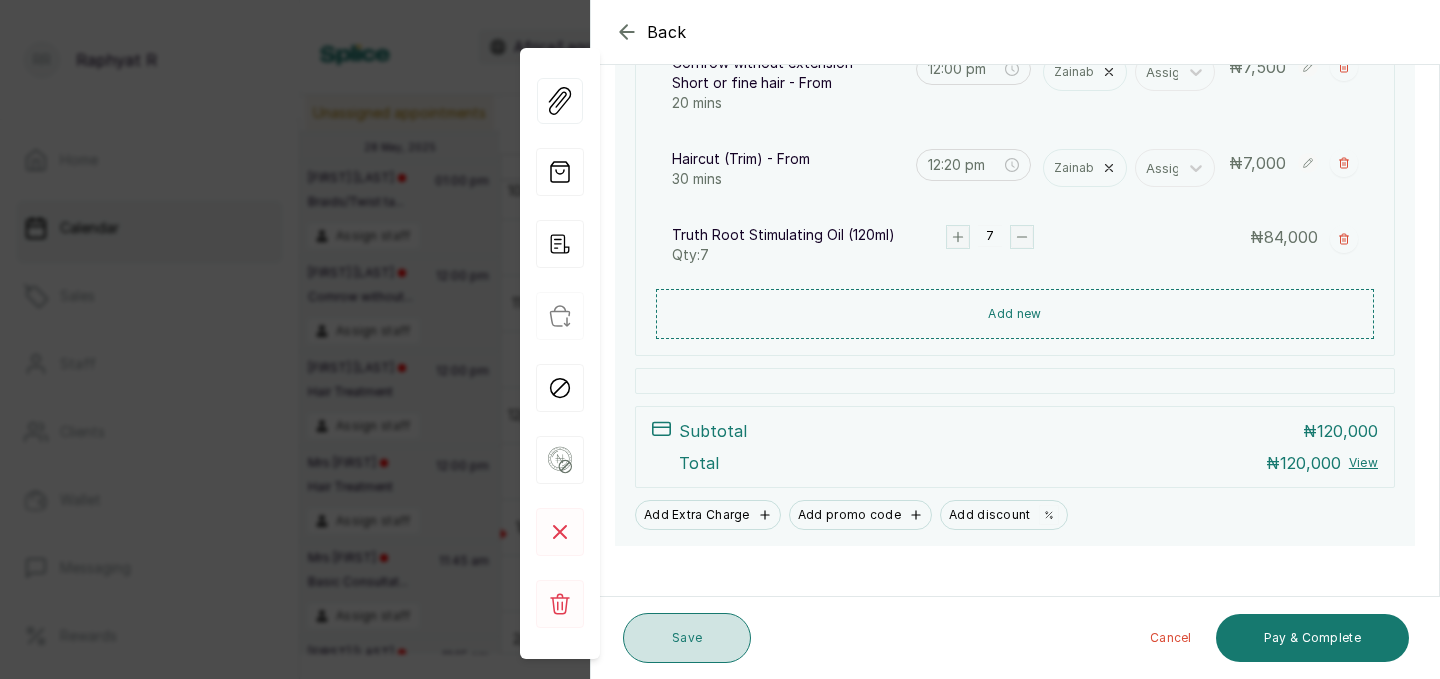 click on "Save" at bounding box center [687, 638] 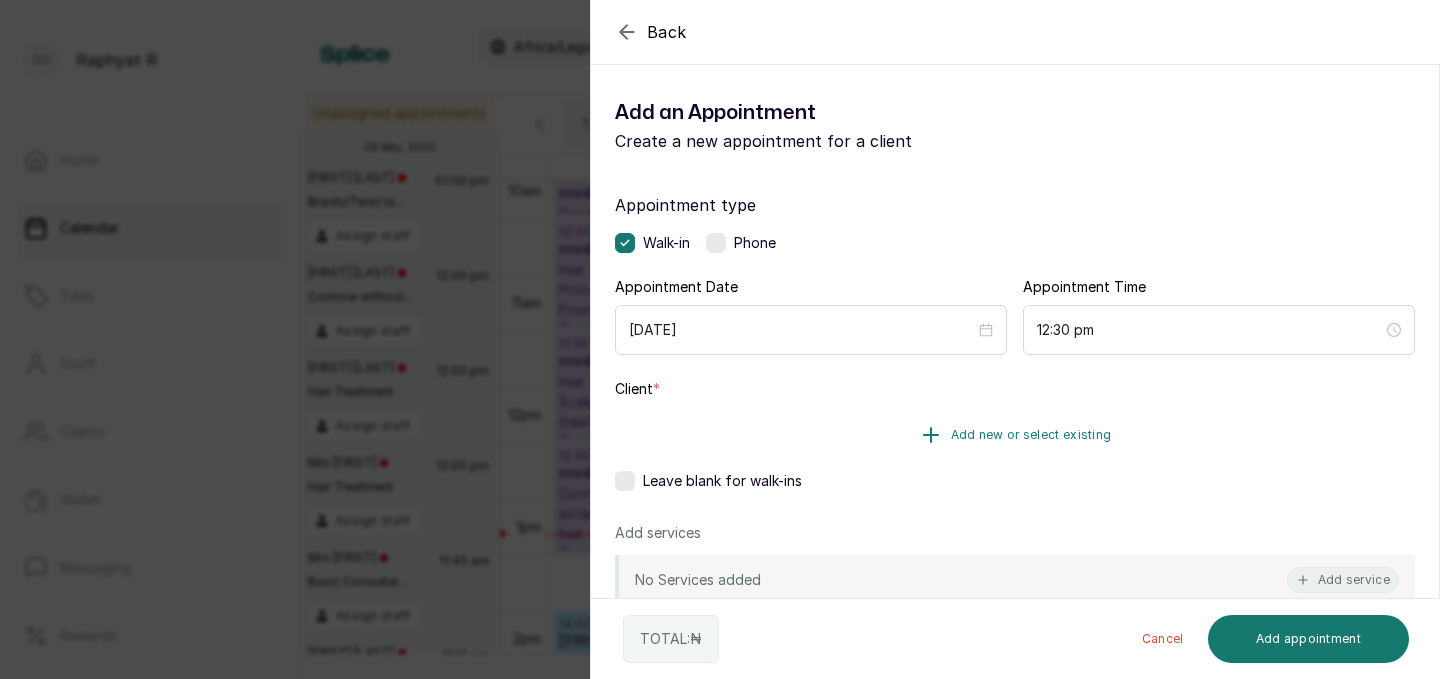 click on "Add new or select existing" at bounding box center (1031, 435) 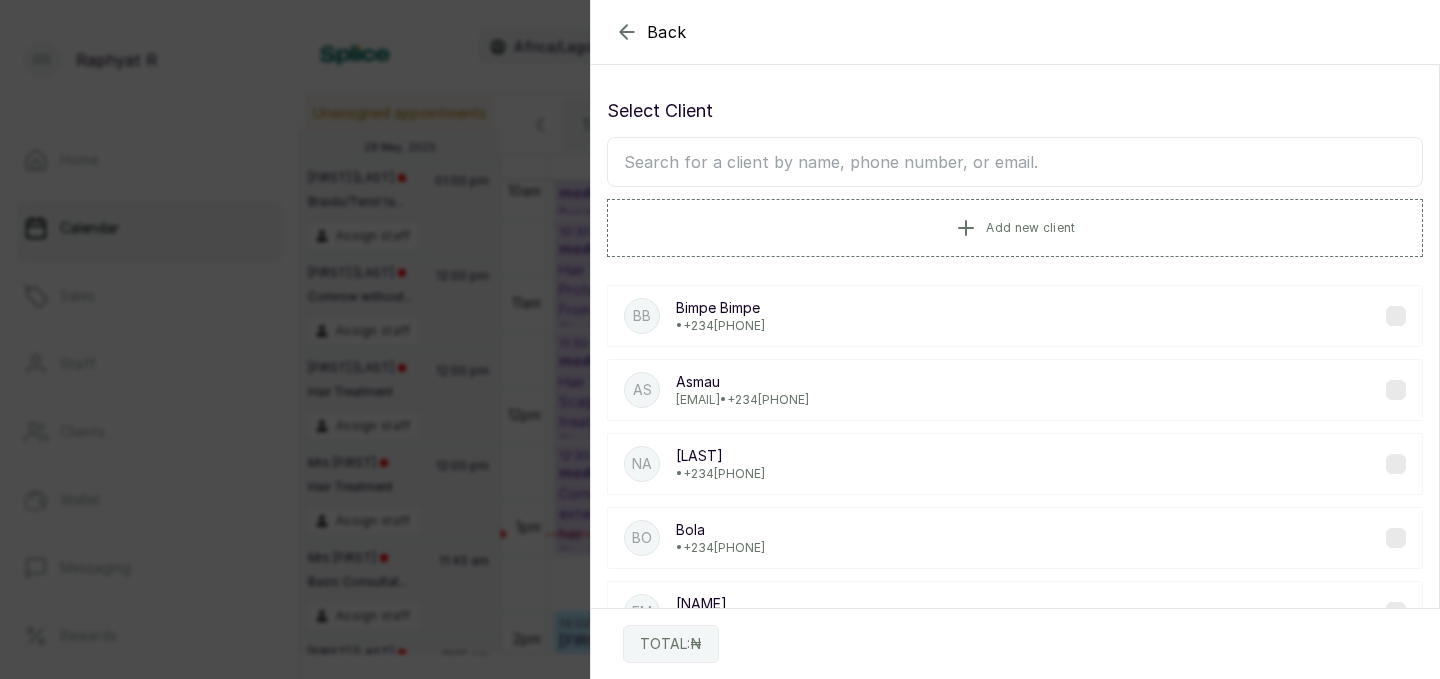 click 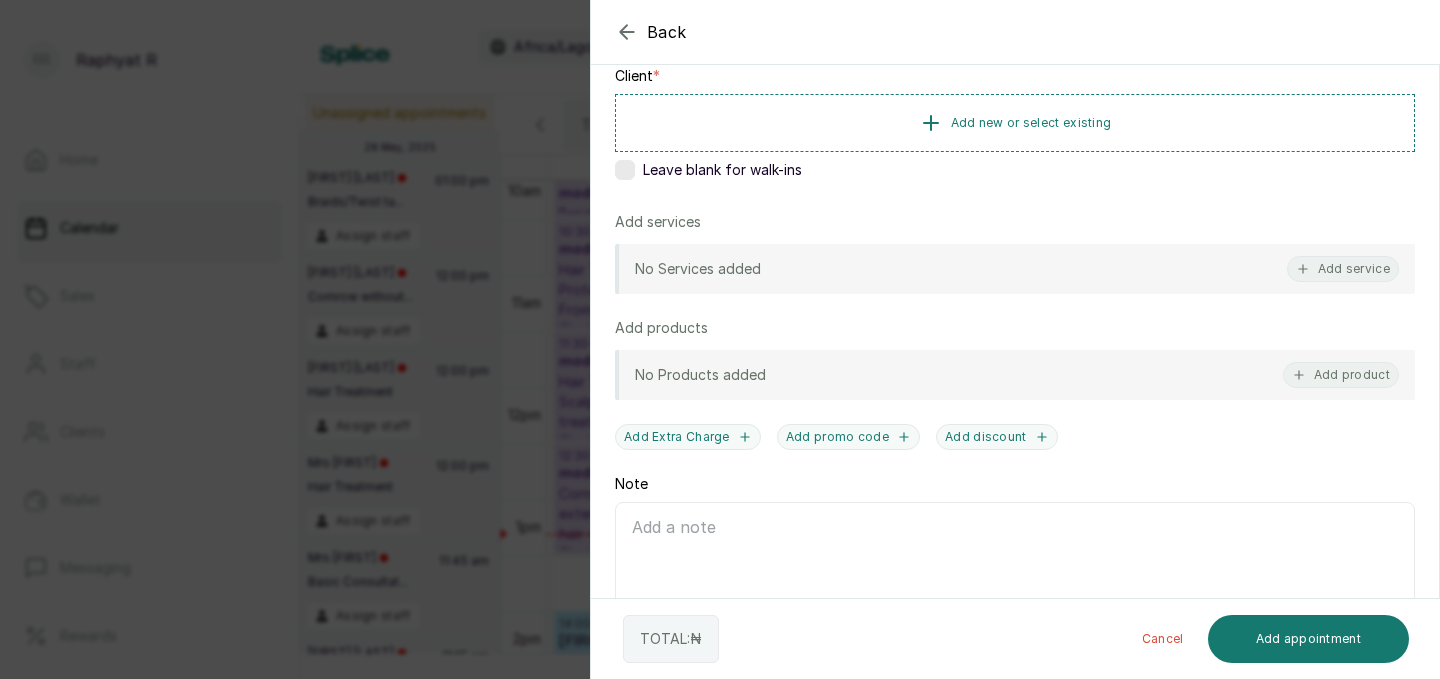 scroll, scrollTop: 349, scrollLeft: 0, axis: vertical 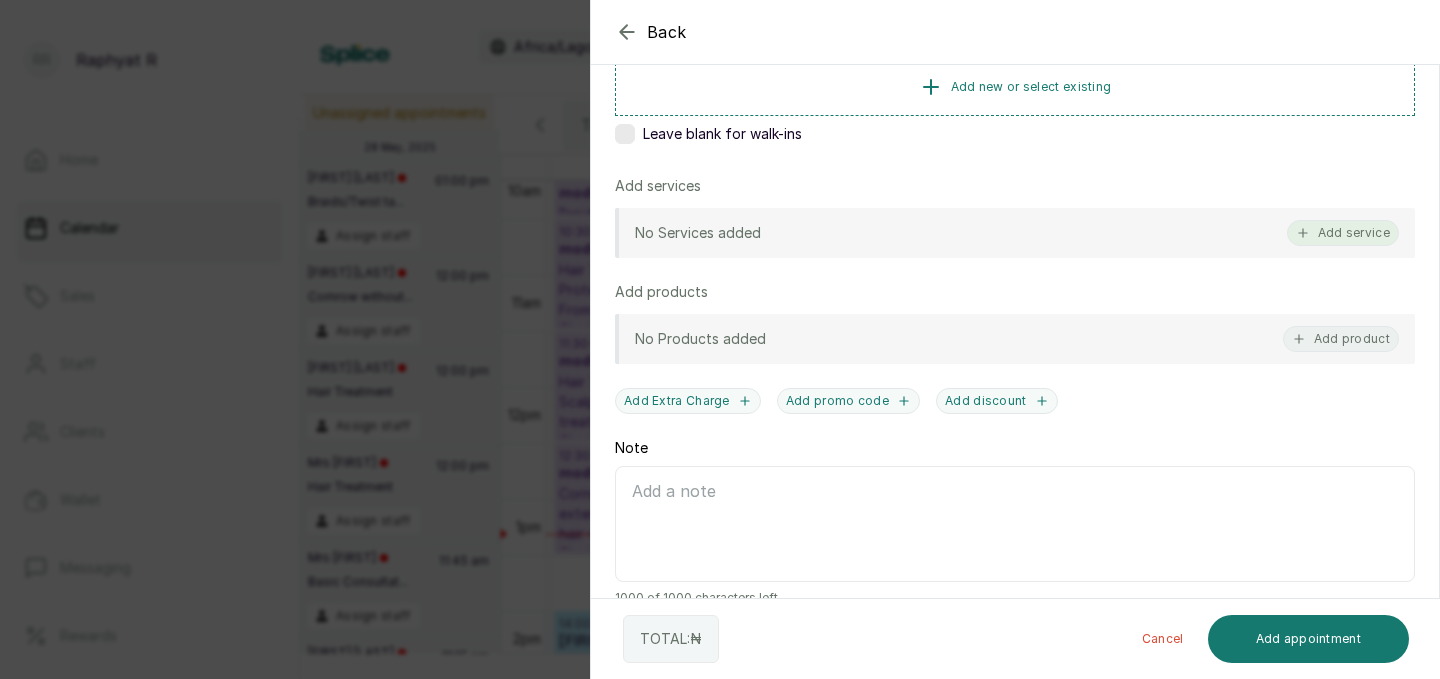 click on "Add service" at bounding box center (1343, 233) 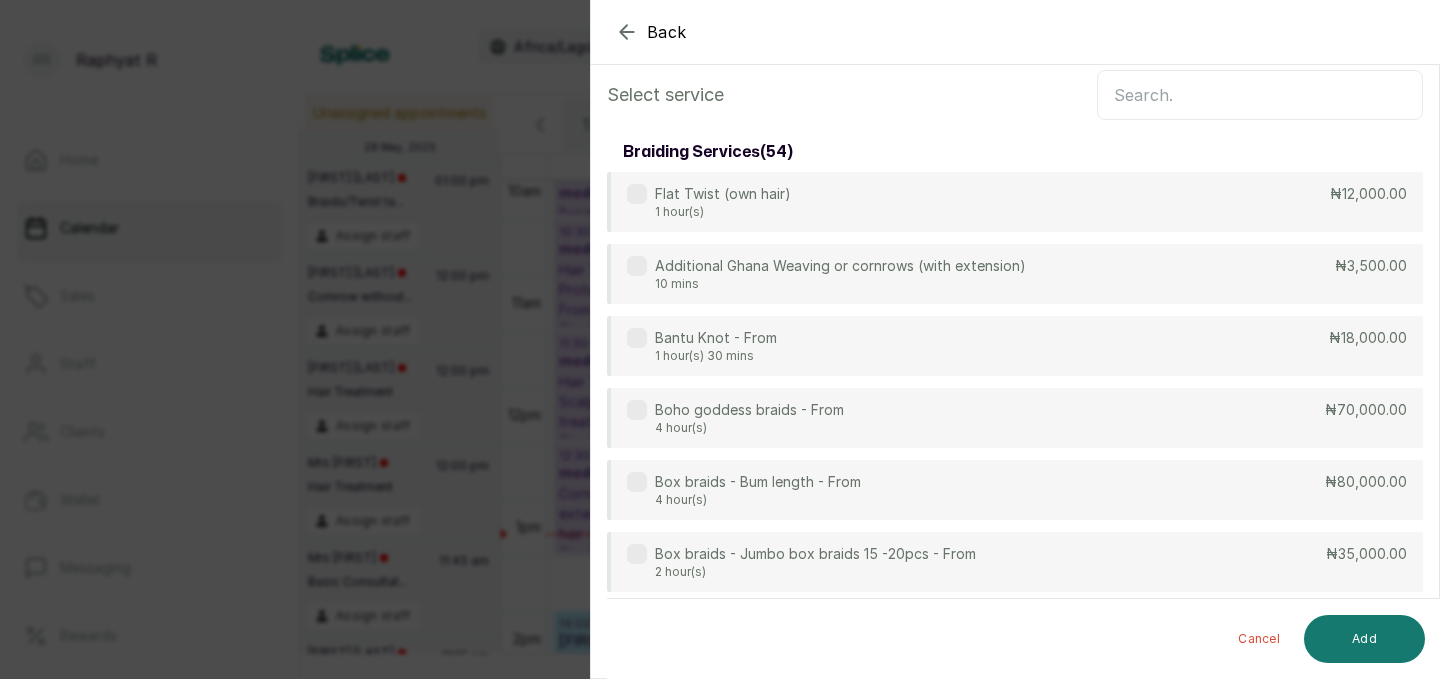 scroll, scrollTop: 0, scrollLeft: 0, axis: both 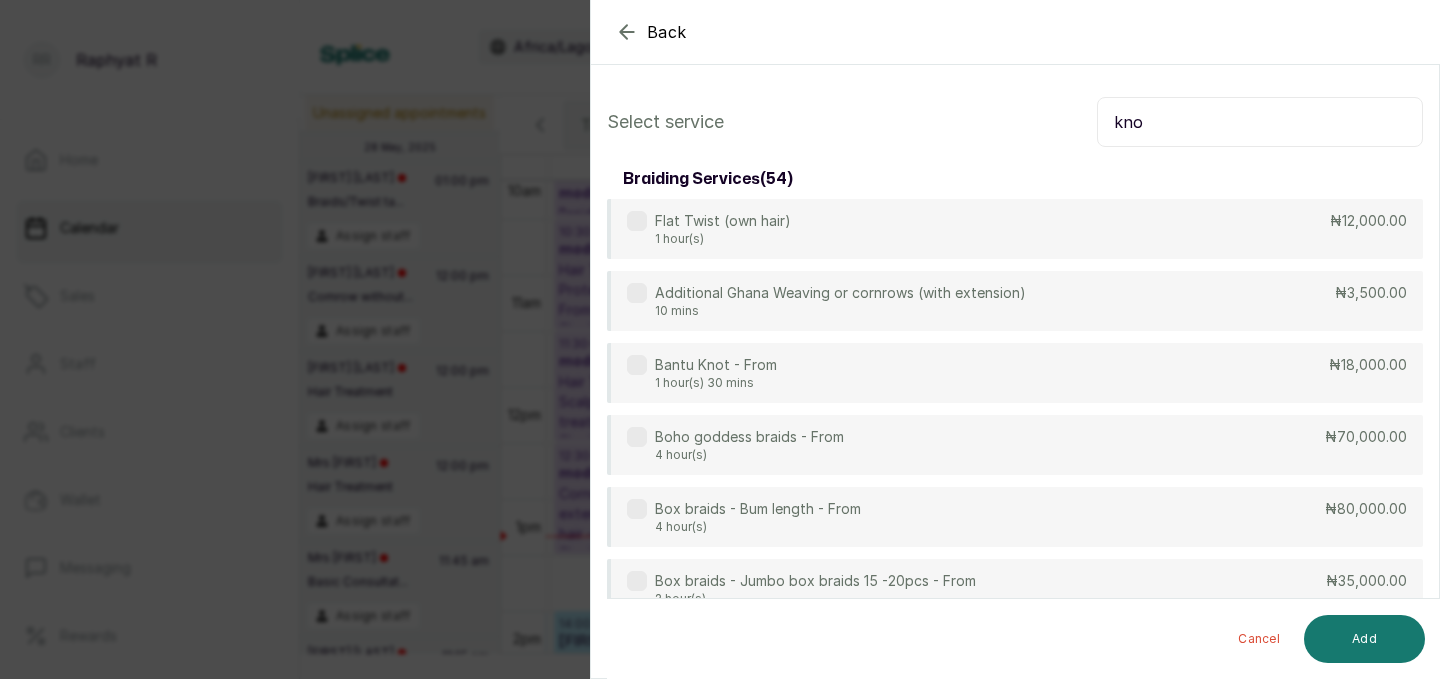type on "knot" 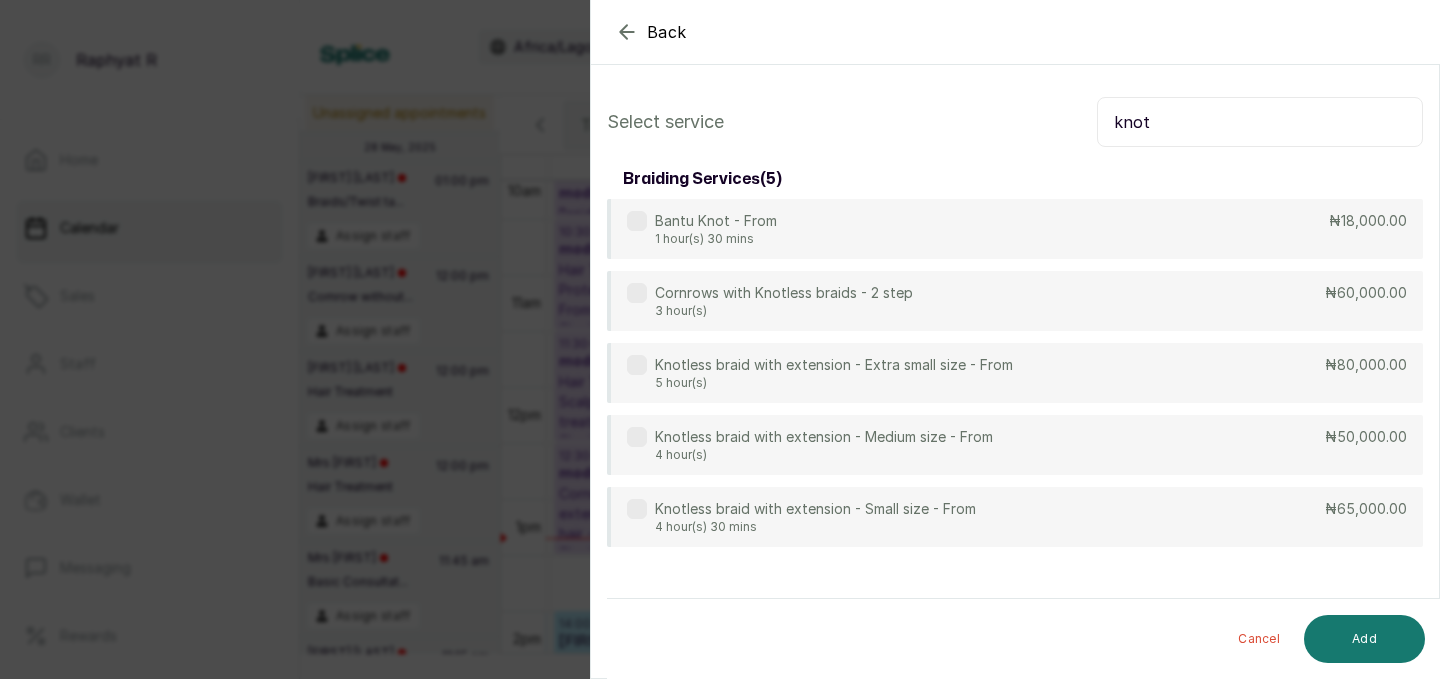 click 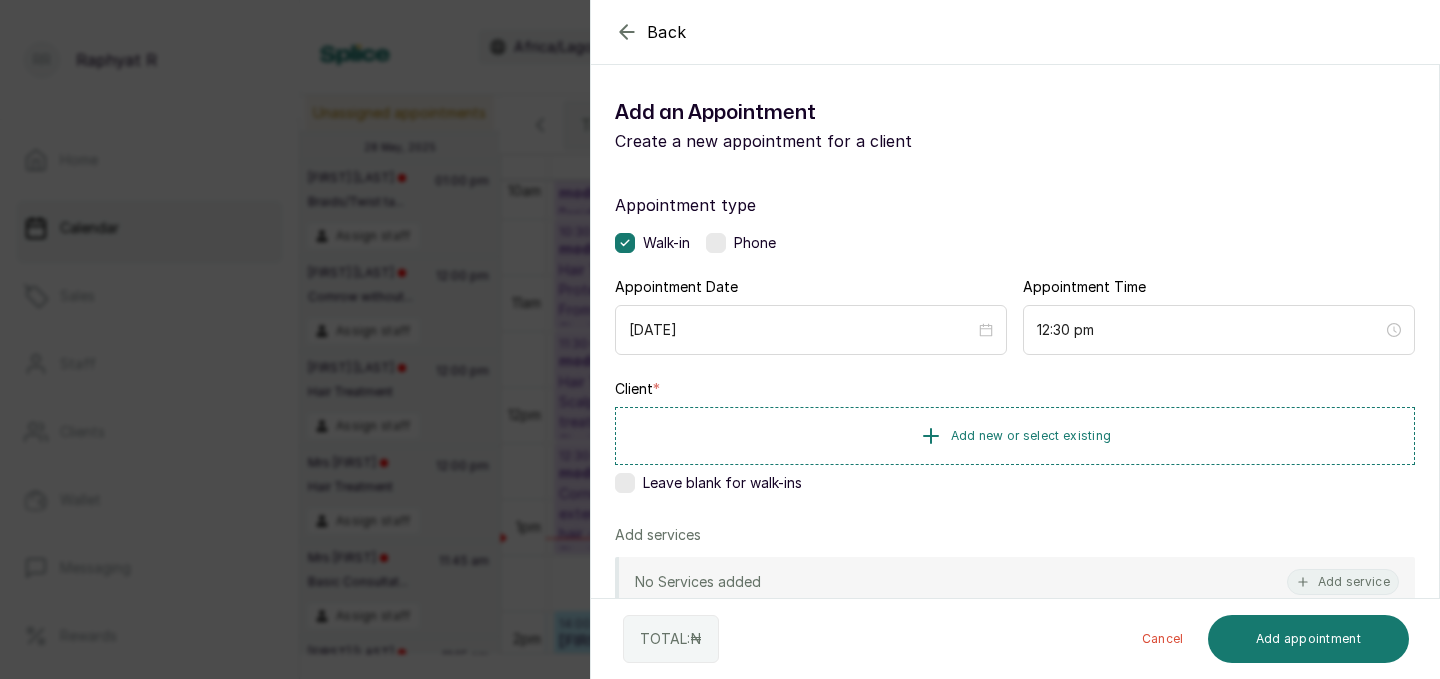 click 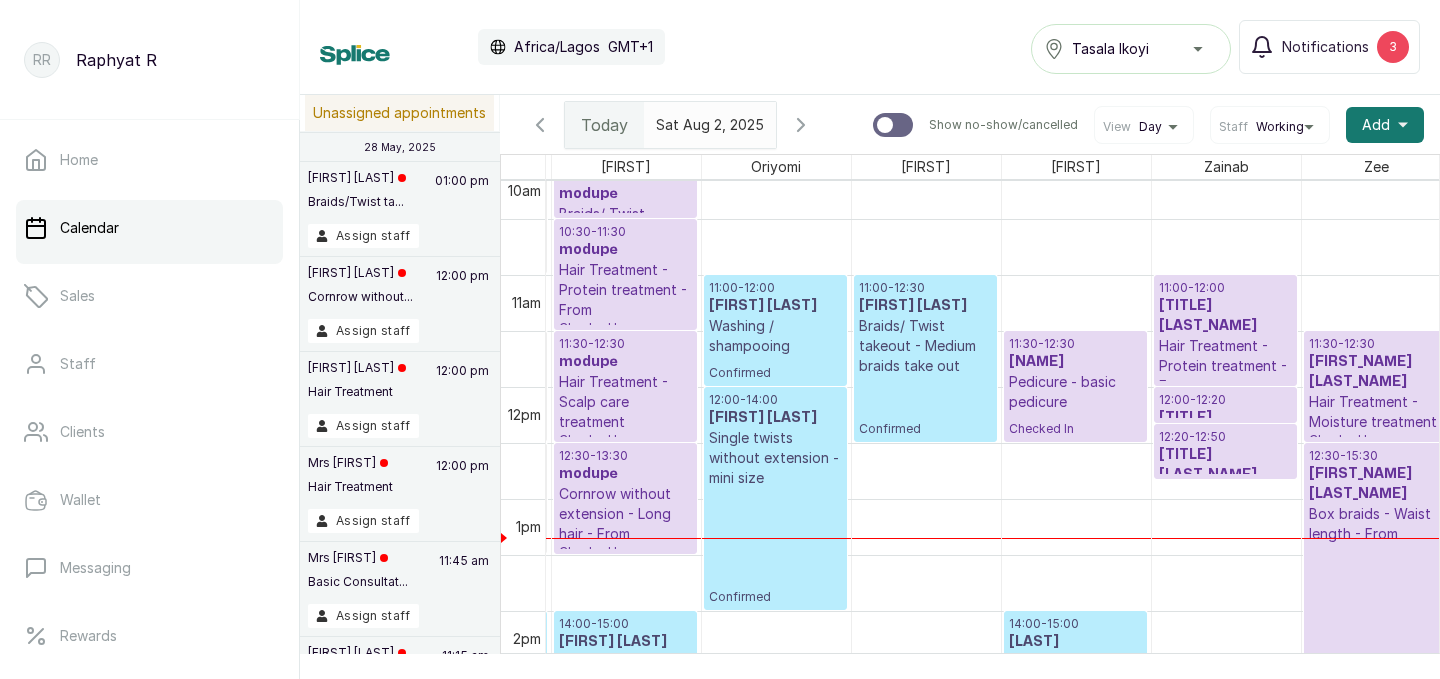scroll, scrollTop: 1199, scrollLeft: 295, axis: both 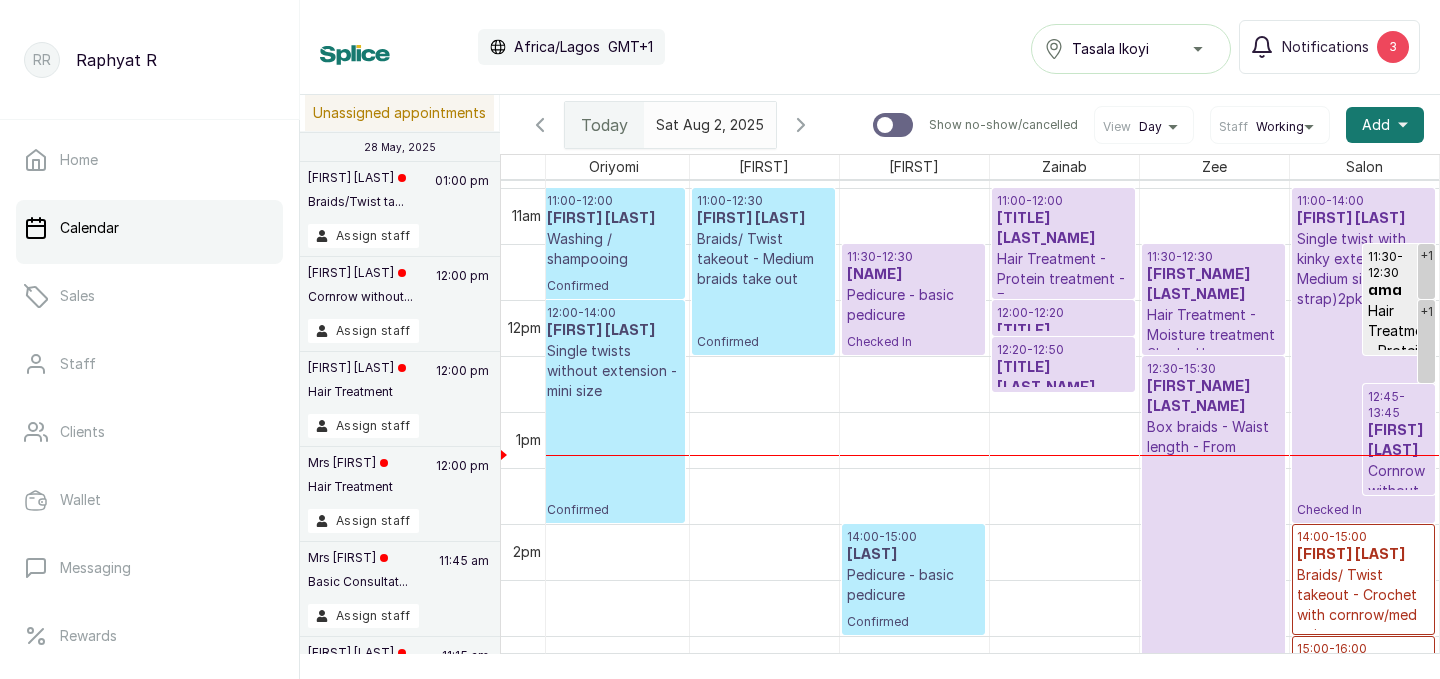 click on "[FIRST] [LAST]" at bounding box center (1399, 441) 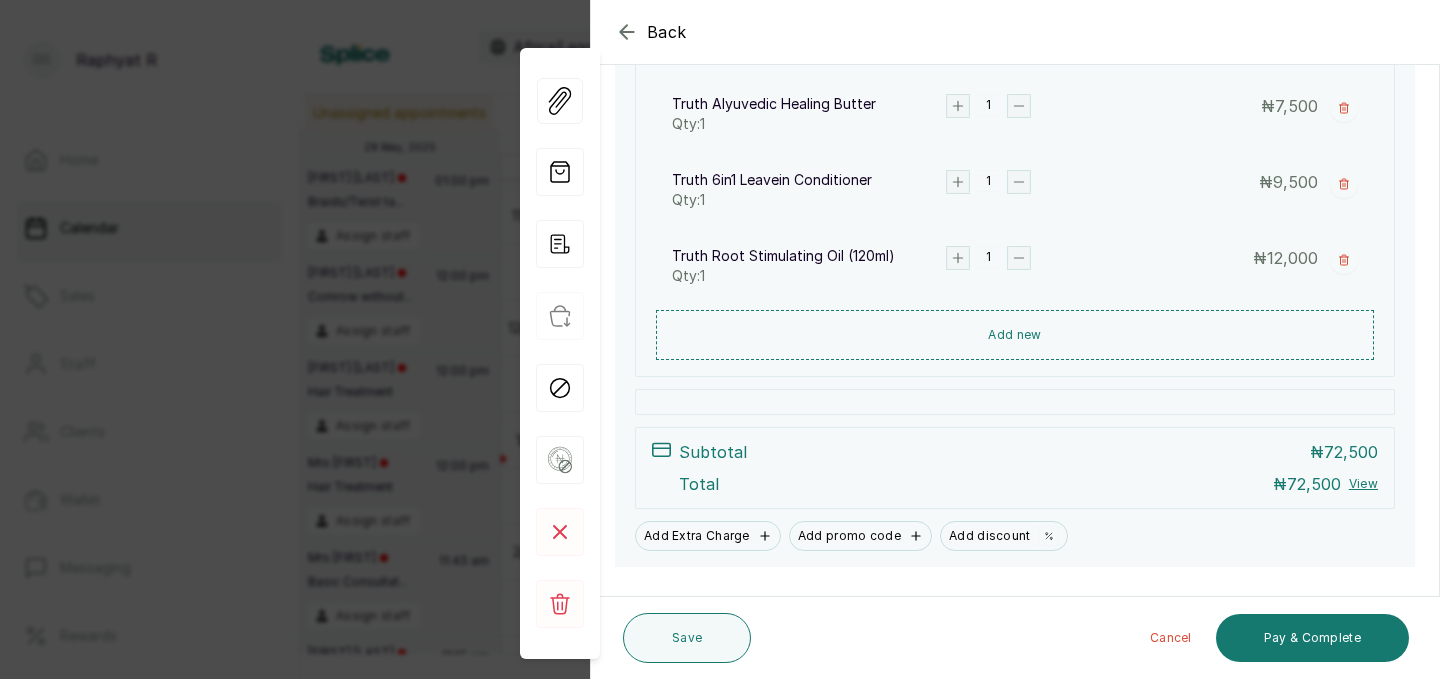 scroll, scrollTop: 813, scrollLeft: 0, axis: vertical 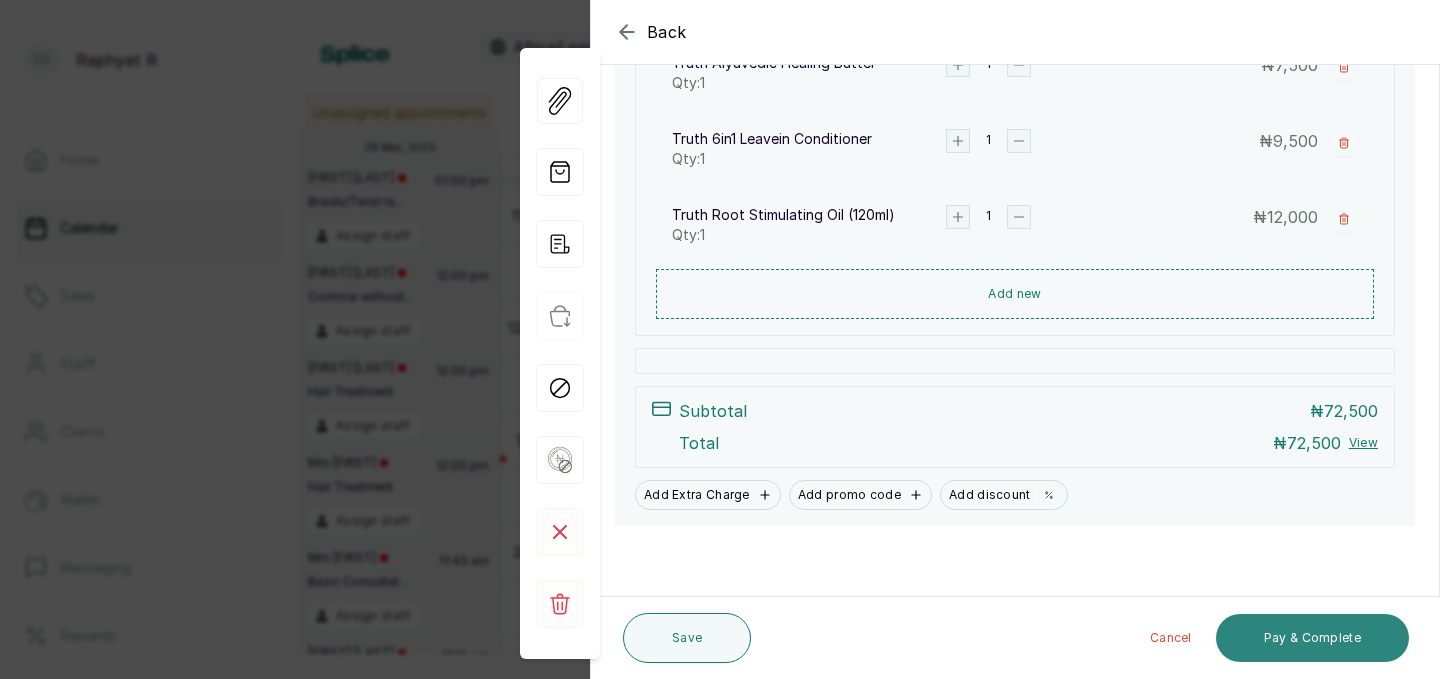 click on "Pay & Complete" at bounding box center [1312, 638] 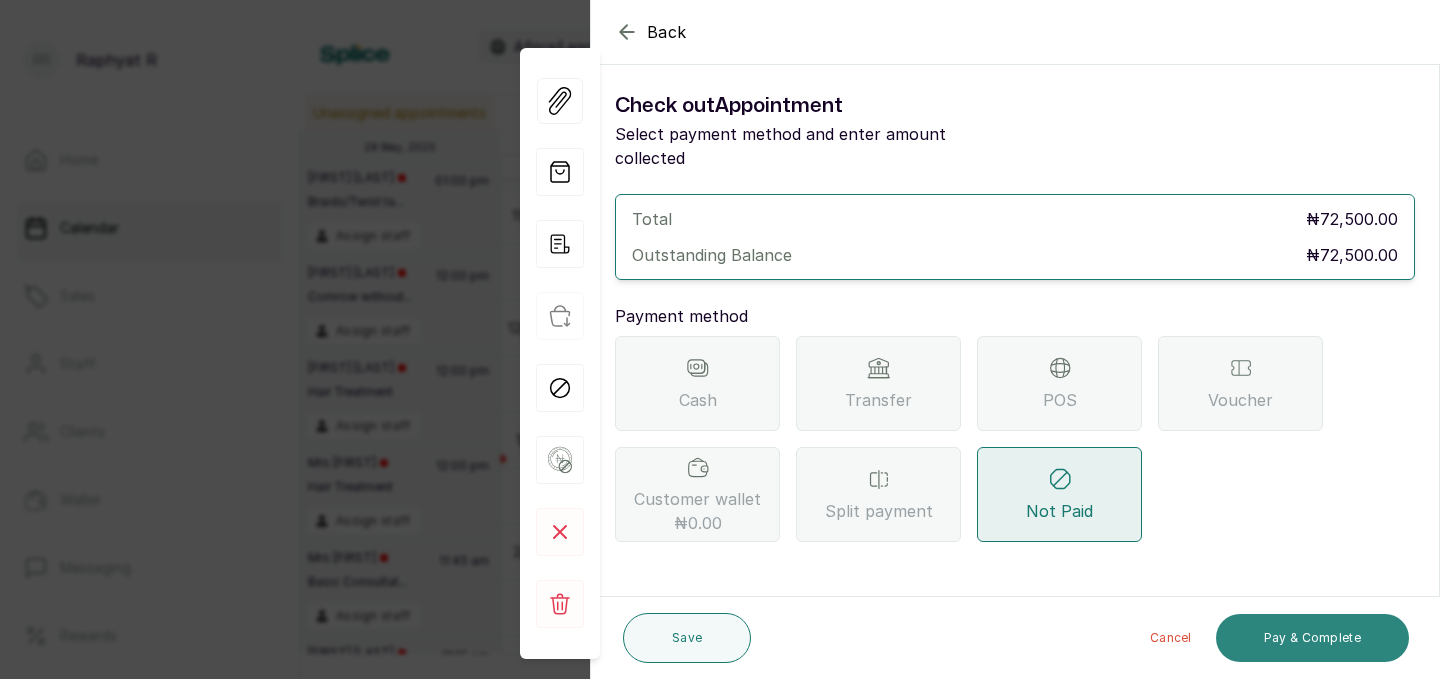 scroll, scrollTop: 0, scrollLeft: 0, axis: both 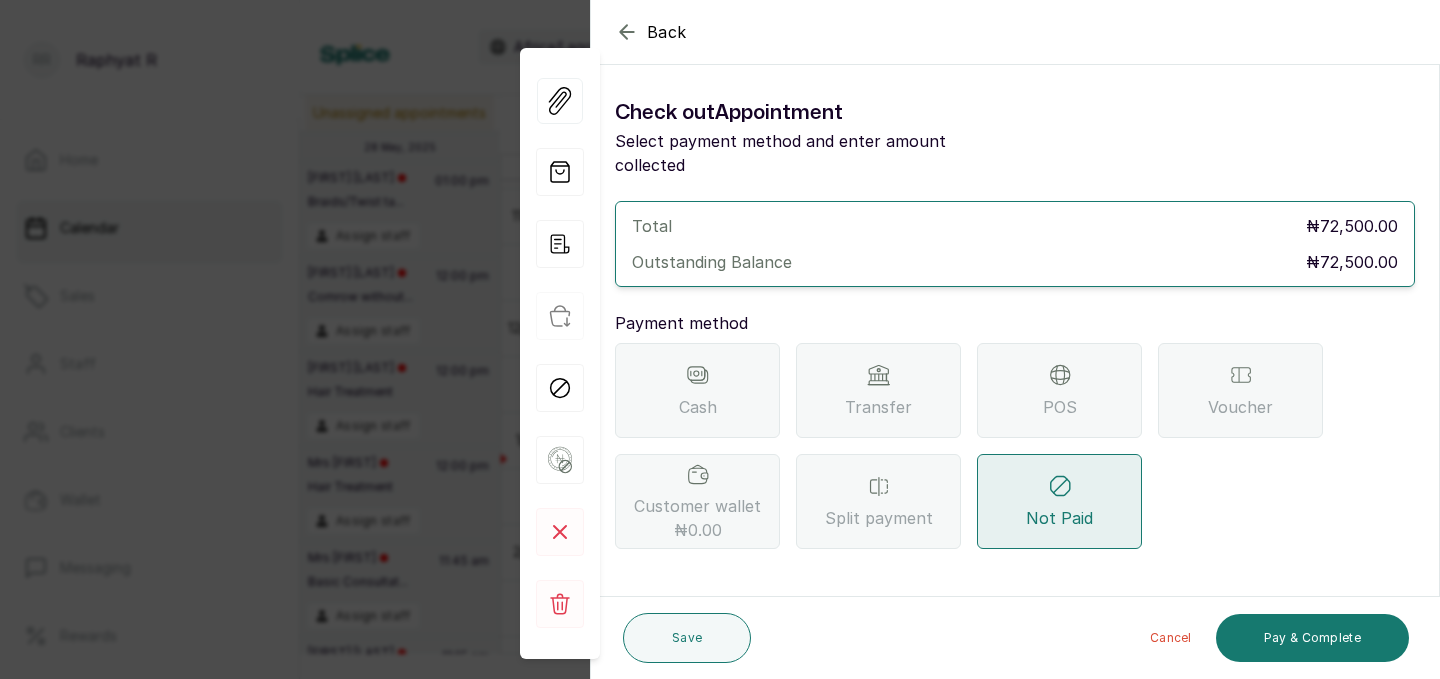 click on "POS" at bounding box center [1059, 390] 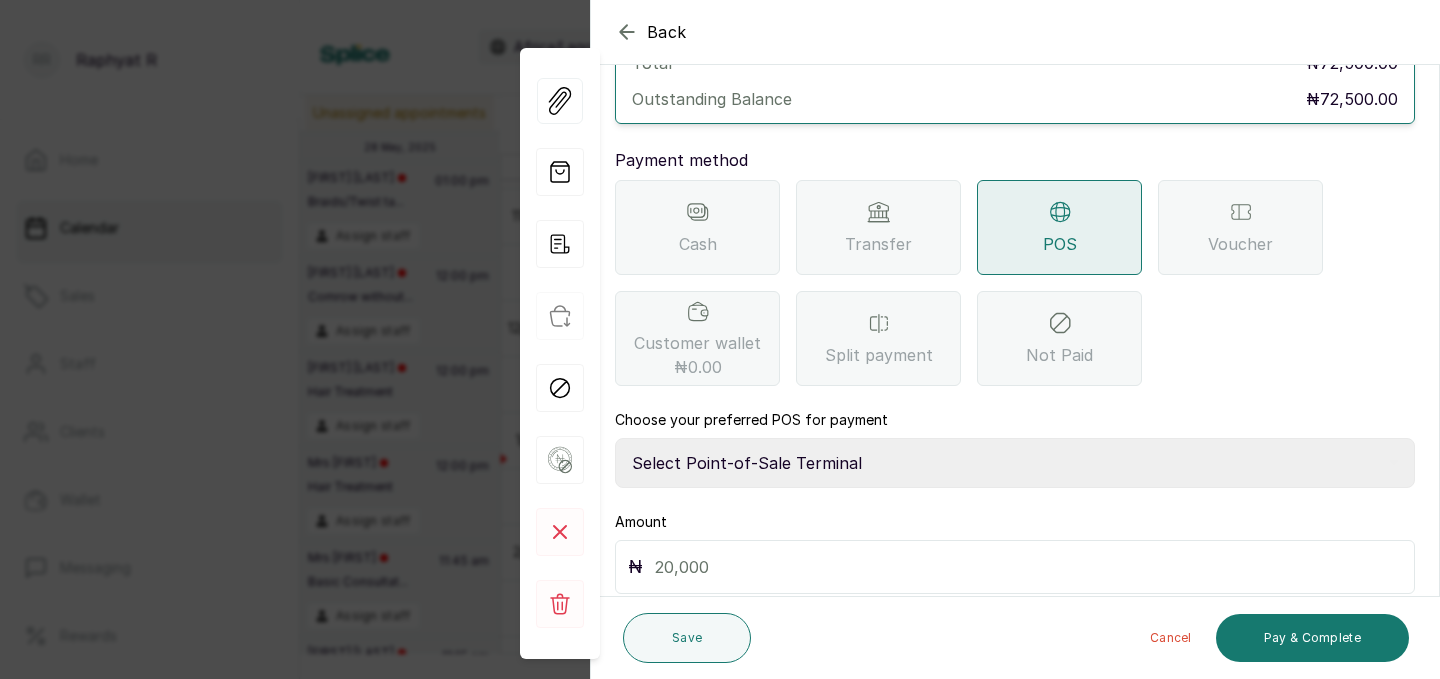 scroll, scrollTop: 223, scrollLeft: 0, axis: vertical 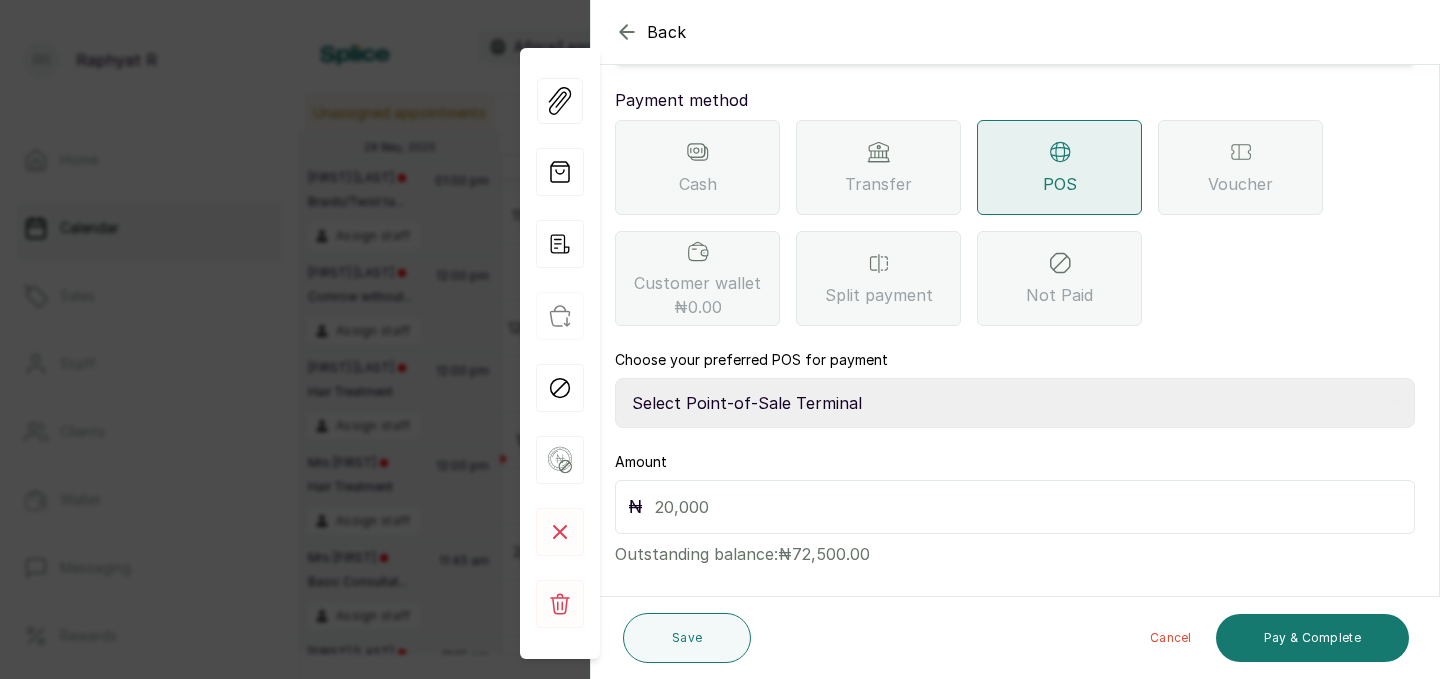 click on "Select Point-of-Sale Terminal Traction Providus Bank" at bounding box center (1015, 403) 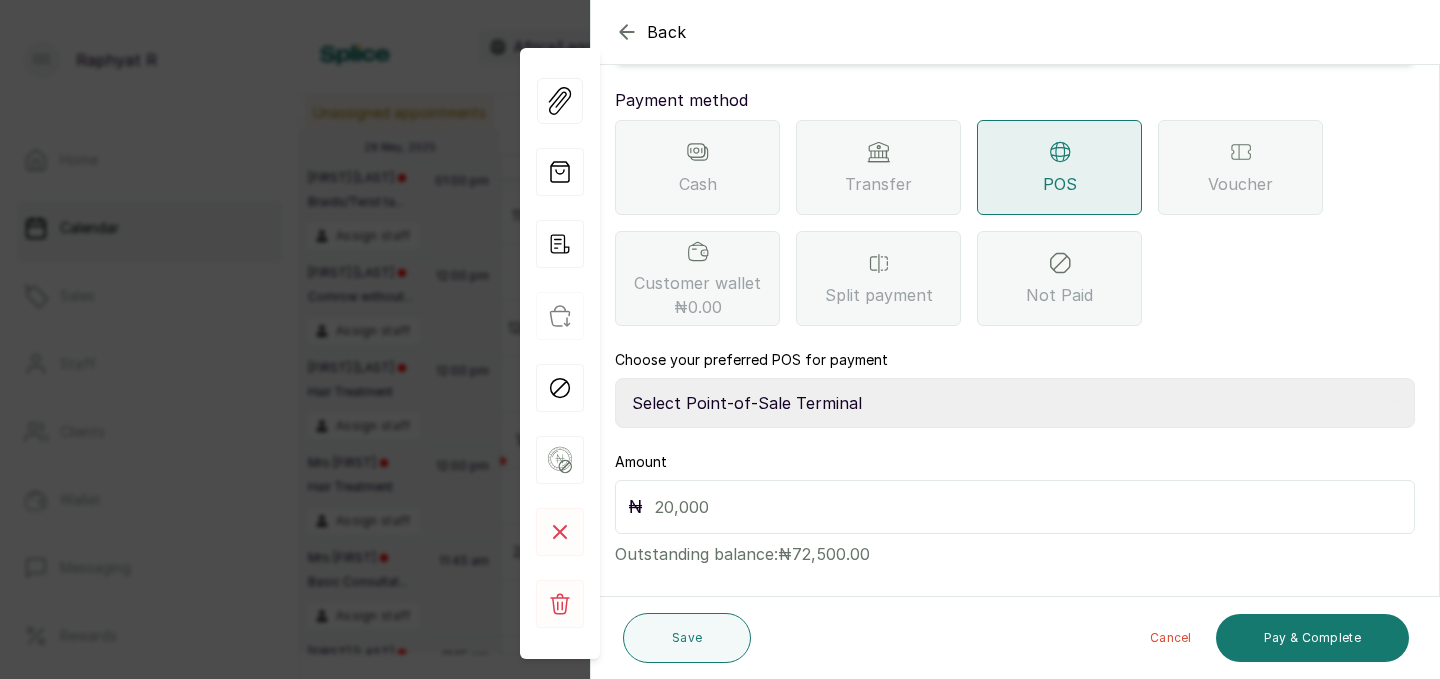 select on "b1594abb-eea2-48ba-bf5f-ff0754569b84" 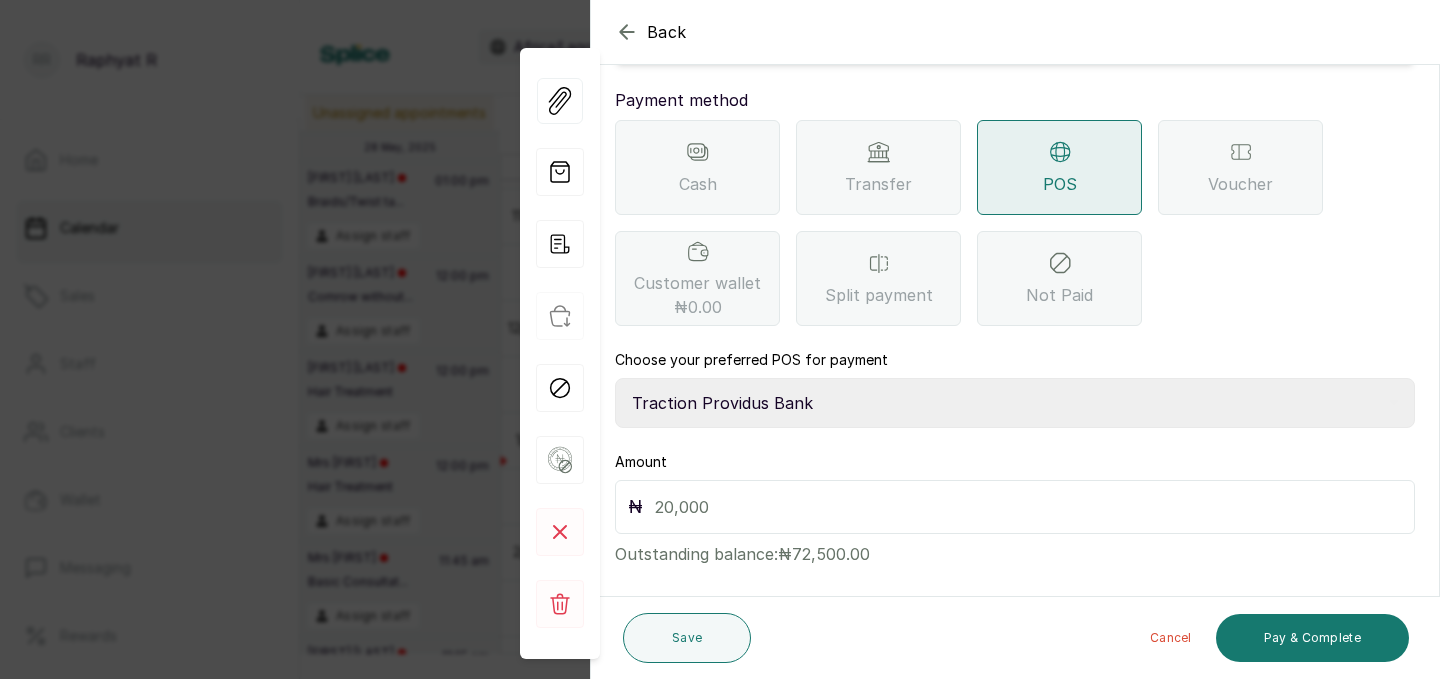 click at bounding box center [1028, 507] 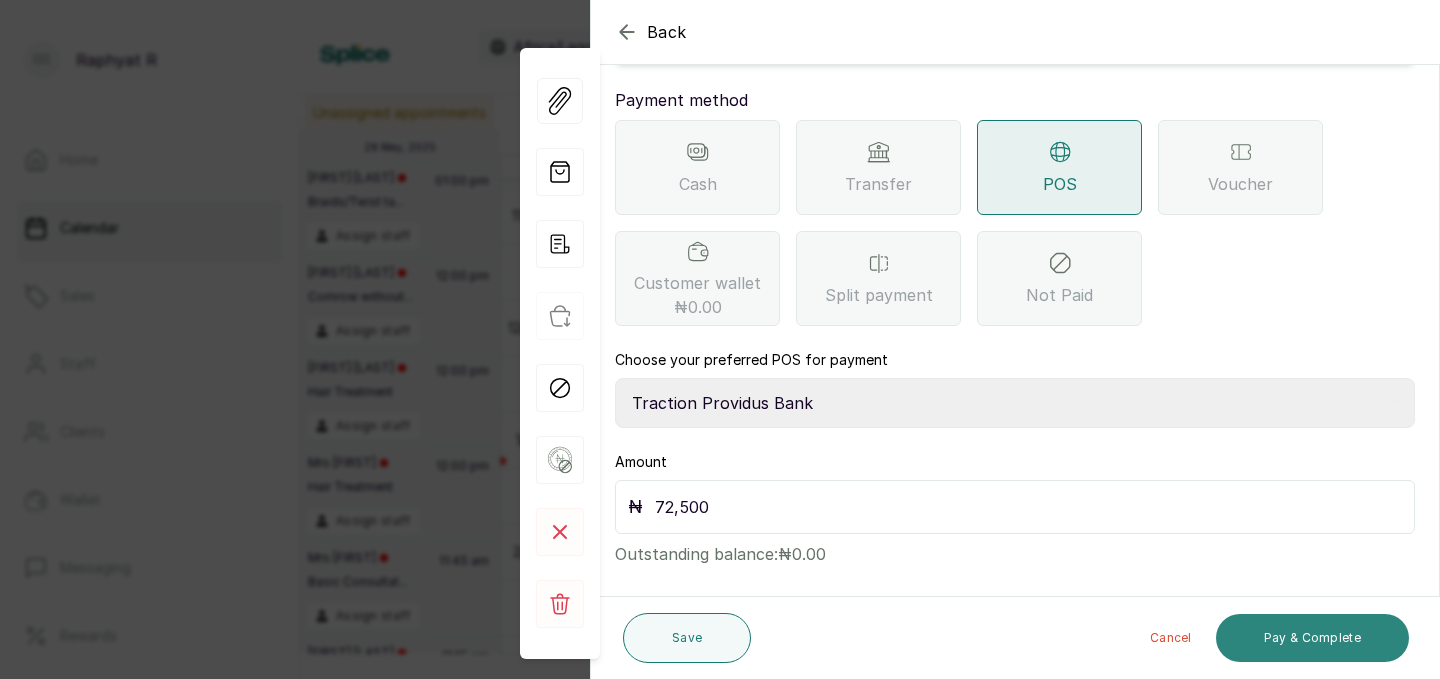 type on "72,500" 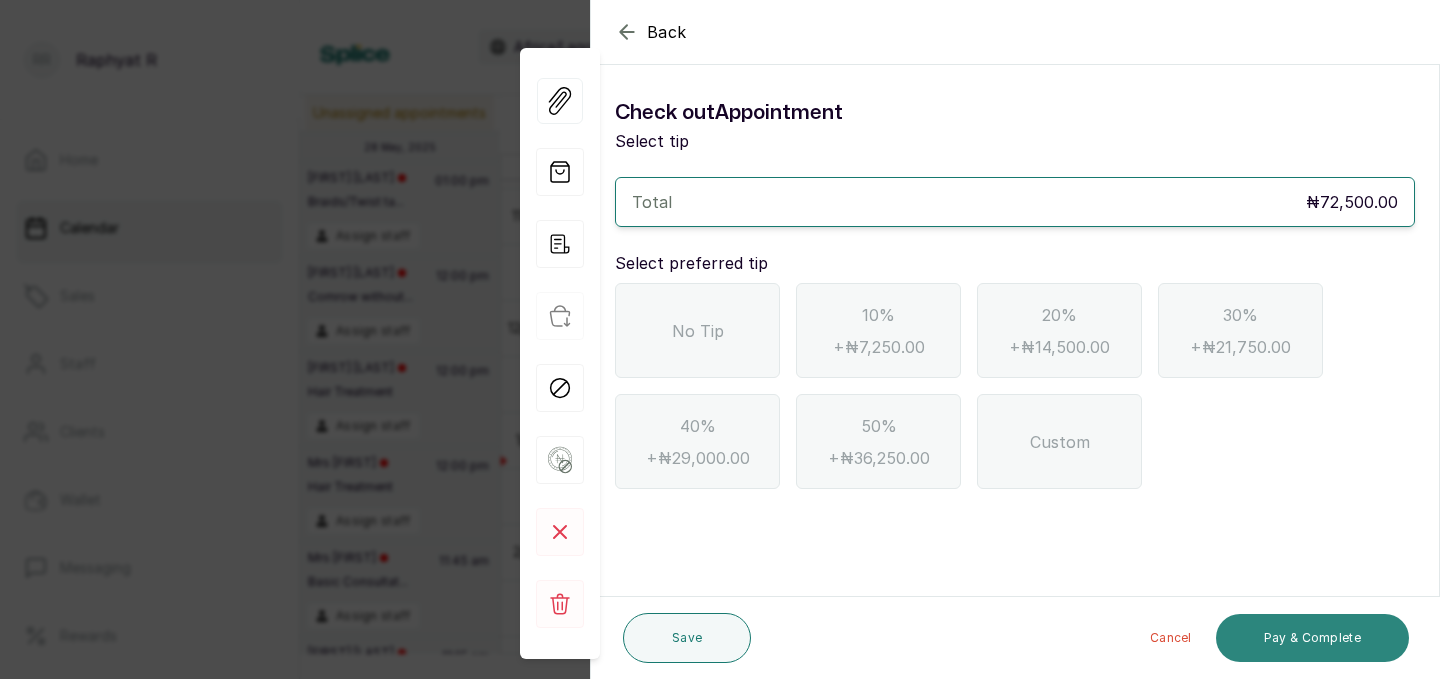 scroll, scrollTop: 0, scrollLeft: 0, axis: both 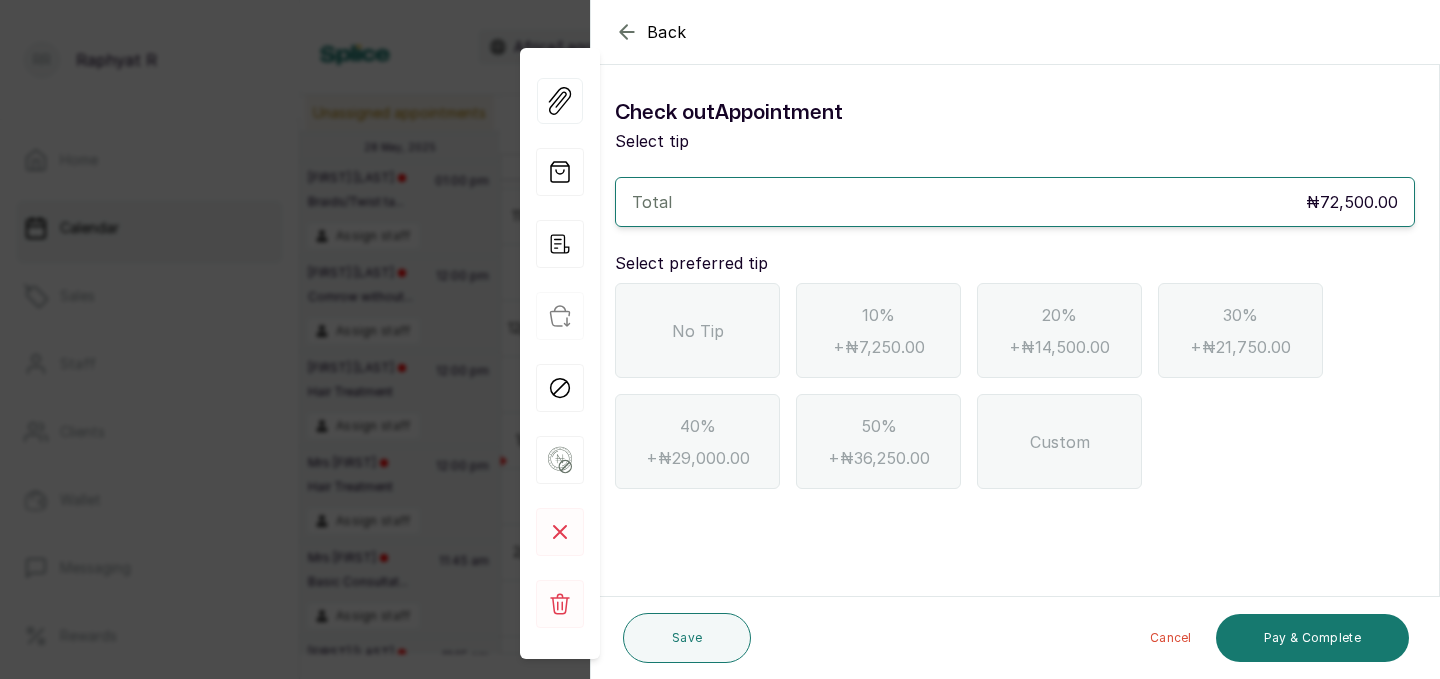 click on "No Tip" at bounding box center [698, 331] 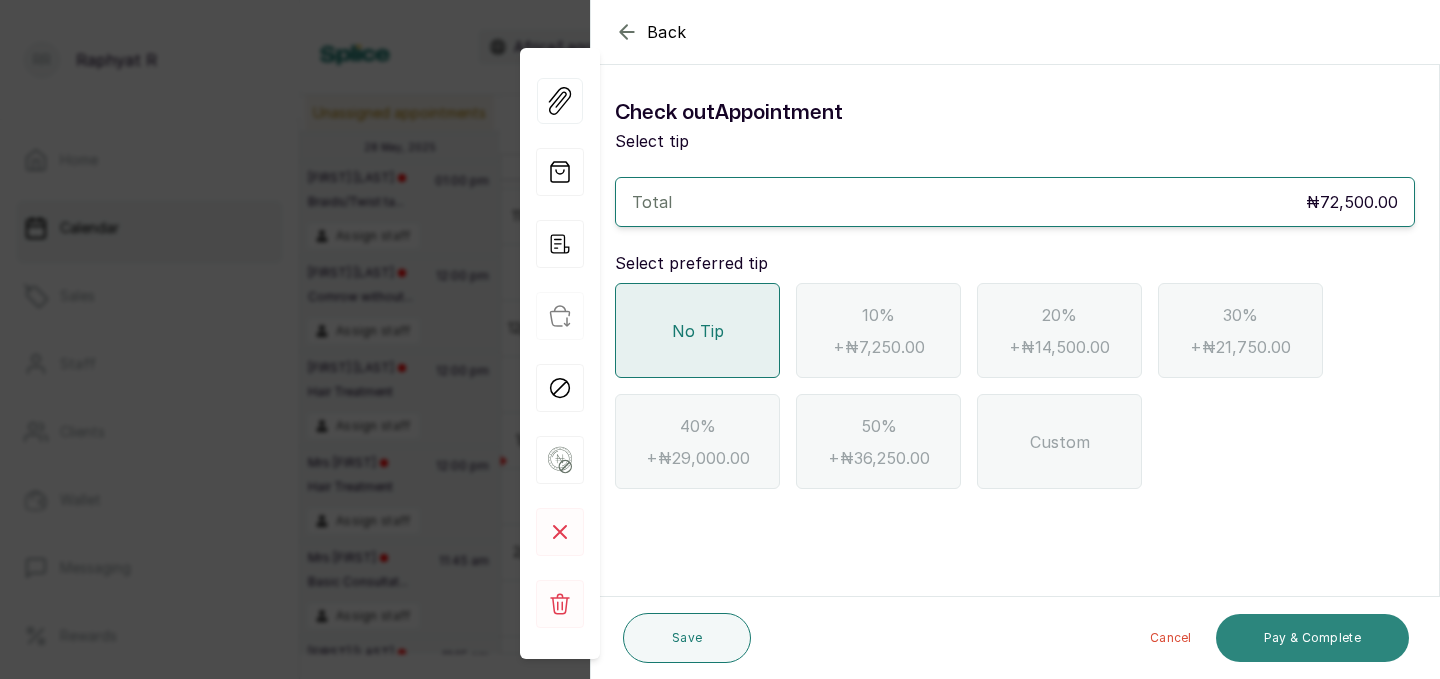 click on "Pay & Complete" at bounding box center (1312, 638) 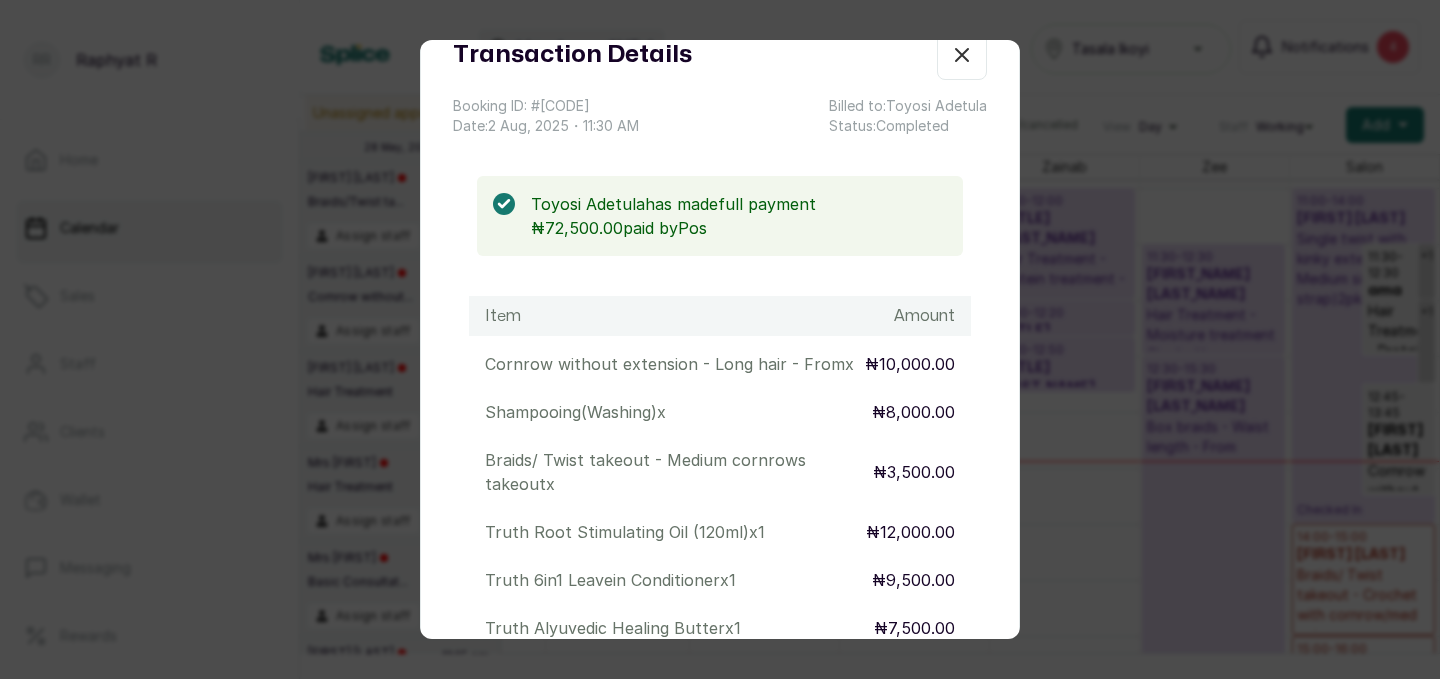 scroll, scrollTop: 0, scrollLeft: 0, axis: both 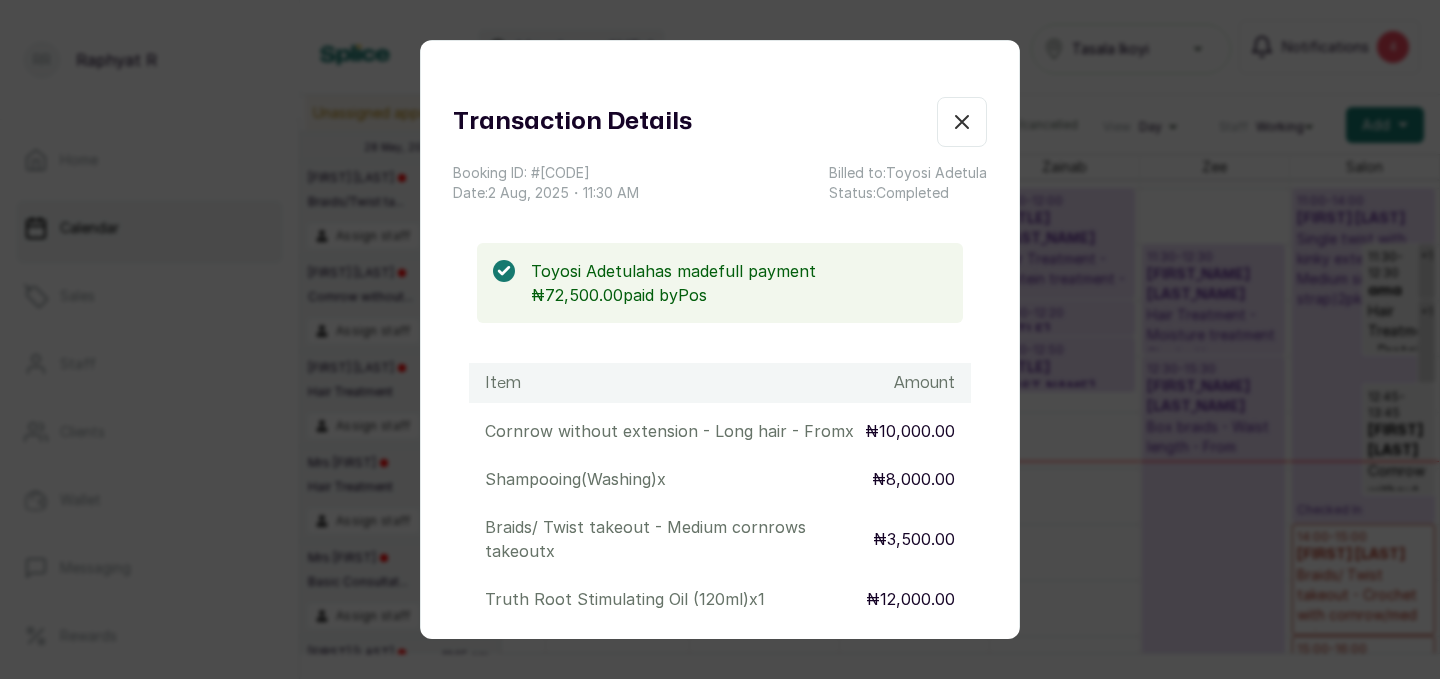 click on "Show no-show/cancelled" at bounding box center [962, 122] 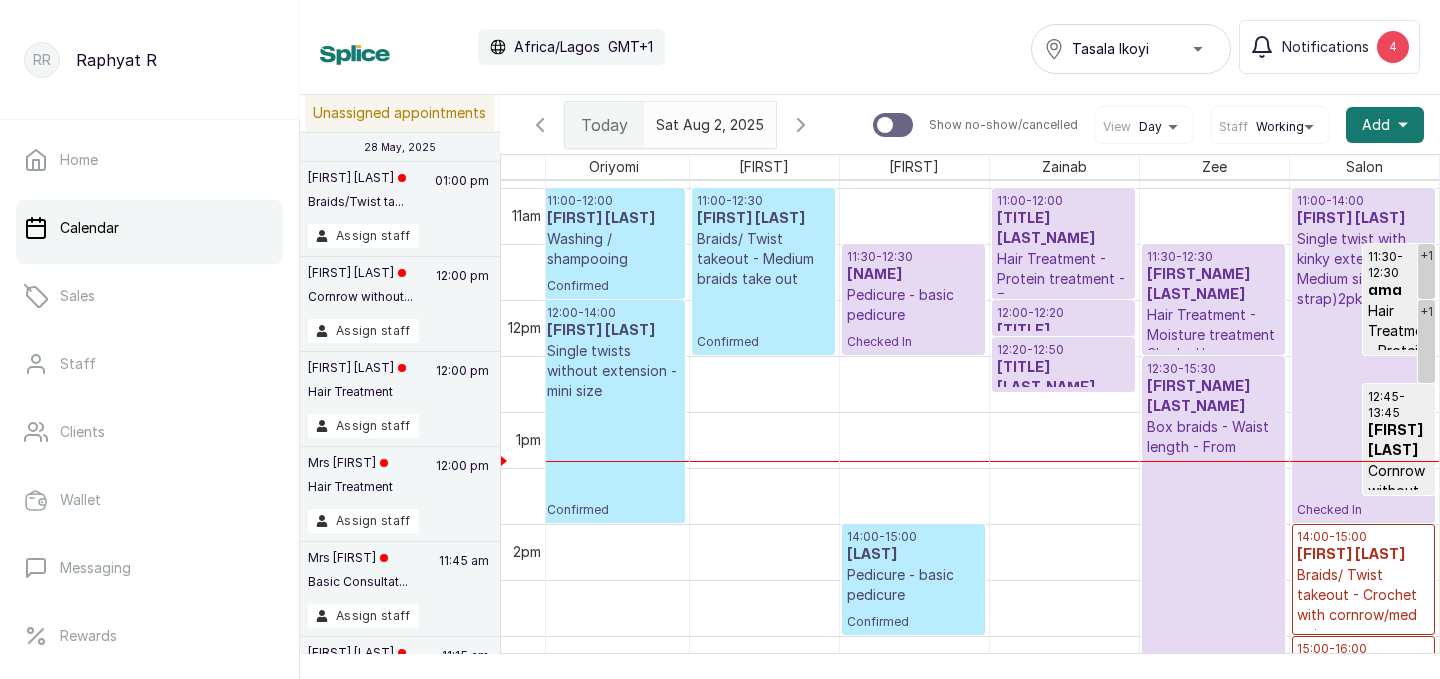 scroll, scrollTop: 1269, scrollLeft: 457, axis: both 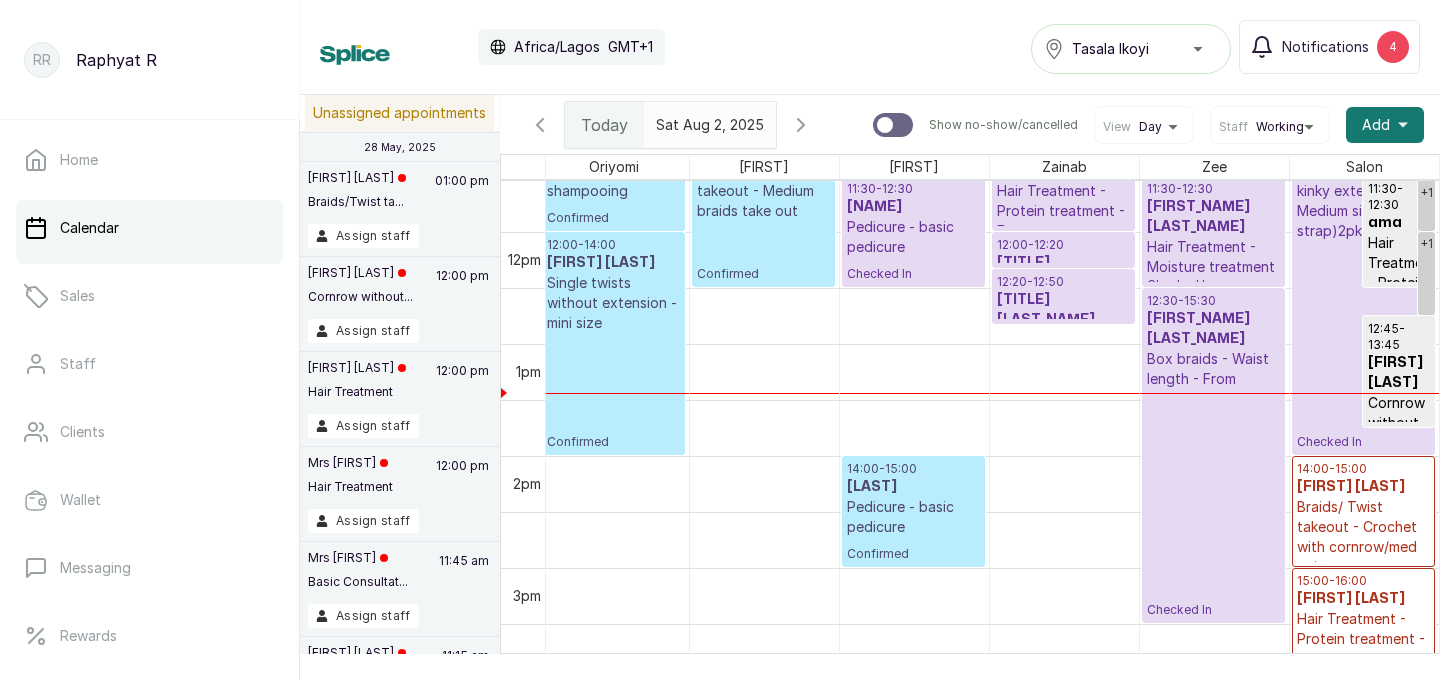 click on "Cornrow without extension - Long hair - From" at bounding box center (1399, 453) 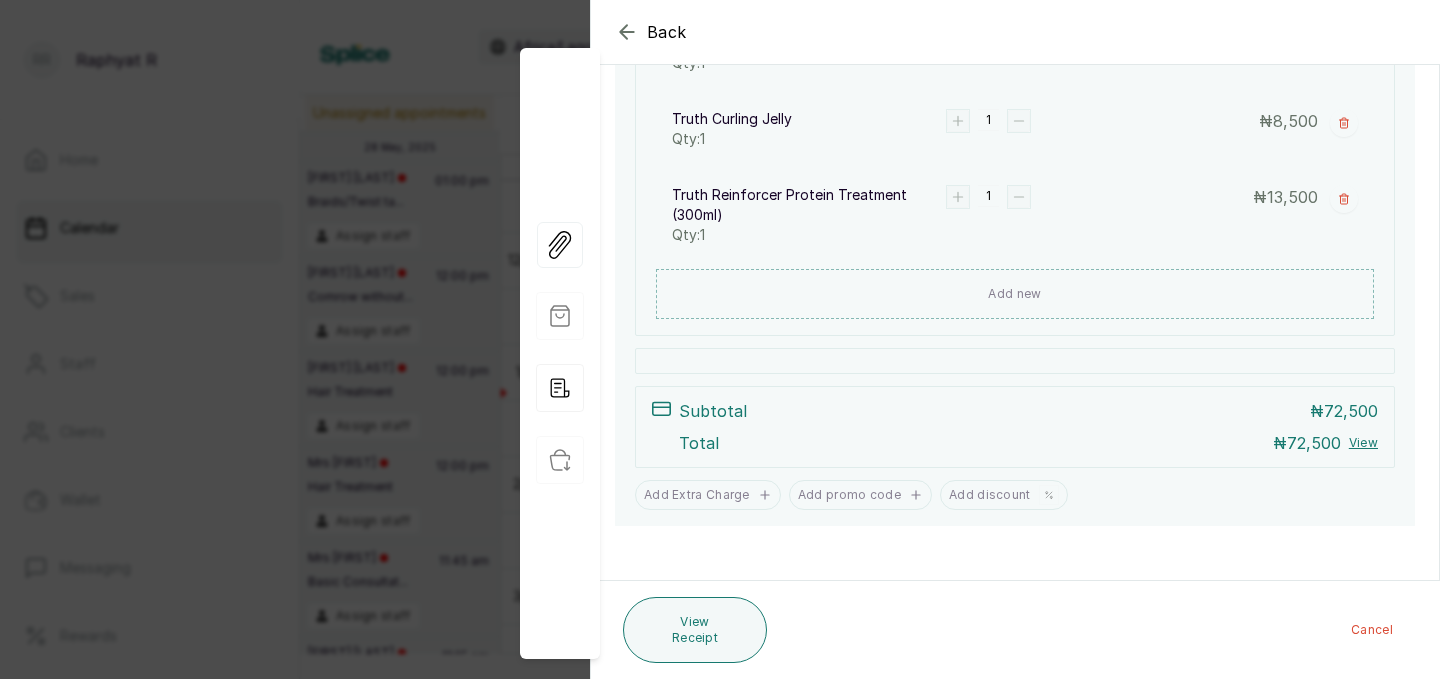 click 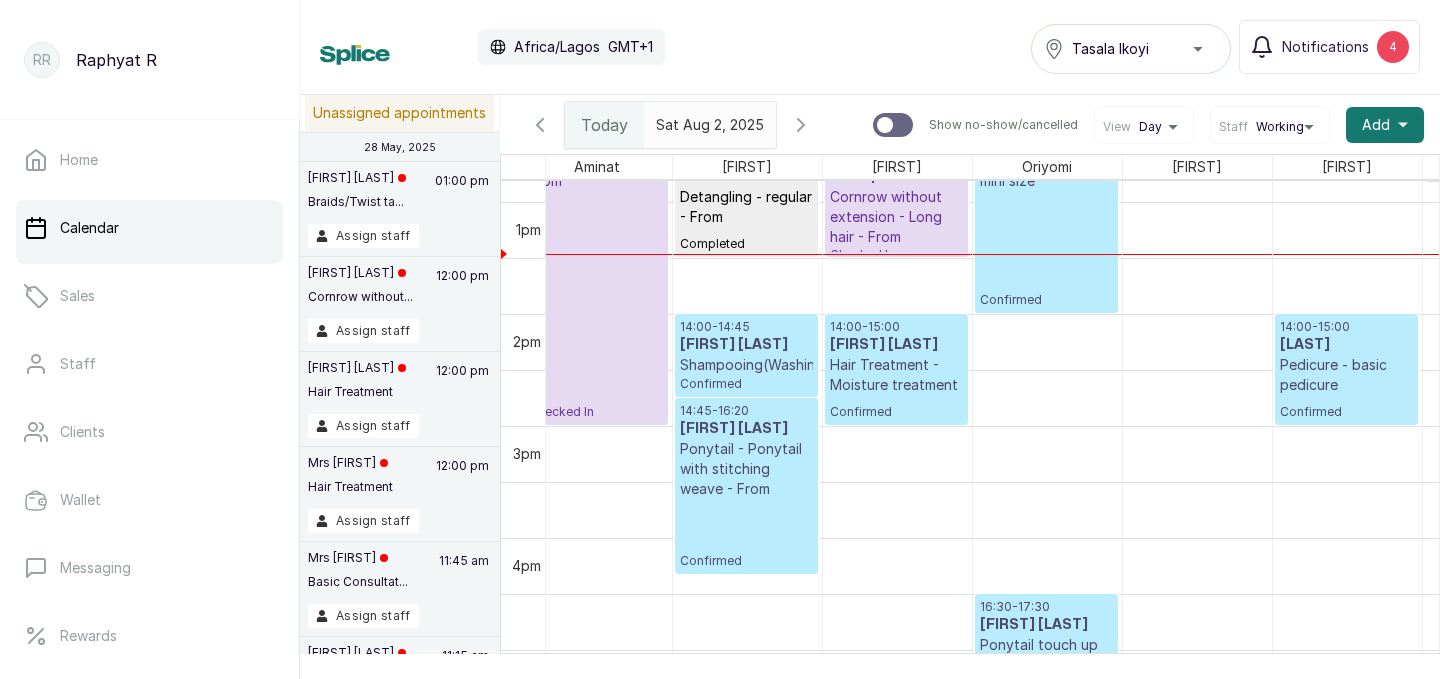 scroll, scrollTop: 1409, scrollLeft: 24, axis: both 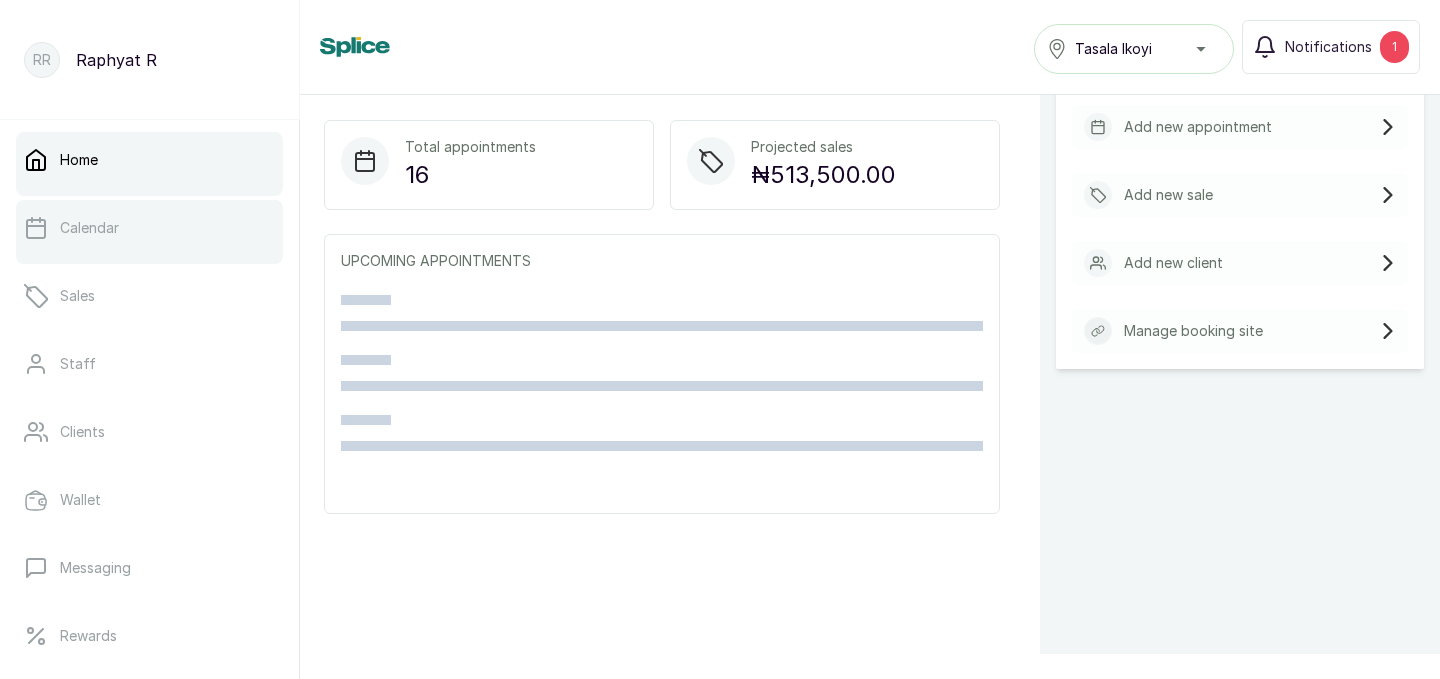 click on "Calendar" at bounding box center [89, 228] 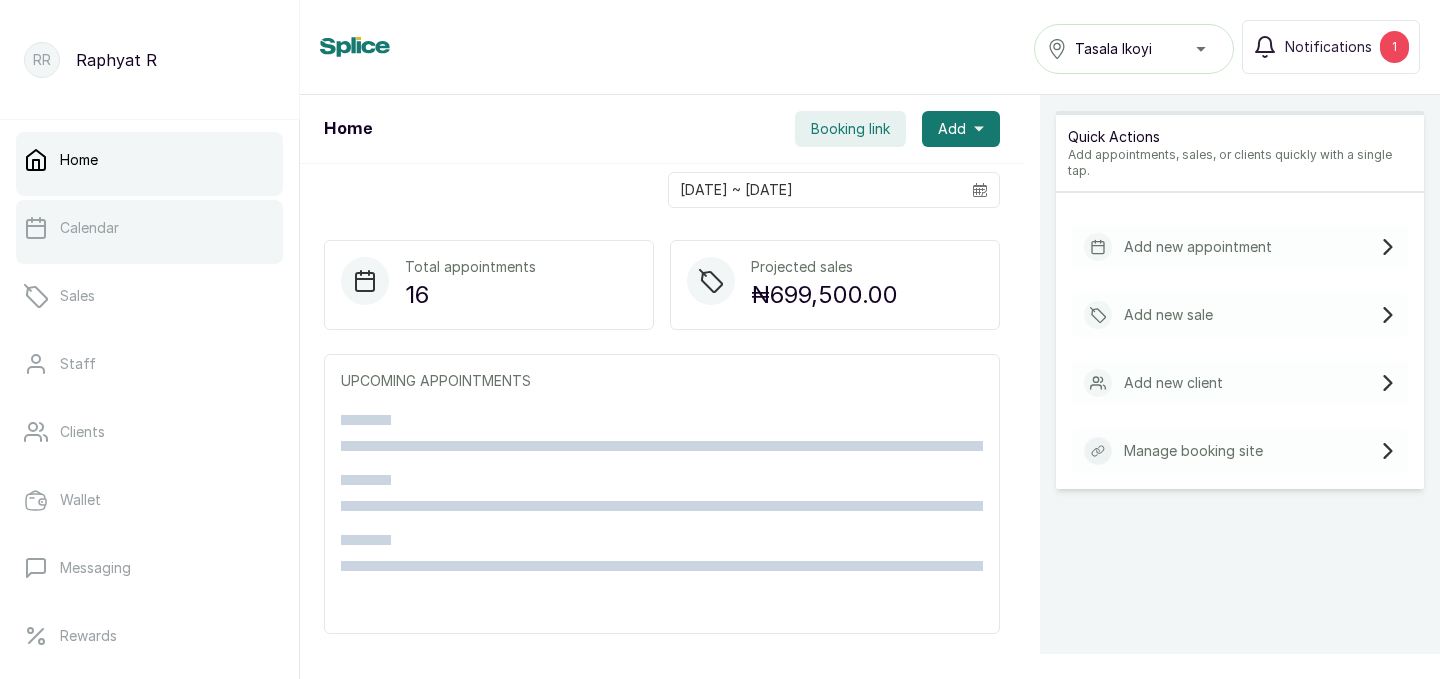 click on "Calendar" at bounding box center [149, 228] 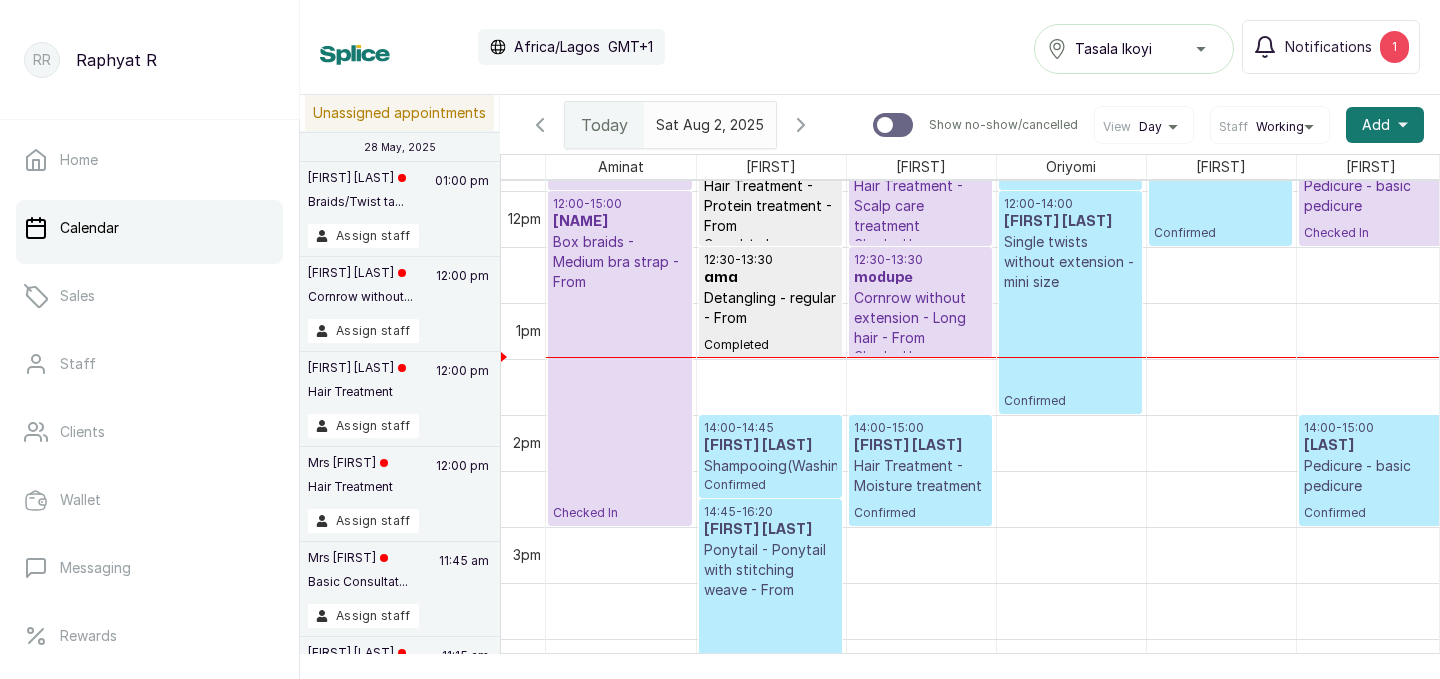 click on "[FIRST] [LAST]" at bounding box center (770, 446) 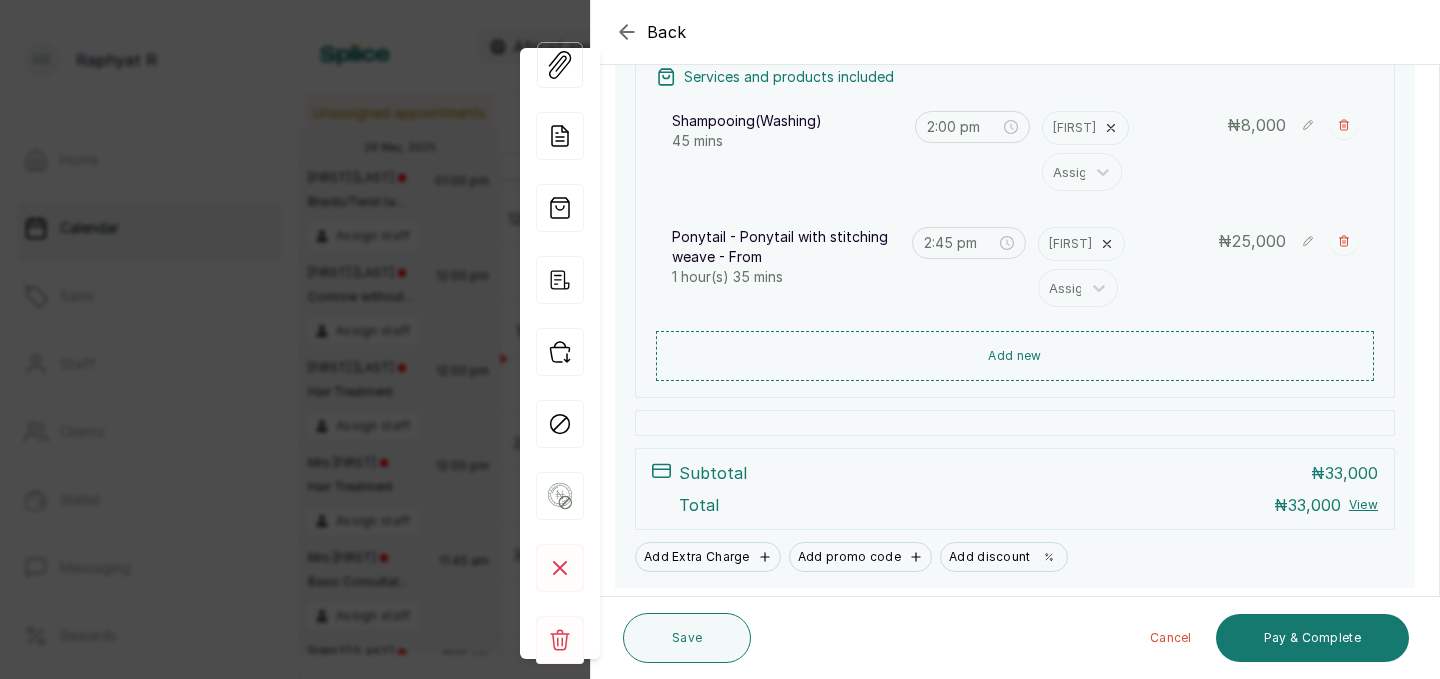 scroll, scrollTop: 317, scrollLeft: 0, axis: vertical 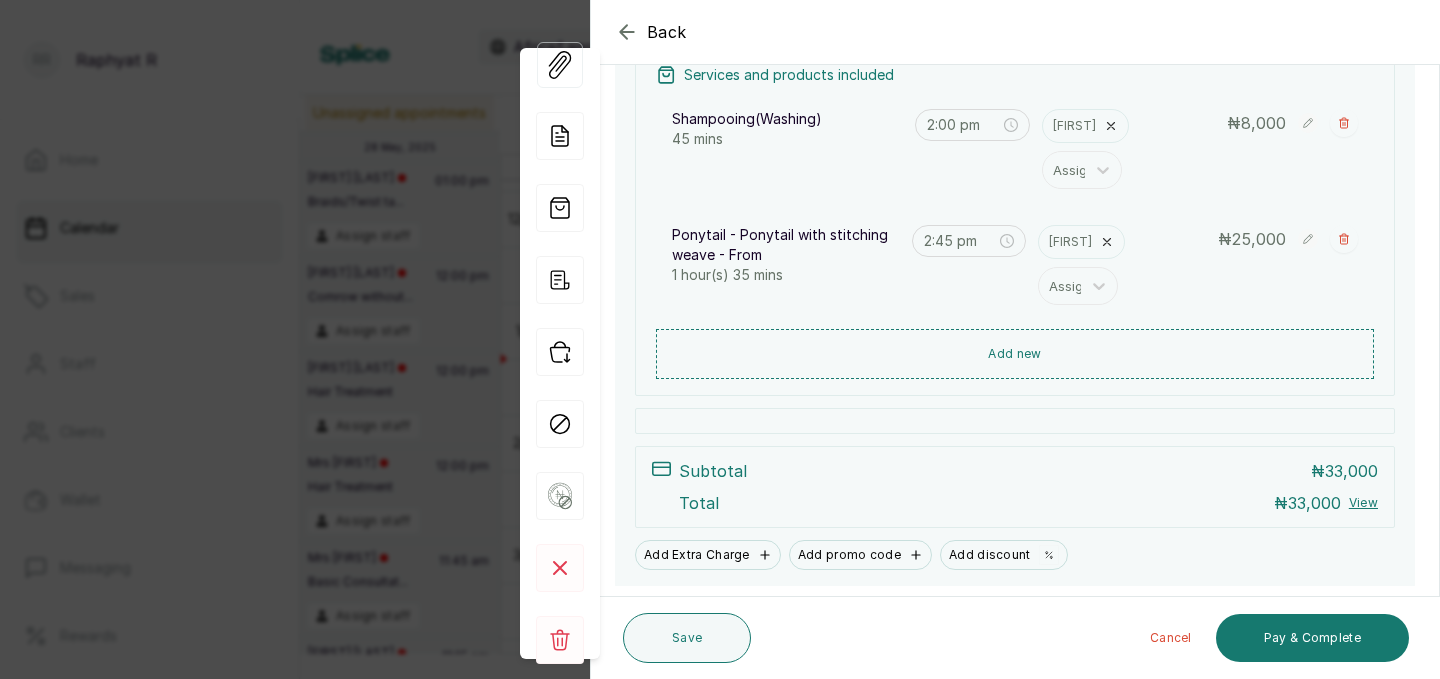 click 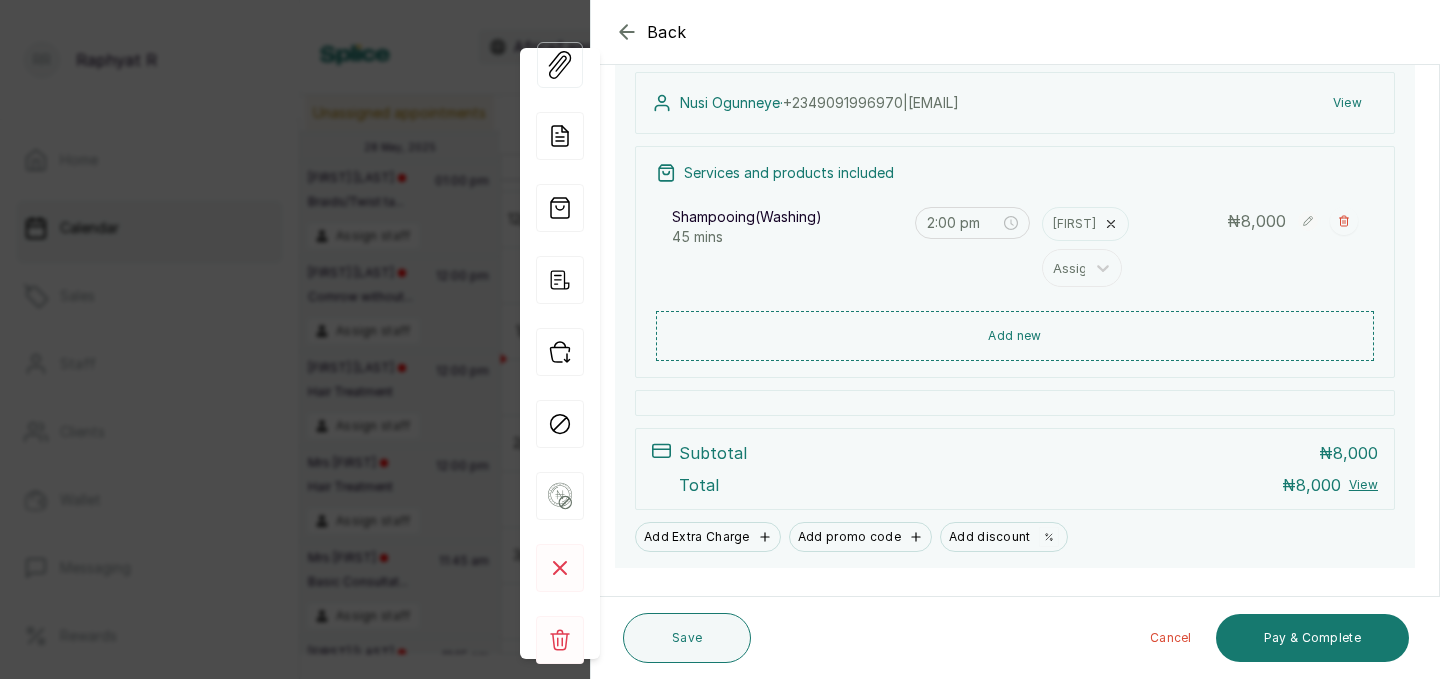 scroll, scrollTop: 221, scrollLeft: 0, axis: vertical 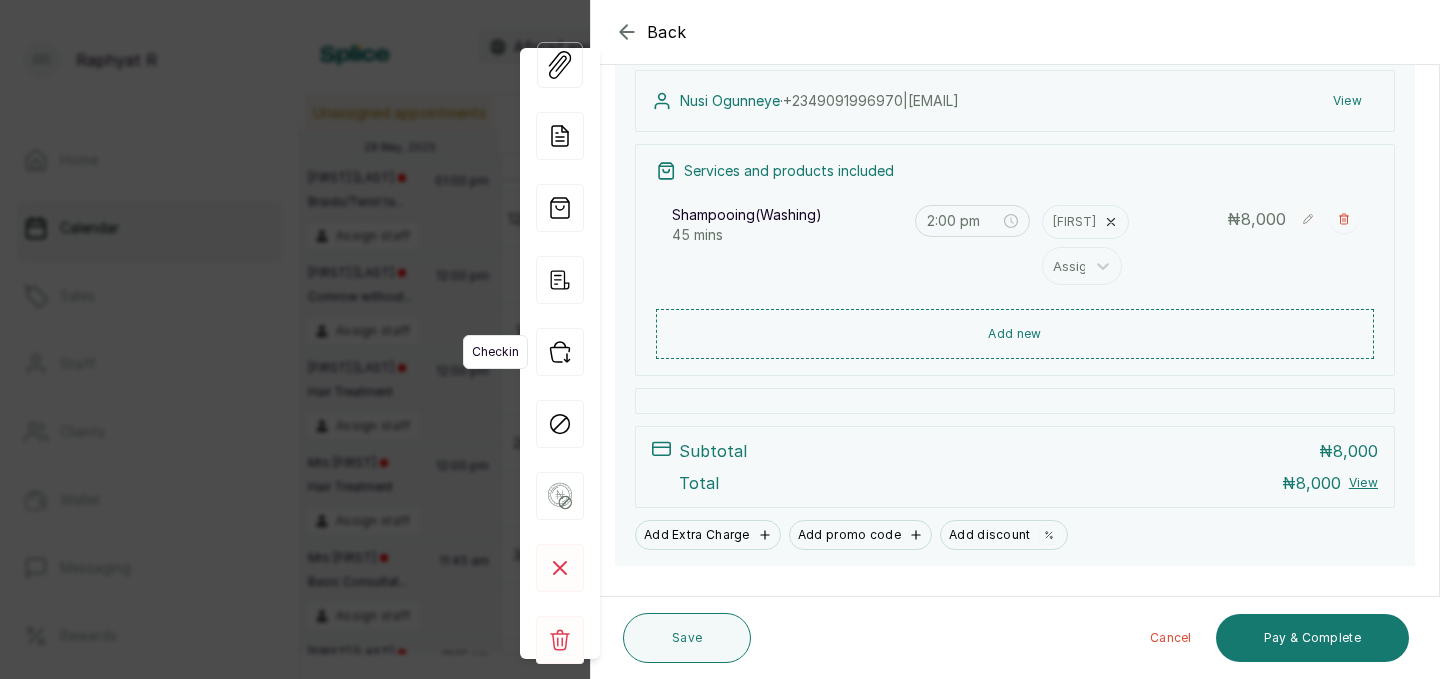 click 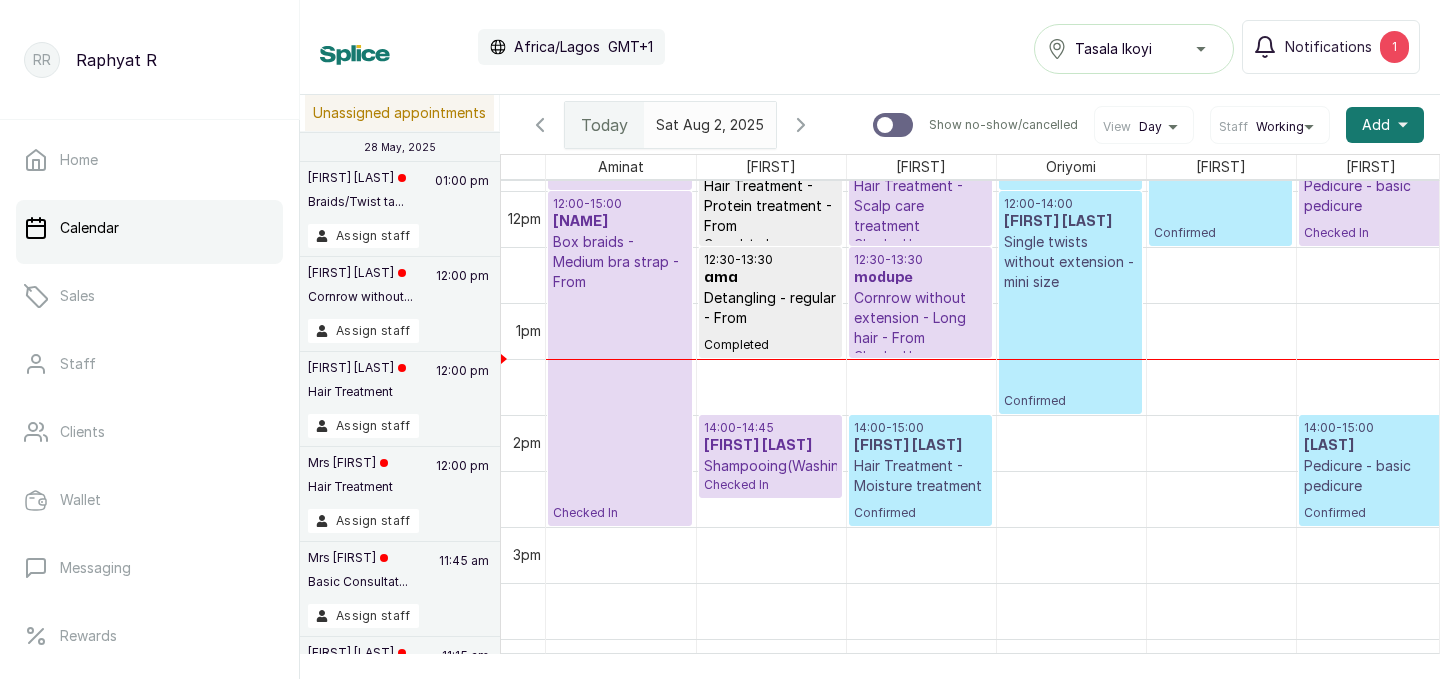 click on "[FIRST] [LAST]" at bounding box center (770, 446) 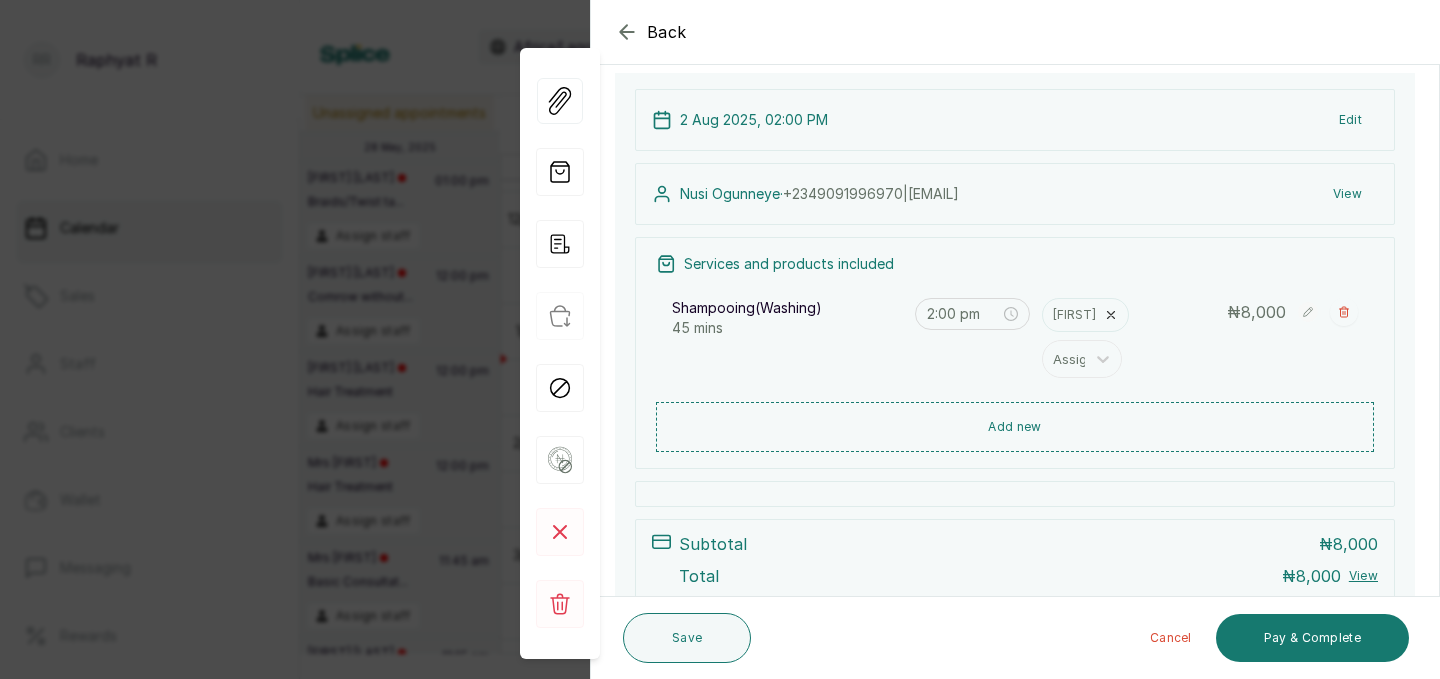 scroll, scrollTop: 163, scrollLeft: 0, axis: vertical 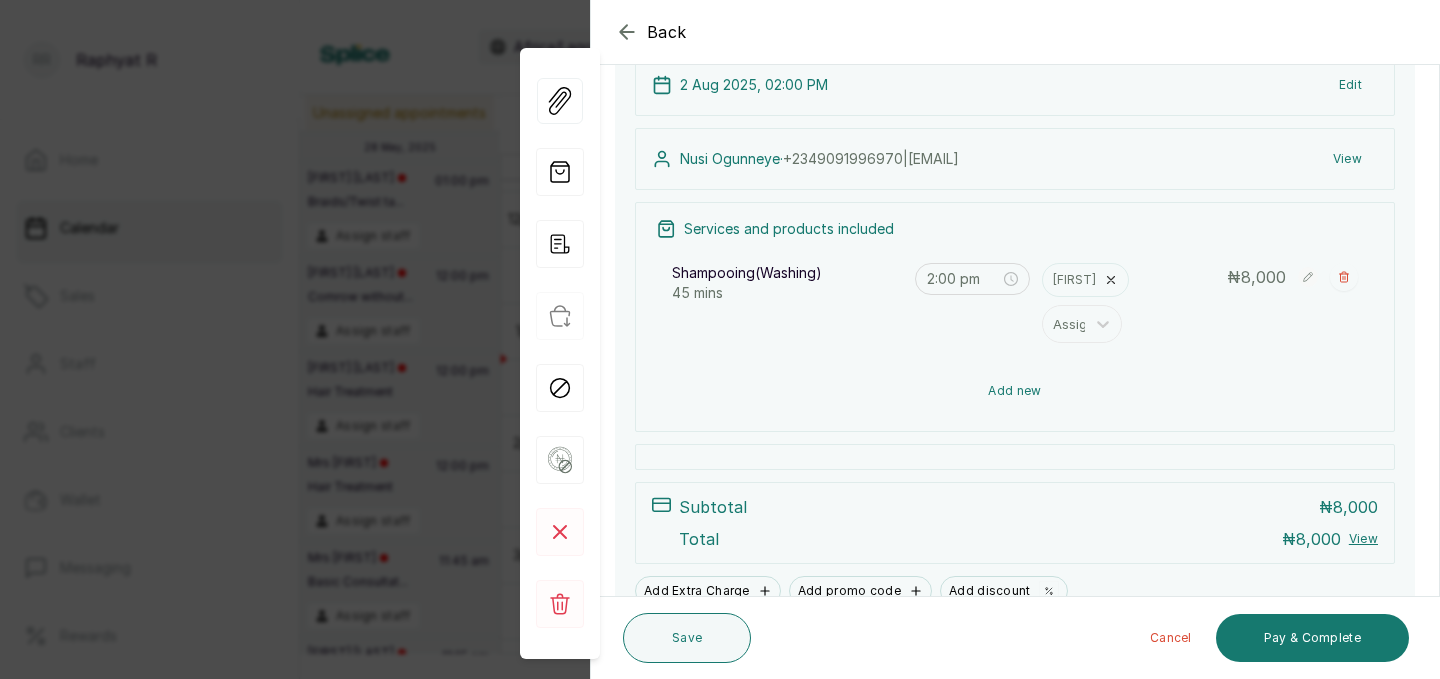 click on "Add new" at bounding box center (1015, 391) 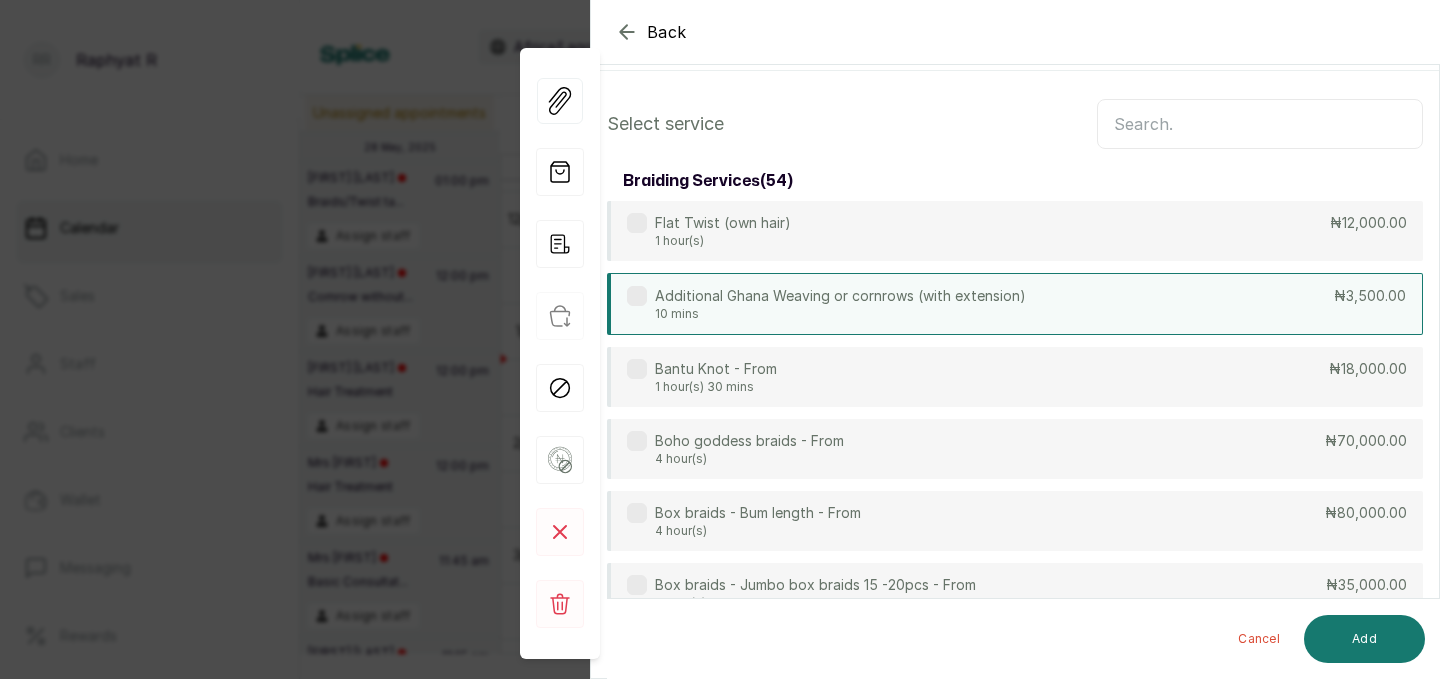 scroll, scrollTop: 0, scrollLeft: 0, axis: both 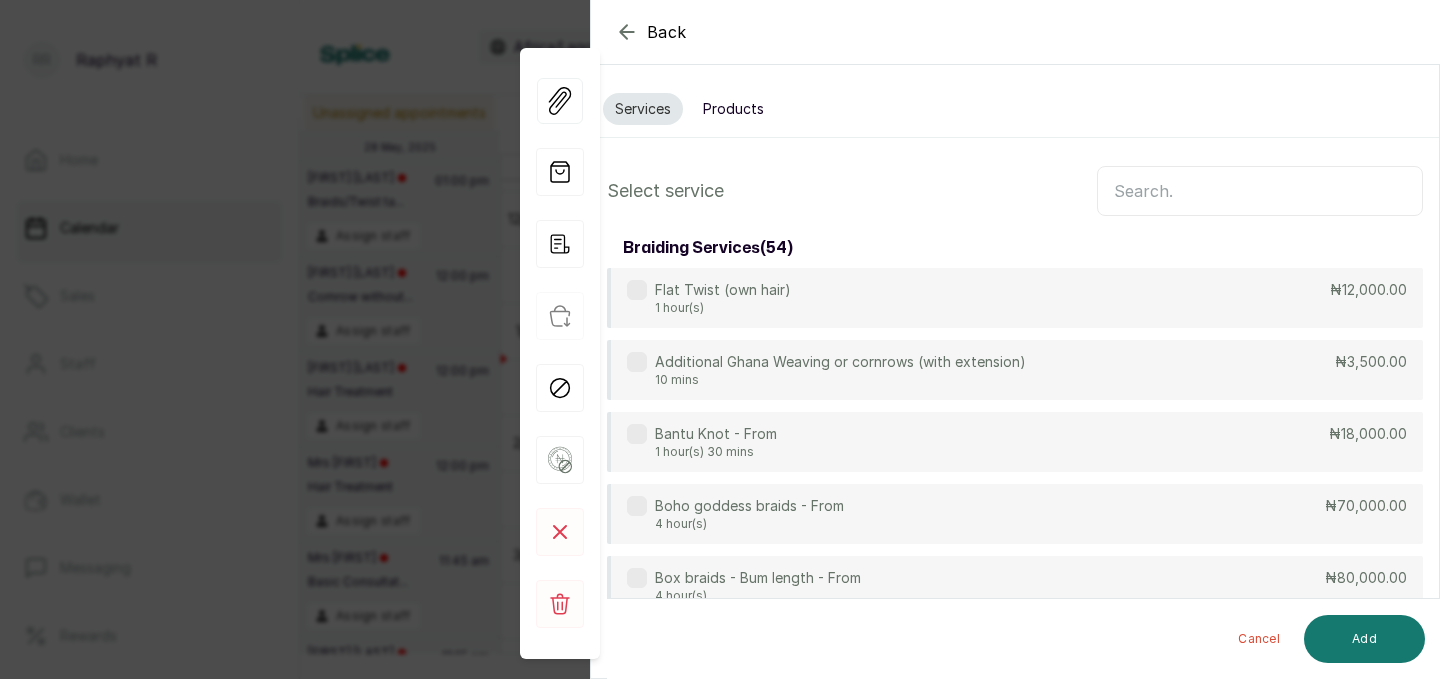 click at bounding box center [1260, 191] 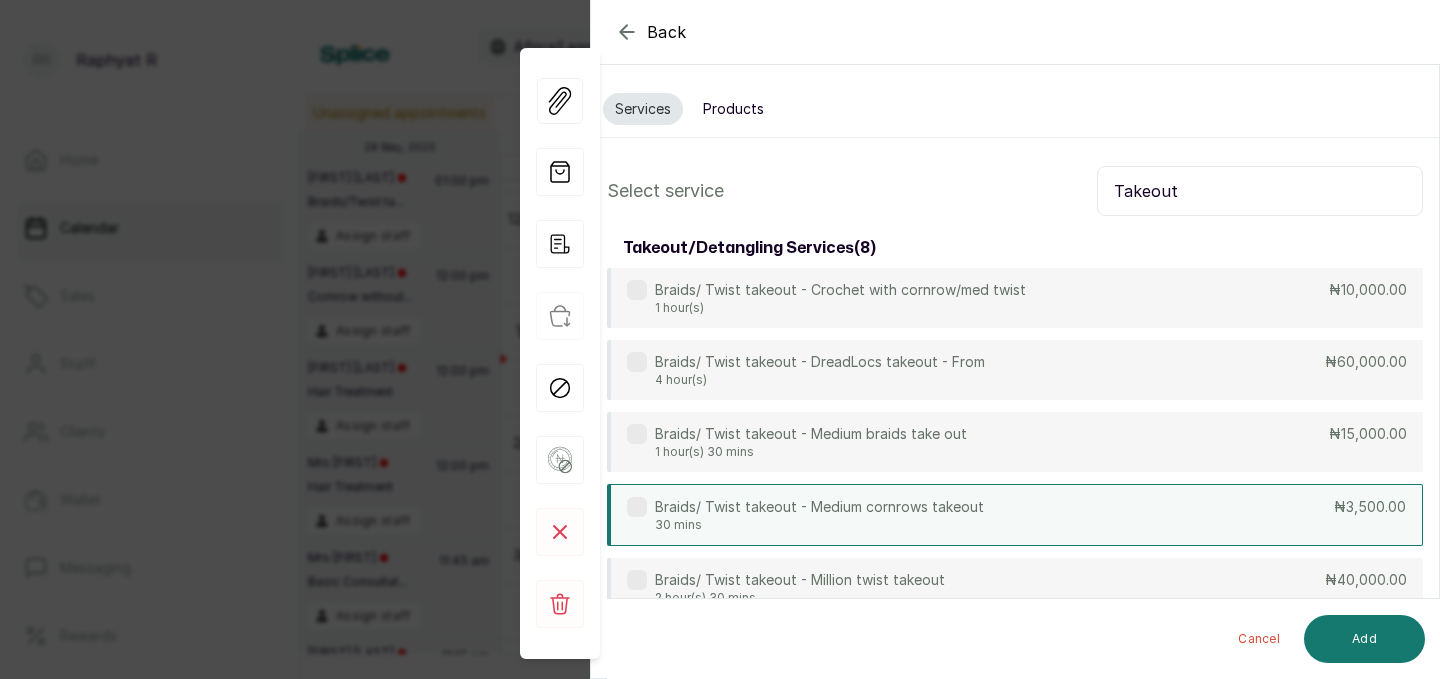 type on "Takeout" 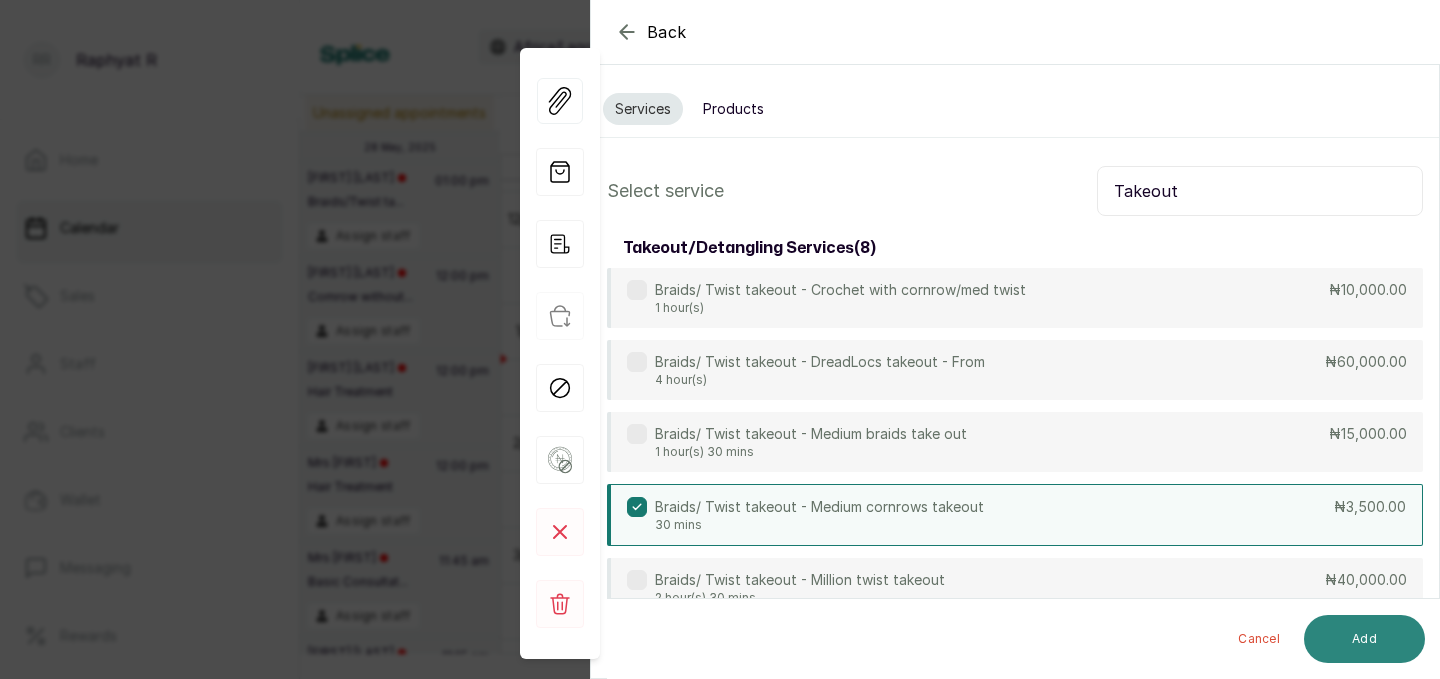 click on "Add" at bounding box center (1364, 639) 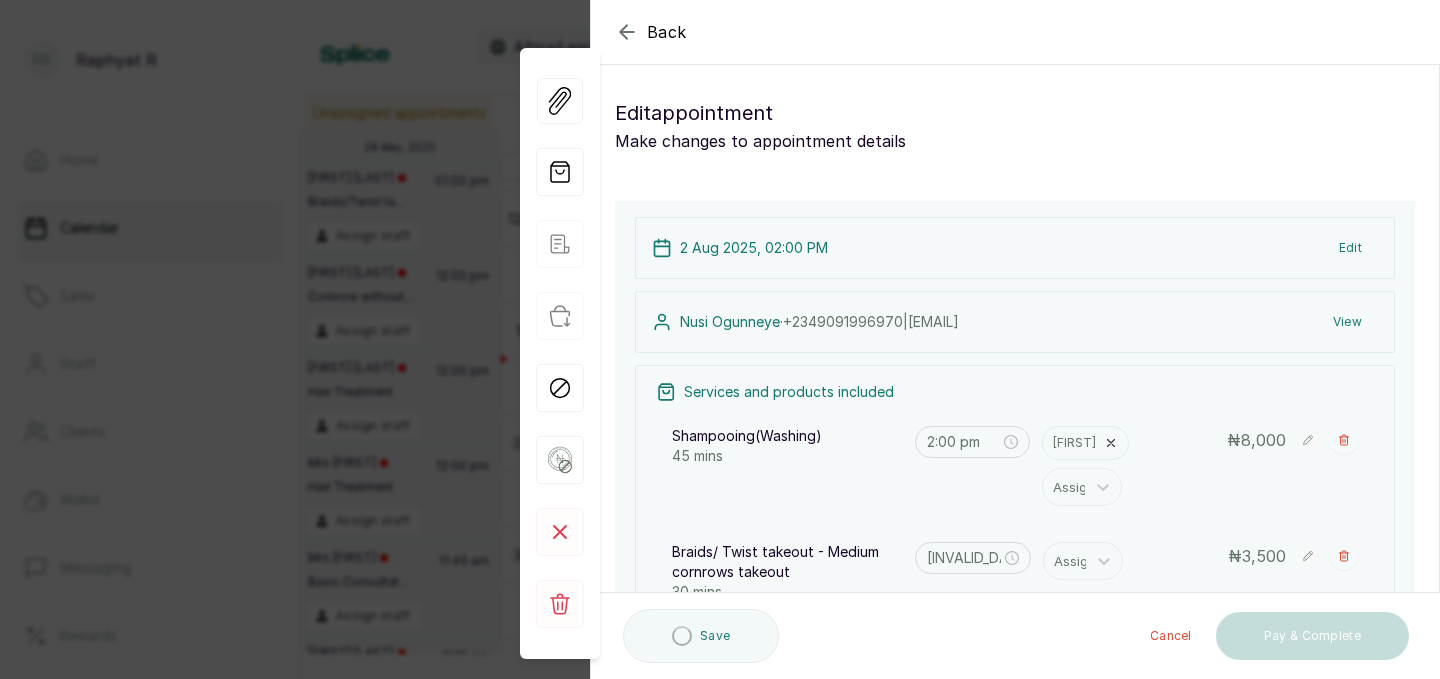 type on "2:45 pm" 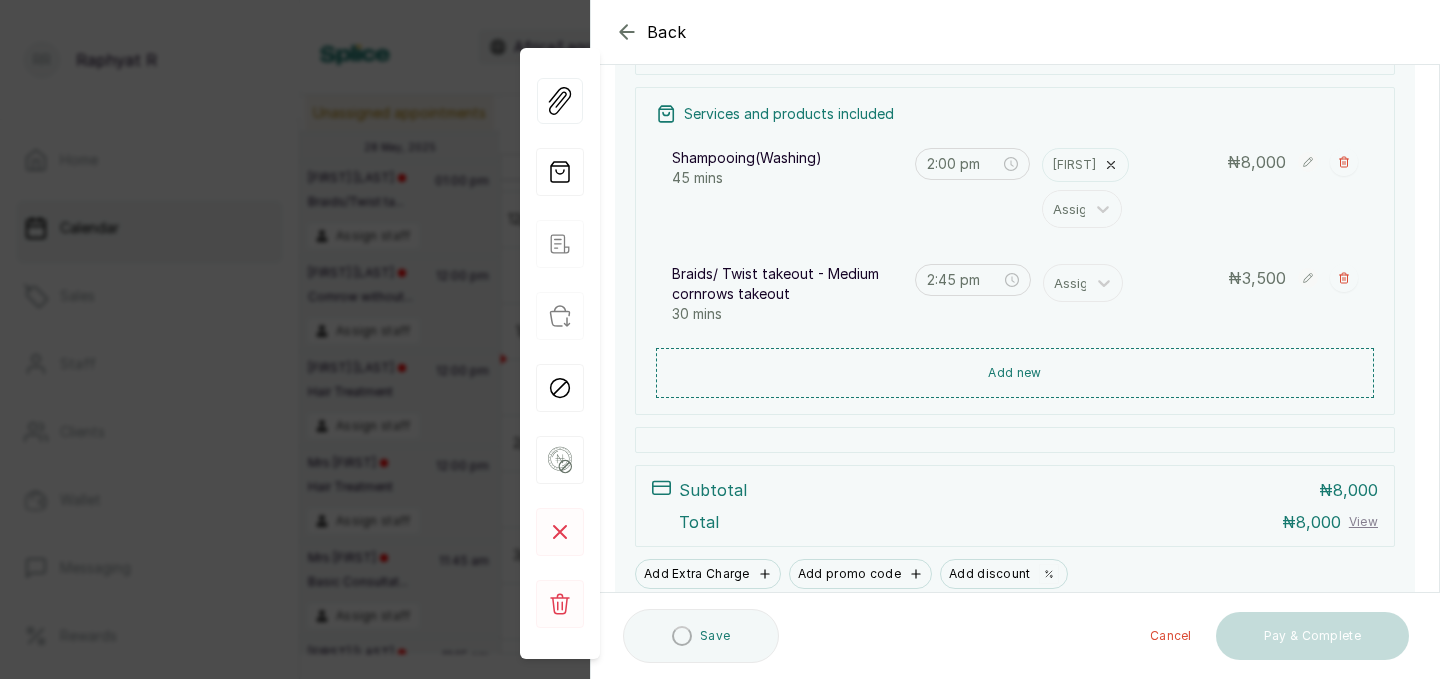 scroll, scrollTop: 317, scrollLeft: 0, axis: vertical 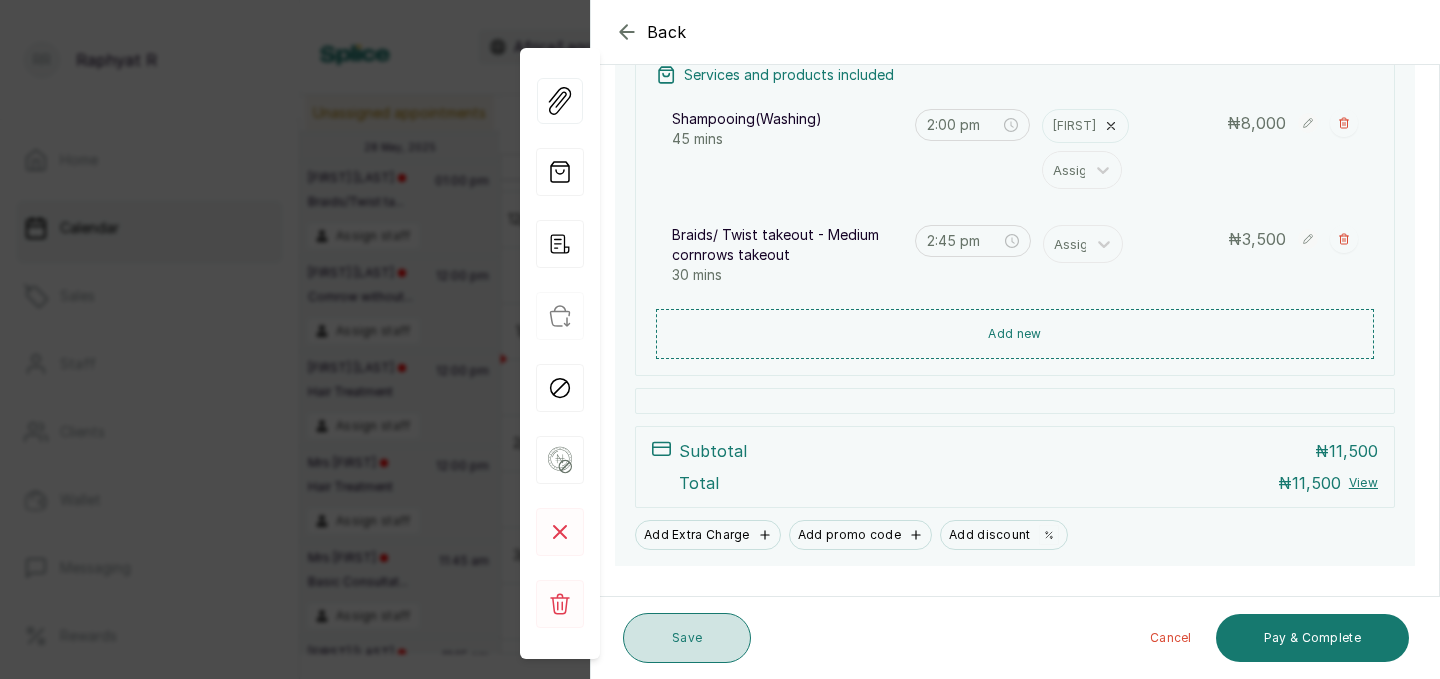 click on "Save" at bounding box center (687, 638) 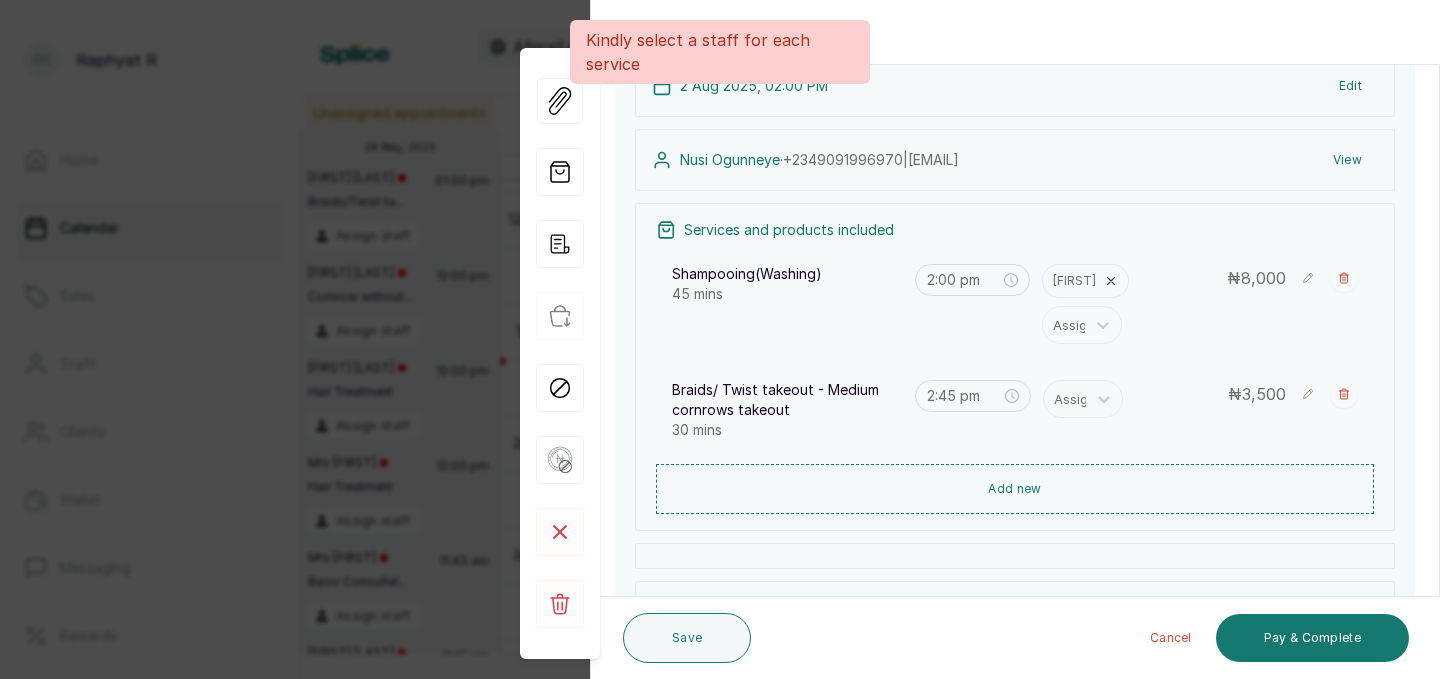 scroll, scrollTop: 158, scrollLeft: 0, axis: vertical 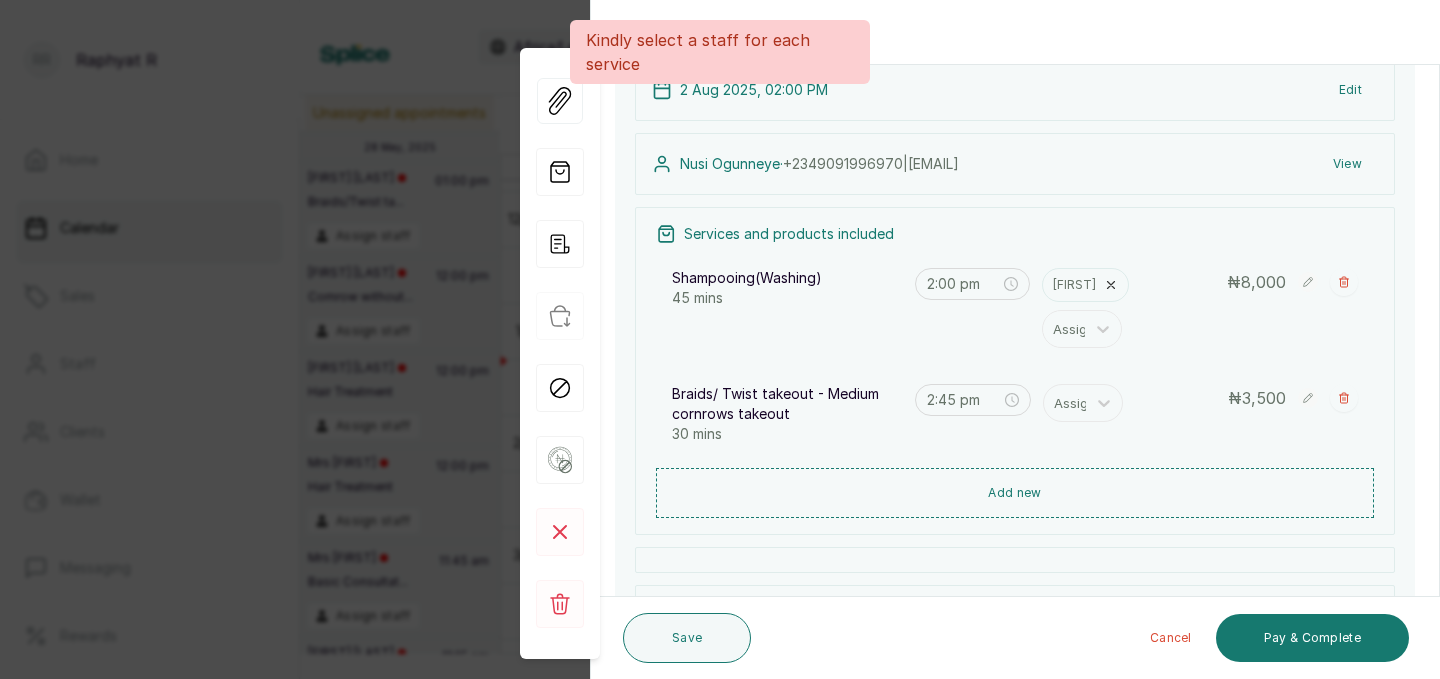 click 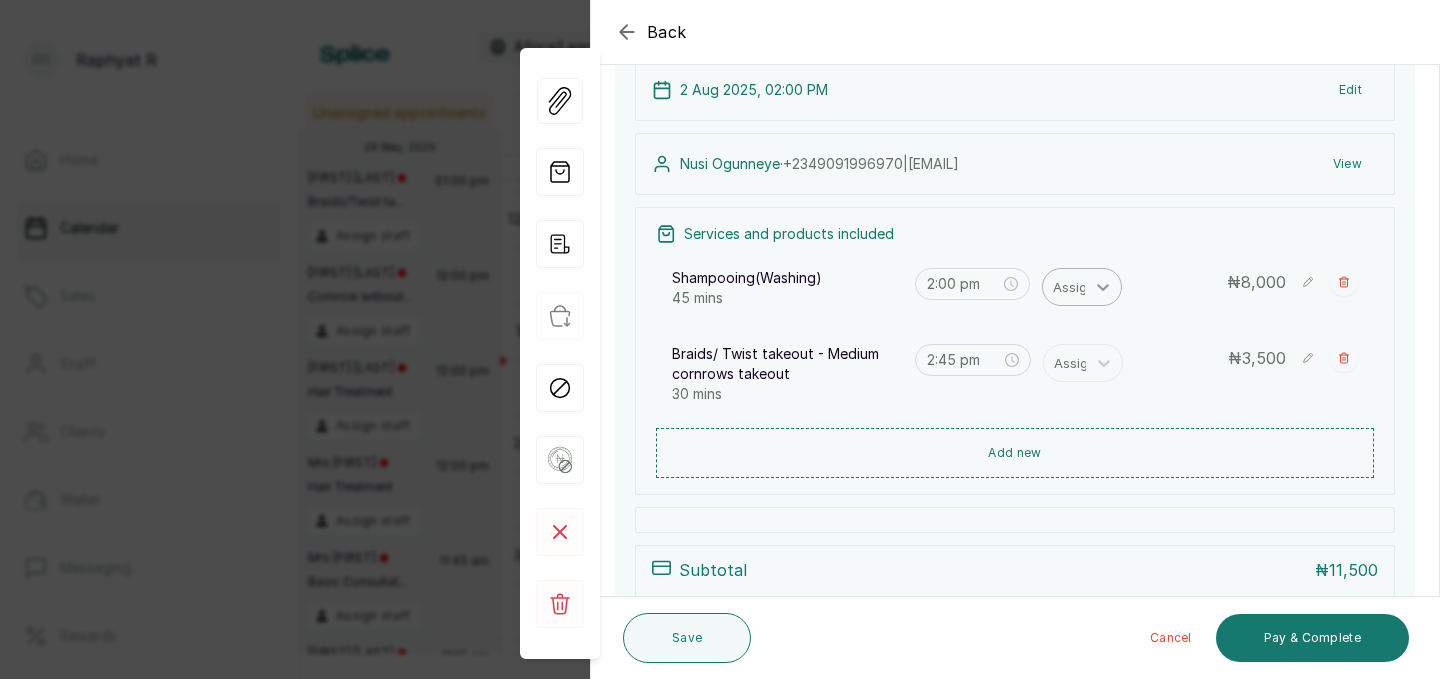 click 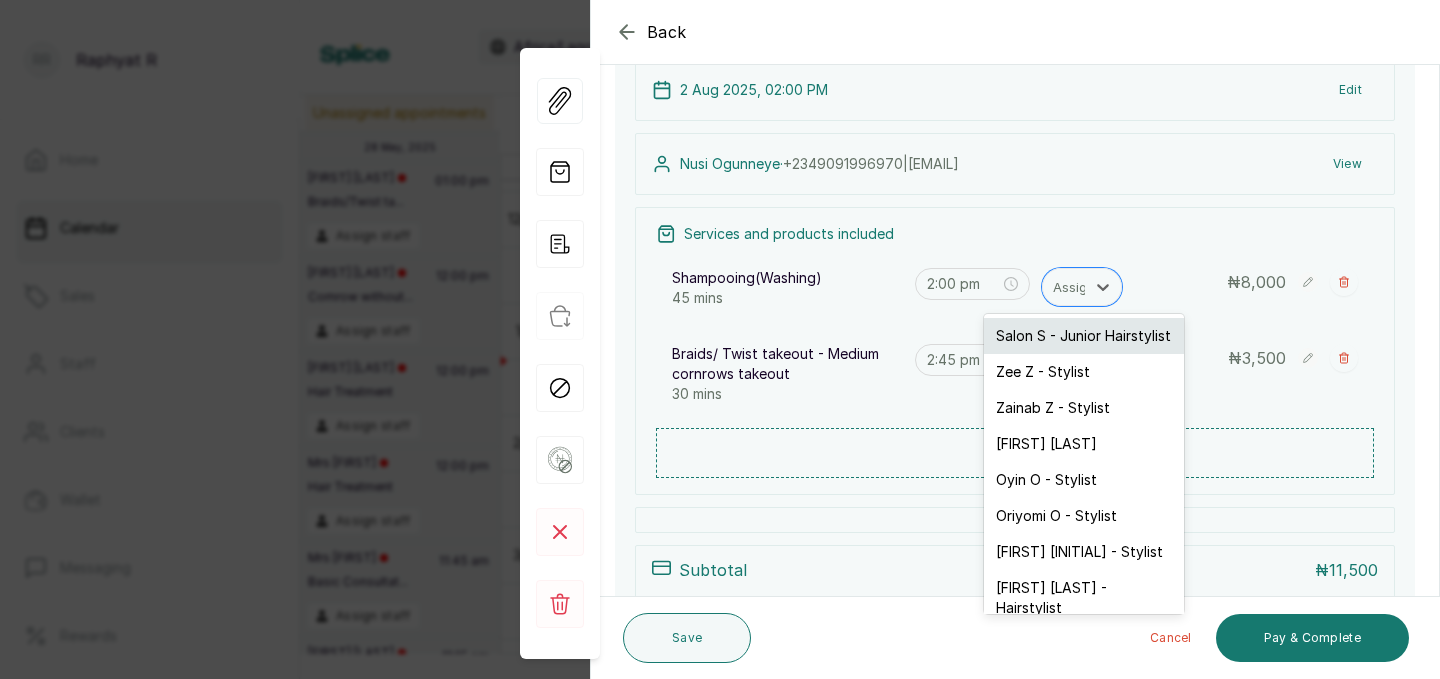 click on "Salon S - Junior Hairstylist" at bounding box center [1084, 336] 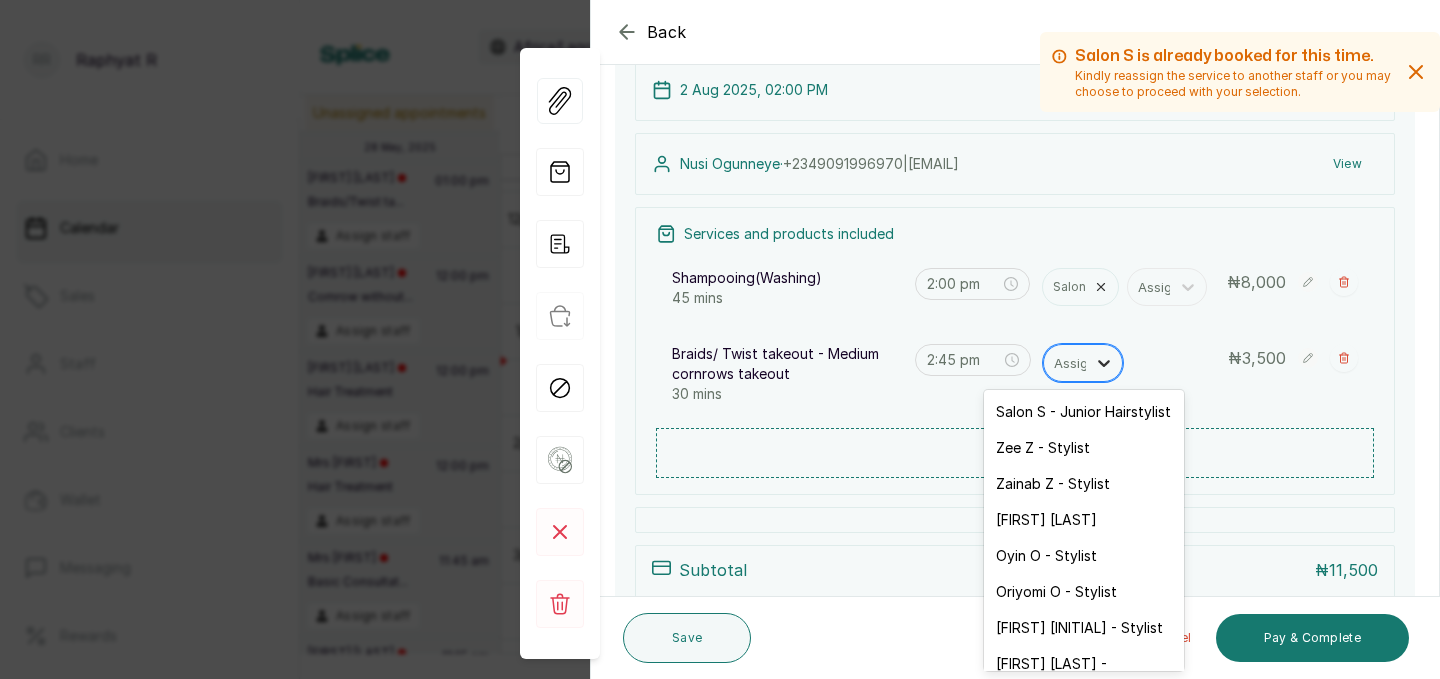 click 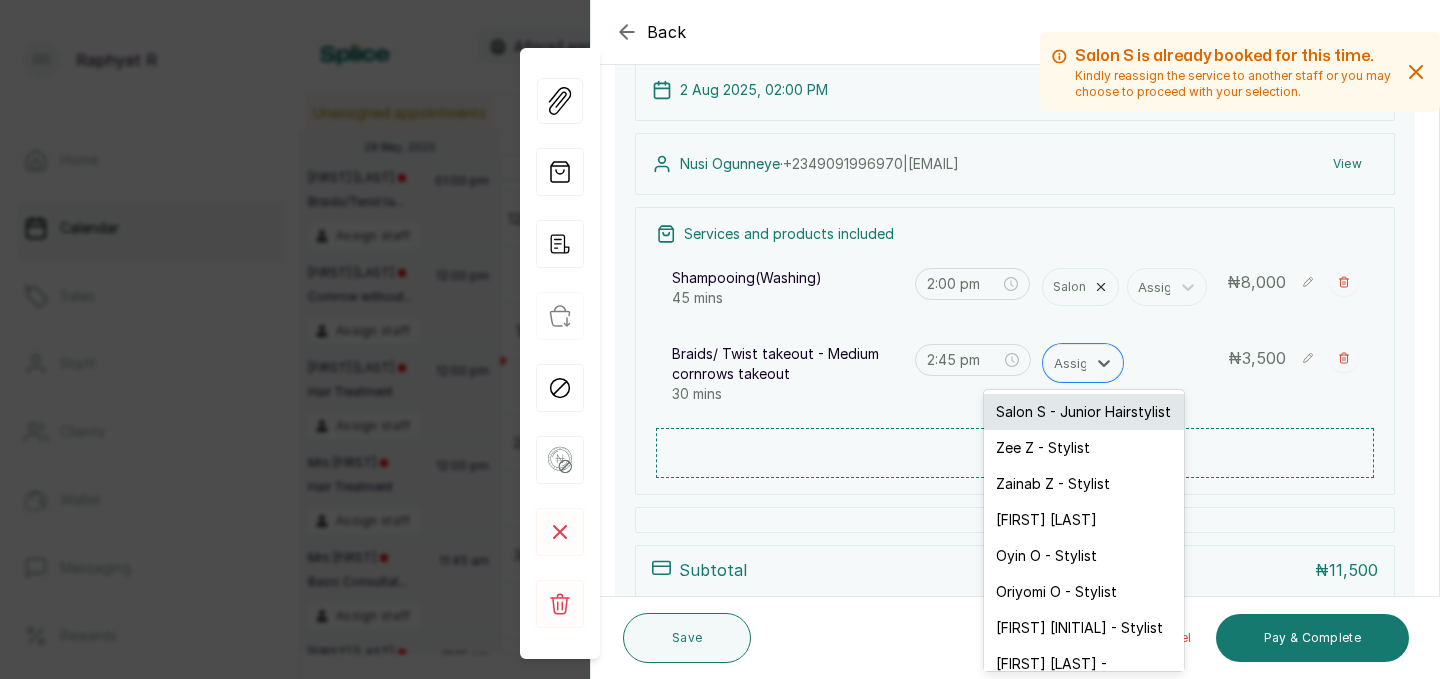 click on "Salon S - Junior Hairstylist" at bounding box center (1084, 412) 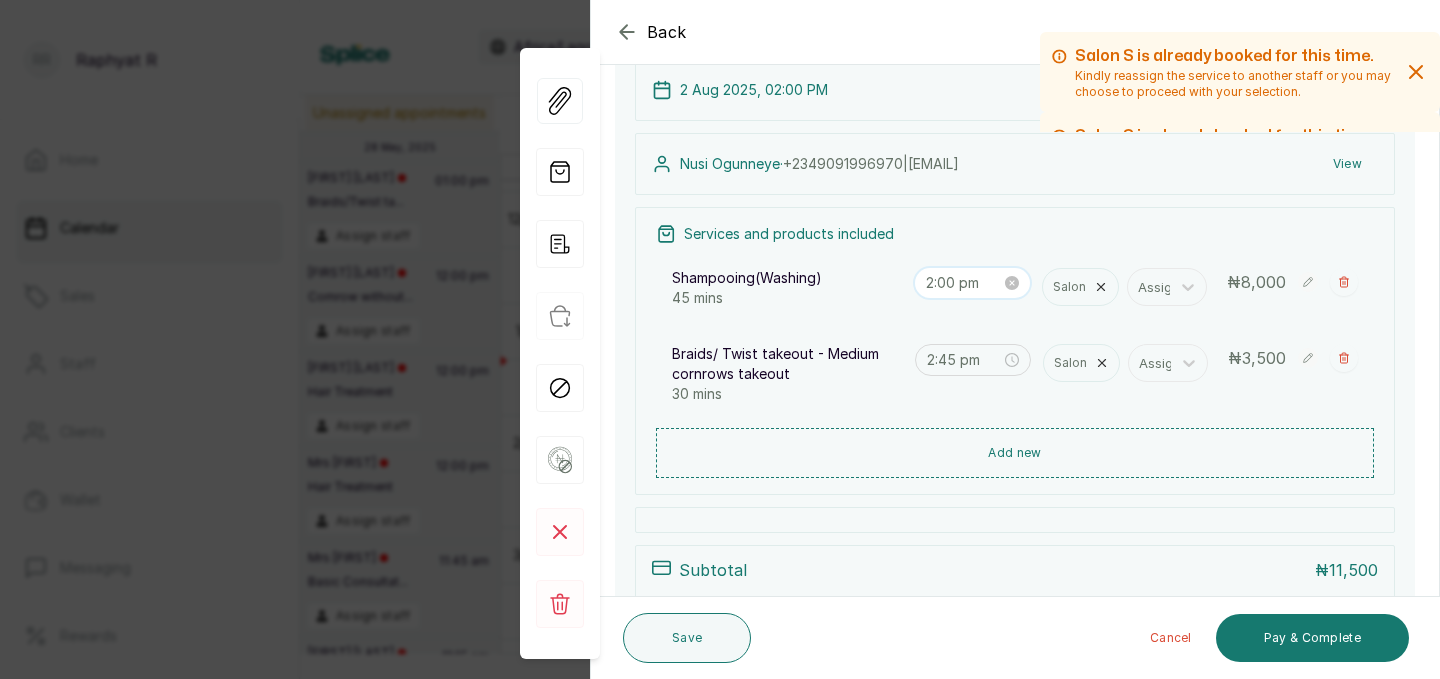 click on "2:00 pm" at bounding box center [963, 283] 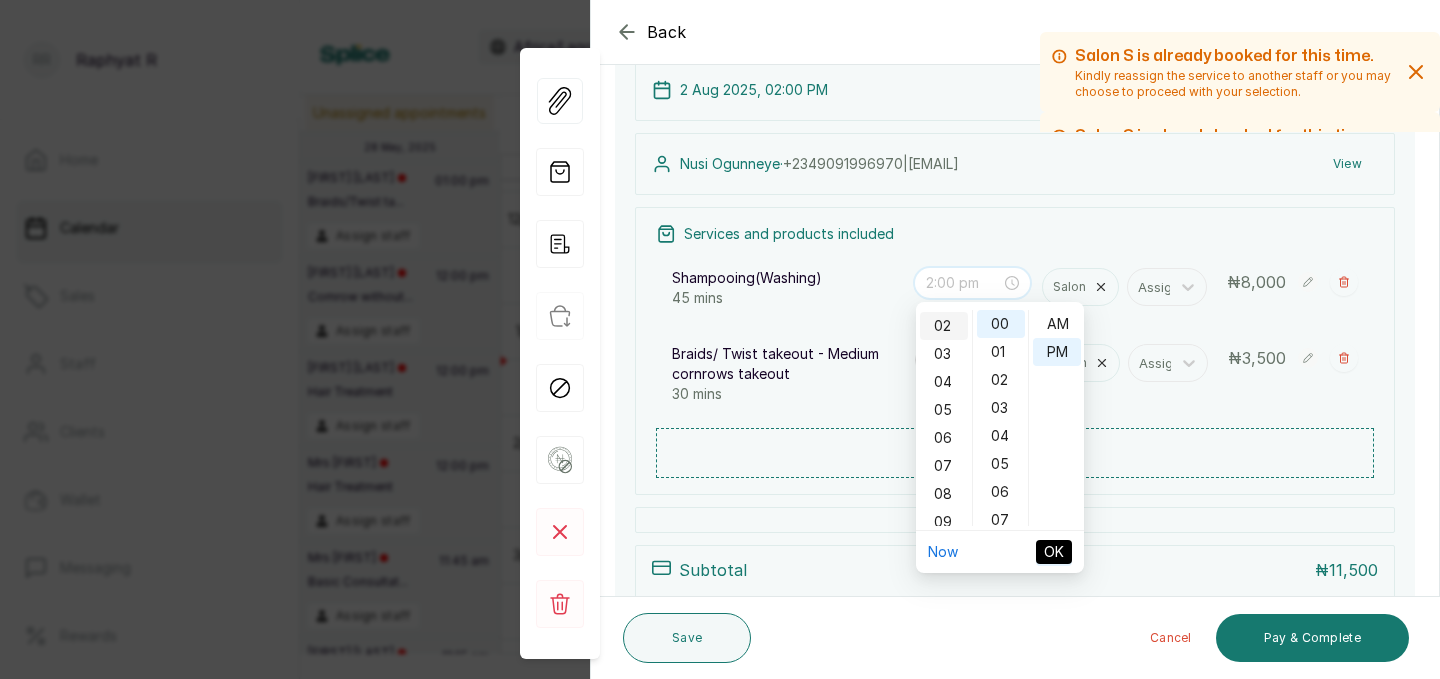 scroll, scrollTop: 0, scrollLeft: 0, axis: both 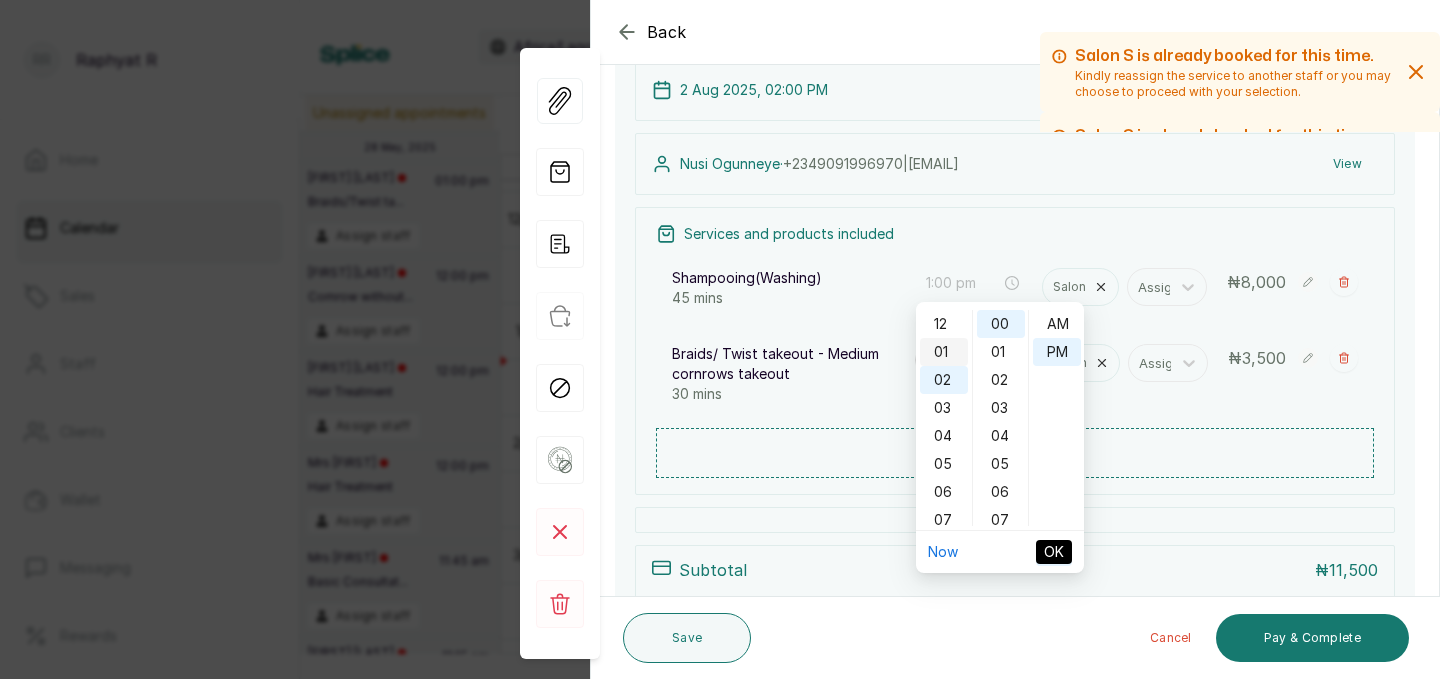 click on "01" at bounding box center [944, 352] 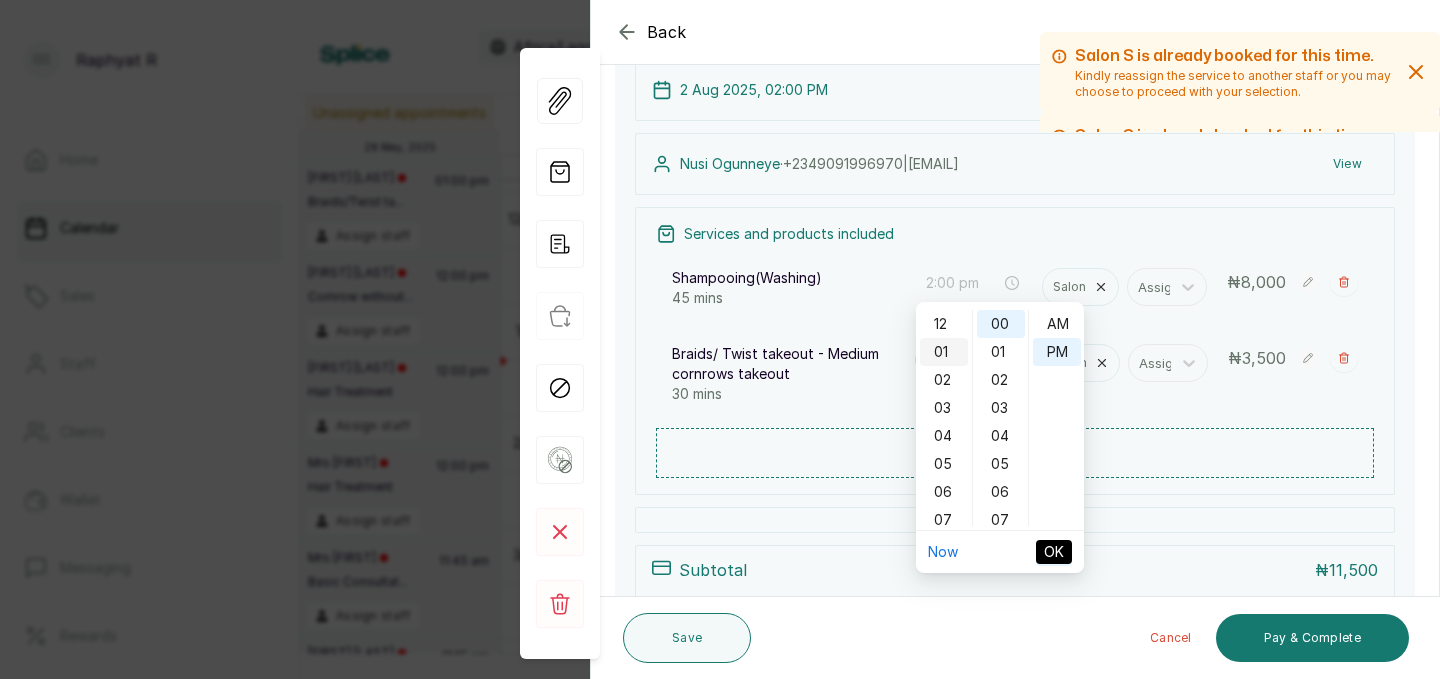 scroll, scrollTop: 26, scrollLeft: 0, axis: vertical 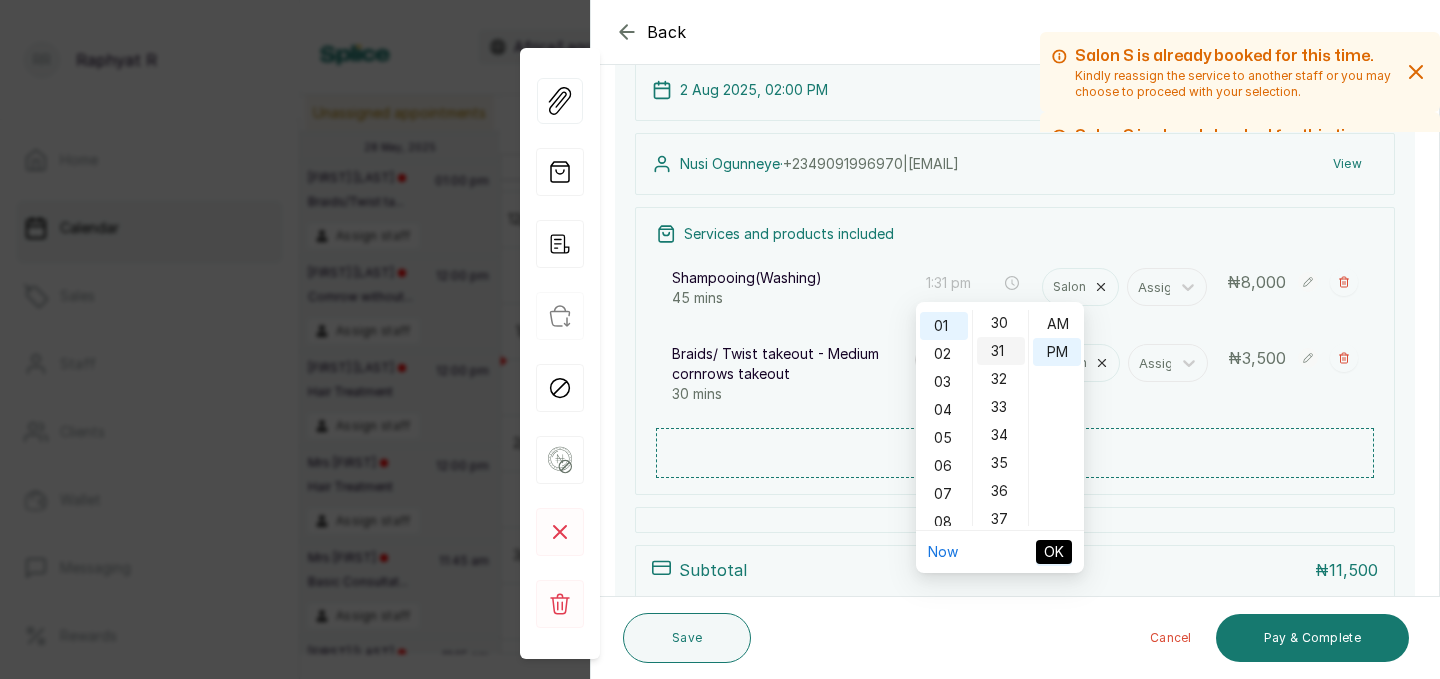 click on "31" at bounding box center (1001, 351) 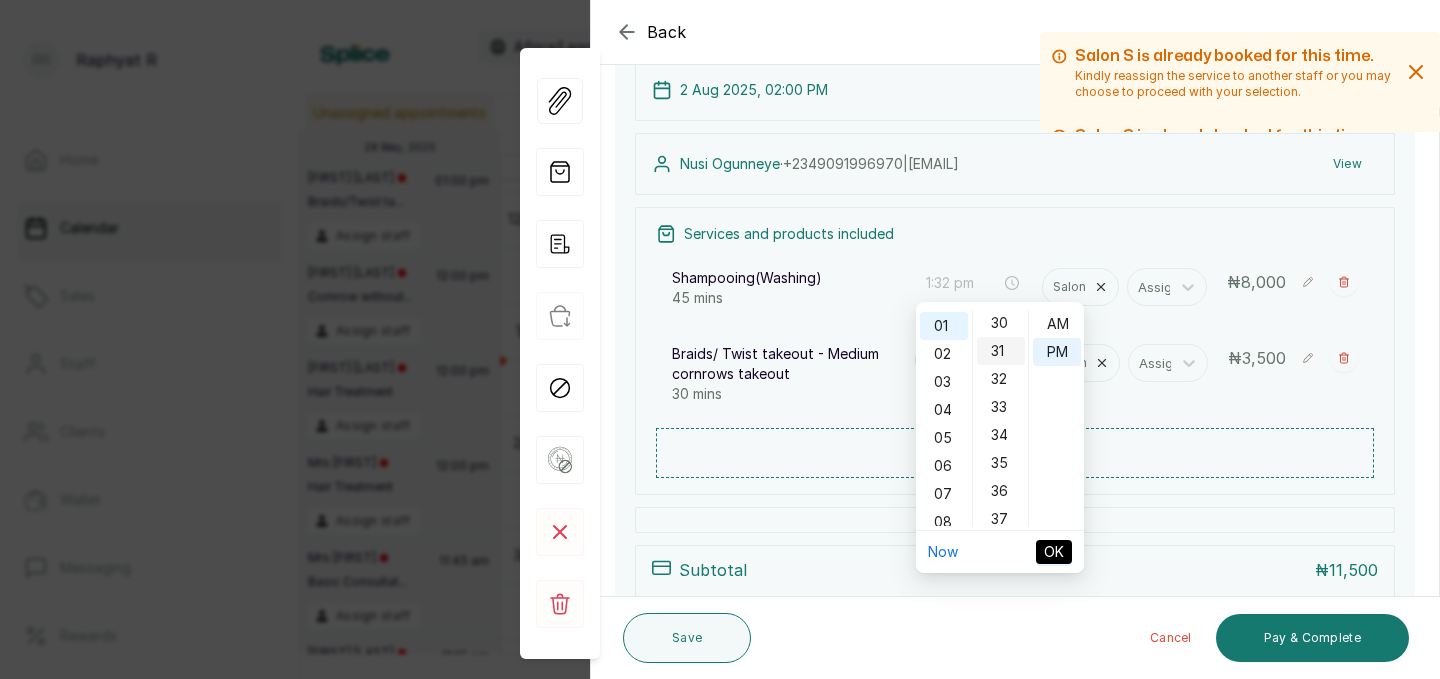 scroll, scrollTop: 866, scrollLeft: 0, axis: vertical 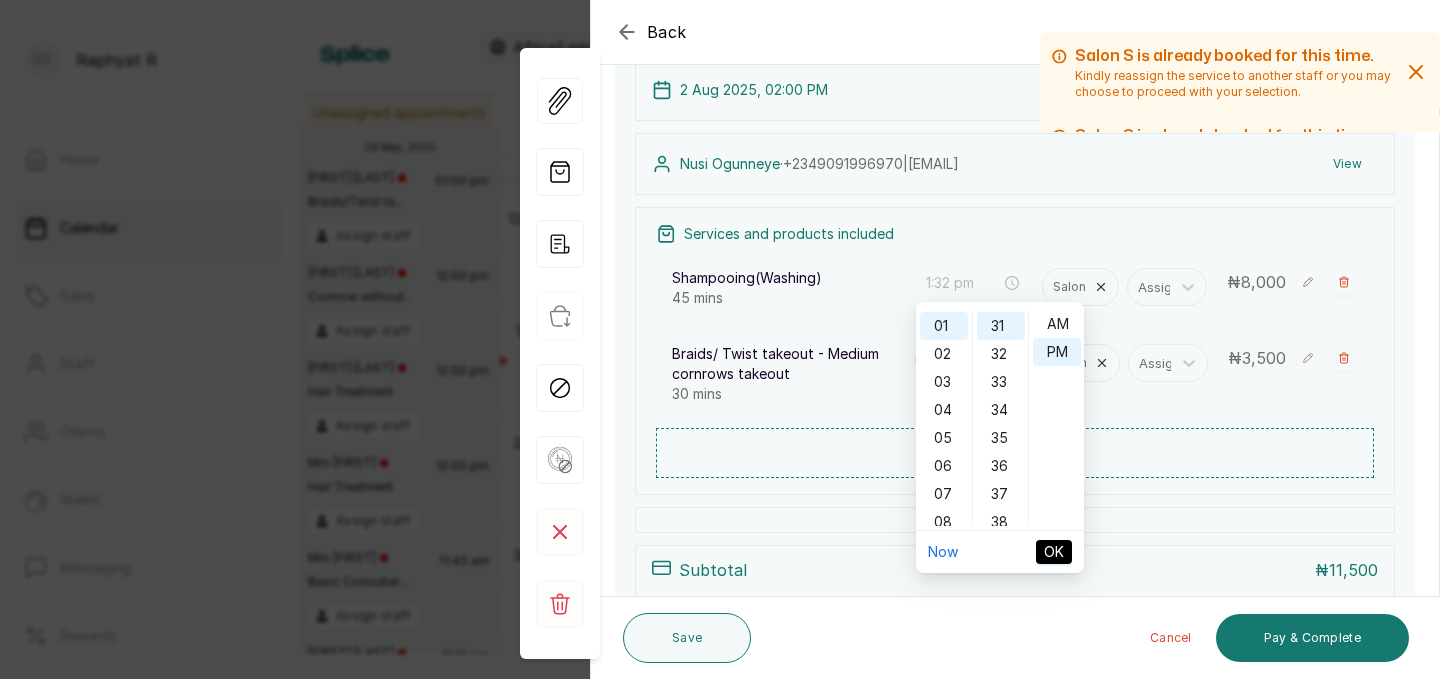 type on "1:31 pm" 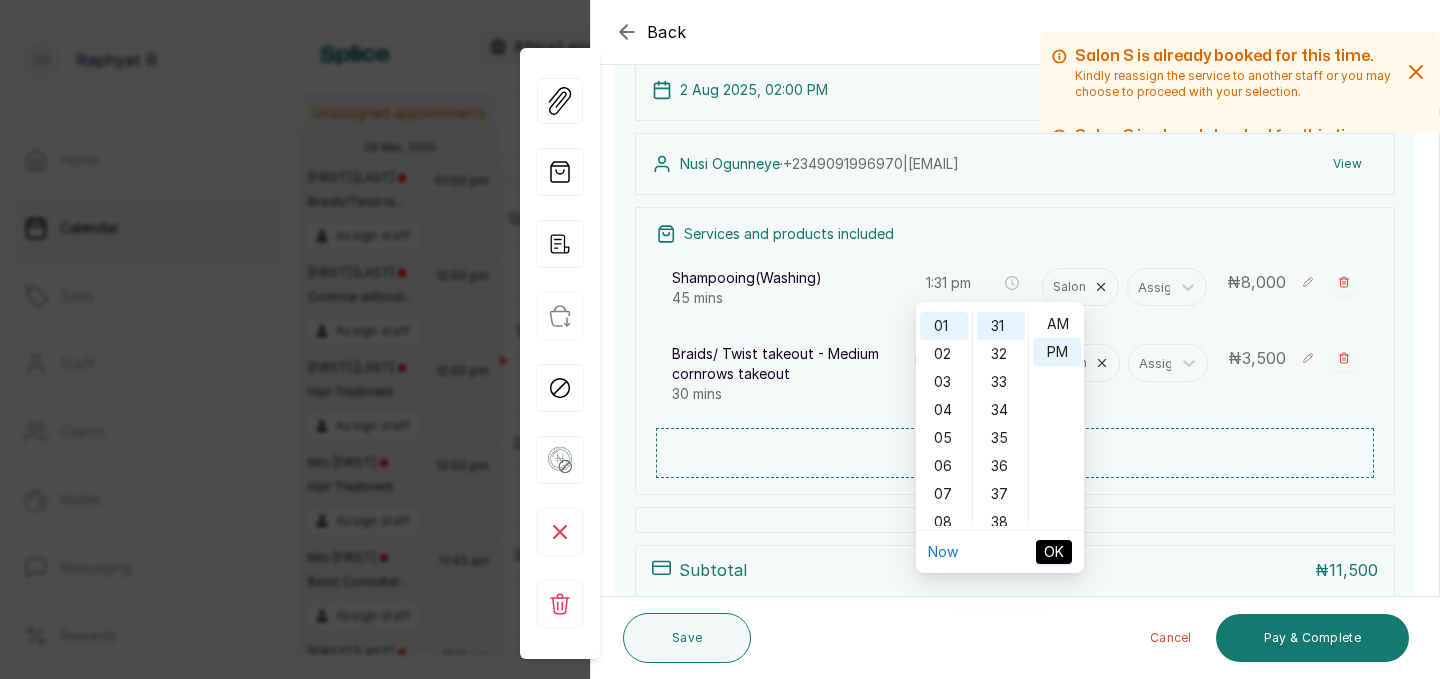 click on "OK" at bounding box center [1054, 552] 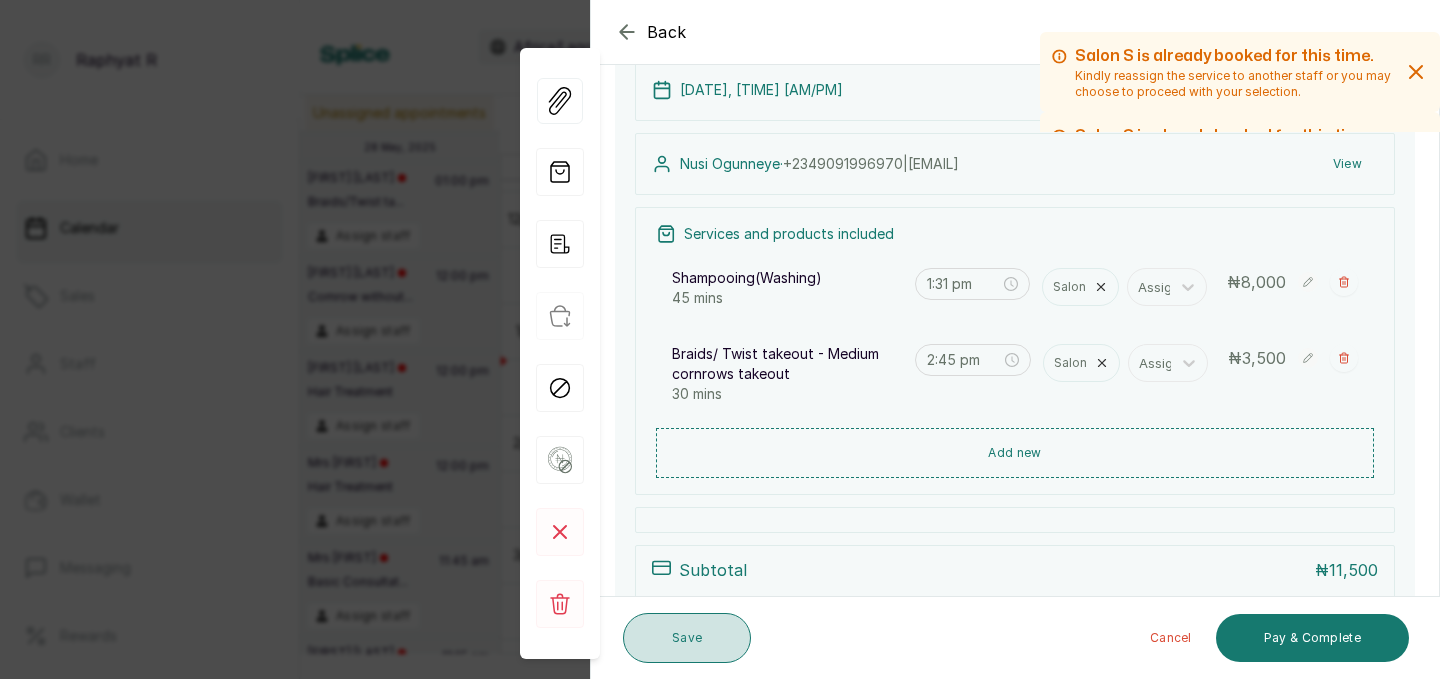 click on "Save" at bounding box center (687, 638) 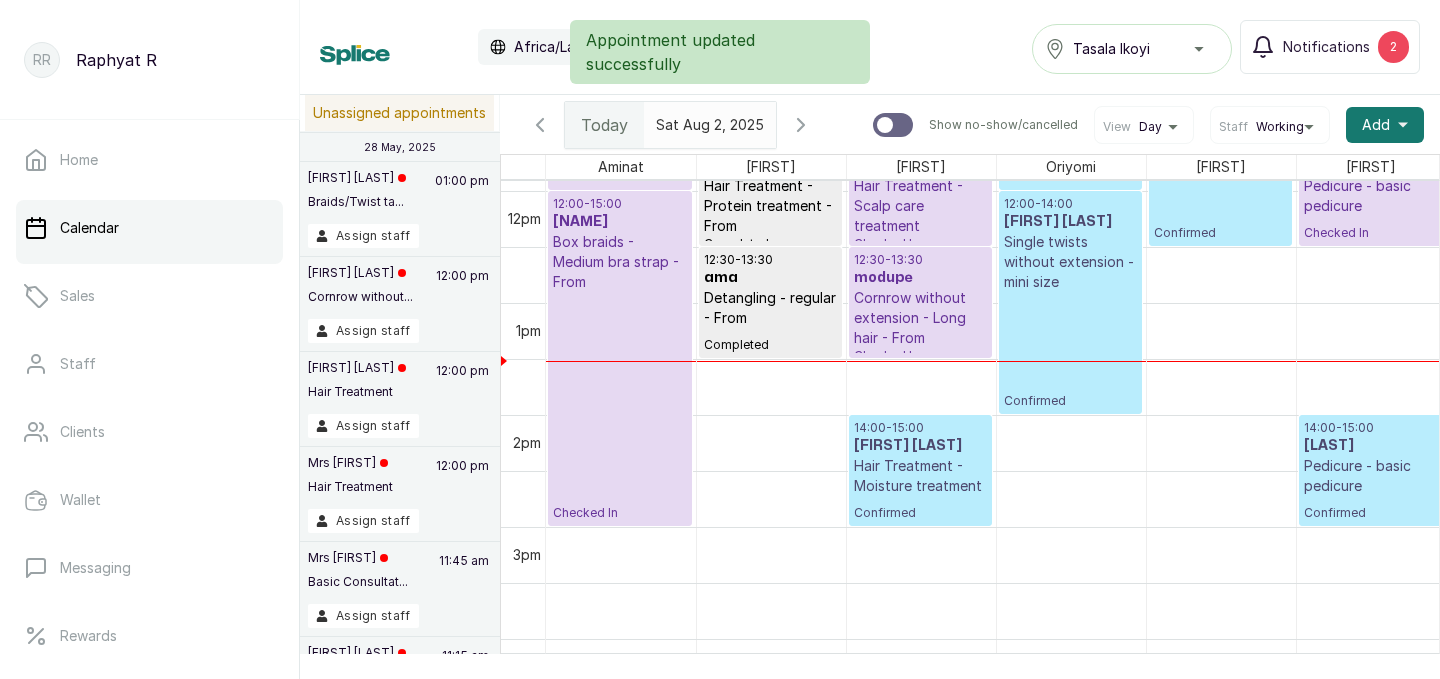 scroll, scrollTop: 1364, scrollLeft: 0, axis: vertical 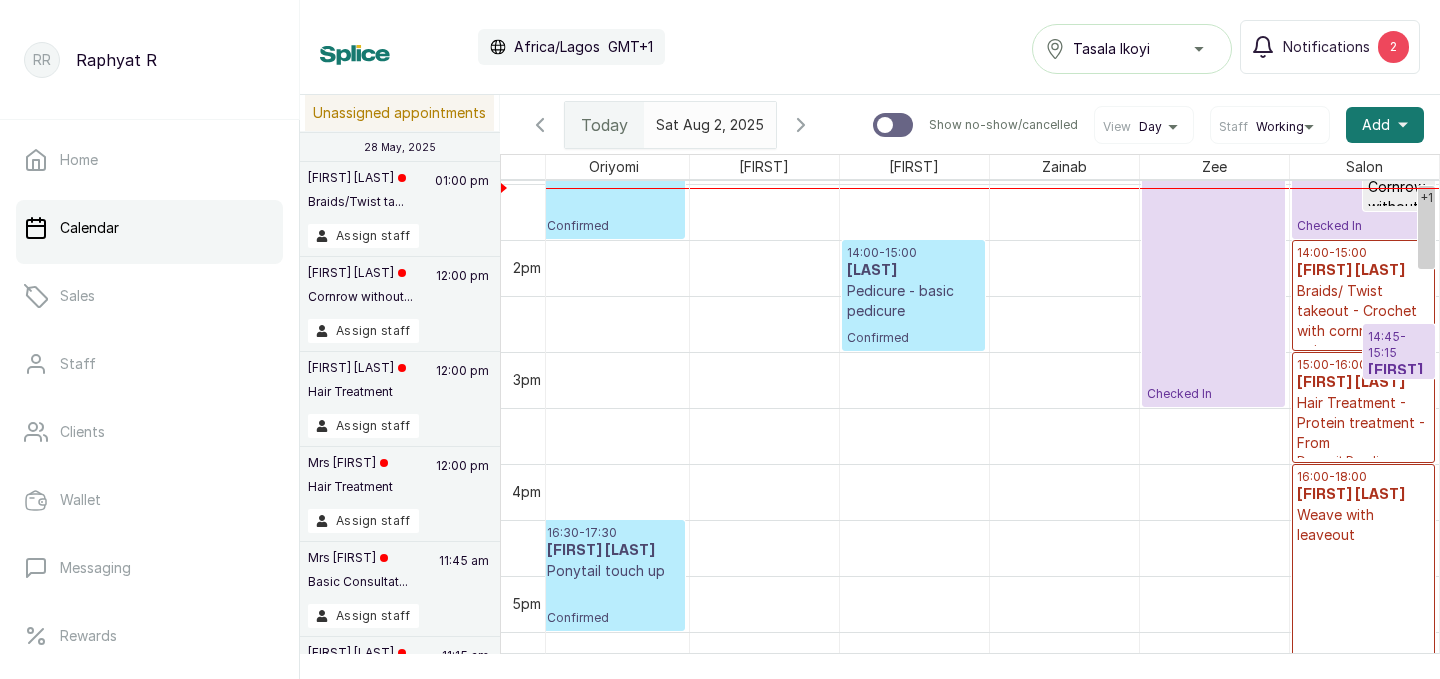 click on "14:45  -  15:15" at bounding box center [1399, 345] 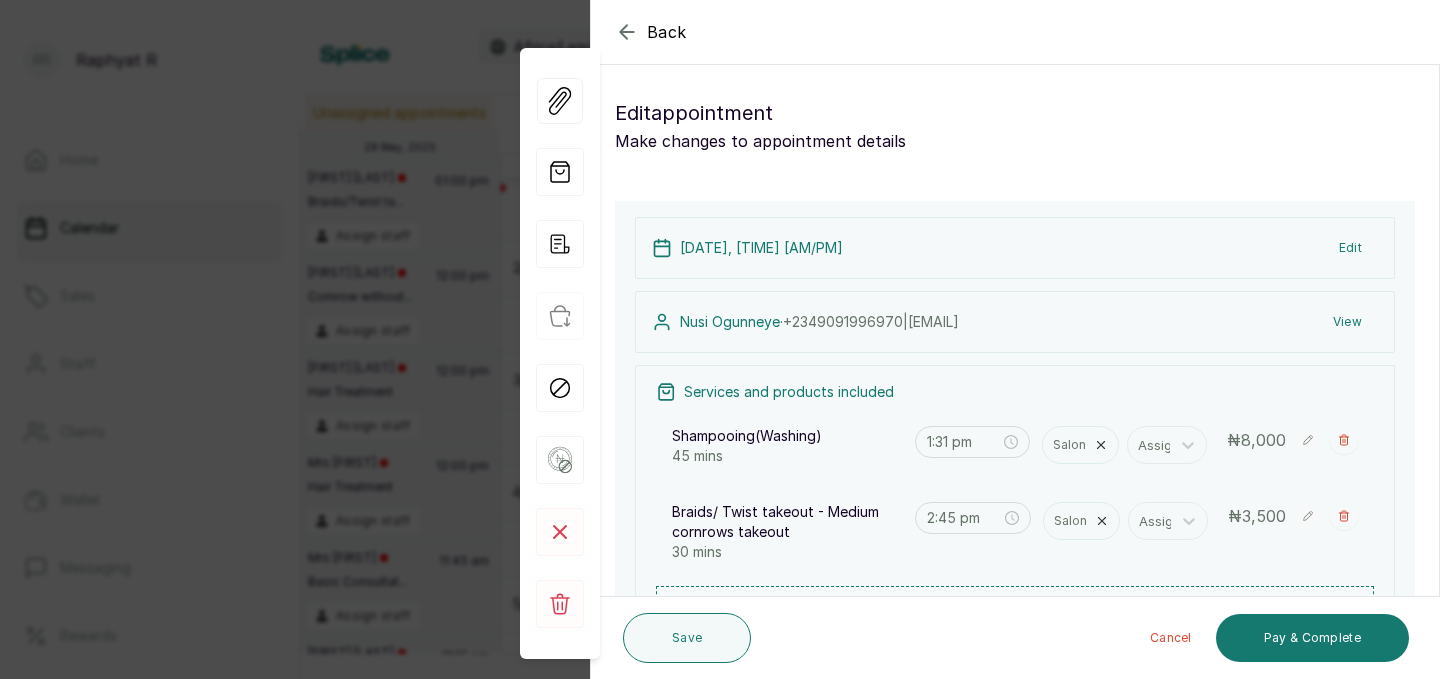 click 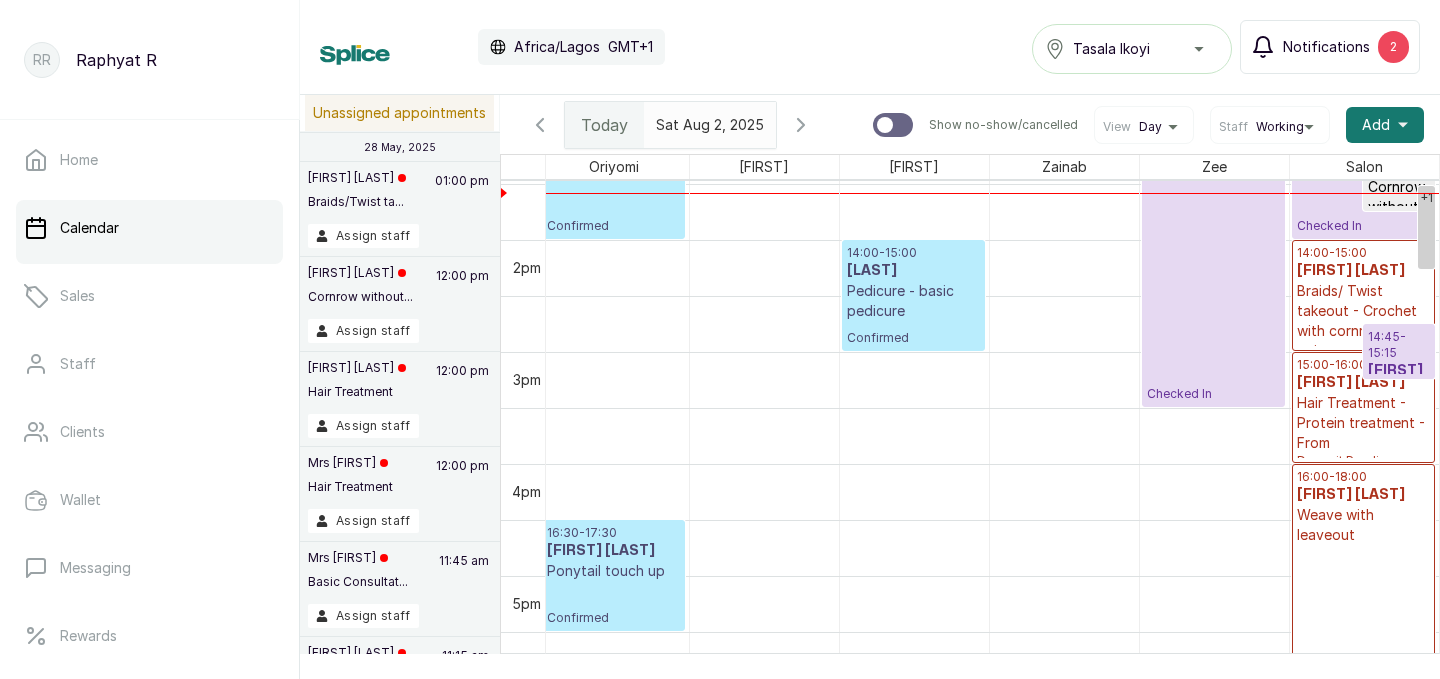 click on "Notifications" at bounding box center (1326, 47) 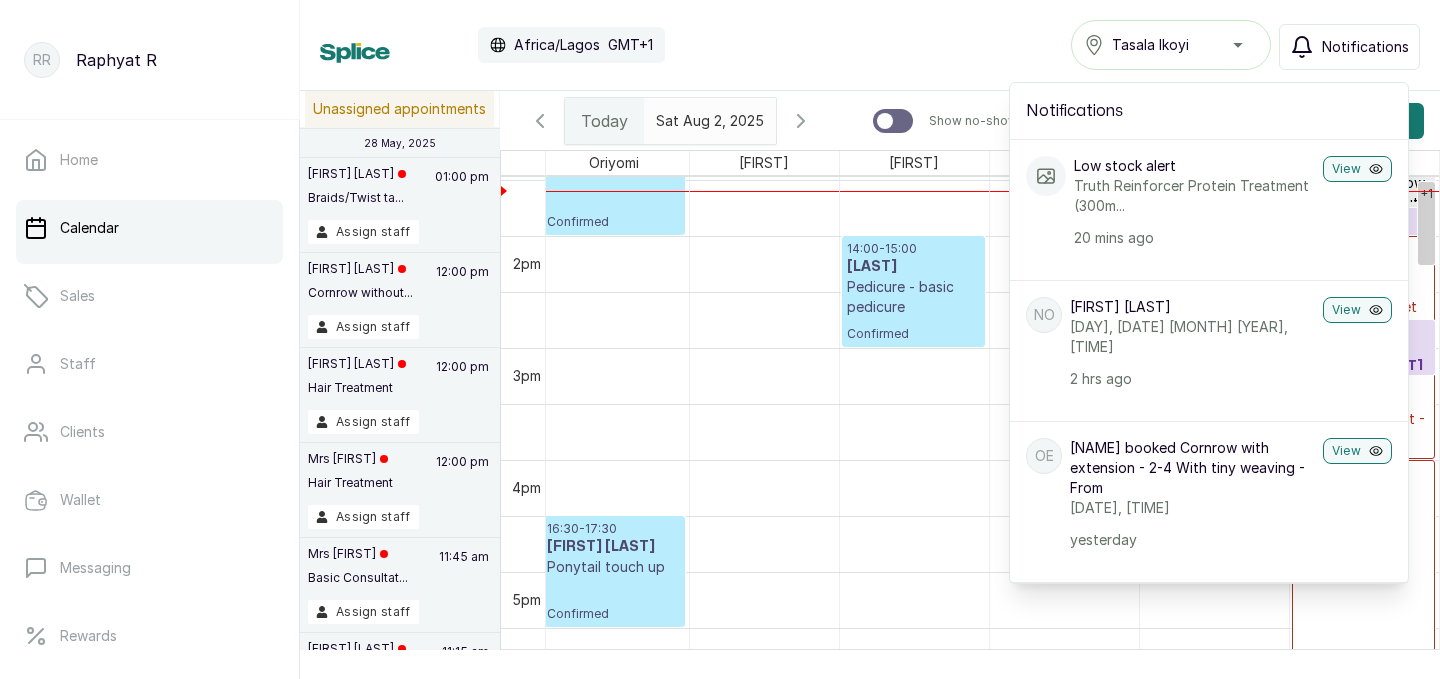 click on "Calendar Africa/Lagos GMT+1 Tasala Ikoyi Notifications Notifications Low stock alert Truth Reinforcer Protein Treatment (300m... 20 mins ago View   NO [LAST_NAME] booked Ponytail touch up Saturday, 02 August 2025, 16:30 2 hrs ago View   OE [NAME] booked Cornrow with extension - 2-4 With tiny weaving  - From Friday, 01 August 2025, 15:30 yesterday View   OE [NAME] booked Twist out, Braids/ Twist takeout - Medium cornrows takeout Sunday, 03 August 2025, 13:30 yesterday View   GO [NAME] booked Washing / shampooing, Single twists without extension - mini size Saturday, 02 August 2025, 11:00 yesterday View   TO [NAME] booked Permanent Color Extra (Locs) - From Sunday, 03 August 2025, 12:30 yesterday View   New Transaction Amount: NGN 10000.0 yesterday View   D [NAME]  booked Perm rod set/spiral set, Hair Treatment  - Moisture treatment , Braids/ Twist takeout - Medium braids take out Friday, 01 August 2025, 13:30 yesterday View   AO [NAME] booked Hair treatment 2 days ago View" at bounding box center [870, 45] 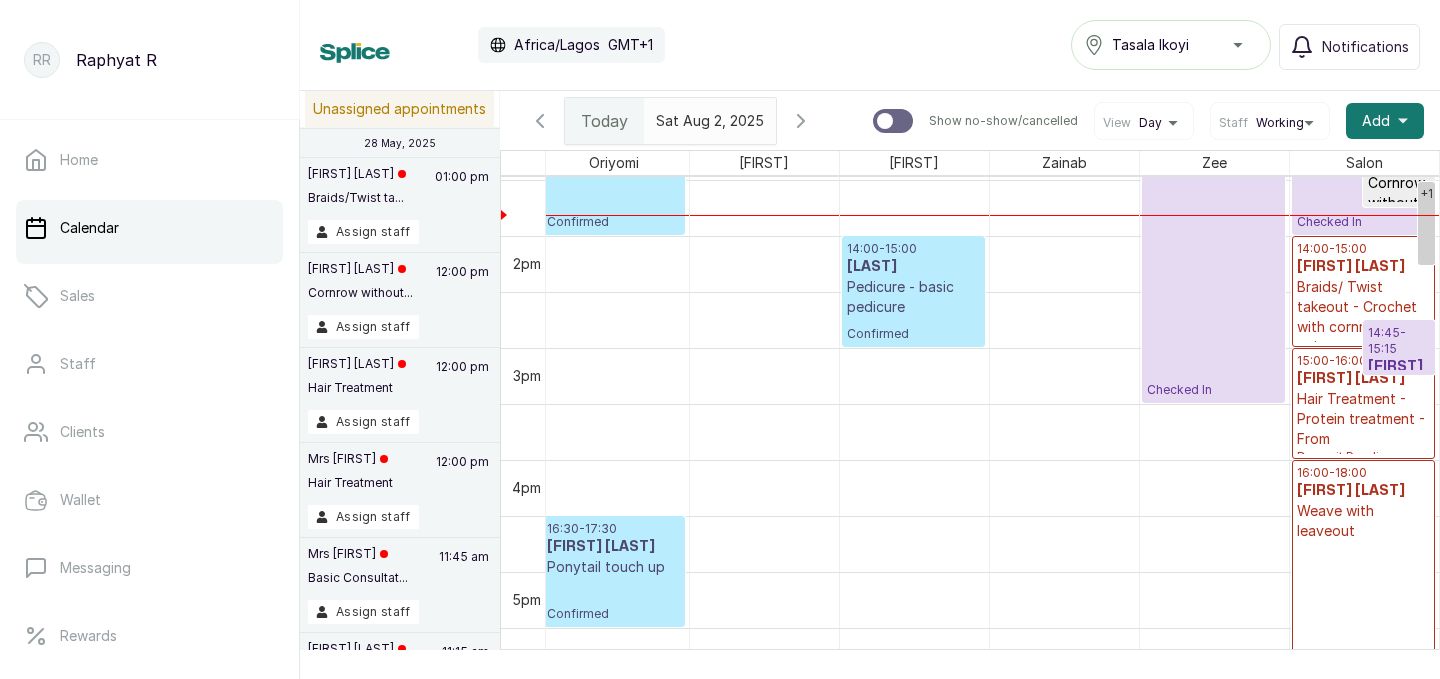 scroll, scrollTop: 1584, scrollLeft: 457, axis: both 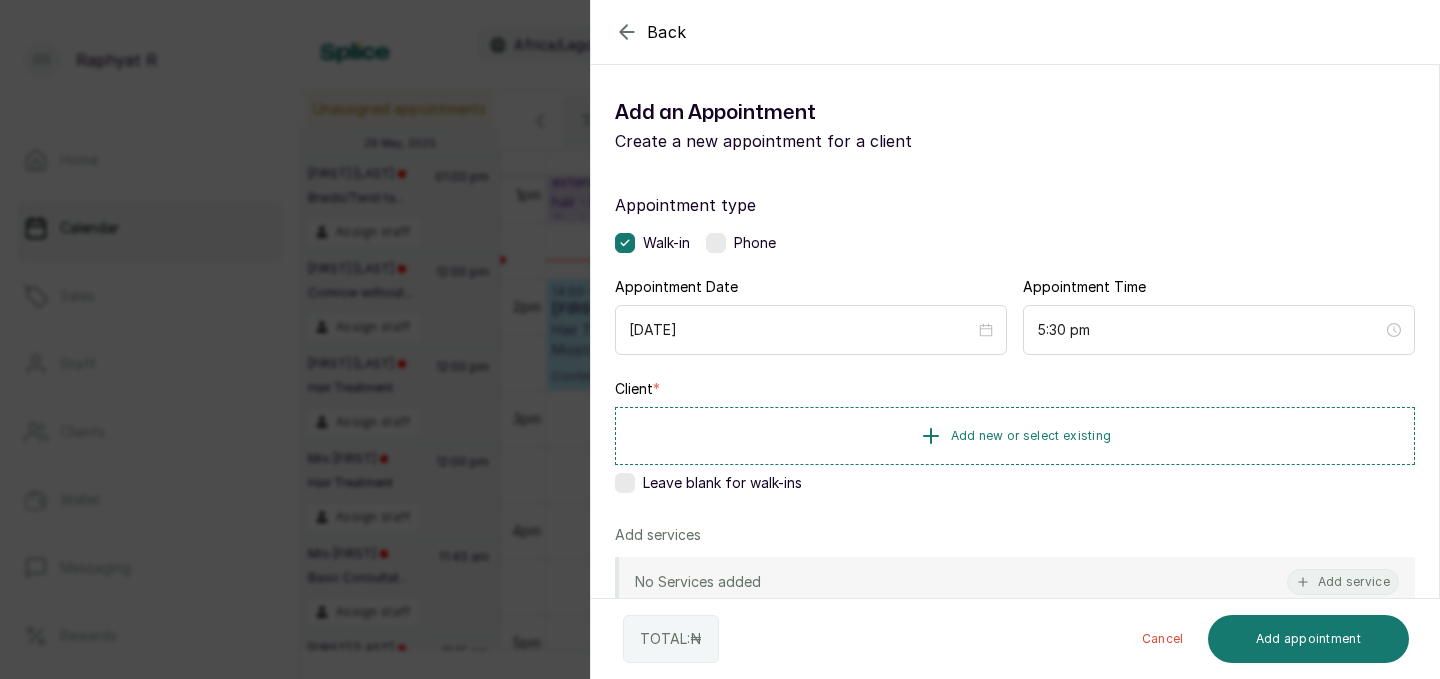 click 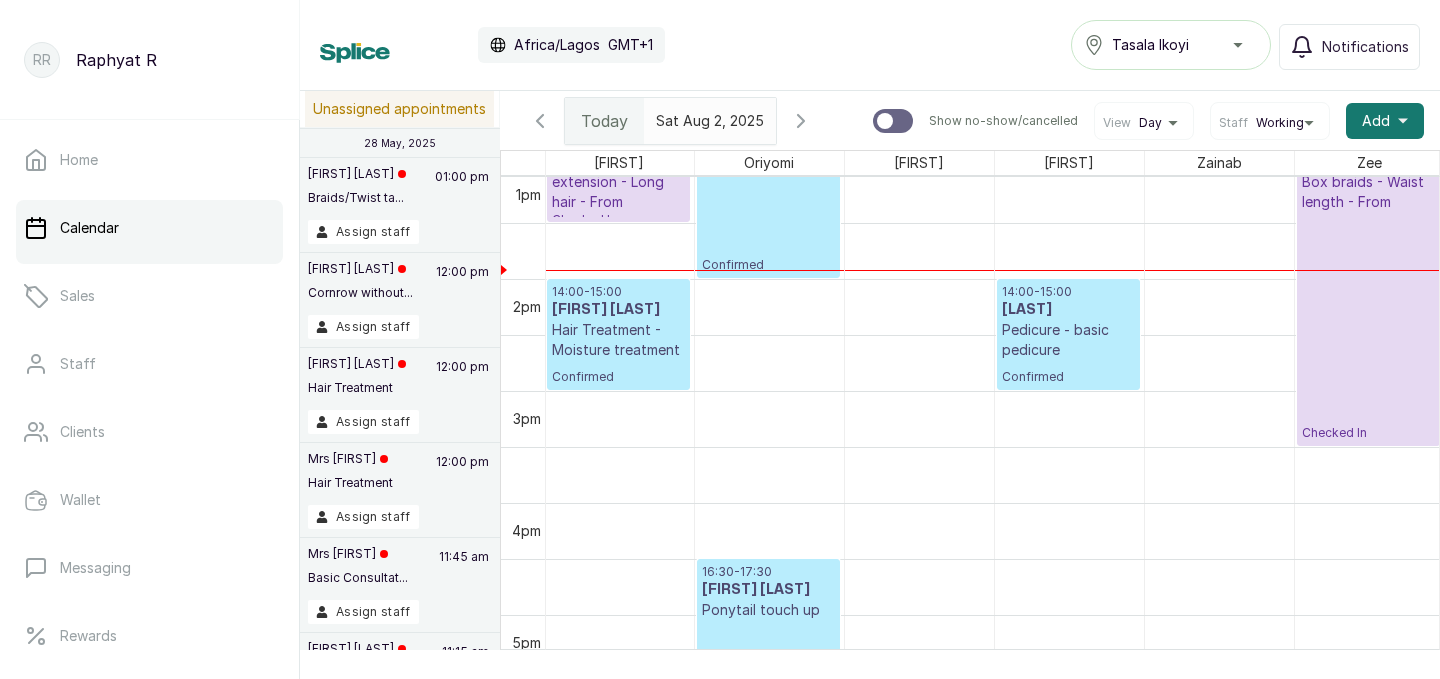 scroll, scrollTop: 1341, scrollLeft: 302, axis: both 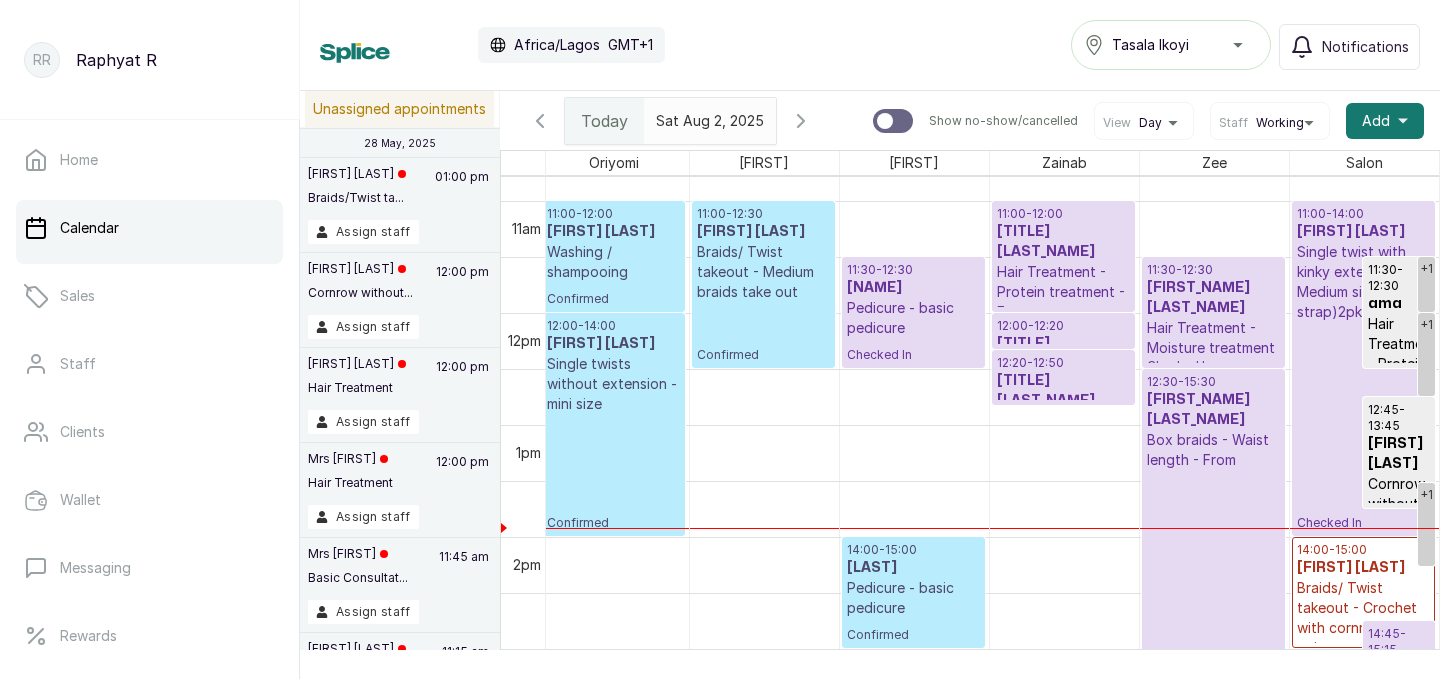 click on "[TIME] [FIRST] [LAST] Single twist with kinky extension - Medium size (bra strap)2pks - From Checked In" at bounding box center [1364, 368] 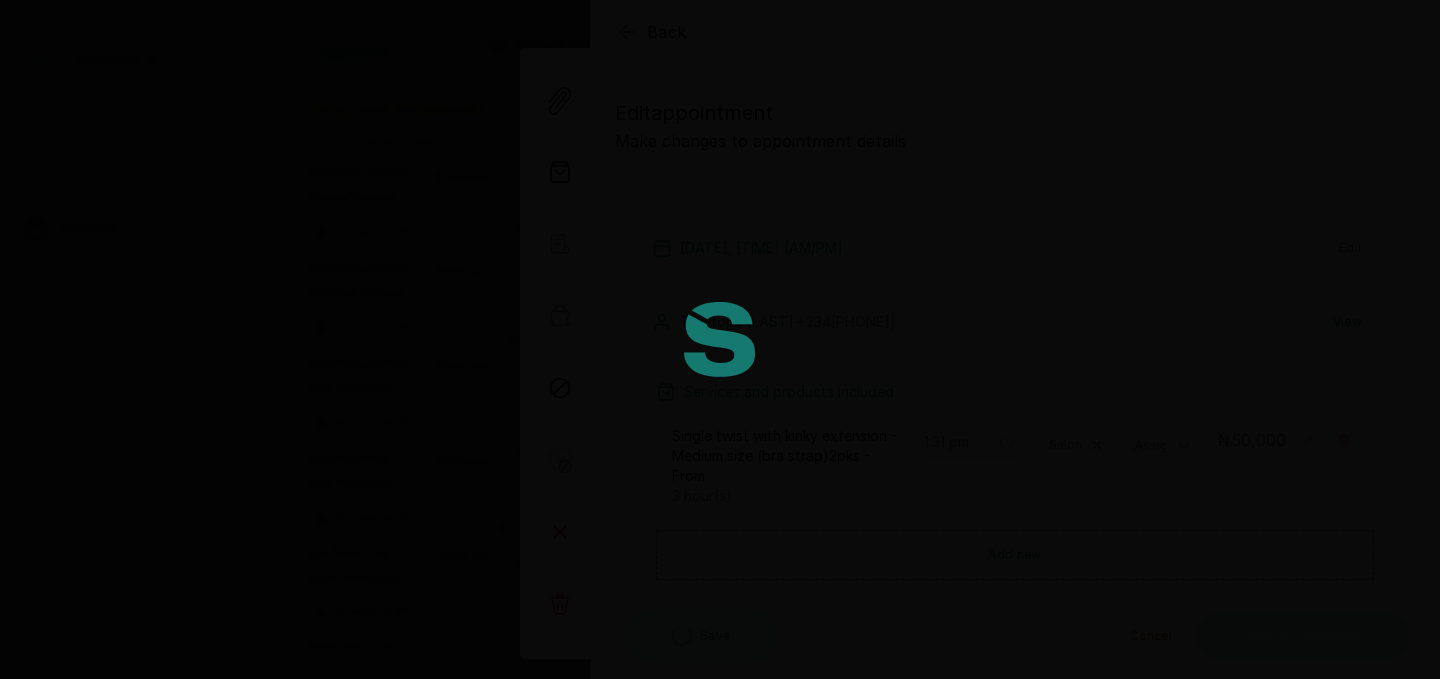 type on "11:00 am" 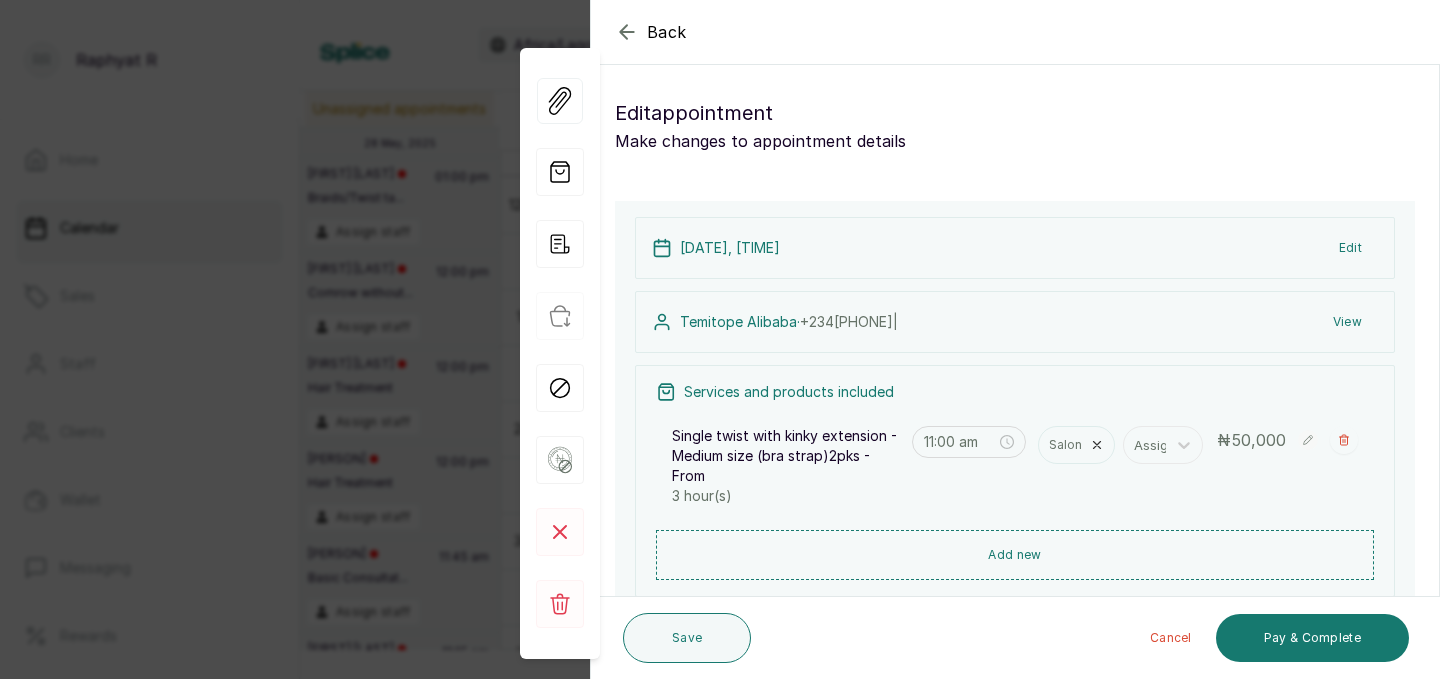 scroll, scrollTop: 0, scrollLeft: 0, axis: both 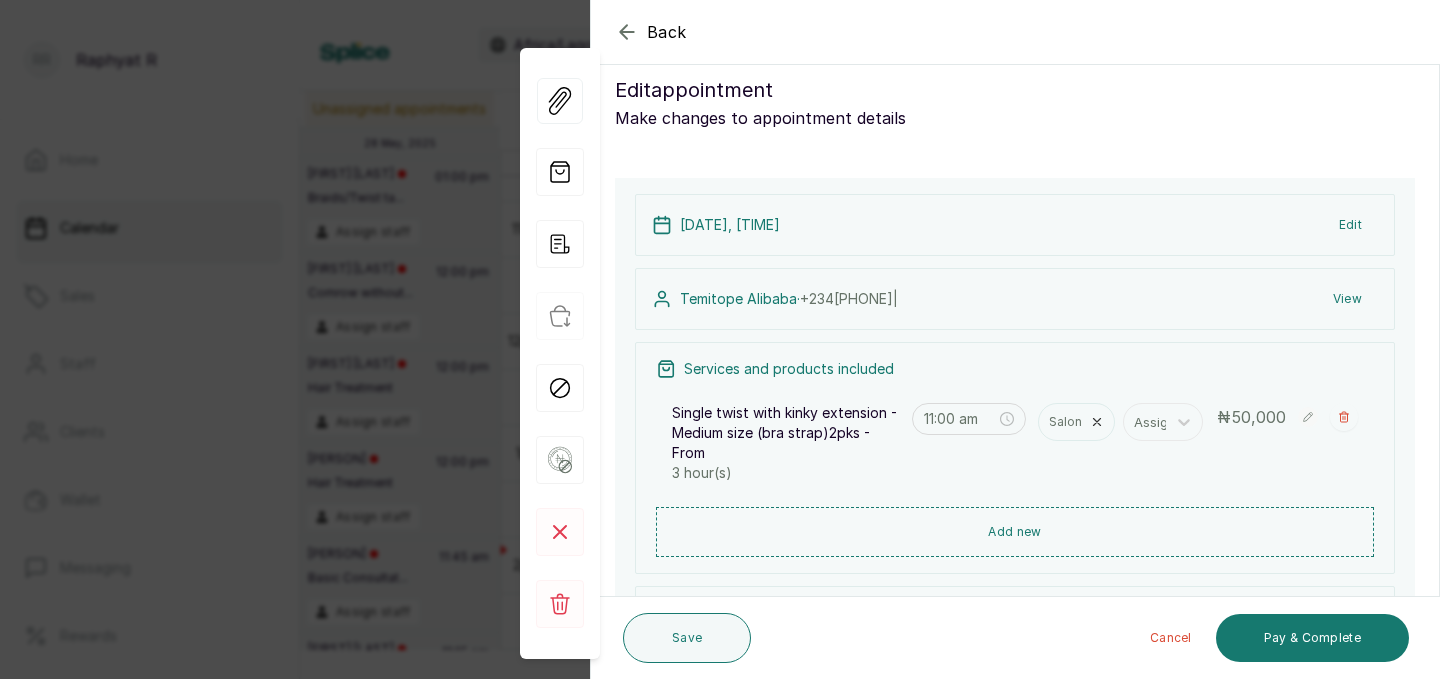 click on "Save" at bounding box center (687, 638) 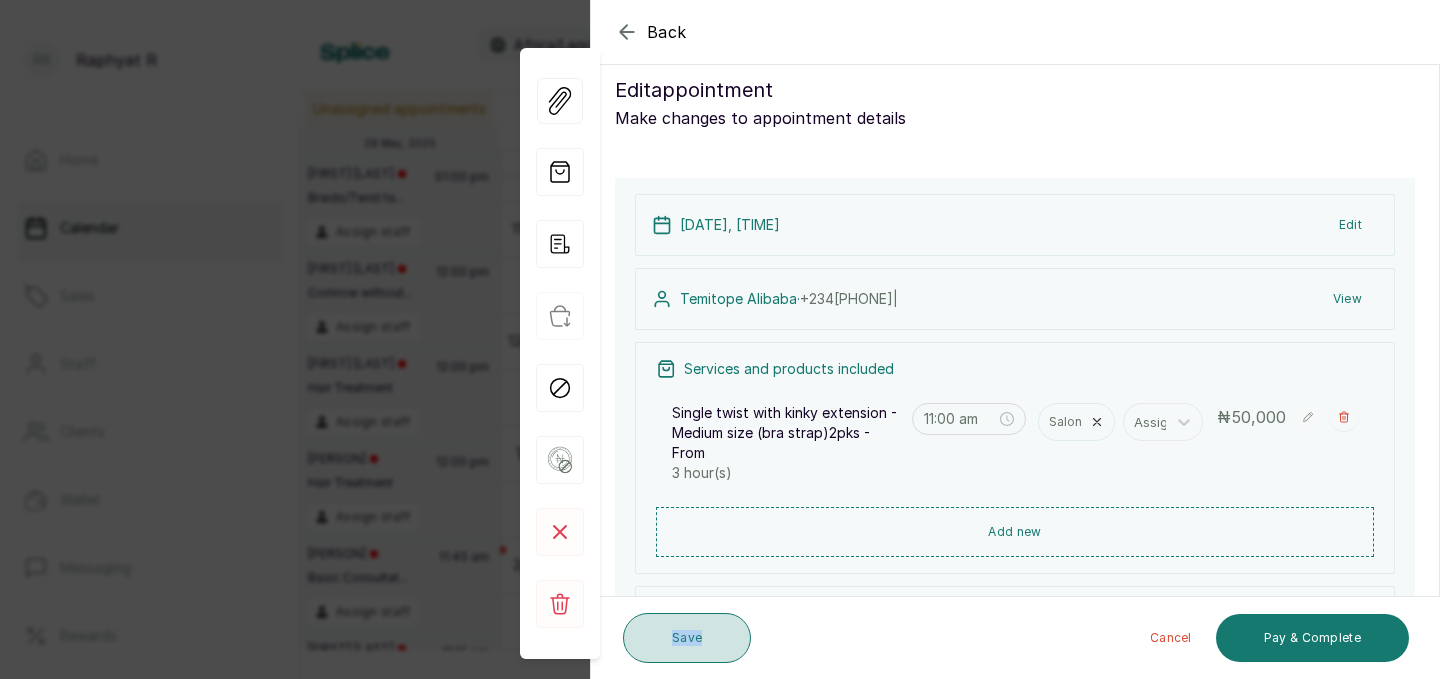 click on "Save" at bounding box center [687, 638] 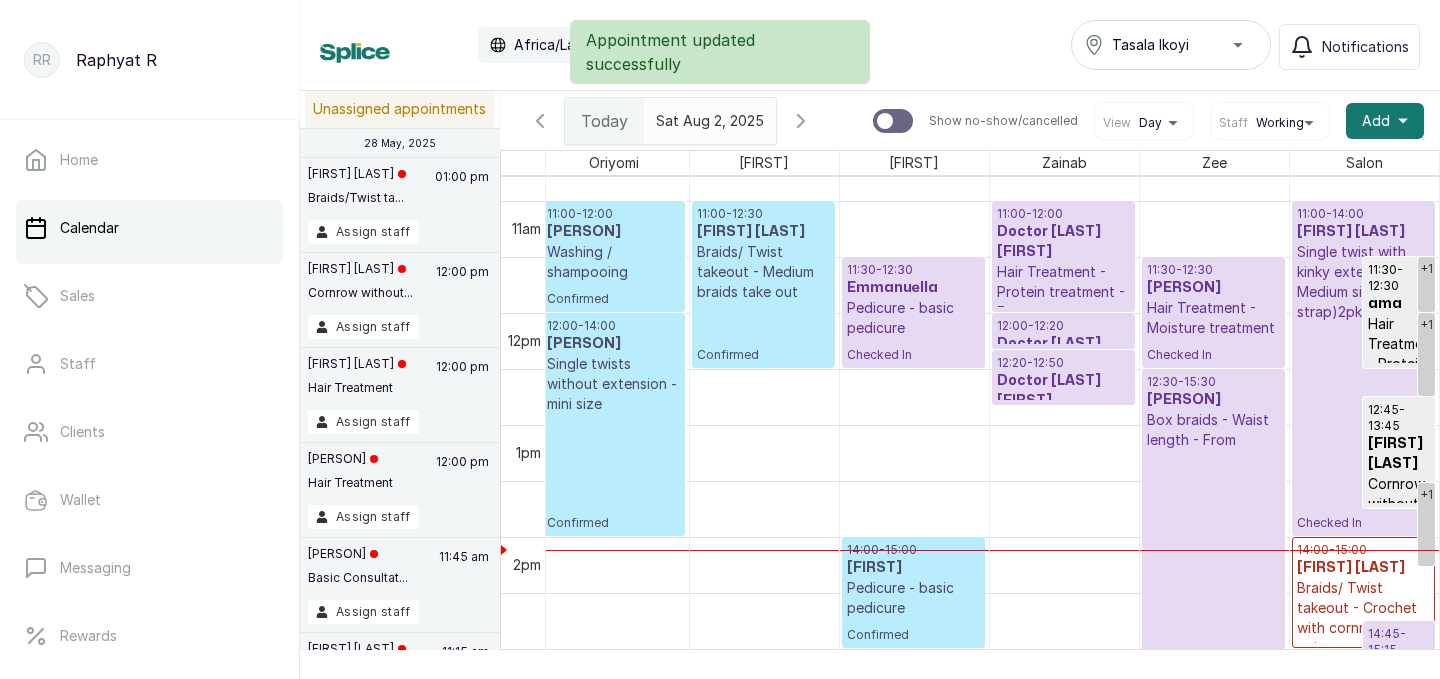 click on "11:00  -  12:00" at bounding box center [1063, 214] 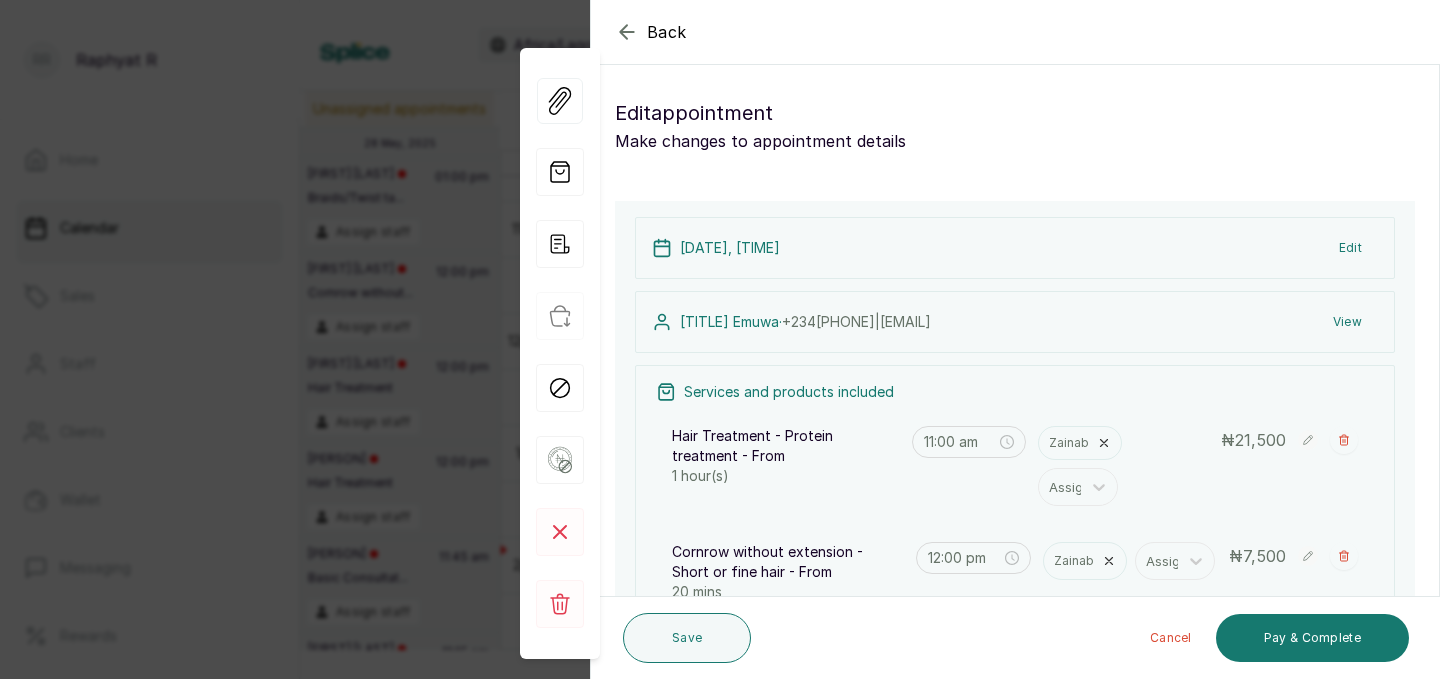 scroll, scrollTop: 489, scrollLeft: 0, axis: vertical 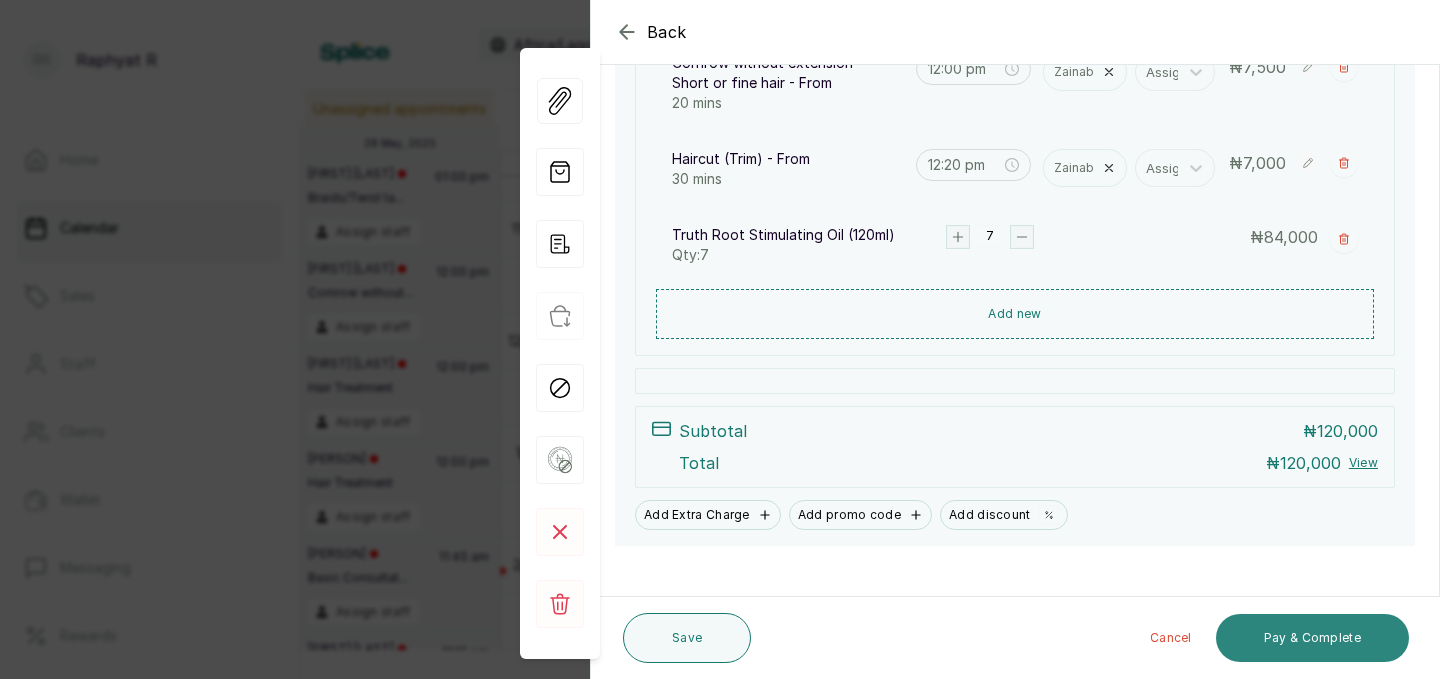 click on "Pay & Complete" at bounding box center (1312, 638) 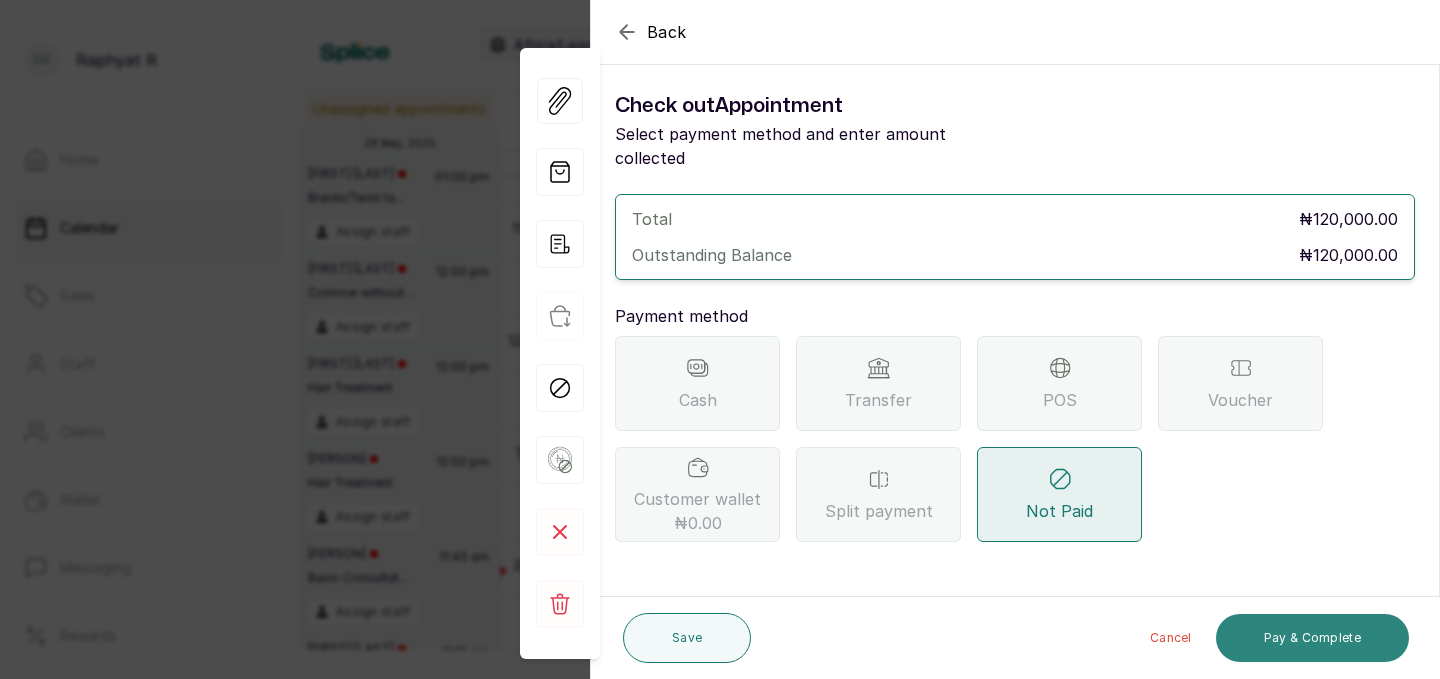 scroll, scrollTop: 0, scrollLeft: 0, axis: both 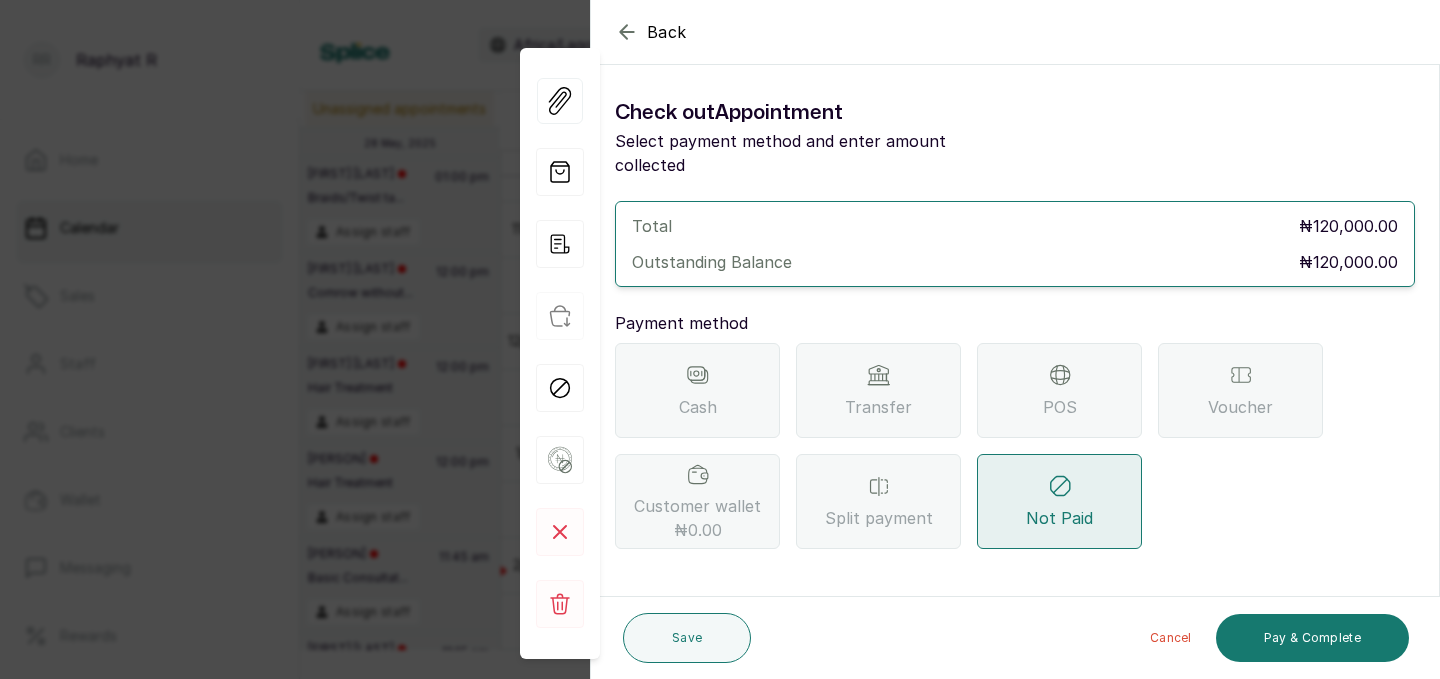 click 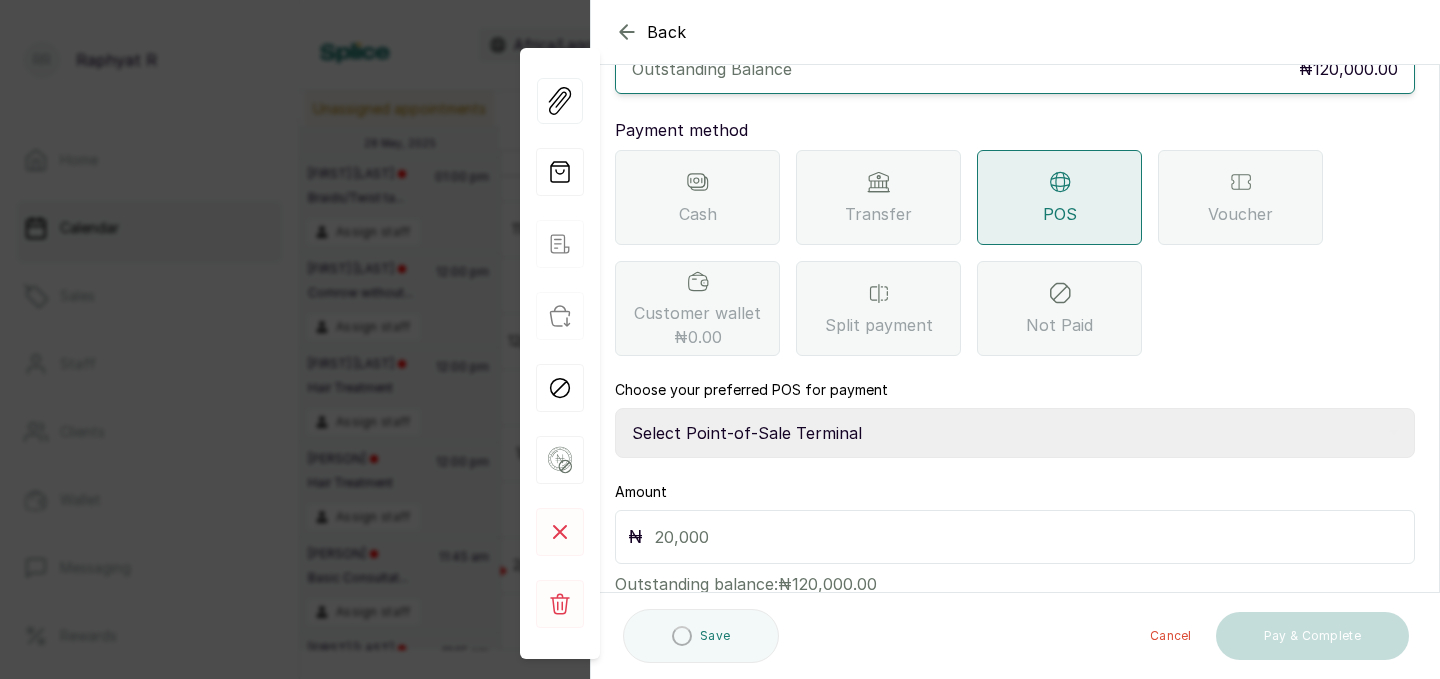 scroll, scrollTop: 223, scrollLeft: 0, axis: vertical 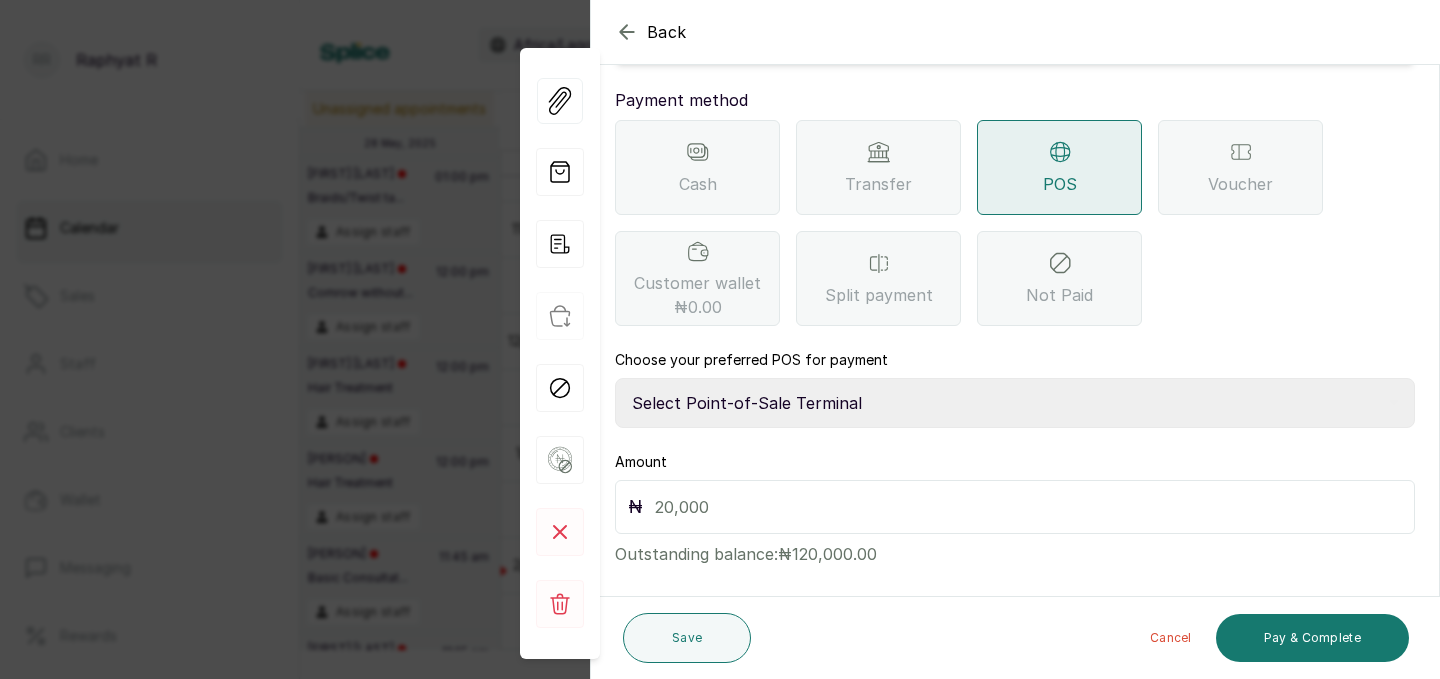 click on "Select Point-of-Sale Terminal Traction Providus Bank" at bounding box center [1015, 403] 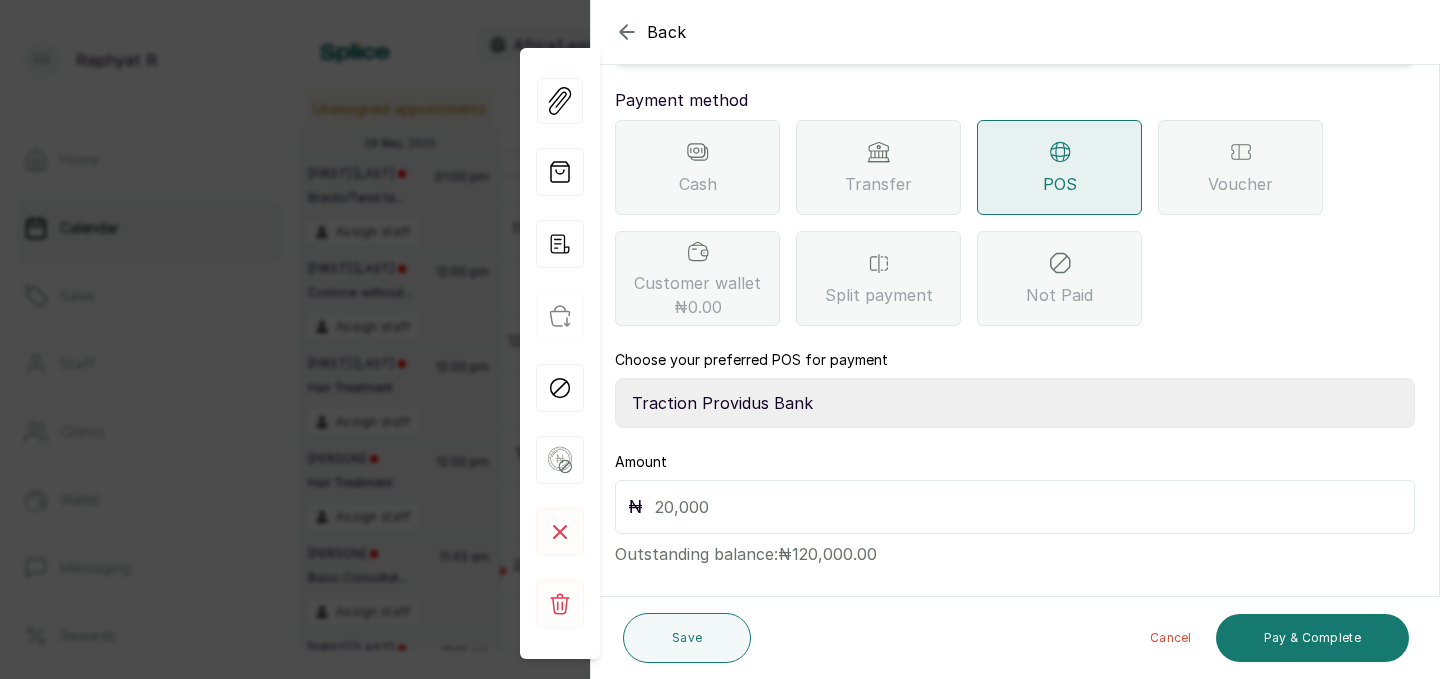 click at bounding box center [1028, 507] 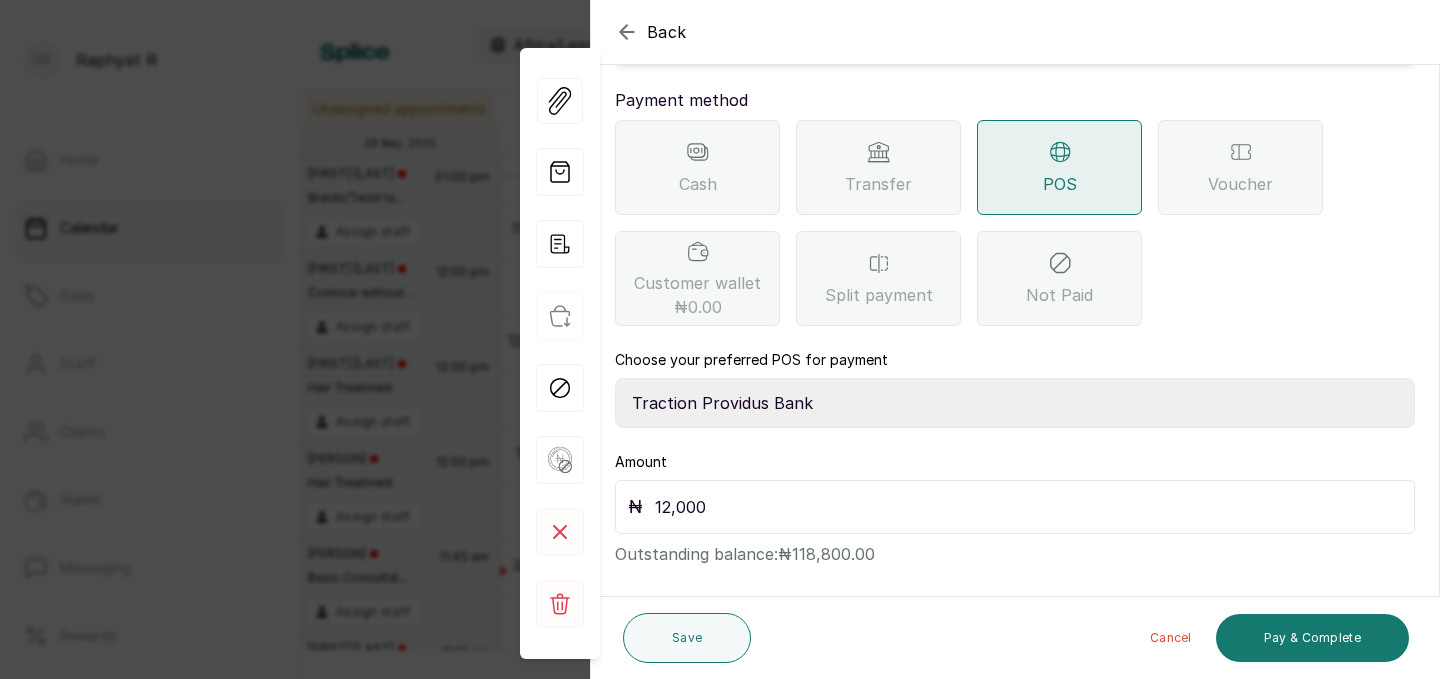 type on "120,000" 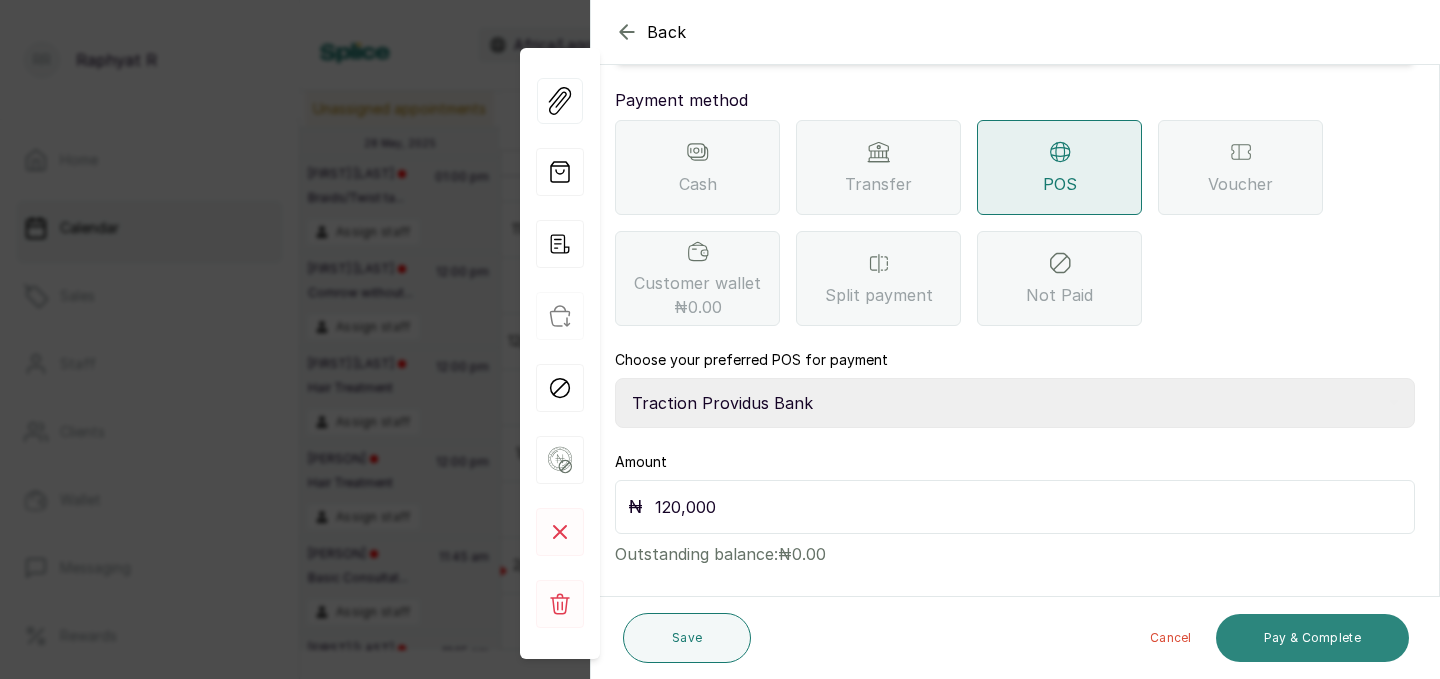 click on "Pay & Complete" at bounding box center (1312, 638) 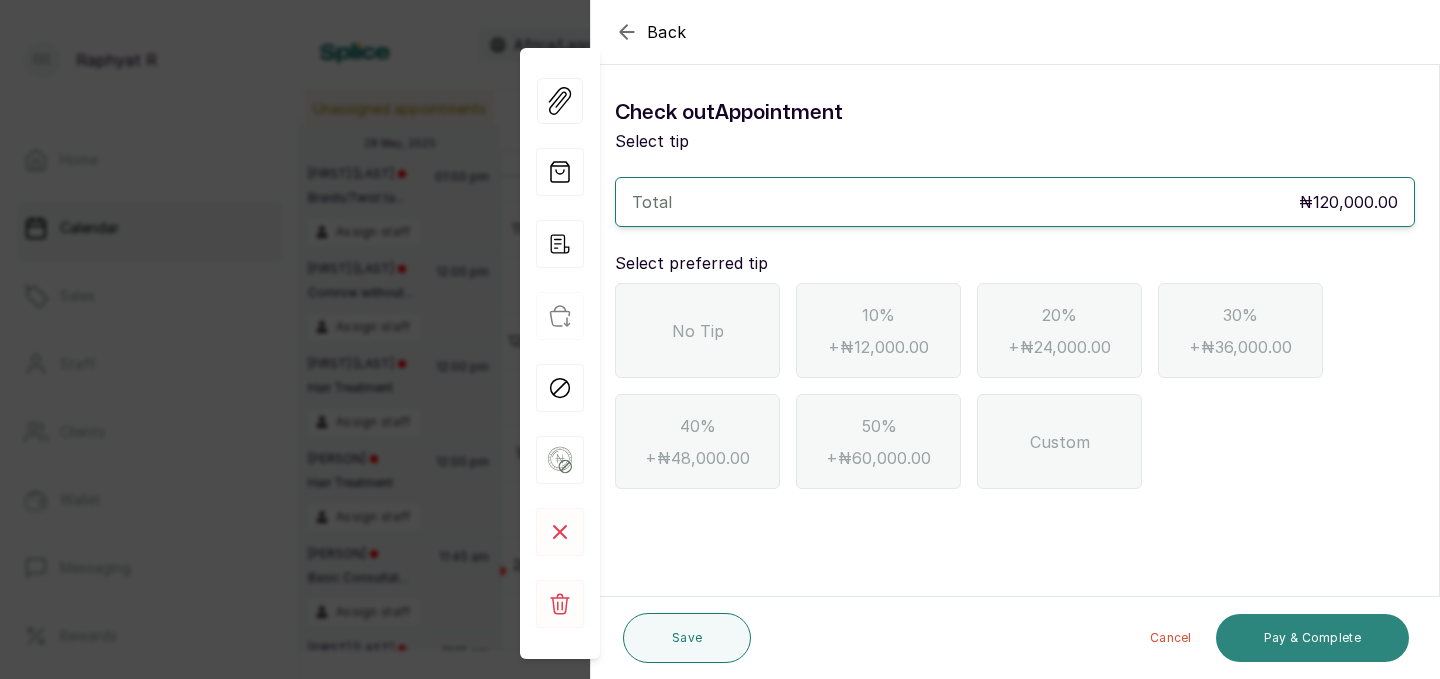 scroll, scrollTop: 0, scrollLeft: 0, axis: both 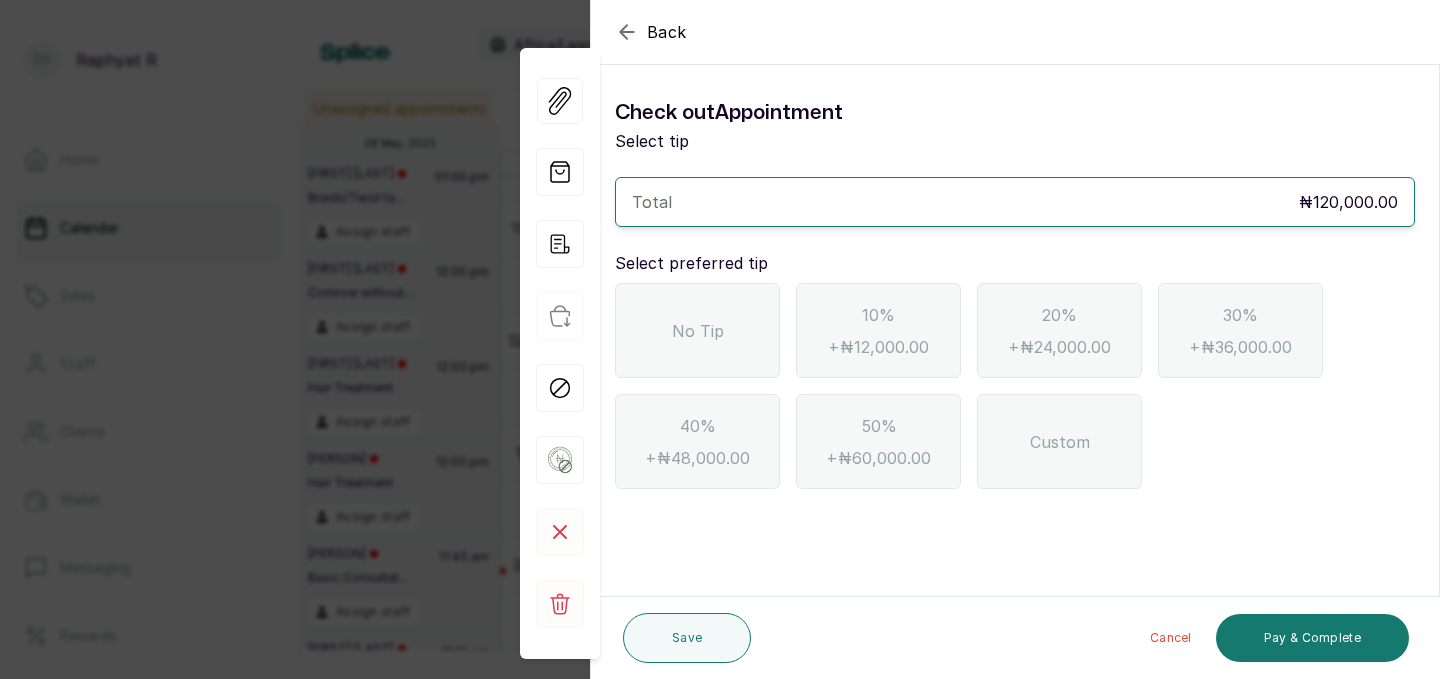 click on "No Tip" at bounding box center [698, 331] 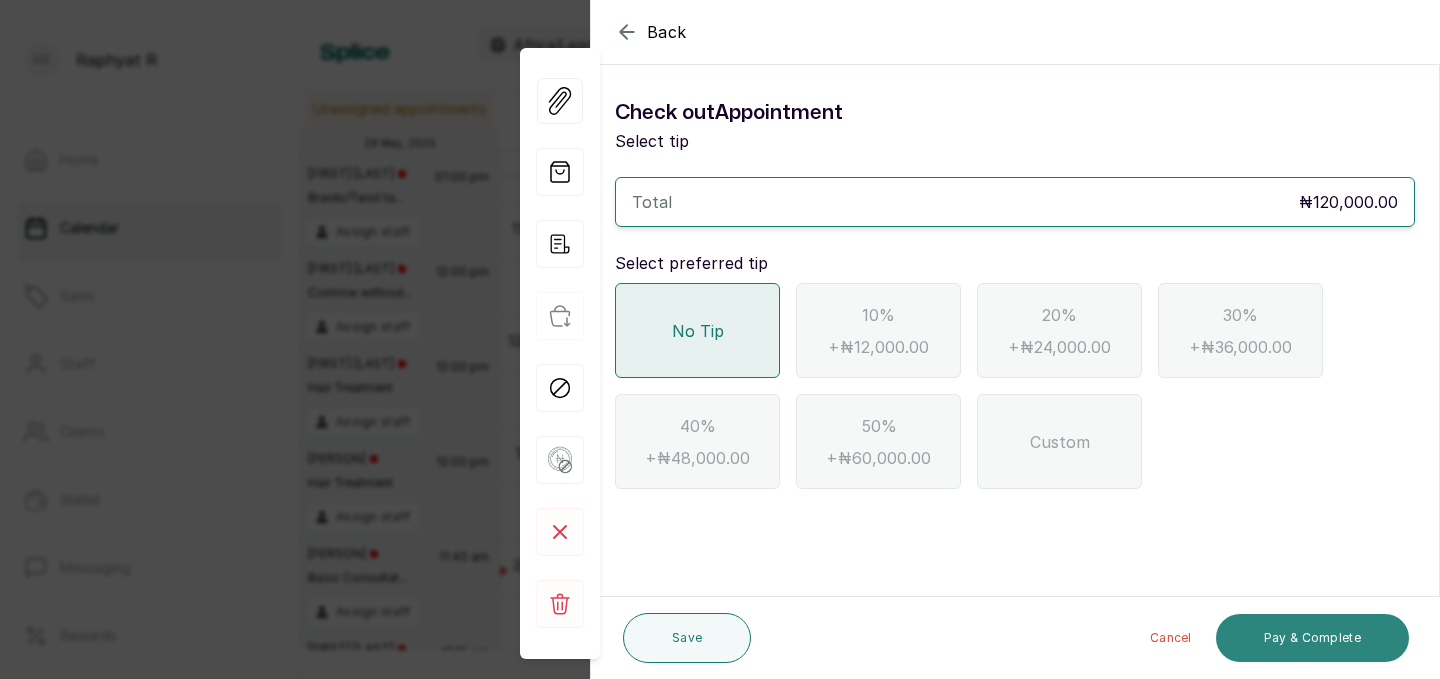 click on "Pay & Complete" at bounding box center [1312, 638] 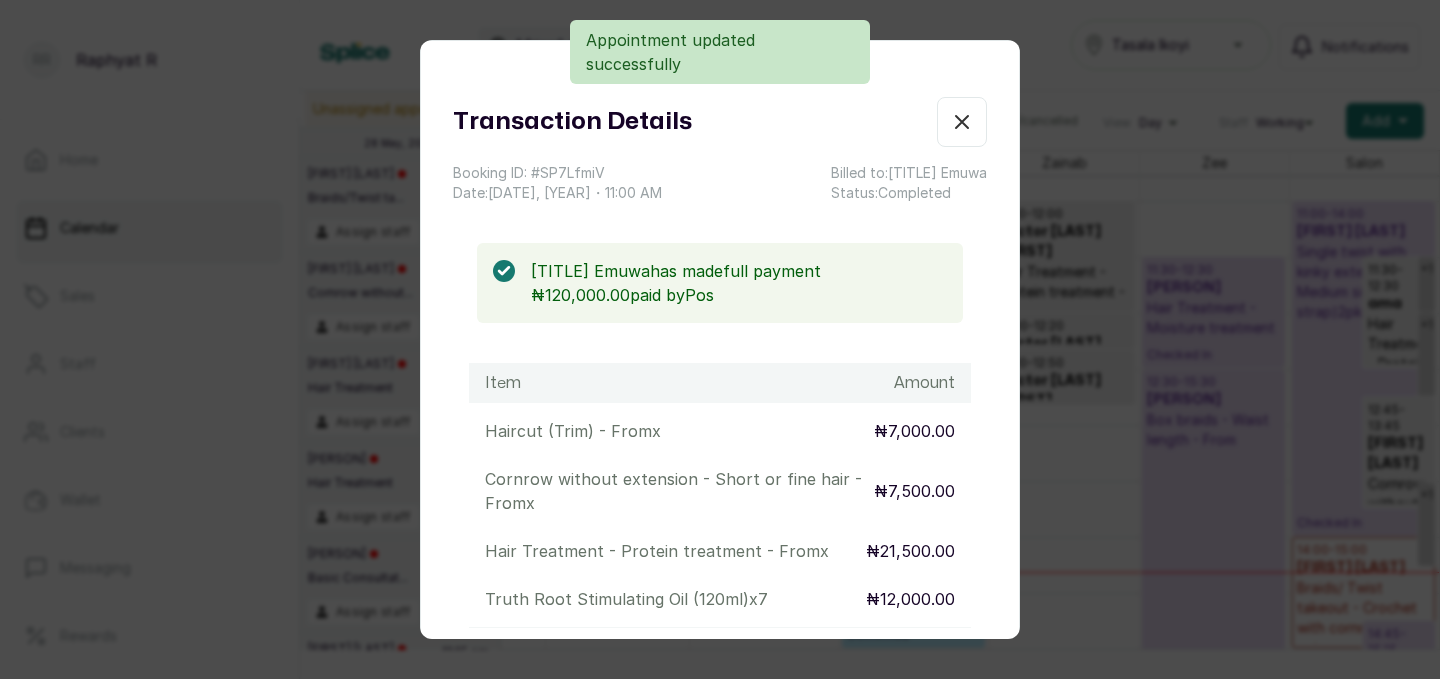 click 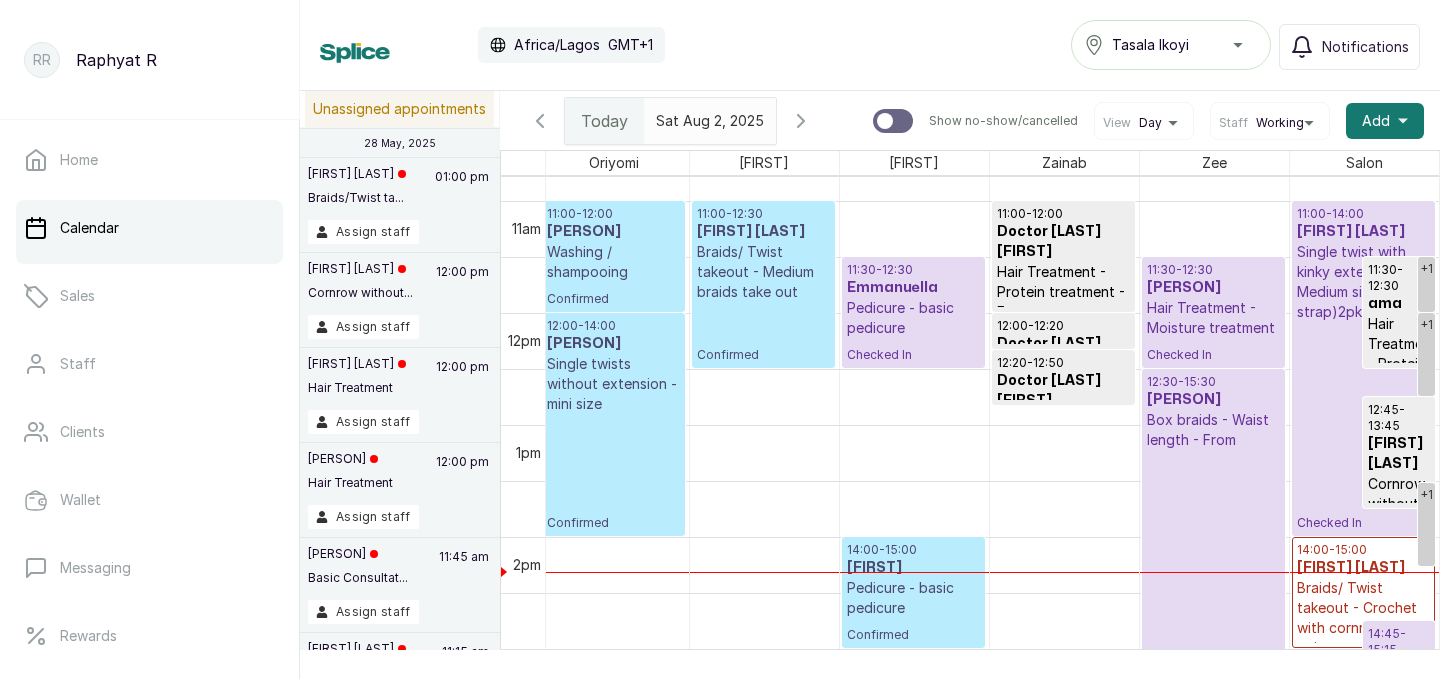 scroll, scrollTop: 1207, scrollLeft: 408, axis: both 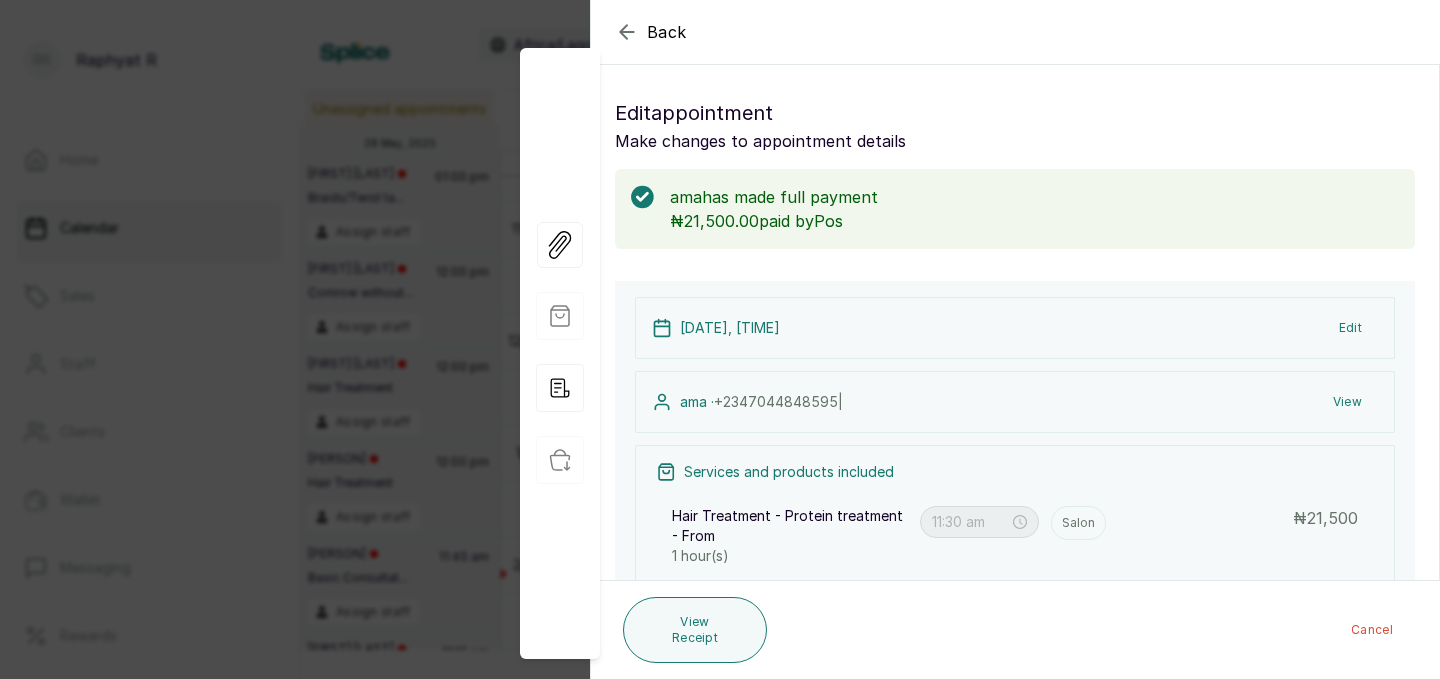 click 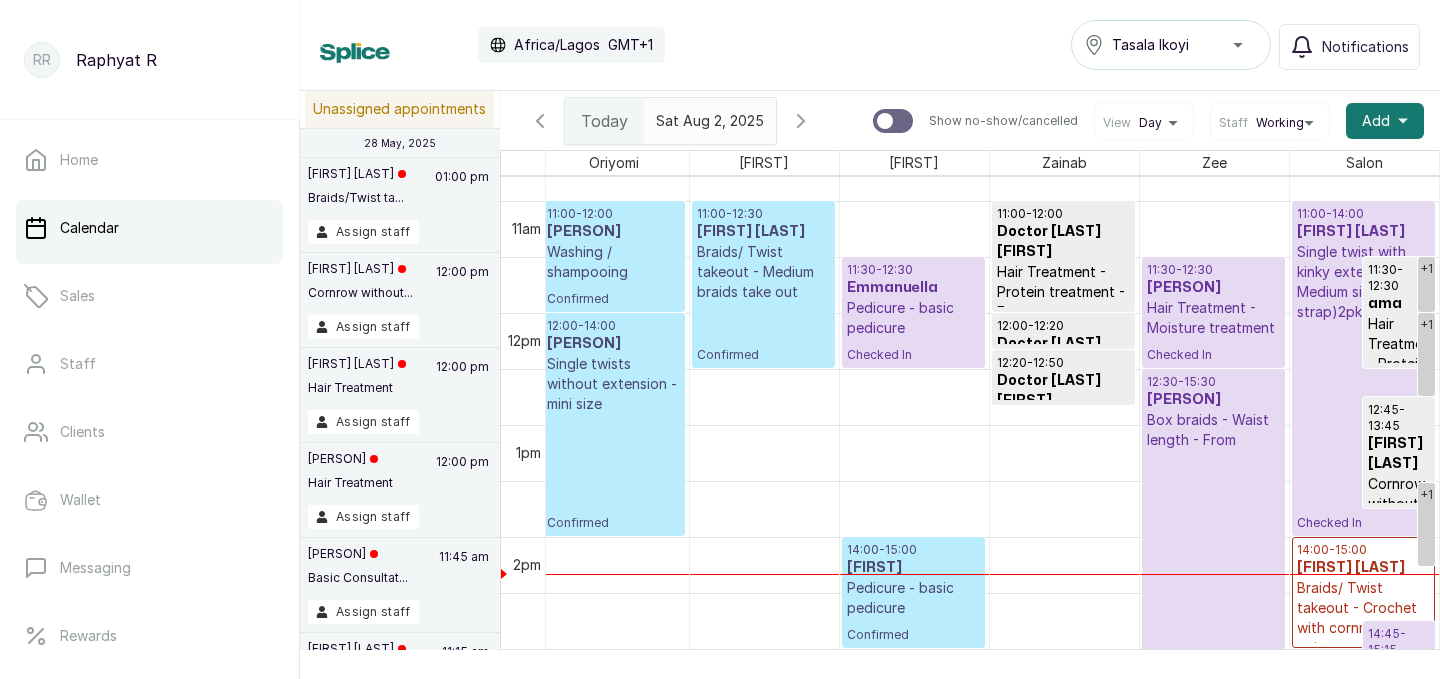 click on "Single twist with kinky extension - Medium size (bra strap)2pks - From" at bounding box center [1364, 282] 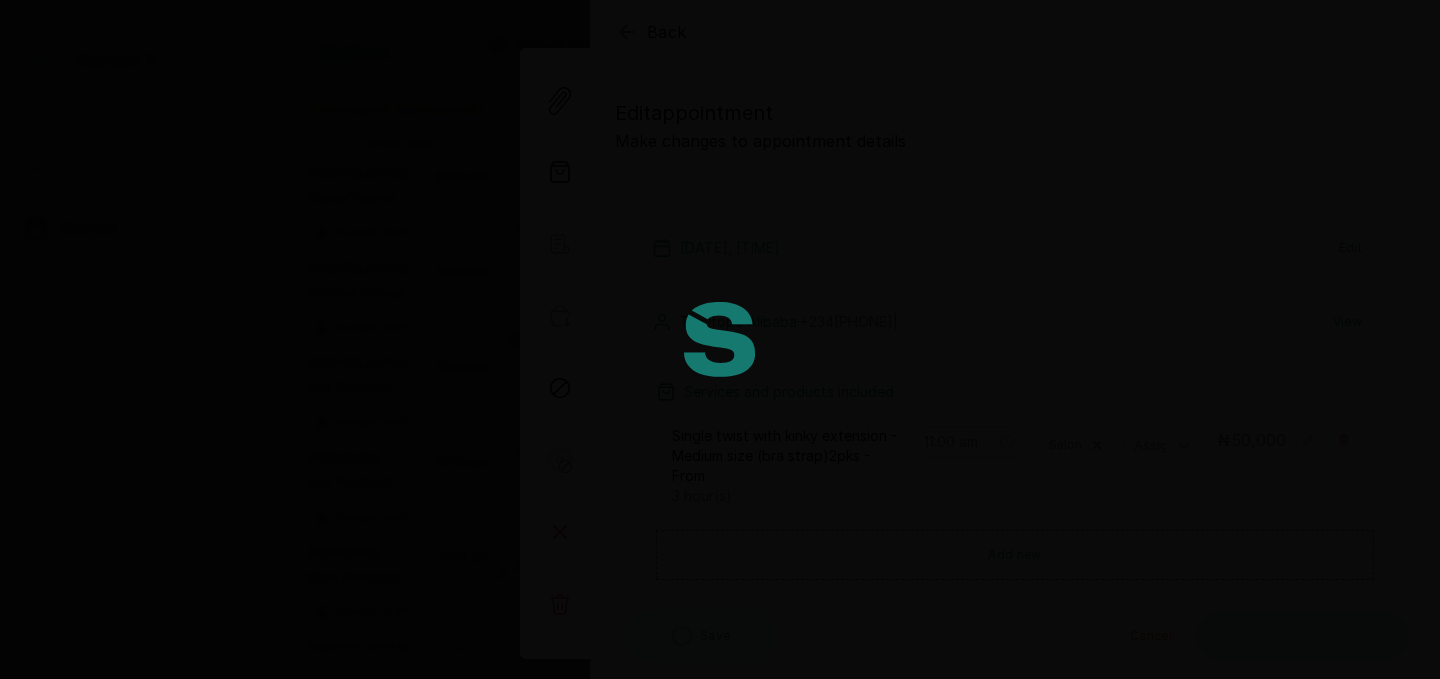 type on "11:00 am" 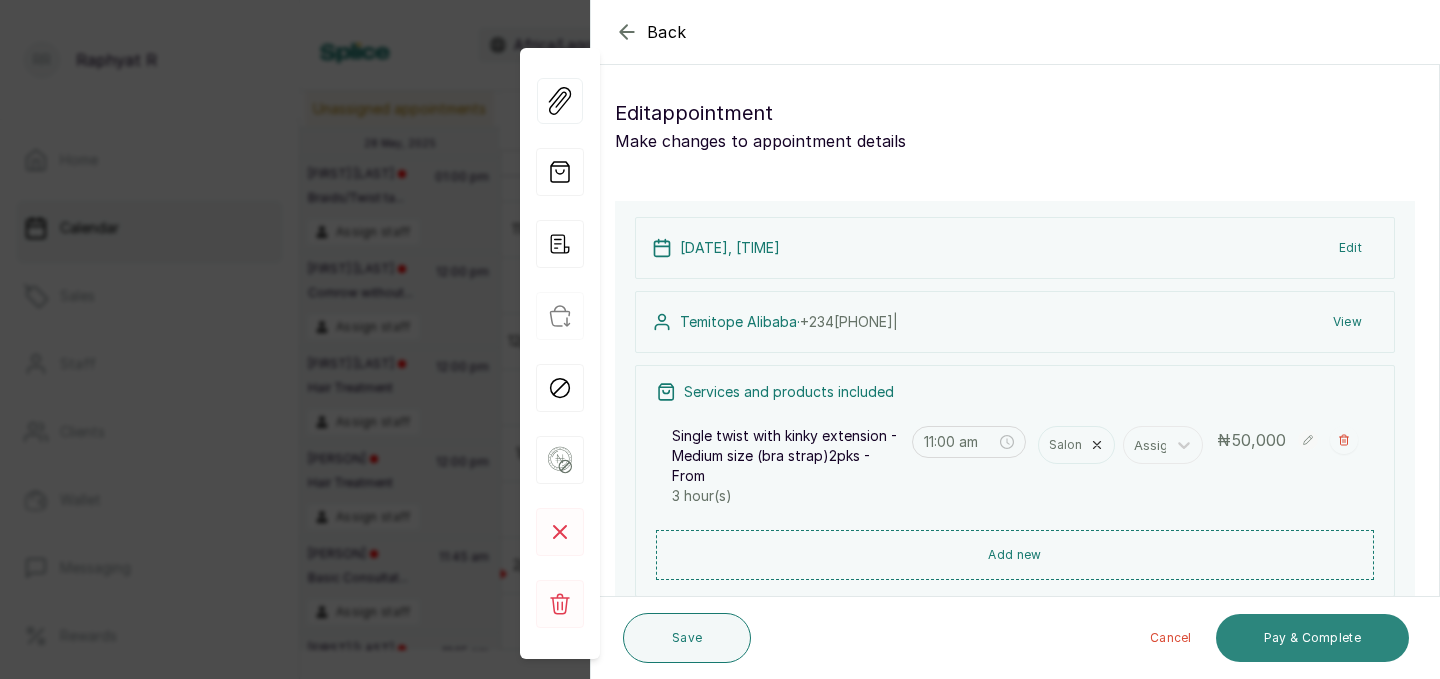 click on "Pay & Complete" at bounding box center (1312, 638) 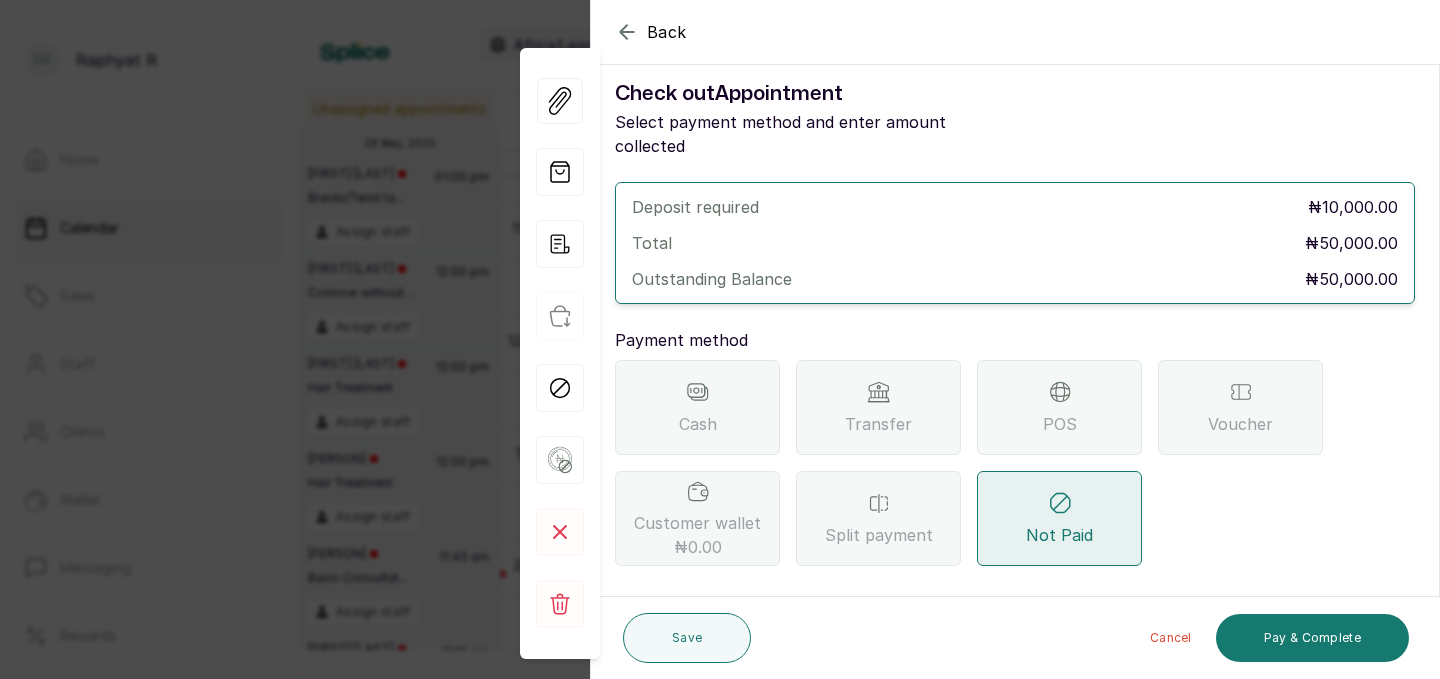 click on "POS" at bounding box center [1059, 407] 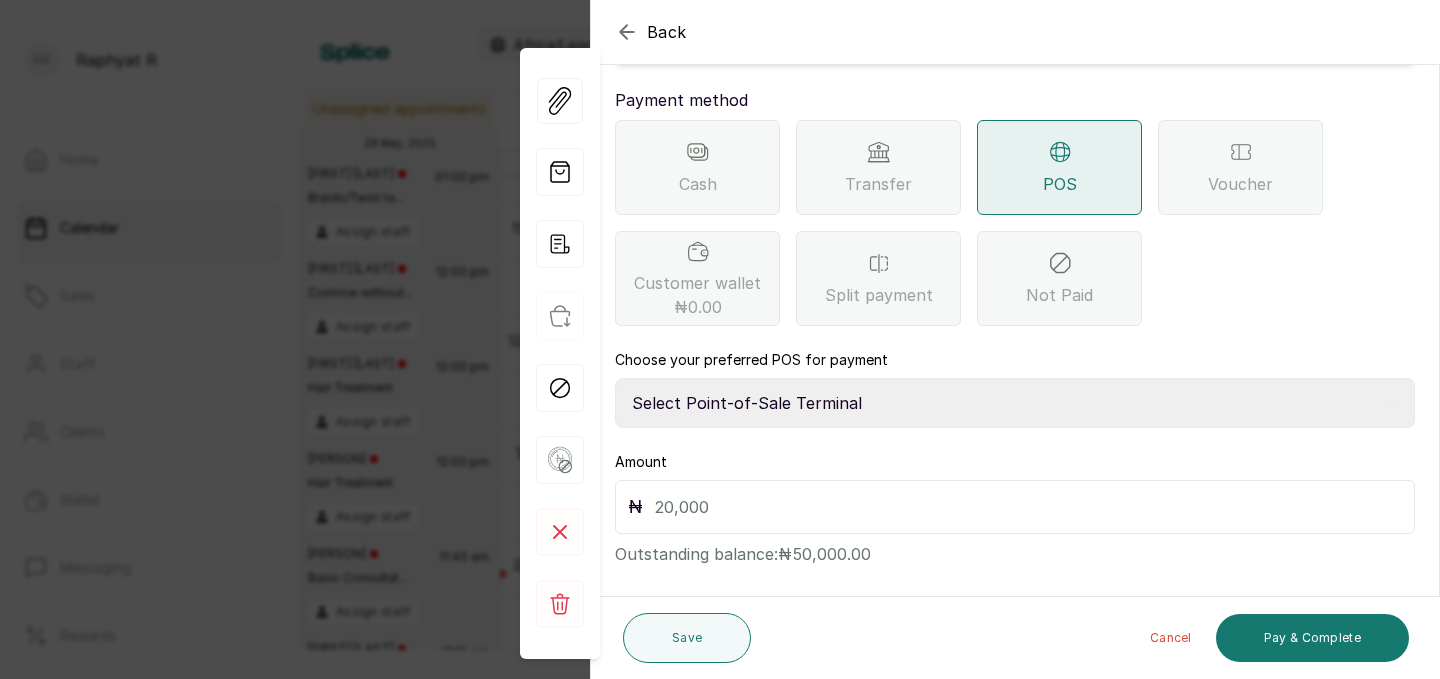 click on "Select Point-of-Sale Terminal Traction Providus Bank" at bounding box center (1015, 403) 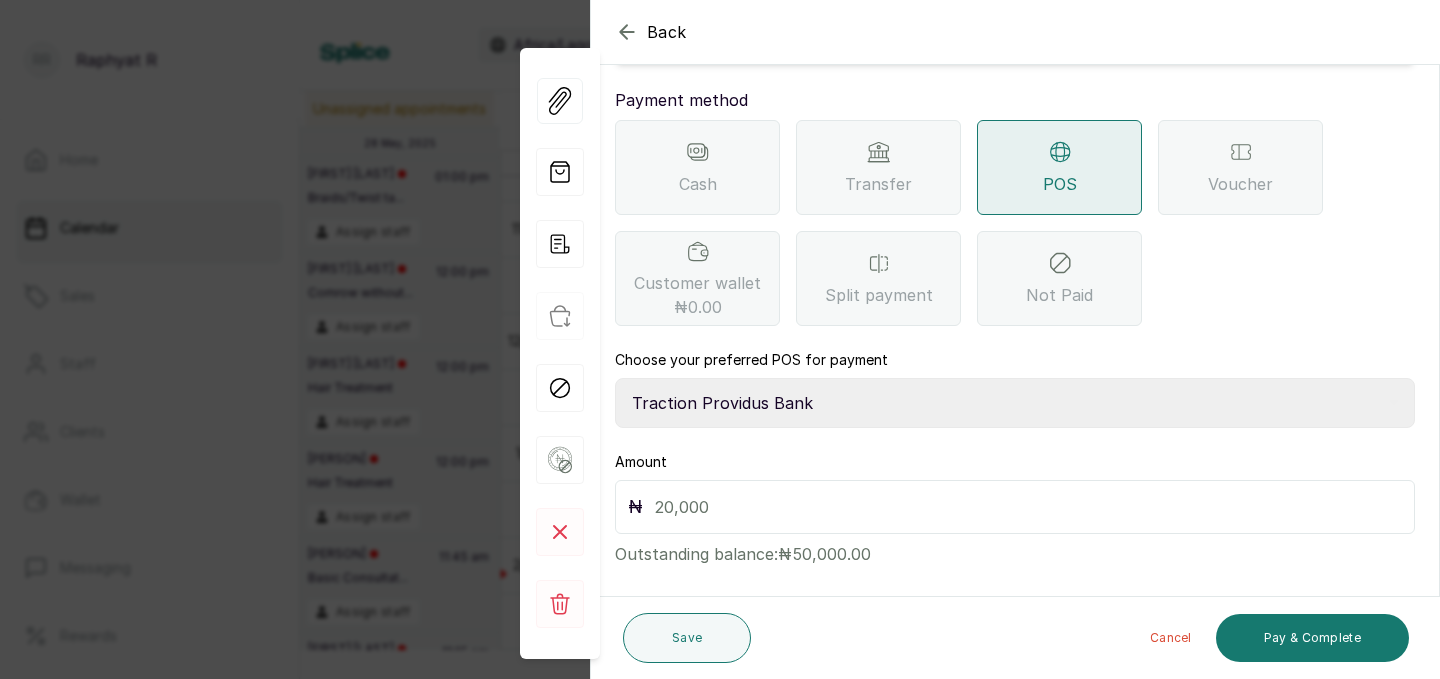 click at bounding box center [1028, 507] 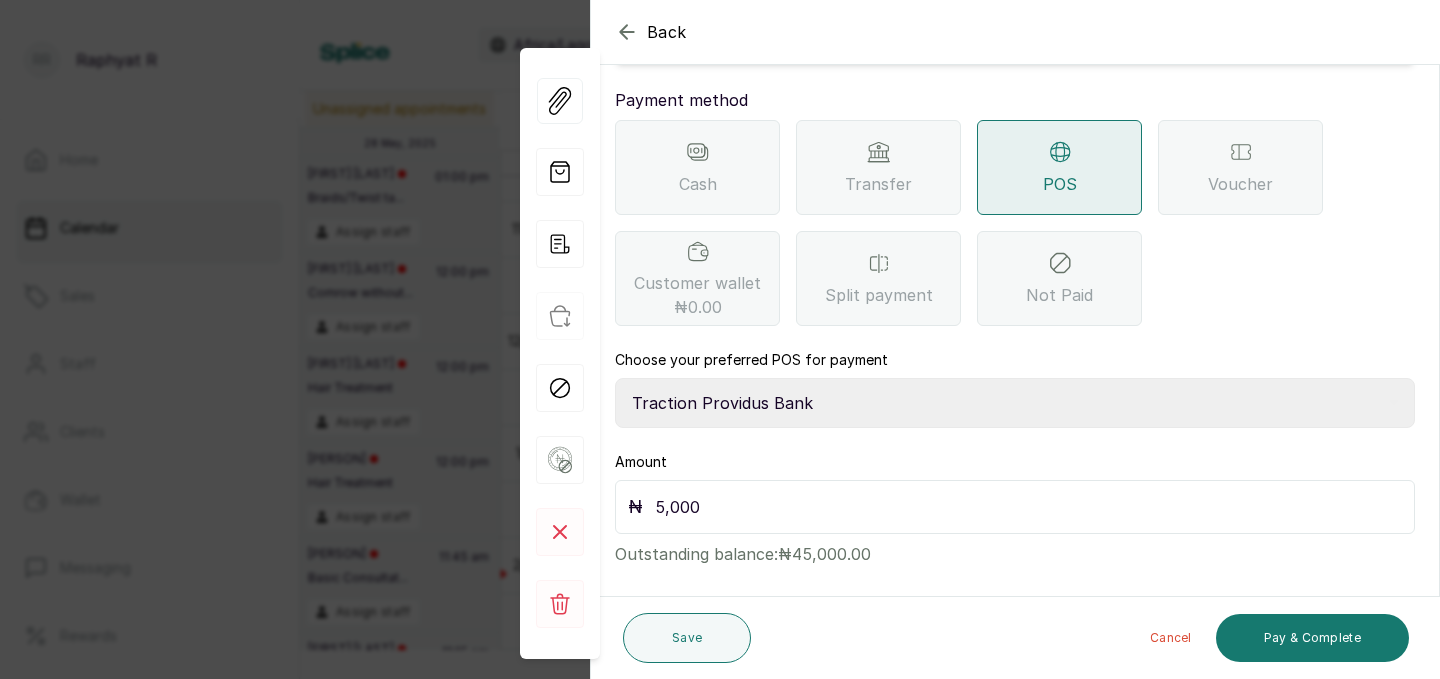 type on "50,000" 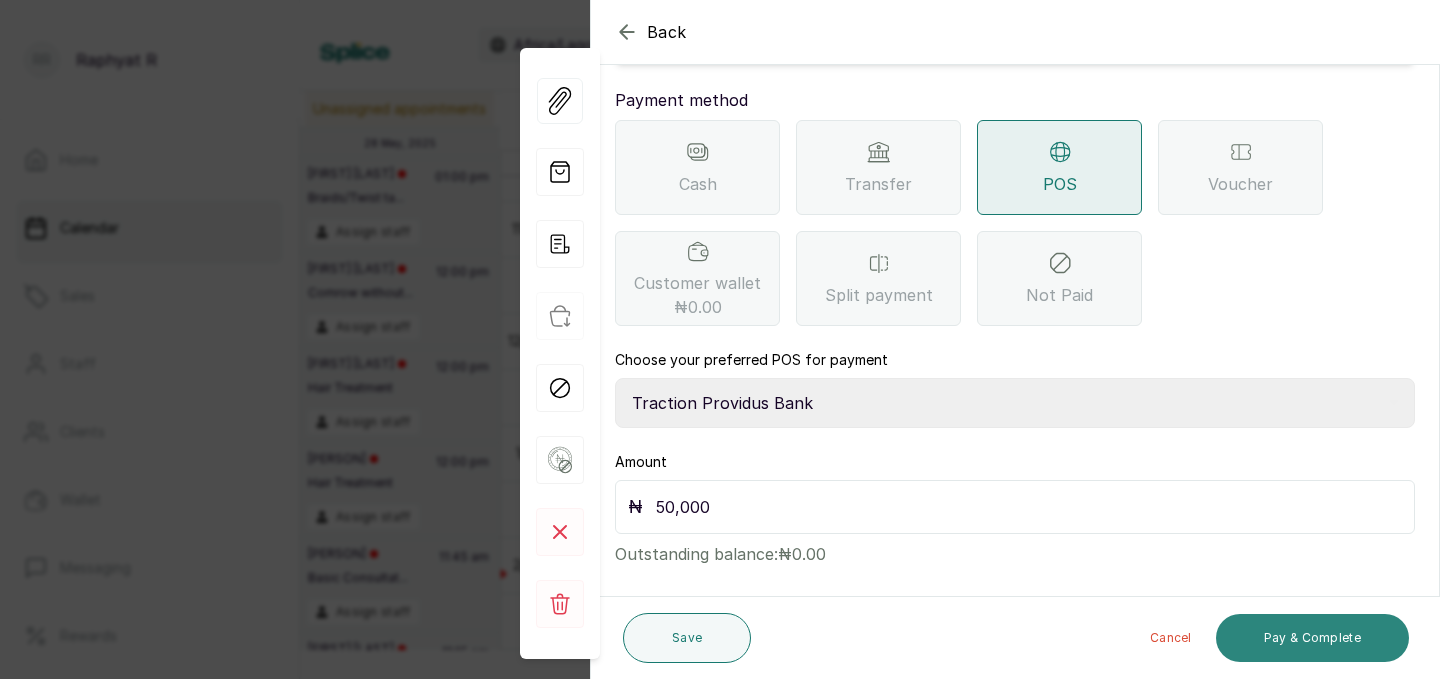 click on "Pay & Complete" at bounding box center [1312, 638] 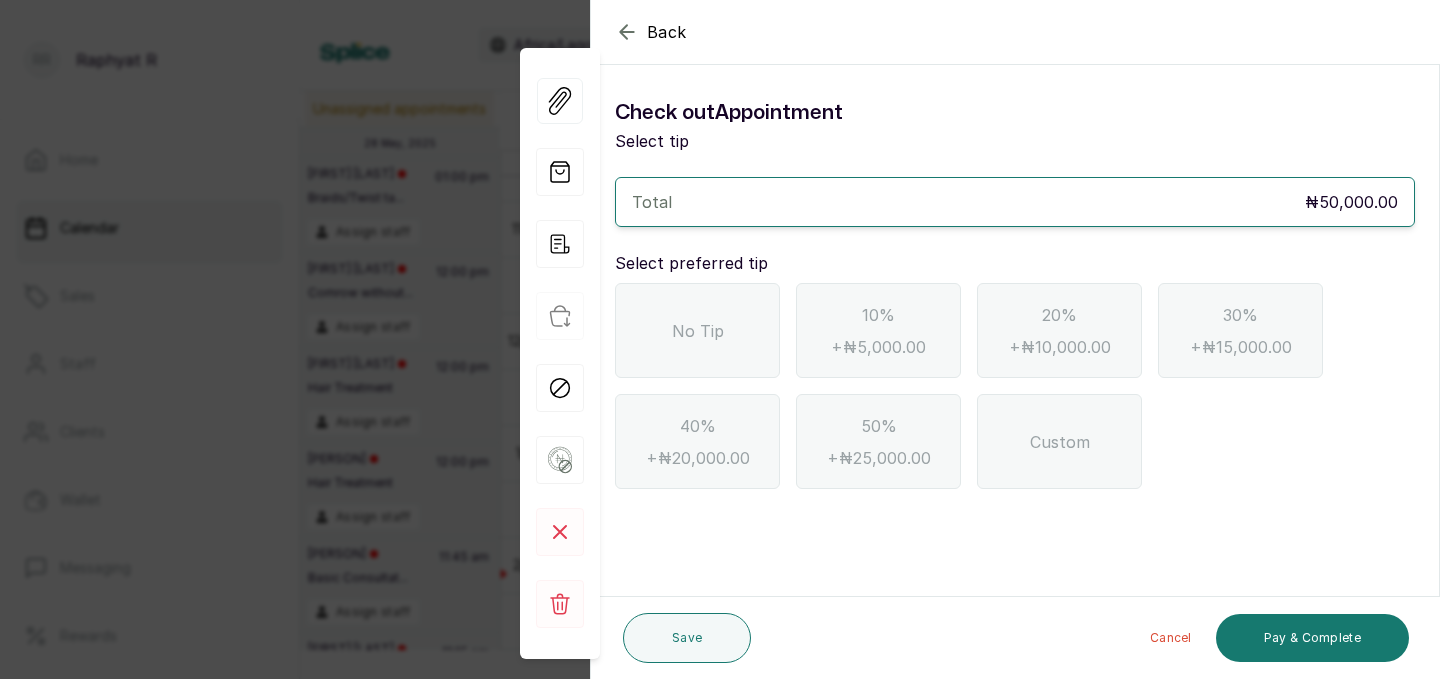 click on "No Tip" at bounding box center [697, 330] 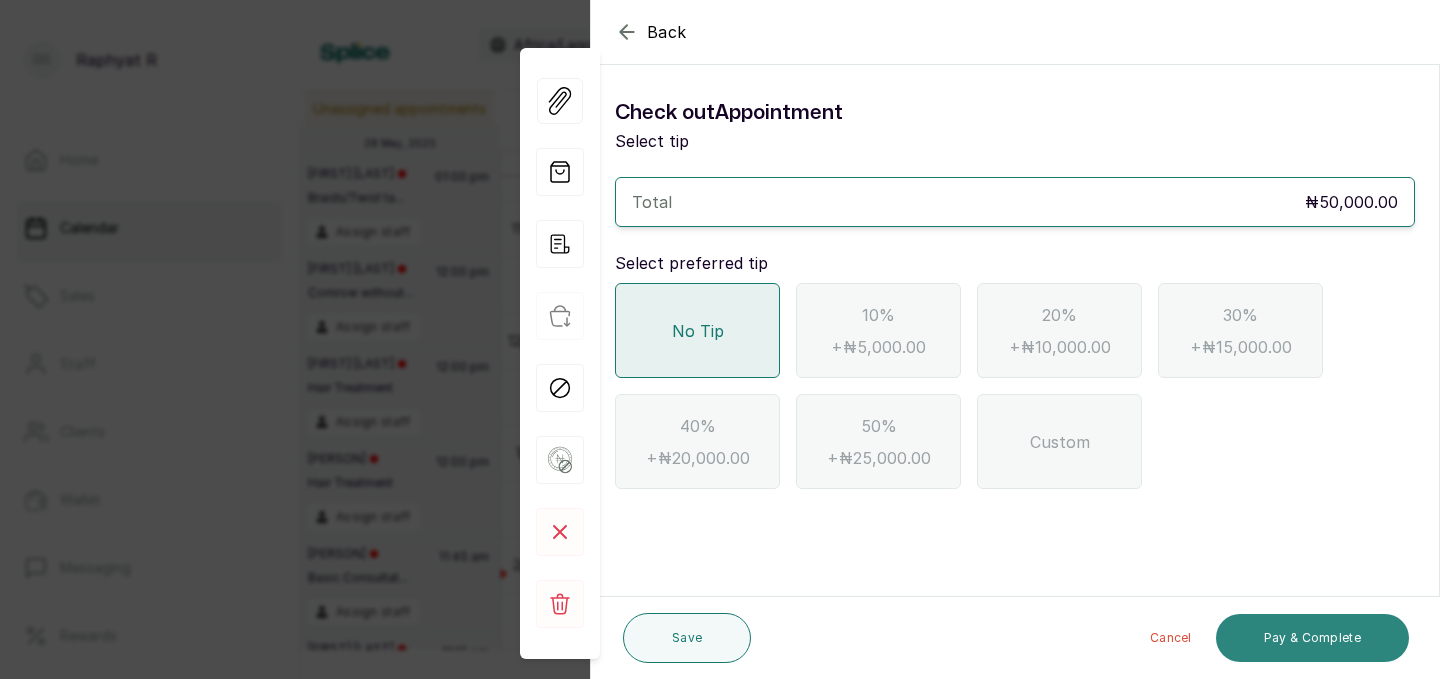 click on "Pay & Complete" at bounding box center (1312, 638) 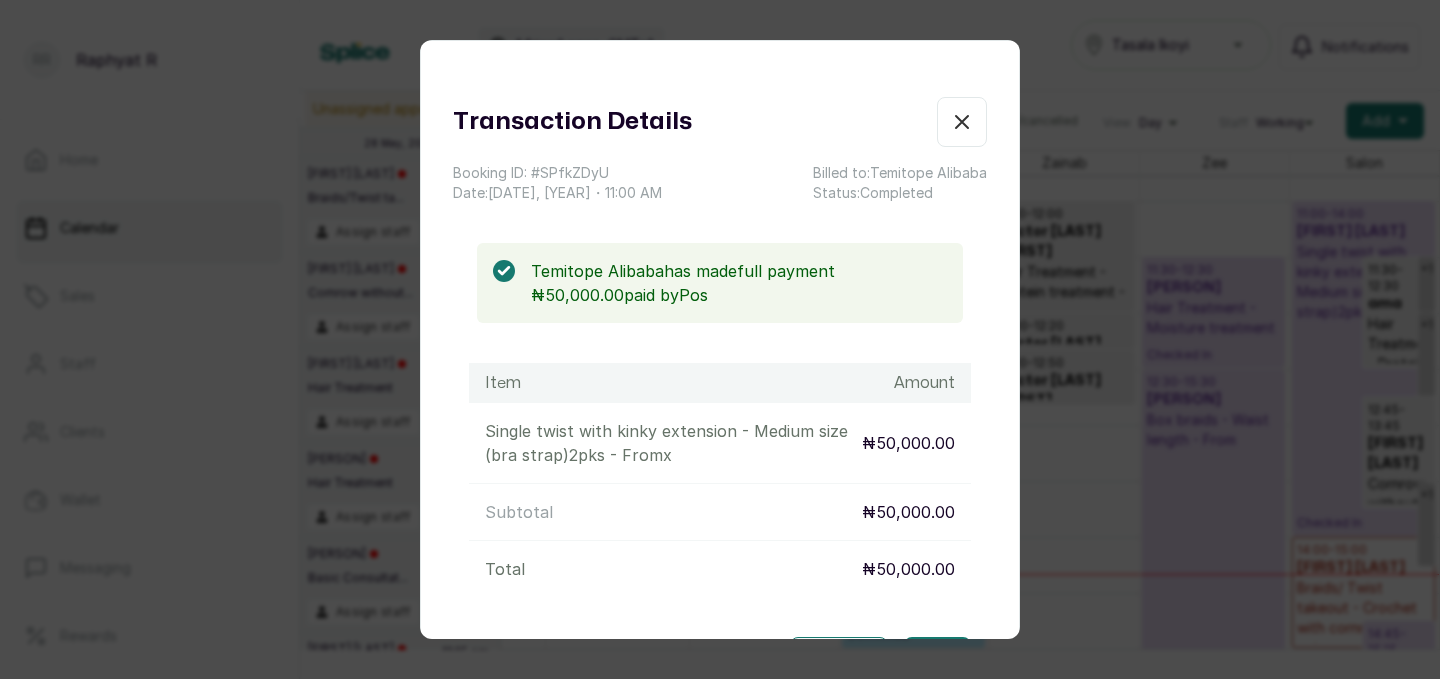 click 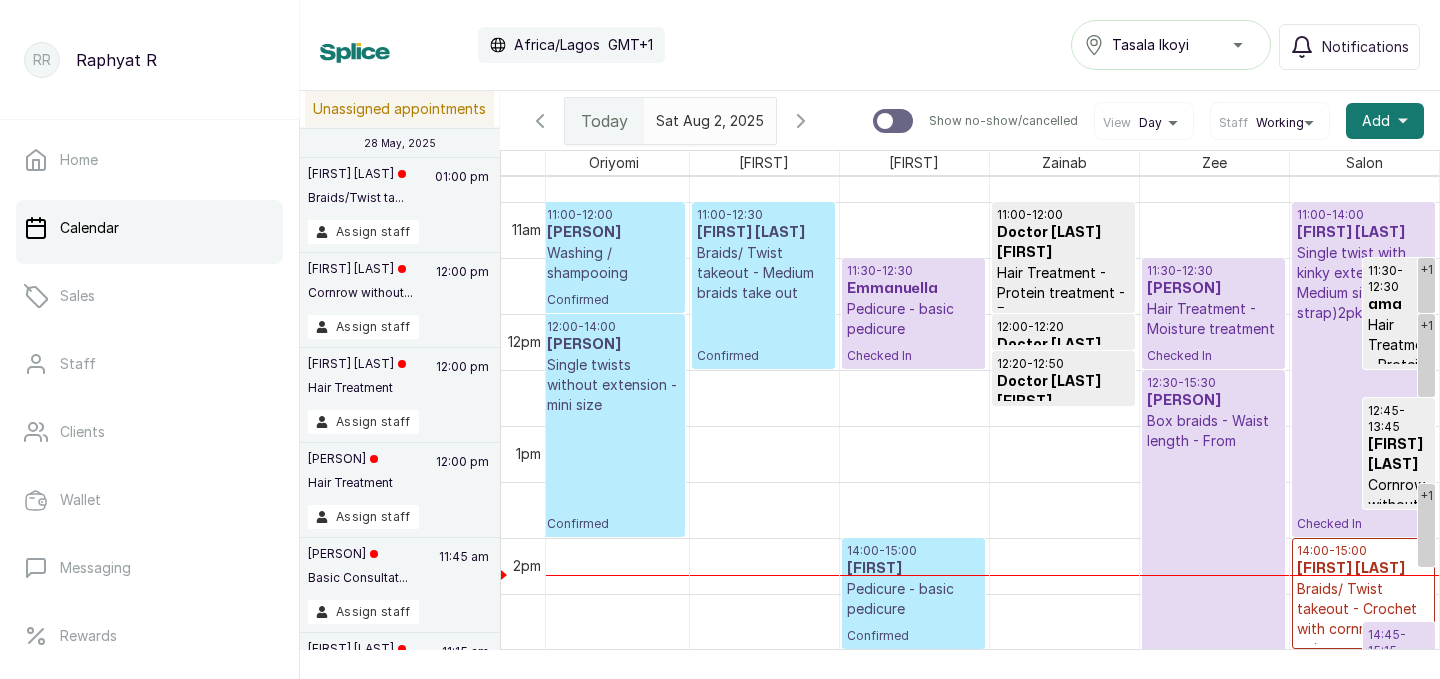 click on "[FIRST] [LAST]" at bounding box center (1364, 233) 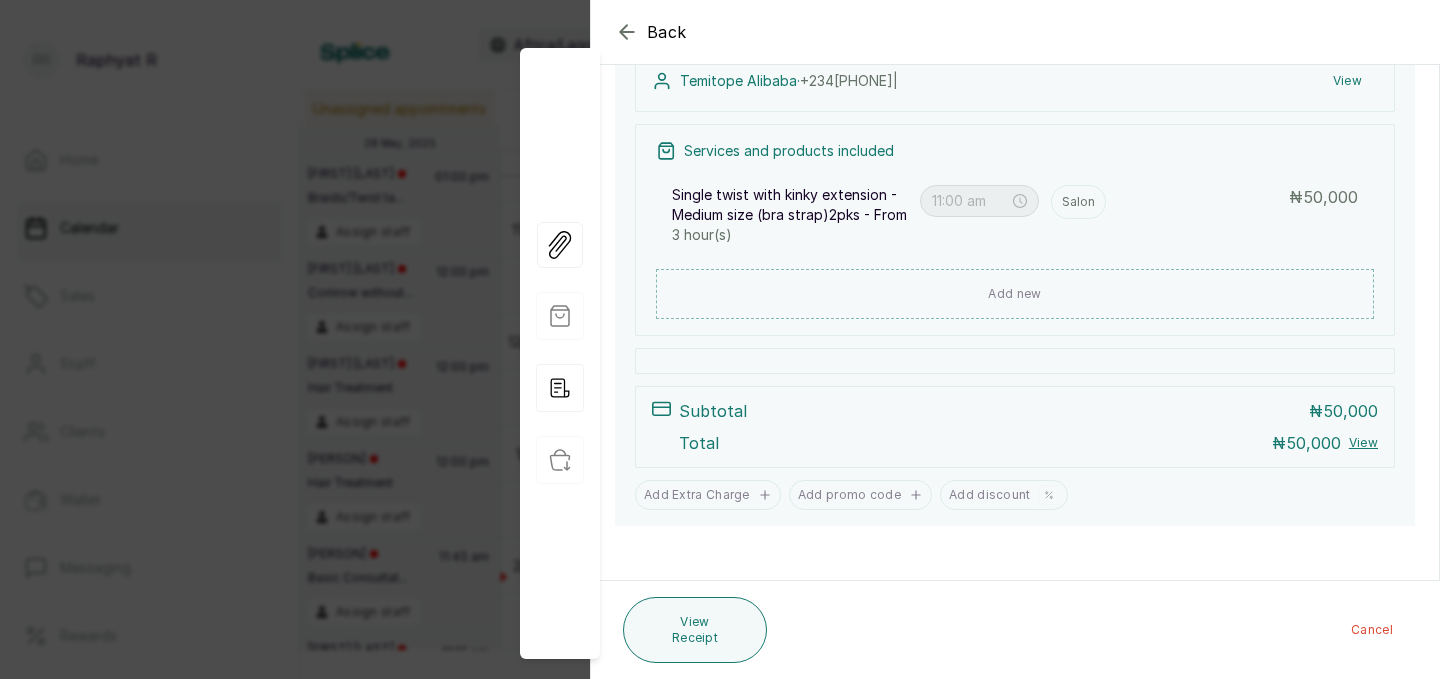 click 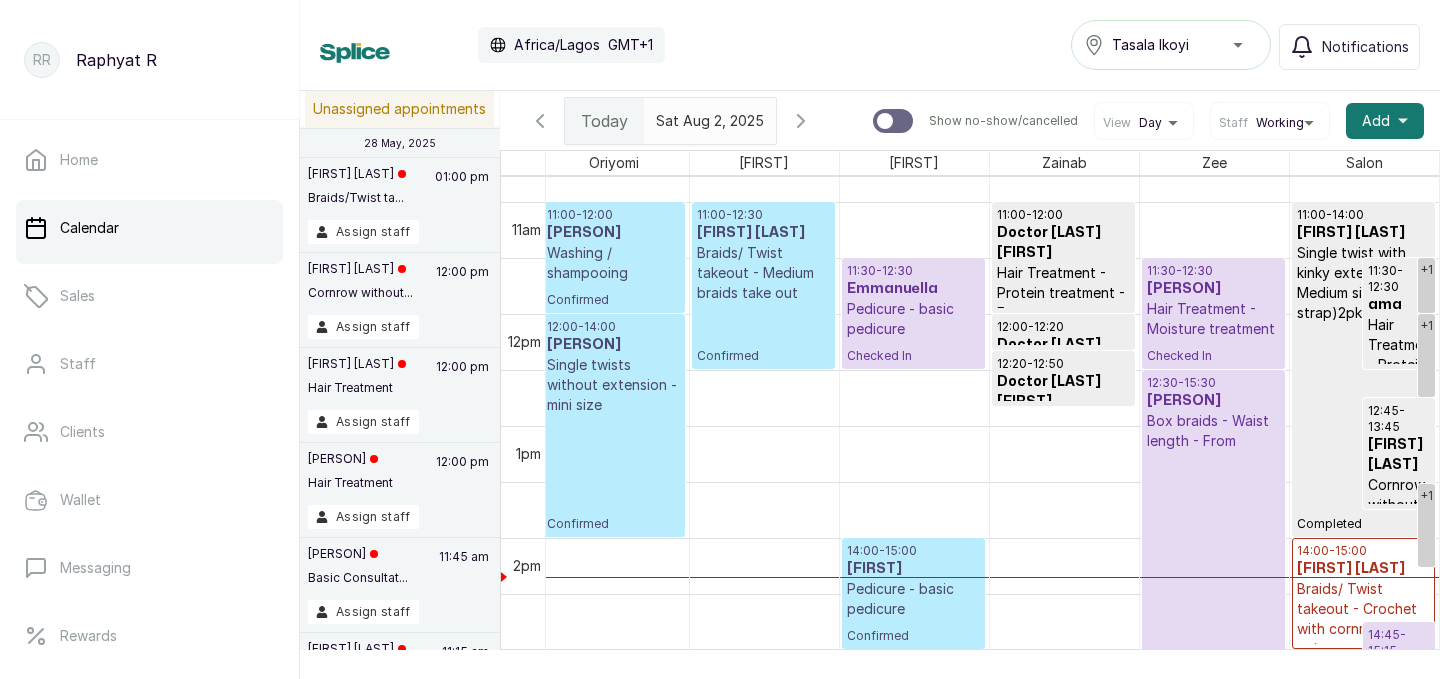 scroll, scrollTop: 1276, scrollLeft: 457, axis: both 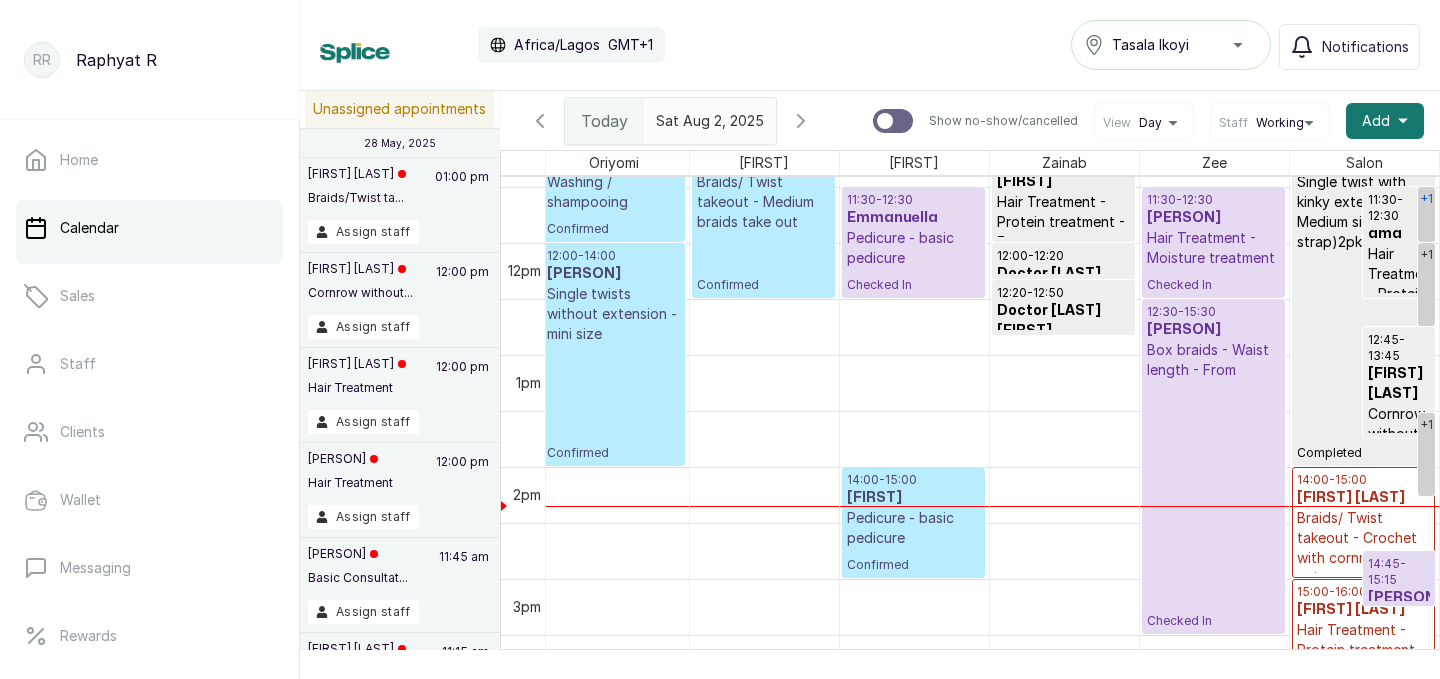 click on "+1" at bounding box center (1426, 214) 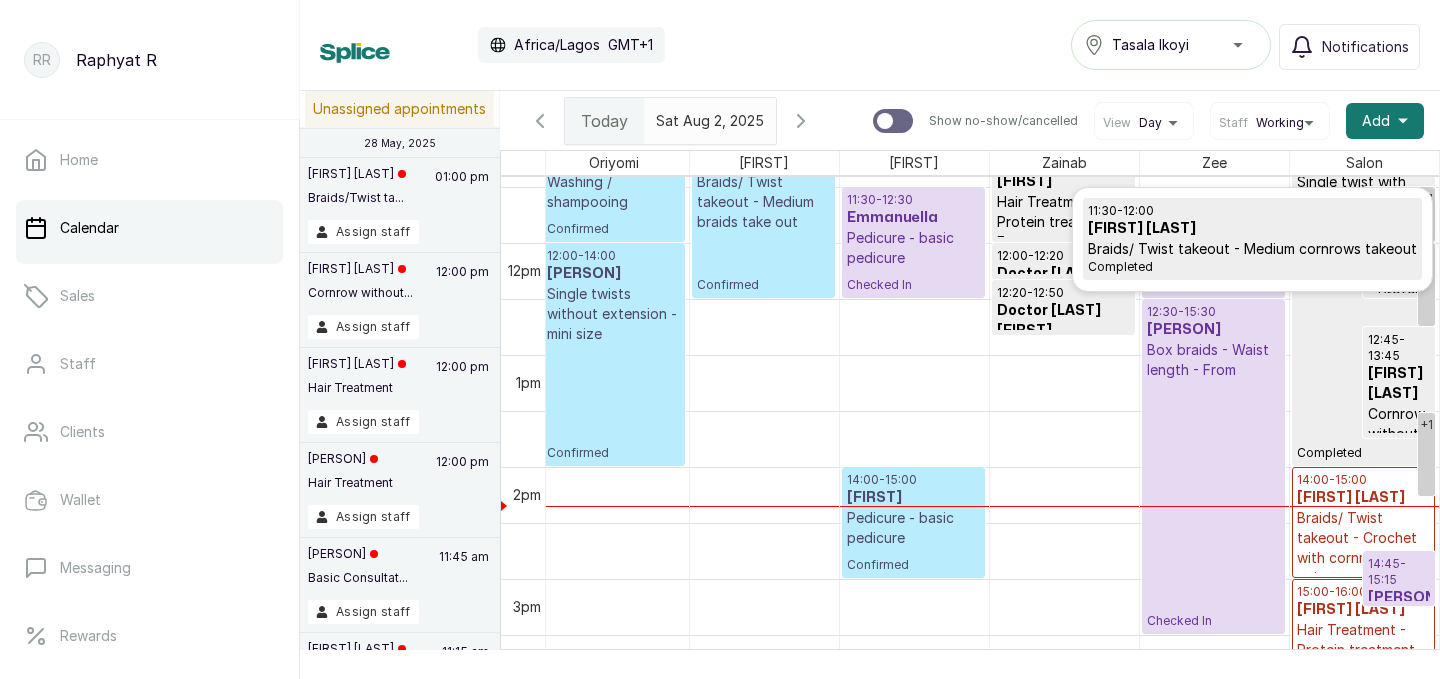 click on "+1" at bounding box center [1426, 284] 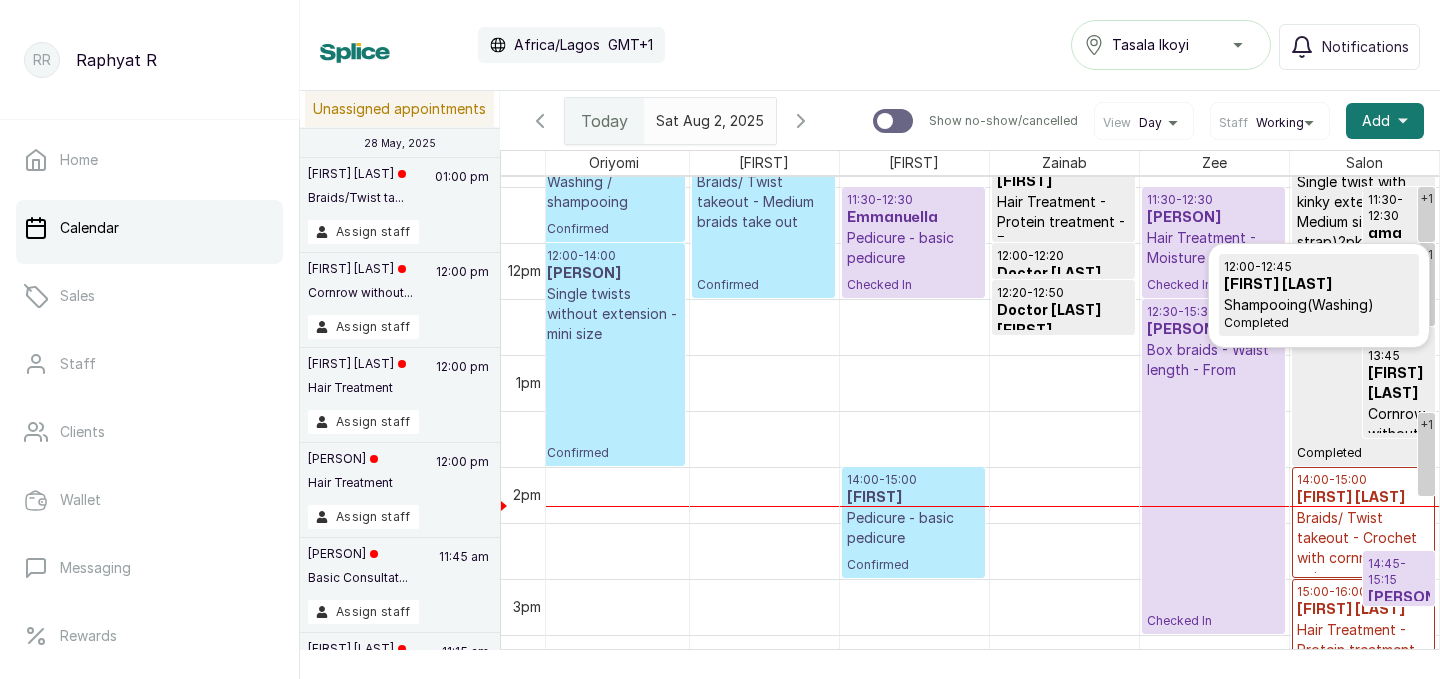 scroll, scrollTop: 1278, scrollLeft: 146, axis: both 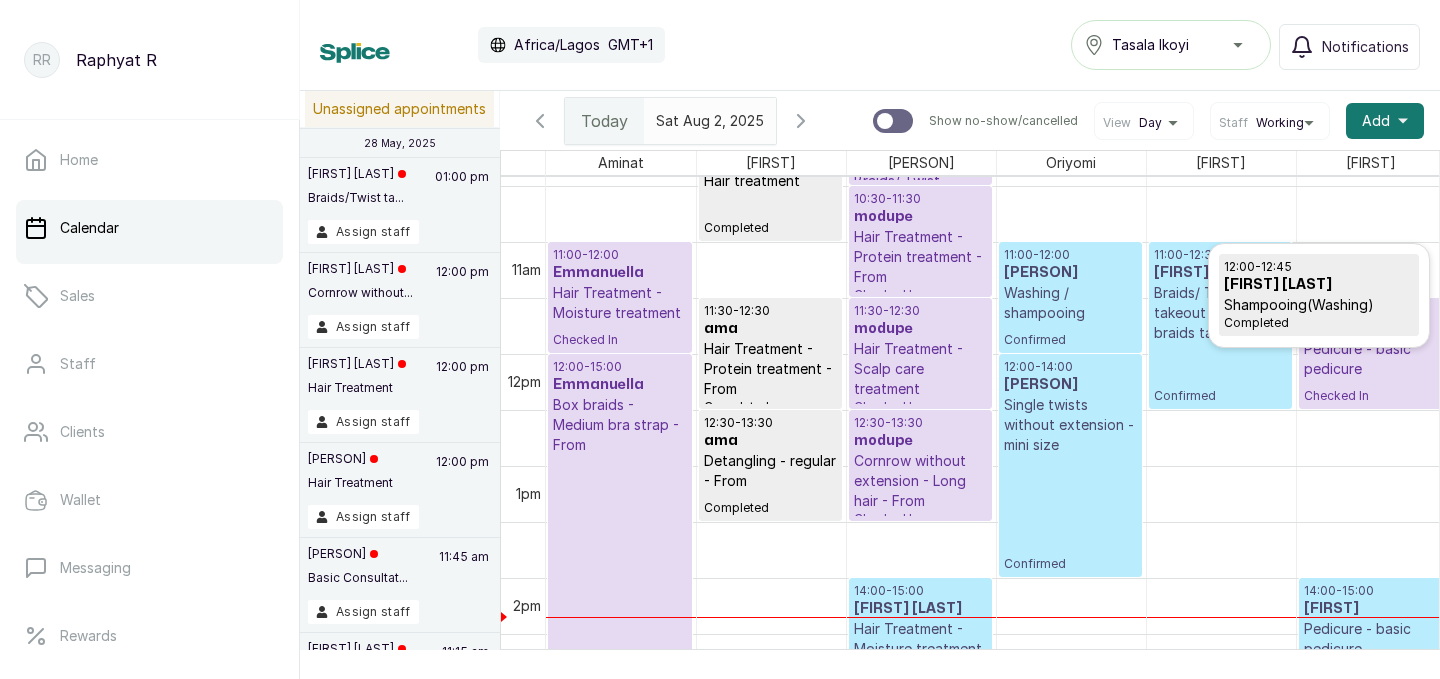 click on "11:00  -  12:30" at bounding box center [1220, 255] 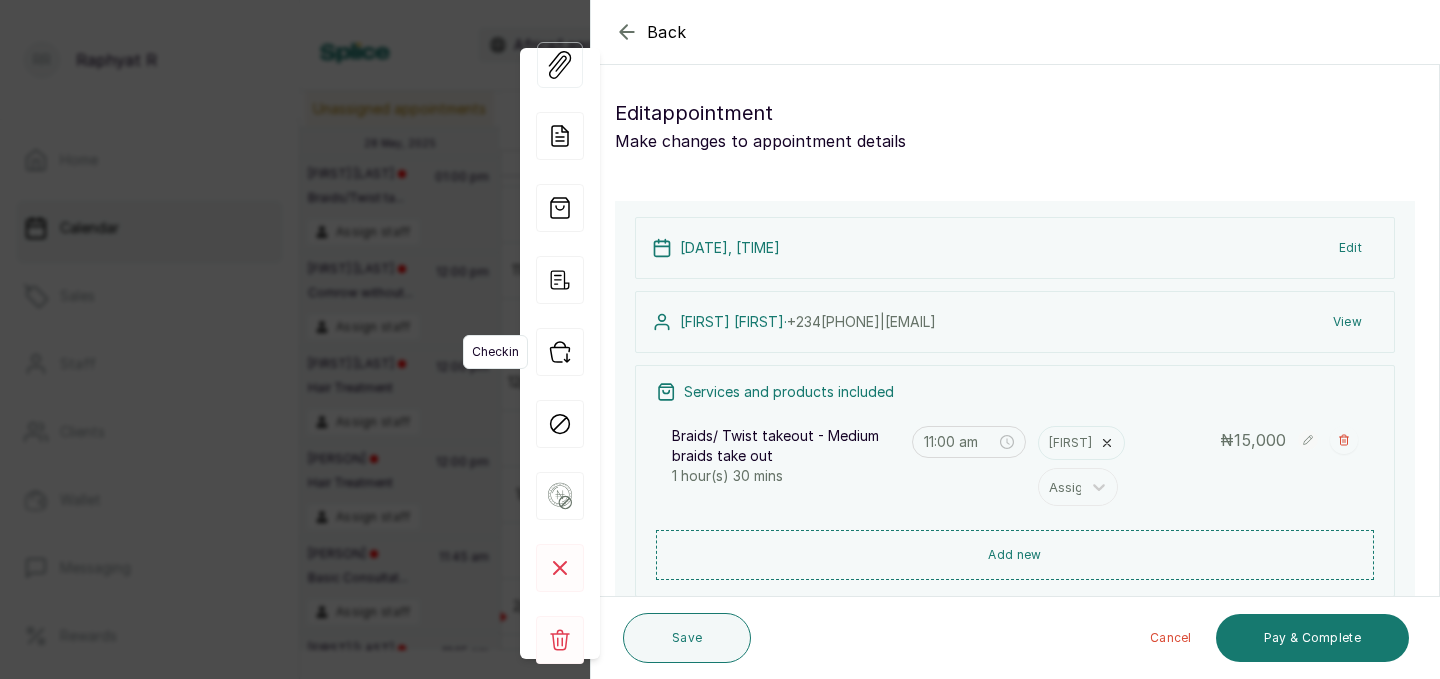 click 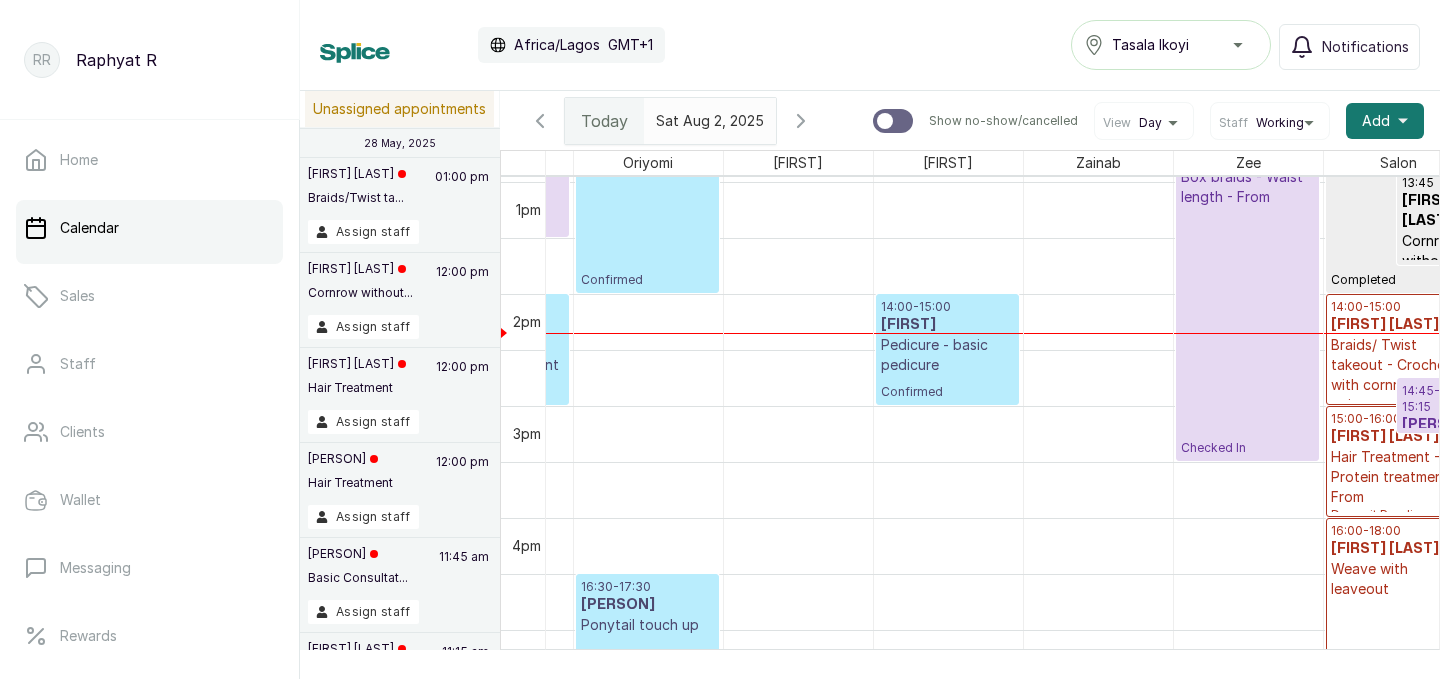 click on "14:00  -  15:00" at bounding box center [947, 307] 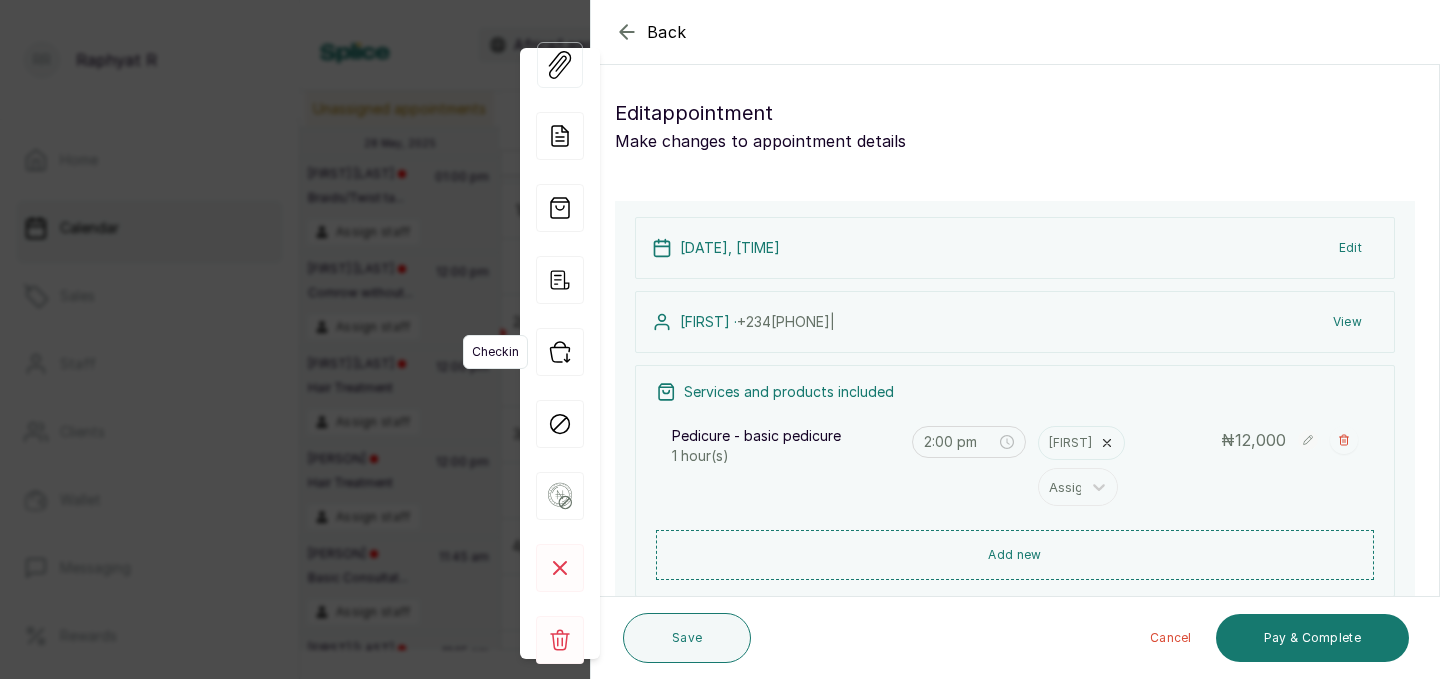 click 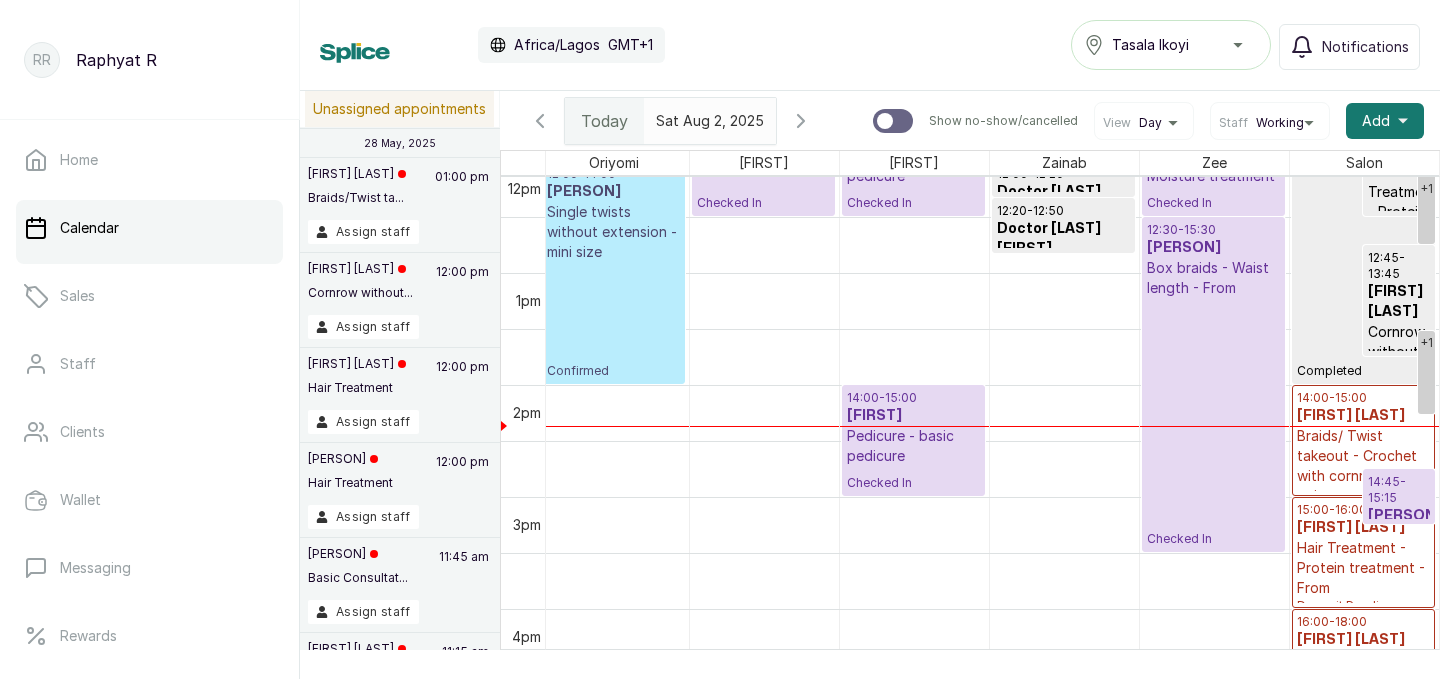click on "14:00  -  15:00" at bounding box center (1364, 398) 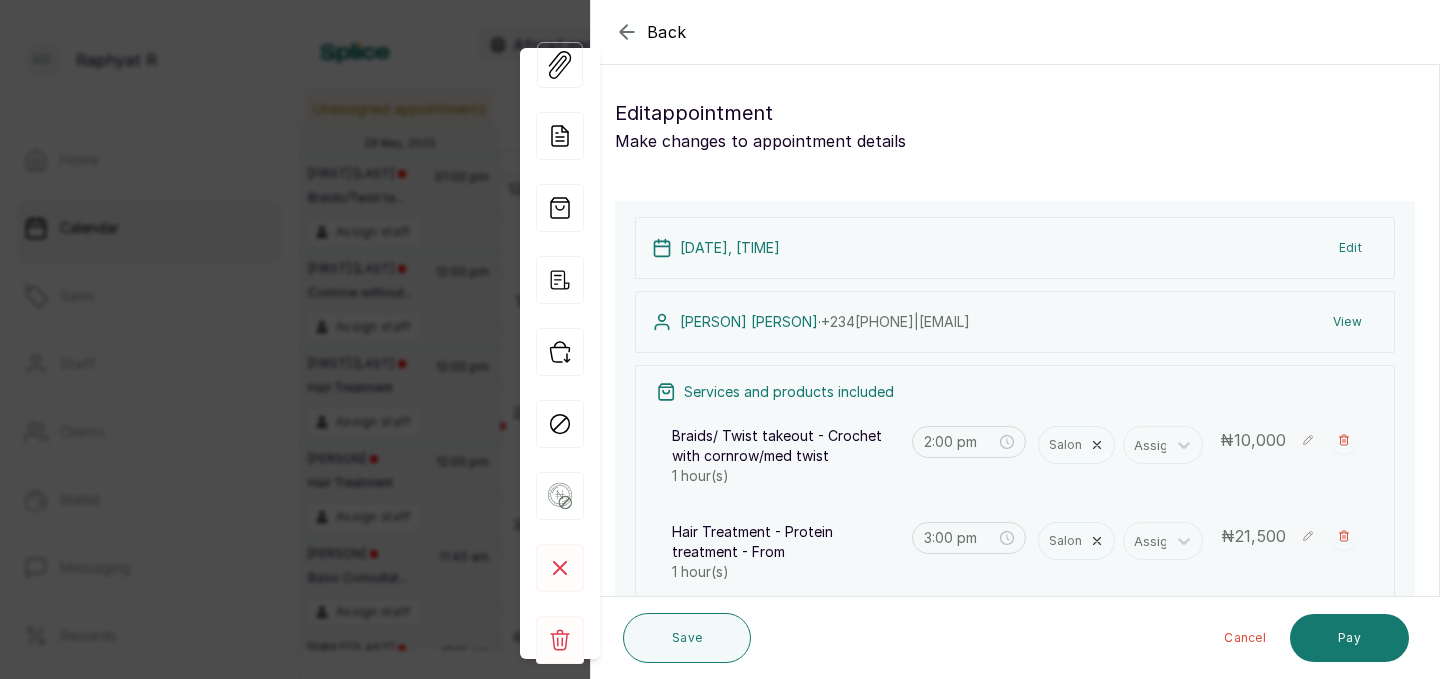 click 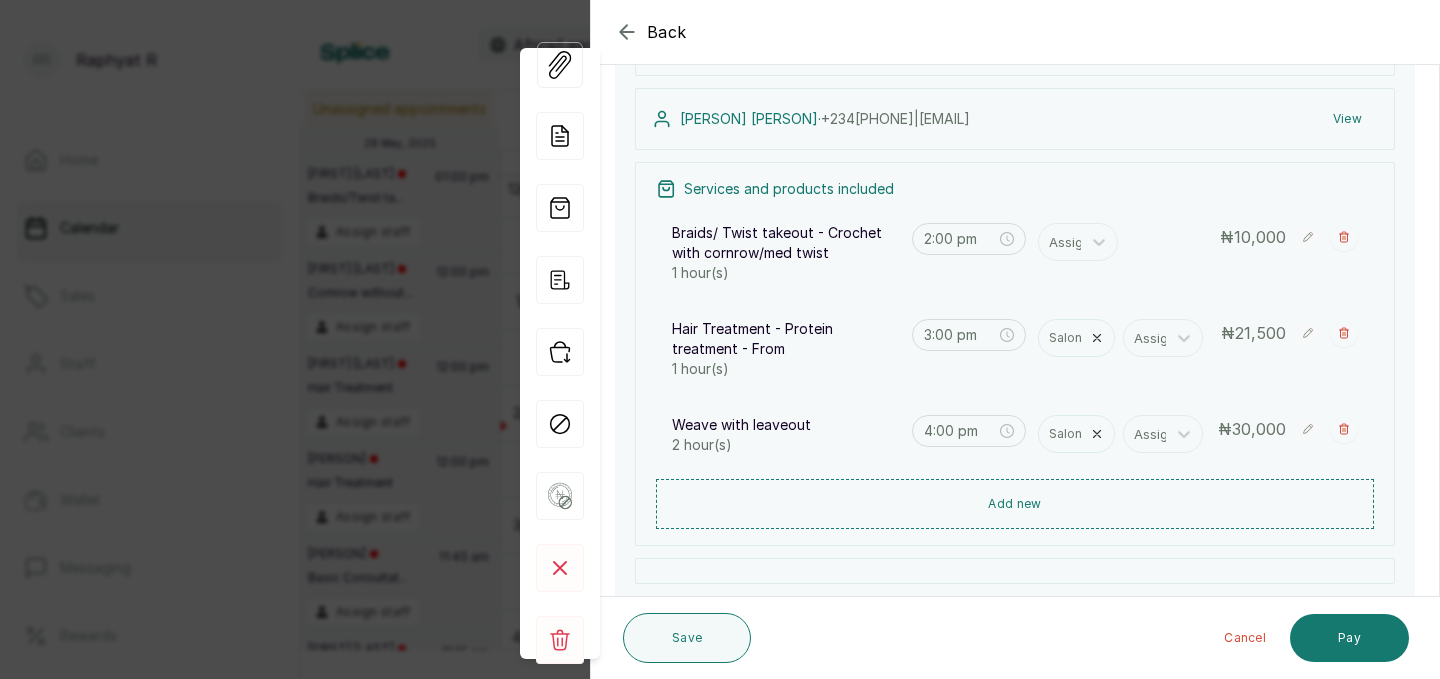 click 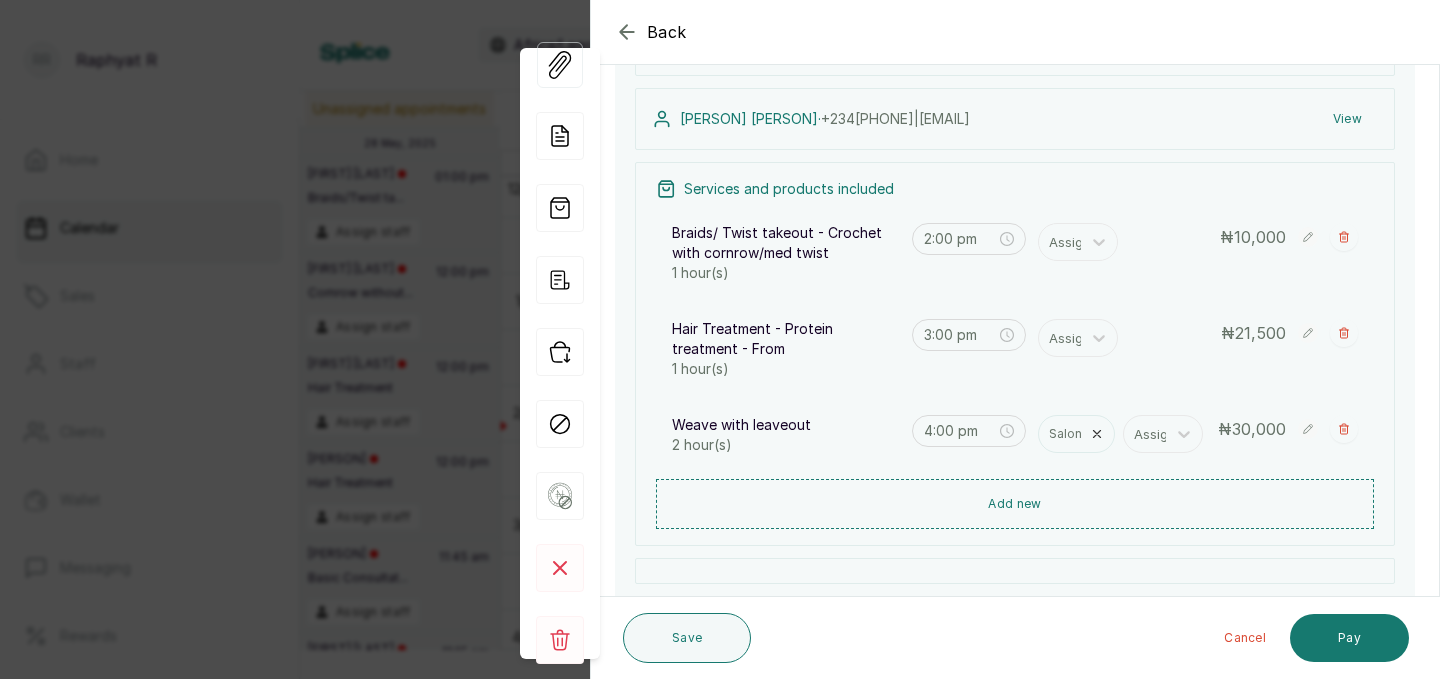 click 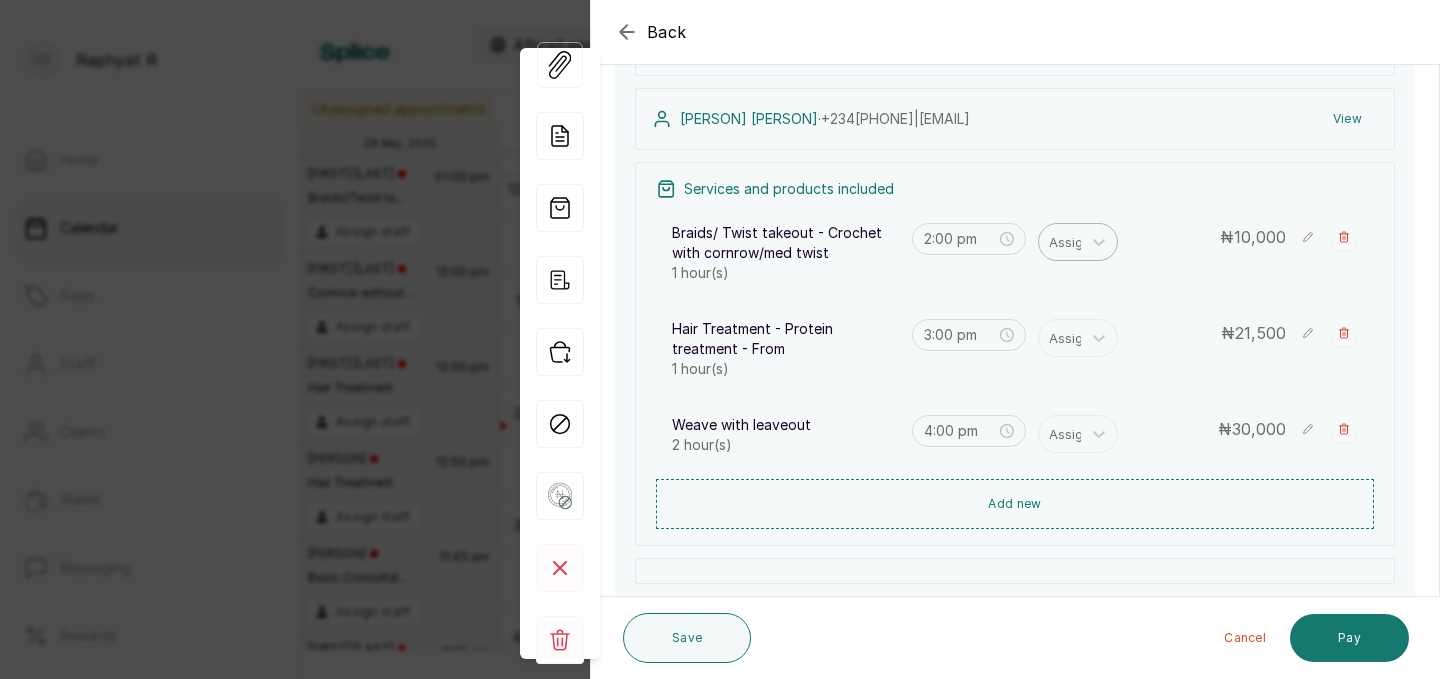 click at bounding box center [1070, 242] 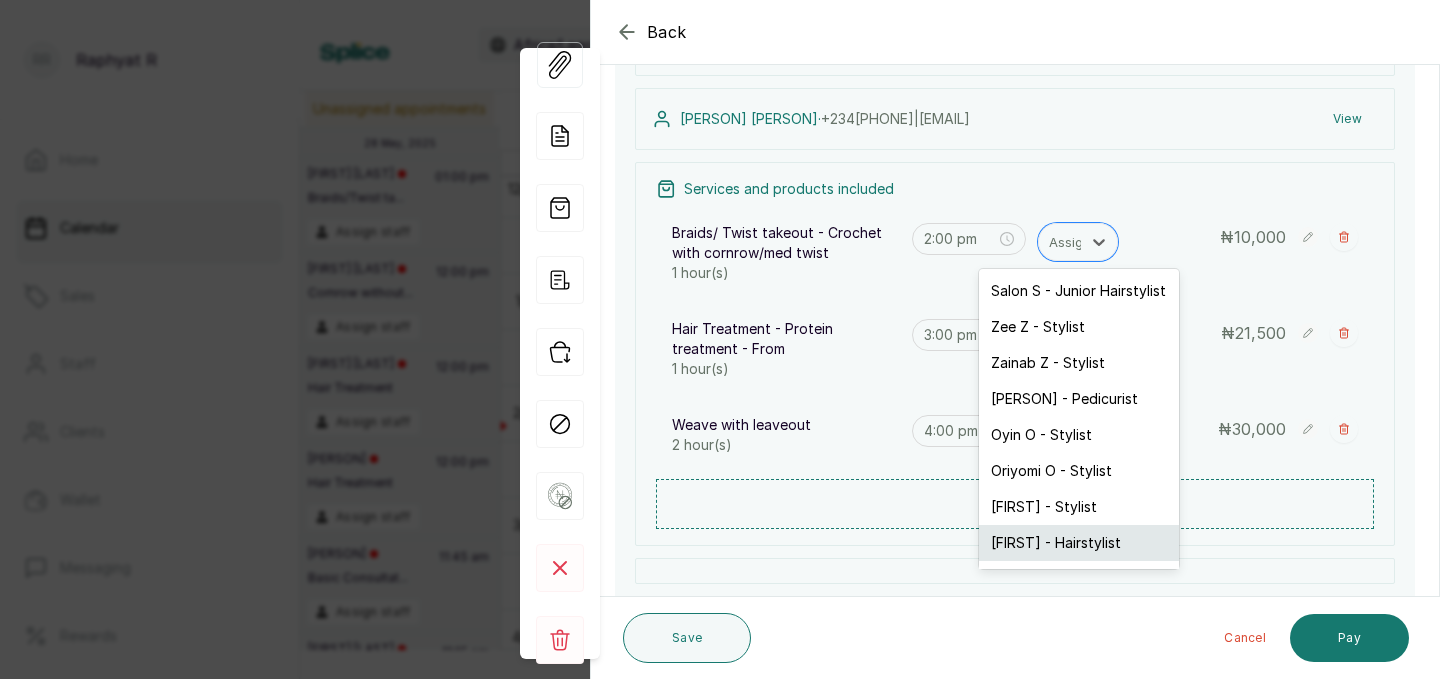 click on "[FIRST] [LAST] - Hairstylist" at bounding box center [1079, 543] 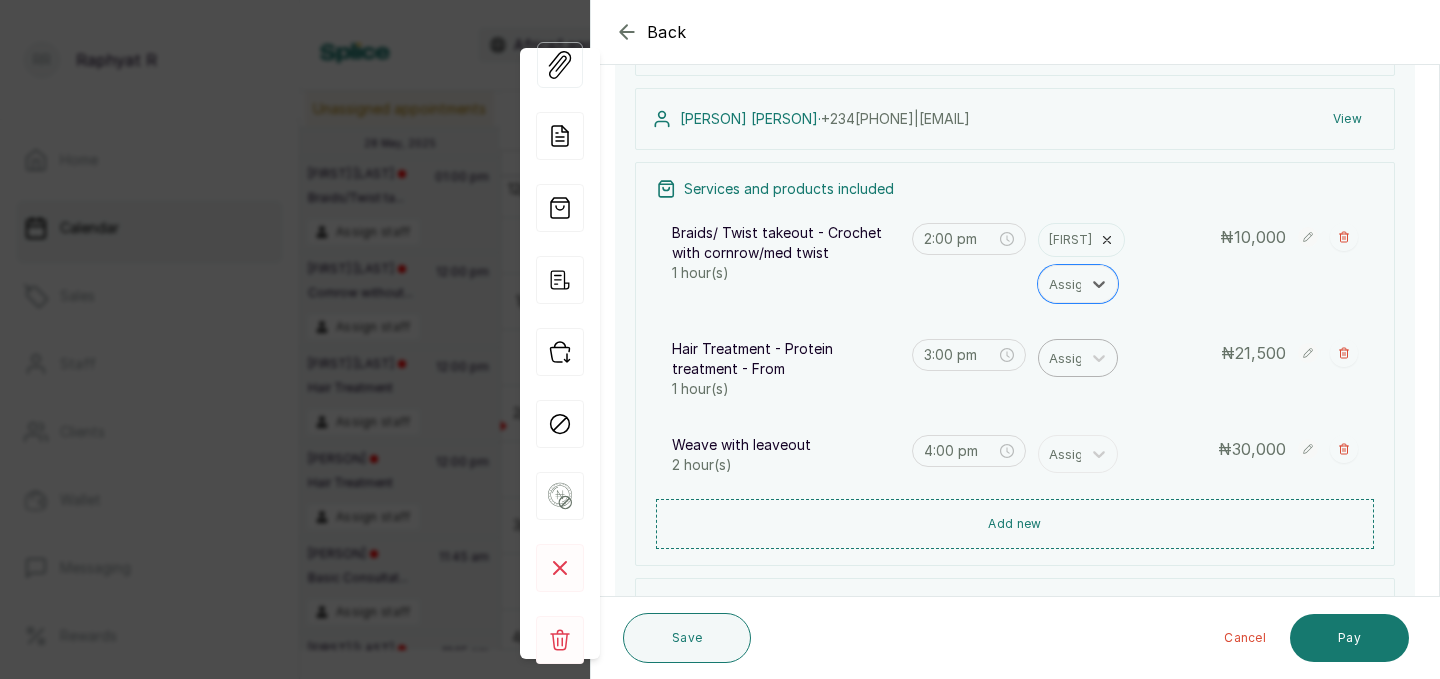 click at bounding box center (1070, 358) 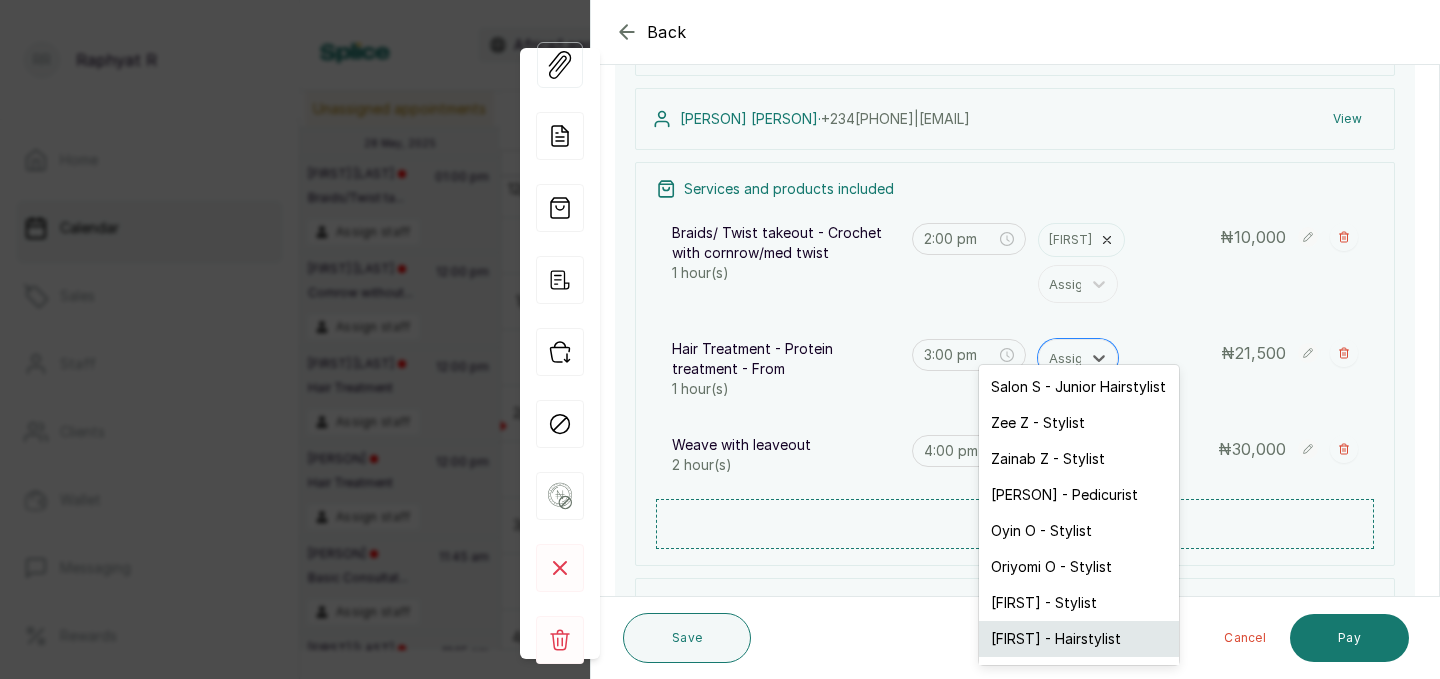 click on "[FIRST] [LAST] - Hairstylist" at bounding box center [1079, 639] 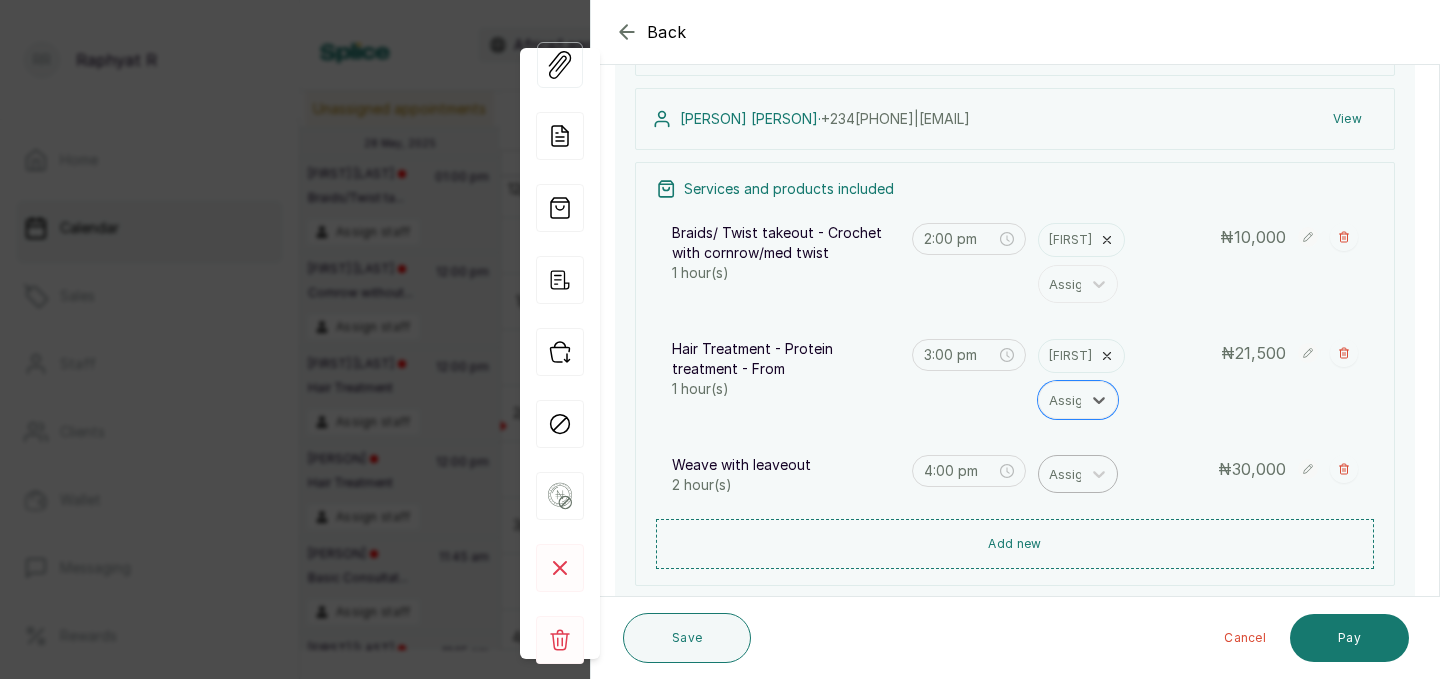 click at bounding box center [1070, 474] 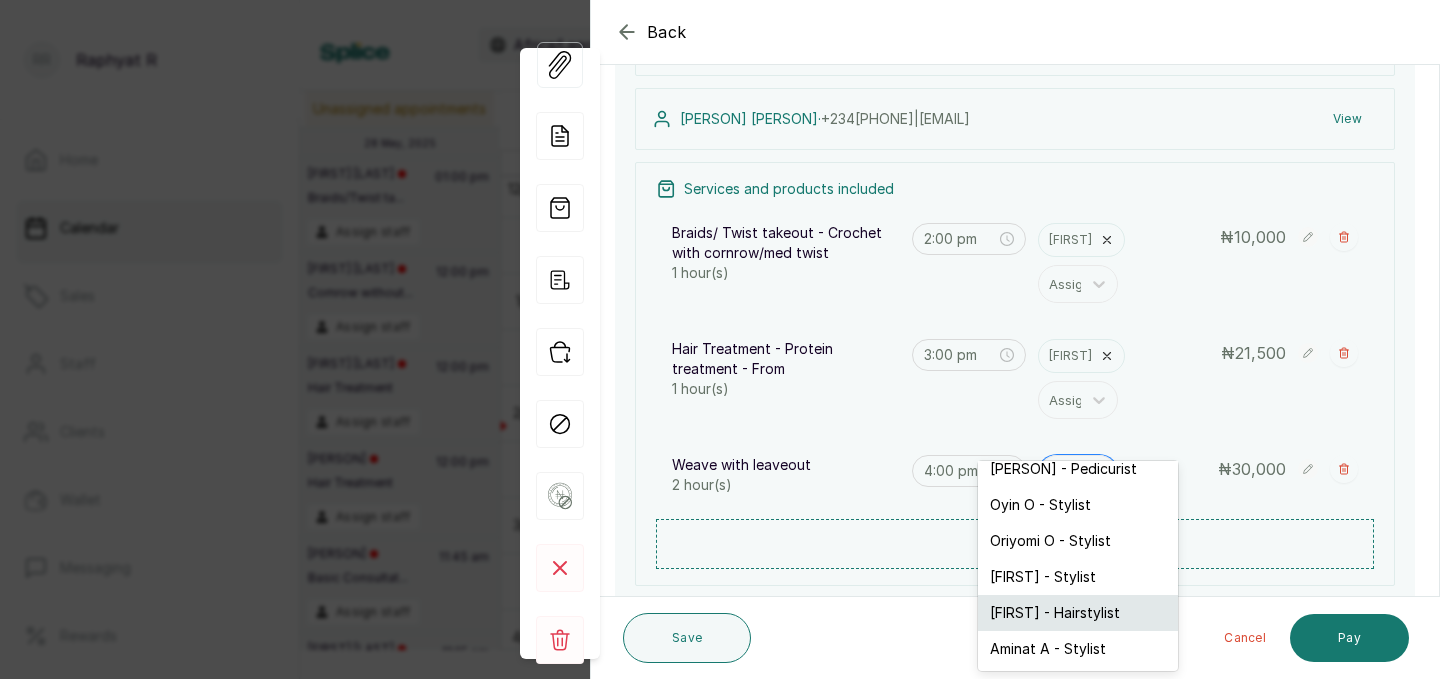 click on "[FIRST] [LAST] - Hairstylist" at bounding box center [1078, 613] 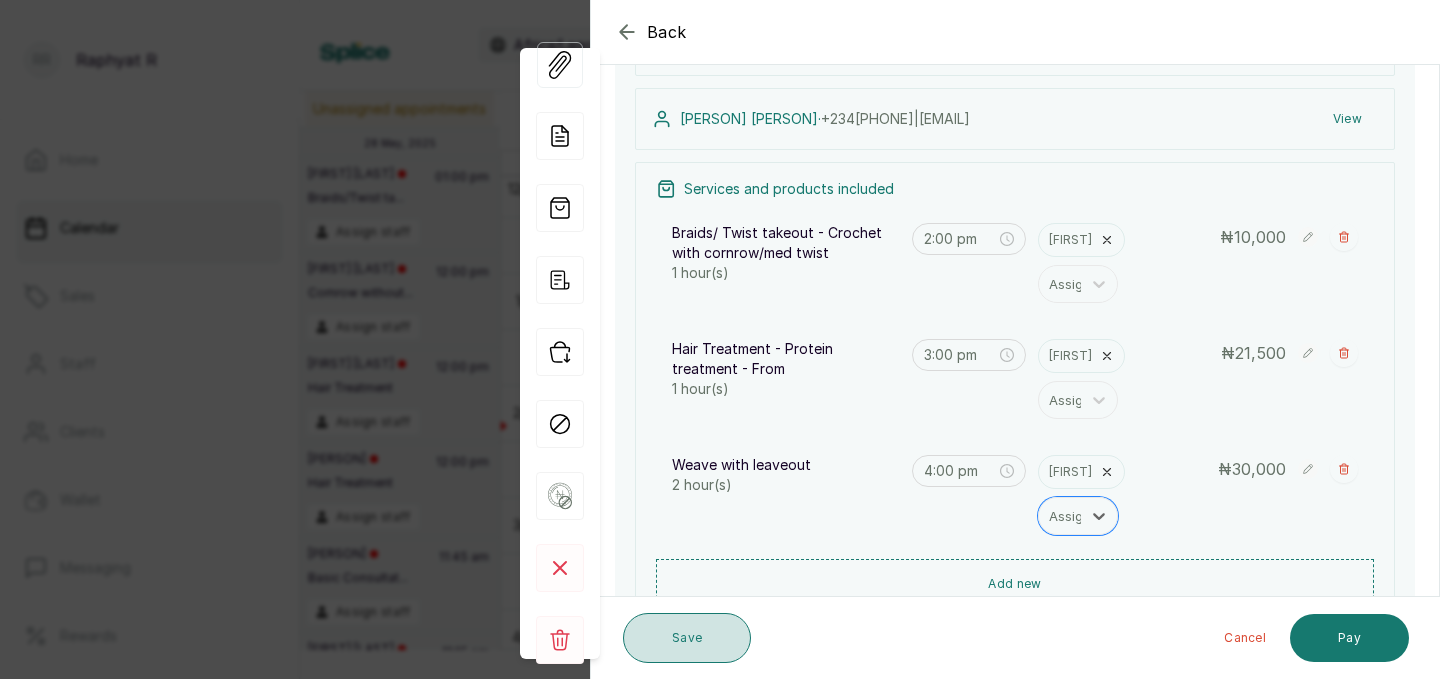 click on "Save" at bounding box center [687, 638] 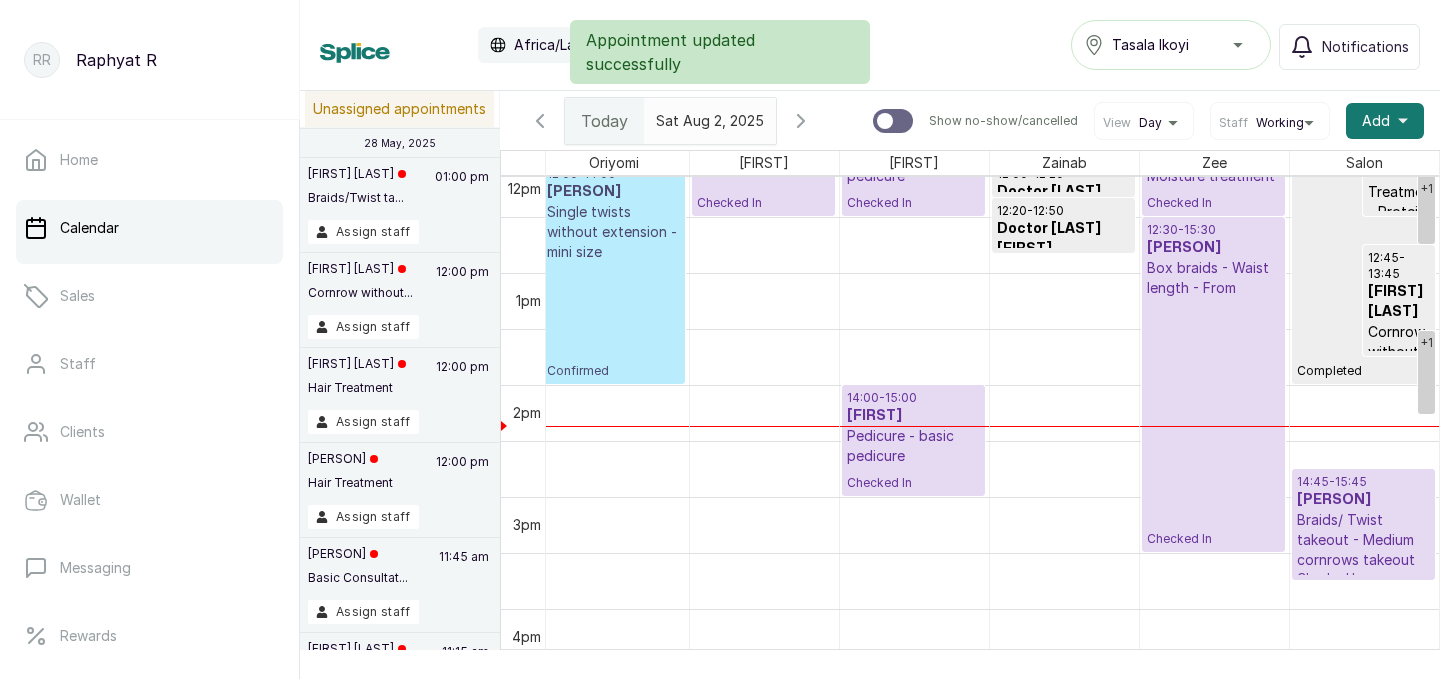 drag, startPoint x: 1340, startPoint y: 521, endPoint x: 1352, endPoint y: 608, distance: 87.823685 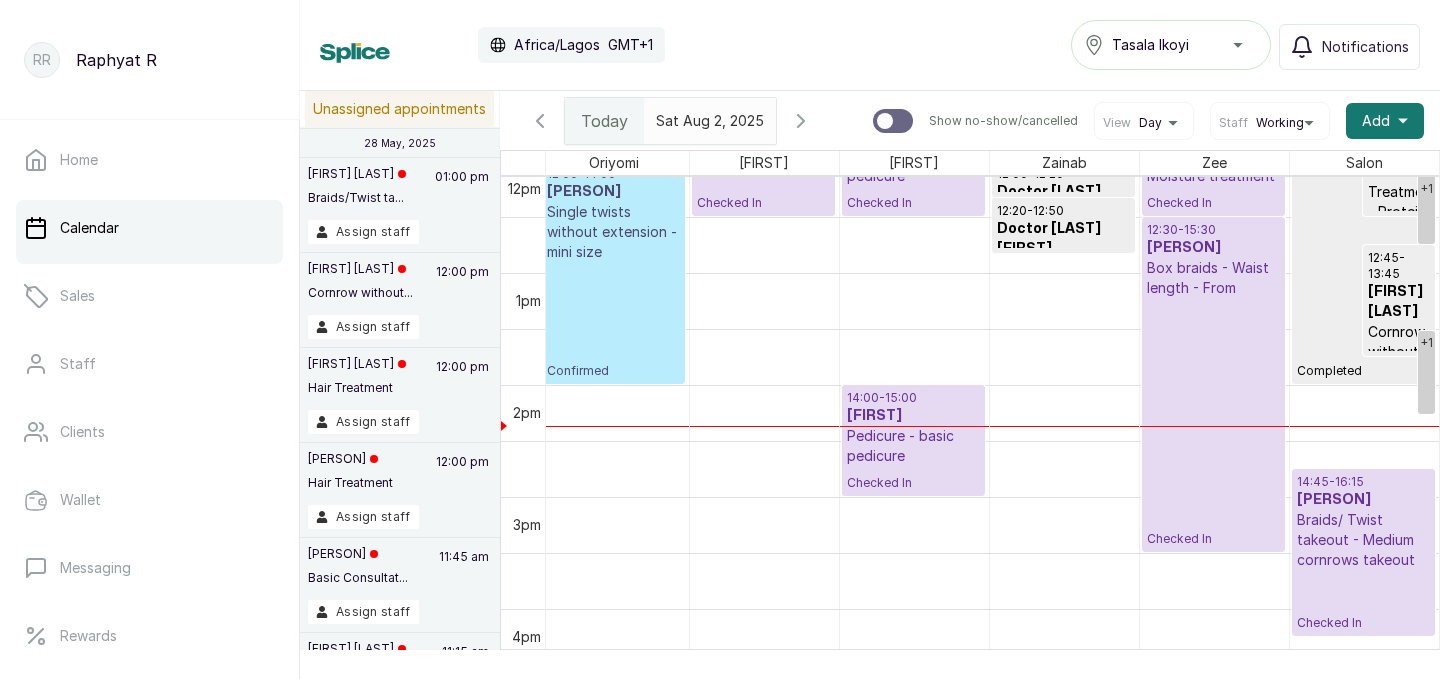 drag, startPoint x: 1347, startPoint y: 580, endPoint x: 1346, endPoint y: 625, distance: 45.01111 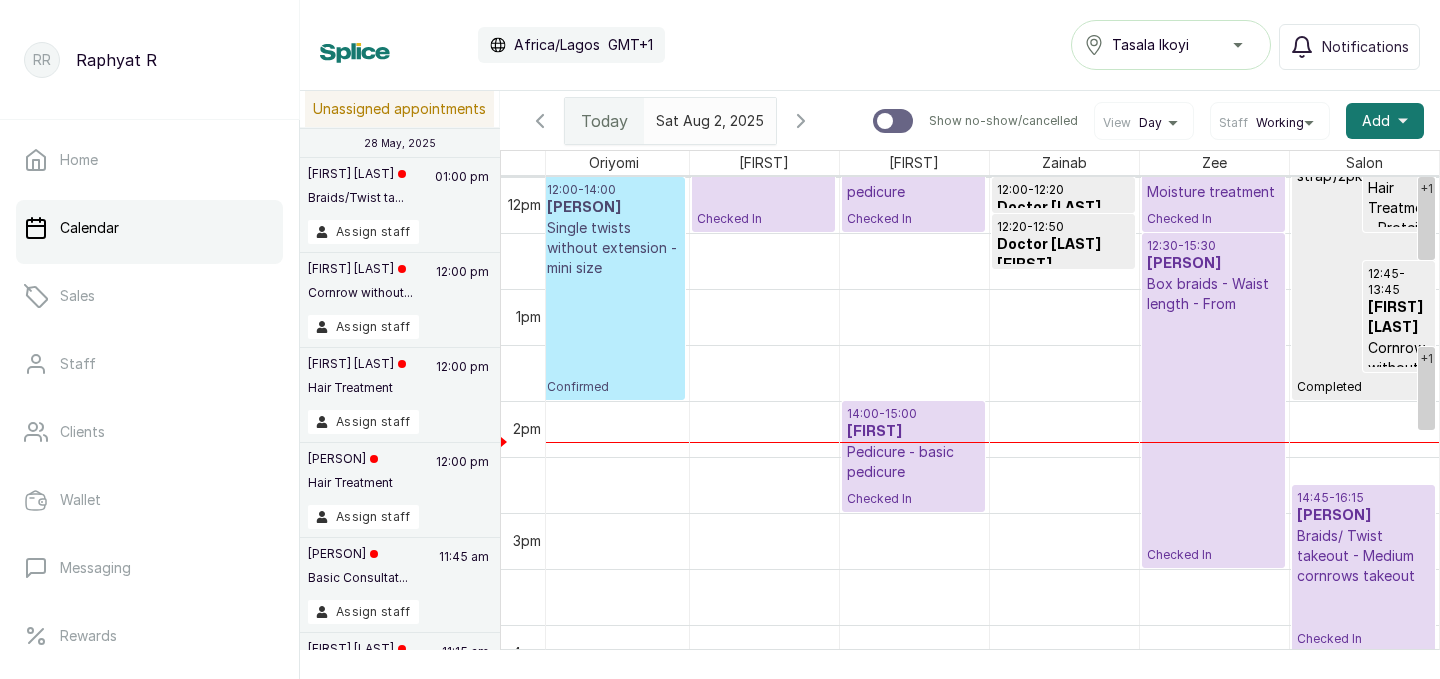 click on "14:45  -  16:15" at bounding box center [1364, 498] 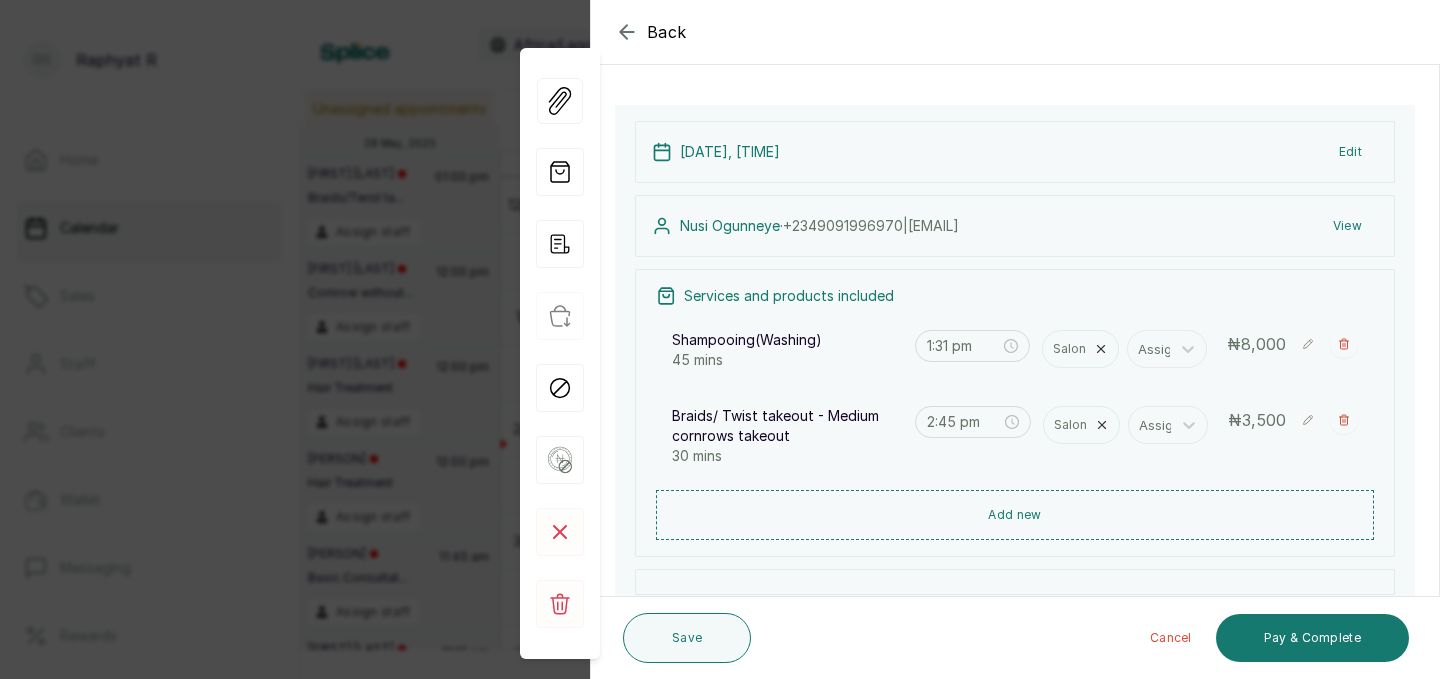 click on "Show no-show/cancelled" at bounding box center [1344, 420] 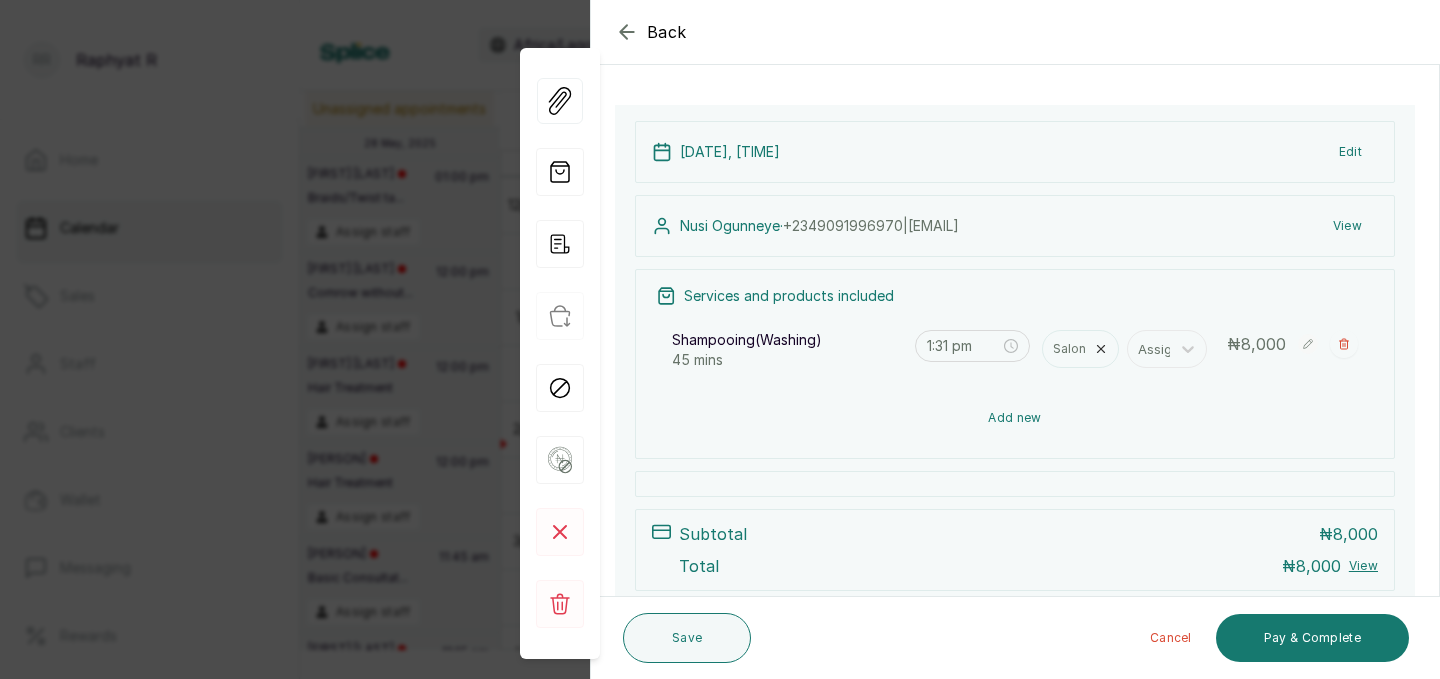 click on "Add new" at bounding box center (1015, 418) 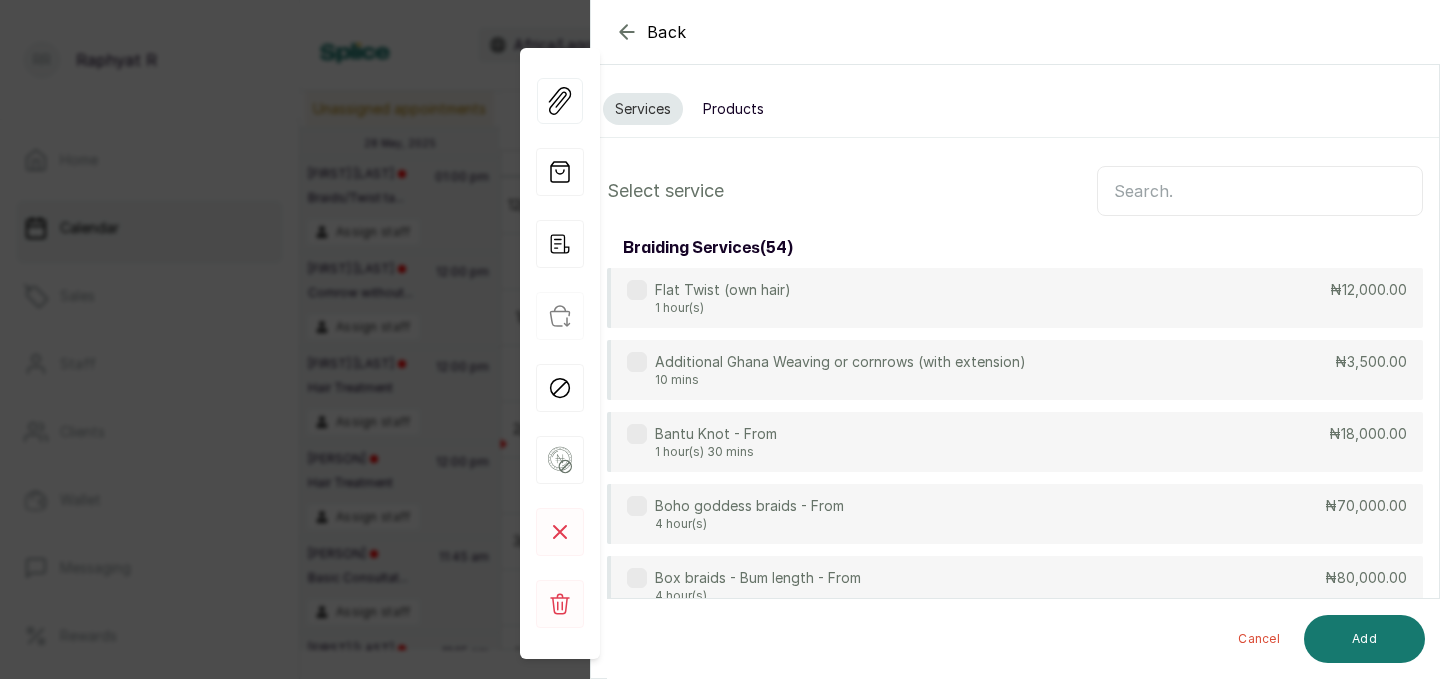 click at bounding box center [1260, 191] 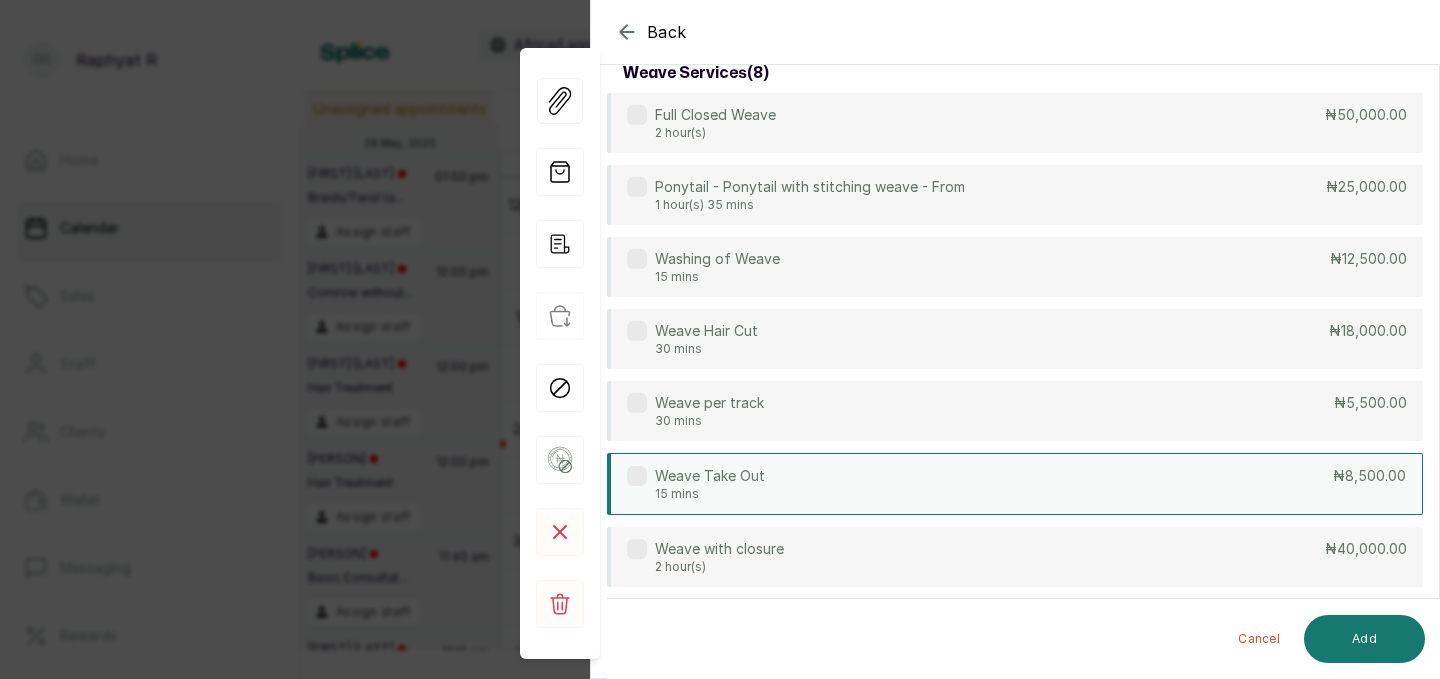type on "weave" 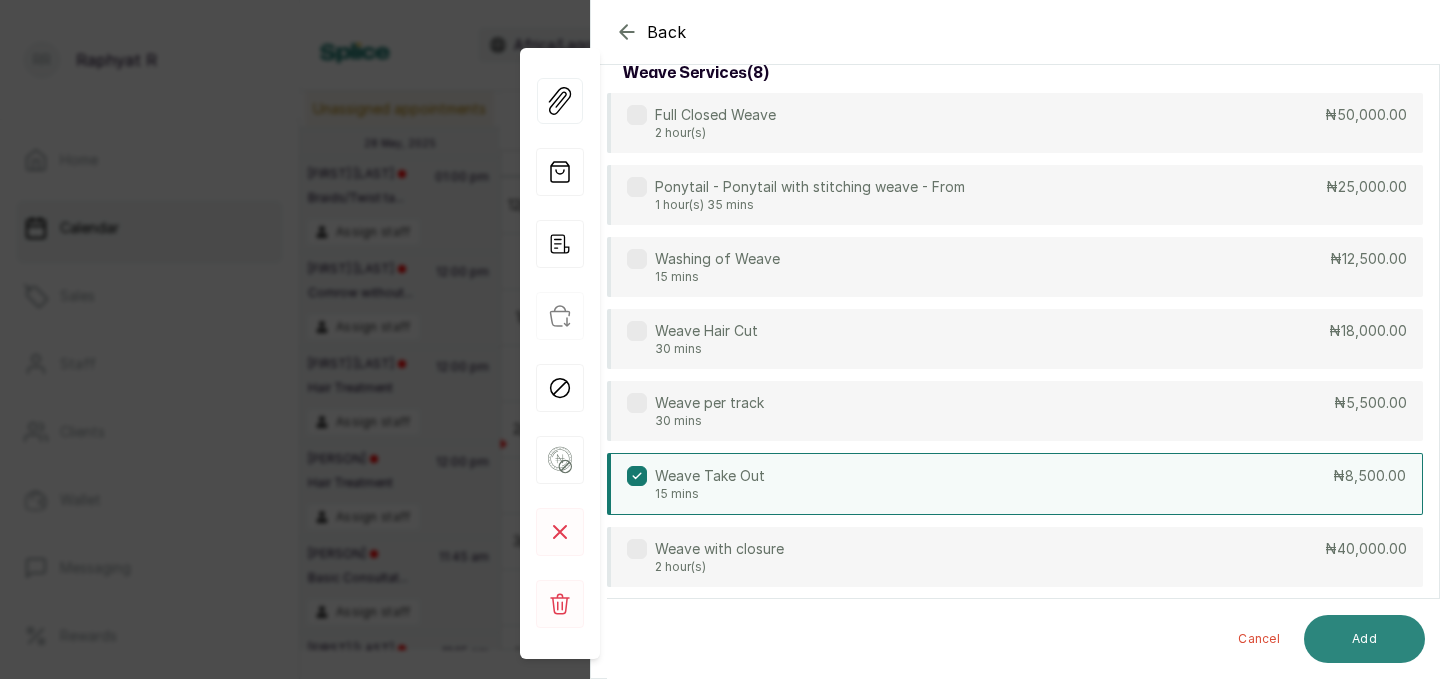 click on "Add" at bounding box center (1364, 639) 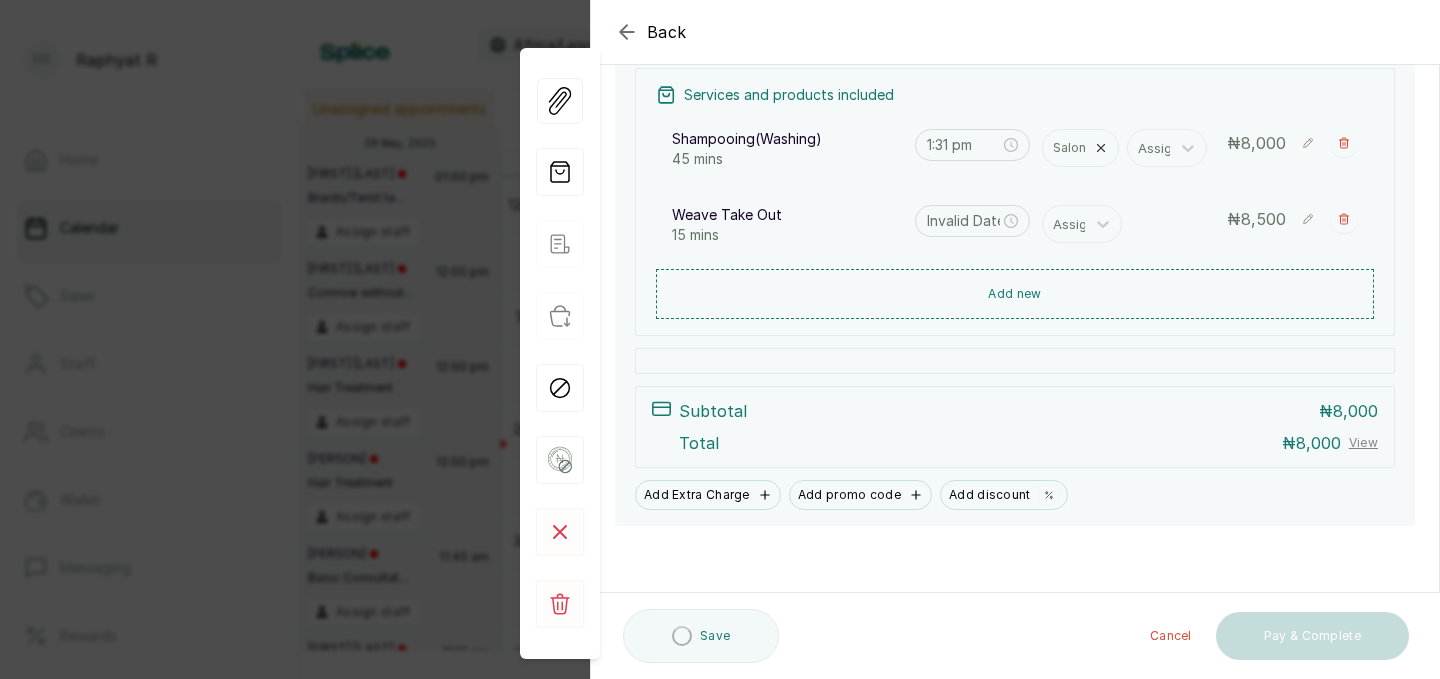 type on "2:16 pm" 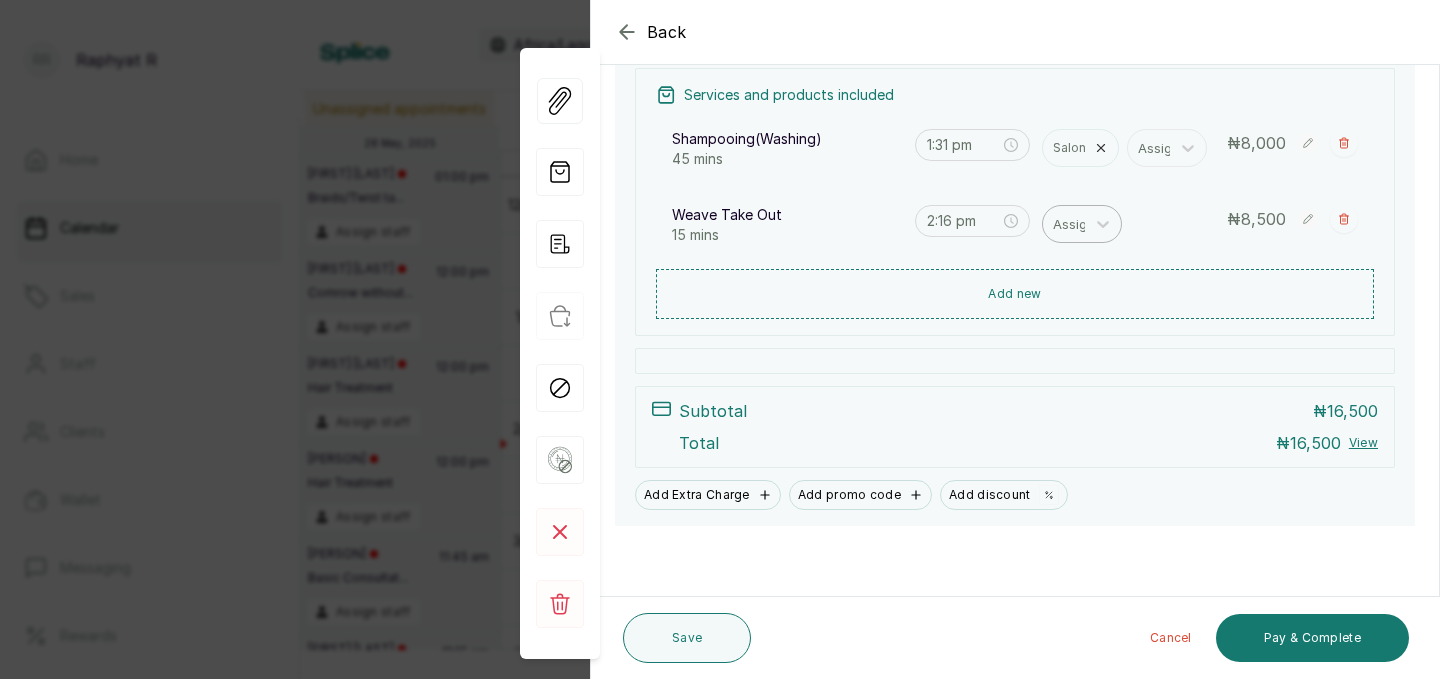 click at bounding box center (1074, 224) 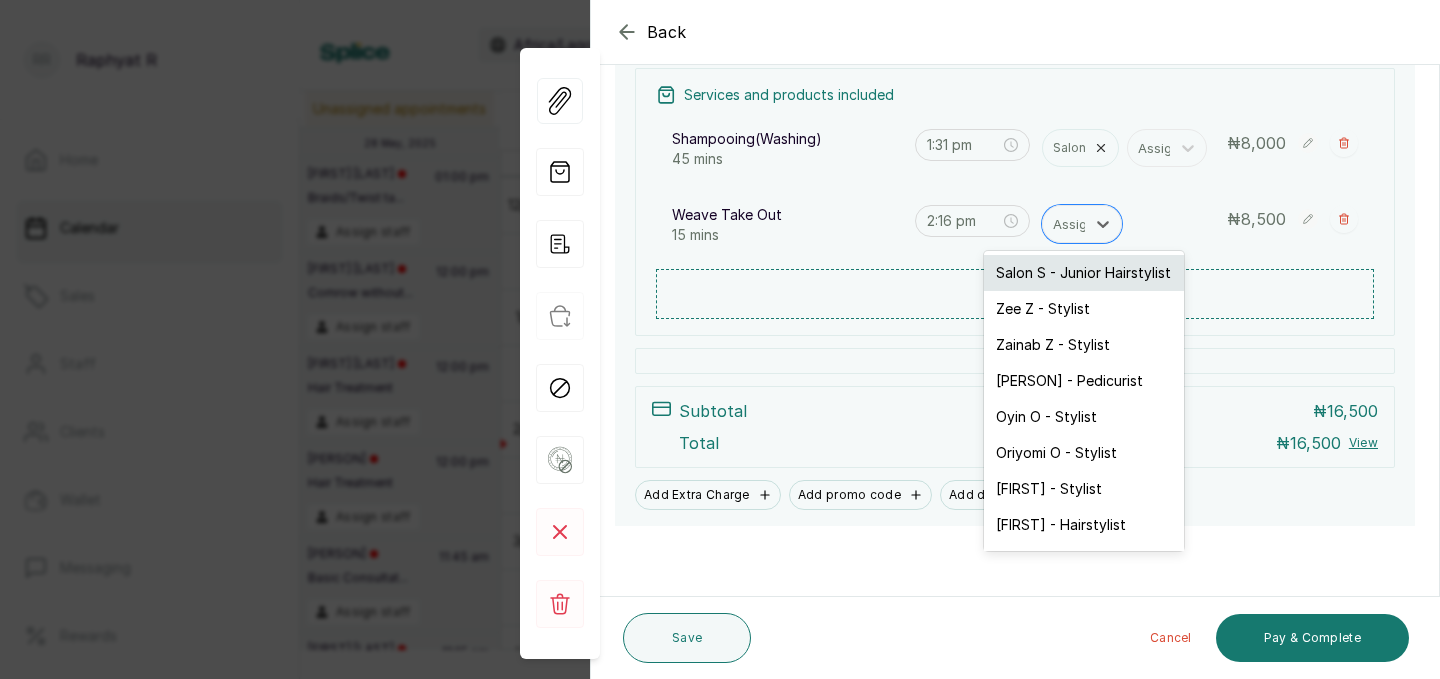 click on "Salon S - Junior Hairstylist" at bounding box center [1084, 273] 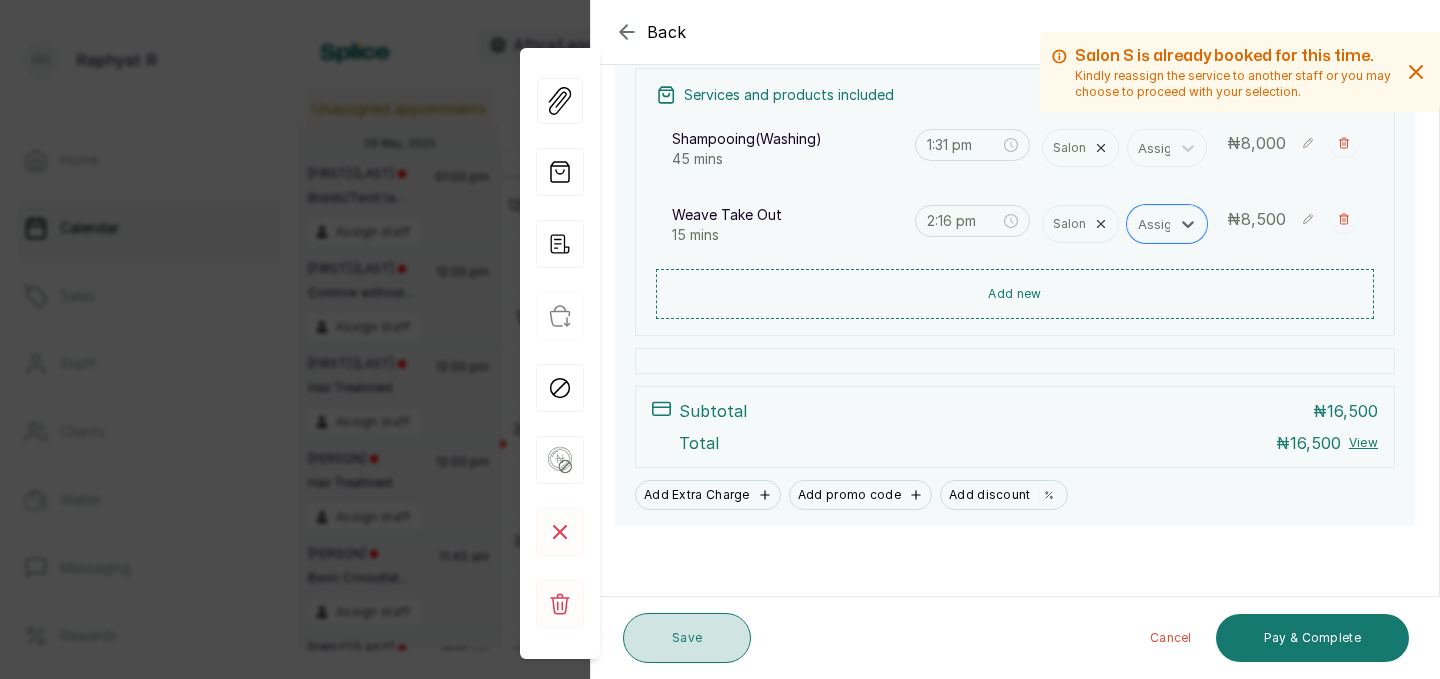 click on "Save" at bounding box center (687, 638) 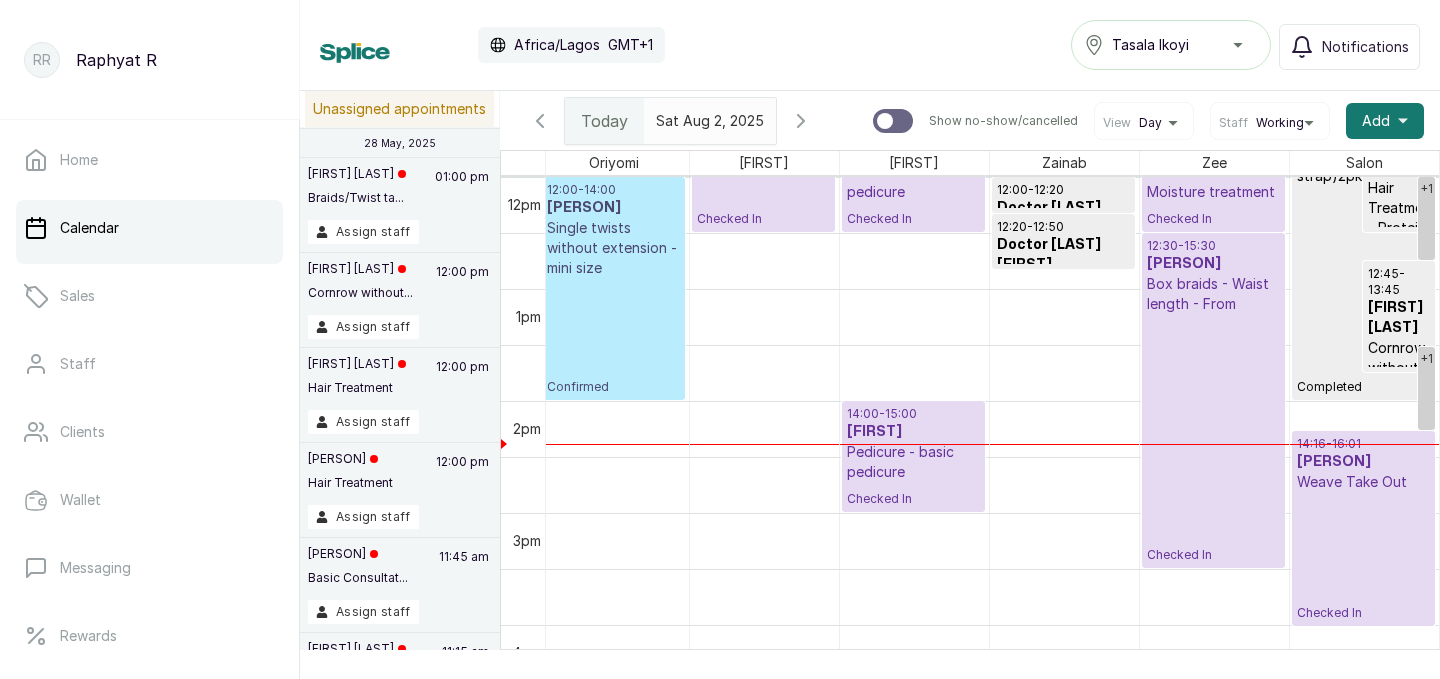 drag, startPoint x: 1376, startPoint y: 452, endPoint x: 1386, endPoint y: 588, distance: 136.36716 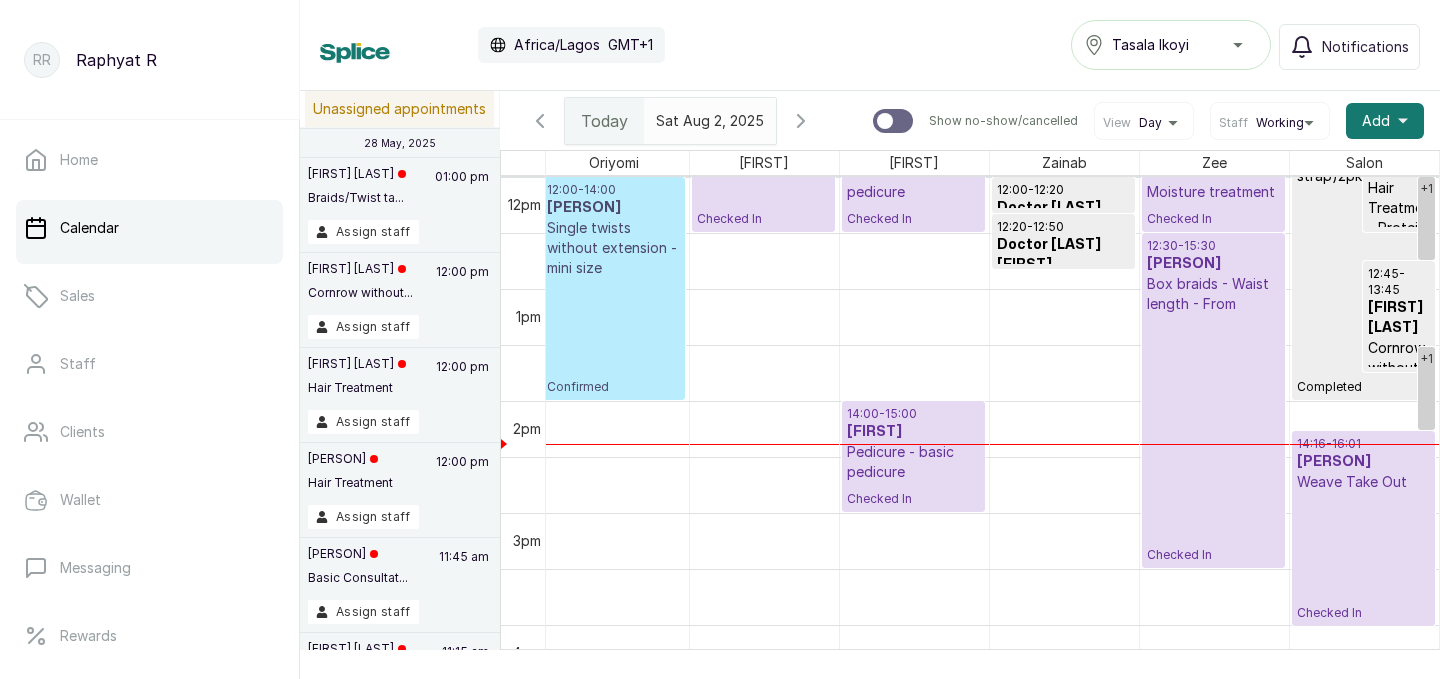 click on "14:16  -  16:01" at bounding box center [1364, 444] 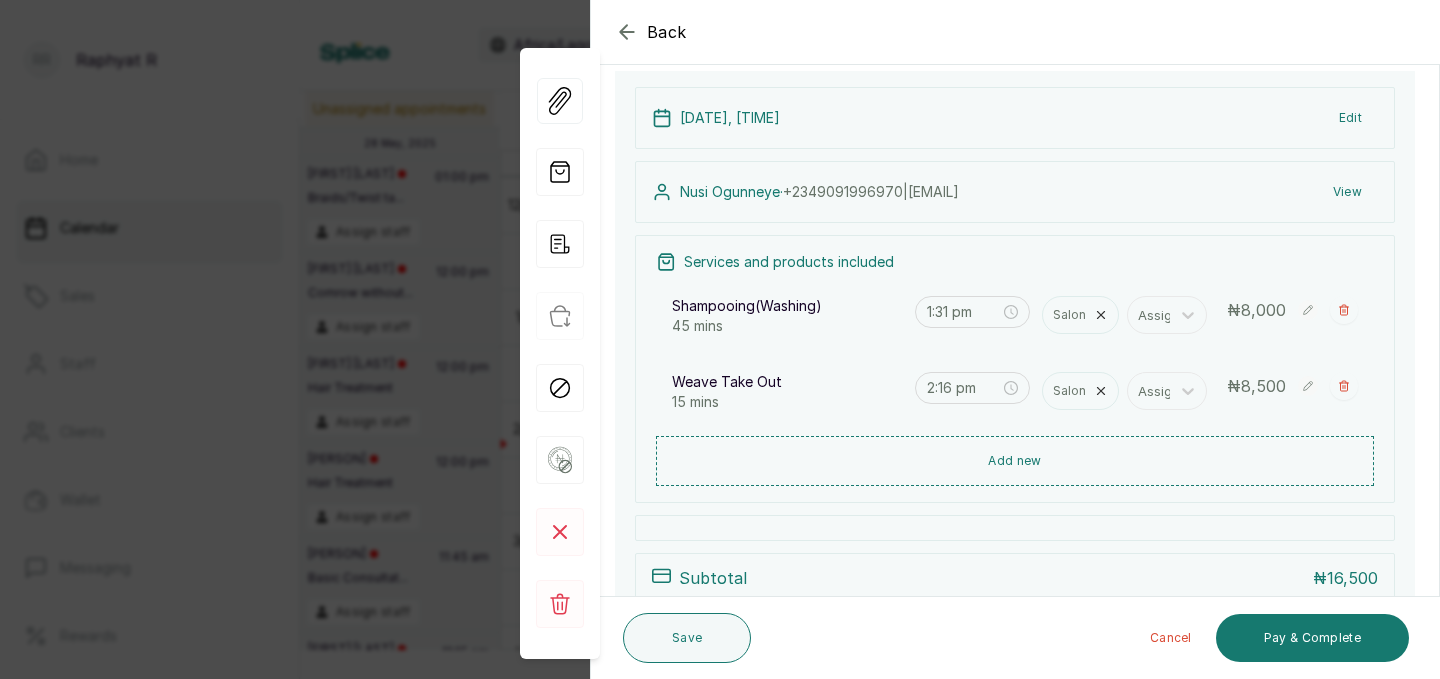 click 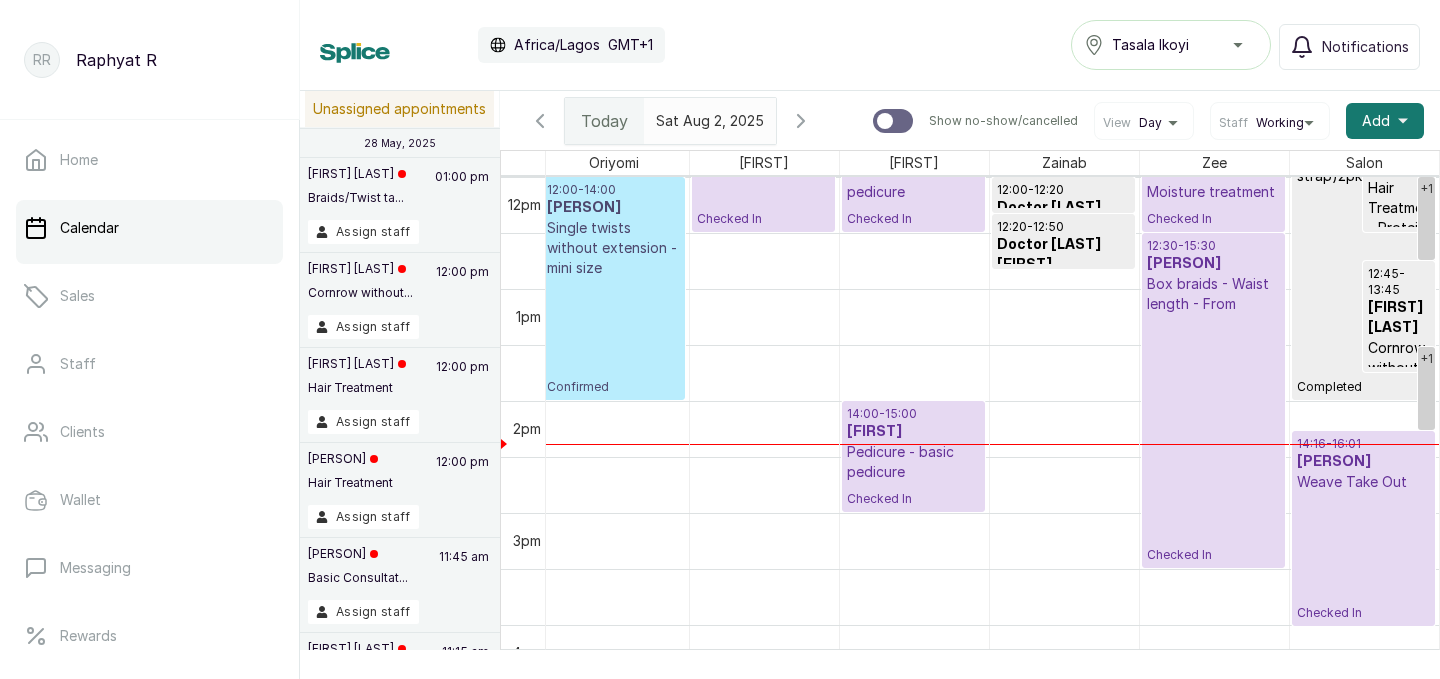 scroll, scrollTop: 1344, scrollLeft: 381, axis: both 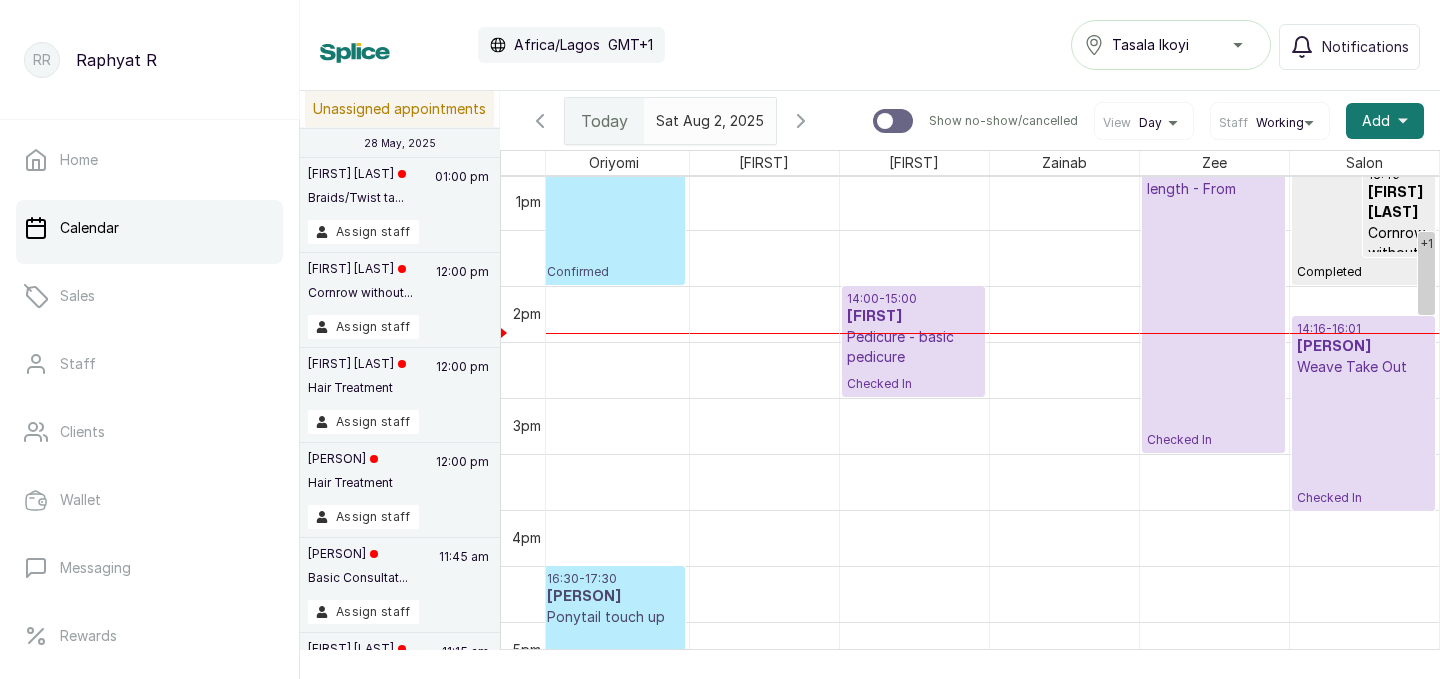 click on "14:16  -  16:01 Nusi Ogunneye Weave Take Out Checked In" at bounding box center [1364, 413] 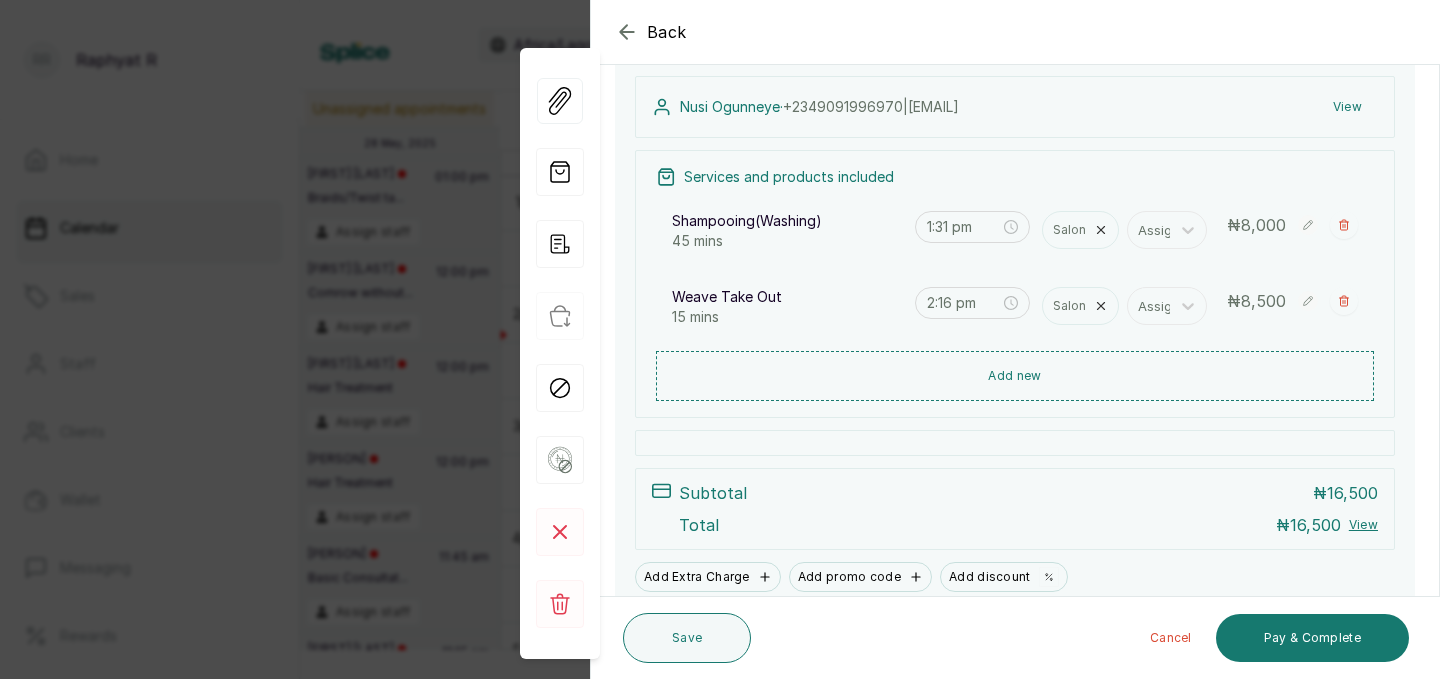 click 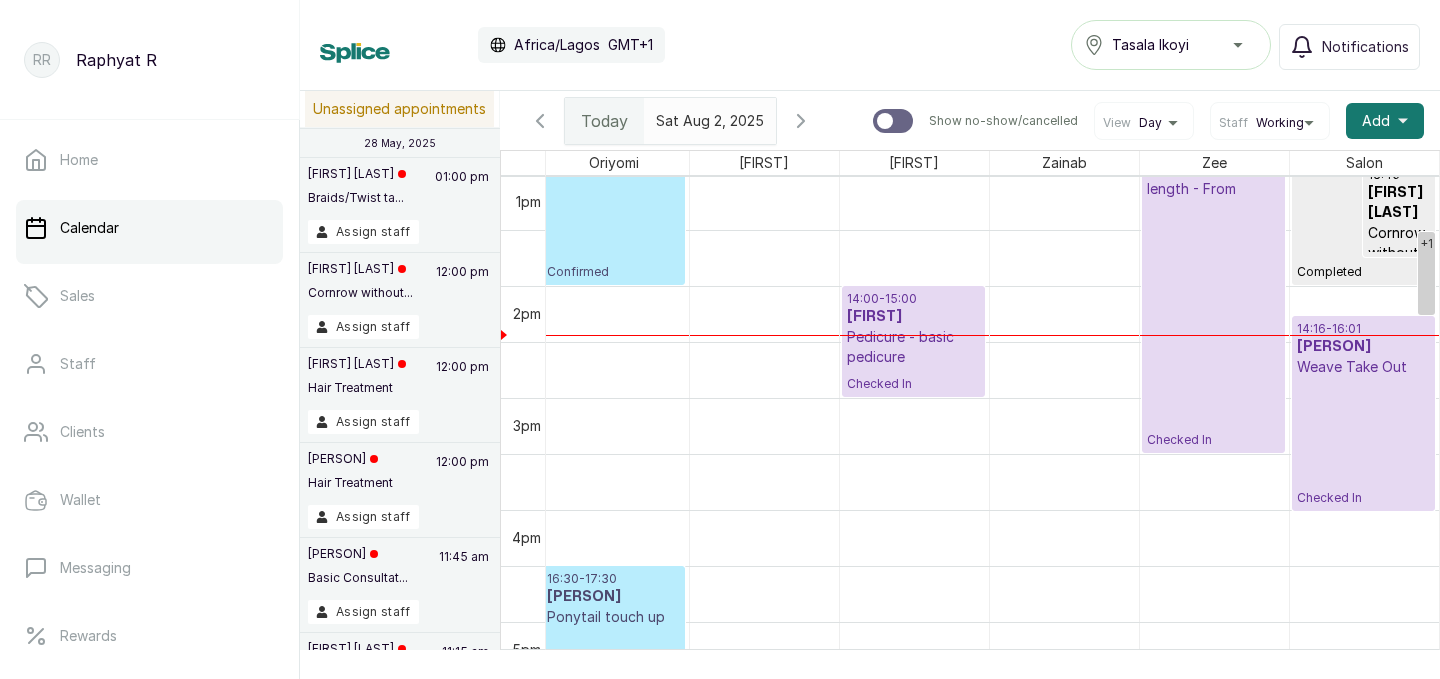 click on "Weave Take Out" at bounding box center [1364, 367] 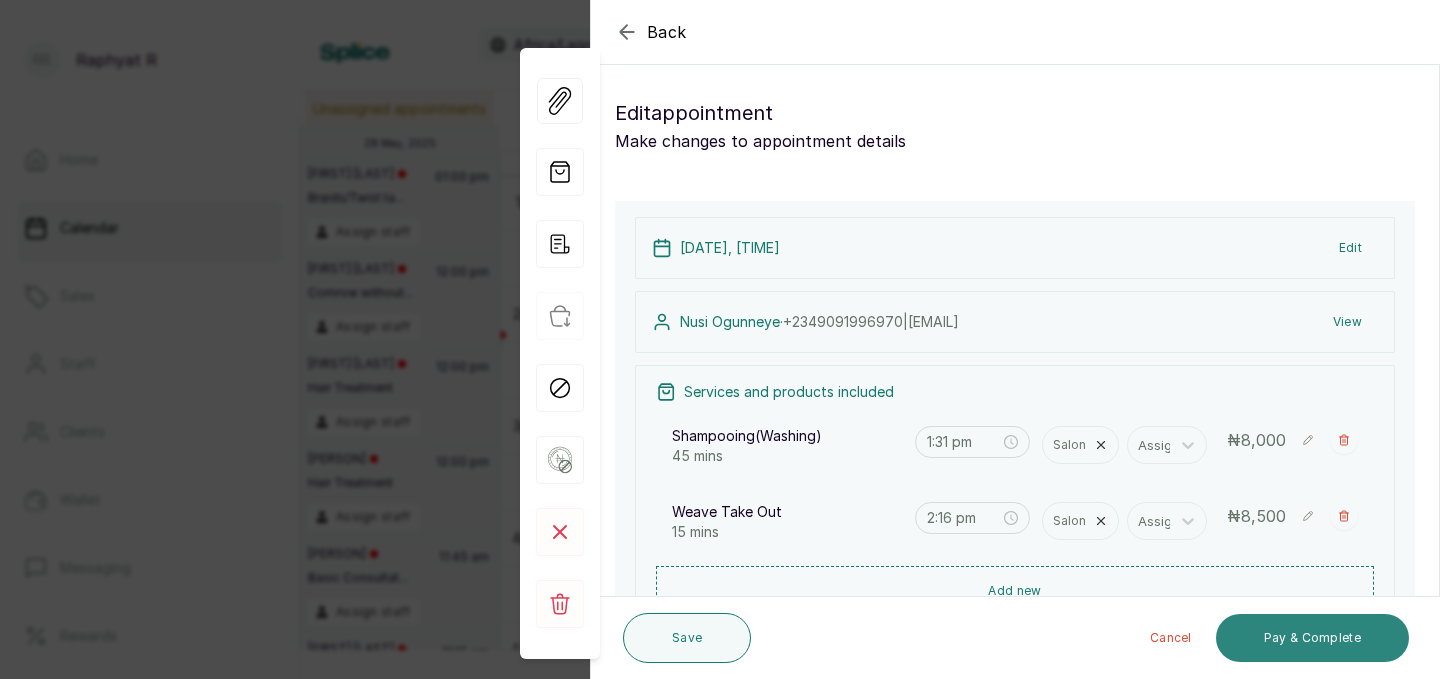 click on "Pay & Complete" at bounding box center (1312, 638) 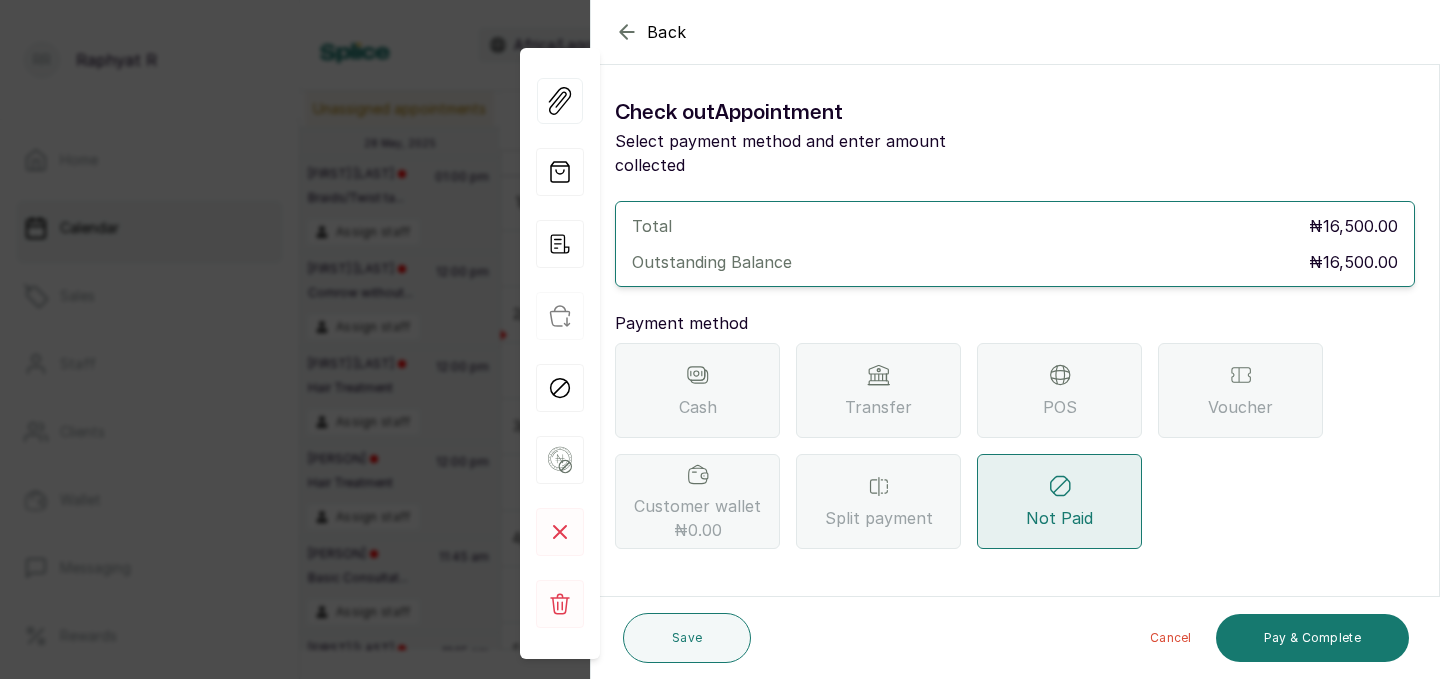 click on "Transfer" at bounding box center [878, 390] 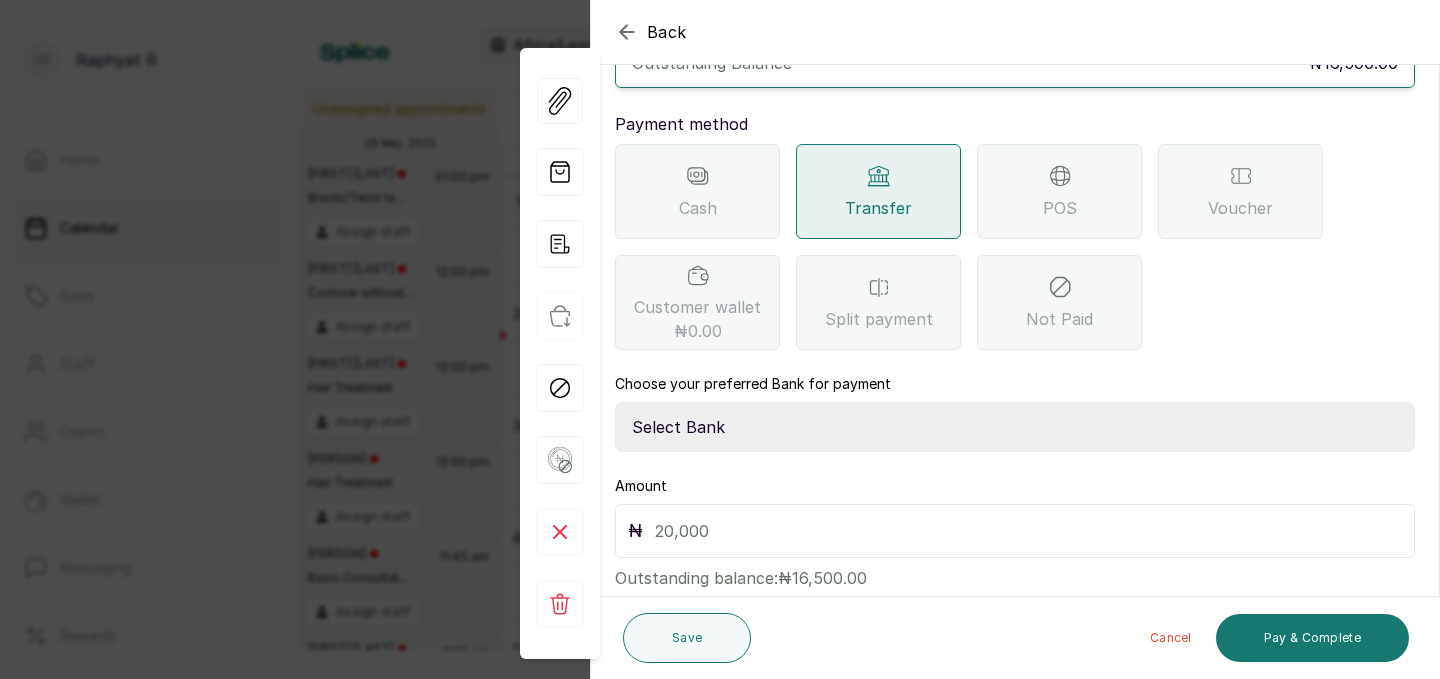 click on "Select Bank TRACTION(TRACTION) Providus Bank TASALAHQ HAIR AND BEAUTY Guaranty Trust Bank" at bounding box center [1015, 427] 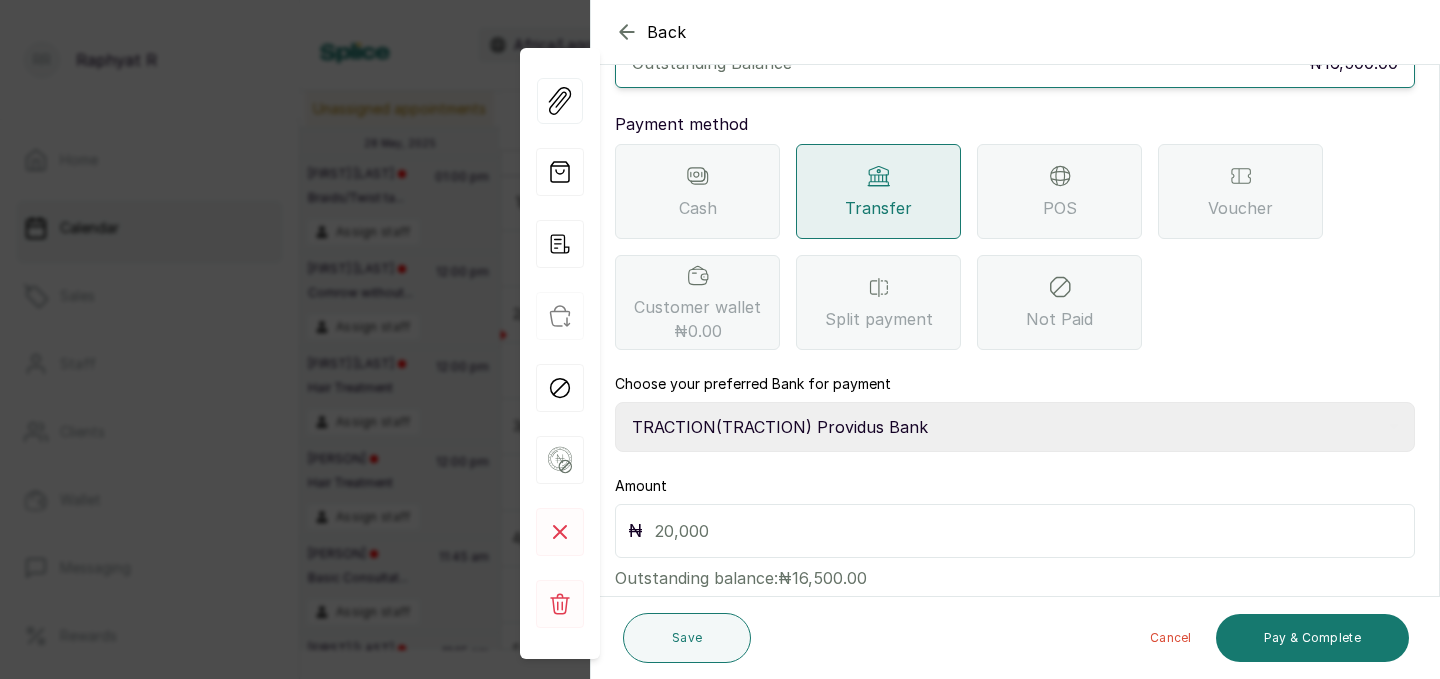 click at bounding box center [1028, 531] 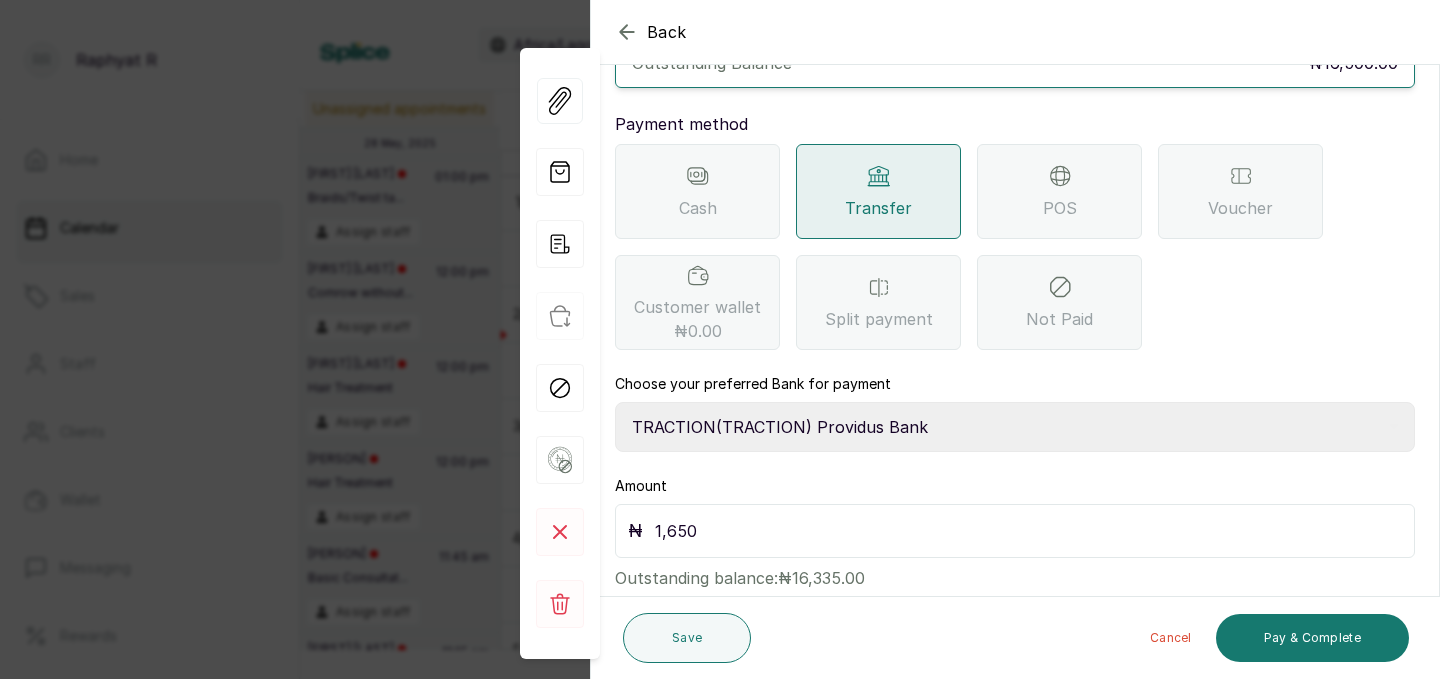 type on "16,500" 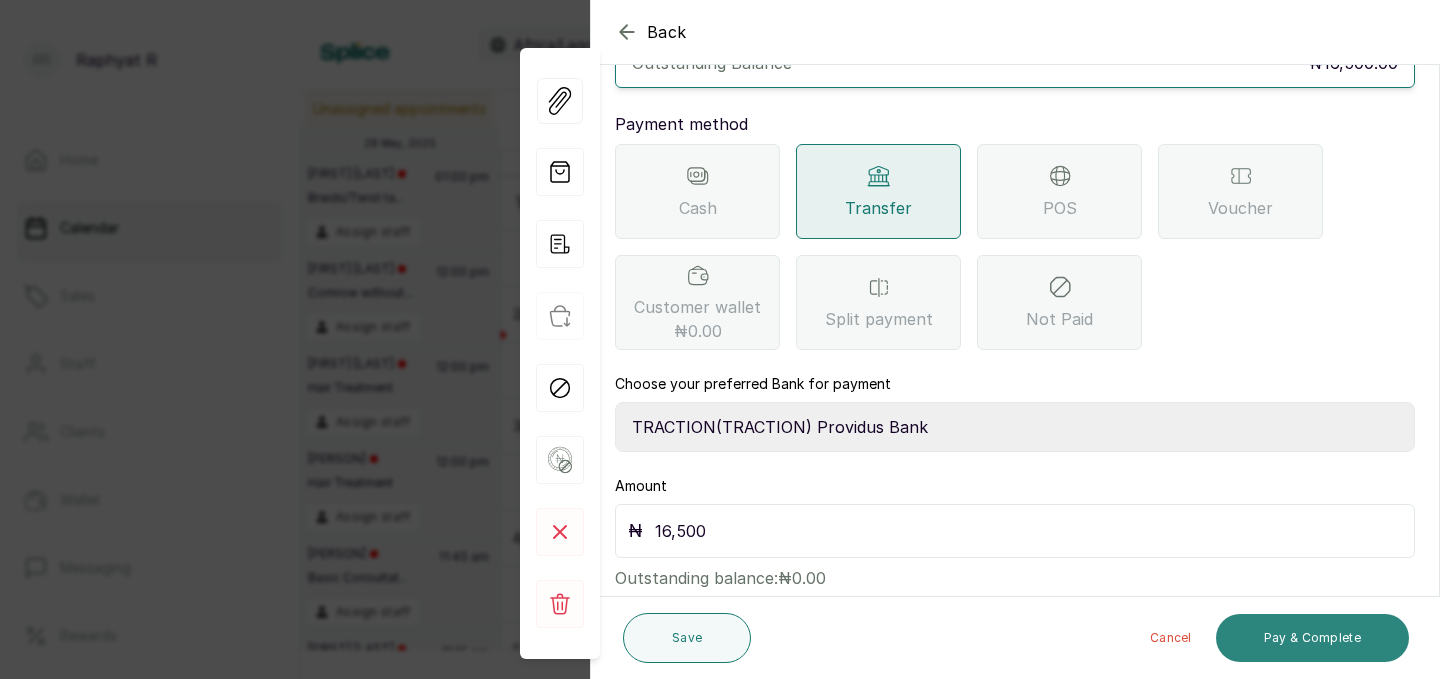 click on "Pay & Complete" at bounding box center [1312, 638] 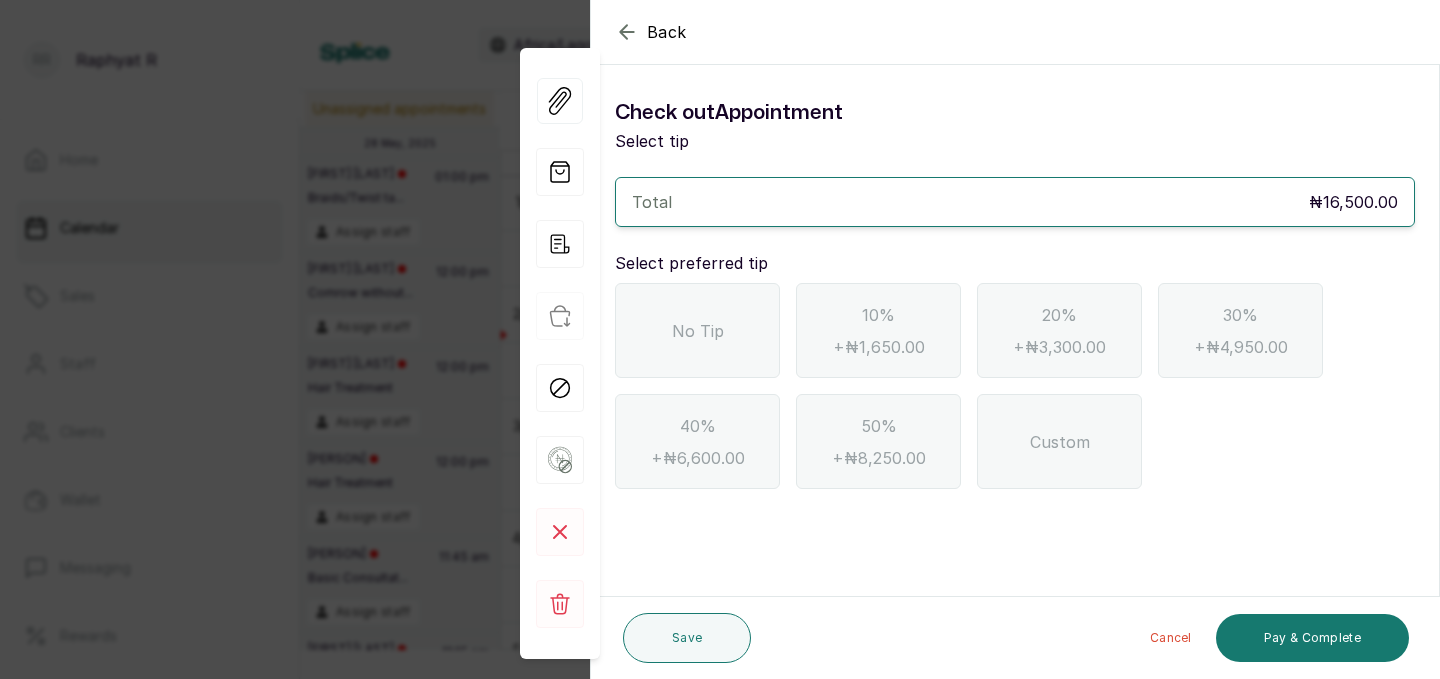 click on "No Tip" at bounding box center (698, 331) 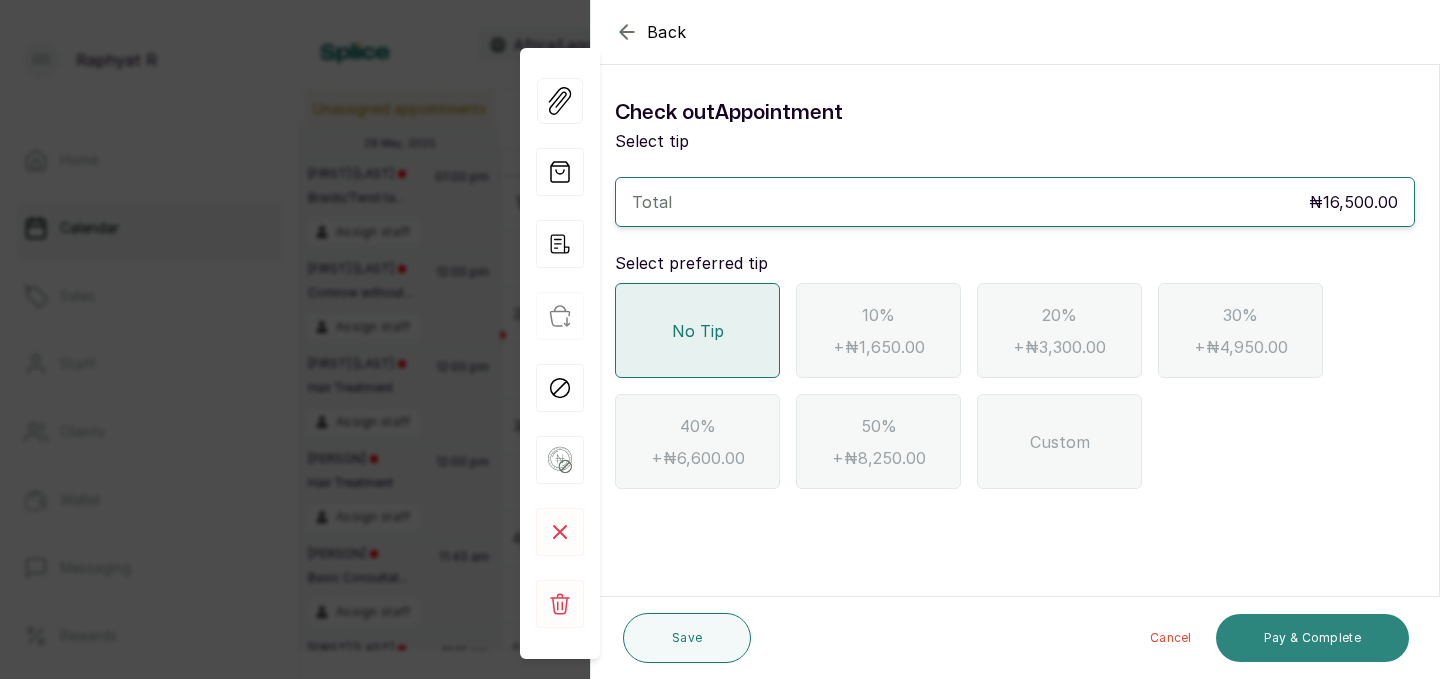click on "Pay & Complete" at bounding box center [1312, 638] 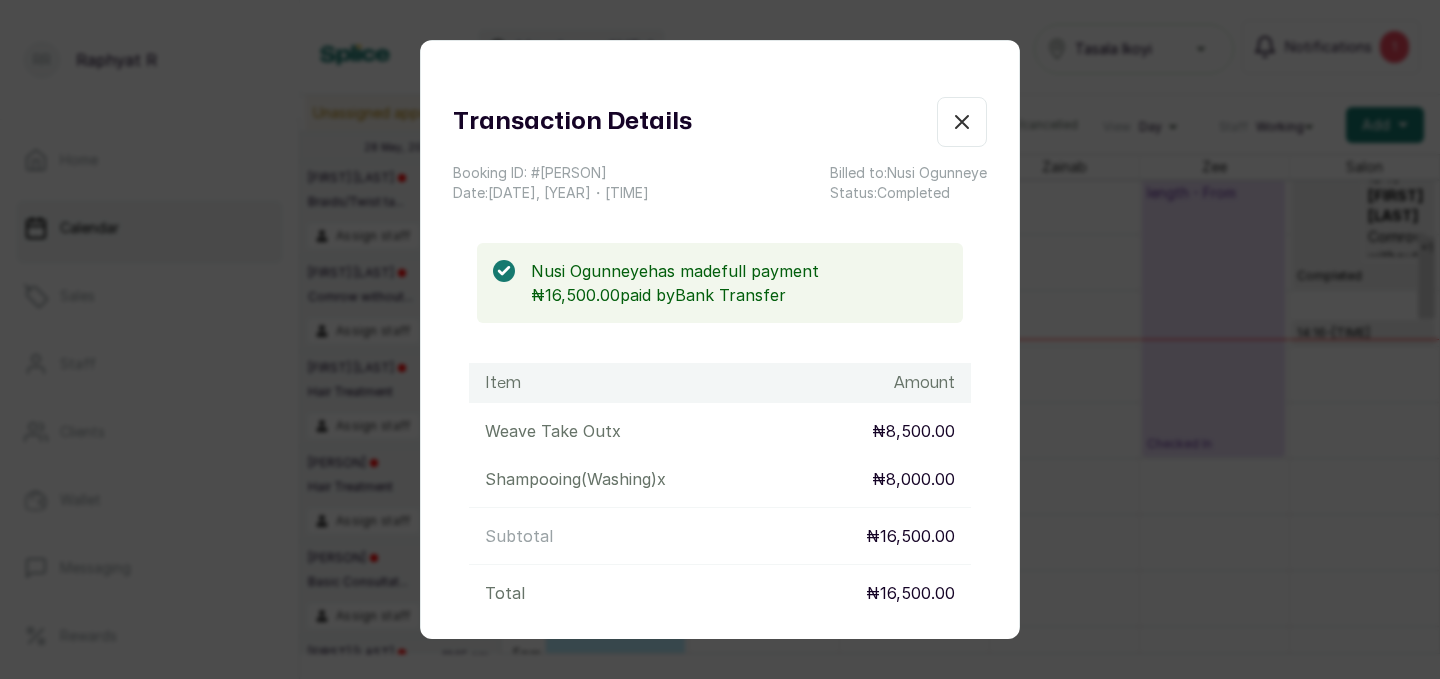 click on "Show no-show/cancelled" at bounding box center (962, 122) 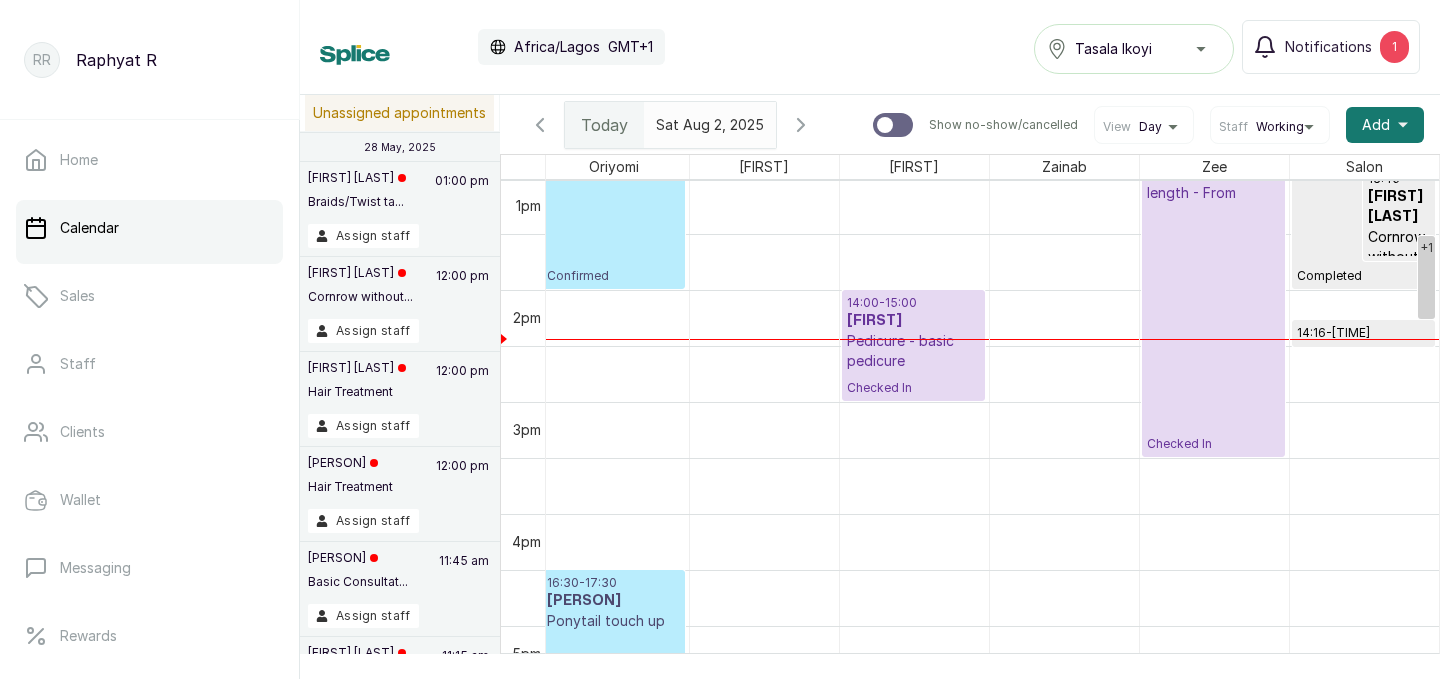 type on "yyyy-MM-dd" 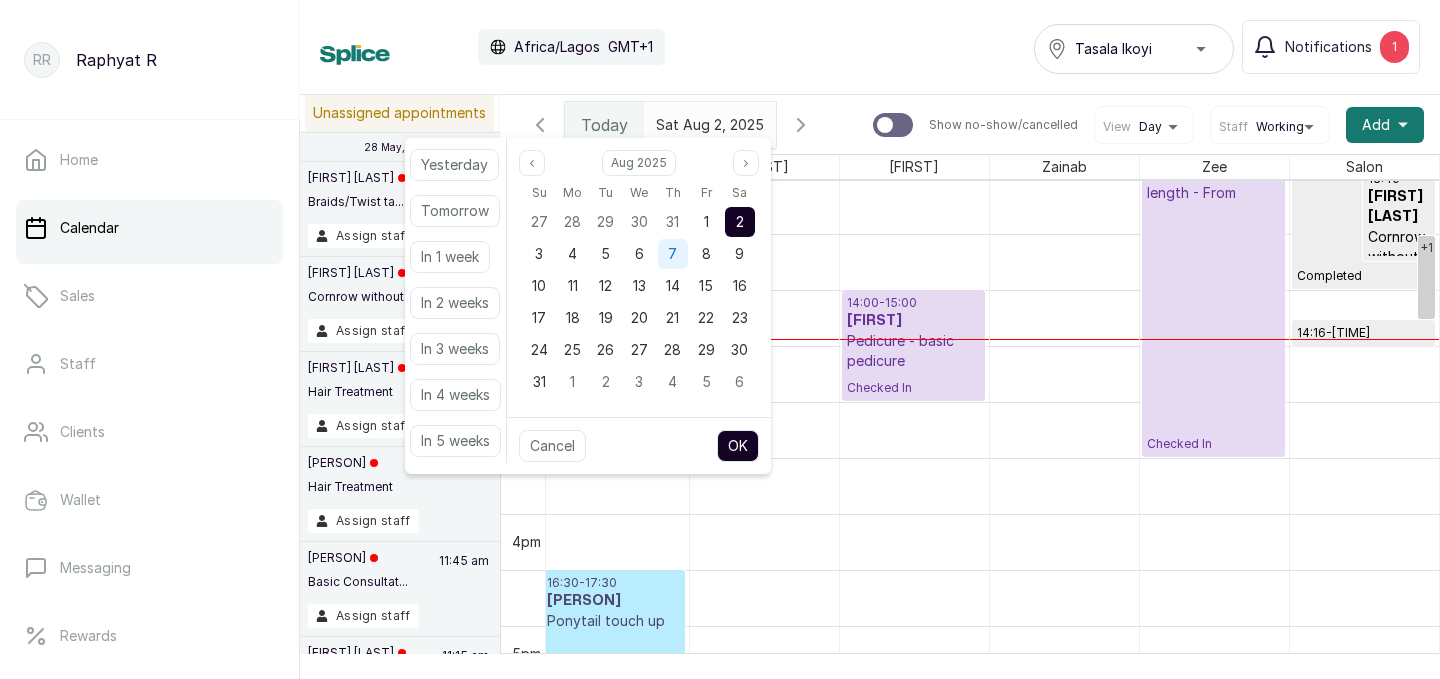 click on "7" at bounding box center (672, 253) 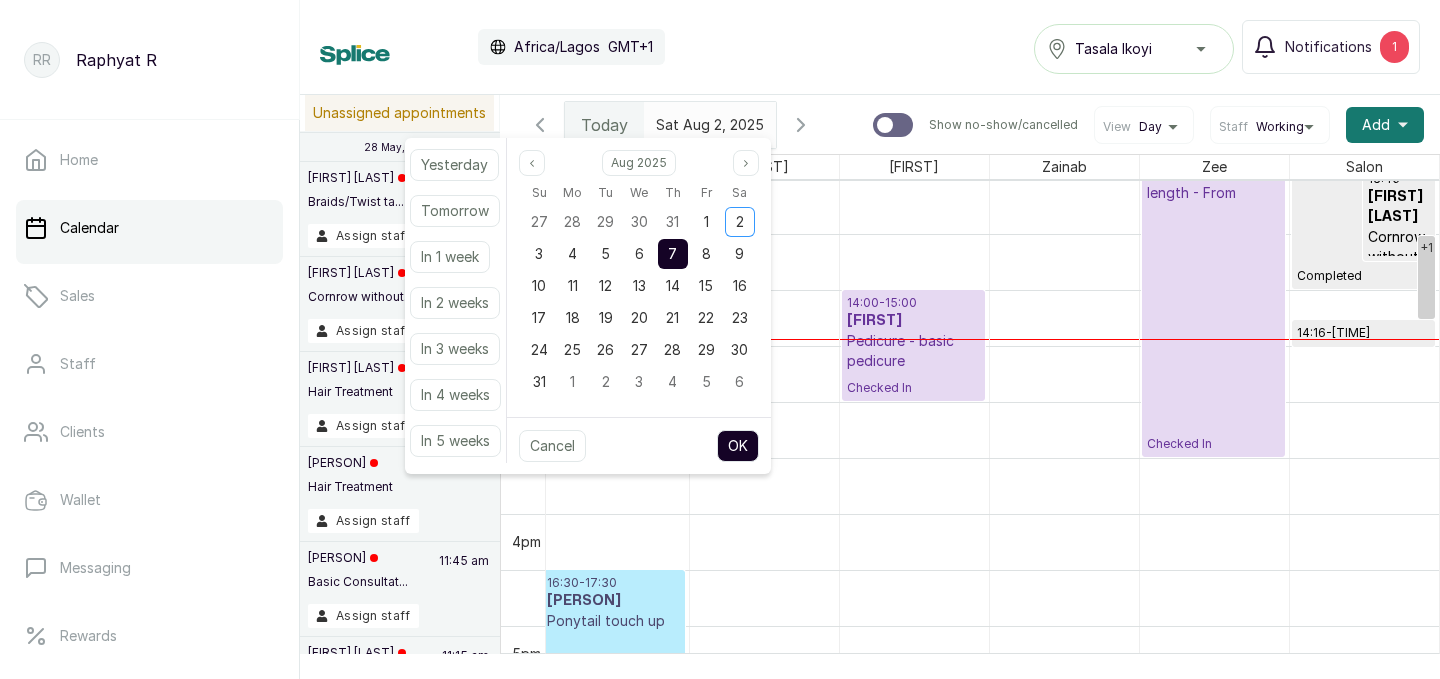 click on "OK" at bounding box center (738, 446) 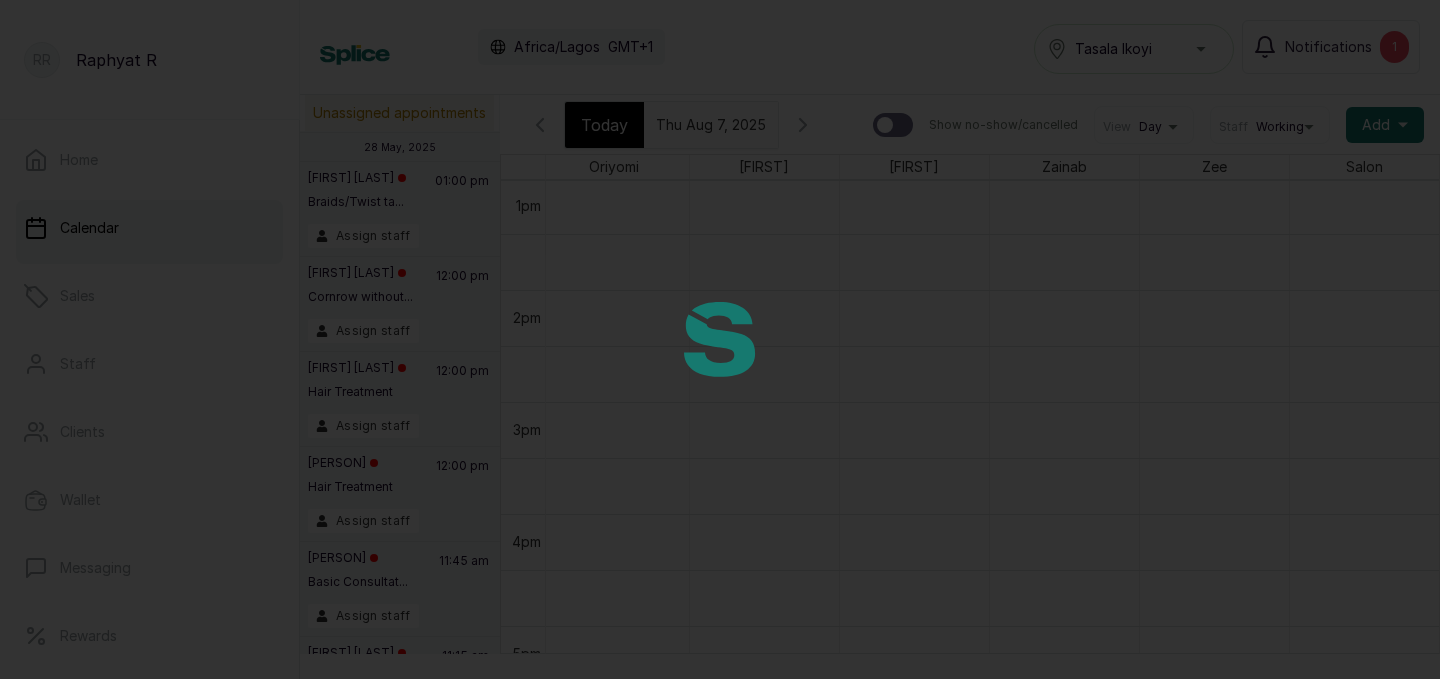type on "2025-08-07" 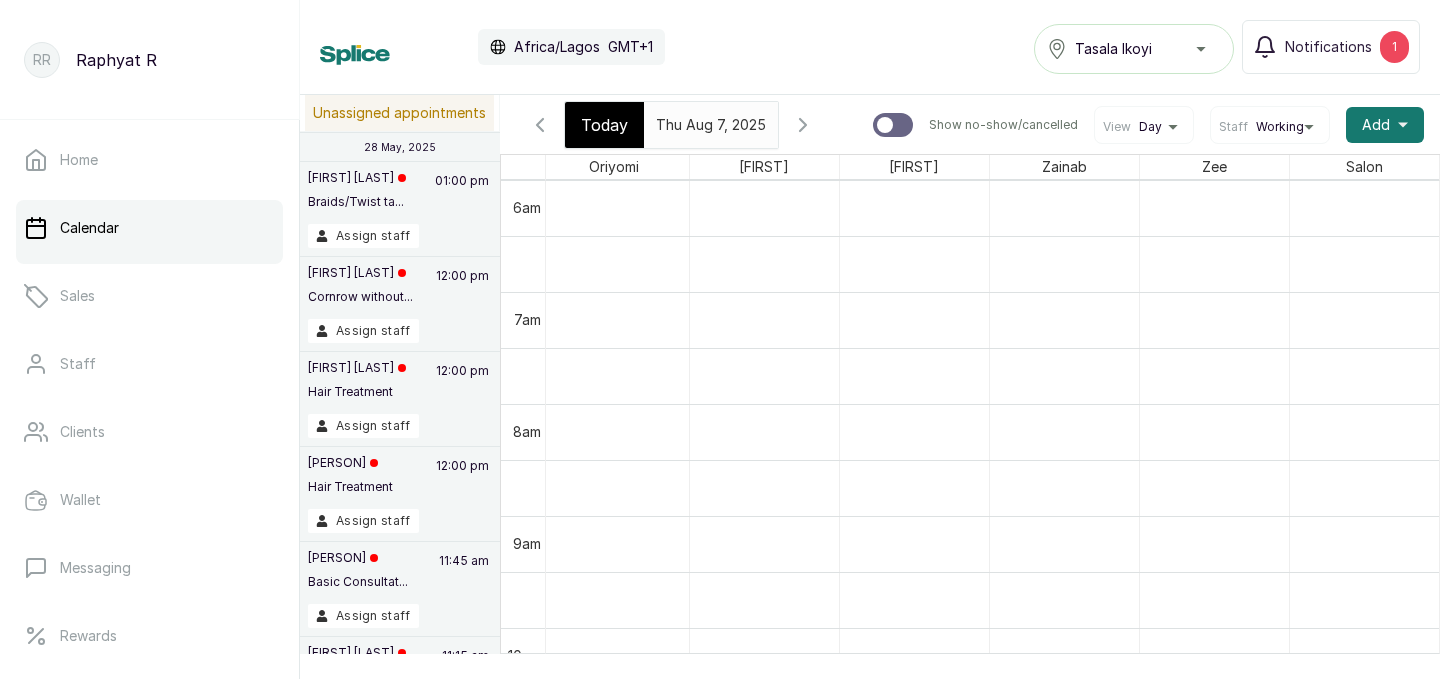 scroll, scrollTop: 673, scrollLeft: 326, axis: both 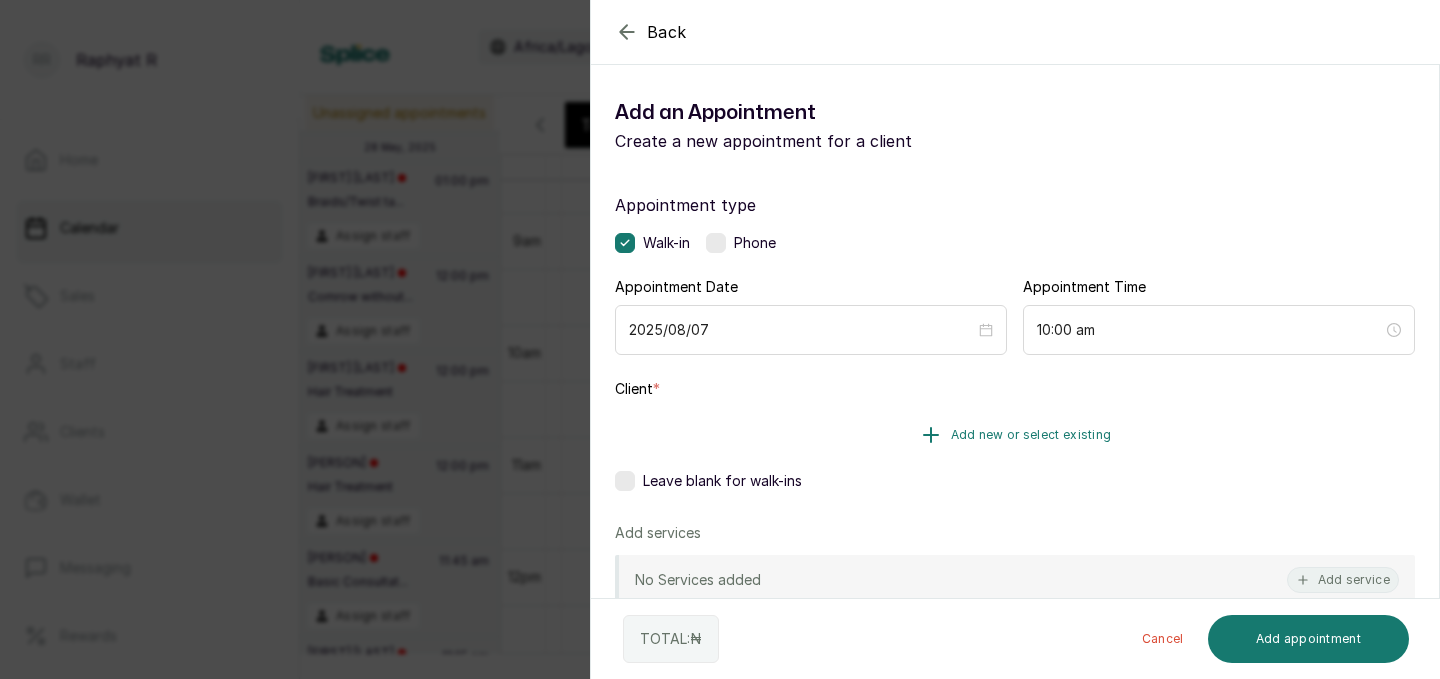 click on "Add new or select existing" at bounding box center [1015, 435] 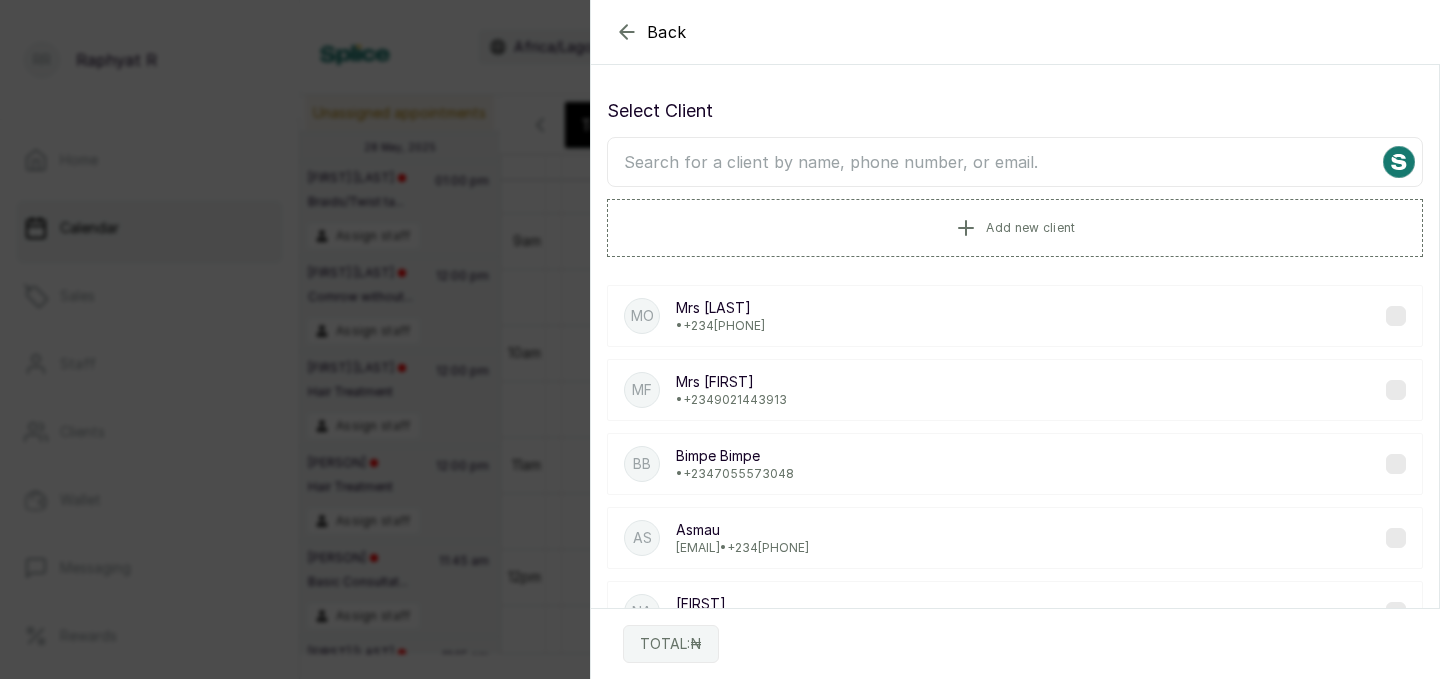 click at bounding box center (1015, 162) 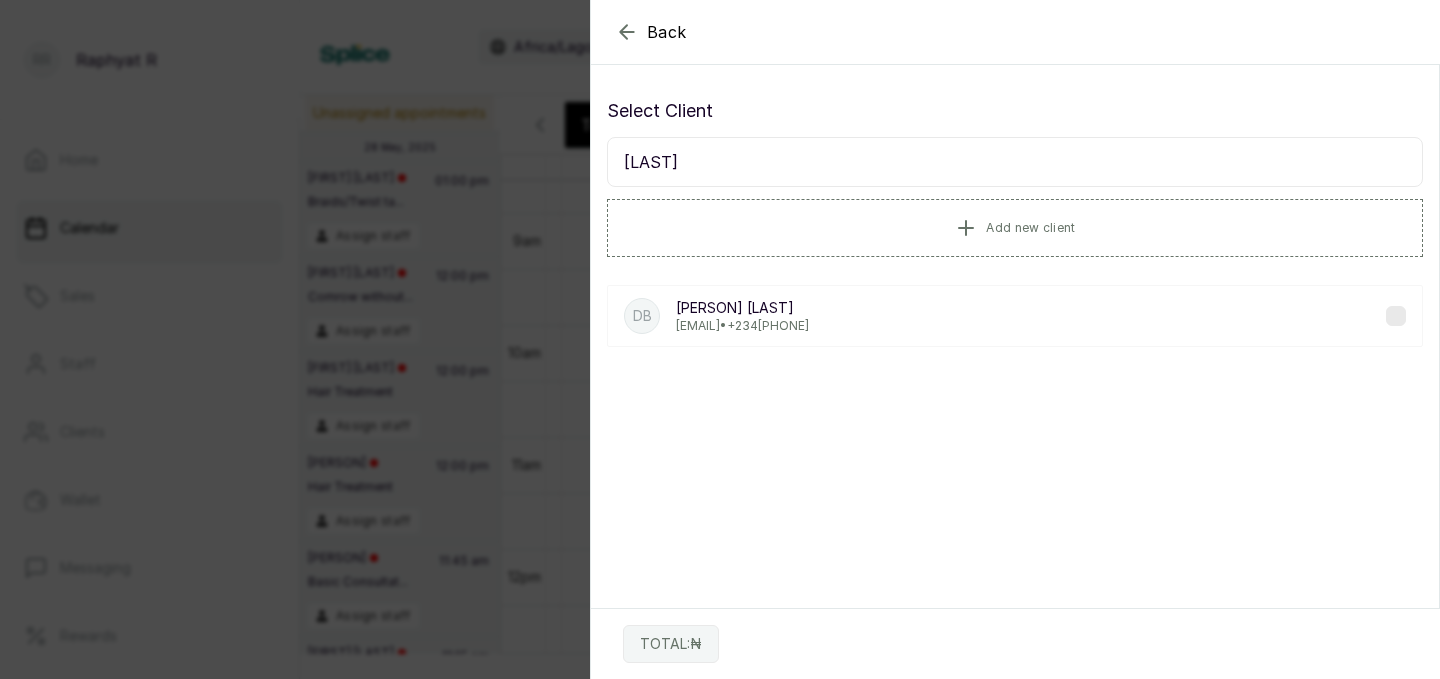 type on "Akiba" 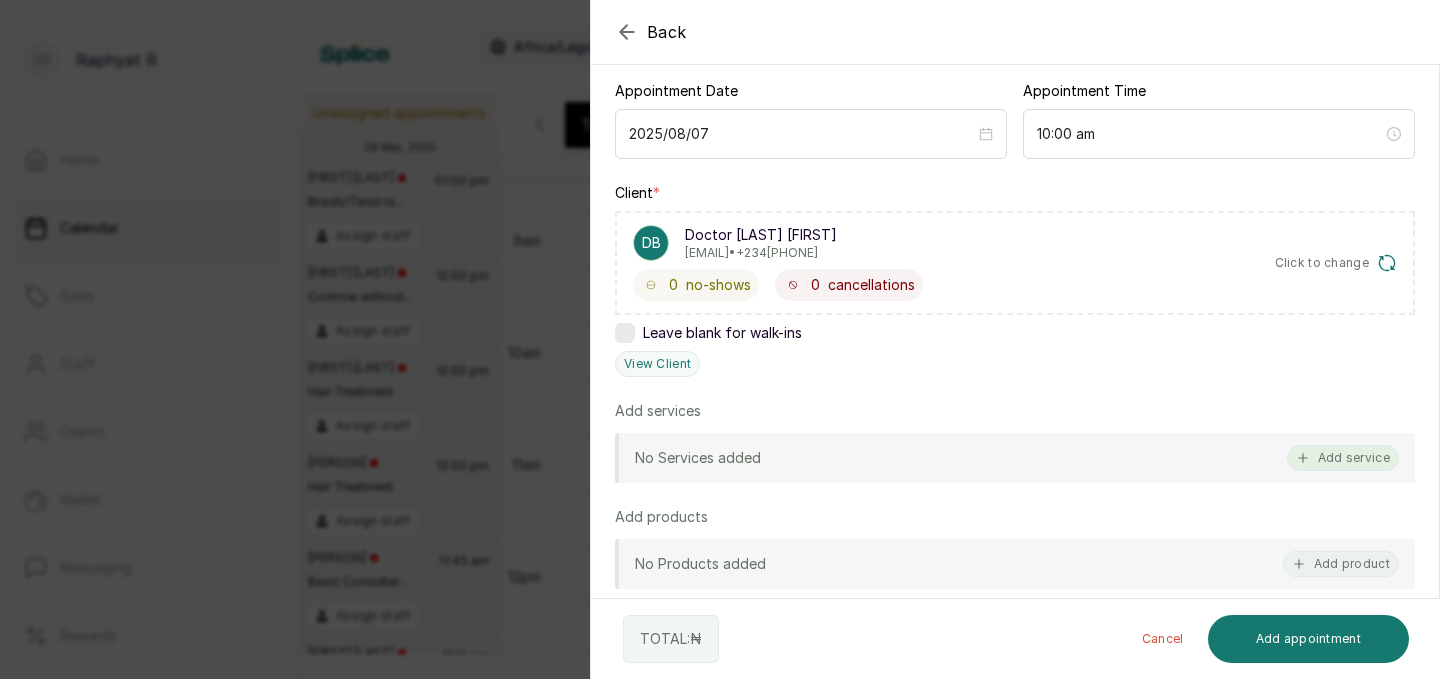 click on "Add service" at bounding box center [1343, 458] 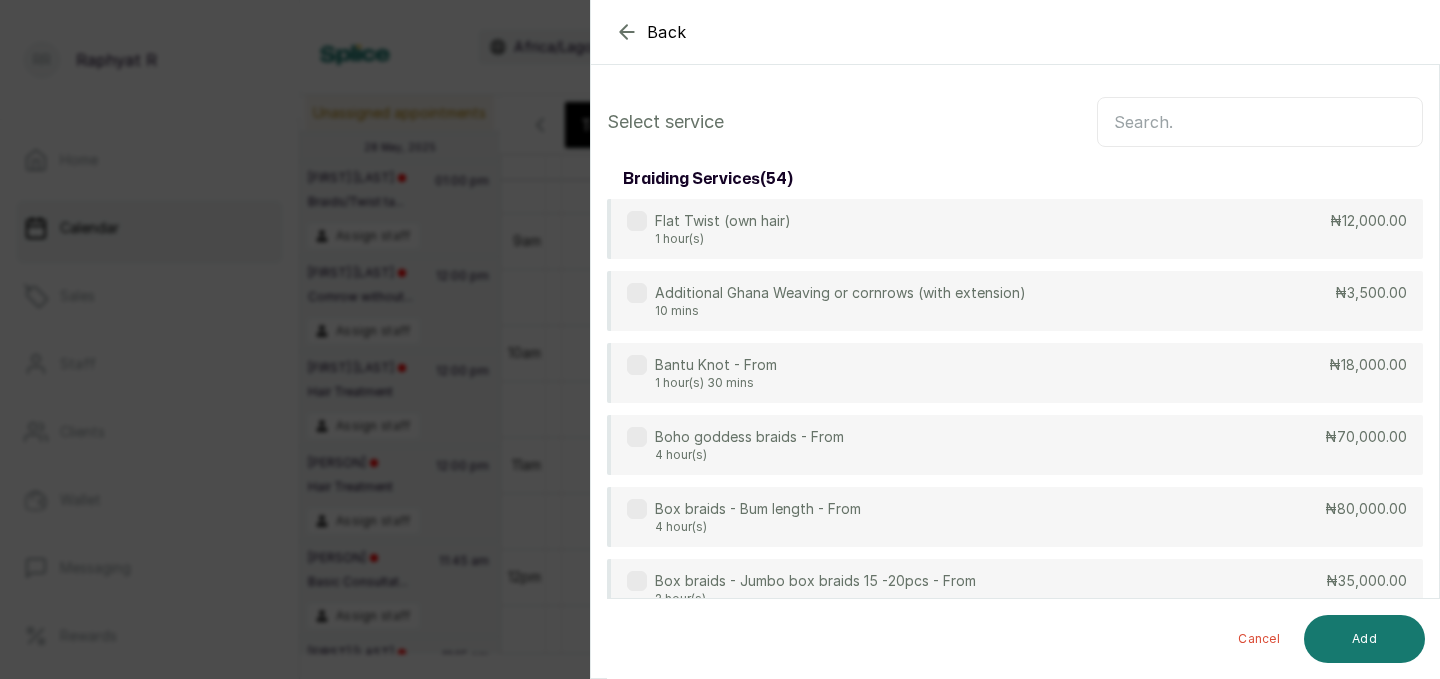 click at bounding box center [1260, 122] 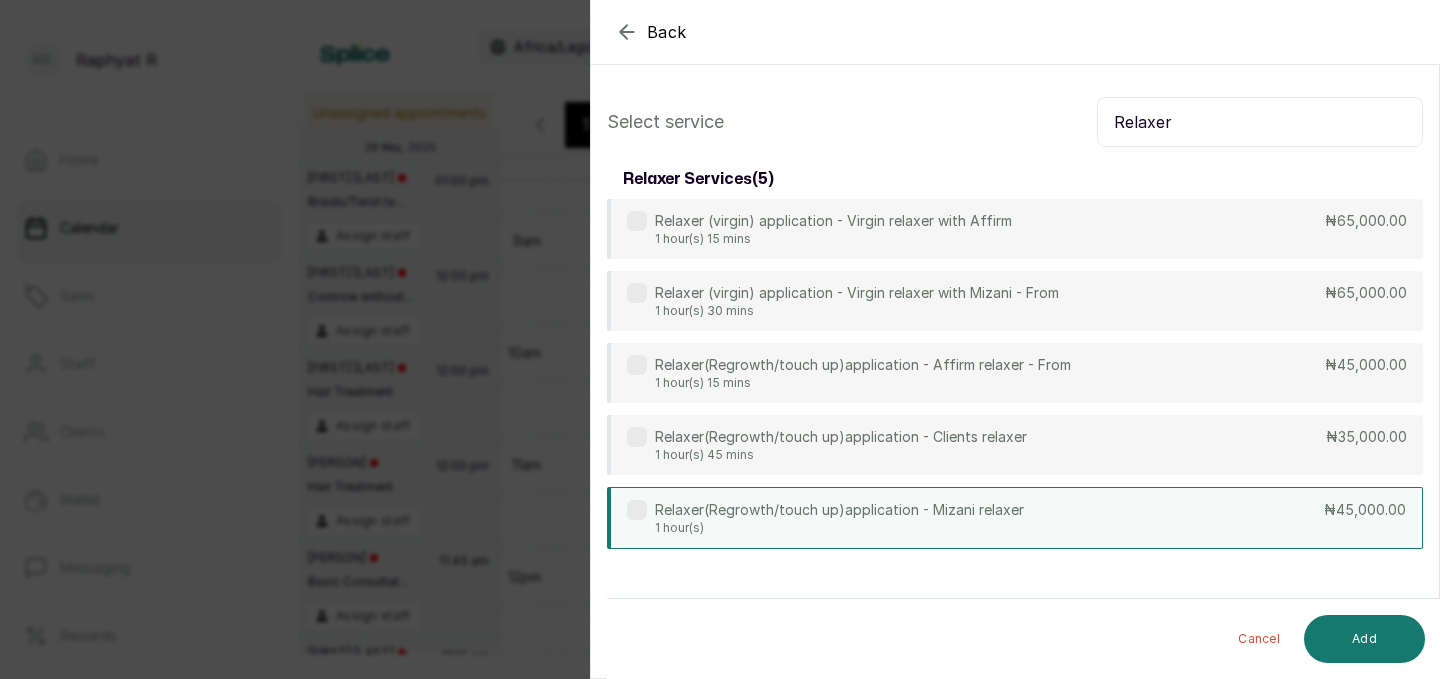 type on "Relaxer" 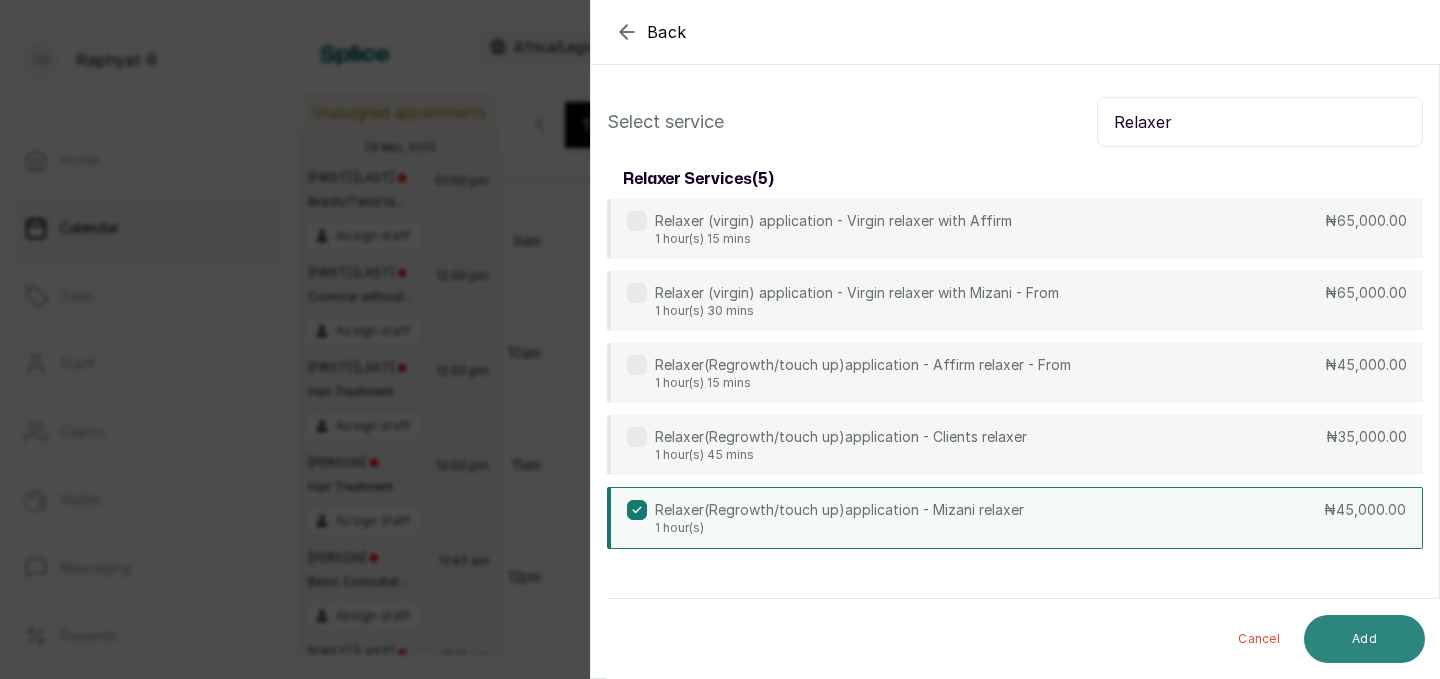 click on "Add" at bounding box center (1364, 639) 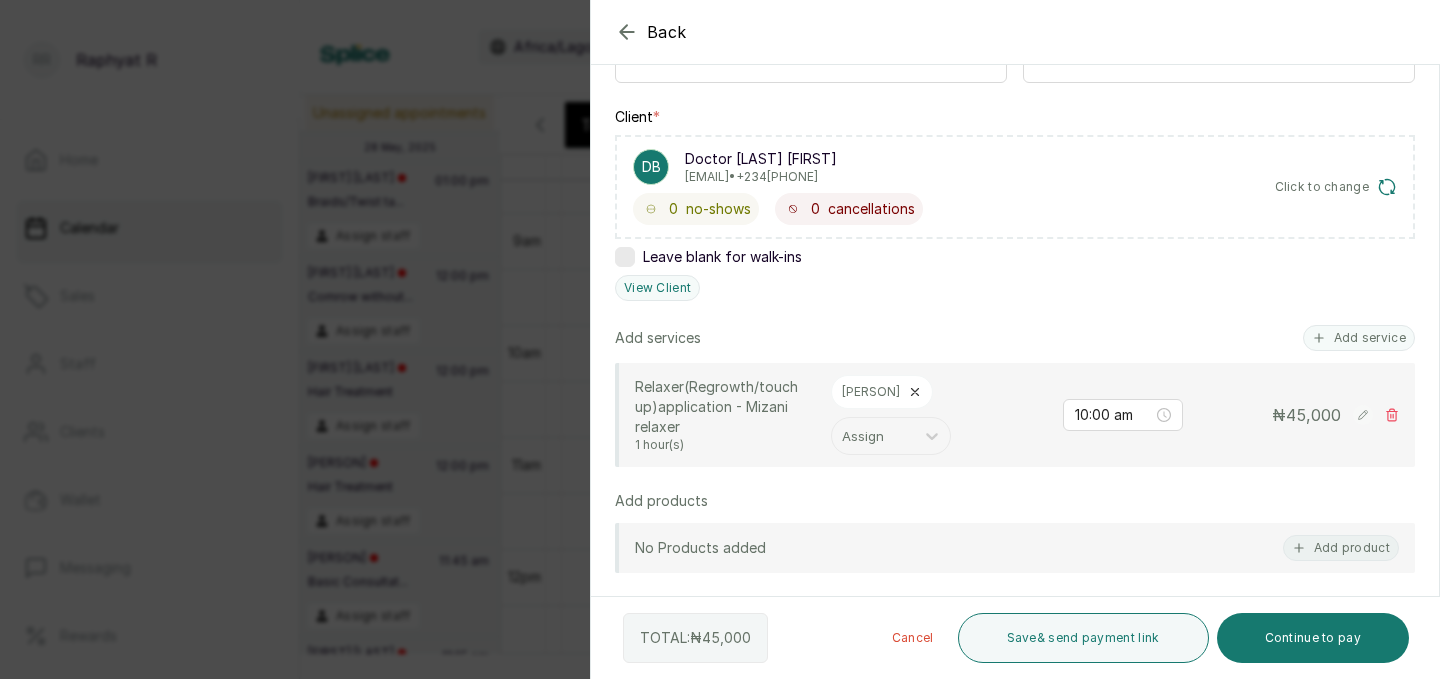 scroll, scrollTop: 277, scrollLeft: 0, axis: vertical 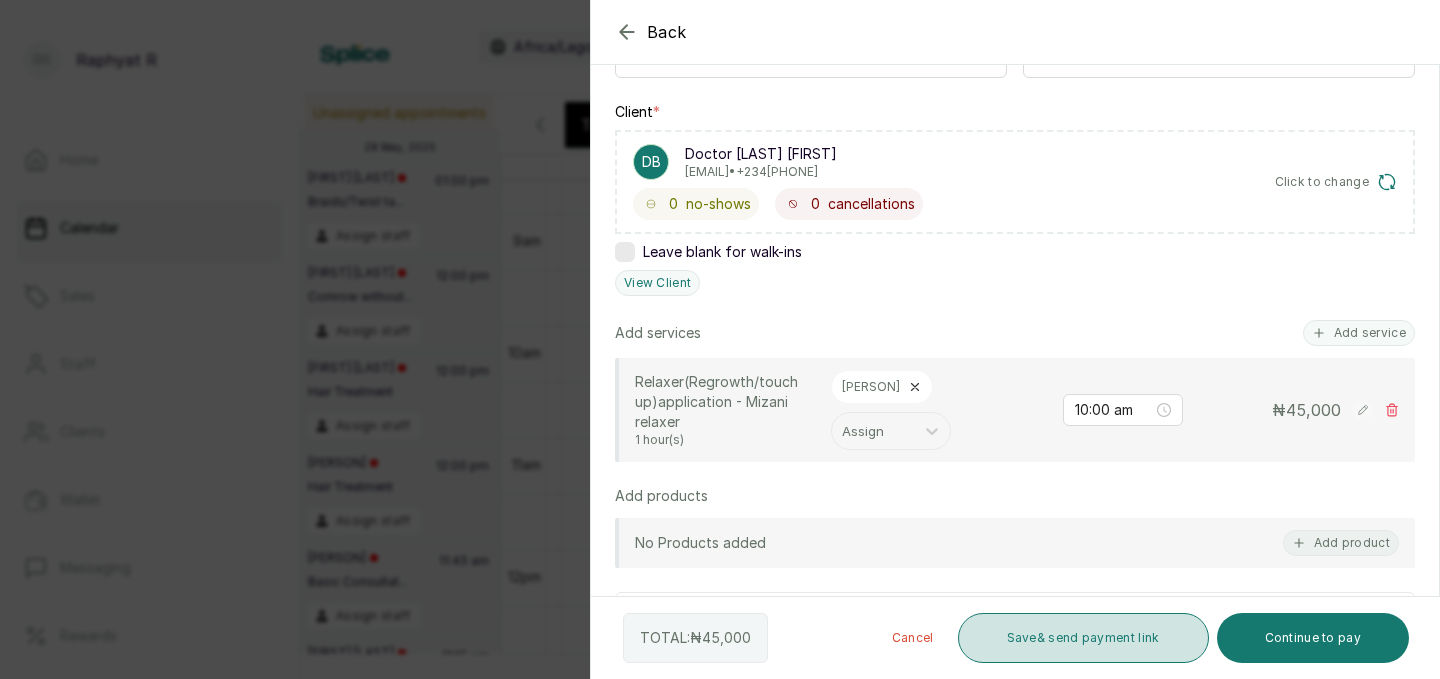click on "Save  & send payment link" at bounding box center (1083, 638) 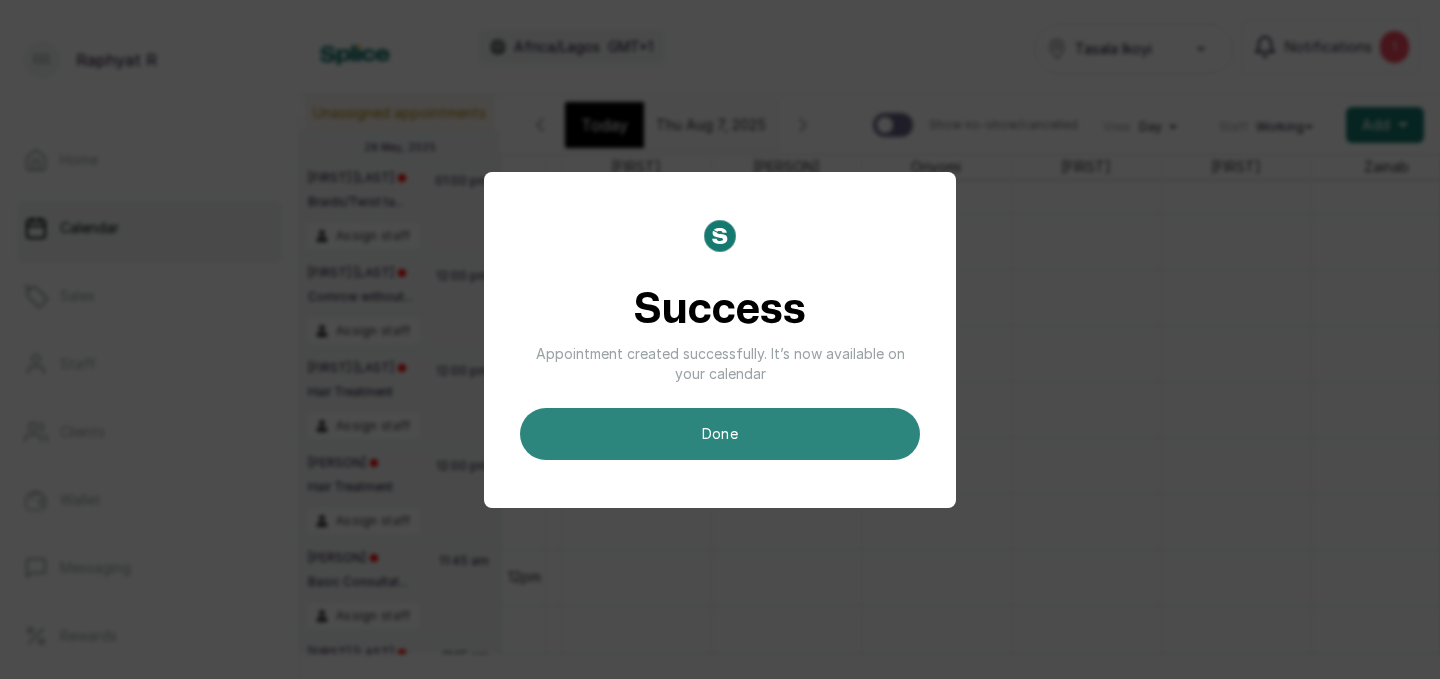 click on "done" at bounding box center (720, 434) 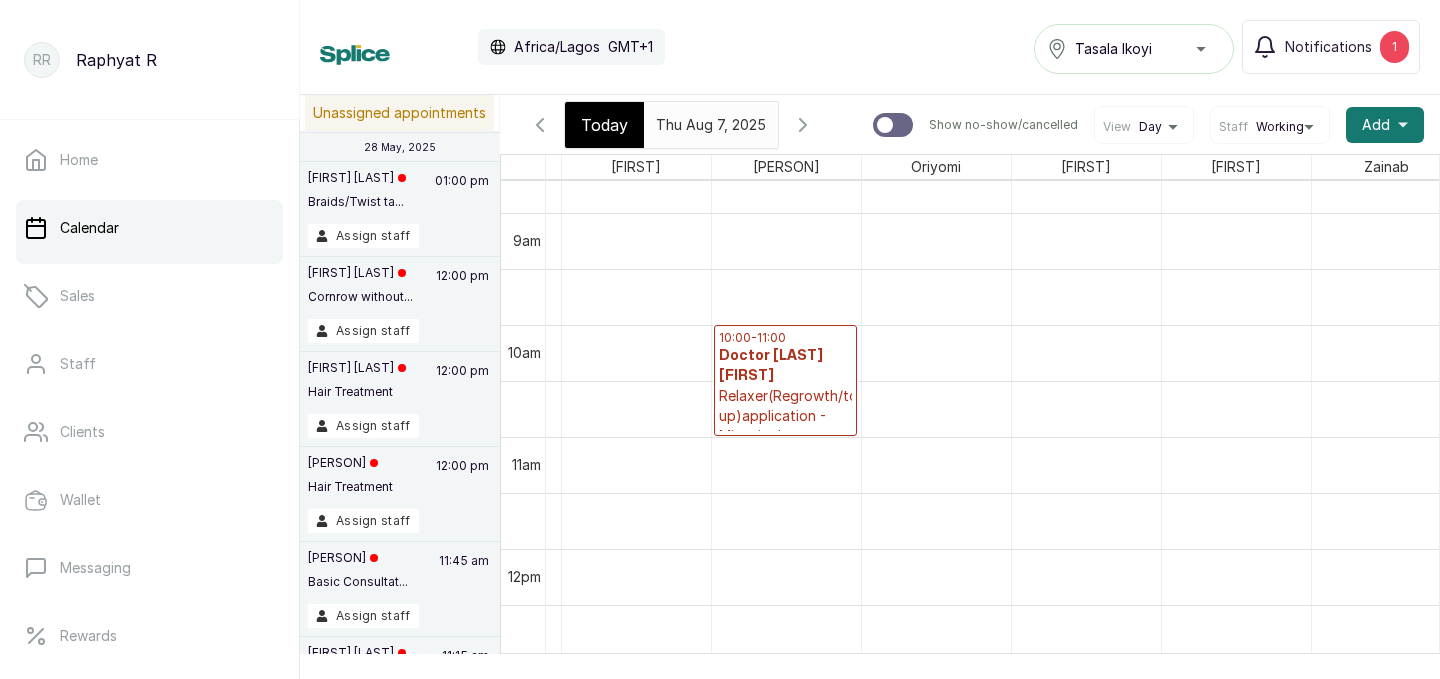 scroll, scrollTop: 1080, scrollLeft: 135, axis: both 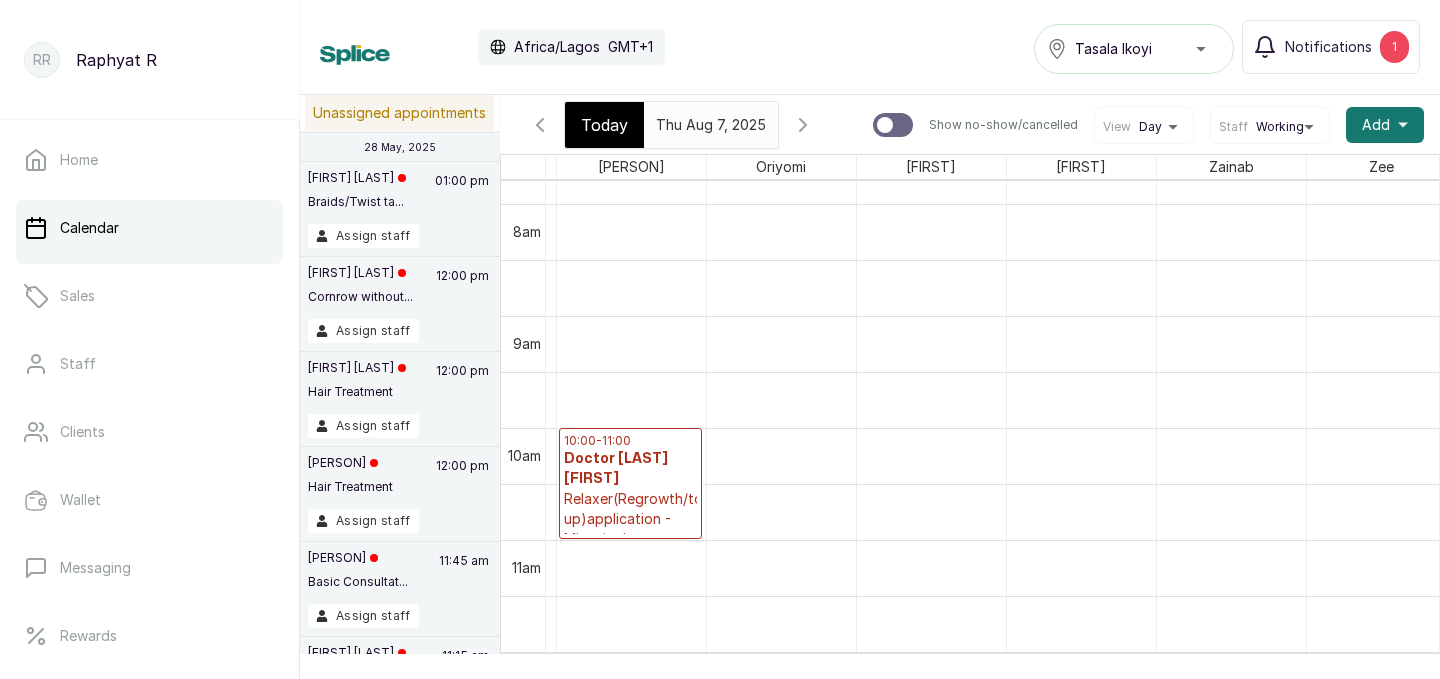 click on "Today" at bounding box center [604, 125] 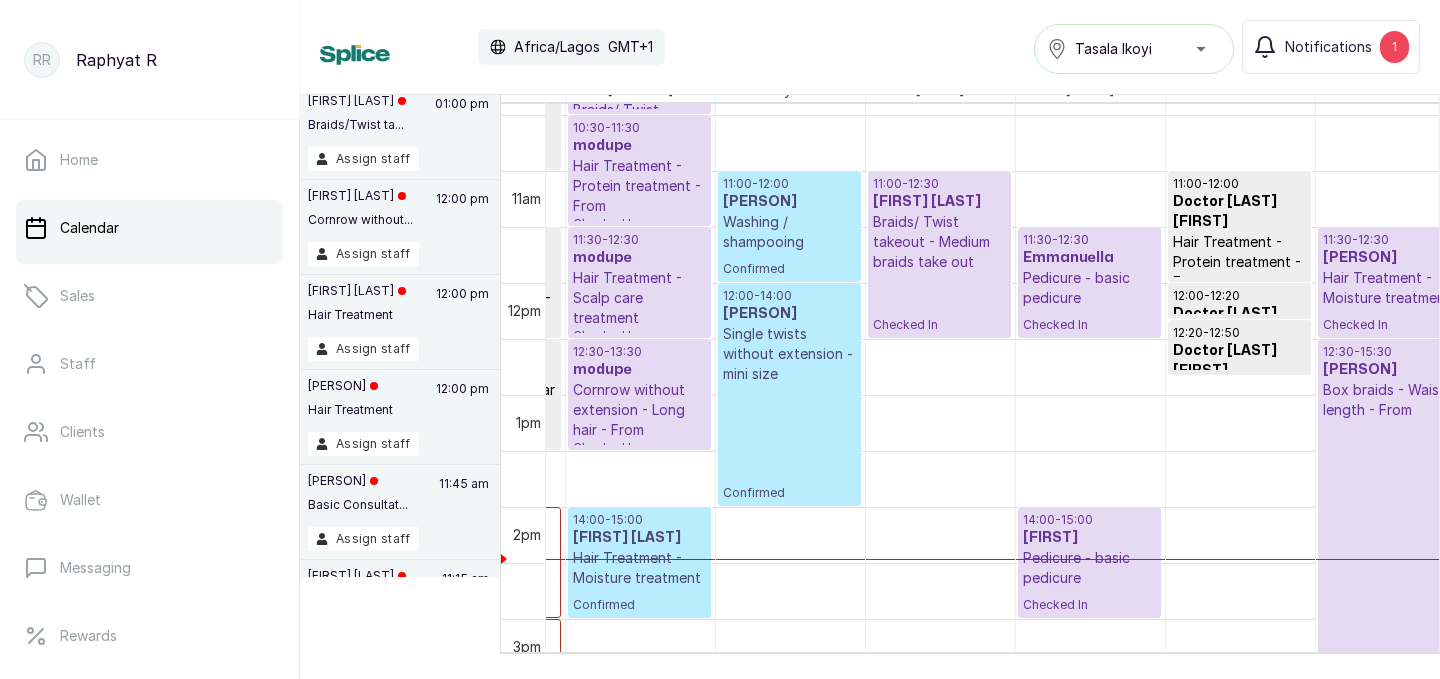 click on "[FIRST] [LAST]" at bounding box center [639, 538] 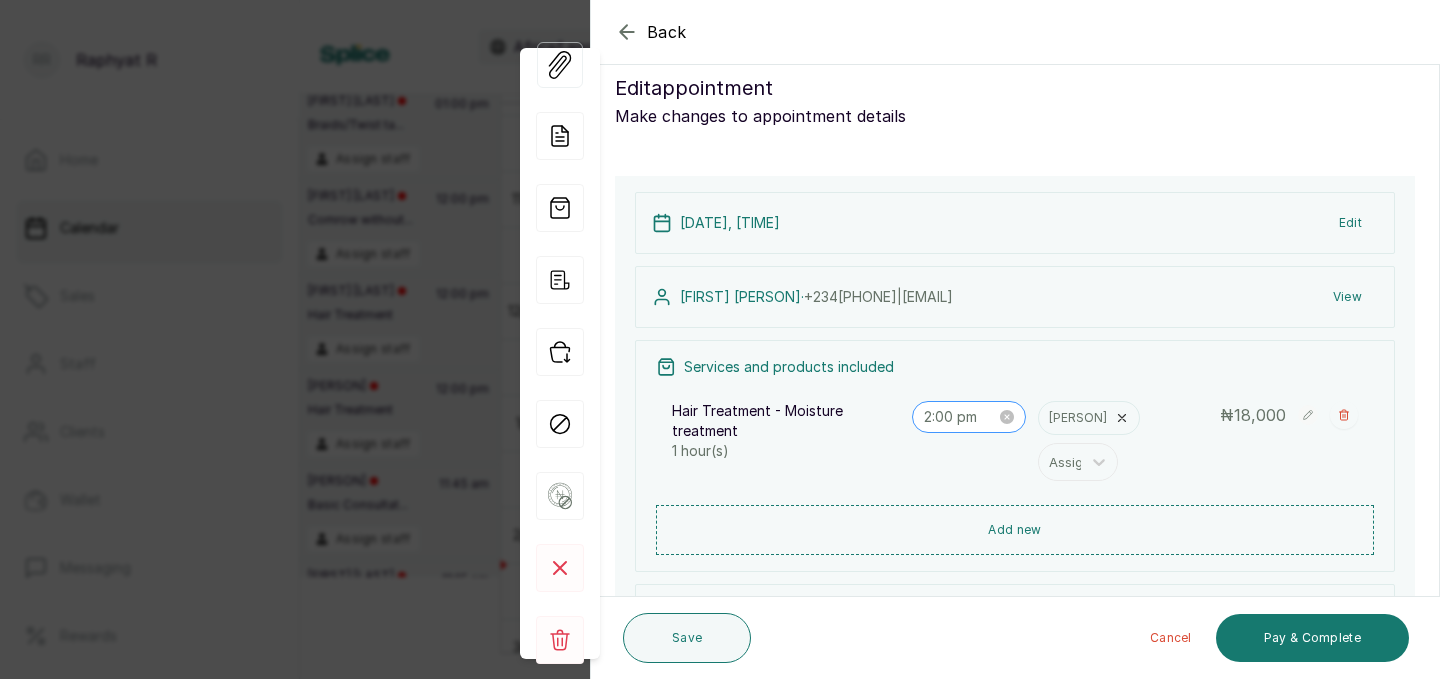 scroll, scrollTop: 23, scrollLeft: 0, axis: vertical 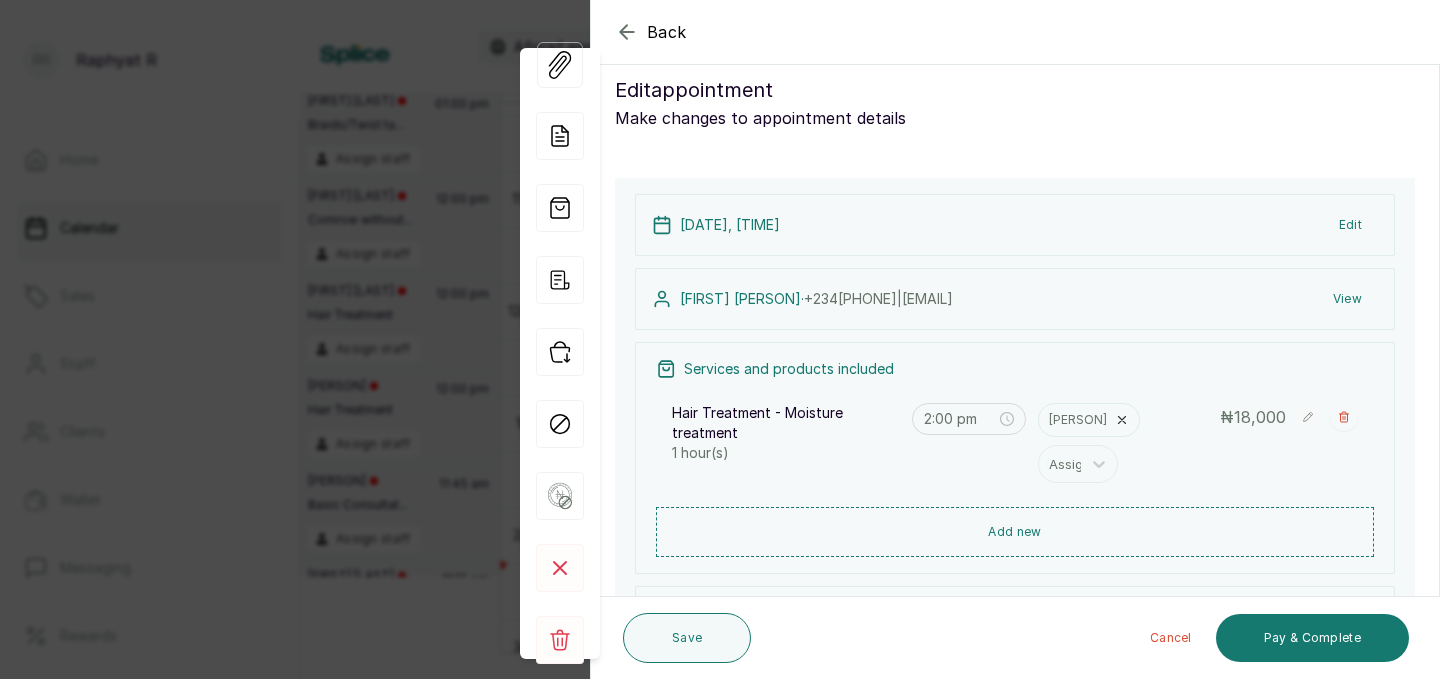click 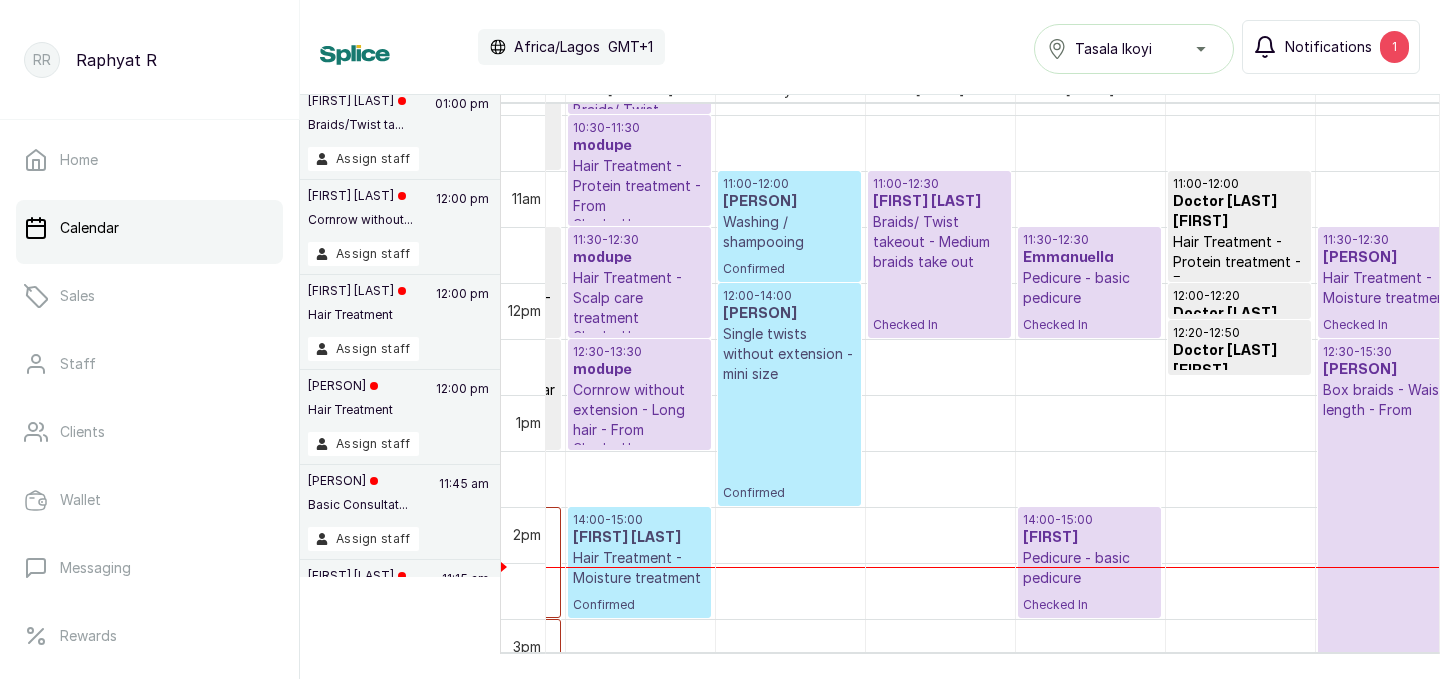 click on "Notifications 1" at bounding box center (1331, 47) 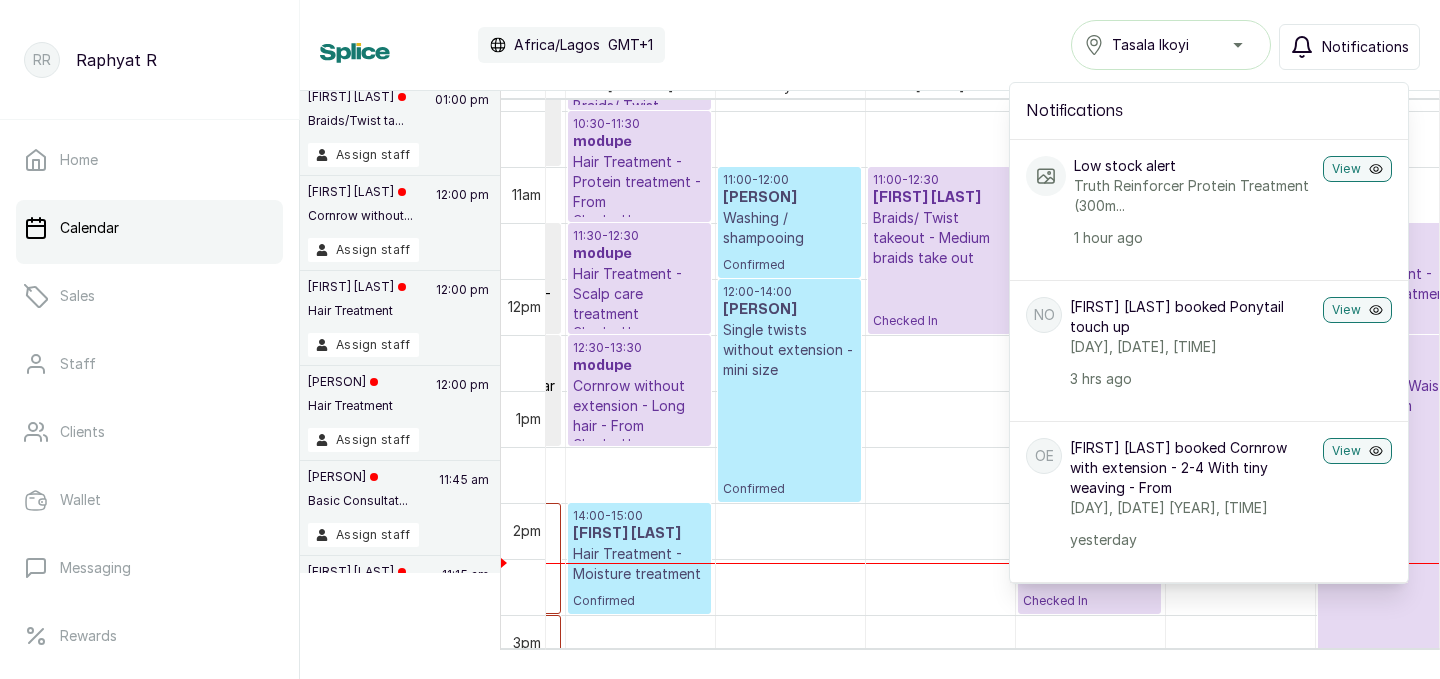 click on "Calendar Africa/Lagos GMT+1 Tasala Ikoyi Notifications Notifications Low stock alert Truth Reinforcer Protein Treatment (300m... 1 hour ago View   NO Nwando Ozobia booked Ponytail touch up Saturday, 02 August 2025, 16:30 3 hrs ago View   OE Onyinyechi Ekeledo booked Cornrow with extension - 2-4 With tiny weaving  - From Friday, 01 August 2025, 15:30 yesterday View   OE Onyinyechi Ekeledo booked Twist out, Braids/ Twist takeout - Medium cornrows takeout Sunday, 03 August 2025, 13:30 yesterday View   GO Gogo Oni booked Washing / shampooing, Single twists without extension - mini size Saturday, 02 August 2025, 11:00 yesterday View   TO T. Oluwaseyi booked Permanent Color Extra (Locs) - From Sunday, 03 August 2025, 12:30 yesterday View   New Transaction Amount: NGN 10000.0 yesterday View   D Dami  booked Perm rod set/spiral set, Hair Treatment  - Moisture treatment , Braids/ Twist takeout - Medium braids take out Friday, 01 August 2025, 13:30 yesterday View   AO Ada Ombu booked Hair treatment 2 days ago View   MA" at bounding box center (870, 45) 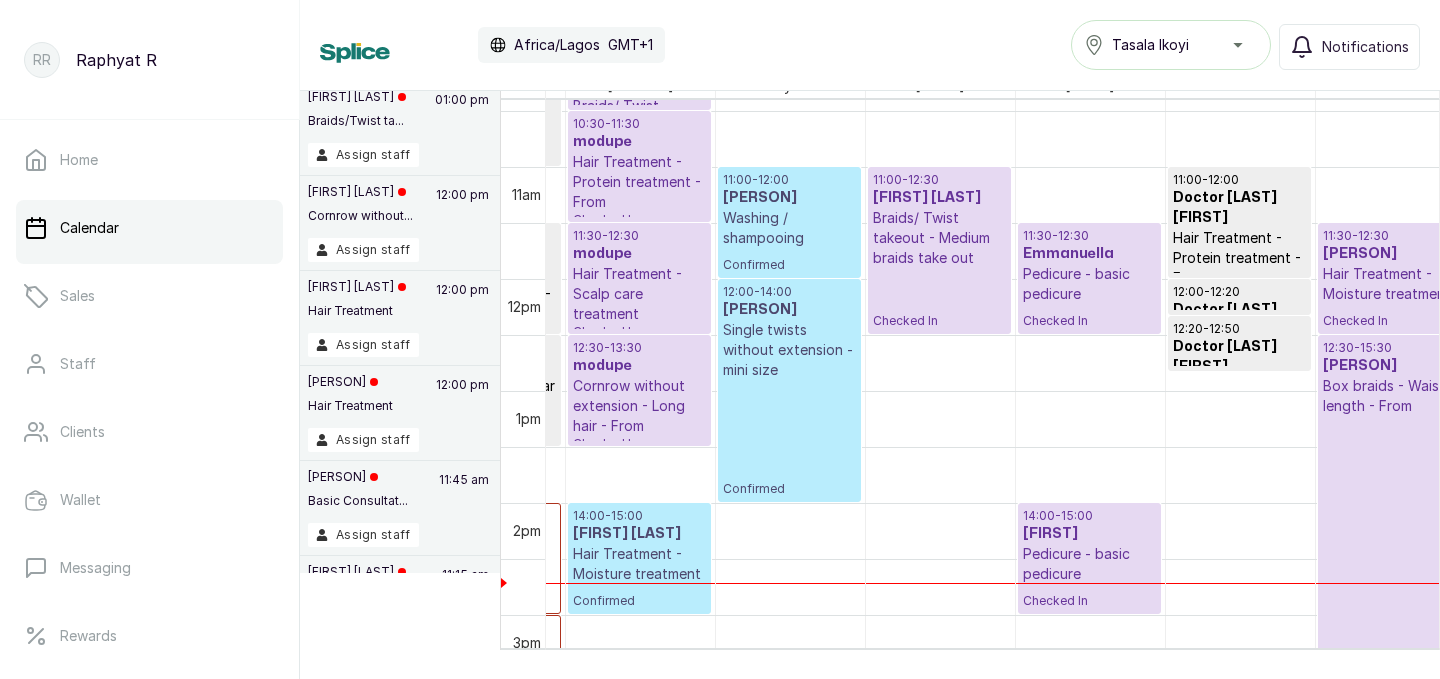 scroll, scrollTop: 1165, scrollLeft: 243, axis: both 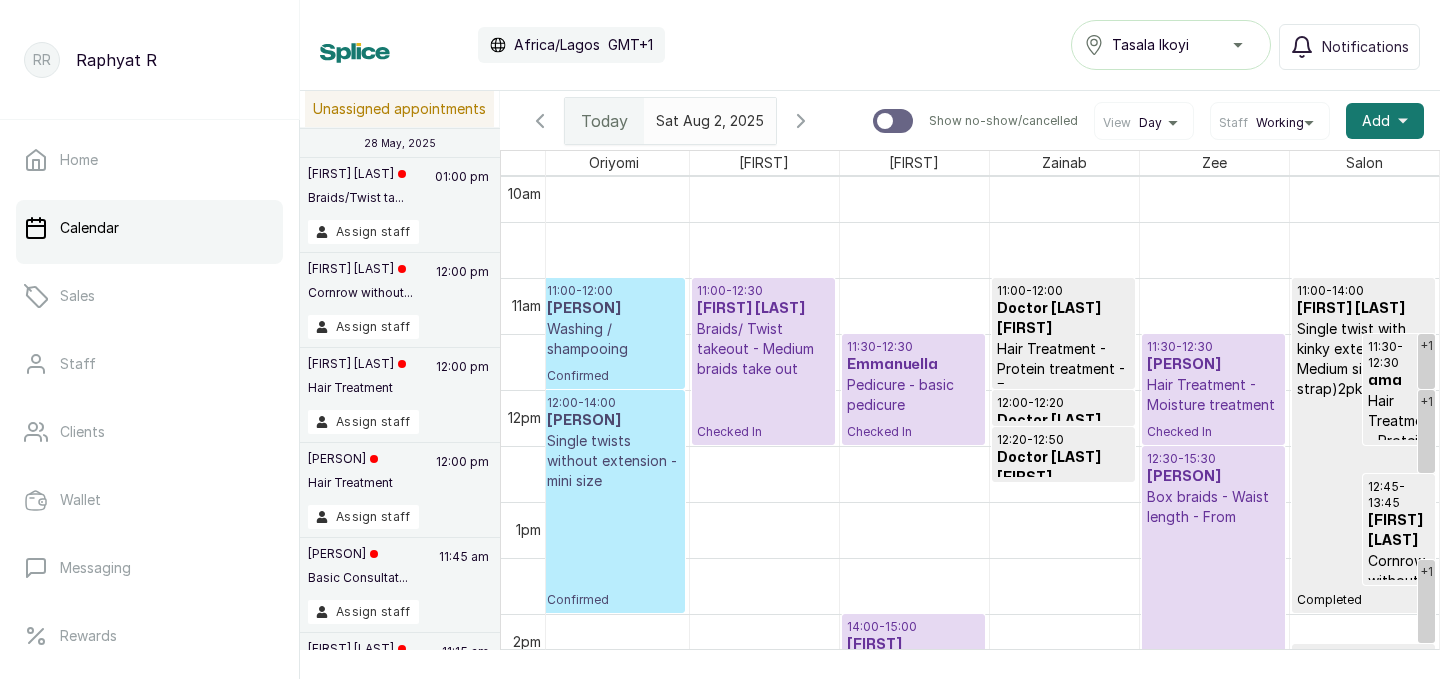 click on "12:30  -  15:30 itoro udom Box braids - Waist length  - From Checked In" at bounding box center [1213, 613] 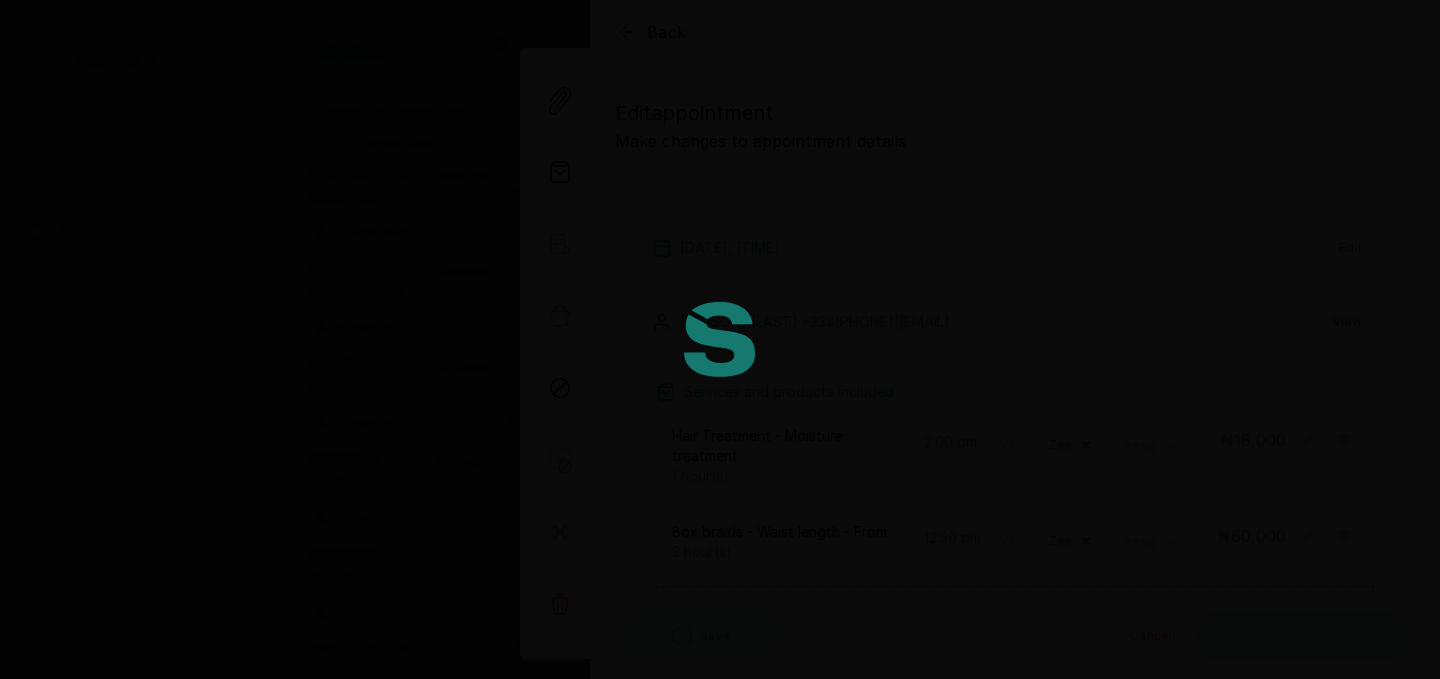 type on "11:30 am" 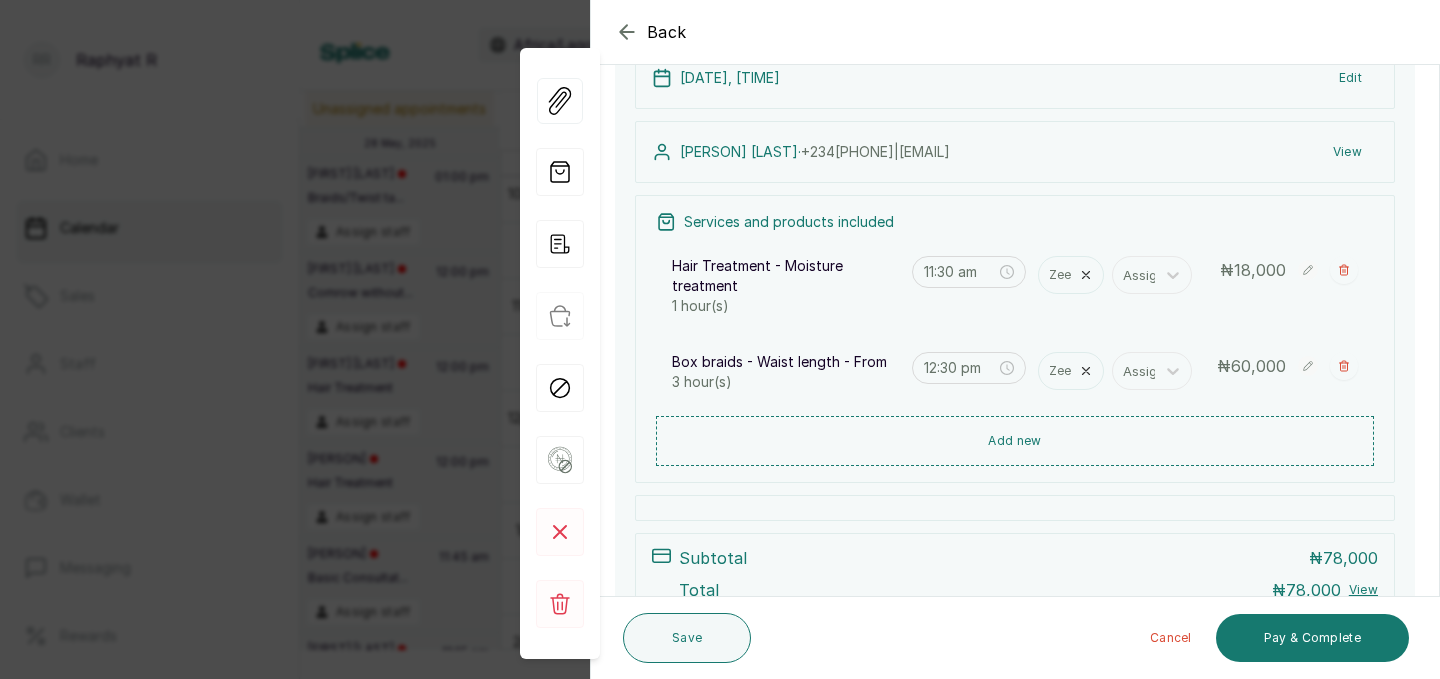 click 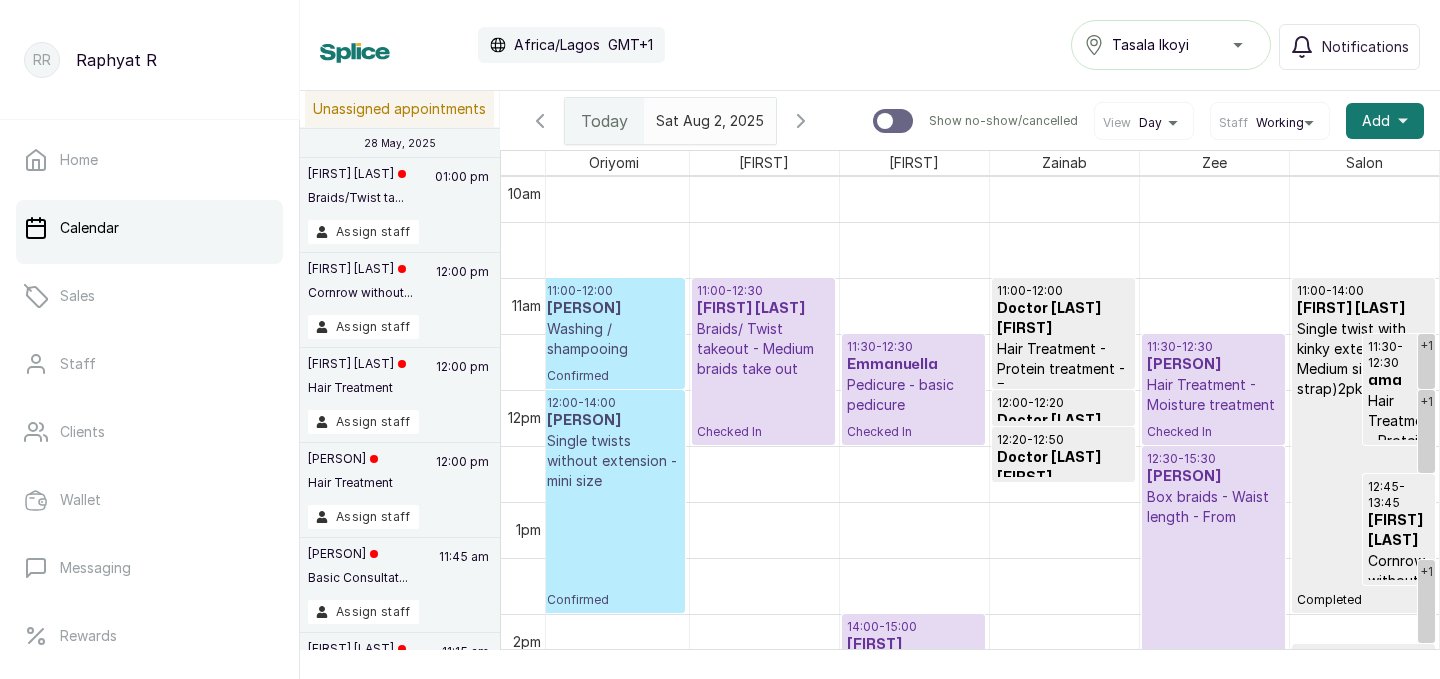 scroll, scrollTop: 1302, scrollLeft: 457, axis: both 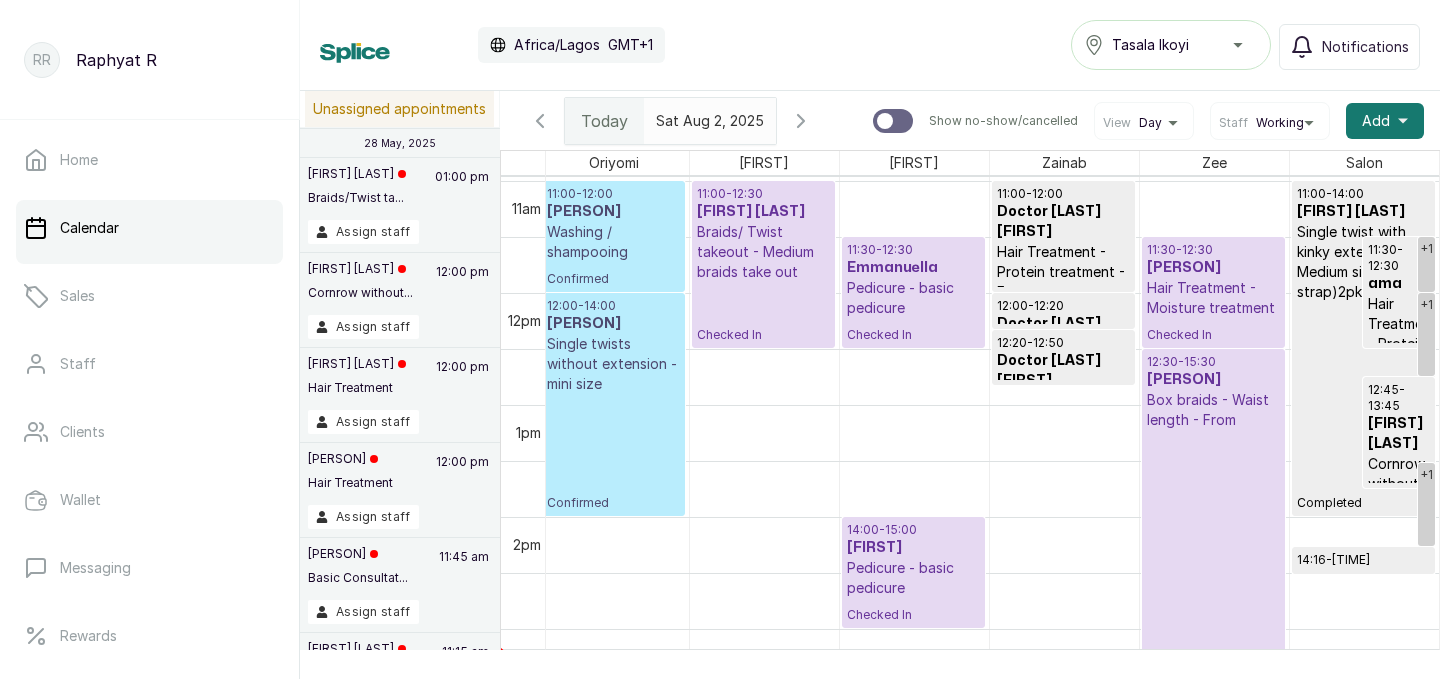 click on "Hair Treatment  - Moisture treatment" at bounding box center [1213, 298] 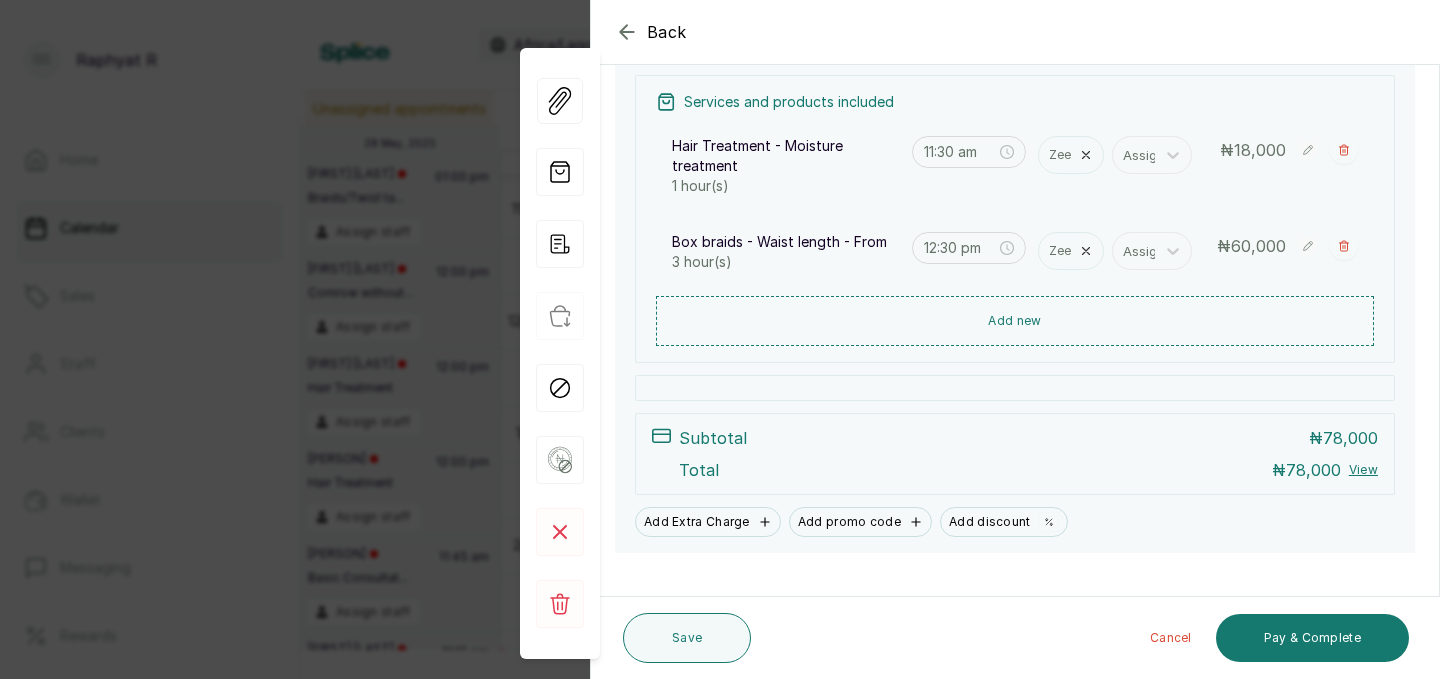 scroll, scrollTop: 287, scrollLeft: 0, axis: vertical 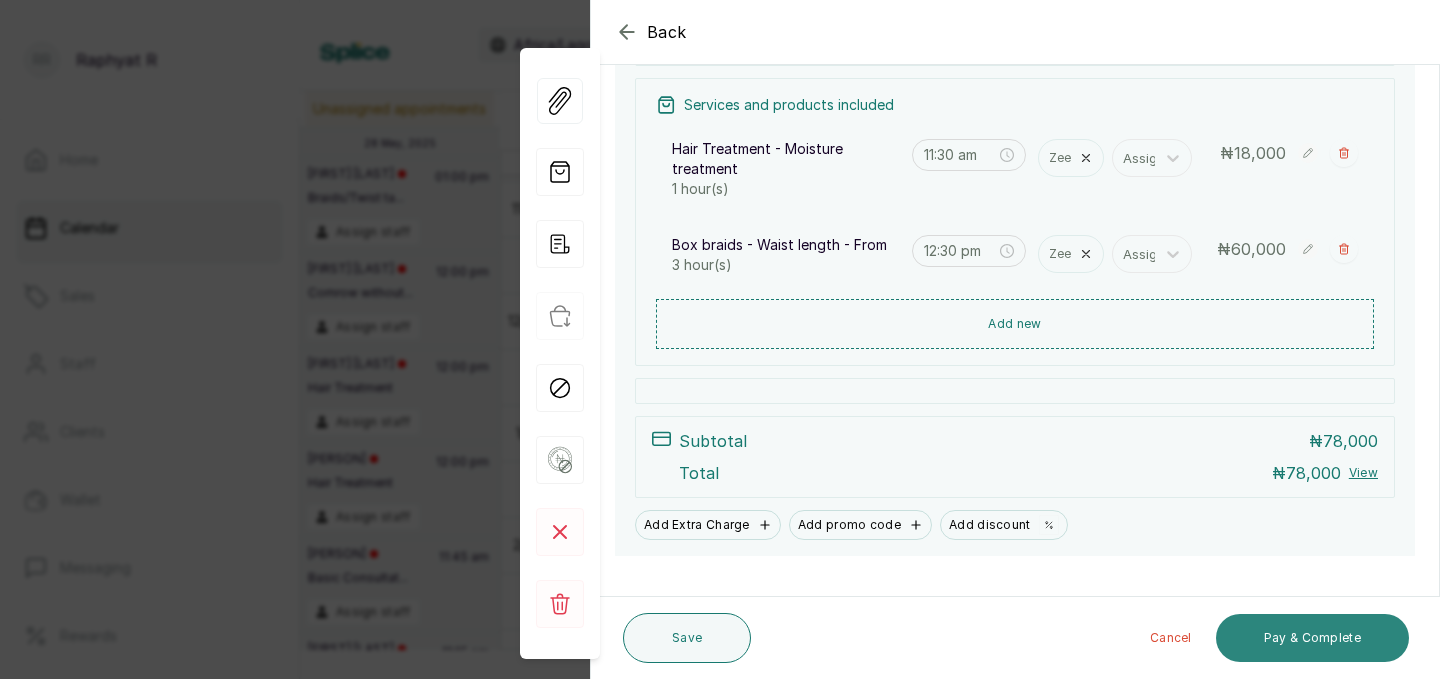 click on "Pay & Complete" at bounding box center (1312, 638) 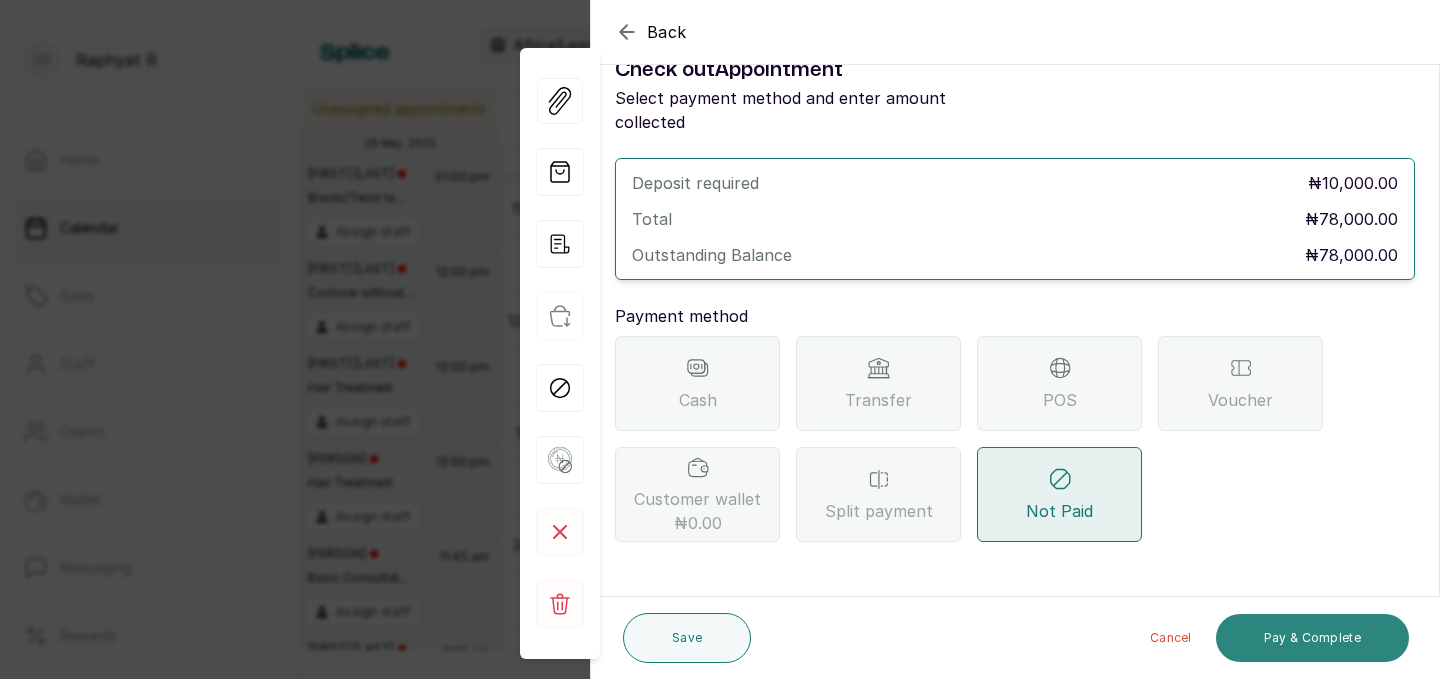 scroll, scrollTop: 19, scrollLeft: 0, axis: vertical 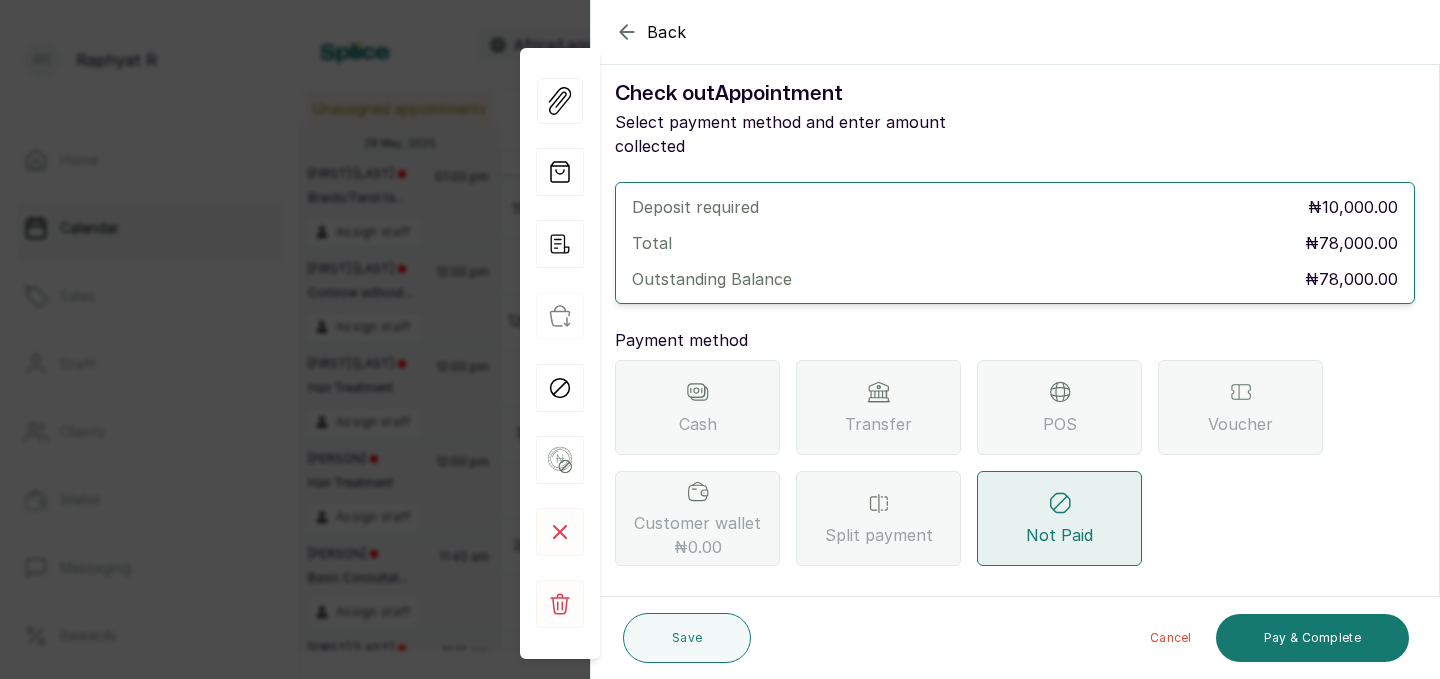 click on "POS" at bounding box center (1059, 407) 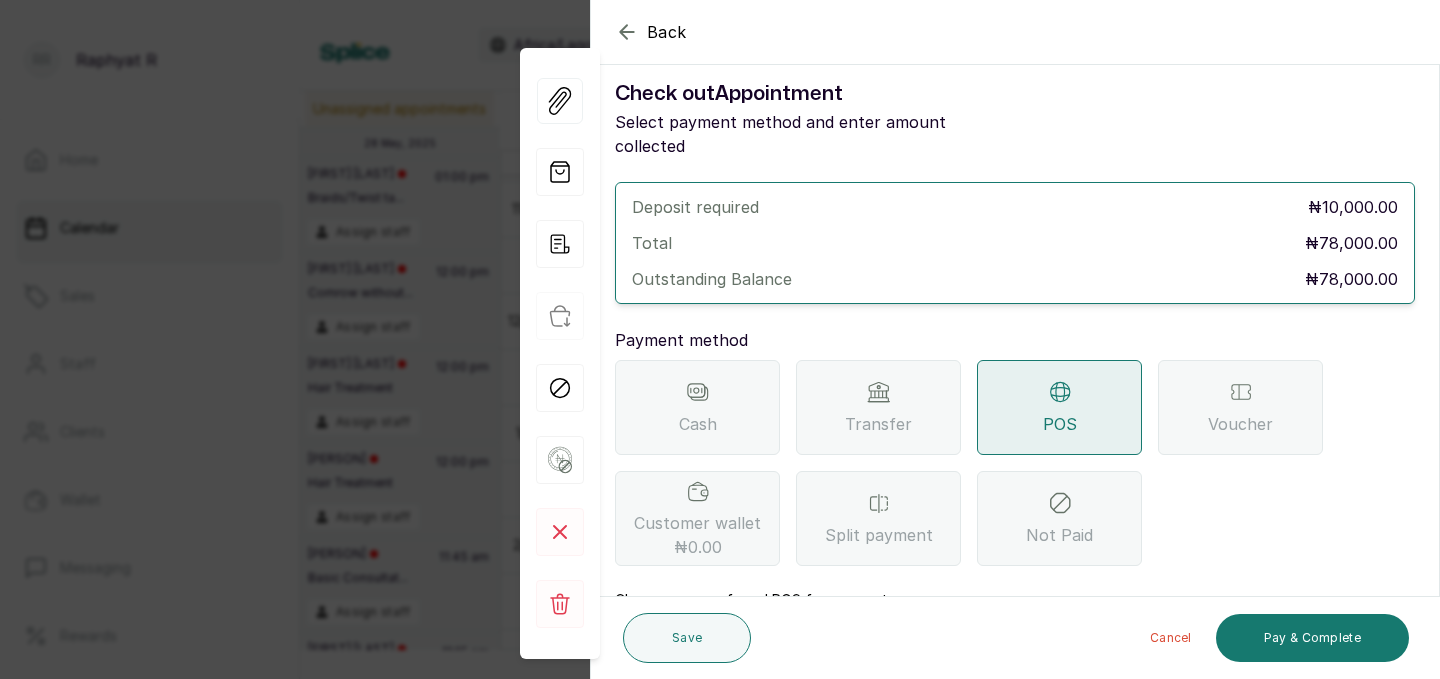 scroll, scrollTop: 259, scrollLeft: 0, axis: vertical 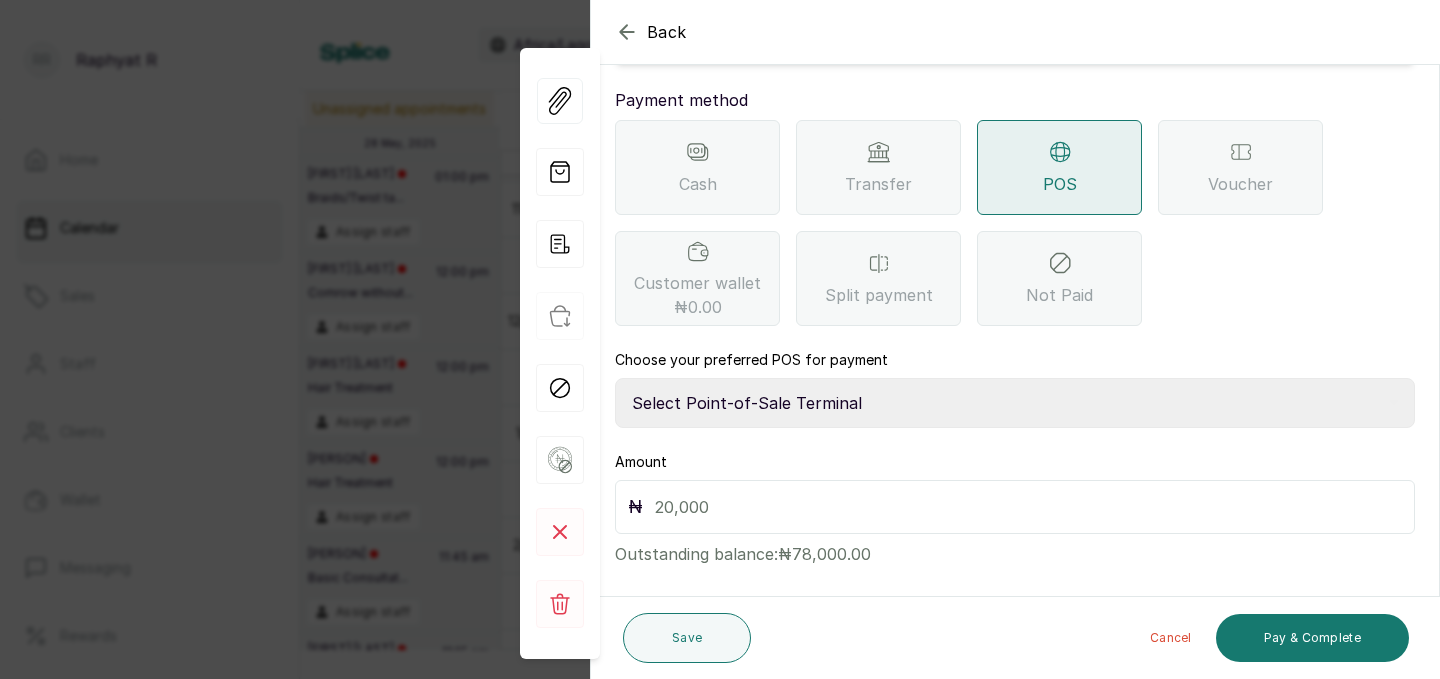 click on "Select Point-of-Sale Terminal Traction Providus Bank" at bounding box center [1015, 403] 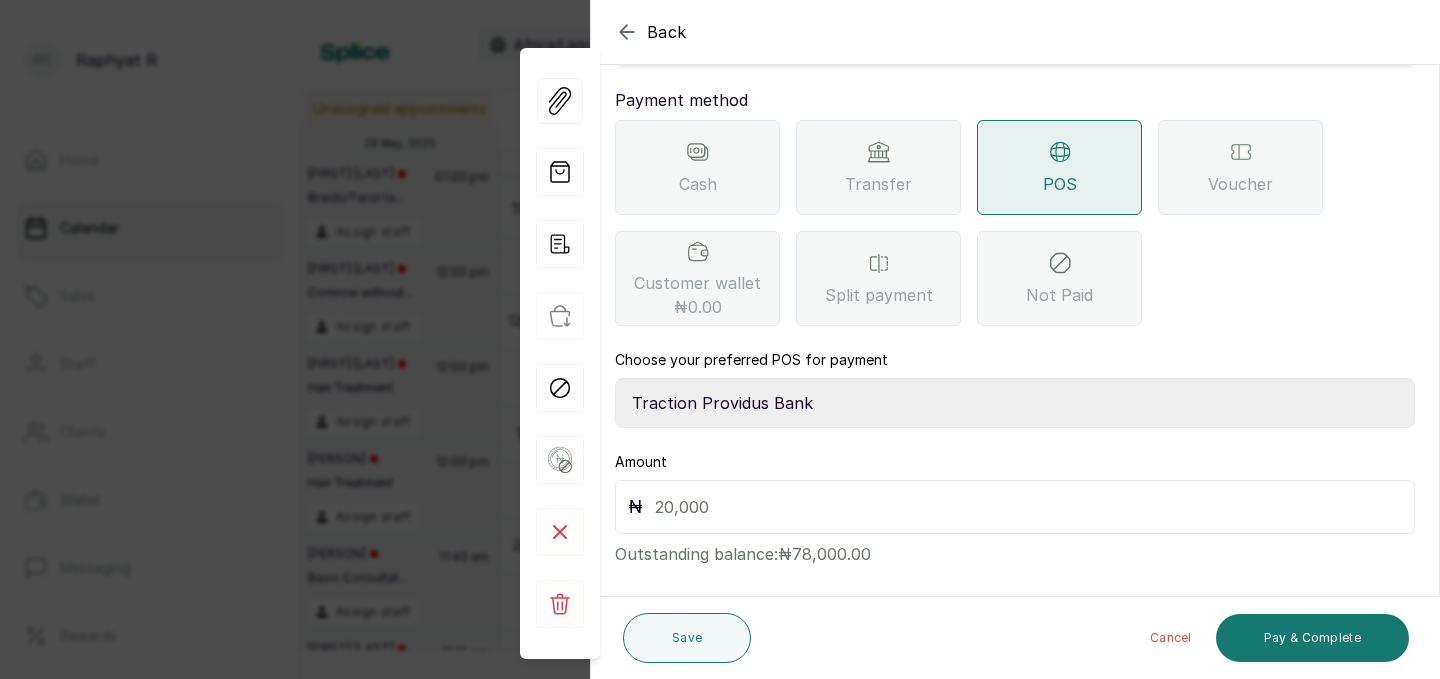 click at bounding box center (1028, 507) 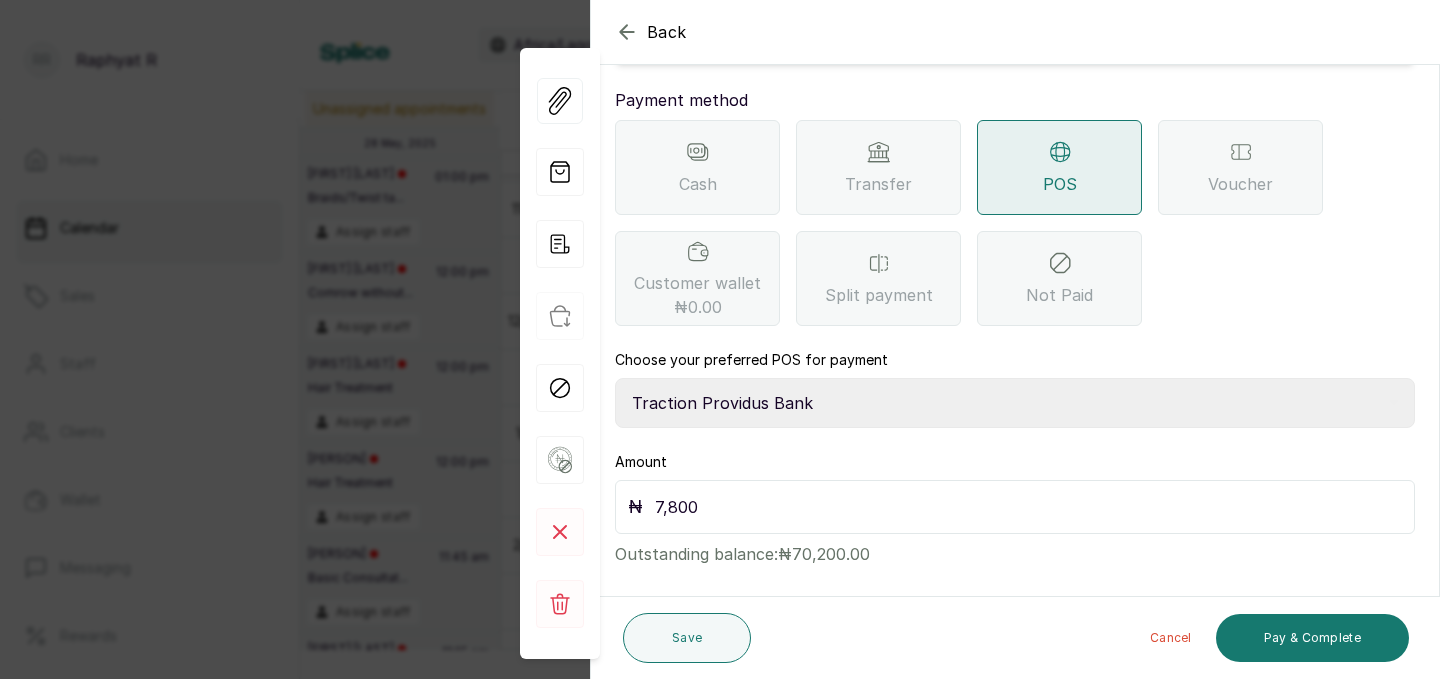 type on "78,000" 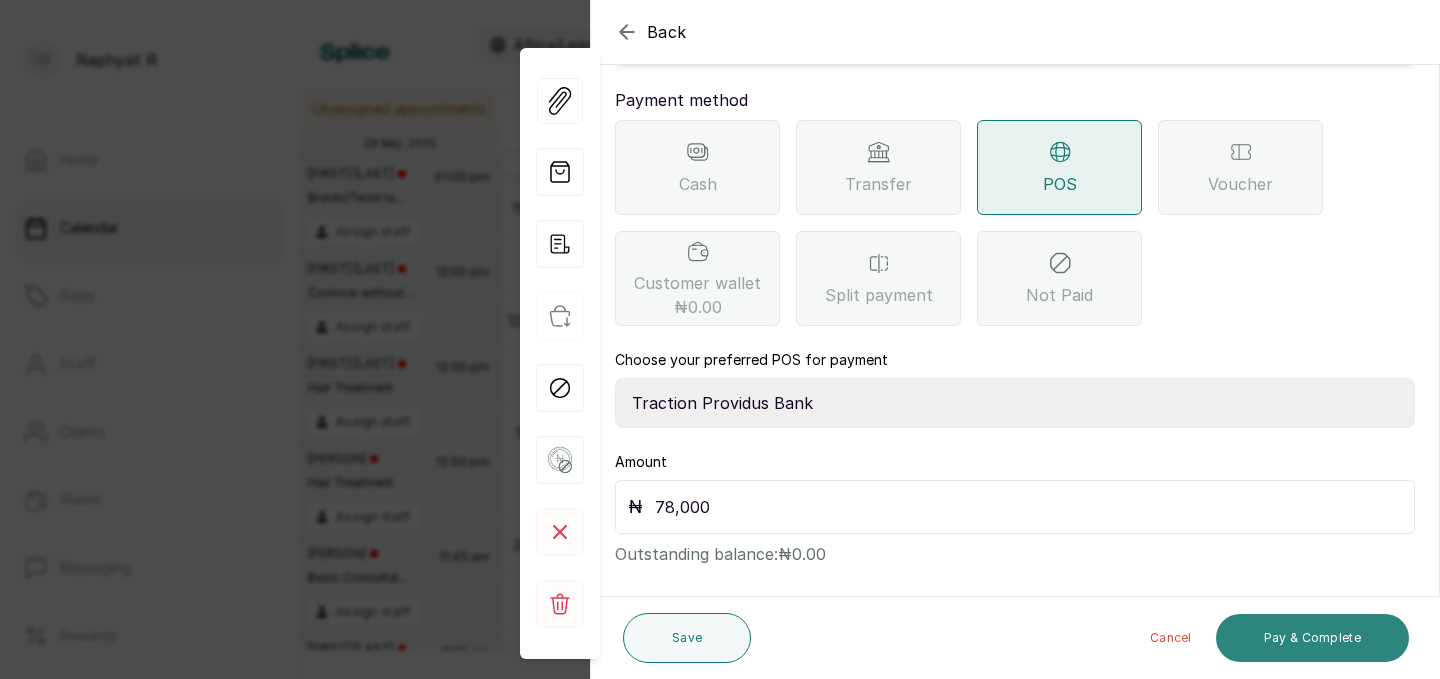 click on "Pay & Complete" at bounding box center (1312, 638) 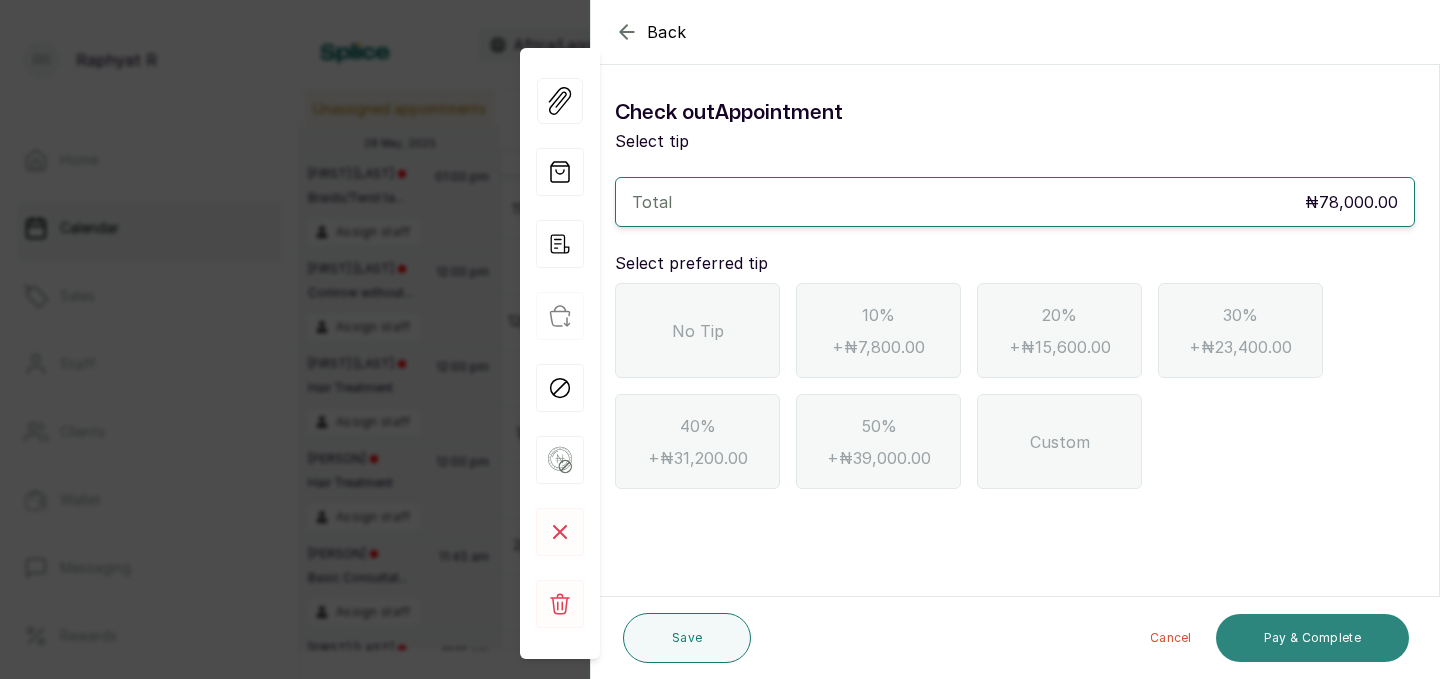 scroll, scrollTop: 0, scrollLeft: 0, axis: both 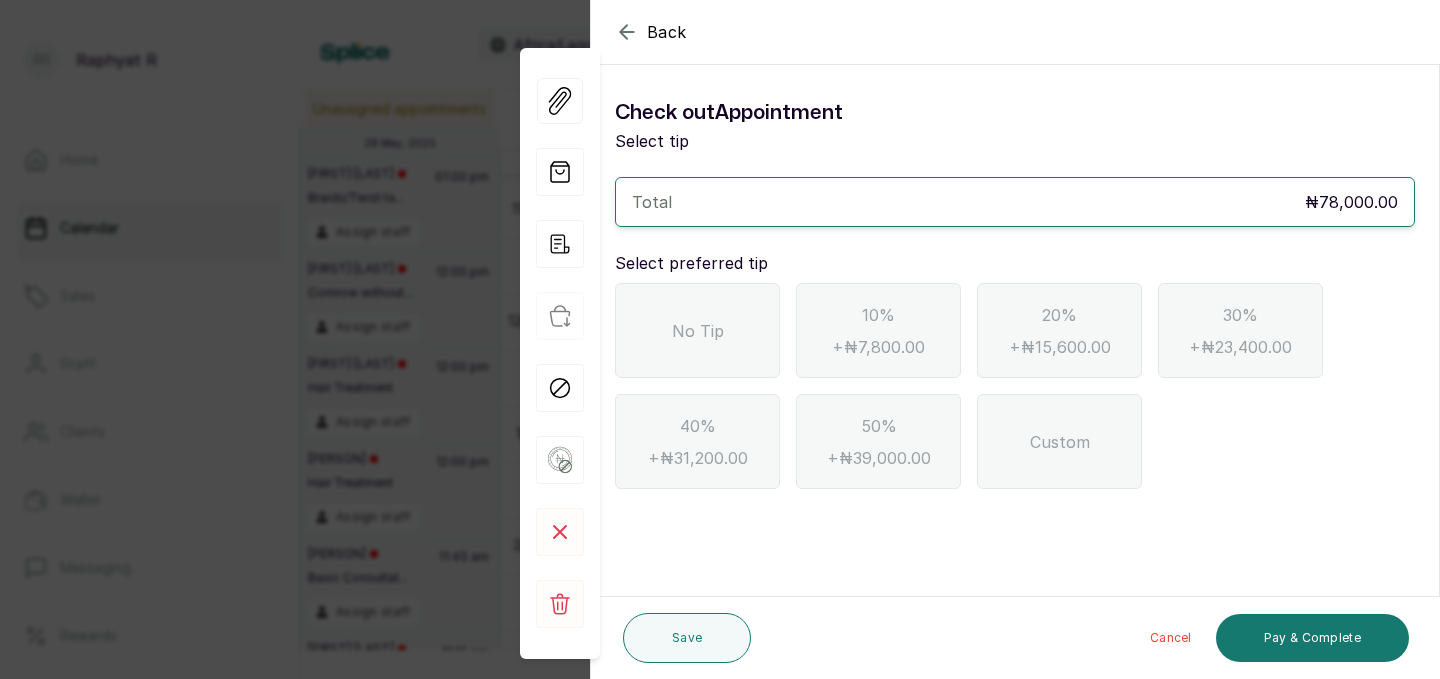 click on "No Tip" at bounding box center [697, 330] 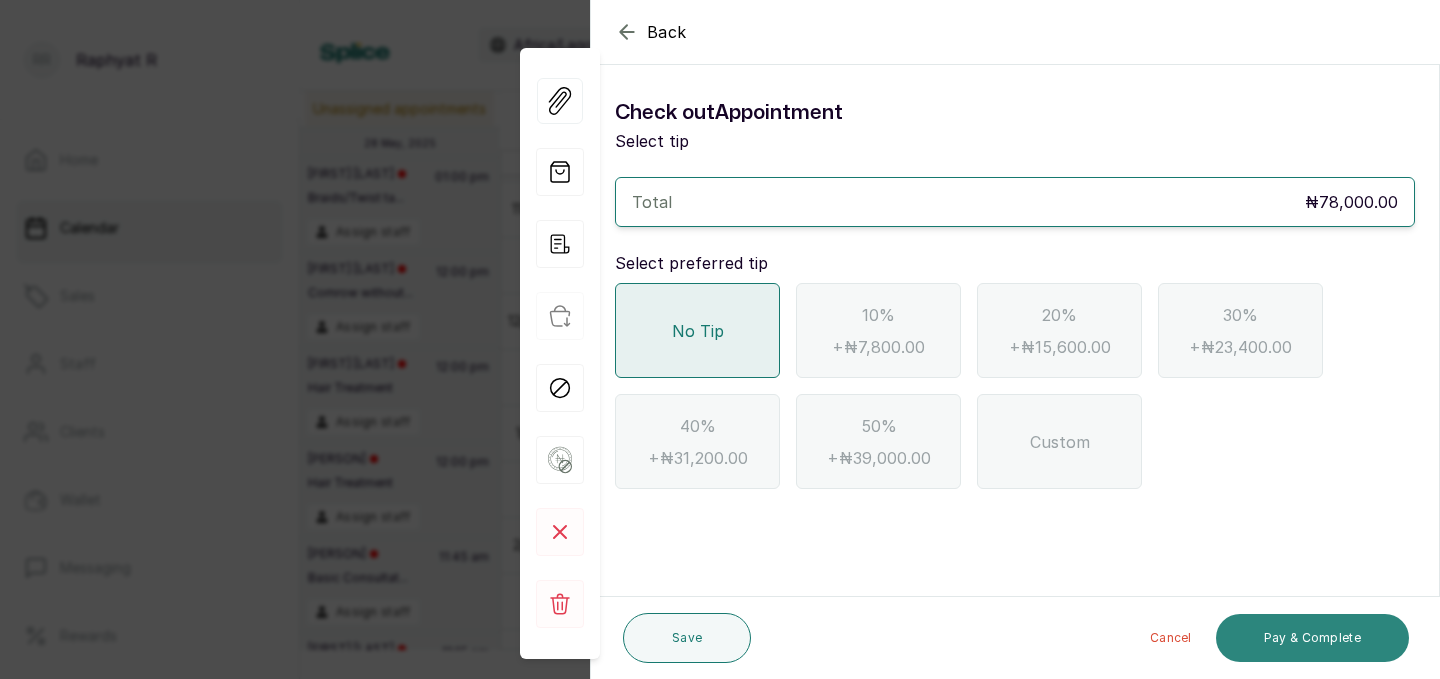 click on "Pay & Complete" at bounding box center (1312, 638) 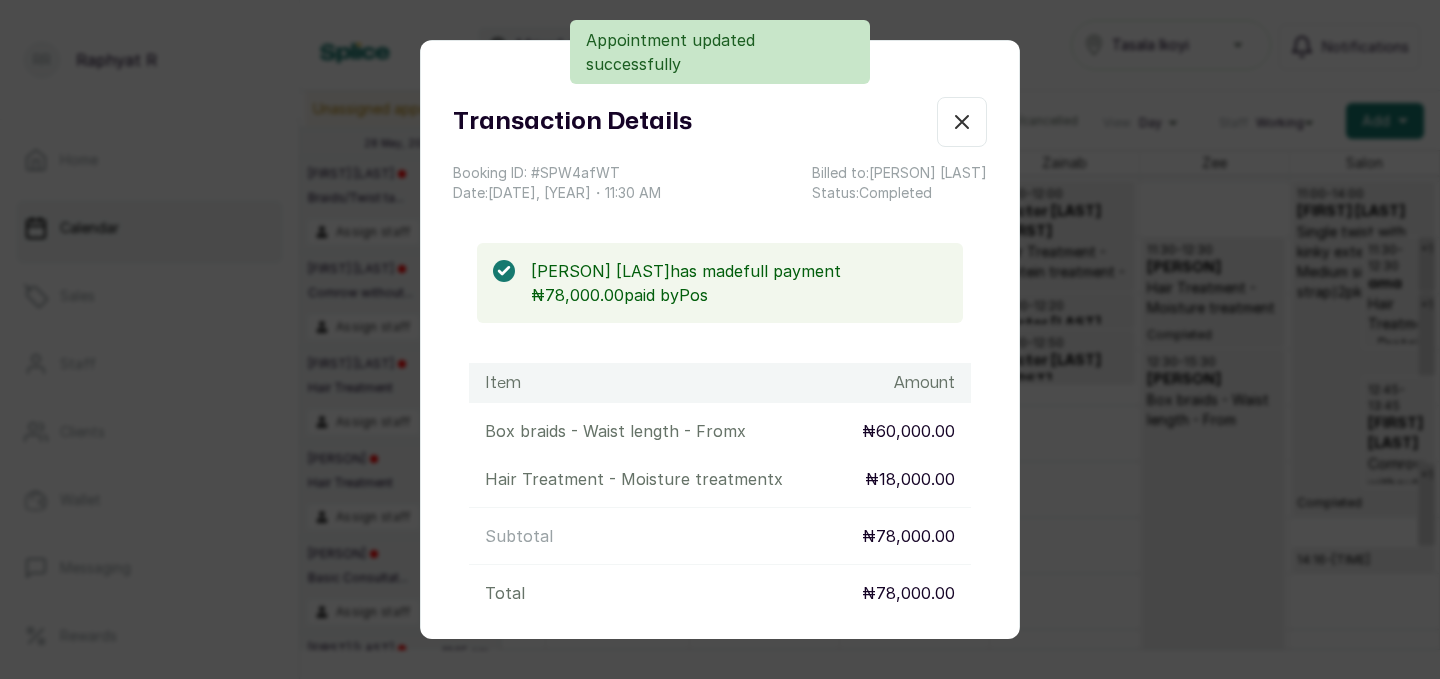 click 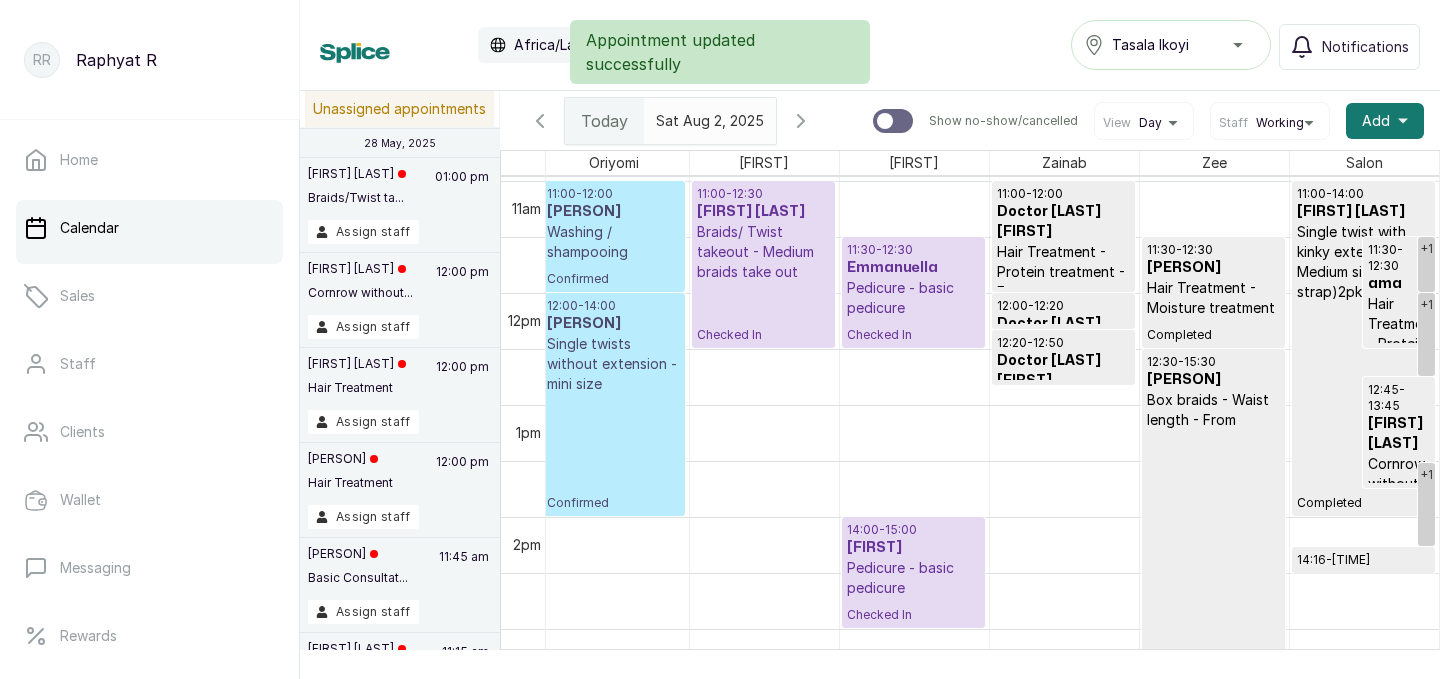 scroll, scrollTop: 1229, scrollLeft: 457, axis: both 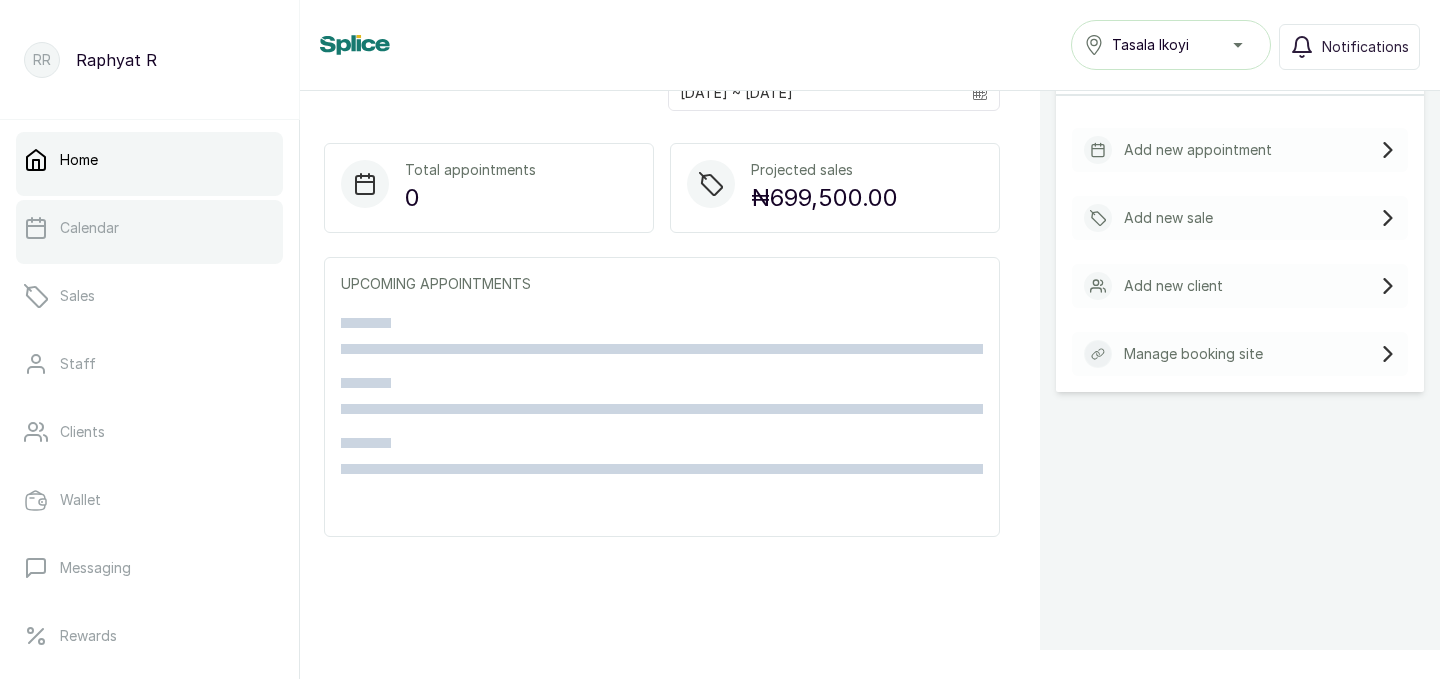 click on "Calendar" at bounding box center (89, 228) 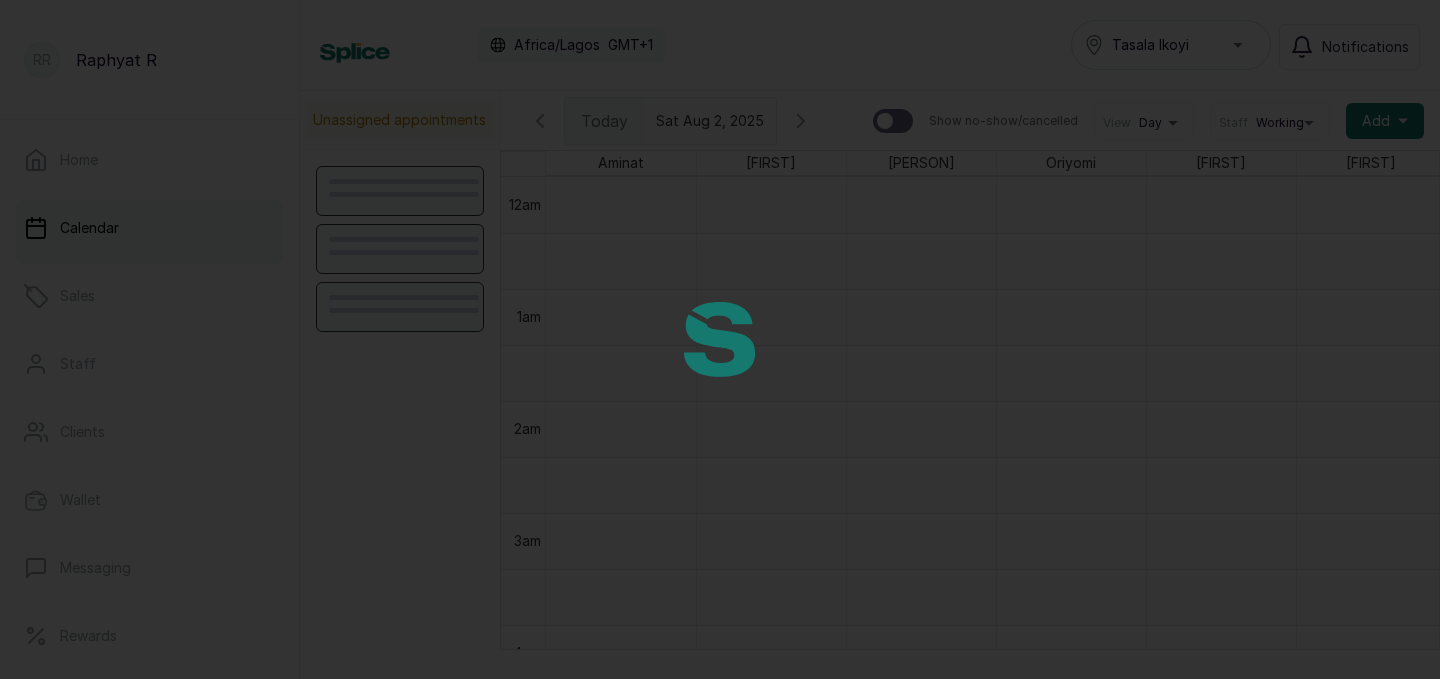 scroll, scrollTop: 673, scrollLeft: 0, axis: vertical 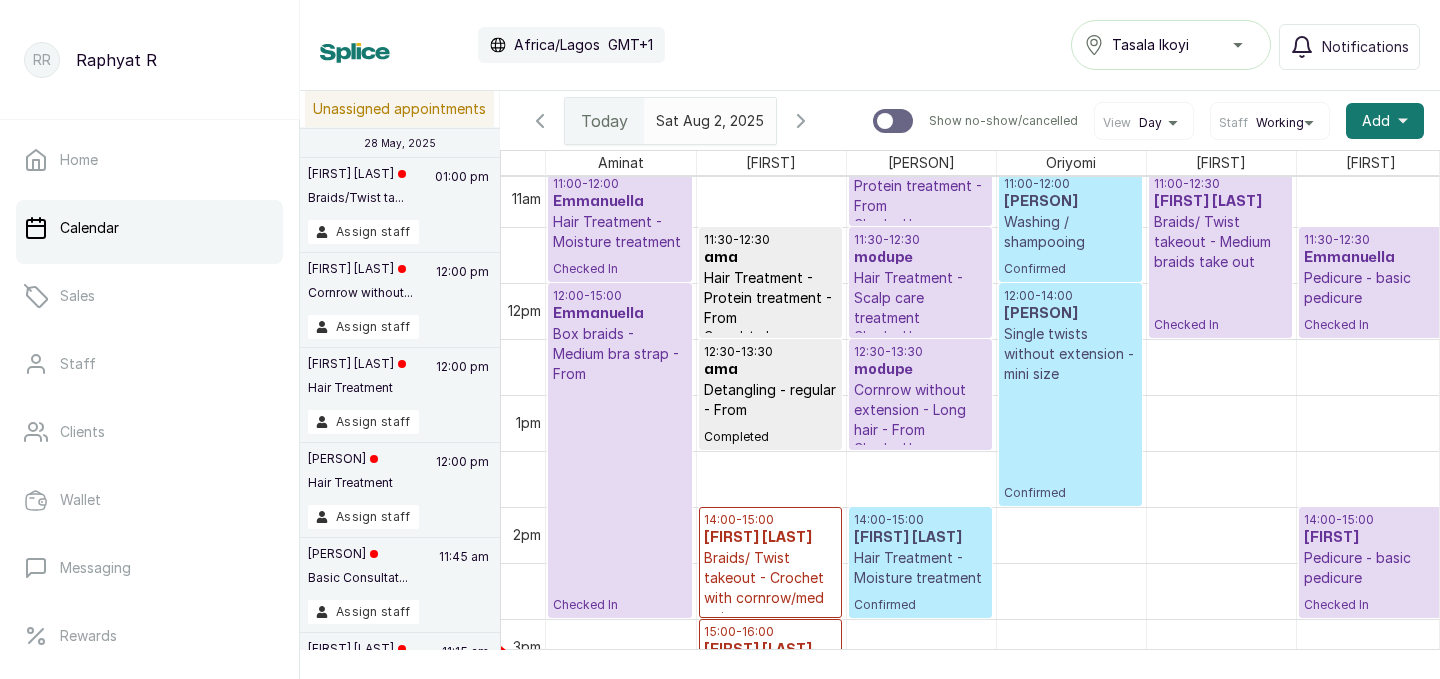 click on "Cornrow without extension - Long hair - From" at bounding box center (920, 410) 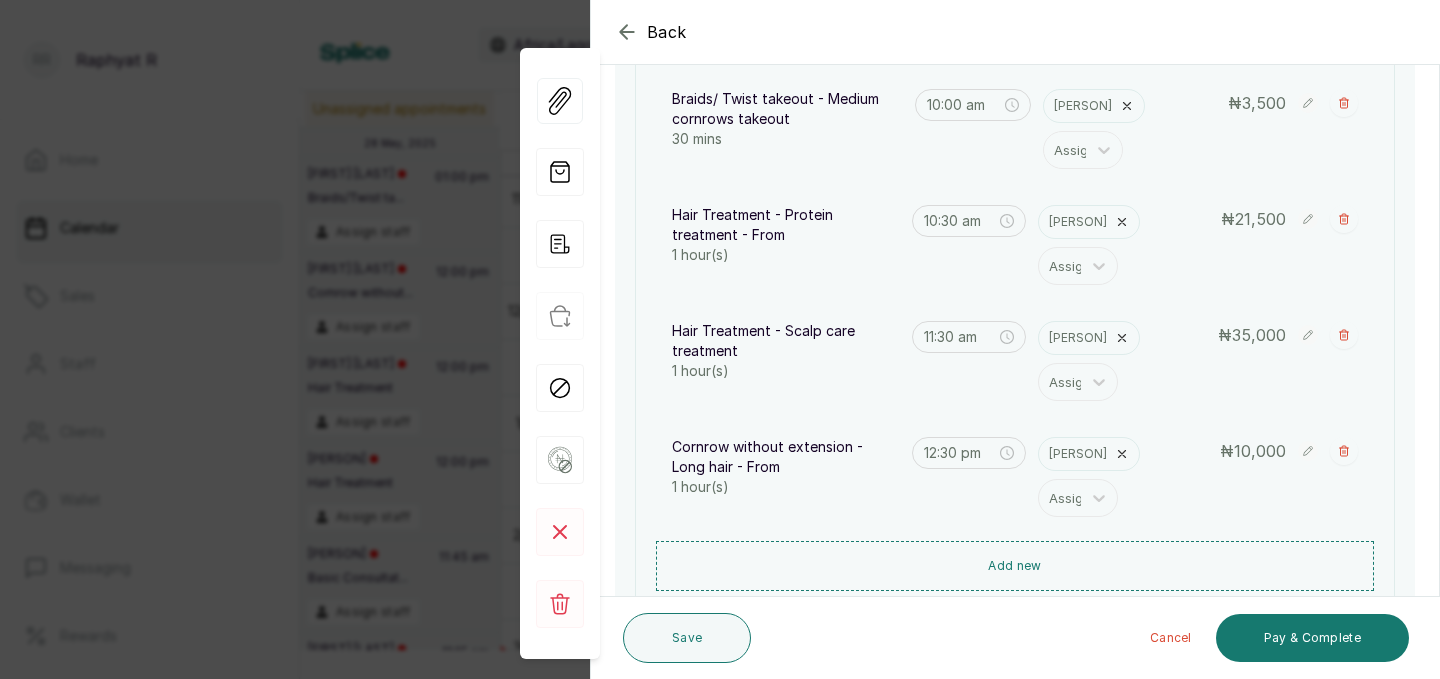 click 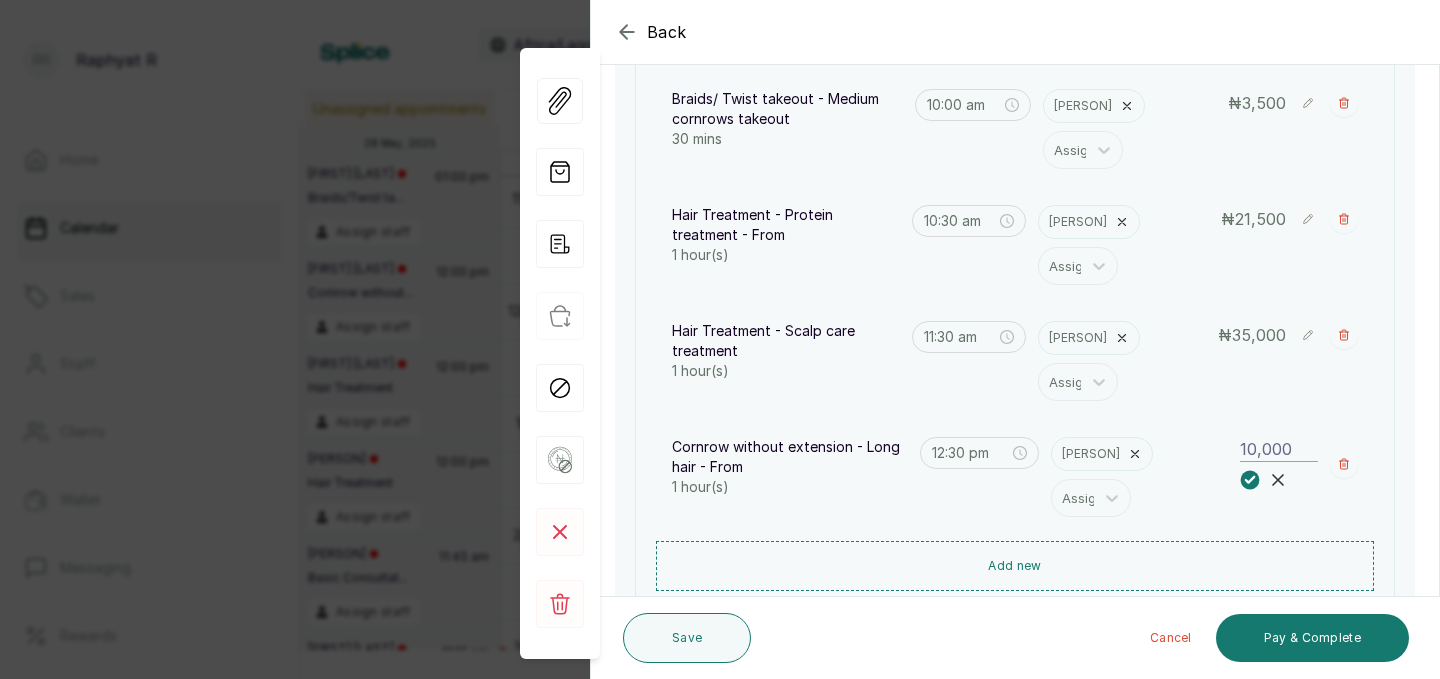 click on "10,000" at bounding box center [1279, 449] 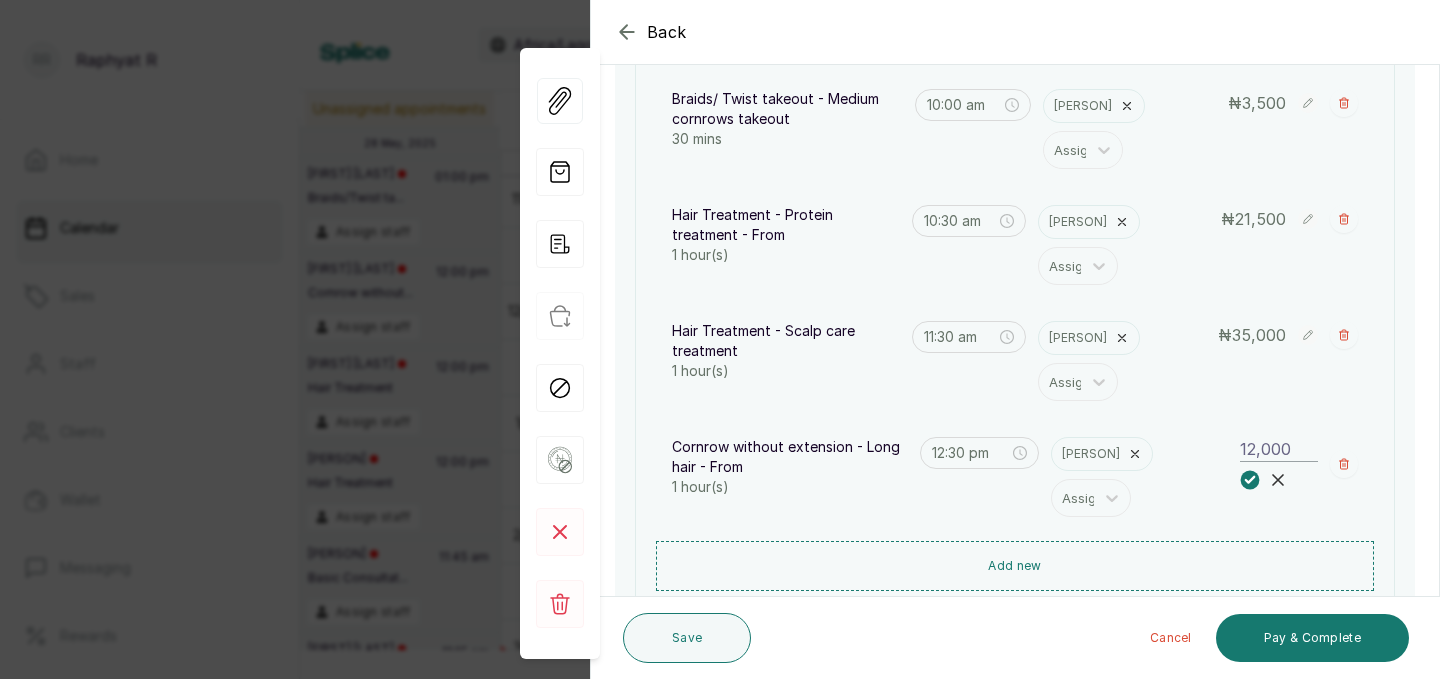 type on "12,000" 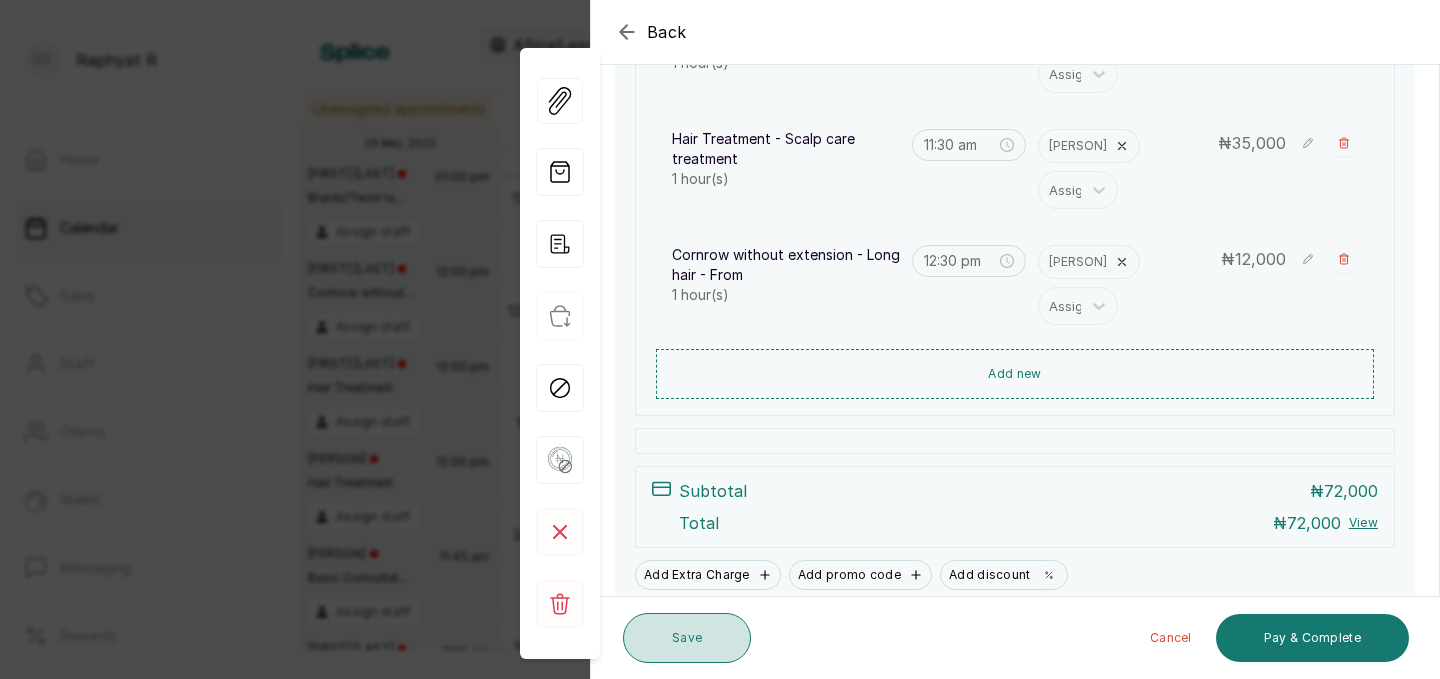 click on "Save" at bounding box center [687, 638] 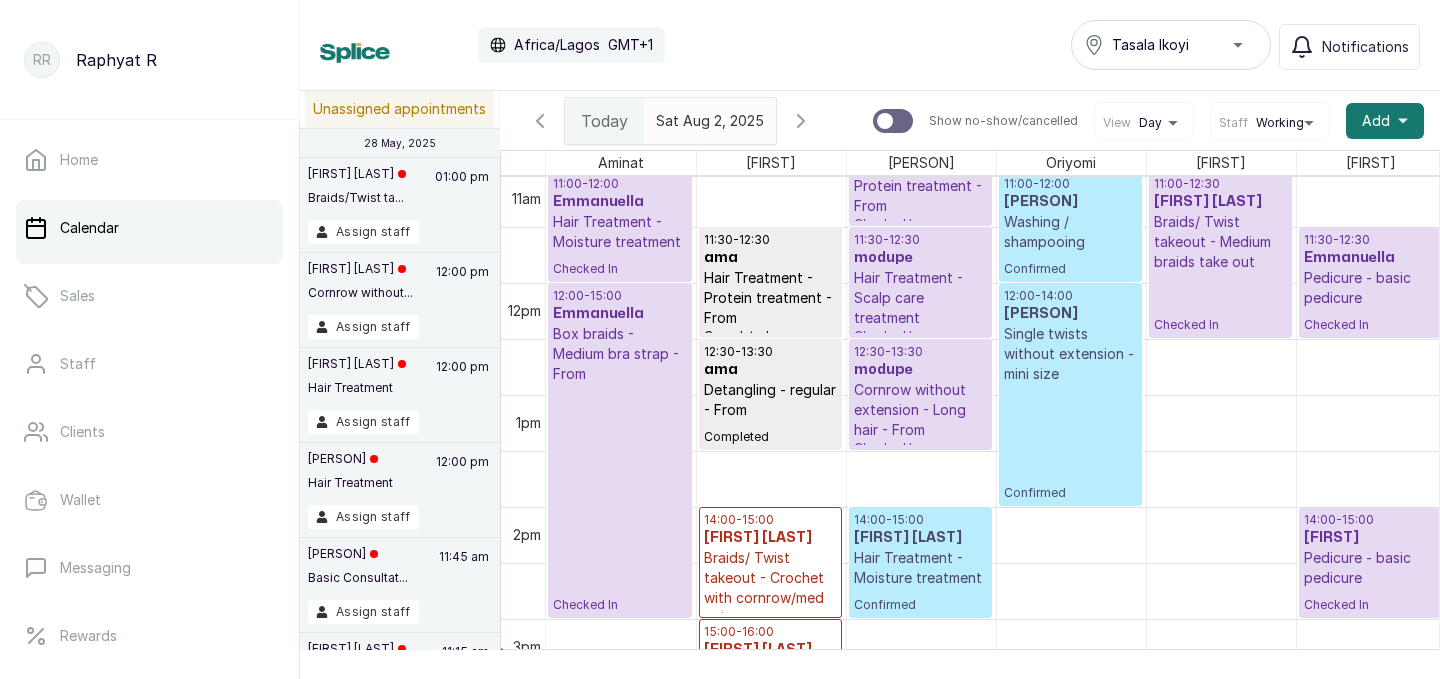 click 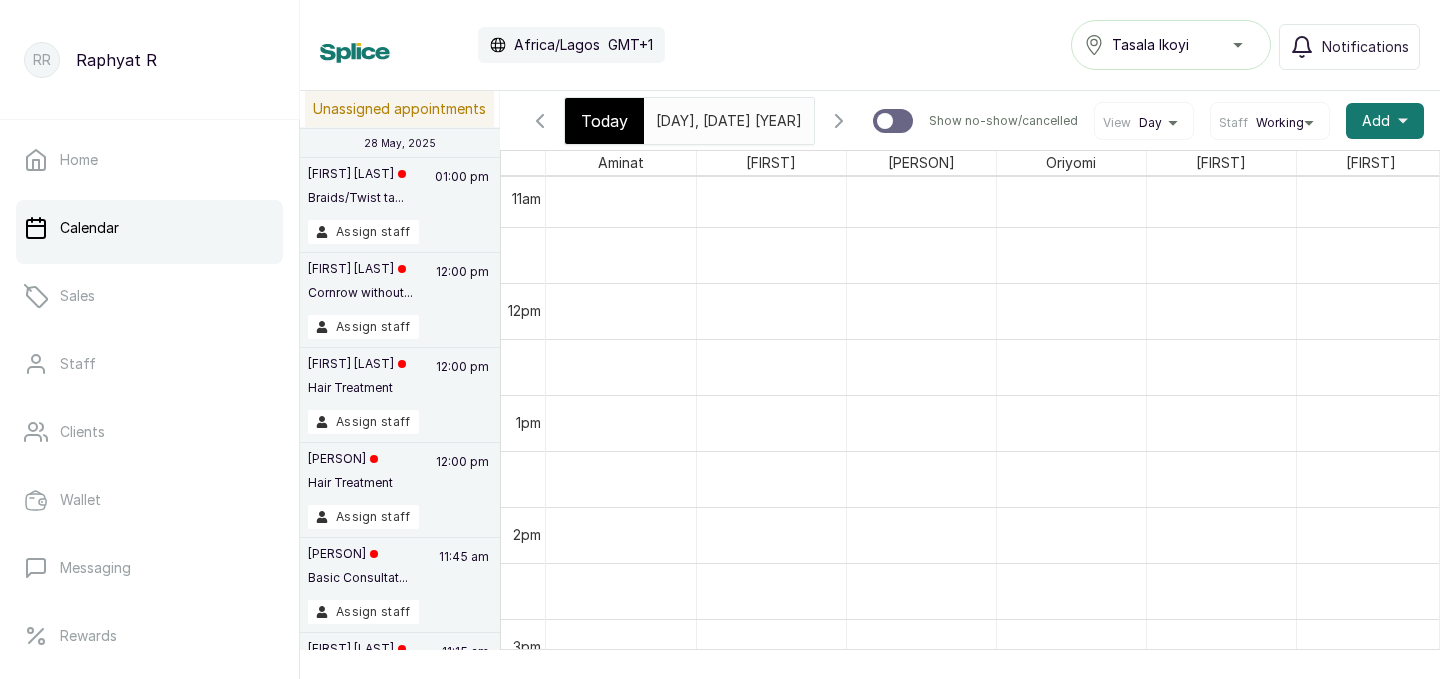 scroll, scrollTop: 673, scrollLeft: 0, axis: vertical 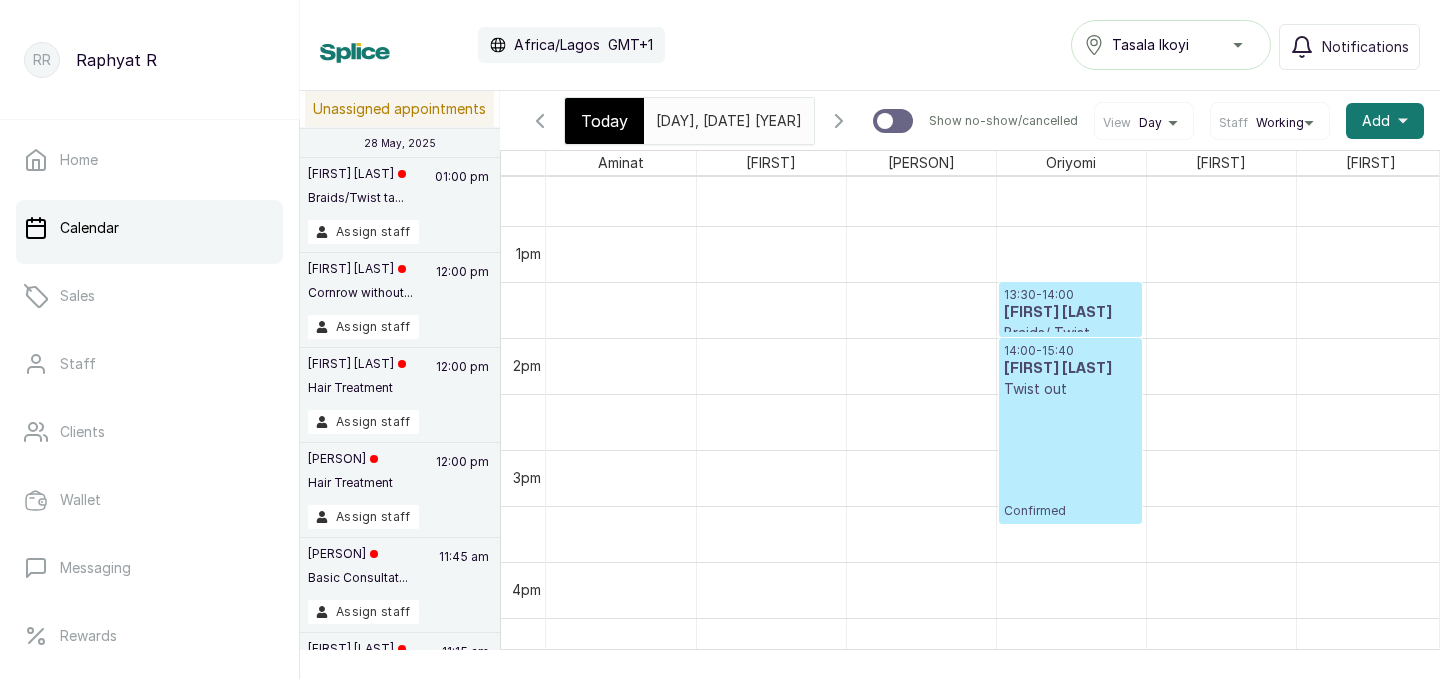 click on "Today" at bounding box center [604, 121] 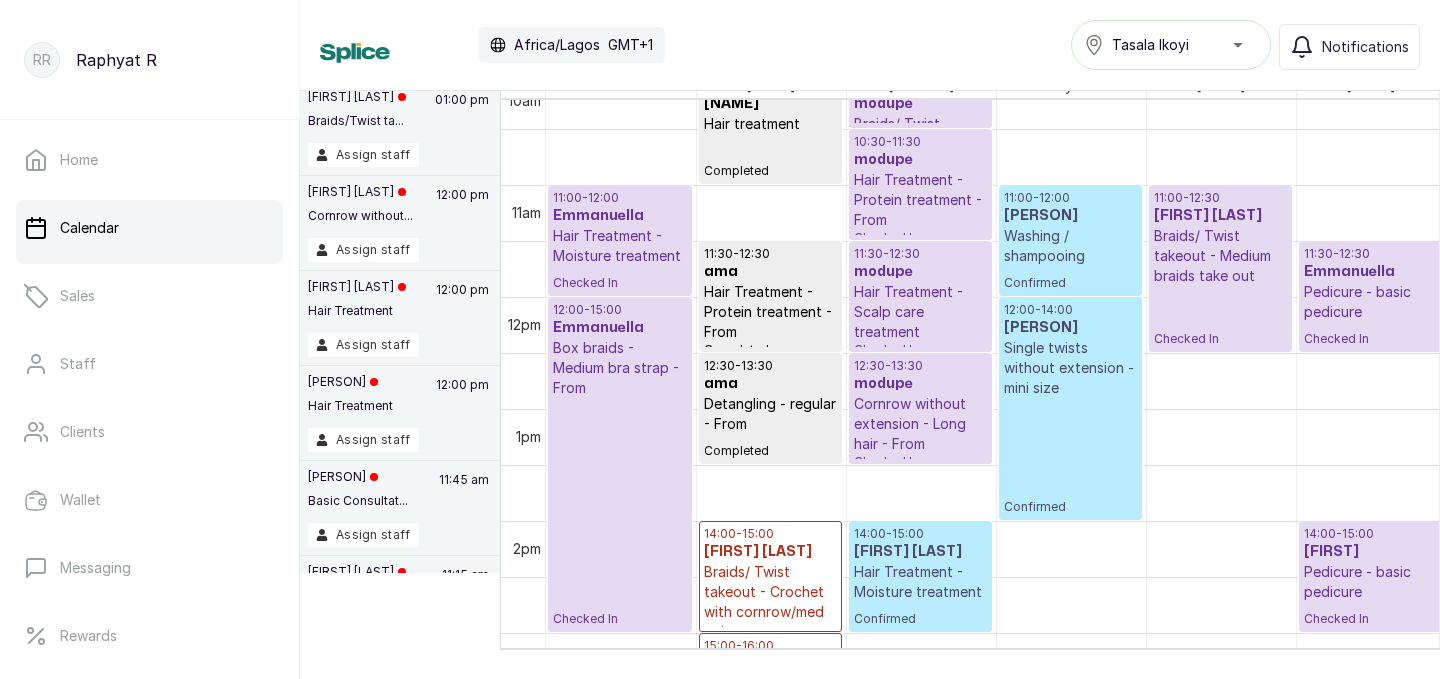 click on "10:30  -  11:30" at bounding box center (920, 142) 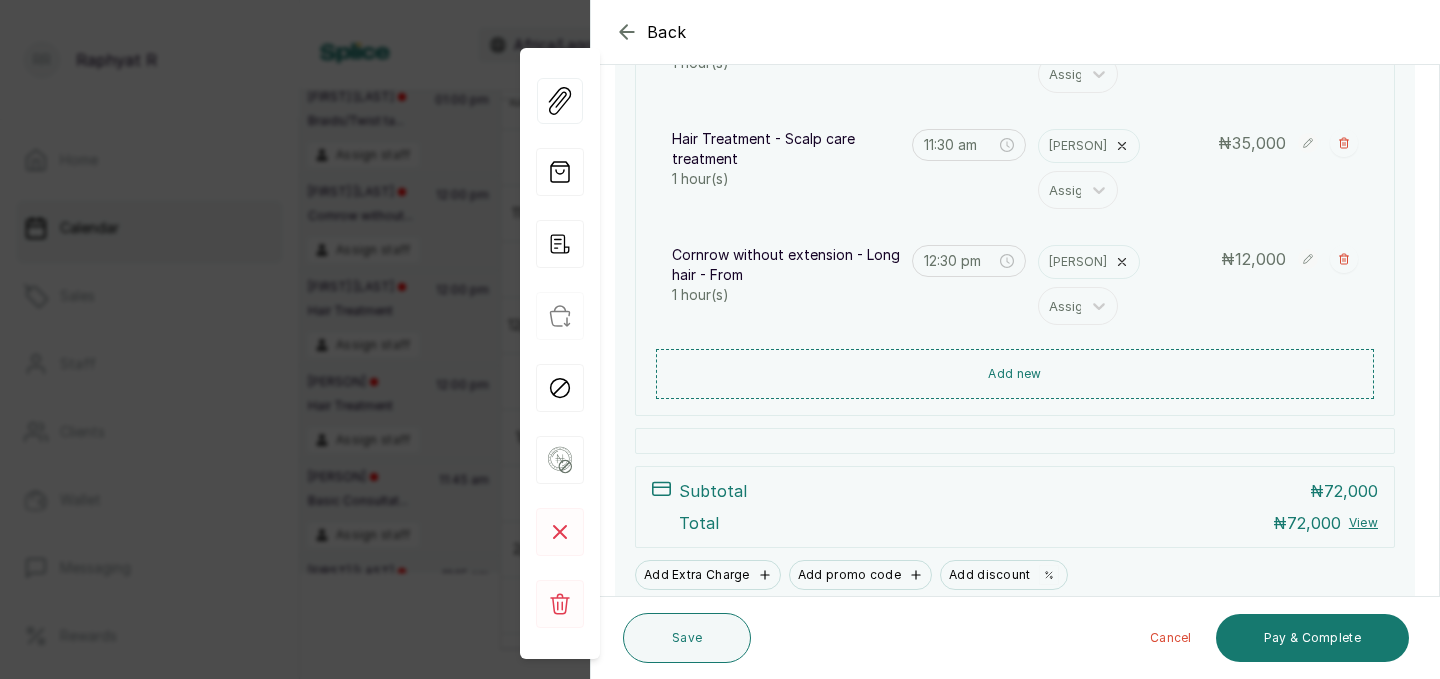 scroll, scrollTop: 529, scrollLeft: 0, axis: vertical 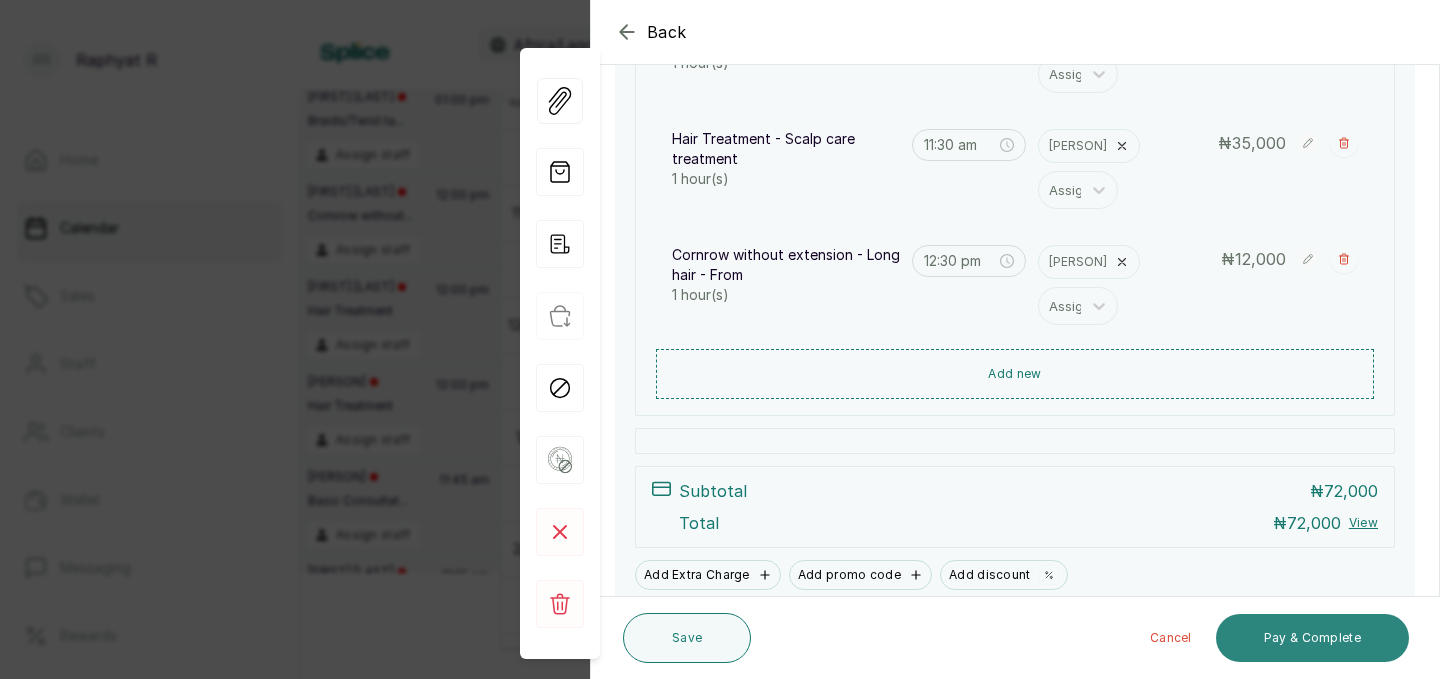 click on "Pay & Complete" at bounding box center [1312, 638] 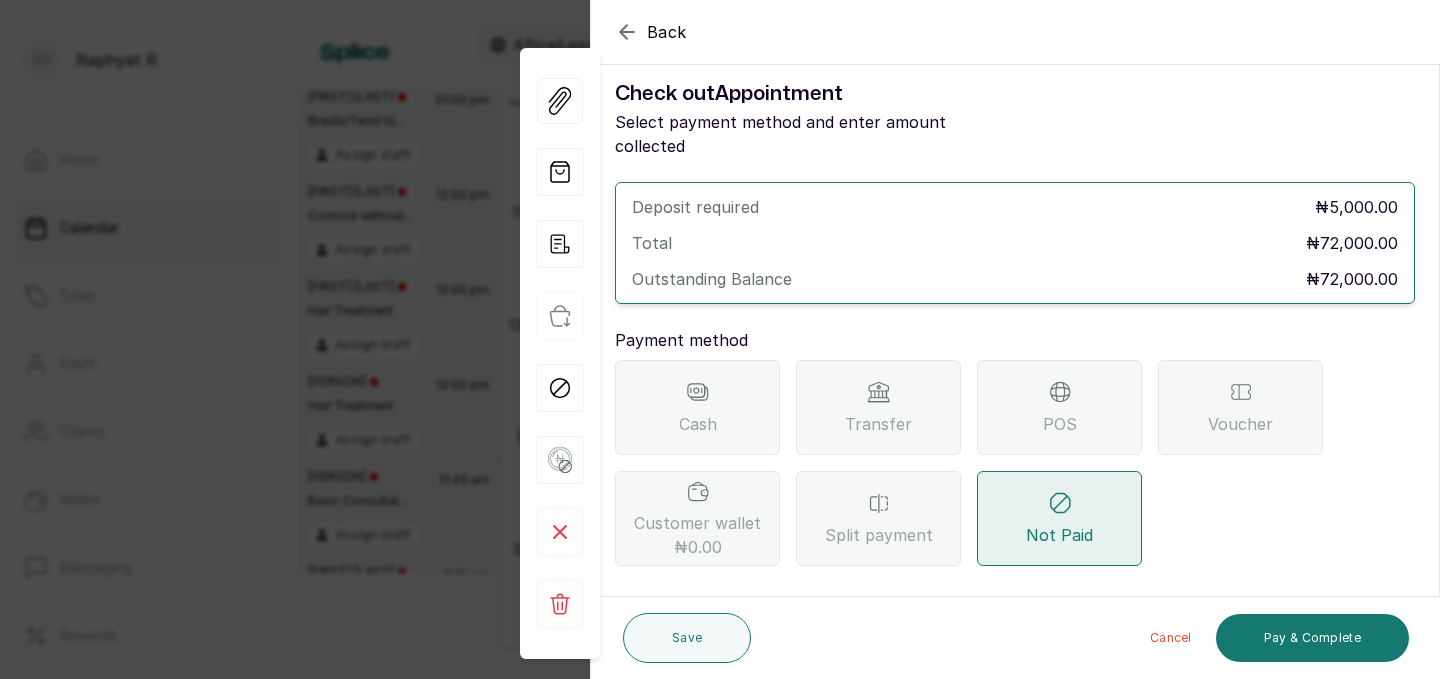 click on "Transfer" at bounding box center (878, 424) 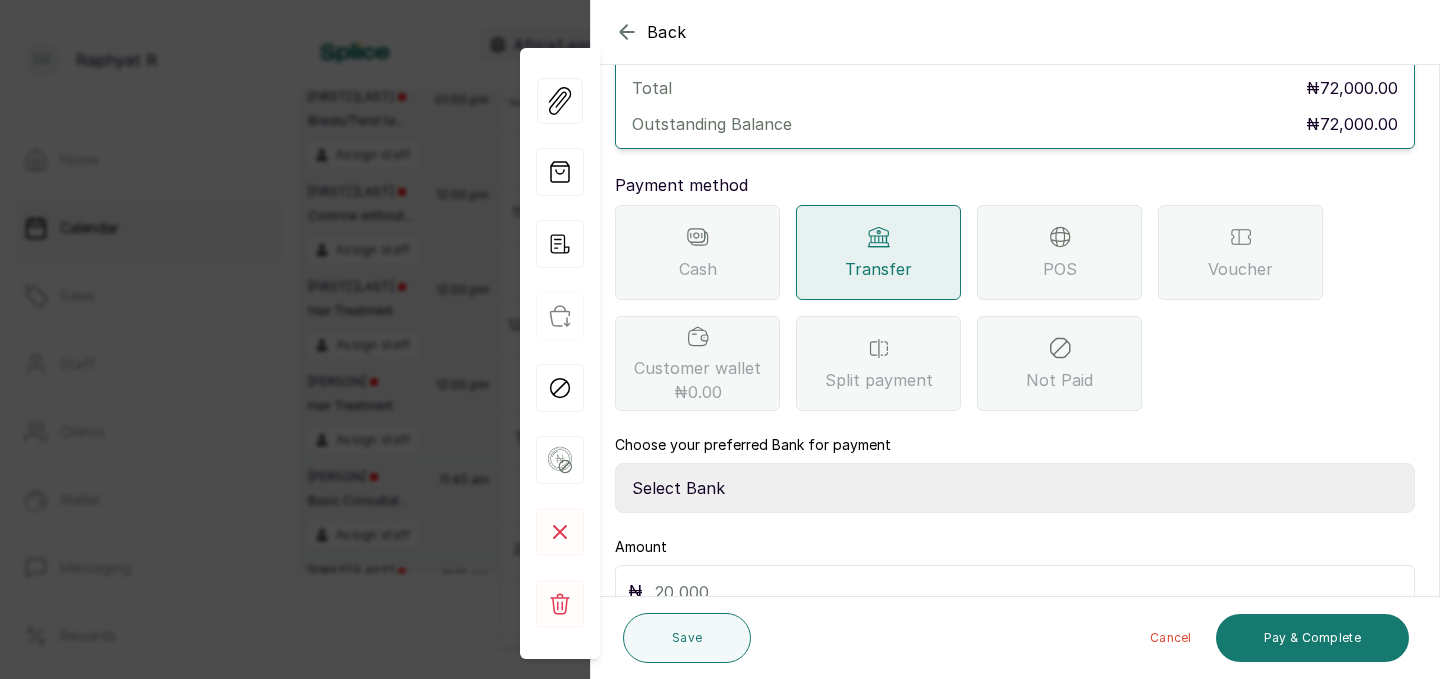 scroll, scrollTop: 221, scrollLeft: 0, axis: vertical 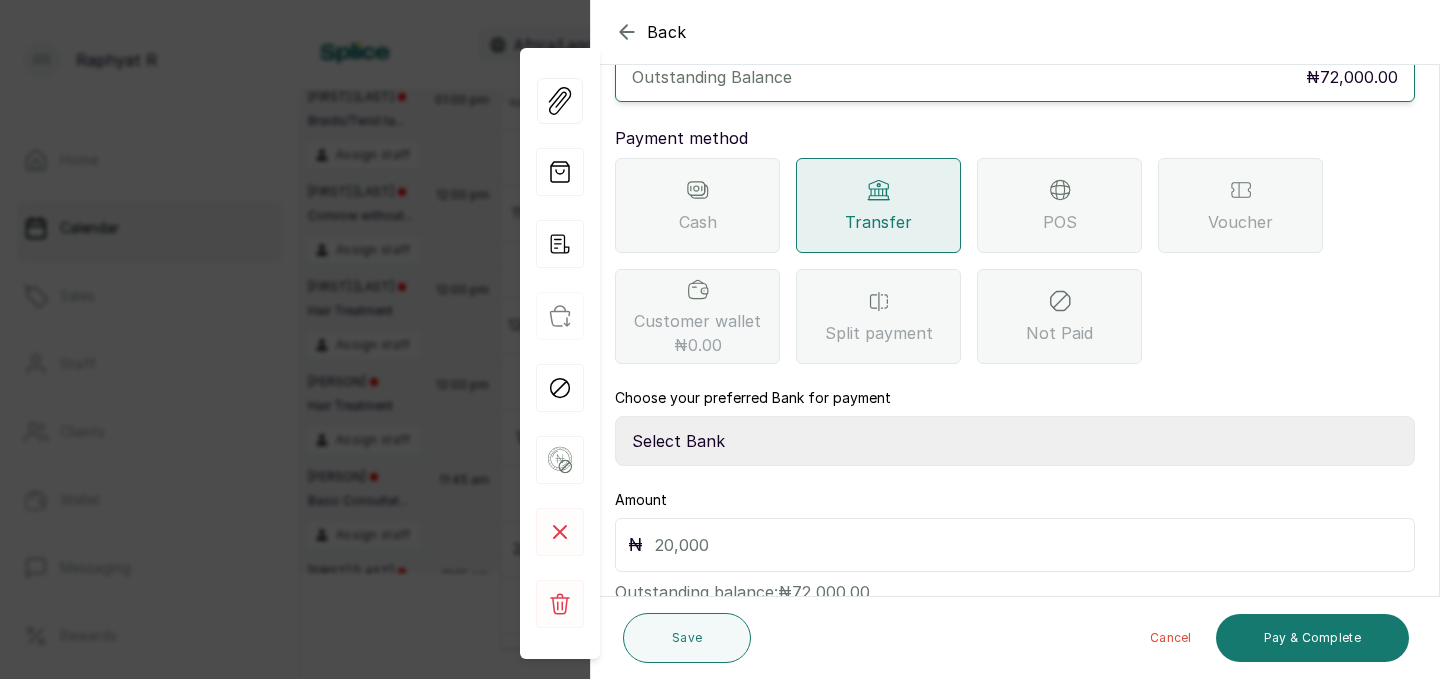 click on "Select Bank TRACTION(TRACTION) Providus Bank TASALAHQ HAIR AND BEAUTY Guaranty Trust Bank" at bounding box center [1015, 441] 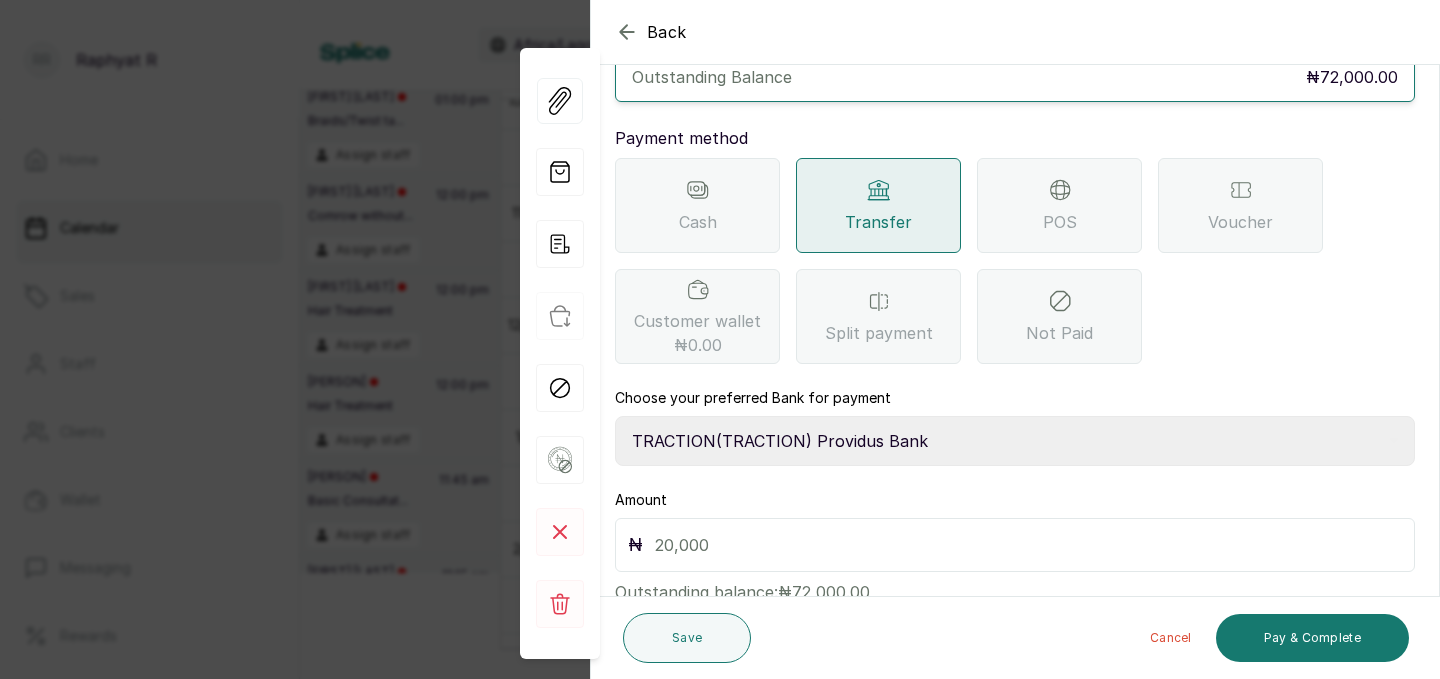 click on "₦" at bounding box center [1015, 545] 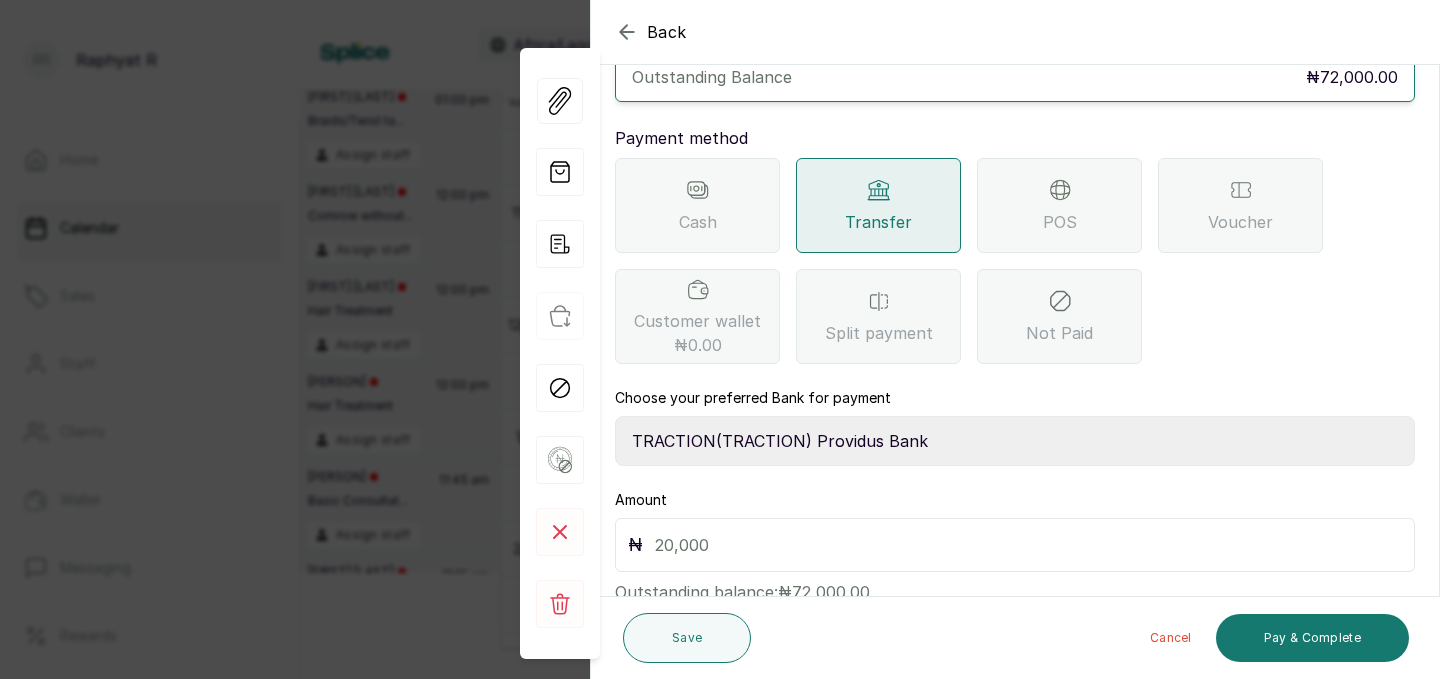 click at bounding box center (1028, 545) 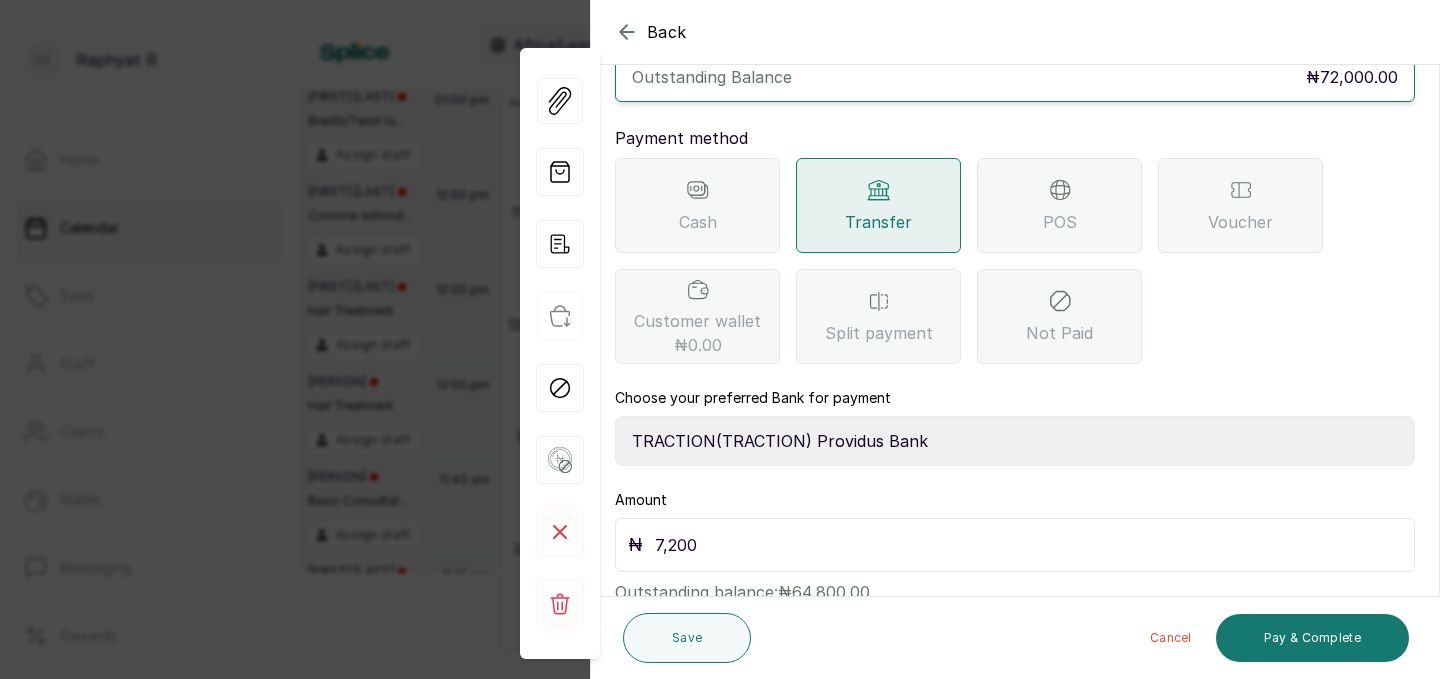 type on "72,000" 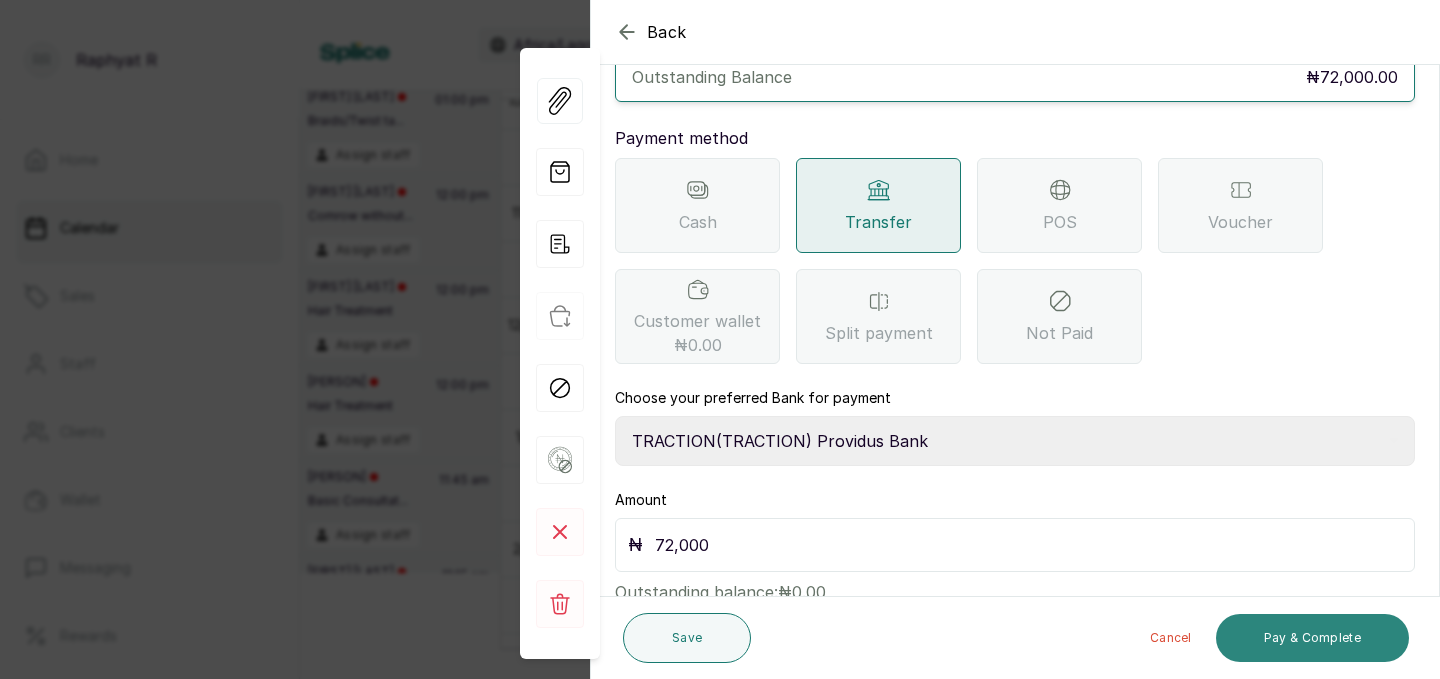 click on "Pay & Complete" at bounding box center [1312, 638] 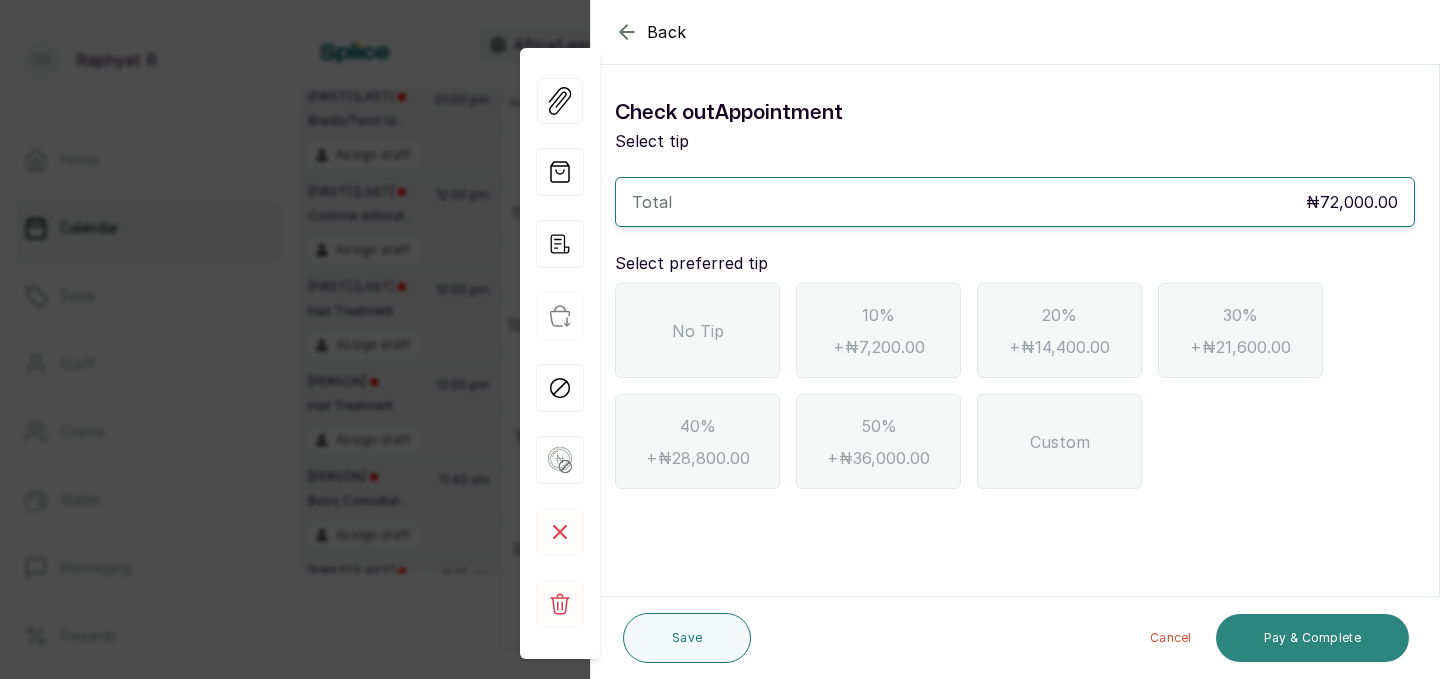 scroll, scrollTop: 0, scrollLeft: 0, axis: both 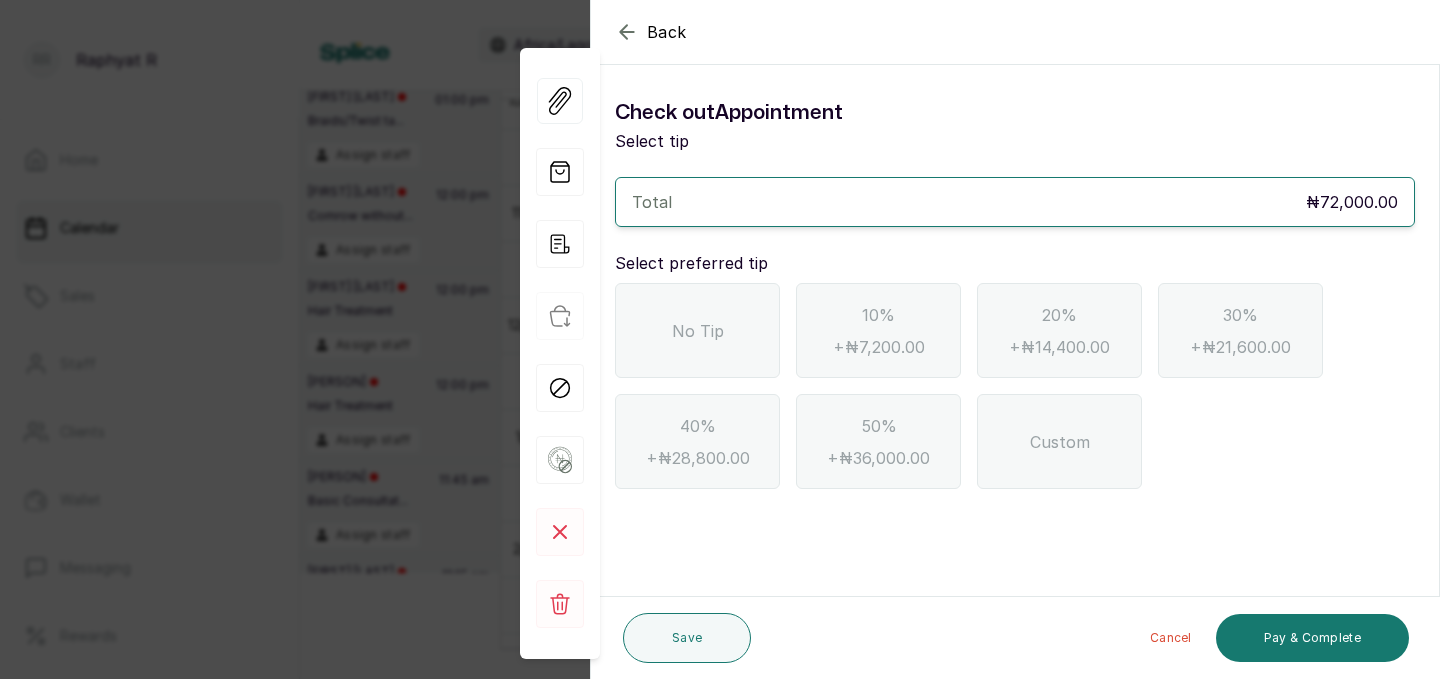 click on "No Tip" at bounding box center [697, 330] 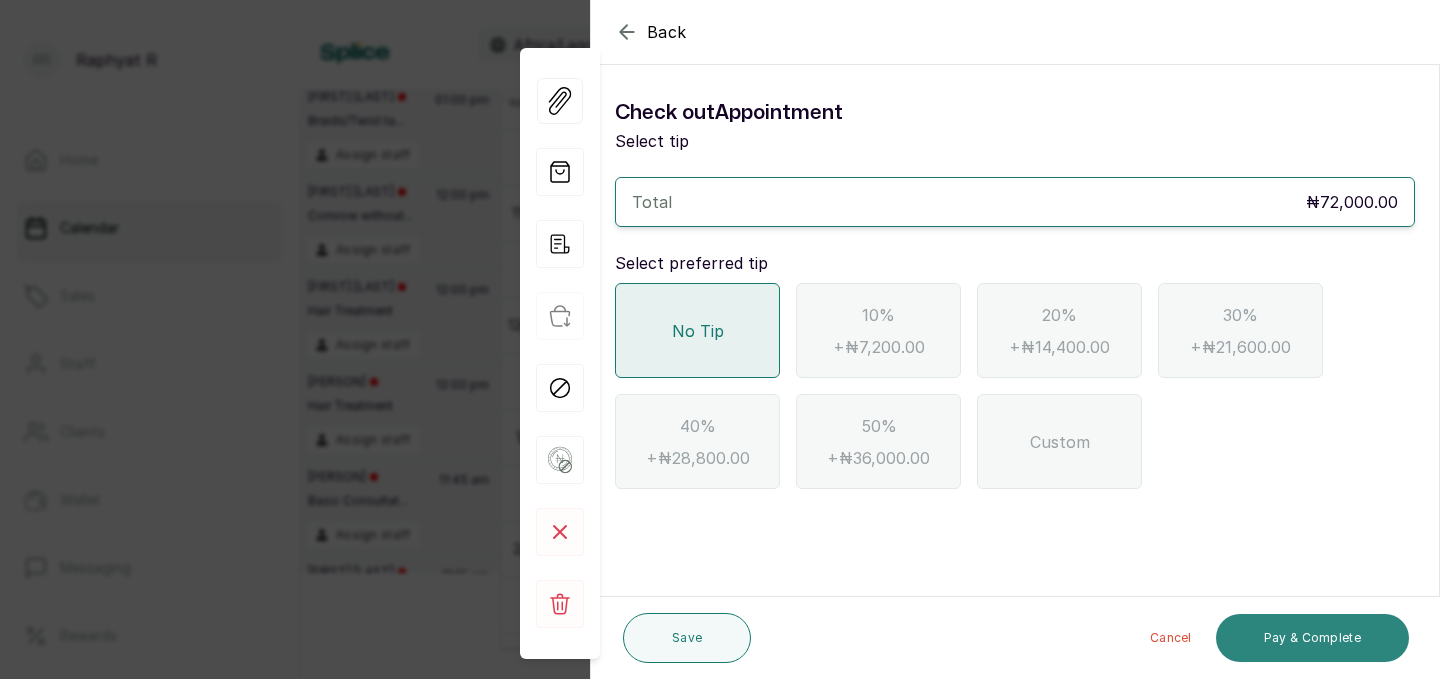 click on "Pay & Complete" at bounding box center (1312, 638) 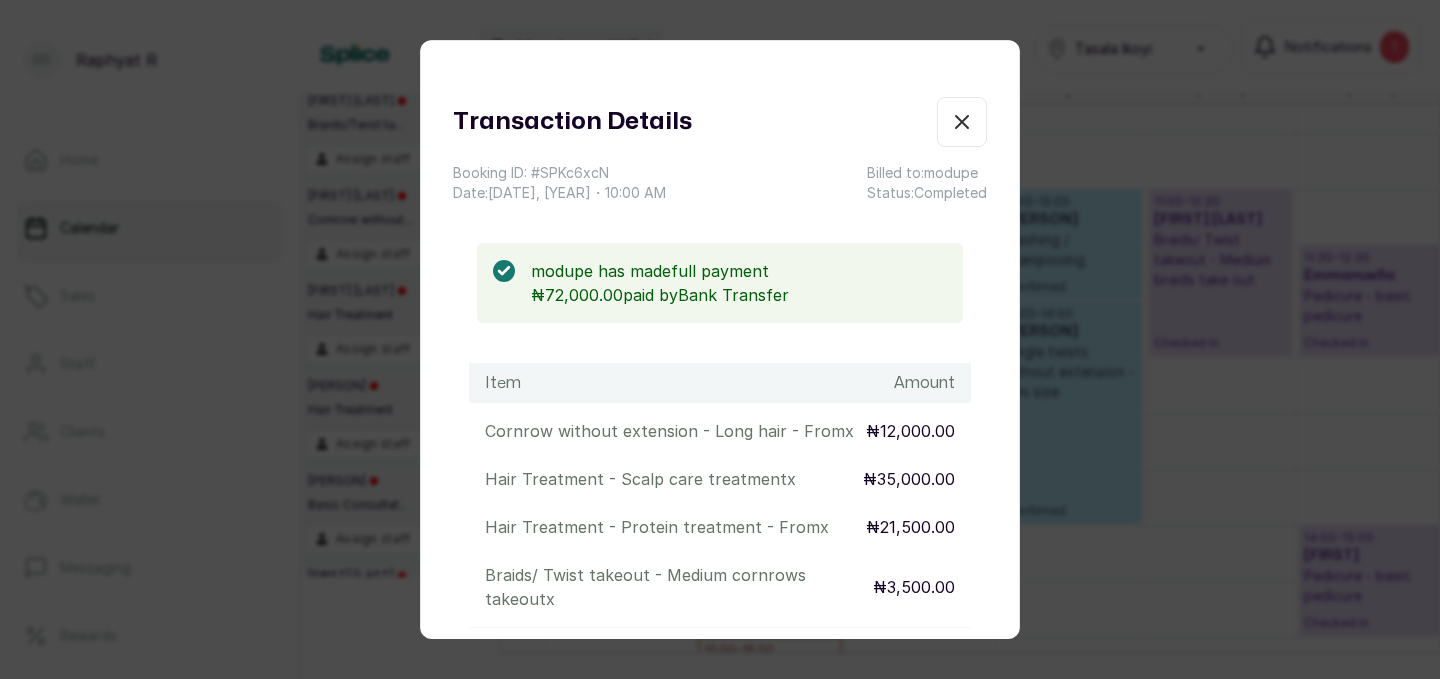 click 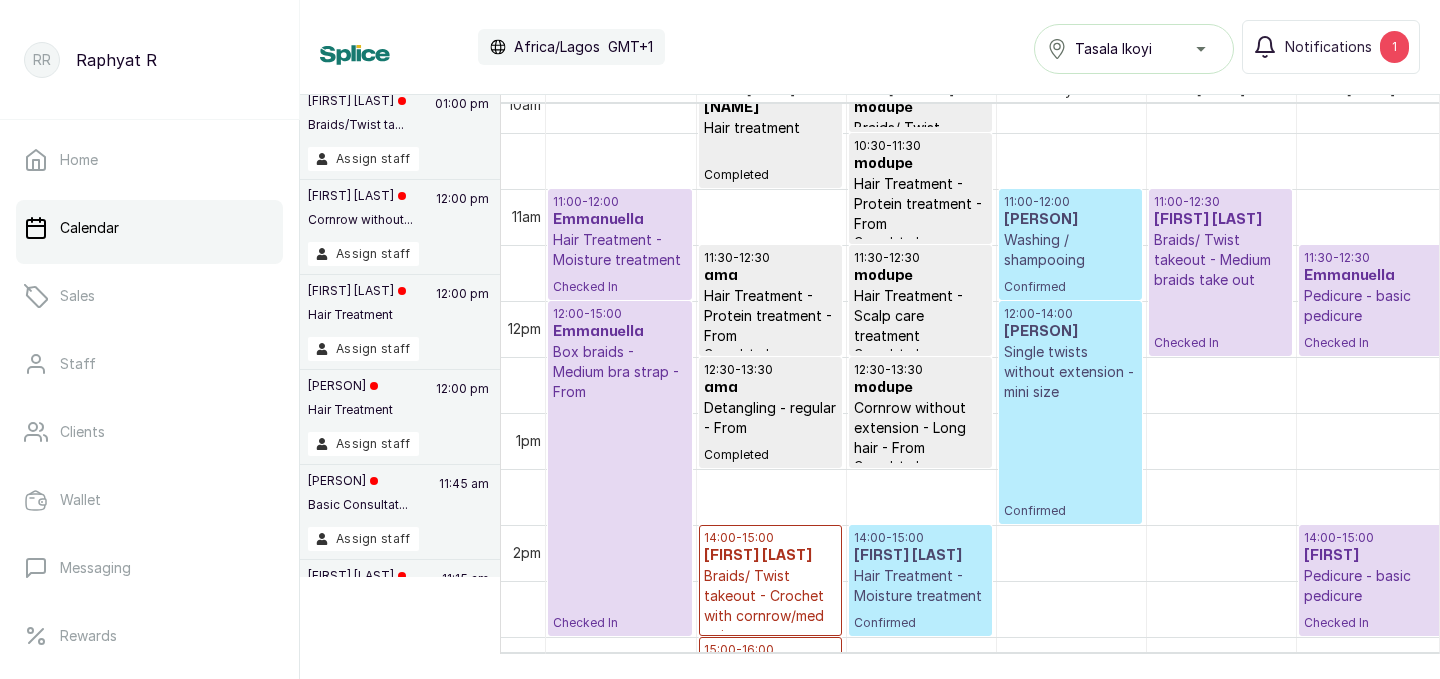 scroll, scrollTop: 1228, scrollLeft: 0, axis: vertical 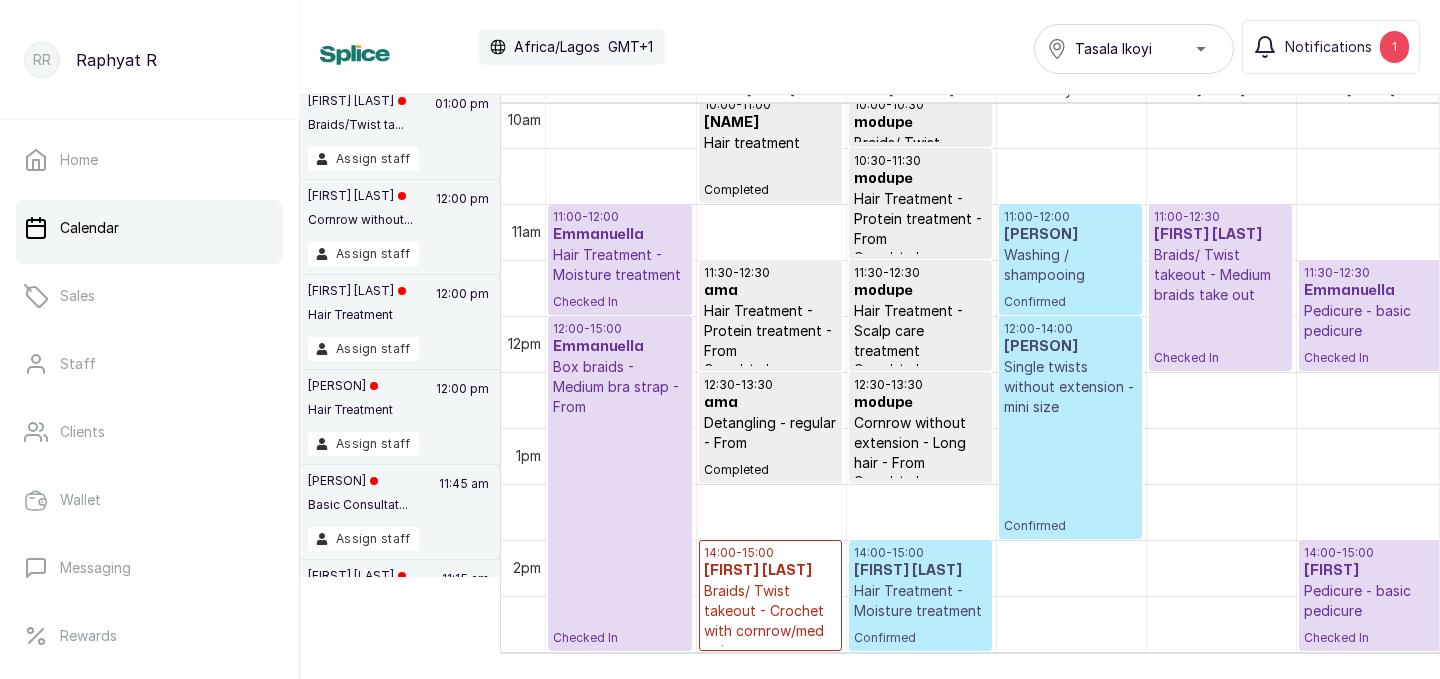 click on "[NAME]" at bounding box center (620, 235) 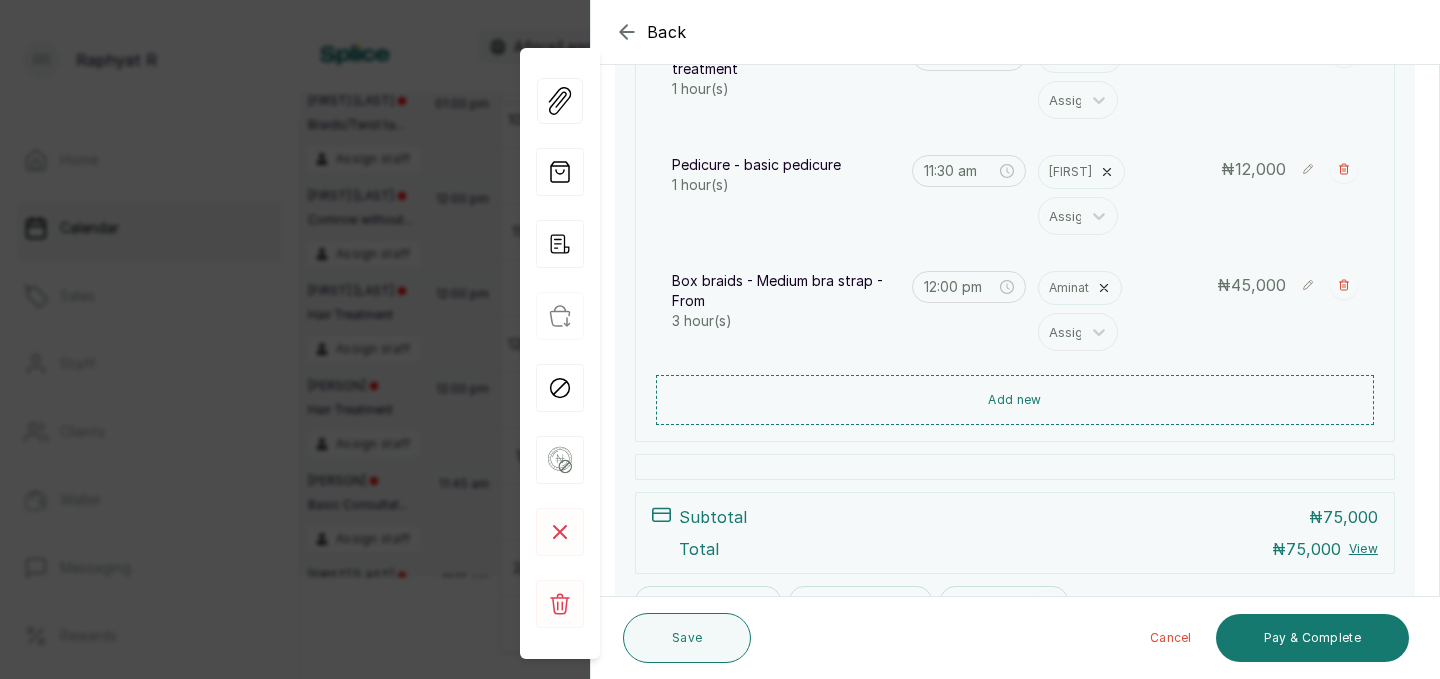 scroll, scrollTop: 358, scrollLeft: 0, axis: vertical 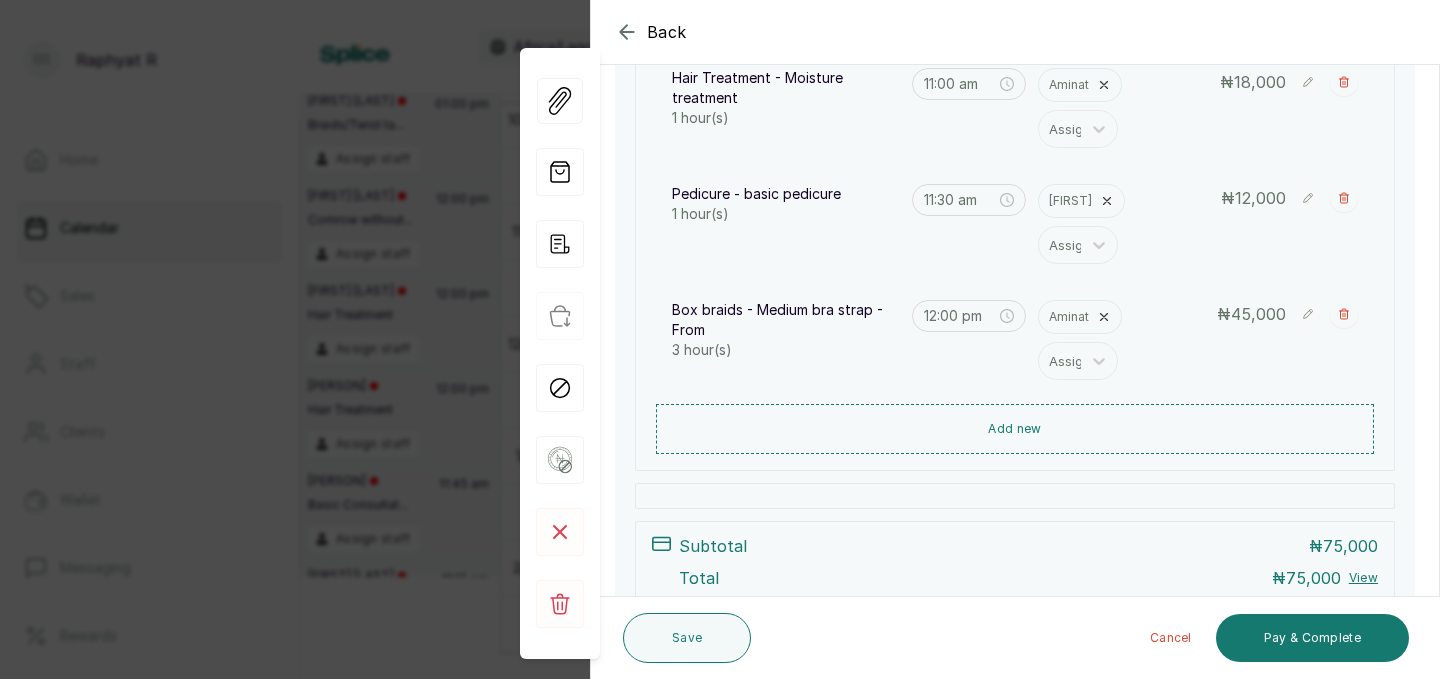 click 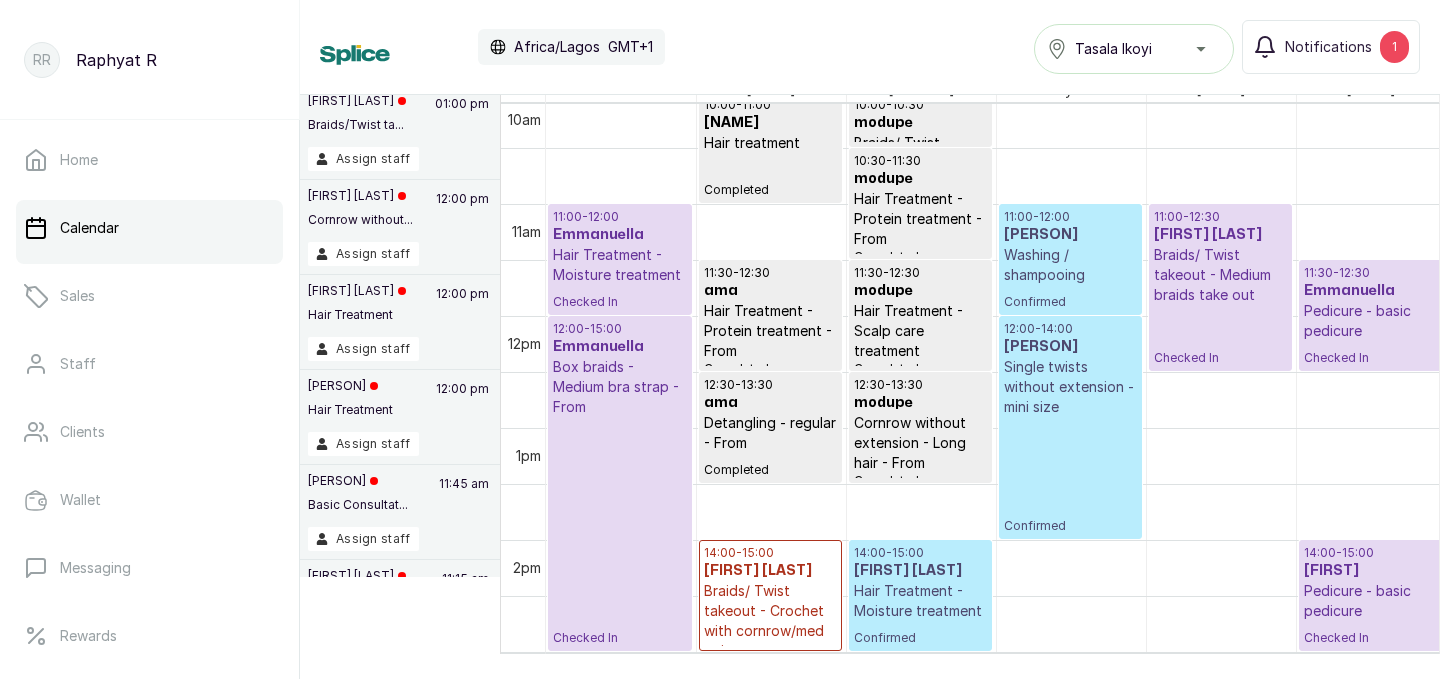 scroll, scrollTop: 1230, scrollLeft: 3, axis: both 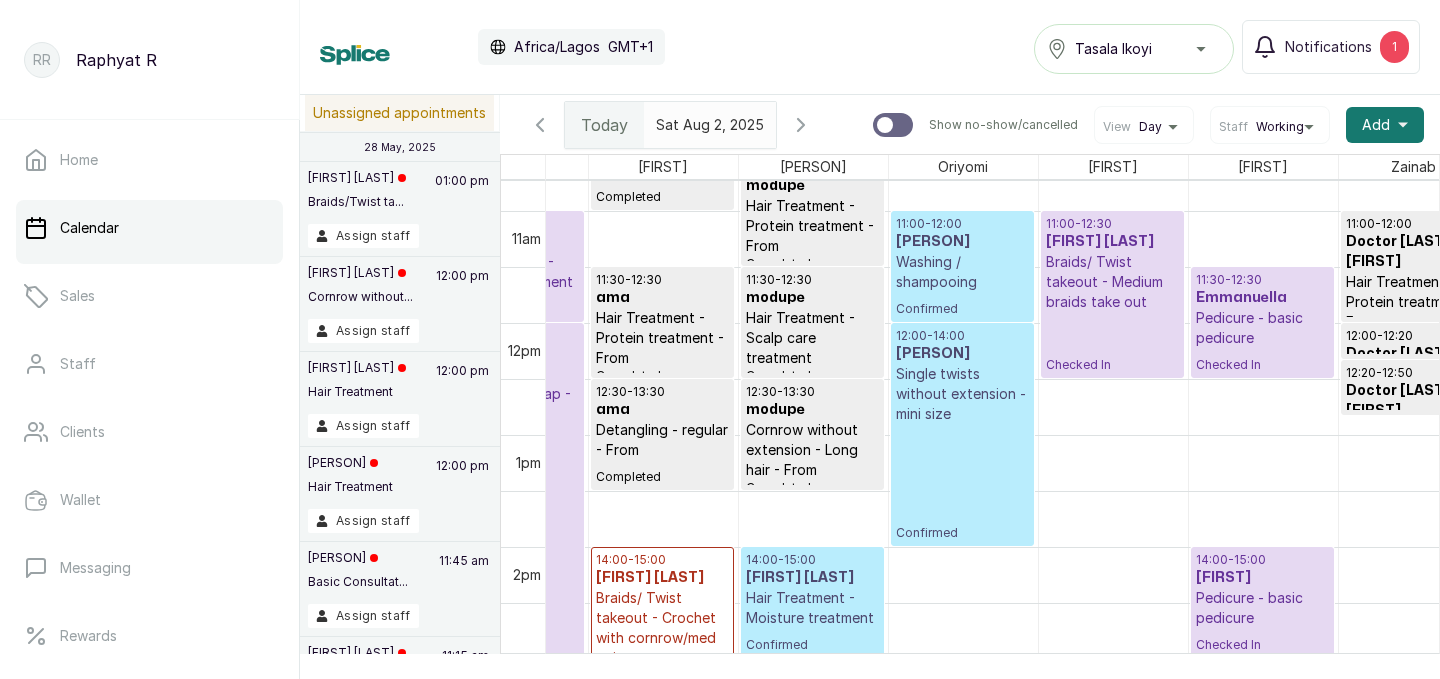 click on "[FIRST] [LAST]" at bounding box center (1112, 242) 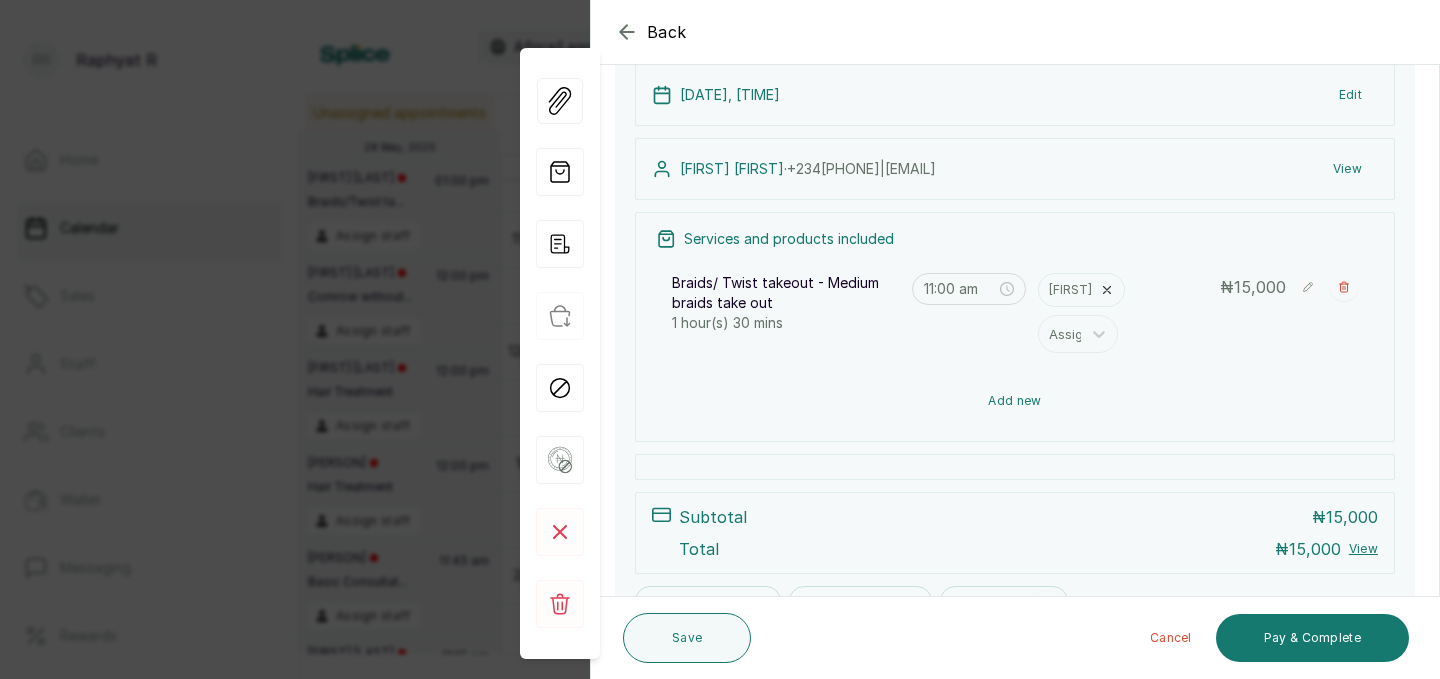 click on "Add new" at bounding box center (1015, 401) 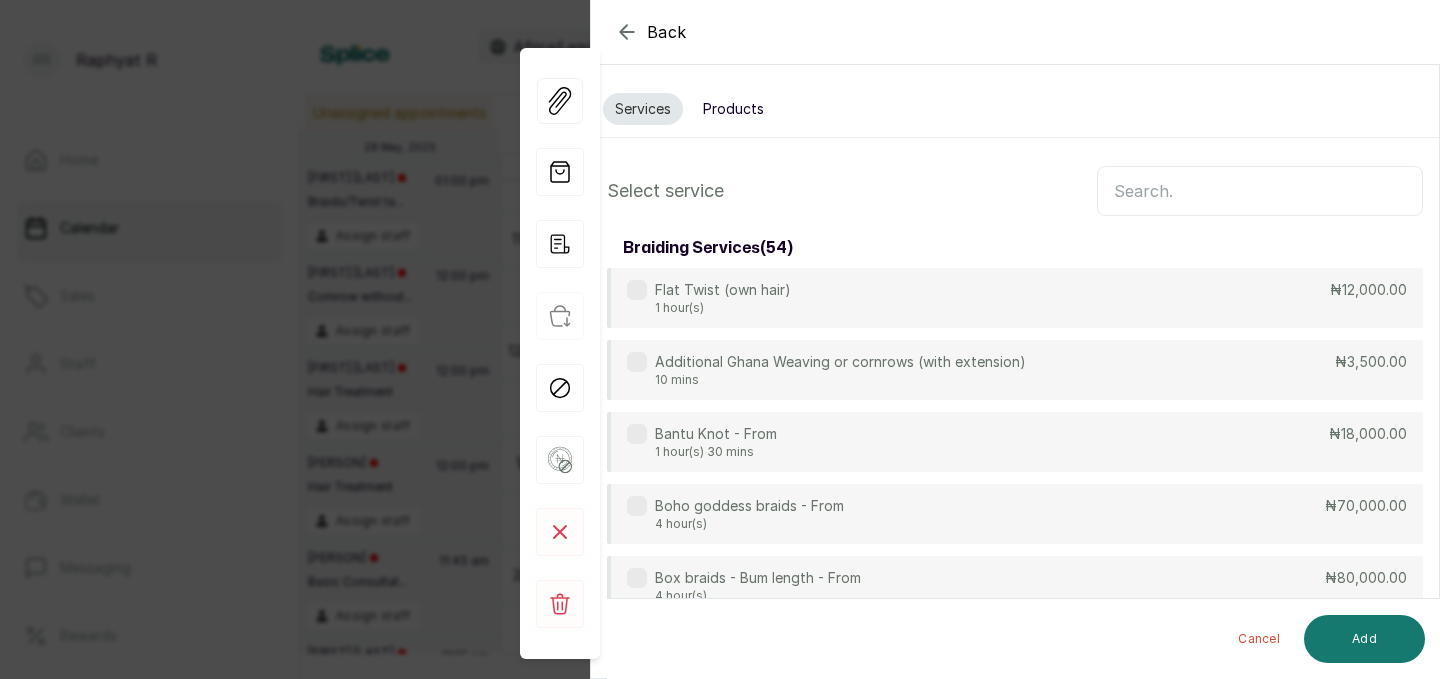 click at bounding box center (1260, 191) 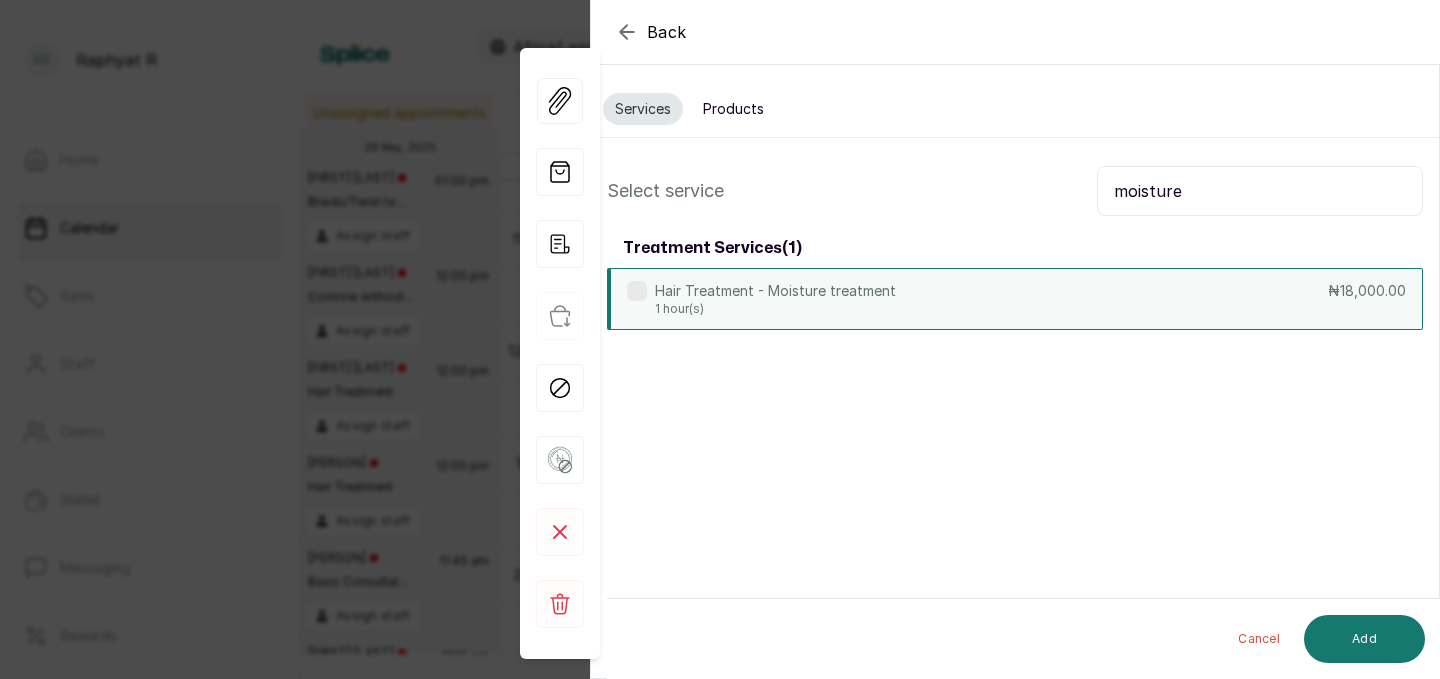 type on "moisture" 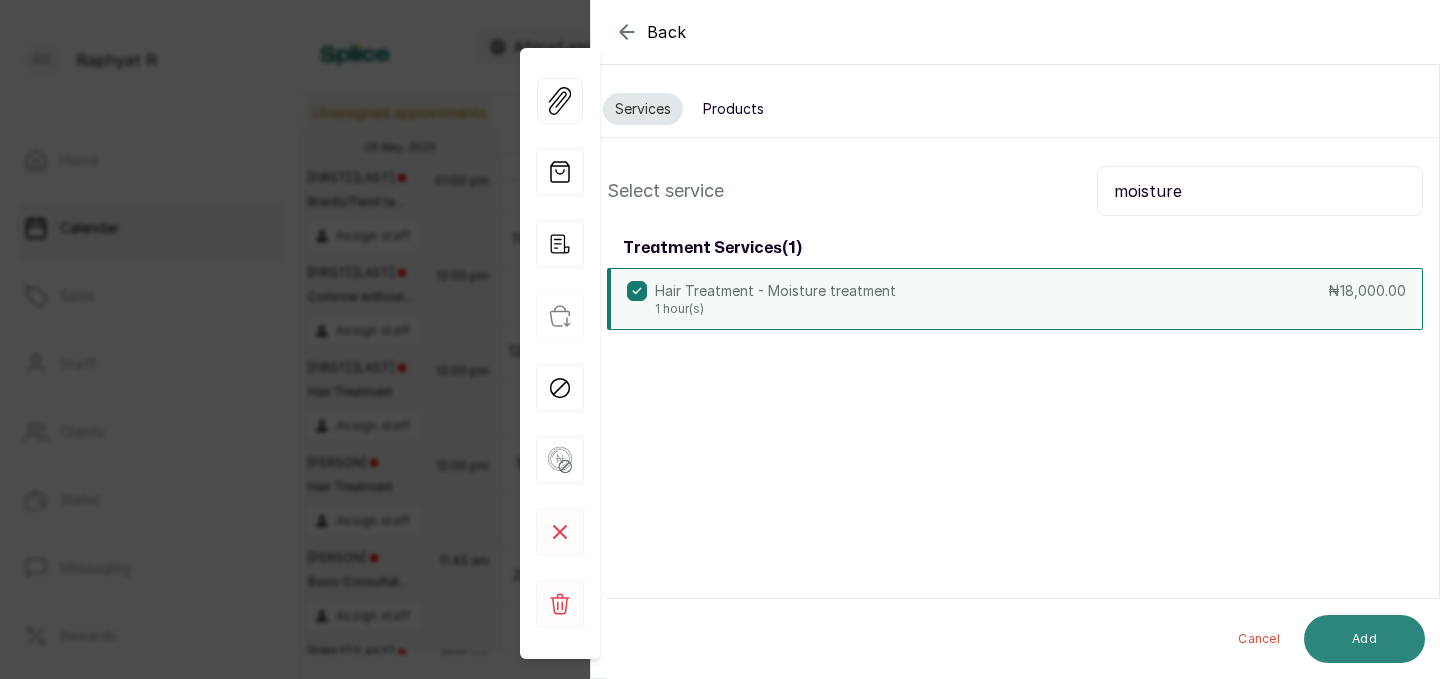 click on "Add" at bounding box center [1364, 639] 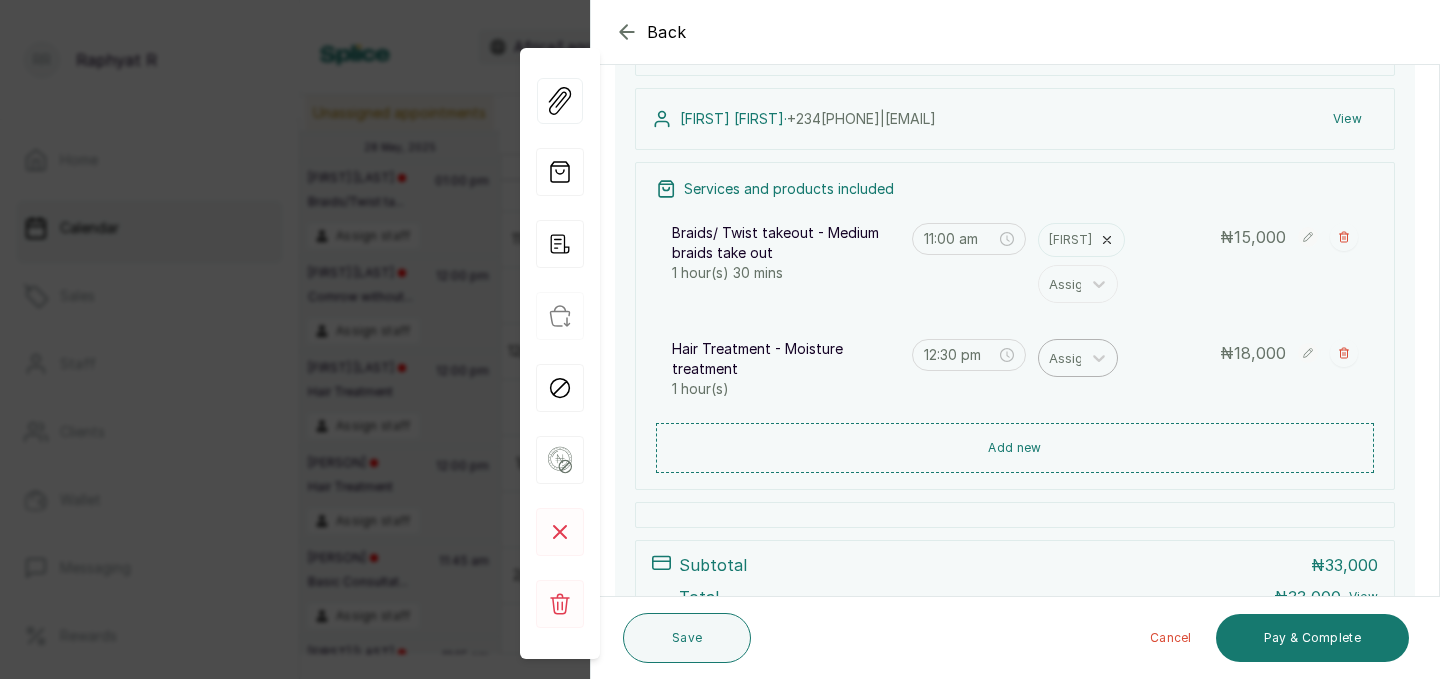 click at bounding box center (1070, 358) 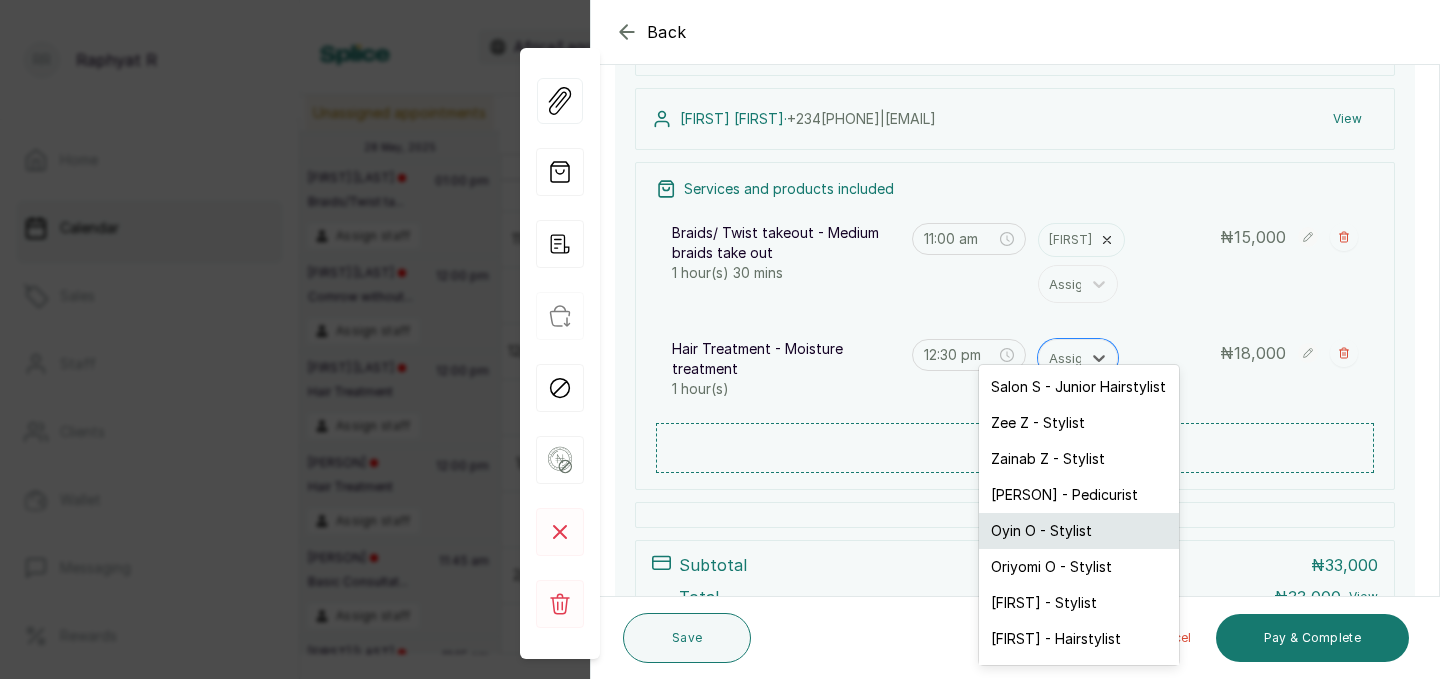 click on "Oyin O - Stylist" at bounding box center (1079, 531) 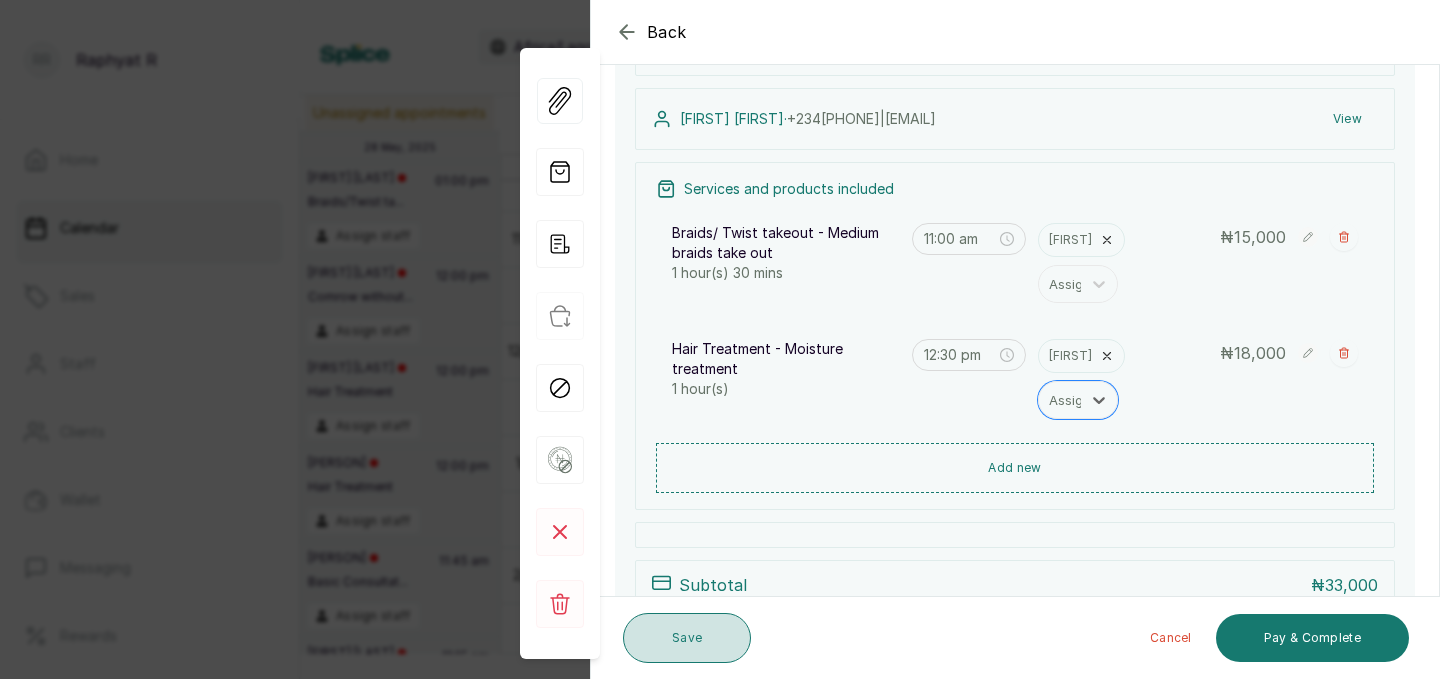 click on "Save" at bounding box center [687, 638] 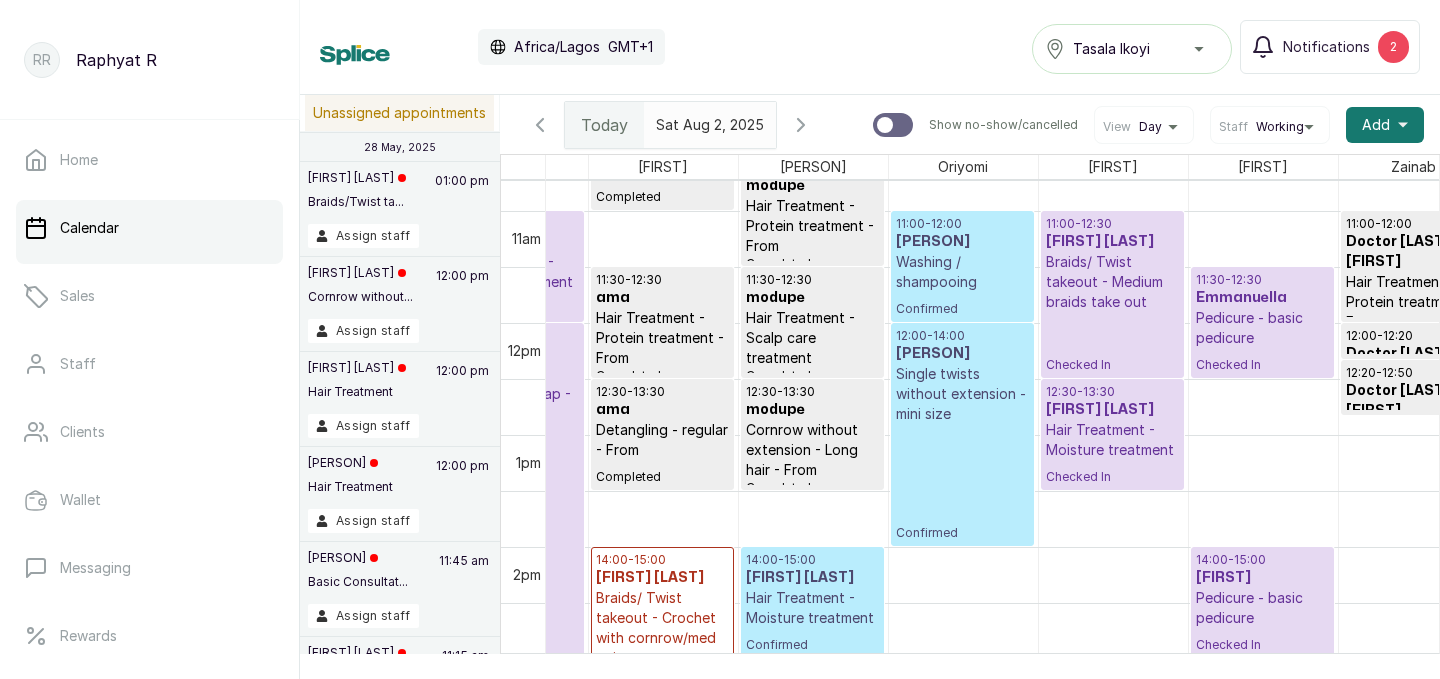 scroll, scrollTop: 1295, scrollLeft: 108, axis: both 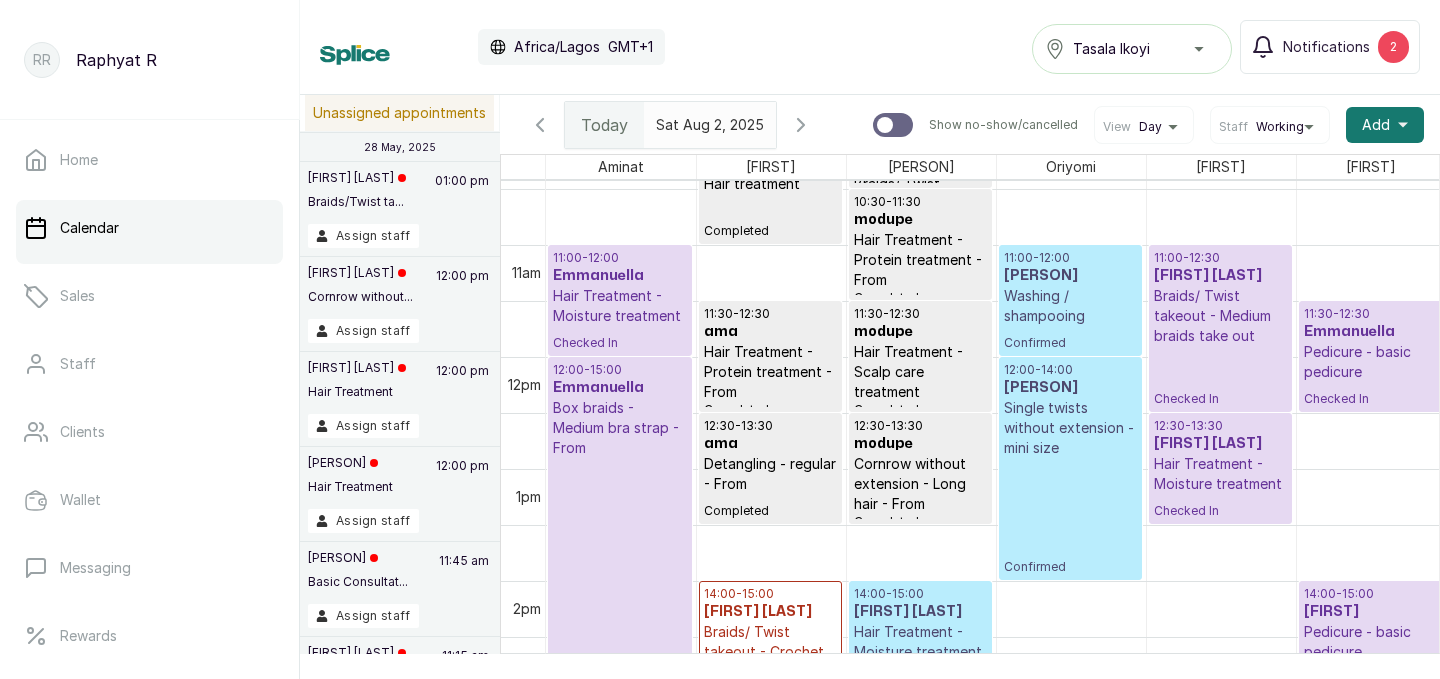 click on "[NAME]" at bounding box center [620, 276] 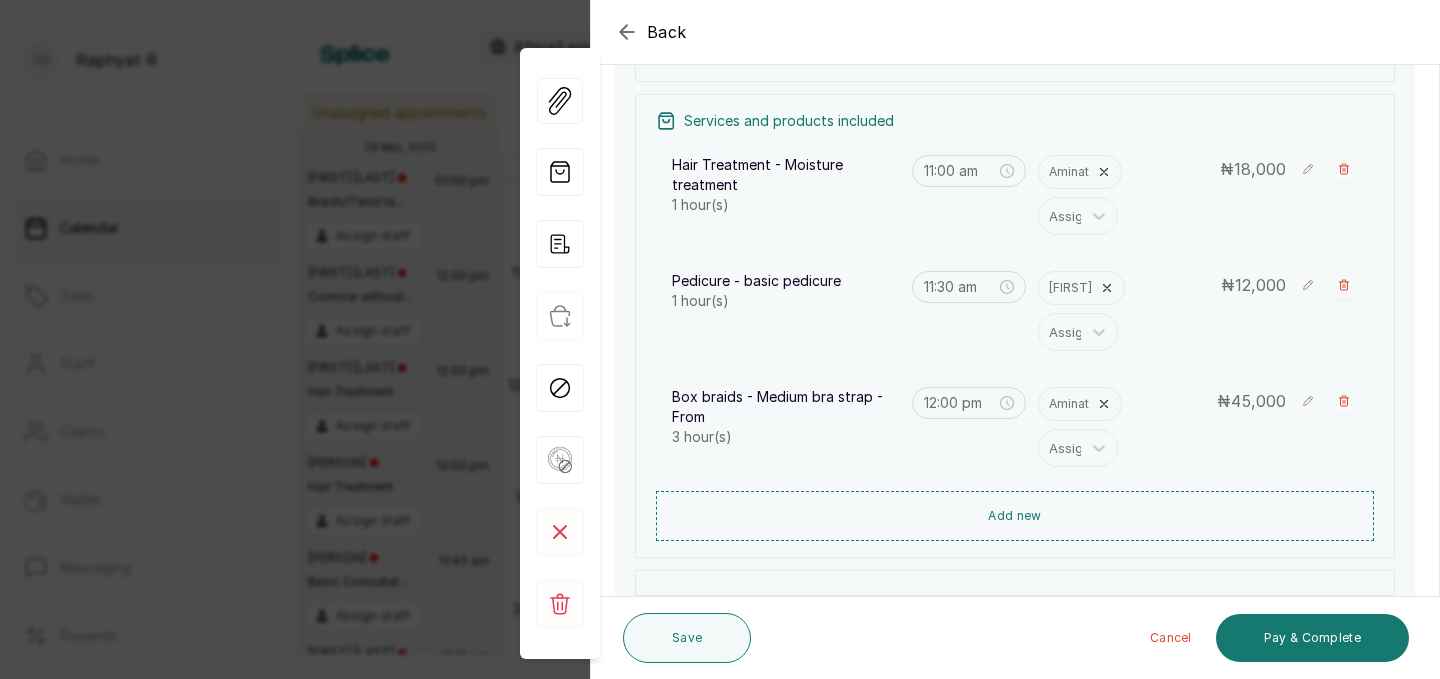 scroll, scrollTop: 268, scrollLeft: 0, axis: vertical 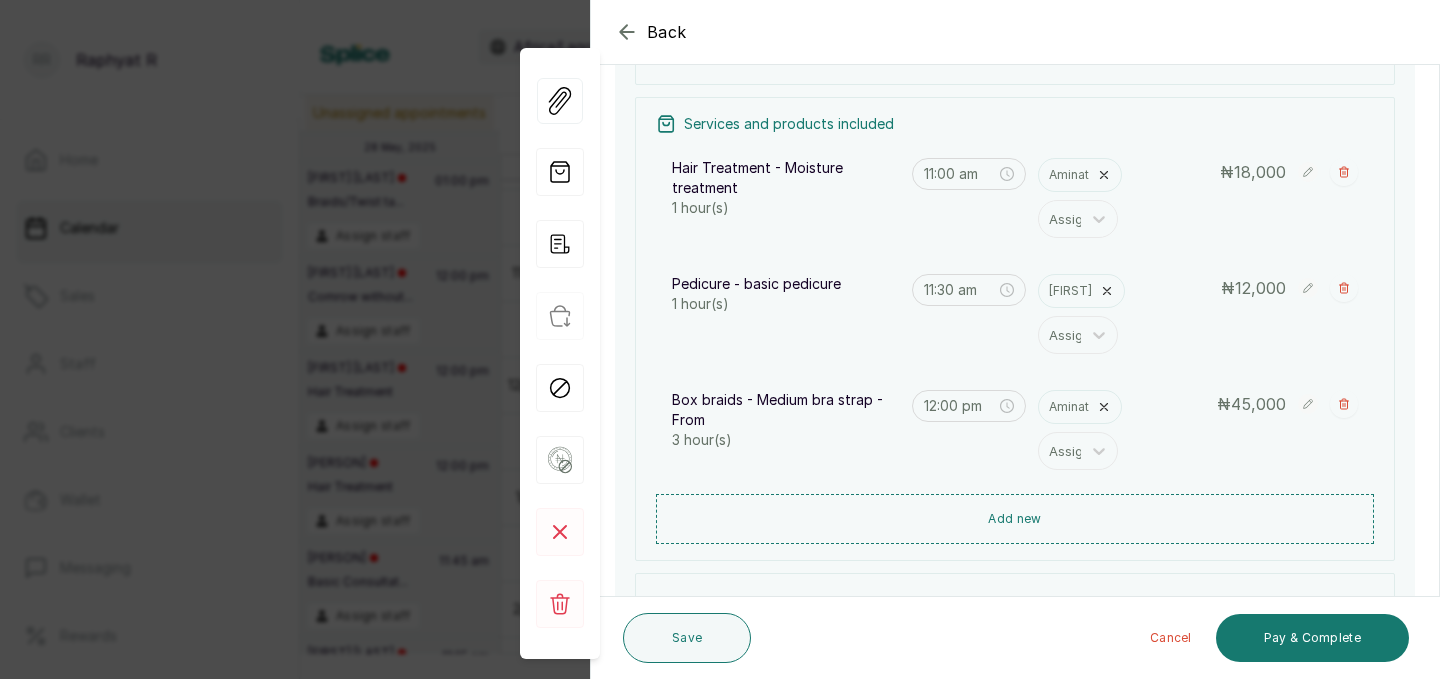 click 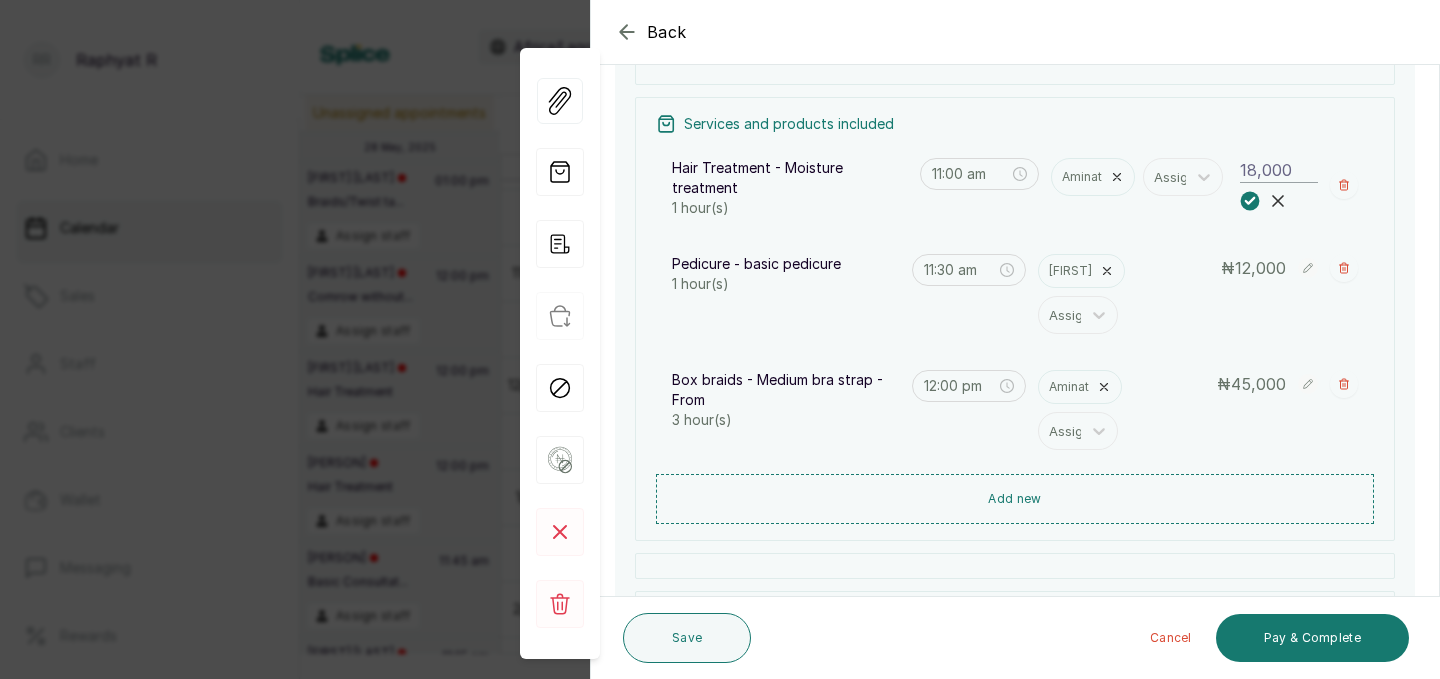 click on "18,000" at bounding box center [1279, 170] 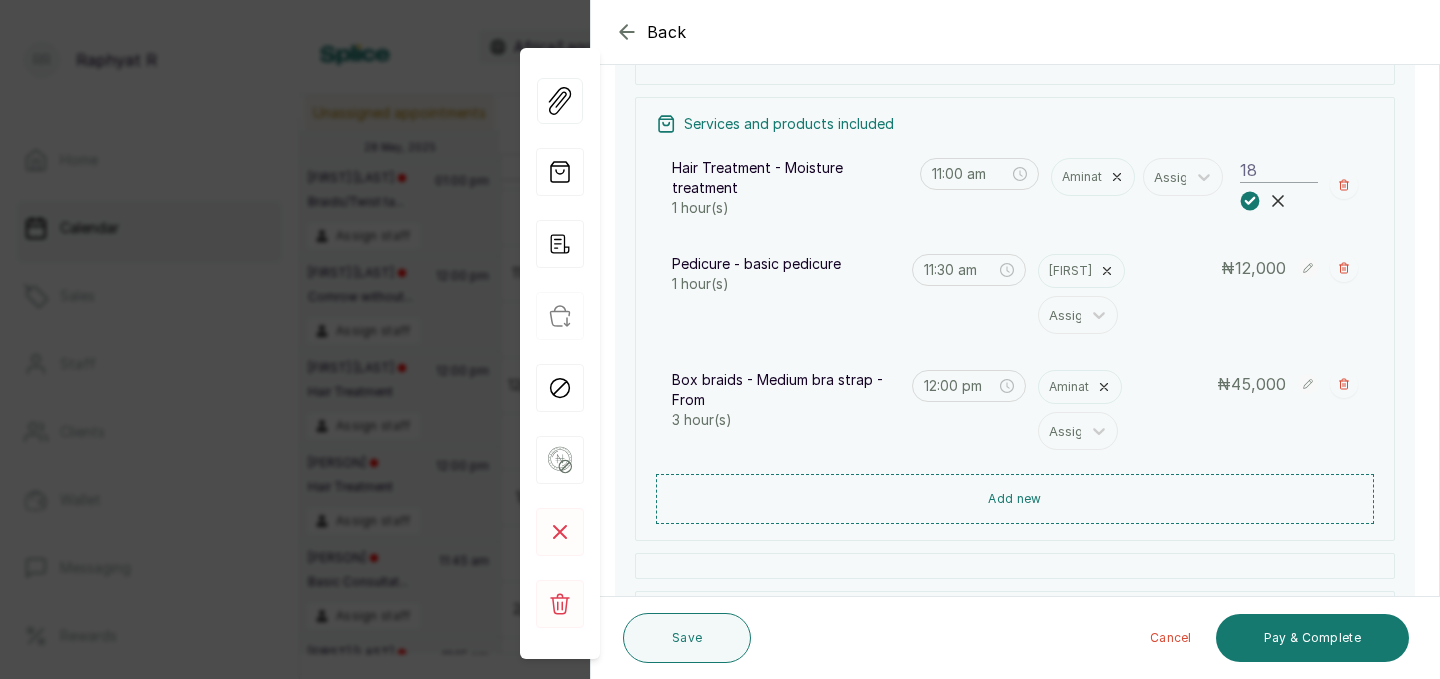 type on "1" 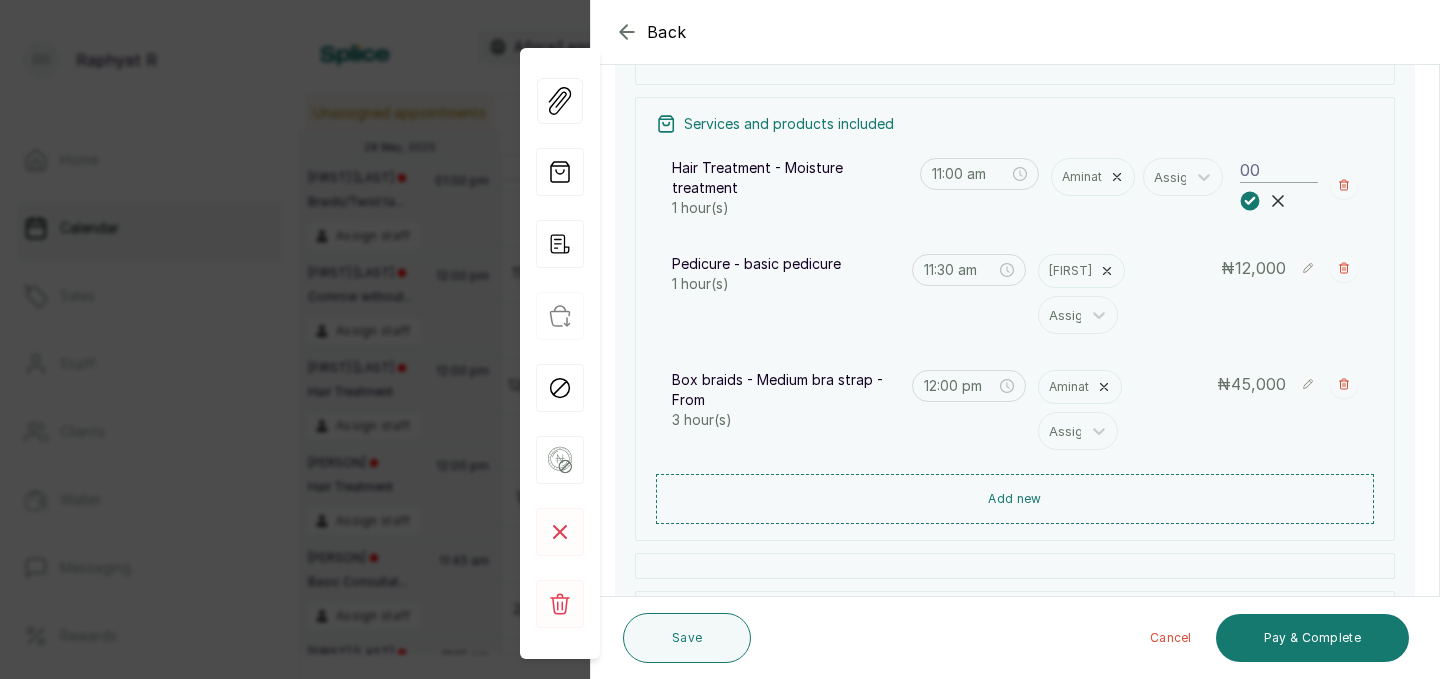 type on "0" 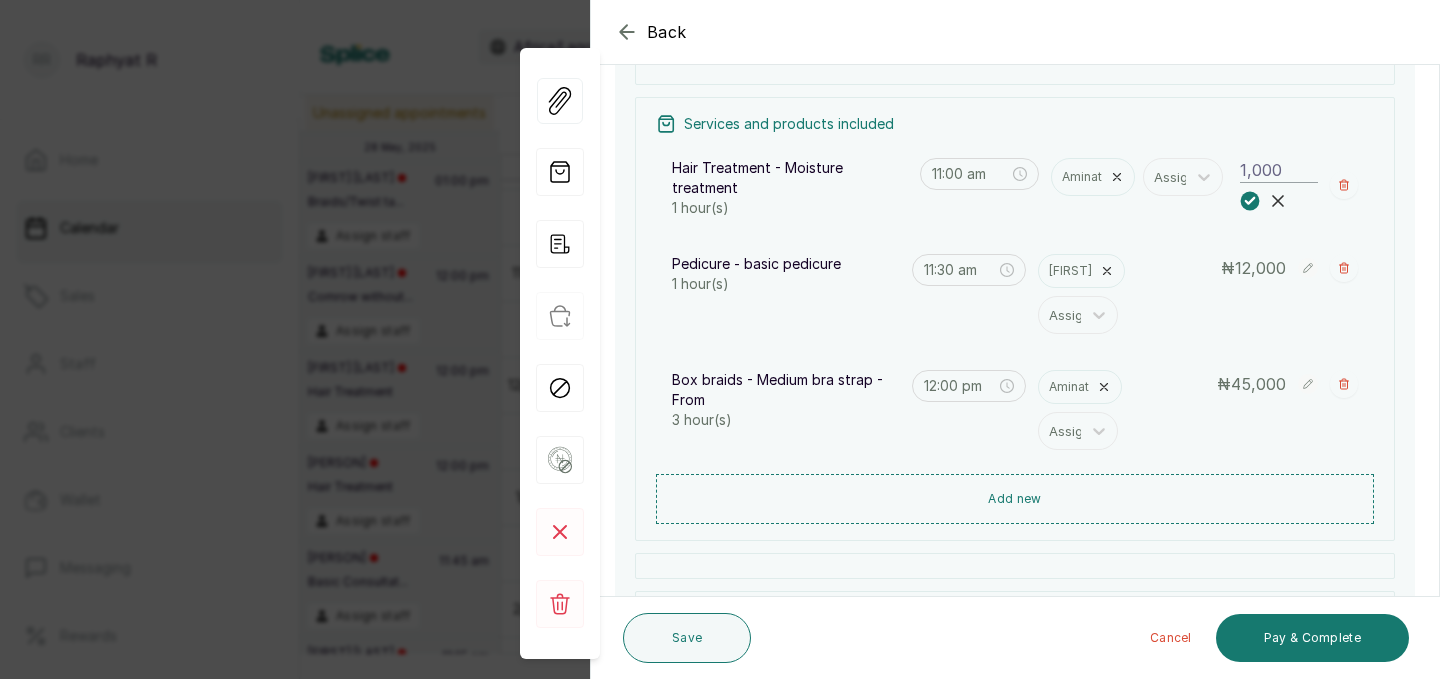type on "10,000" 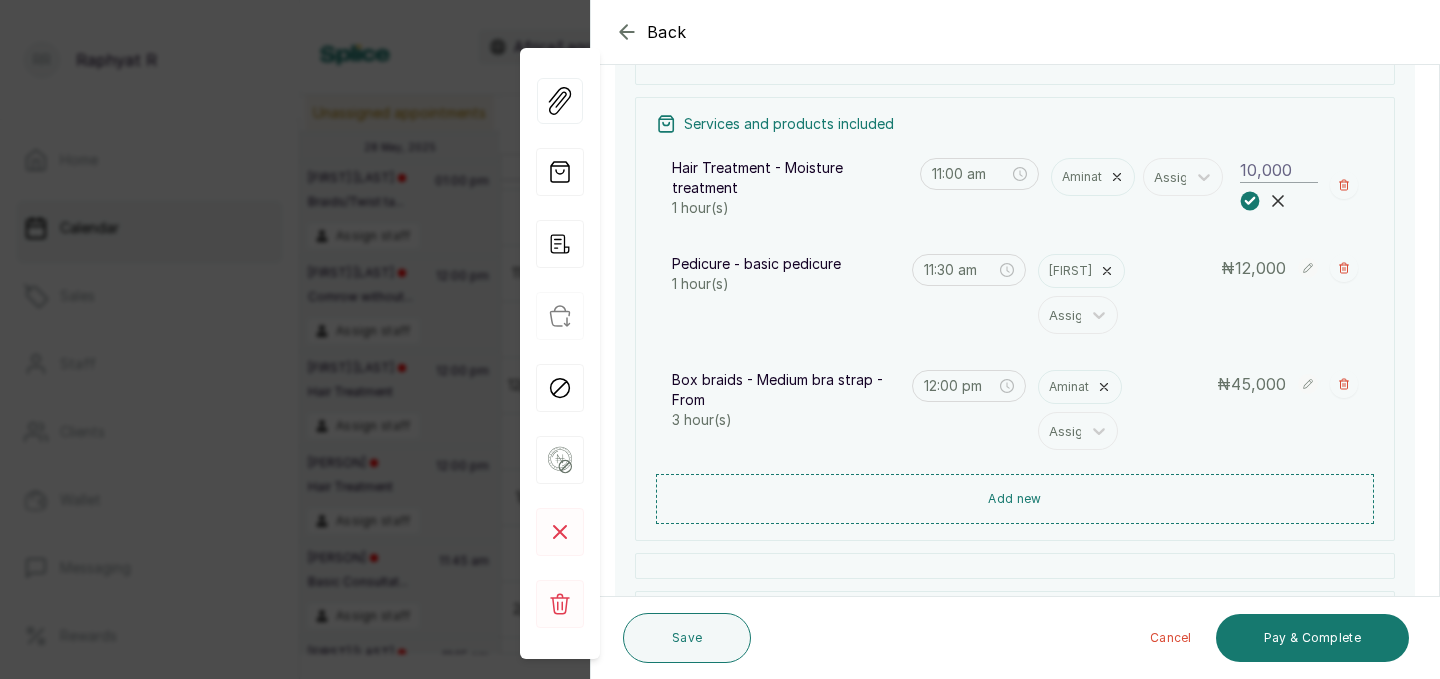click 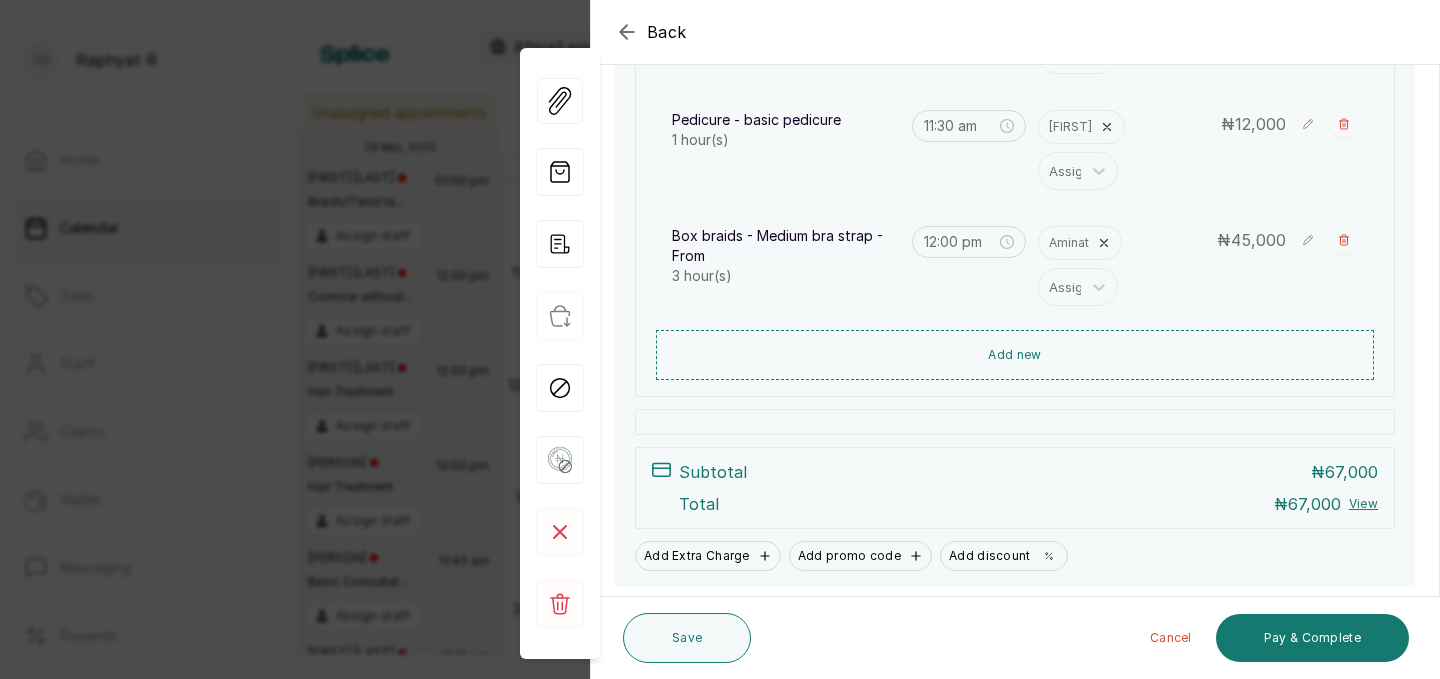 scroll, scrollTop: 432, scrollLeft: 0, axis: vertical 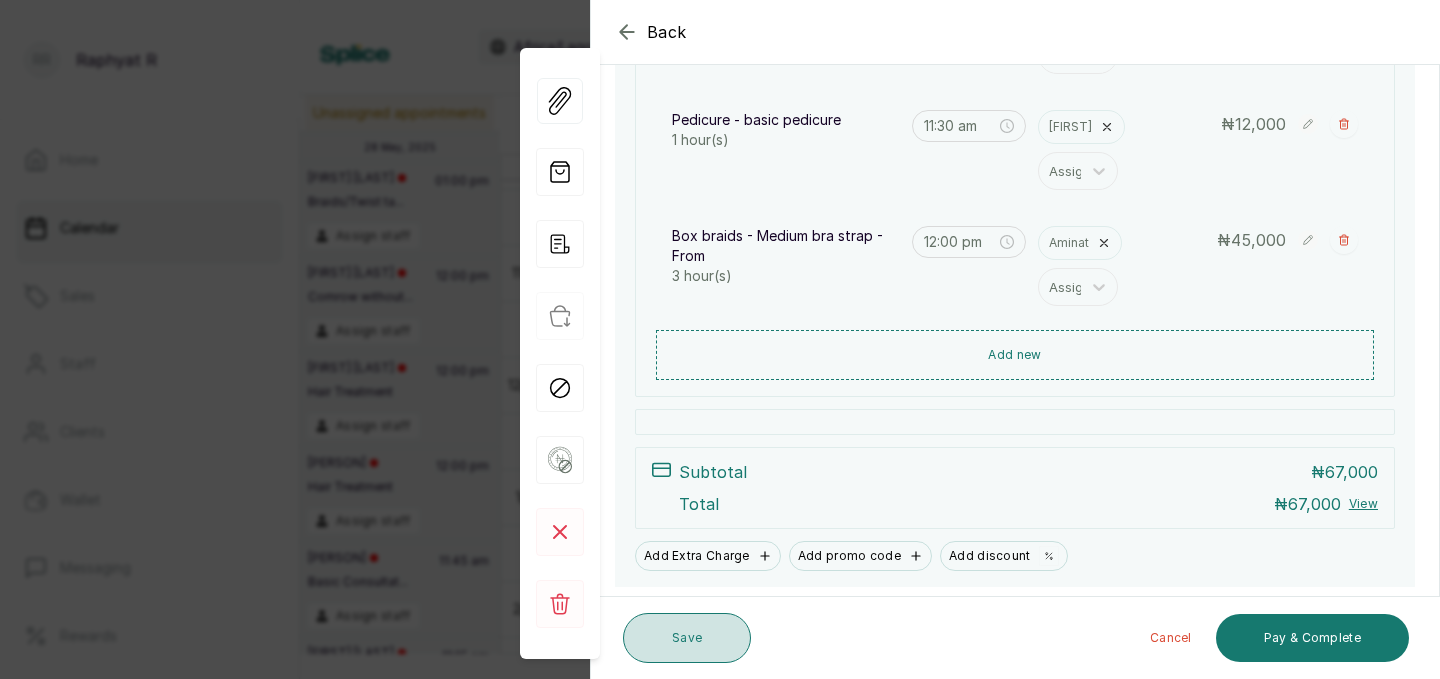 click on "Save" at bounding box center [687, 638] 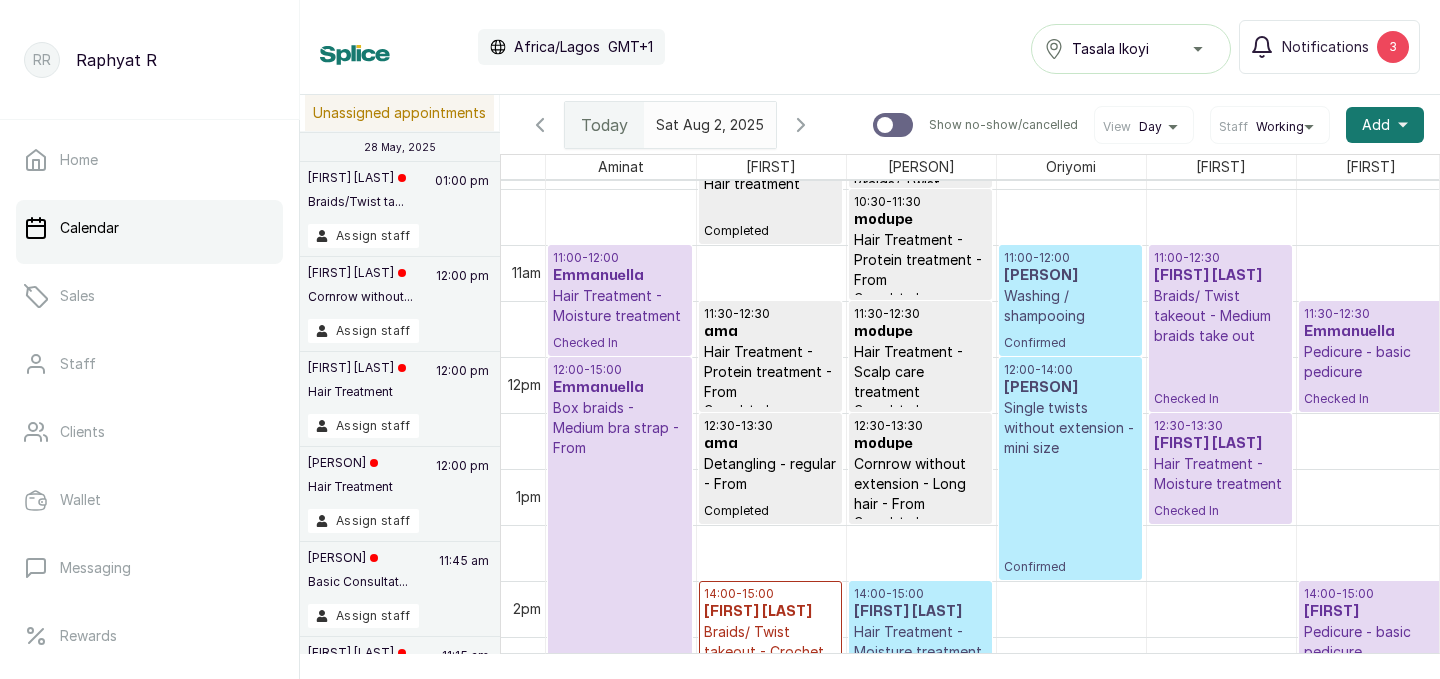 scroll, scrollTop: 1201, scrollLeft: 0, axis: vertical 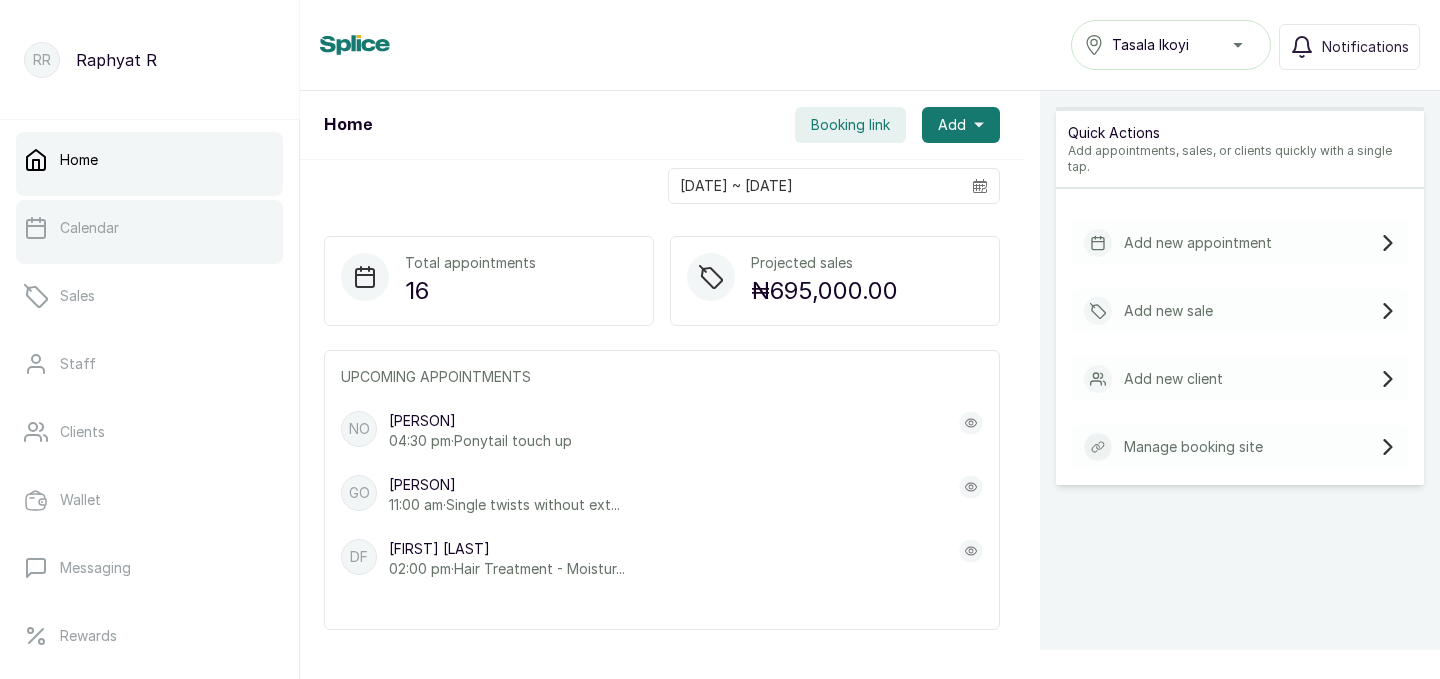 click on "Calendar" at bounding box center [149, 228] 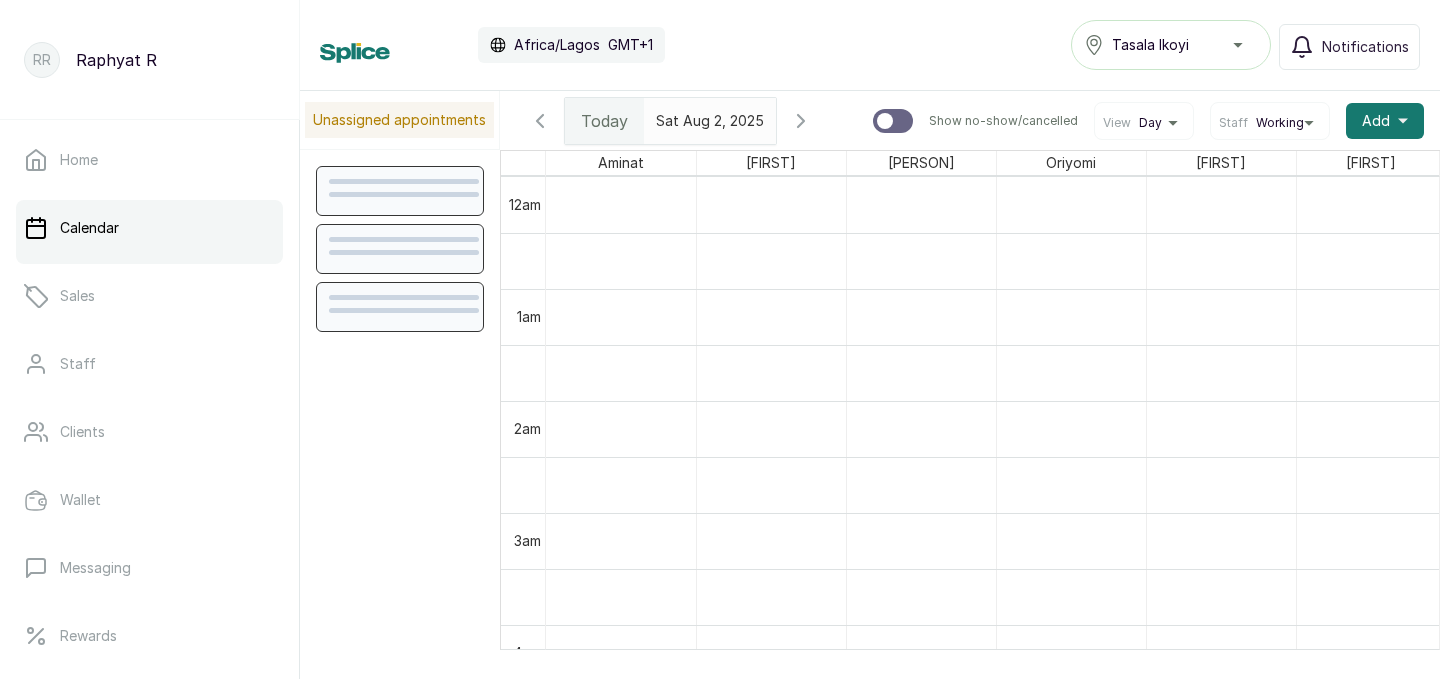 scroll, scrollTop: 673, scrollLeft: 0, axis: vertical 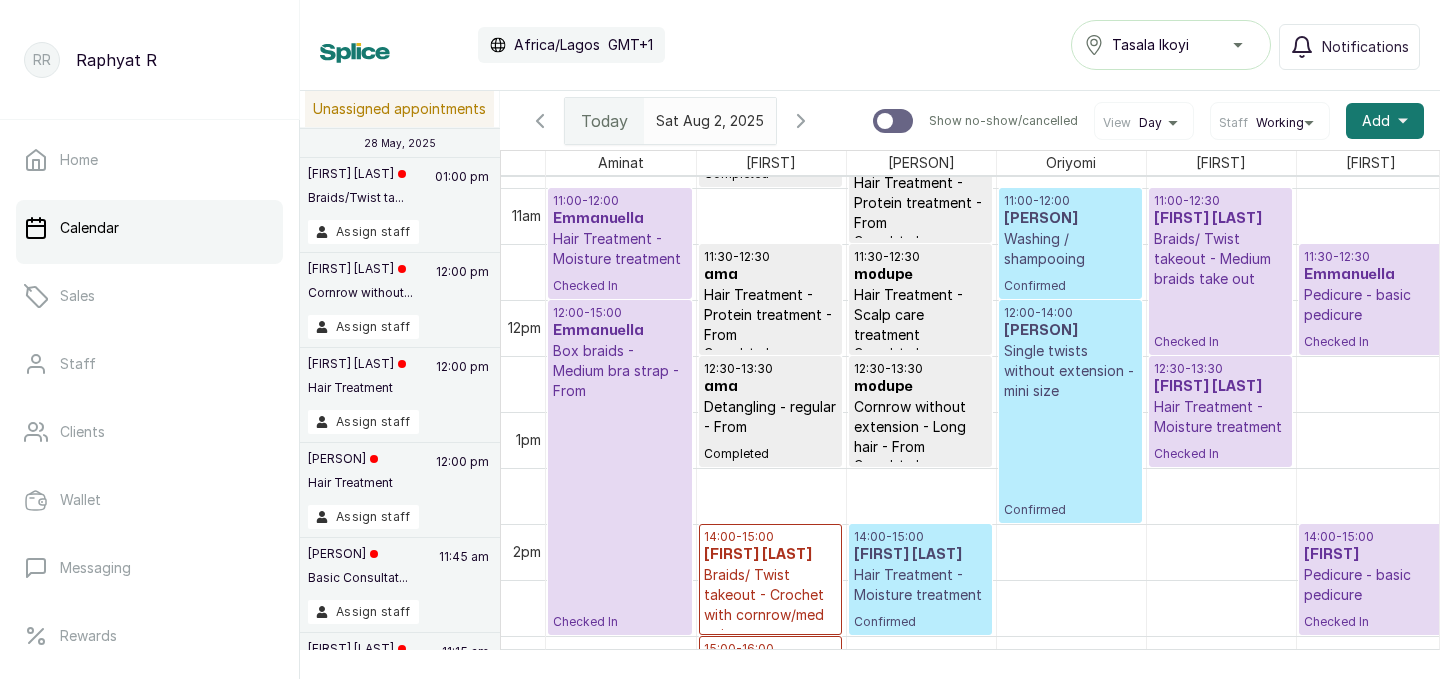 click on "Hair Treatment  - Moisture treatment" at bounding box center [620, 249] 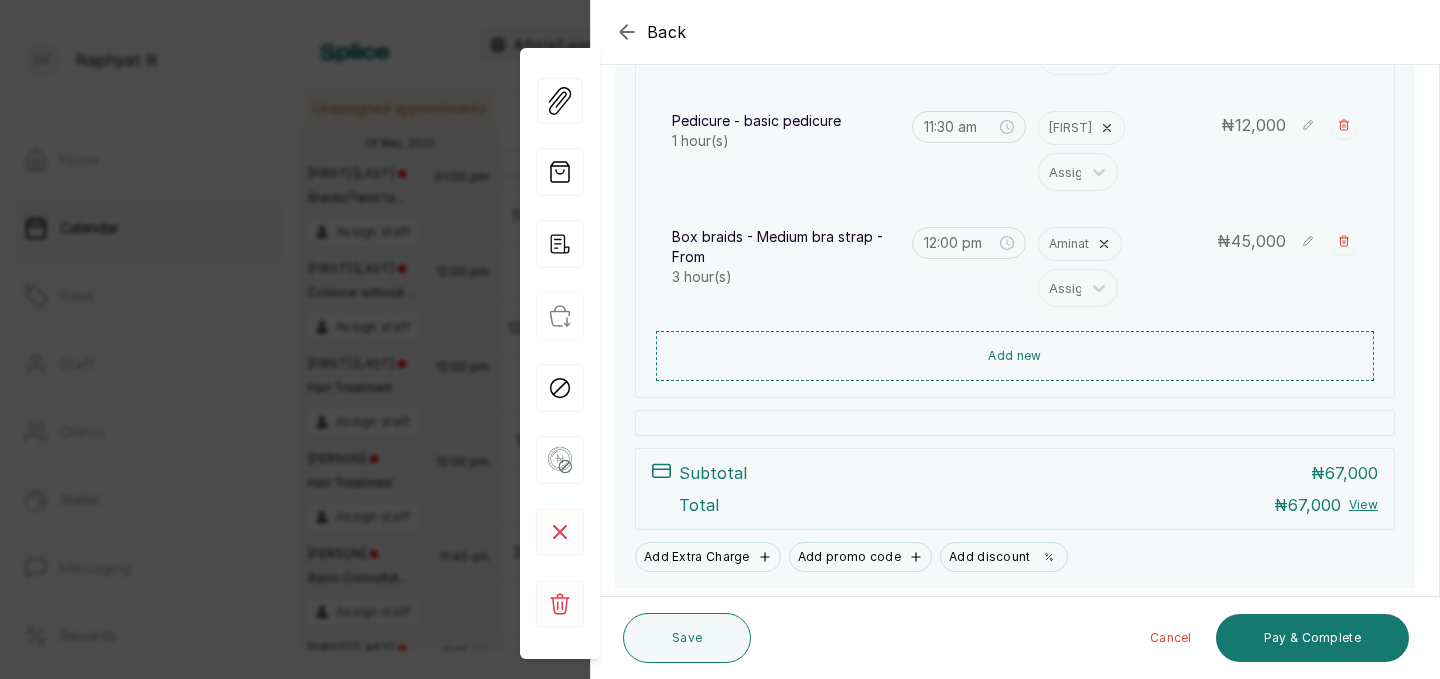 scroll, scrollTop: 433, scrollLeft: 0, axis: vertical 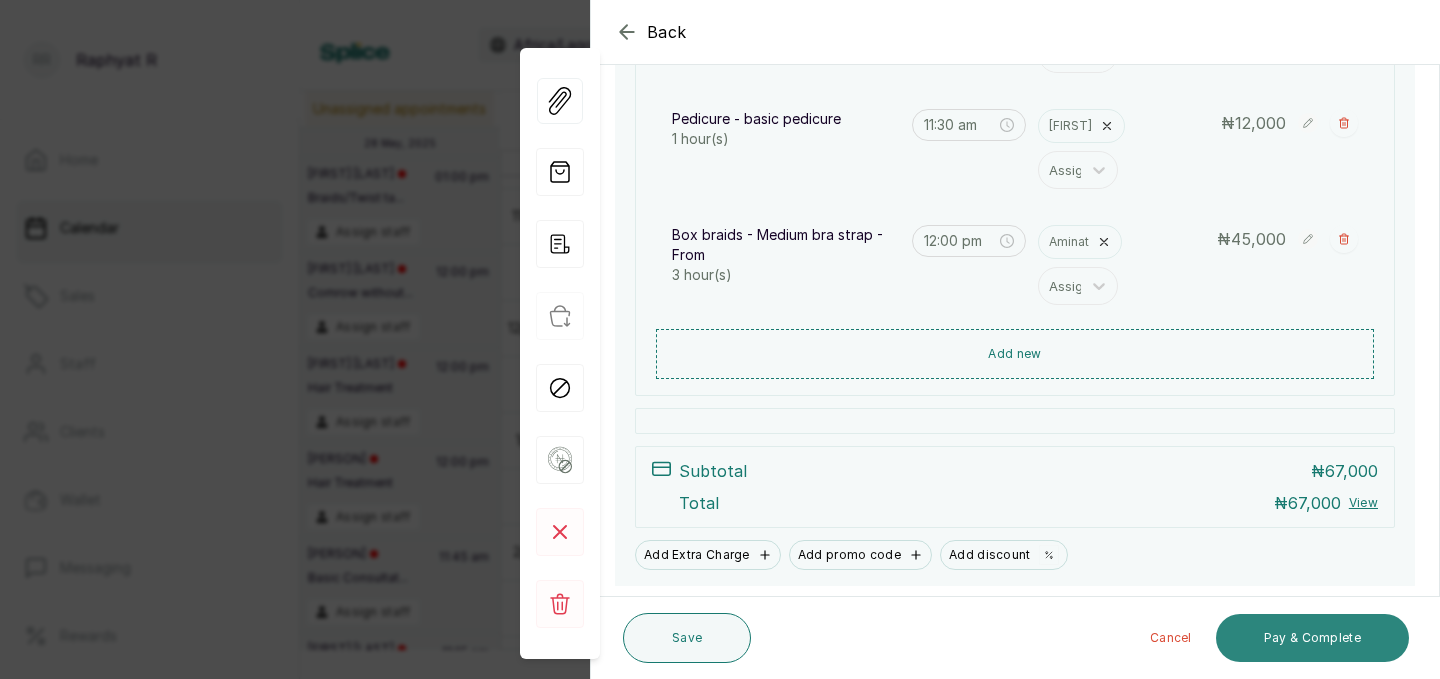 click on "Pay & Complete" at bounding box center (1312, 638) 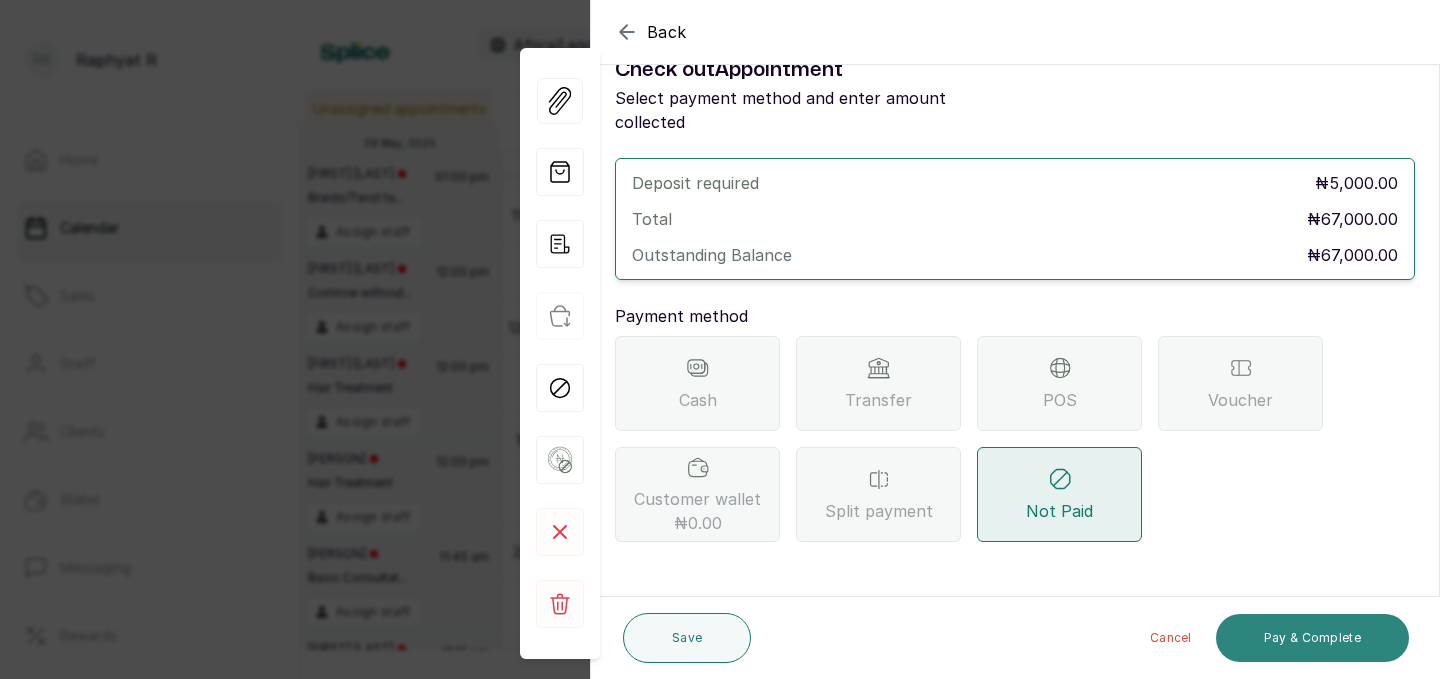 scroll, scrollTop: 19, scrollLeft: 0, axis: vertical 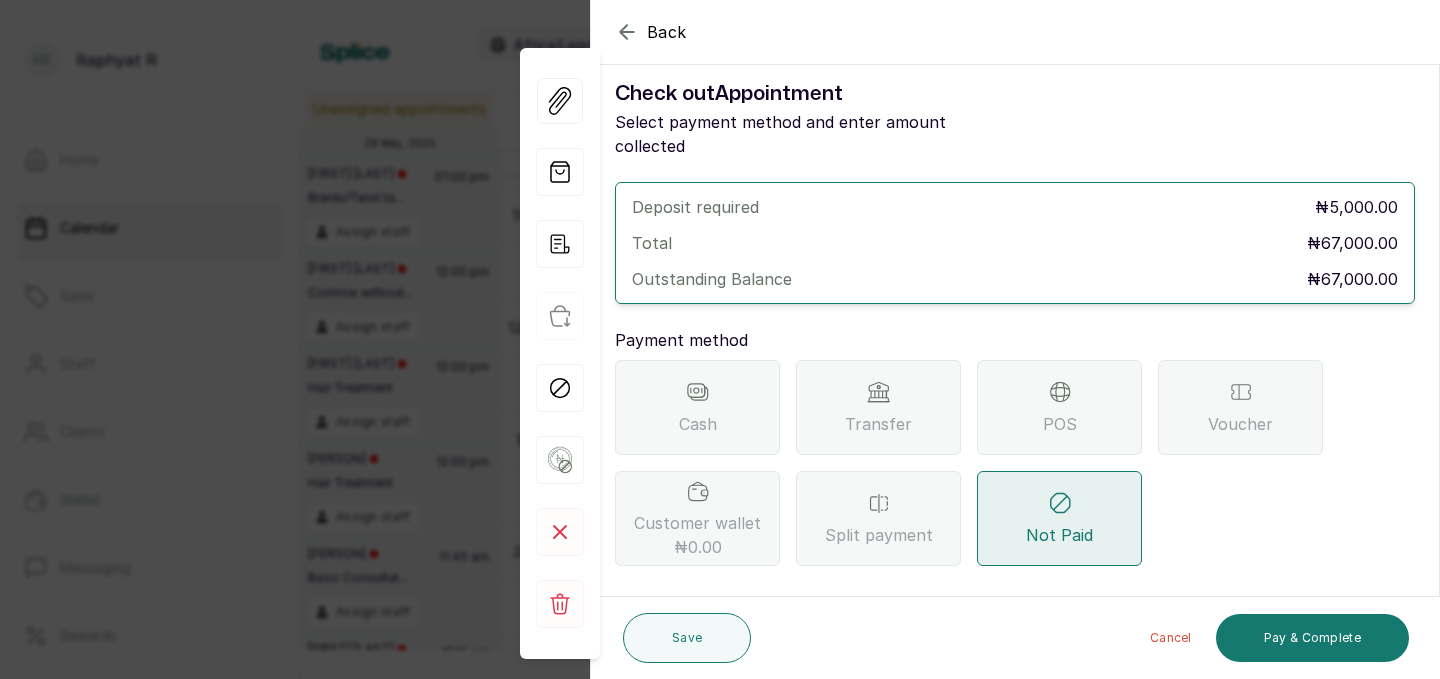 click on "Transfer" at bounding box center [878, 407] 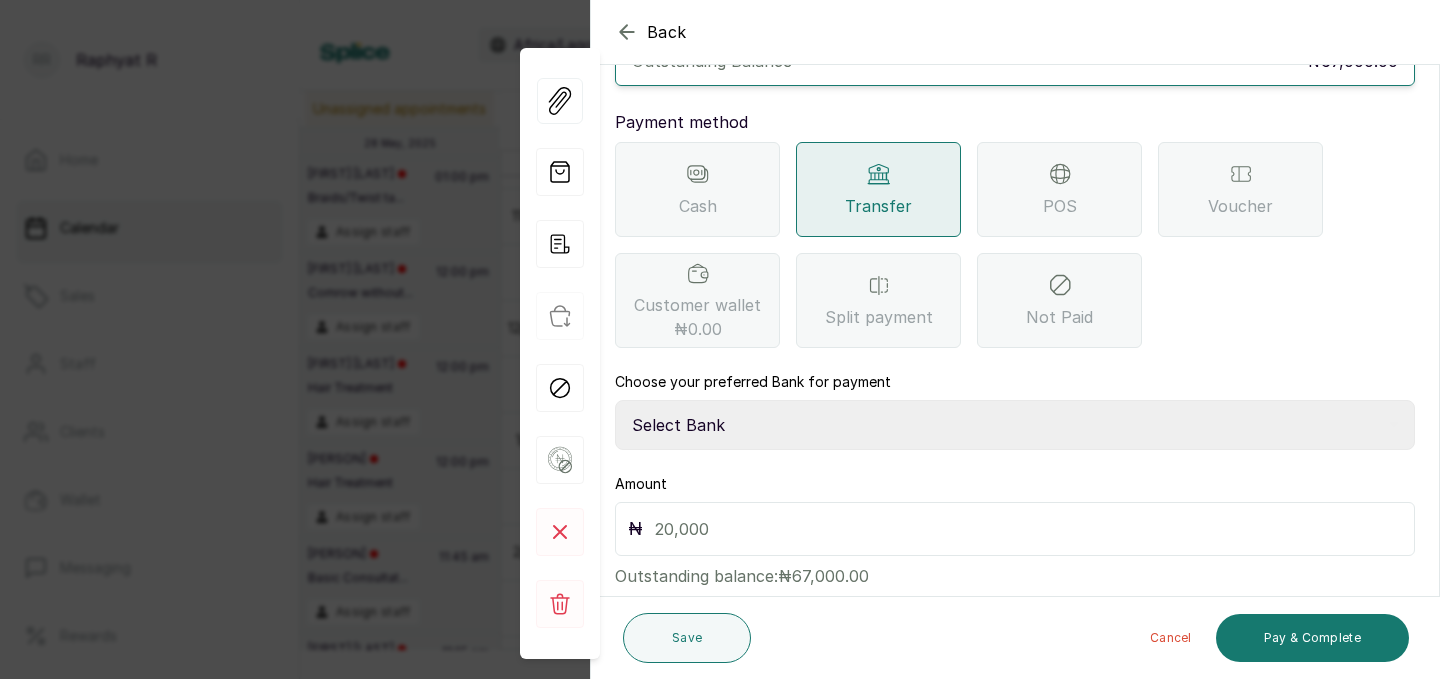 scroll, scrollTop: 259, scrollLeft: 0, axis: vertical 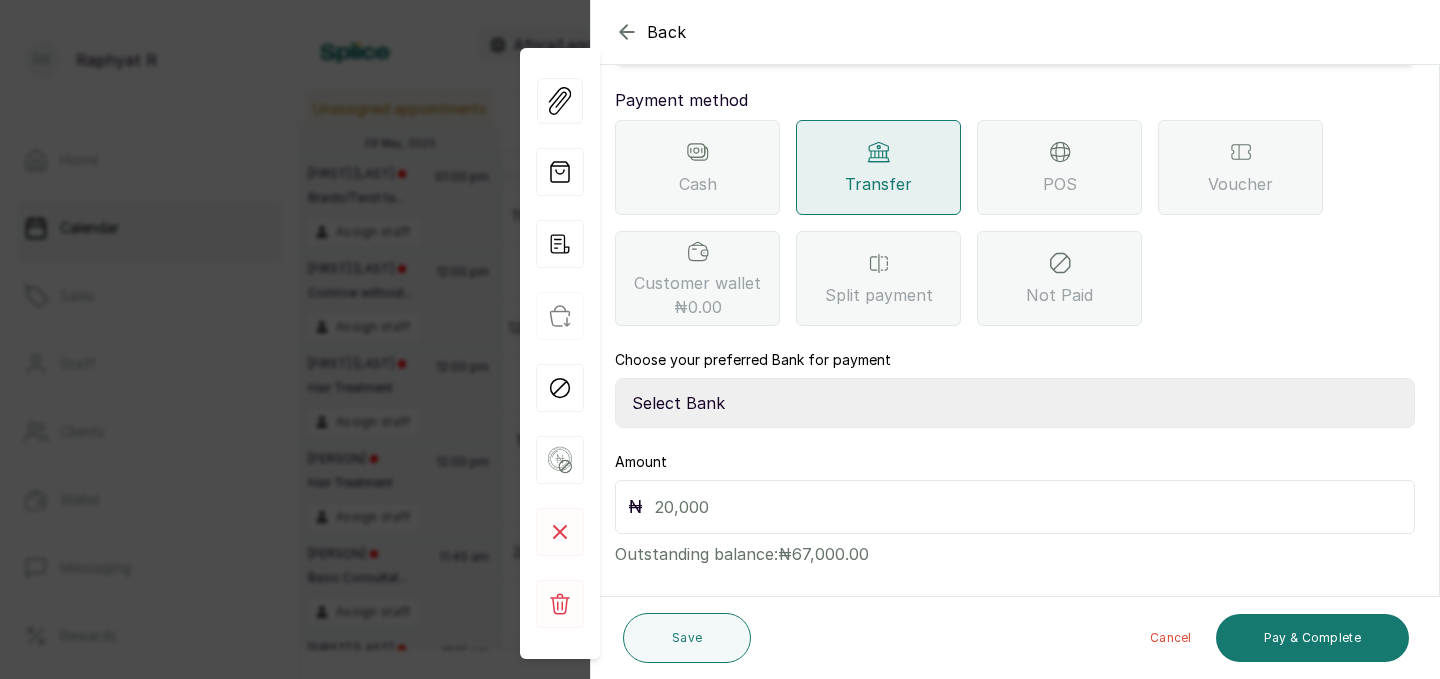 click on "Select Bank TRACTION(TRACTION) Providus Bank TASALAHQ HAIR AND BEAUTY Guaranty Trust Bank" at bounding box center [1015, 403] 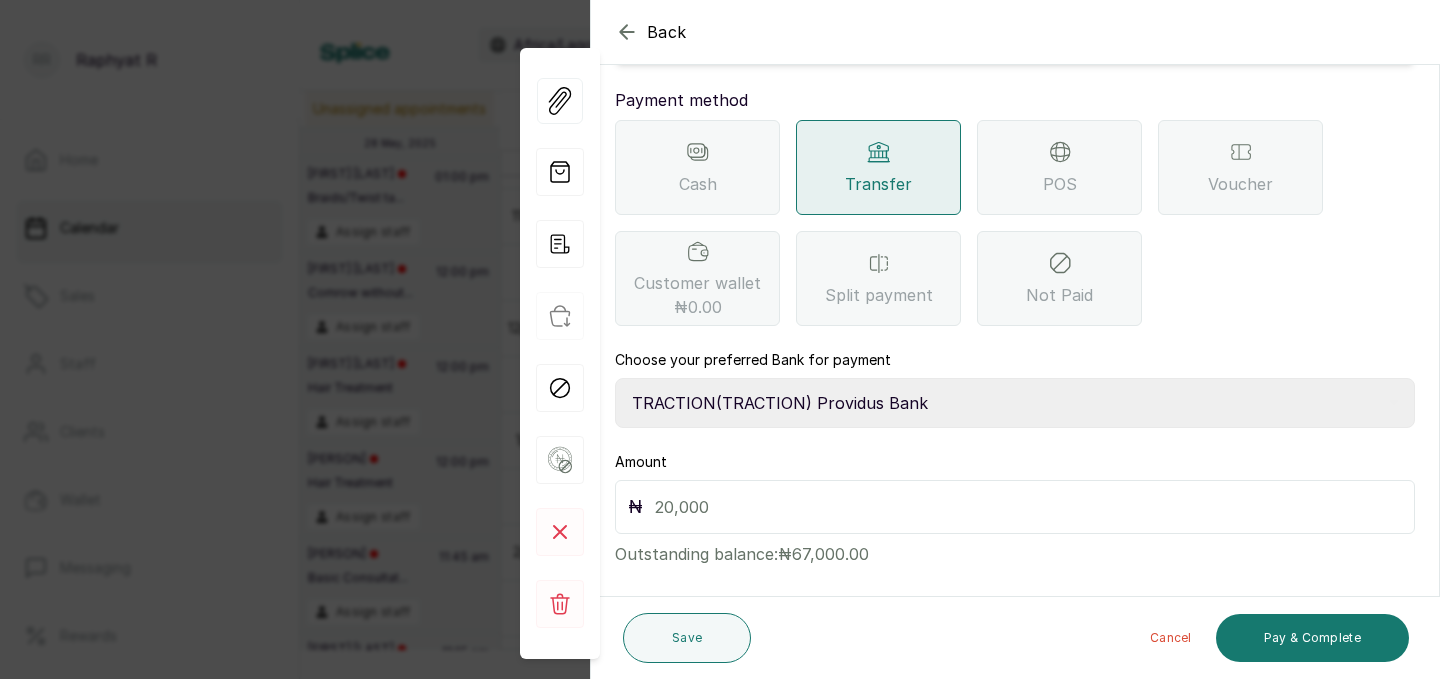 click at bounding box center (1028, 507) 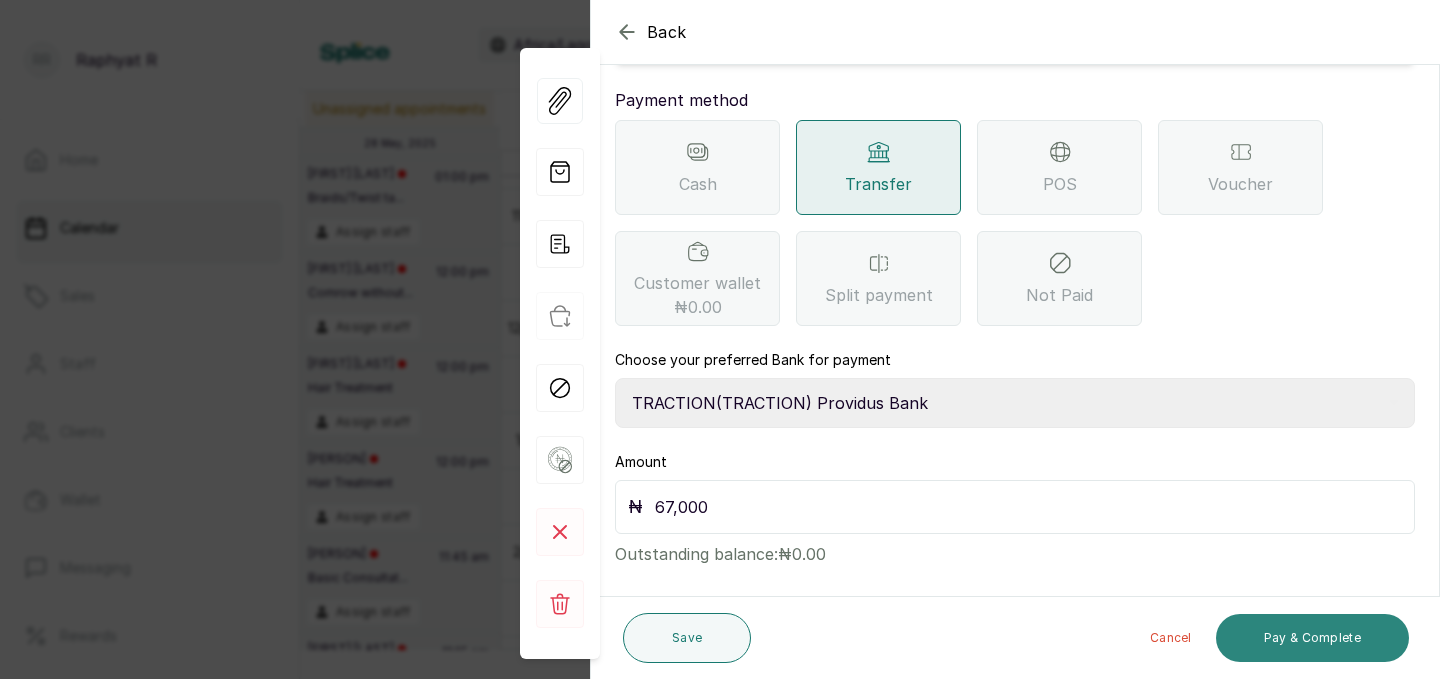 type on "67,000" 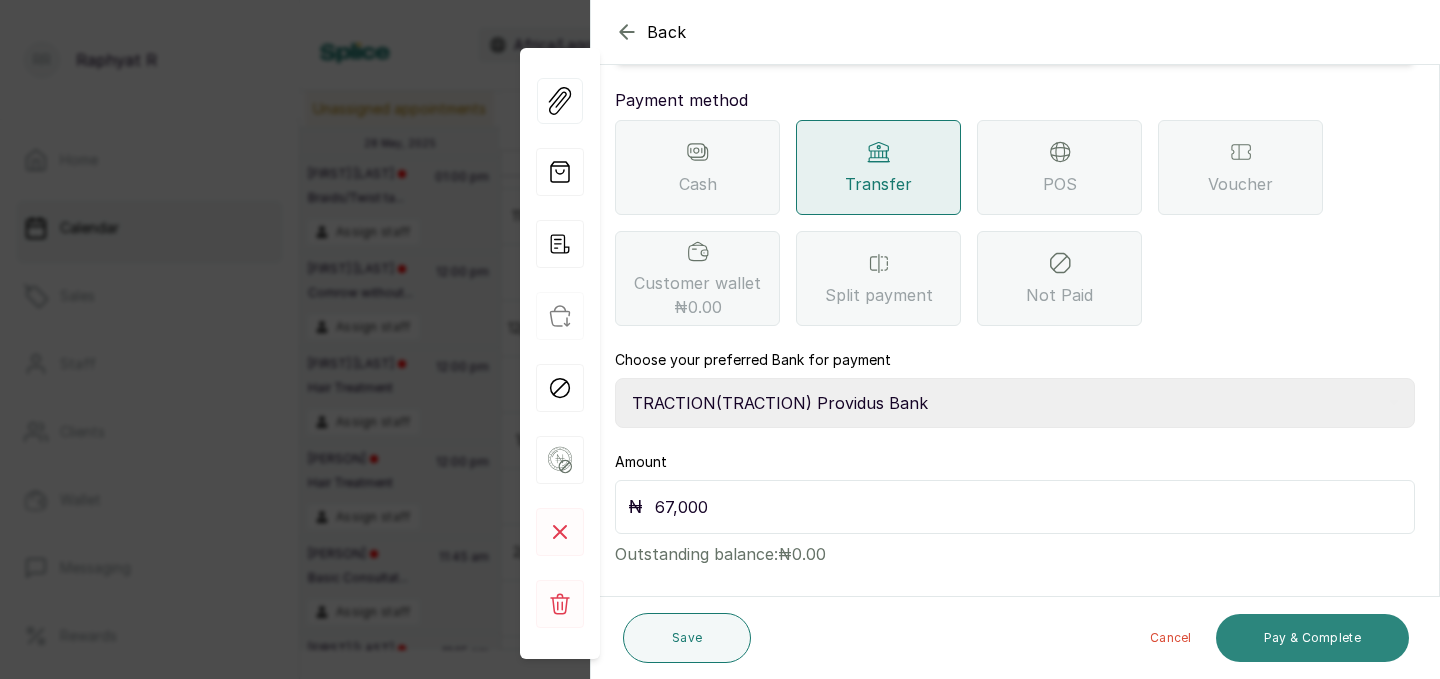 click on "Pay & Complete" at bounding box center (1312, 638) 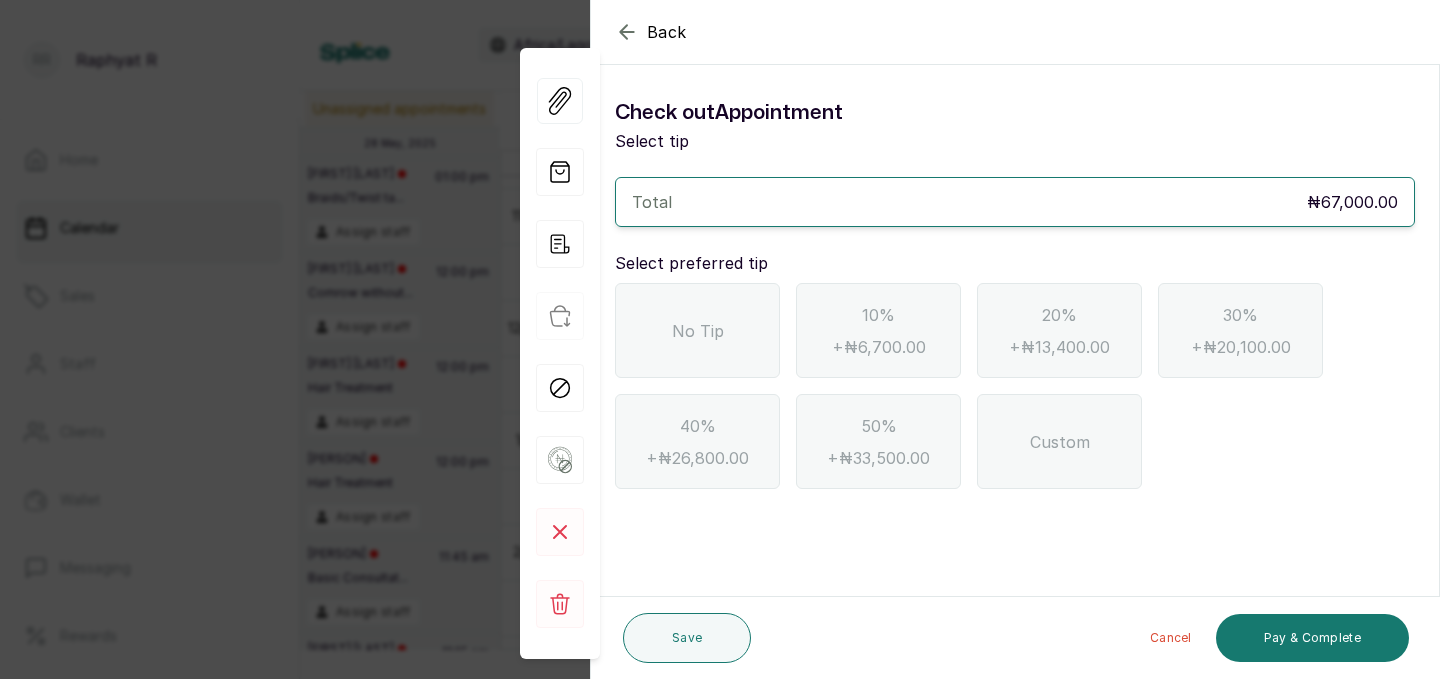 click on "No Tip" at bounding box center [697, 330] 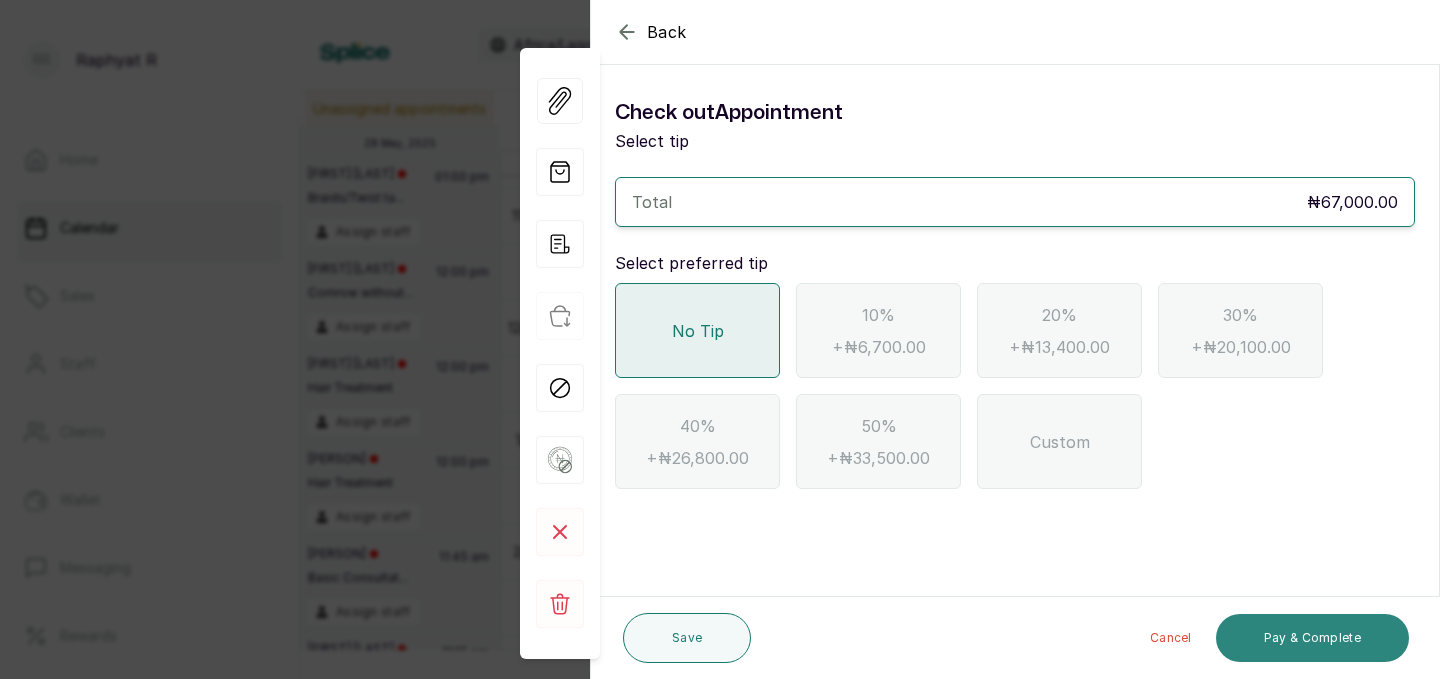click on "Pay & Complete" at bounding box center (1312, 638) 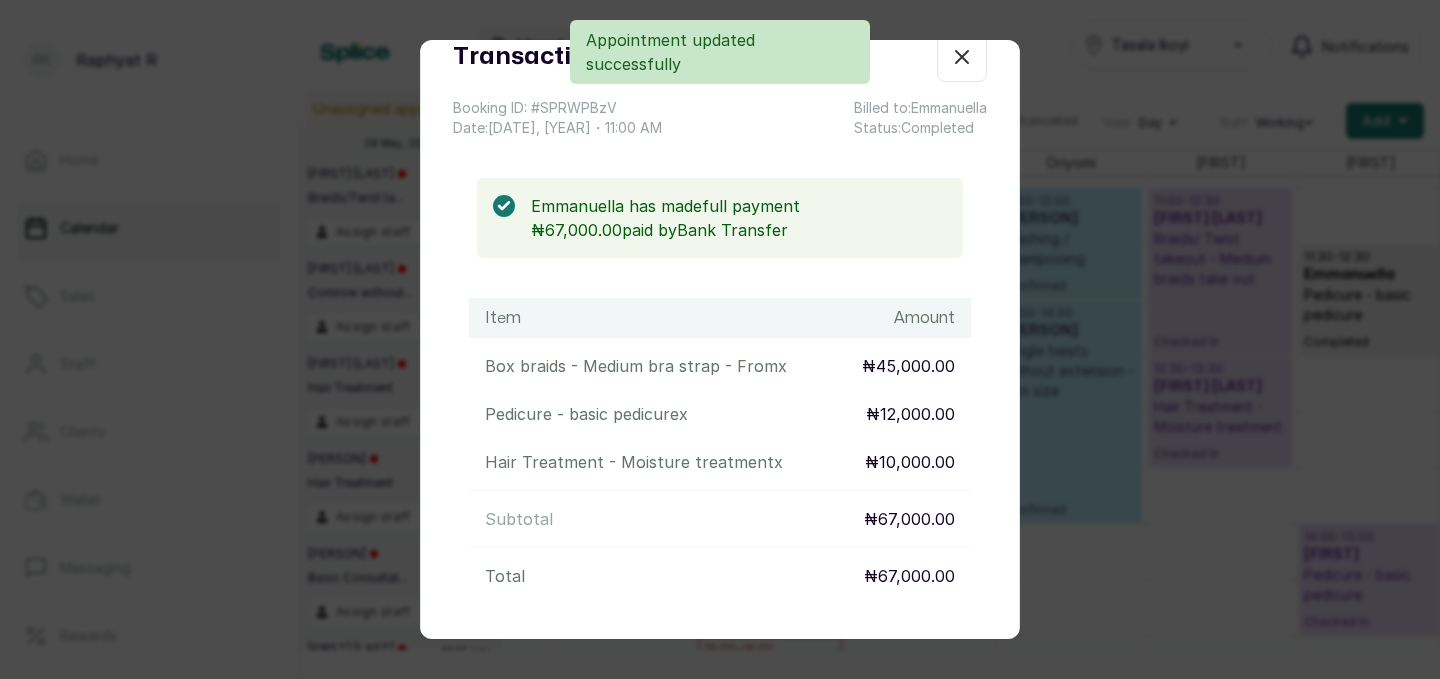 scroll, scrollTop: 0, scrollLeft: 0, axis: both 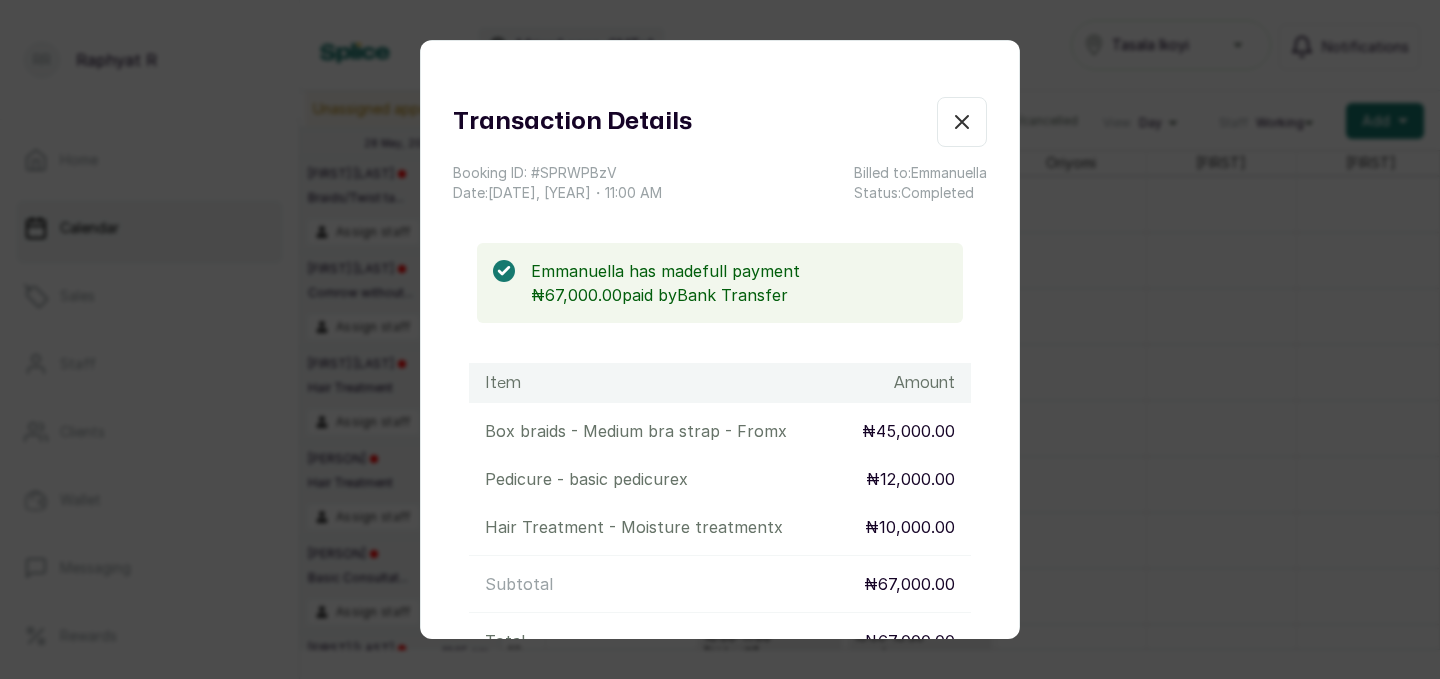 click 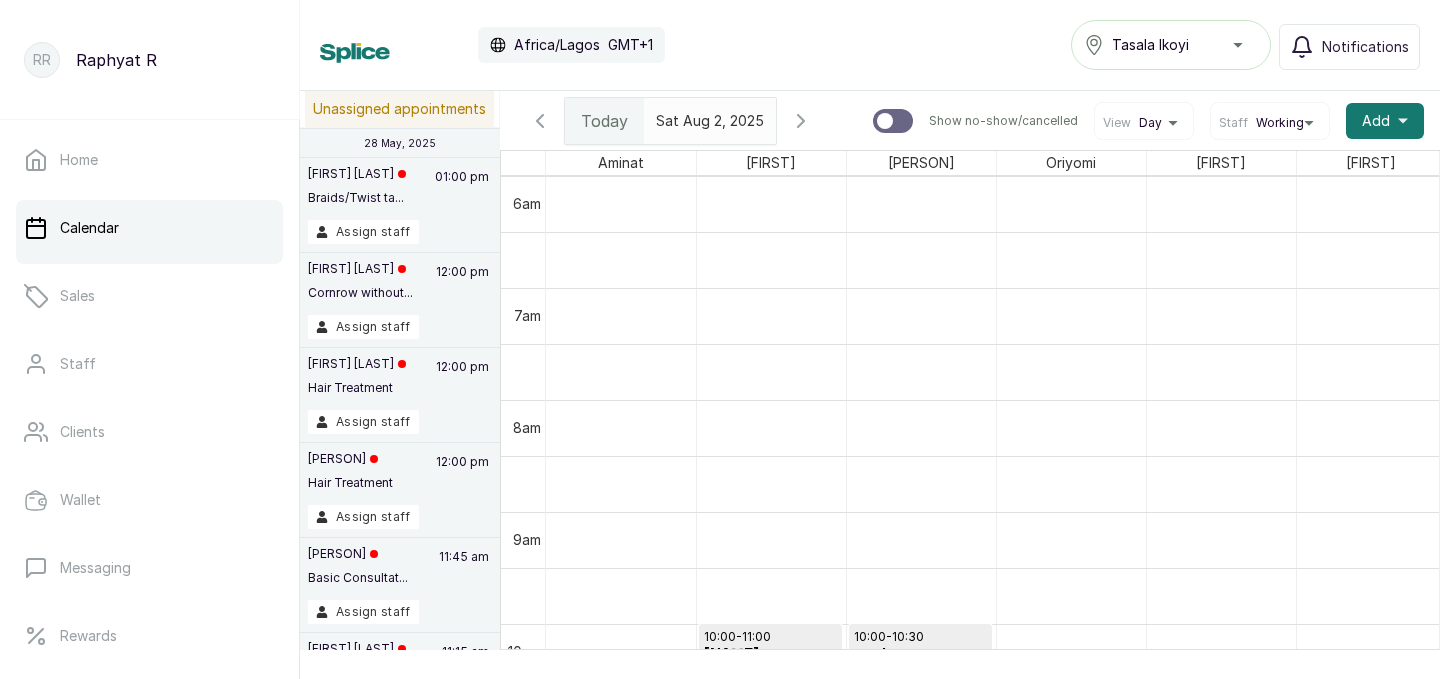 scroll, scrollTop: 748, scrollLeft: 0, axis: vertical 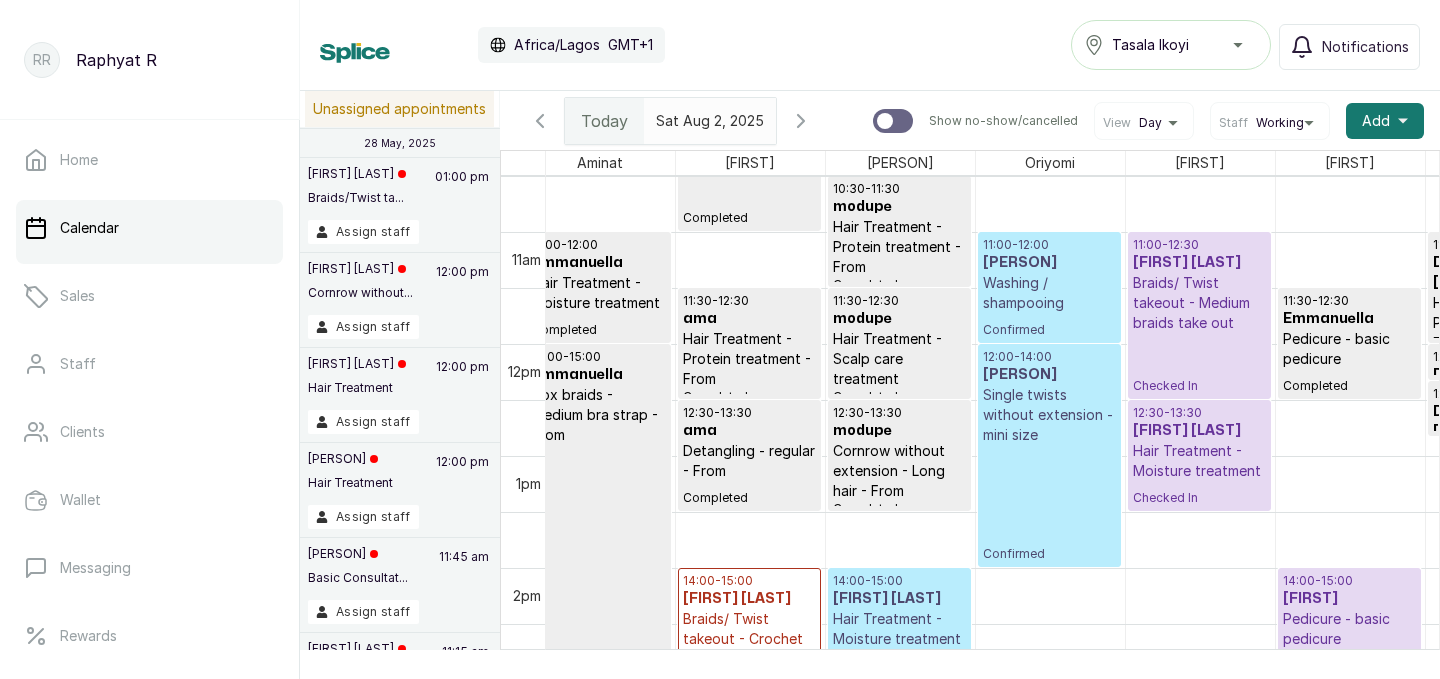 click on "11:00  -  12:30" at bounding box center [1199, 245] 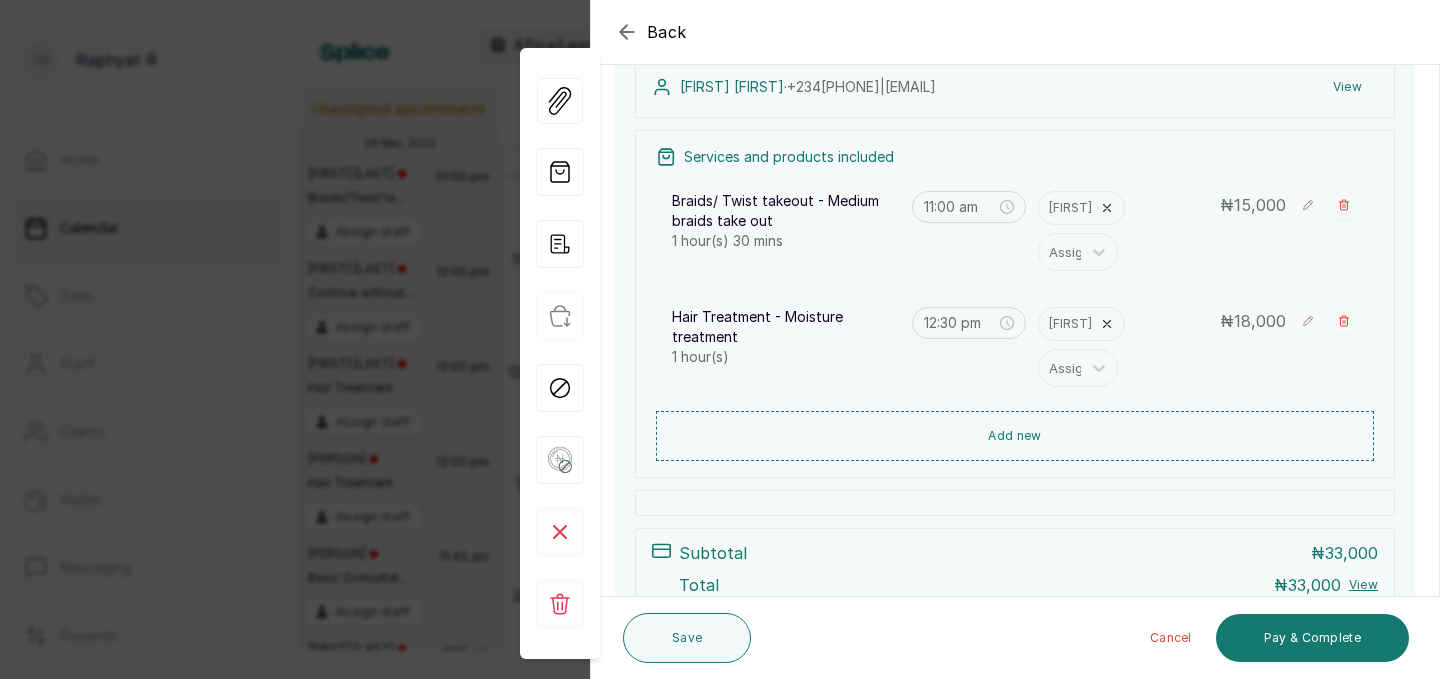 click 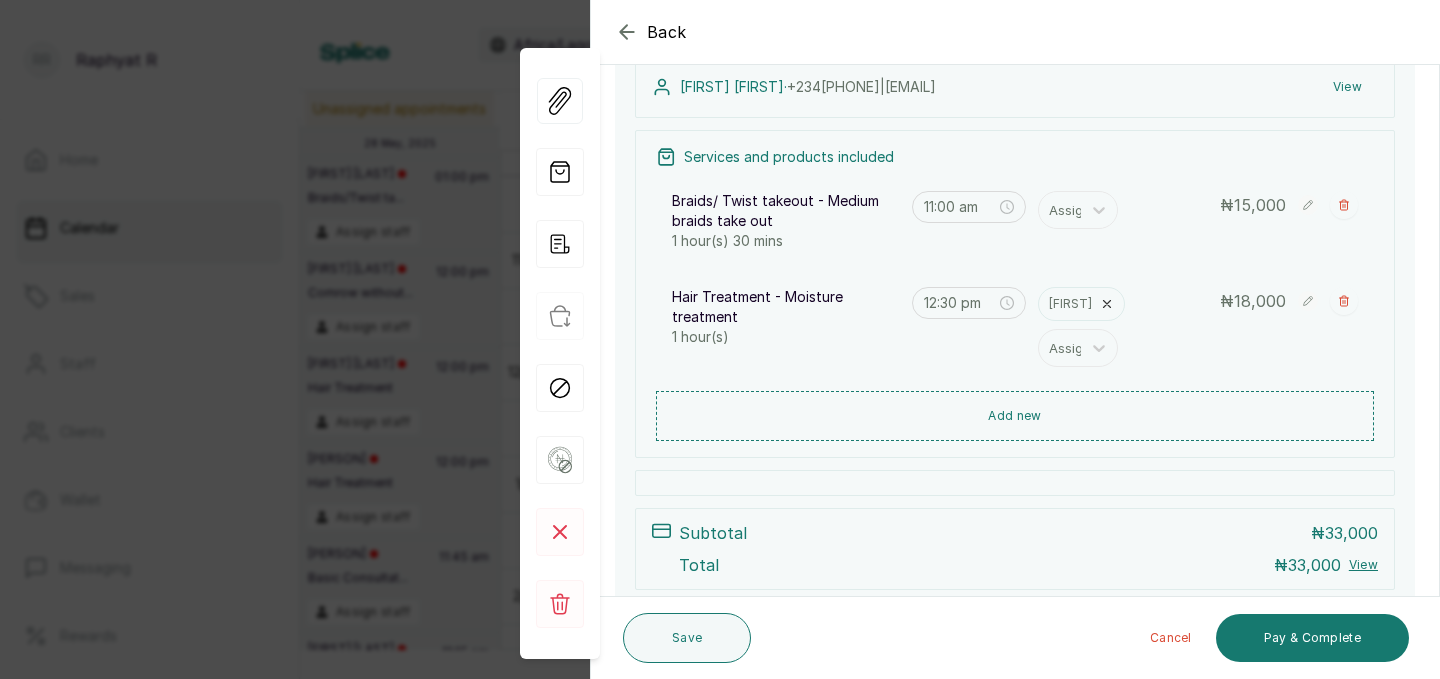click 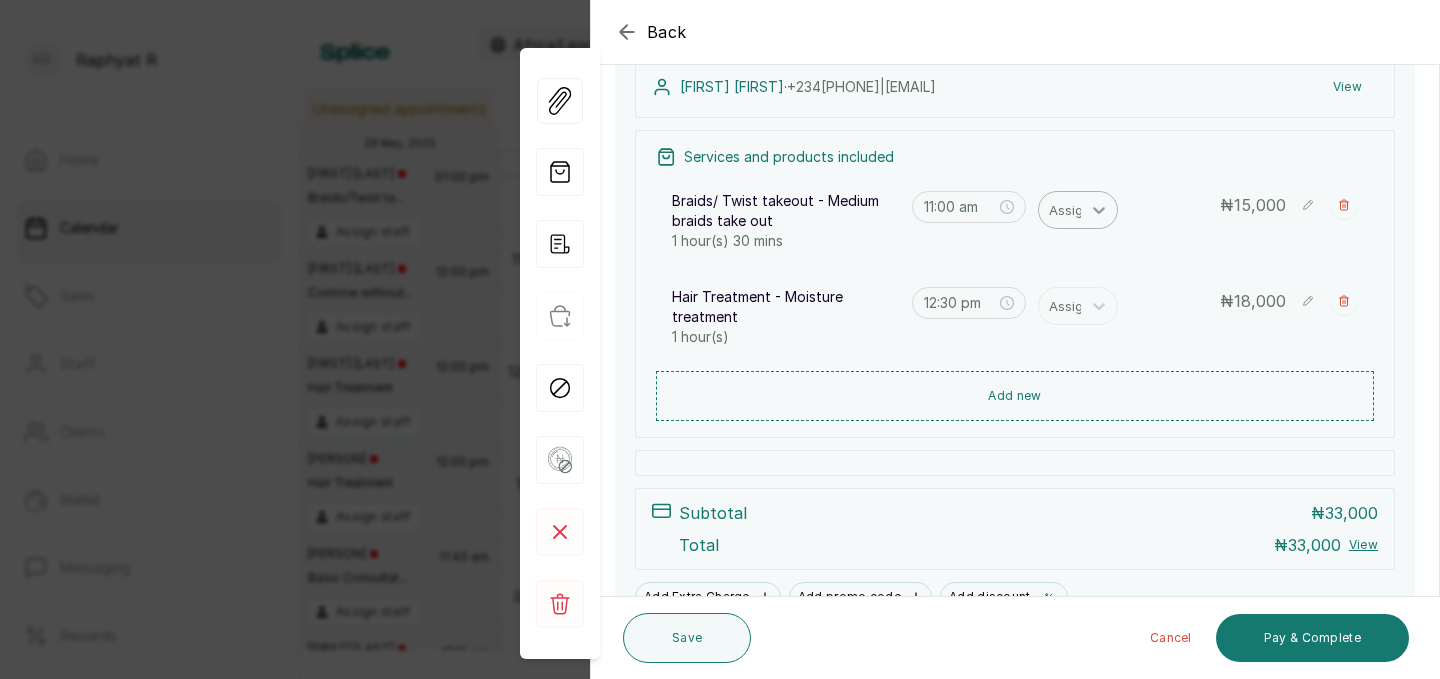 click at bounding box center [1099, 210] 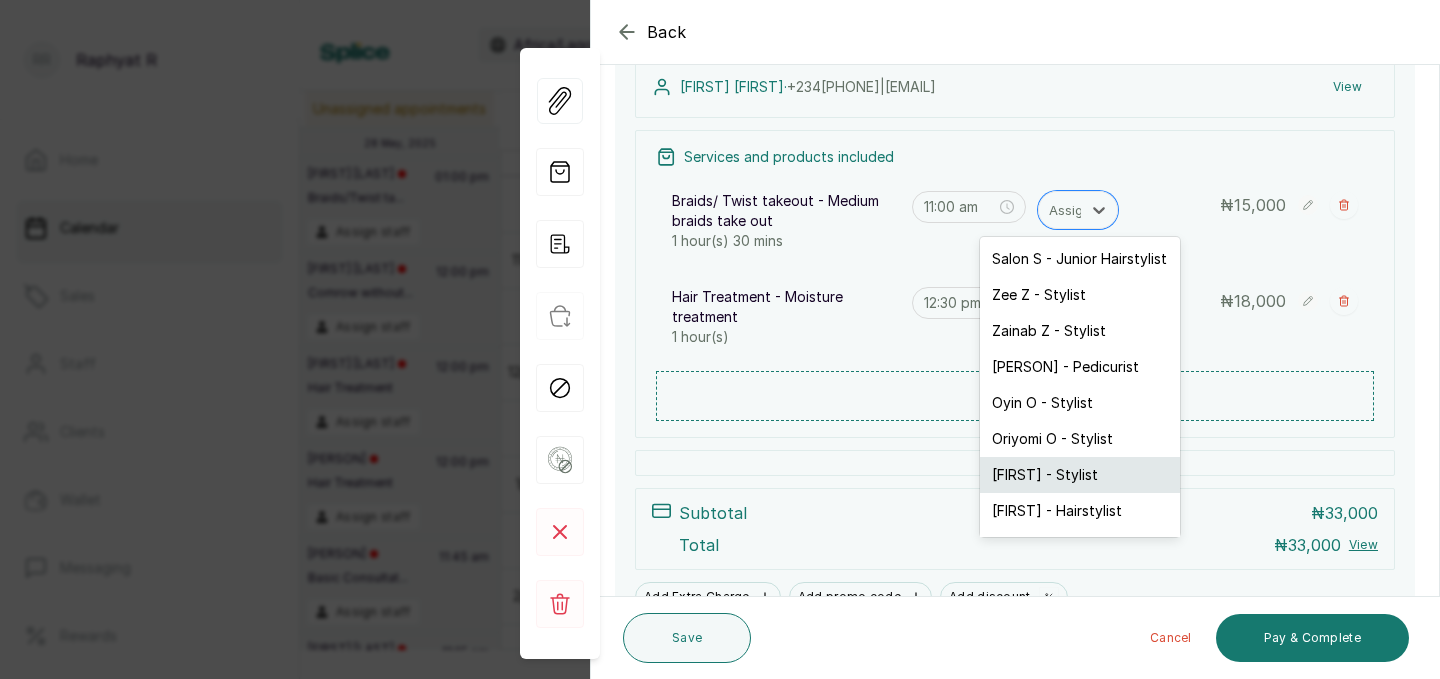 click on "[FIRST] [INITIAL] - Stylist" at bounding box center (1080, 475) 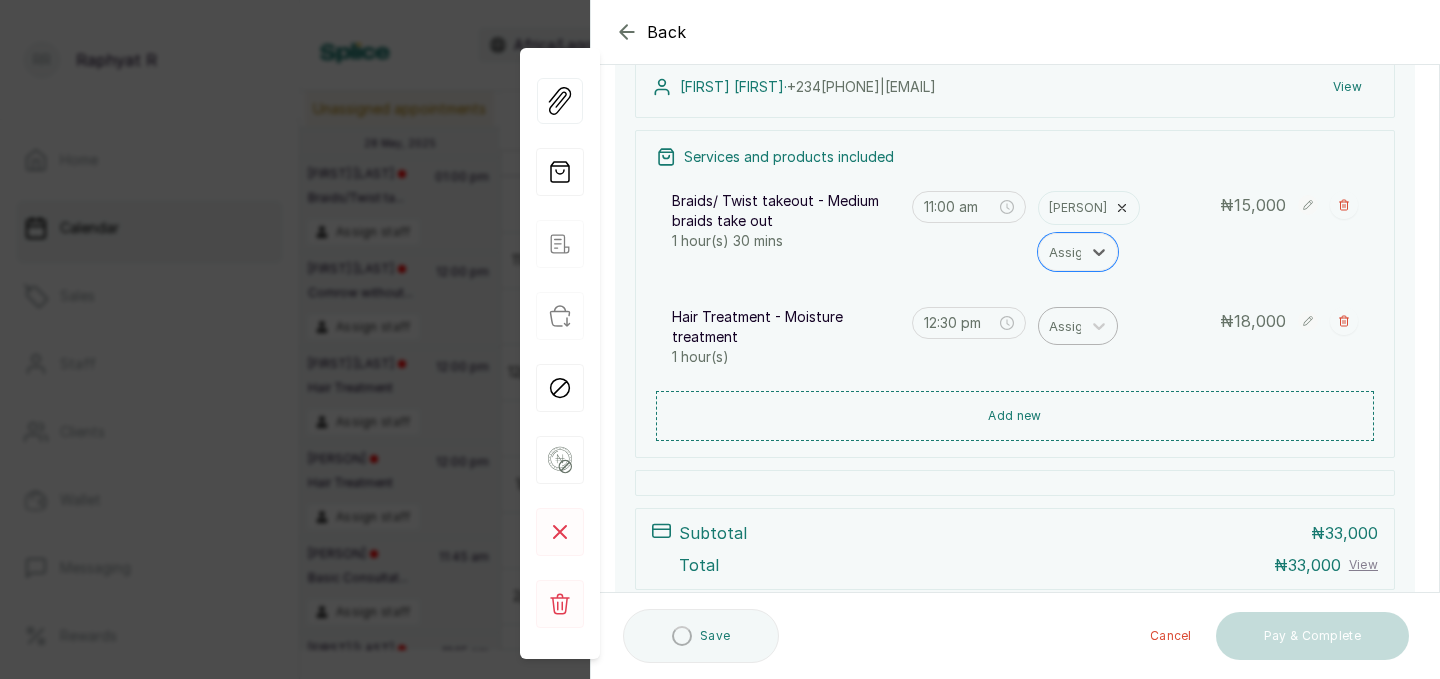 click at bounding box center (1070, 326) 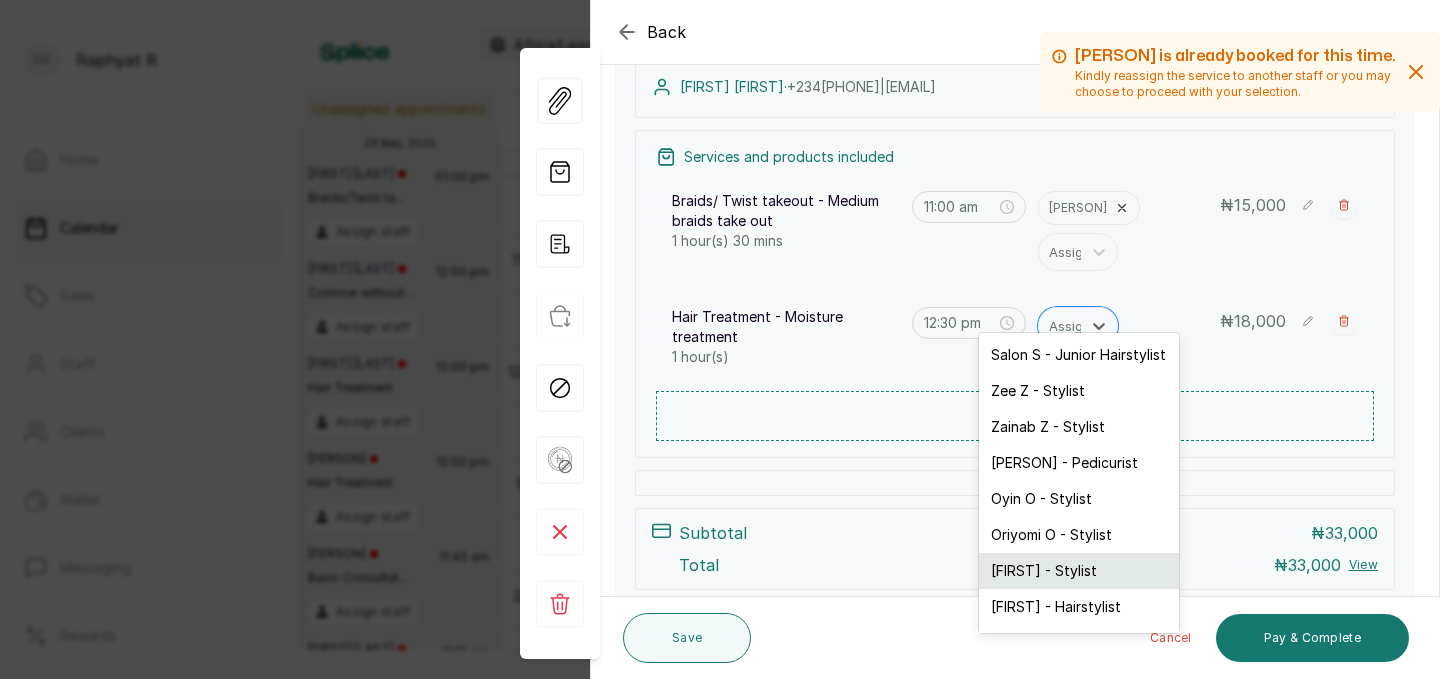 click on "[FIRST] [INITIAL] - Stylist" at bounding box center (1079, 571) 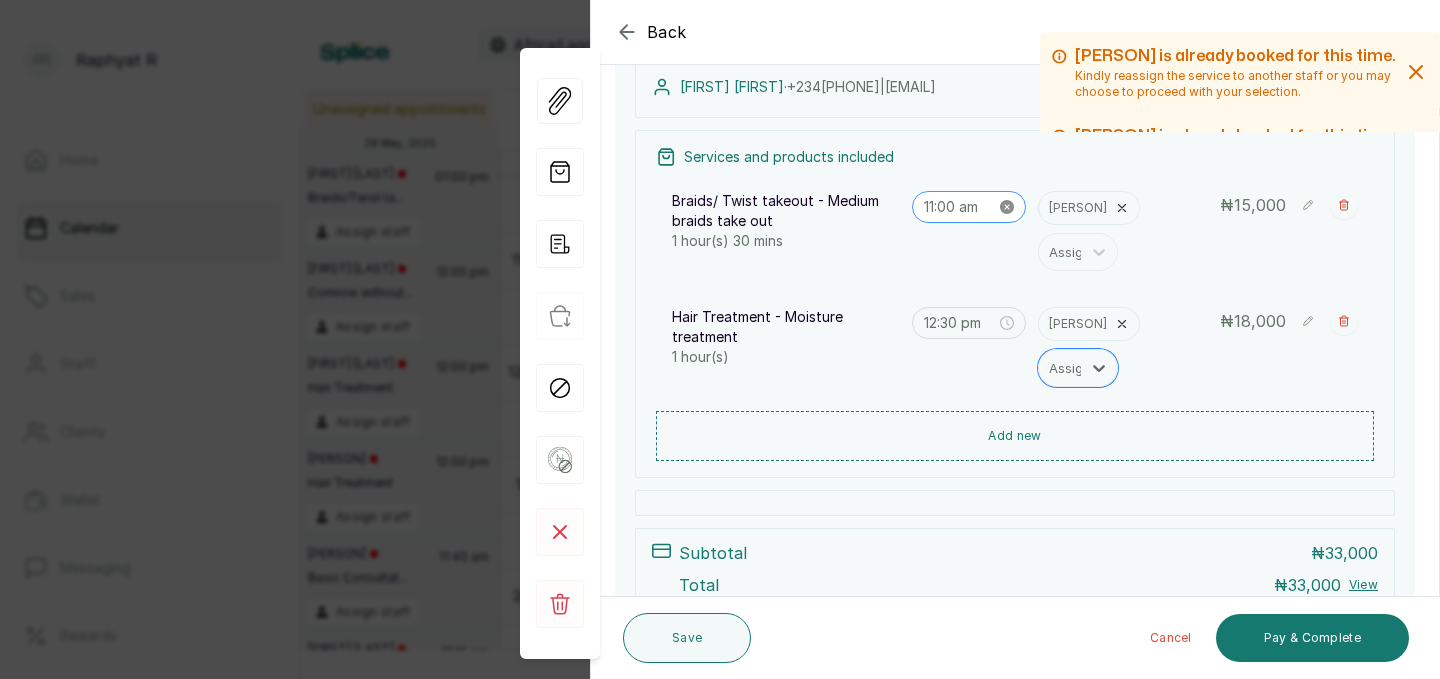 click 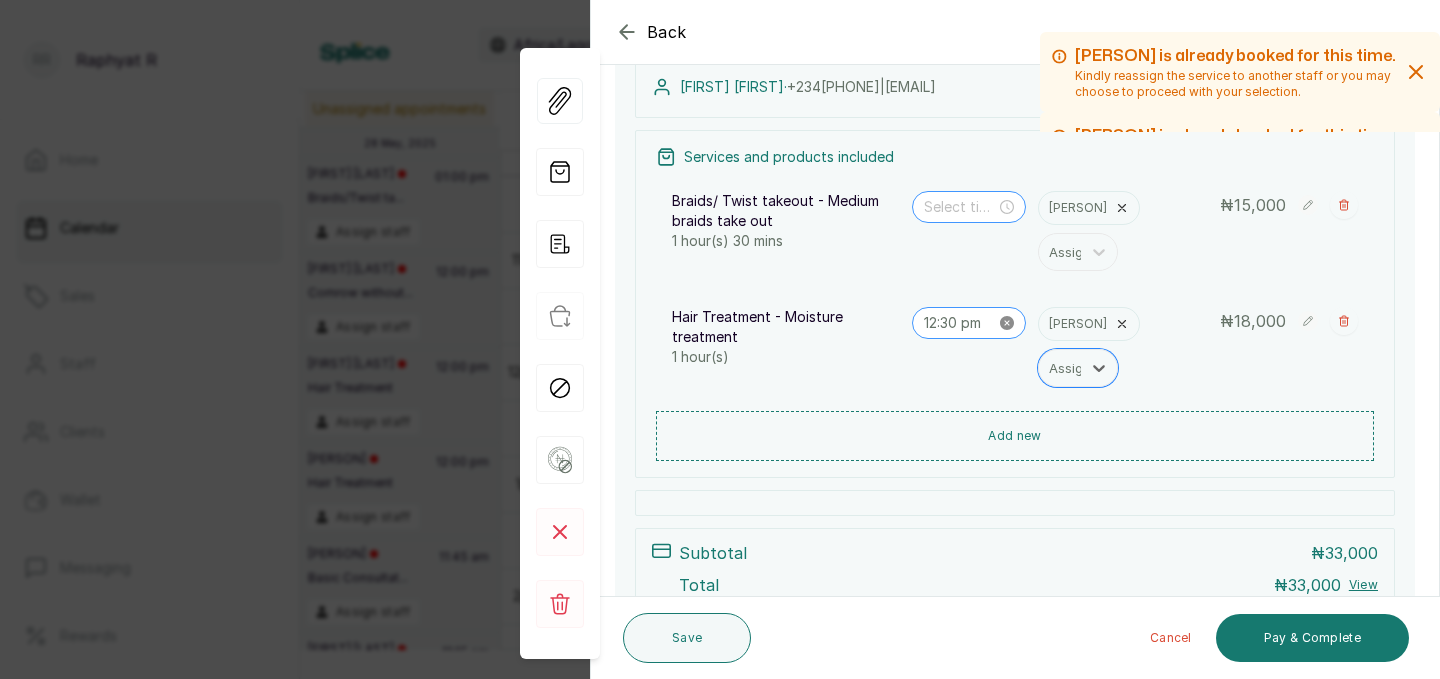 click 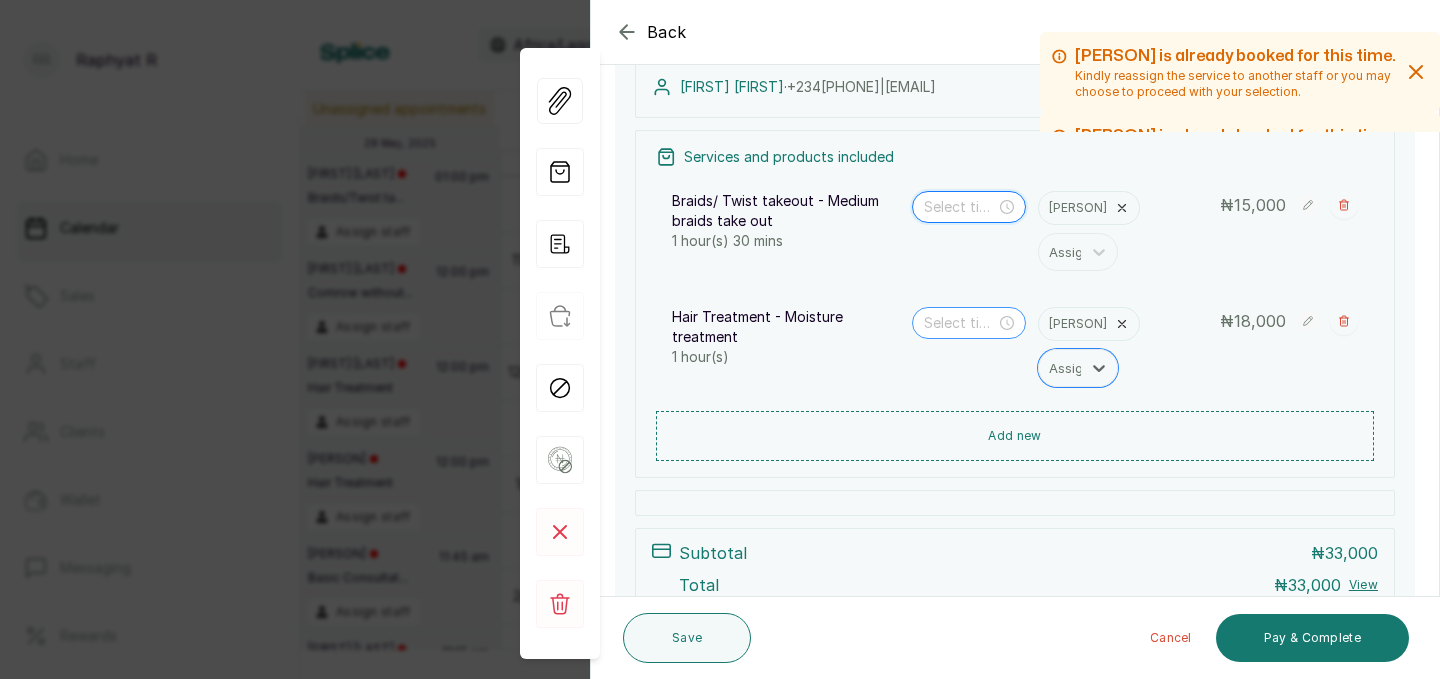 click at bounding box center [960, 207] 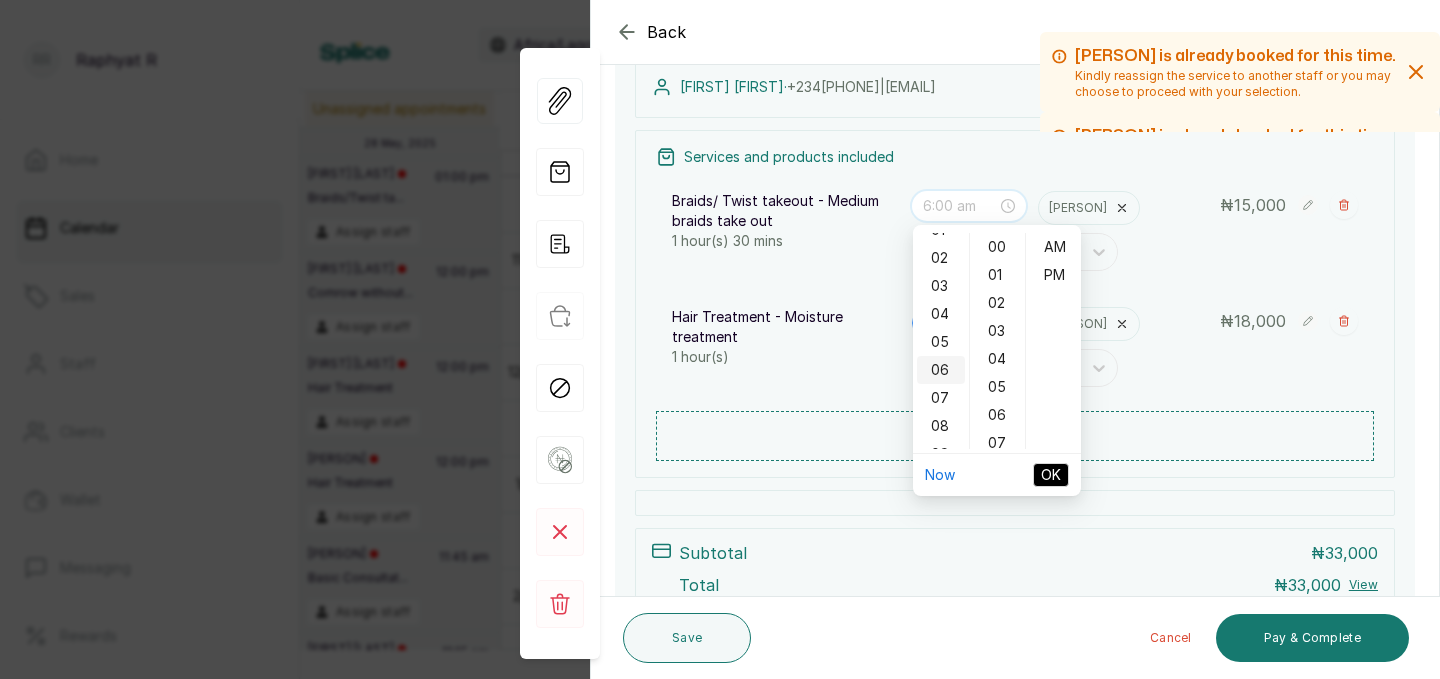 scroll, scrollTop: 46, scrollLeft: 0, axis: vertical 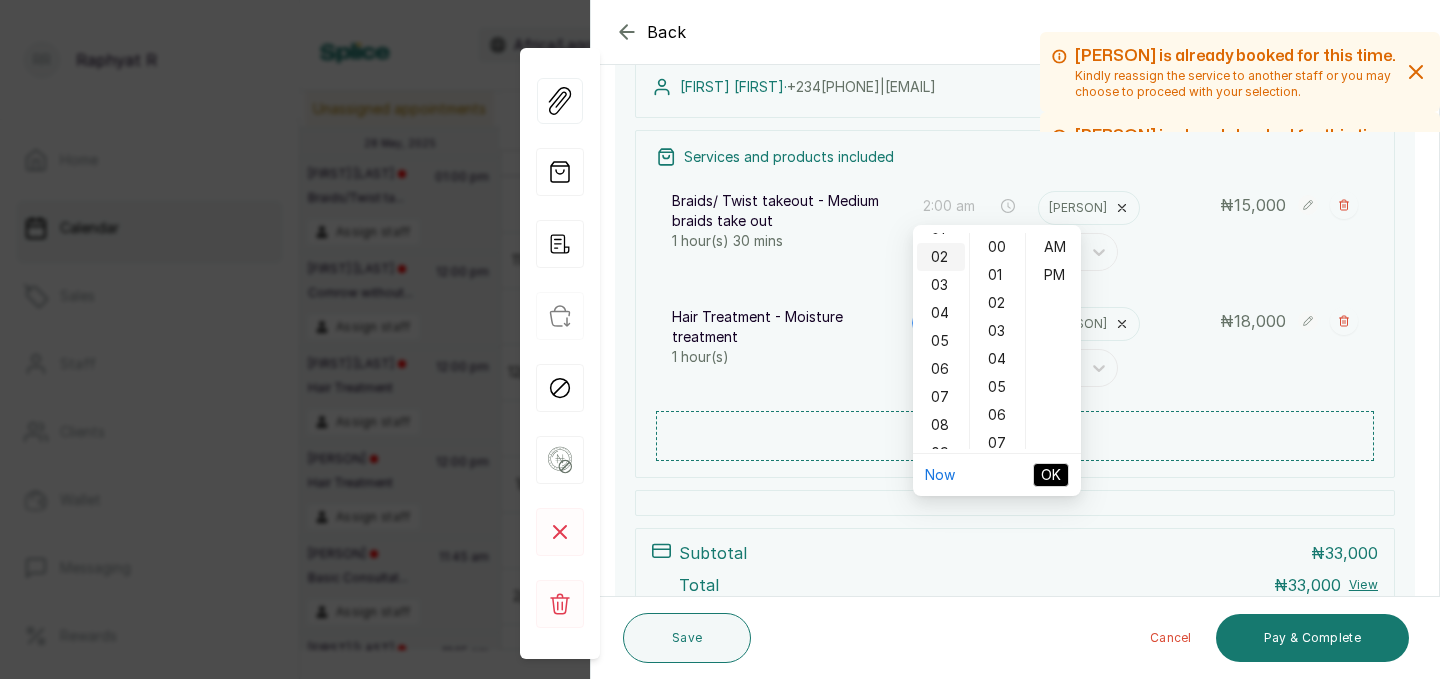 click on "02" at bounding box center (941, 257) 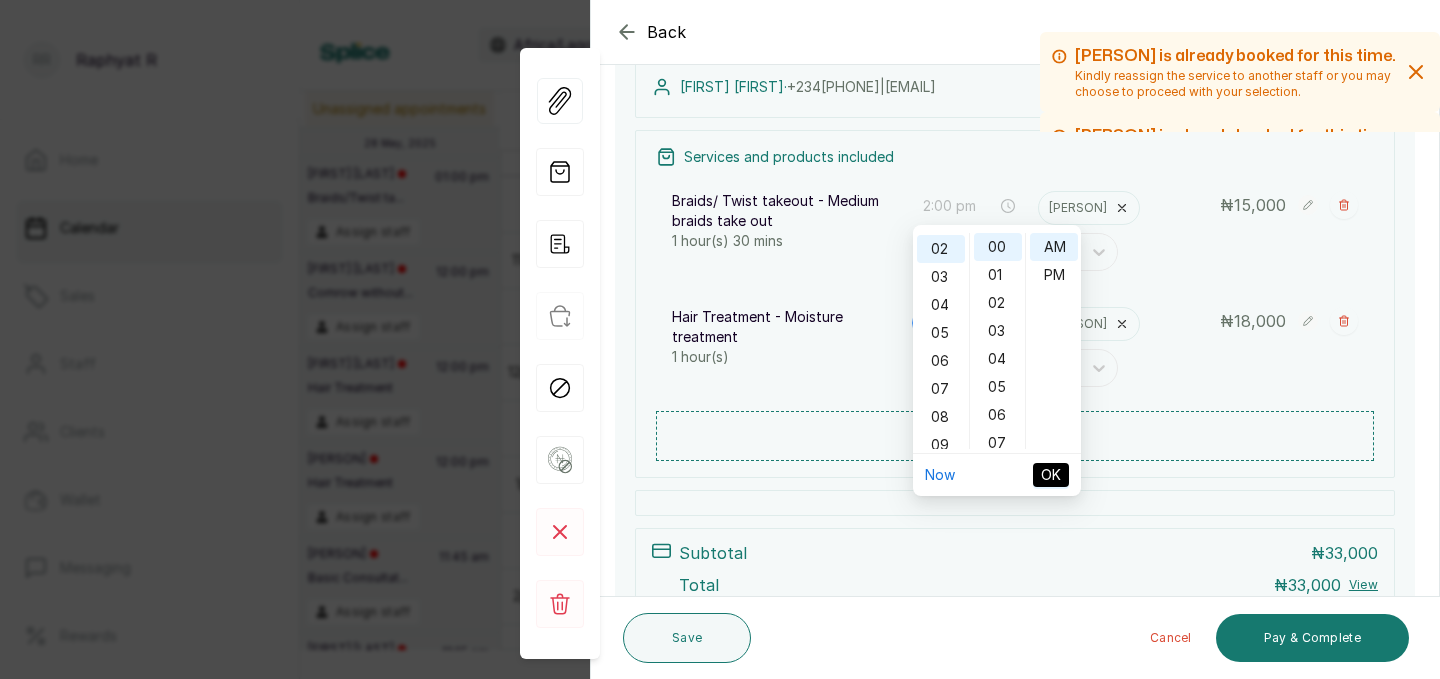 type on "2:00 am" 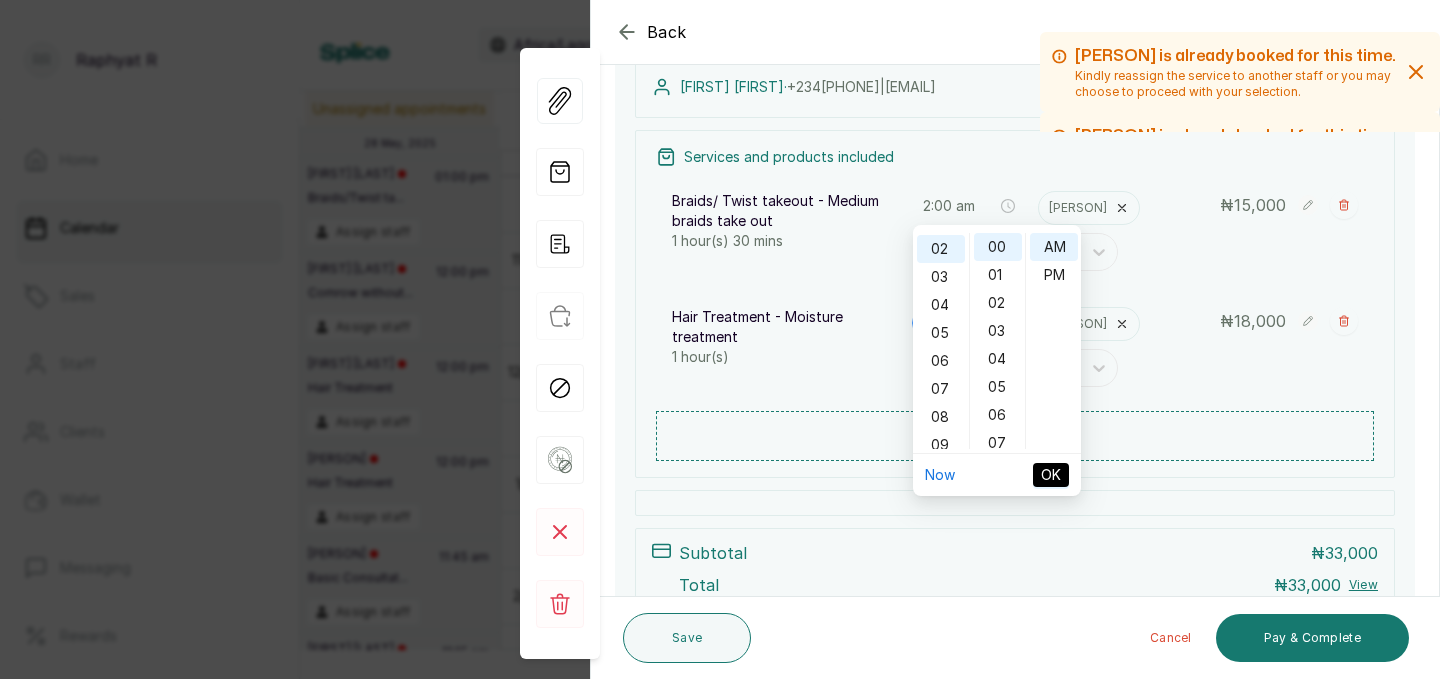 click on "OK" at bounding box center [1051, 475] 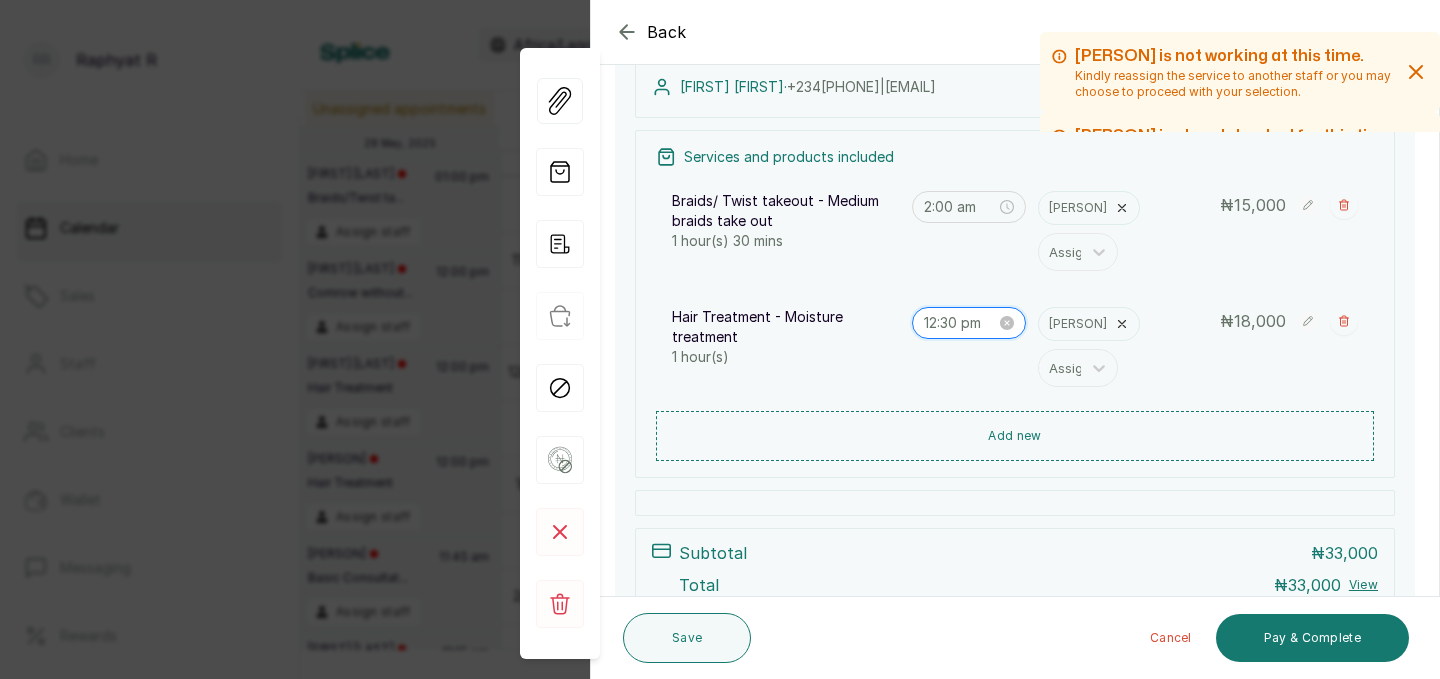 click on "12:30 pm" at bounding box center (960, 323) 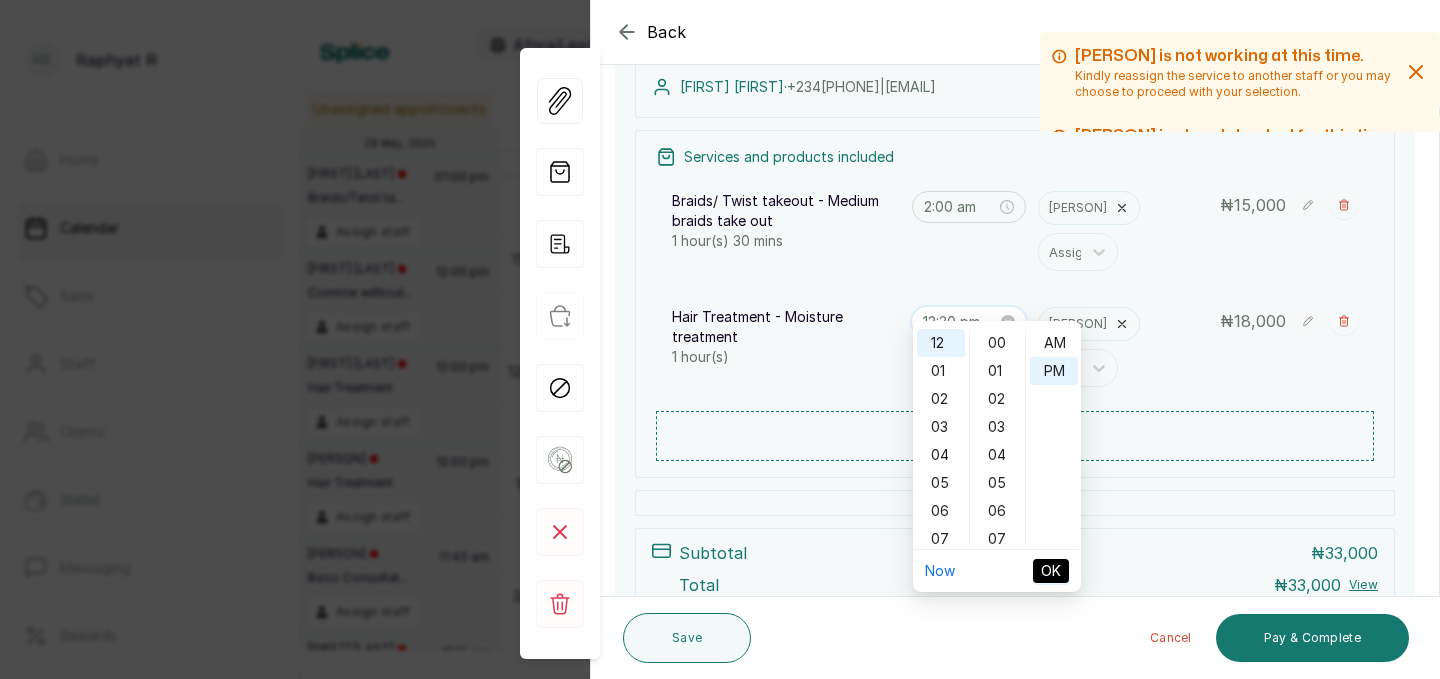 scroll, scrollTop: 838, scrollLeft: 0, axis: vertical 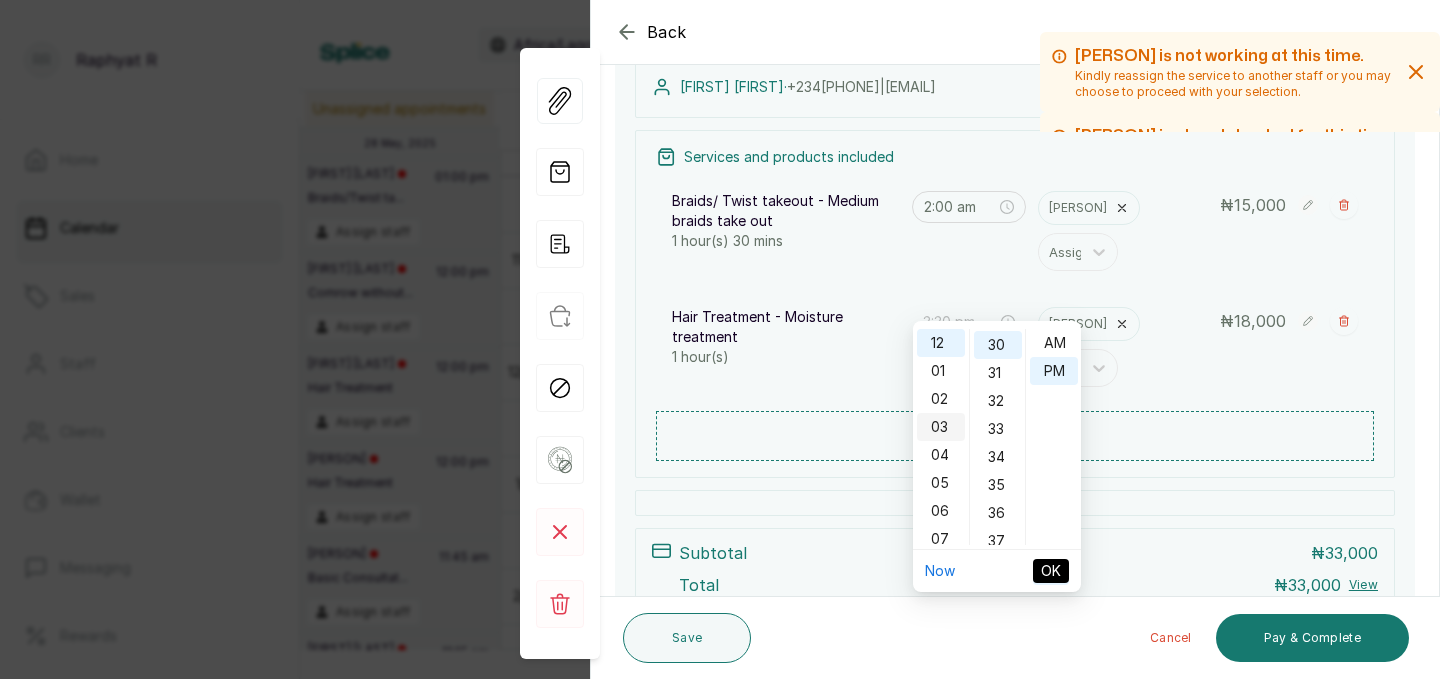 click on "03" at bounding box center [941, 427] 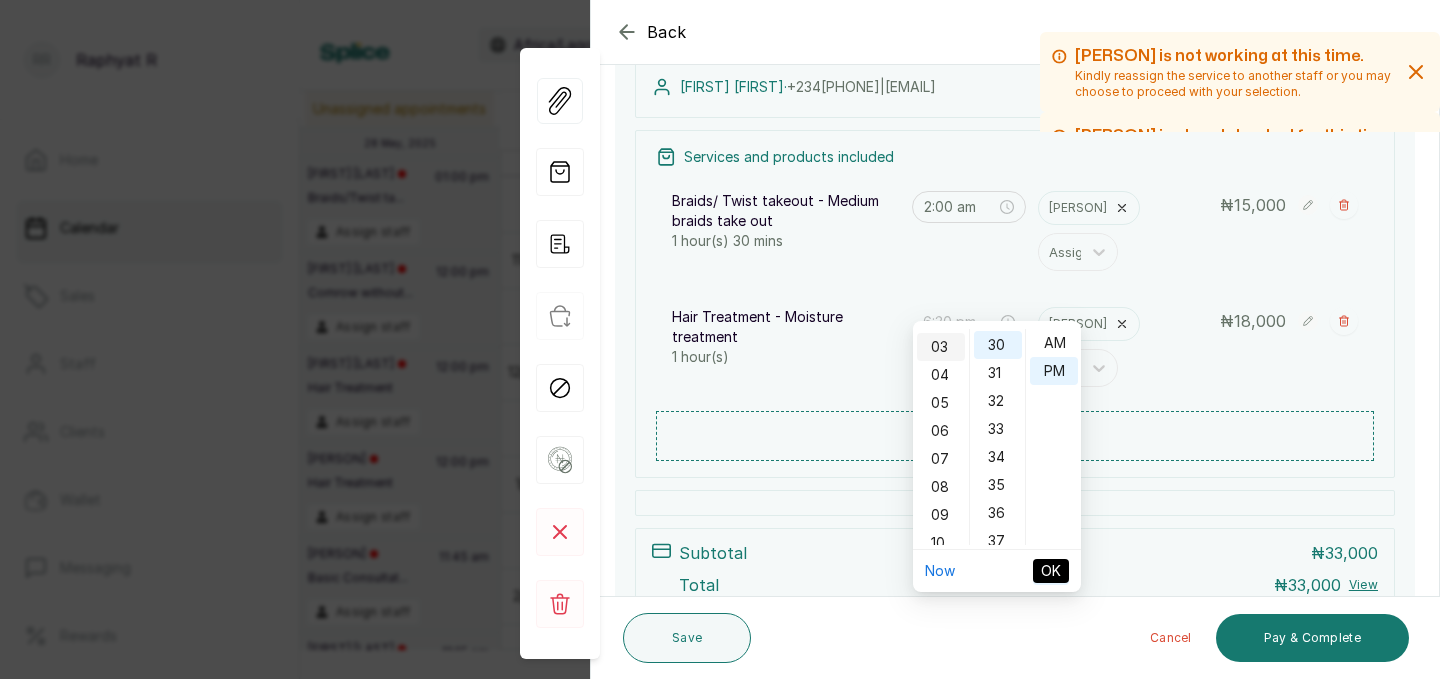 scroll, scrollTop: 82, scrollLeft: 0, axis: vertical 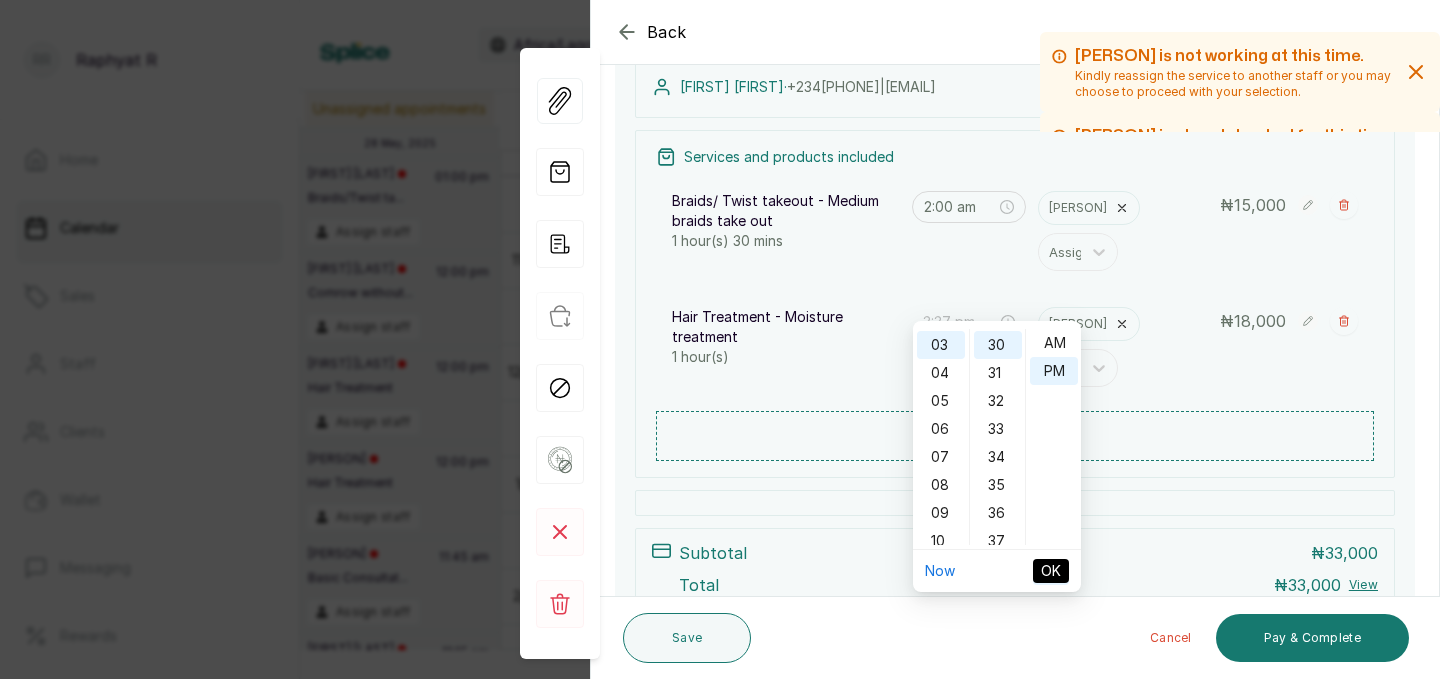 type on "3:30 pm" 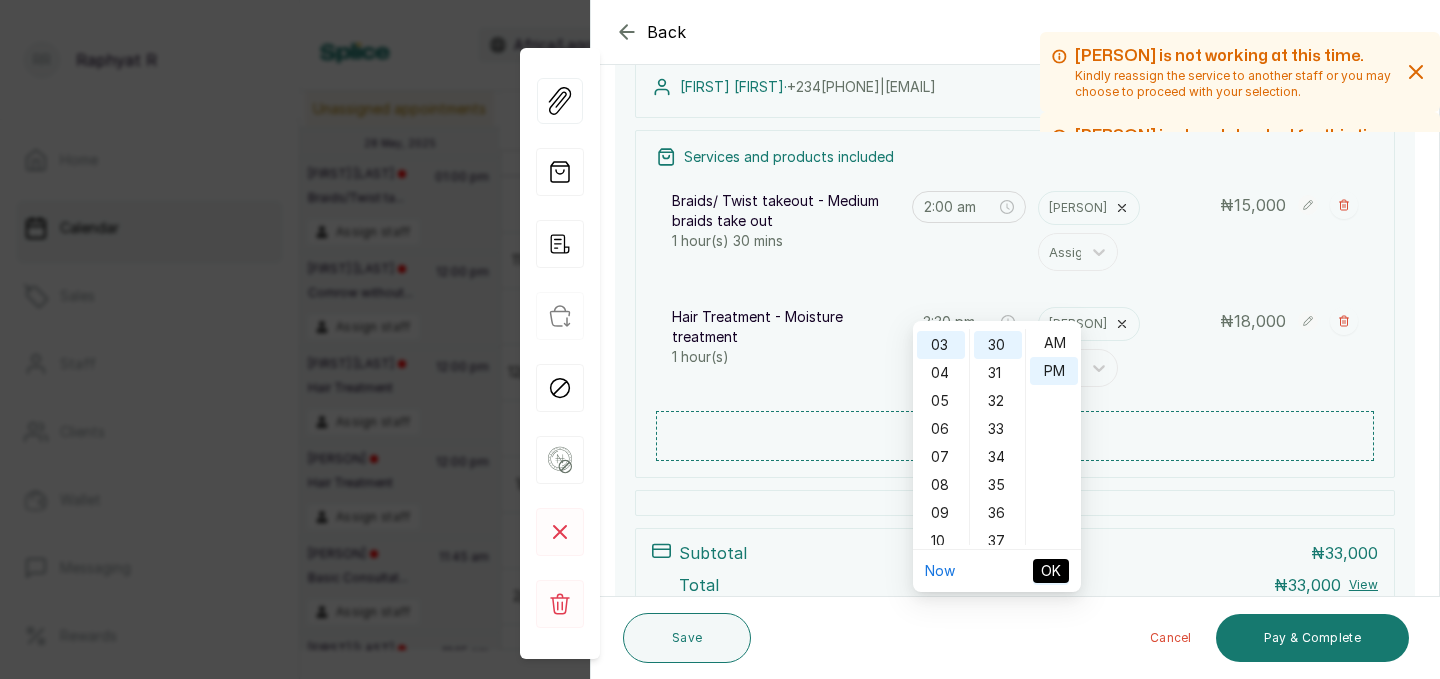 click on "OK" at bounding box center (1051, 571) 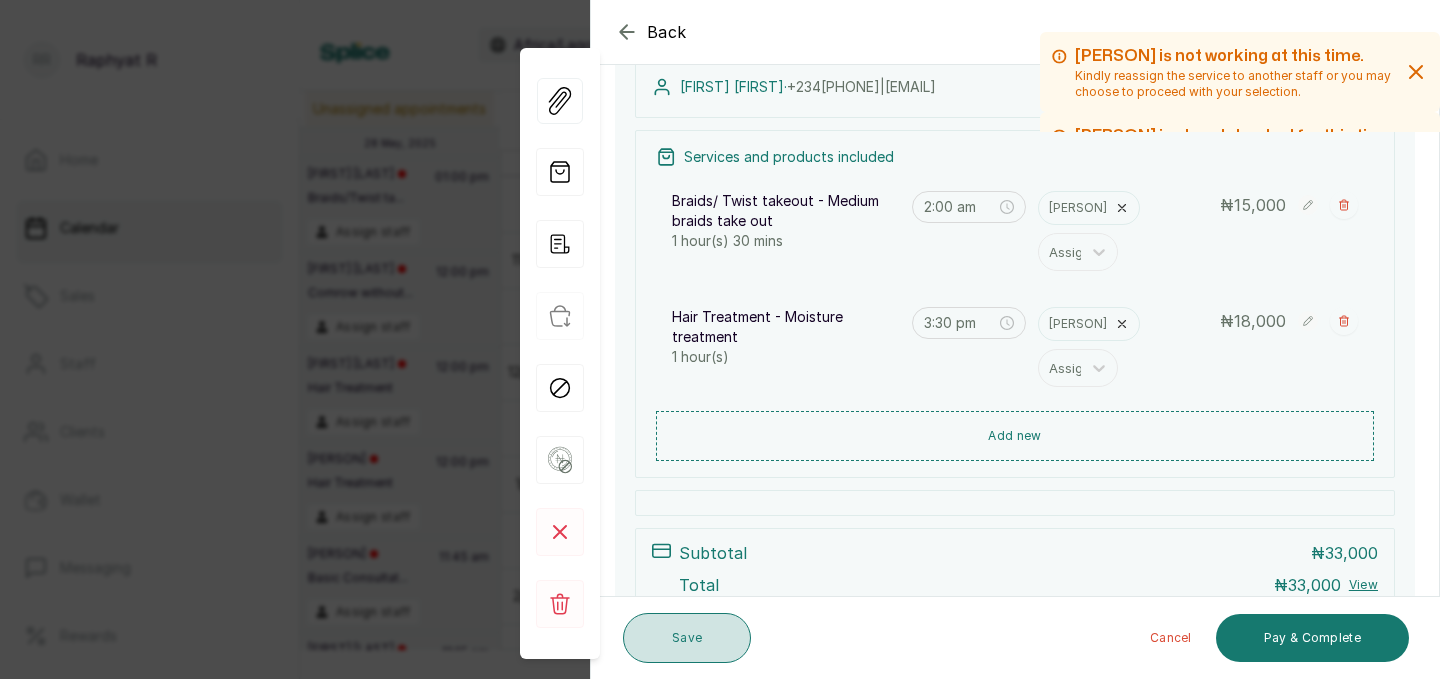 click on "Save" at bounding box center (687, 638) 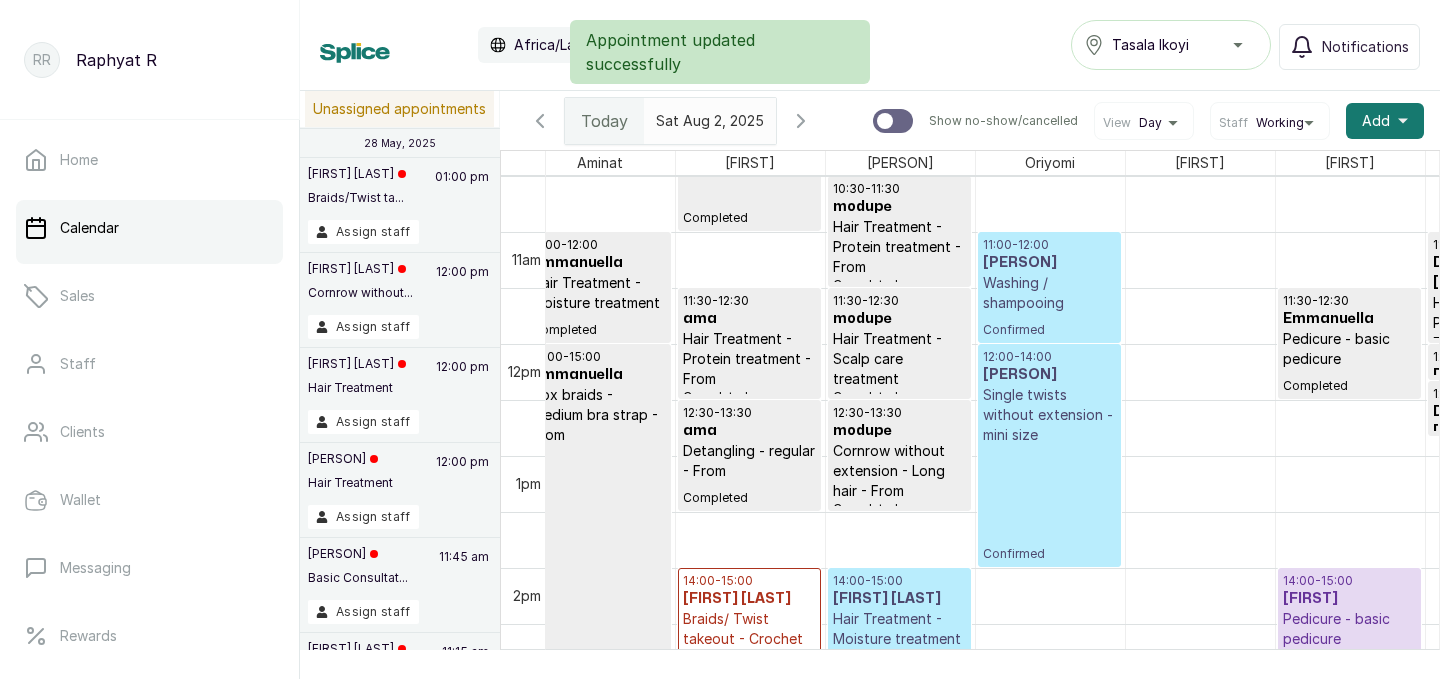 scroll, scrollTop: 1342, scrollLeft: 21, axis: both 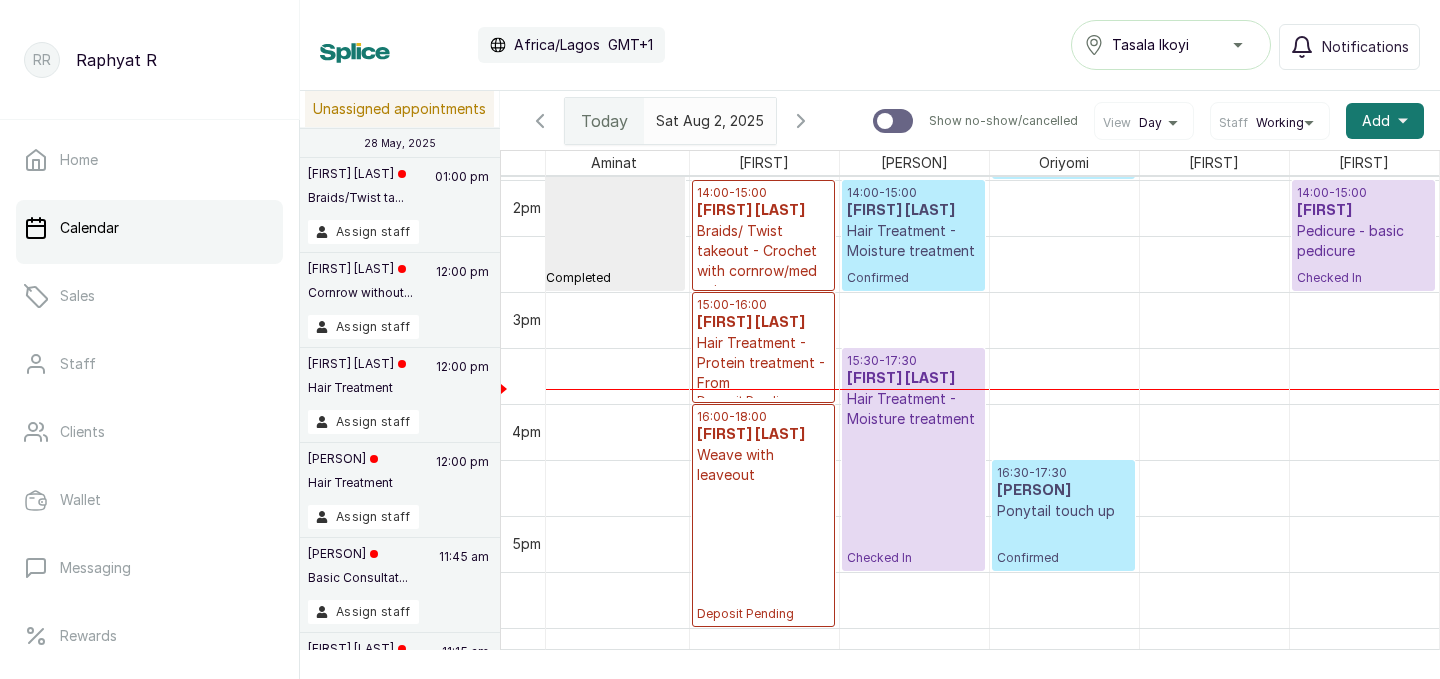 drag, startPoint x: 912, startPoint y: 455, endPoint x: 914, endPoint y: 531, distance: 76.02631 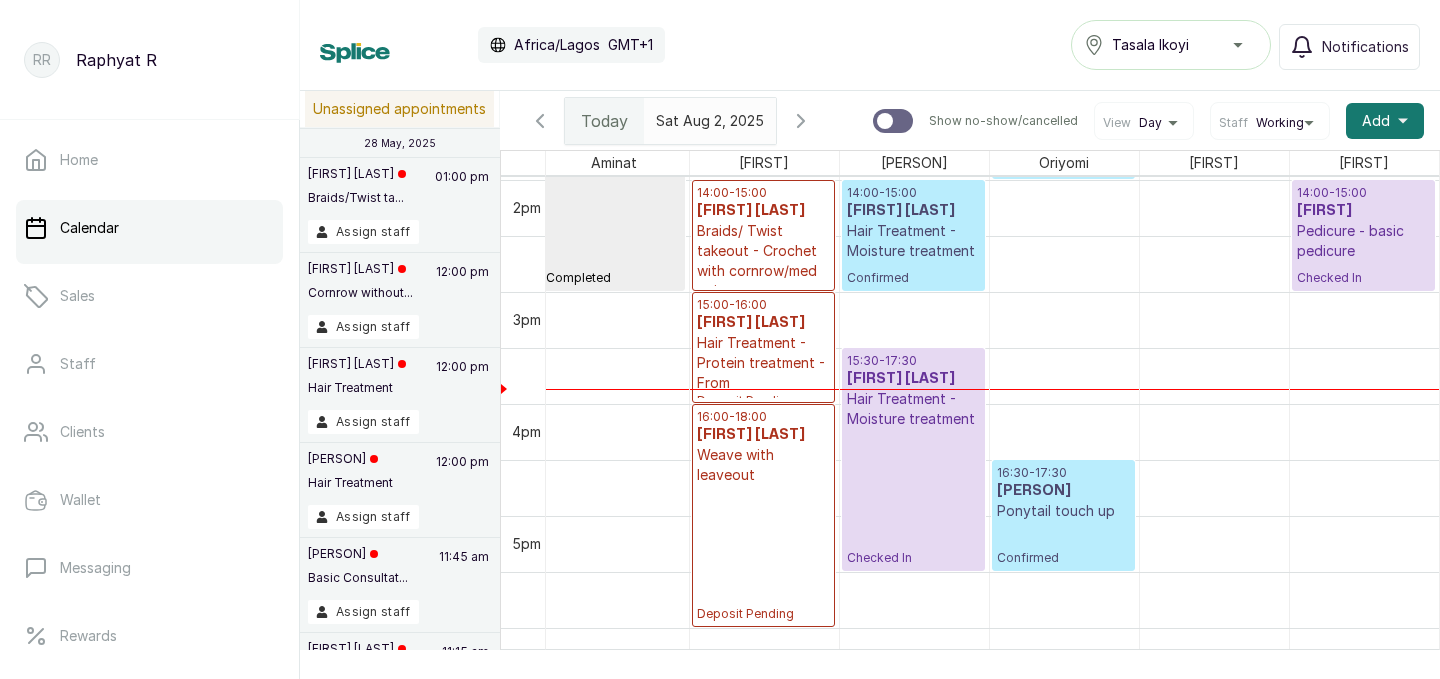 click on "[FIRST] [LAST]" at bounding box center [913, 379] 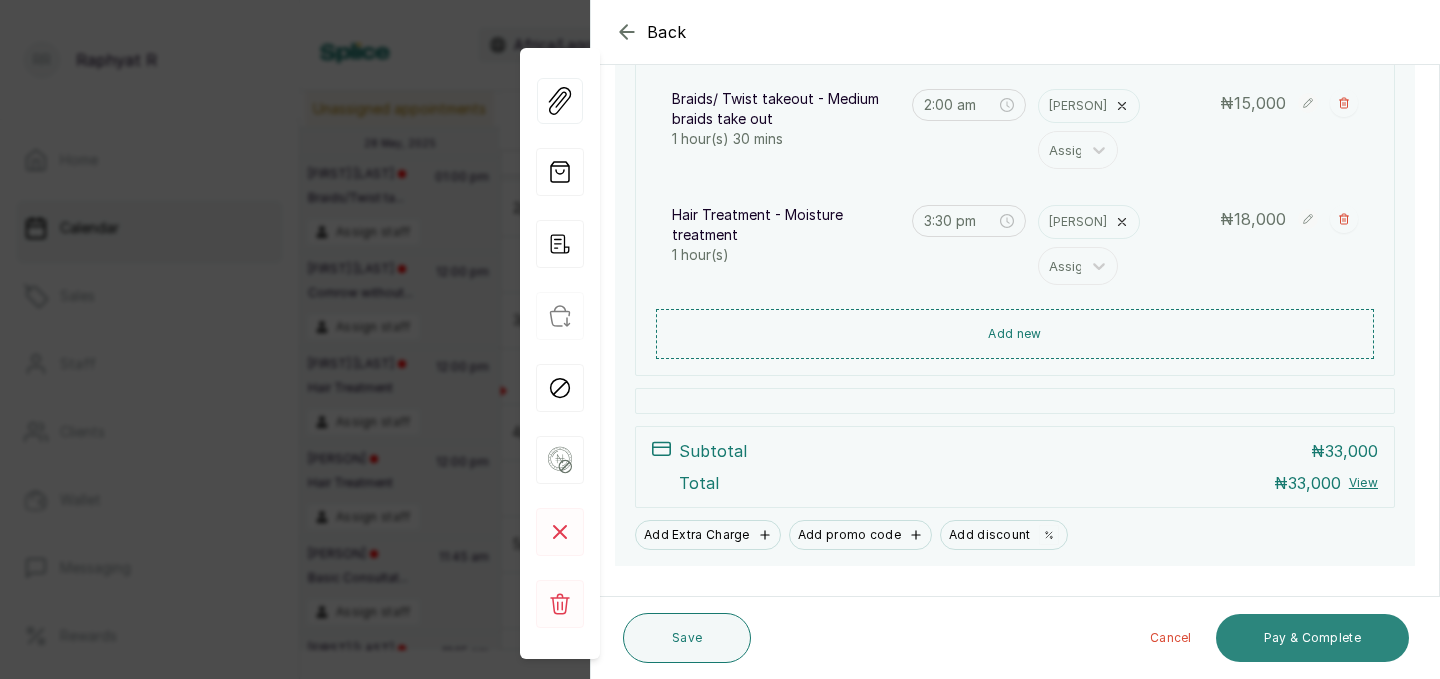 click on "Pay & Complete" at bounding box center (1312, 638) 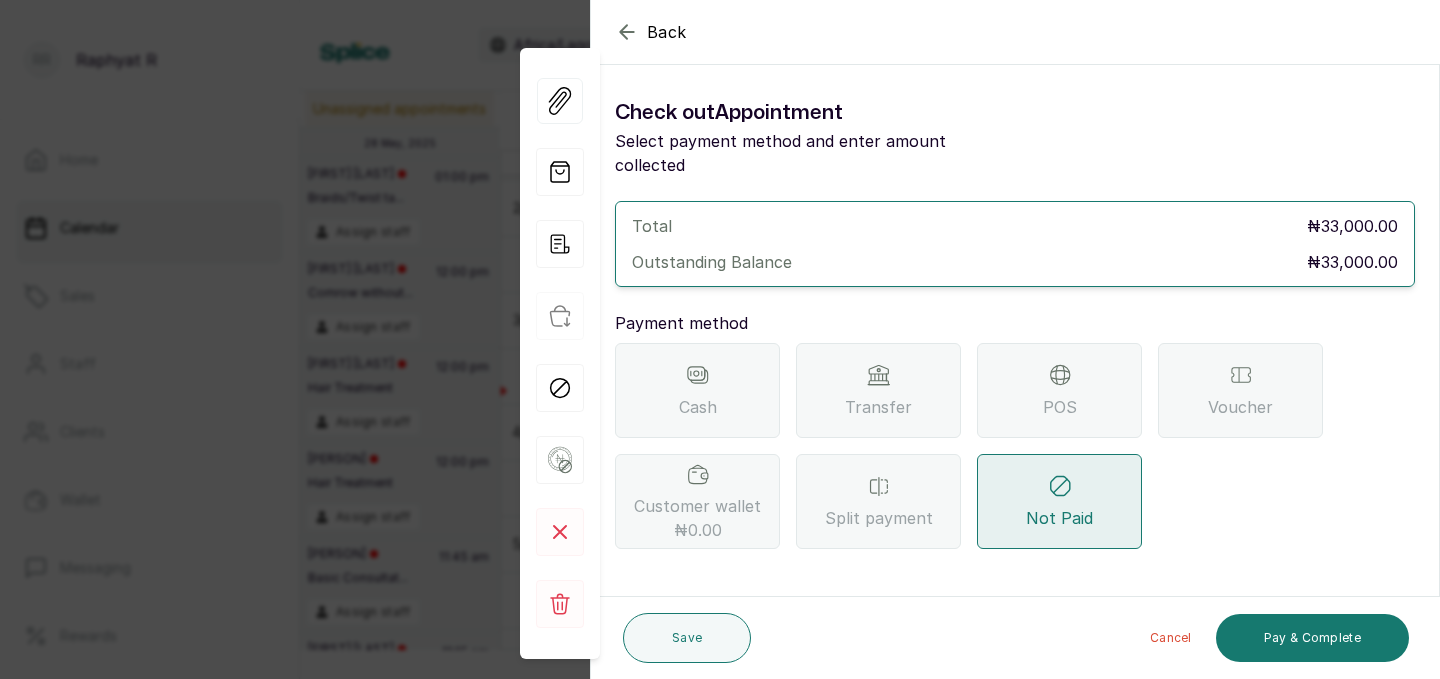click on "POS" at bounding box center (1059, 390) 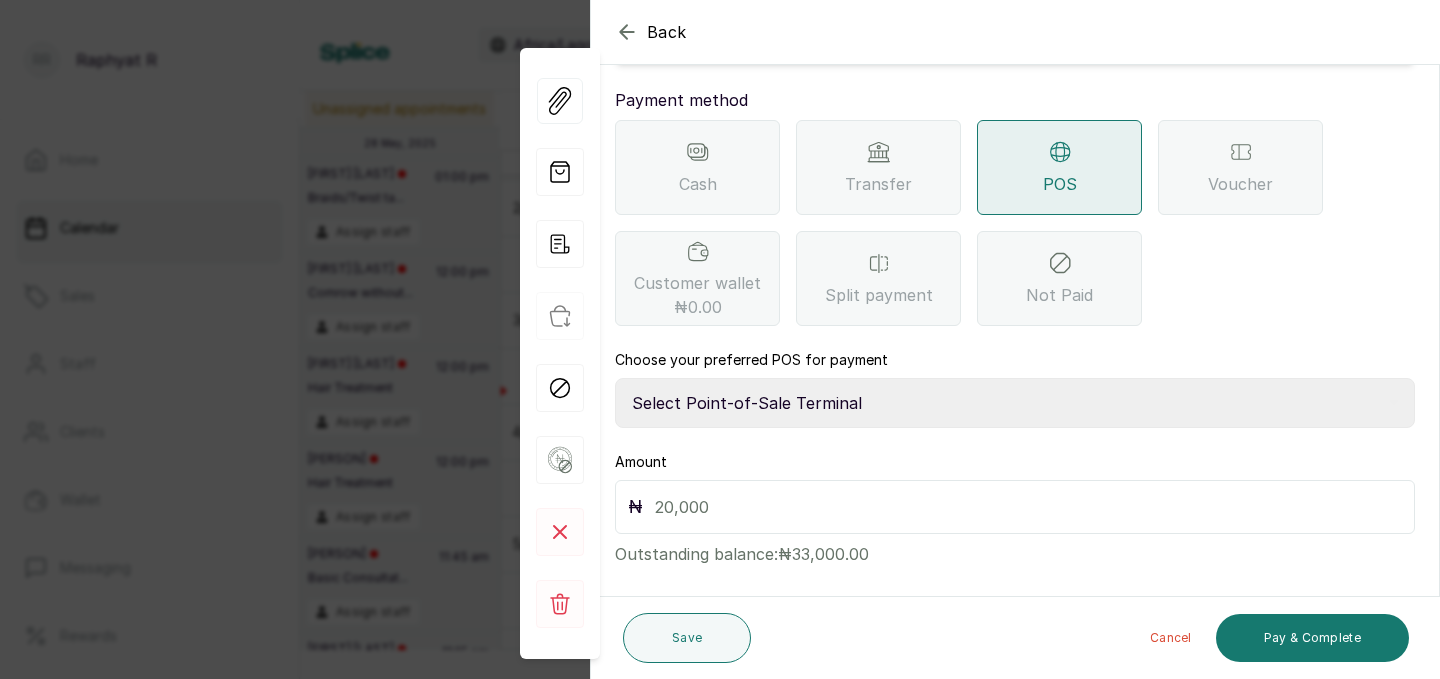 click on "Select Point-of-Sale Terminal Traction Providus Bank" at bounding box center (1015, 403) 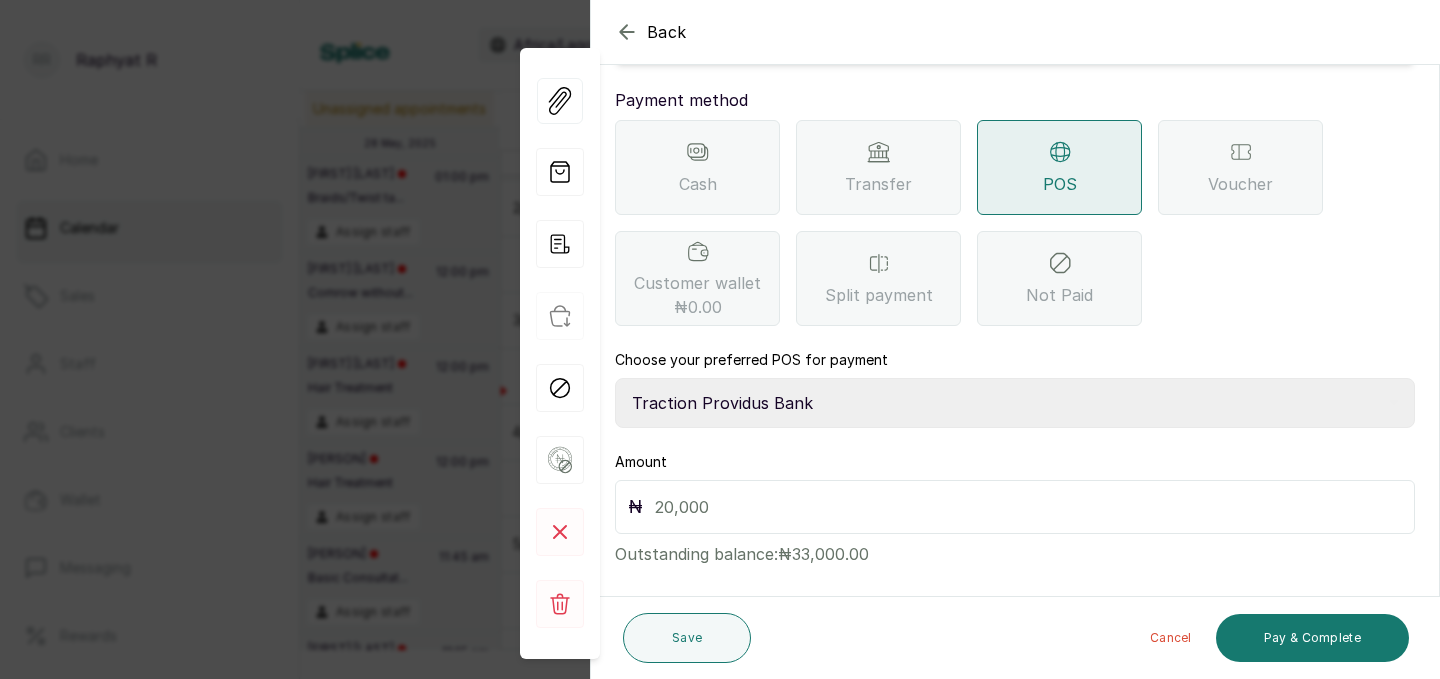 click at bounding box center [1028, 507] 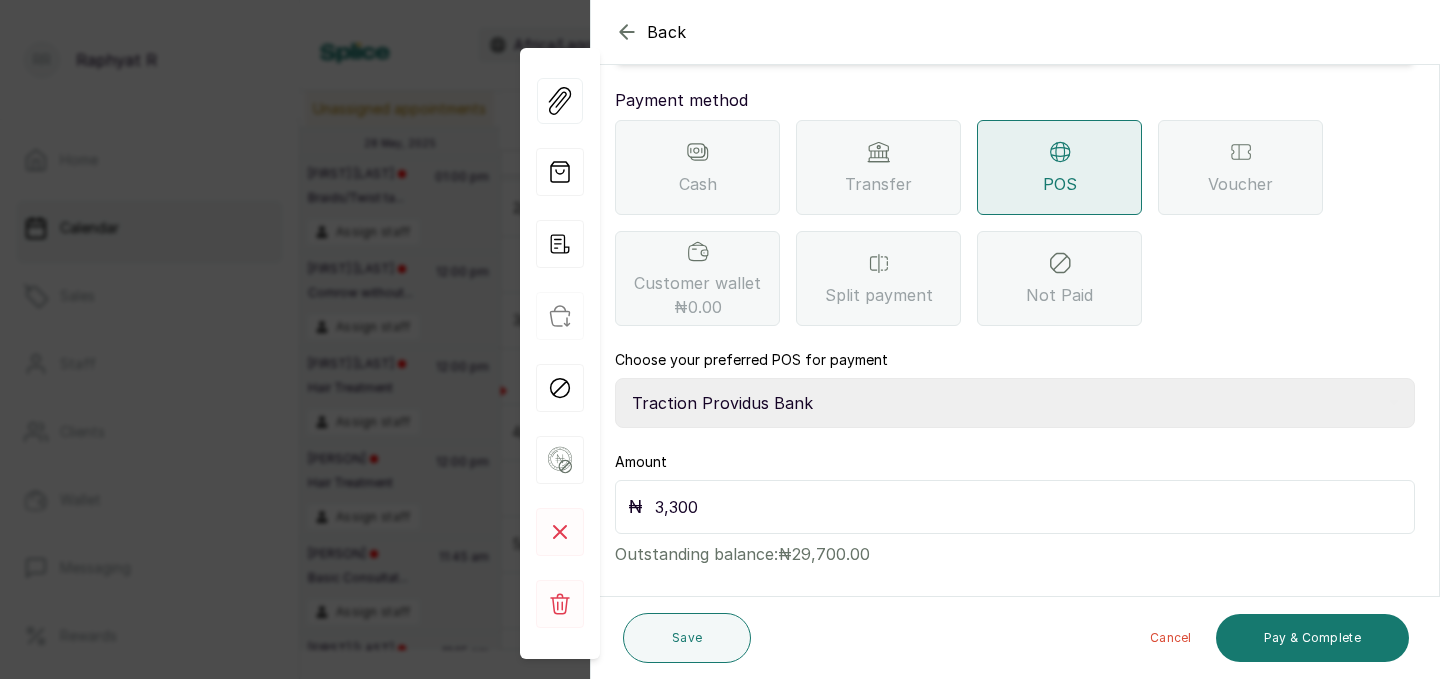 type on "33,000" 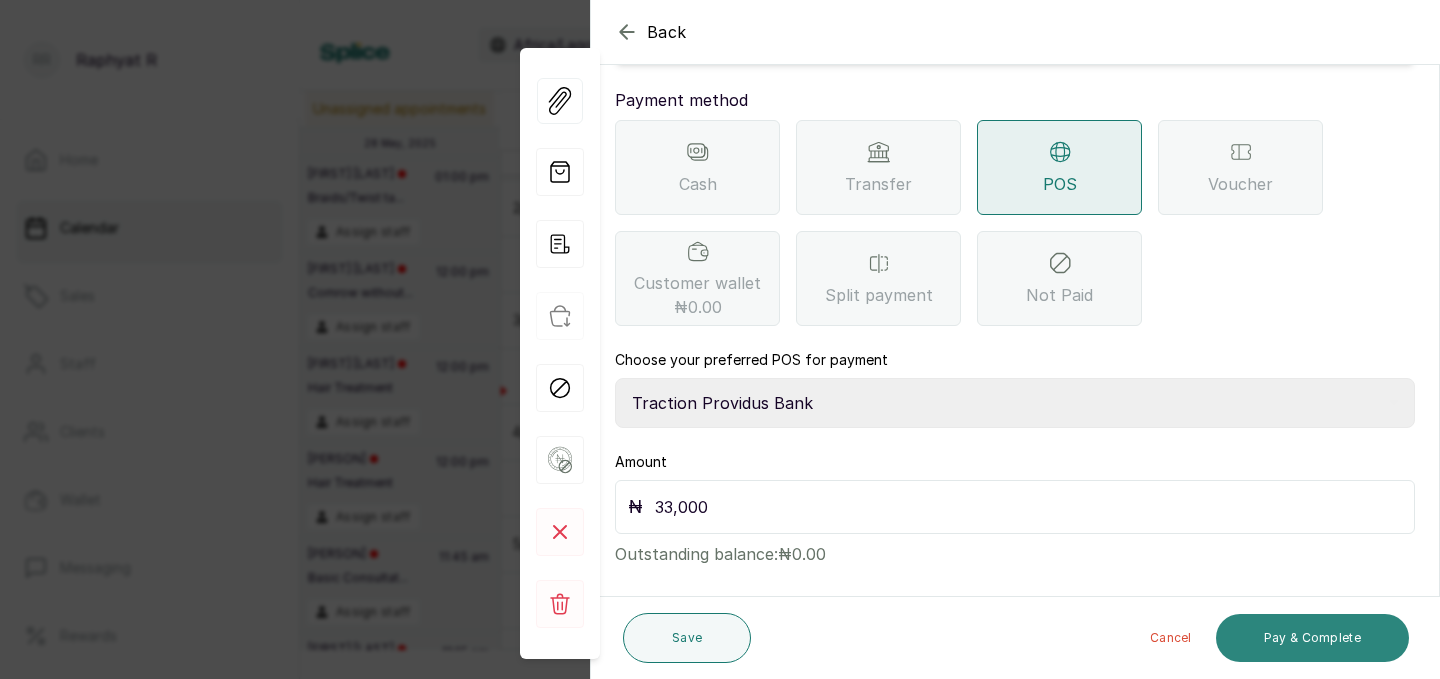 click on "Pay & Complete" at bounding box center [1312, 638] 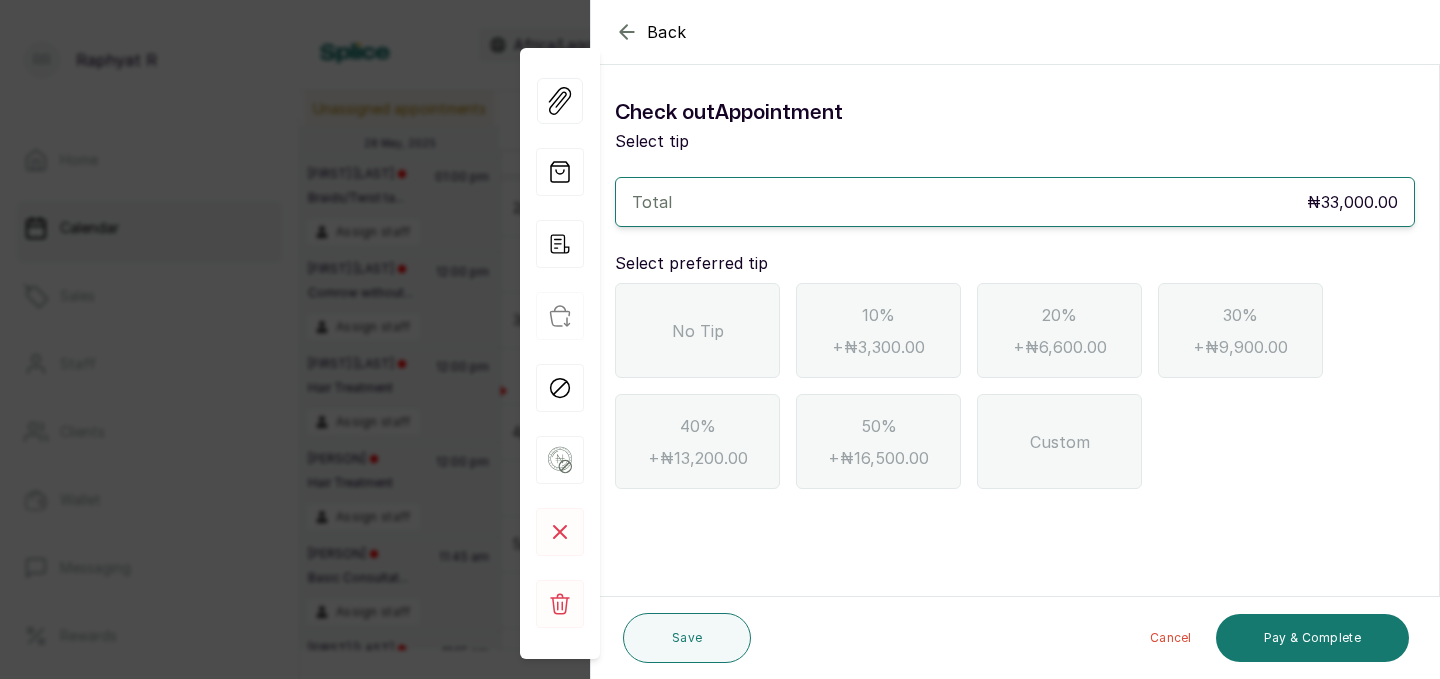 click on "No Tip" at bounding box center (697, 330) 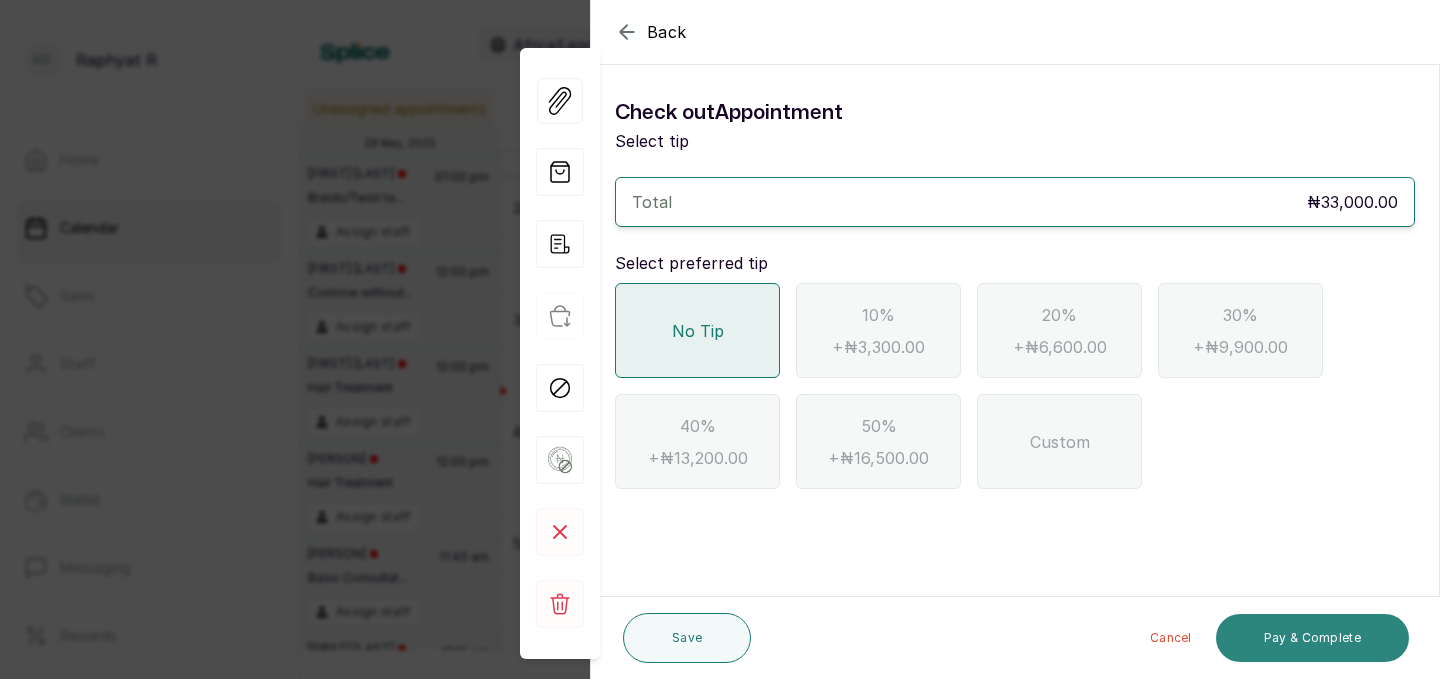 click on "Pay & Complete" at bounding box center (1312, 638) 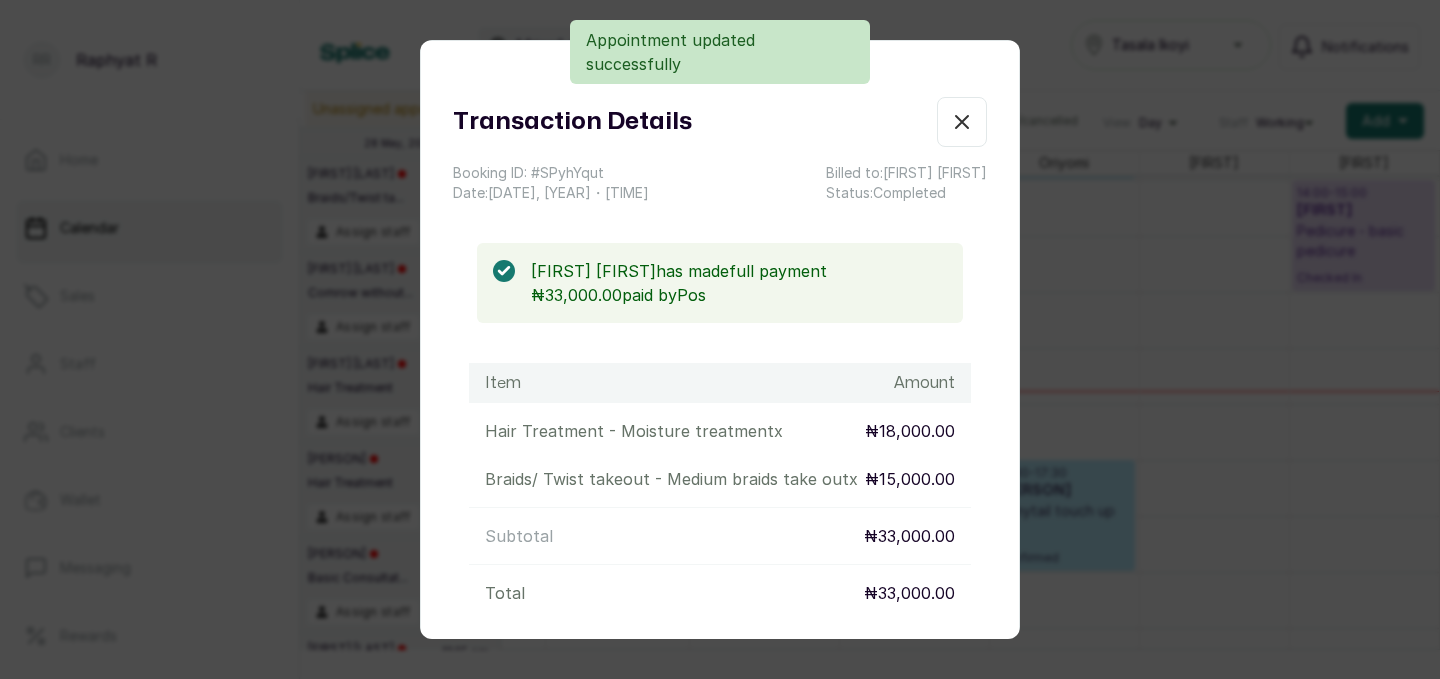 click 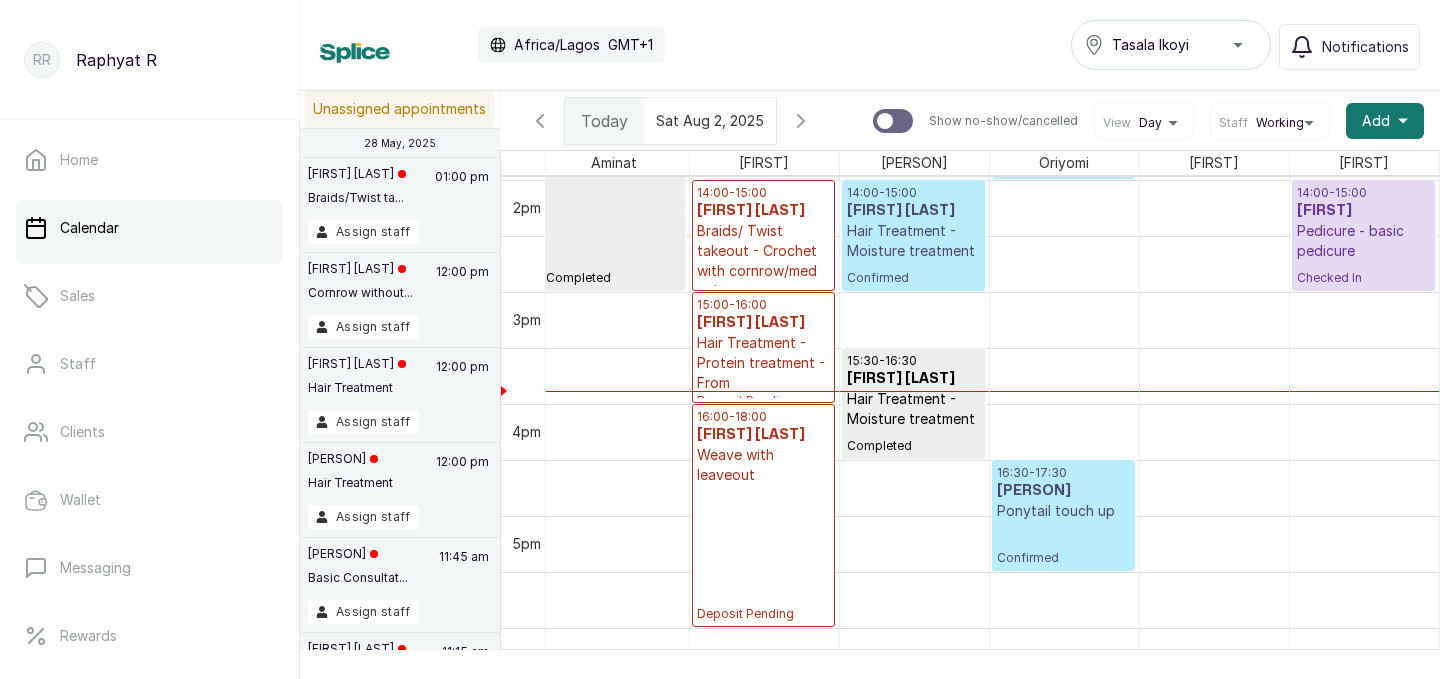 scroll, scrollTop: 1502, scrollLeft: 7, axis: both 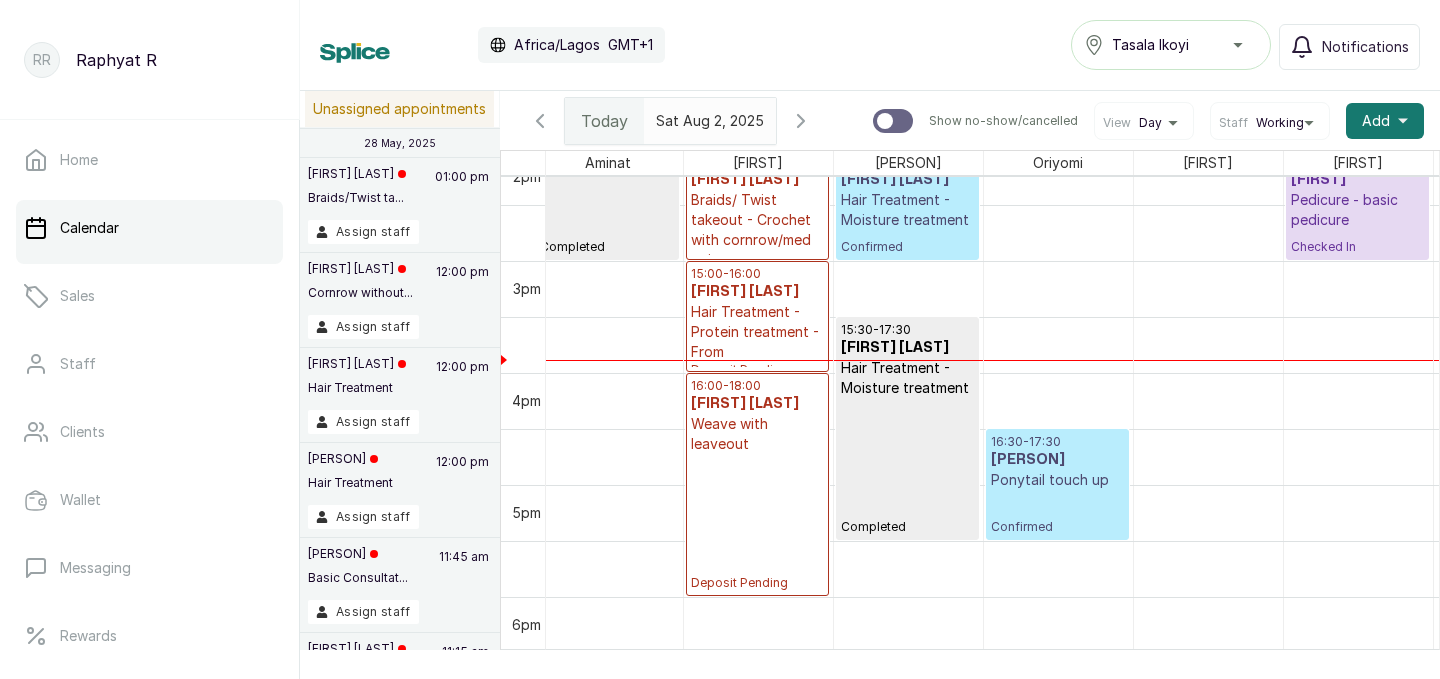 drag, startPoint x: 915, startPoint y: 425, endPoint x: 915, endPoint y: 490, distance: 65 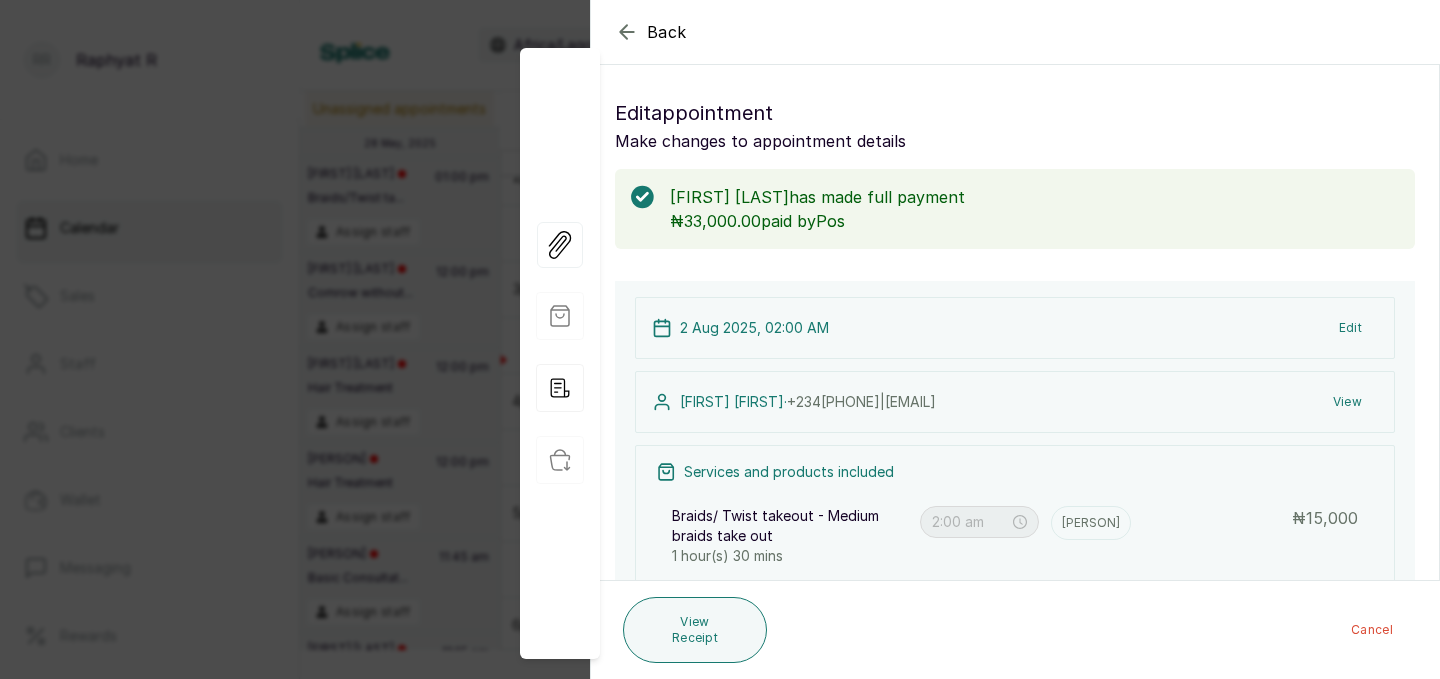 click 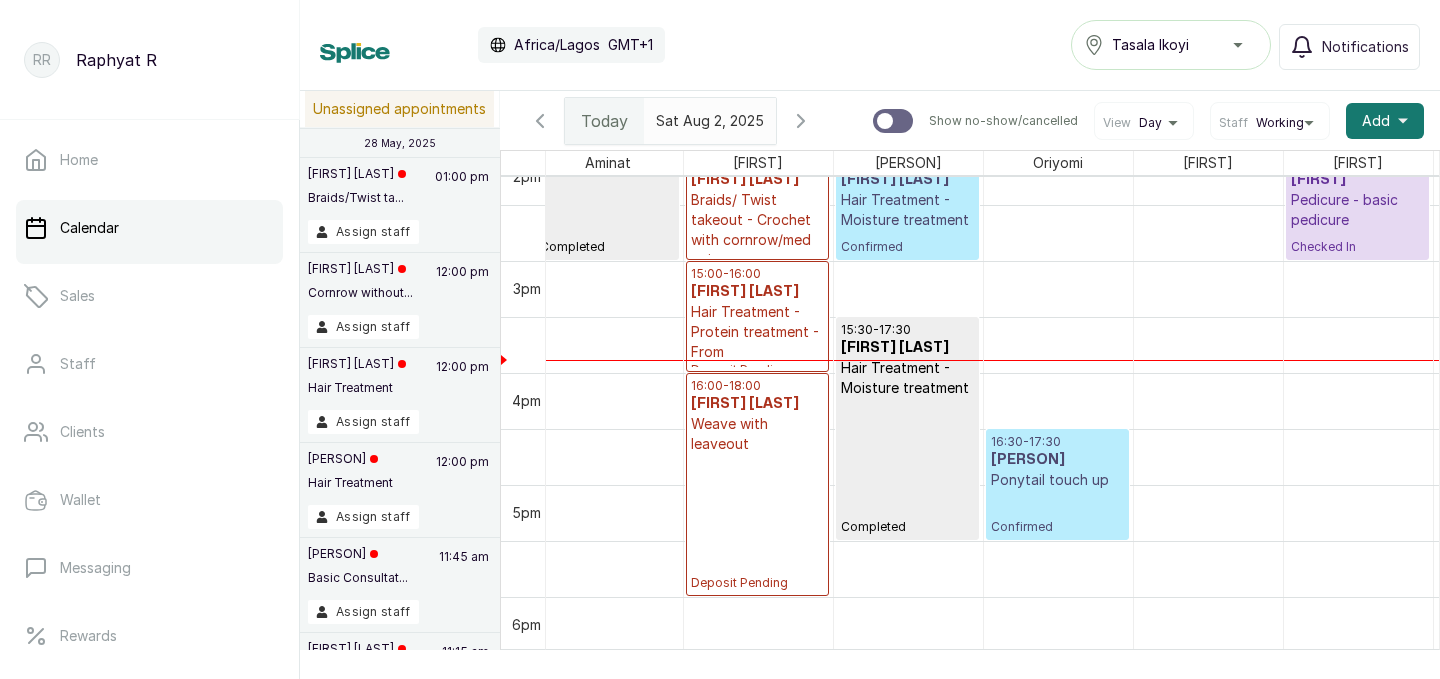 scroll, scrollTop: 1588, scrollLeft: 33, axis: both 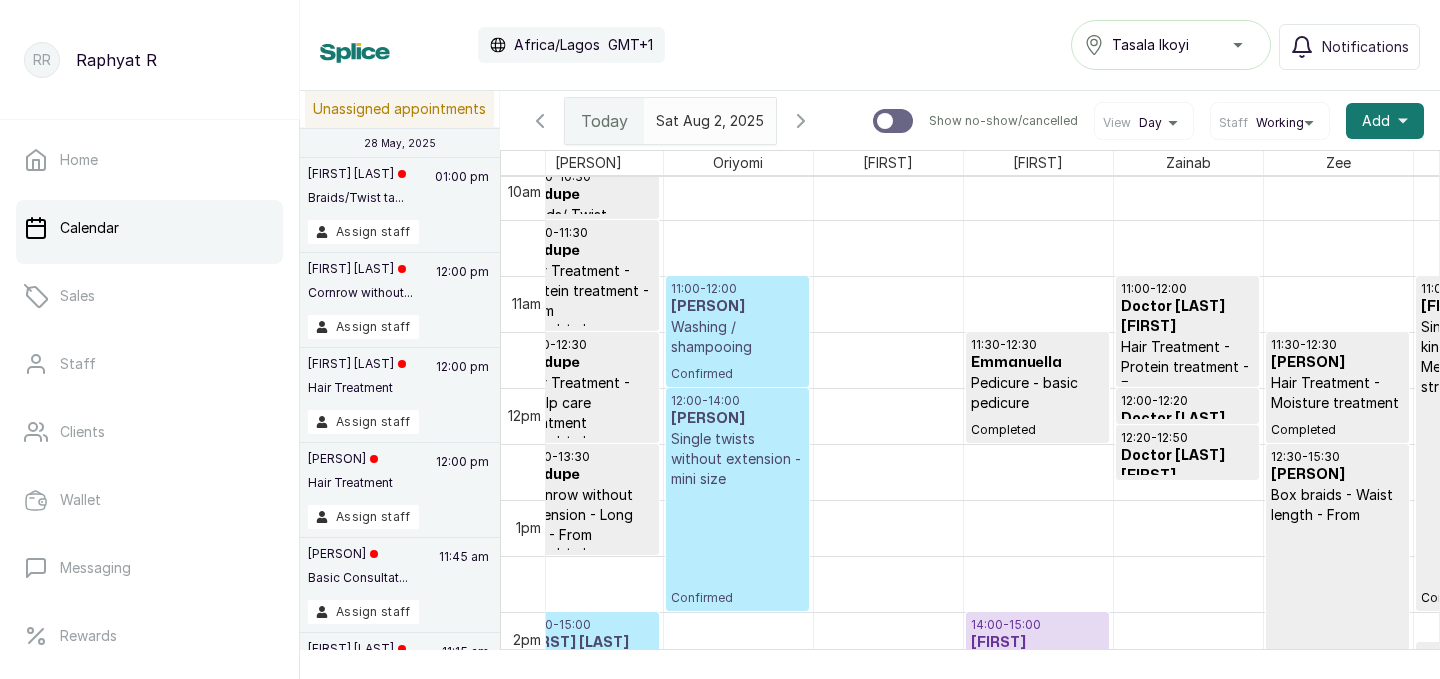 click on "11:00  -  12:00" at bounding box center (737, 289) 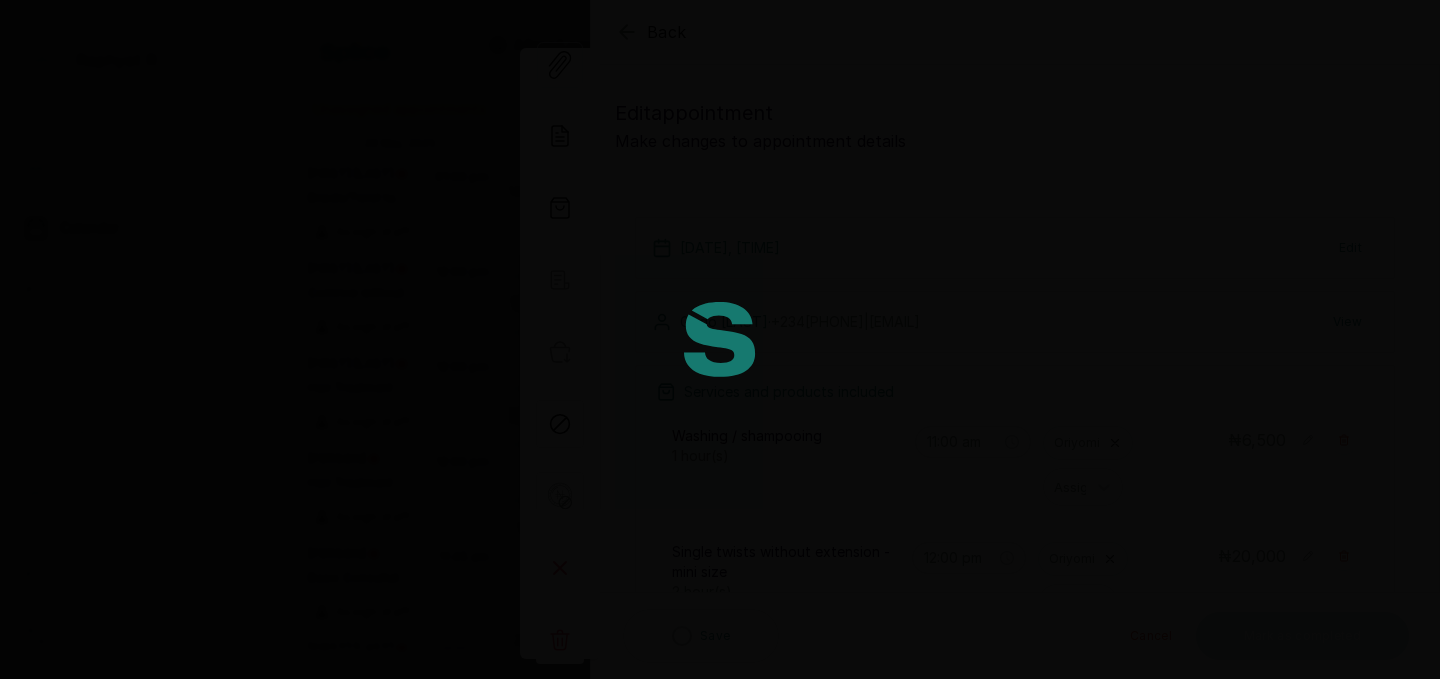 type on "11:00 am" 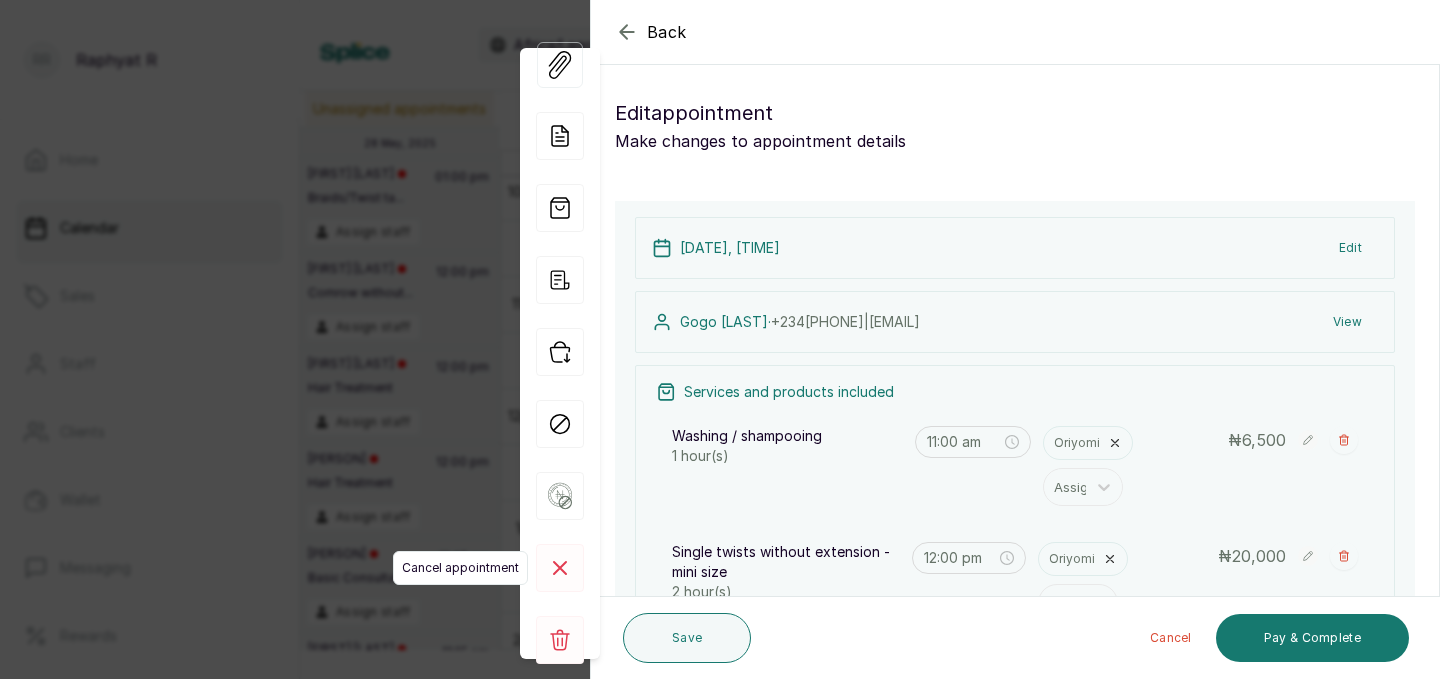 click 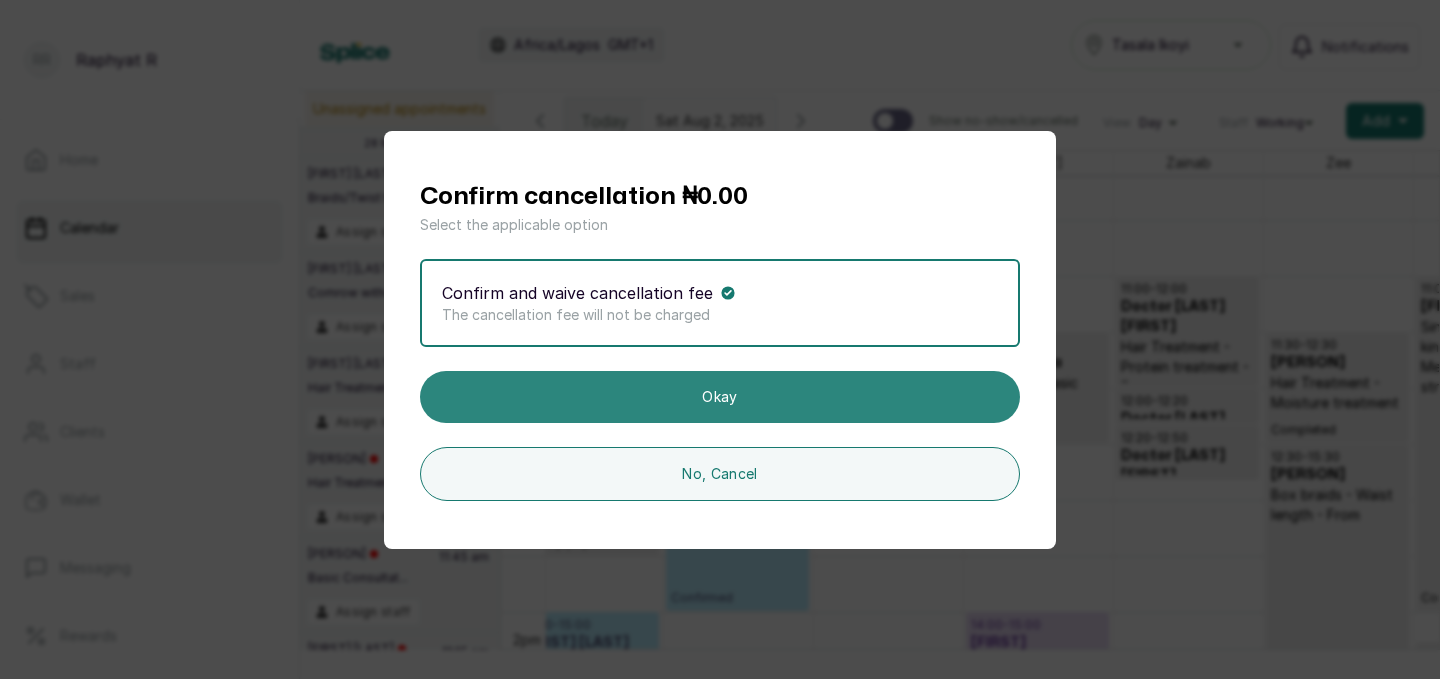 click on "Okay" at bounding box center (720, 397) 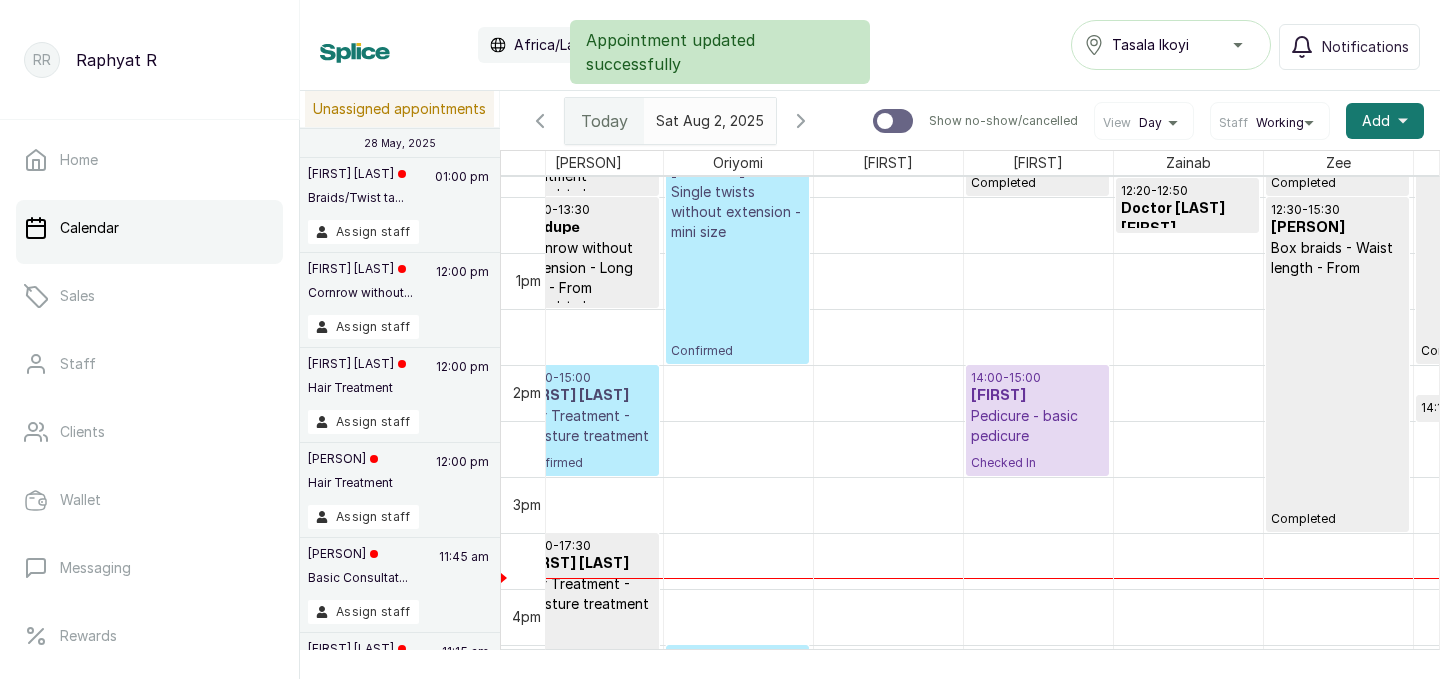 click on "14:00  -  15:00" at bounding box center [1037, 378] 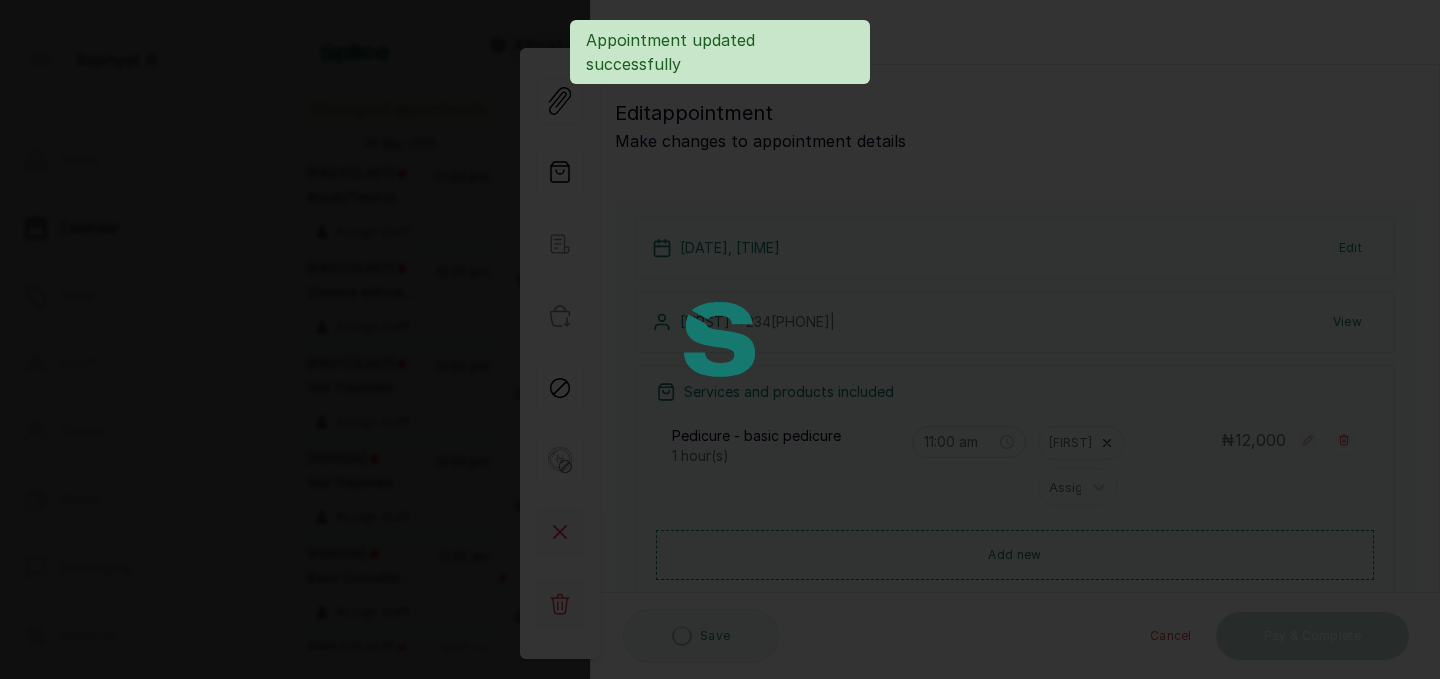 type on "2:00 pm" 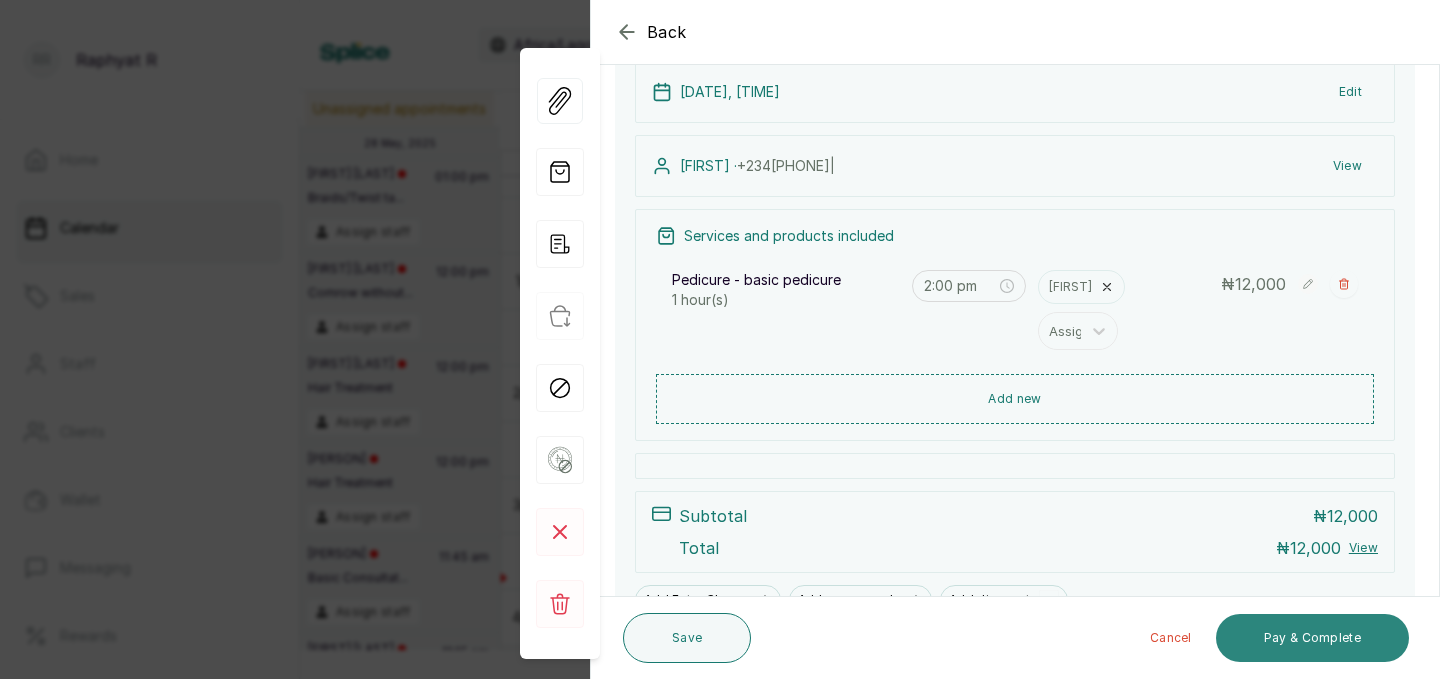 click on "Pay & Complete" at bounding box center (1312, 638) 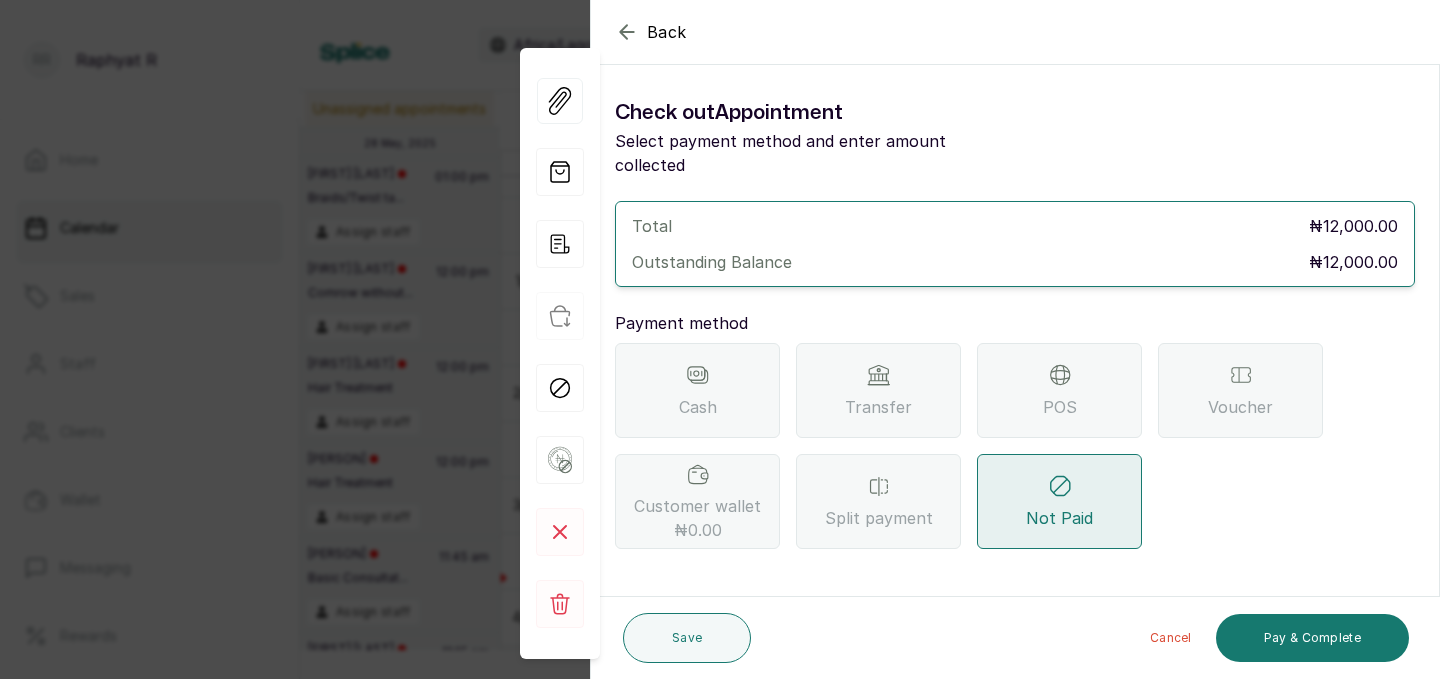 click on "POS" at bounding box center [1059, 390] 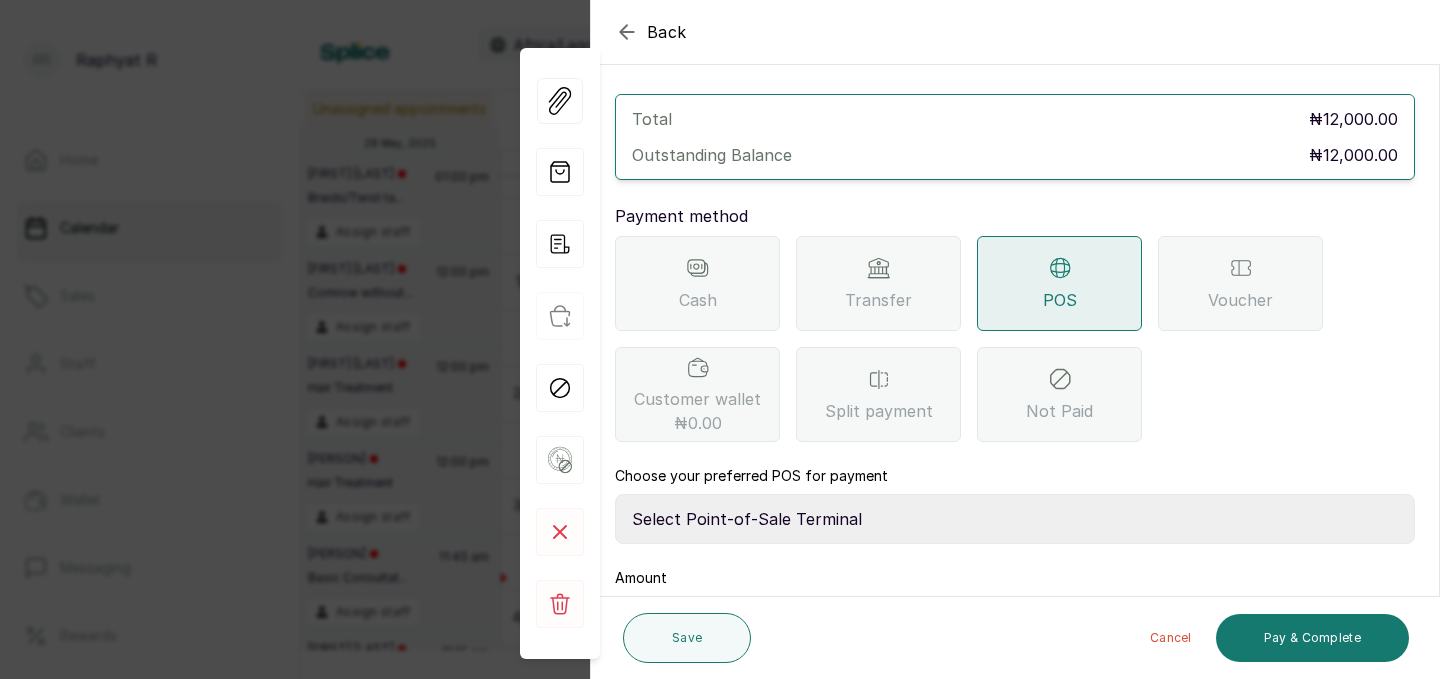 click on "Select Point-of-Sale Terminal Traction Providus Bank" at bounding box center [1015, 519] 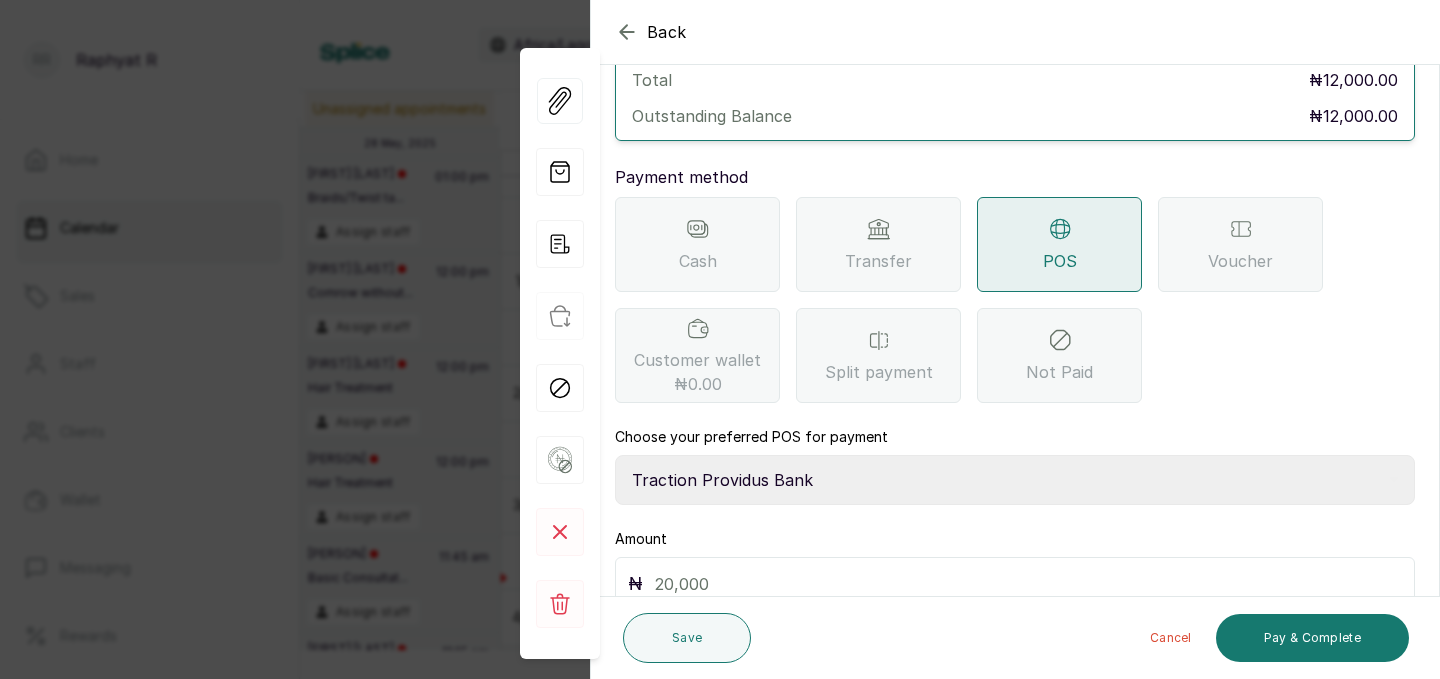 click at bounding box center (1028, 584) 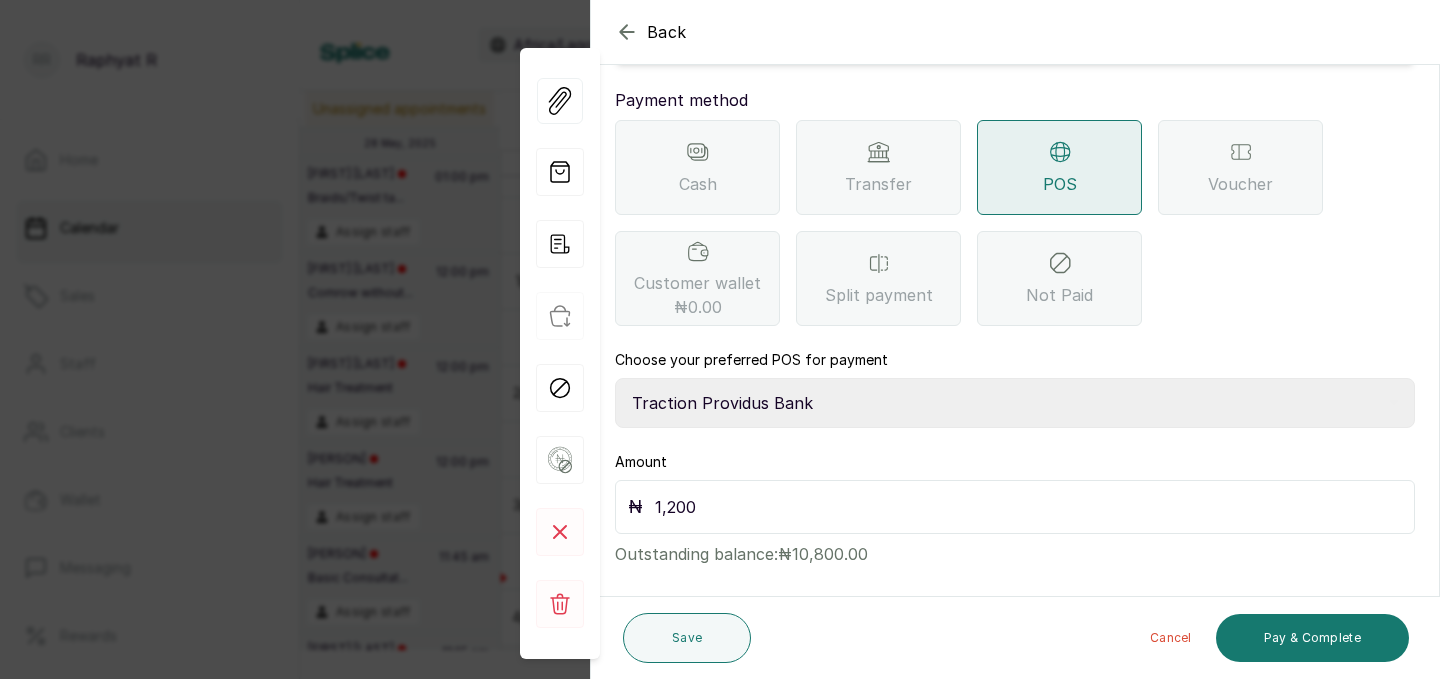 type on "12,000" 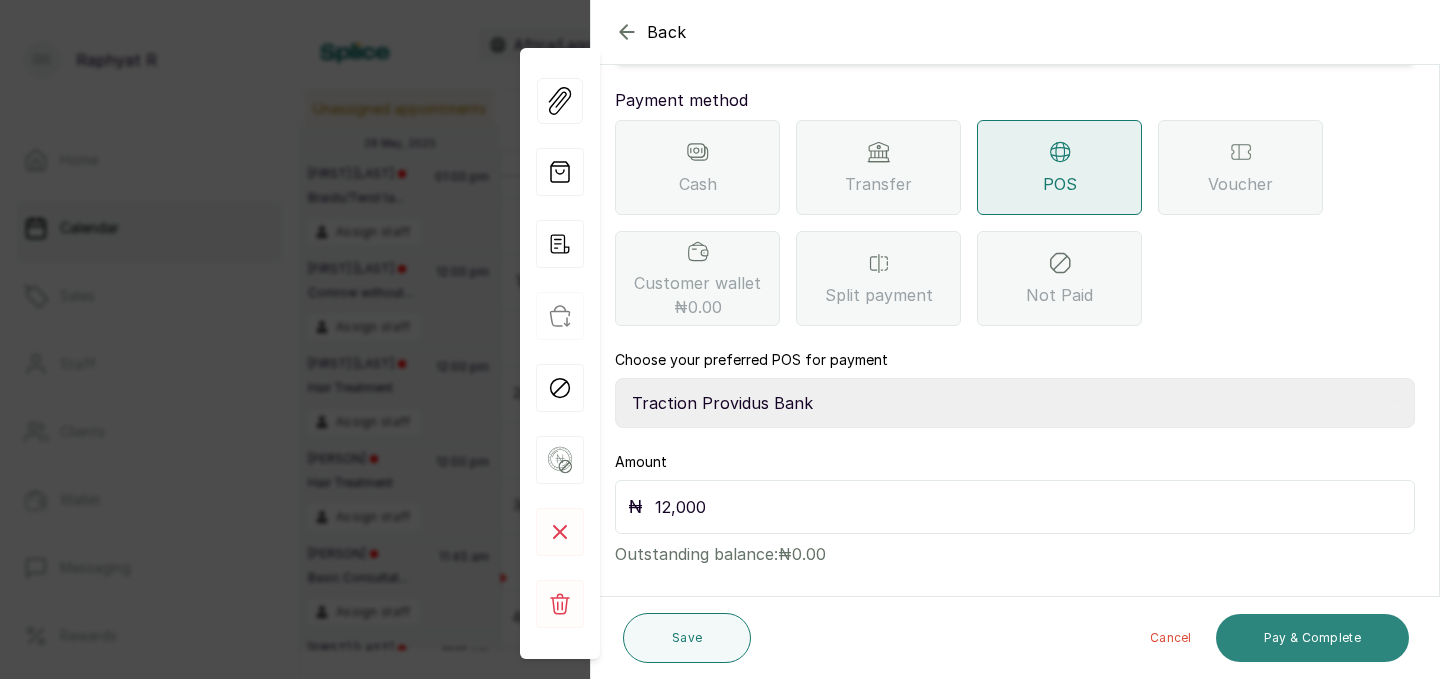 click on "Pay & Complete" at bounding box center (1312, 638) 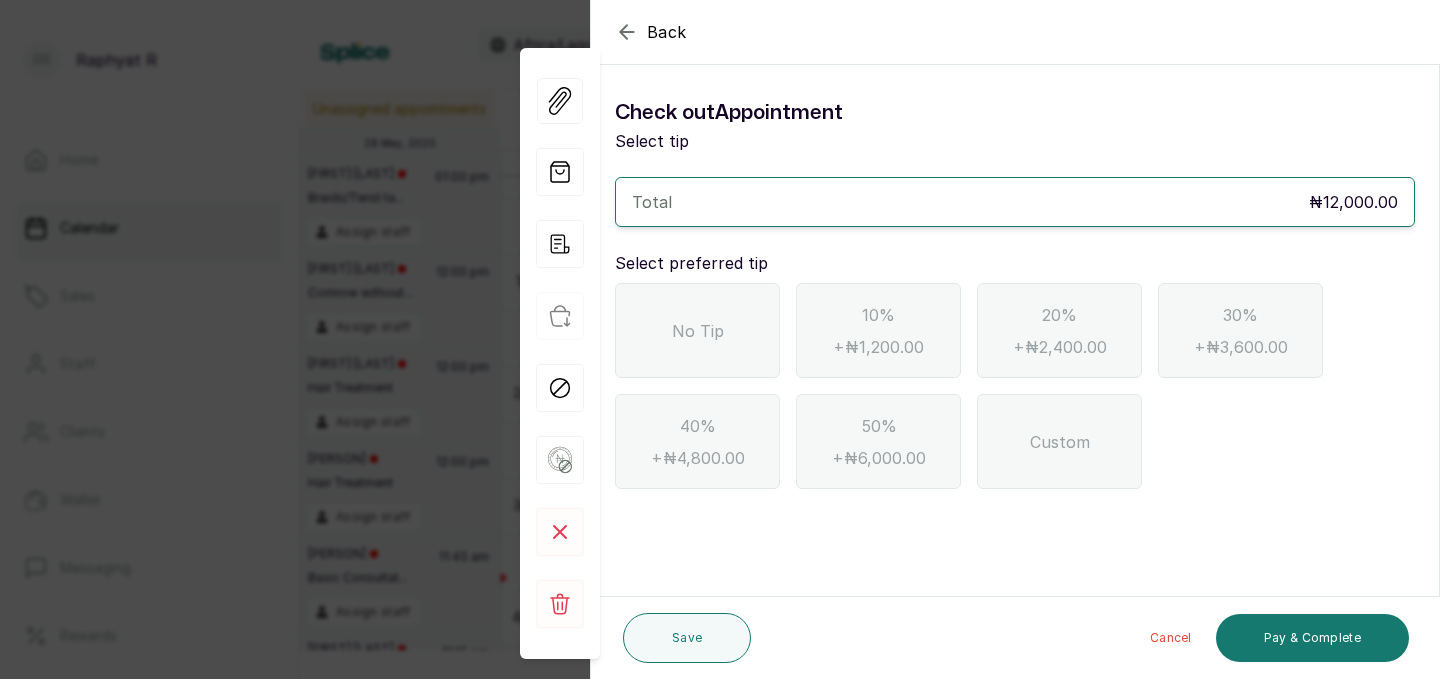 click on "No Tip" at bounding box center (697, 330) 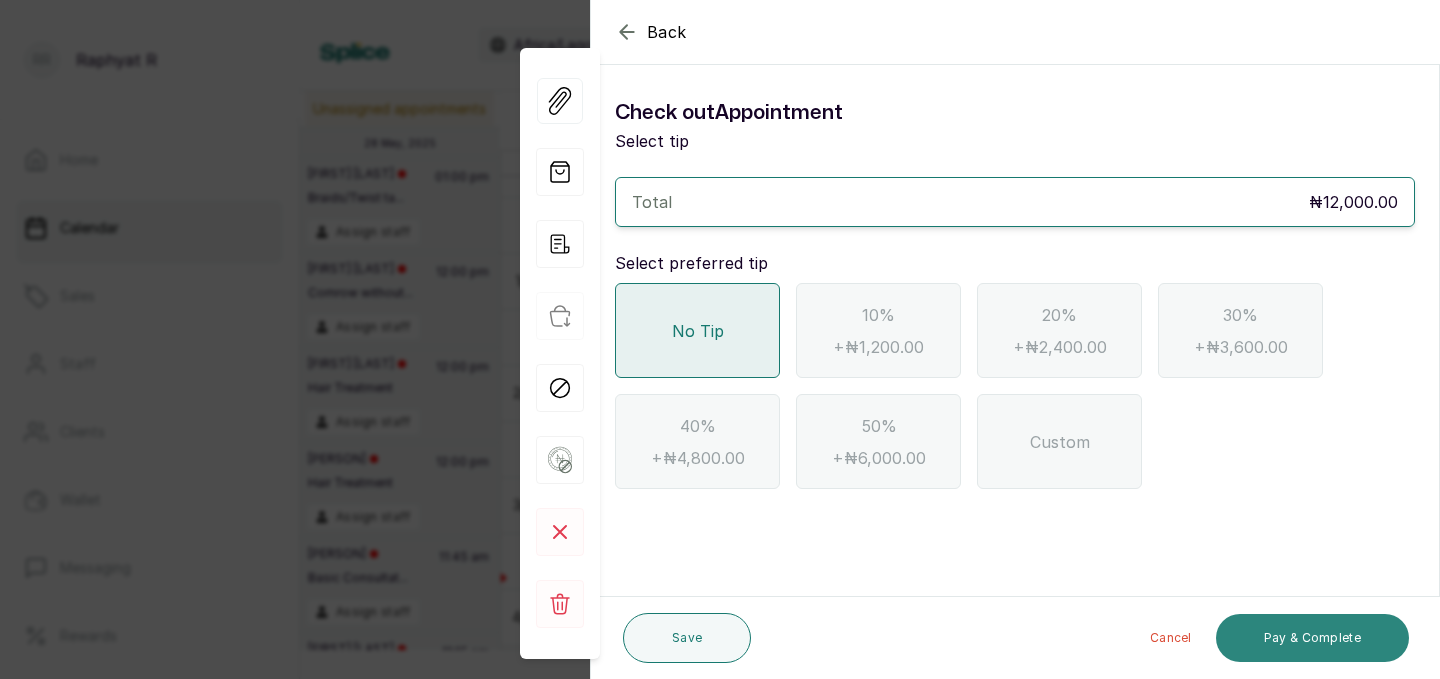 click on "Pay & Complete" at bounding box center [1312, 638] 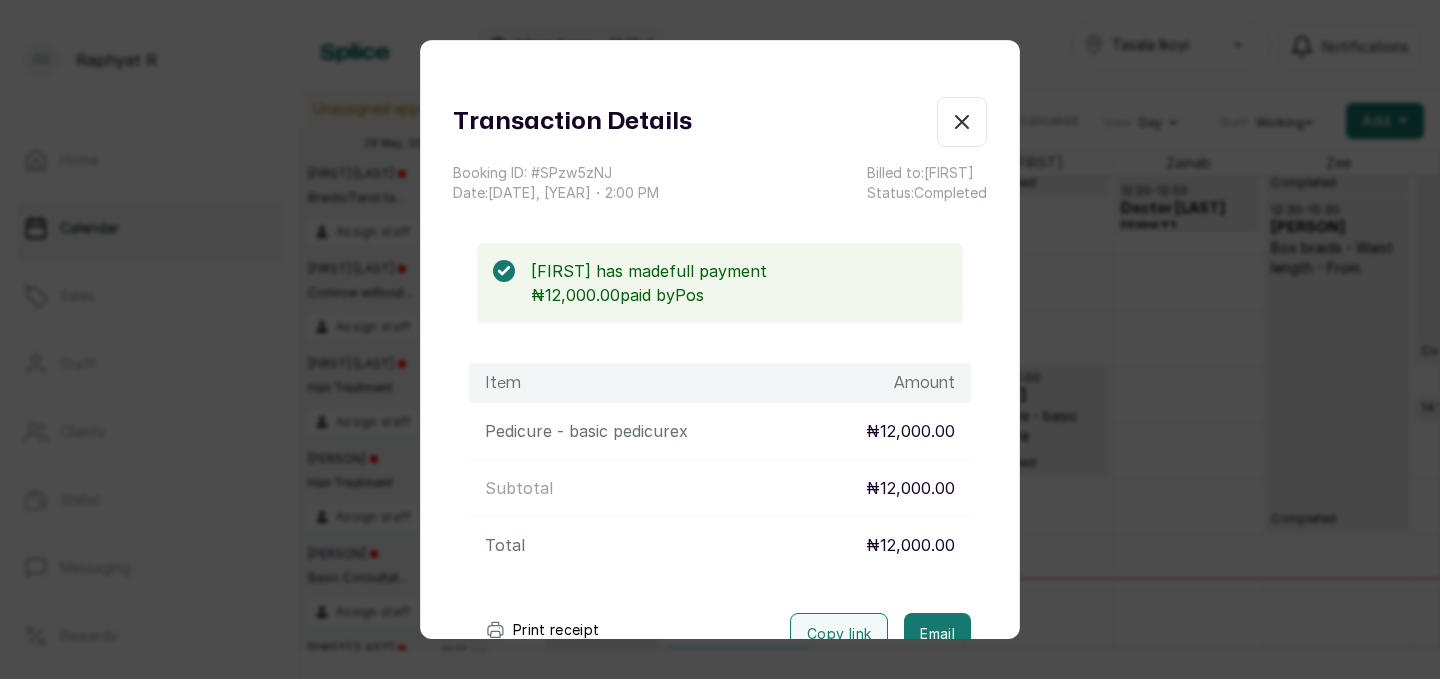 click 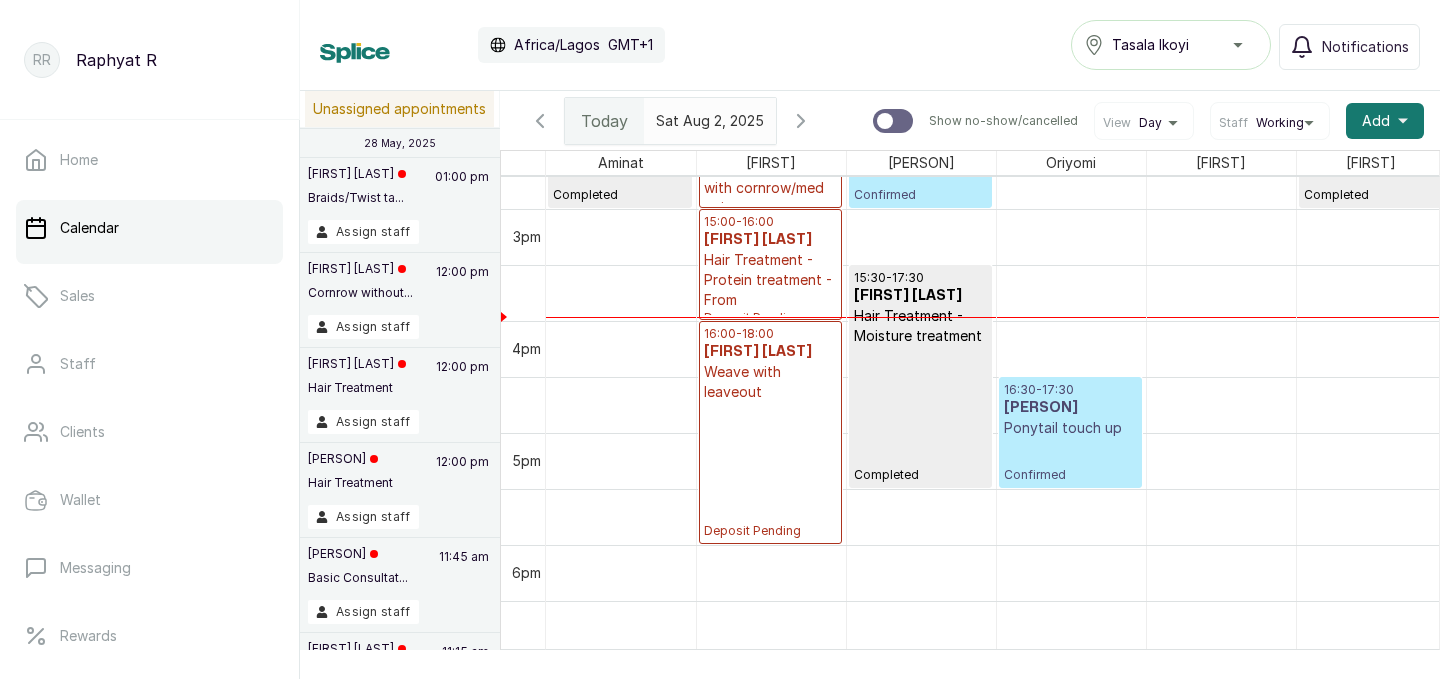 scroll, scrollTop: 1507, scrollLeft: 0, axis: vertical 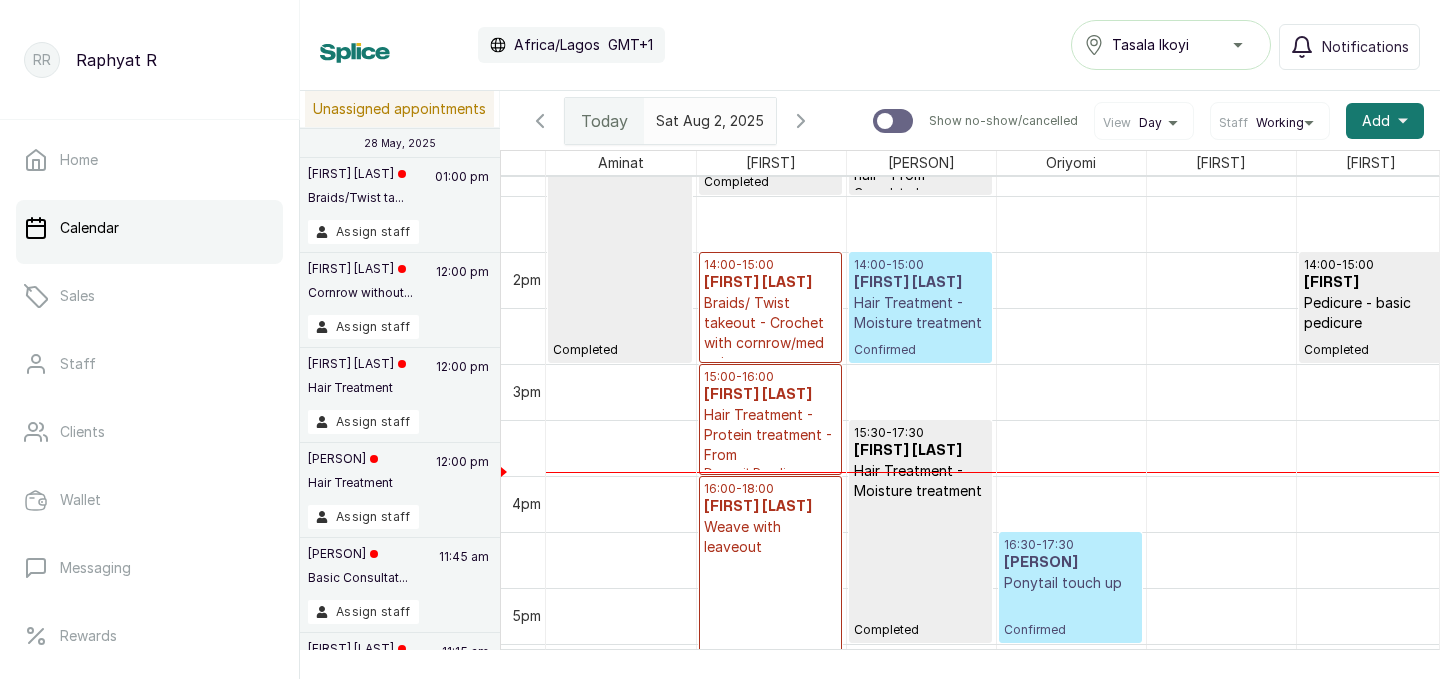 click on "[FIRST] [LAST]" at bounding box center [770, 283] 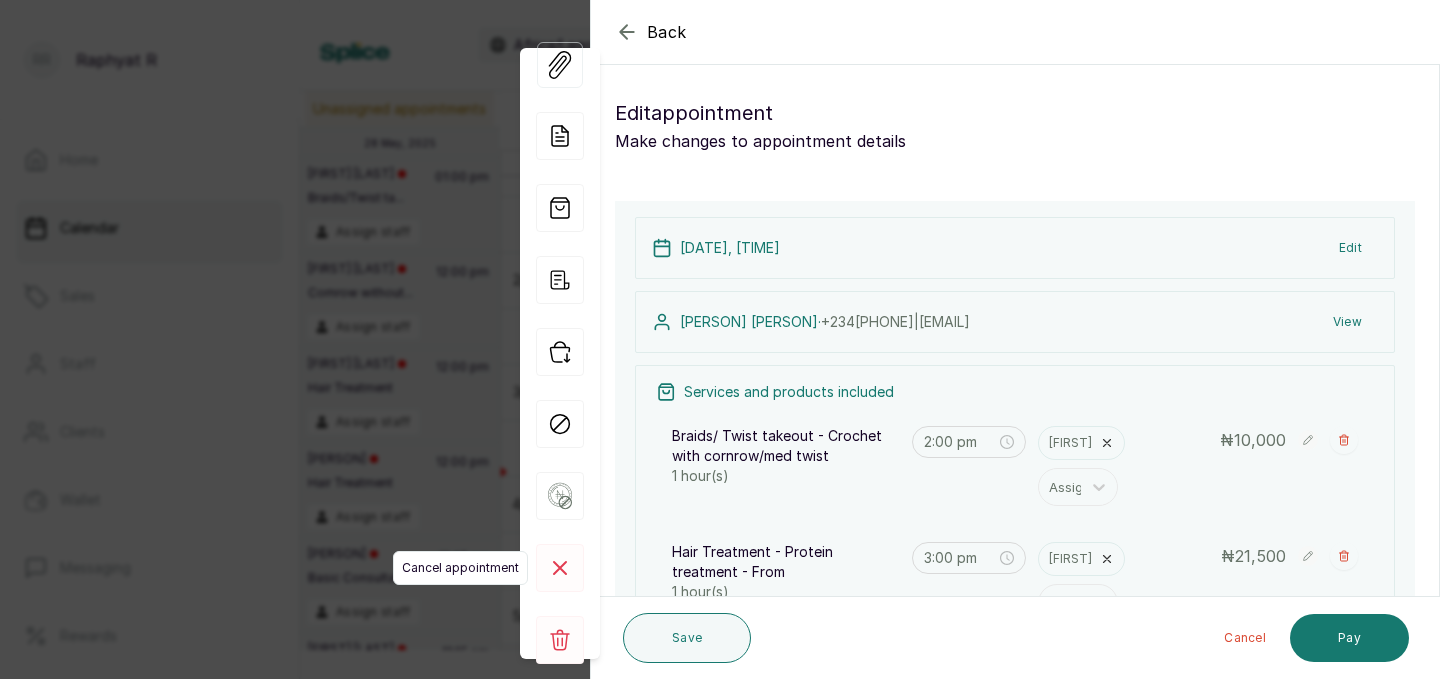 click 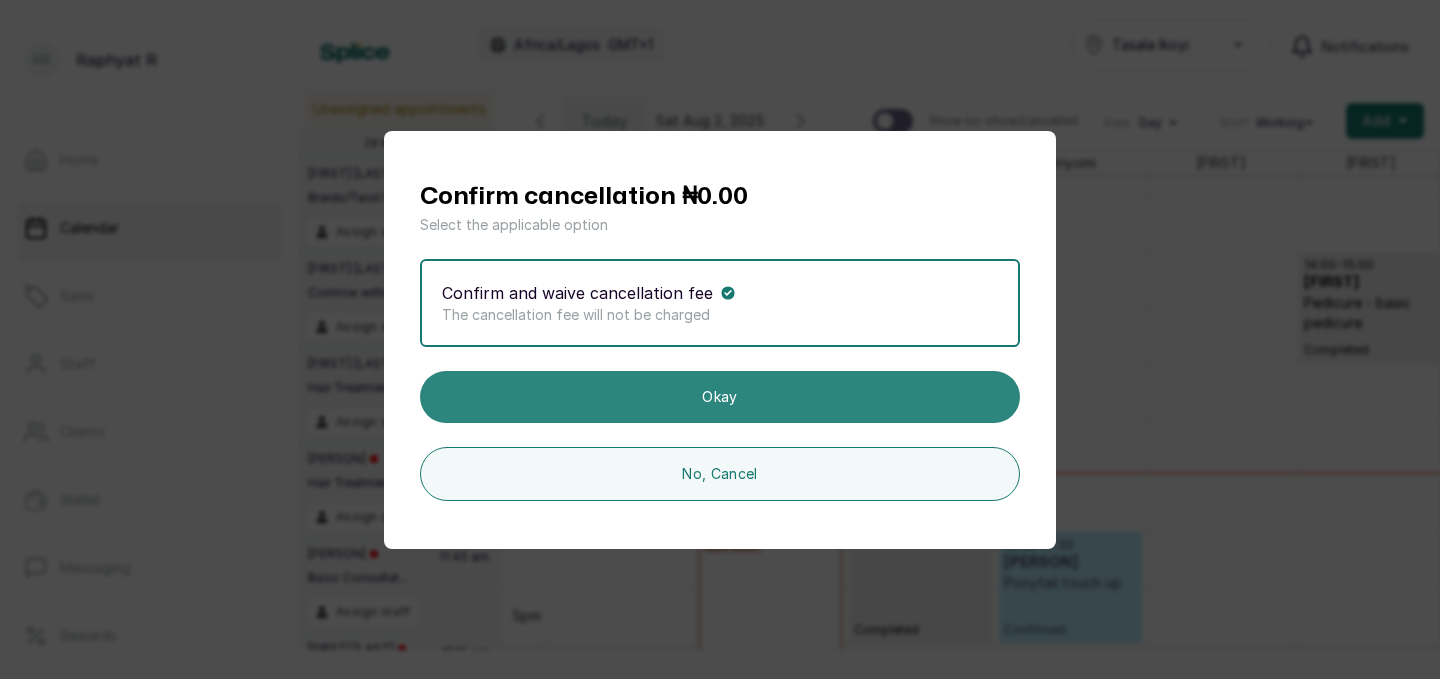 click on "Okay" at bounding box center [720, 397] 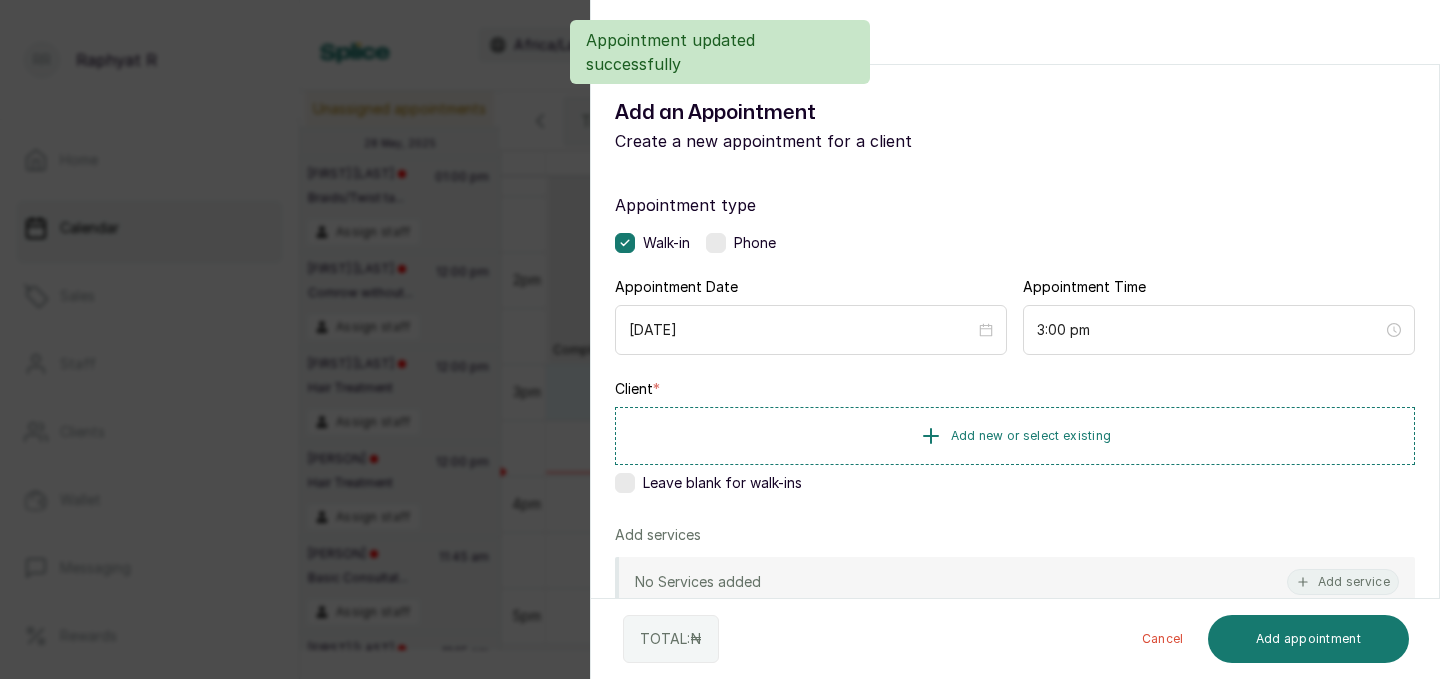 click on "Back Add Appointment Add an Appointment Create a new appointment for a client Appointment type Walk-in Phone Appointment Date 2025/08/02 Appointment Time 3:00 pm Client * Add new or select existing Leave blank for walk-ins  Add services   No Services added Add service  Add products   No Products added Add product Add Extra Charge Add promo code Add discount Note 1000 of 1000 characters left TOTAL:  ₦ Cancel Add appointment" at bounding box center [720, 339] 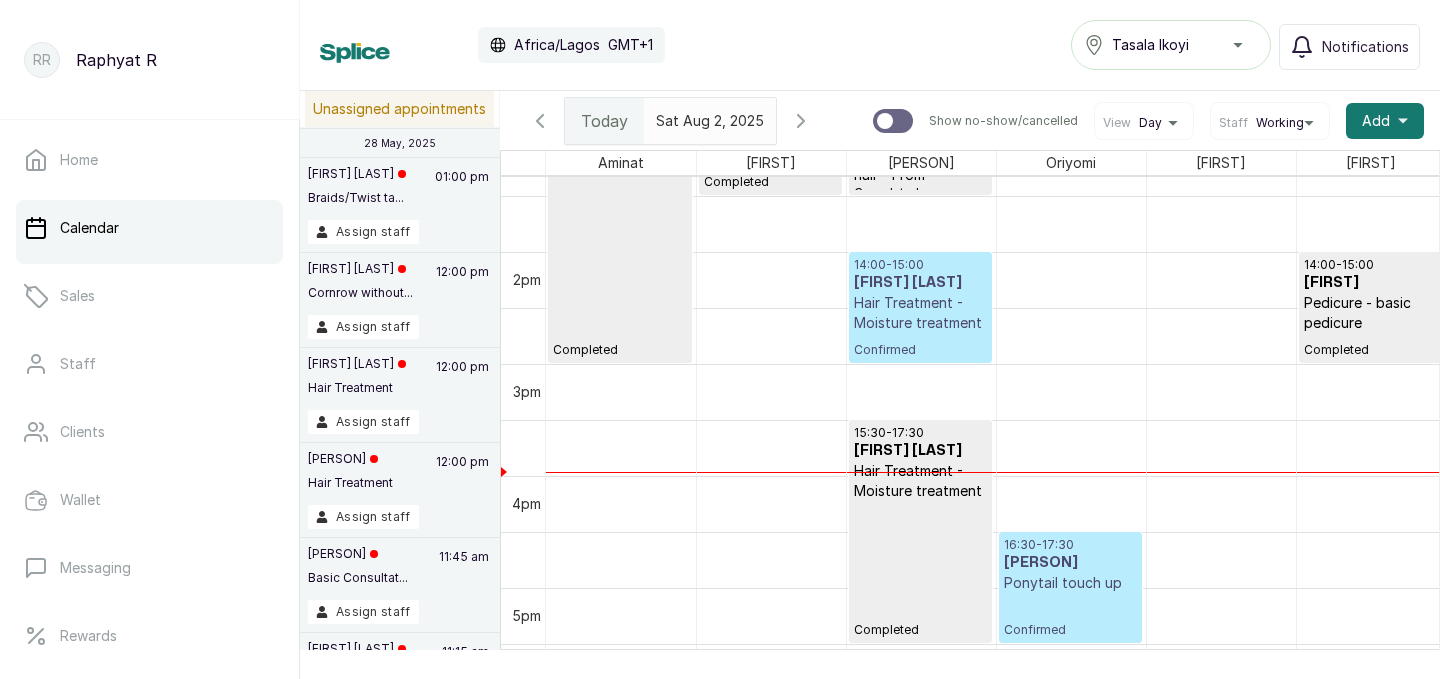 scroll, scrollTop: 1524, scrollLeft: 108, axis: both 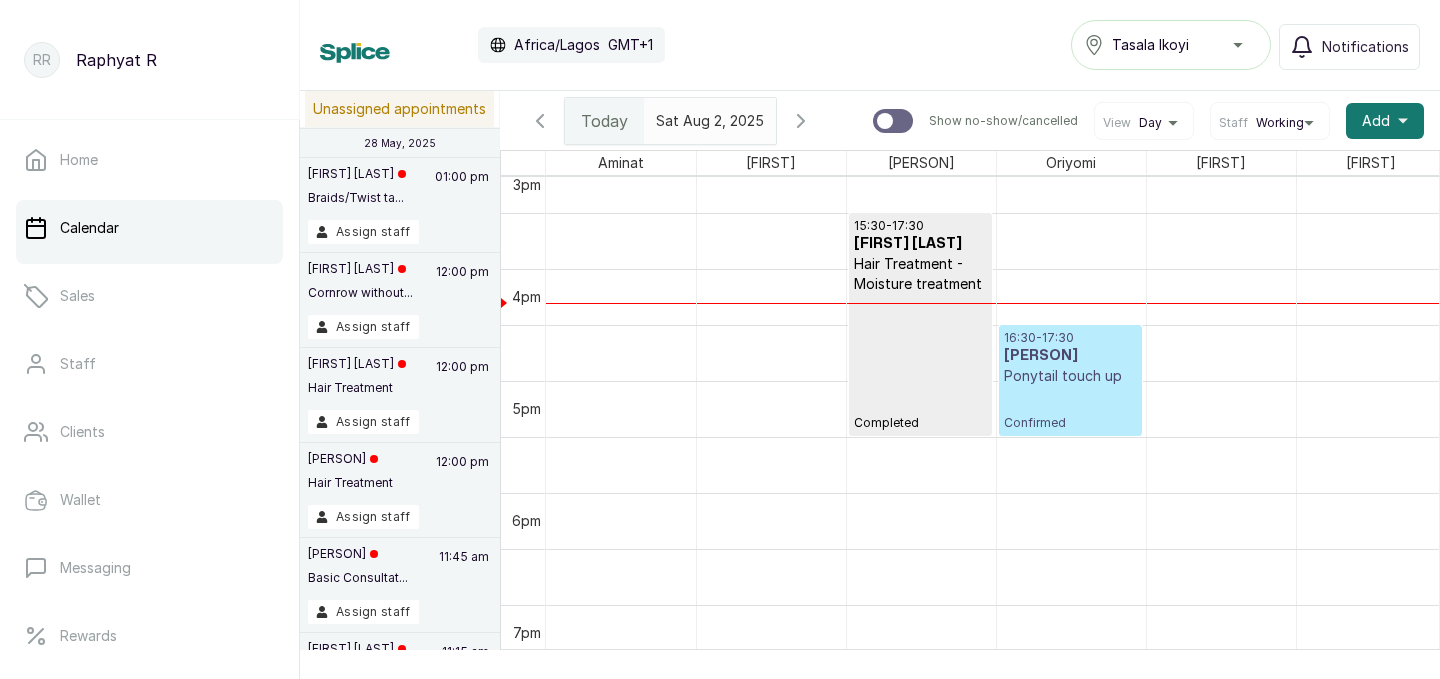 type on "yyyy-MM-dd" 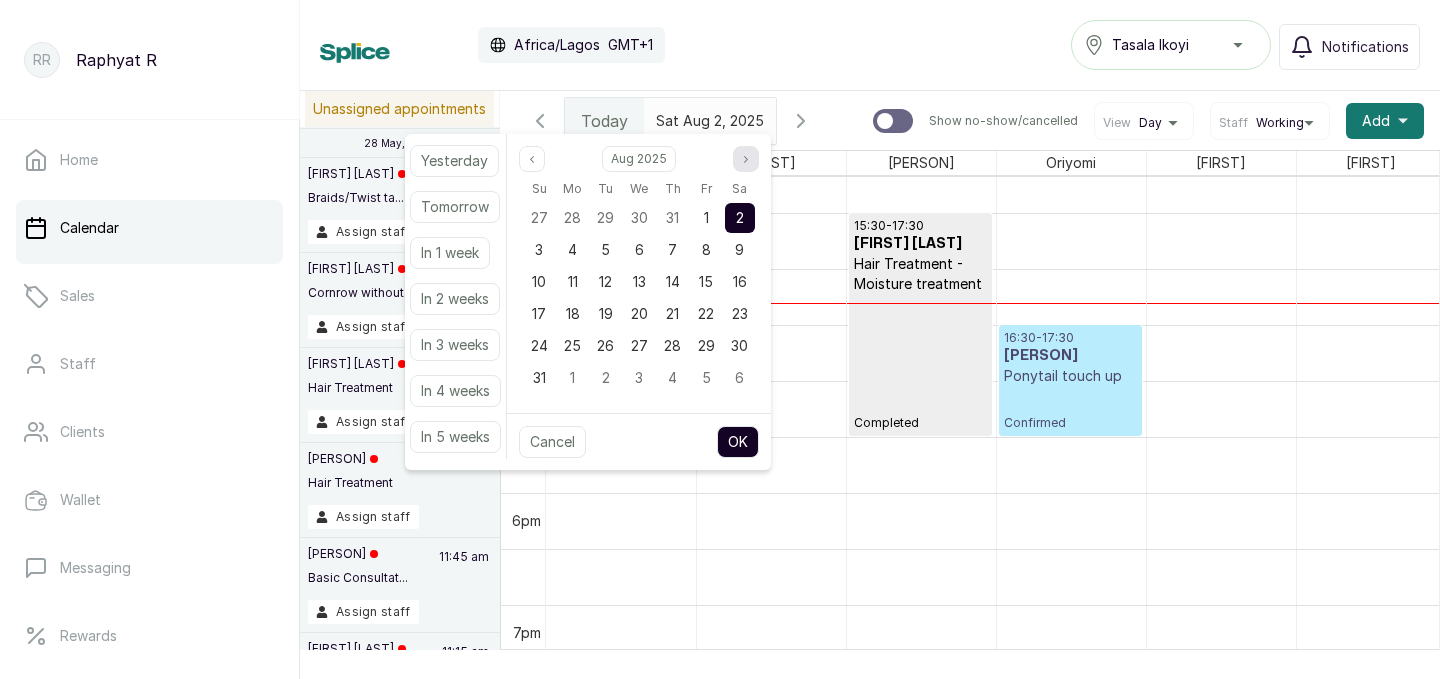 click 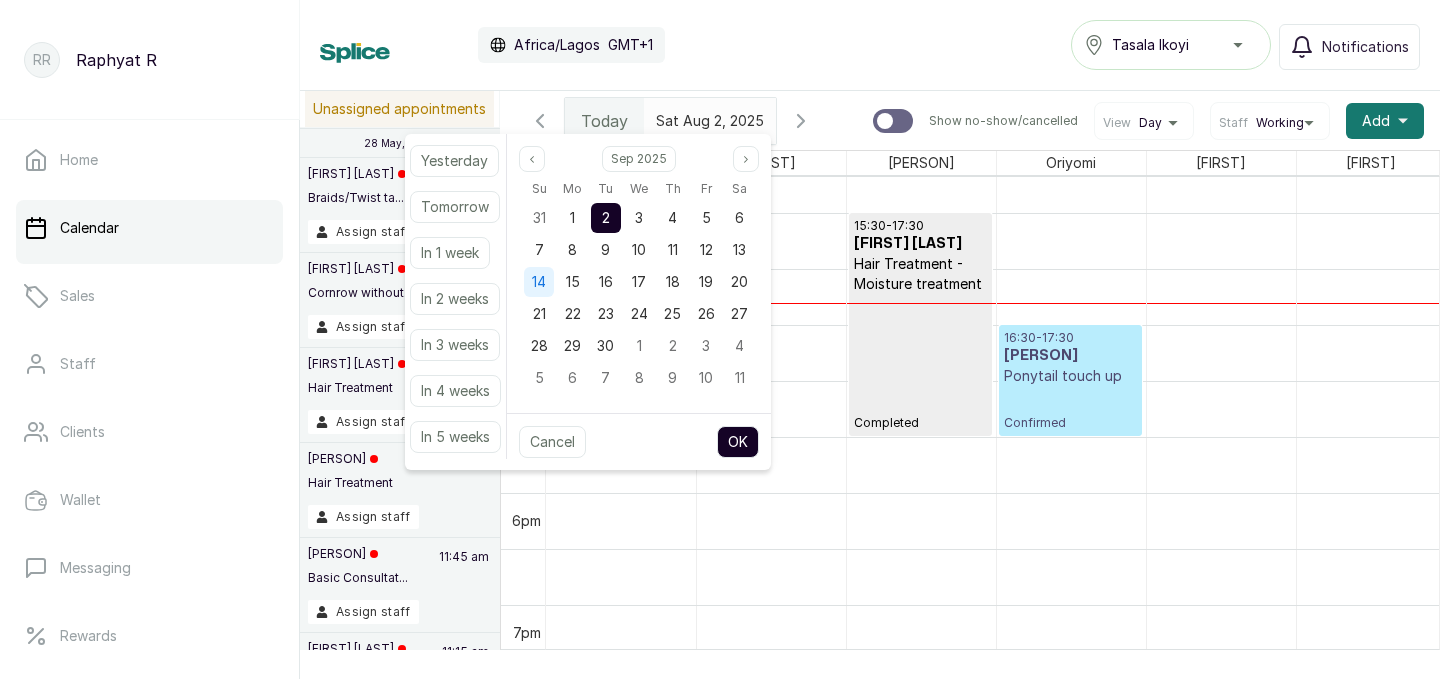 click on "14" at bounding box center (539, 281) 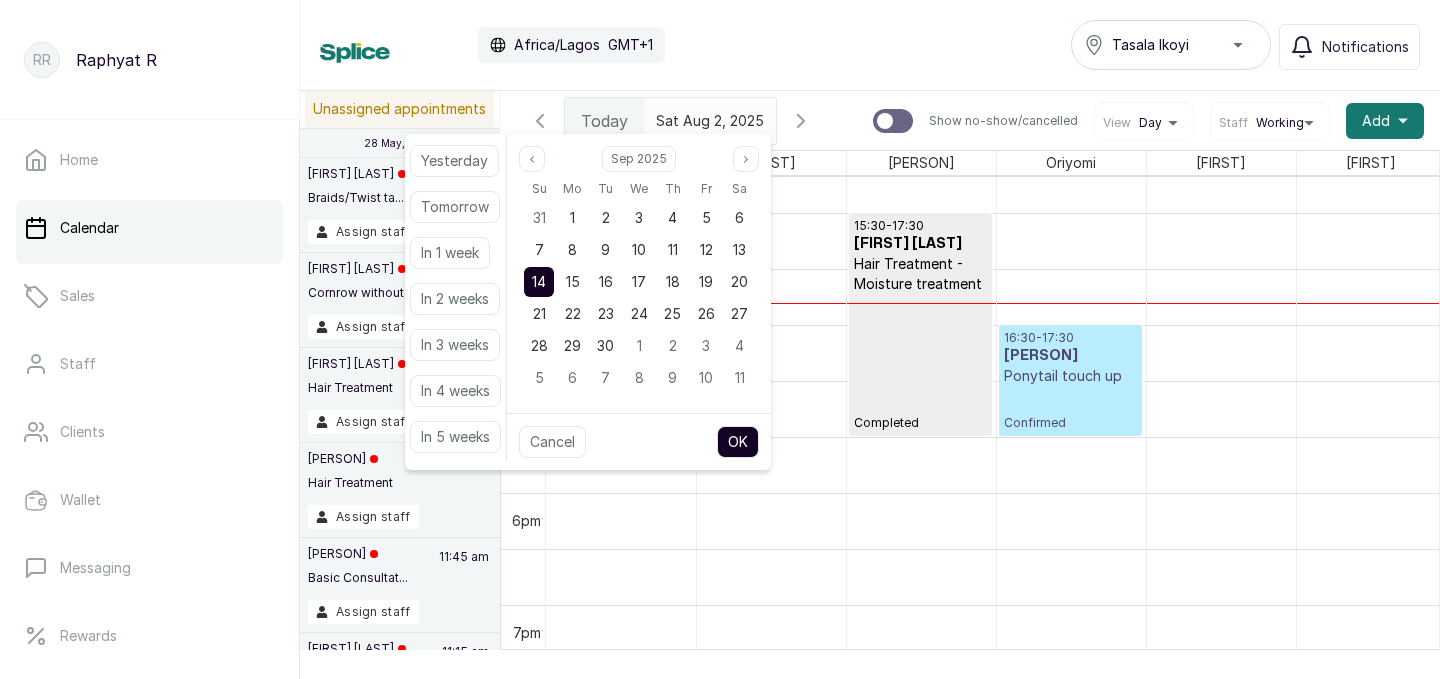 click on "OK" at bounding box center [738, 442] 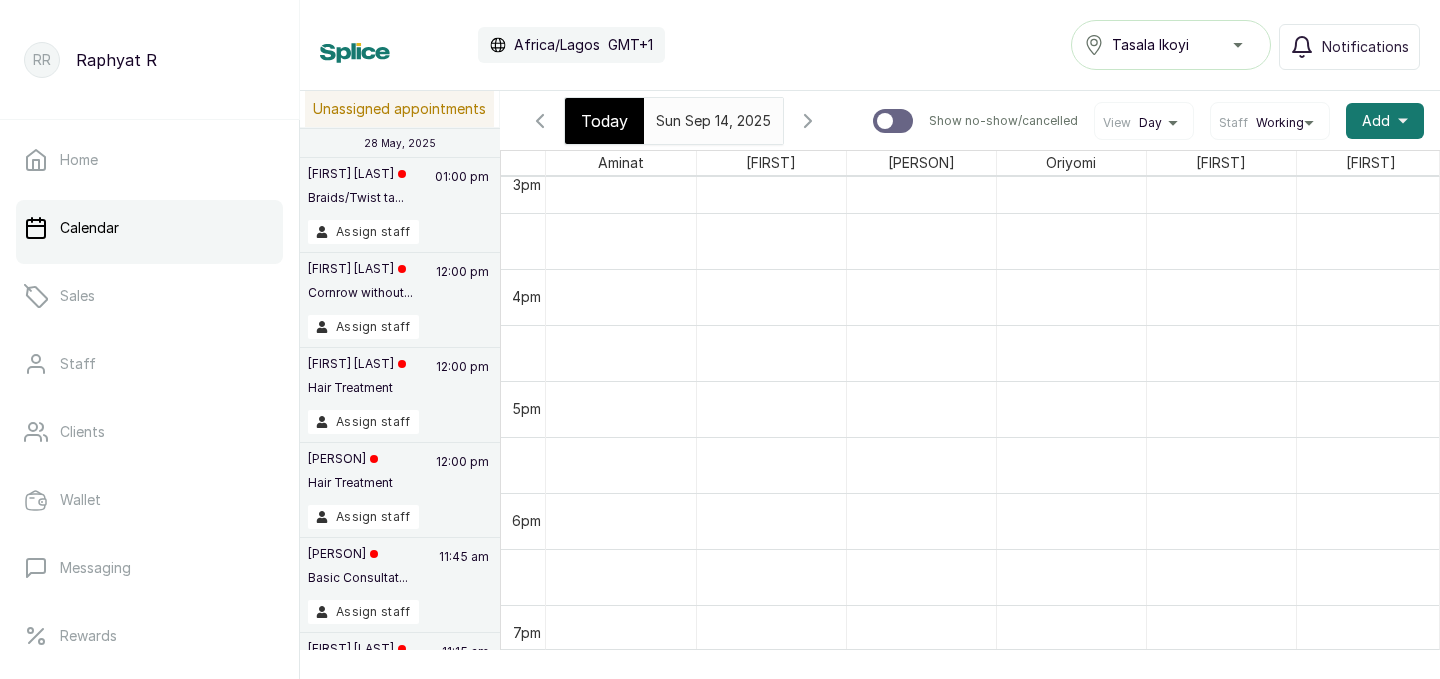 type on "[DATE]" 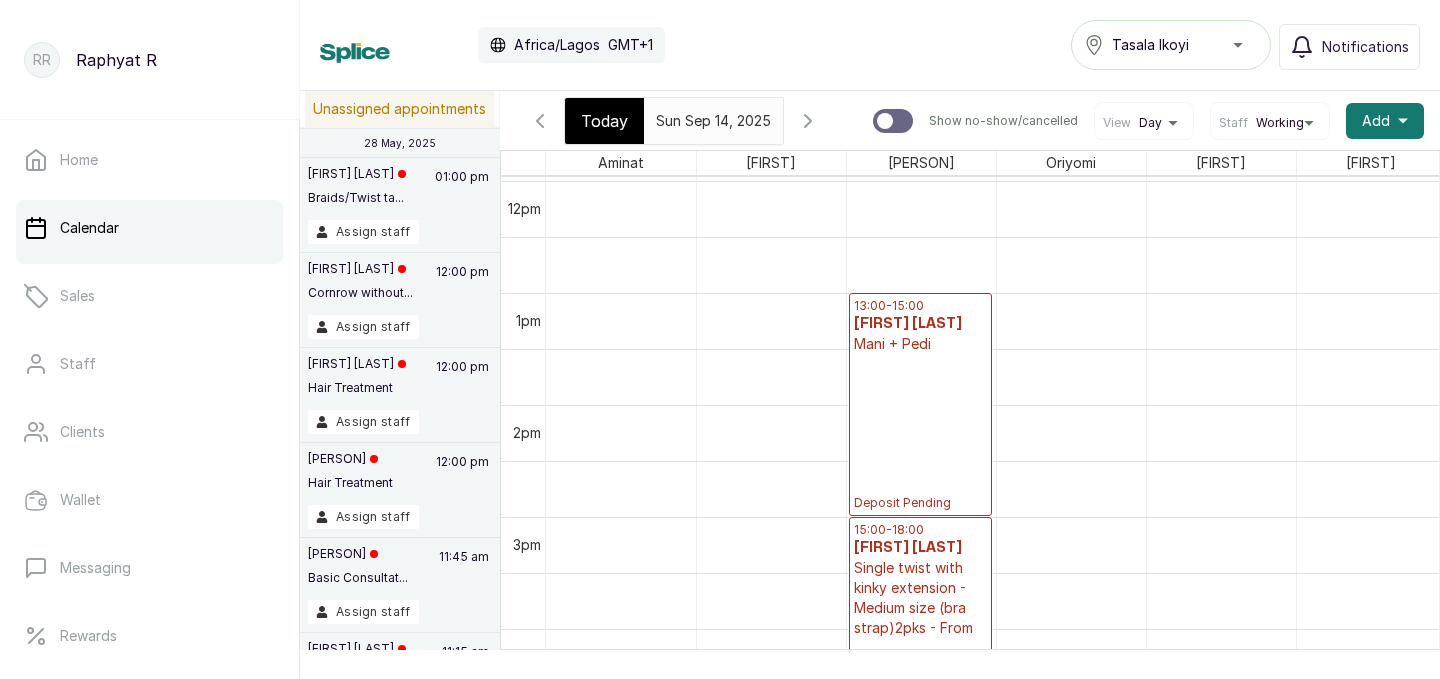 click on "13:00  -  15:00" at bounding box center [920, 306] 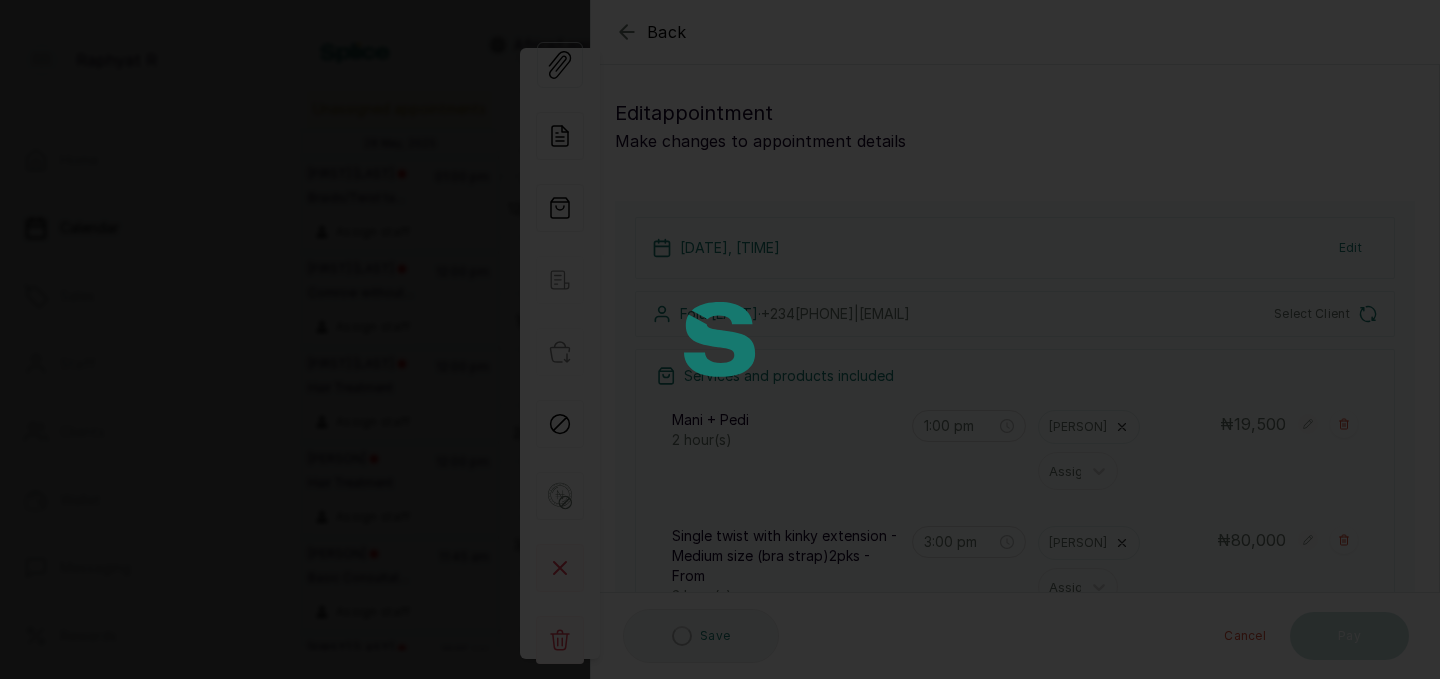 type on "1:00 pm" 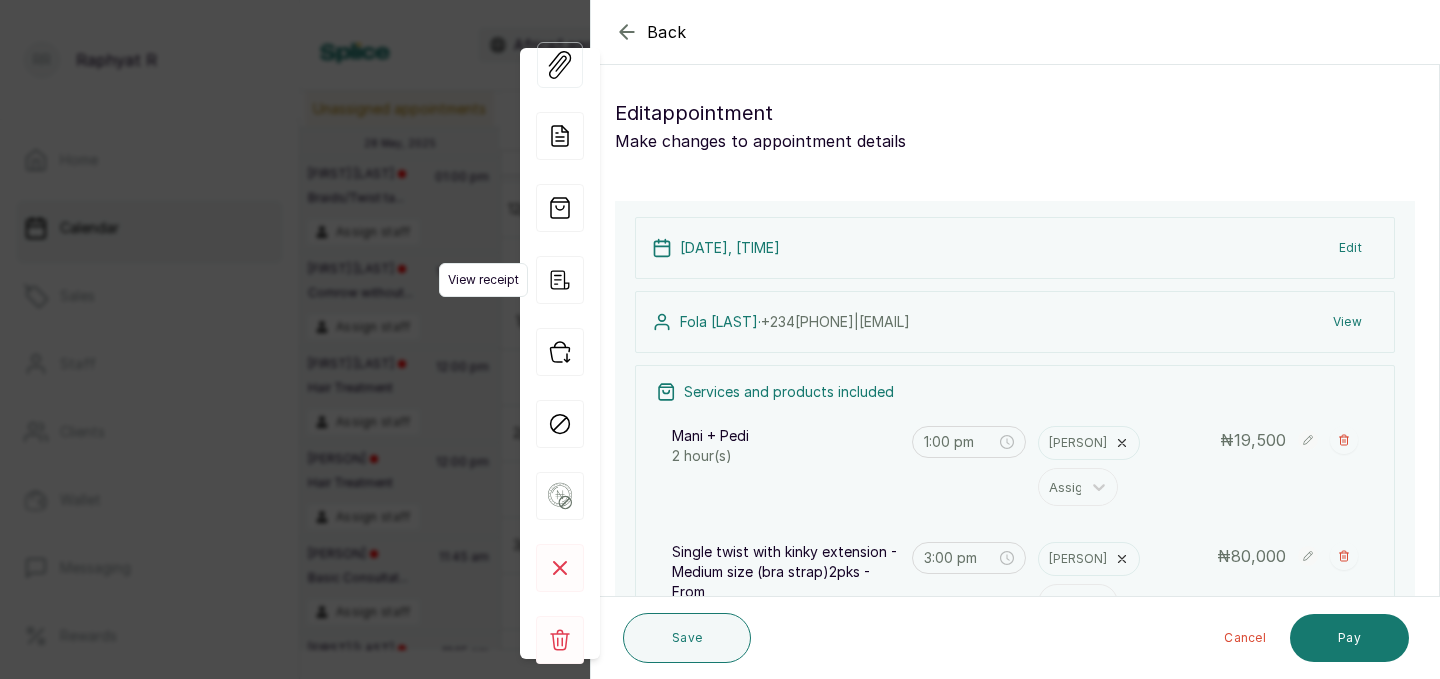 click 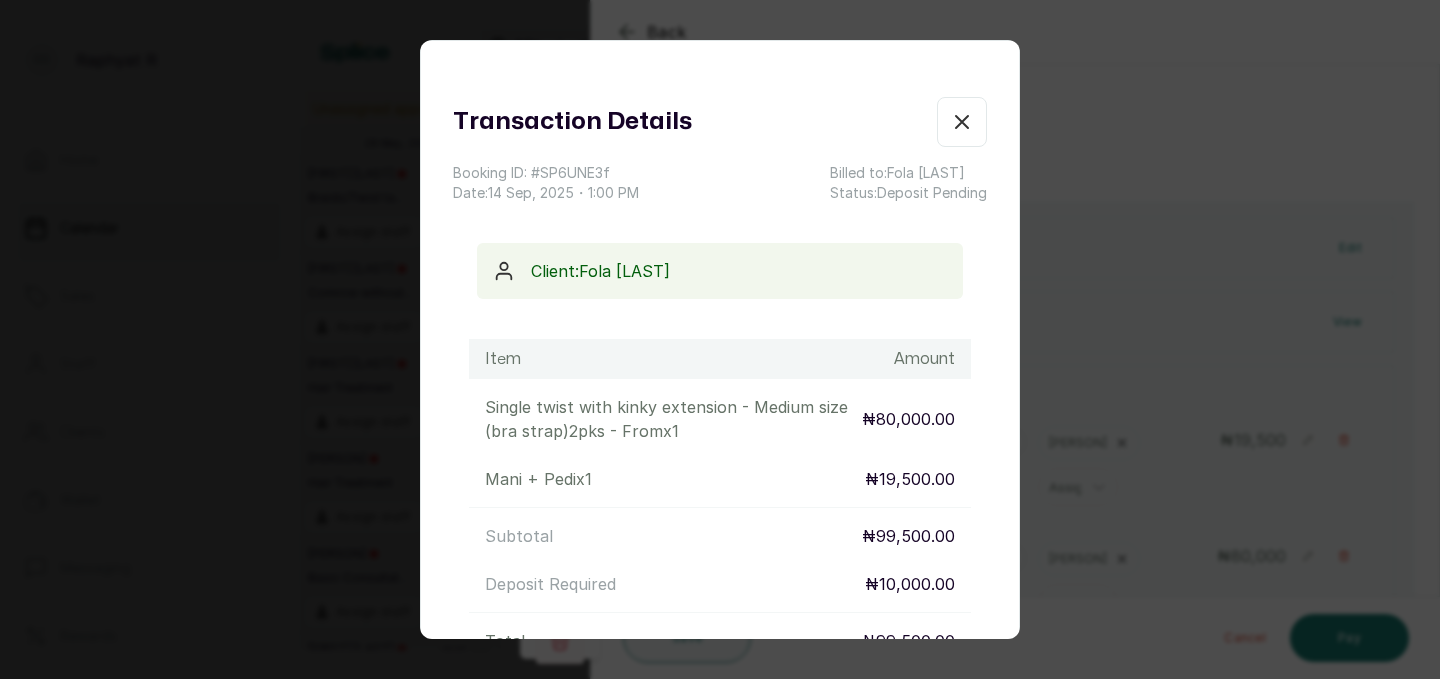 scroll, scrollTop: 235, scrollLeft: 0, axis: vertical 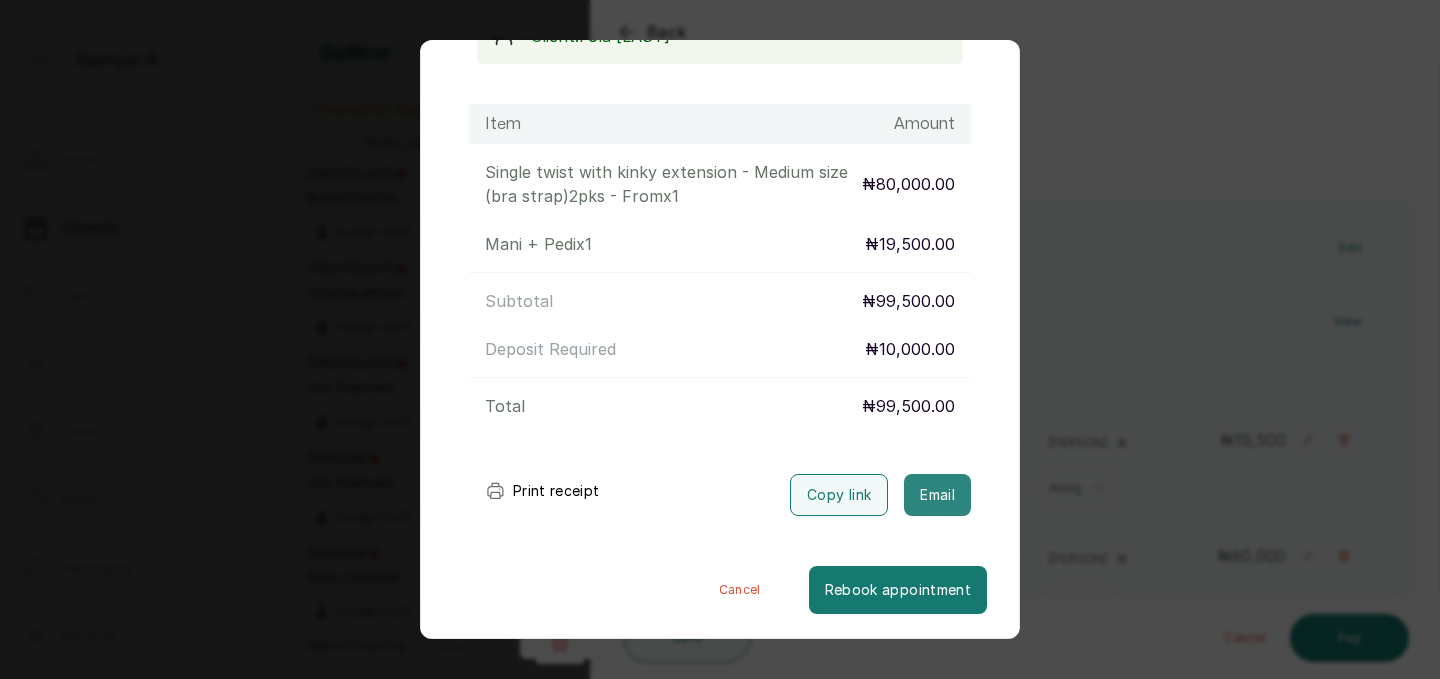click on "Email" at bounding box center (937, 495) 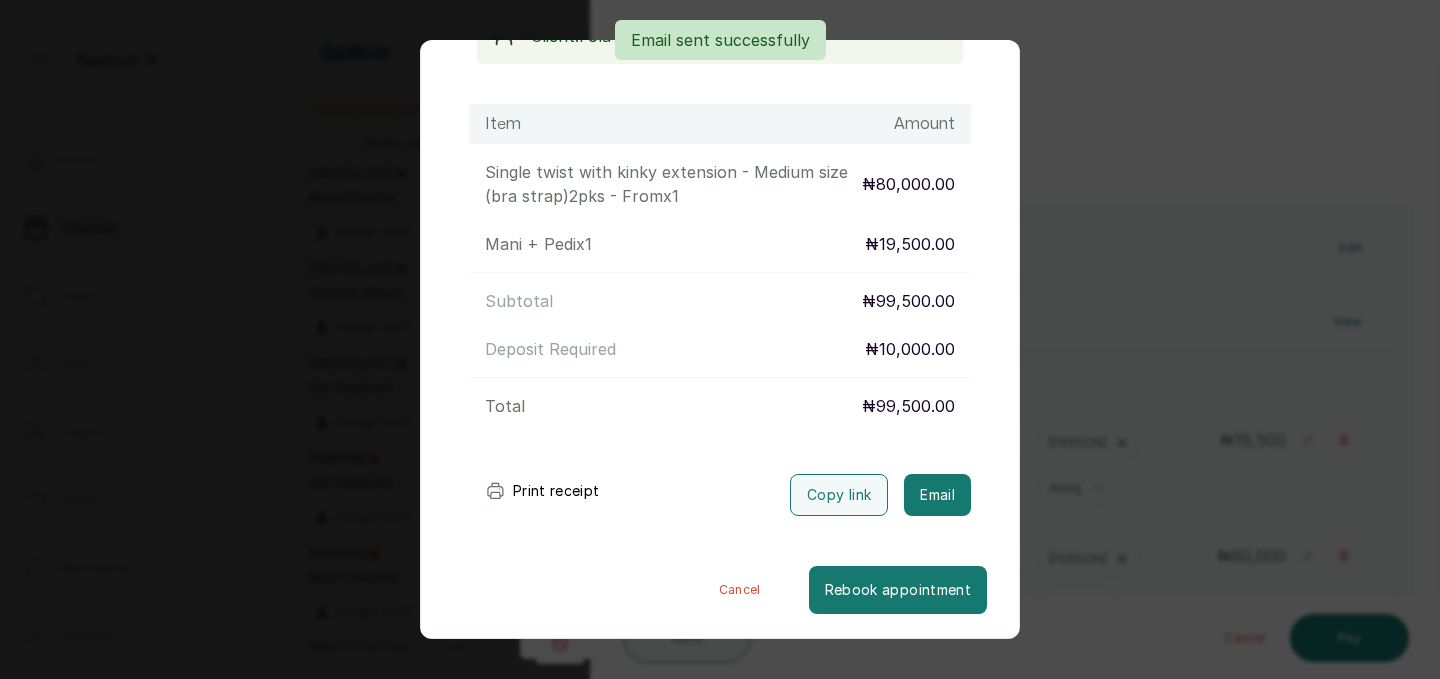 scroll, scrollTop: 0, scrollLeft: 0, axis: both 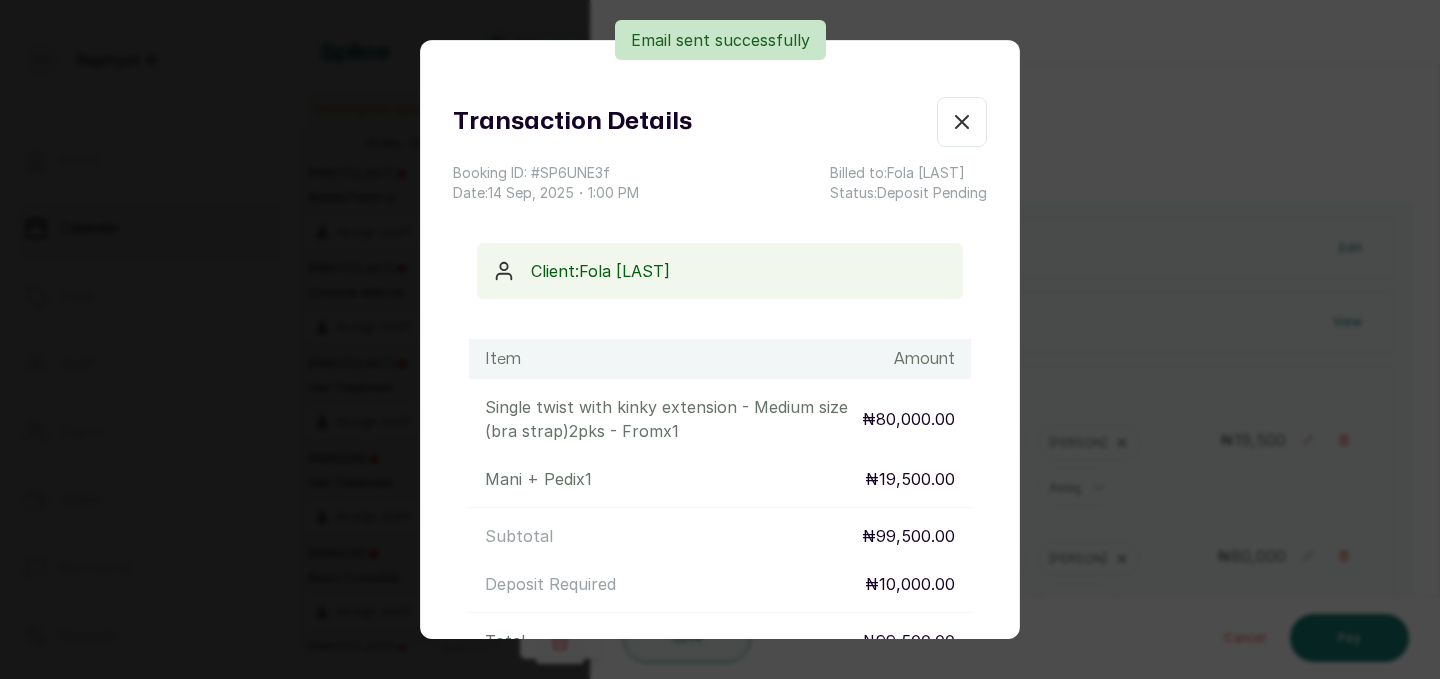 click 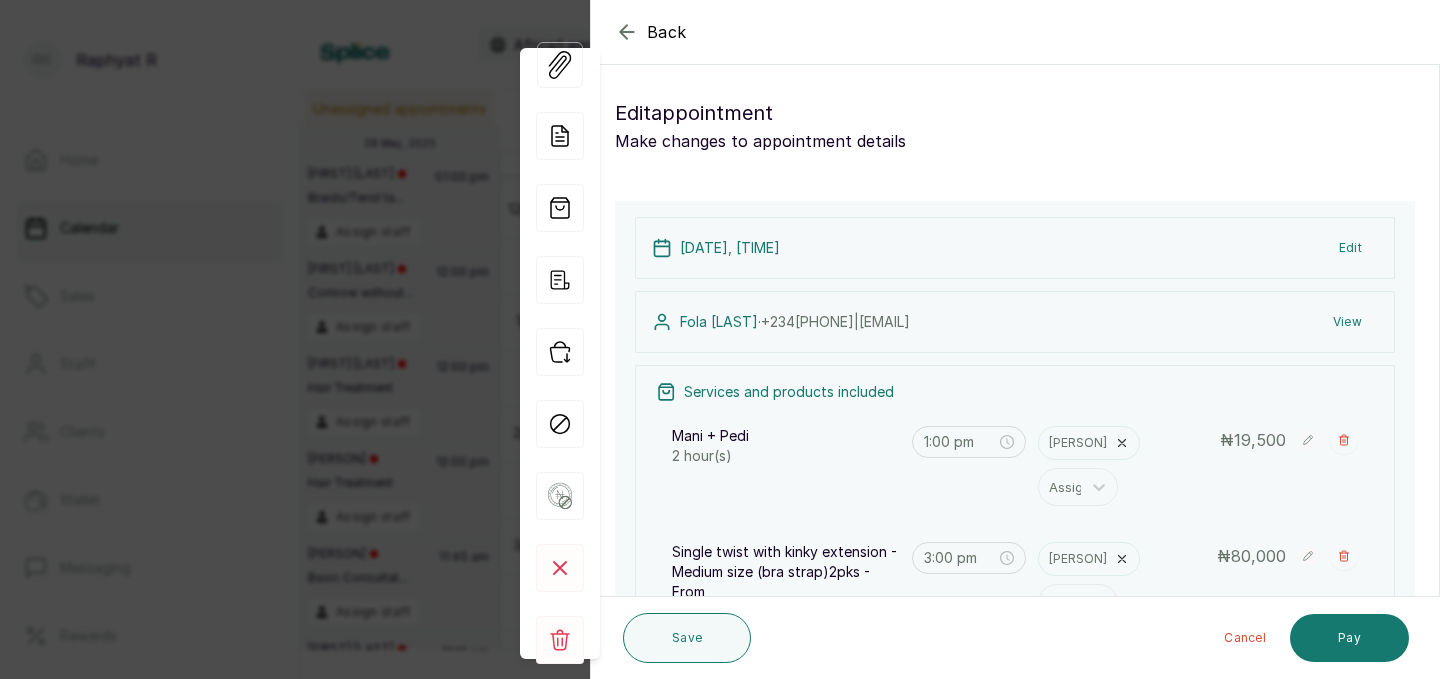 click 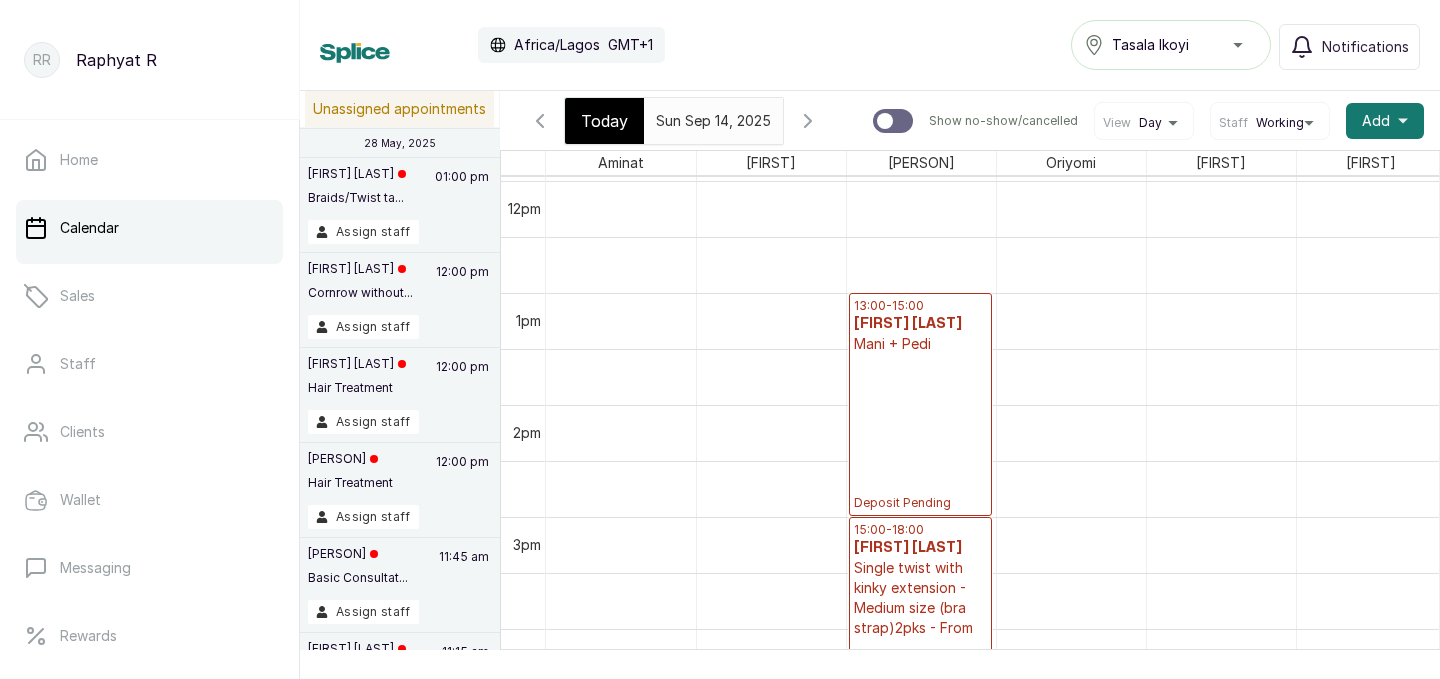 click on "[DATE]" at bounding box center (694, 116) 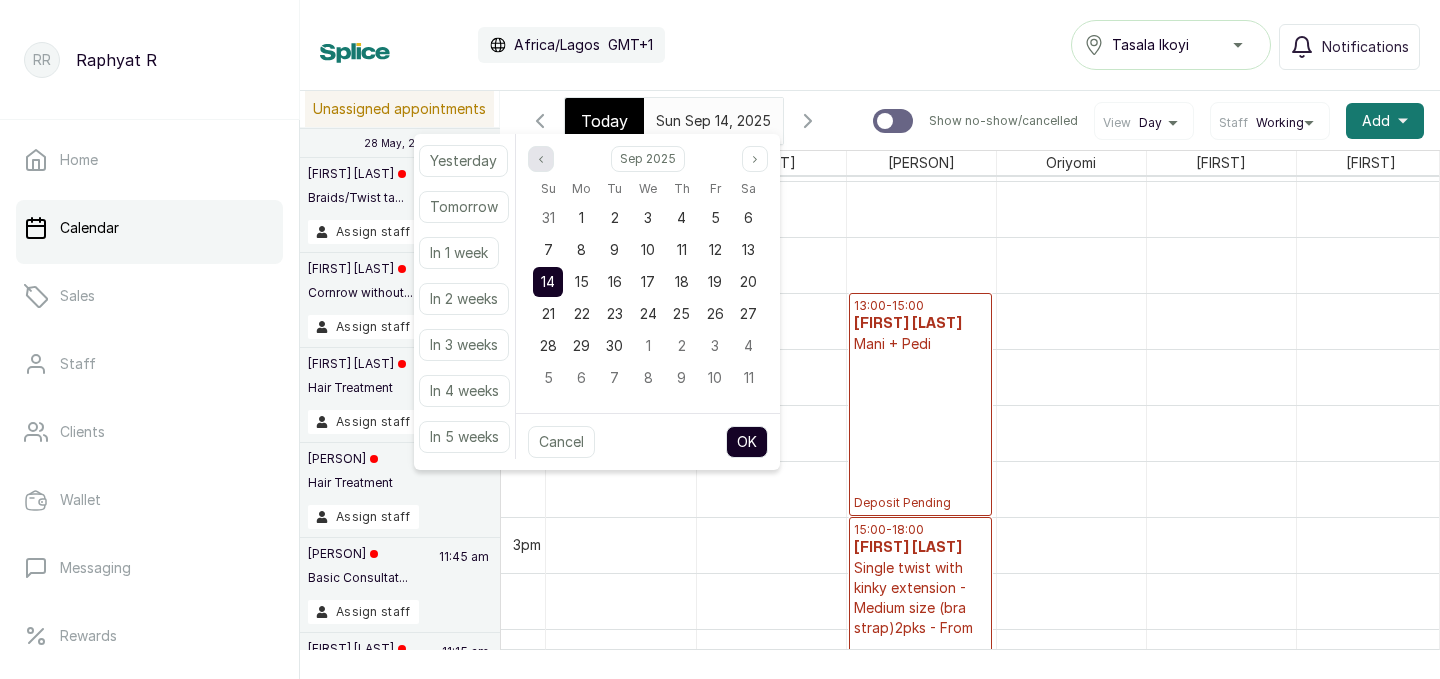 click at bounding box center [541, 159] 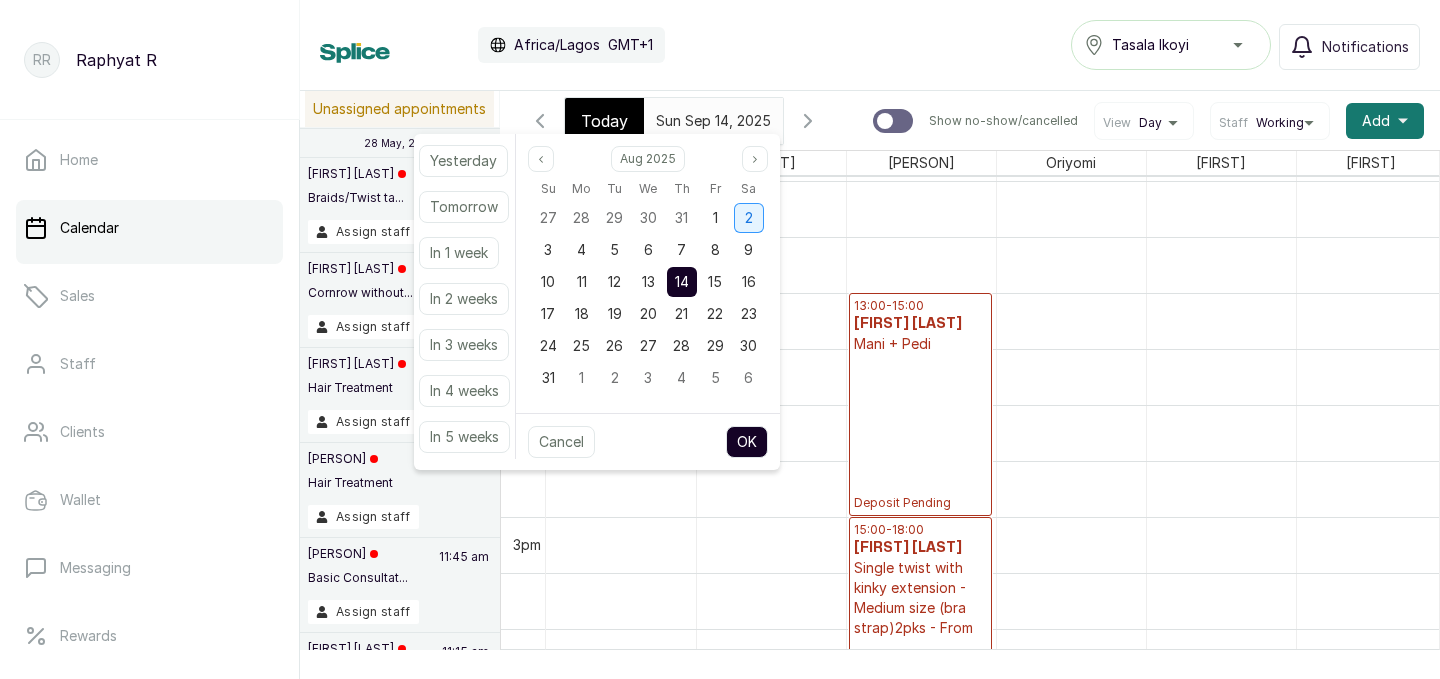 click on "2" at bounding box center [749, 218] 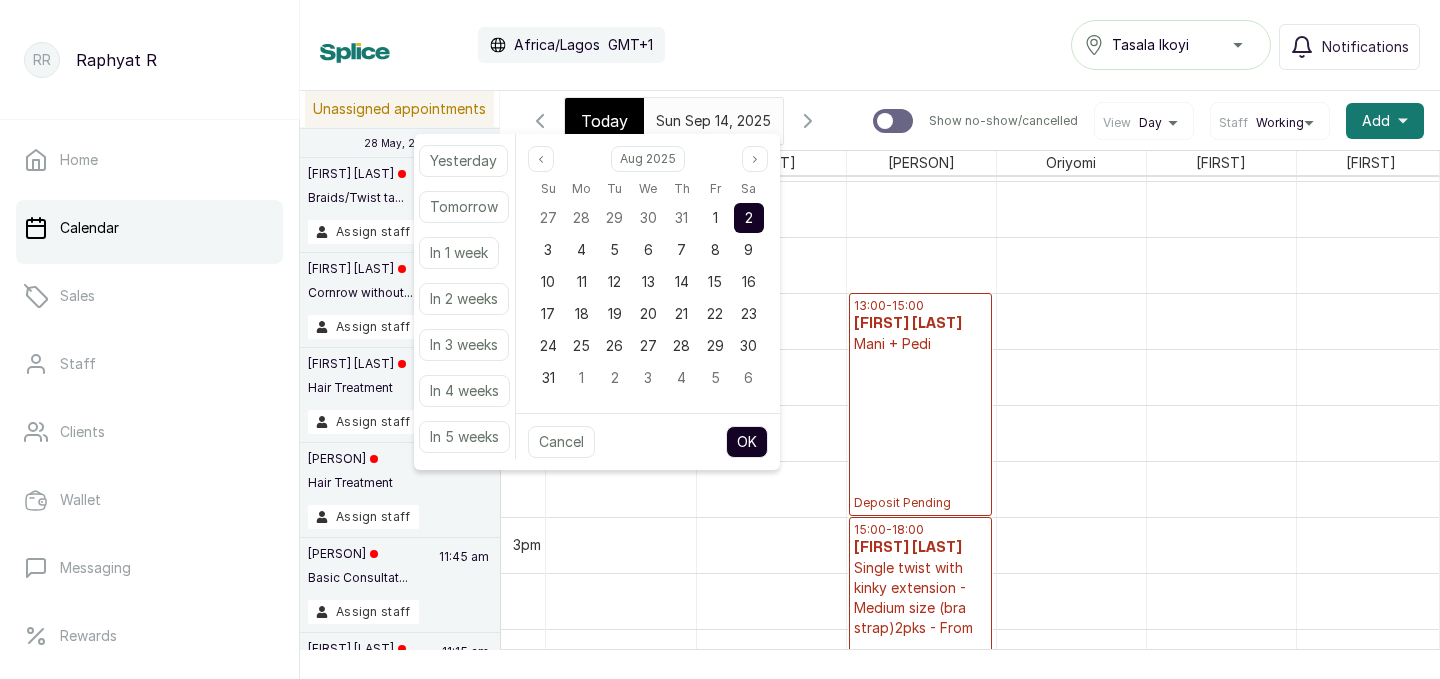 click on "OK" at bounding box center [747, 442] 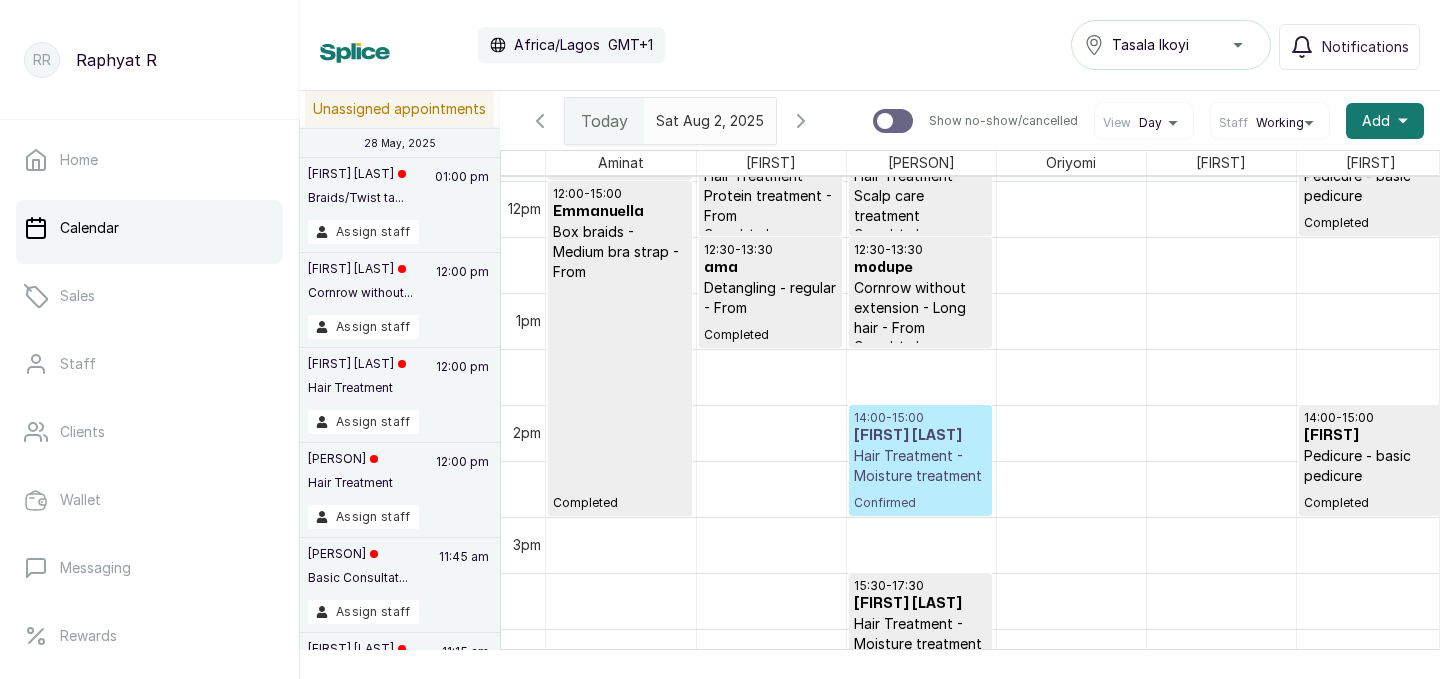 scroll, scrollTop: 673, scrollLeft: 0, axis: vertical 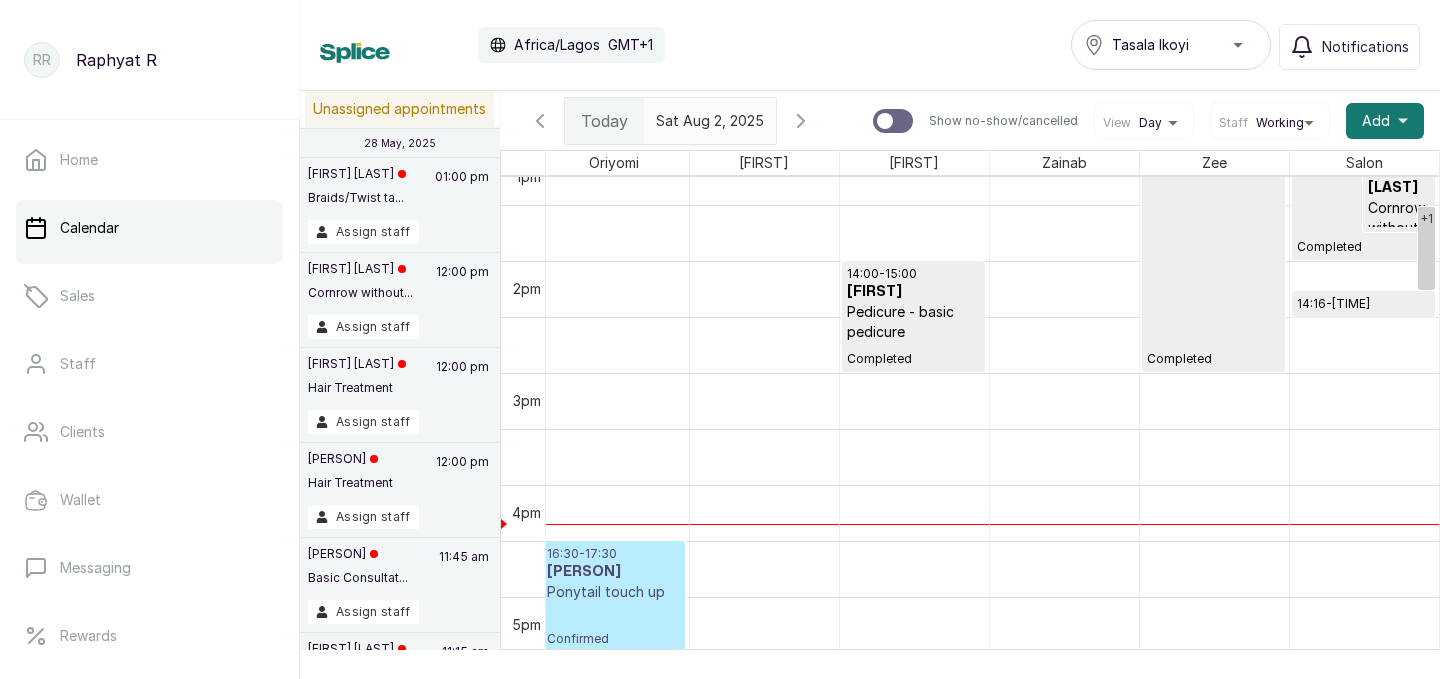 drag, startPoint x: 1194, startPoint y: 425, endPoint x: 1191, endPoint y: 319, distance: 106.04244 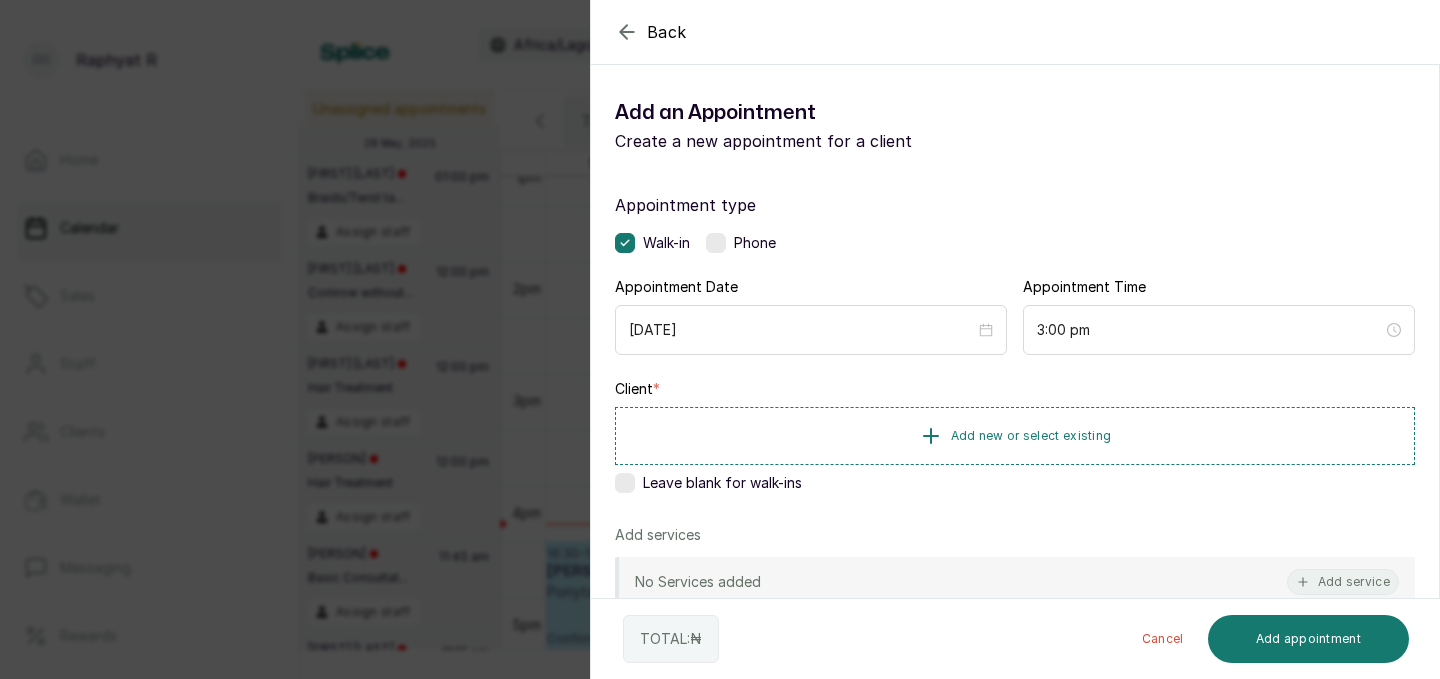 scroll, scrollTop: 0, scrollLeft: 0, axis: both 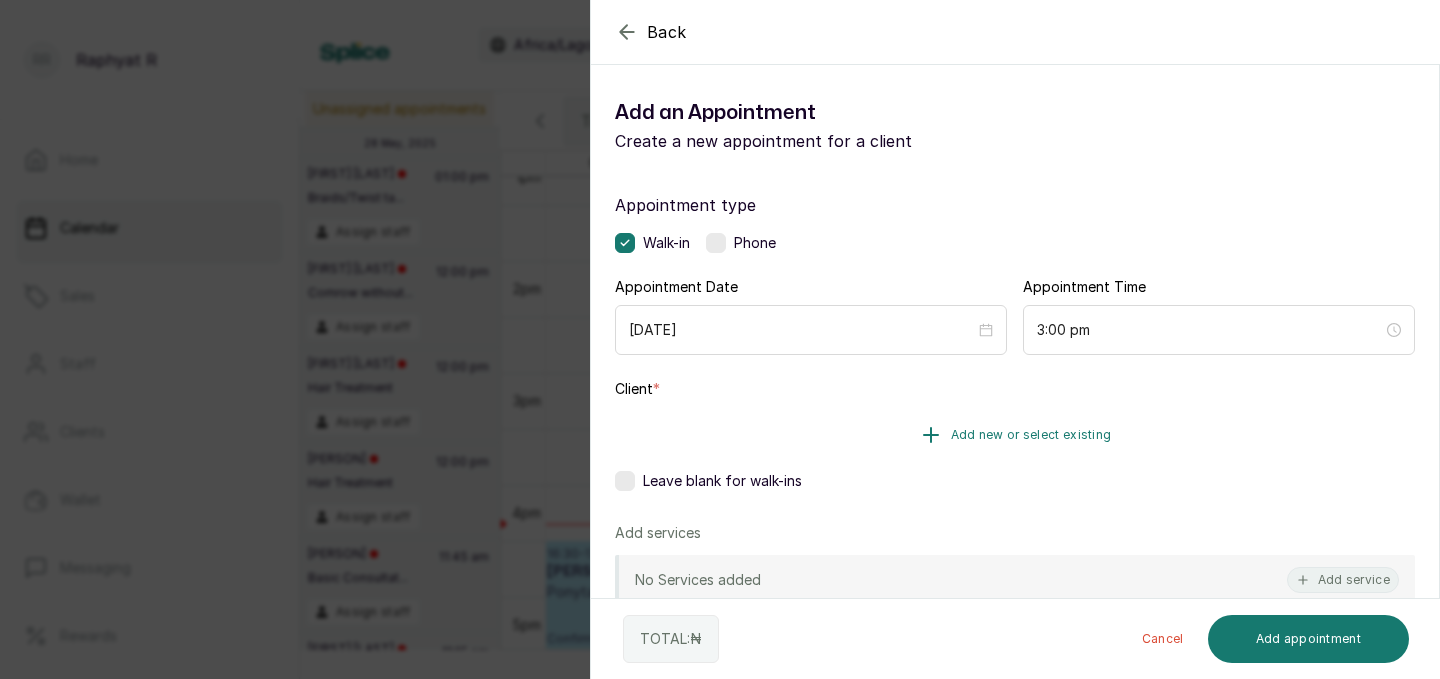 click on "Add new or select existing" at bounding box center (1015, 435) 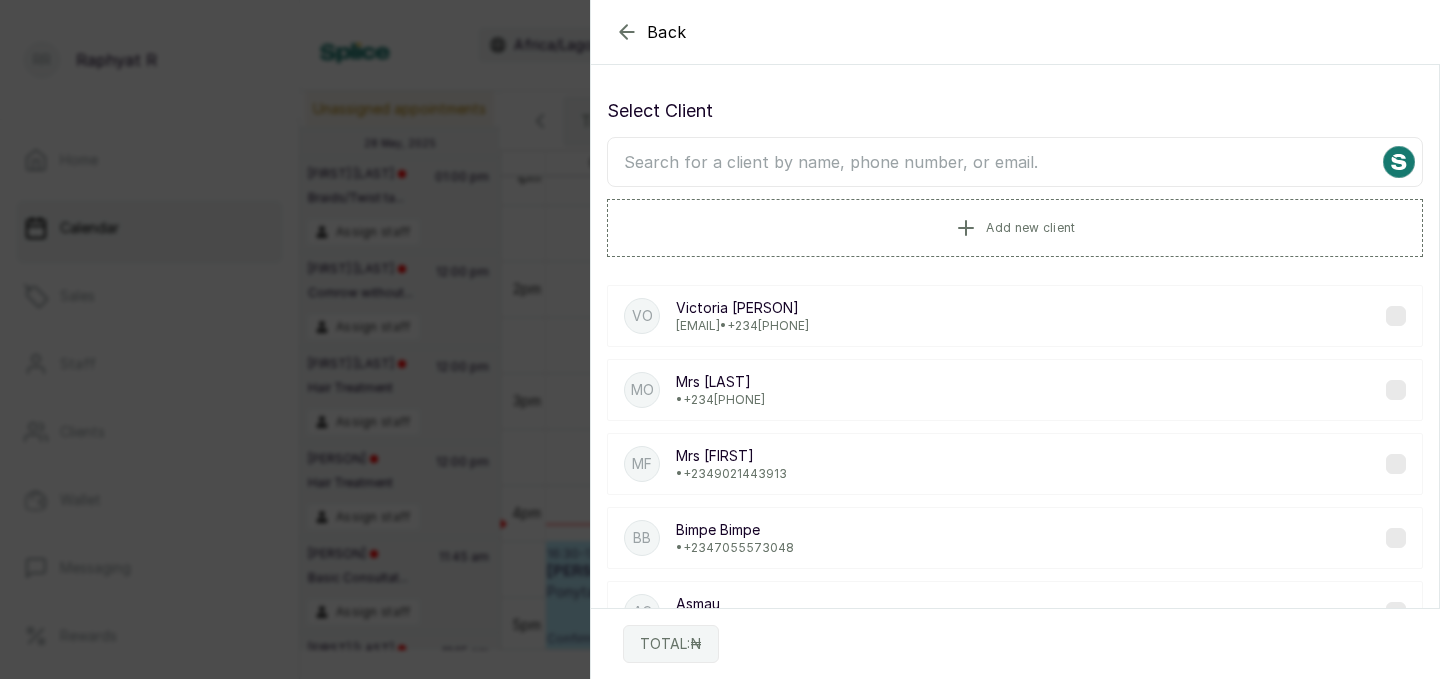 click at bounding box center (1015, 162) 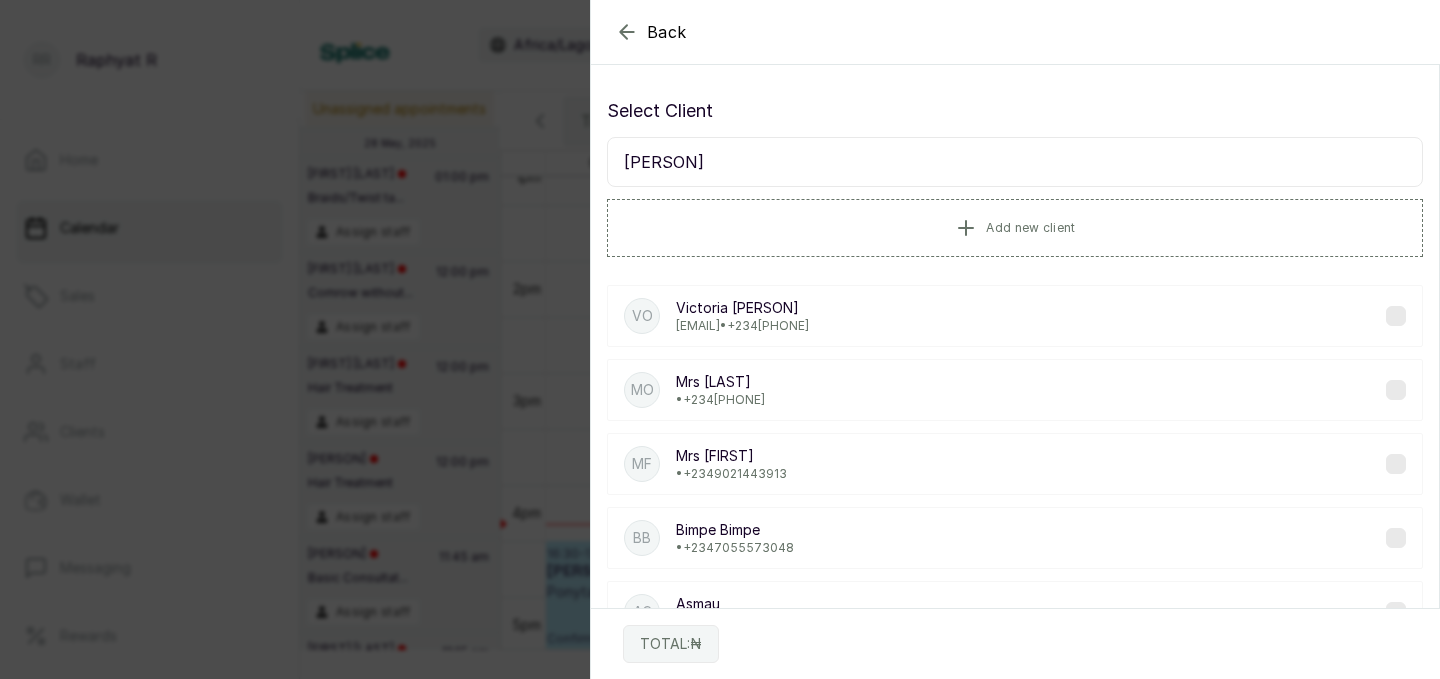 type on "dupe ogunneye" 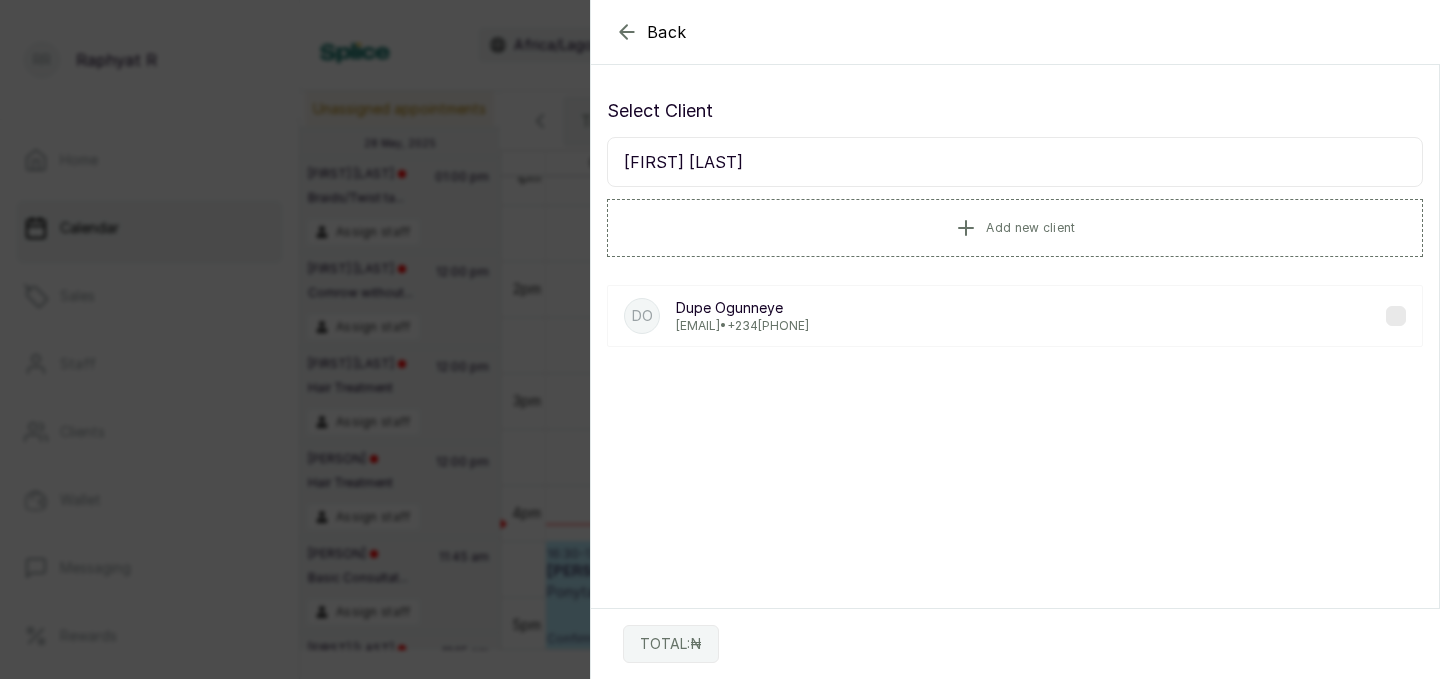 click on "DO Dupe   Ogunneye modupe29@gmail.com  •  +234 9070116767" at bounding box center [1015, 316] 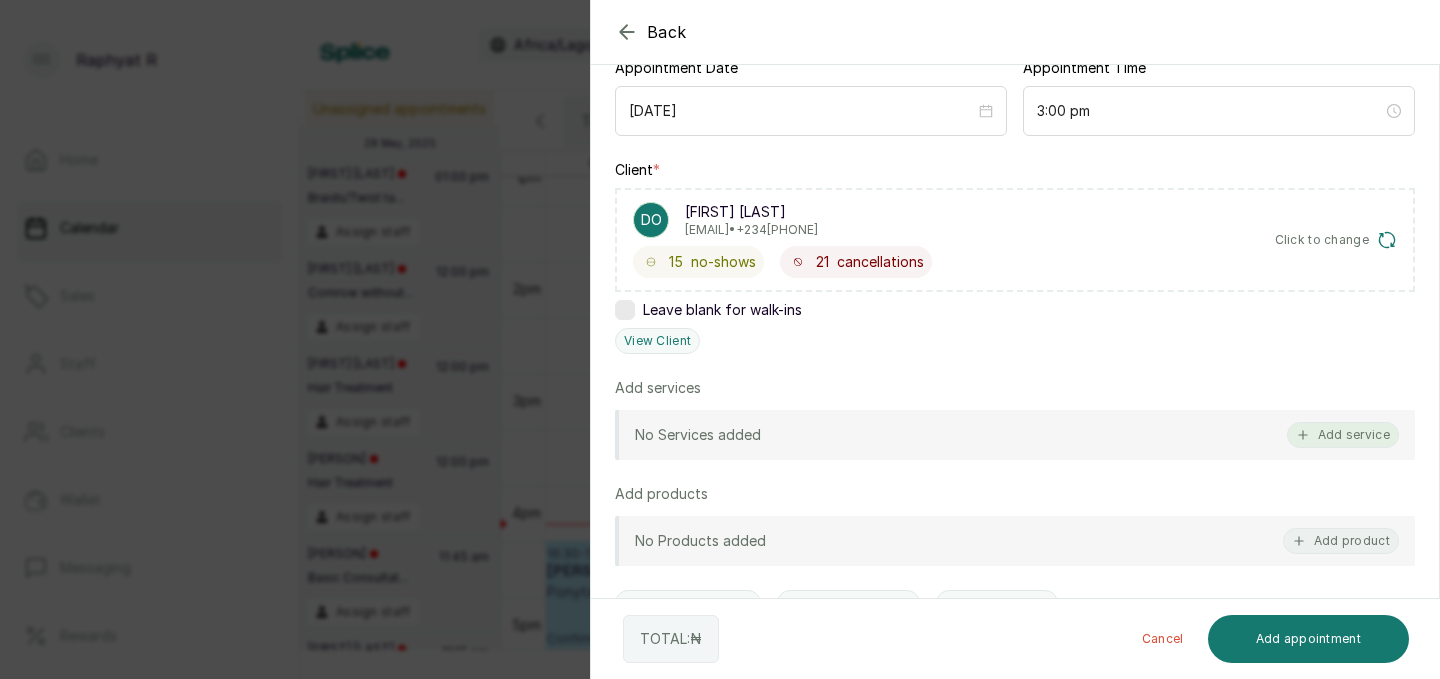 click on "Add service" at bounding box center (1343, 435) 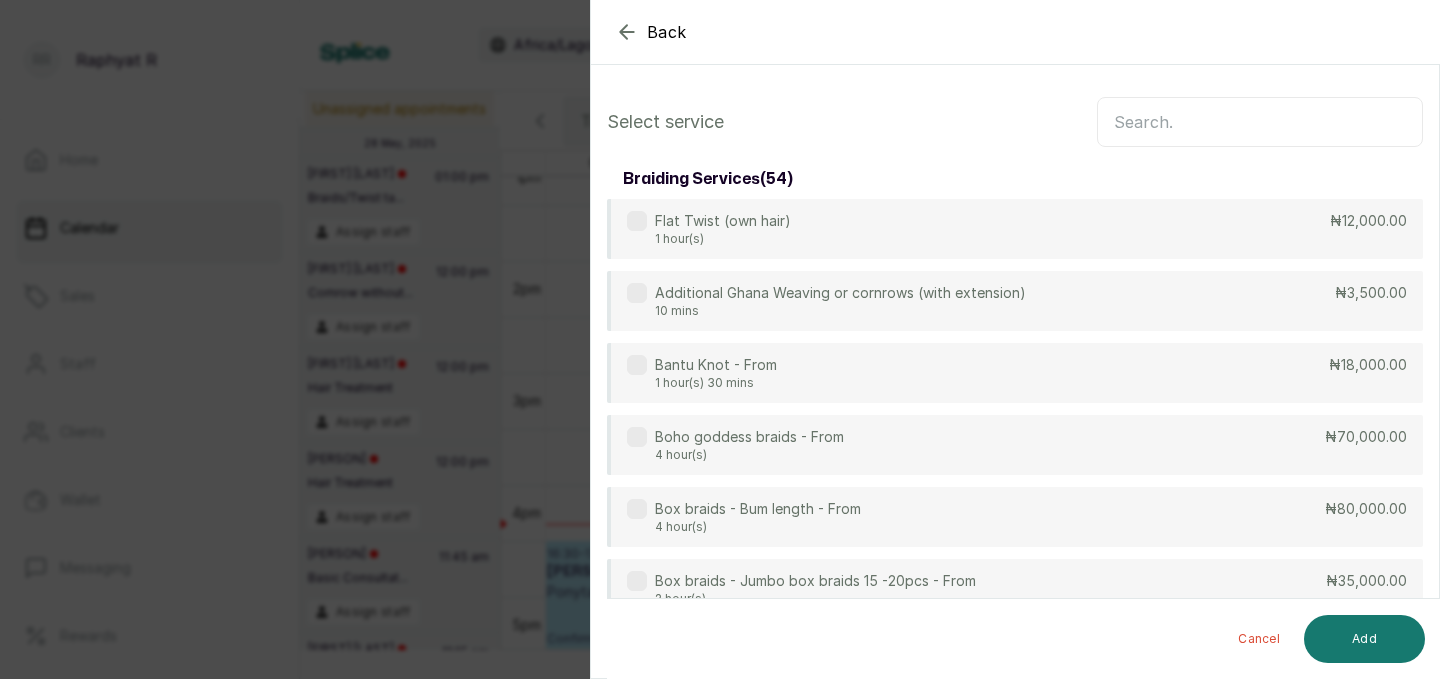 click at bounding box center [1260, 122] 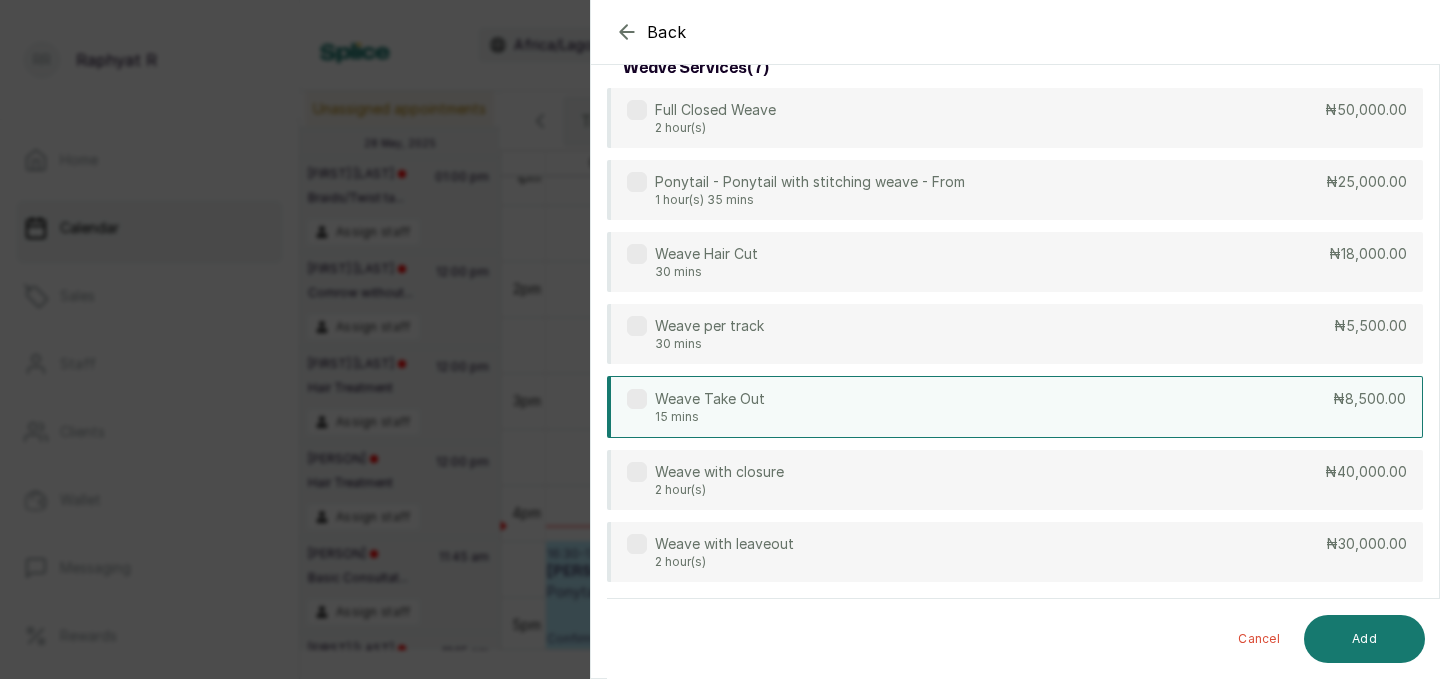 click on "Weave Take Out 15 mins ₦8,500.00" at bounding box center [1015, 407] 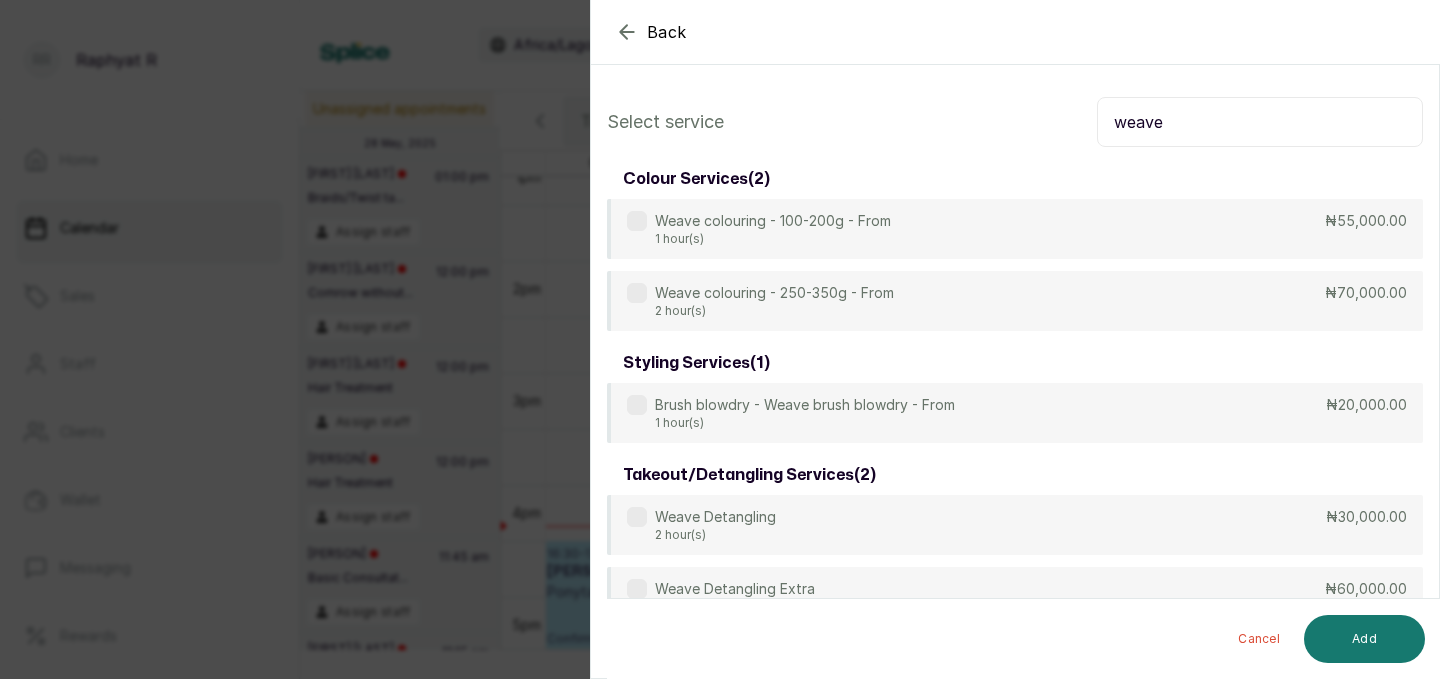 click on "weave" at bounding box center [1260, 122] 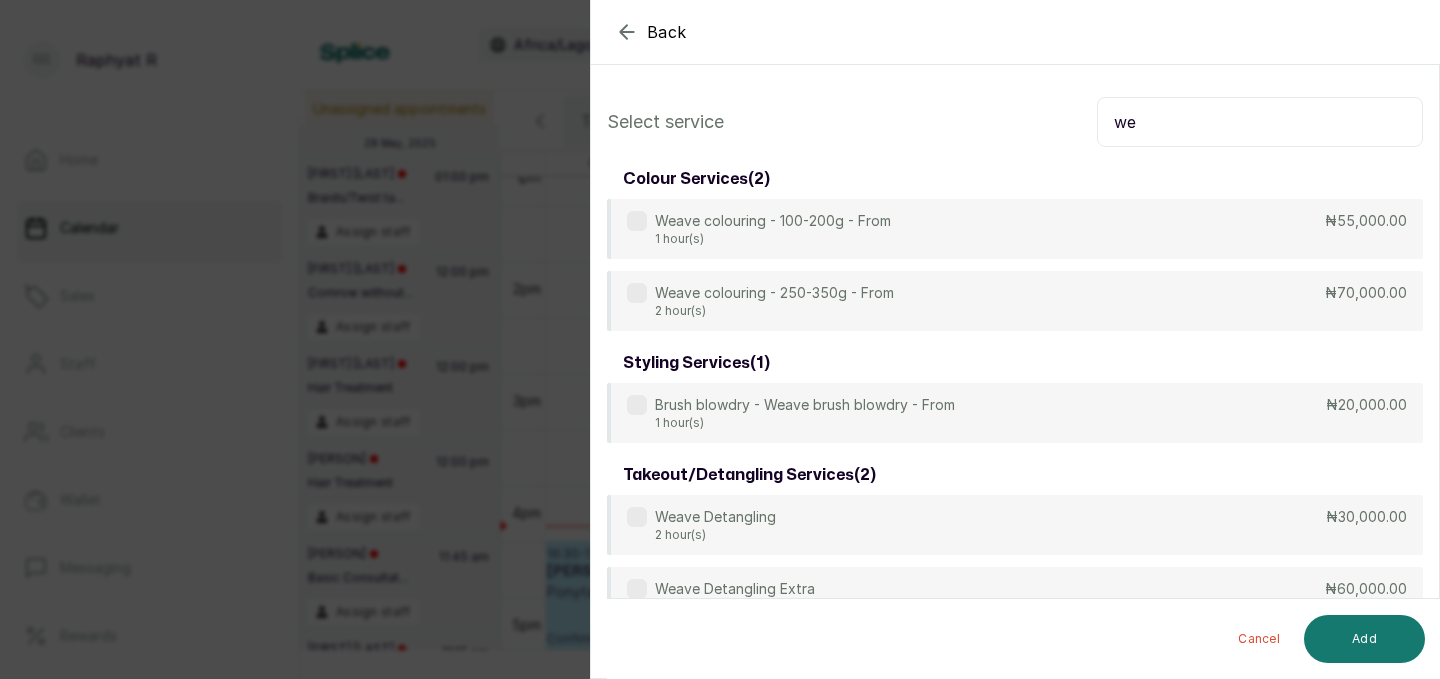 type on "w" 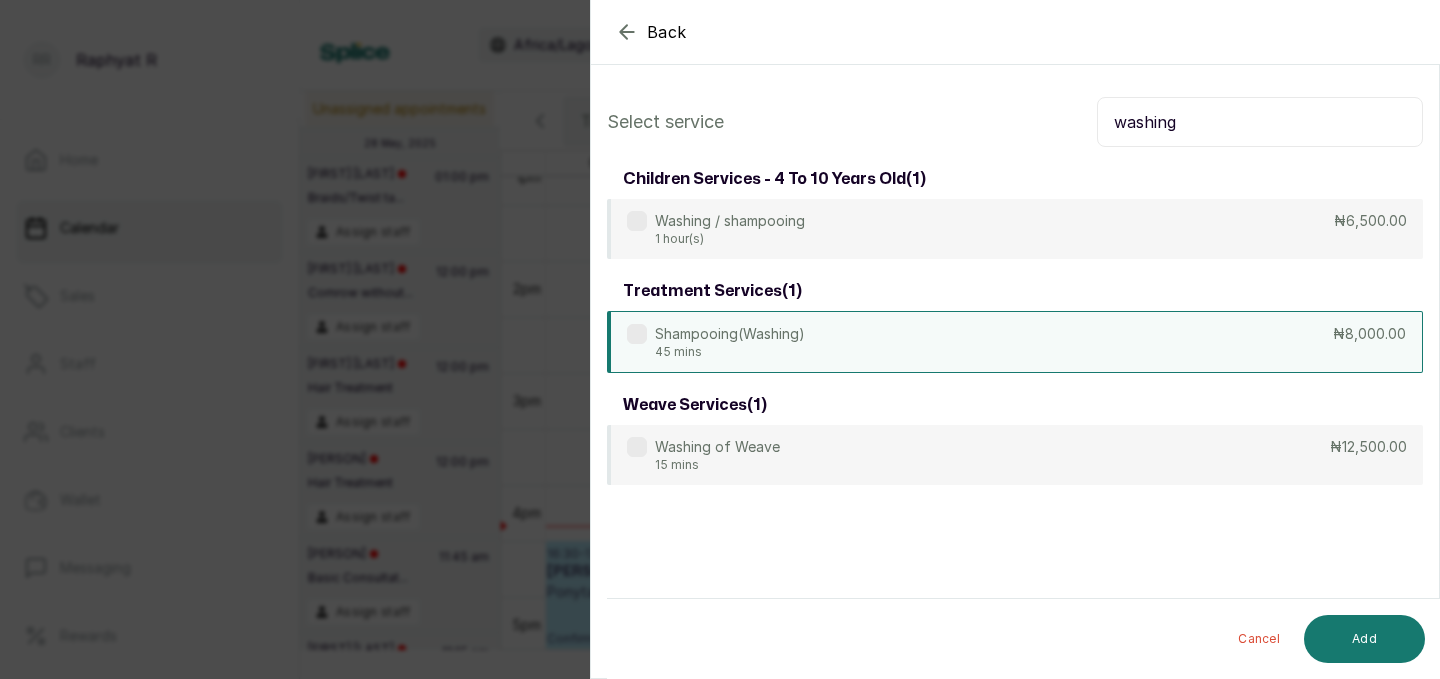 type on "washing" 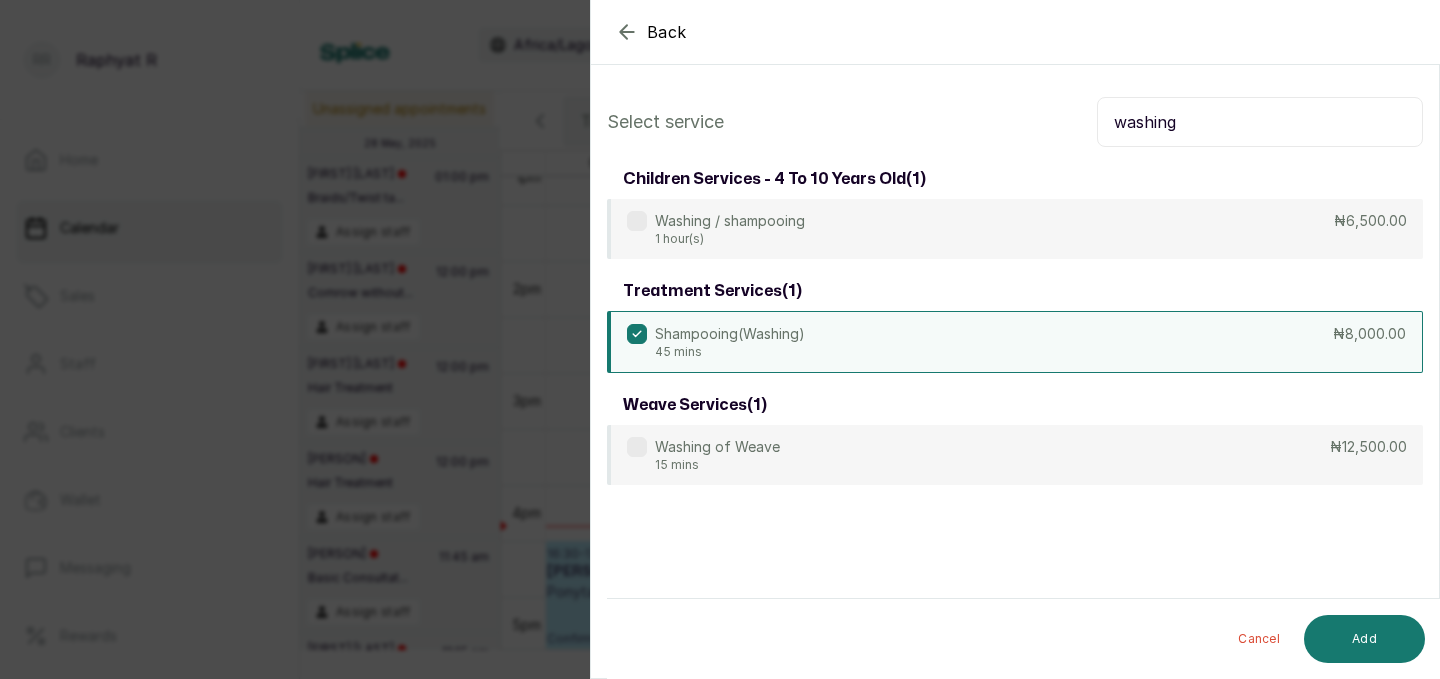 click on "washing" at bounding box center (1260, 122) 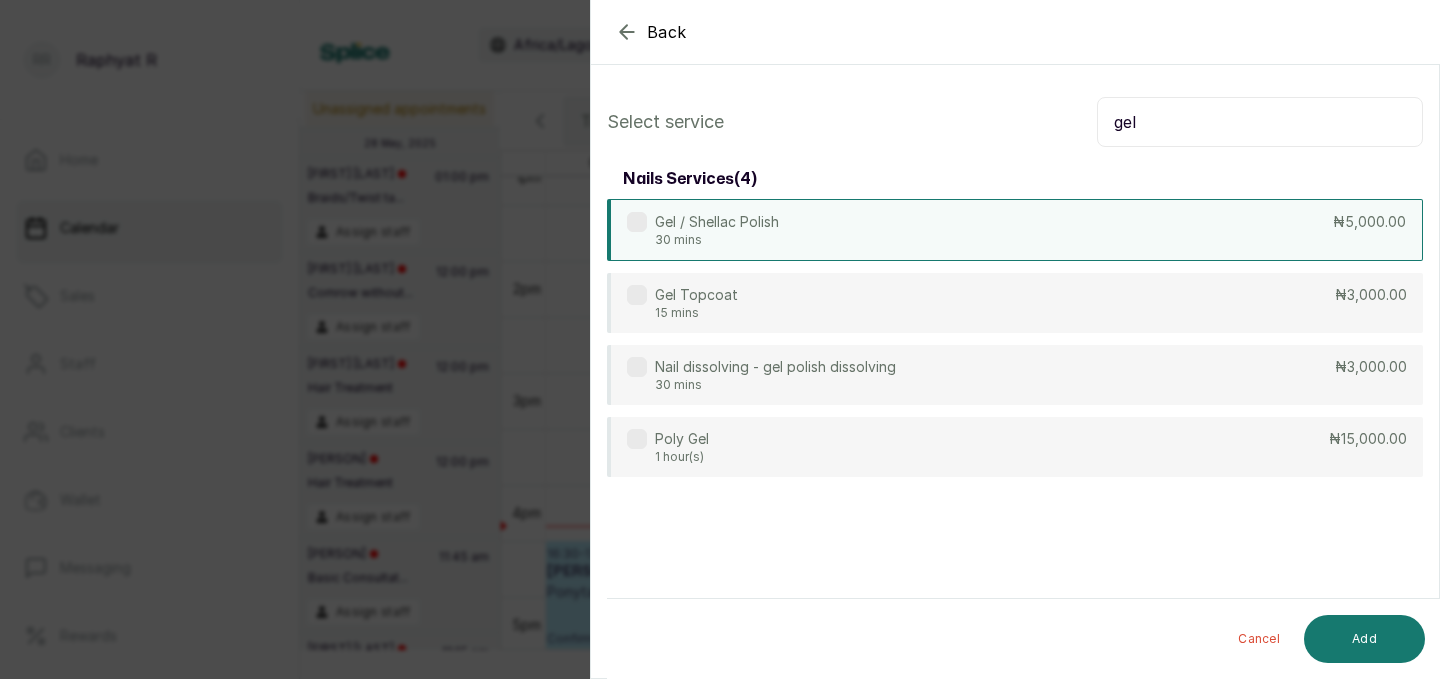 type on "gel" 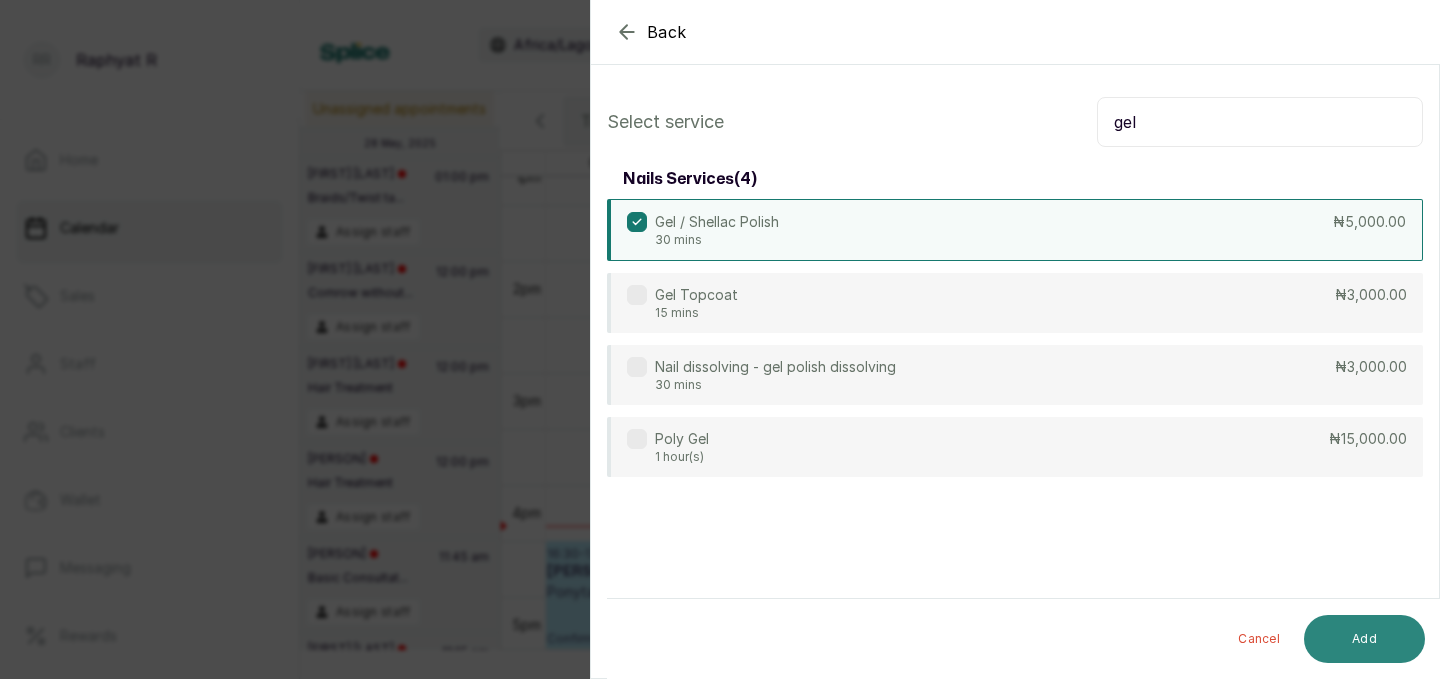 click on "Add" at bounding box center (1364, 639) 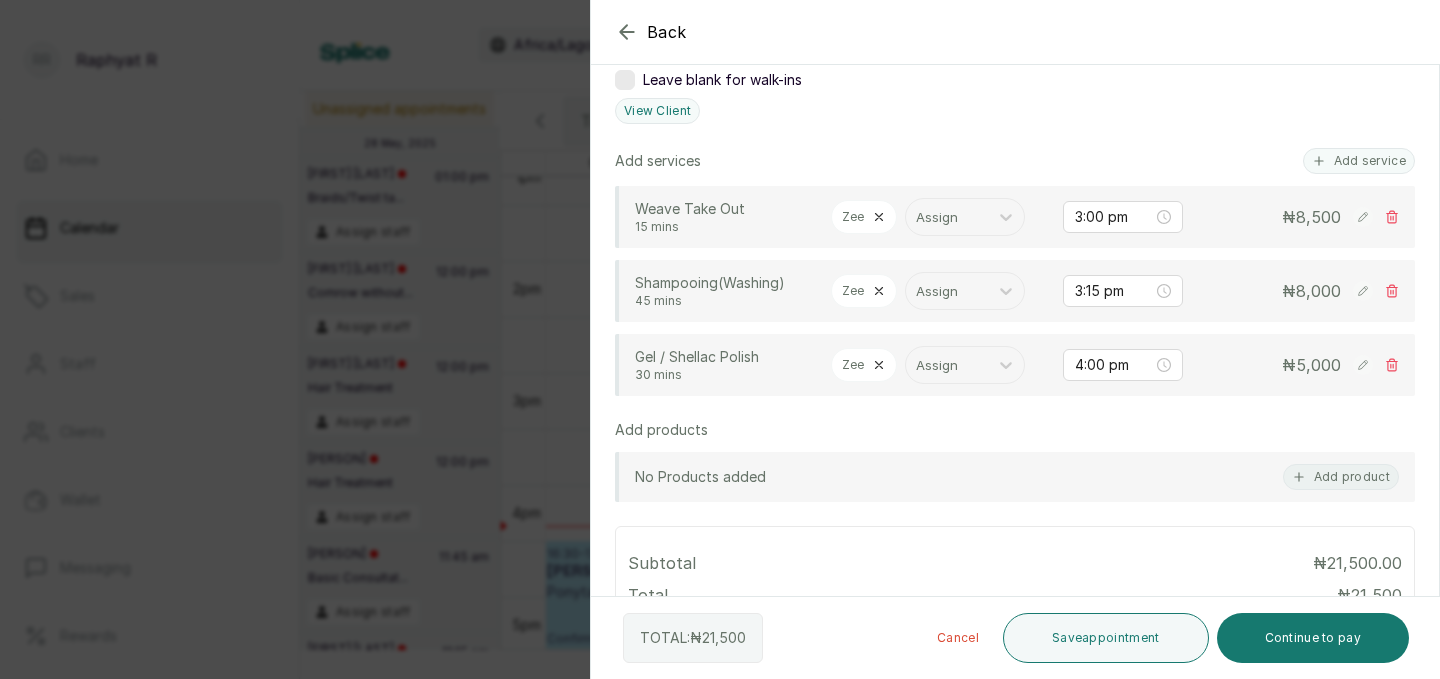 scroll, scrollTop: 447, scrollLeft: 0, axis: vertical 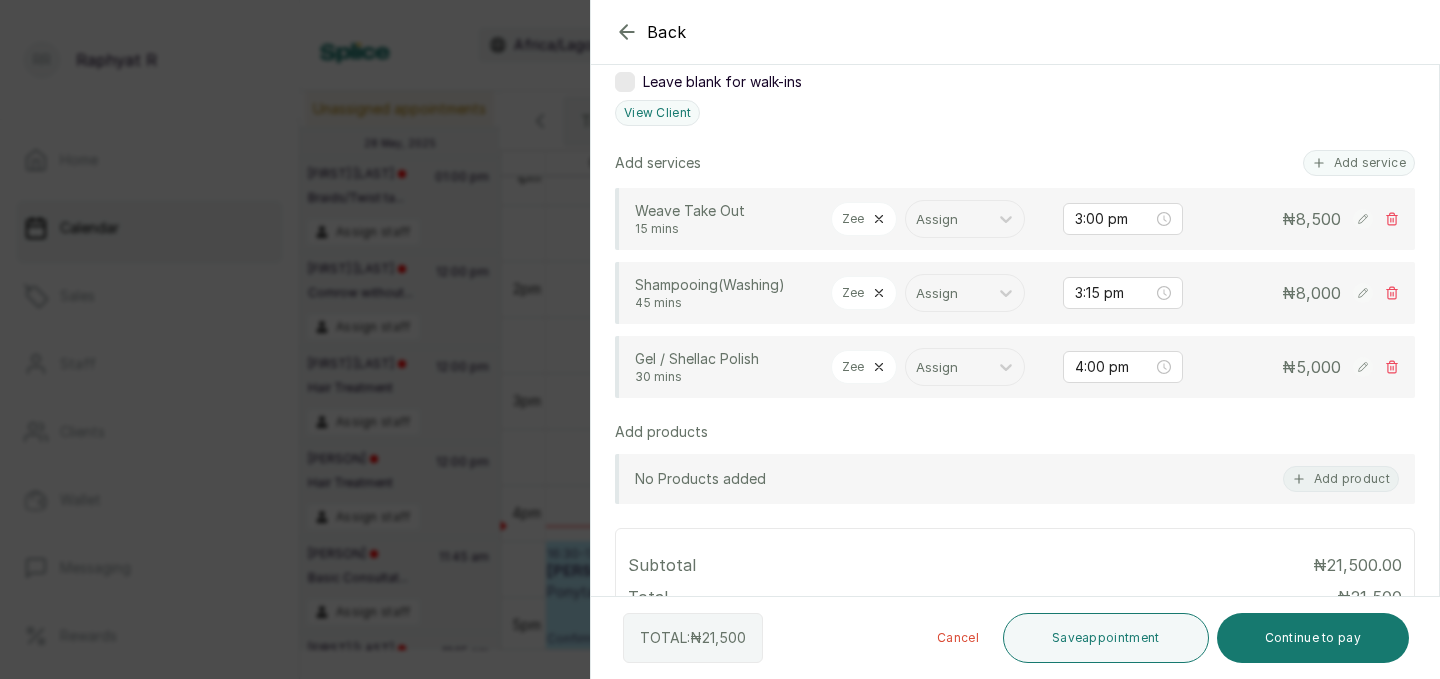 click 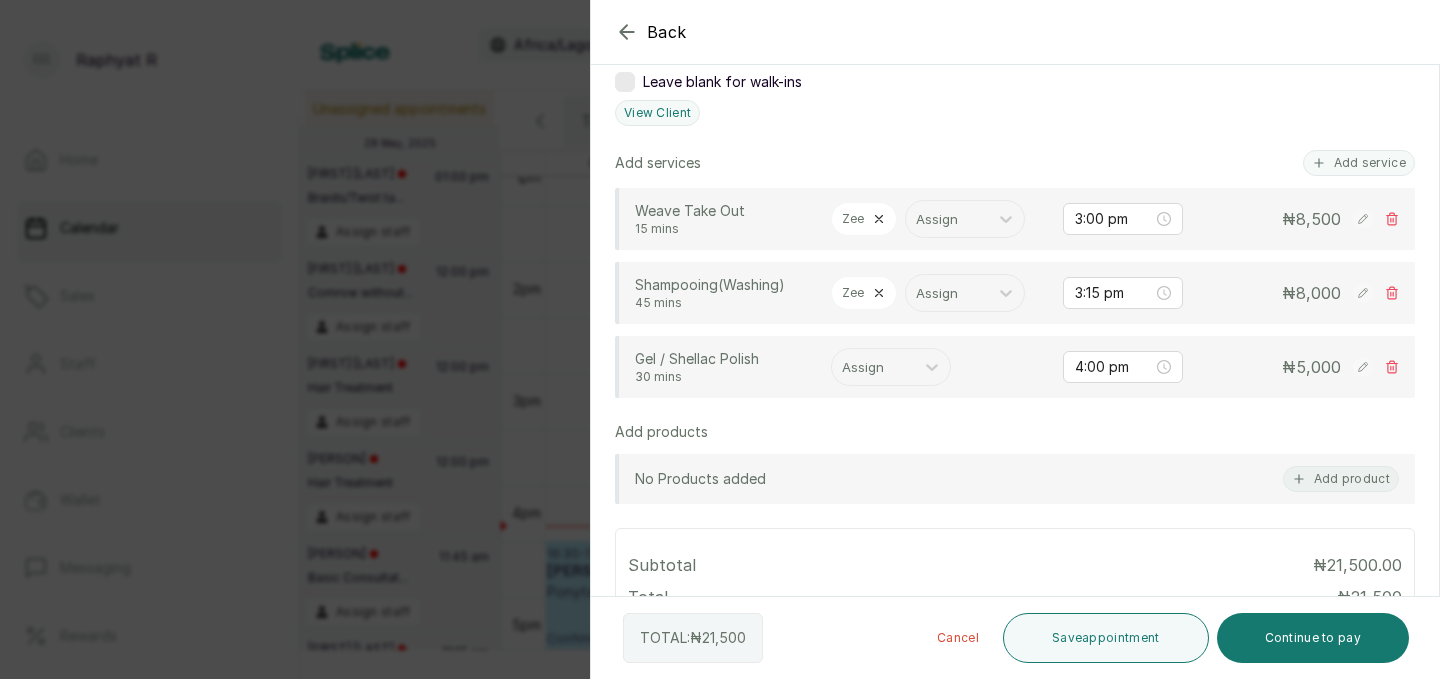 click at bounding box center [873, 367] 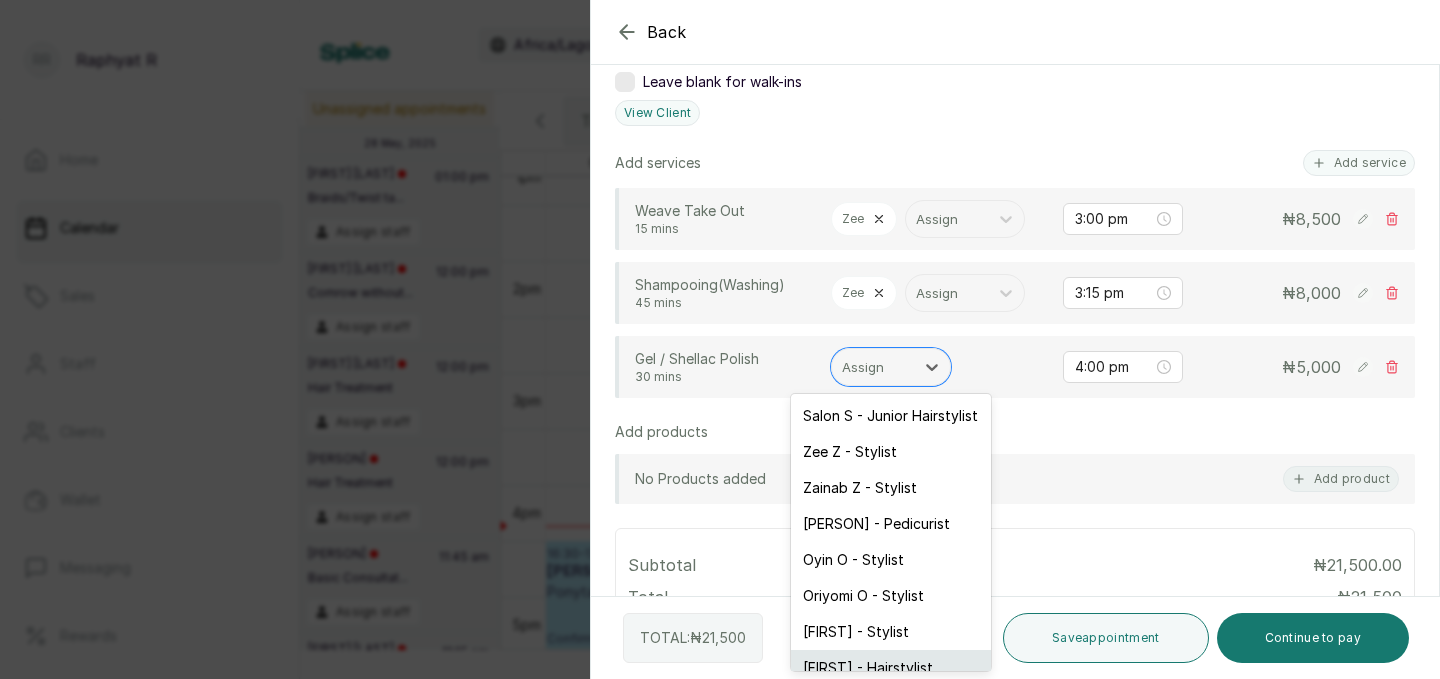 scroll, scrollTop: 2, scrollLeft: 0, axis: vertical 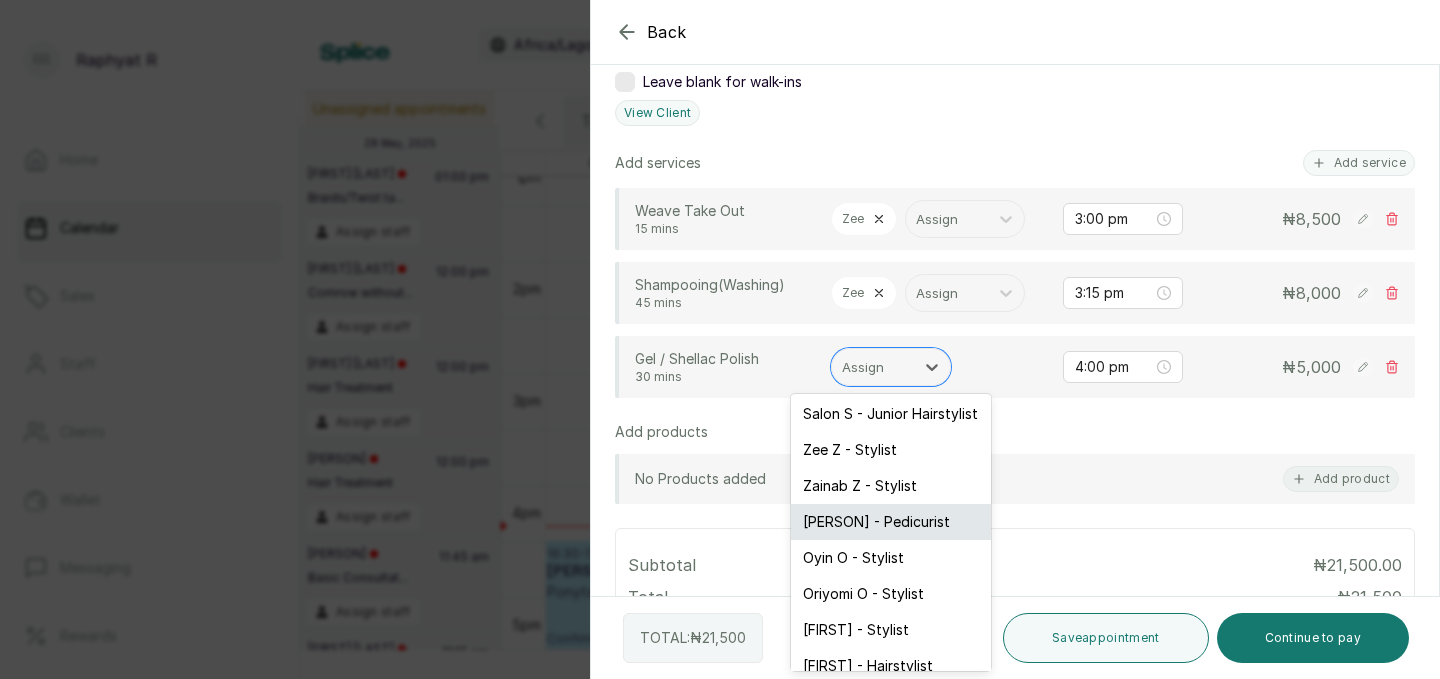click on "[FIRST] [LAST]" at bounding box center [891, 522] 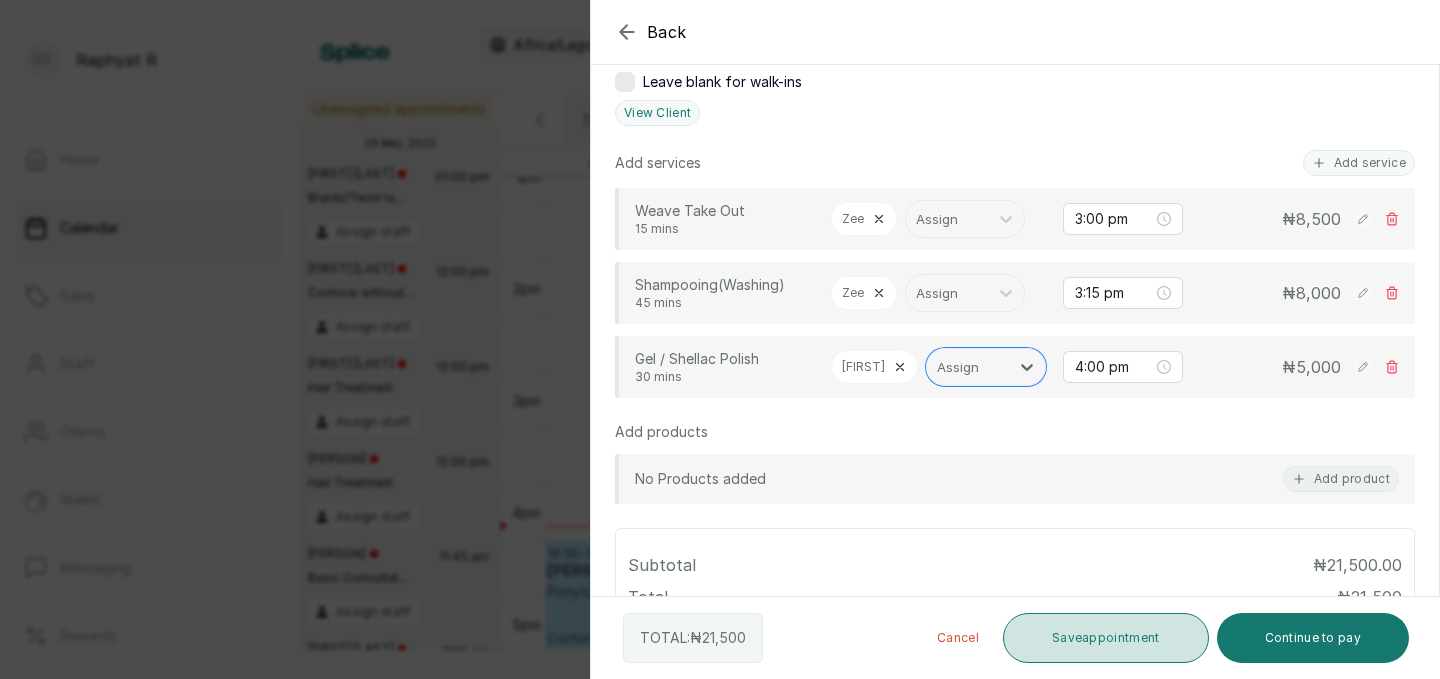 click on "Save  appointment" at bounding box center [1106, 638] 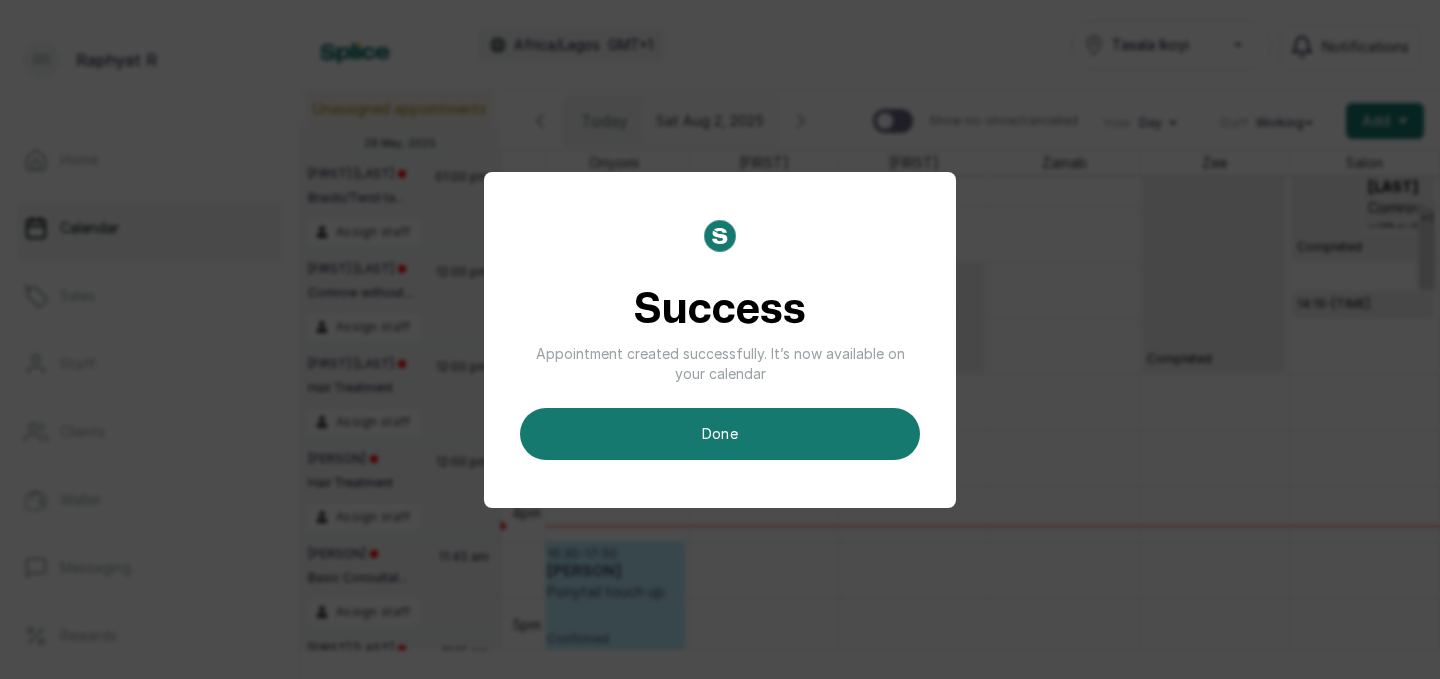 scroll, scrollTop: 0, scrollLeft: 2, axis: horizontal 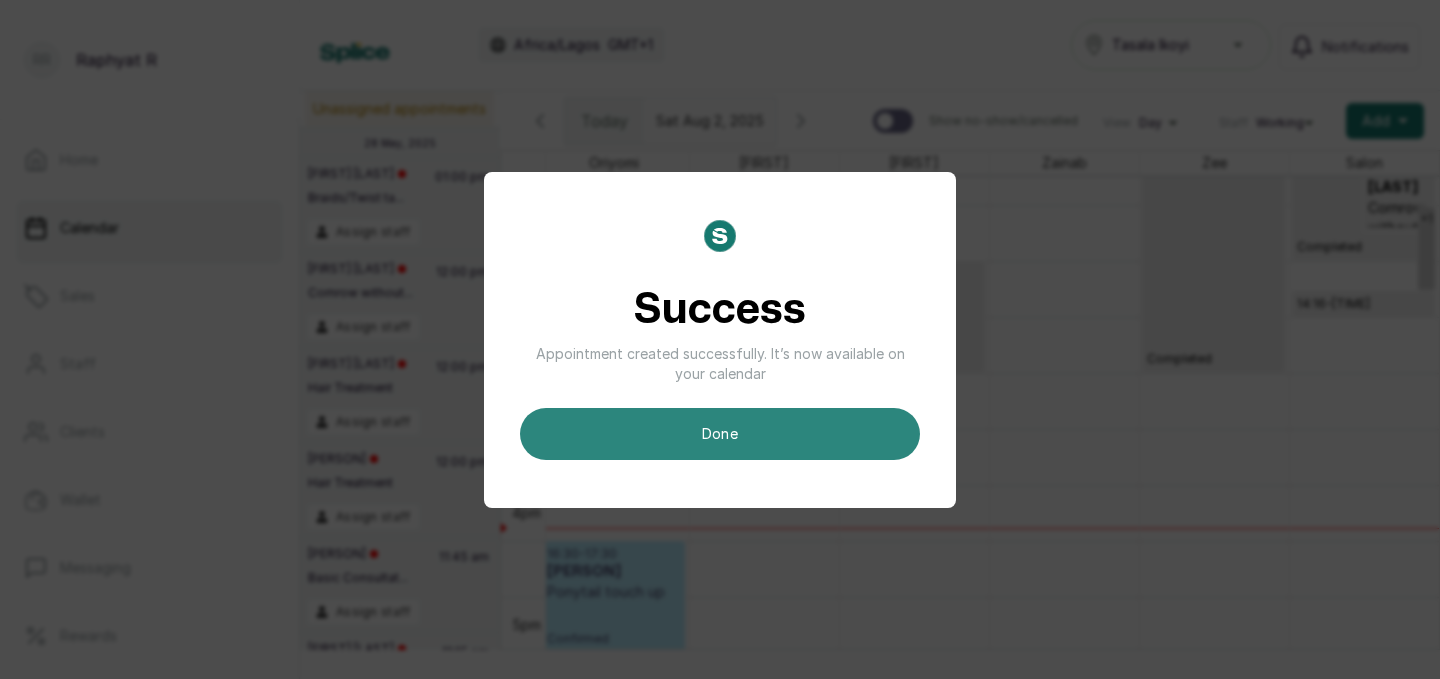 click on "done" at bounding box center [720, 434] 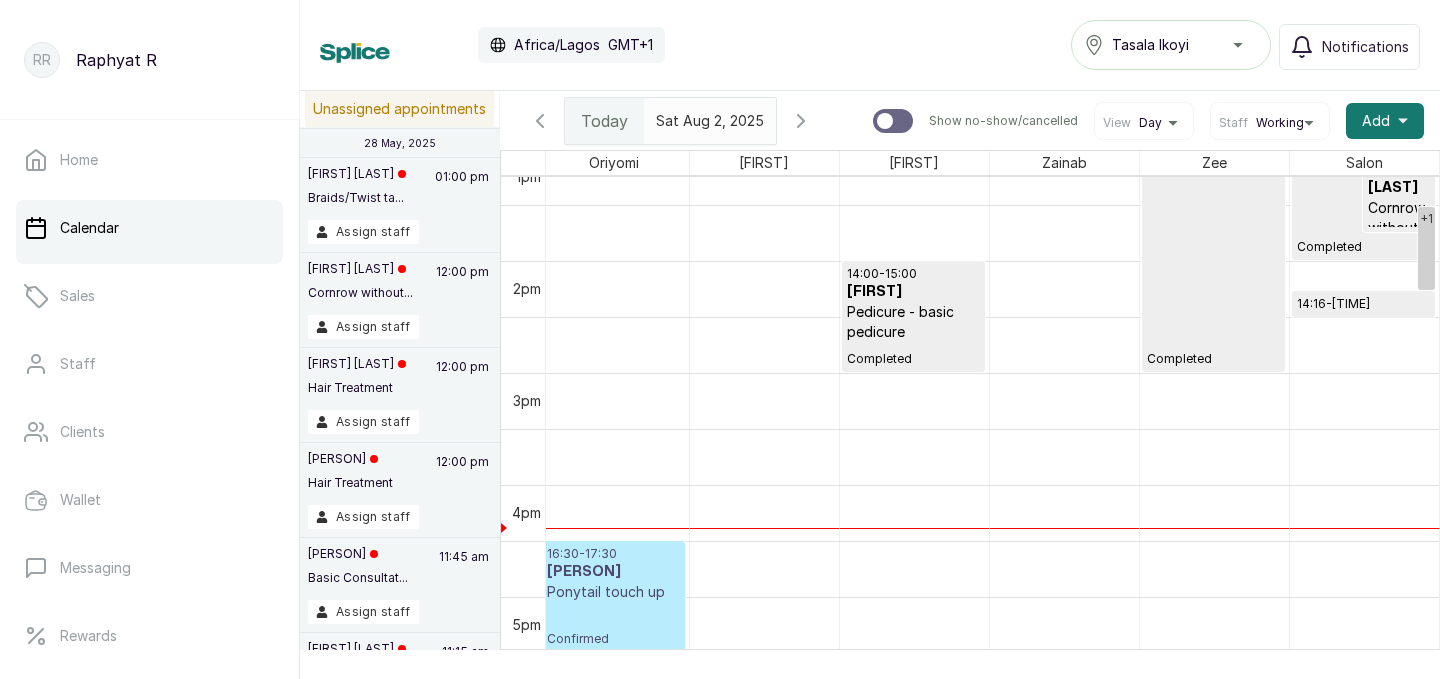 scroll, scrollTop: 0, scrollLeft: 0, axis: both 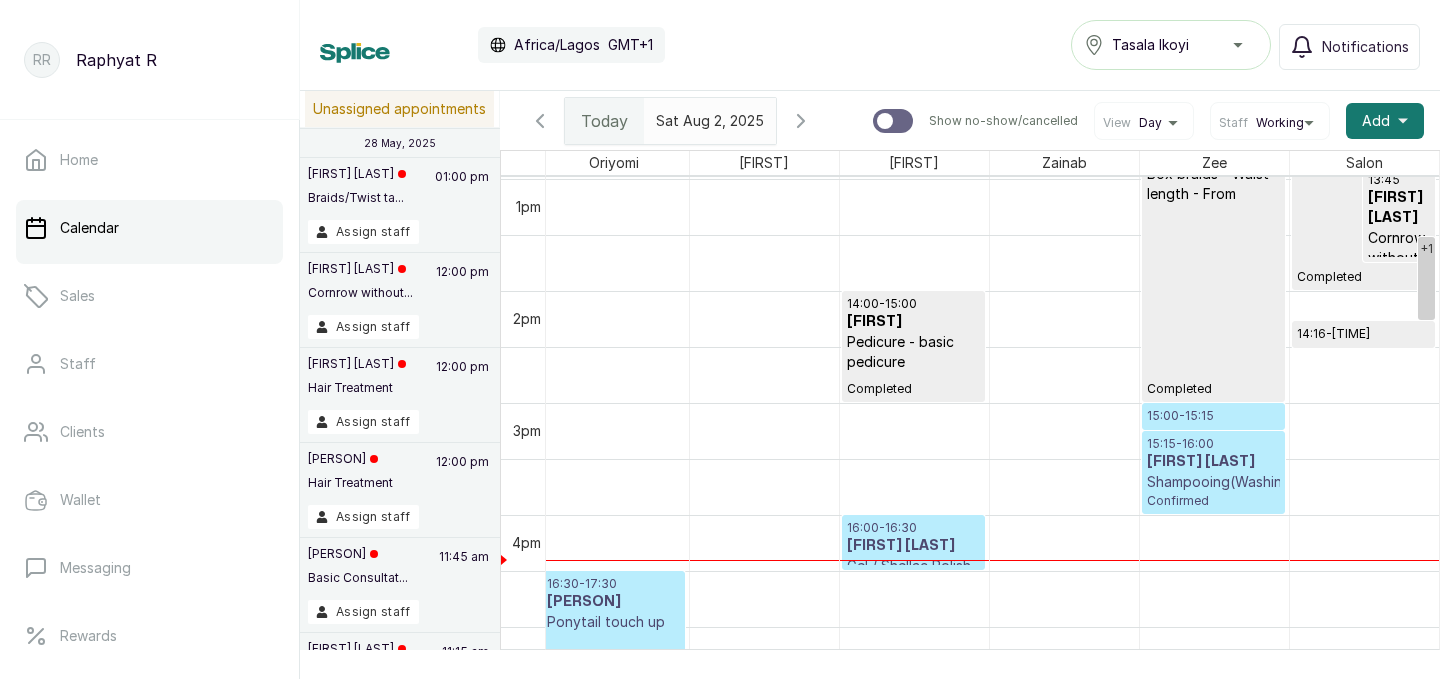 click on "15:00  -  15:15" at bounding box center [1213, 416] 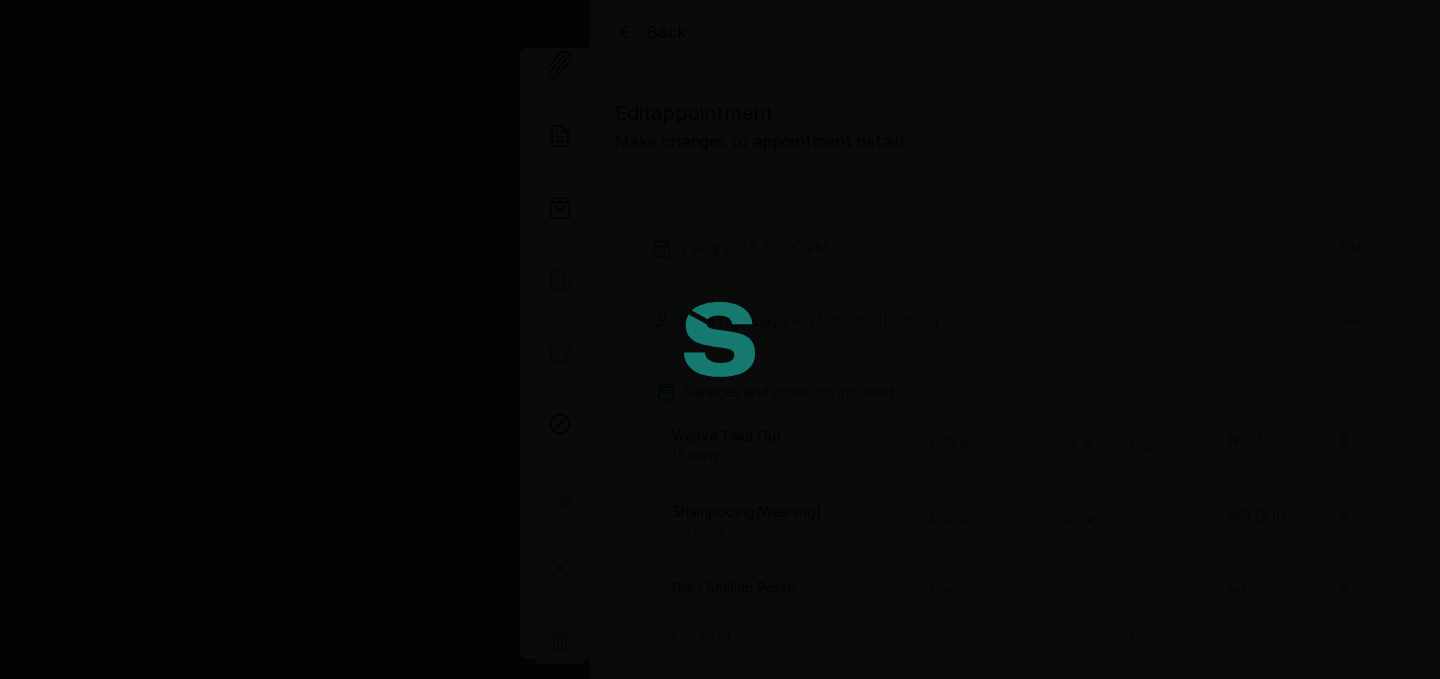 type on "3:00 pm" 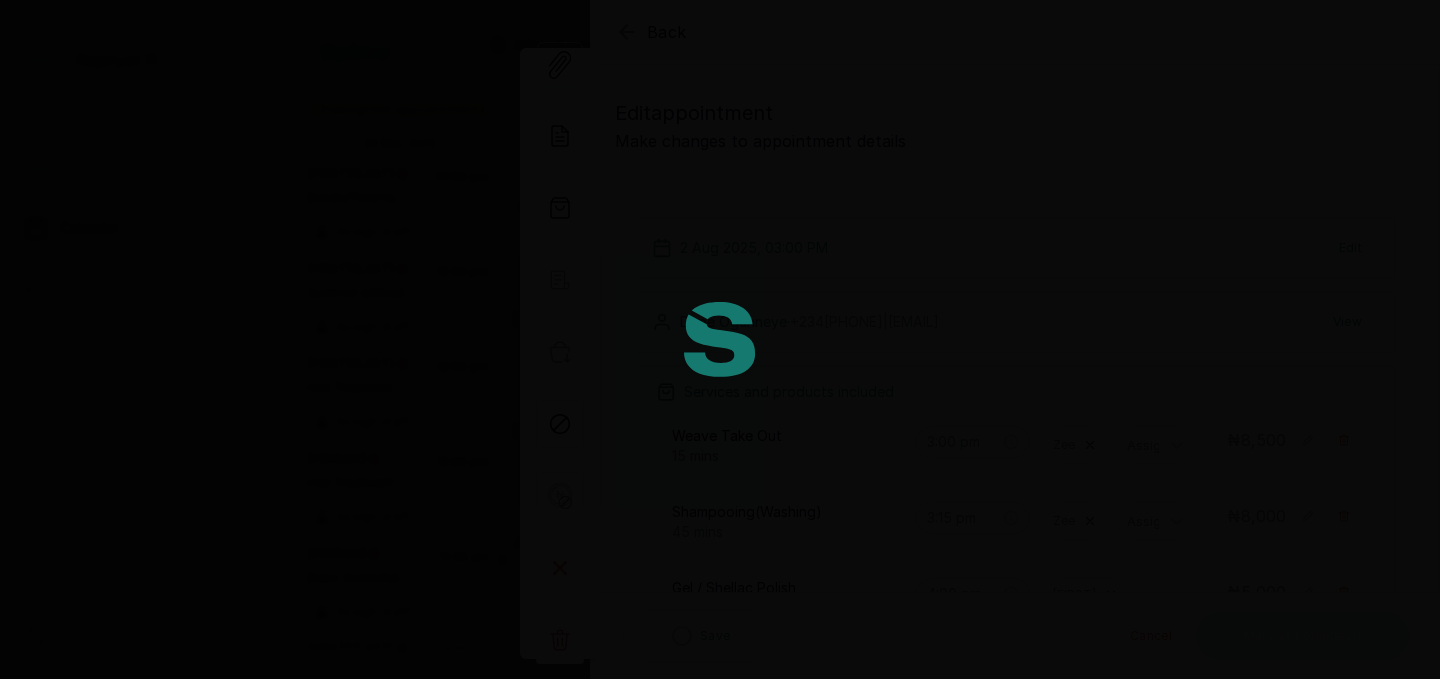 type on "3:15 pm" 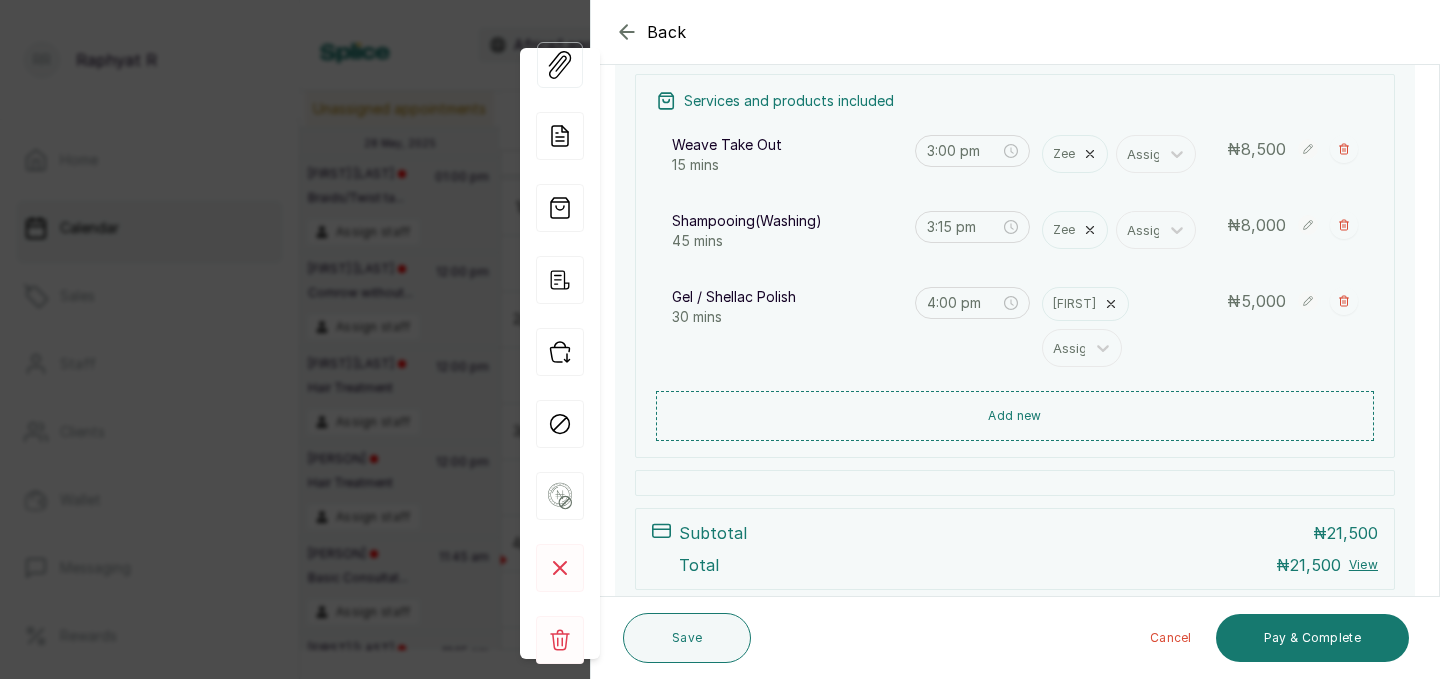 scroll, scrollTop: 295, scrollLeft: 0, axis: vertical 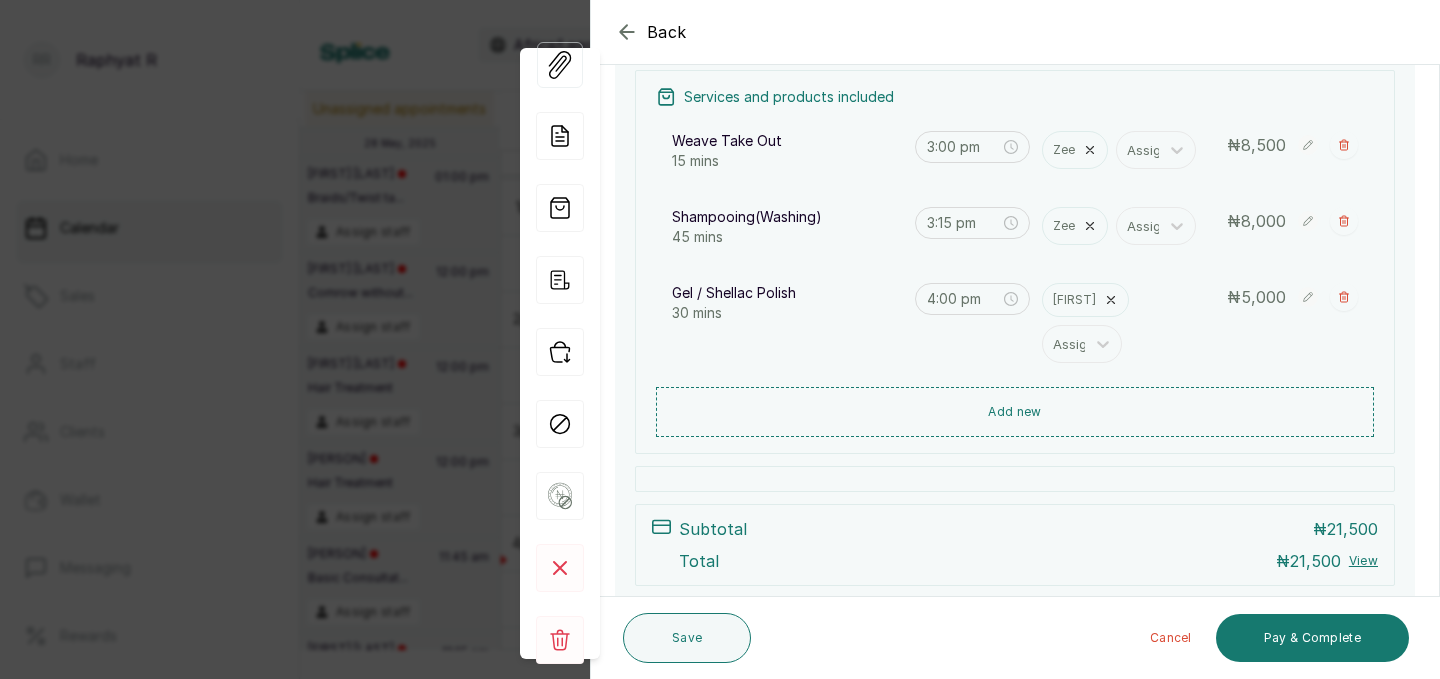 click on "Show no-show/cancelled" at bounding box center (1344, 297) 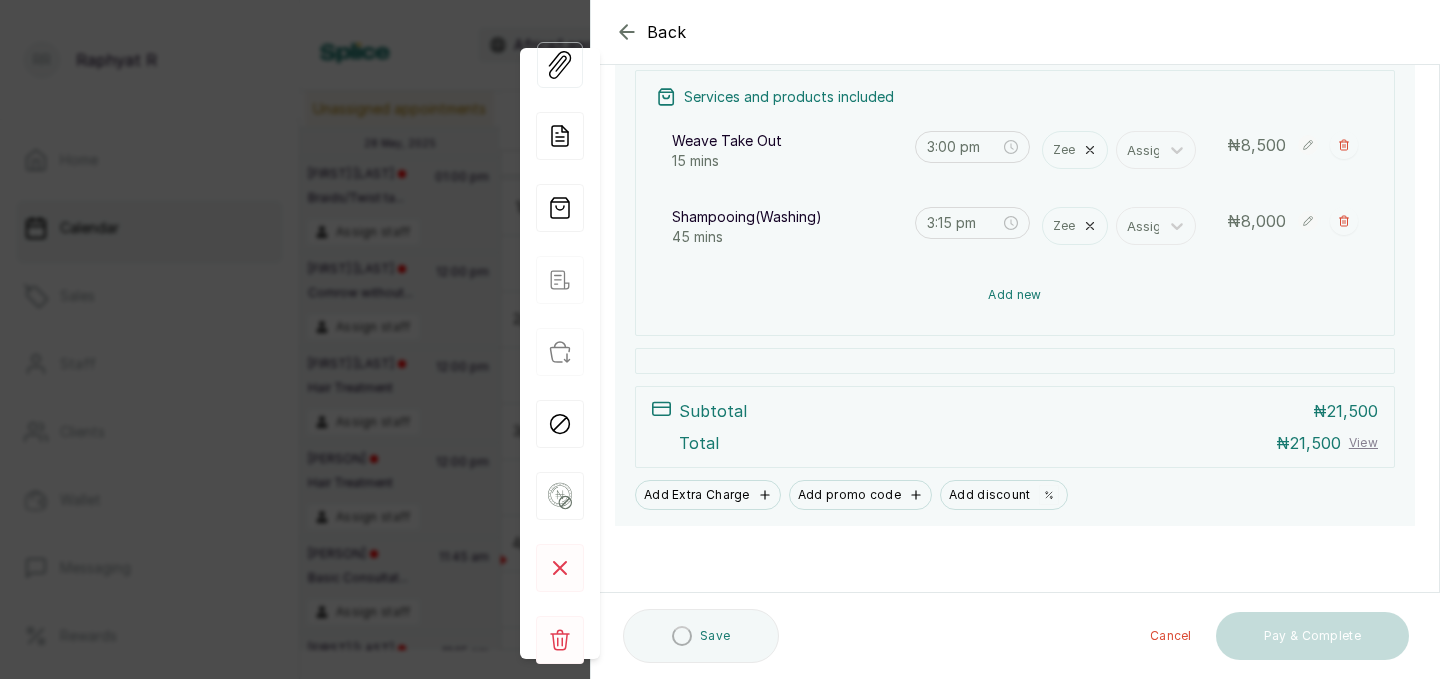 click on "Services and products included Weave Take Out 15 mins 3:00 pm Zee Assign ₦ 8,500 Shampooing(Washing) 45 mins 3:15 pm Zee Assign ₦ 8,000 Add new" at bounding box center (1015, 203) 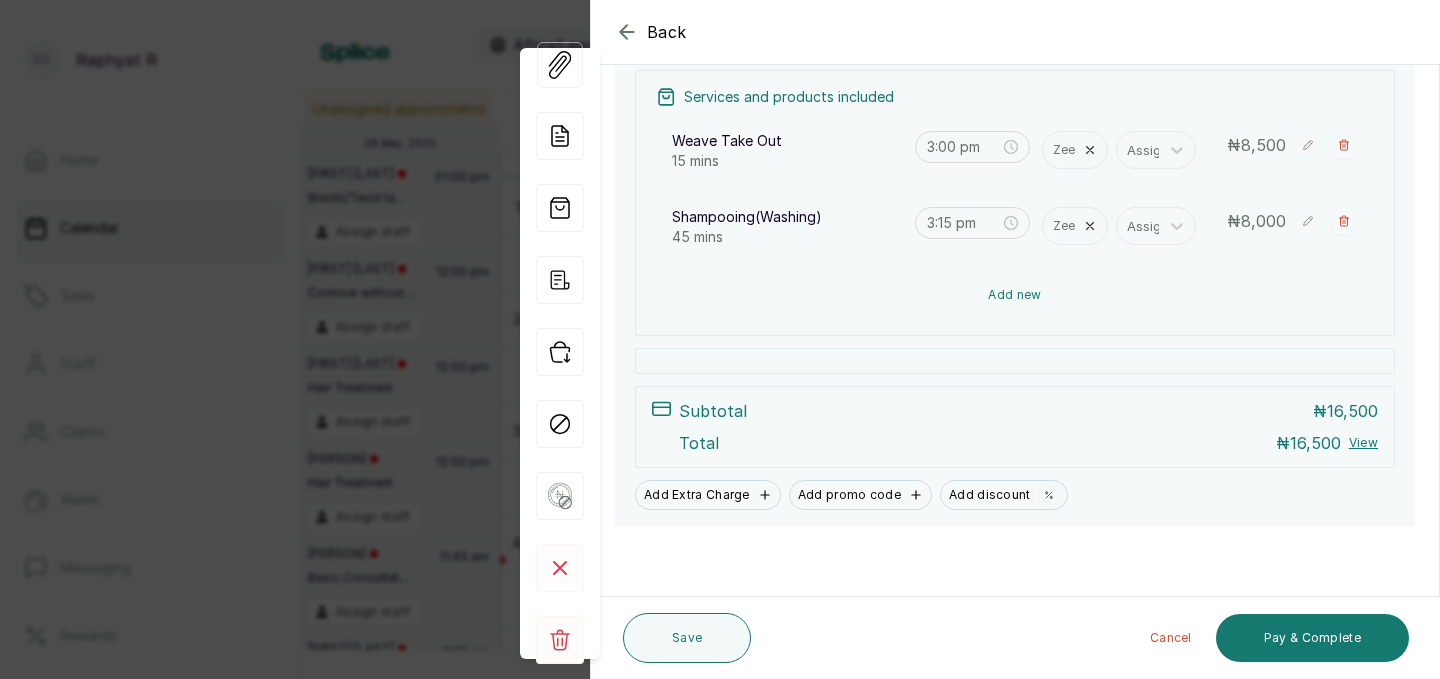 click on "Add new" at bounding box center (1015, 295) 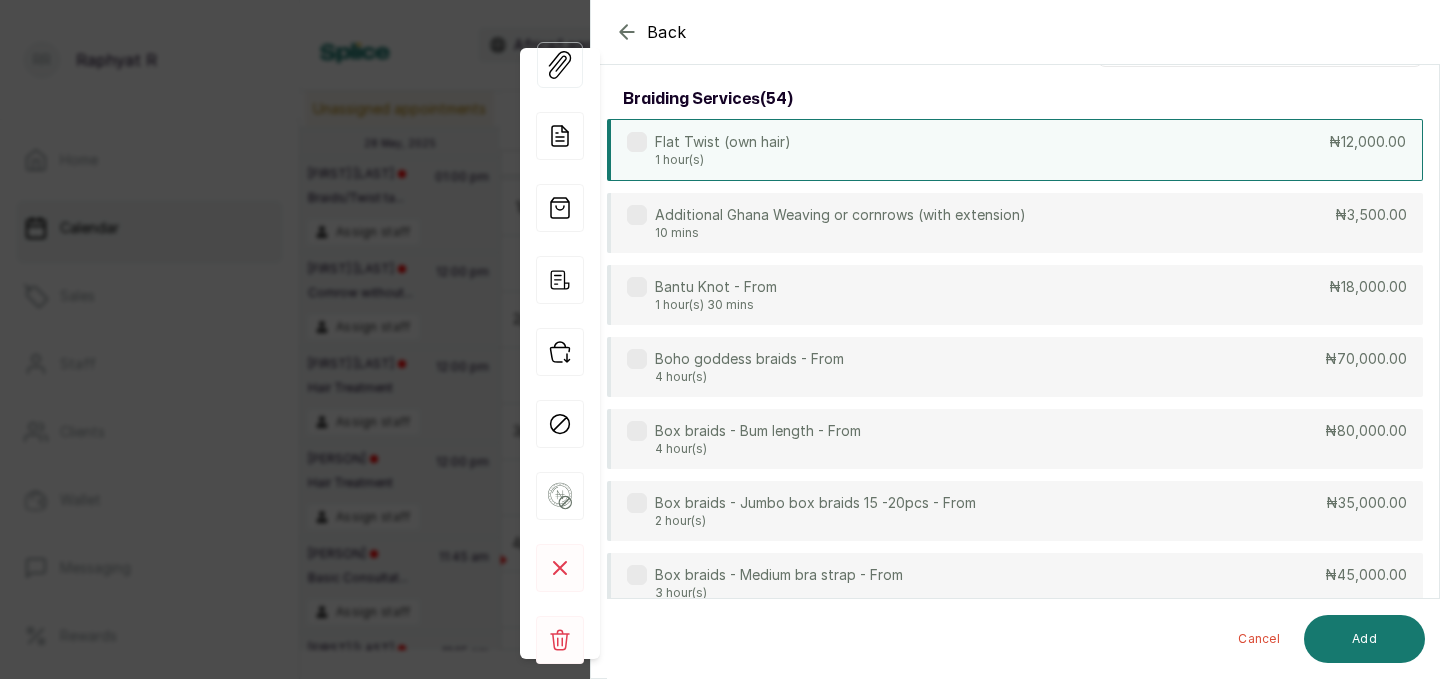 scroll, scrollTop: 0, scrollLeft: 0, axis: both 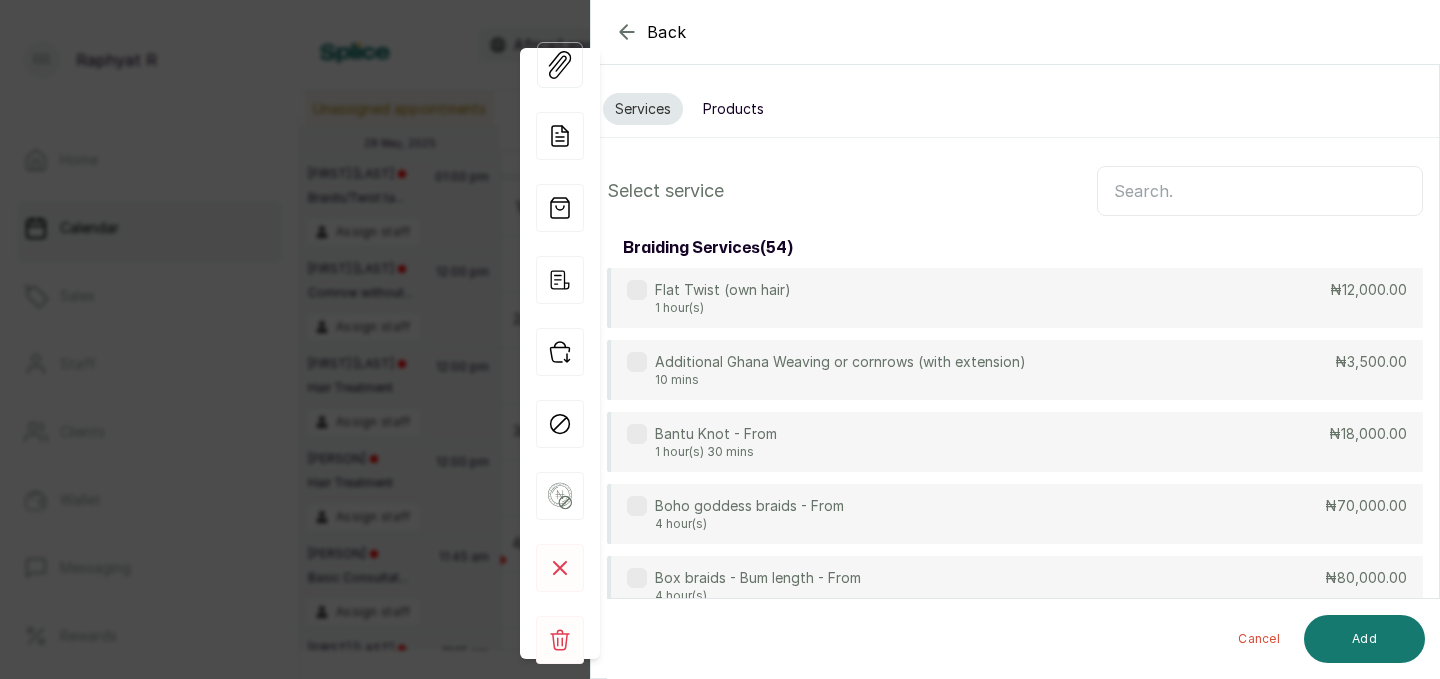 click at bounding box center (1260, 191) 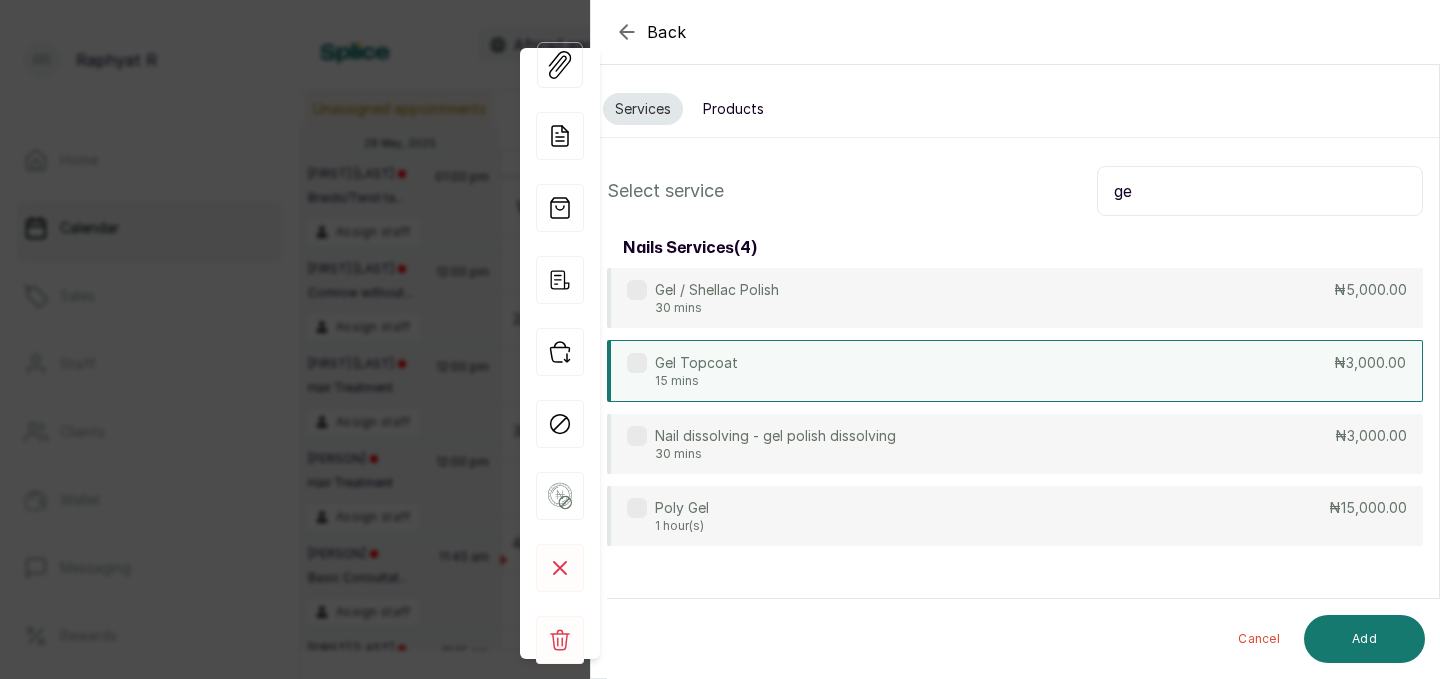 type on "g" 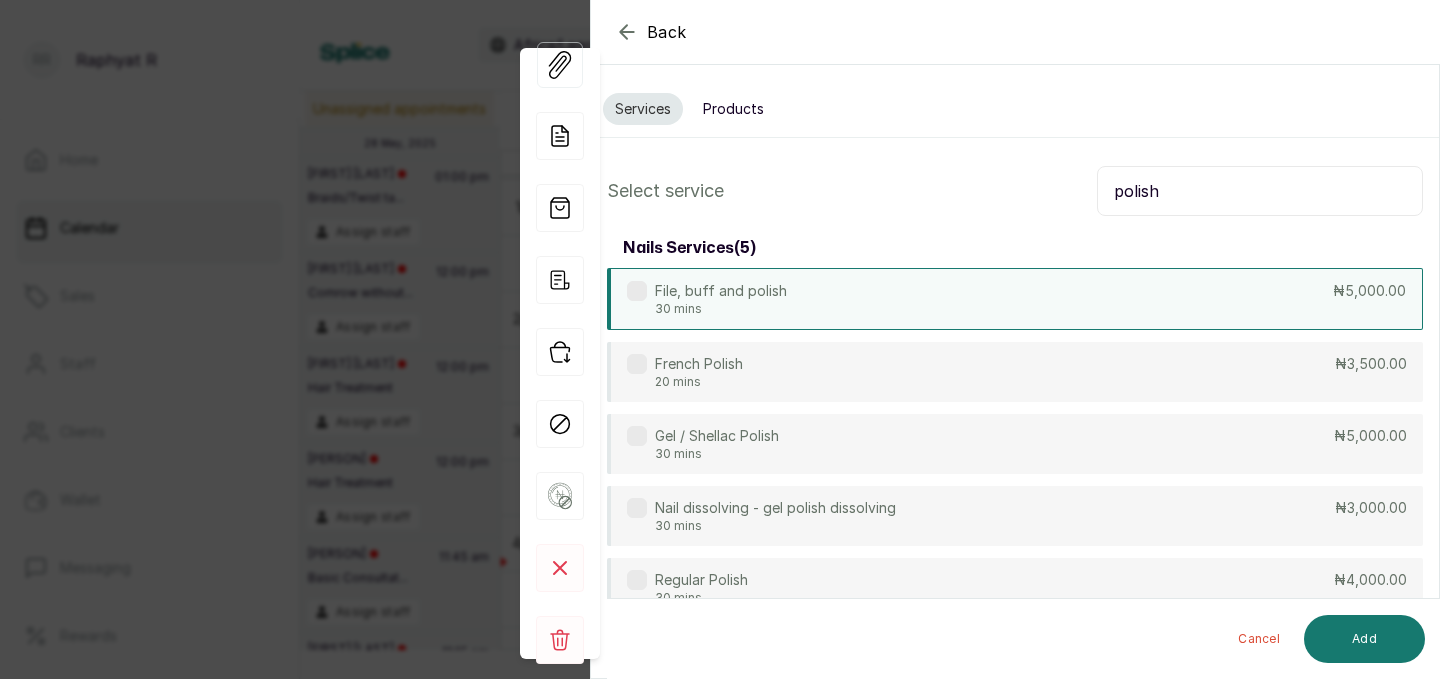 type on "polish" 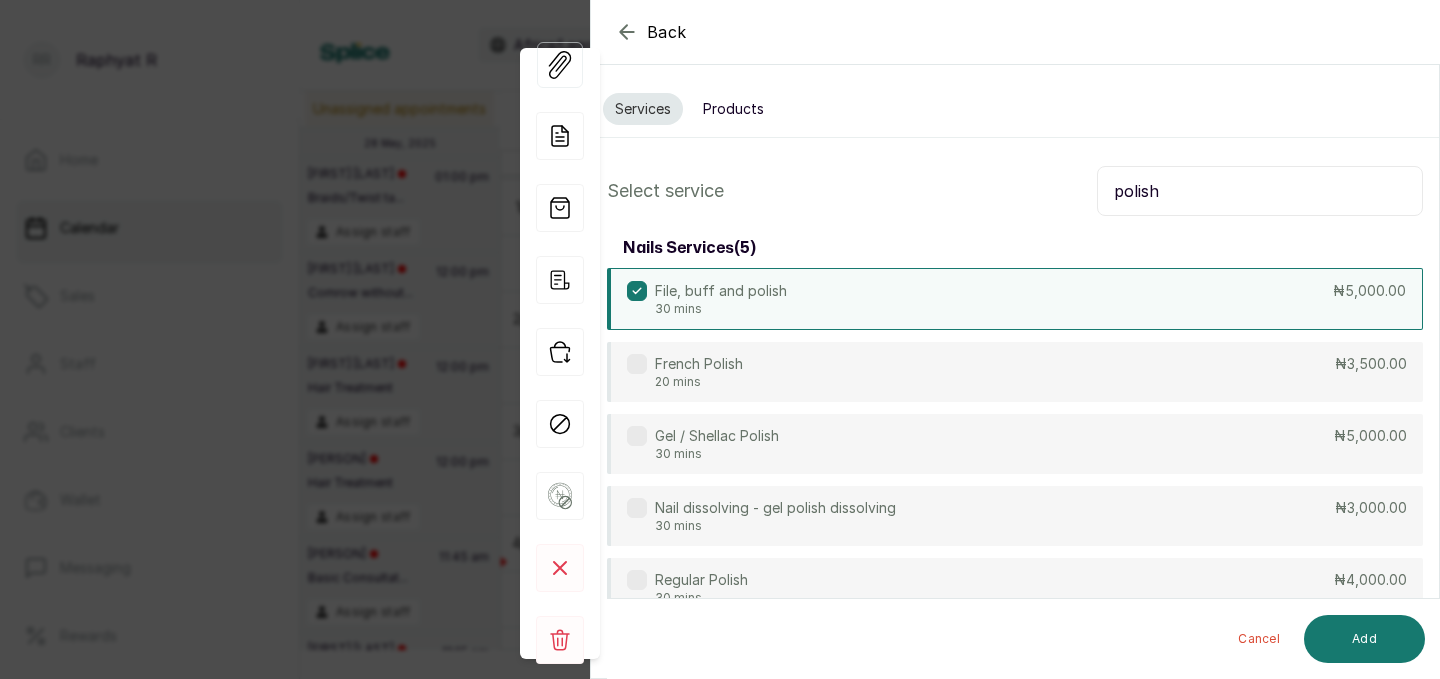 click on "polish" at bounding box center (1260, 191) 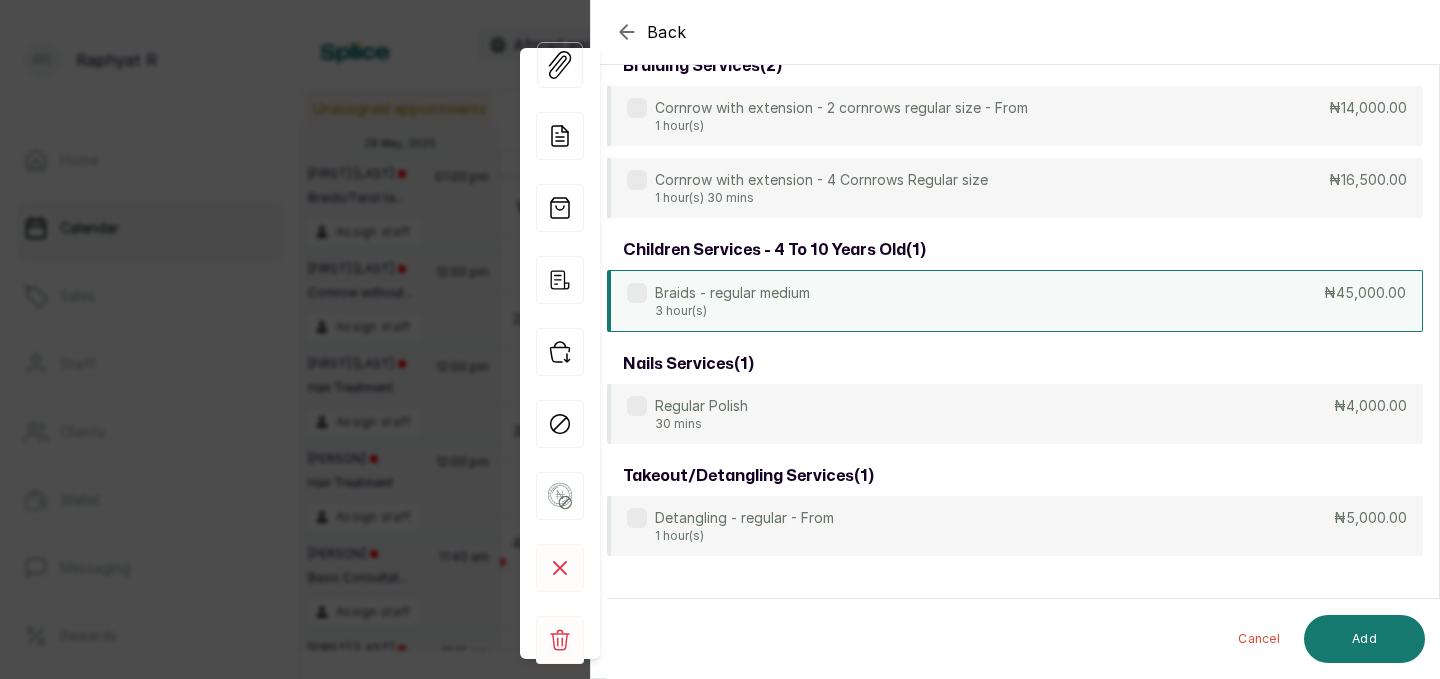 scroll, scrollTop: 183, scrollLeft: 0, axis: vertical 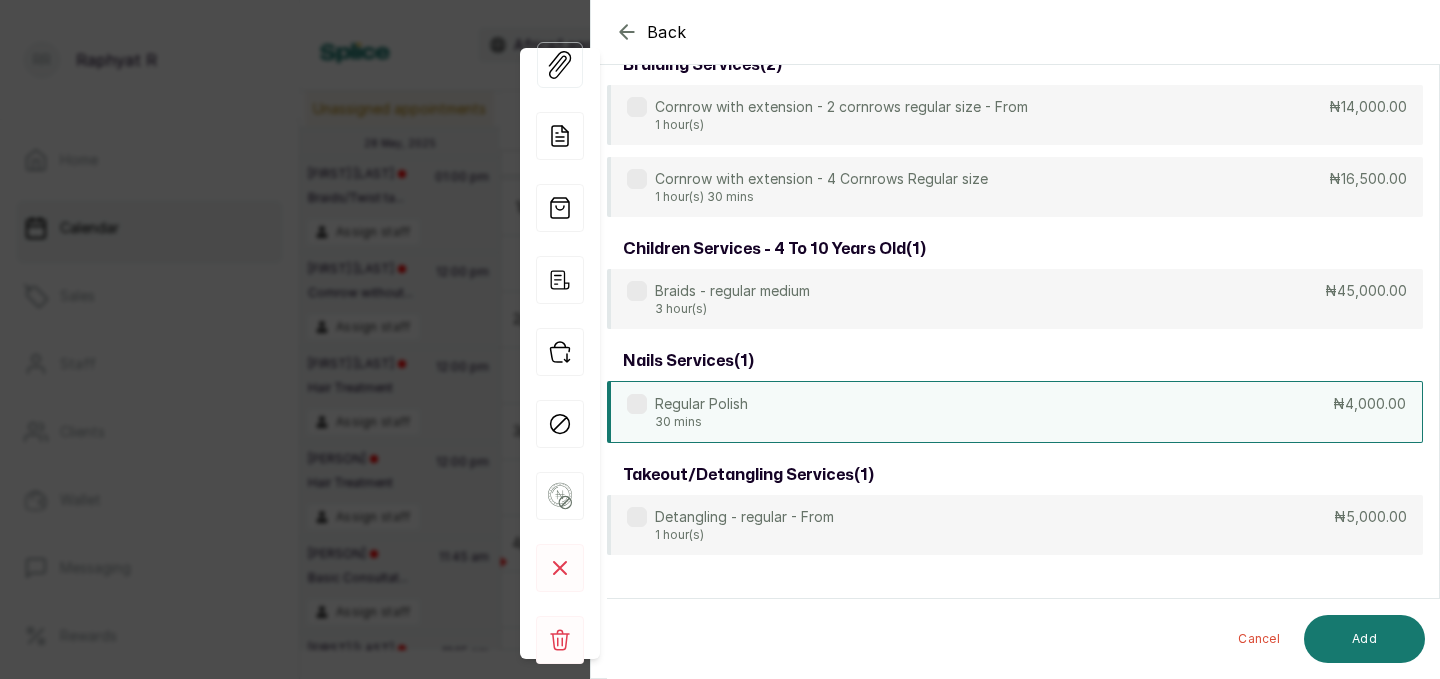 click on "Regular Polish 30 mins ₦4,000.00" at bounding box center (1015, 412) 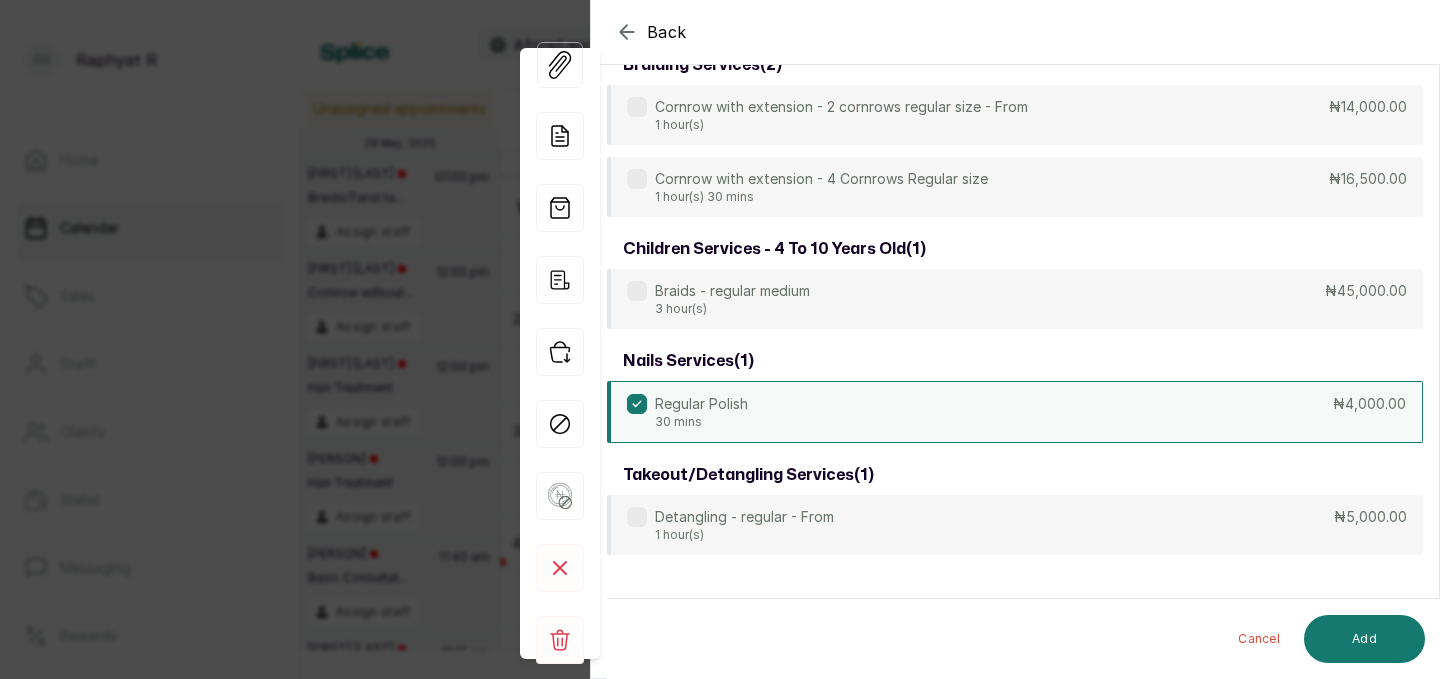 click on "Regular Polish 30 mins ₦4,000.00" at bounding box center [1015, 412] 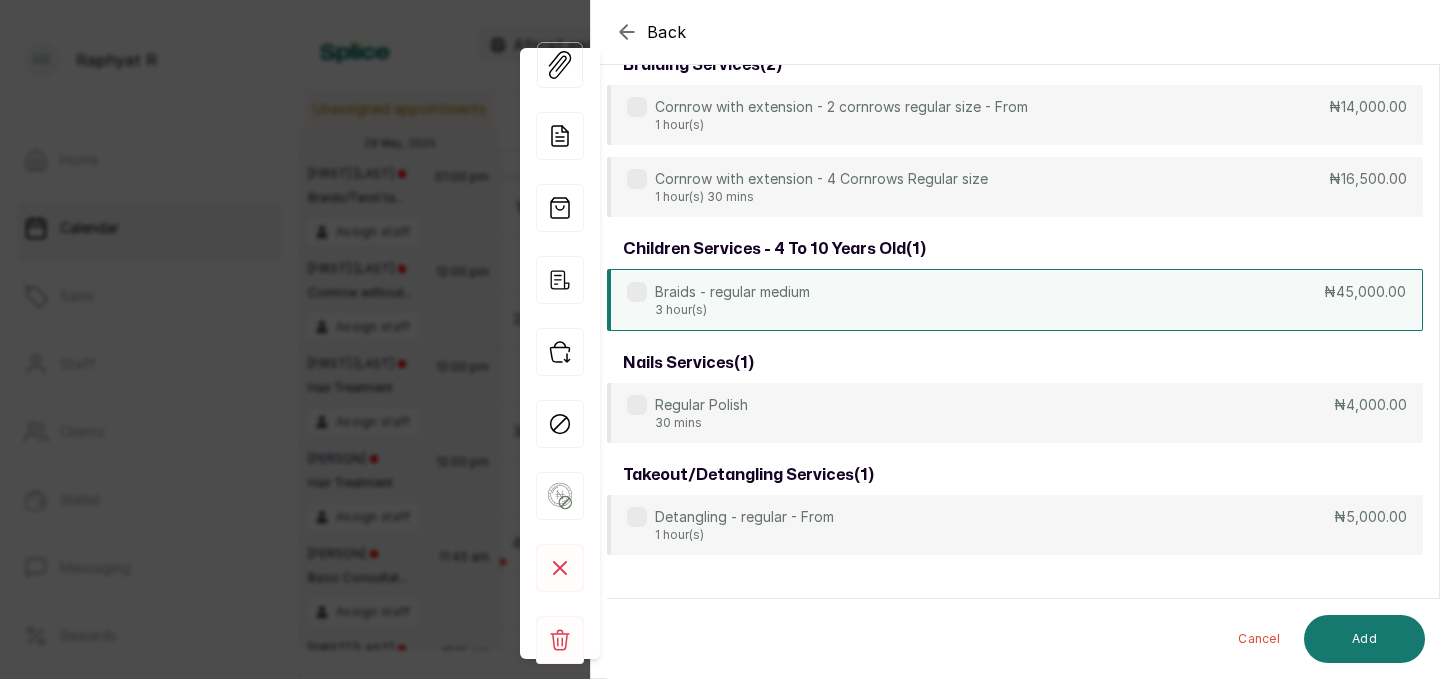 scroll, scrollTop: 0, scrollLeft: 0, axis: both 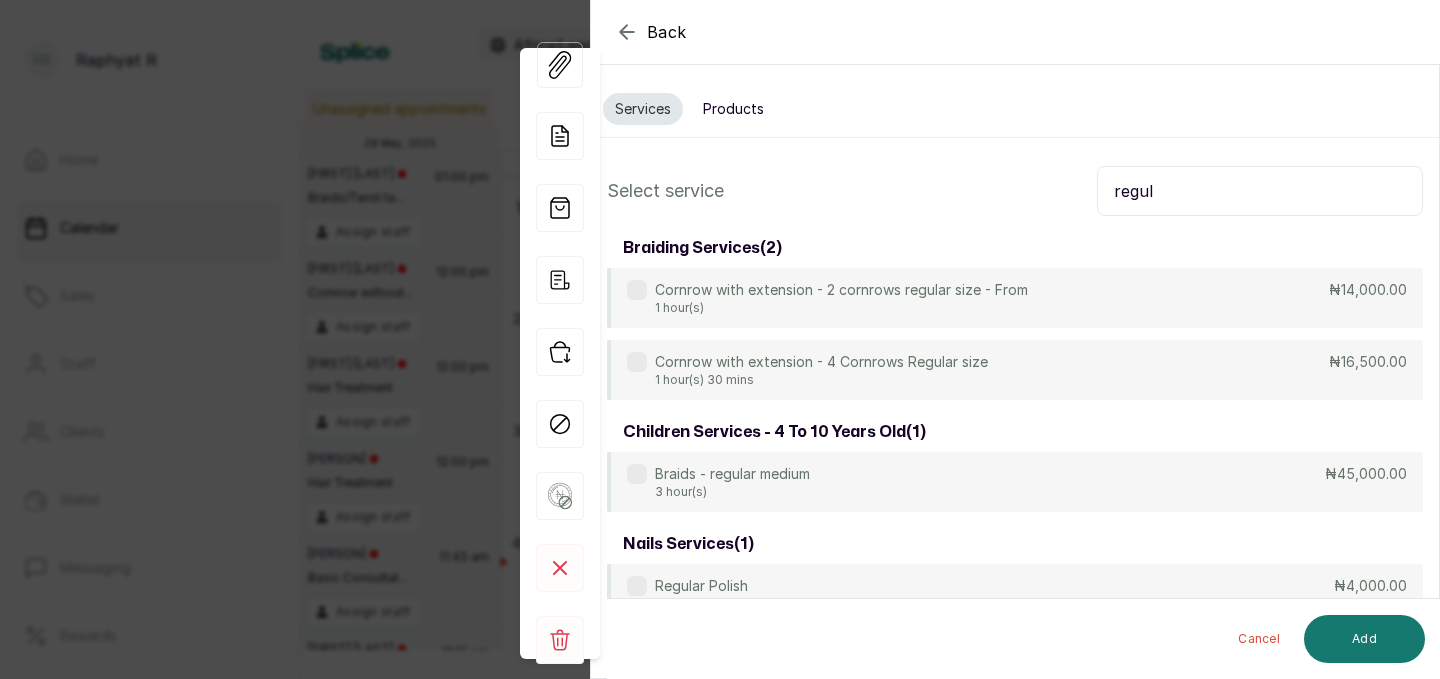 click on "regul" at bounding box center (1260, 191) 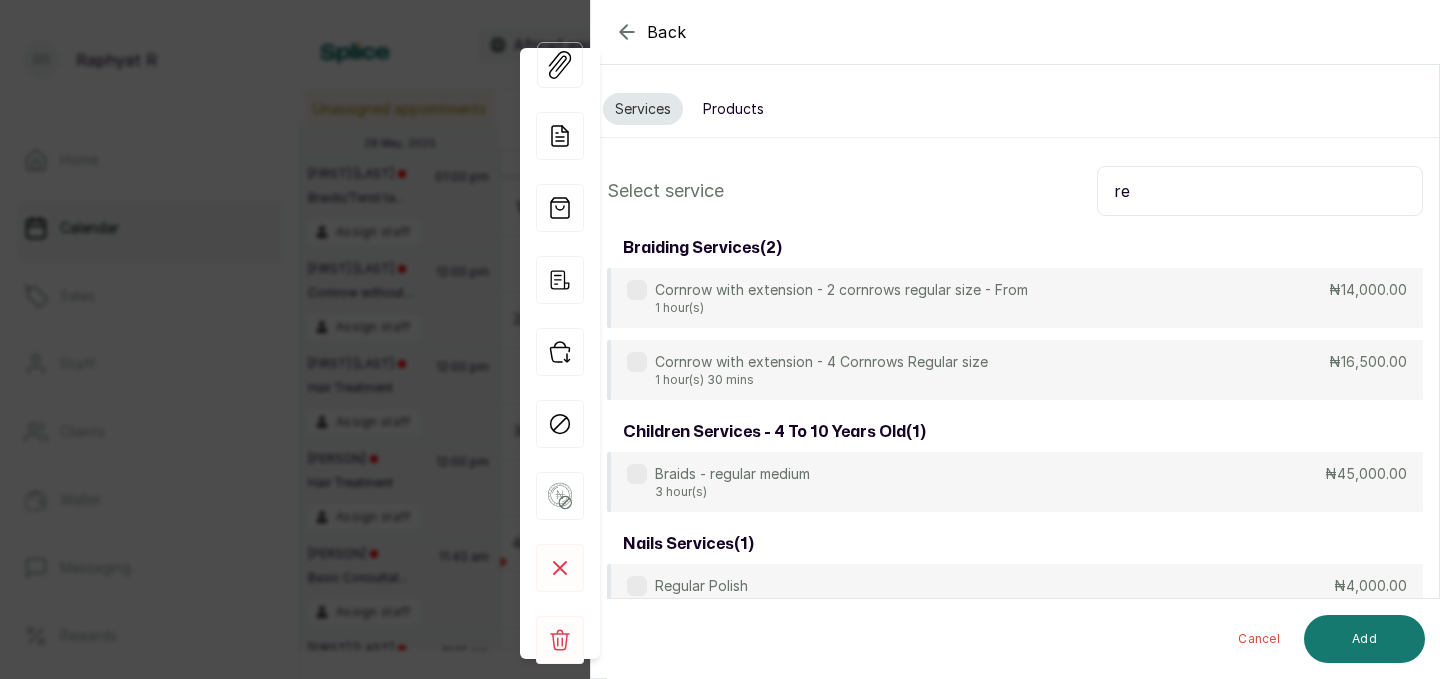 type on "r" 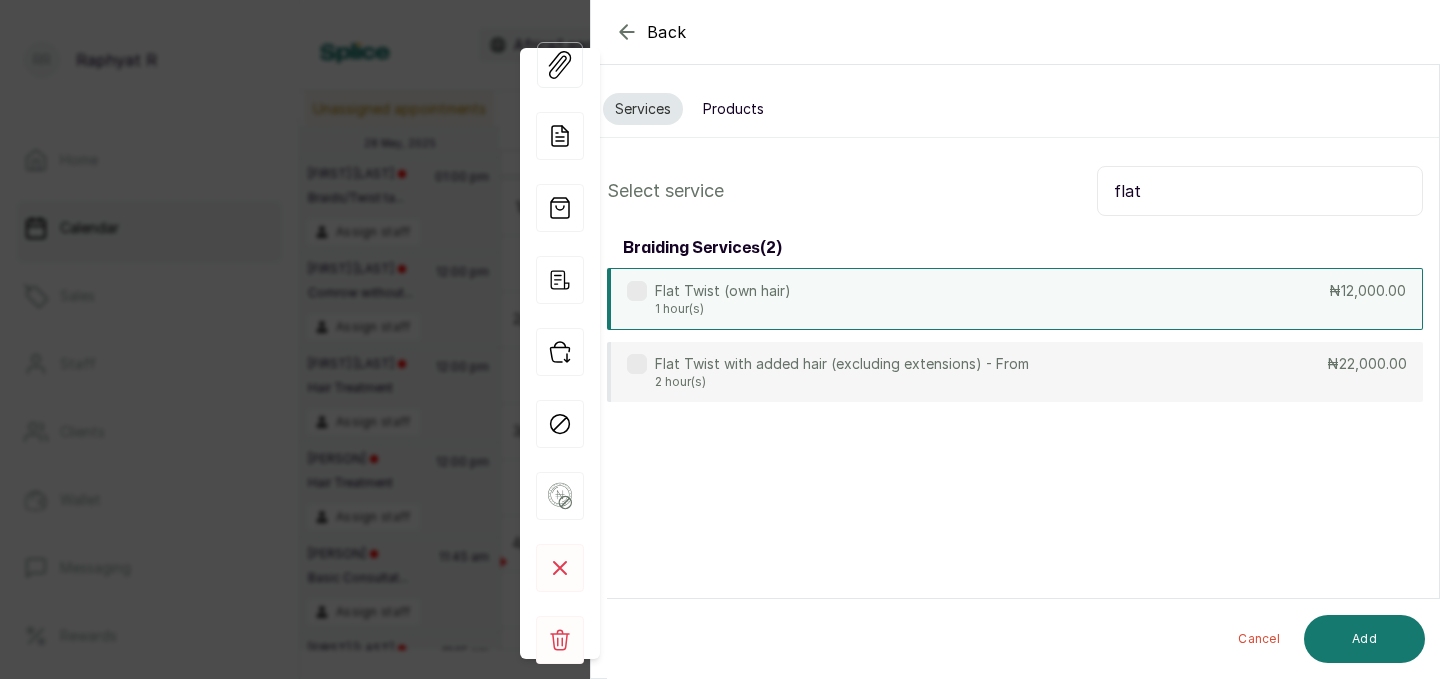 type on "flat" 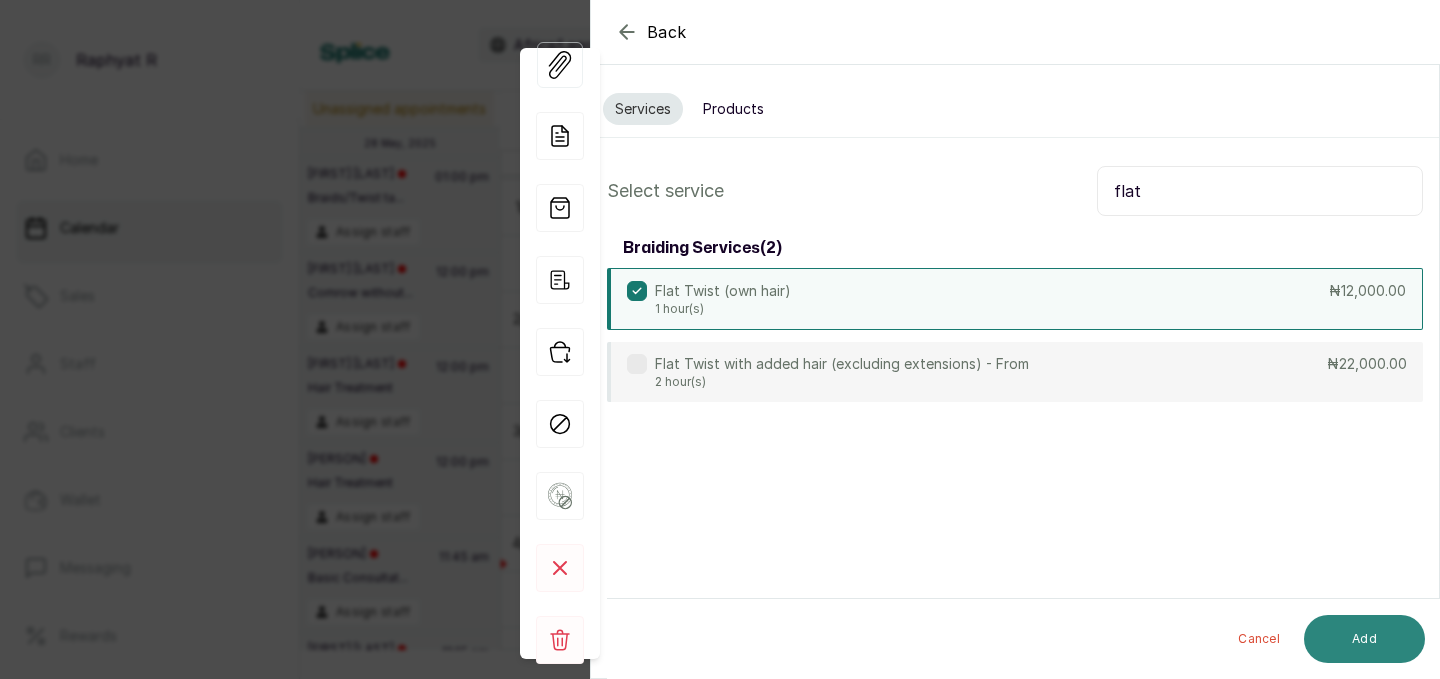 click on "Add" at bounding box center [1364, 639] 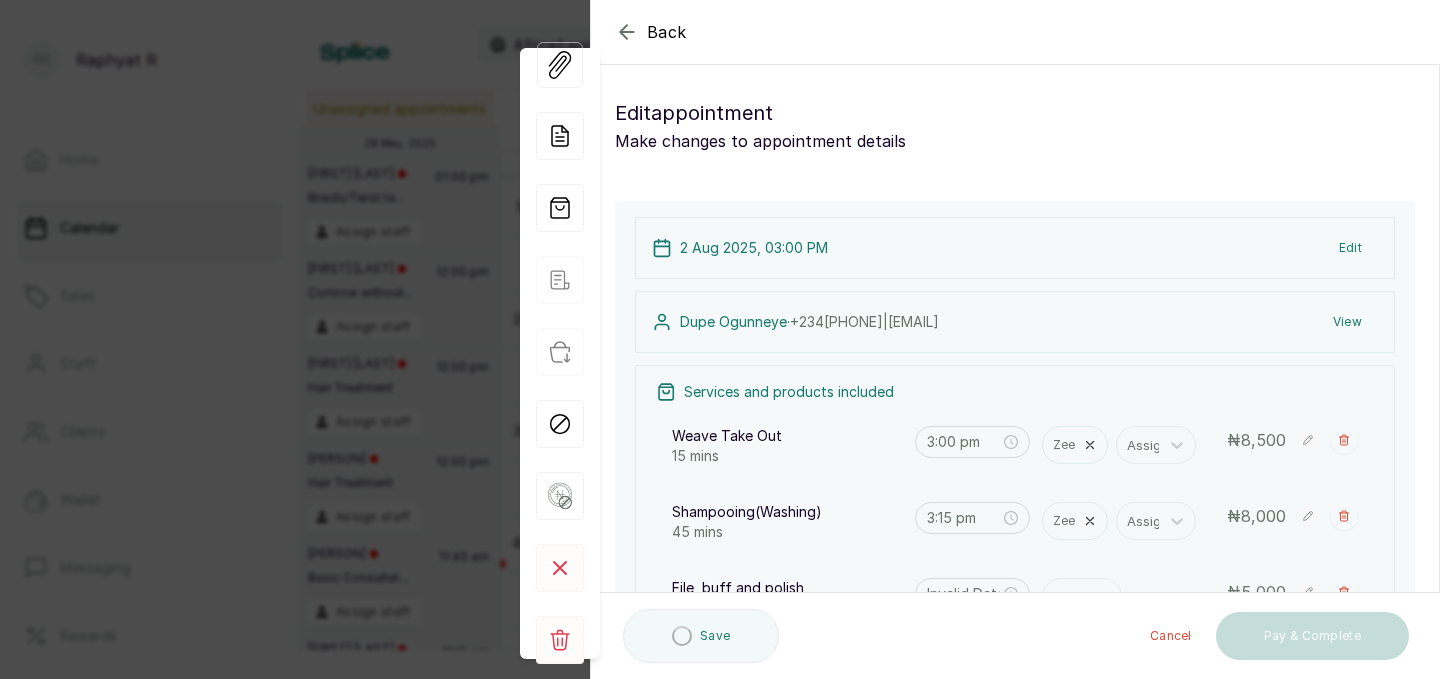 type on "4:00 pm" 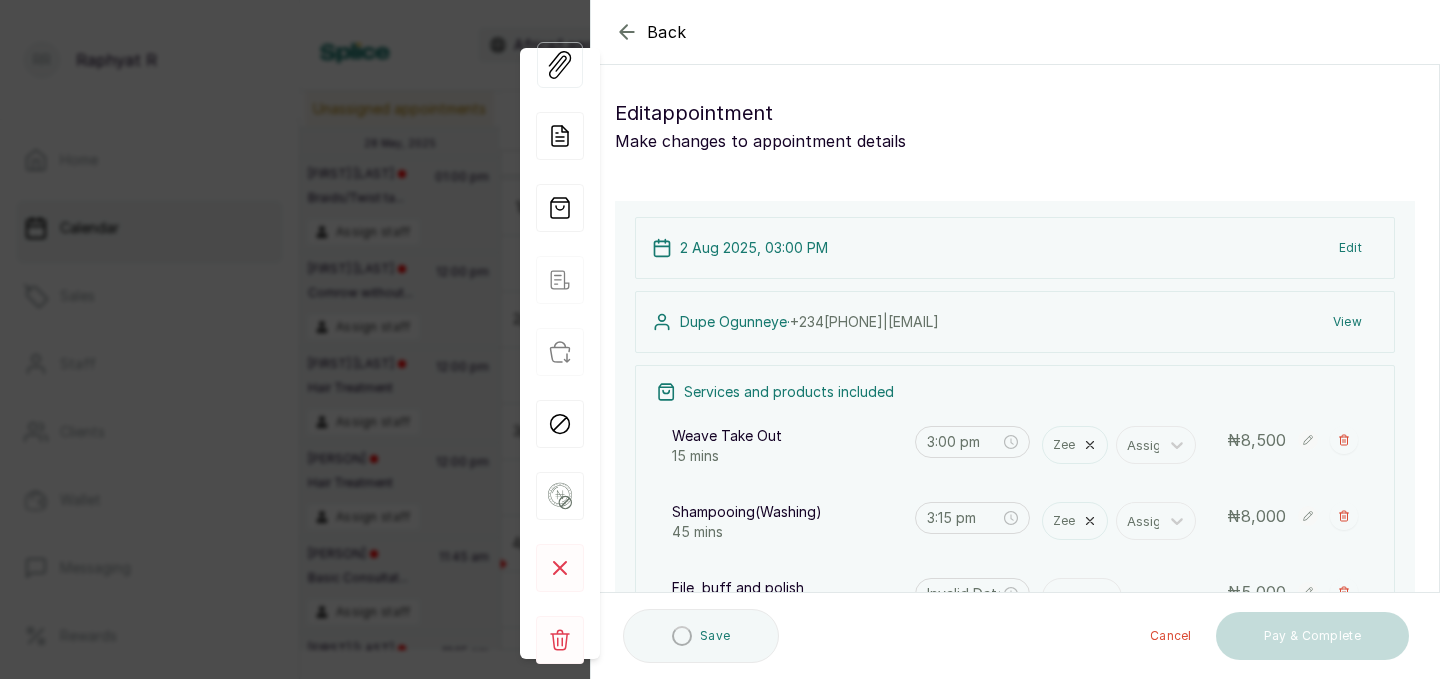 type on "4:30 pm" 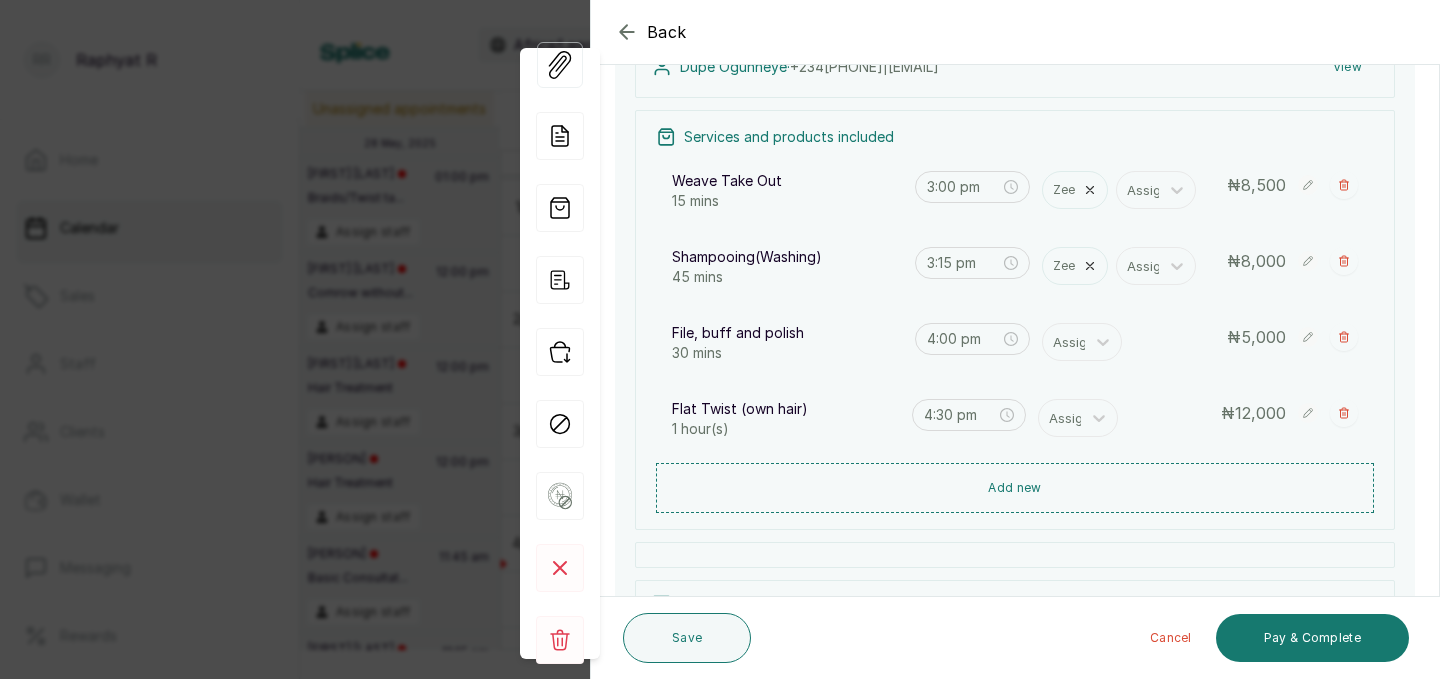 scroll, scrollTop: 305, scrollLeft: 0, axis: vertical 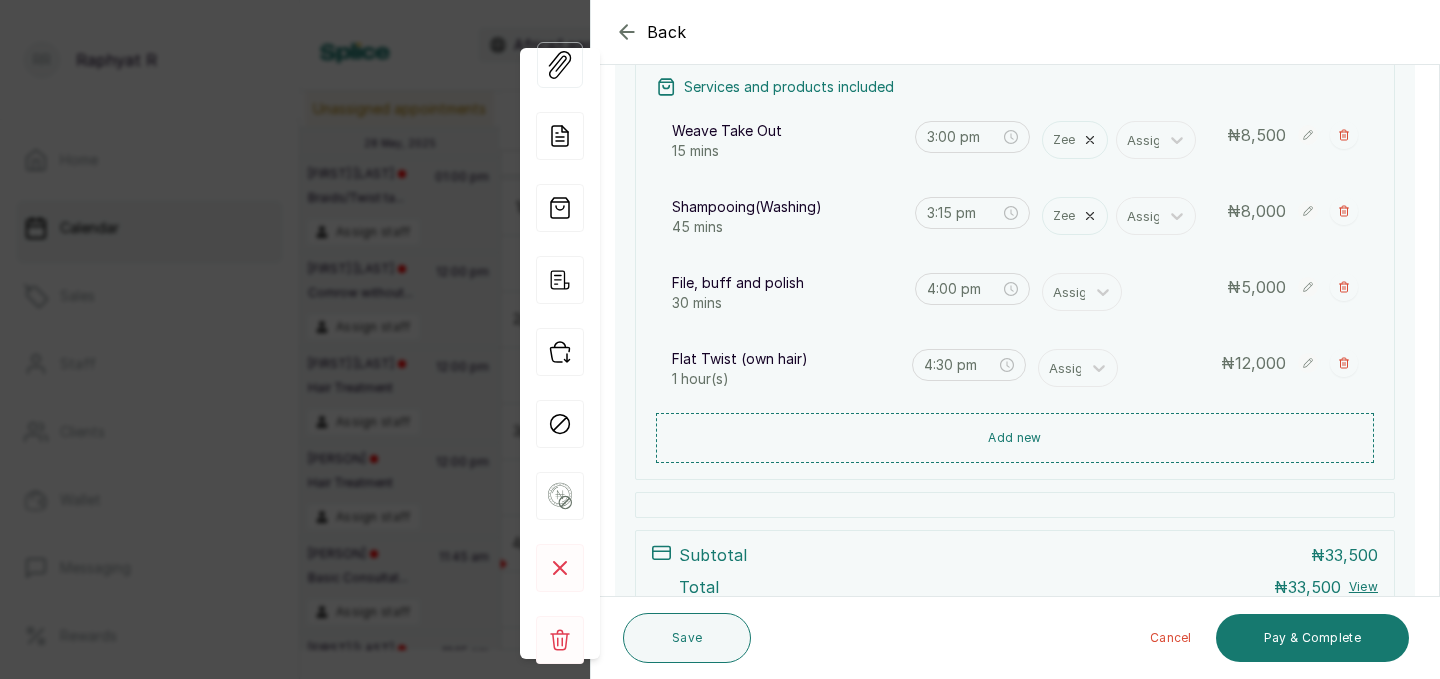 click 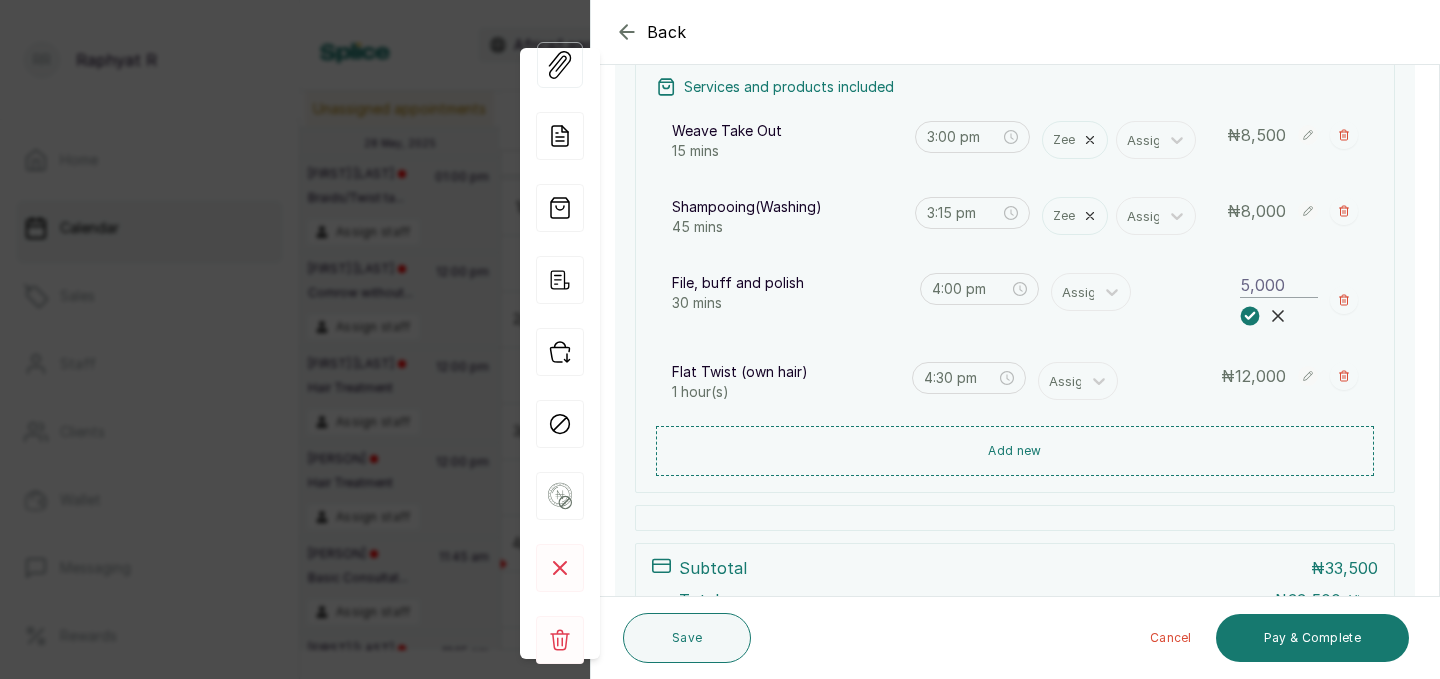 click on "5,000" at bounding box center [1279, 285] 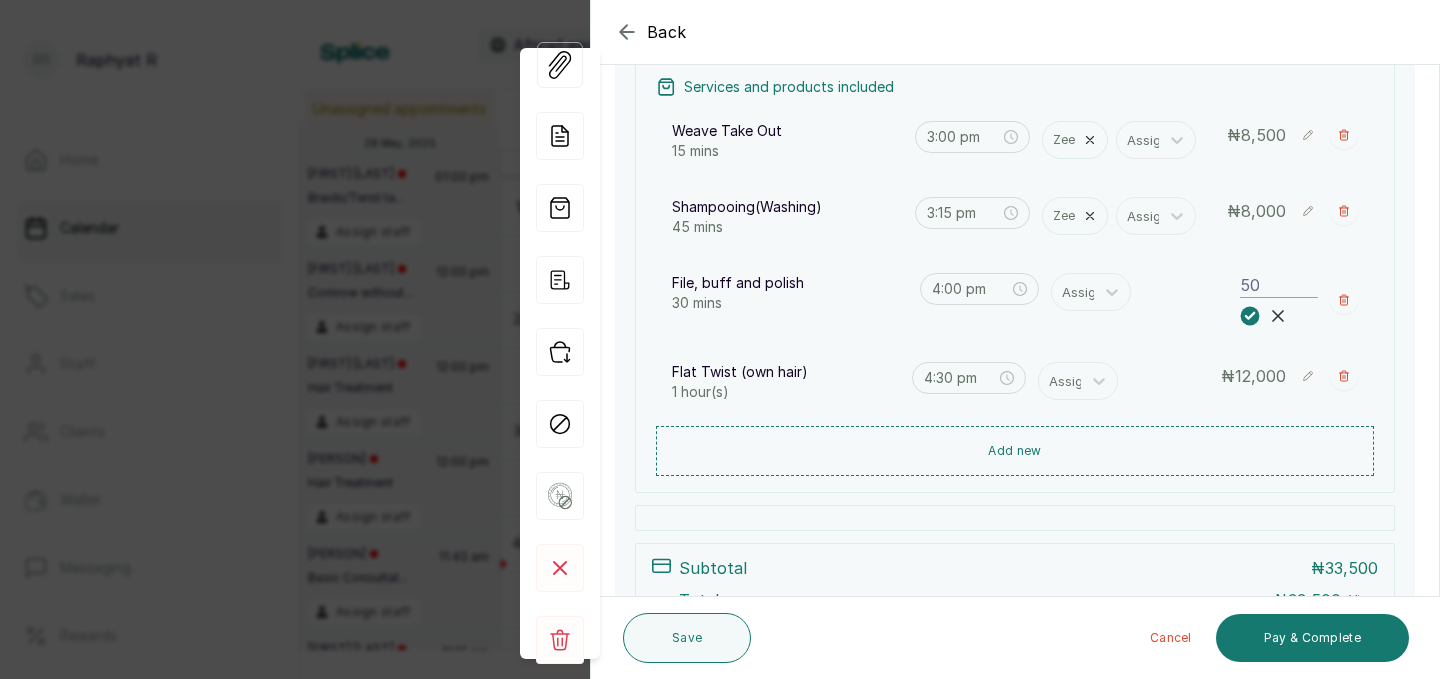type on "5" 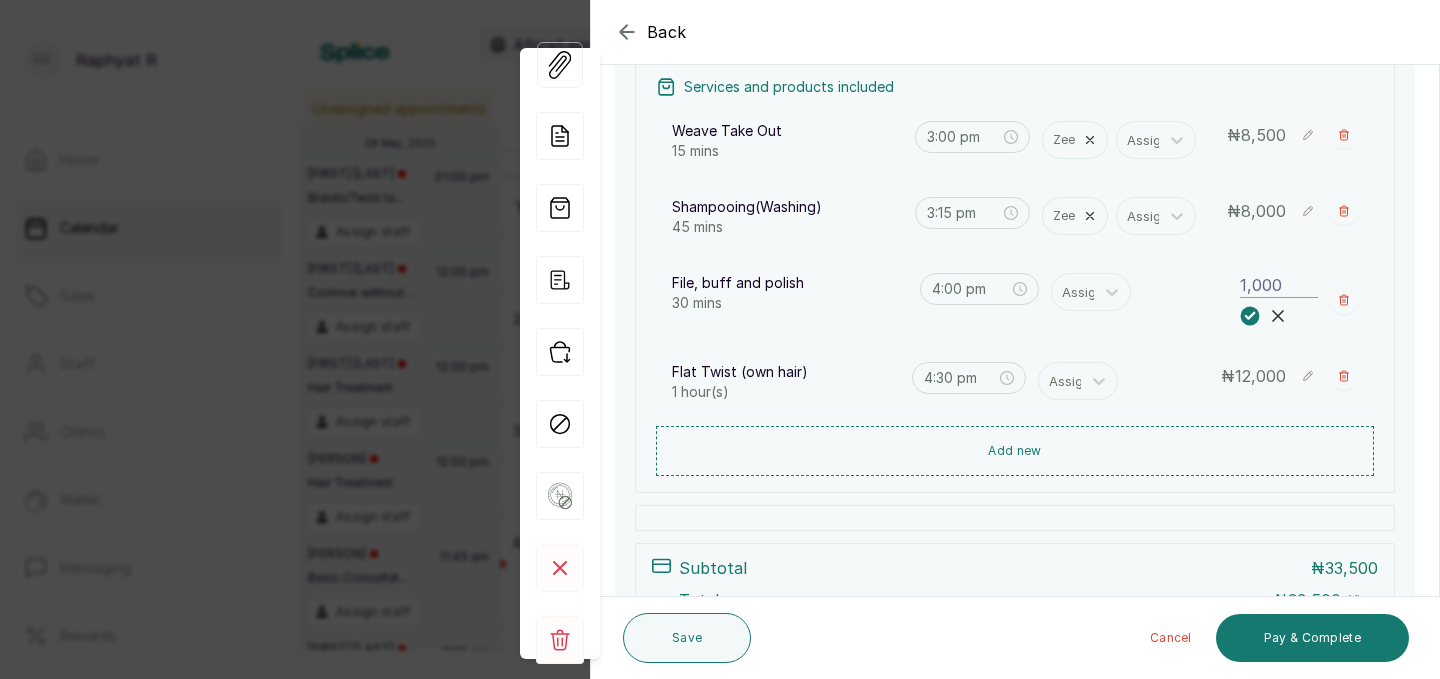 type on "10,000" 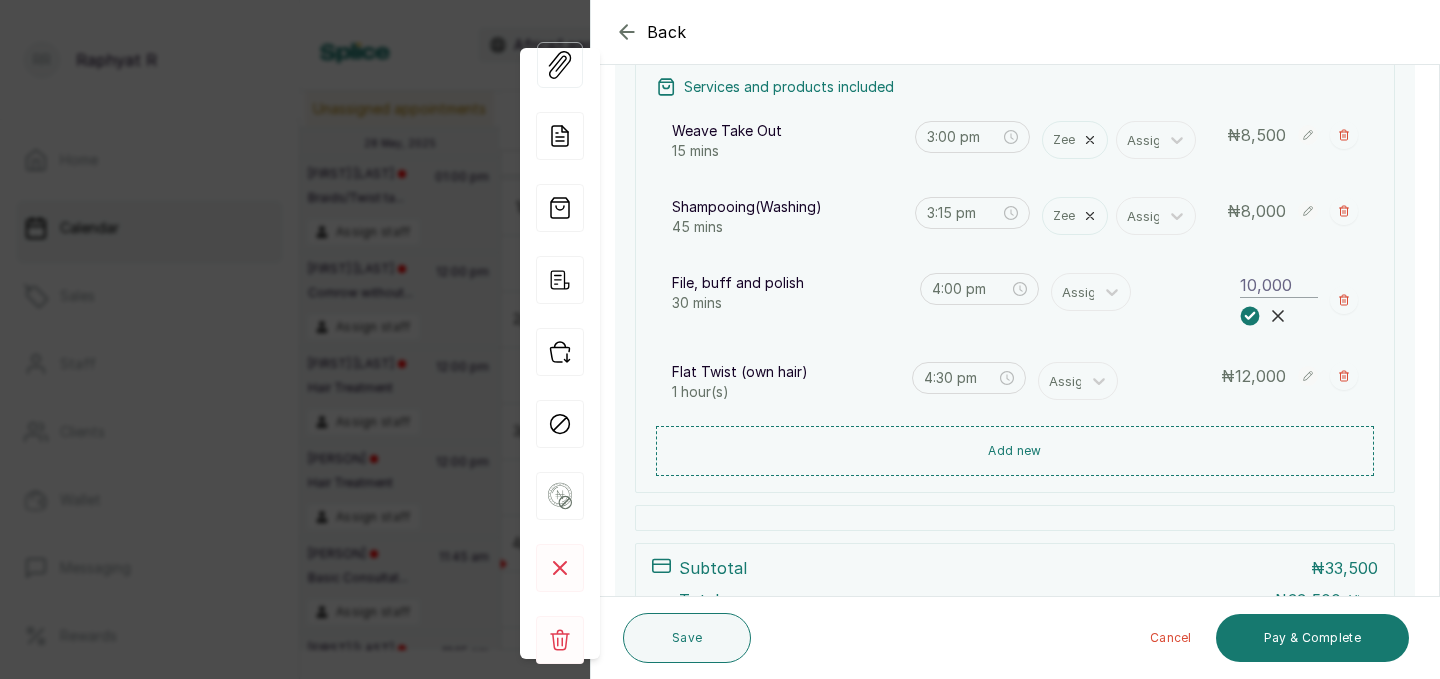 click 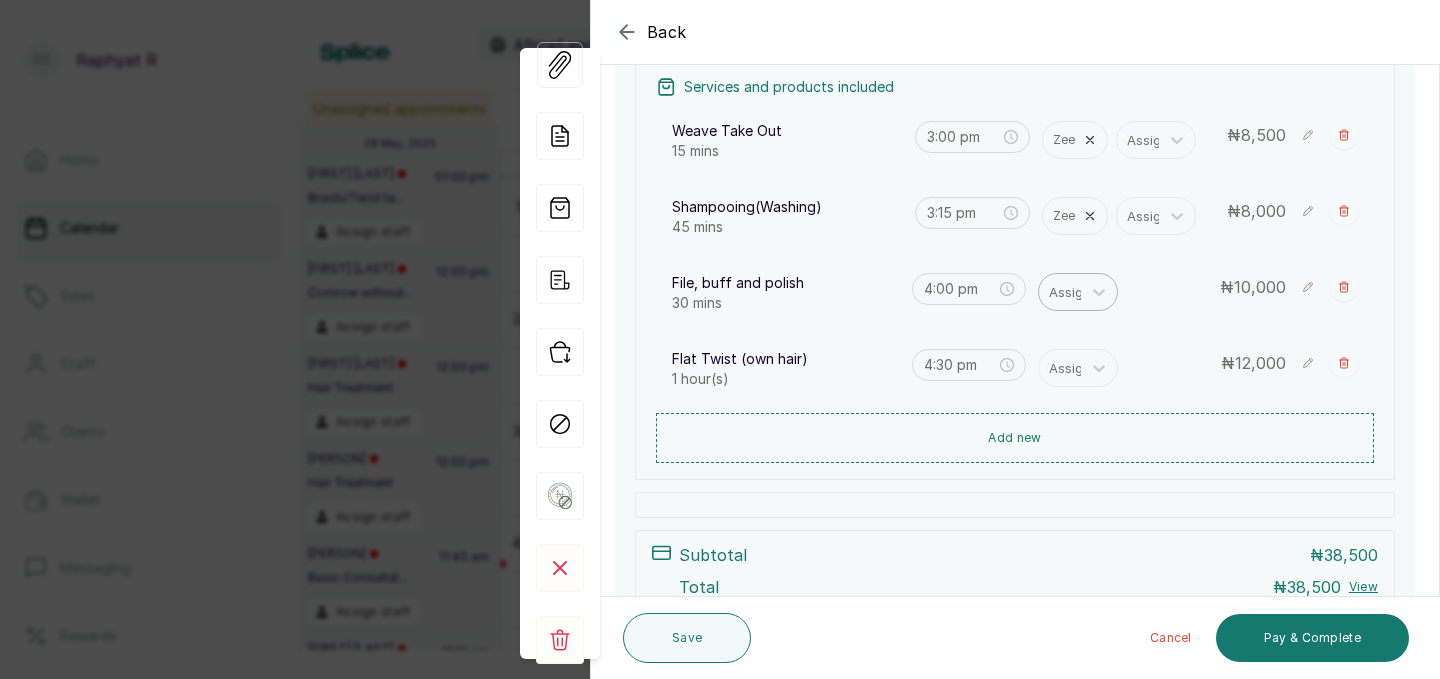 click on "Assign" at bounding box center (1060, 292) 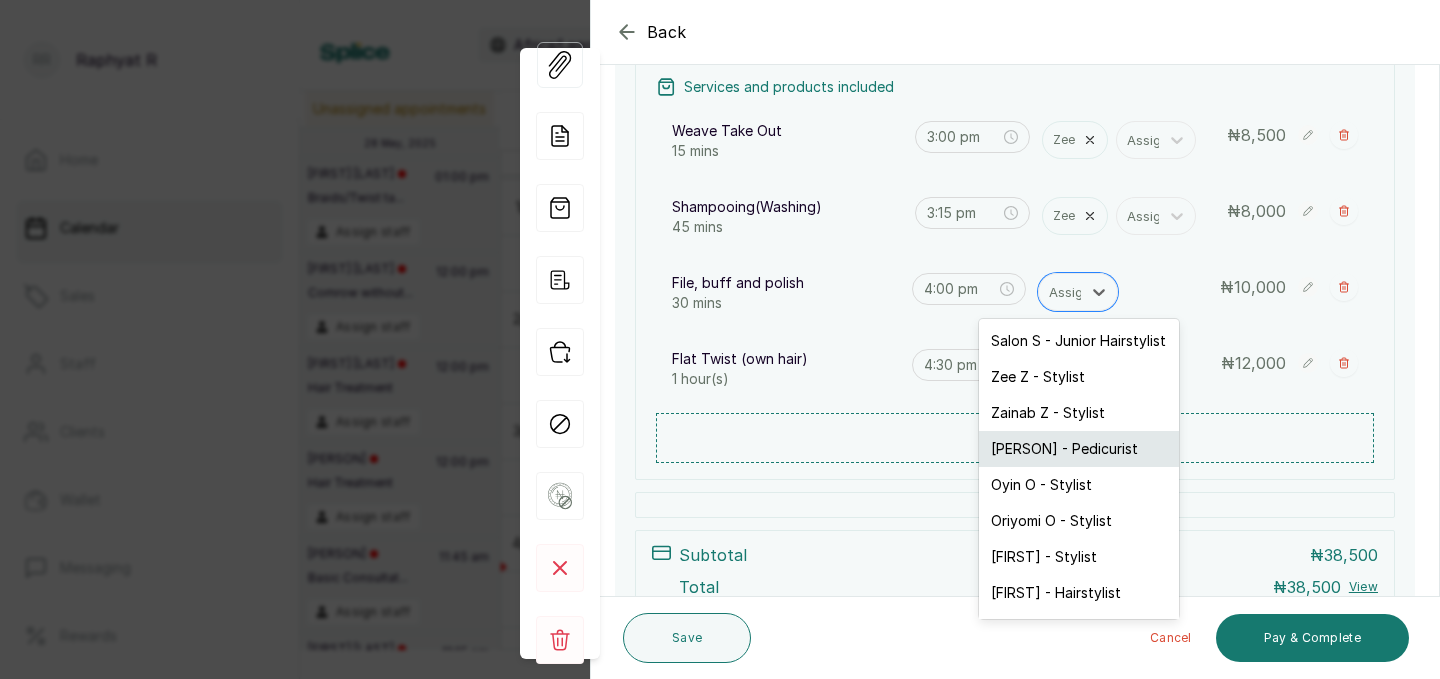click on "[FIRST] [LAST]" at bounding box center [1079, 449] 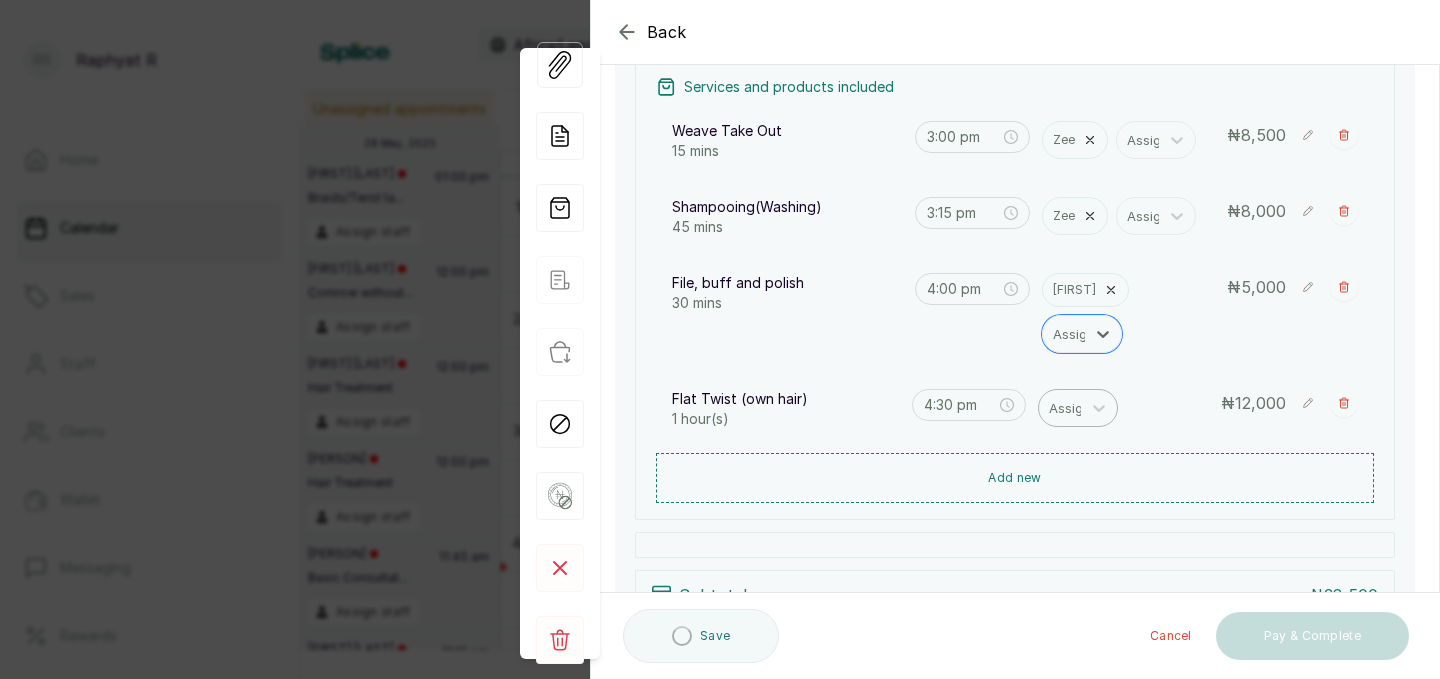 click at bounding box center (1070, 408) 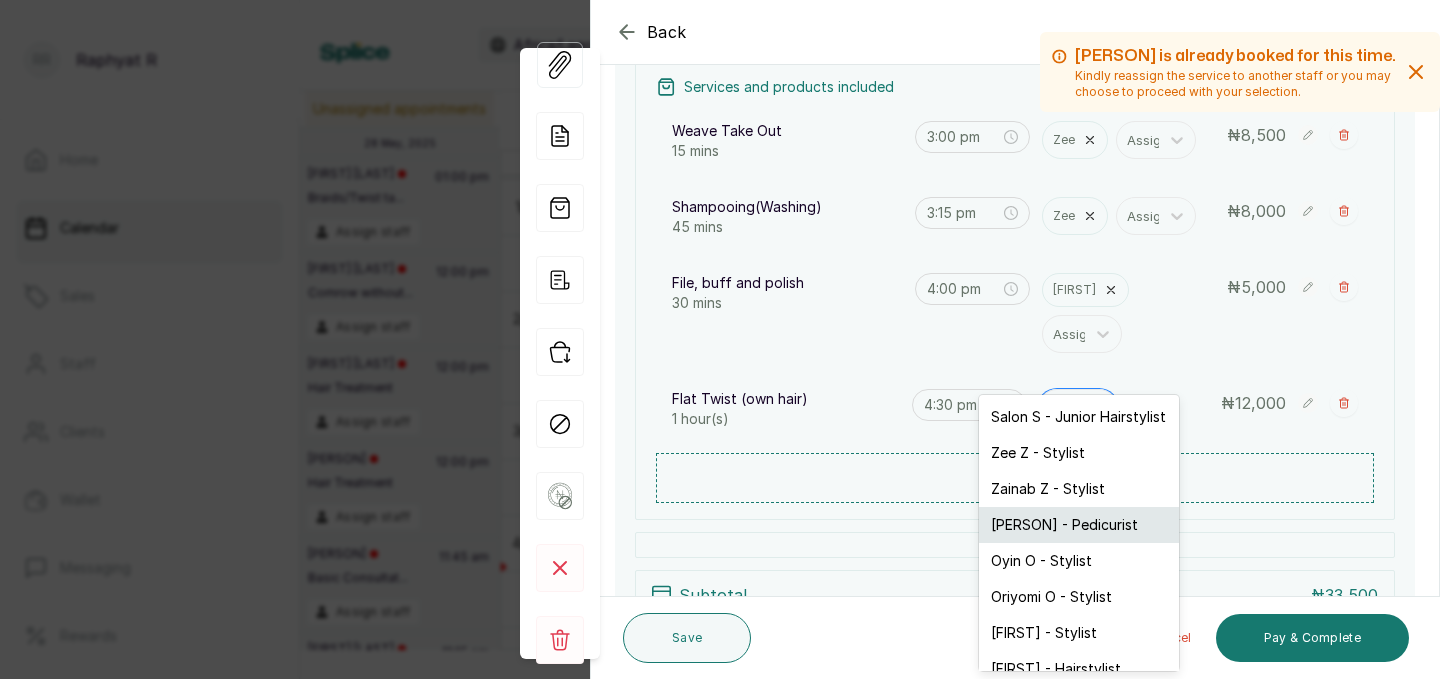 click on "[FIRST] [LAST]" at bounding box center (1079, 525) 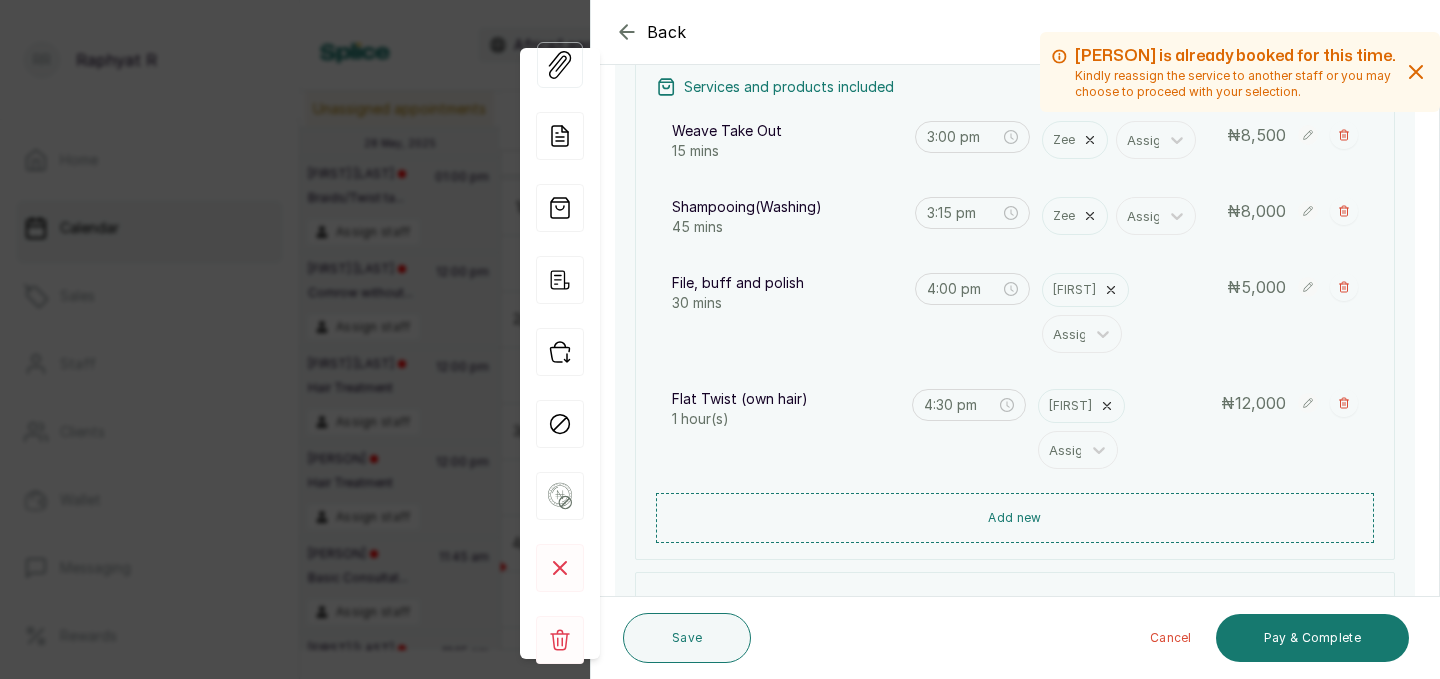 click 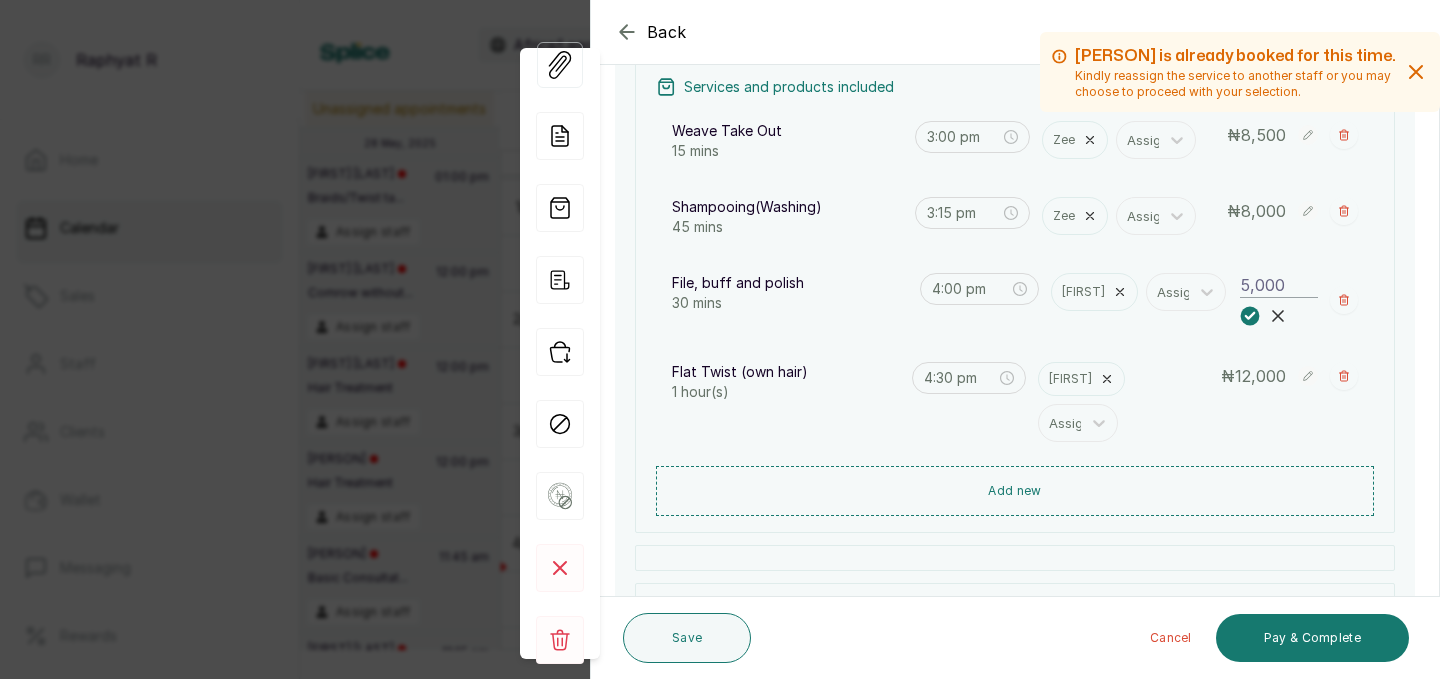 click on "5,000" at bounding box center (1279, 285) 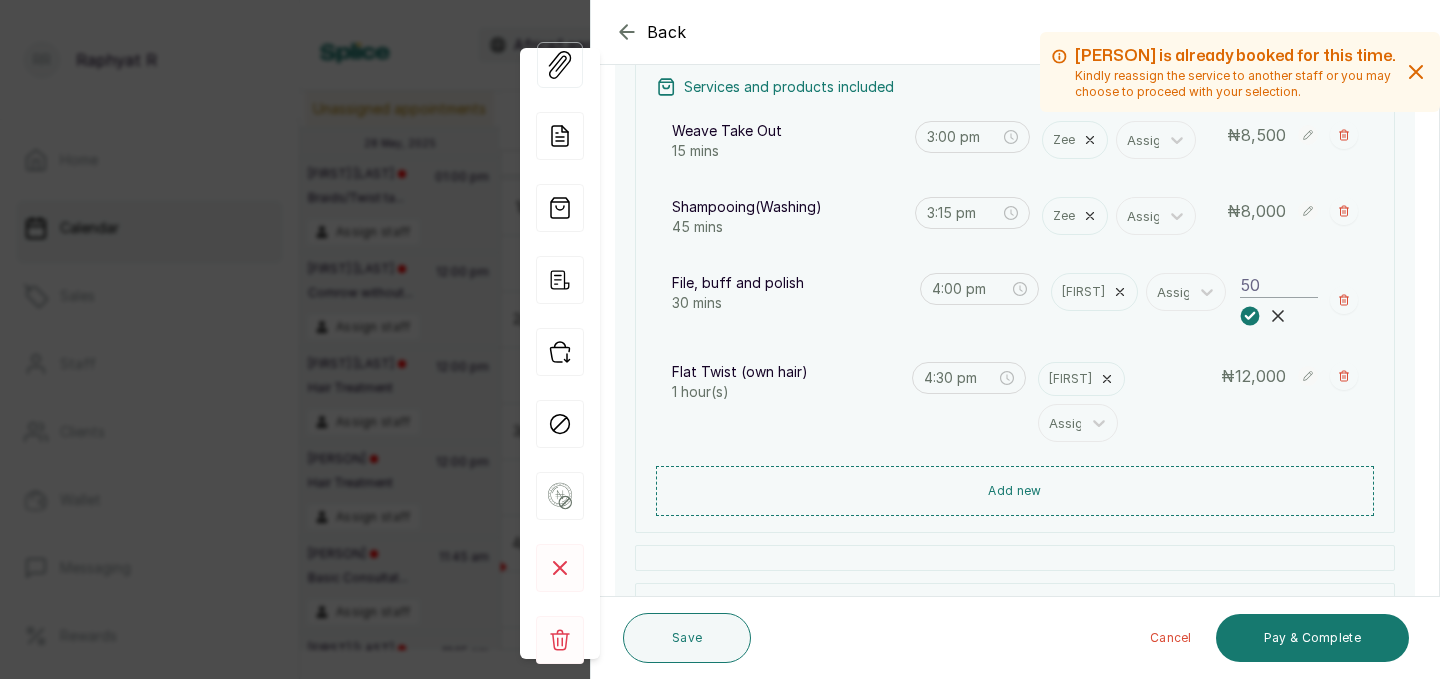 type on "5" 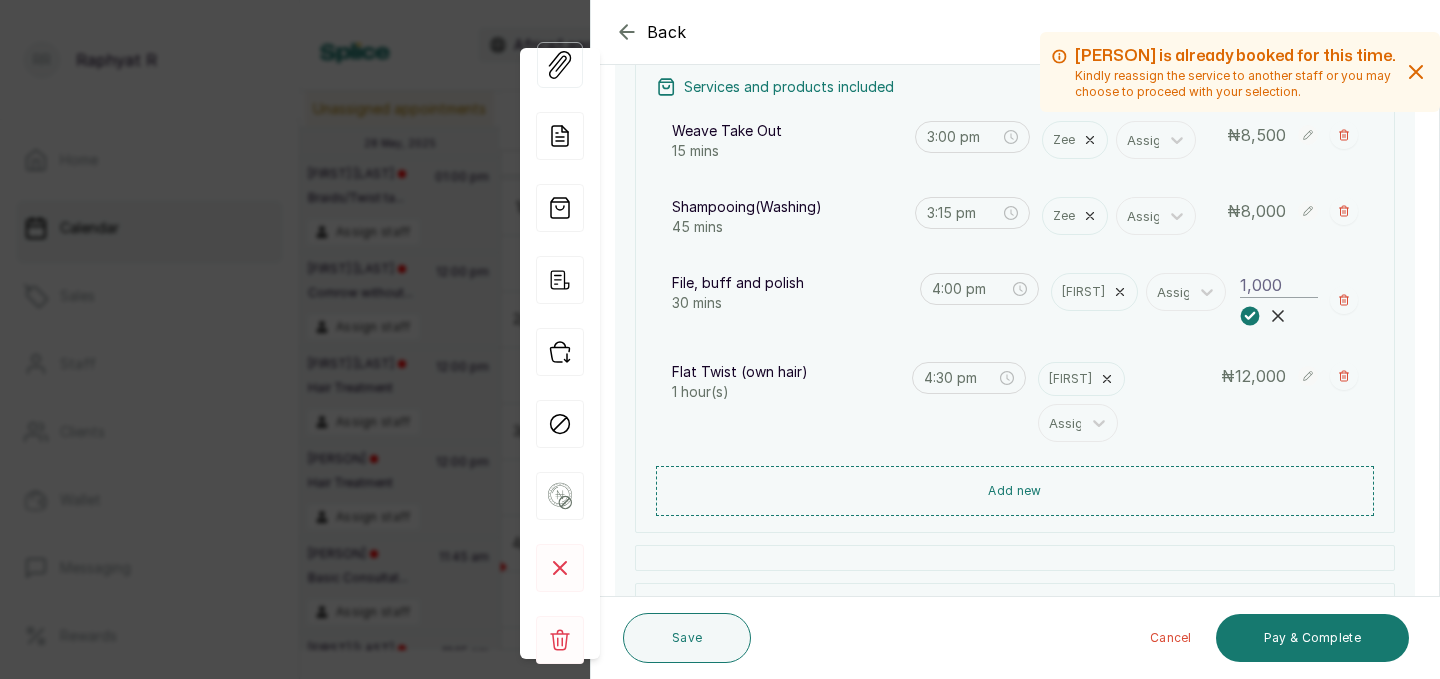 type on "10,000" 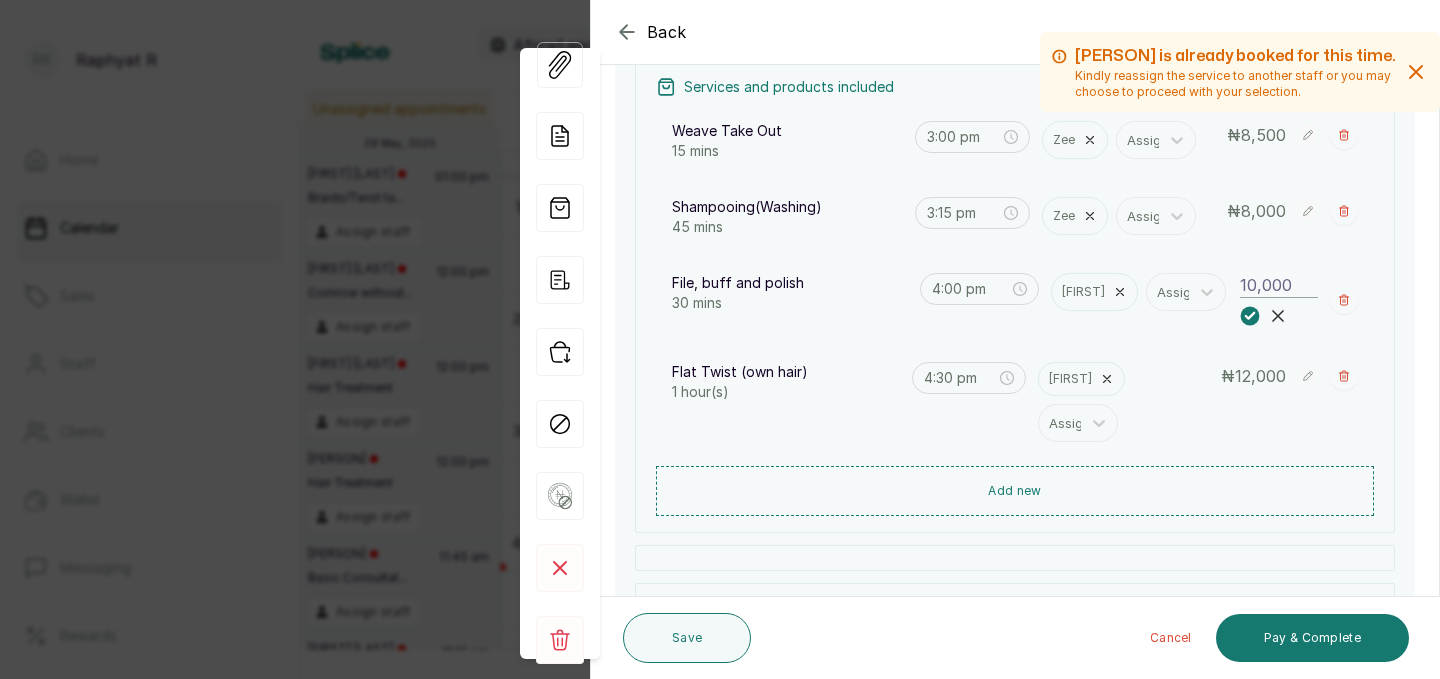 click 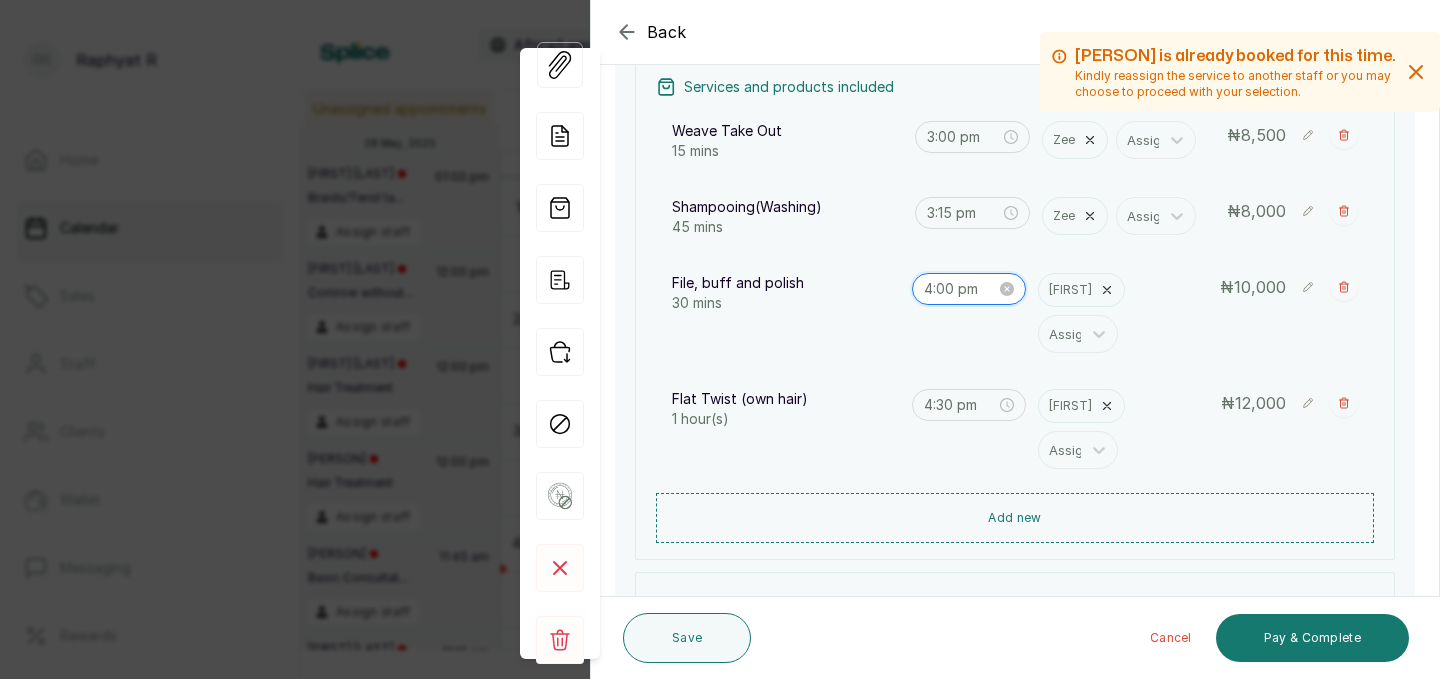 click on "4:00 pm" at bounding box center [960, 289] 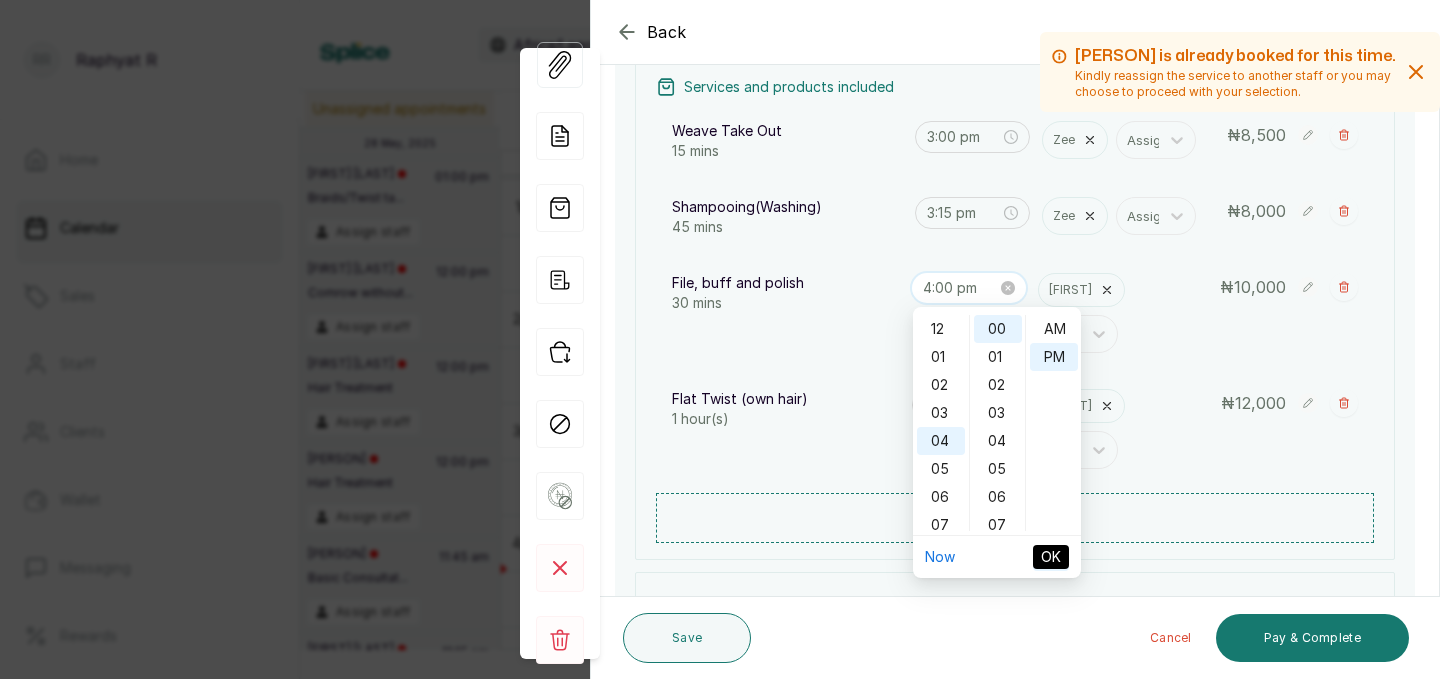 scroll, scrollTop: 110, scrollLeft: 0, axis: vertical 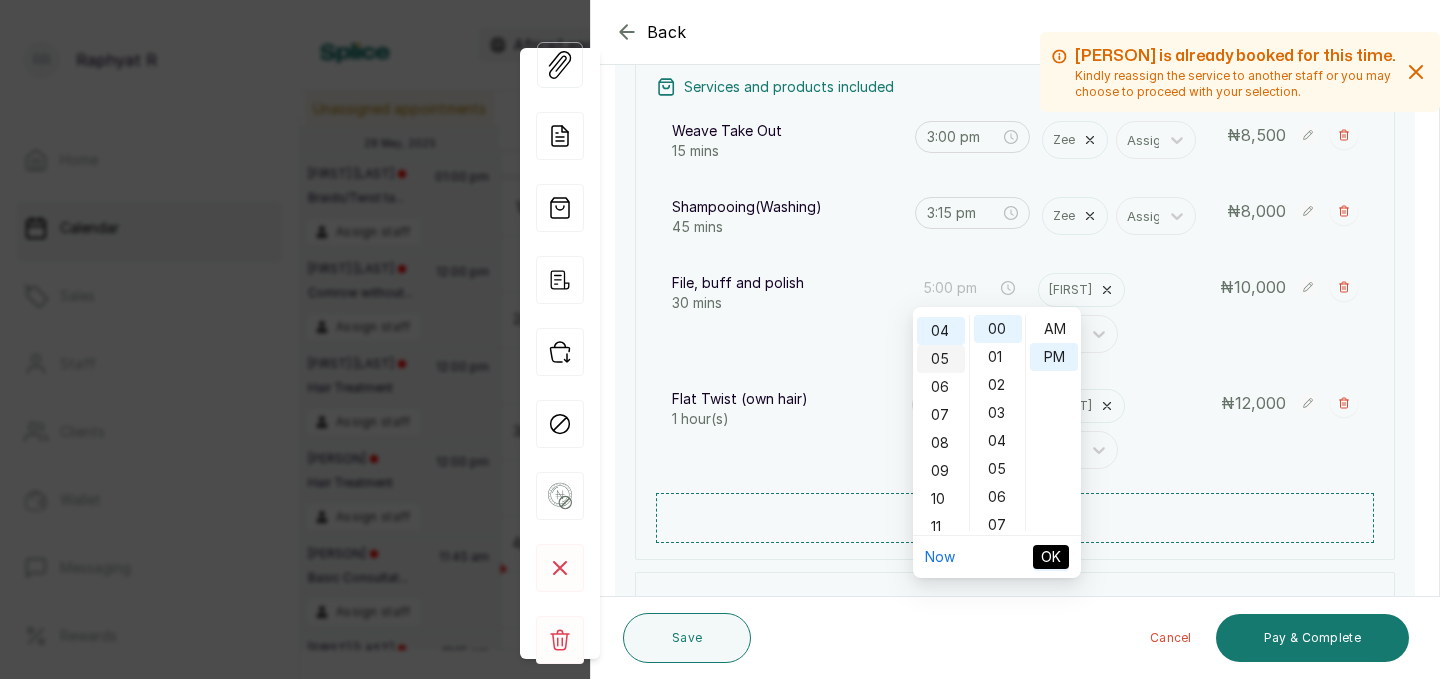 click on "05" at bounding box center [941, 359] 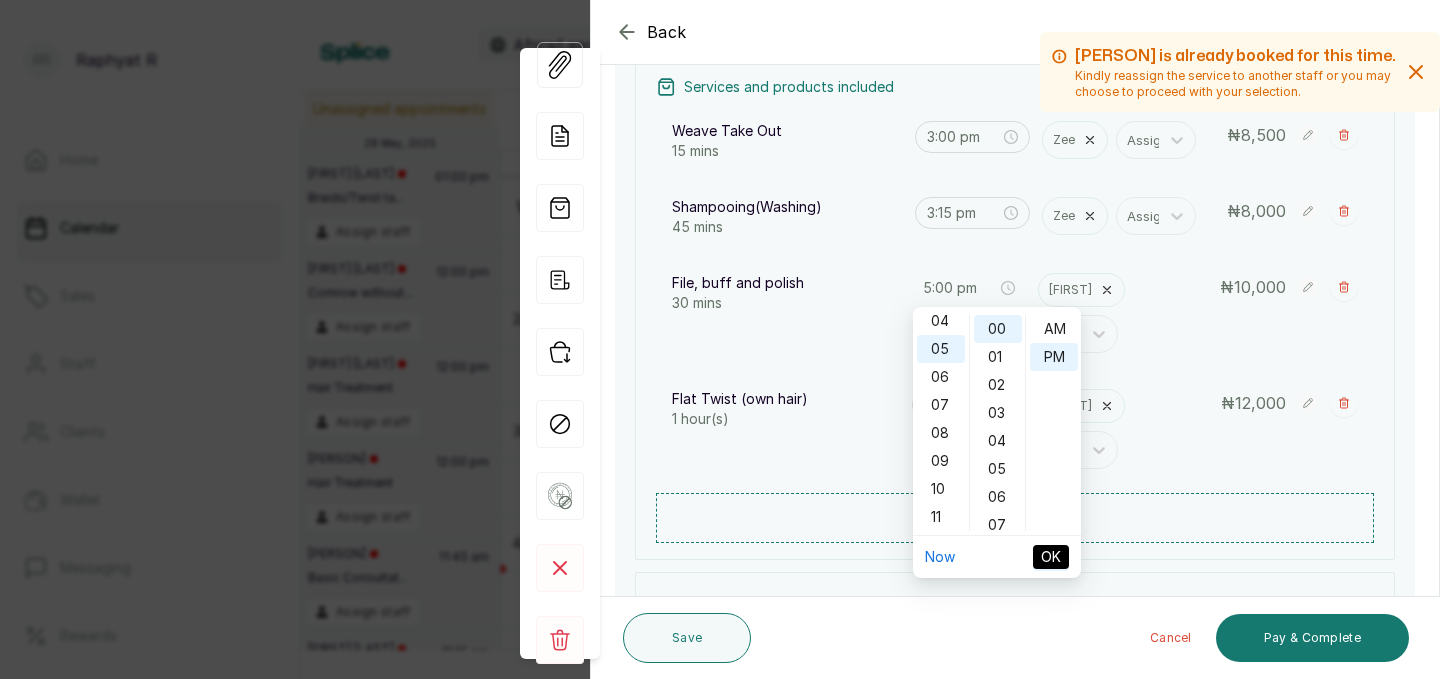 click on "OK" at bounding box center [1051, 557] 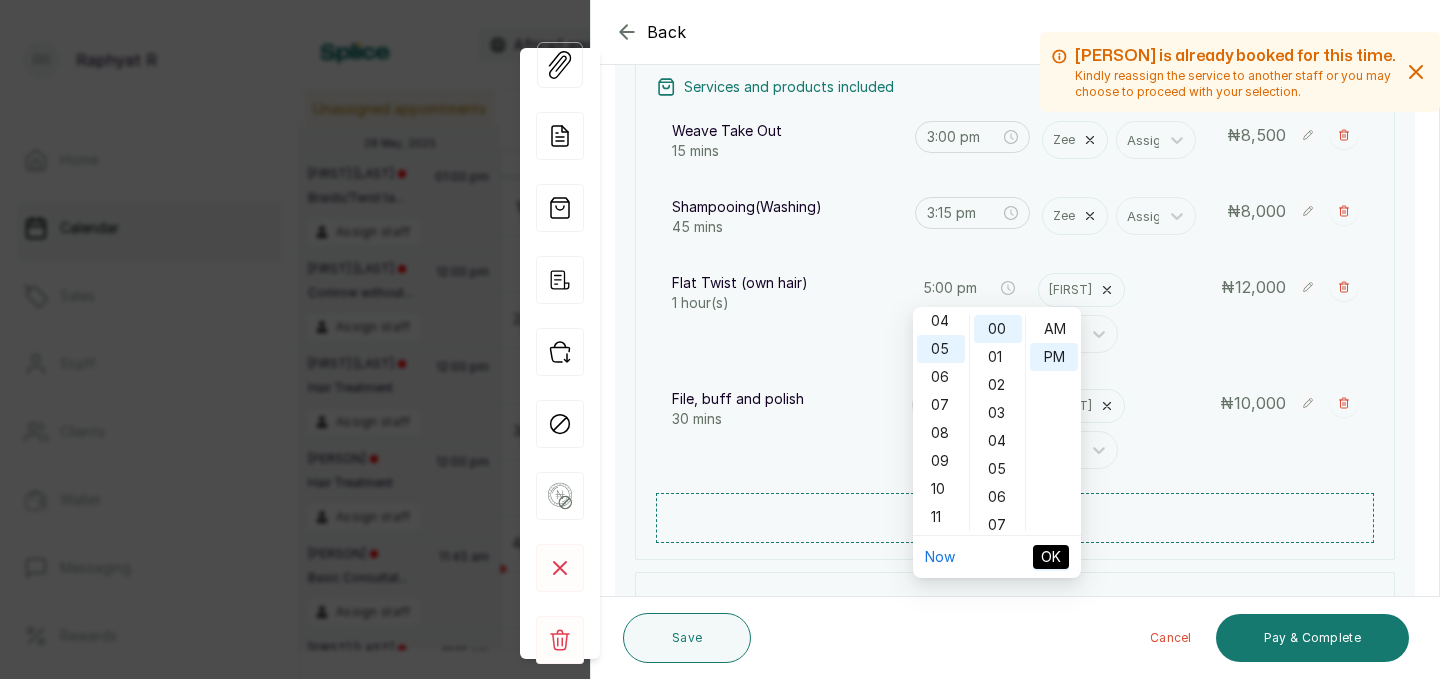 type on "4:30 pm" 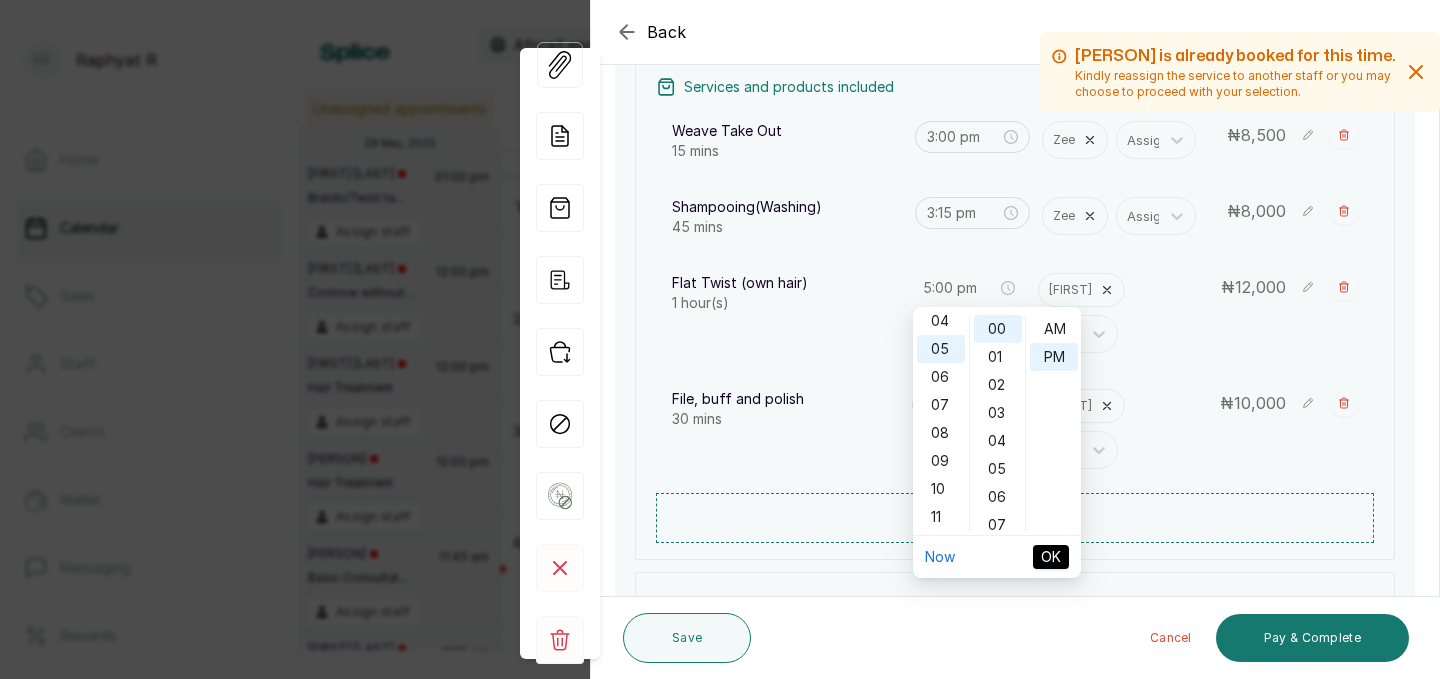 type on "5:00 pm" 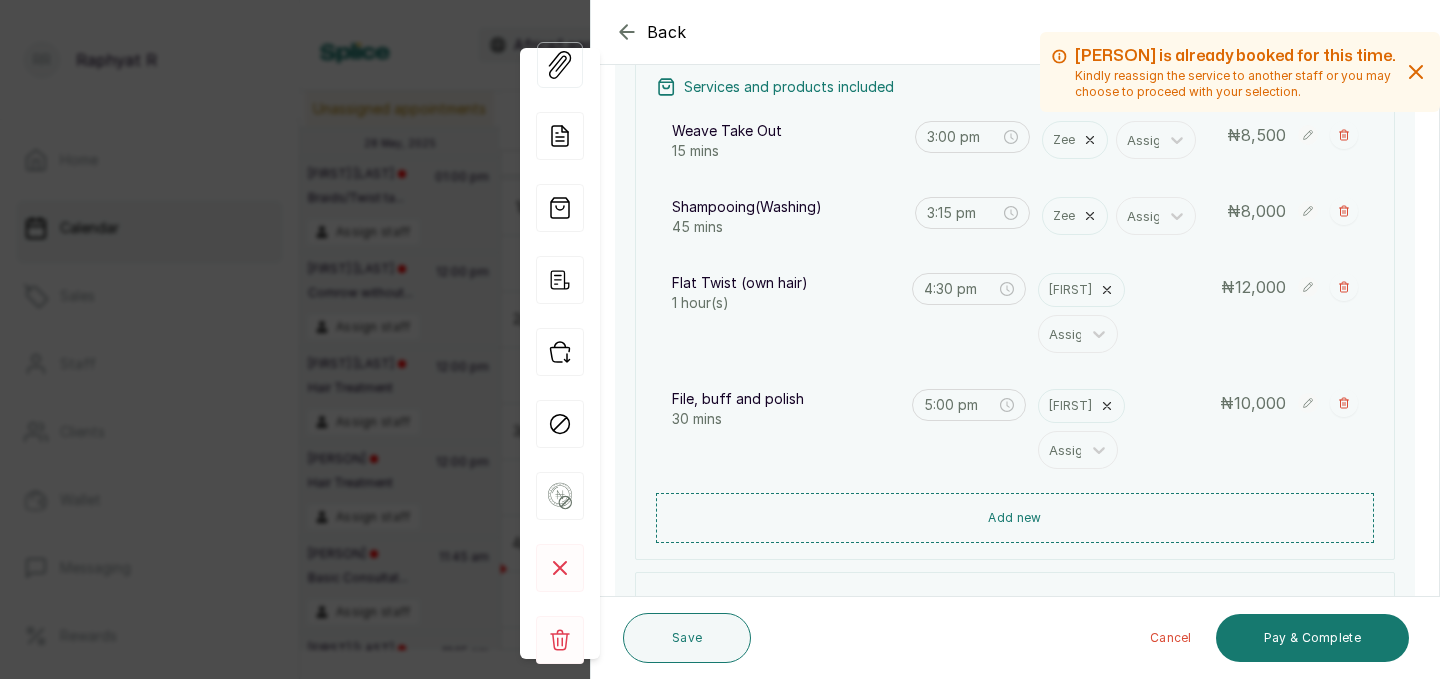 click 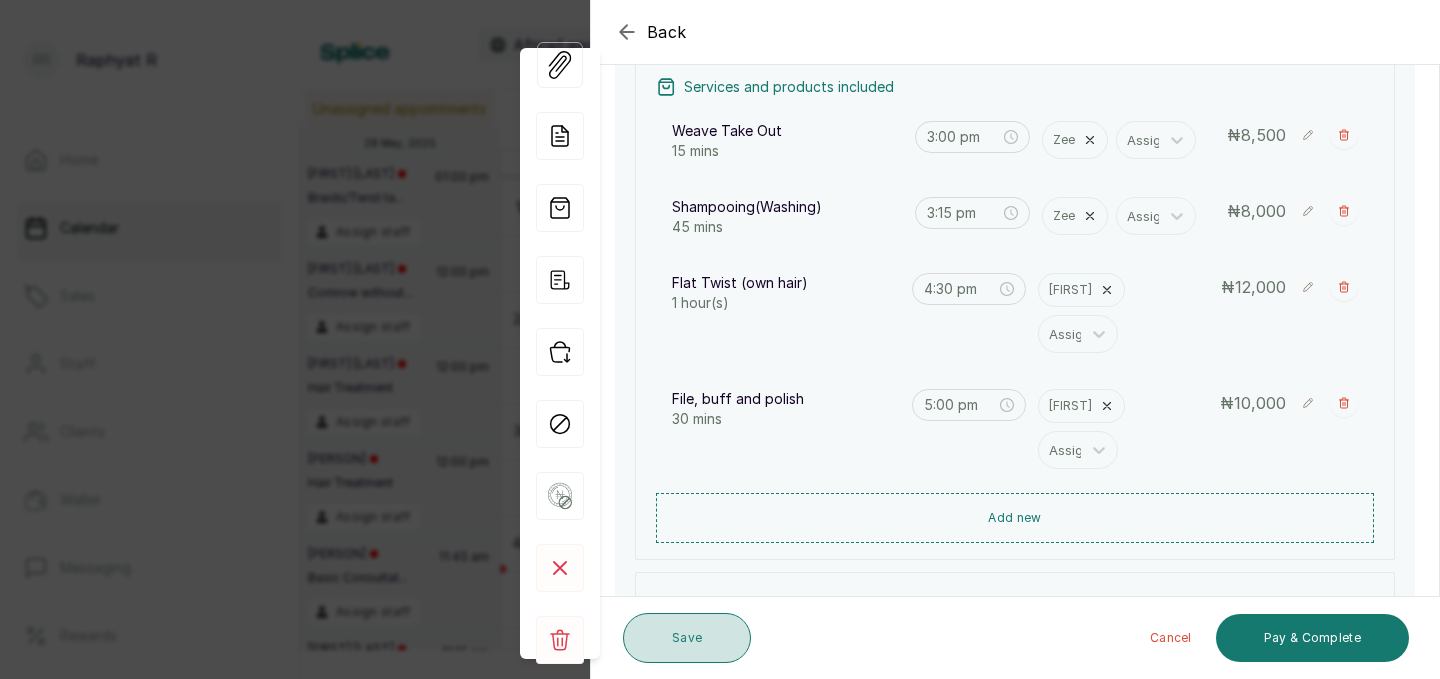 click on "Save" at bounding box center [687, 638] 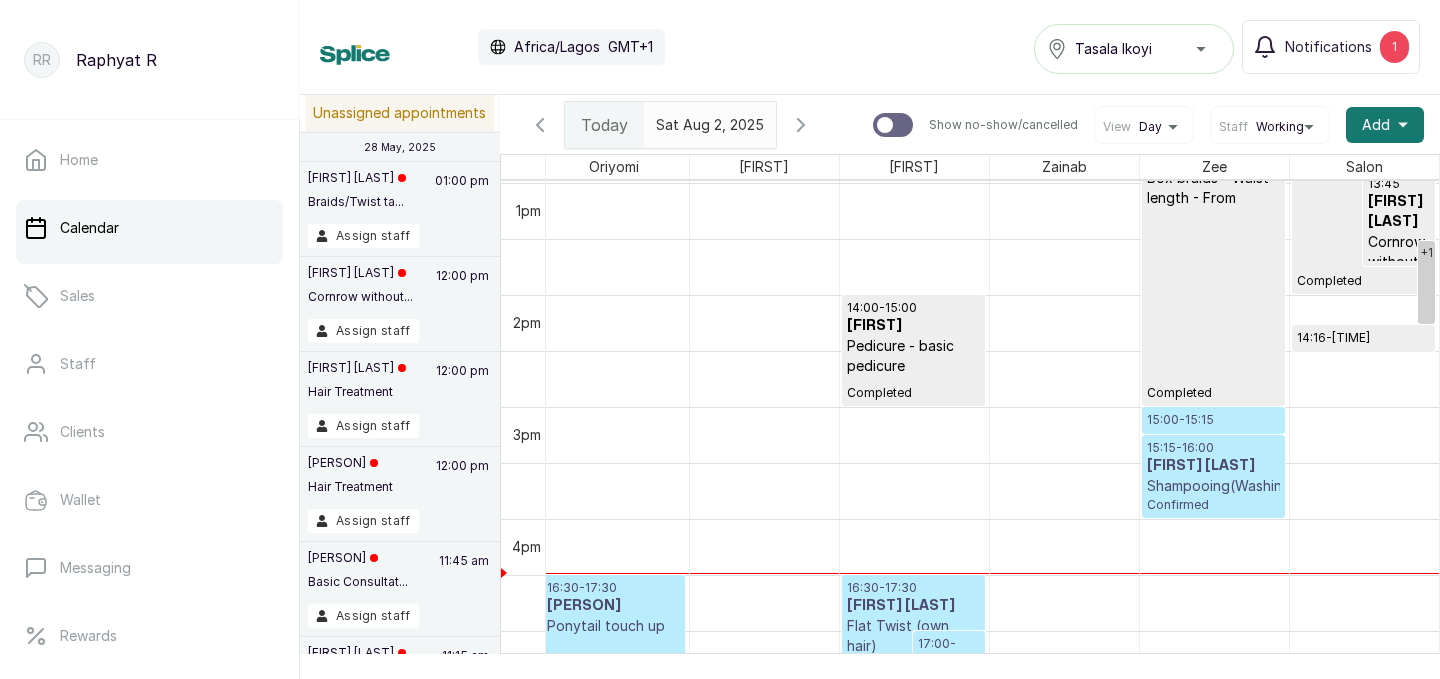 scroll, scrollTop: 1807, scrollLeft: 457, axis: both 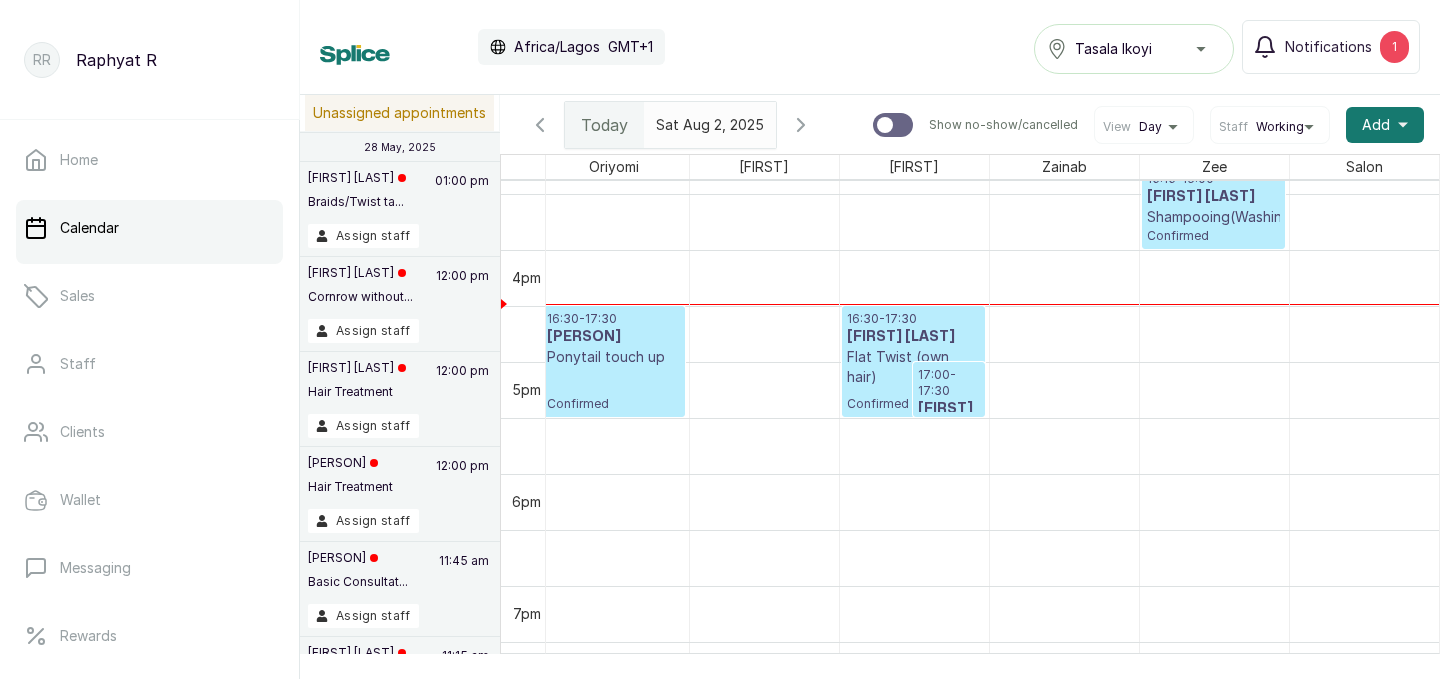 click on "Dupe Ogunneye" at bounding box center (913, 337) 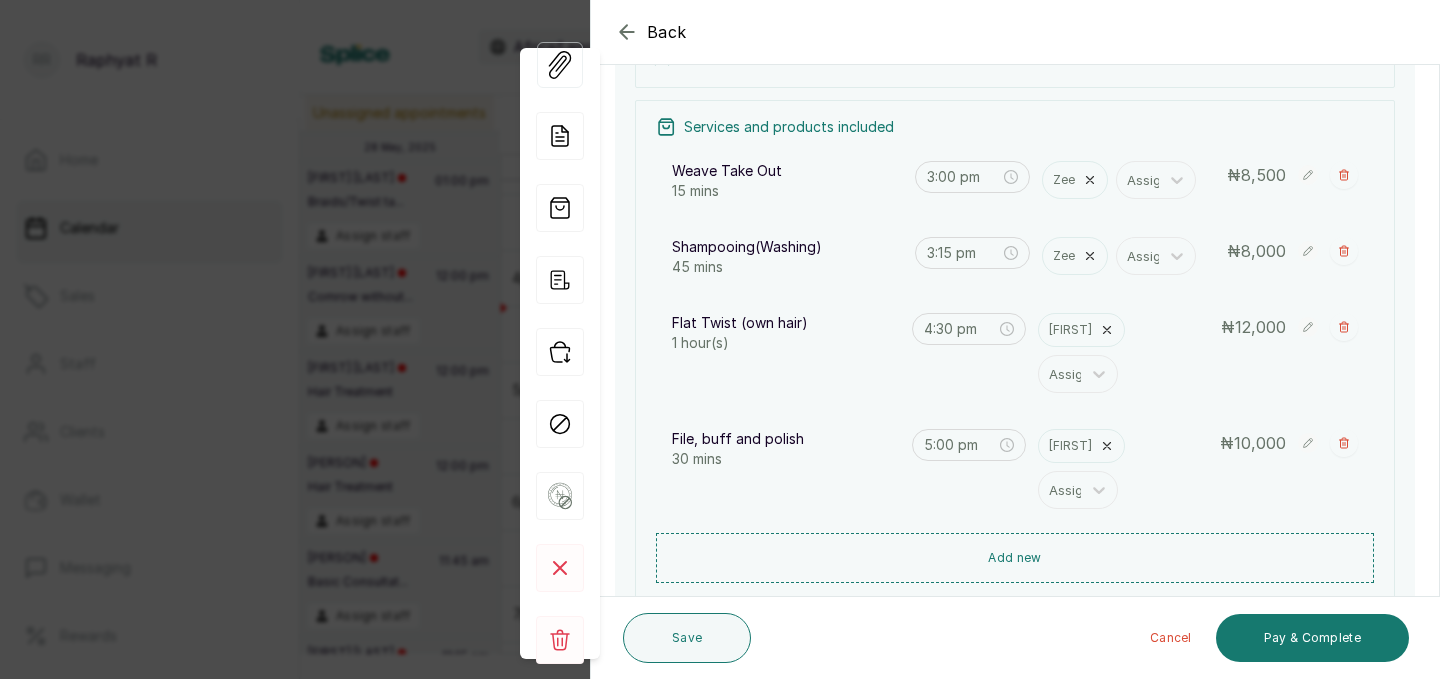 scroll, scrollTop: 266, scrollLeft: 0, axis: vertical 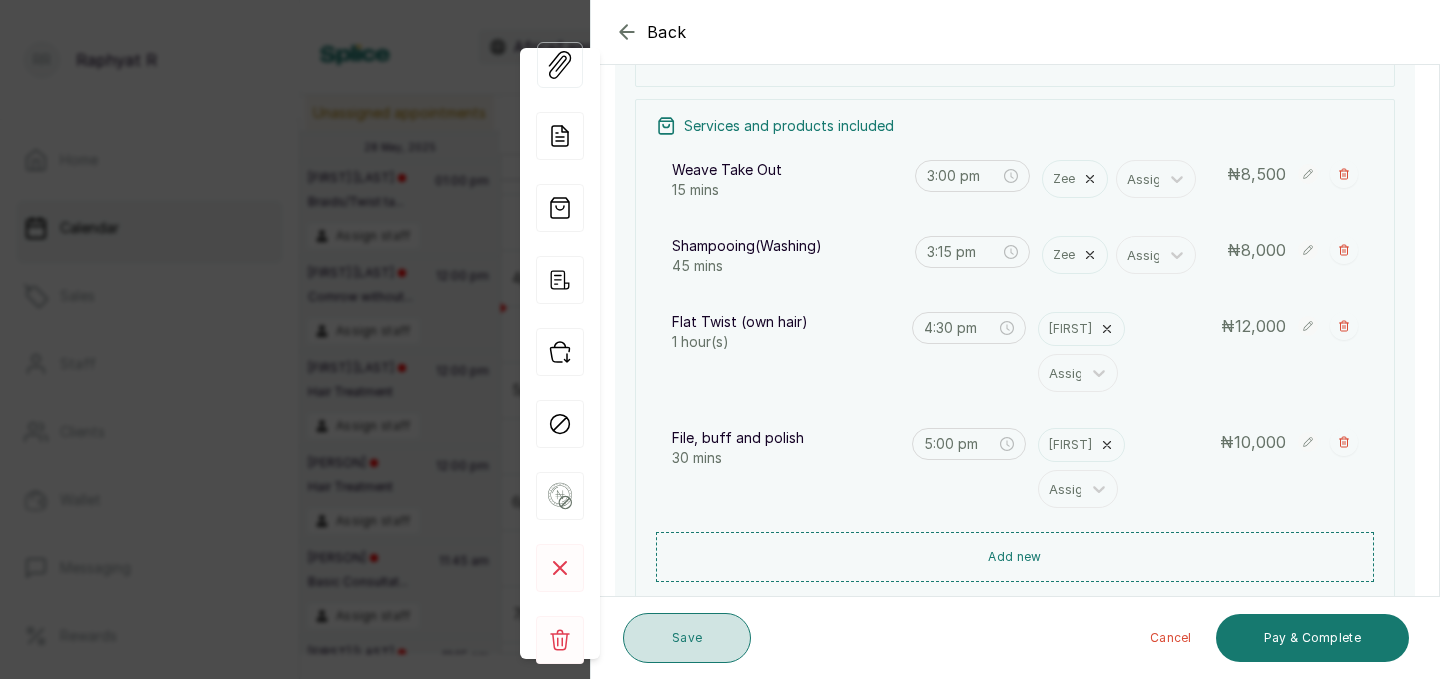 click on "Save" at bounding box center (687, 638) 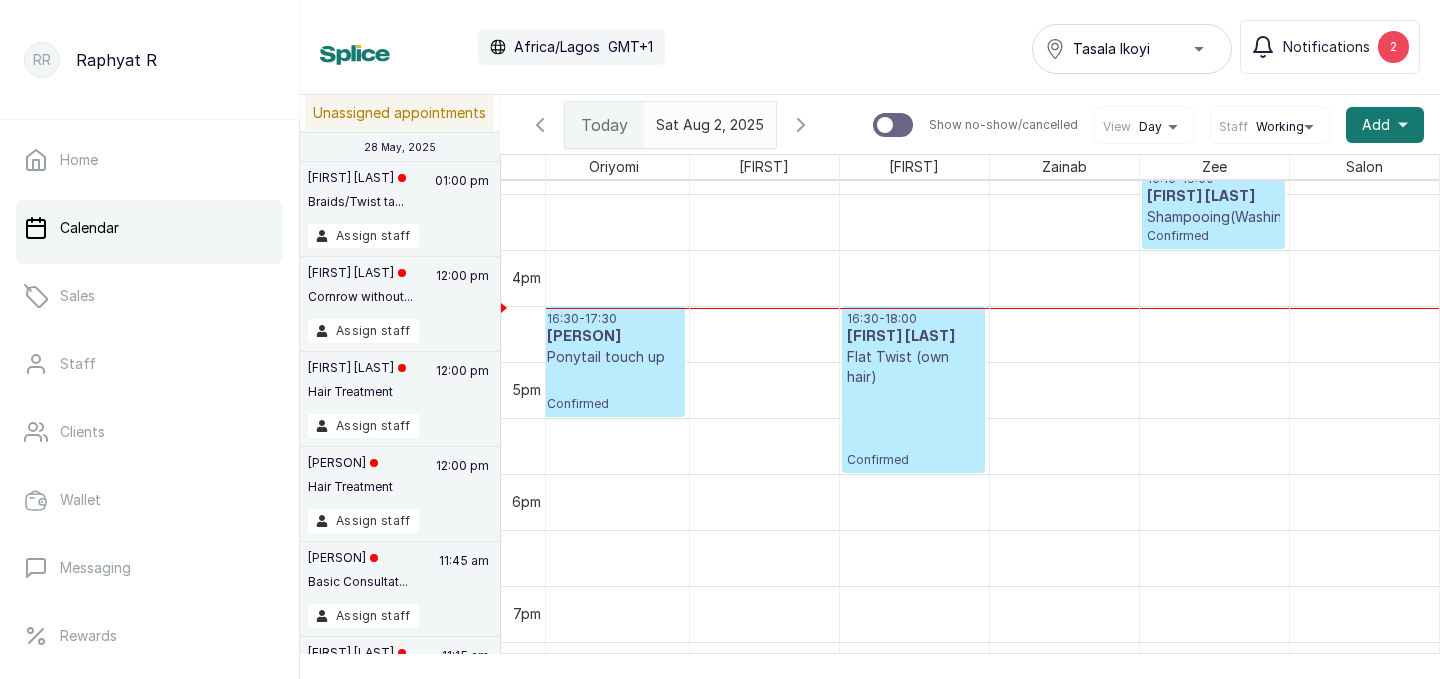 click on "16:30  -  17:30 Dupe Ogunneye  Flat Twist (own hair)  Confirmed 17:00  -  17:30 Dupe Ogunneye File, buff and polish  Confirmed 11:30  -  12:30 Emmanuella   Pedicure  - basic pedicure Completed 14:00  -  15:00 Naffys   Pedicure  - basic pedicure Completed 16:30  -  18:00 Dupe Ogunneye  Flat Twist (own hair)  Confirmed" at bounding box center (914, -198) 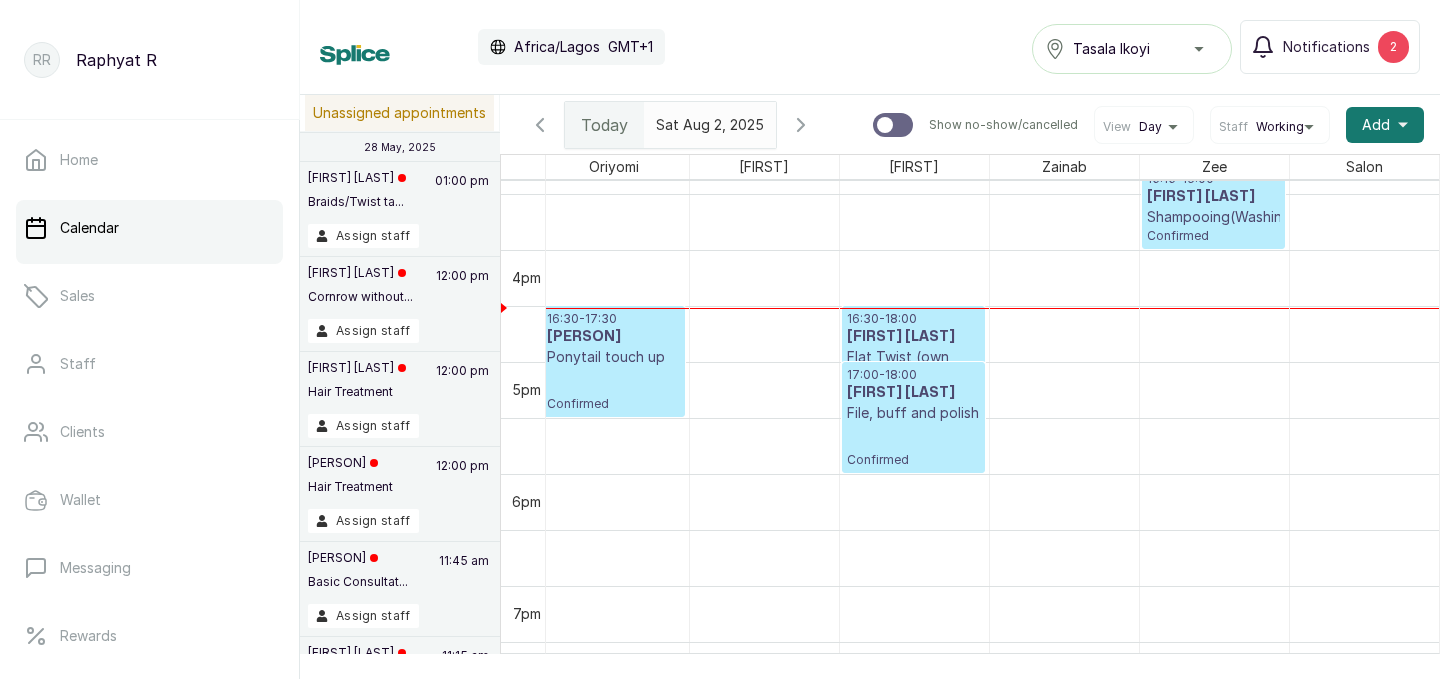 drag, startPoint x: 949, startPoint y: 412, endPoint x: 950, endPoint y: 469, distance: 57.00877 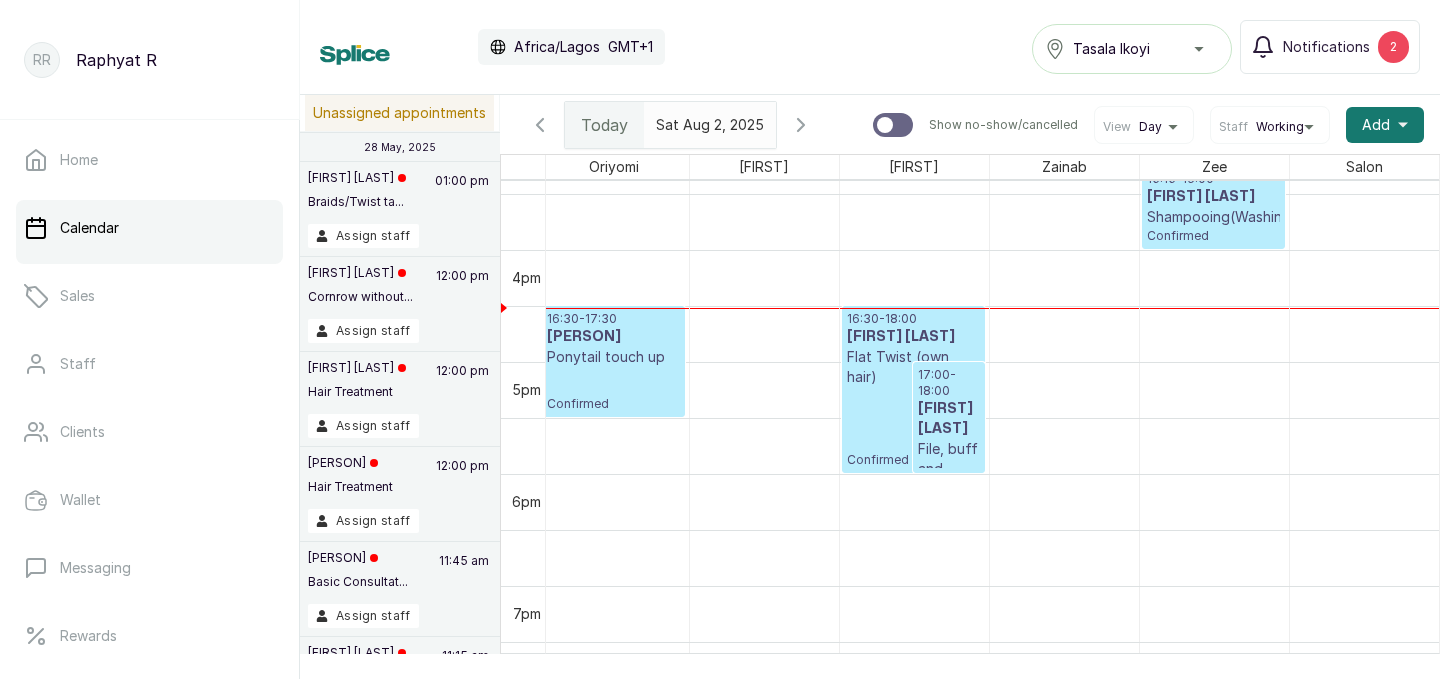 scroll, scrollTop: 1664, scrollLeft: 457, axis: both 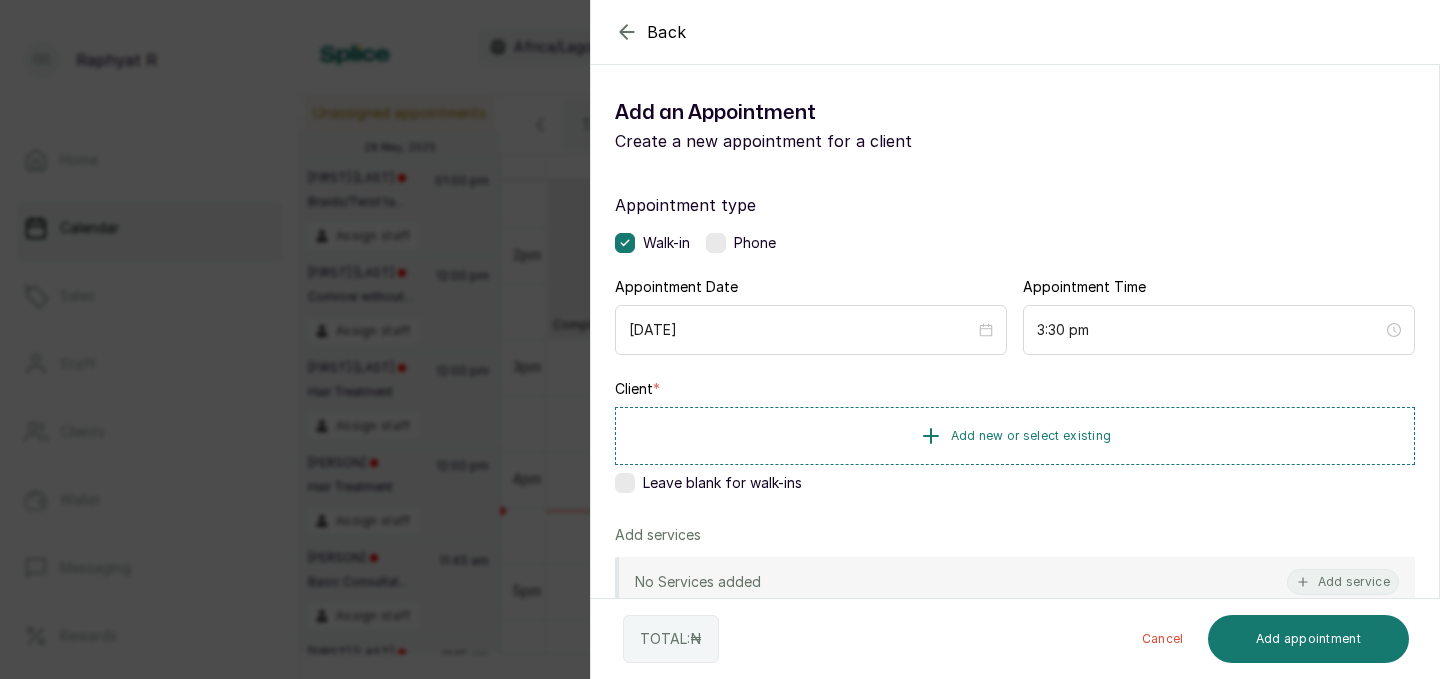 click 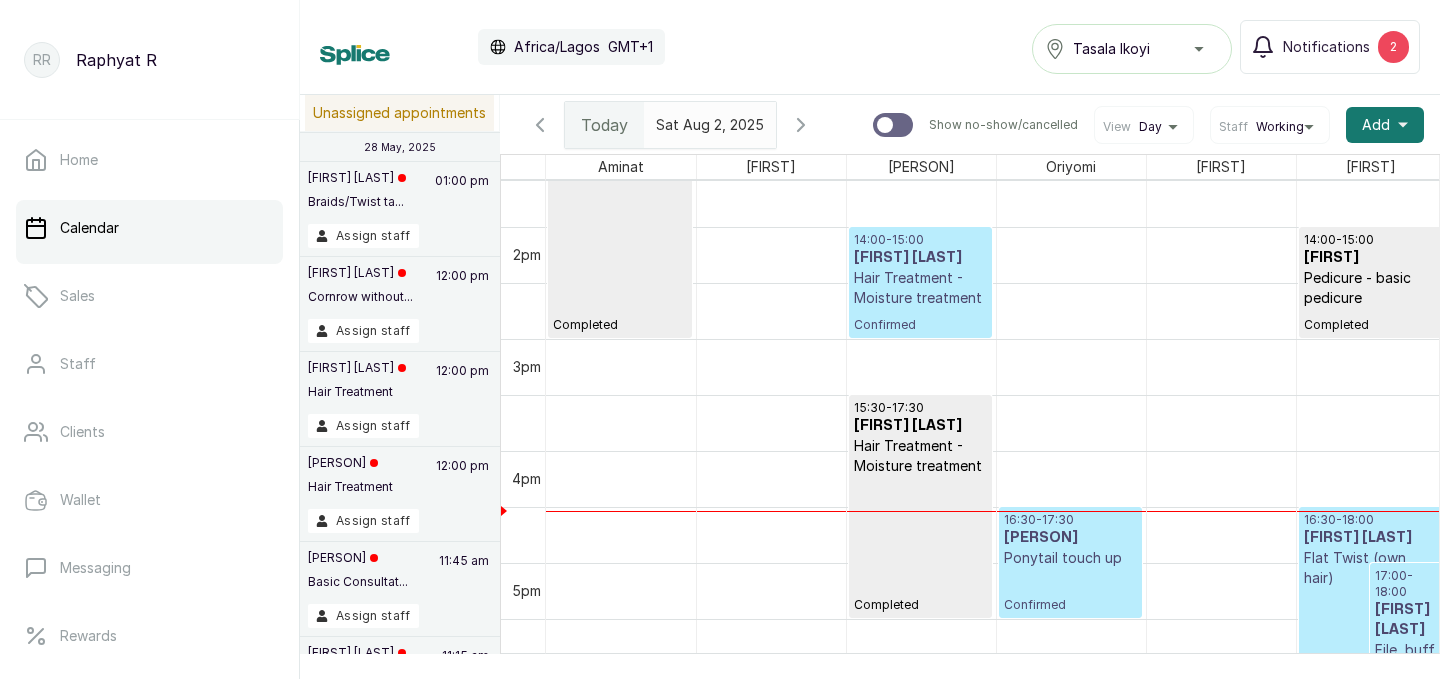 scroll, scrollTop: 1554, scrollLeft: 0, axis: vertical 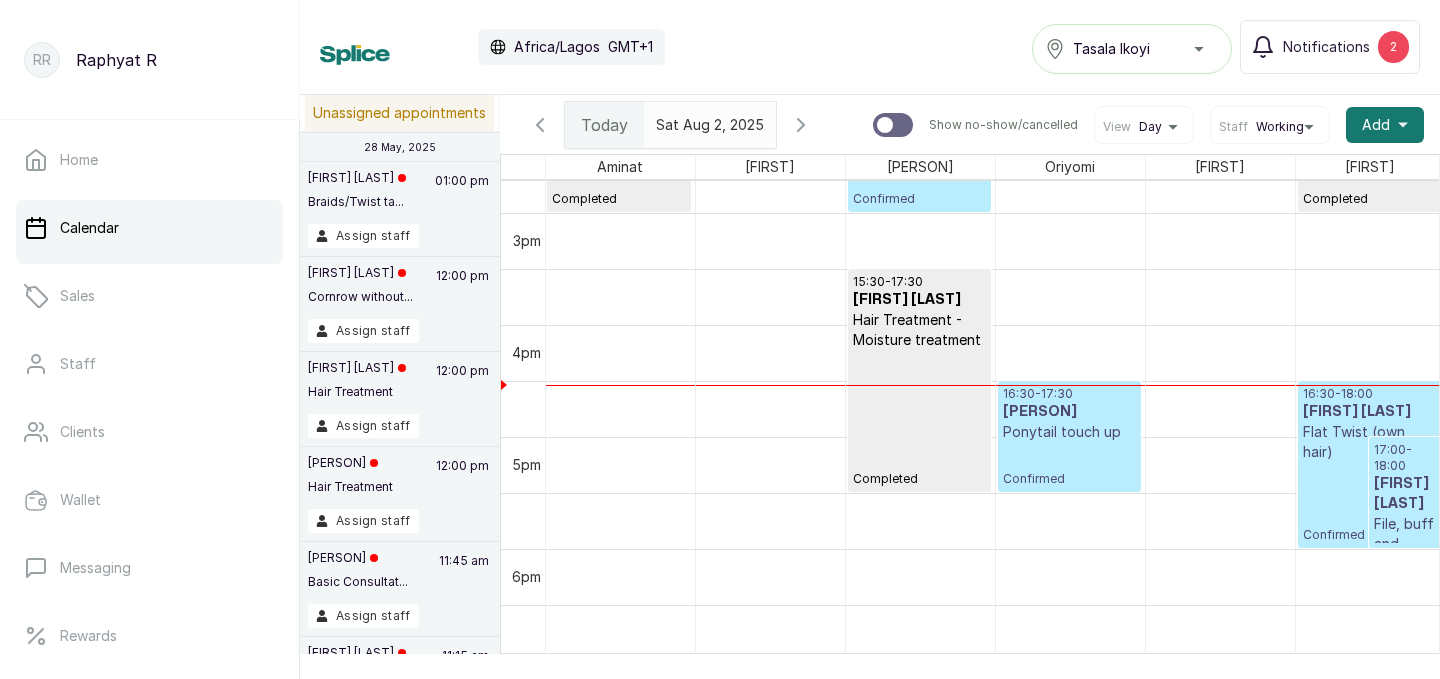 click on "[FIRST] [LAST]" at bounding box center (1069, 412) 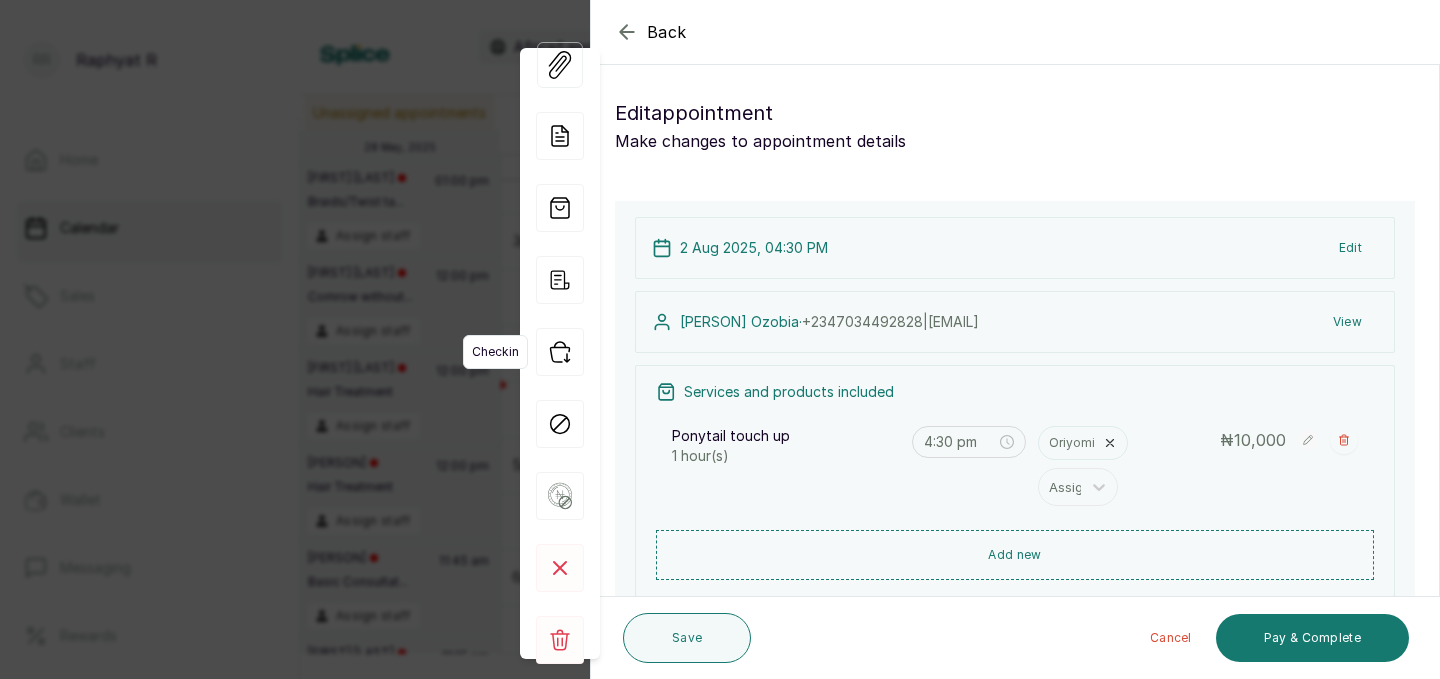 click 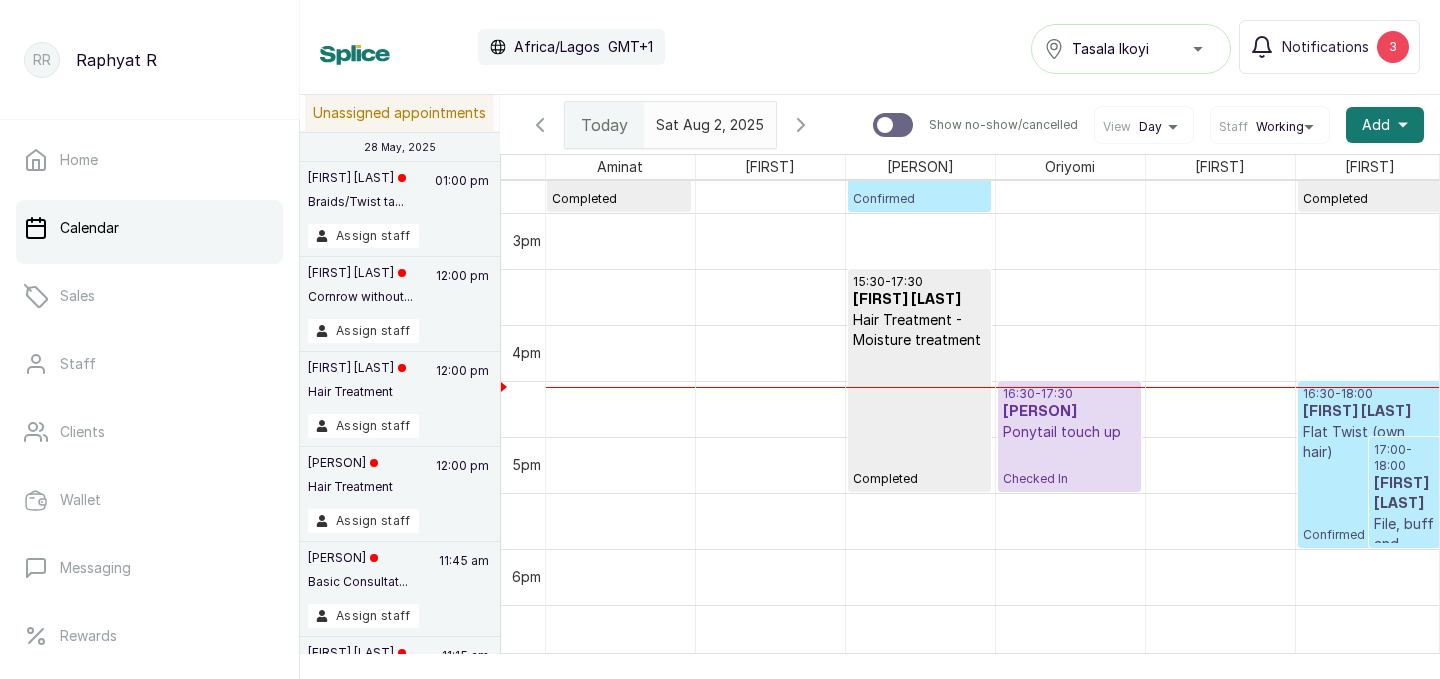 click on "16:30  -  18:00" at bounding box center (1369, 394) 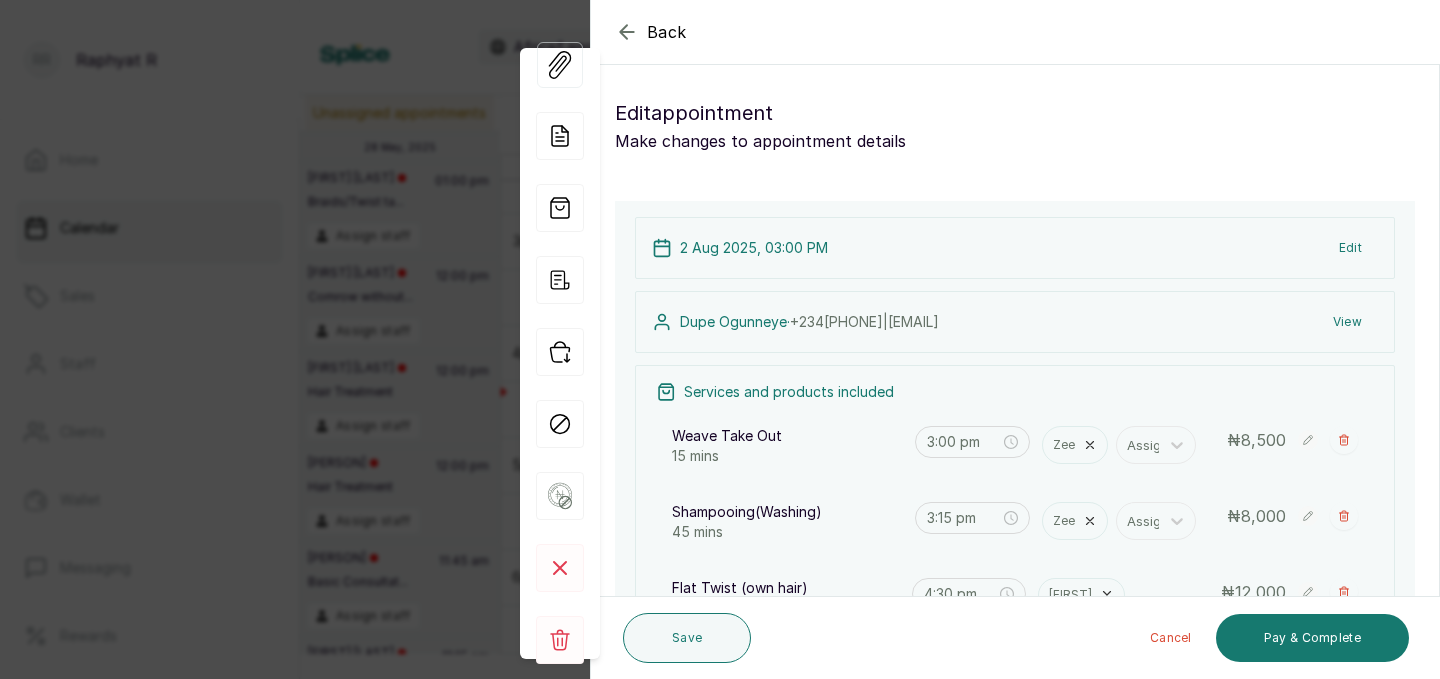 click 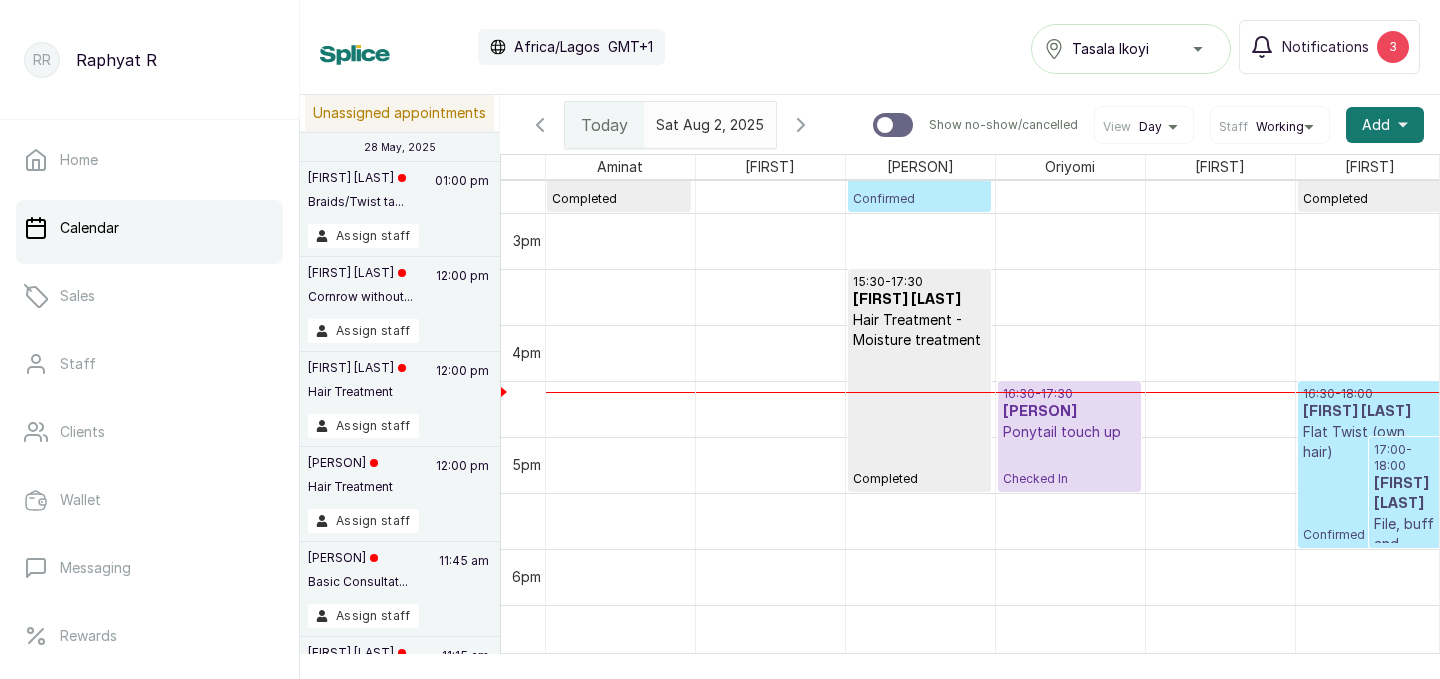 click on "16:30  -  18:00 Dupe Ogunneye  Flat Twist (own hair)  Confirmed" at bounding box center (1369, 464) 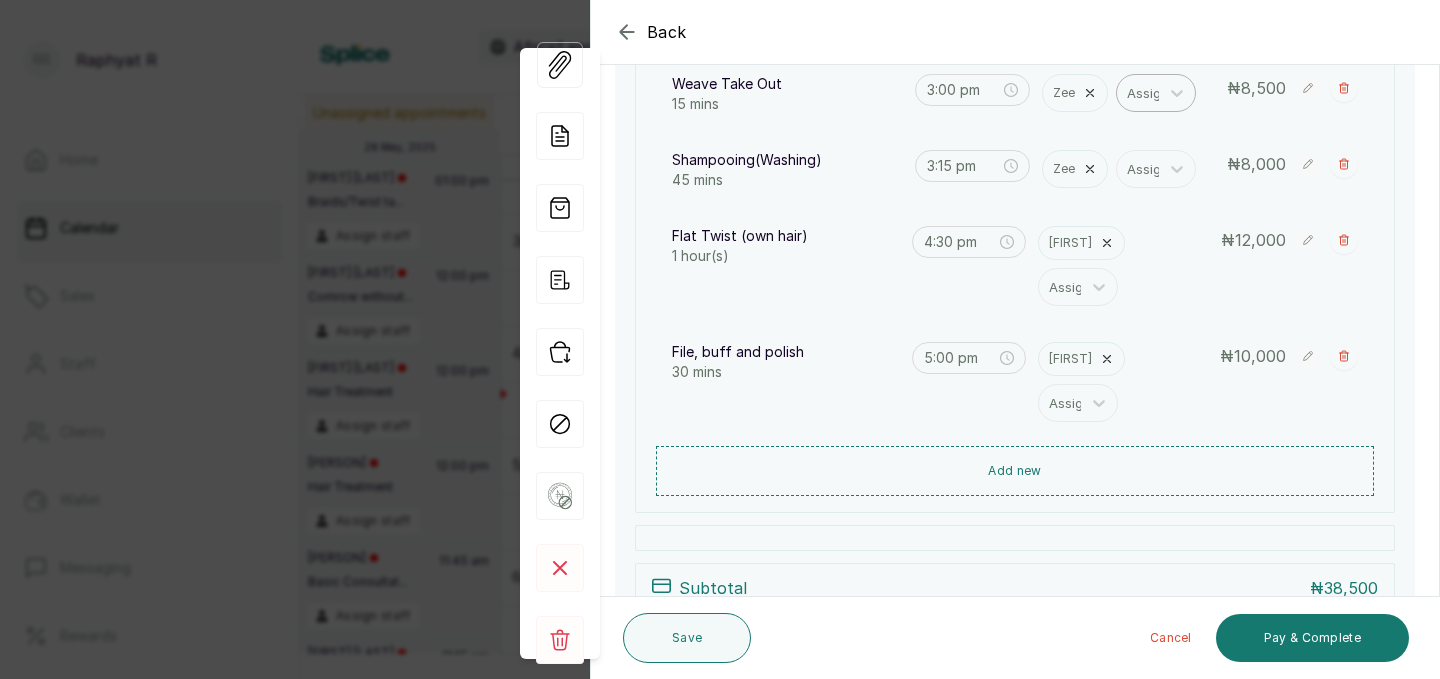 scroll, scrollTop: 364, scrollLeft: 0, axis: vertical 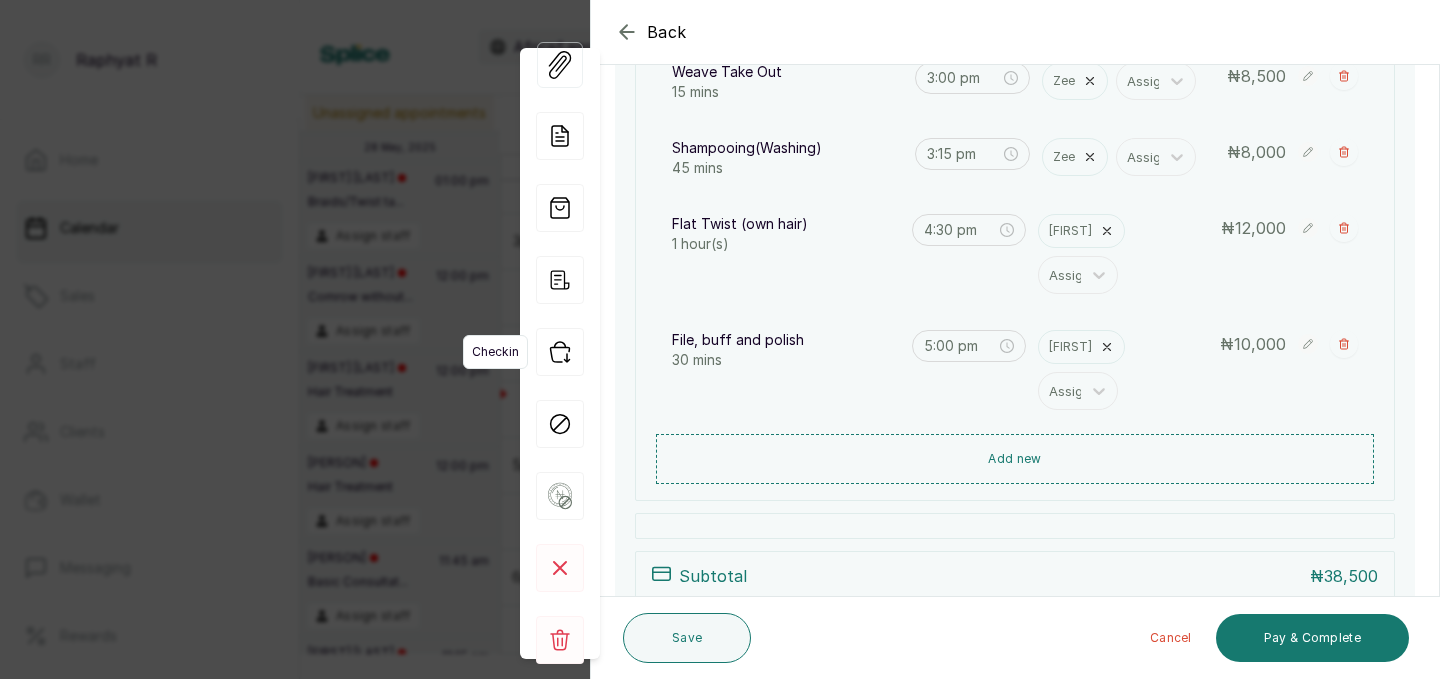 click 